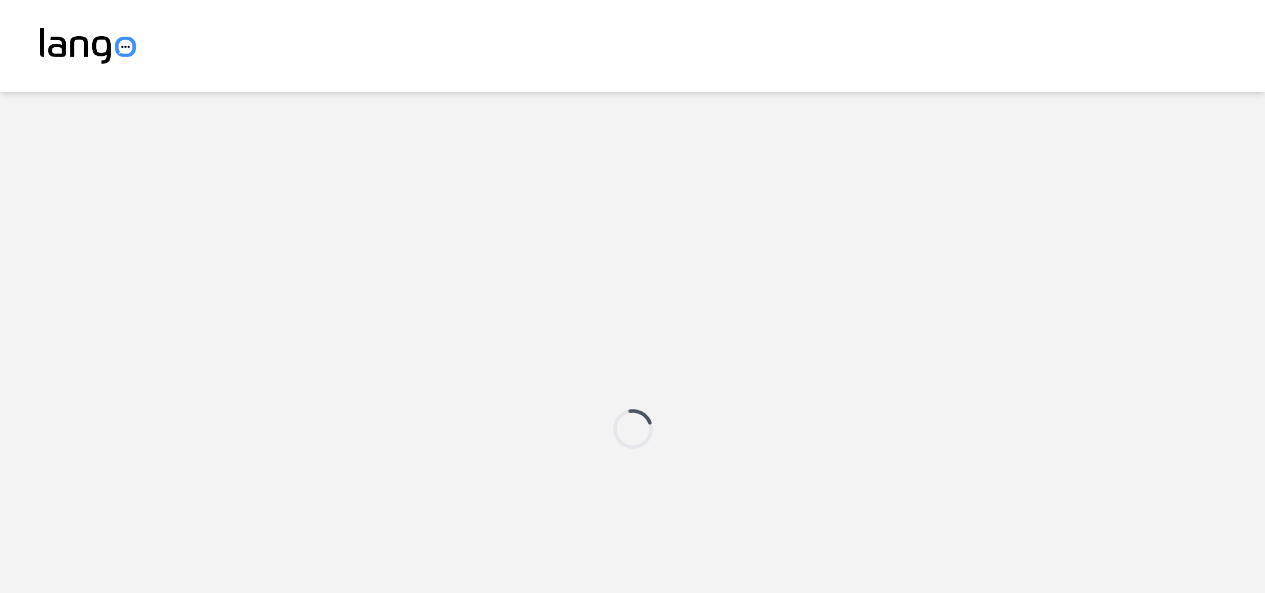 scroll, scrollTop: 0, scrollLeft: 0, axis: both 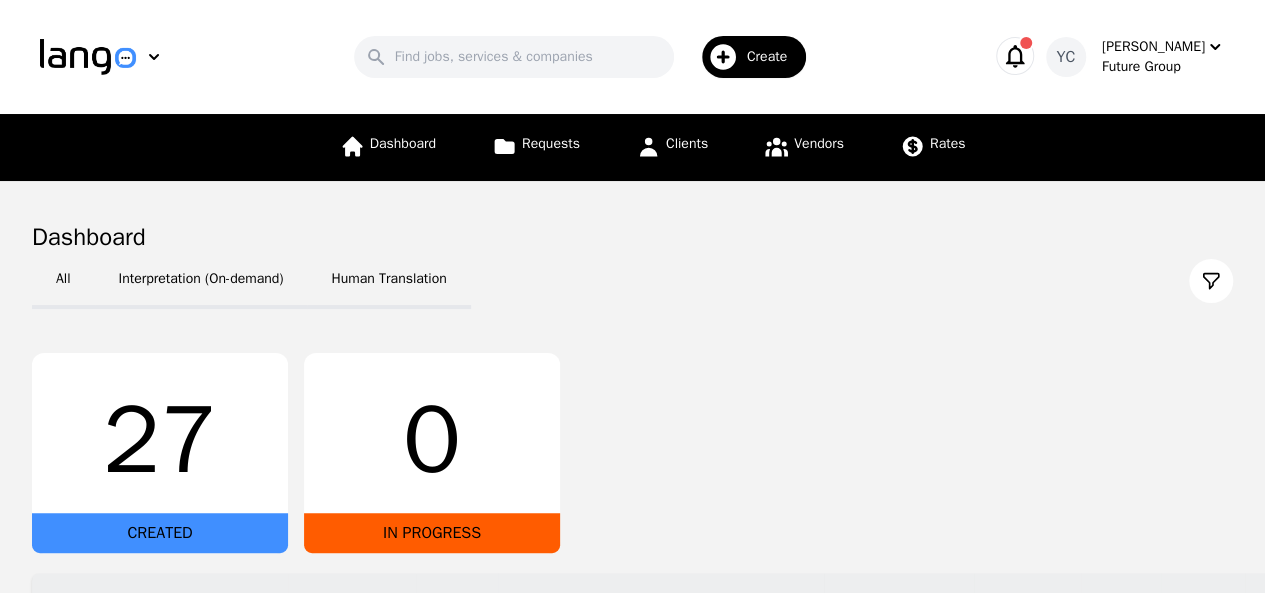click on "All Interpretation (On-demand) Human Translation" at bounding box center [632, 281] 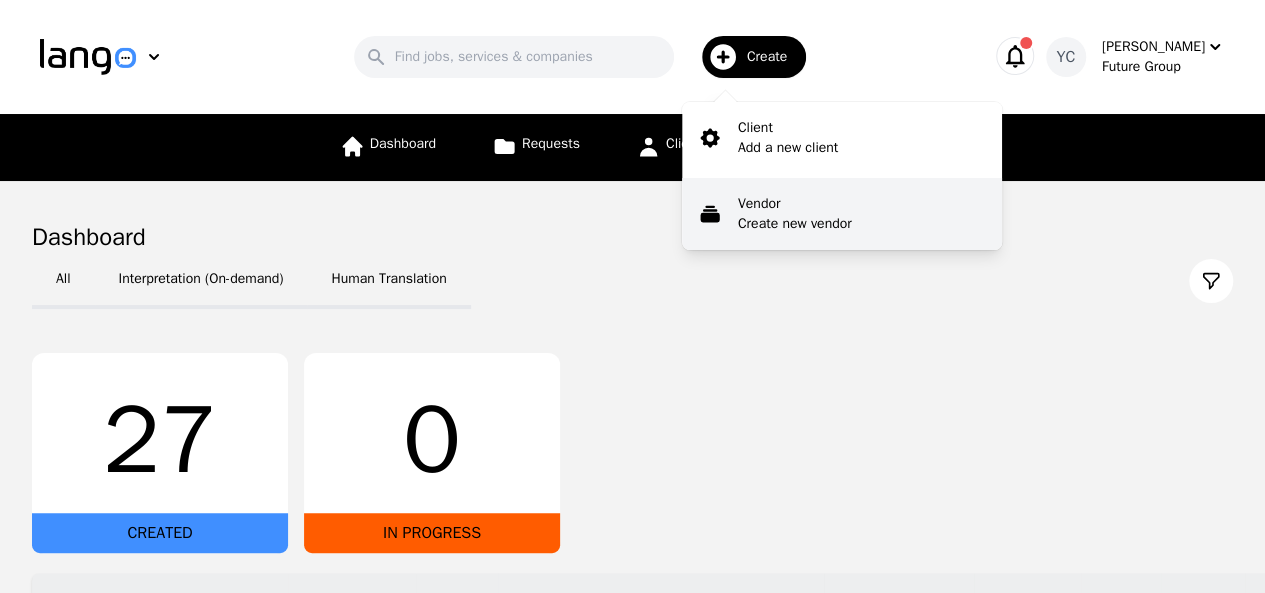 click on "Create new vendor" at bounding box center (795, 224) 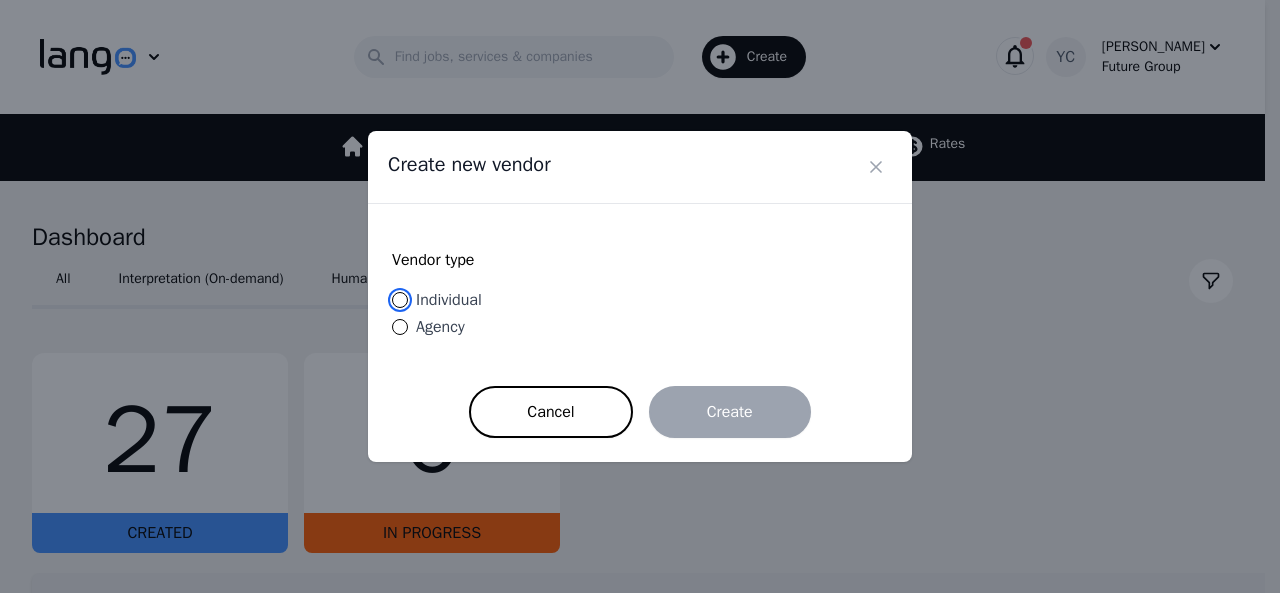 click on "Individual" at bounding box center (400, 300) 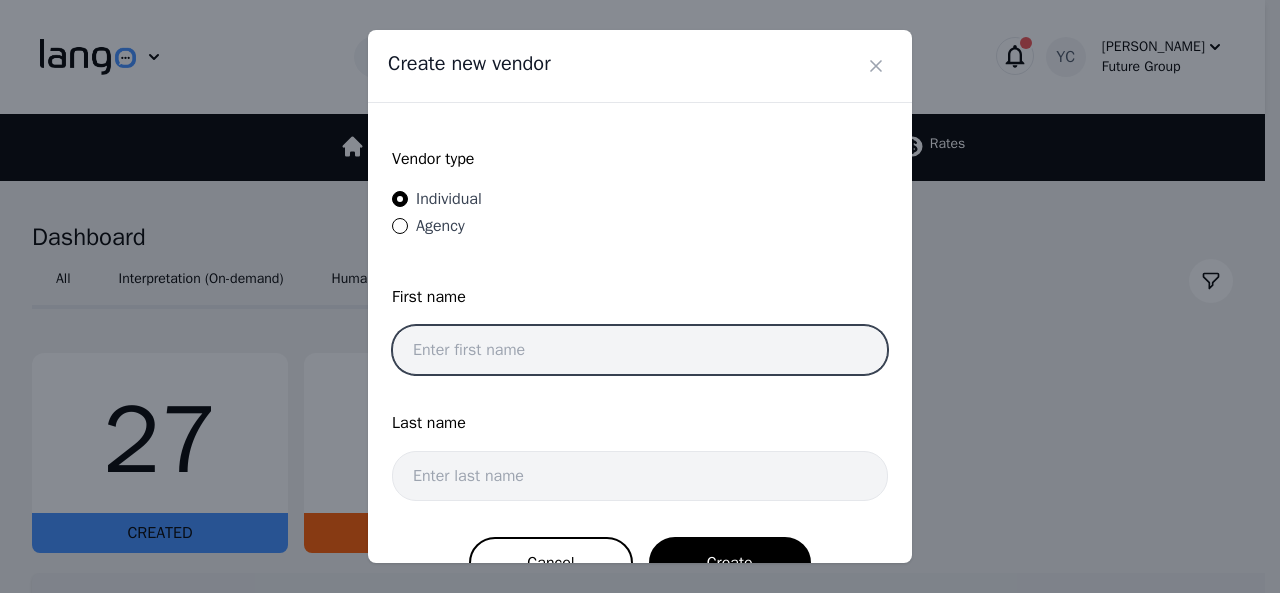 click at bounding box center (640, 350) 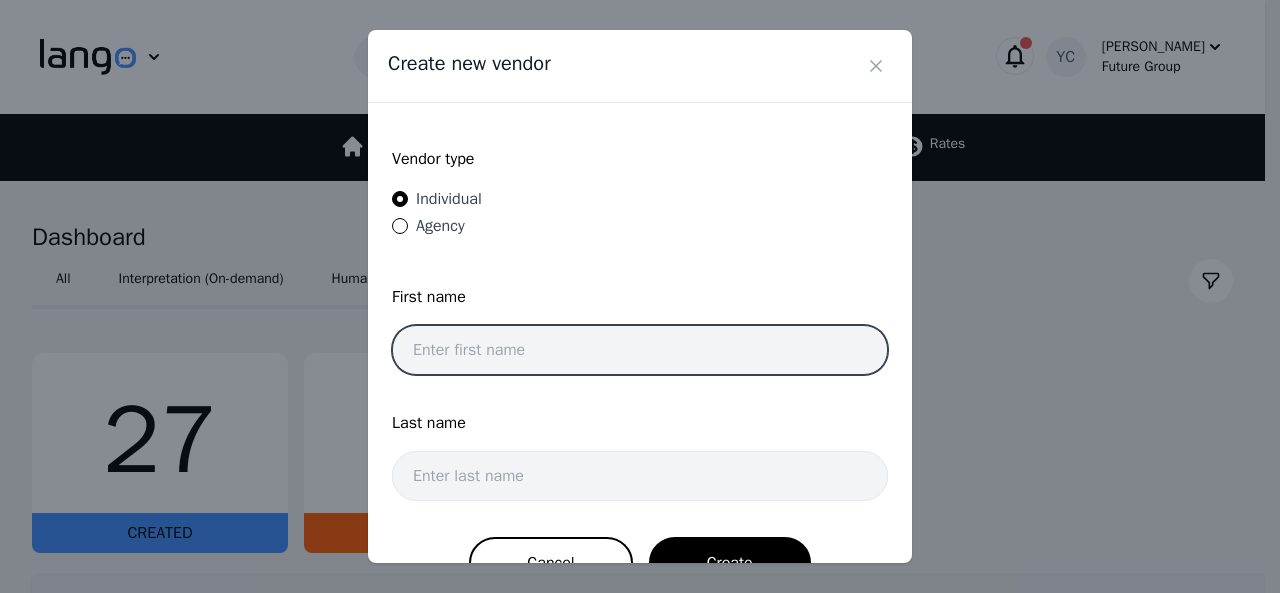 paste on "Nare Sakapetoyan" 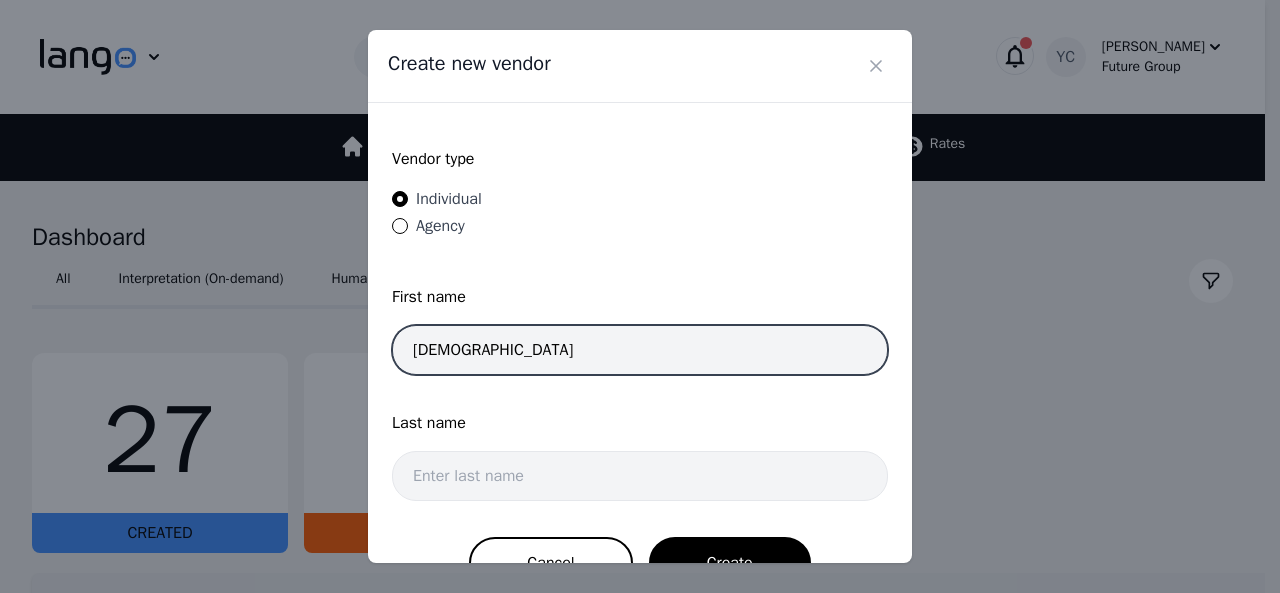 drag, startPoint x: 492, startPoint y: 348, endPoint x: 453, endPoint y: 353, distance: 39.319206 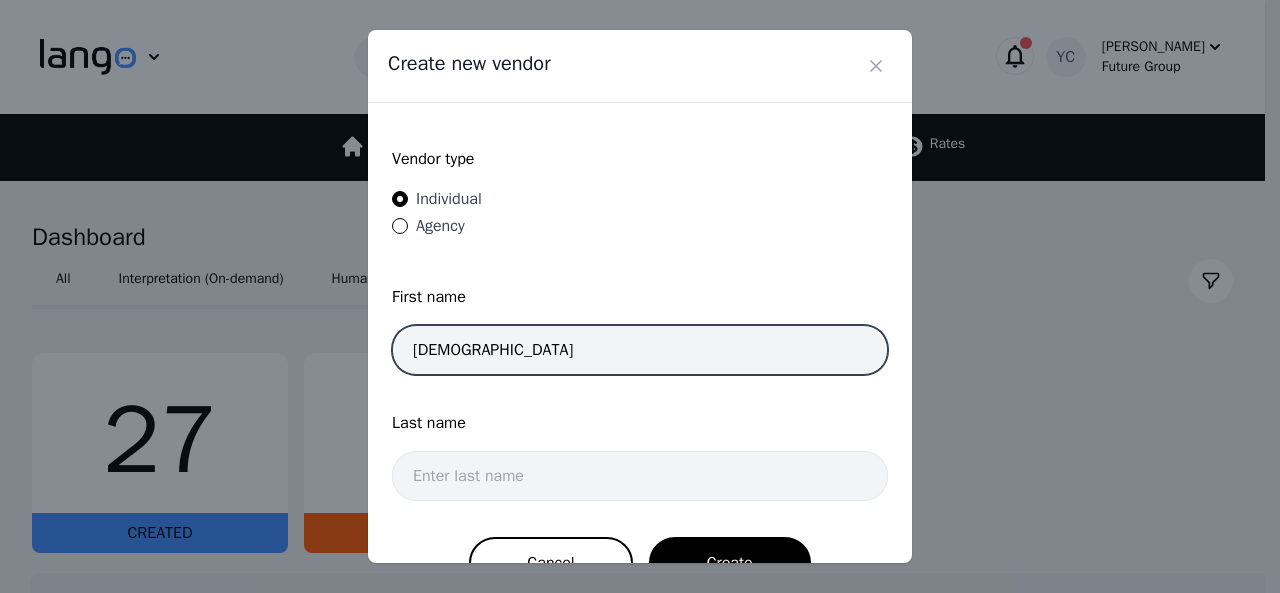 click on "Nare Sakapetoyan" at bounding box center (640, 350) 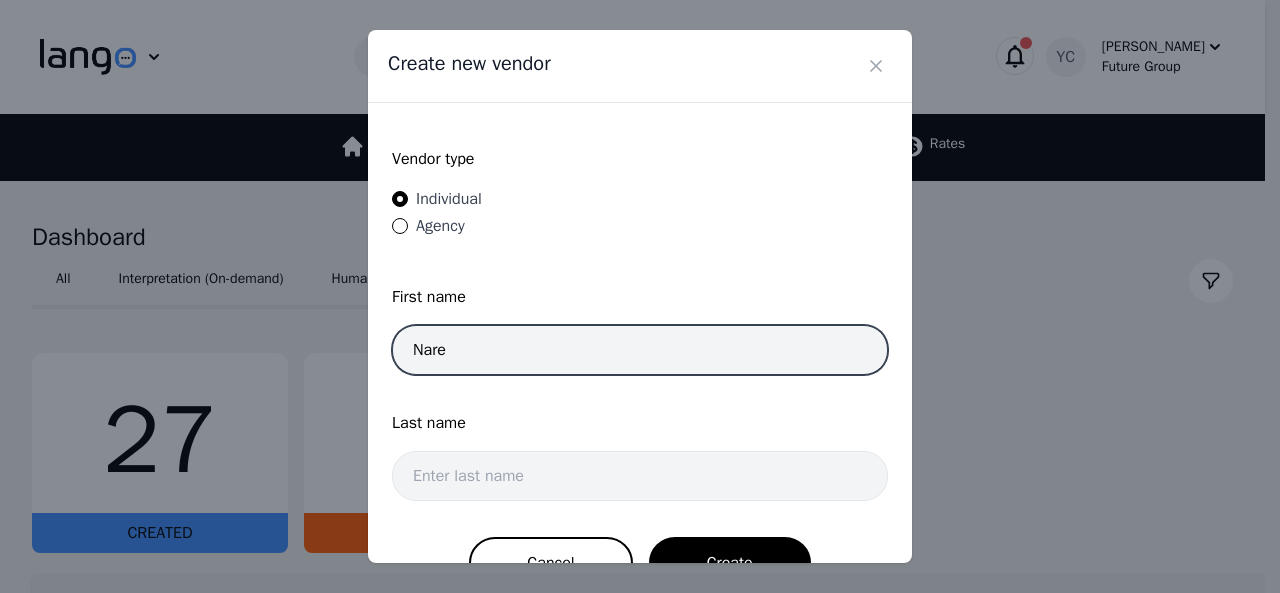type on "Nare" 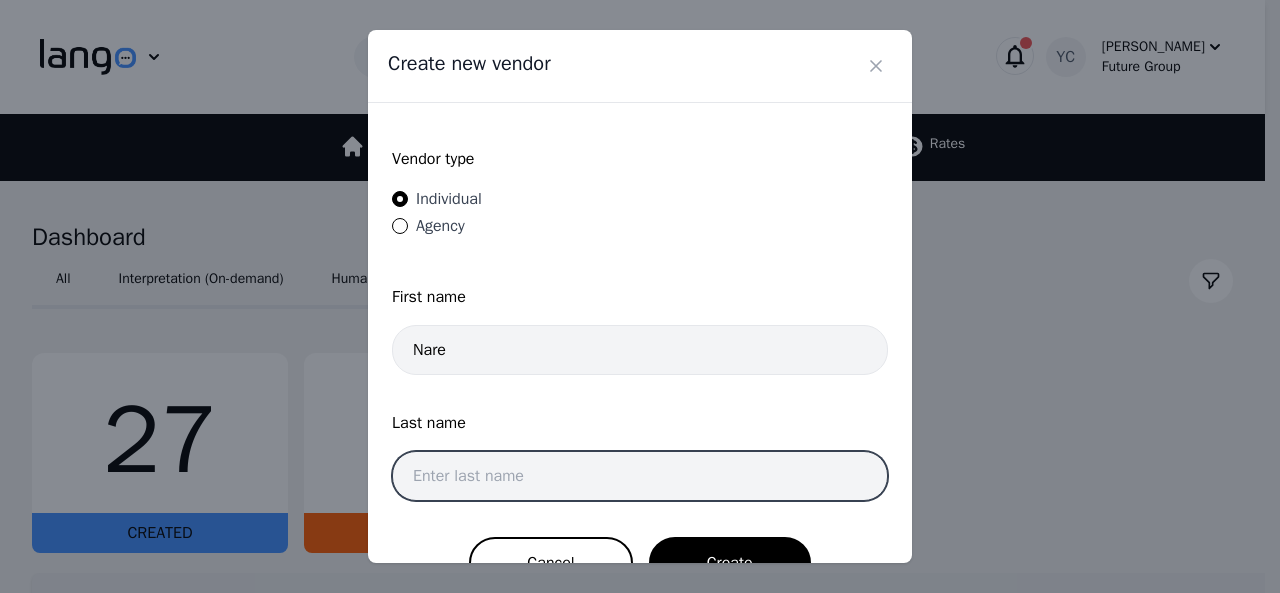 click at bounding box center [640, 476] 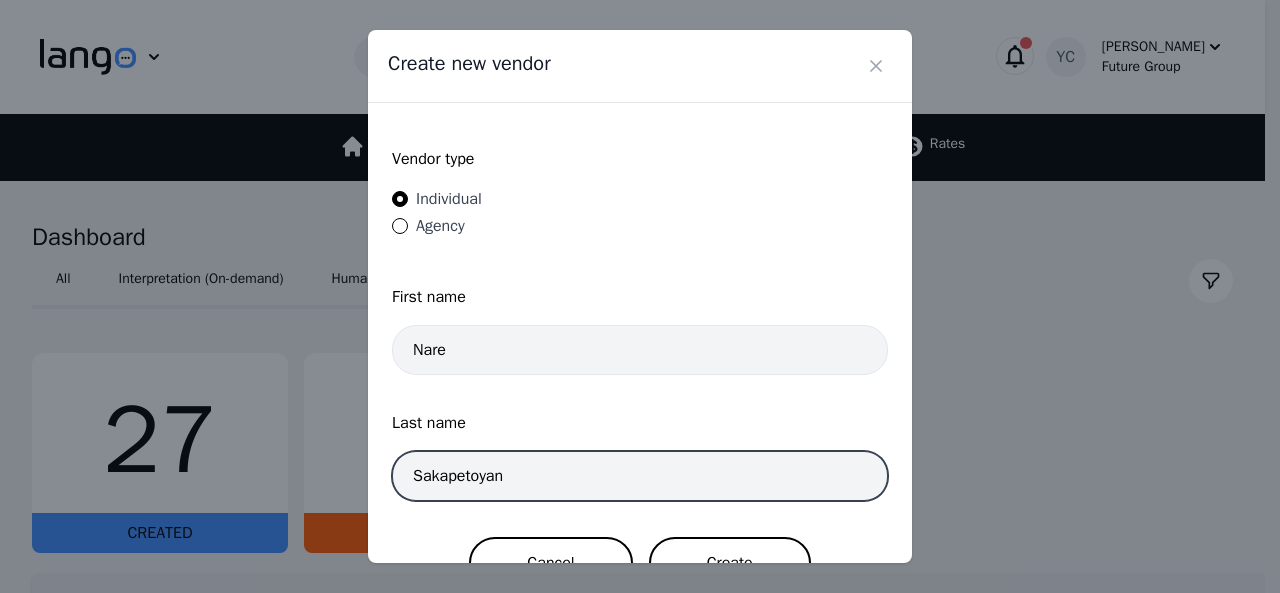 type on "Sakapetoyan" 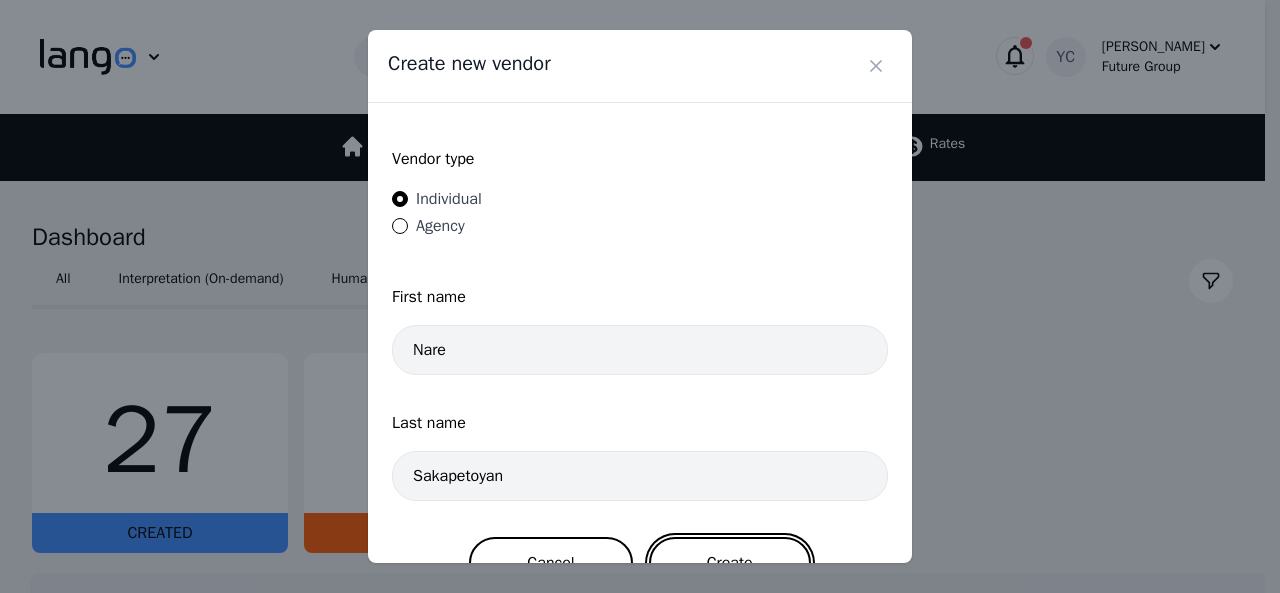 click on "Create" at bounding box center [730, 563] 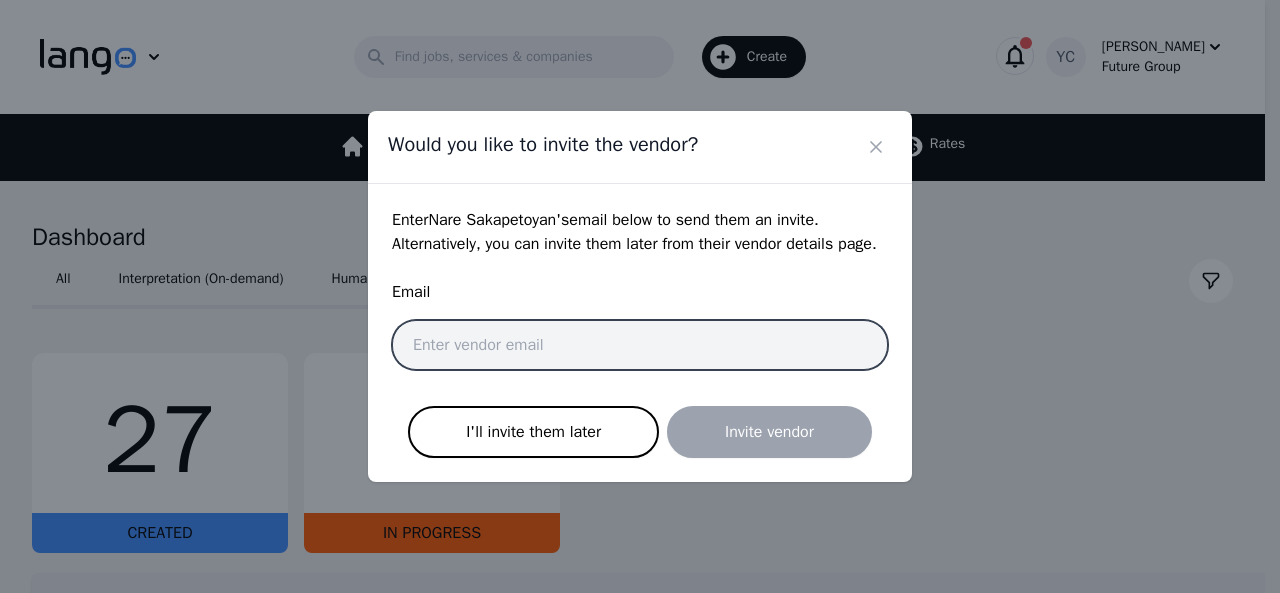 click at bounding box center [640, 345] 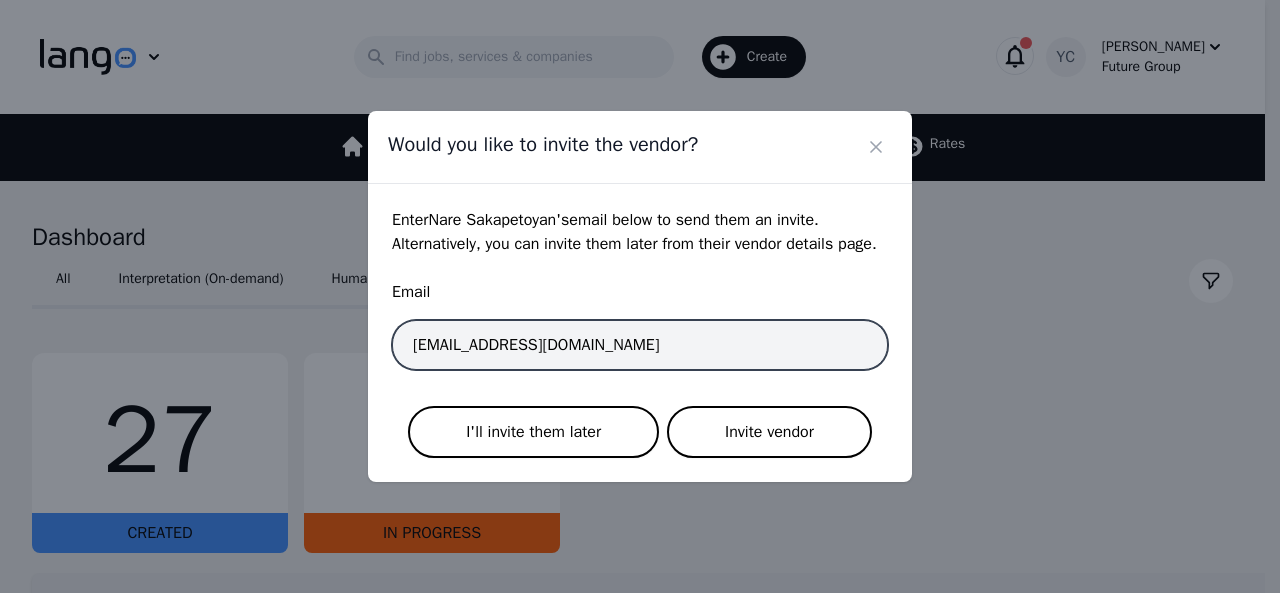 type on "nare.sakapetoyan@future-group.com" 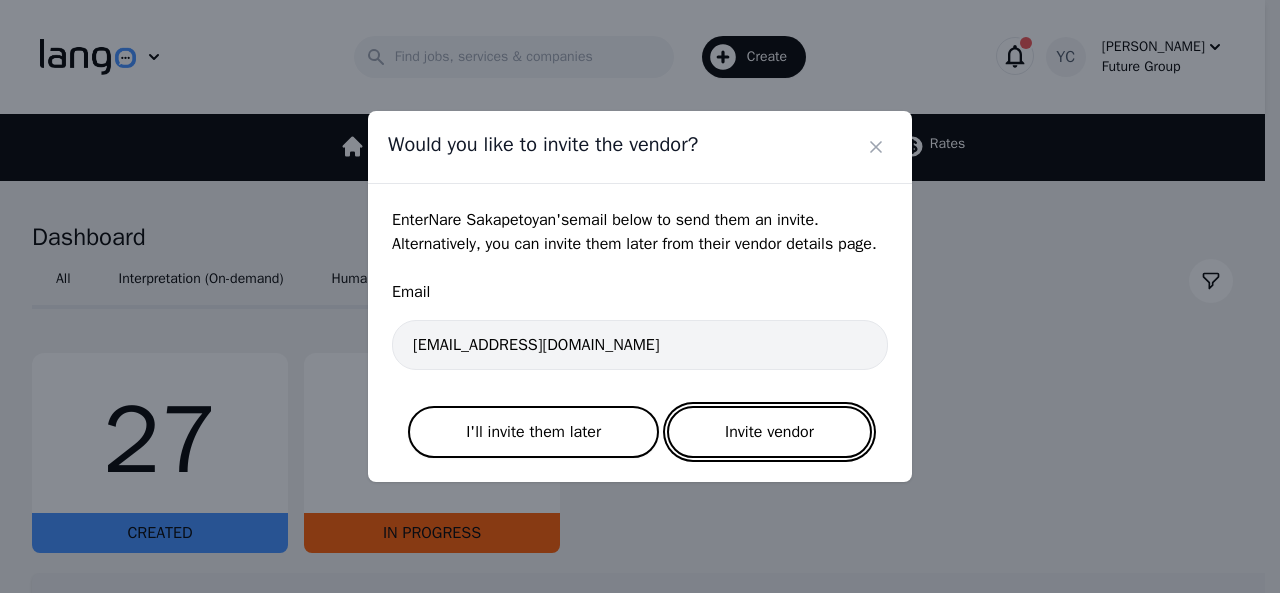 click on "Invite vendor" at bounding box center (769, 432) 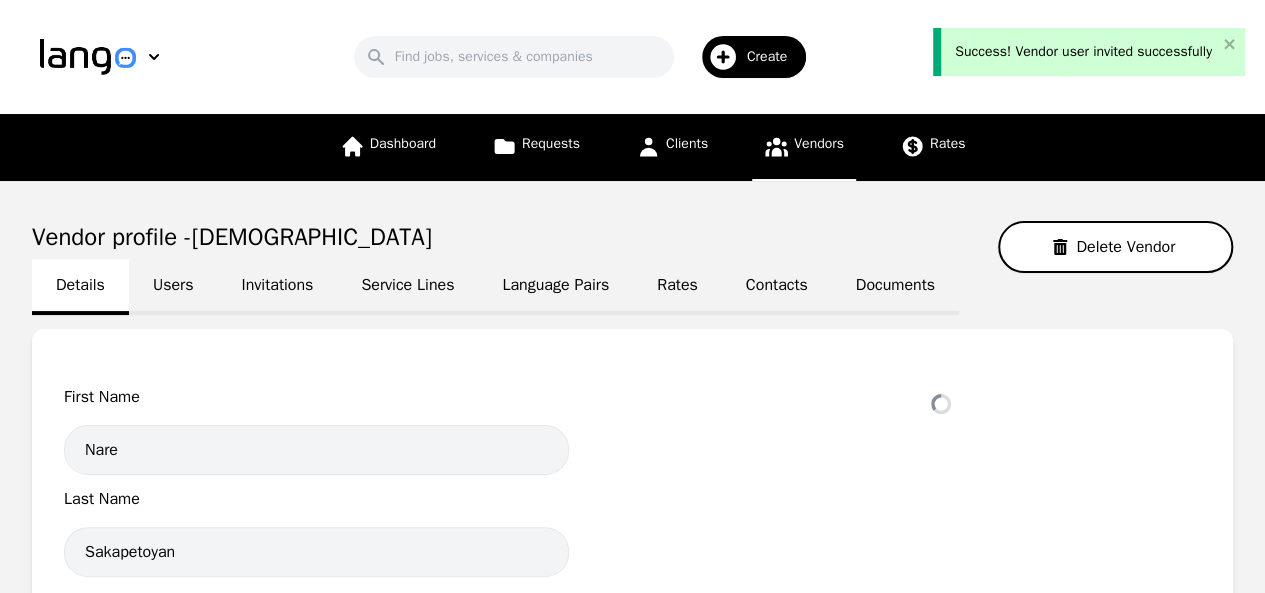 select on "active" 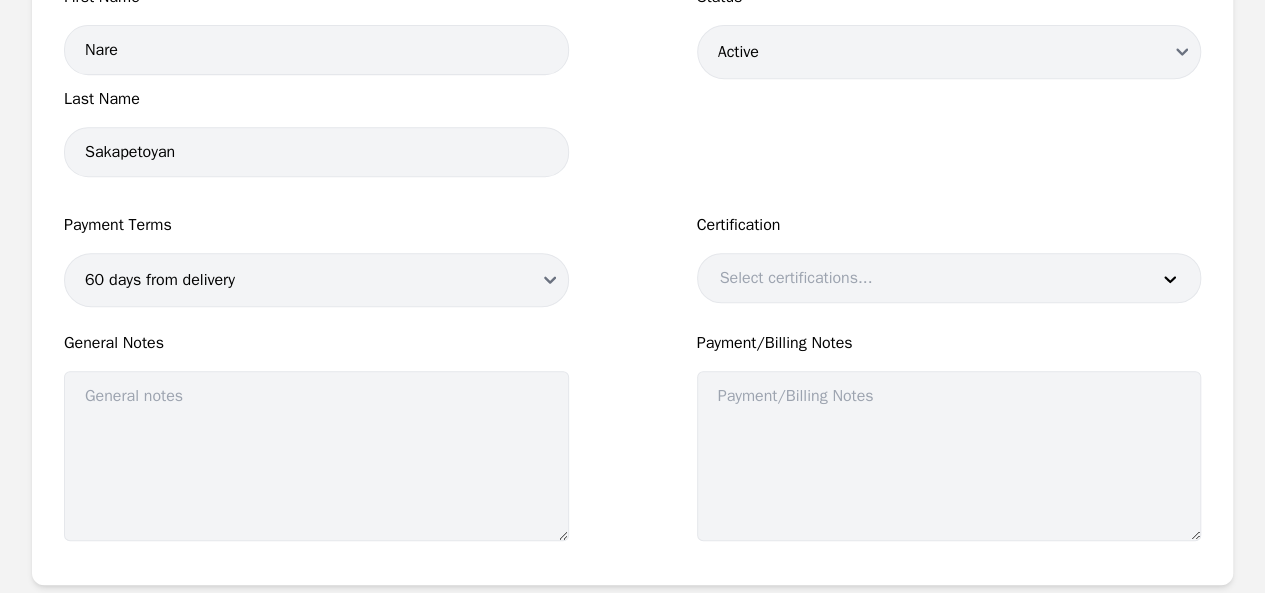 scroll, scrollTop: 600, scrollLeft: 0, axis: vertical 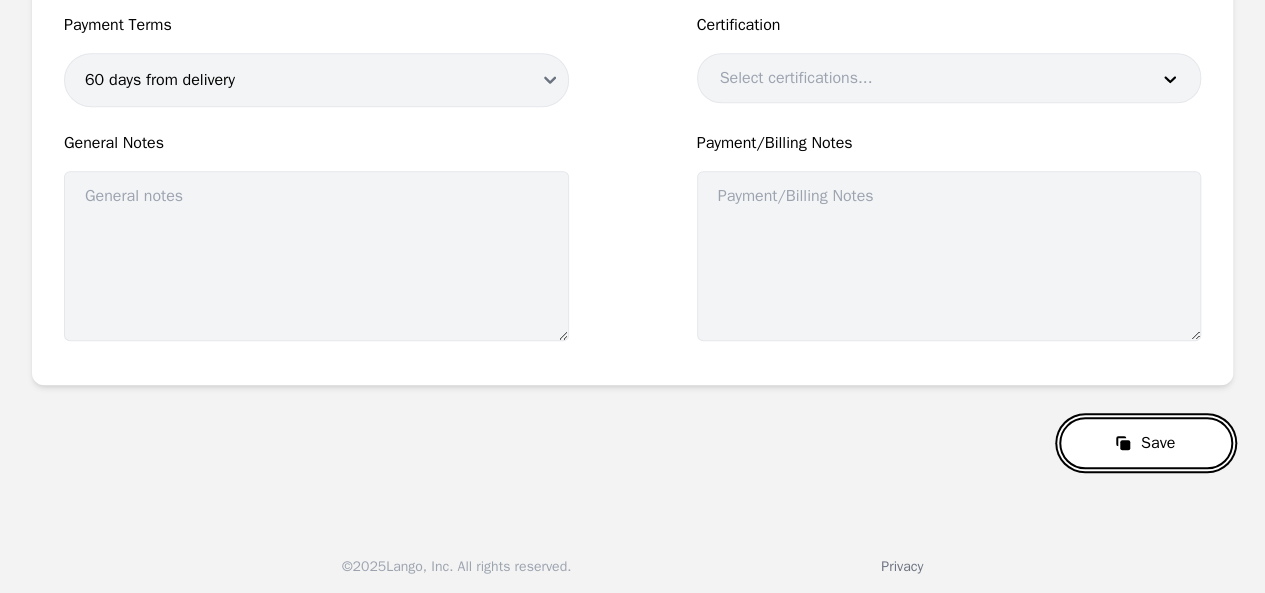 click 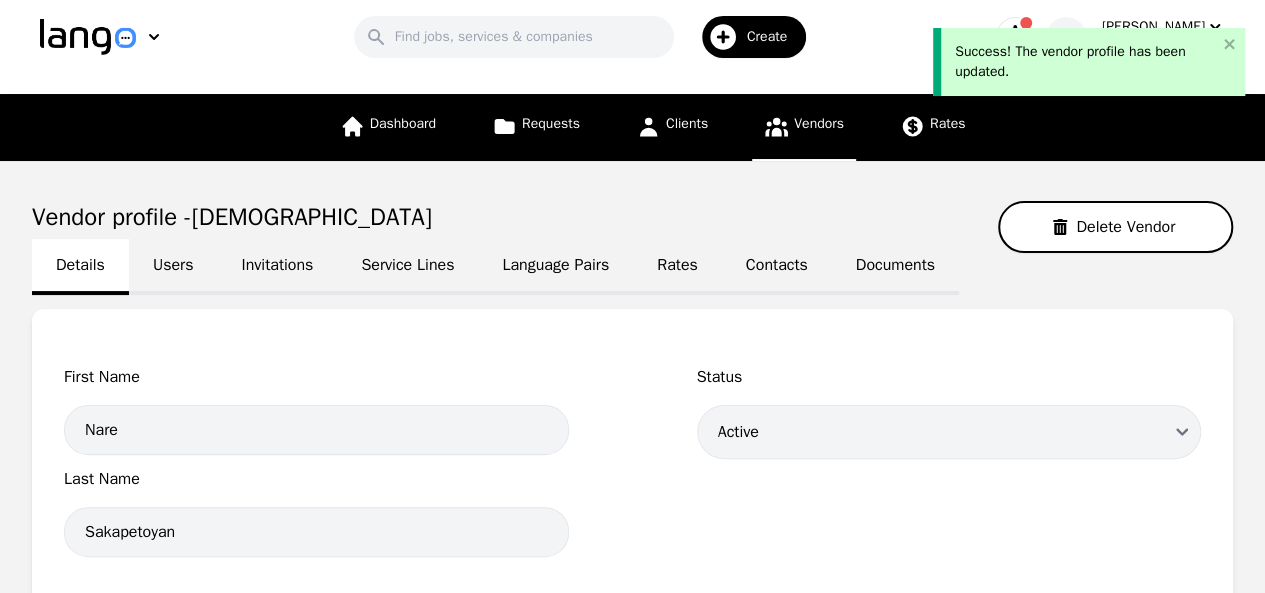 scroll, scrollTop: 0, scrollLeft: 0, axis: both 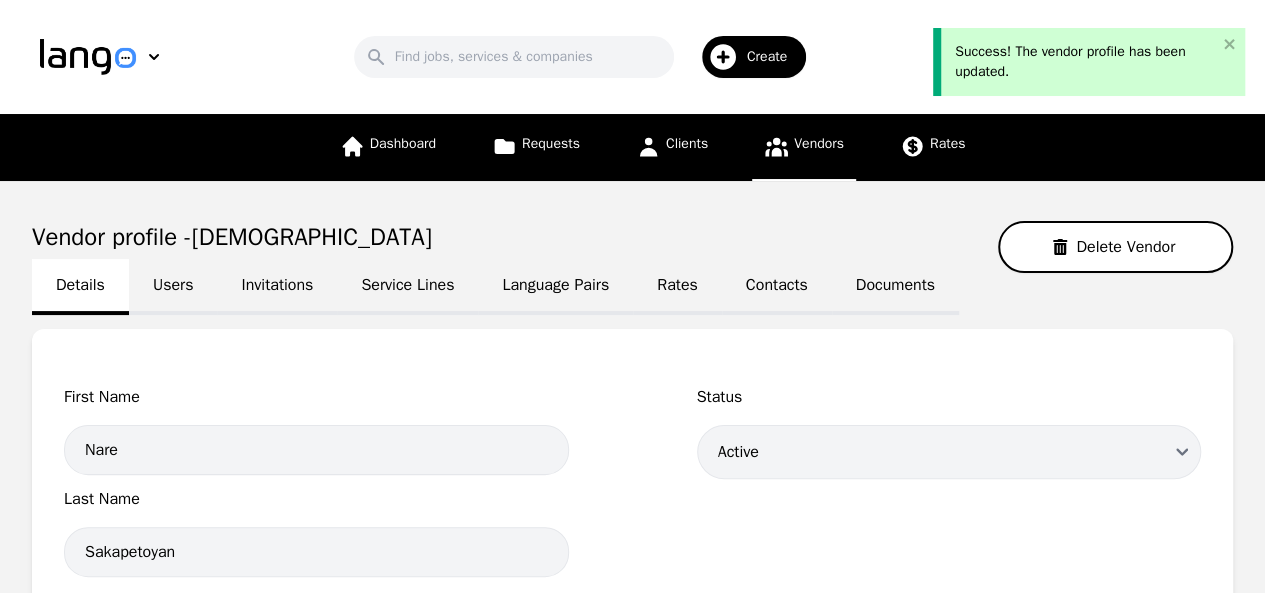 click on "Language Pairs" at bounding box center (555, 287) 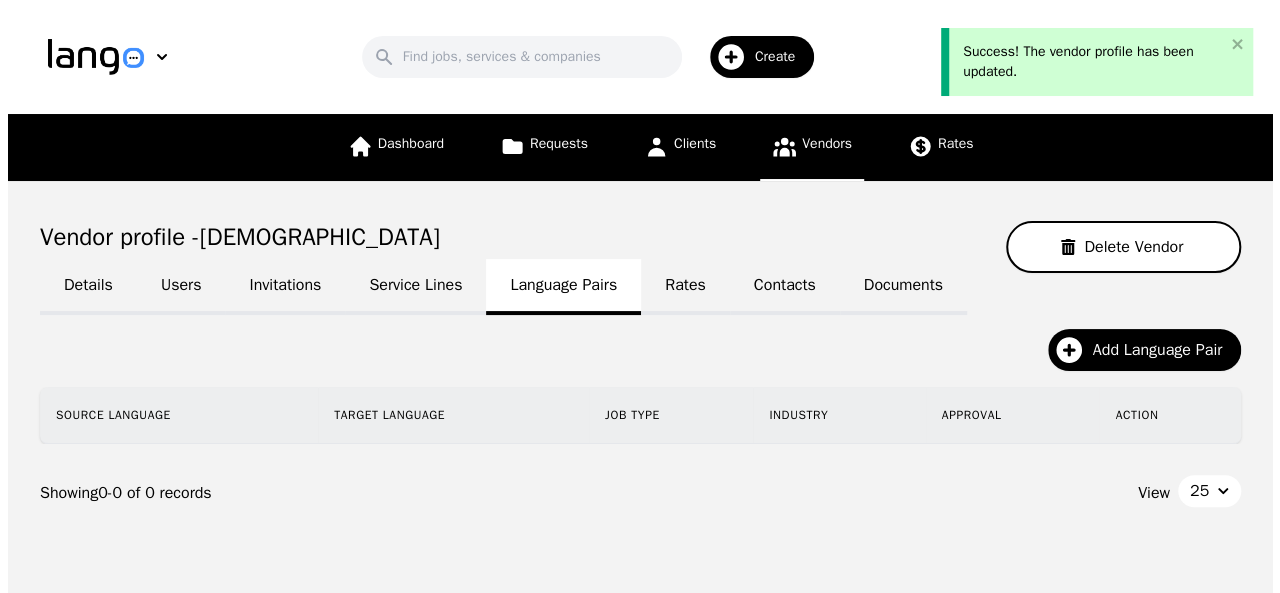 scroll, scrollTop: 77, scrollLeft: 0, axis: vertical 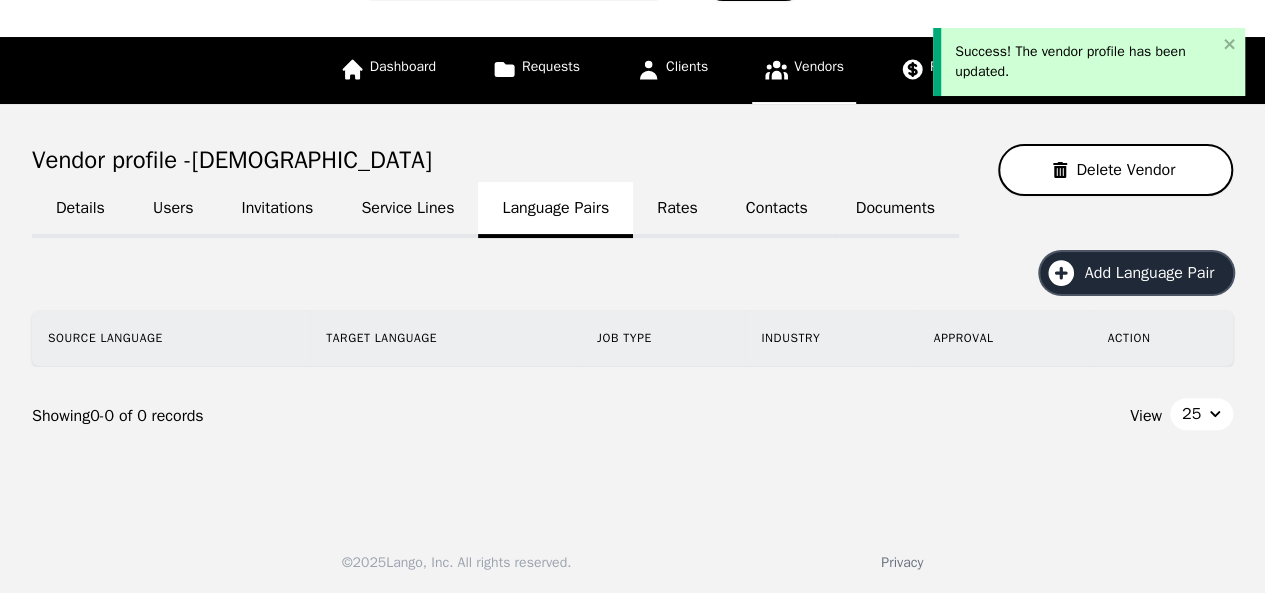 click 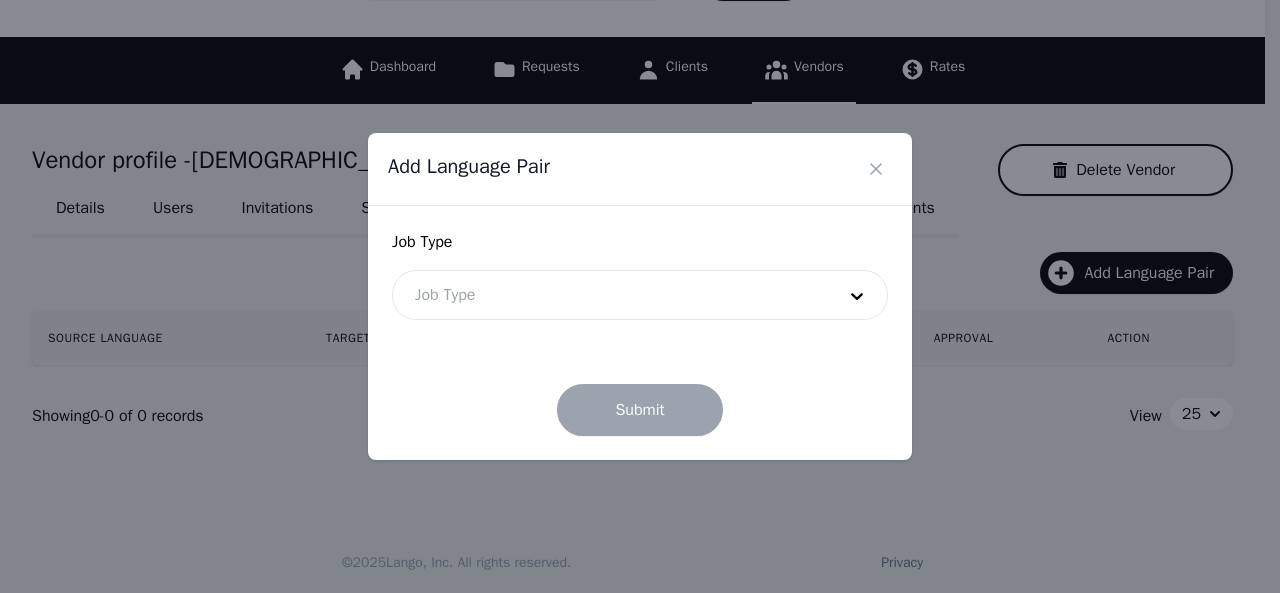 click at bounding box center [610, 295] 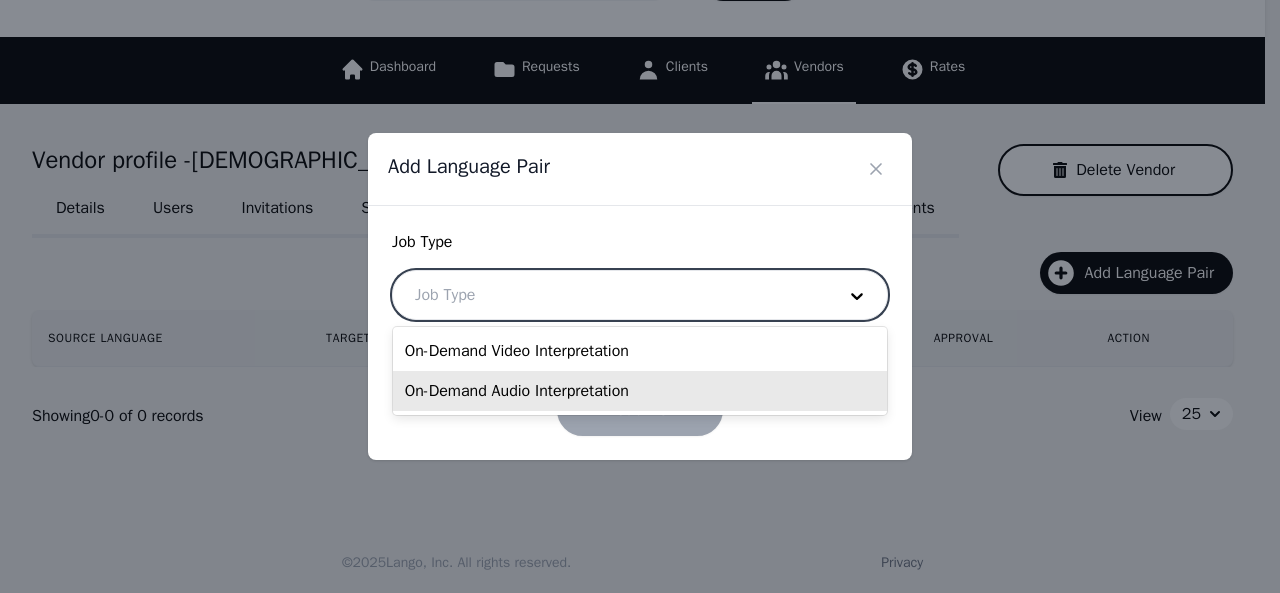 click on "On-Demand Audio Interpretation" at bounding box center (640, 391) 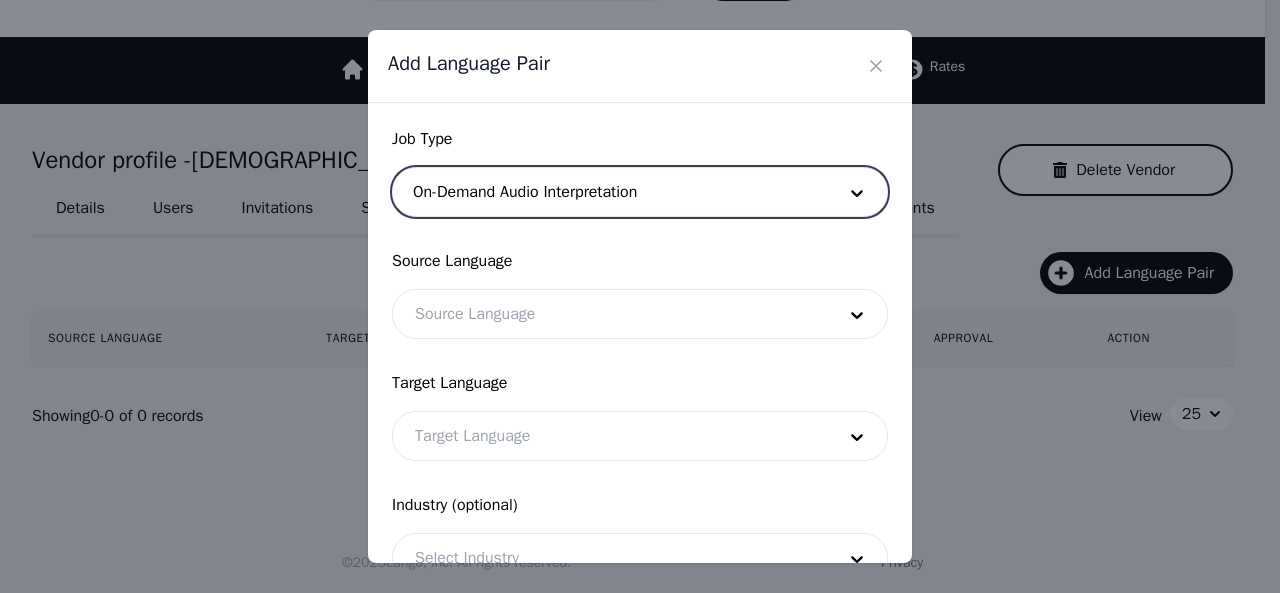 click at bounding box center (610, 314) 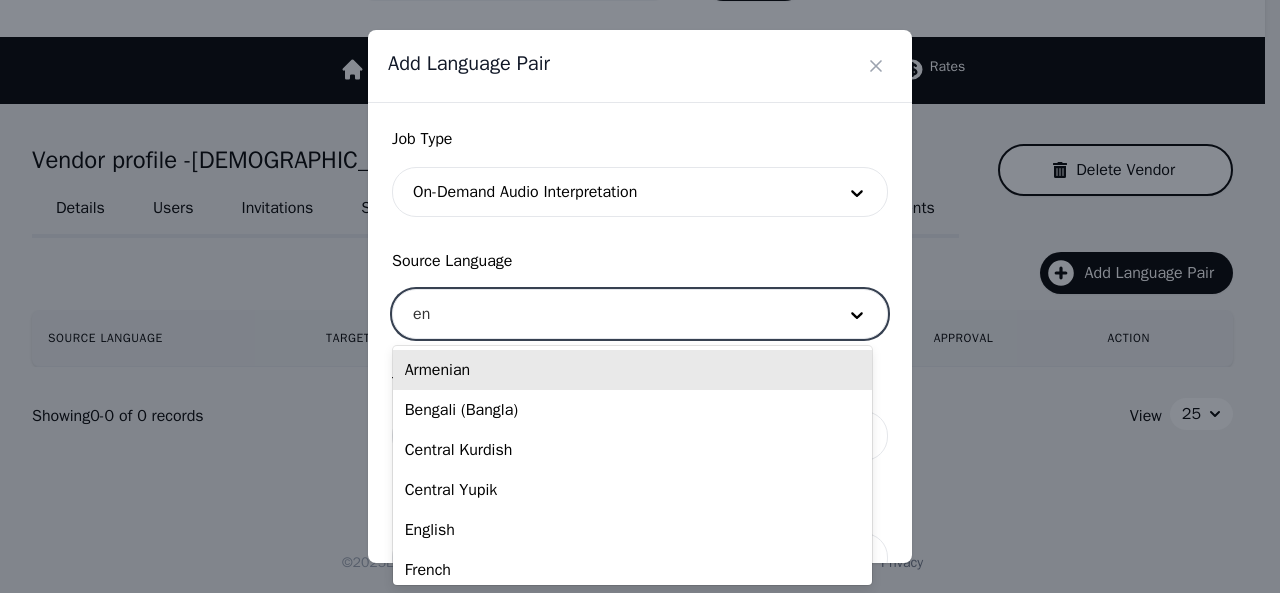 type on "eng" 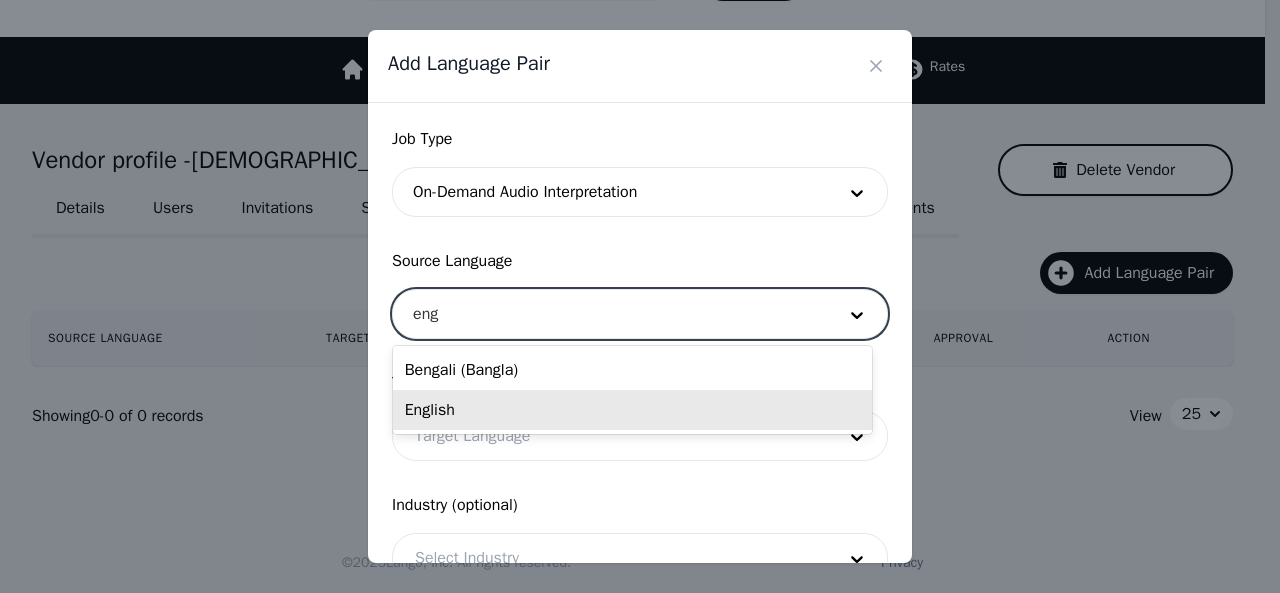 click on "English" at bounding box center (632, 410) 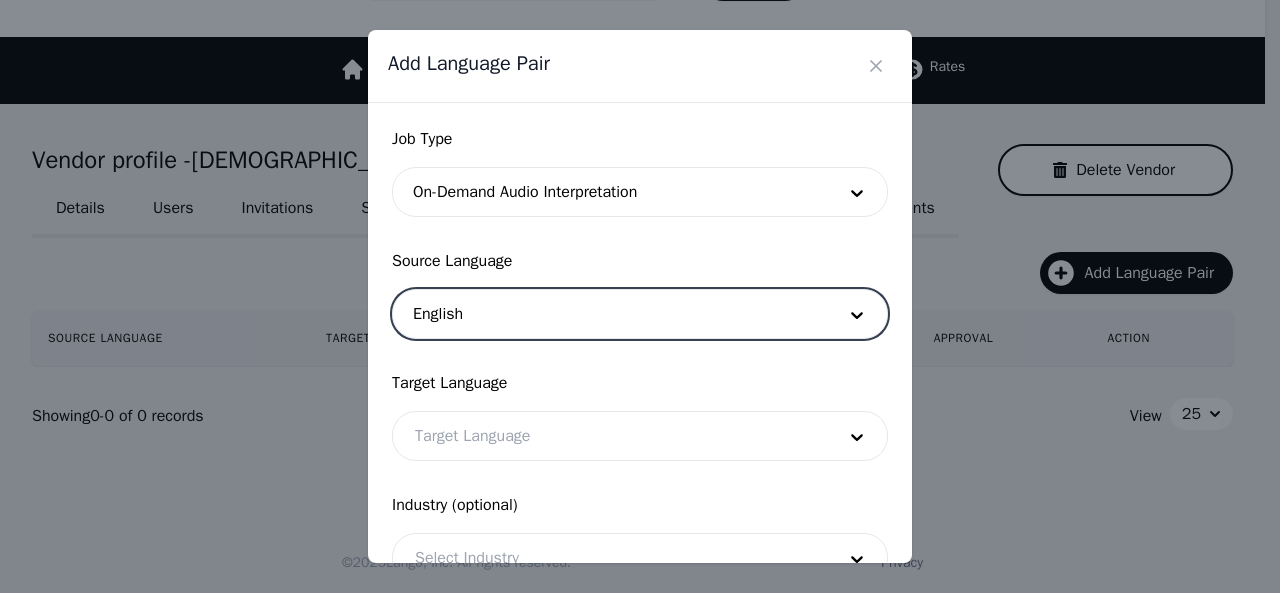 click at bounding box center [610, 436] 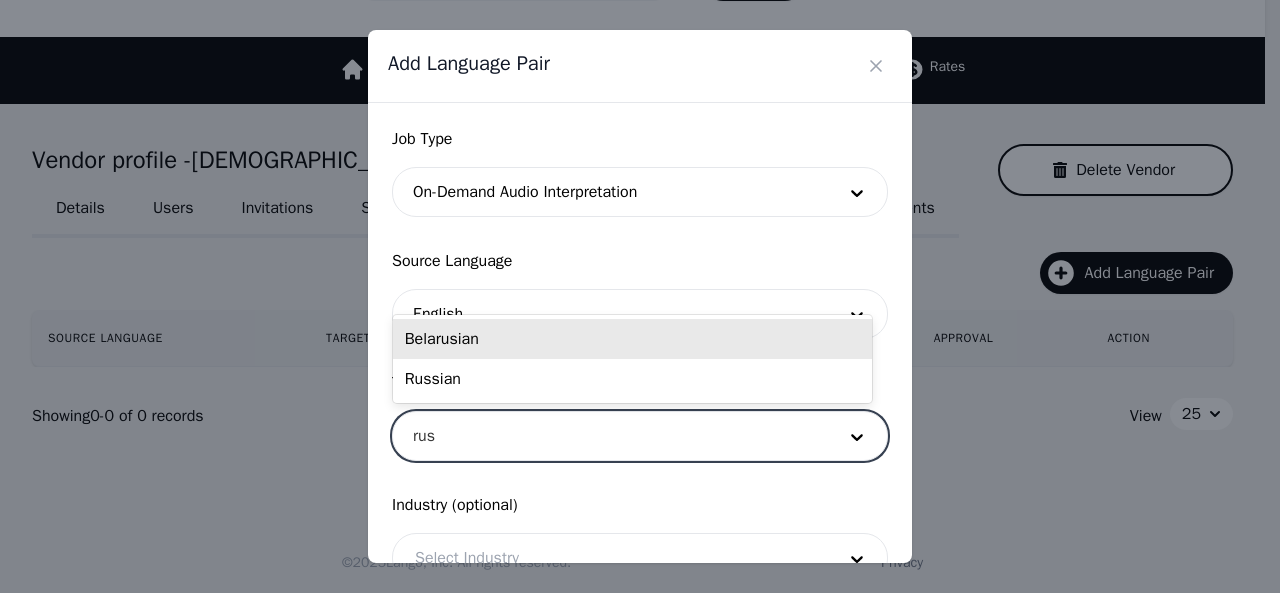 type on "[PERSON_NAME]" 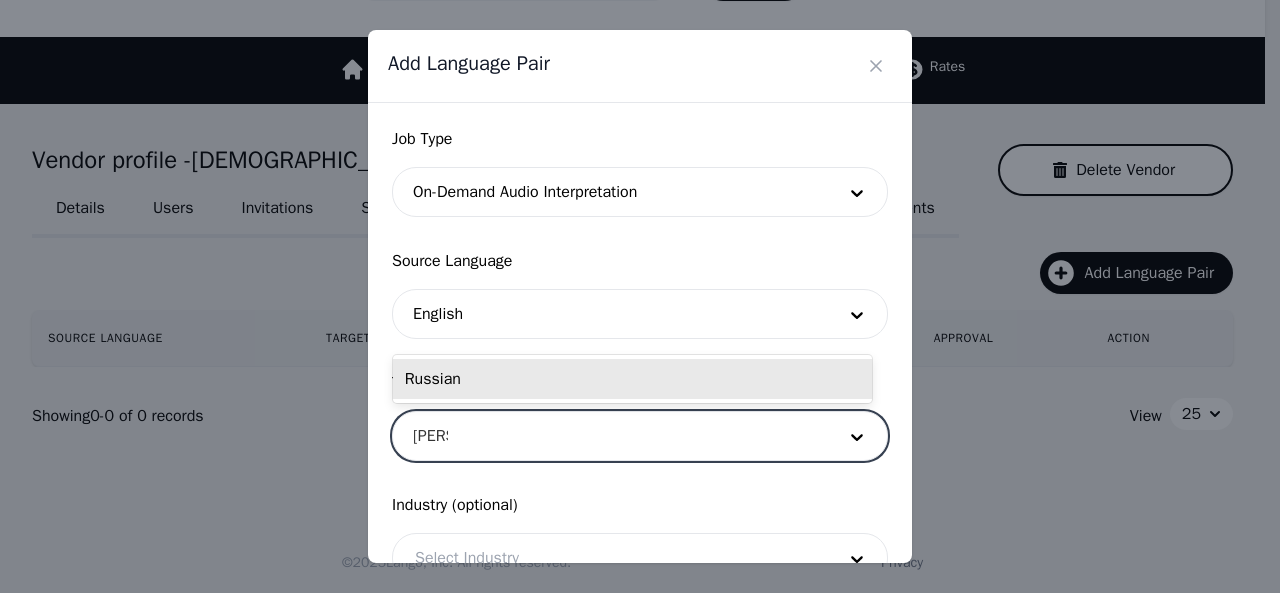 click on "Russian" at bounding box center [632, 379] 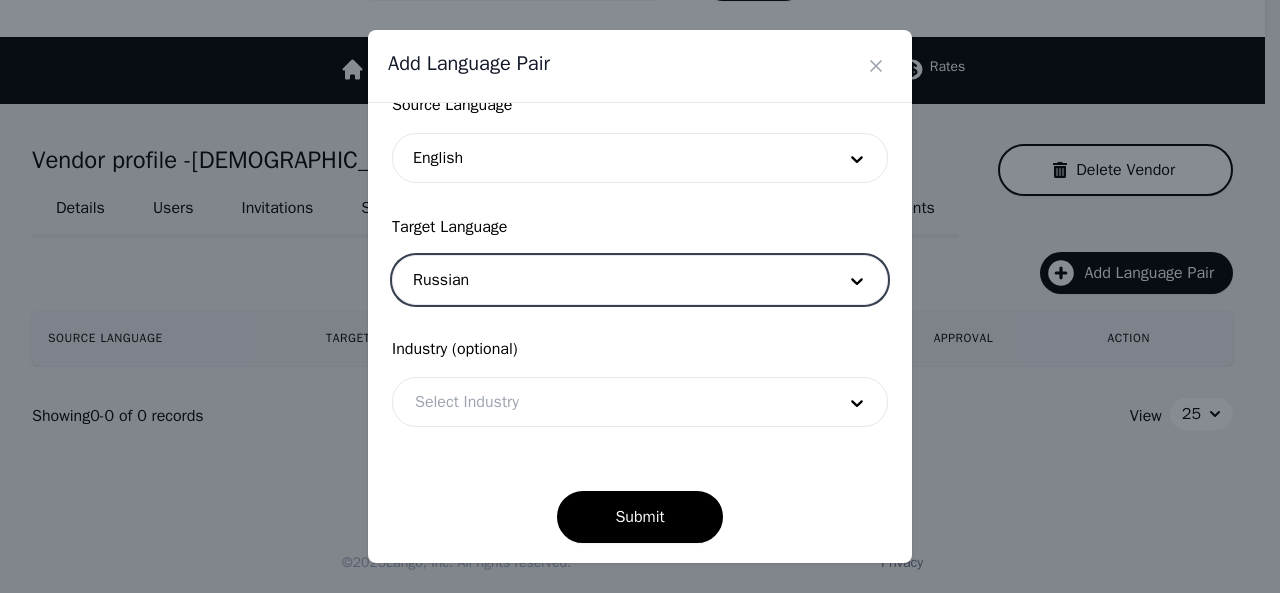 scroll, scrollTop: 158, scrollLeft: 0, axis: vertical 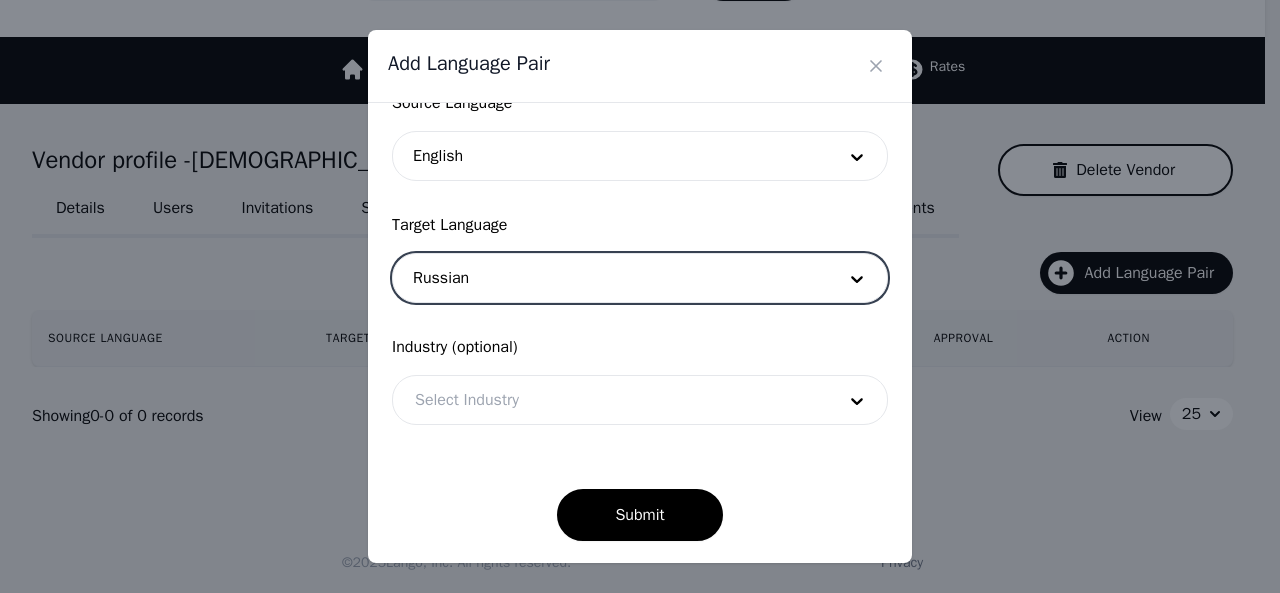 click at bounding box center [610, 400] 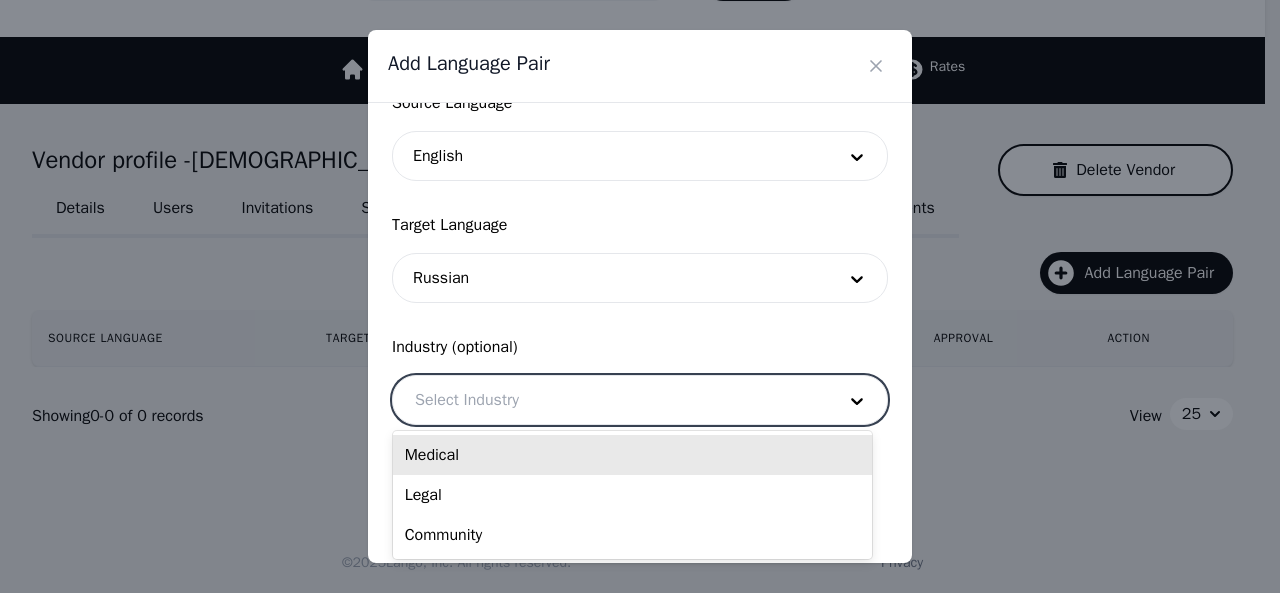 click on "Medical" at bounding box center [632, 455] 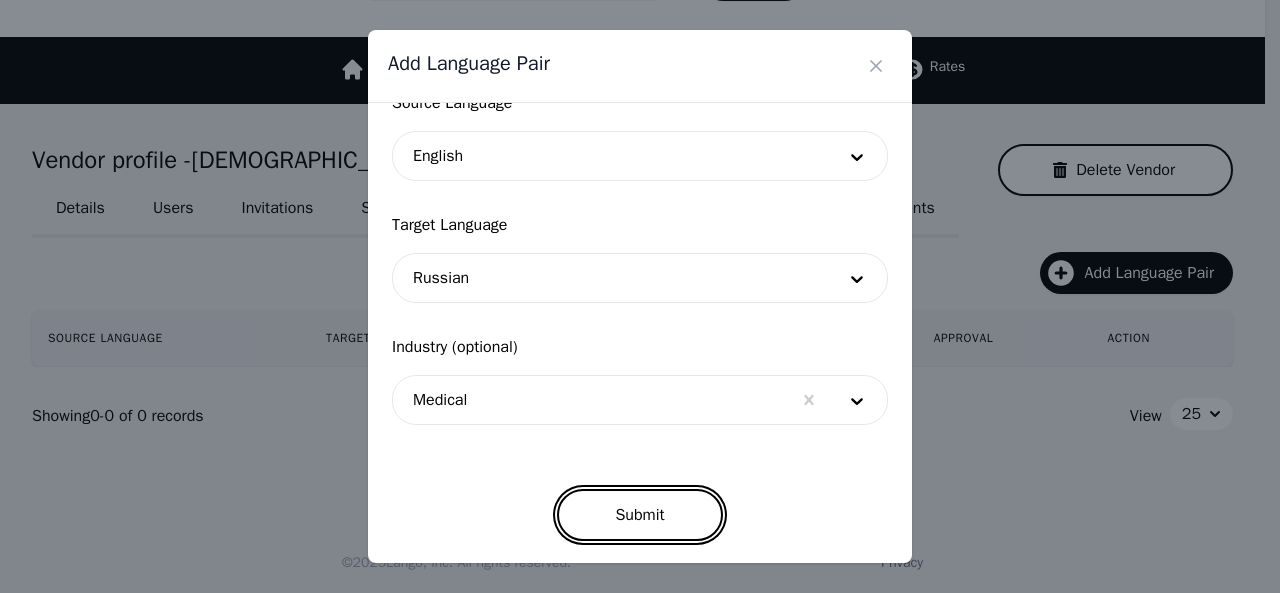 click on "Submit" at bounding box center (639, 515) 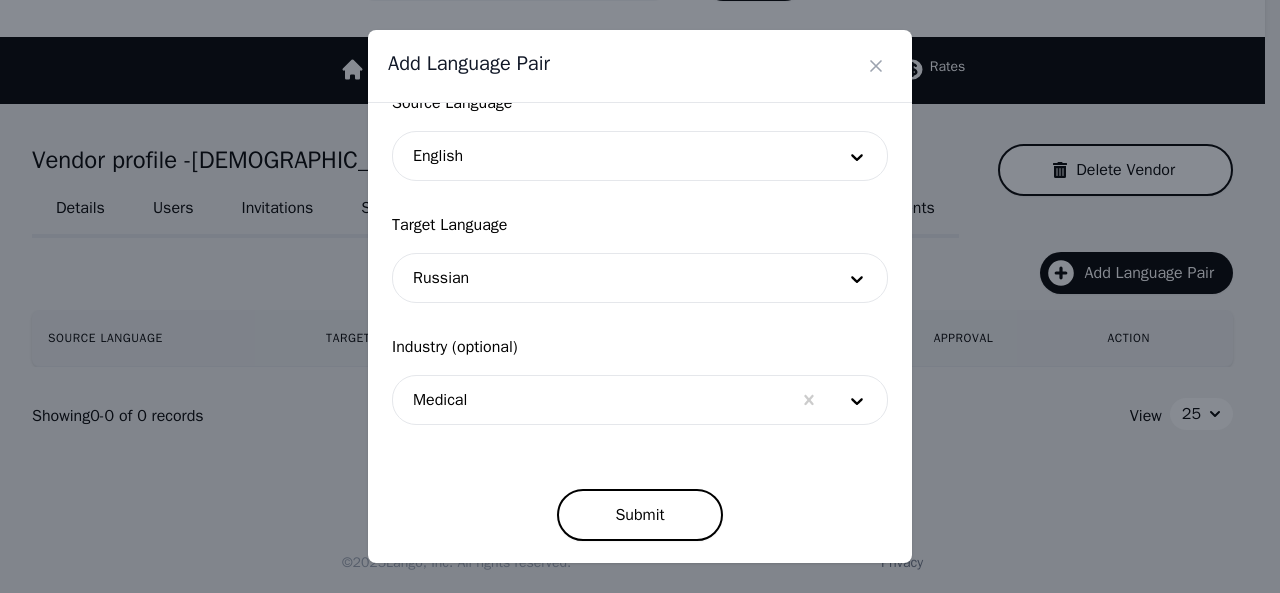 scroll, scrollTop: 152, scrollLeft: 0, axis: vertical 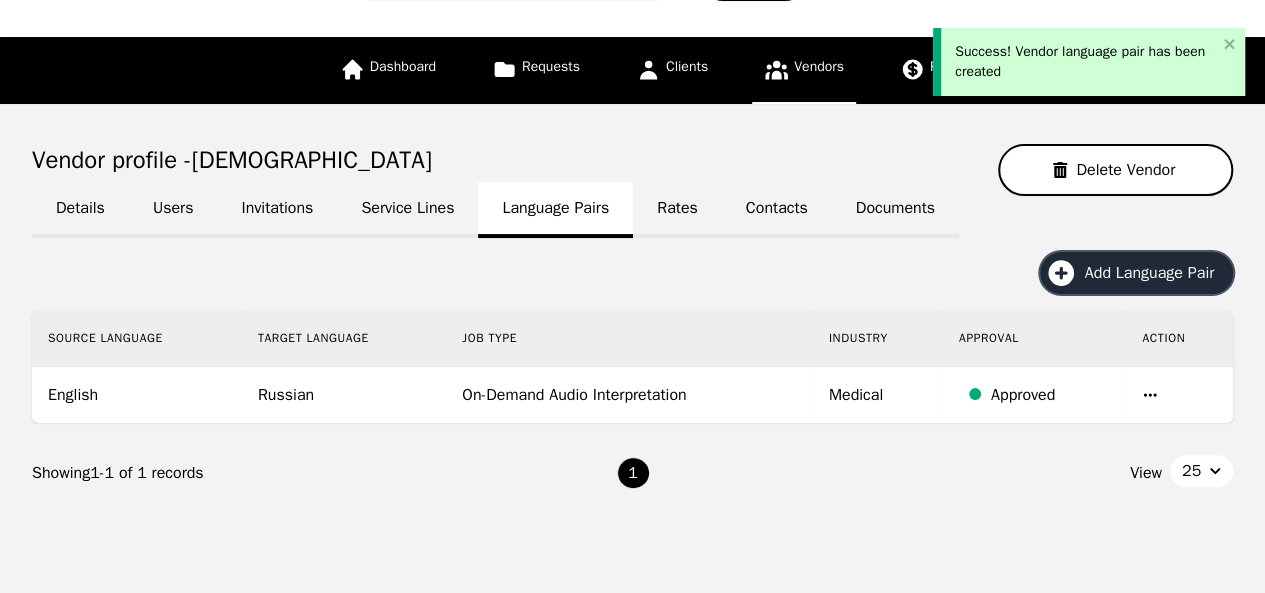 click 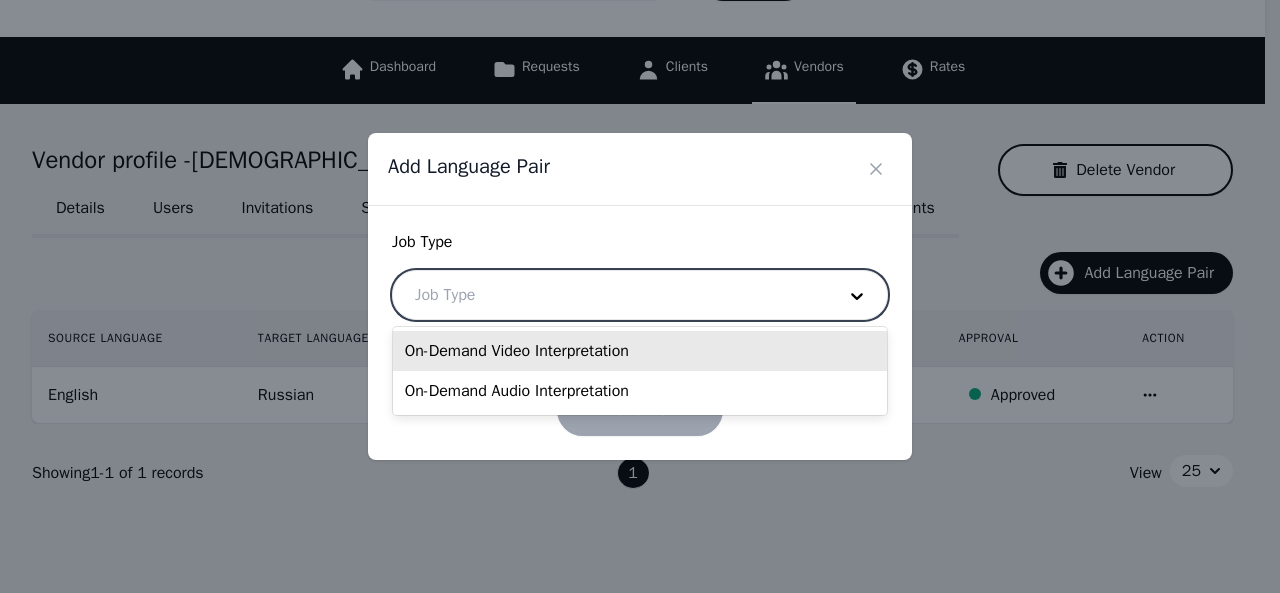 click at bounding box center [610, 295] 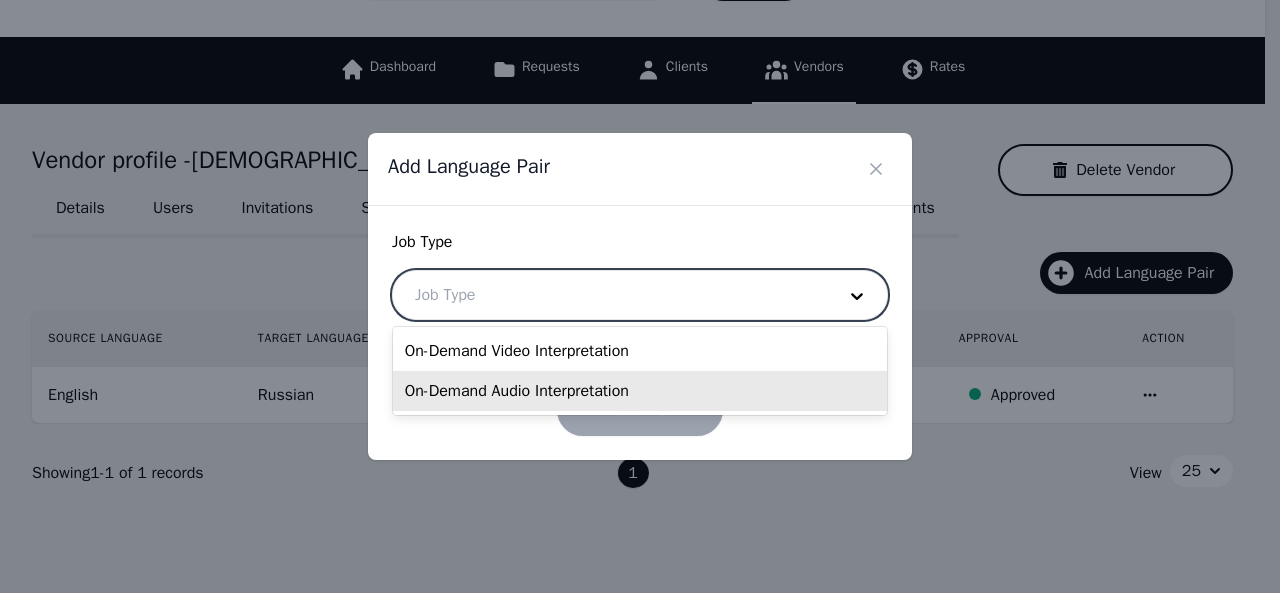 click on "On-Demand Audio Interpretation" at bounding box center [640, 391] 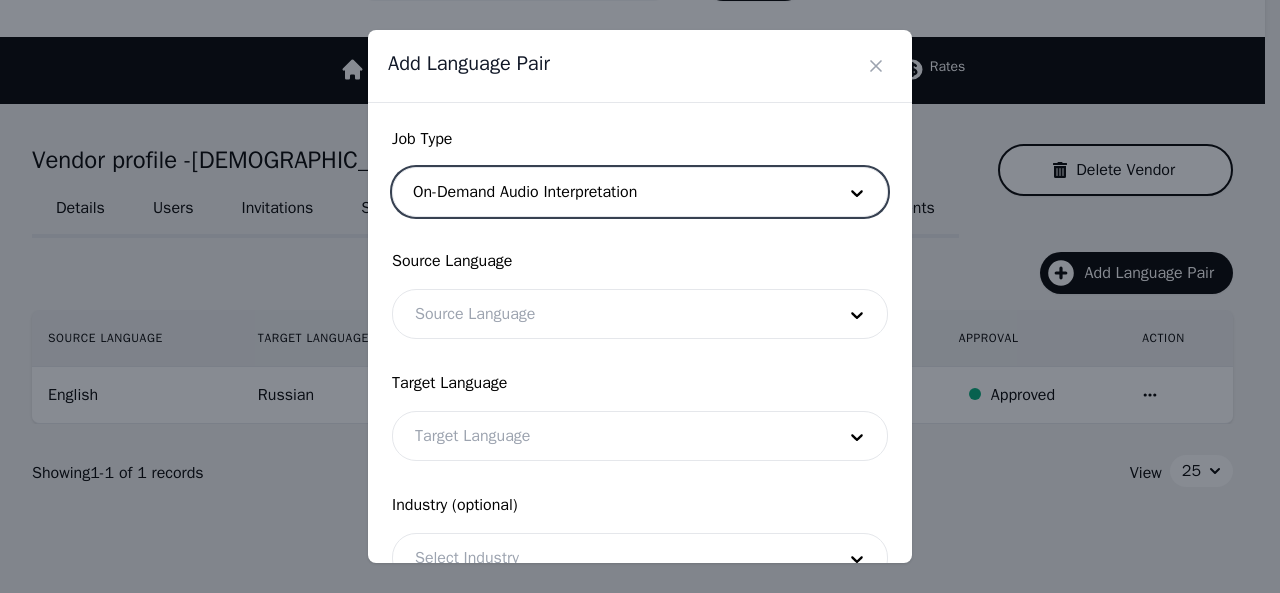 click at bounding box center (610, 314) 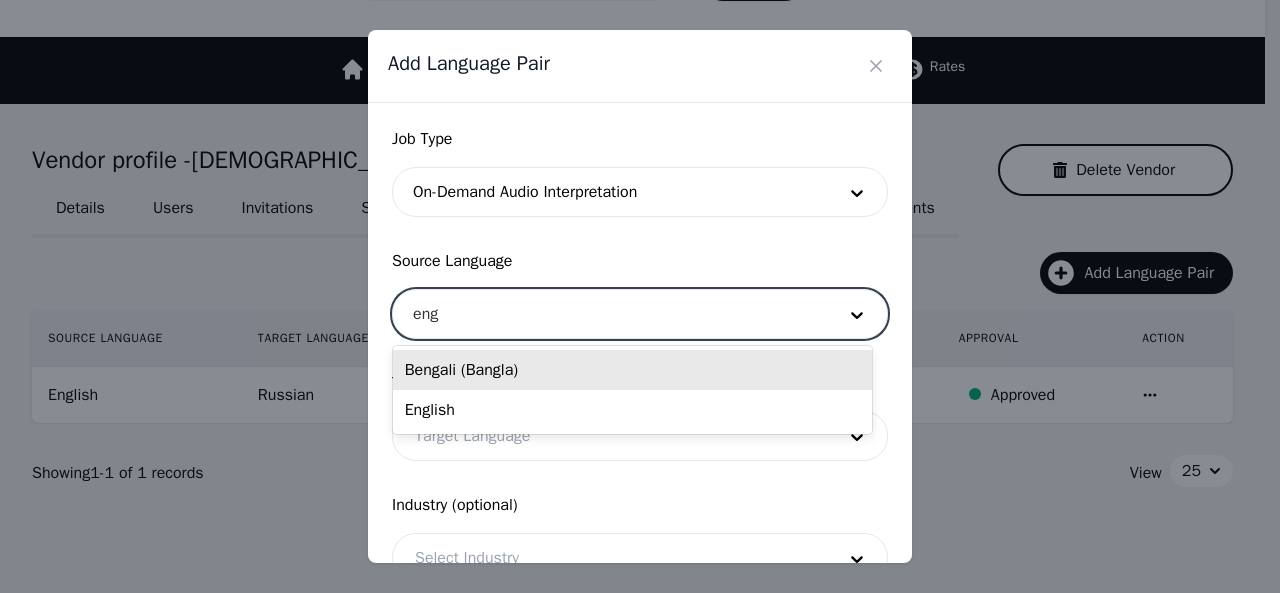 type on "engl" 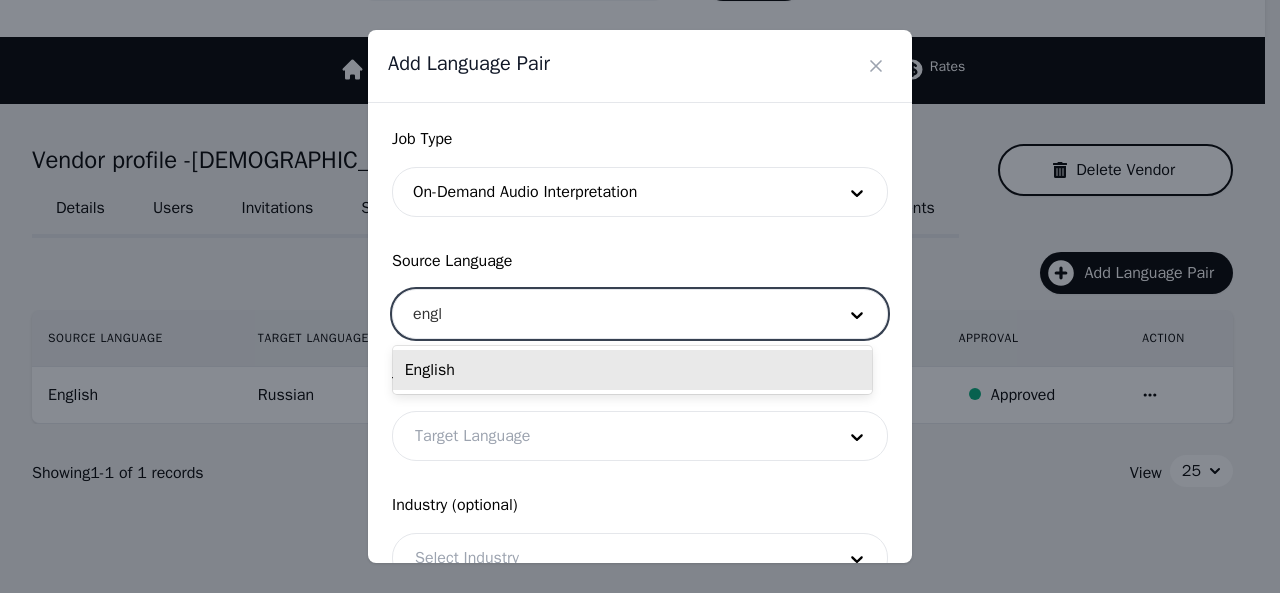 click on "English" at bounding box center (632, 370) 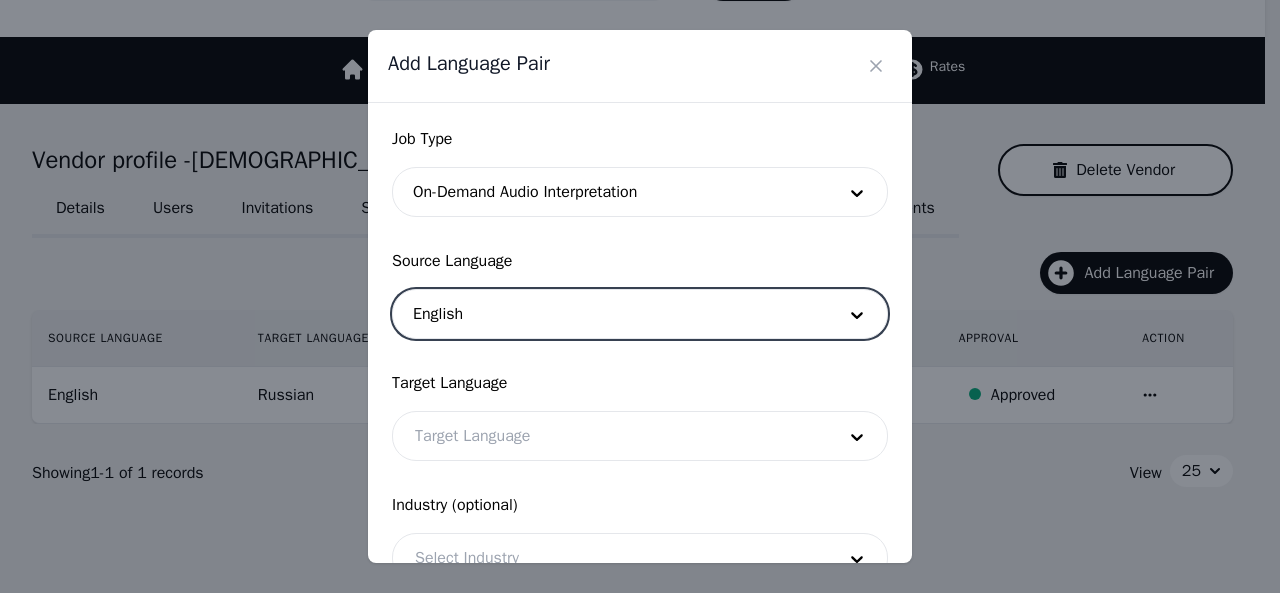 click at bounding box center [610, 436] 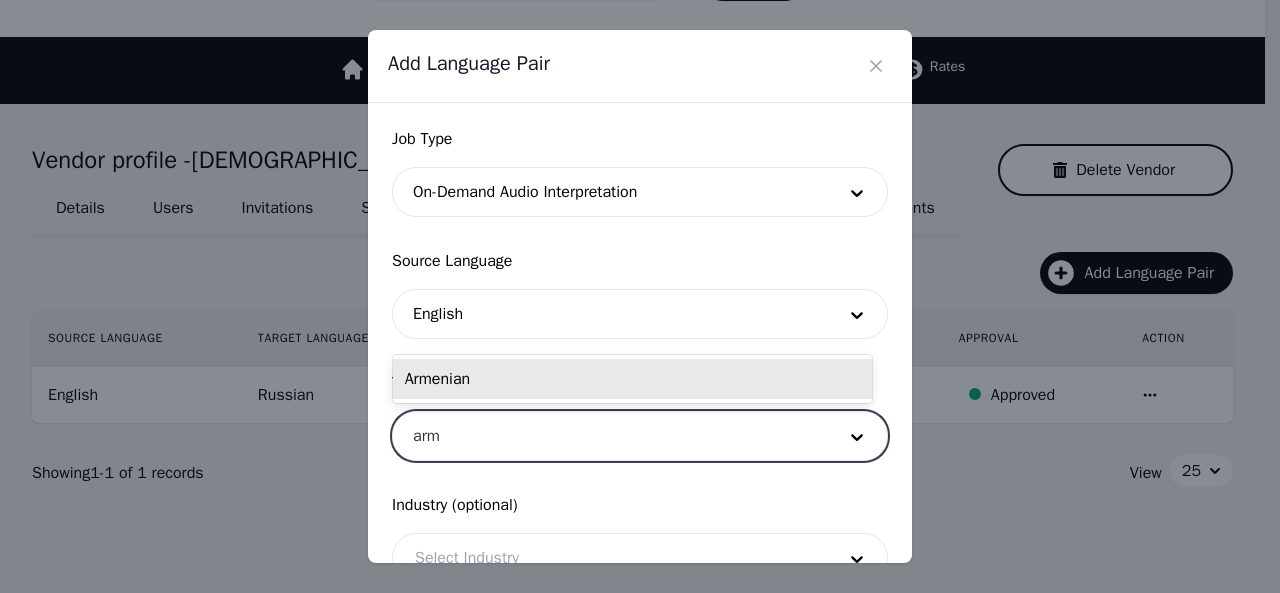 type on "arme" 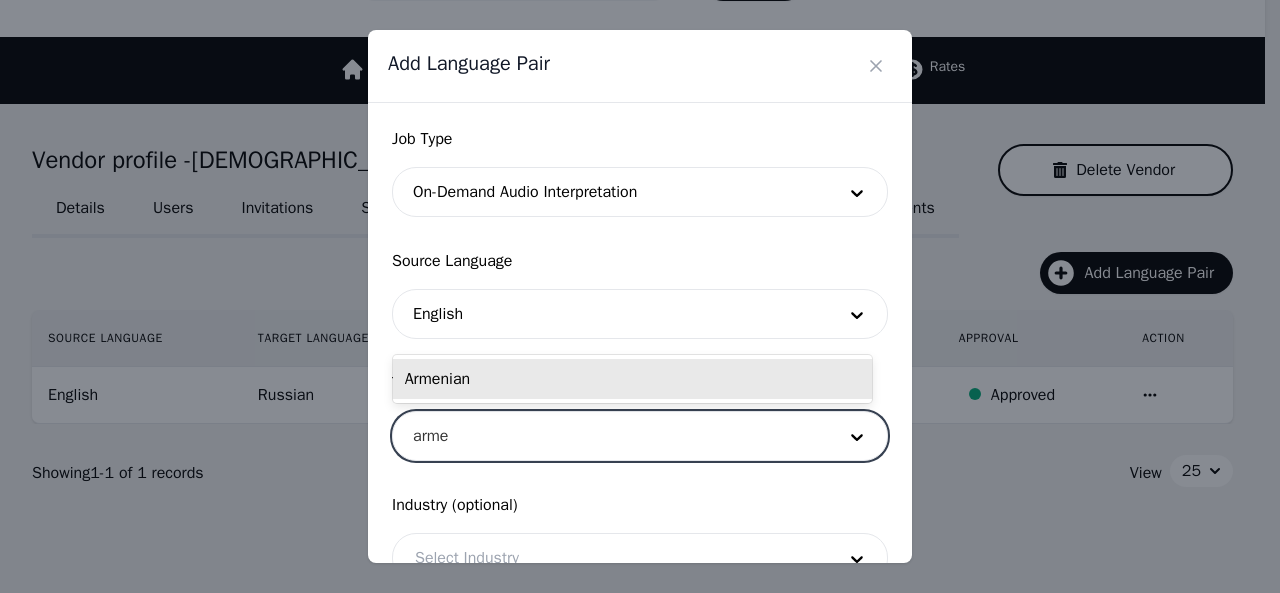 click on "Armenian" at bounding box center [632, 379] 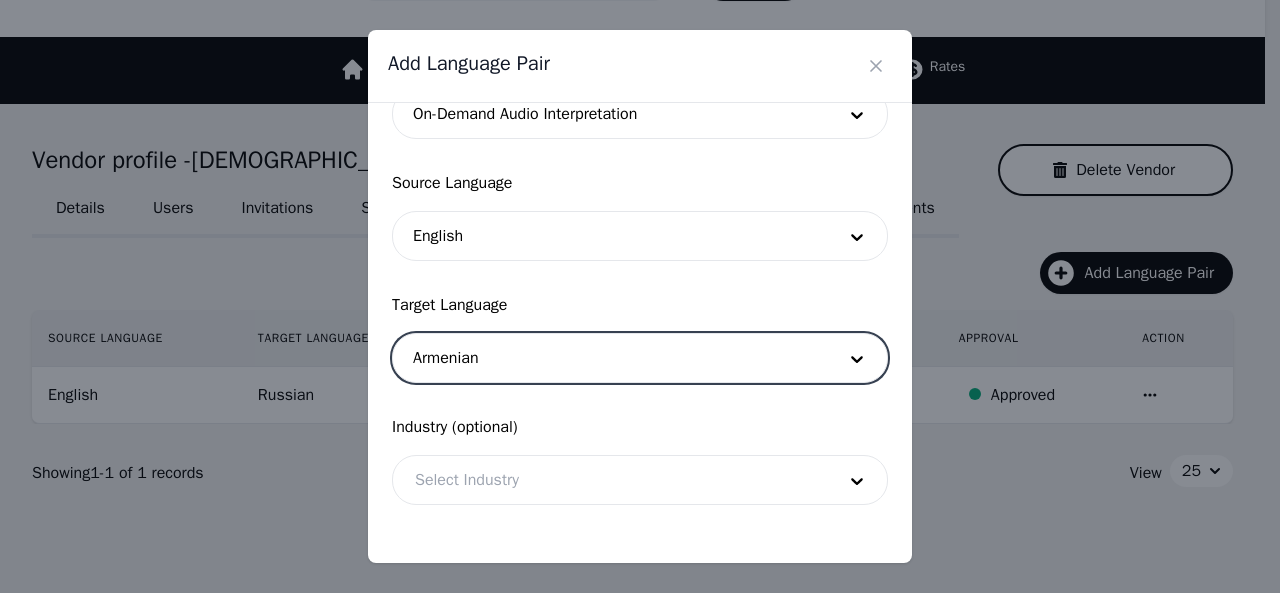 scroll, scrollTop: 158, scrollLeft: 0, axis: vertical 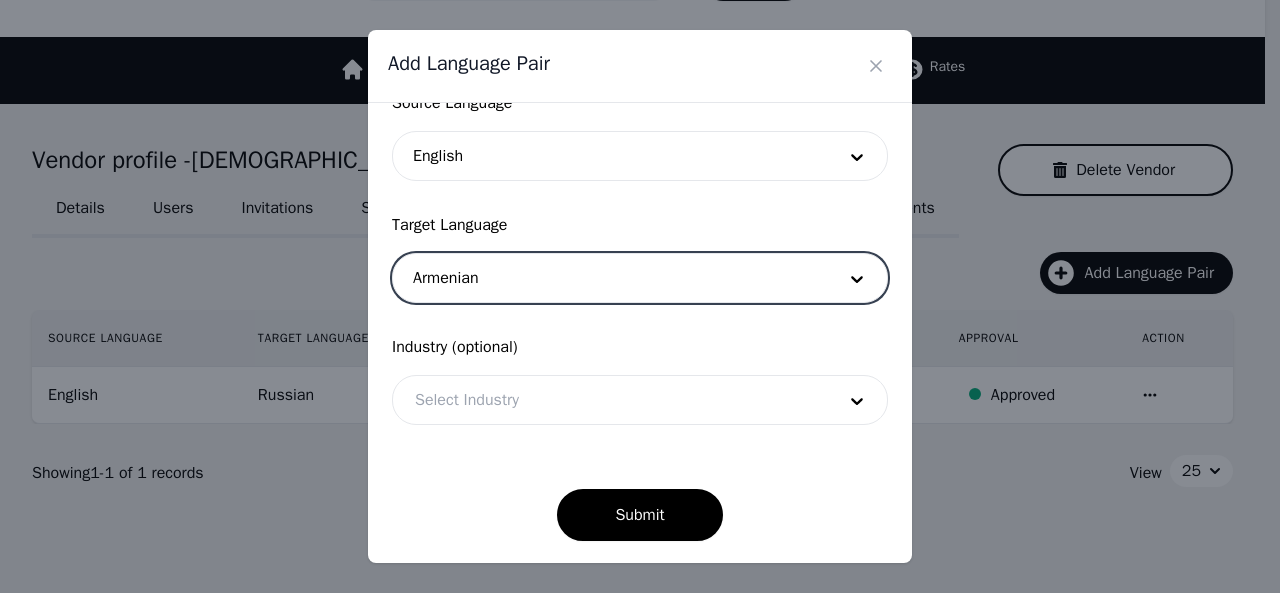 click at bounding box center (610, 400) 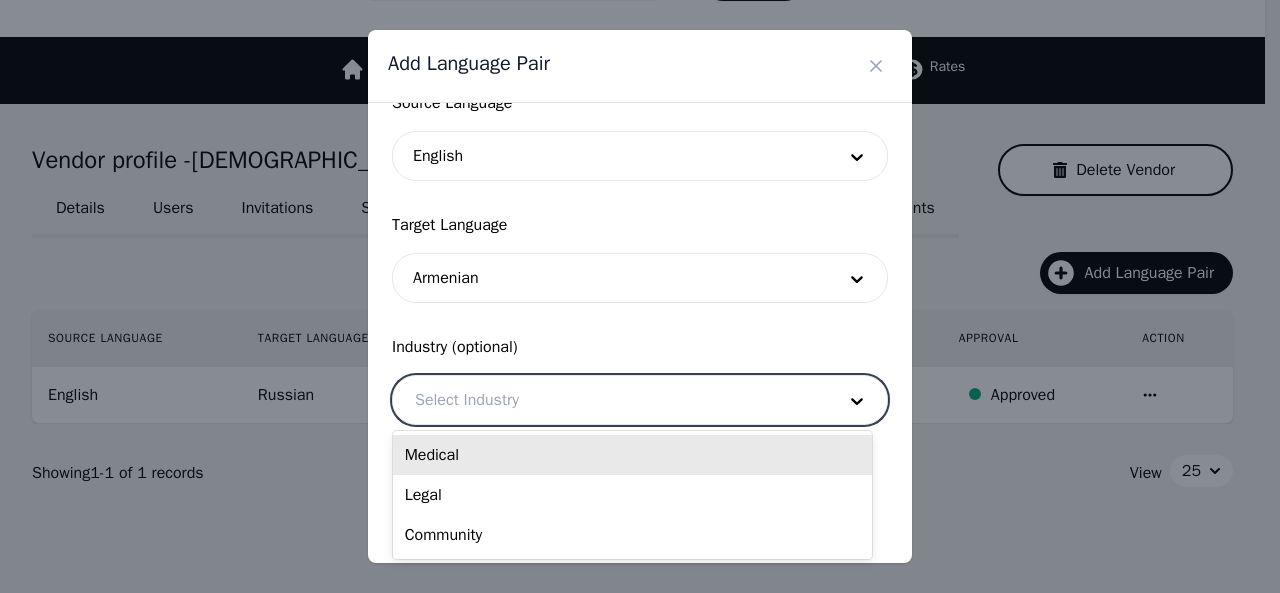 click on "Medical" at bounding box center (632, 455) 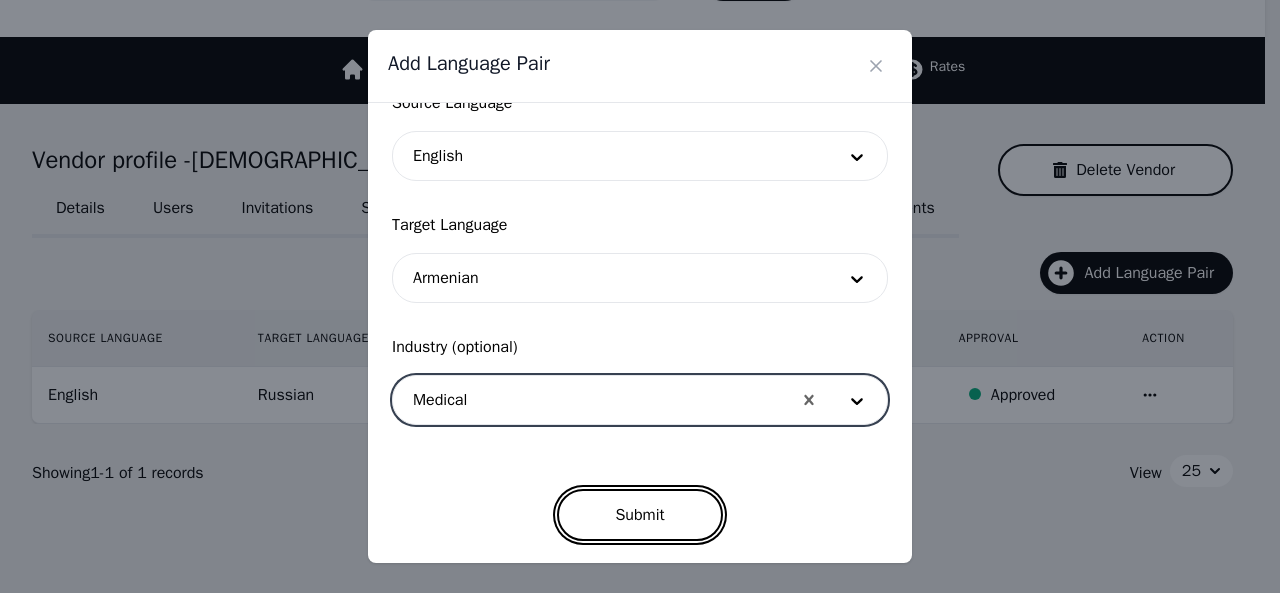 click on "Submit" at bounding box center [639, 515] 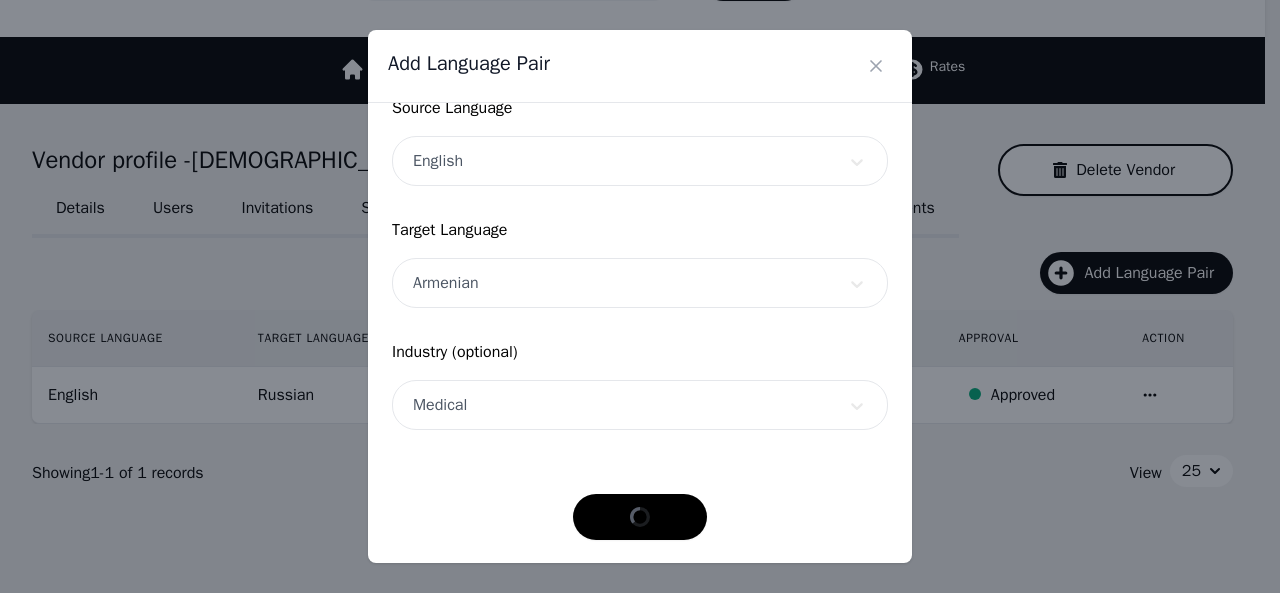 scroll, scrollTop: 152, scrollLeft: 0, axis: vertical 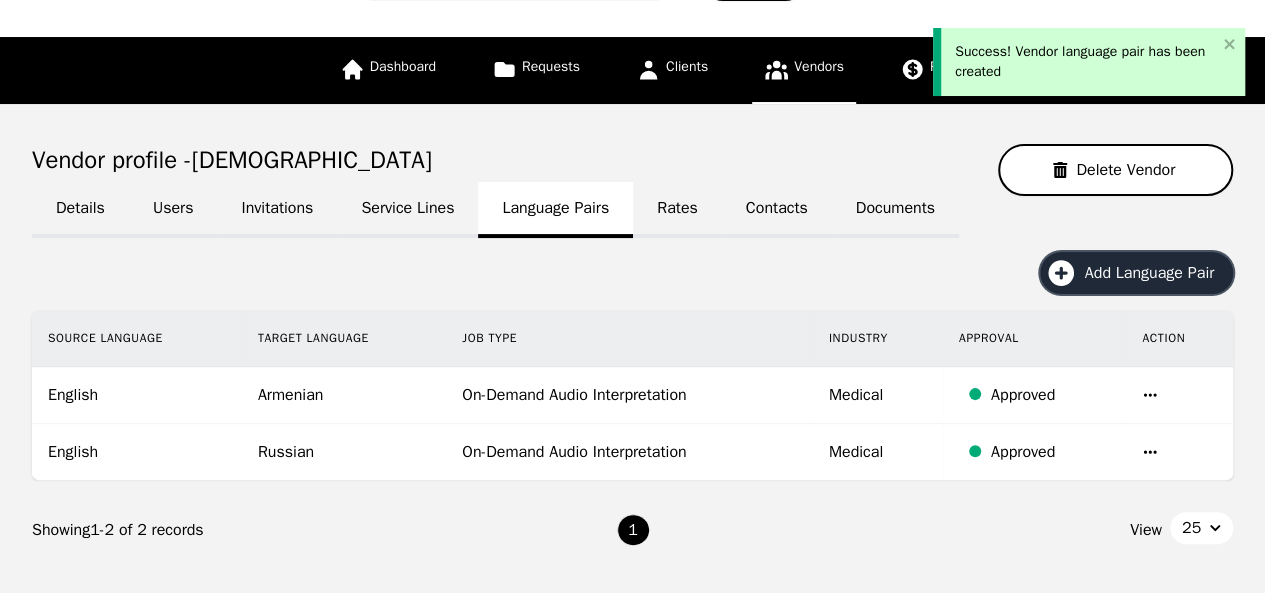 click on "Add Language Pair" at bounding box center (1156, 273) 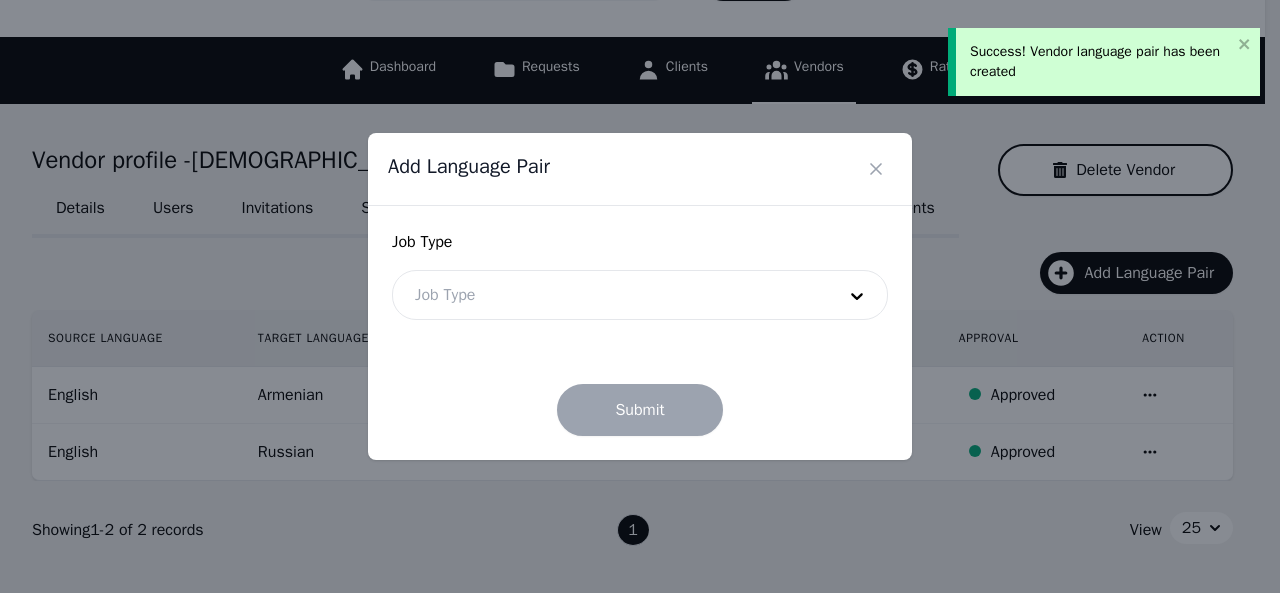 click at bounding box center (610, 295) 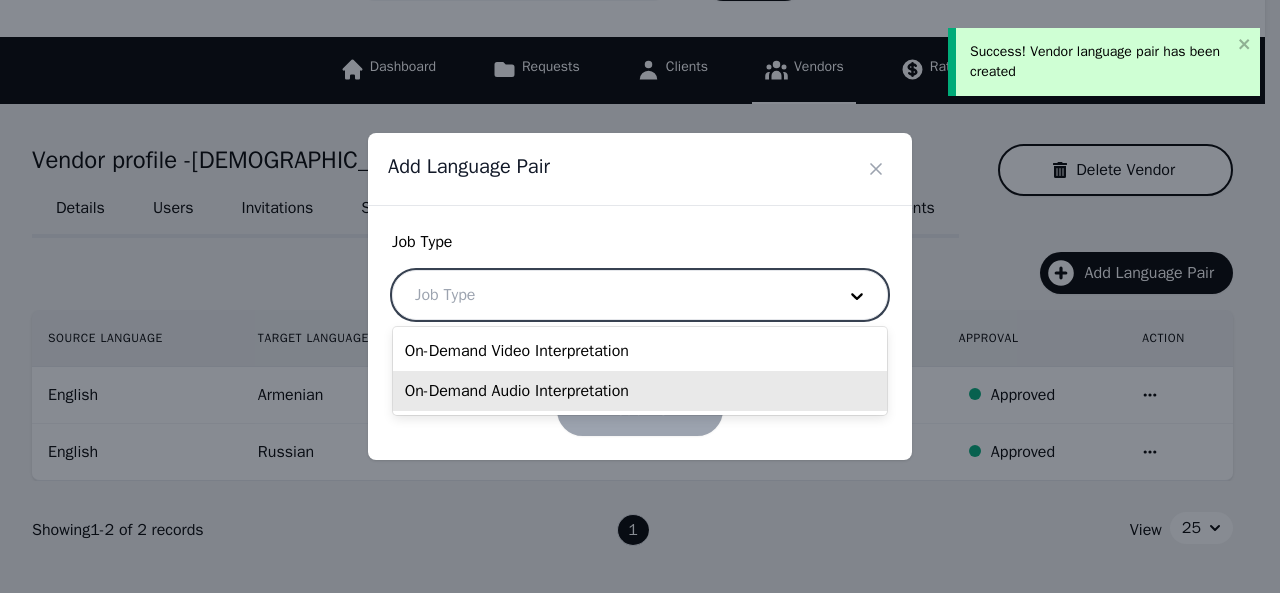 click on "On-Demand Audio Interpretation" at bounding box center (640, 391) 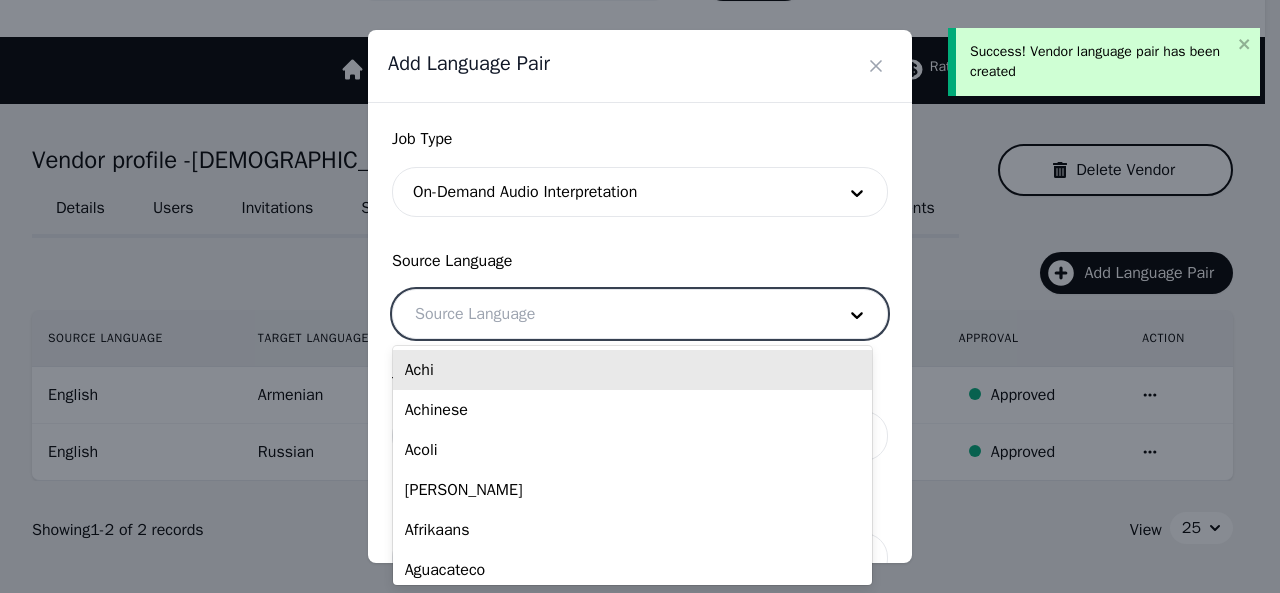 click at bounding box center [610, 314] 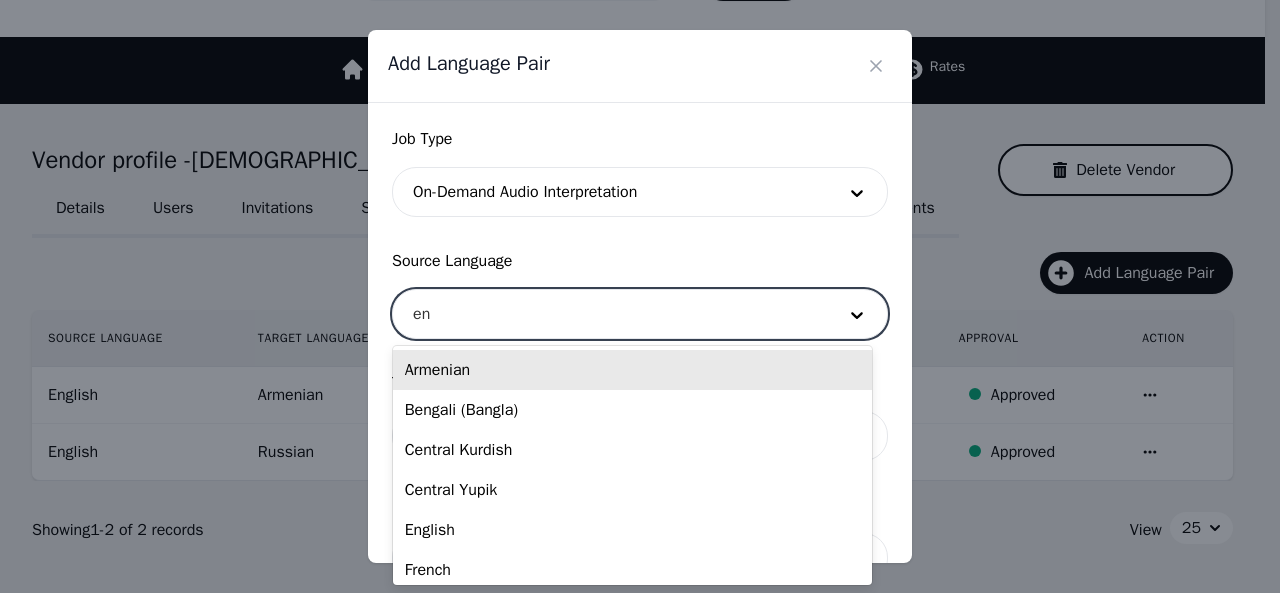 type on "eng" 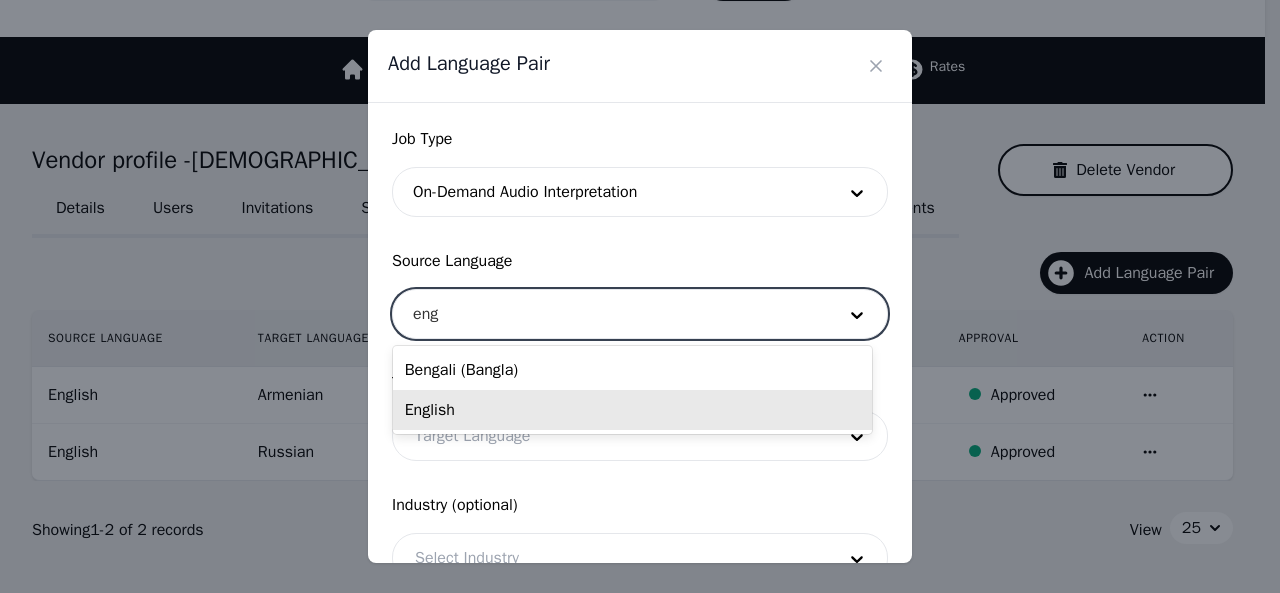 click on "English" at bounding box center [632, 410] 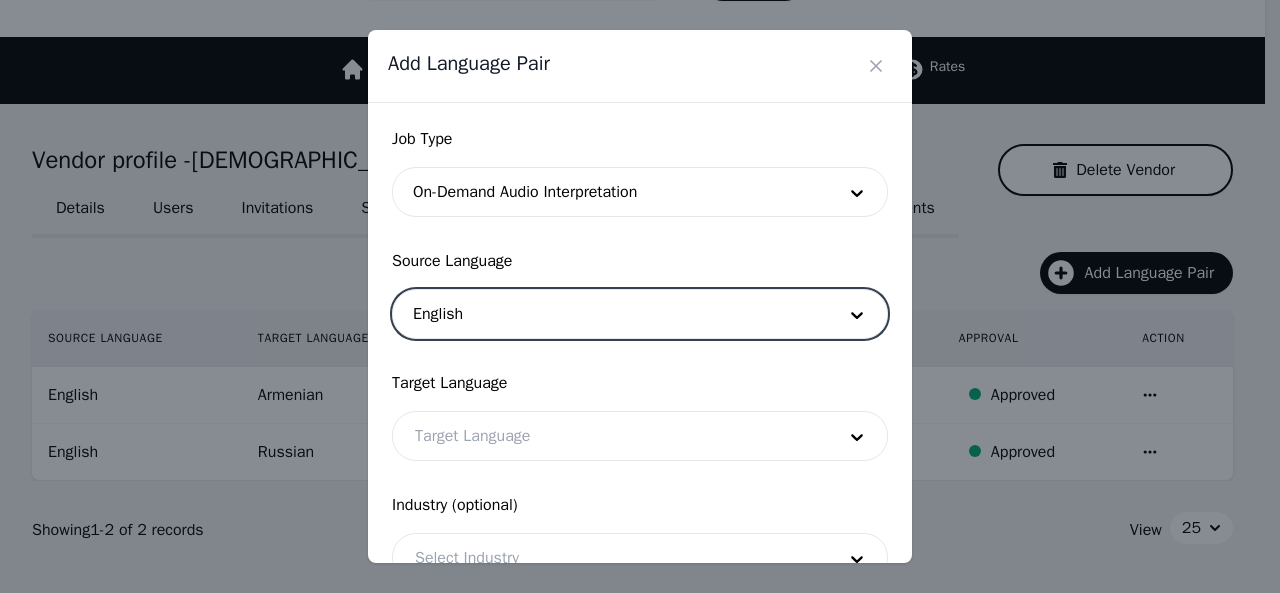 click at bounding box center (610, 436) 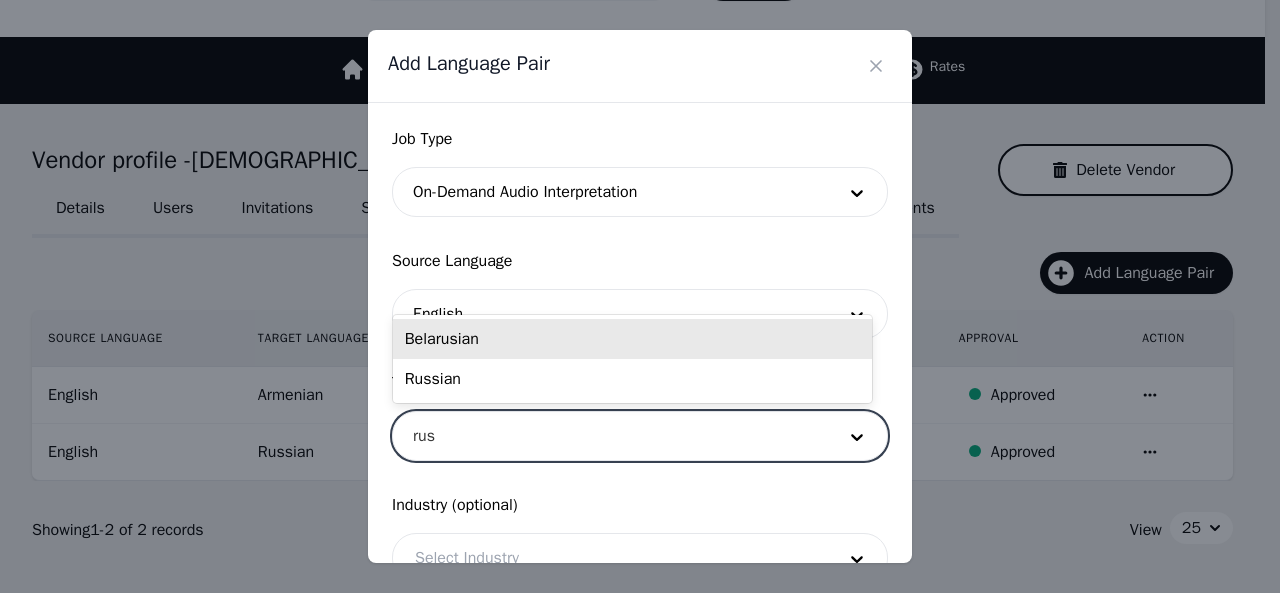 type on "[PERSON_NAME]" 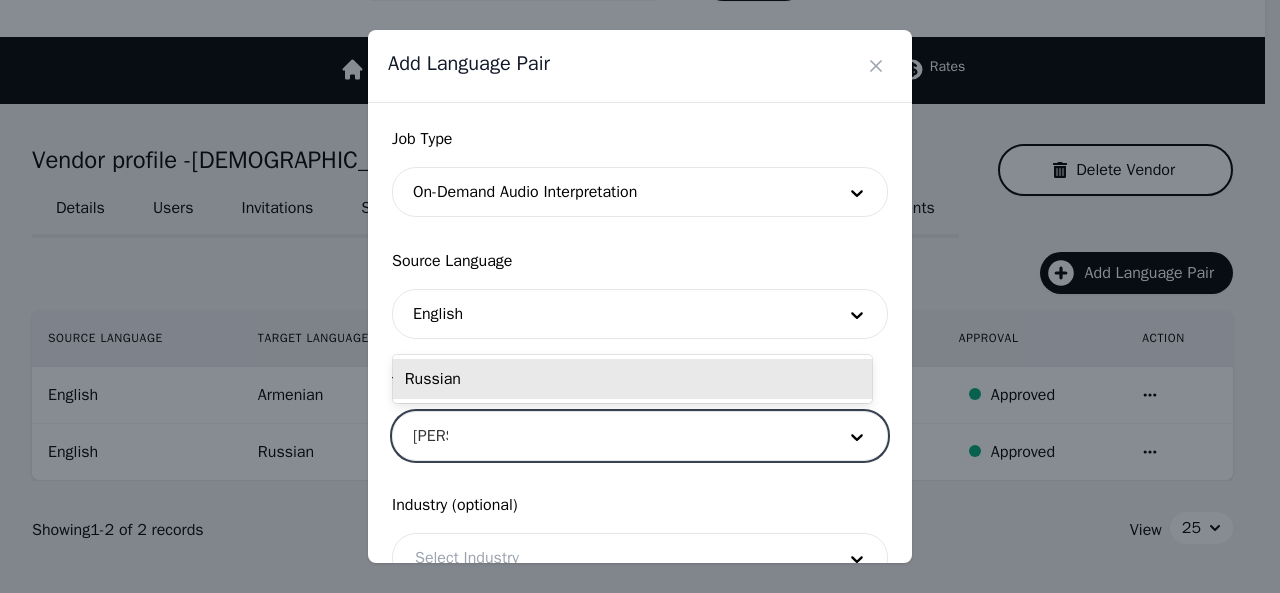 click on "Russian" at bounding box center (632, 379) 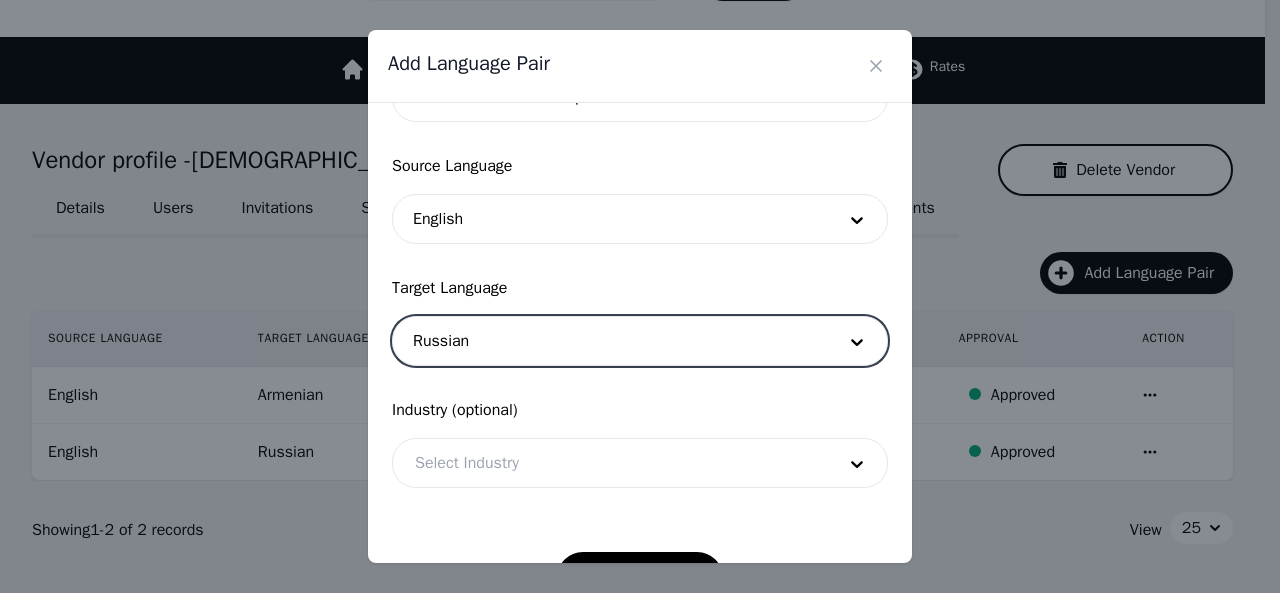 scroll, scrollTop: 158, scrollLeft: 0, axis: vertical 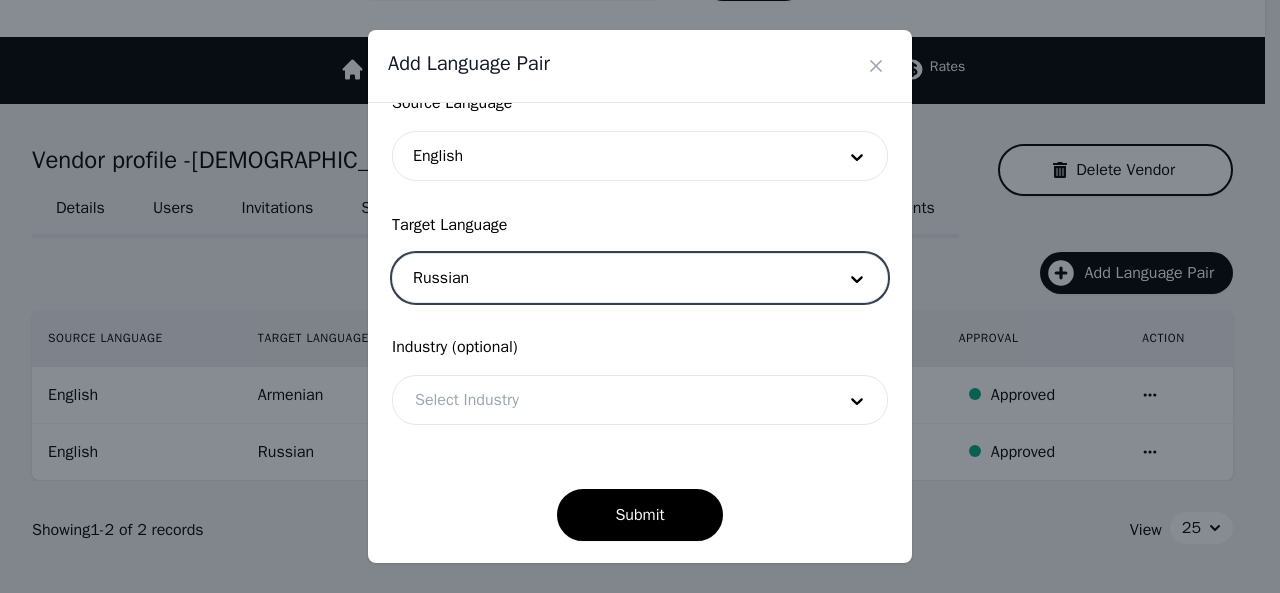 click at bounding box center [610, 400] 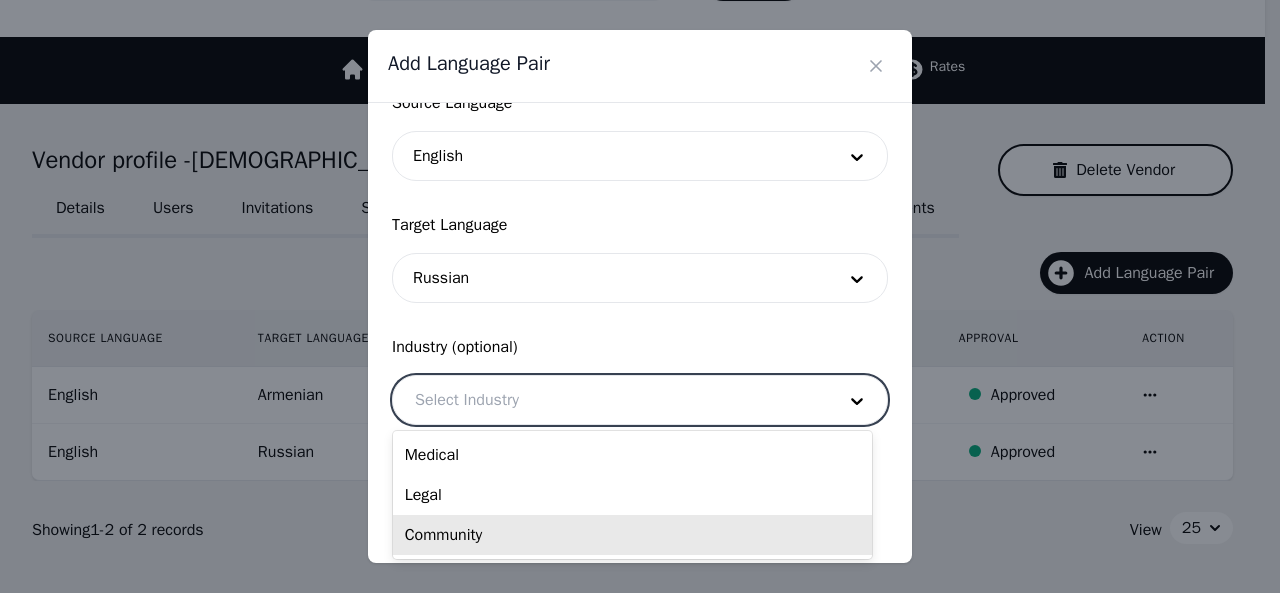 click on "Community" at bounding box center [632, 535] 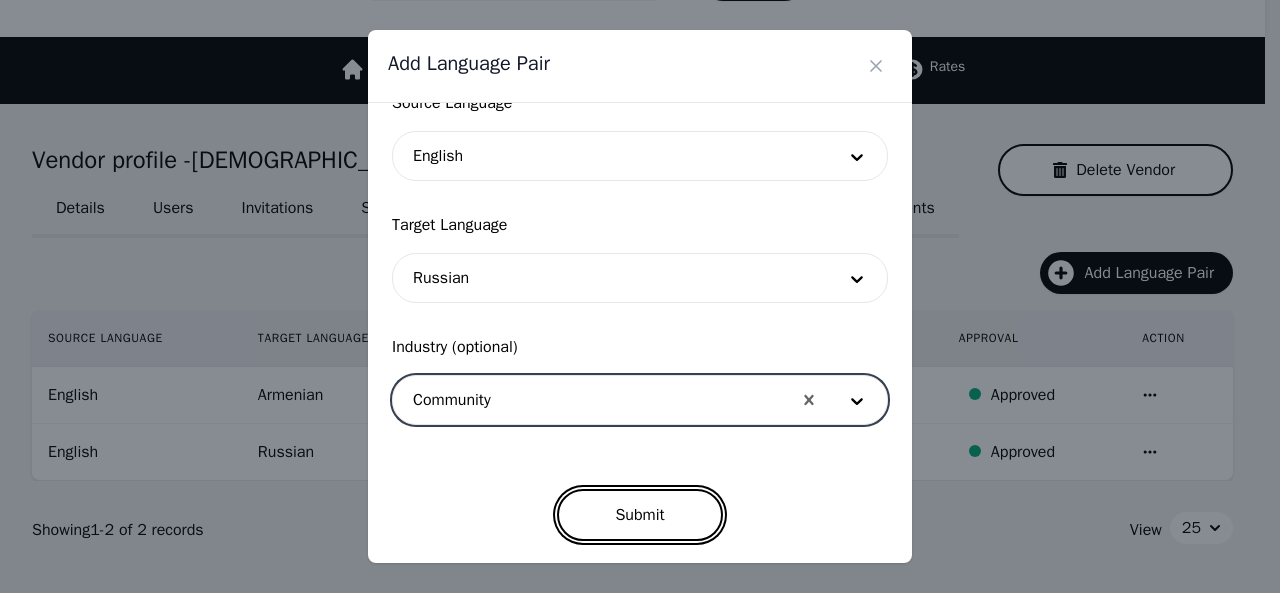 click on "Submit" at bounding box center [639, 515] 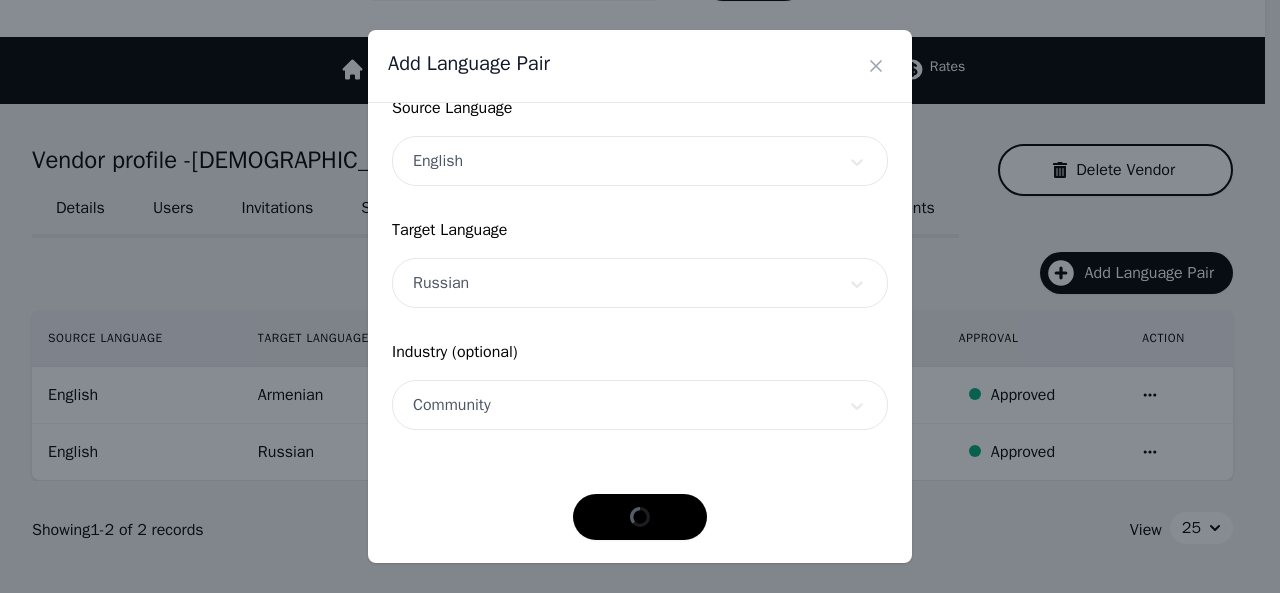 scroll, scrollTop: 152, scrollLeft: 0, axis: vertical 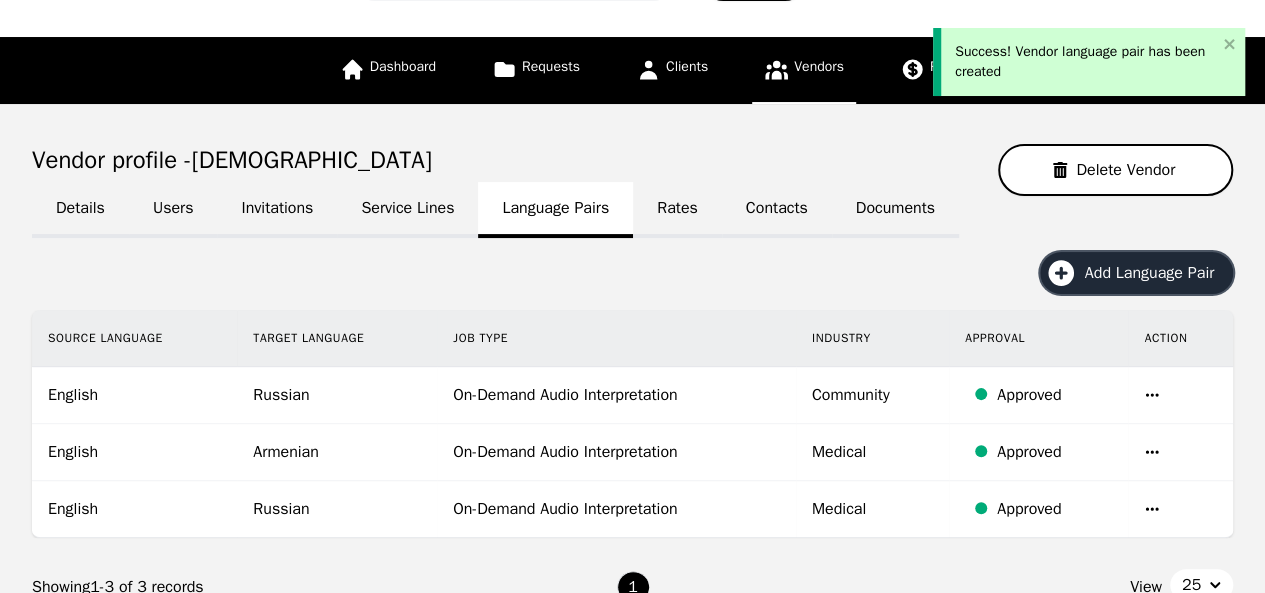 click on "Add Language Pair" at bounding box center (1156, 273) 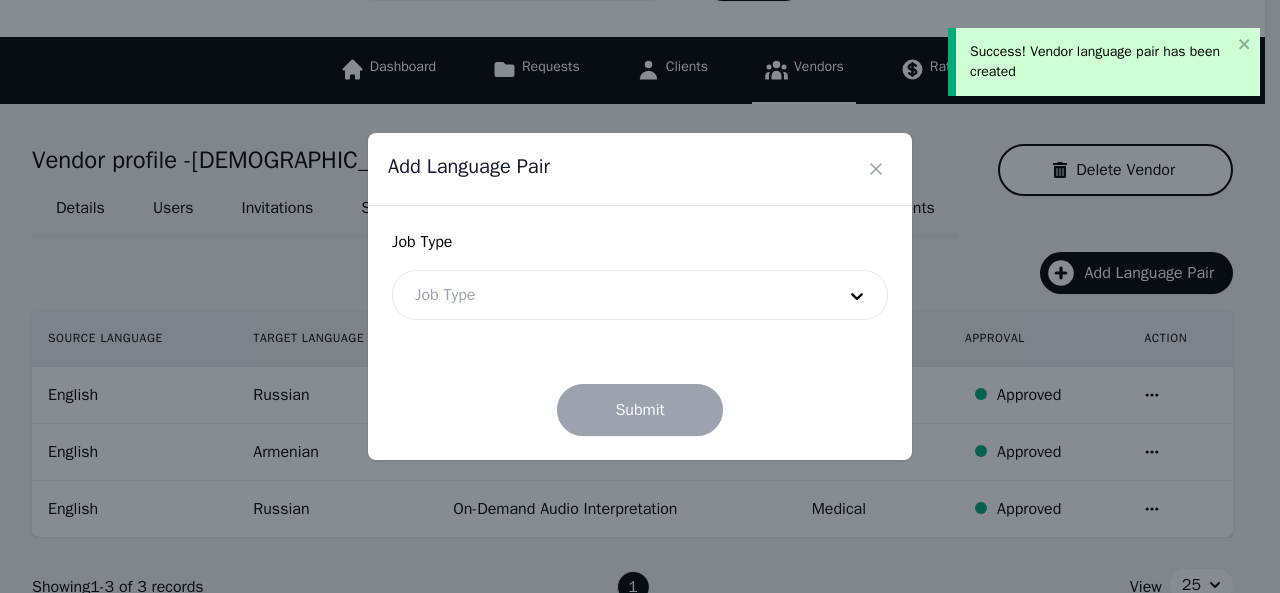 click at bounding box center [610, 295] 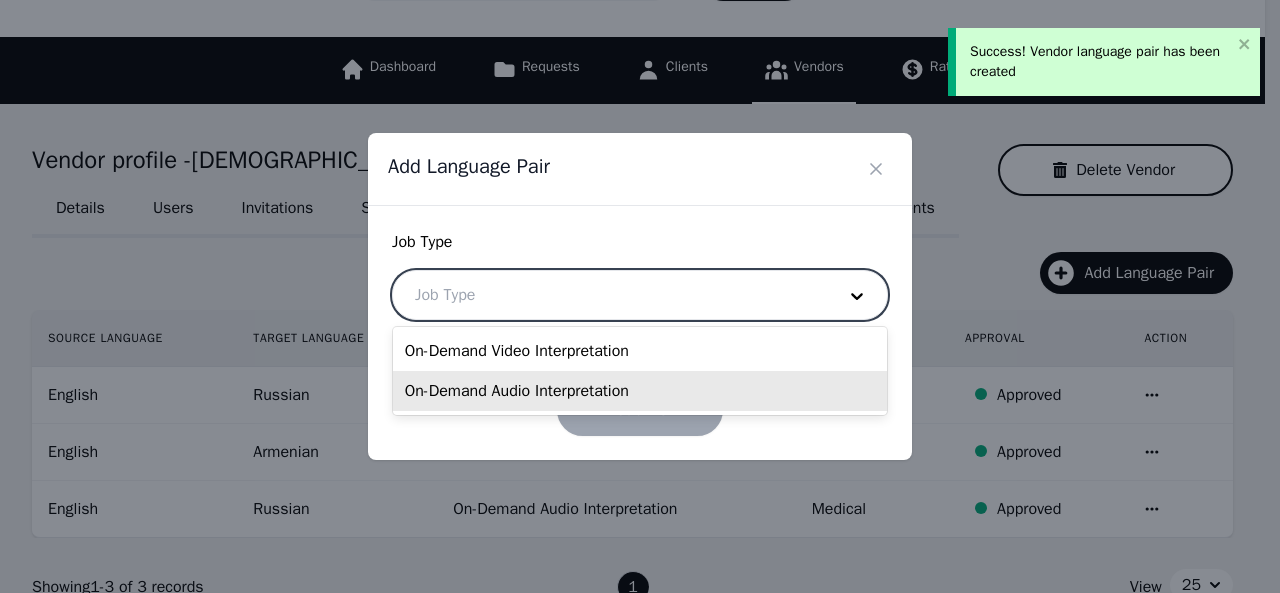 click on "On-Demand Audio Interpretation" at bounding box center [640, 391] 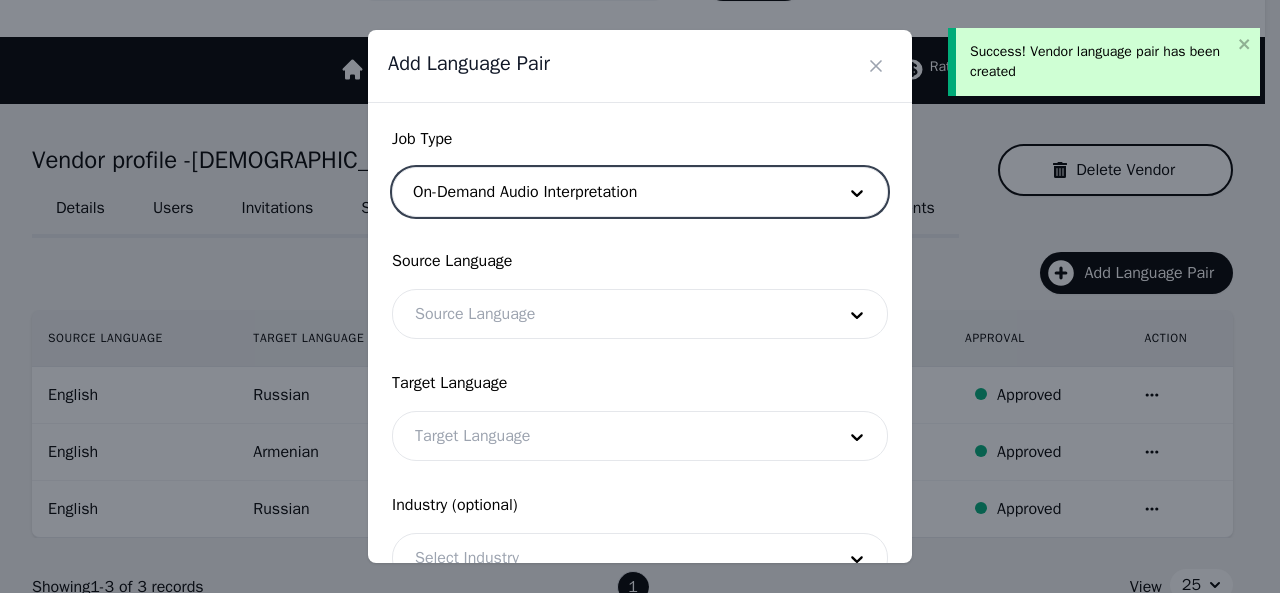 click at bounding box center (610, 314) 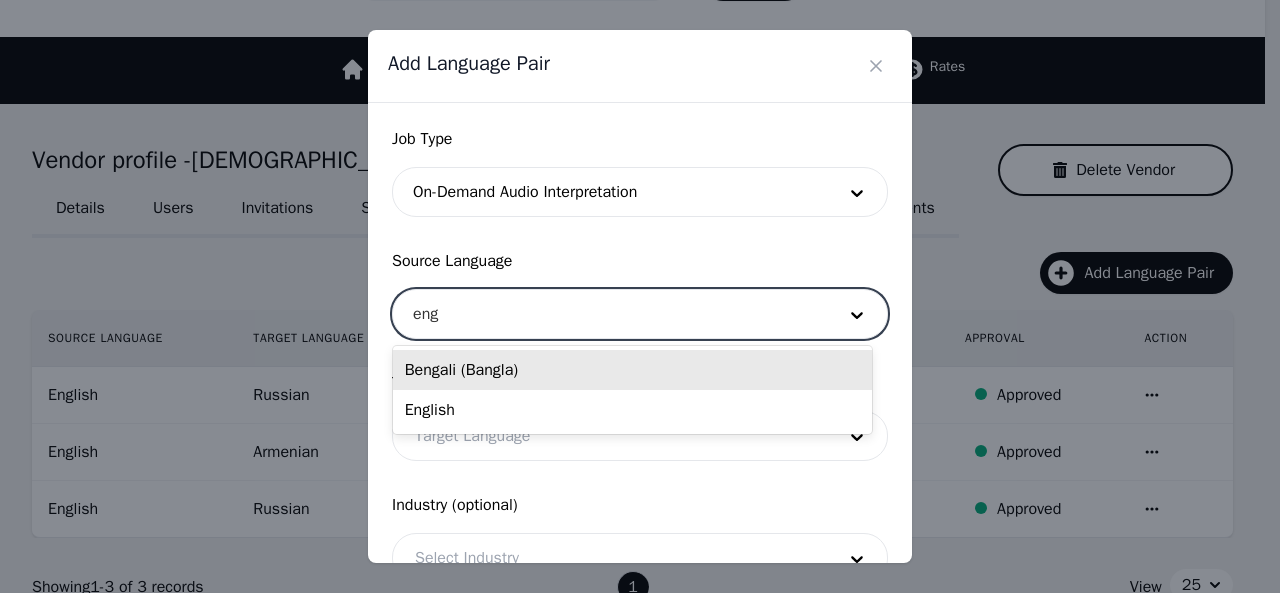 type on "engl" 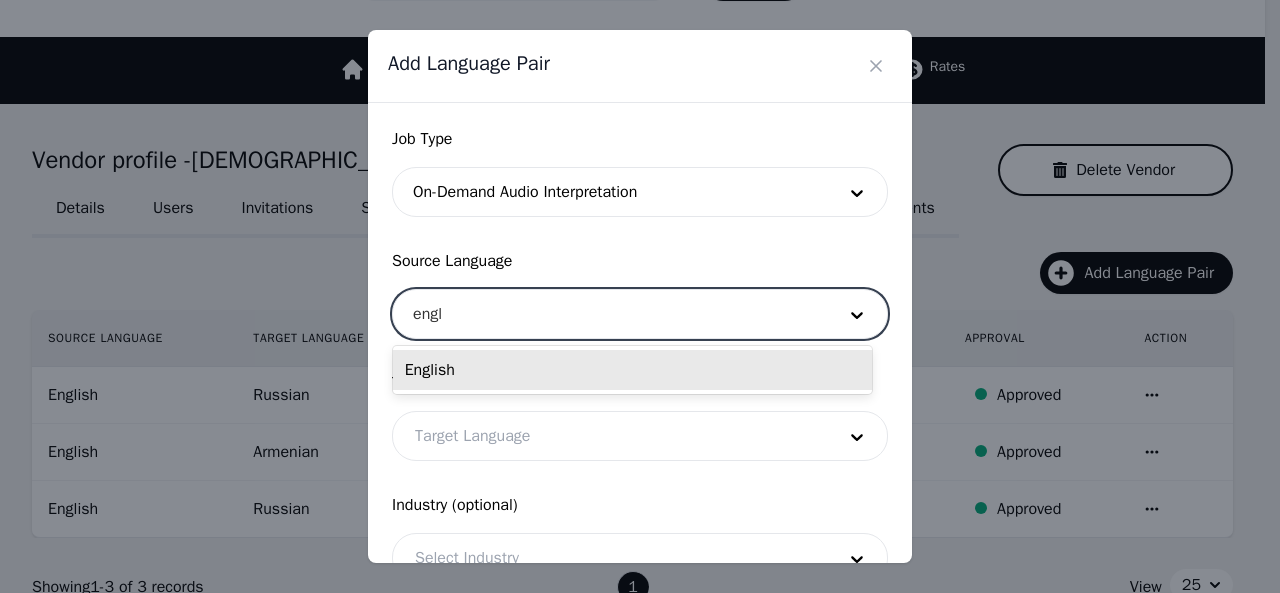 click on "English" at bounding box center [632, 370] 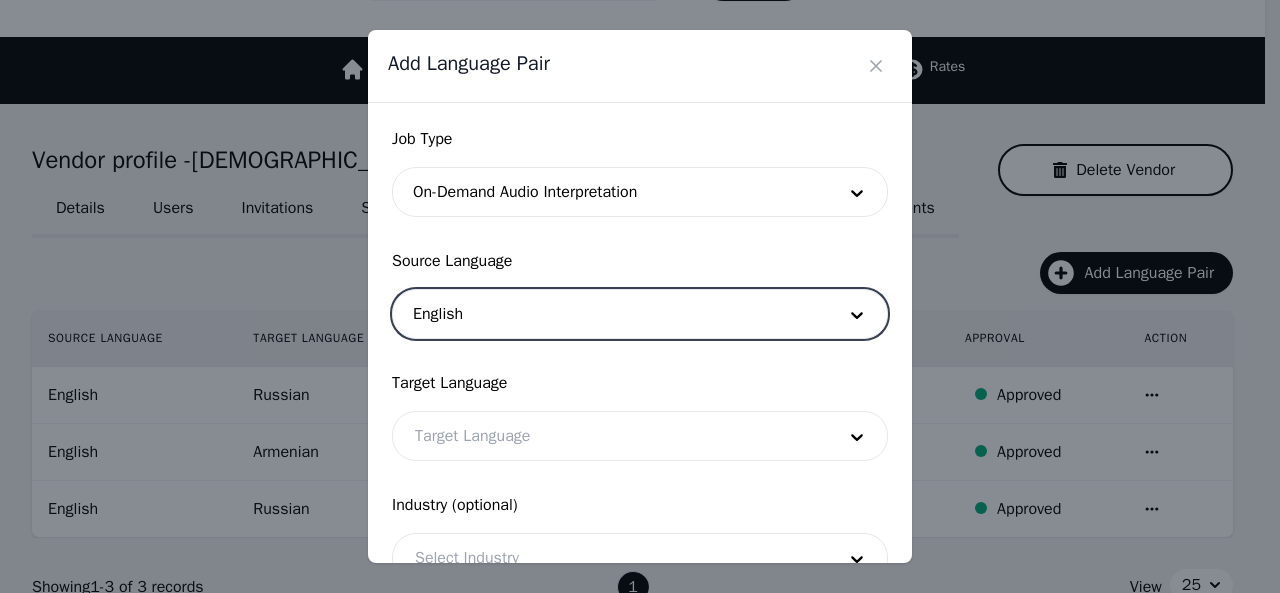 click at bounding box center (610, 436) 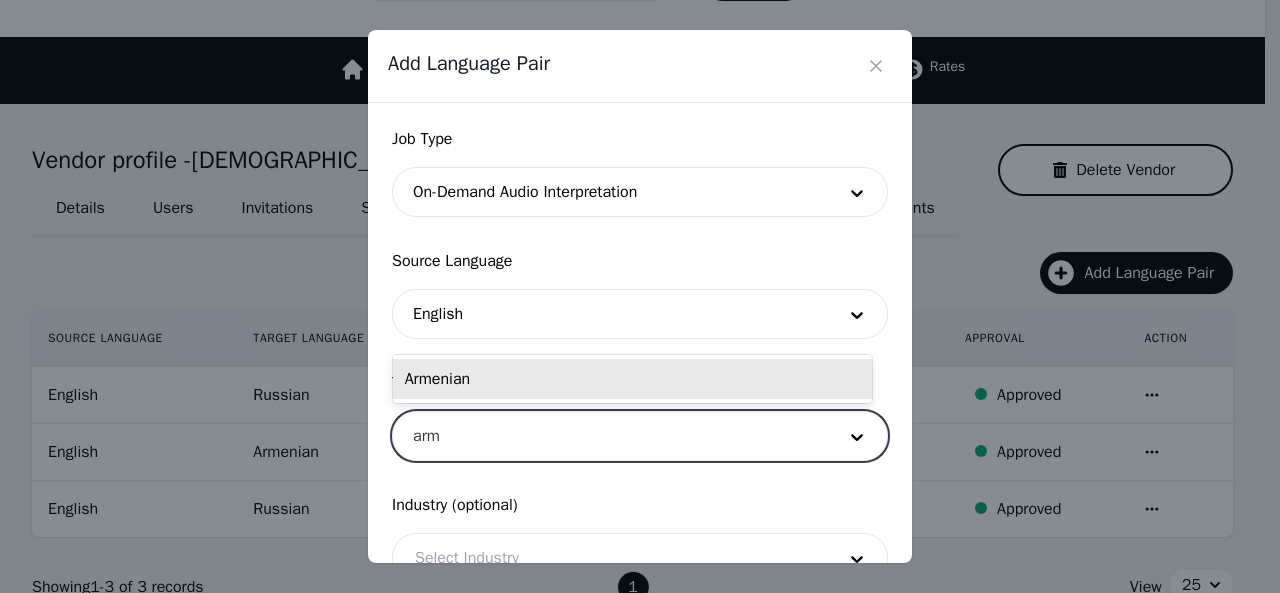 type on "arme" 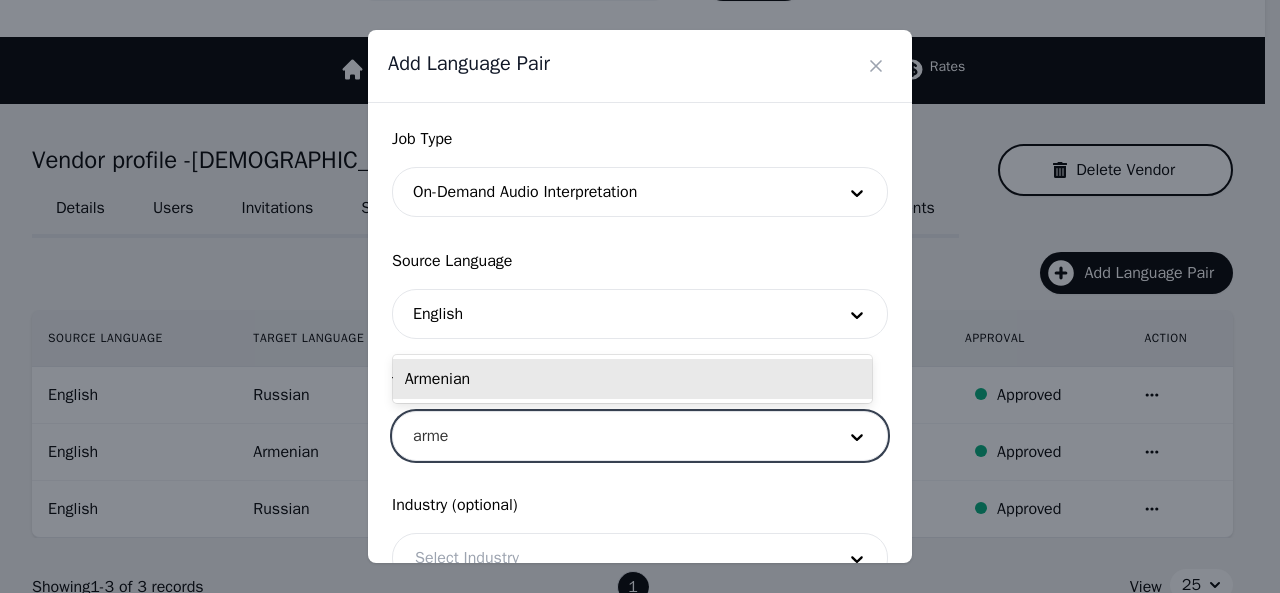 click on "Armenian" at bounding box center (632, 379) 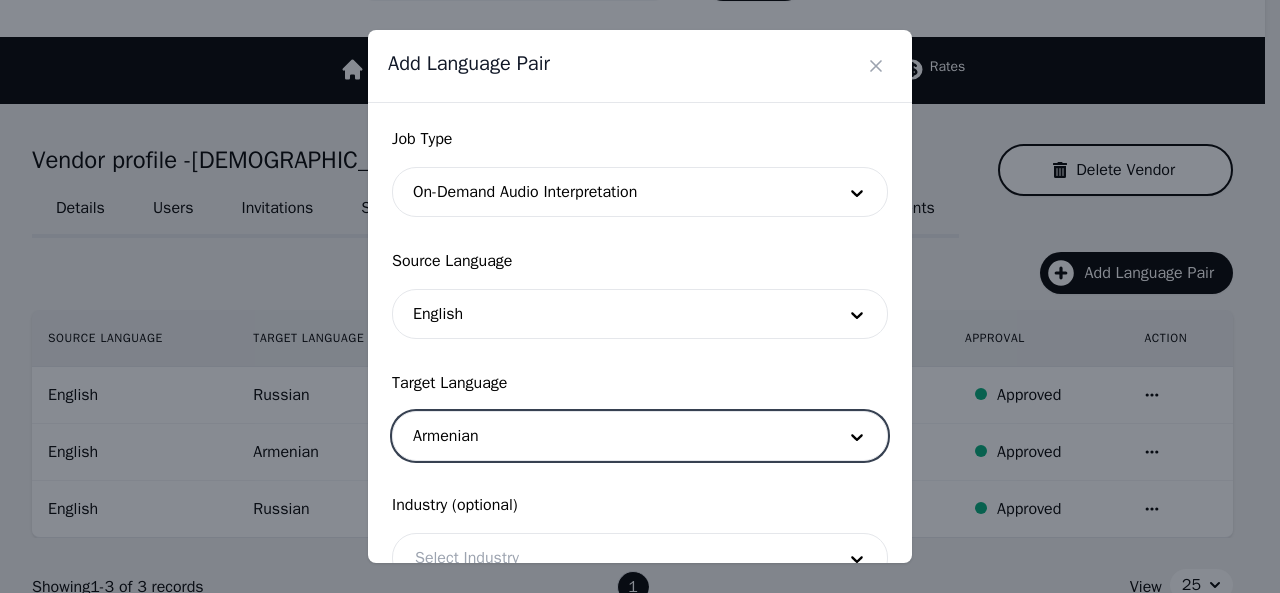 scroll, scrollTop: 158, scrollLeft: 0, axis: vertical 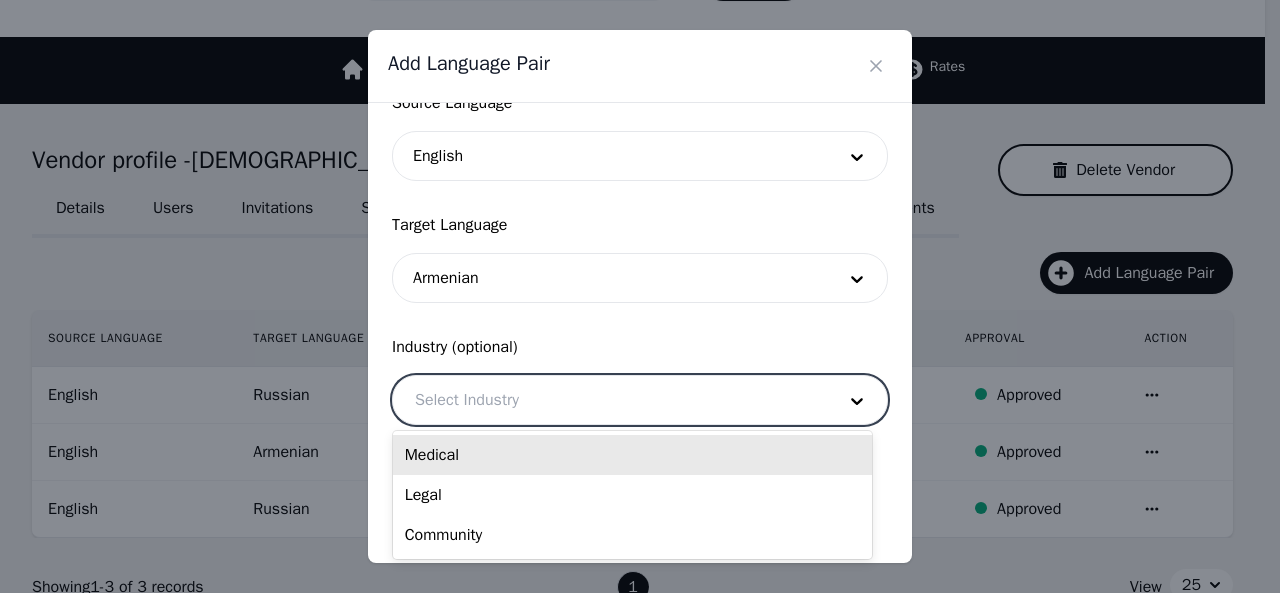 click at bounding box center [610, 400] 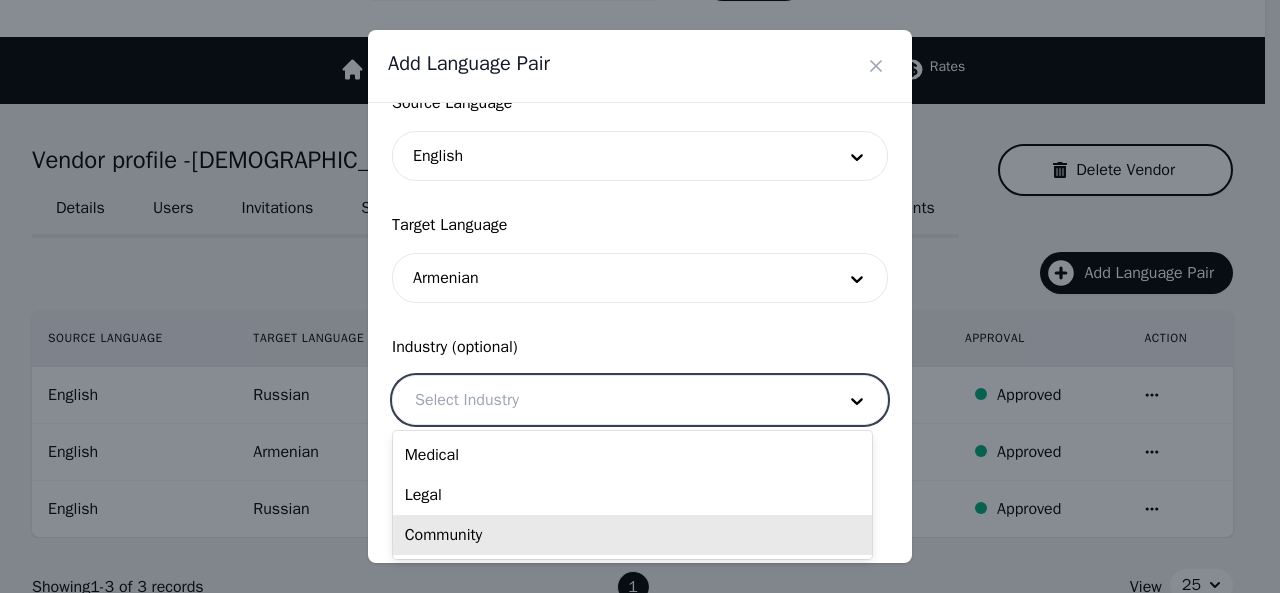 click on "Community" at bounding box center (632, 535) 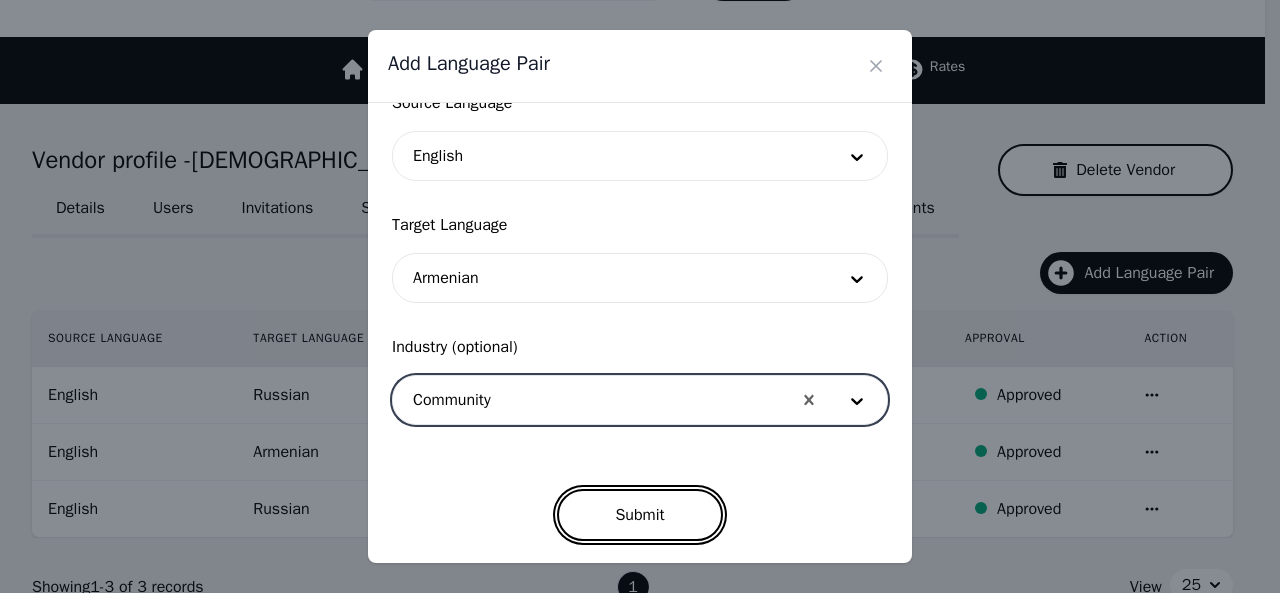 click on "Submit" at bounding box center (639, 515) 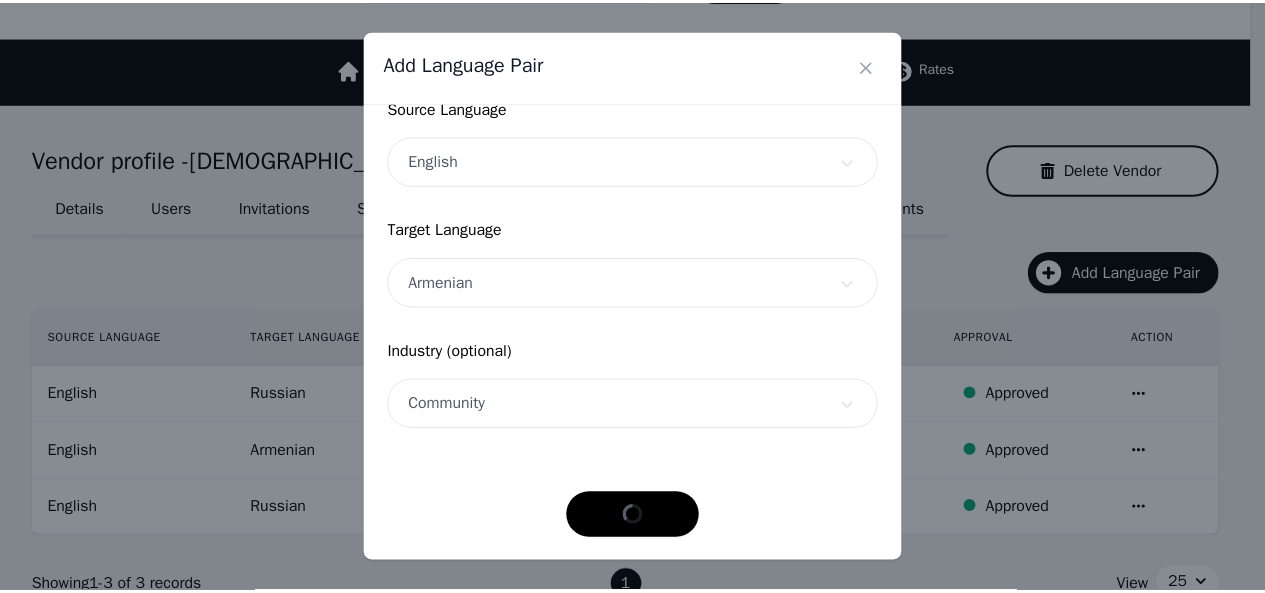 scroll, scrollTop: 152, scrollLeft: 0, axis: vertical 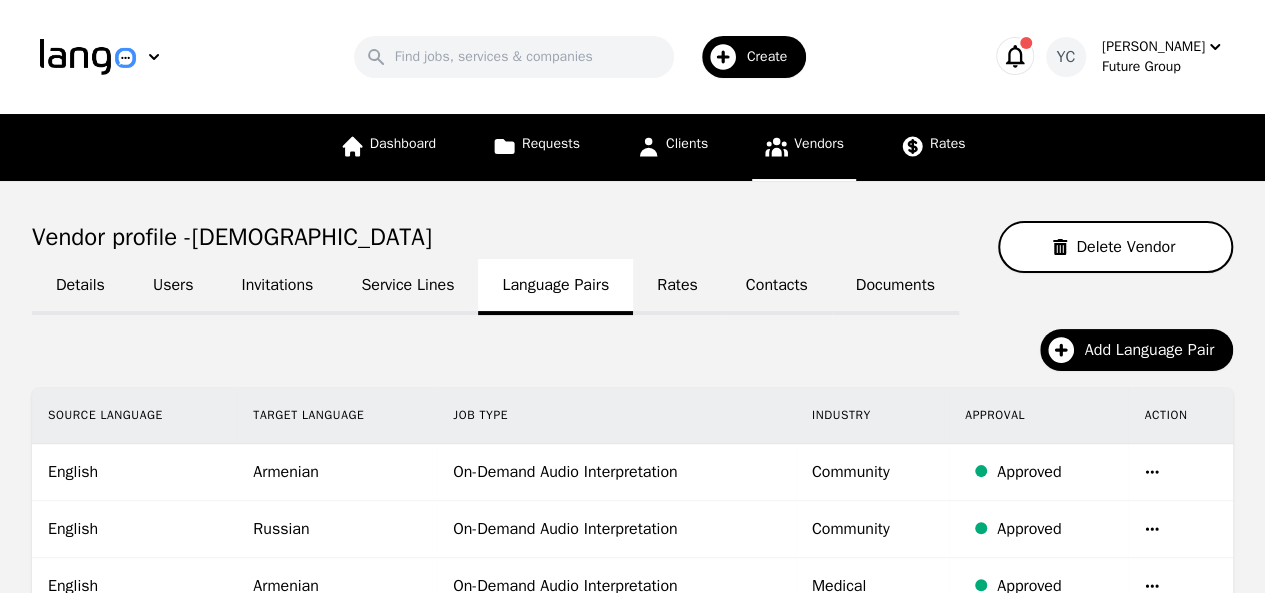 click on "Vendors" at bounding box center [819, 143] 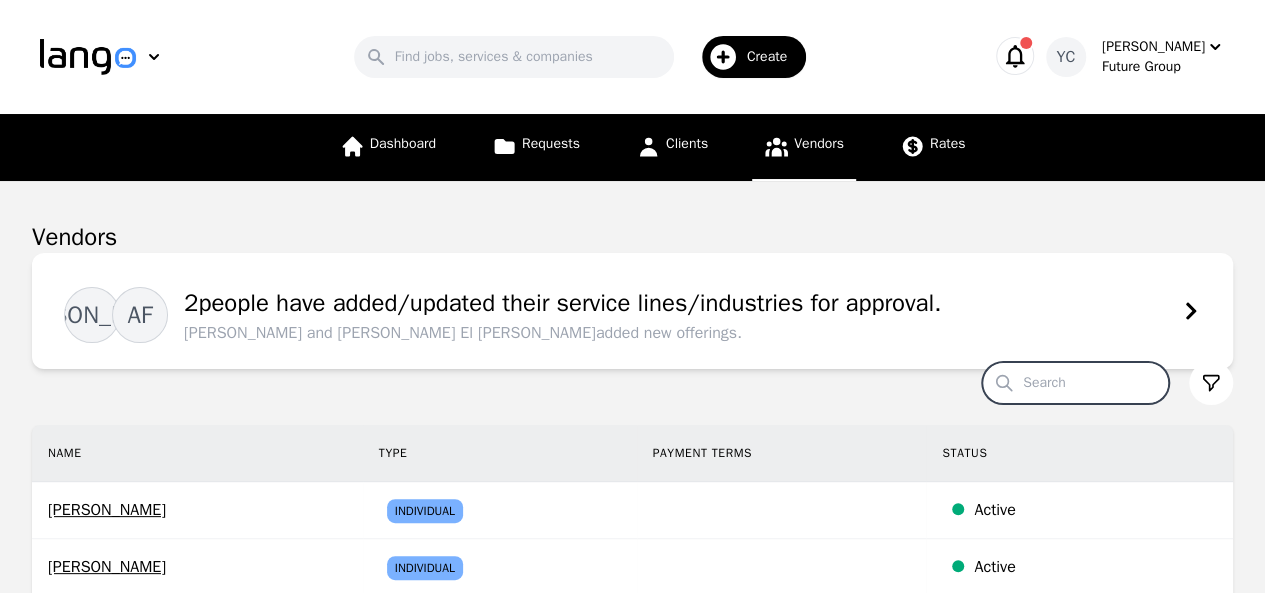 click on "Search" at bounding box center [1075, 383] 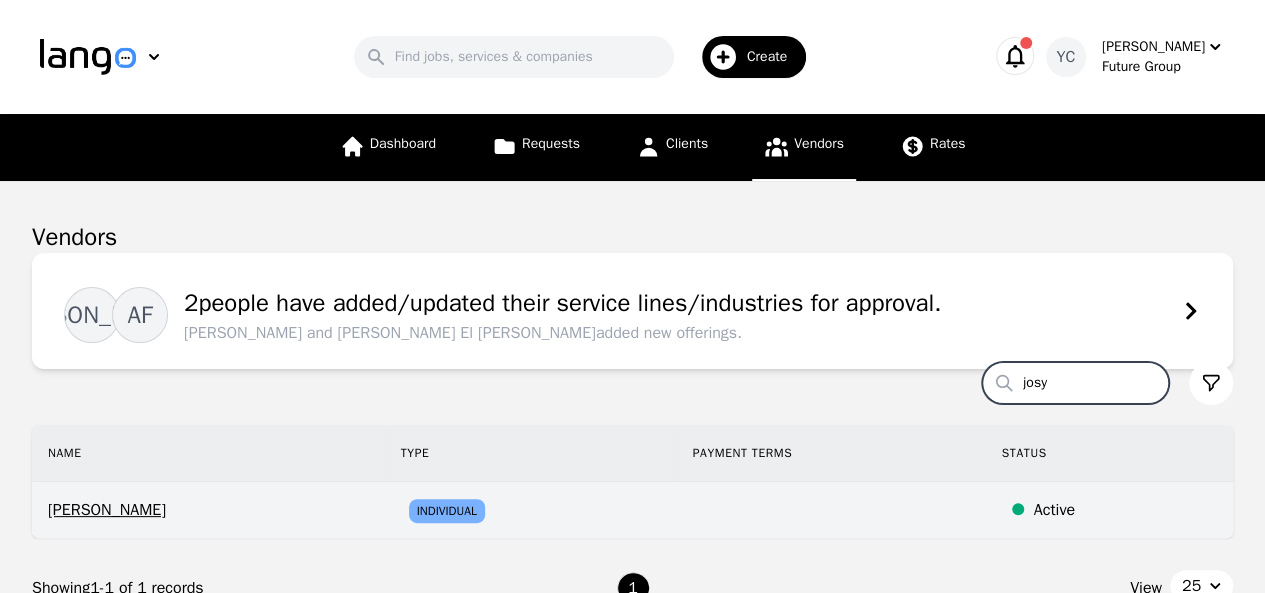 type on "josy" 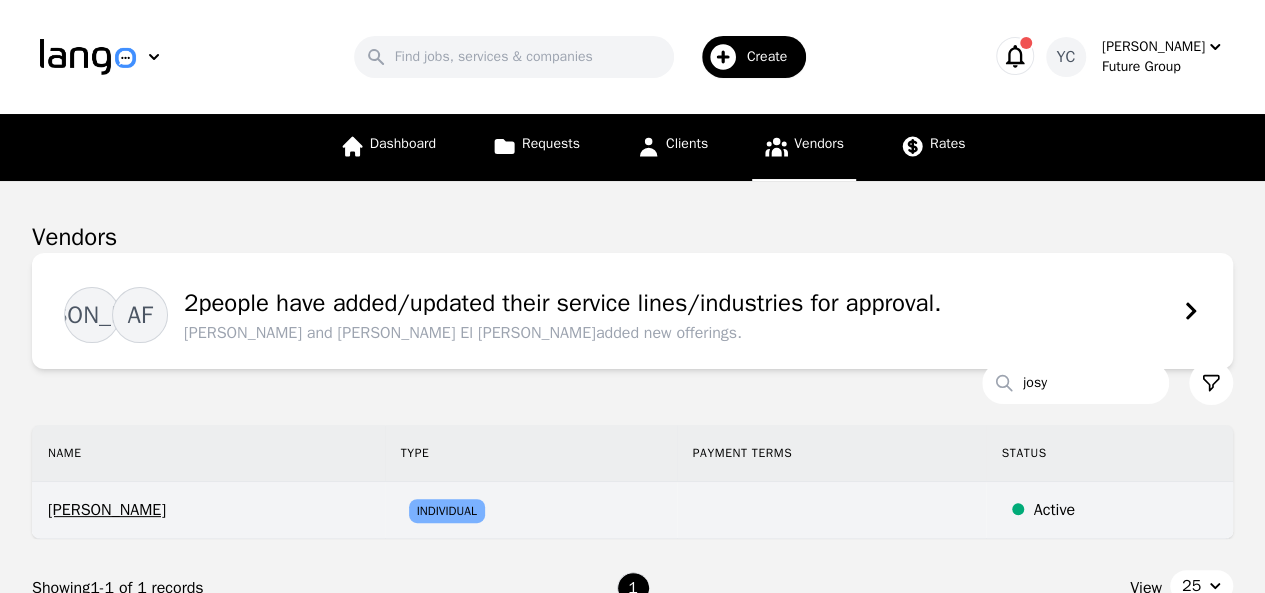 click on "Individual" at bounding box center (531, 510) 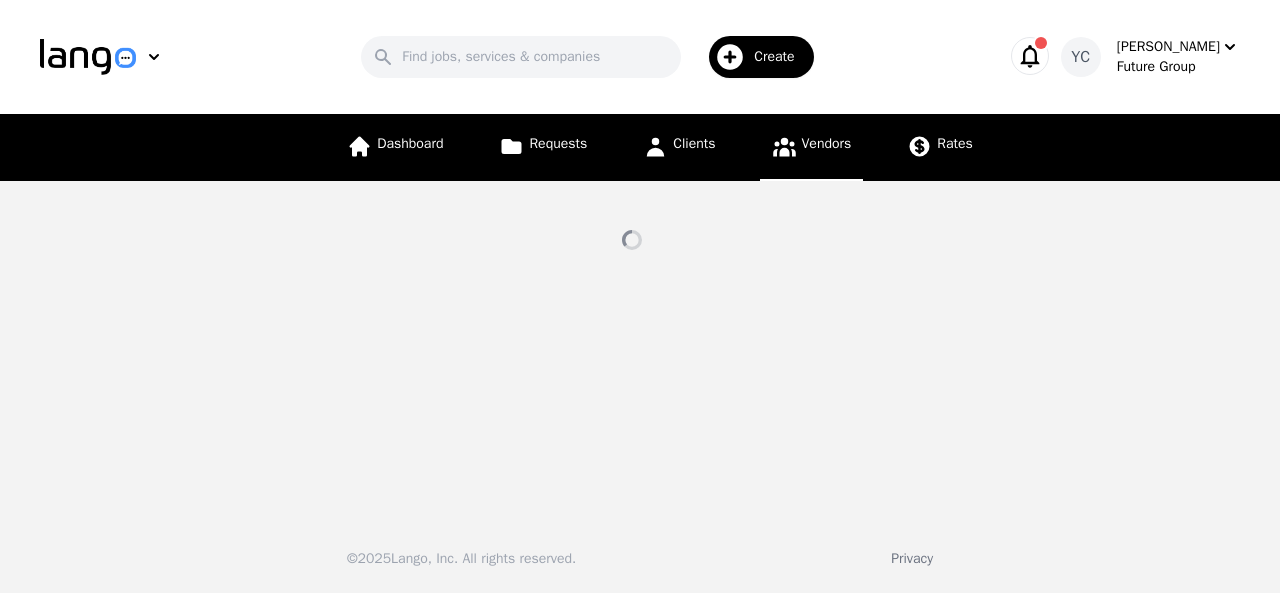 select on "active" 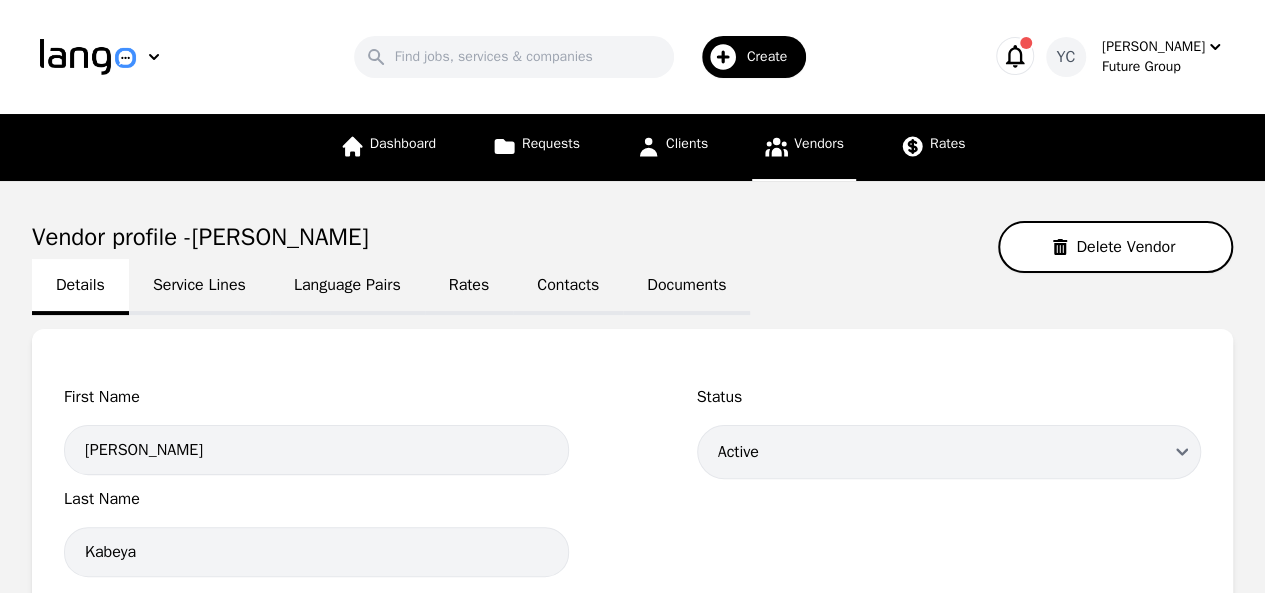 click on "Language Pairs" at bounding box center (347, 287) 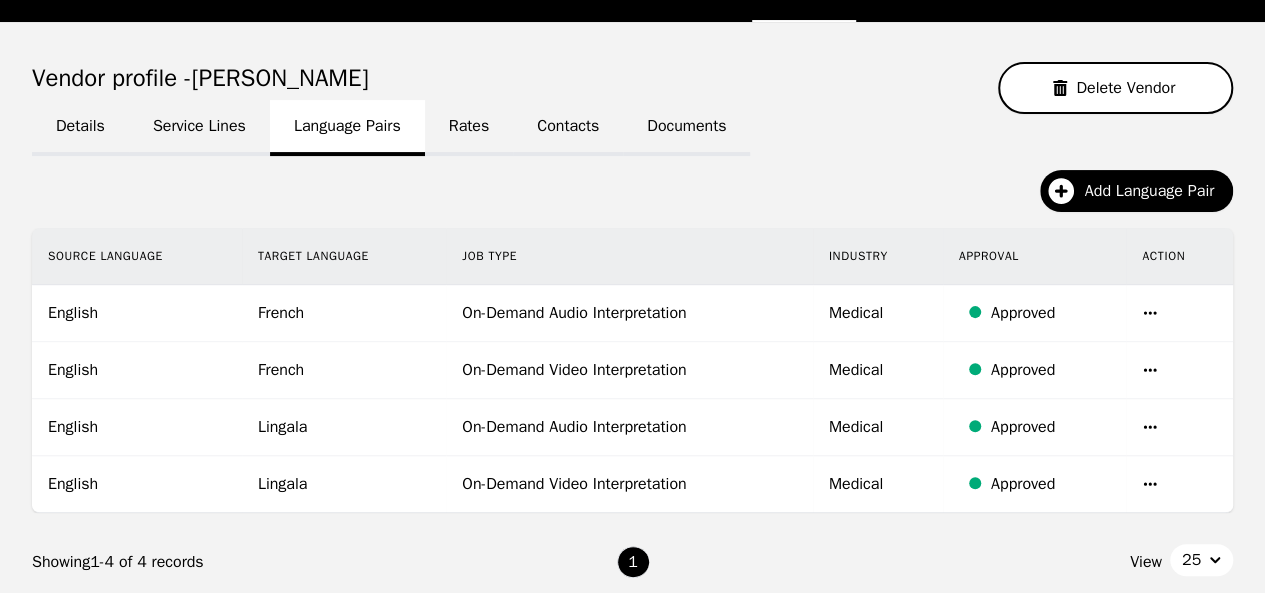 scroll, scrollTop: 200, scrollLeft: 0, axis: vertical 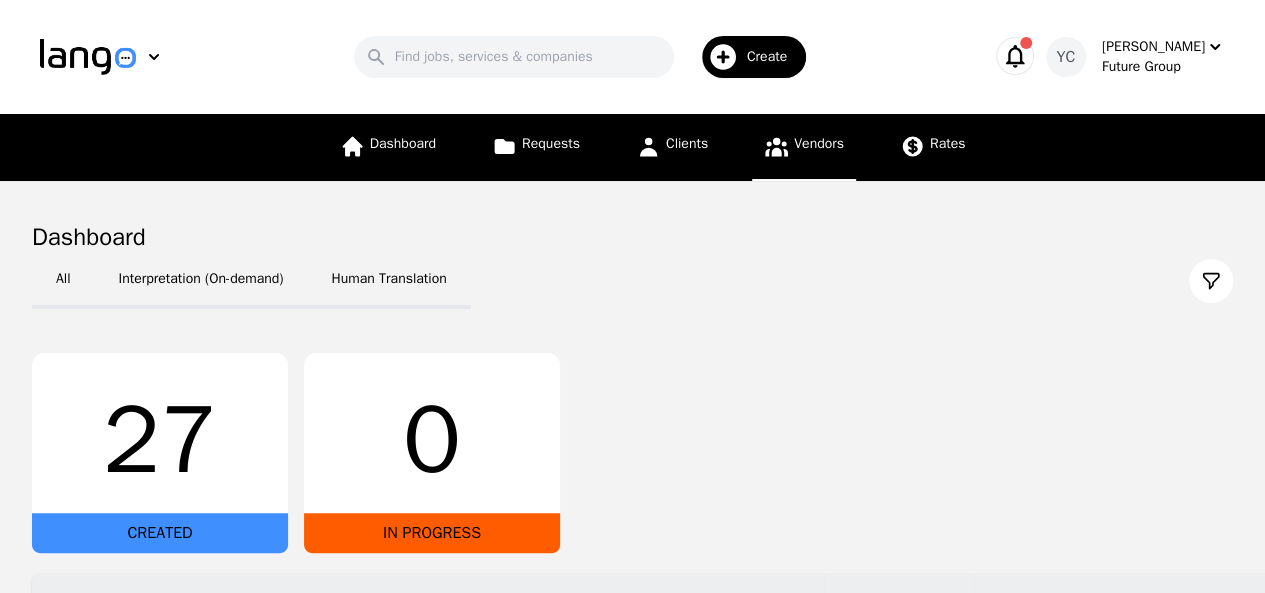 click on "Vendors" at bounding box center (804, 147) 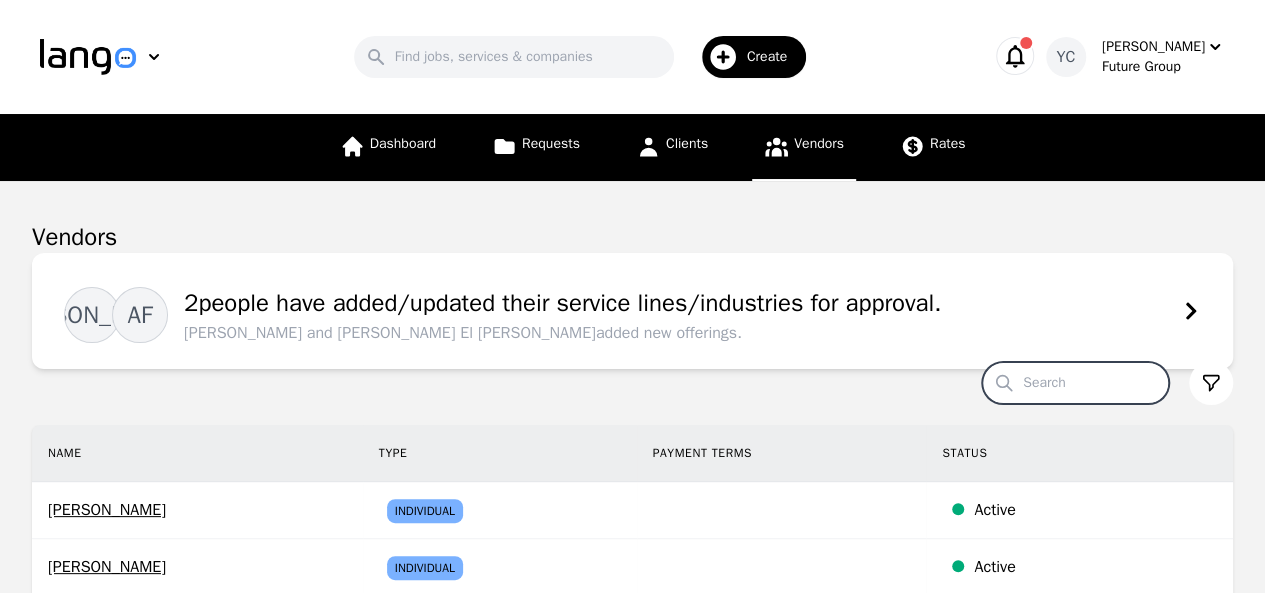 click on "Search" at bounding box center [1075, 383] 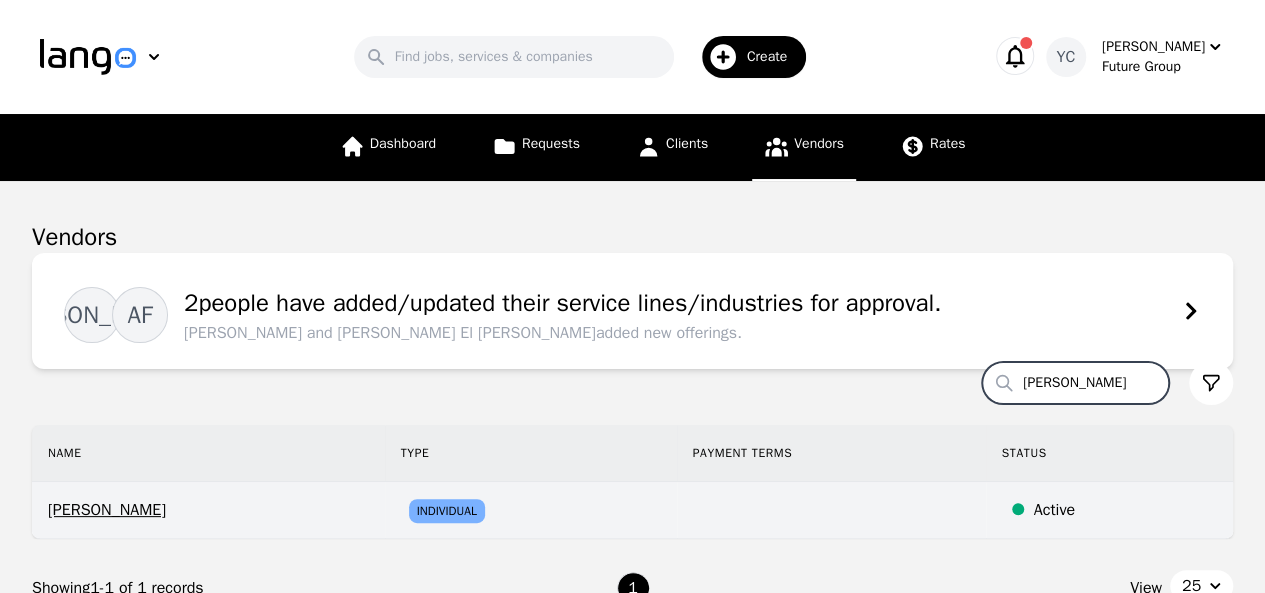 type on "josyn" 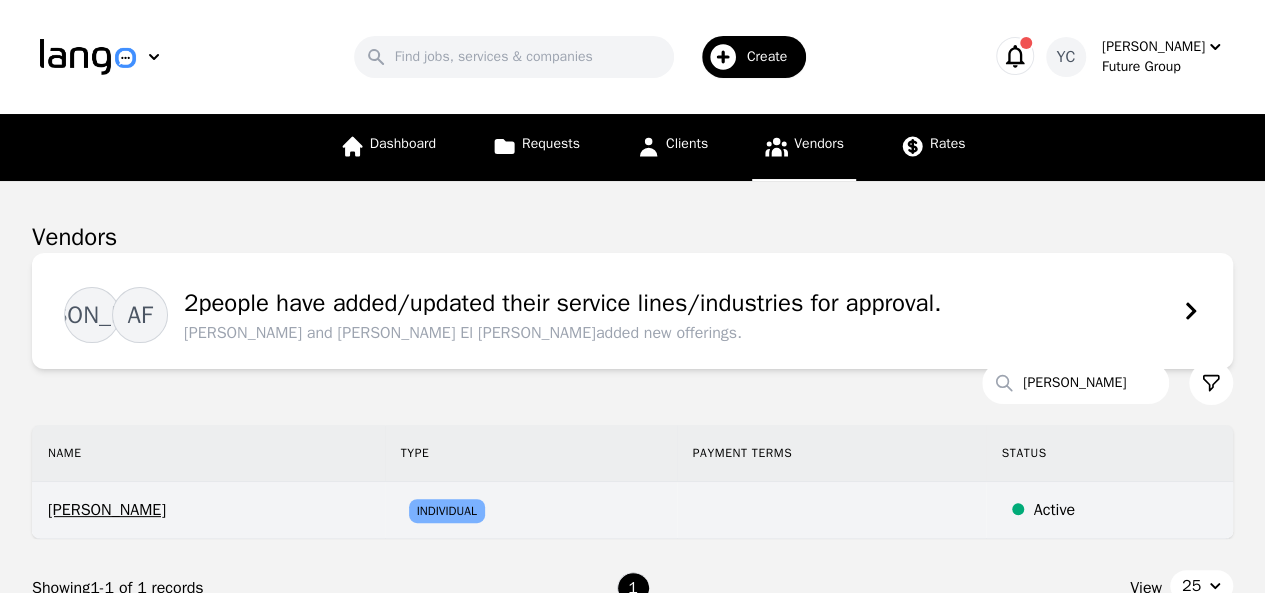 click on "Josyne  Kabeya" at bounding box center (208, 510) 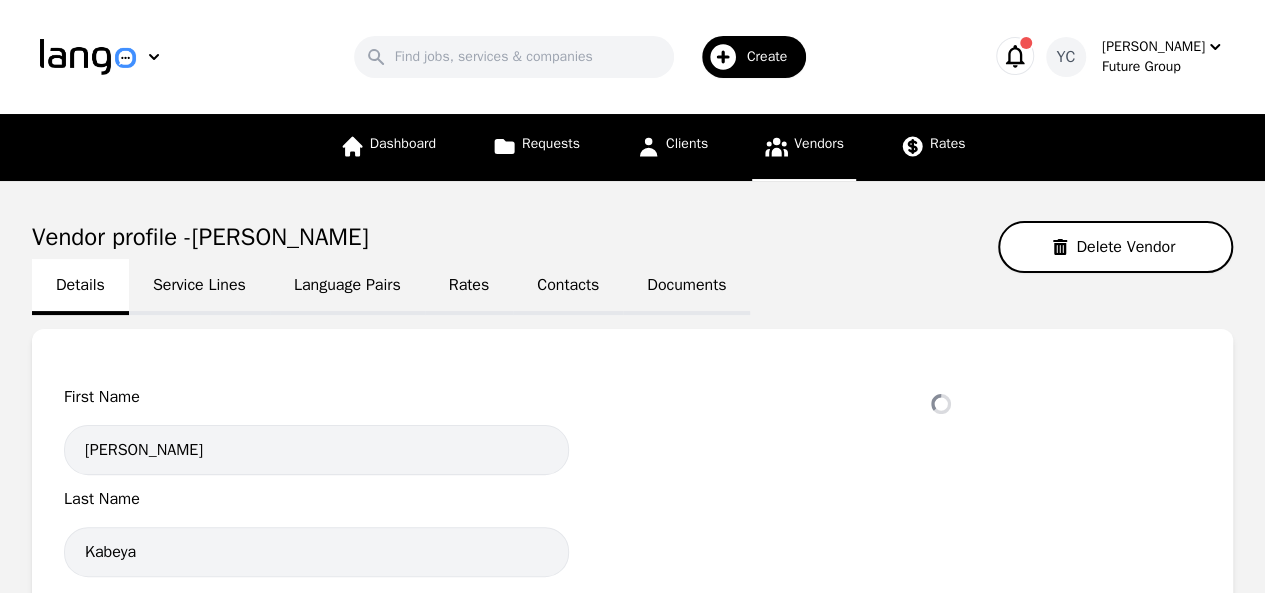 select on "active" 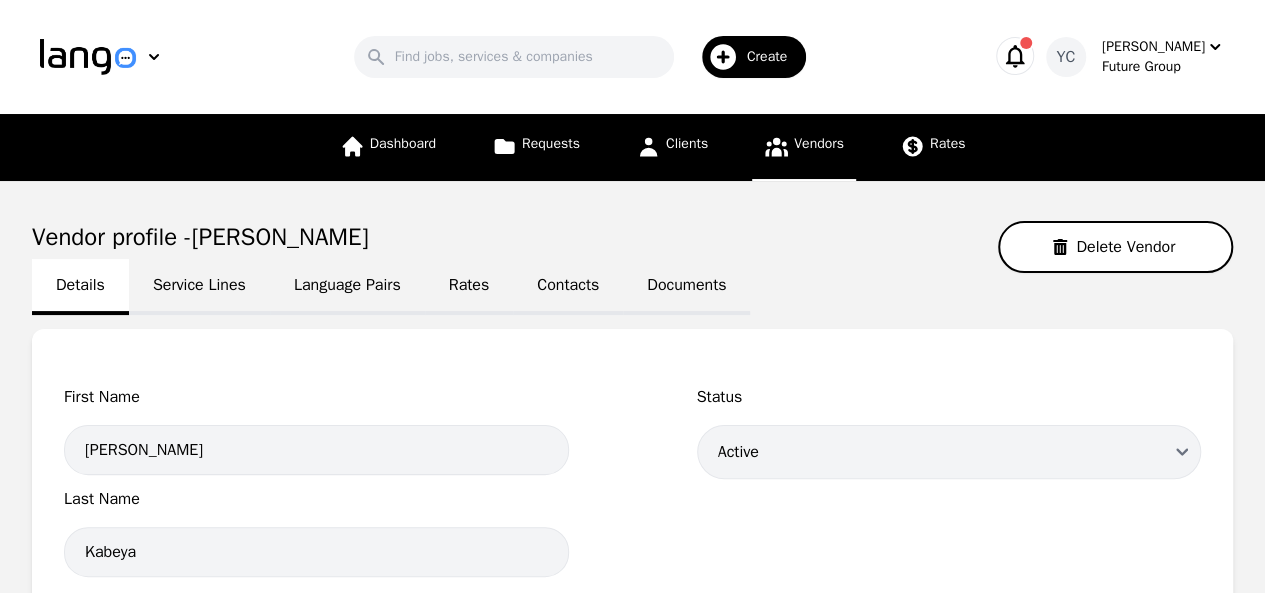 drag, startPoint x: 349, startPoint y: 289, endPoint x: 364, endPoint y: 293, distance: 15.524175 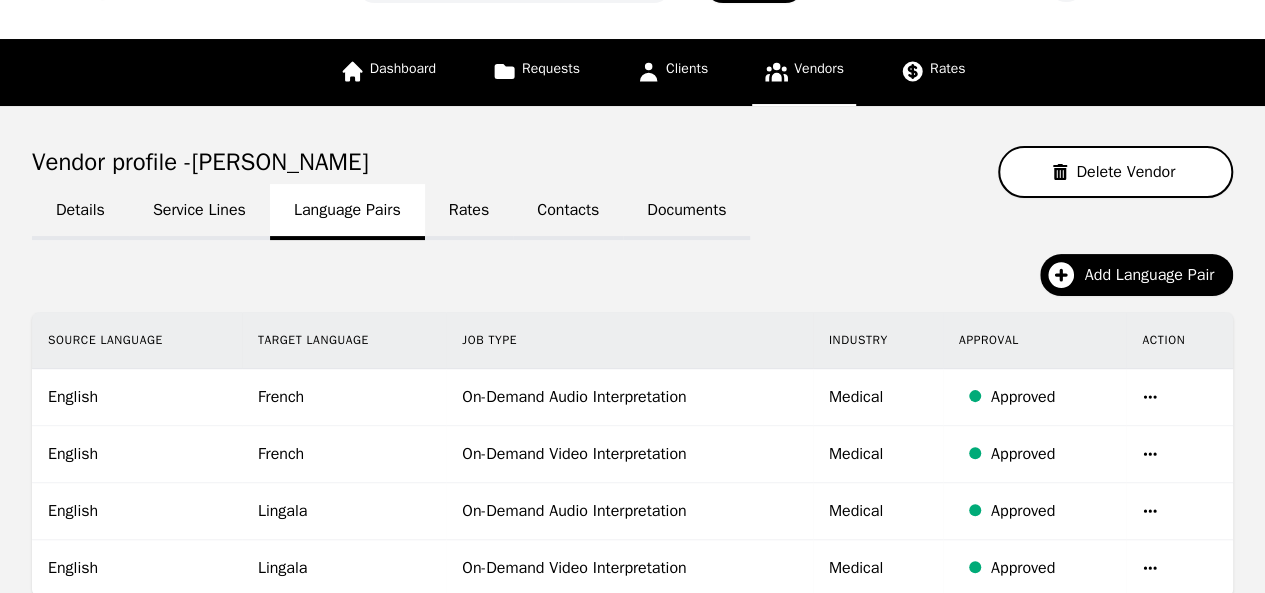 scroll, scrollTop: 100, scrollLeft: 0, axis: vertical 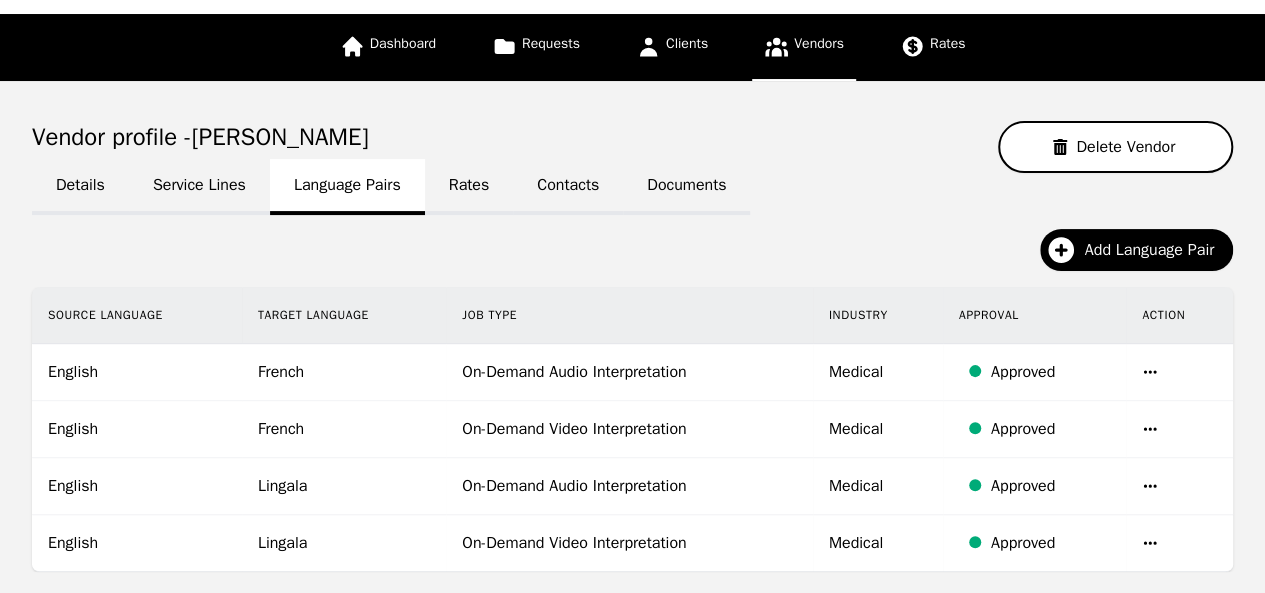 click on "Service Lines" at bounding box center [199, 187] 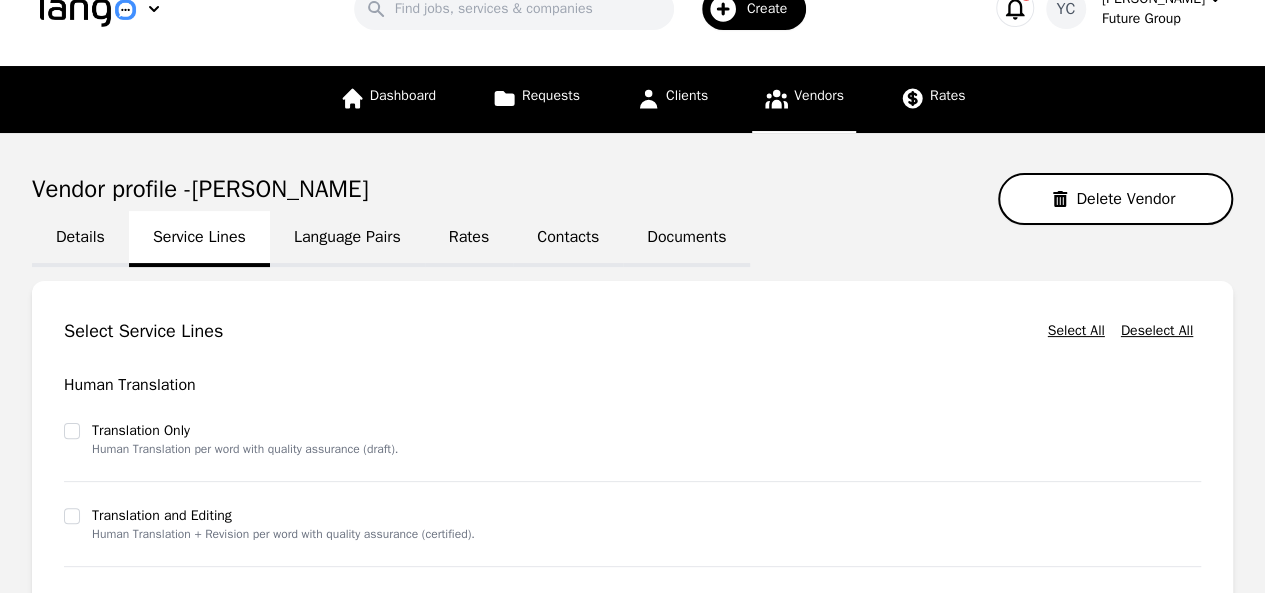 scroll, scrollTop: 0, scrollLeft: 0, axis: both 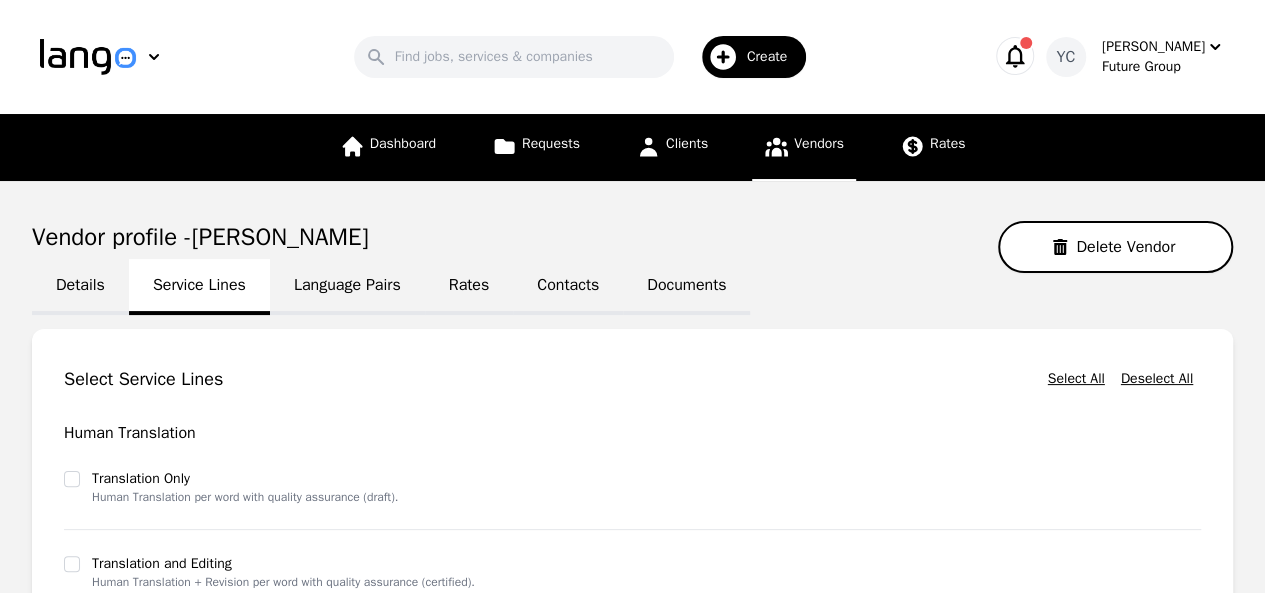 click on "Language Pairs" at bounding box center (347, 287) 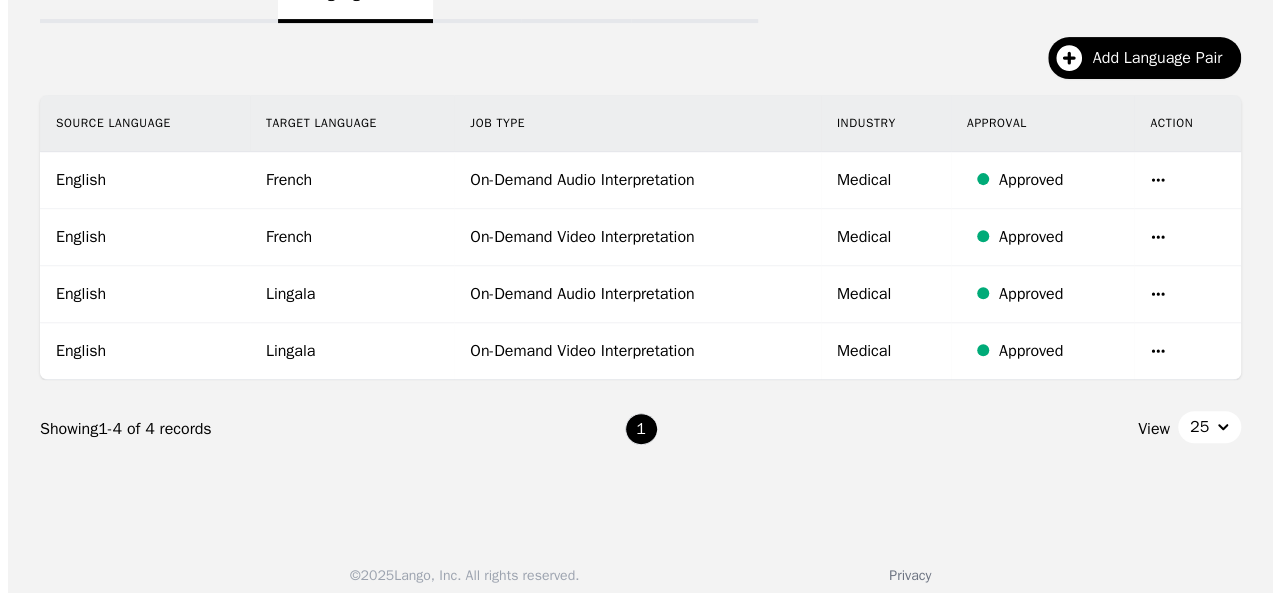 scroll, scrollTop: 300, scrollLeft: 0, axis: vertical 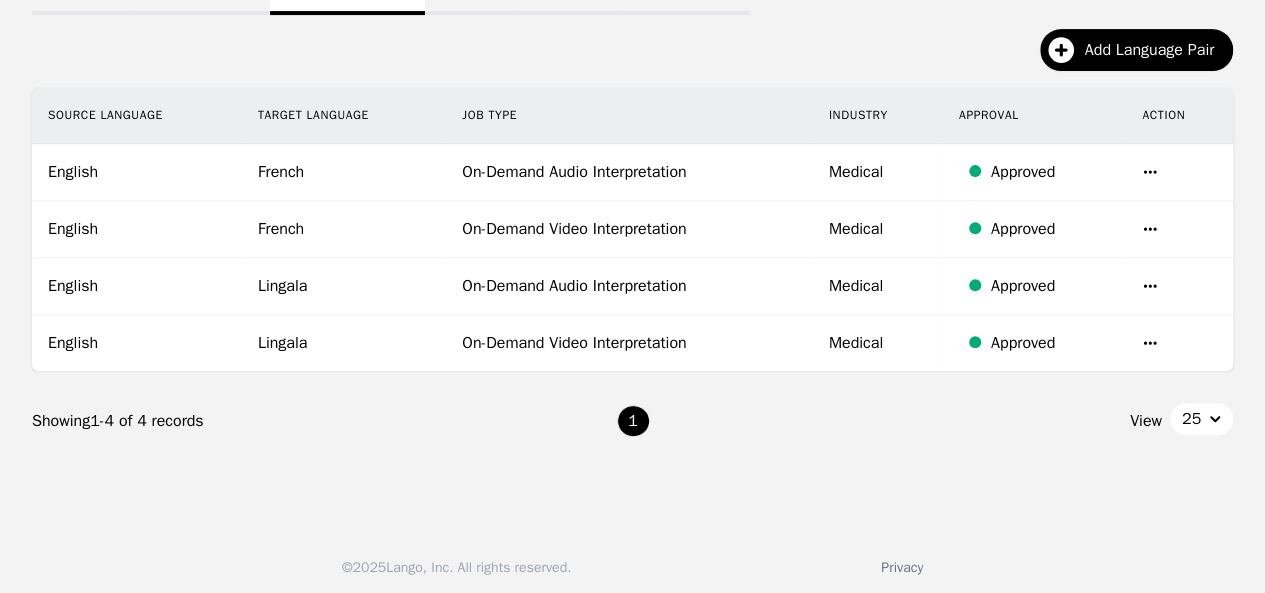 click 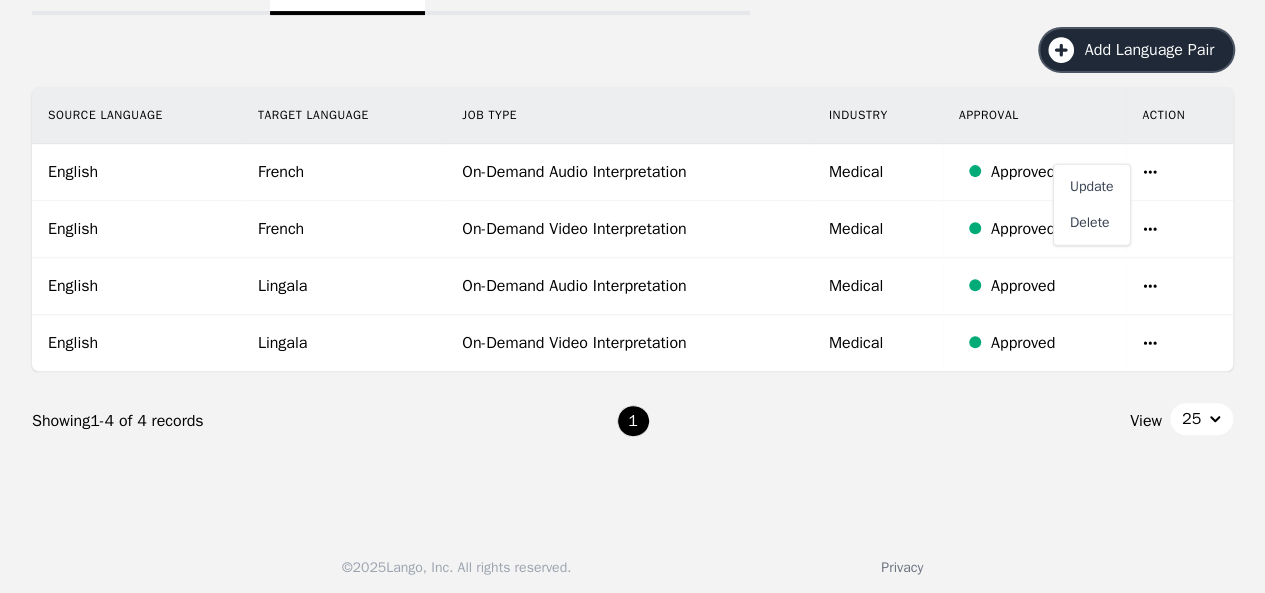 click on "Add Language Pair" at bounding box center [1156, 50] 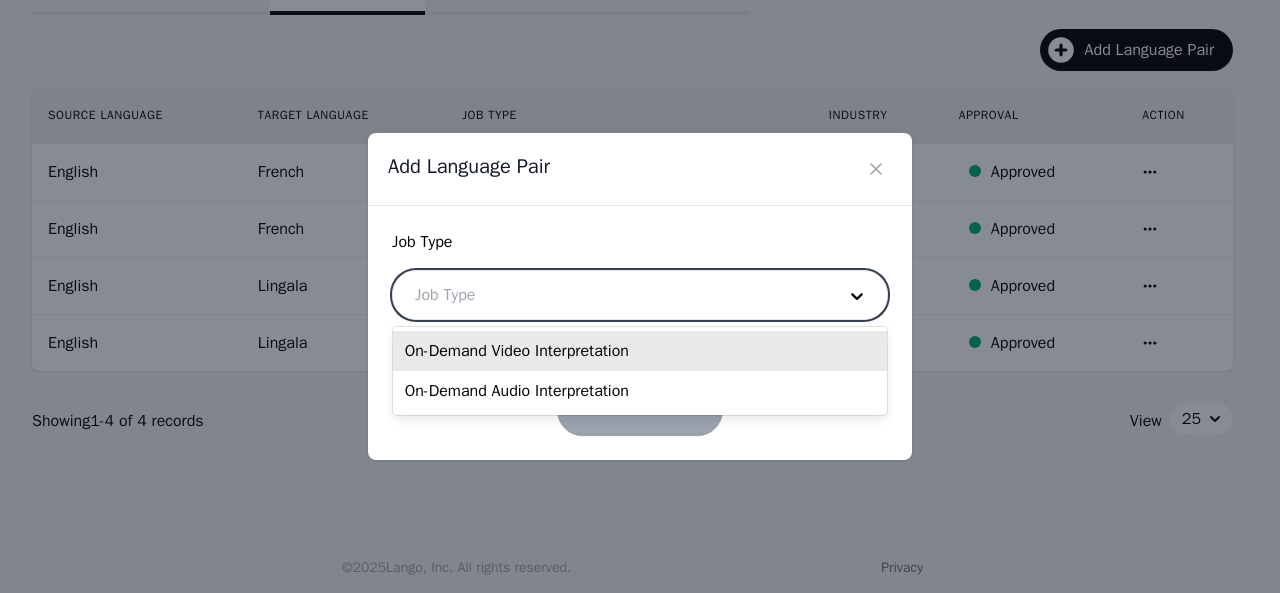 click at bounding box center [610, 295] 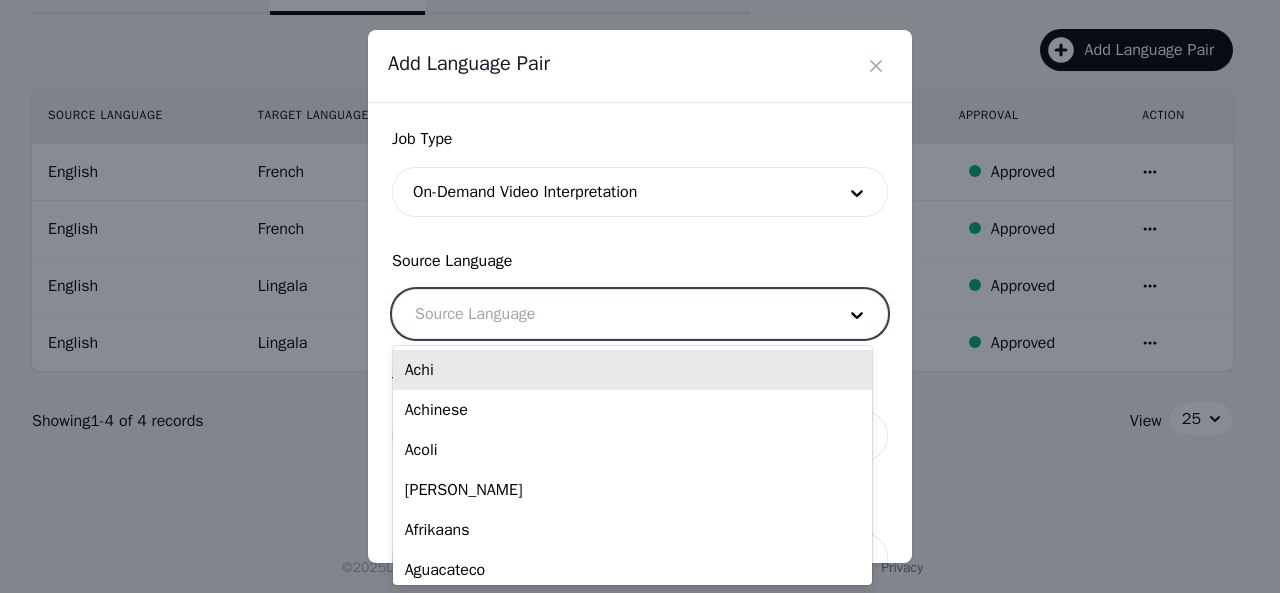click at bounding box center [610, 314] 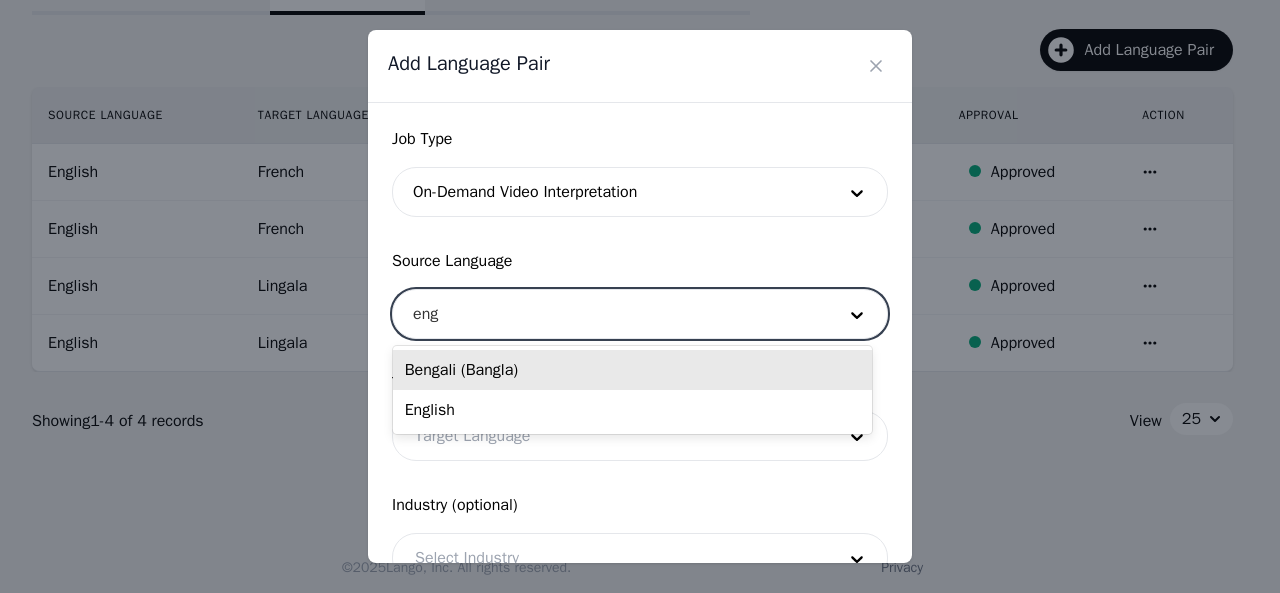 type on "engl" 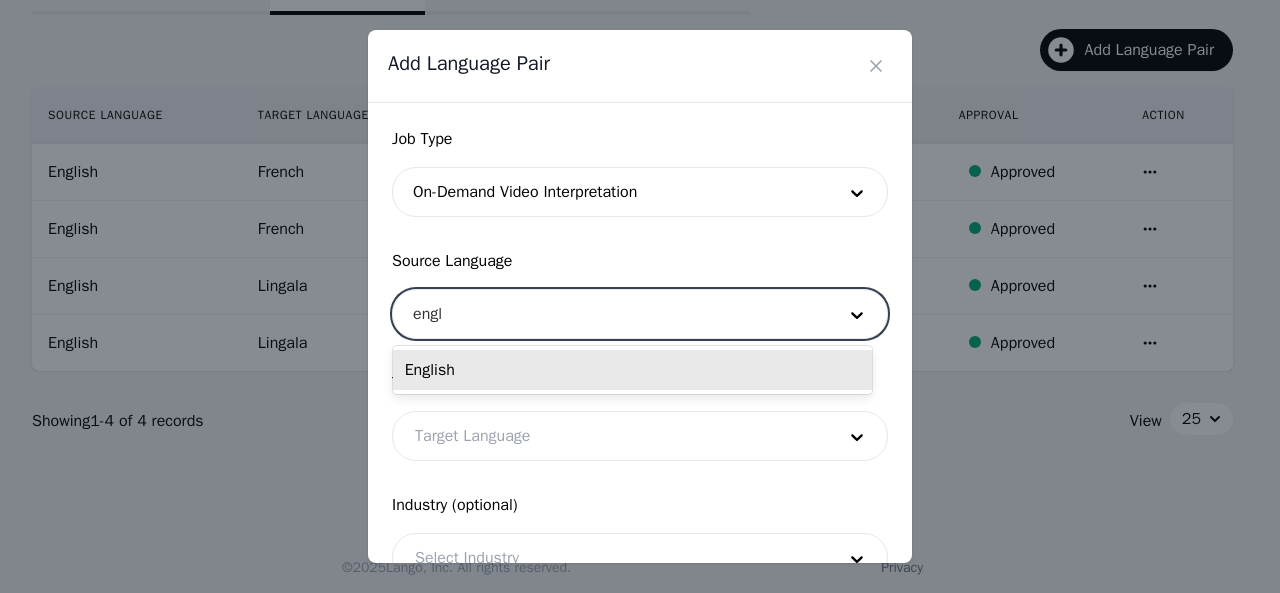 click on "English" at bounding box center [632, 370] 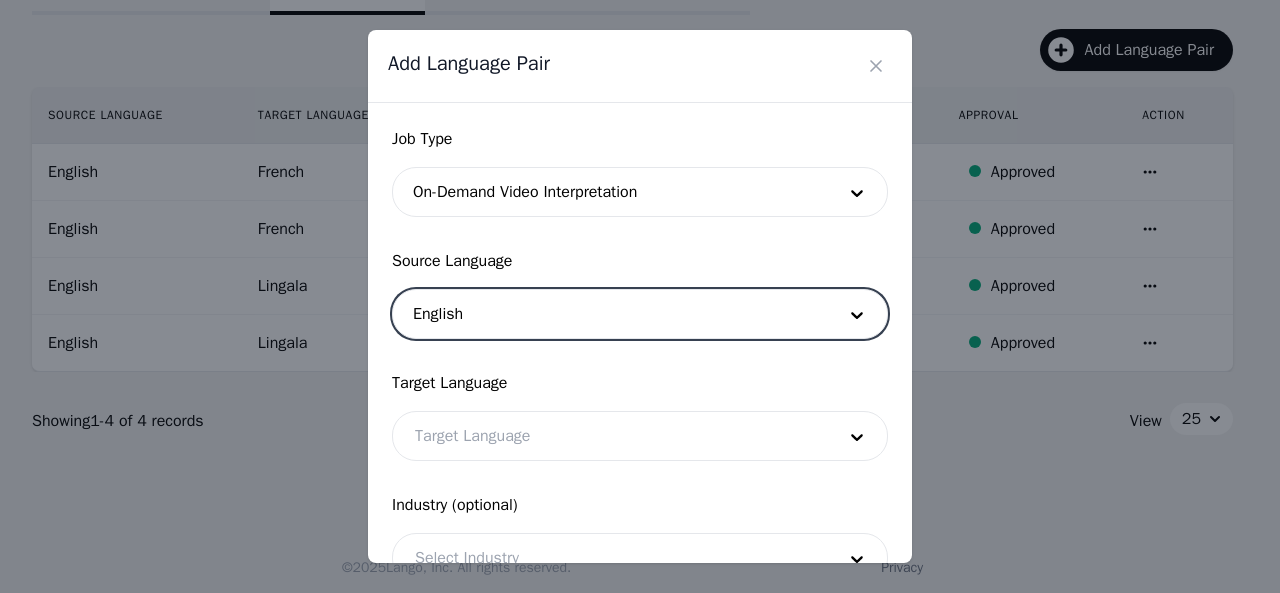 click at bounding box center [610, 436] 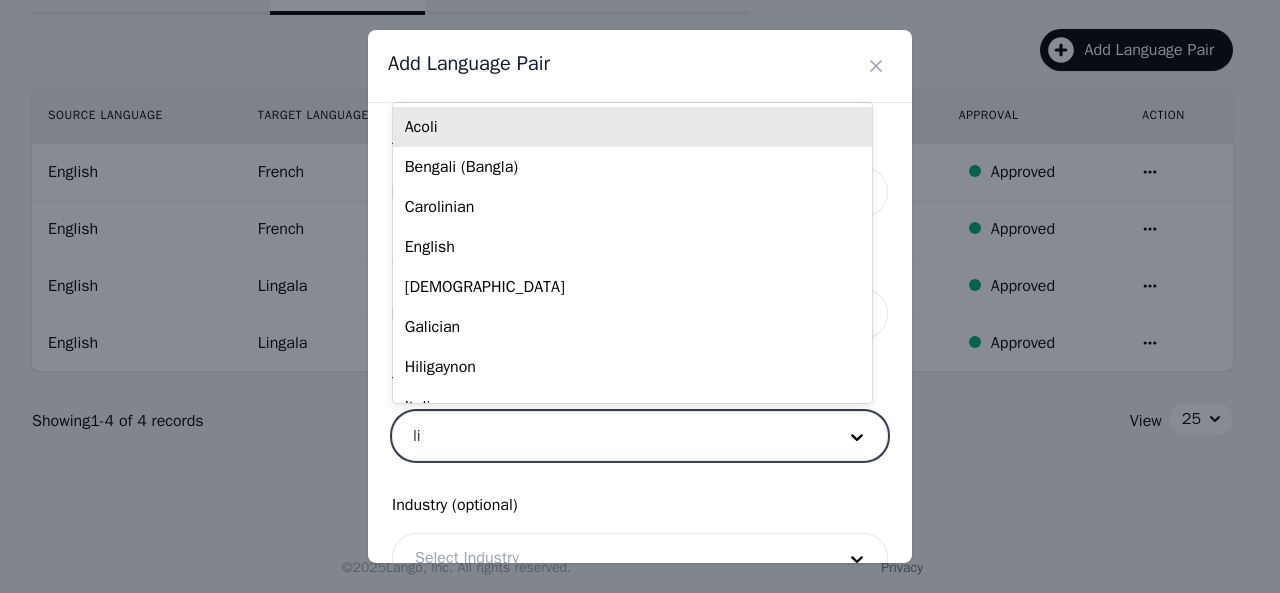 type on "lin" 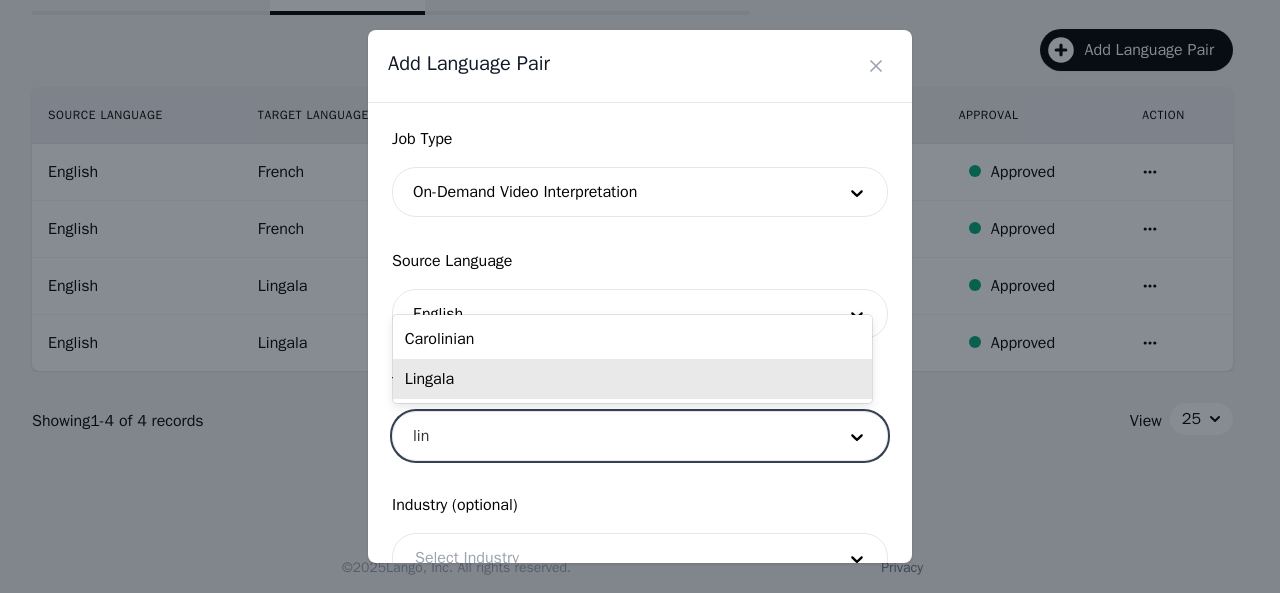 click on "Lingala" at bounding box center [632, 379] 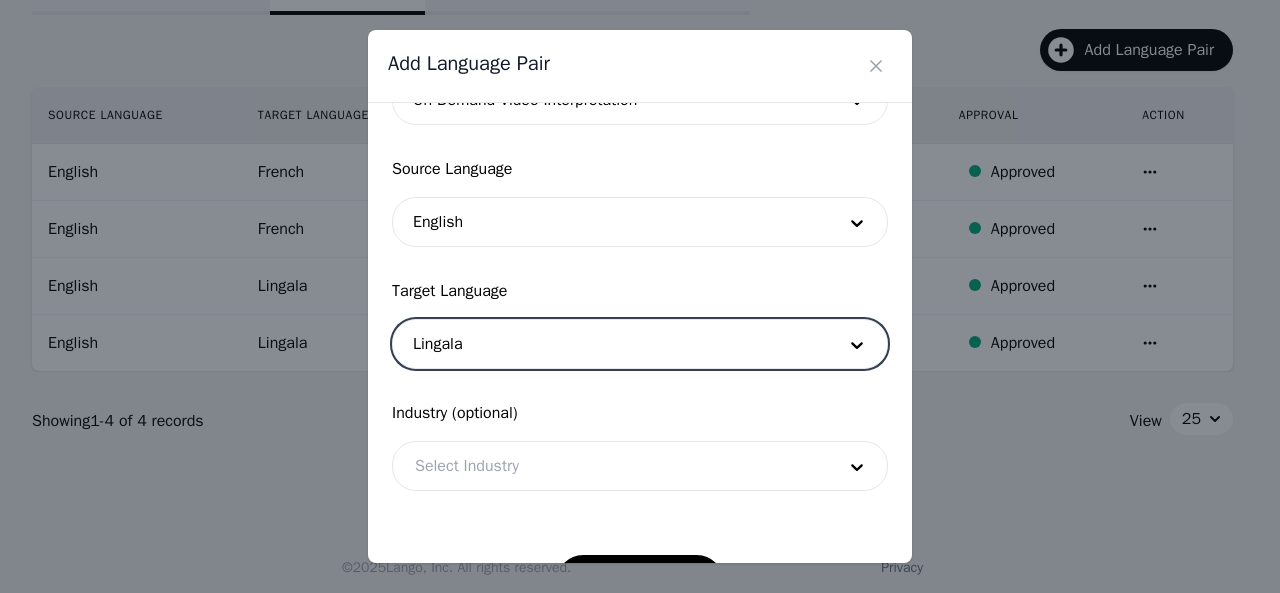 scroll, scrollTop: 158, scrollLeft: 0, axis: vertical 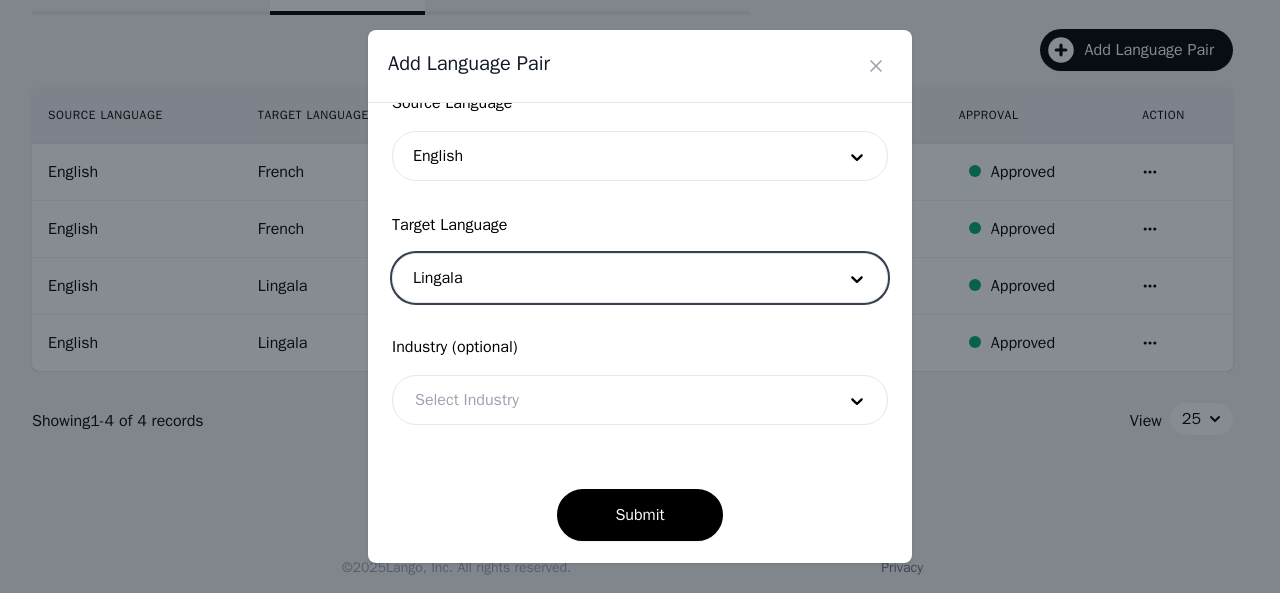 click at bounding box center (610, 400) 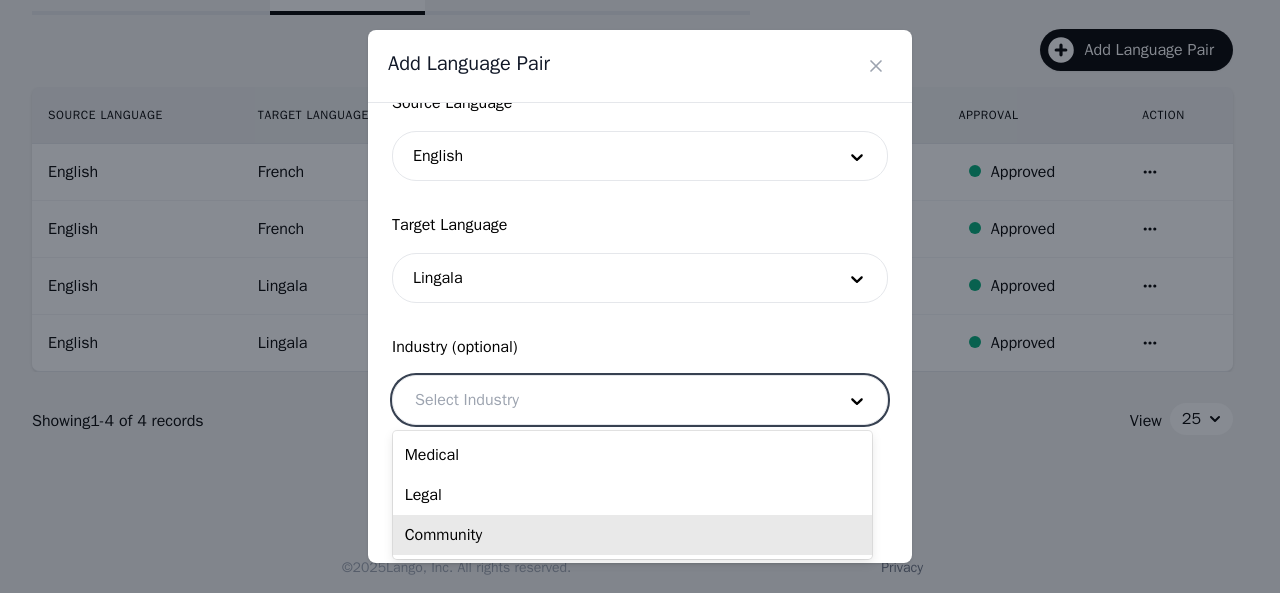 click on "Community" at bounding box center (632, 535) 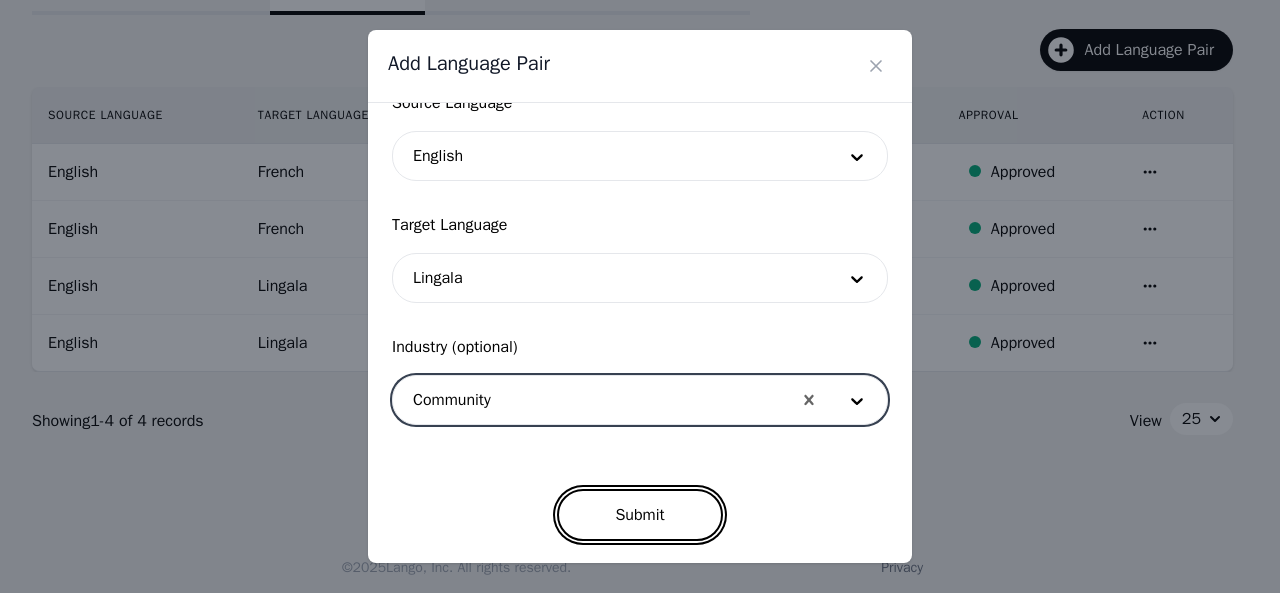 click on "Submit" at bounding box center [639, 515] 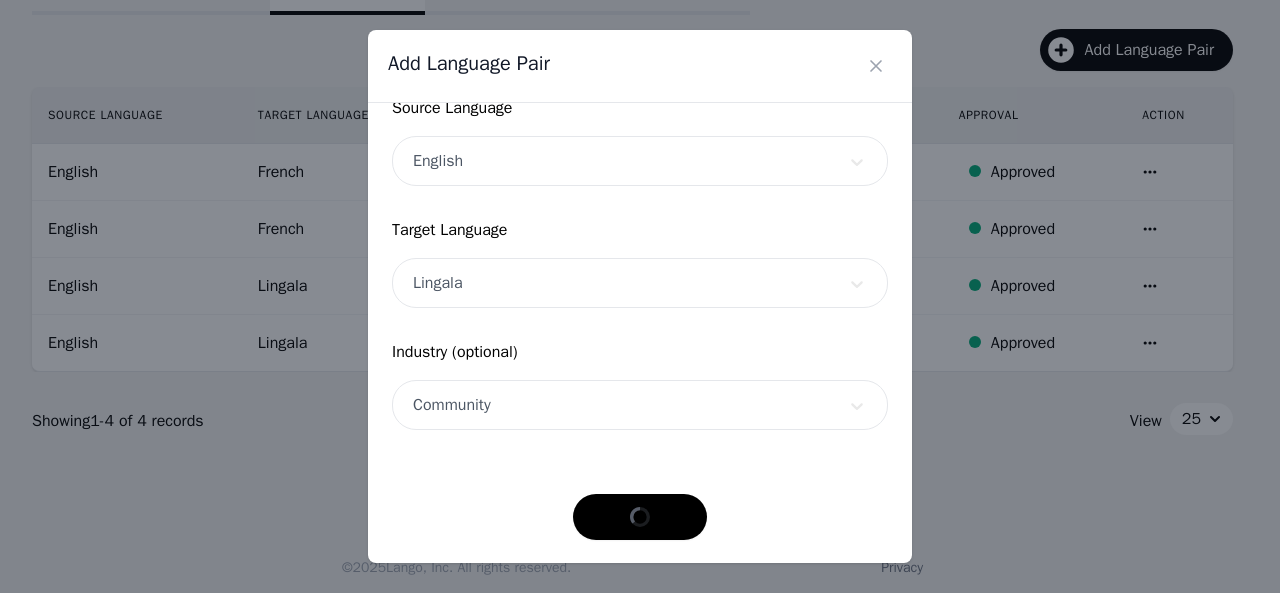 scroll, scrollTop: 152, scrollLeft: 0, axis: vertical 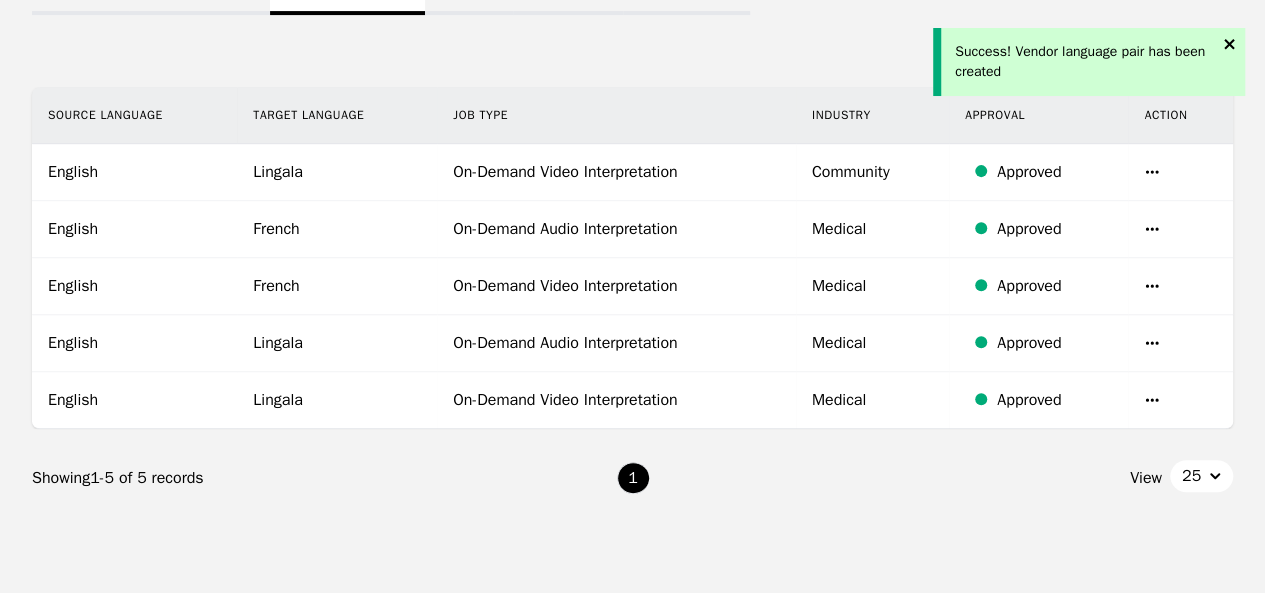 click 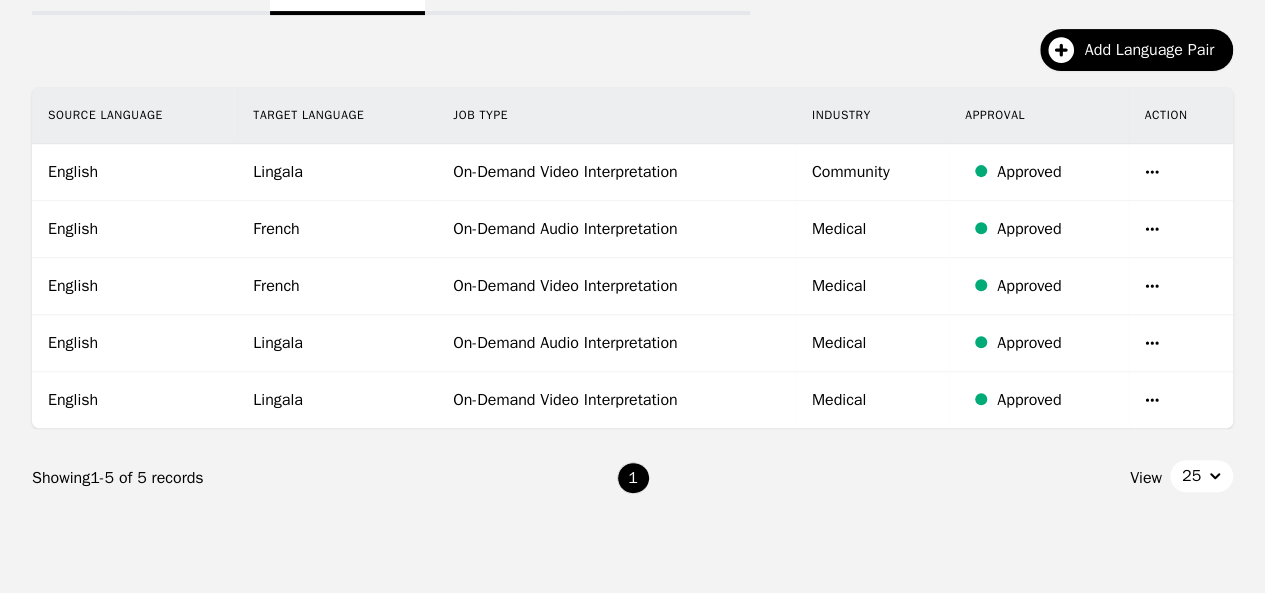 click on "Success!   Vendor language pair has been created" at bounding box center (1089, 58) 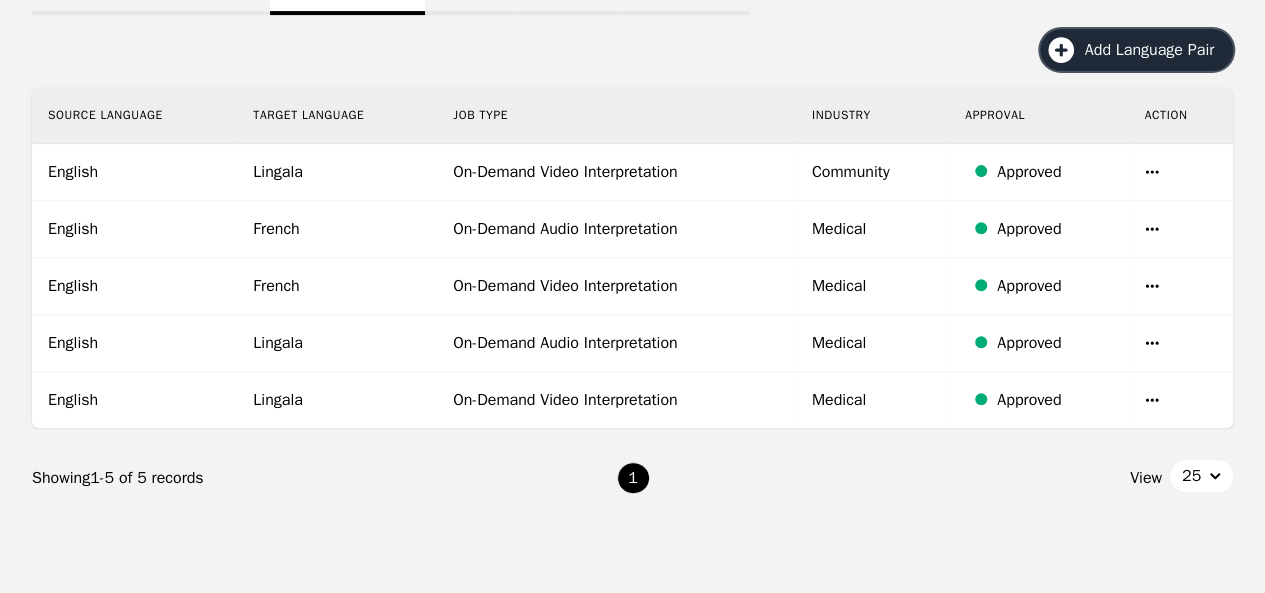 click 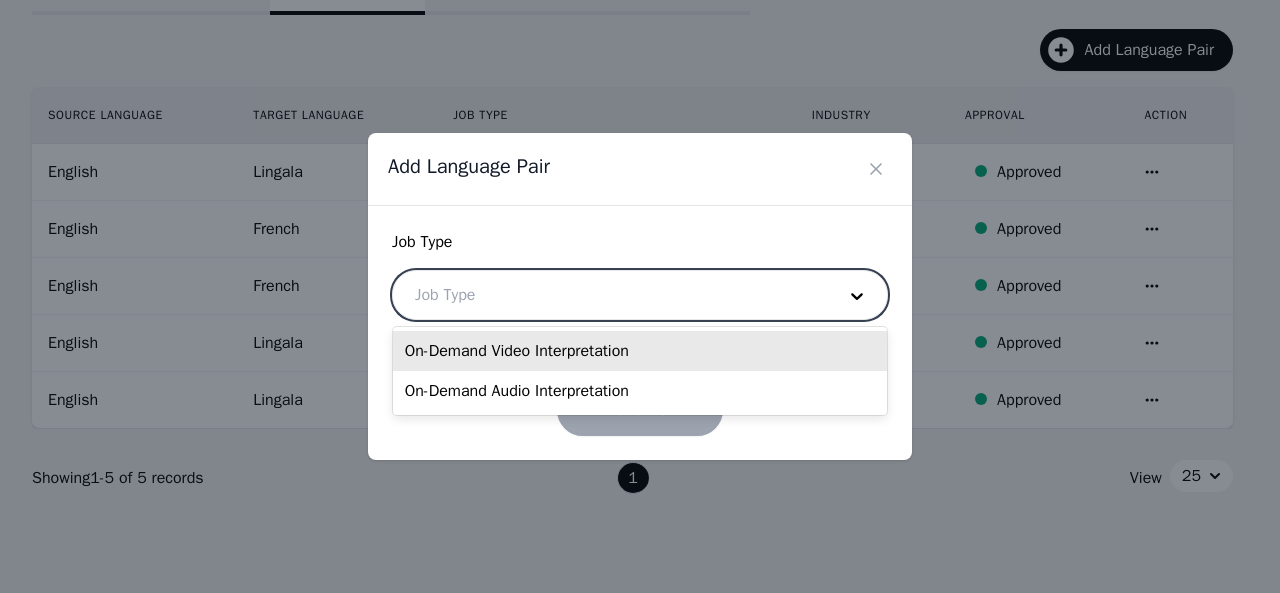 click at bounding box center (610, 295) 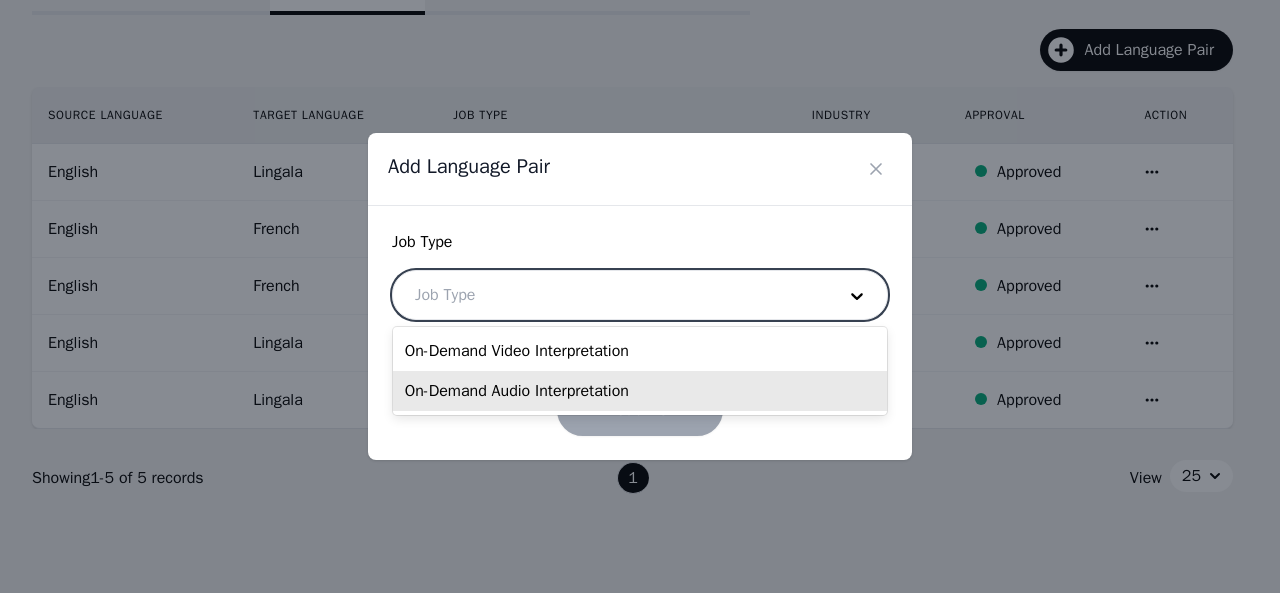 click on "On-Demand Audio Interpretation" at bounding box center [640, 391] 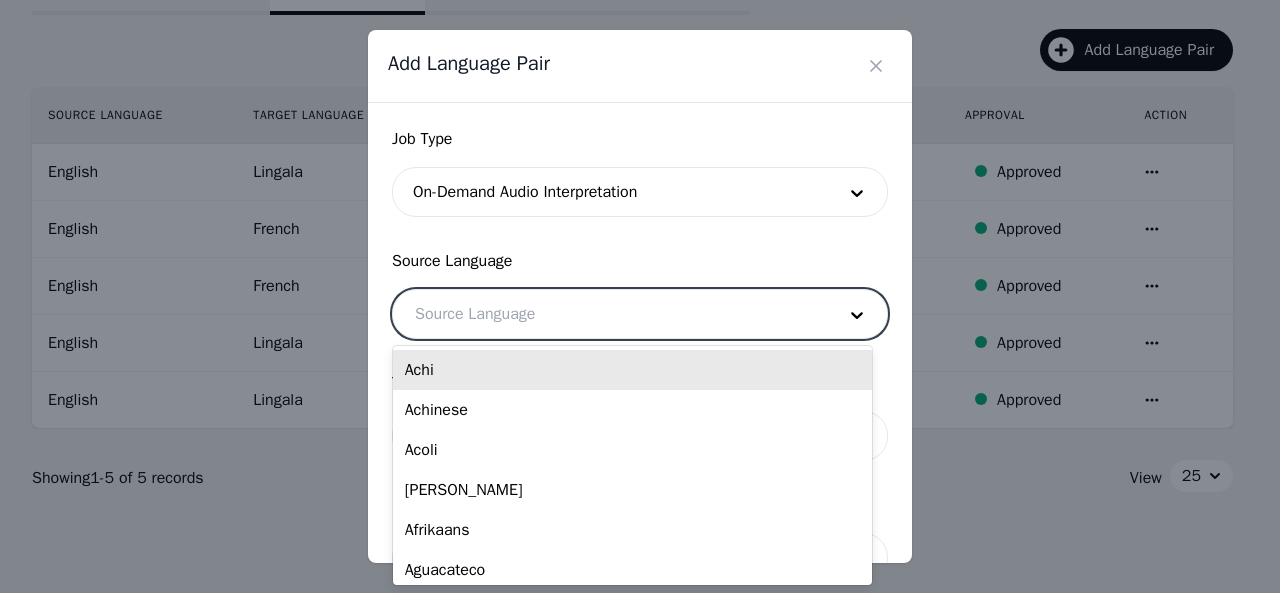 click at bounding box center (610, 314) 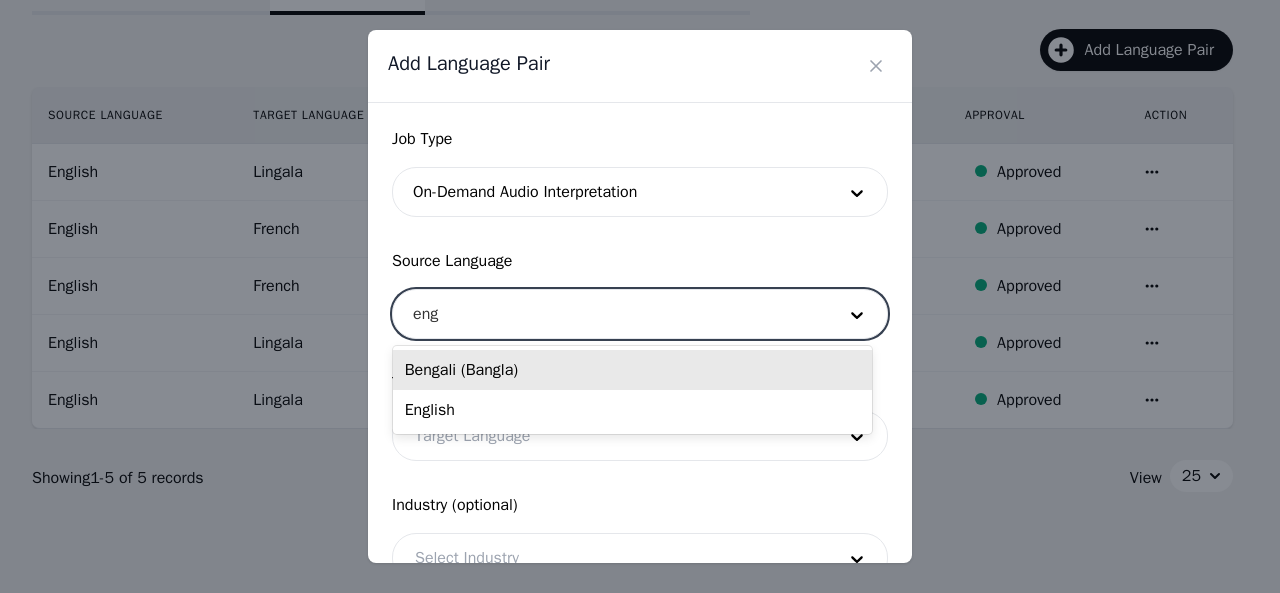 type on "engl" 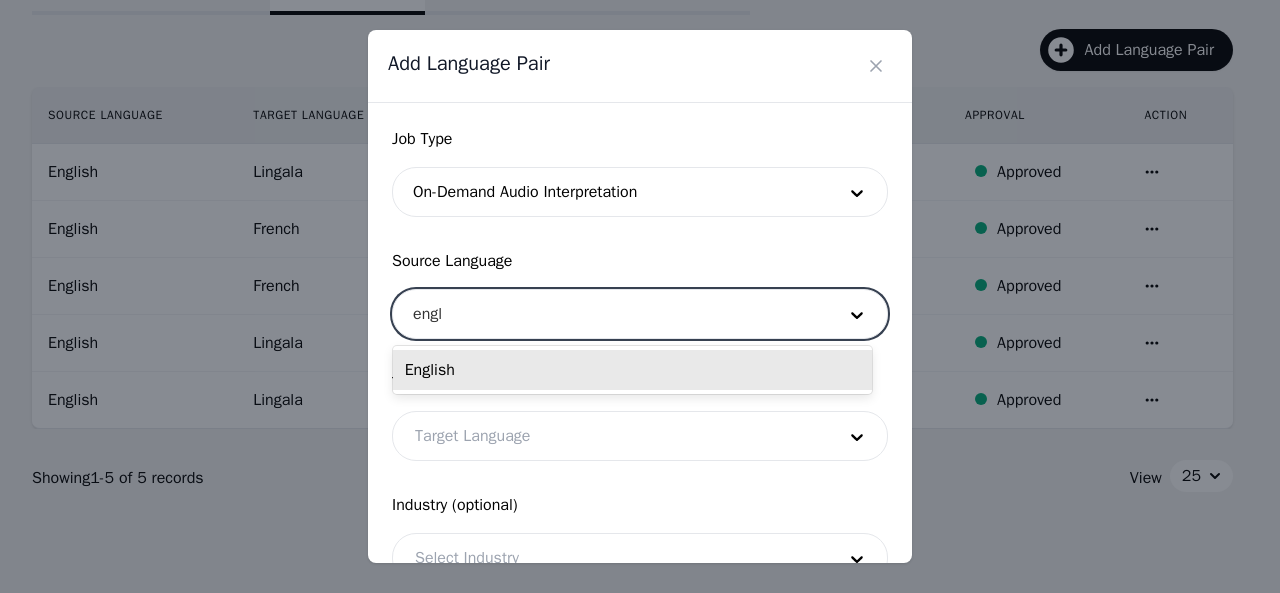 click on "English" at bounding box center [632, 370] 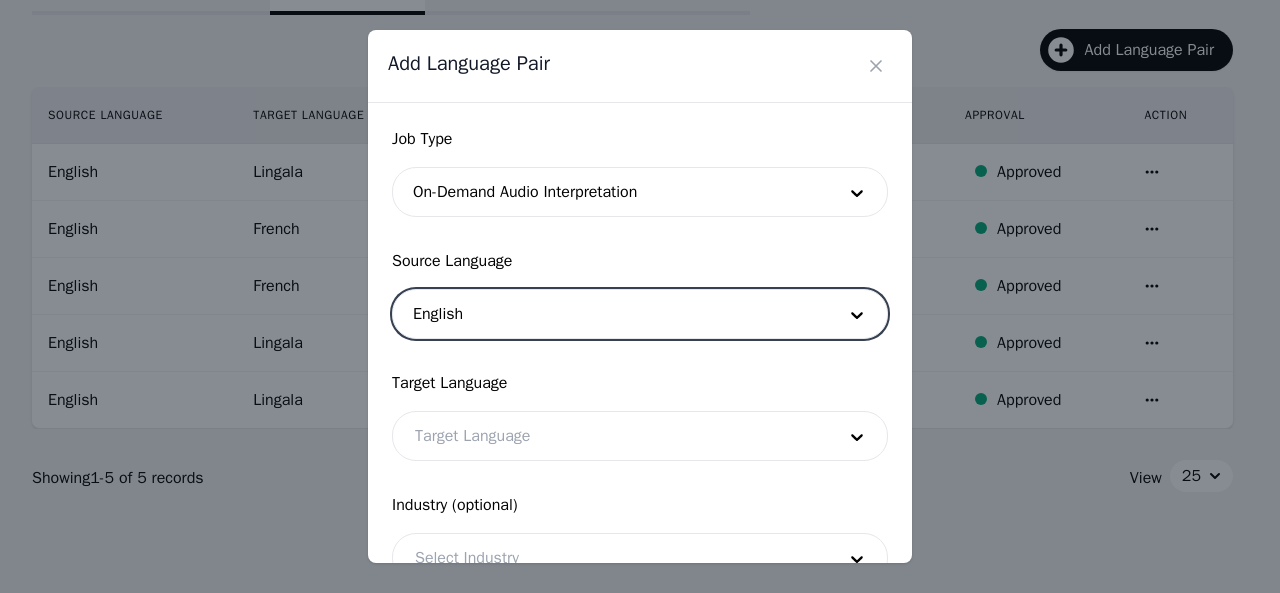 click at bounding box center (610, 436) 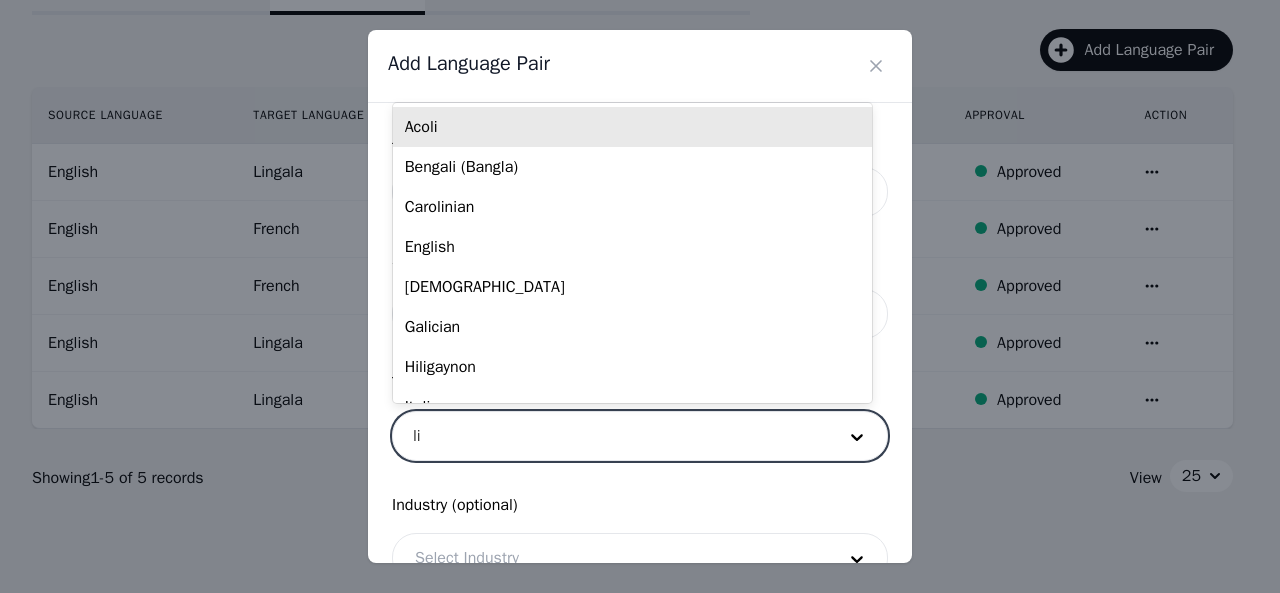 type on "lin" 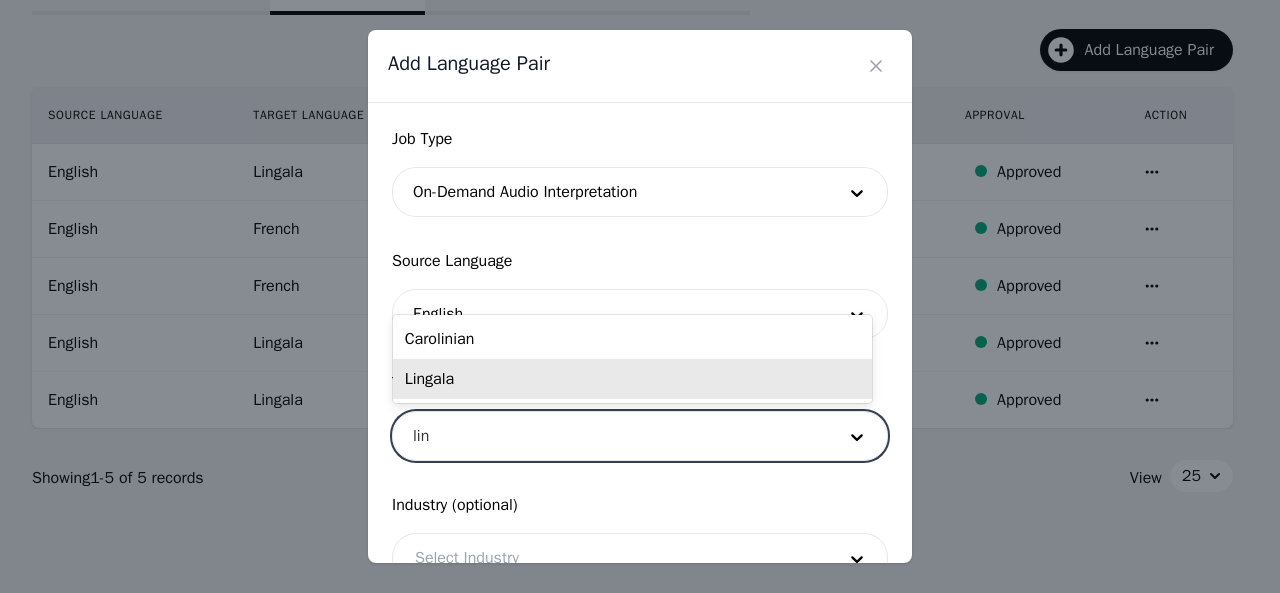 click on "Lingala" at bounding box center [632, 379] 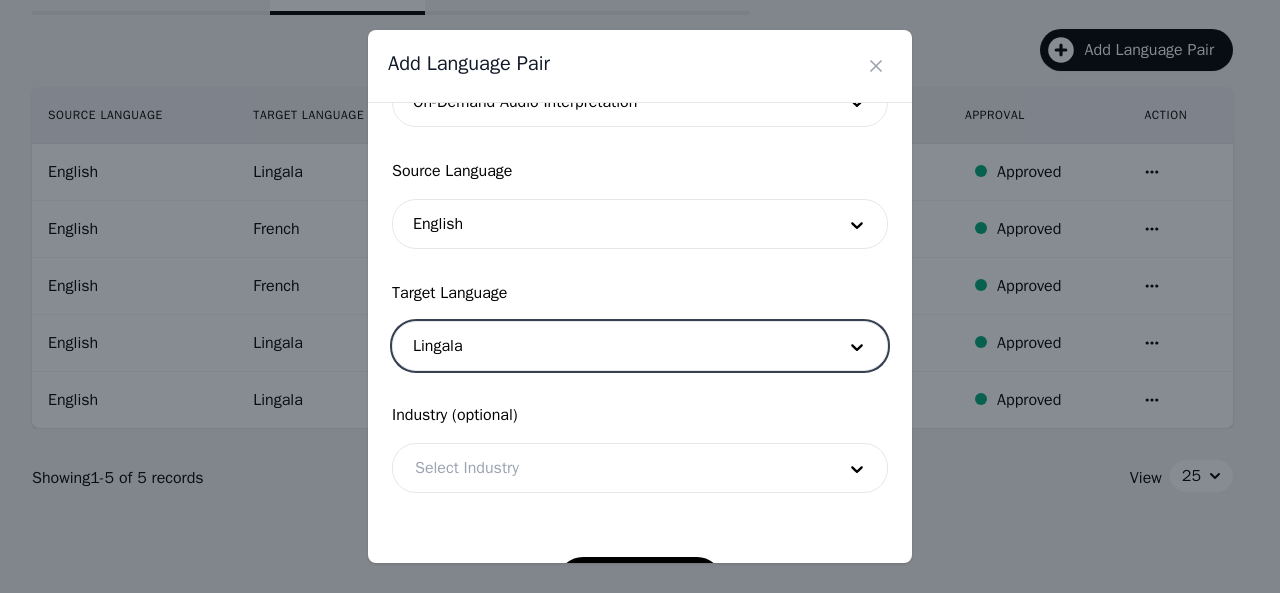 scroll, scrollTop: 158, scrollLeft: 0, axis: vertical 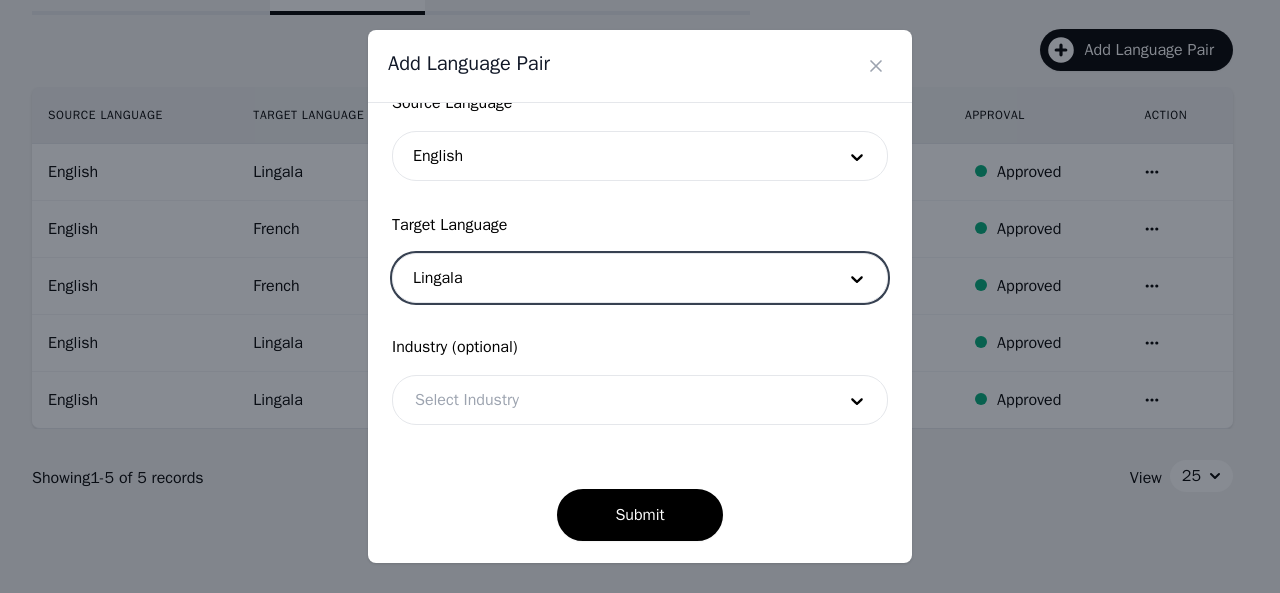 click at bounding box center [610, 400] 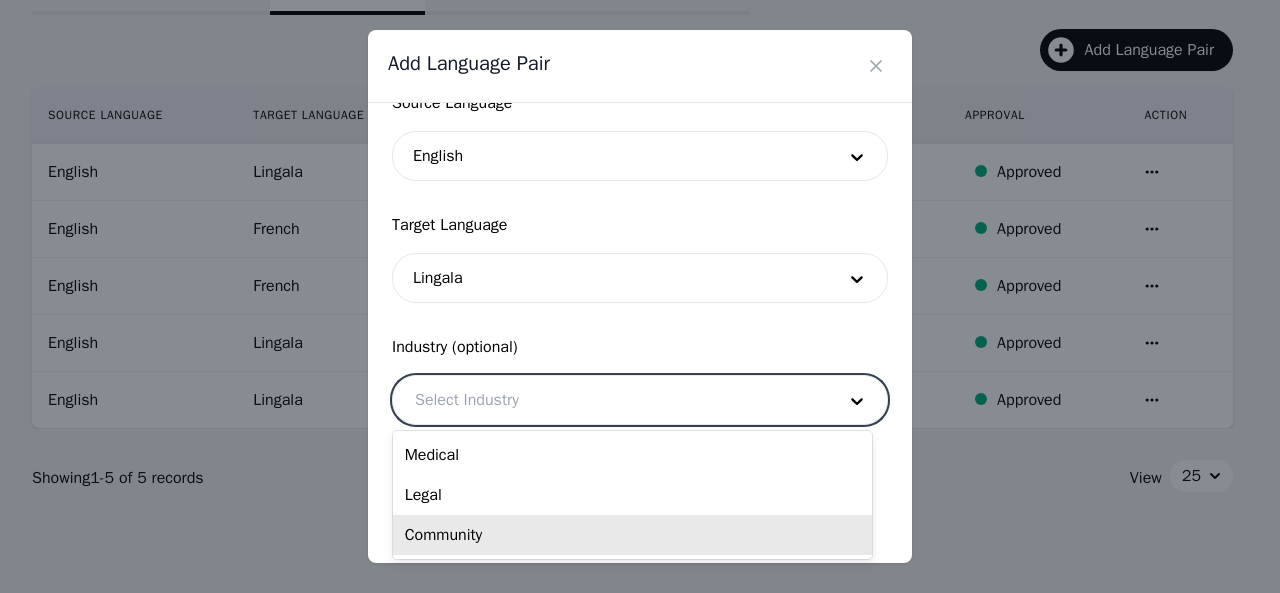 click on "Community" at bounding box center (632, 535) 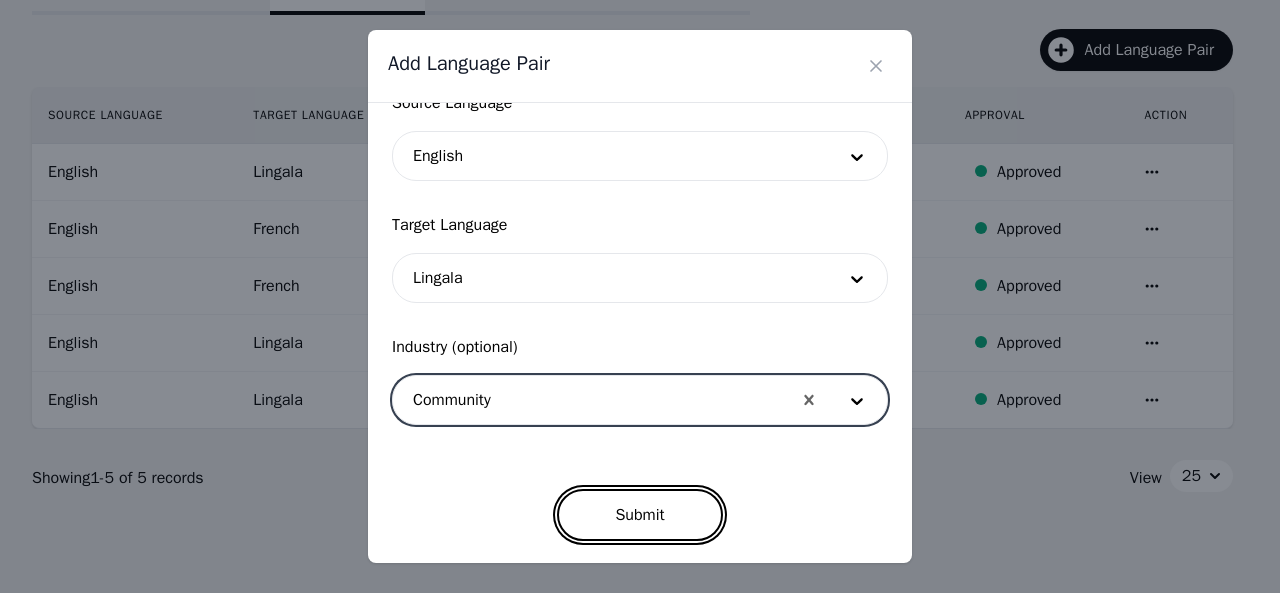 click on "Submit" at bounding box center (639, 515) 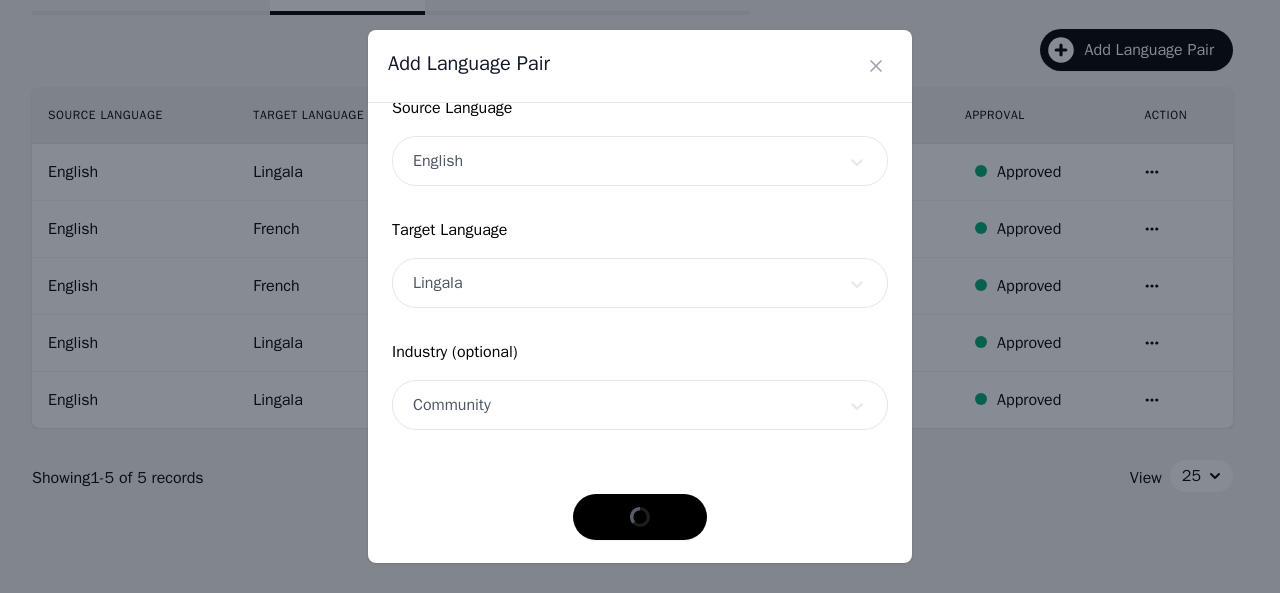 scroll, scrollTop: 152, scrollLeft: 0, axis: vertical 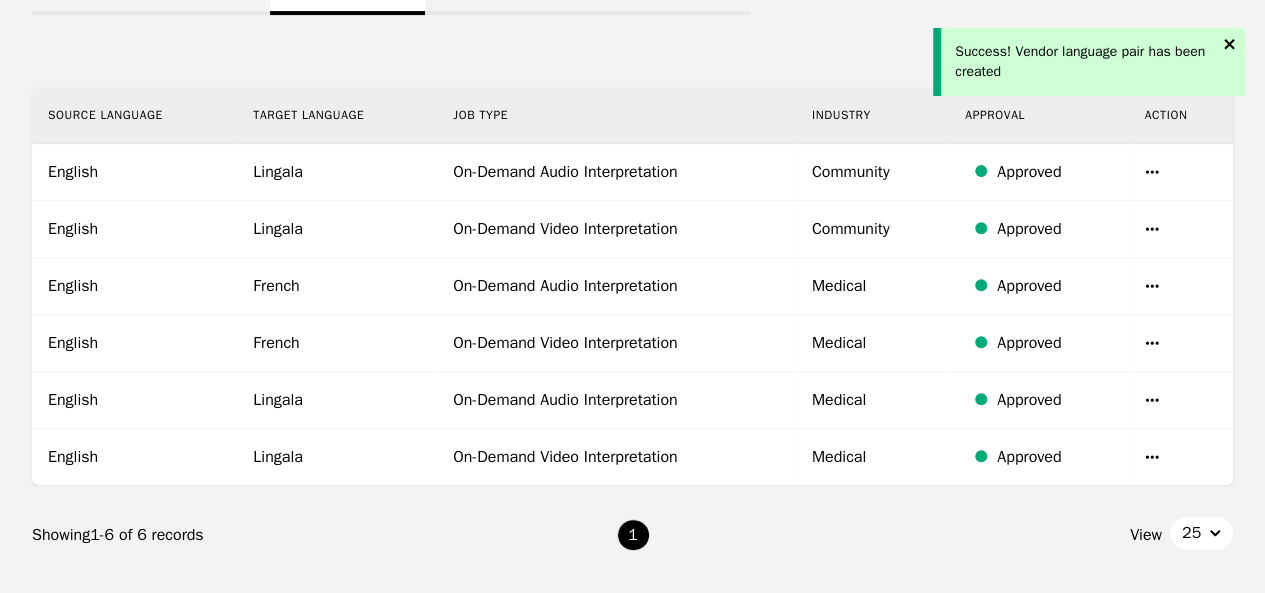 click 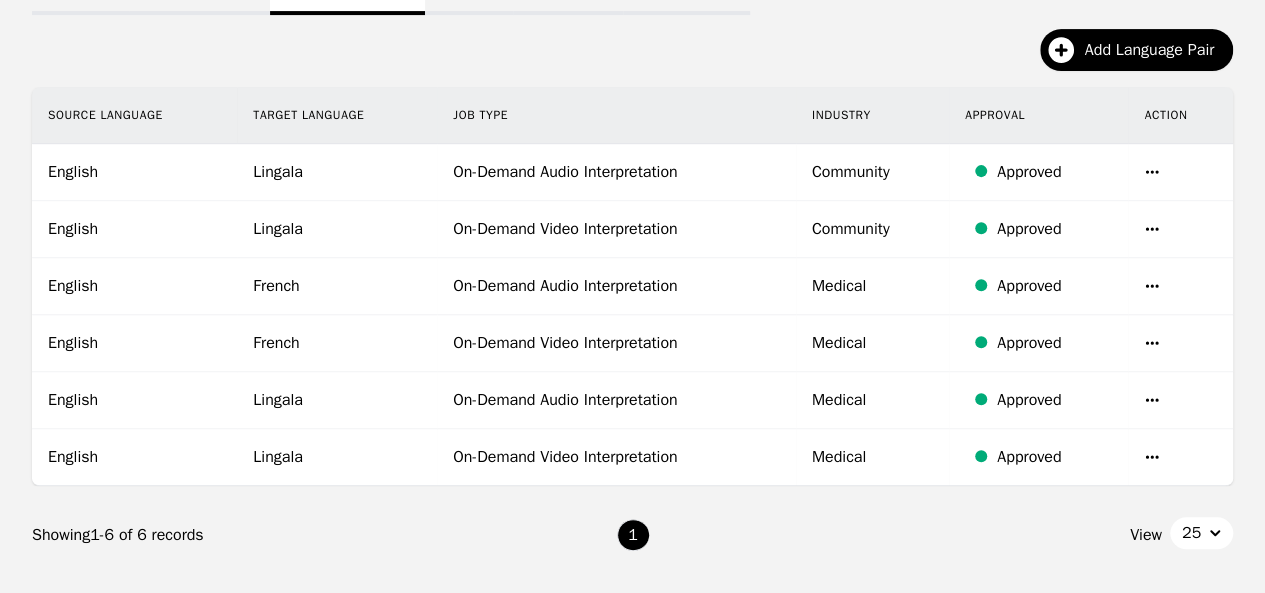click on "Success!   Vendor language pair has been created" at bounding box center (1089, 58) 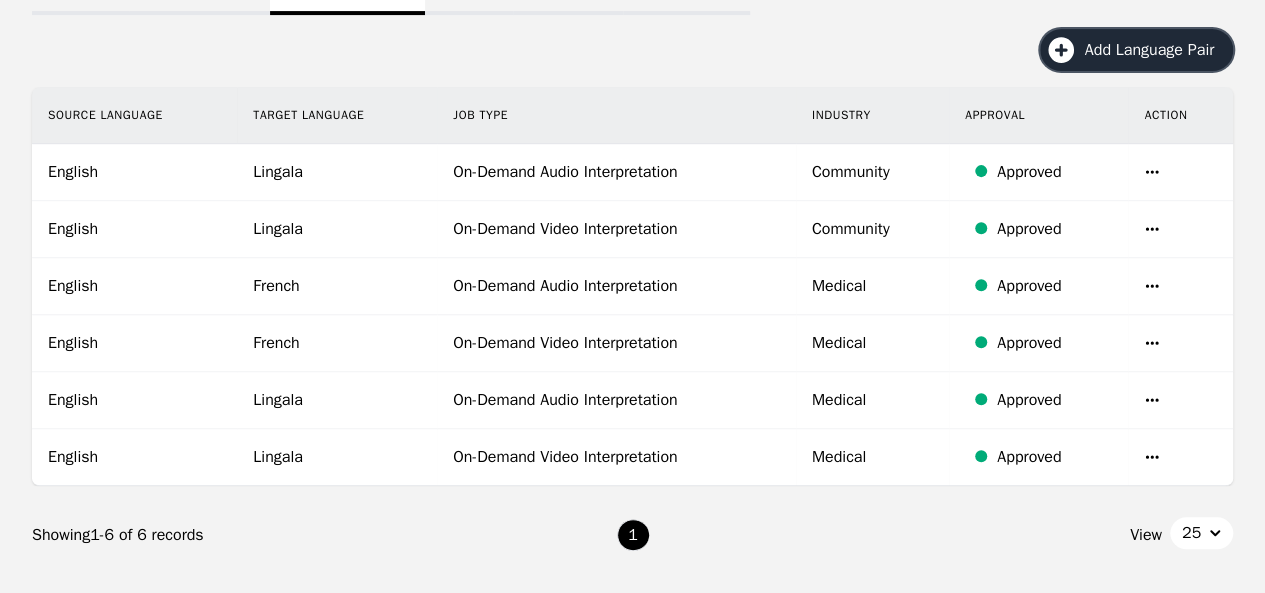 click on "Add Language Pair" at bounding box center [1136, 50] 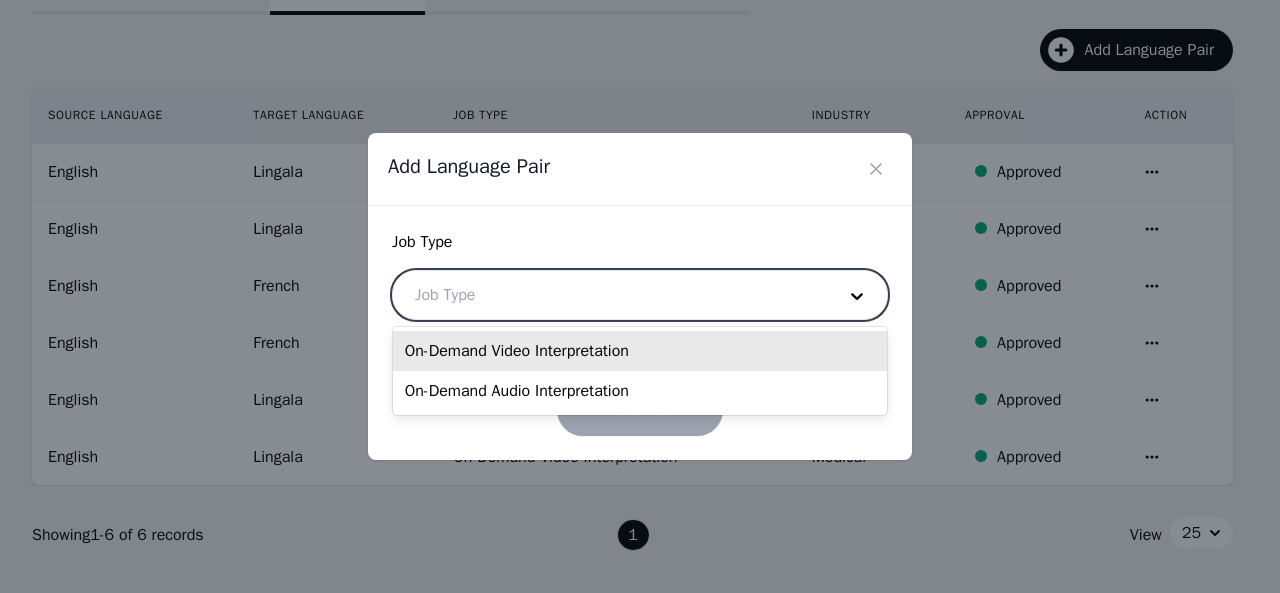 click at bounding box center (610, 295) 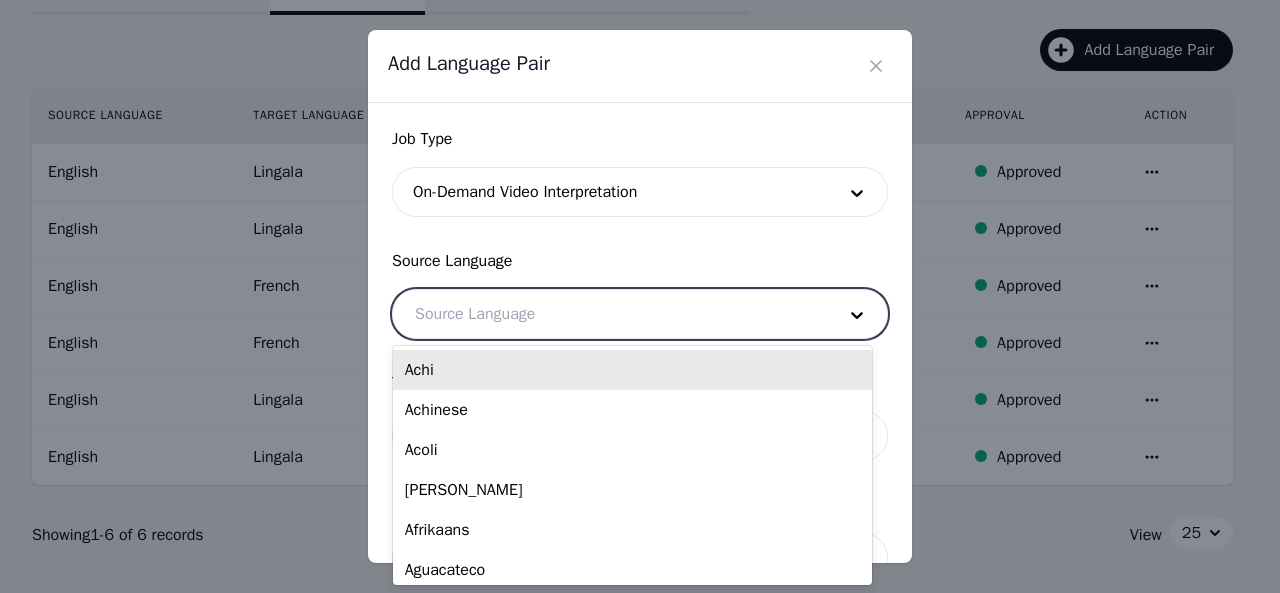 click at bounding box center [610, 314] 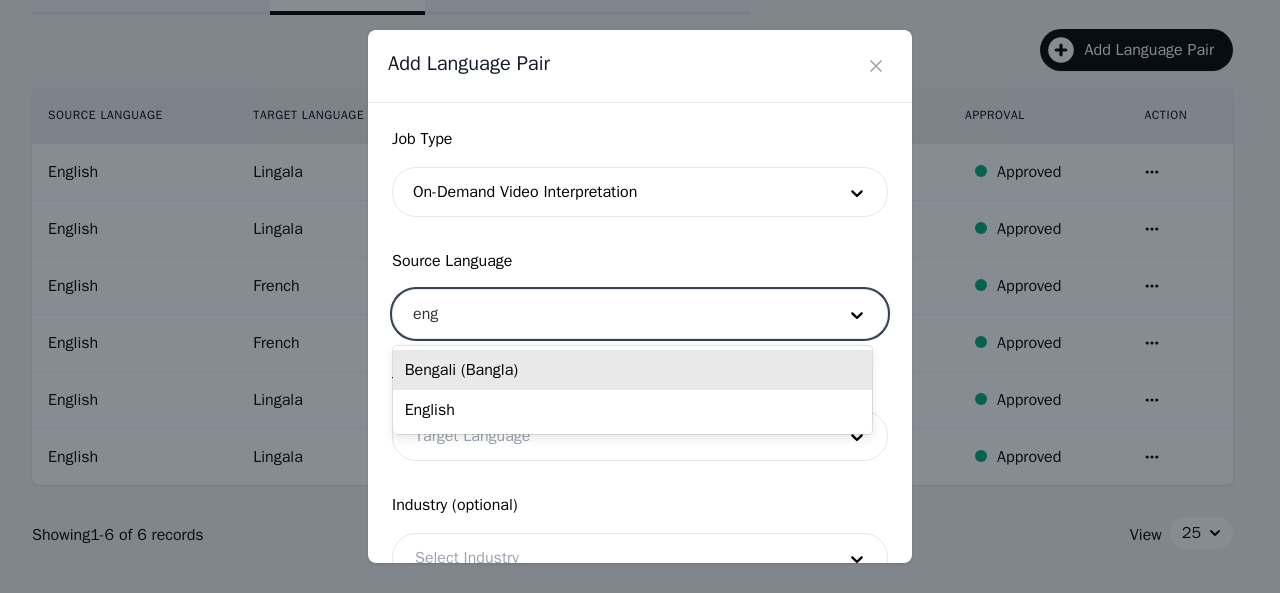 type on "engl" 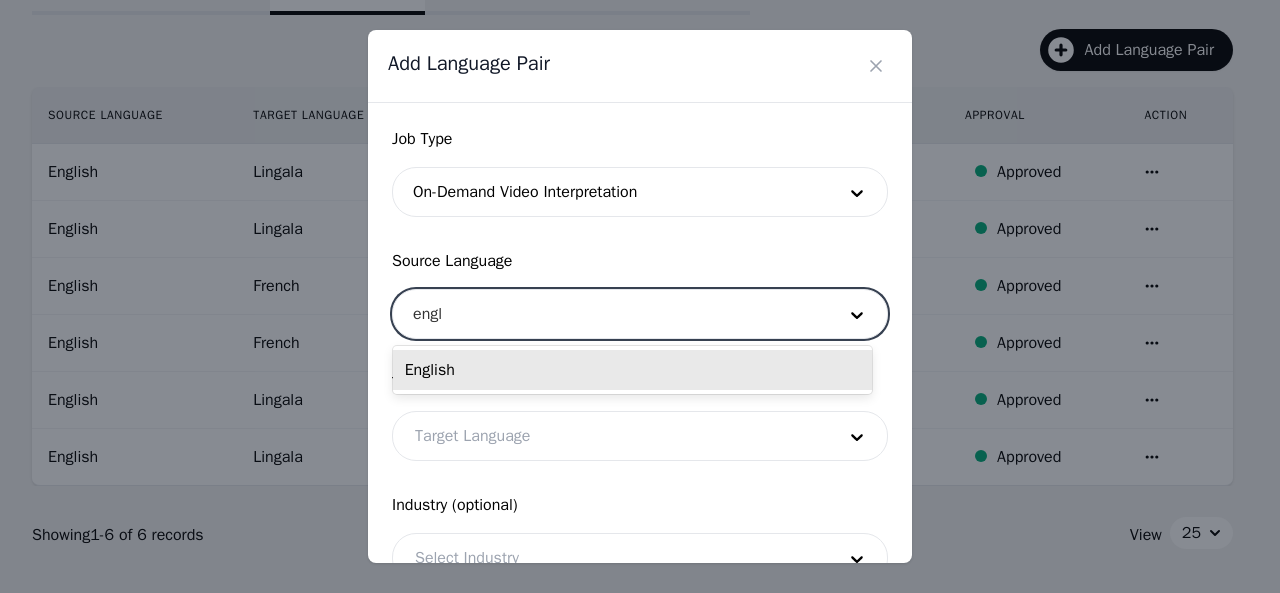 click on "English" at bounding box center (632, 370) 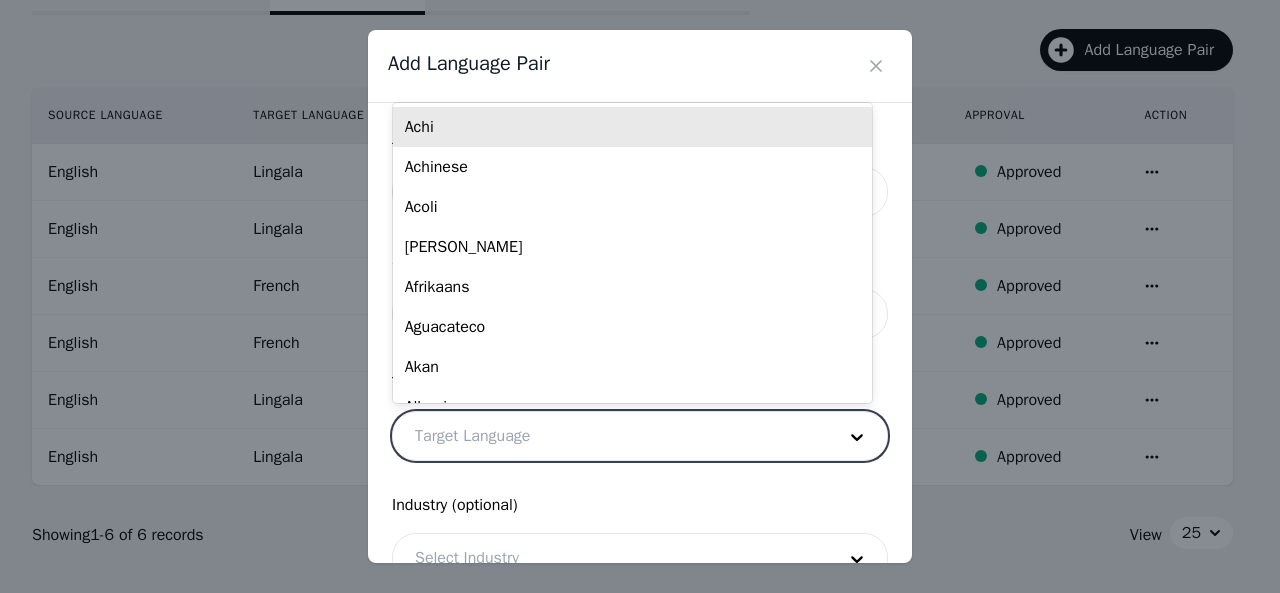 click at bounding box center [610, 436] 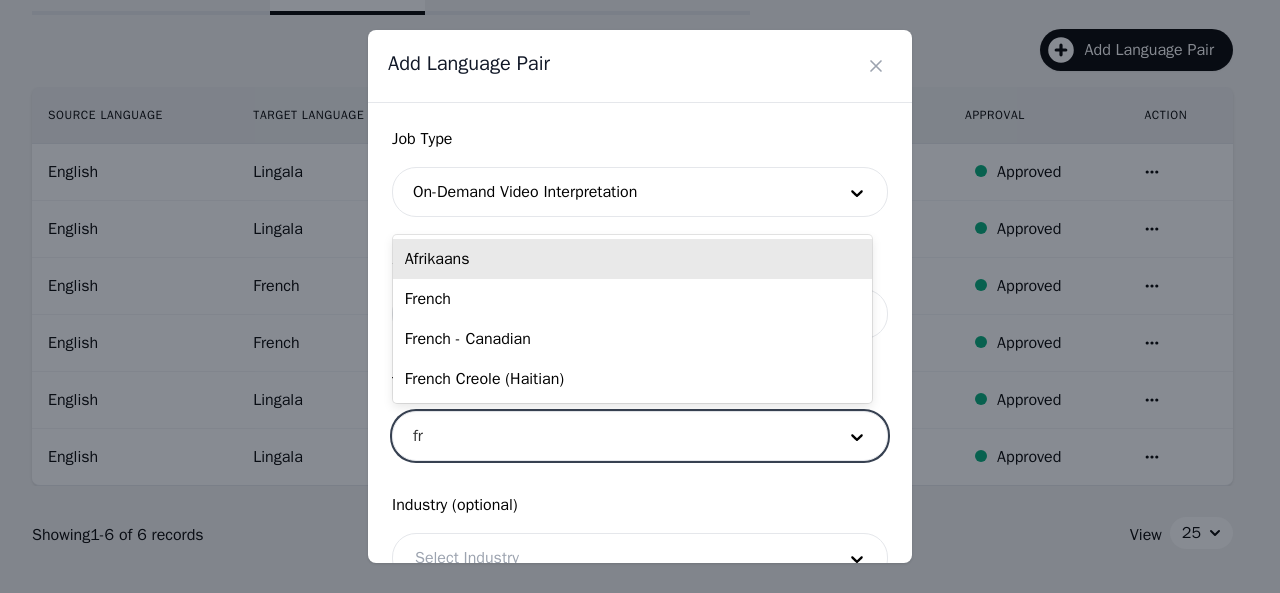 type on "fre" 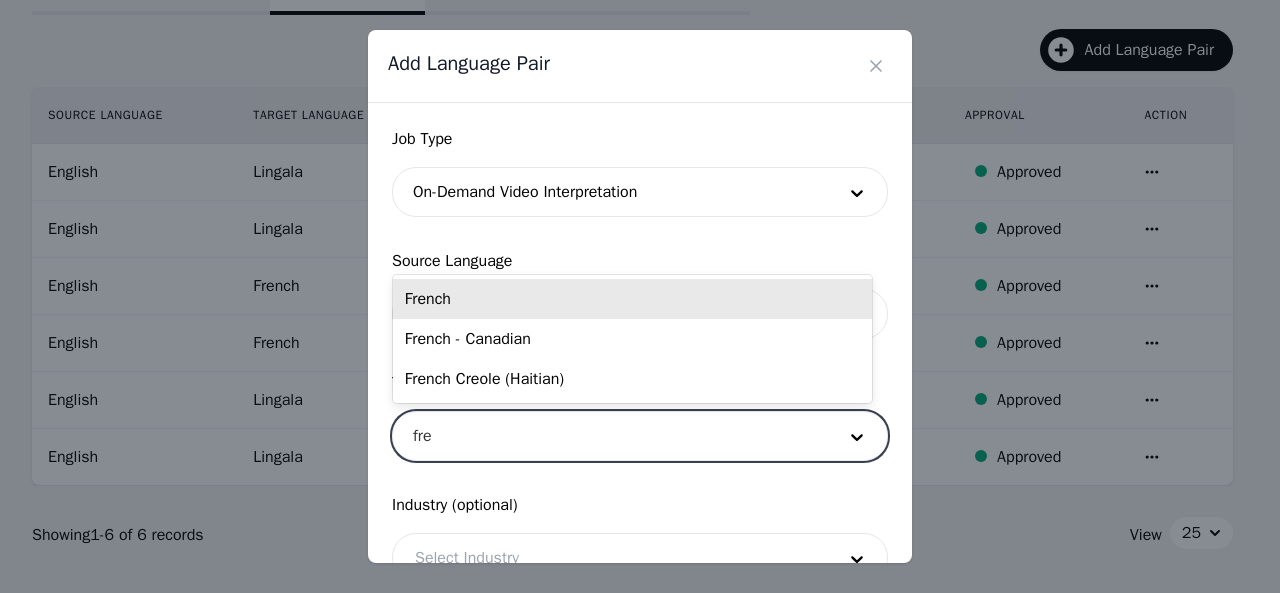 click on "French" at bounding box center (632, 299) 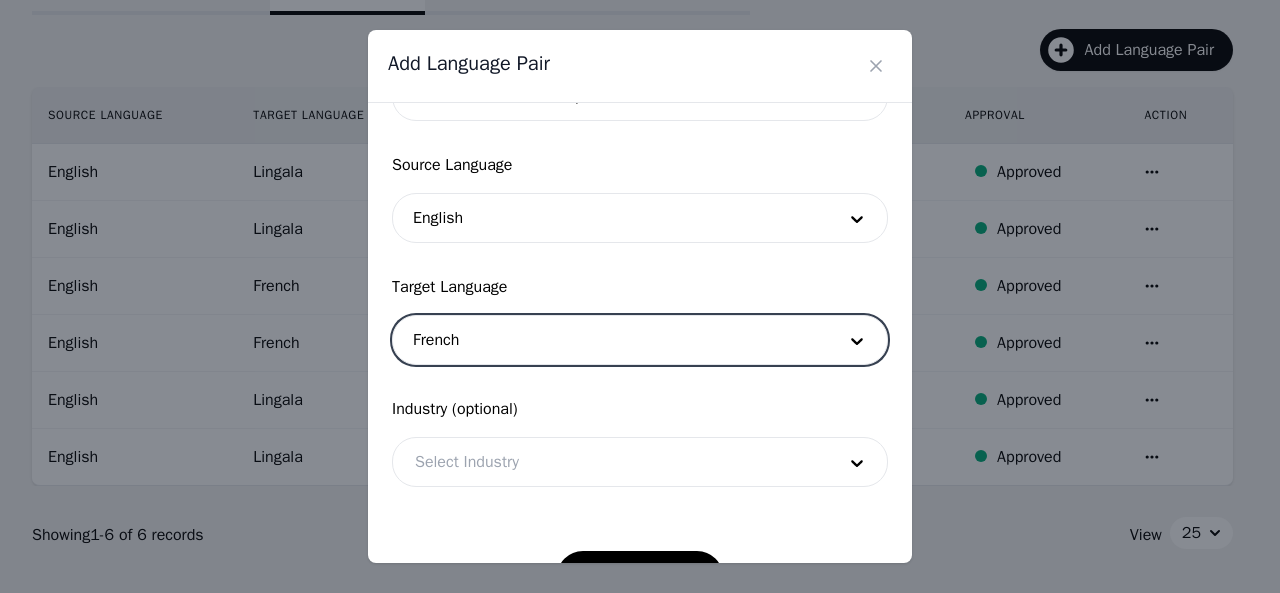 scroll, scrollTop: 158, scrollLeft: 0, axis: vertical 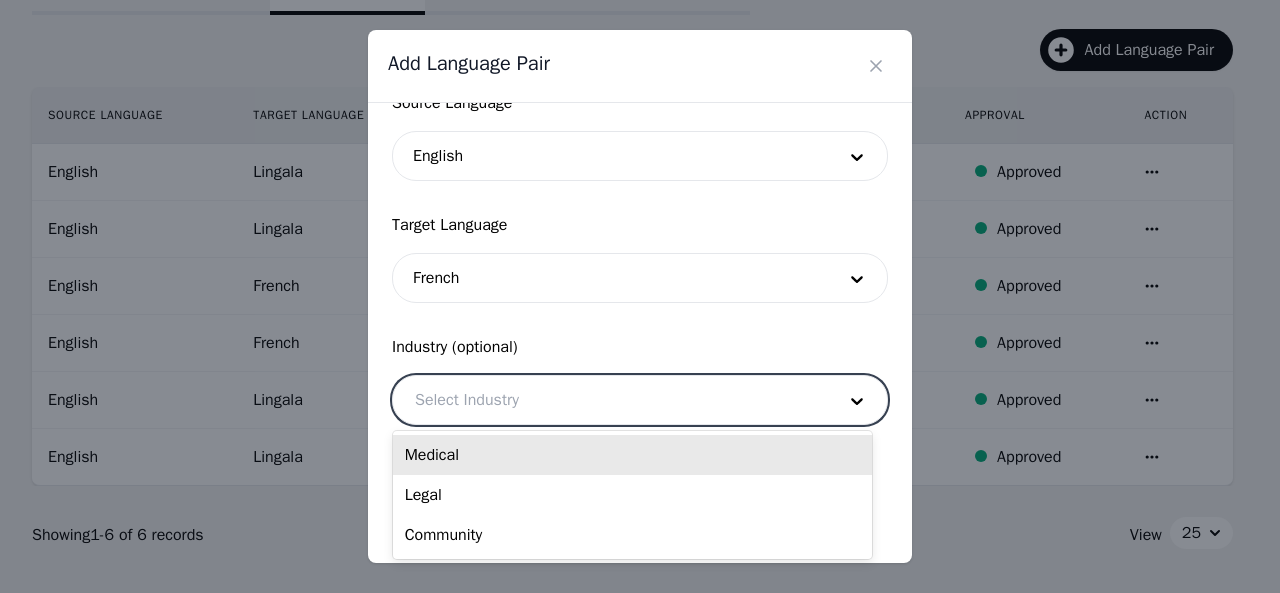 drag, startPoint x: 570, startPoint y: 395, endPoint x: 576, endPoint y: 422, distance: 27.658634 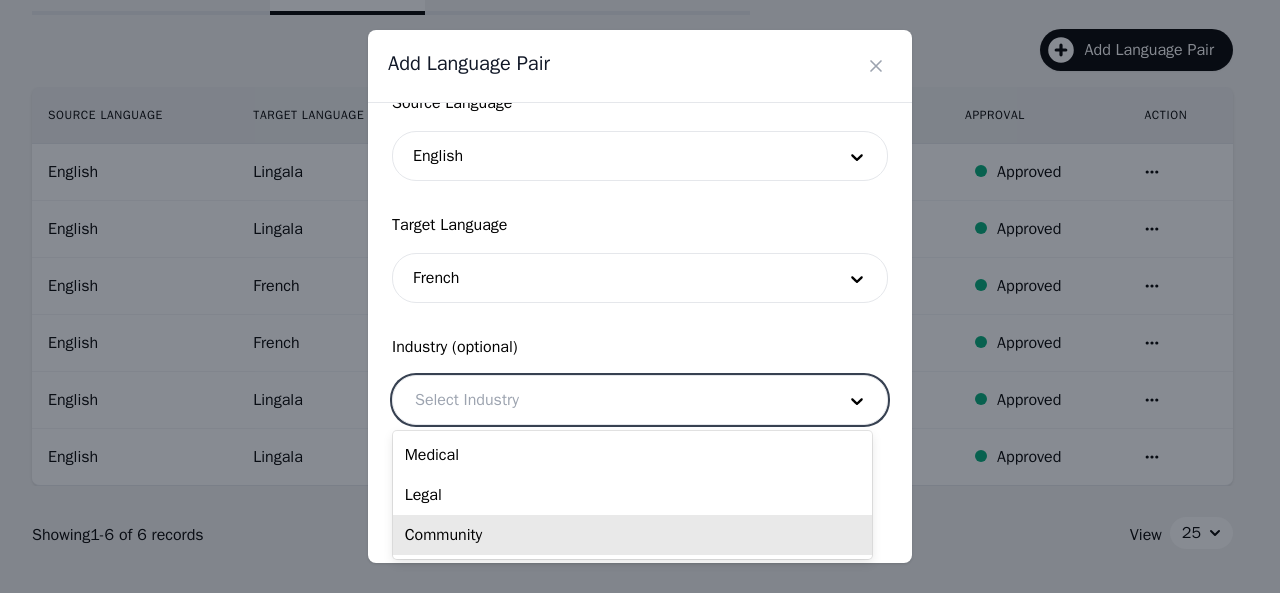 click on "Community" at bounding box center (632, 535) 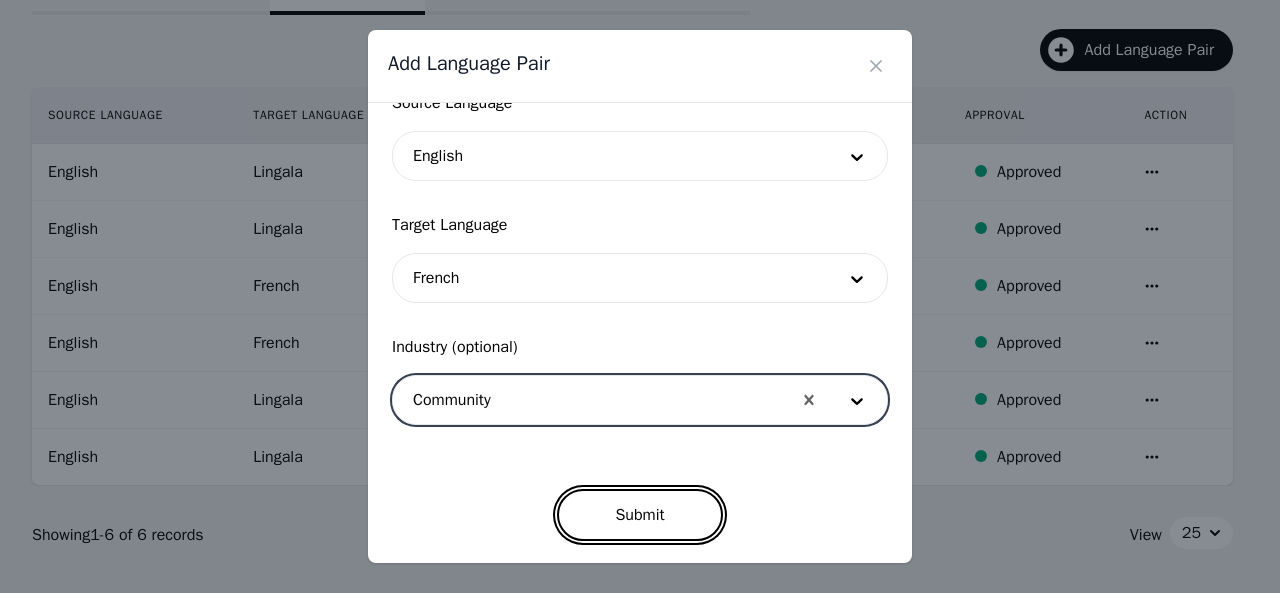 click on "Submit" at bounding box center [639, 515] 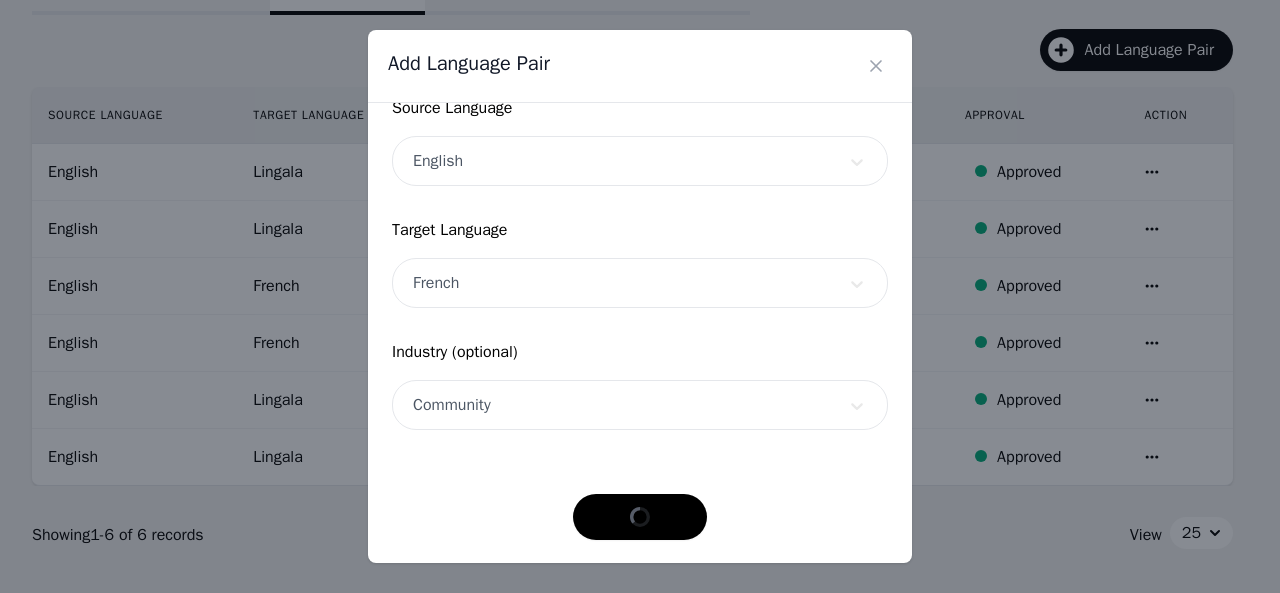 scroll, scrollTop: 152, scrollLeft: 0, axis: vertical 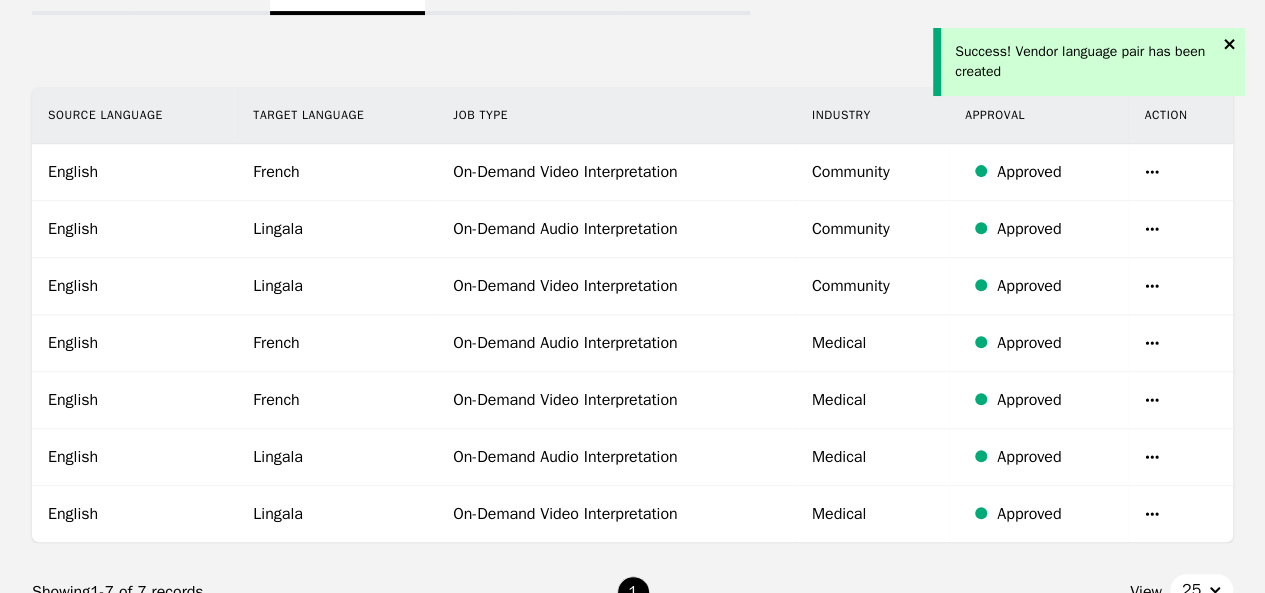 click 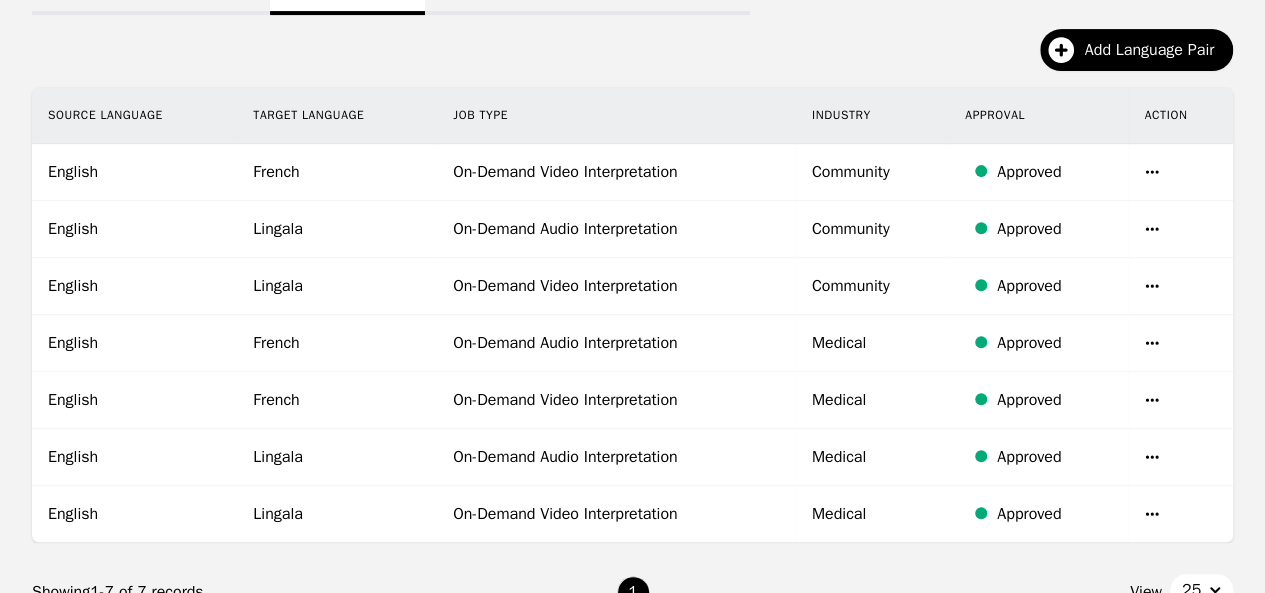 click on "Success!   Vendor language pair has been created" at bounding box center (1089, 58) 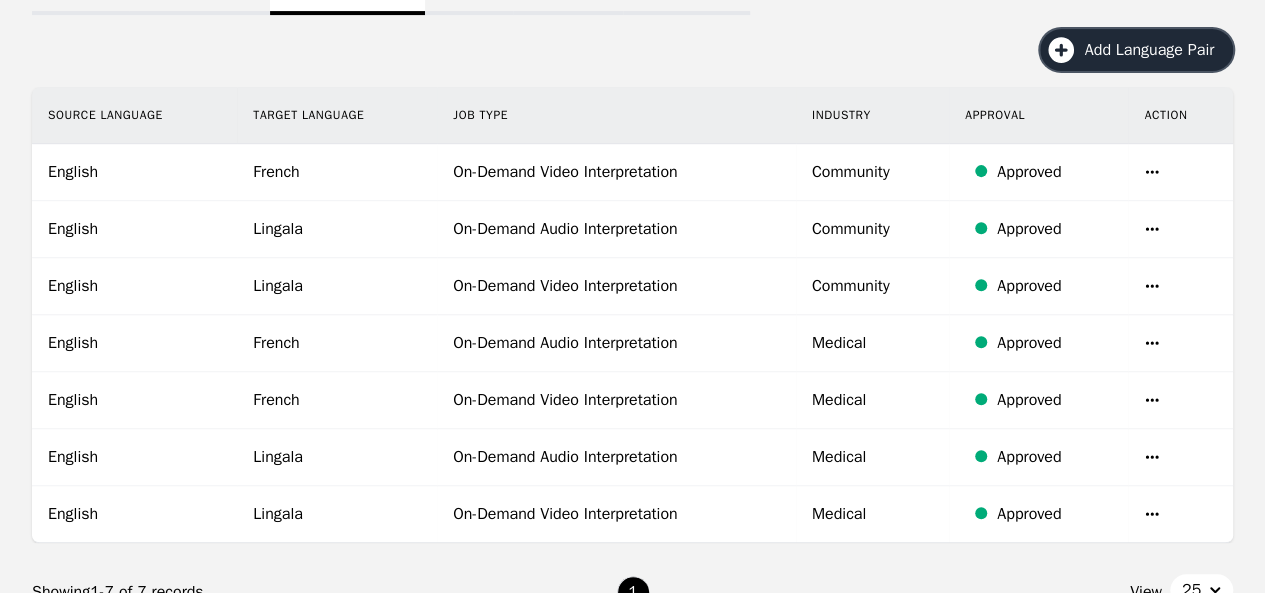 click on "Add Language Pair" at bounding box center (1156, 50) 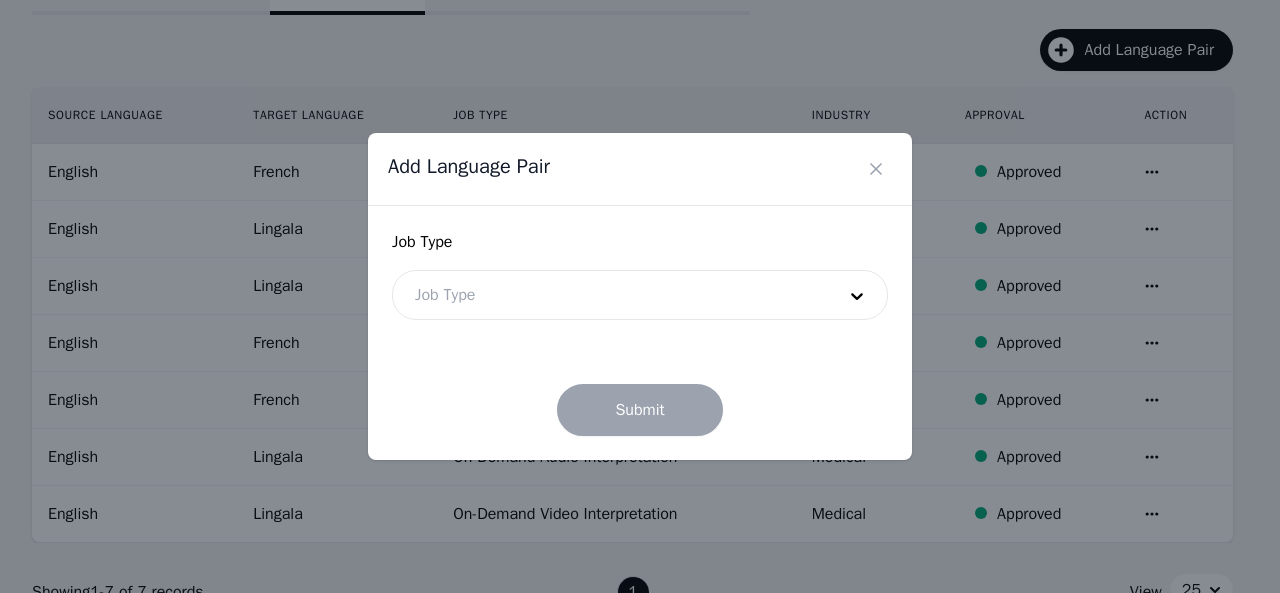 click at bounding box center [610, 295] 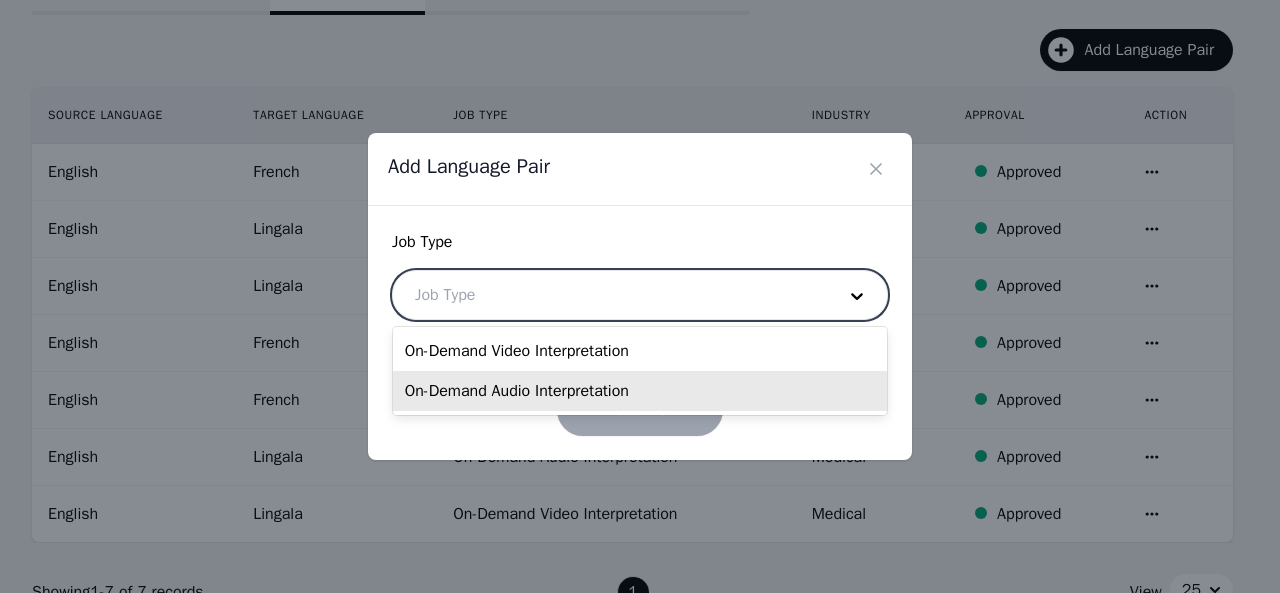 click on "On-Demand Audio Interpretation" at bounding box center (640, 391) 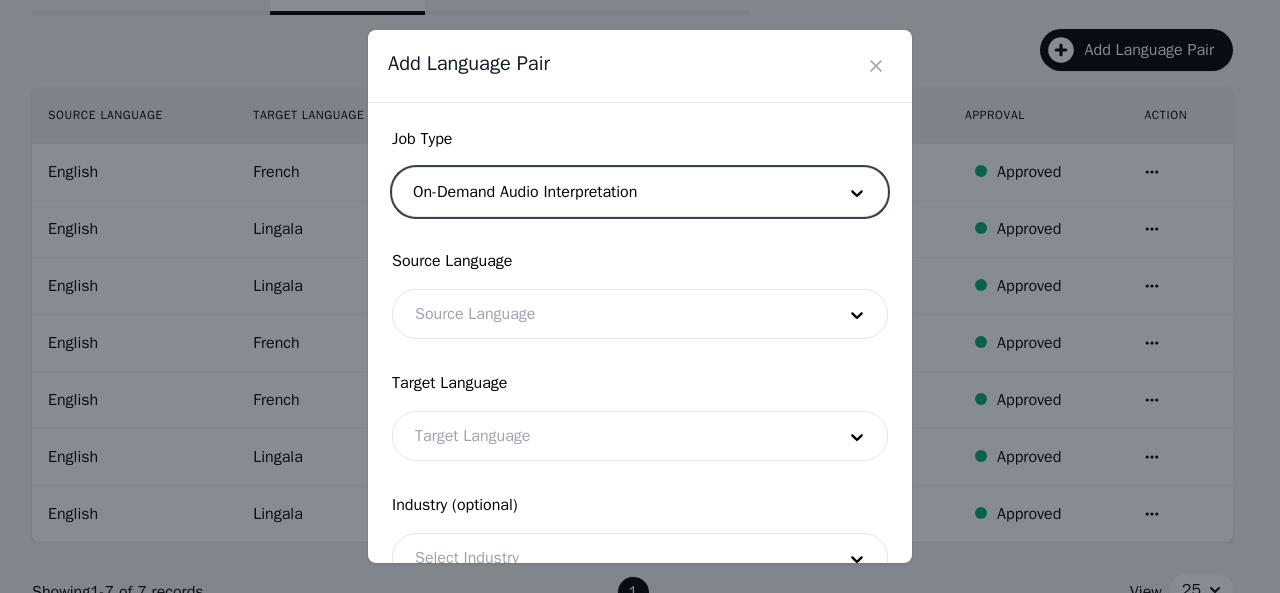 click at bounding box center [610, 314] 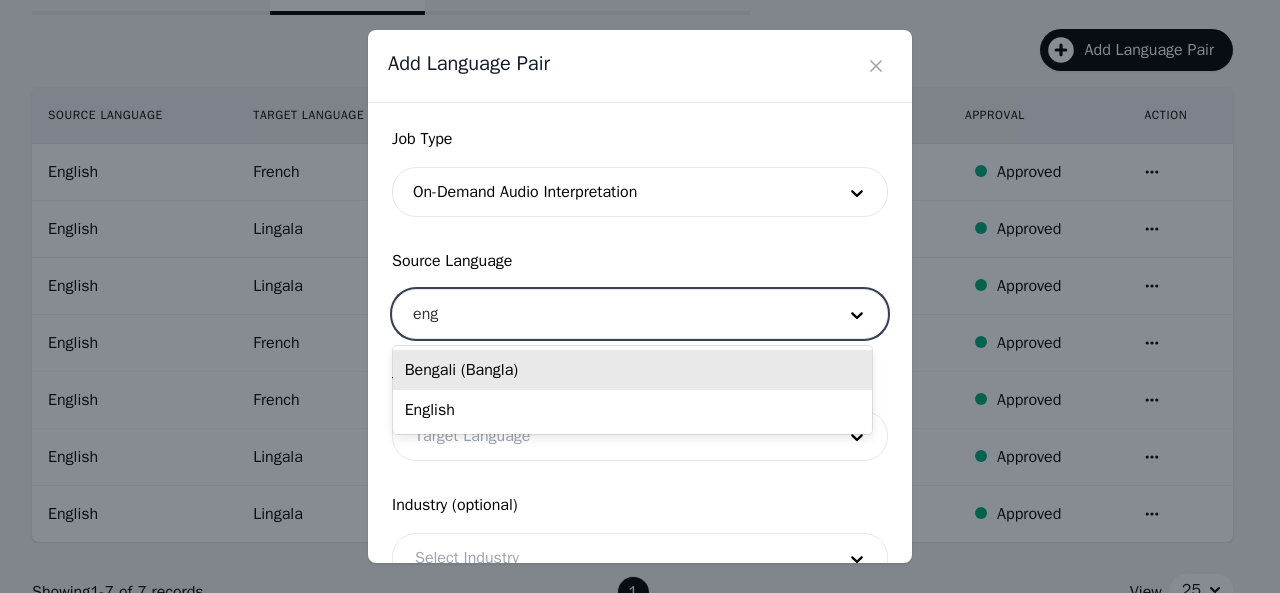 type on "engl" 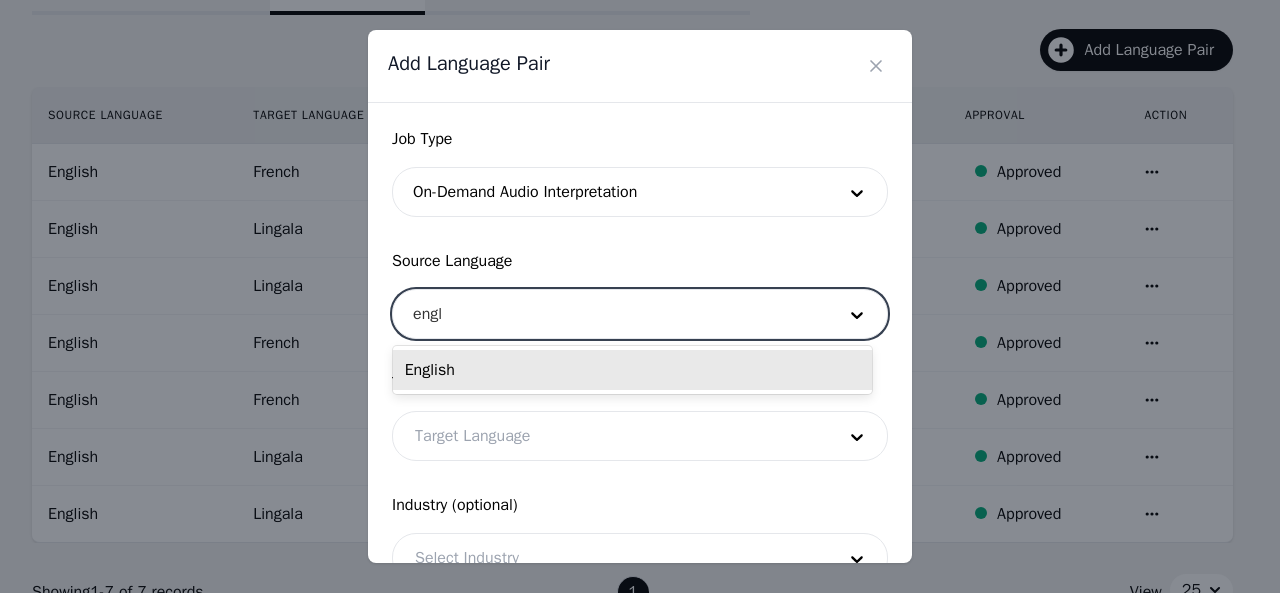 click on "English" at bounding box center (632, 370) 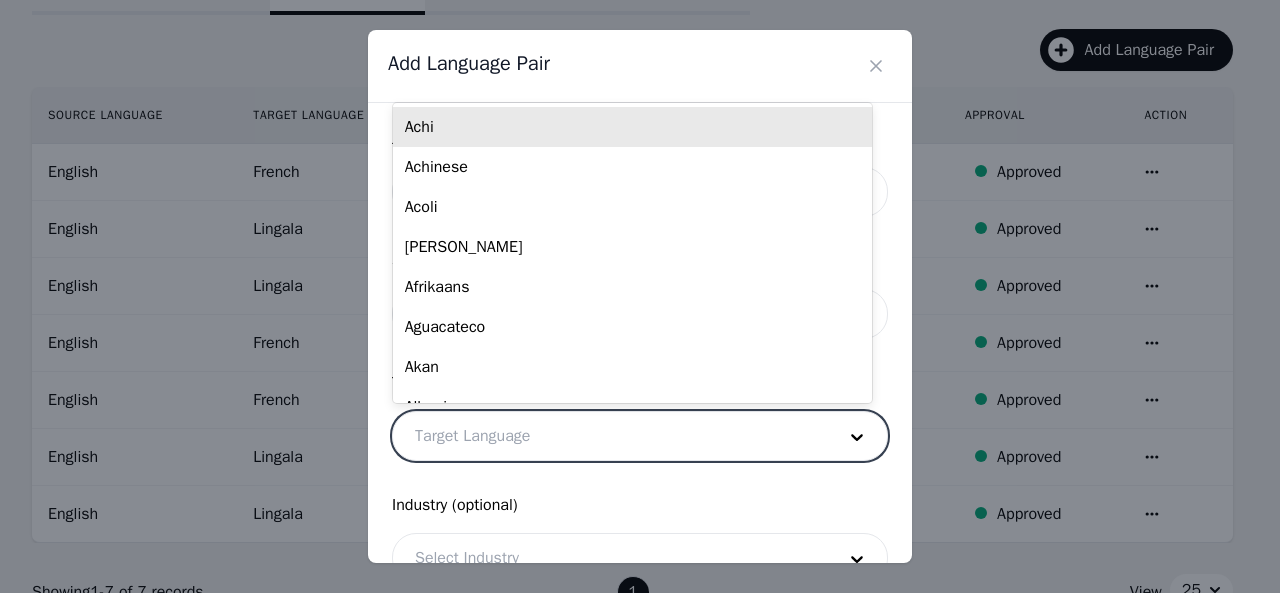 click at bounding box center [610, 436] 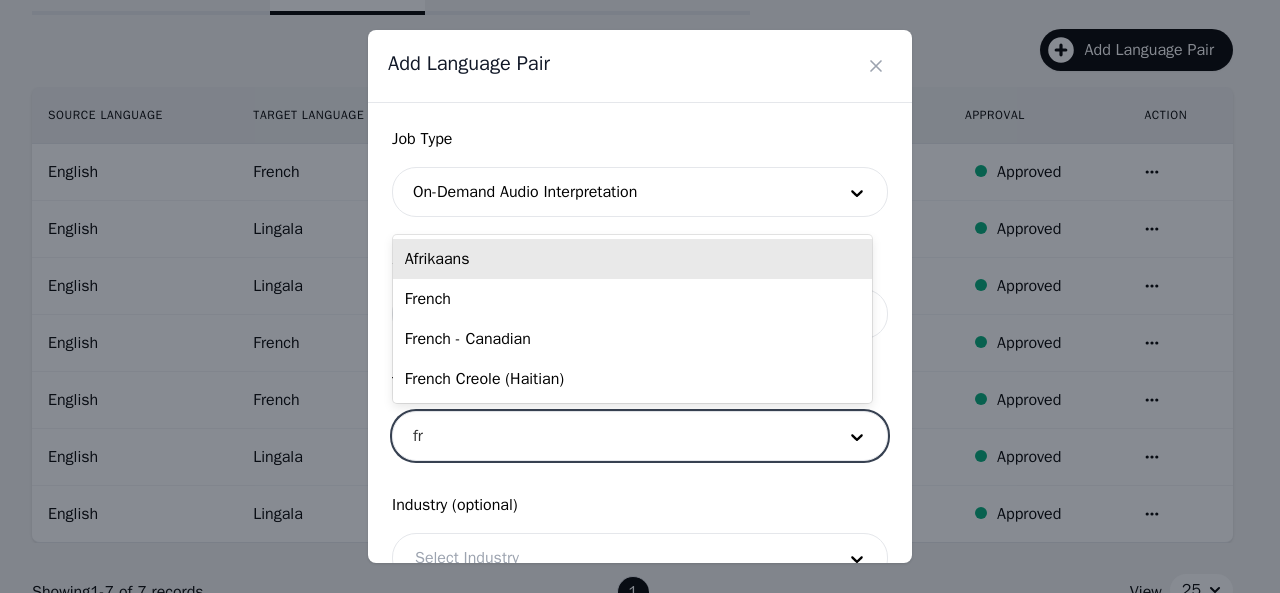type on "fre" 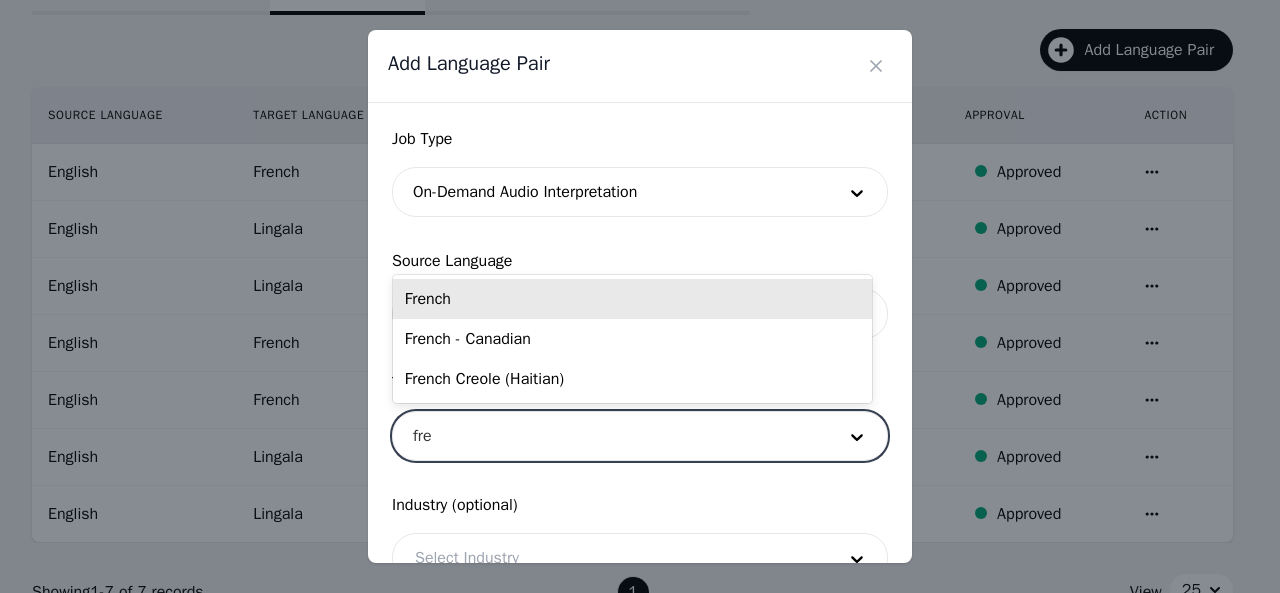 click on "French" at bounding box center (632, 299) 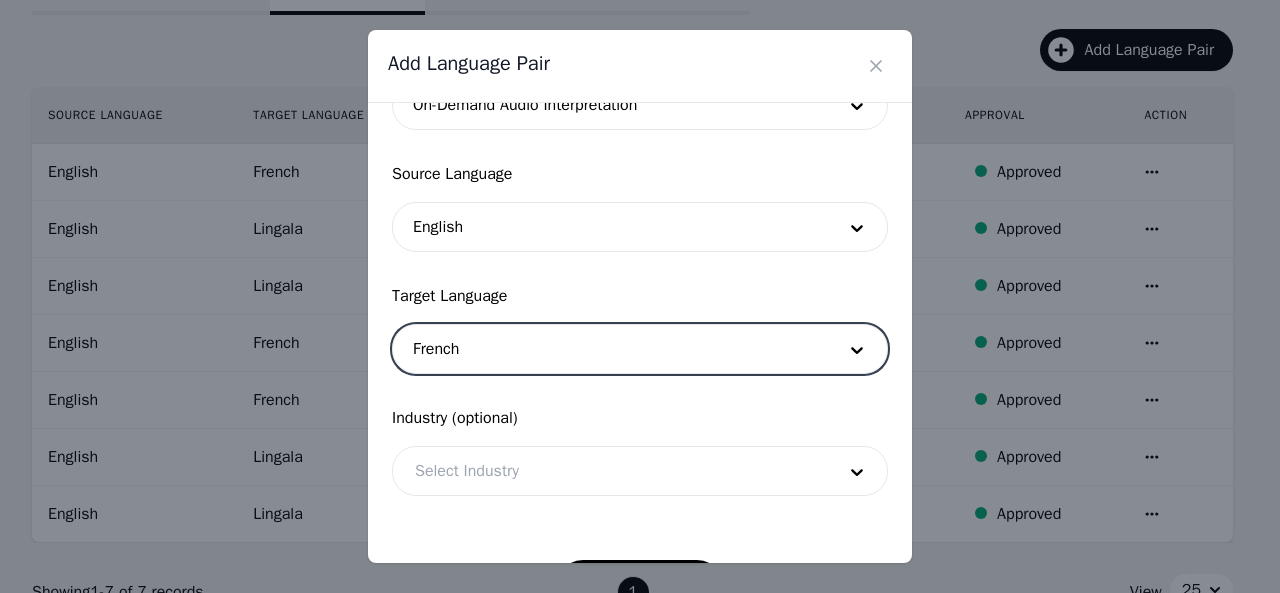 scroll, scrollTop: 158, scrollLeft: 0, axis: vertical 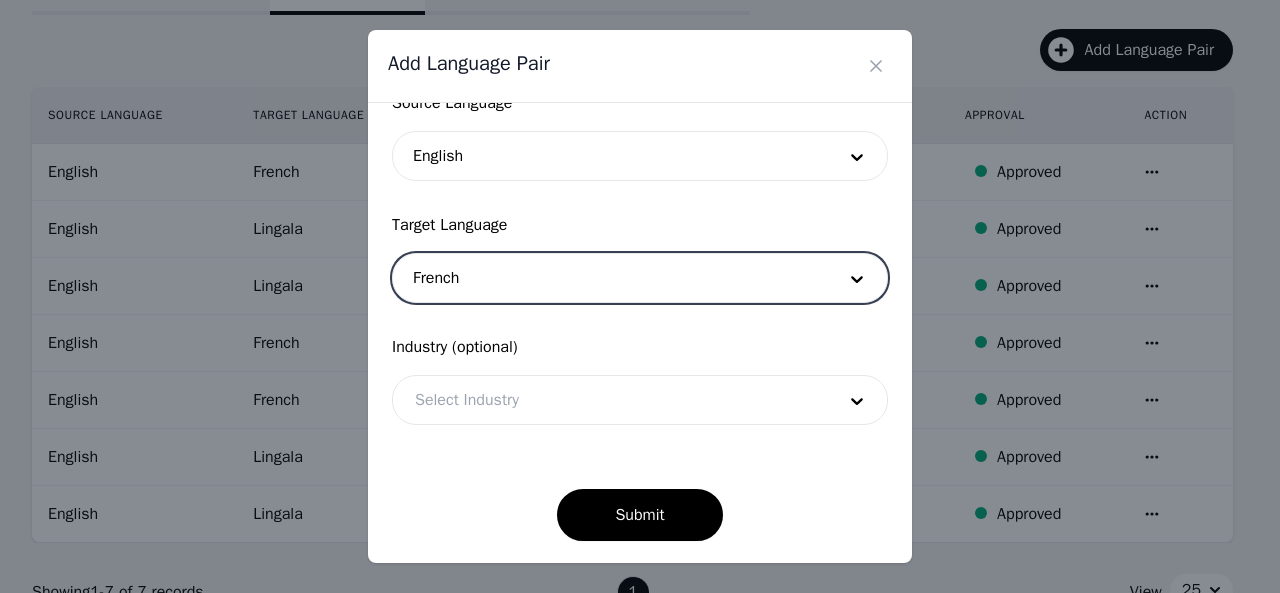 click at bounding box center [610, 400] 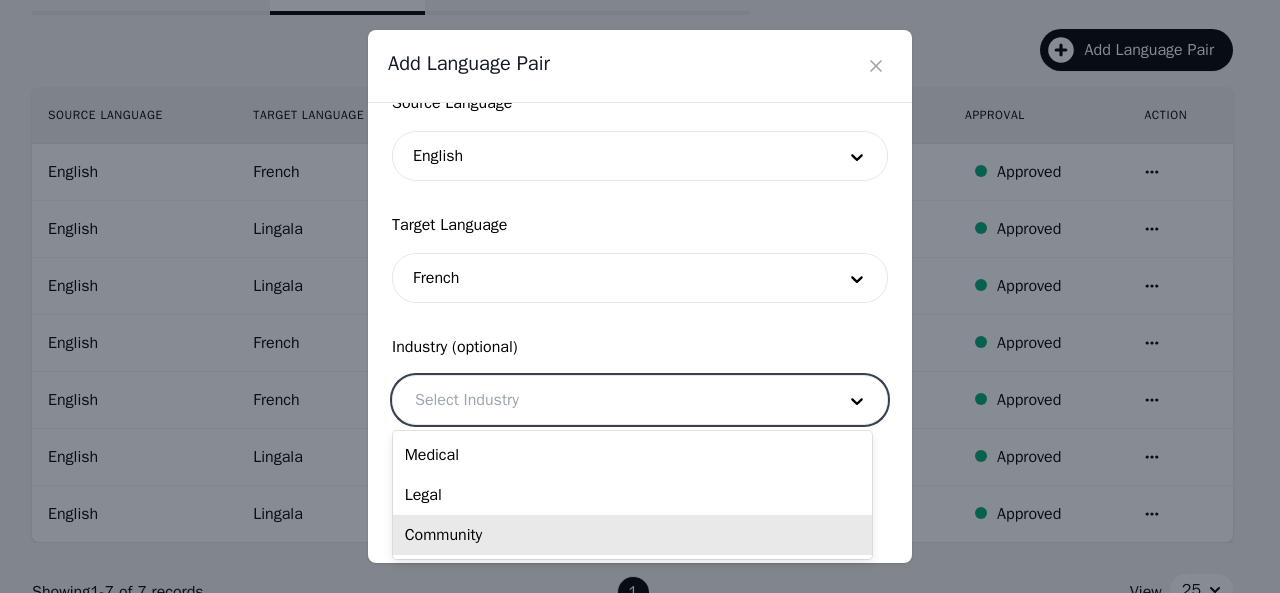 click on "Community" at bounding box center (632, 535) 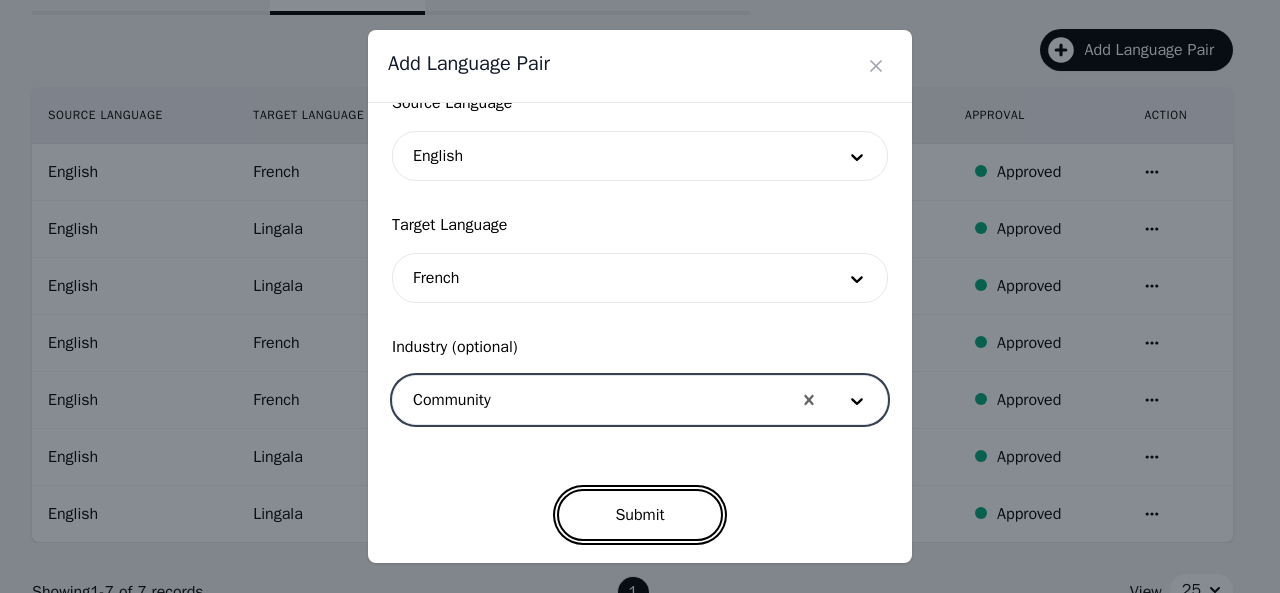 click on "Submit" at bounding box center (639, 515) 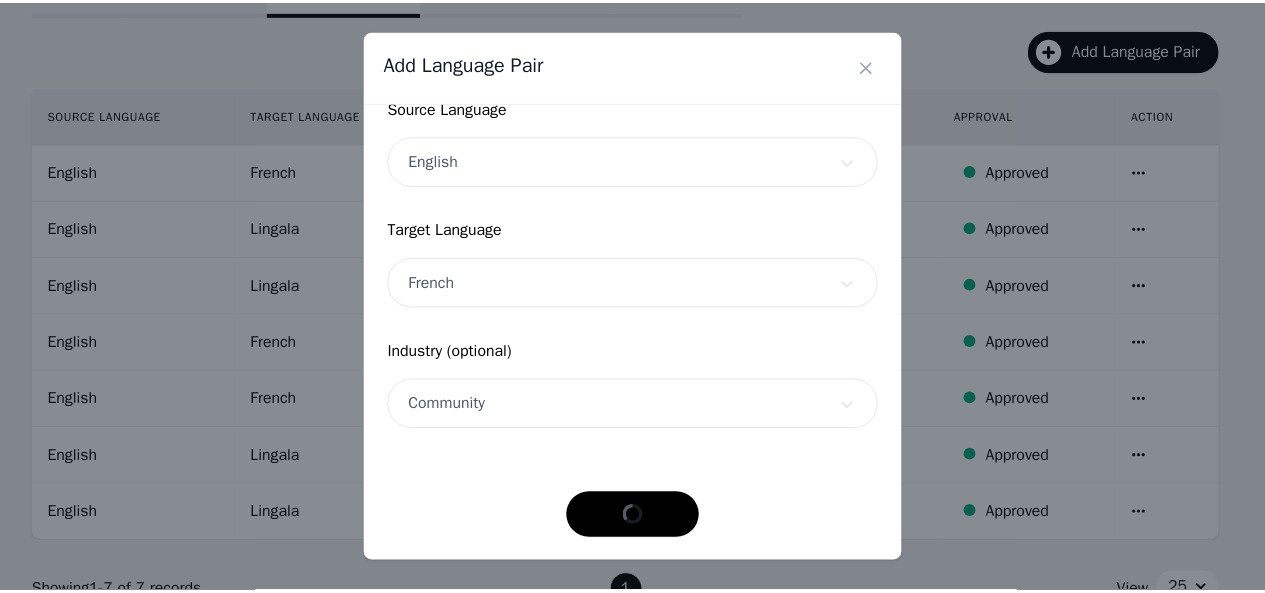 scroll, scrollTop: 152, scrollLeft: 0, axis: vertical 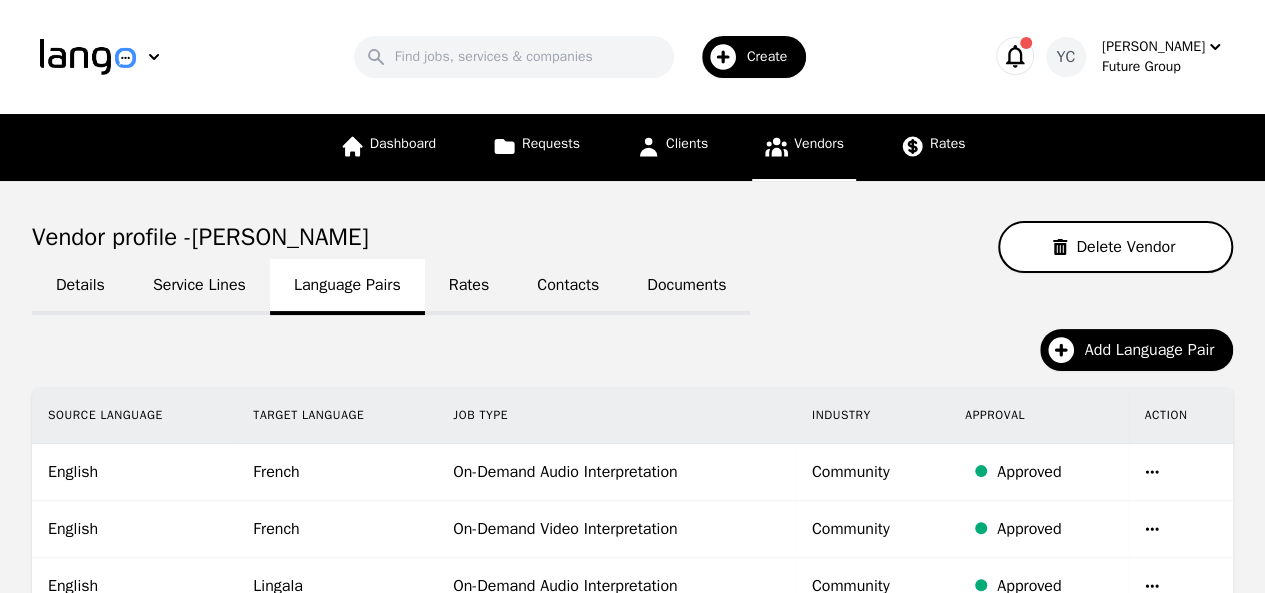 click on "Vendors" at bounding box center [819, 143] 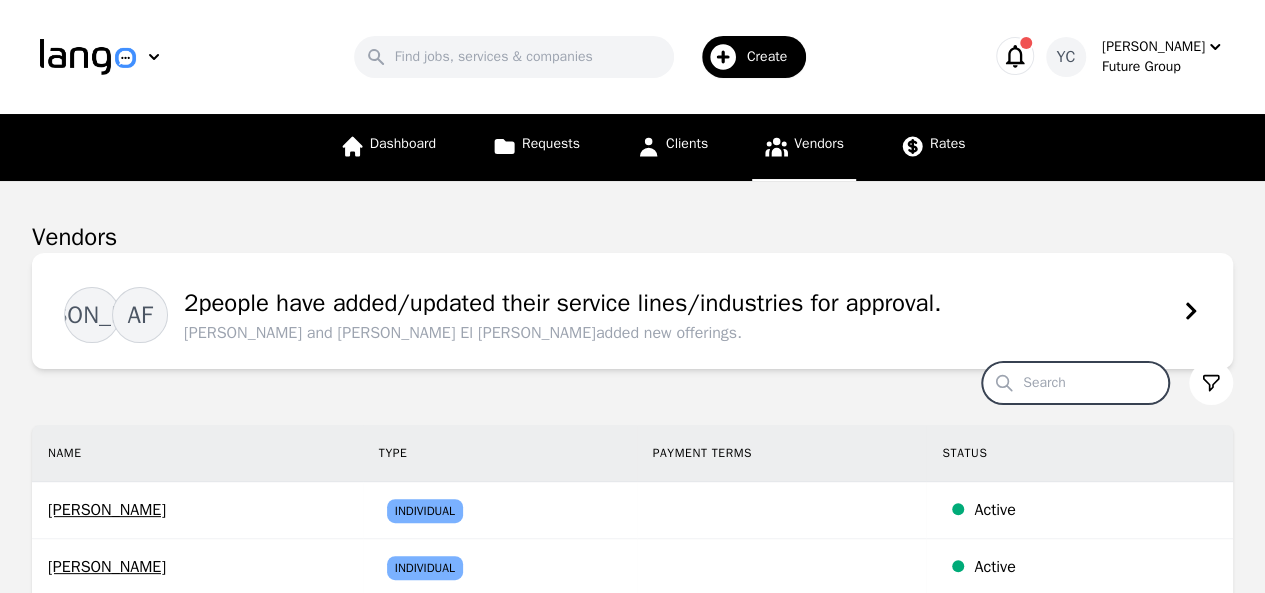 click on "Search" at bounding box center (1075, 383) 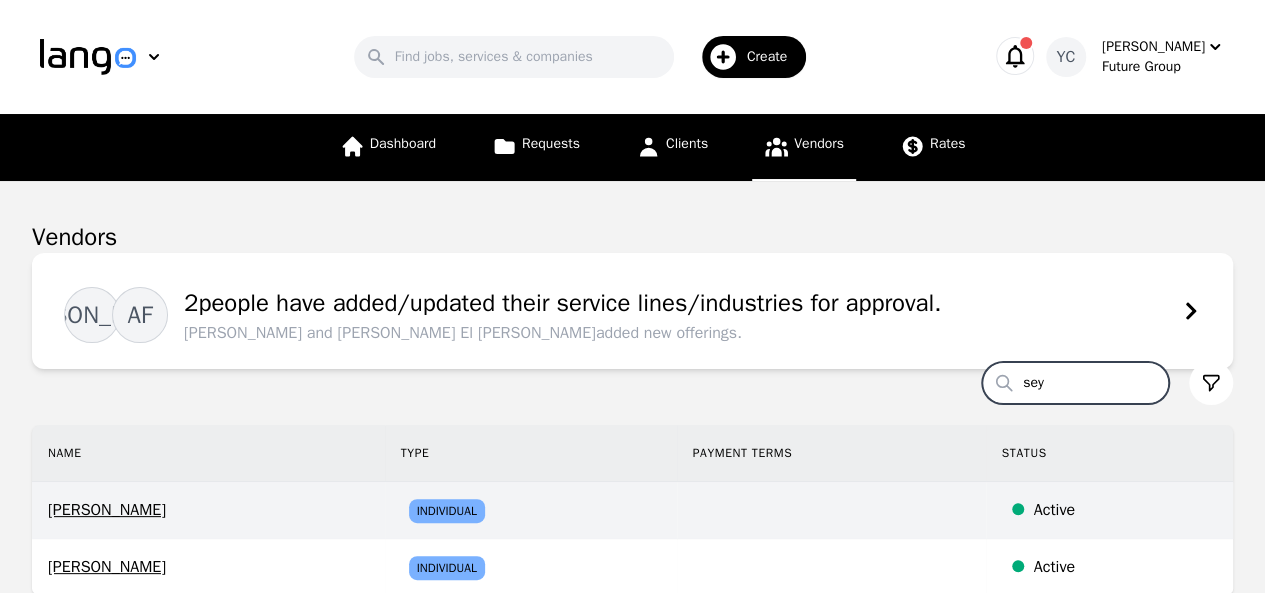 type on "sey" 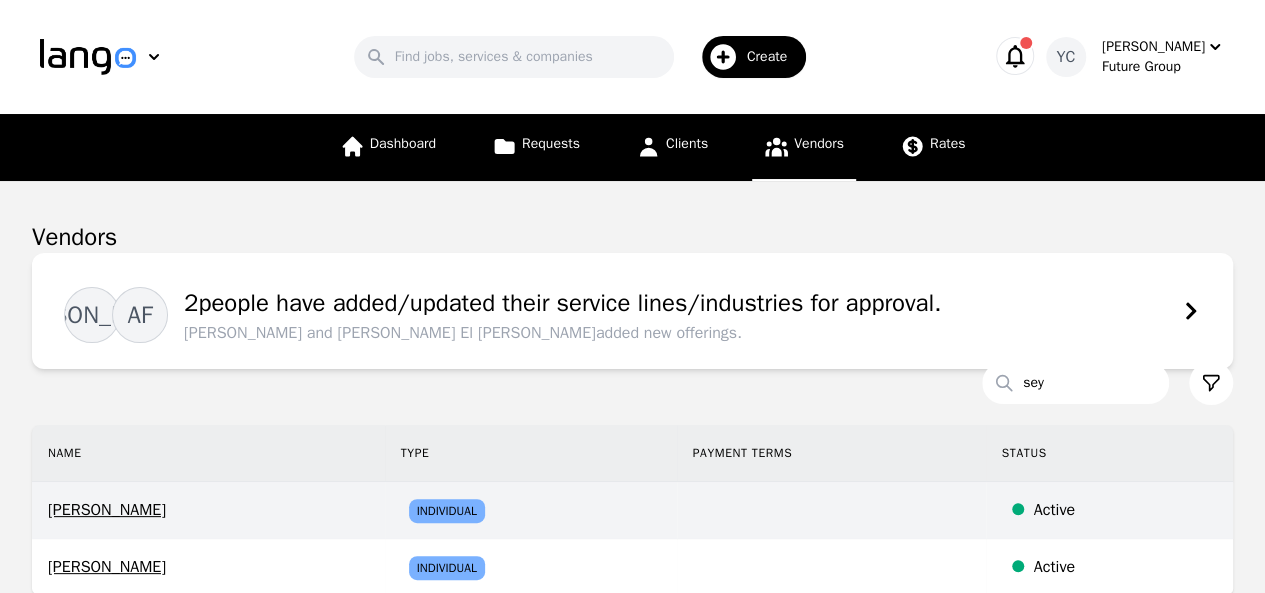 click on "Seydi Ndiaye" at bounding box center [208, 510] 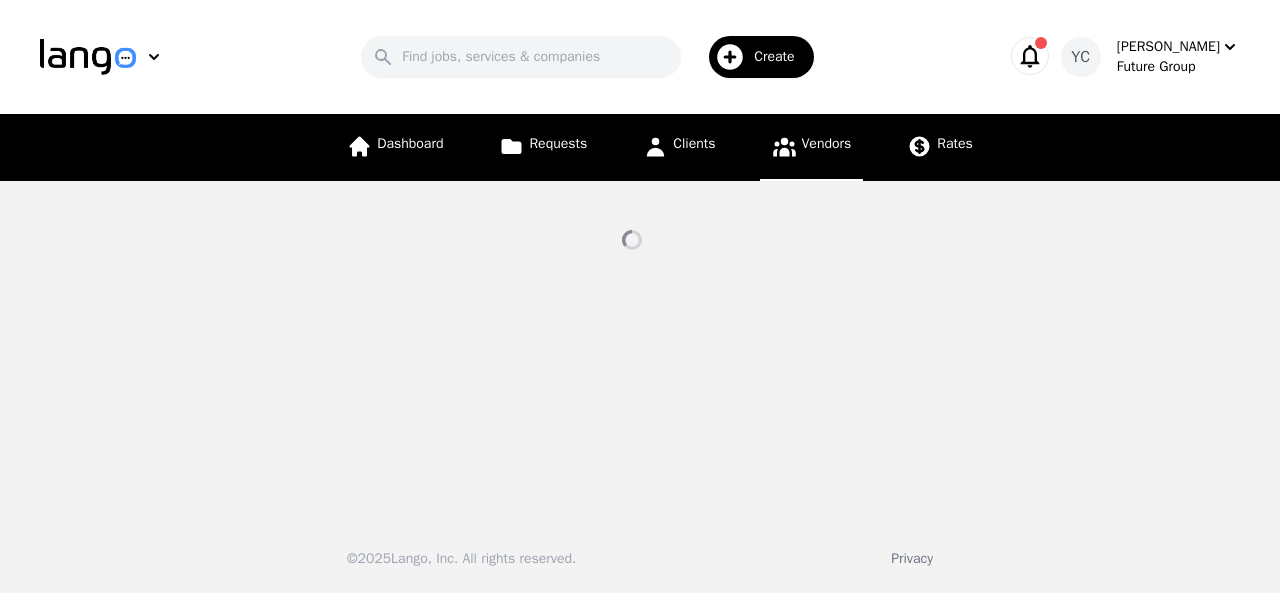 select on "active" 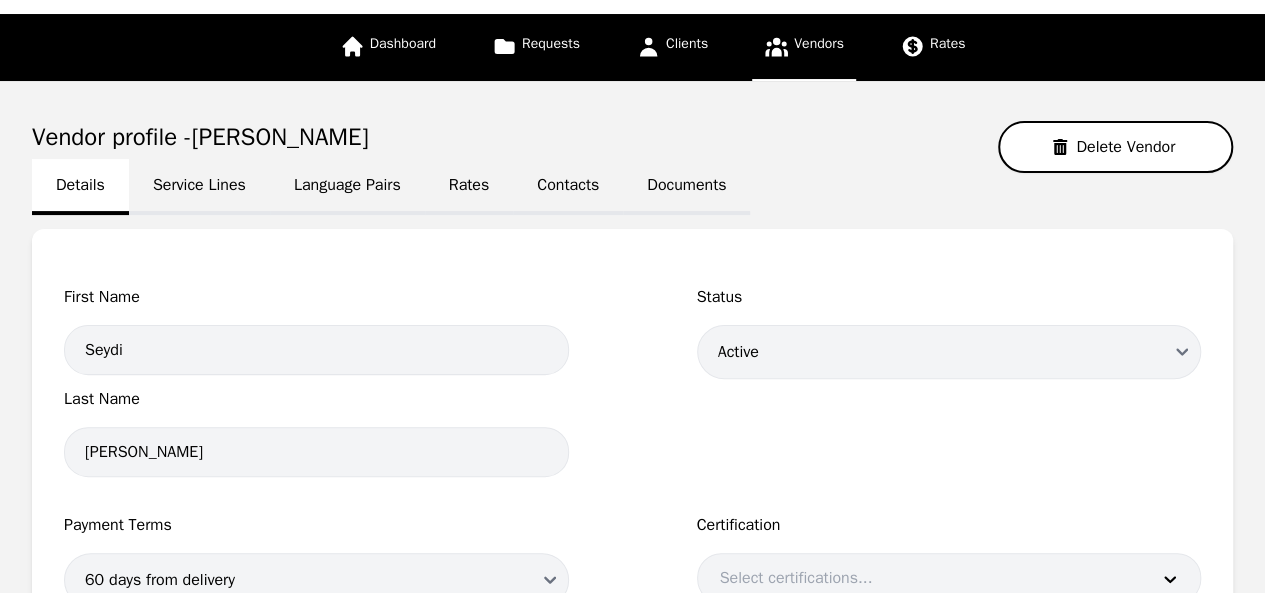 click on "Language Pairs" at bounding box center [347, 187] 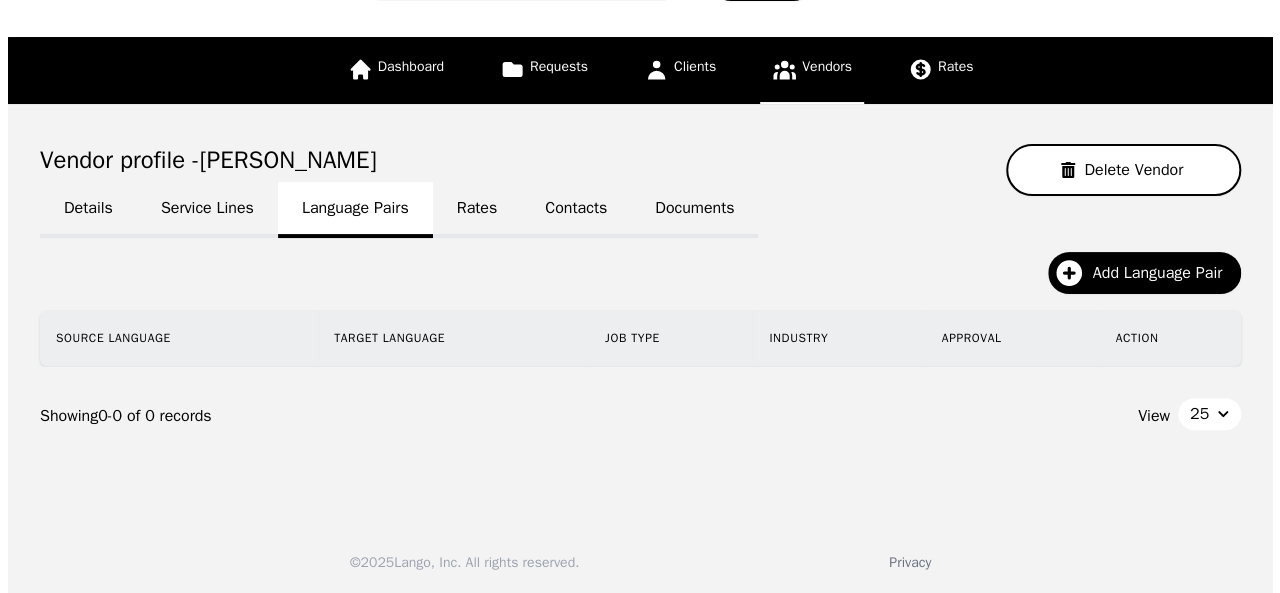 scroll, scrollTop: 100, scrollLeft: 0, axis: vertical 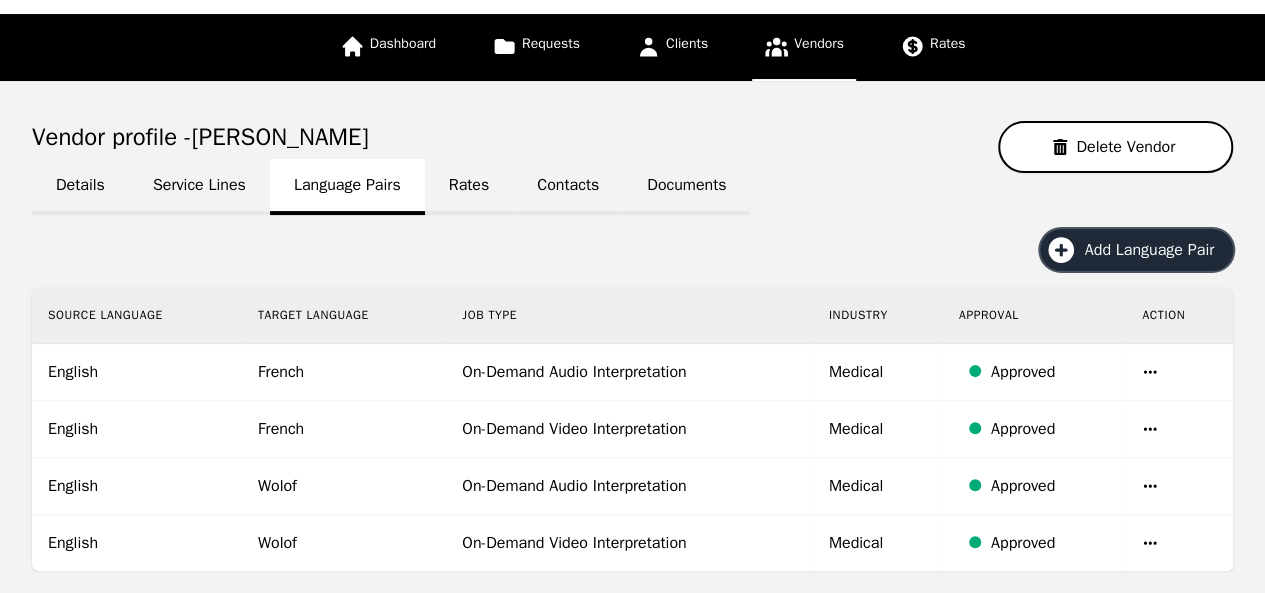 click on "Add Language Pair" at bounding box center (1136, 250) 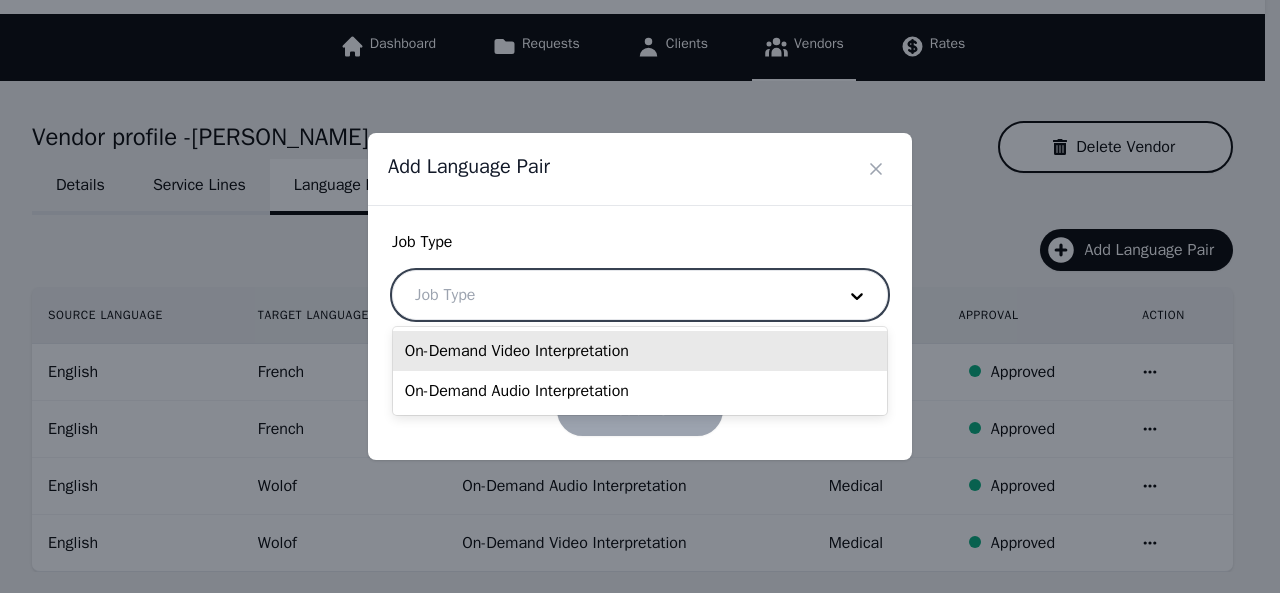 click at bounding box center [610, 295] 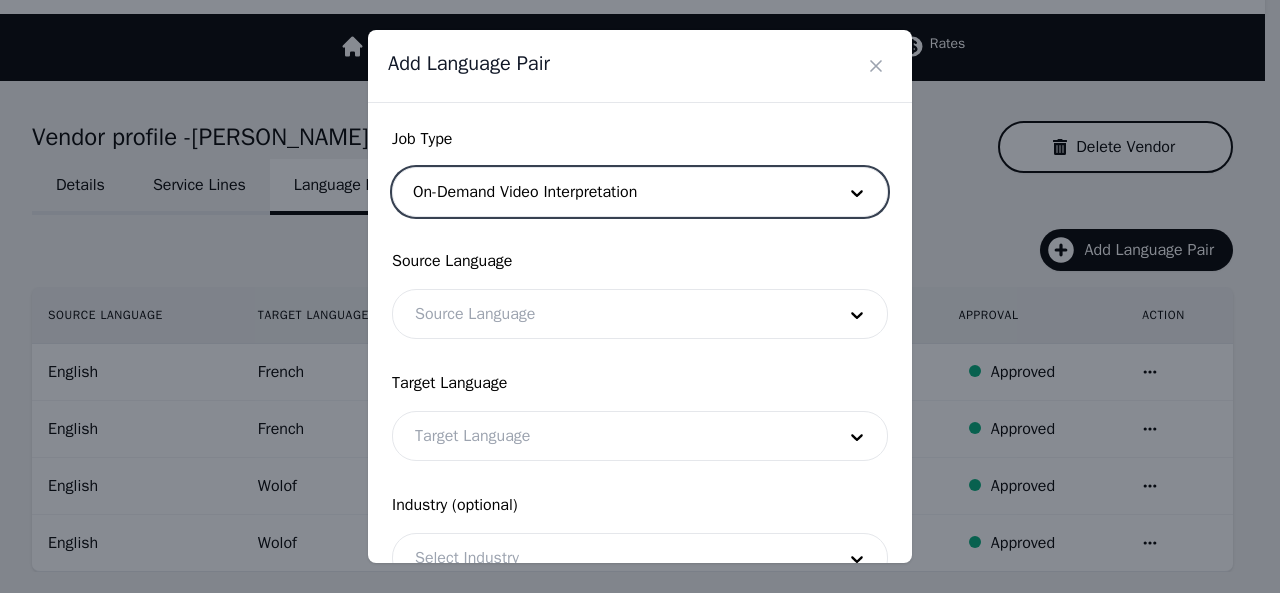 click at bounding box center [610, 314] 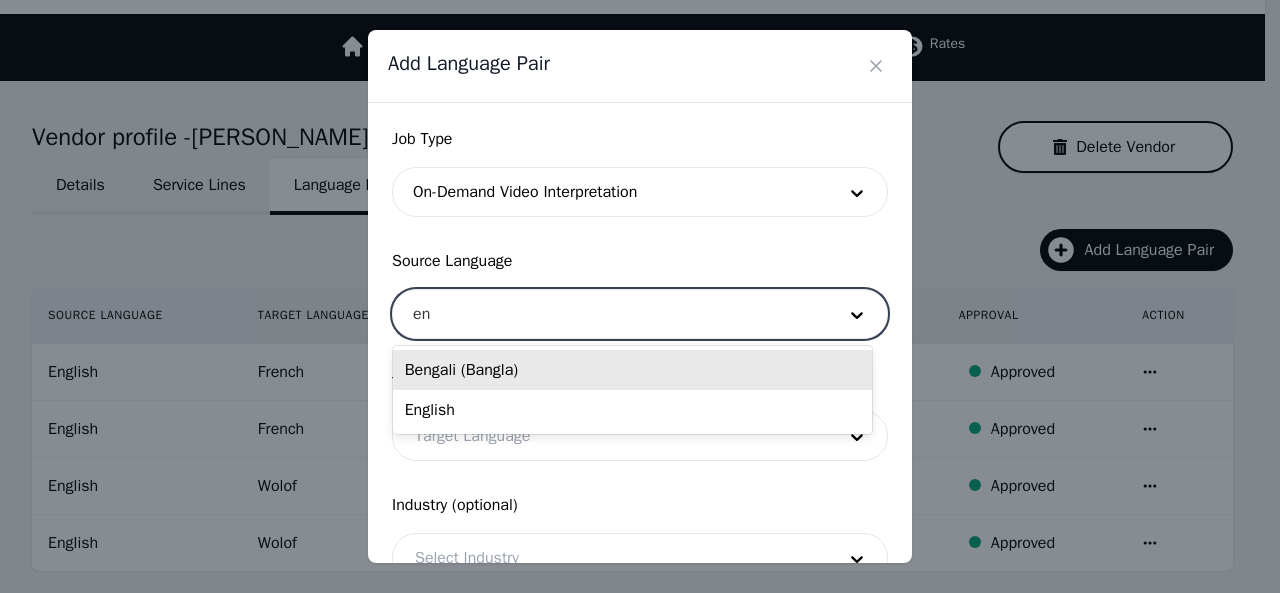 type on "eng" 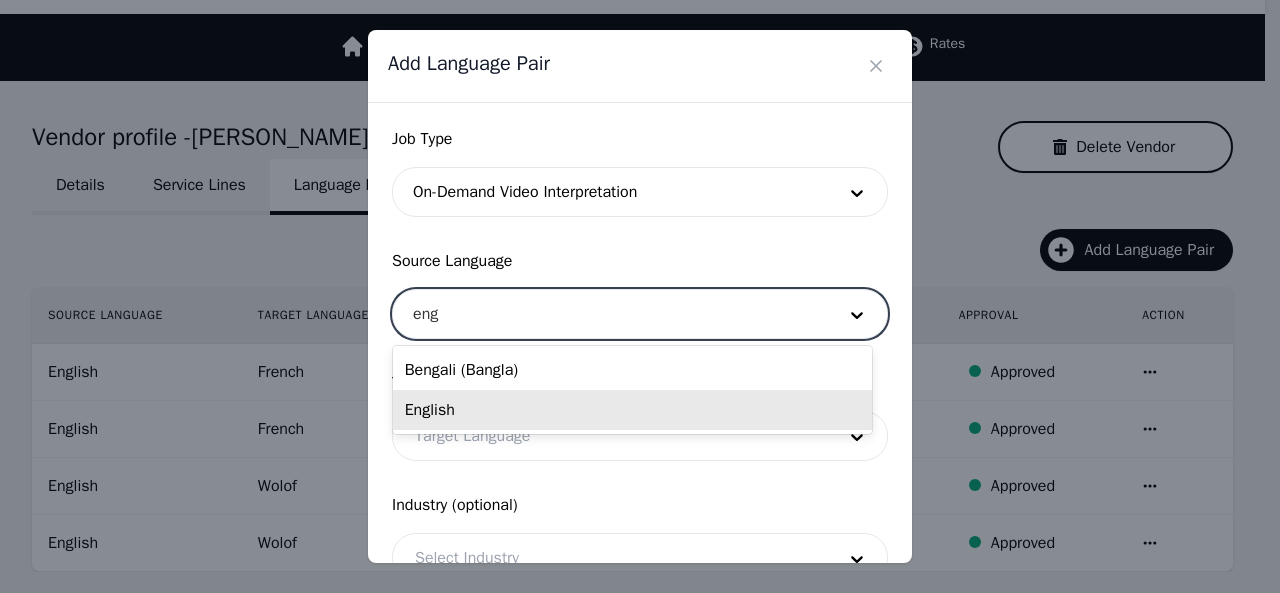 click on "English" at bounding box center [632, 410] 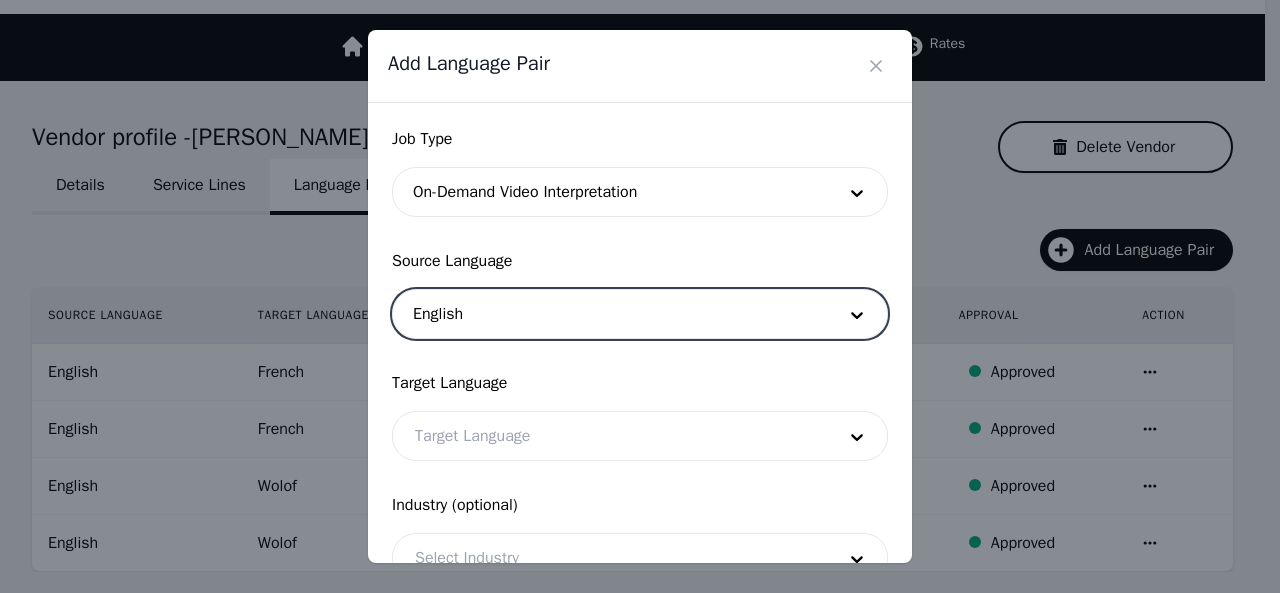 click at bounding box center [610, 436] 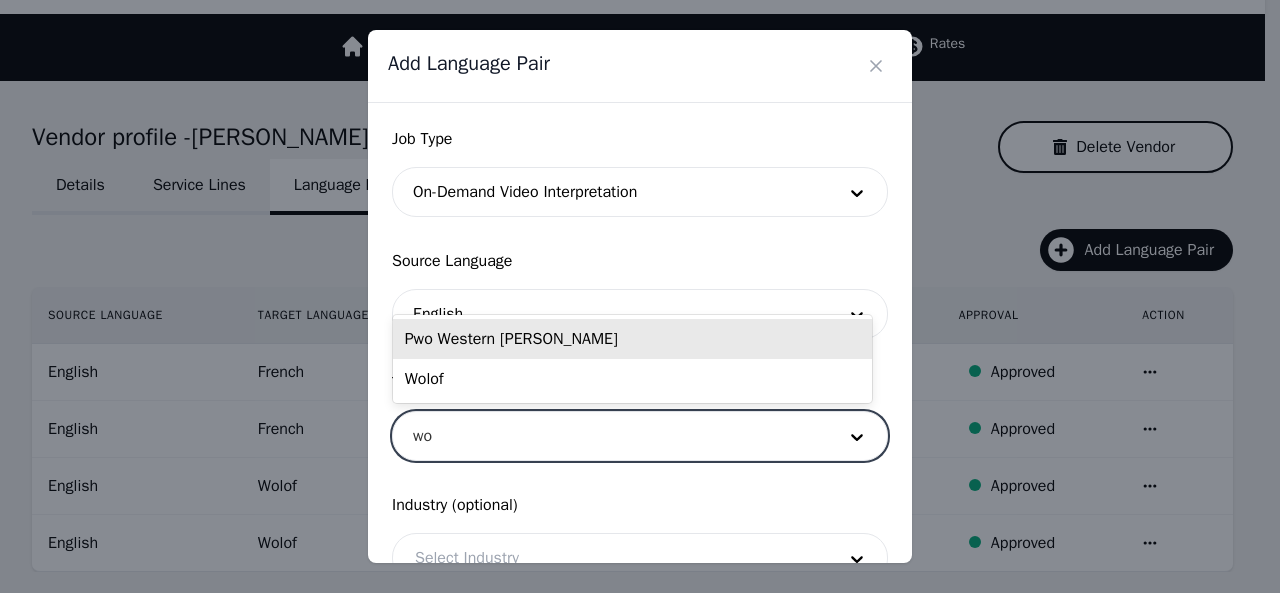 type on "wol" 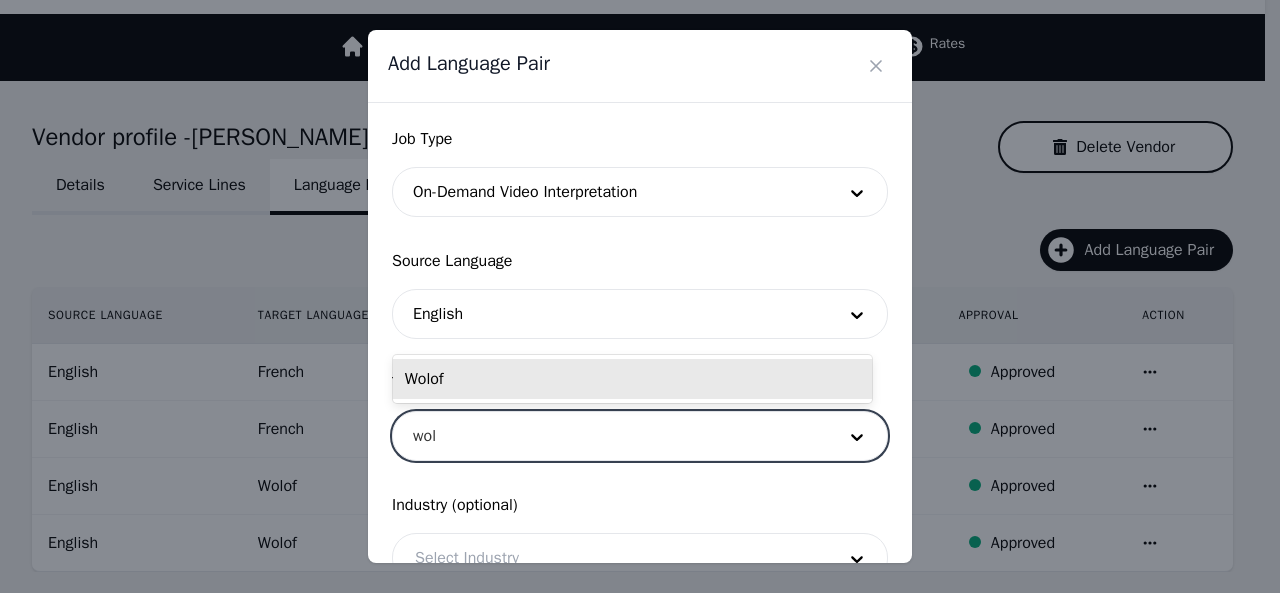 click on "Wolof" at bounding box center (632, 379) 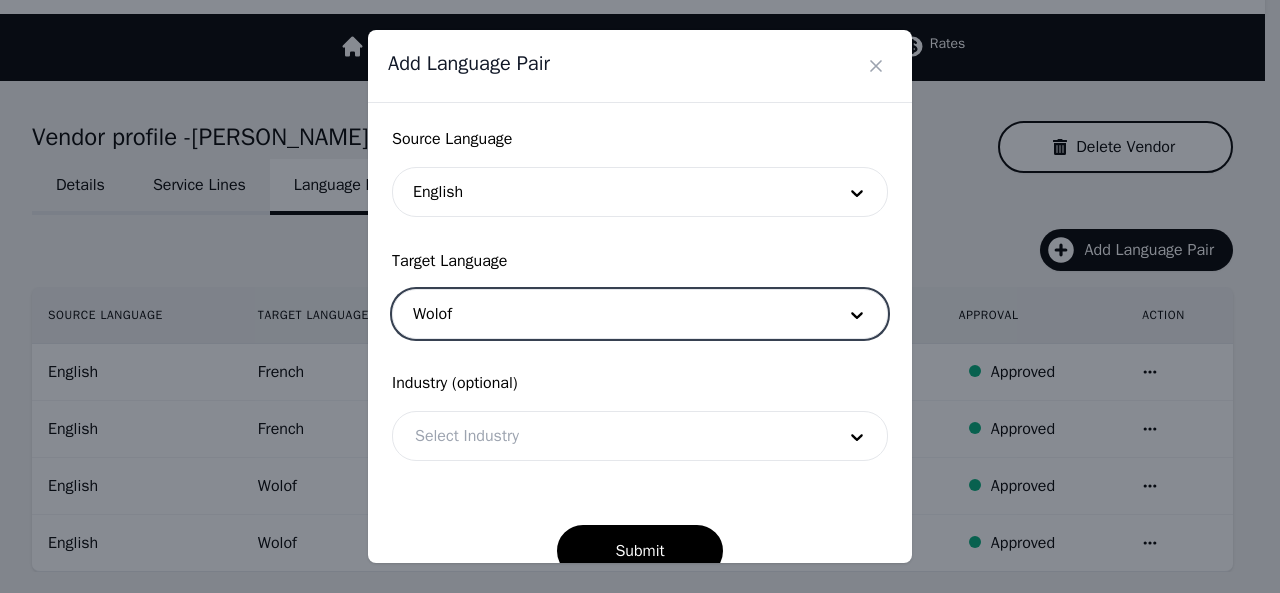 scroll, scrollTop: 158, scrollLeft: 0, axis: vertical 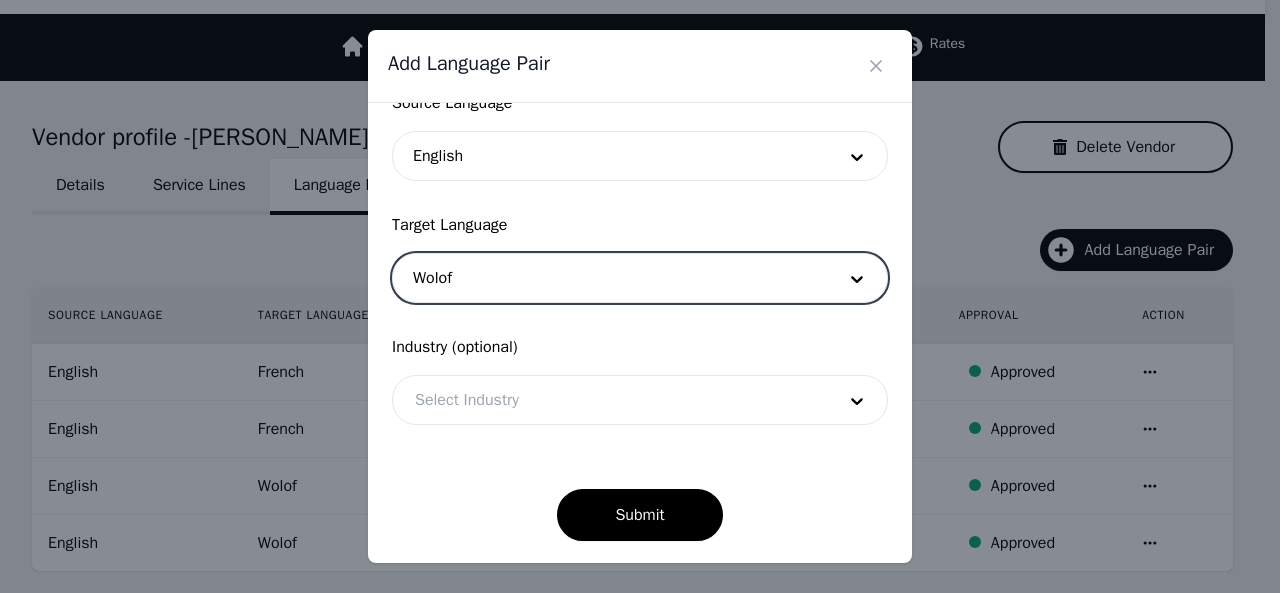 click at bounding box center [610, 400] 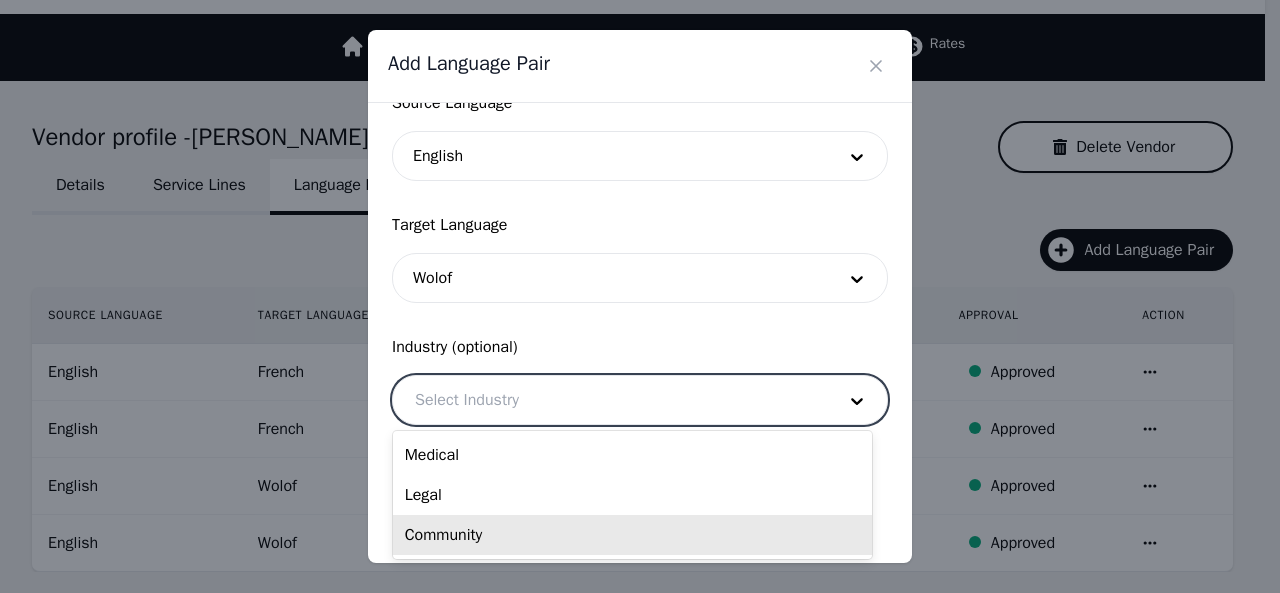 click on "Community" at bounding box center [632, 535] 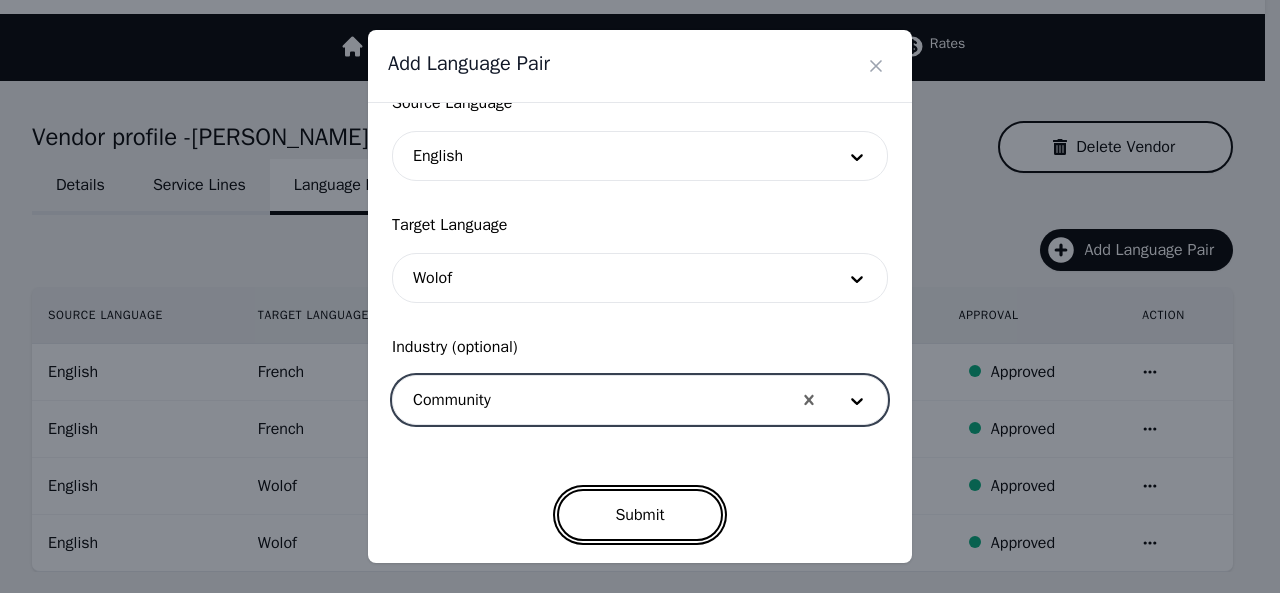 click on "Submit" at bounding box center [639, 515] 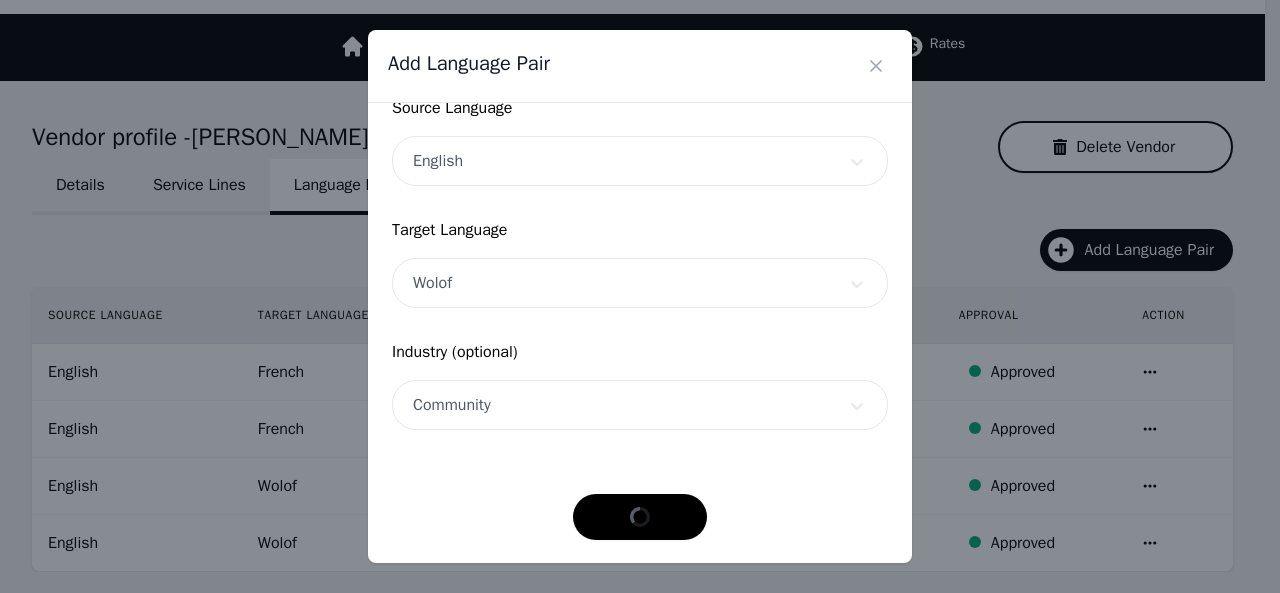 scroll, scrollTop: 152, scrollLeft: 0, axis: vertical 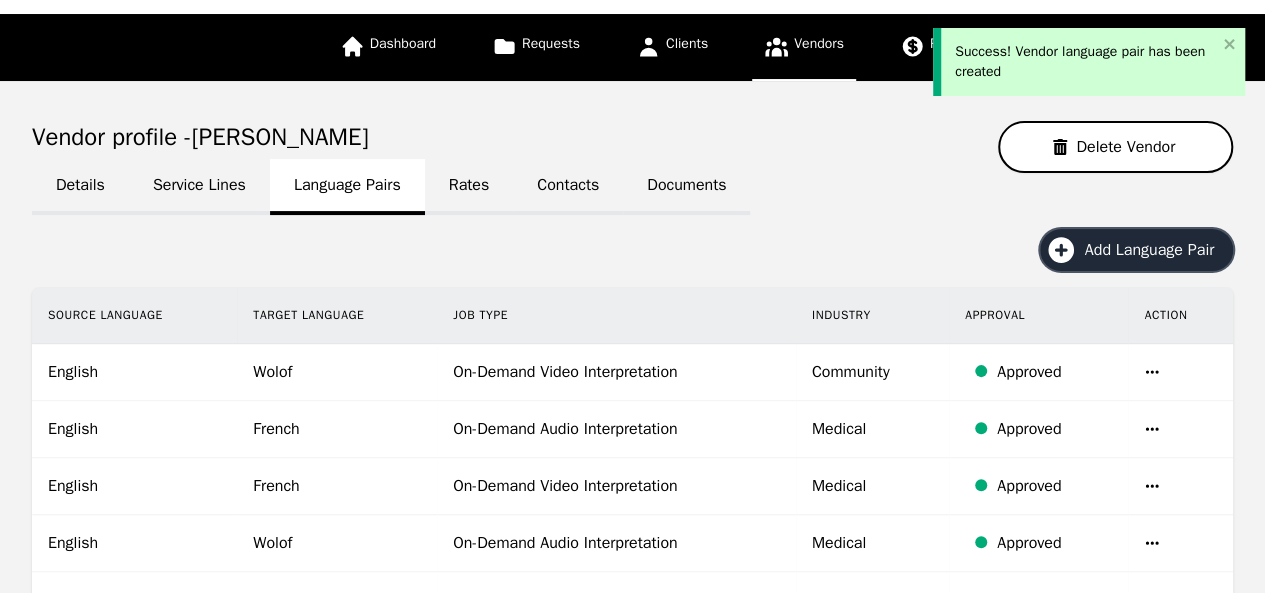 click on "Add Language Pair" at bounding box center (1156, 250) 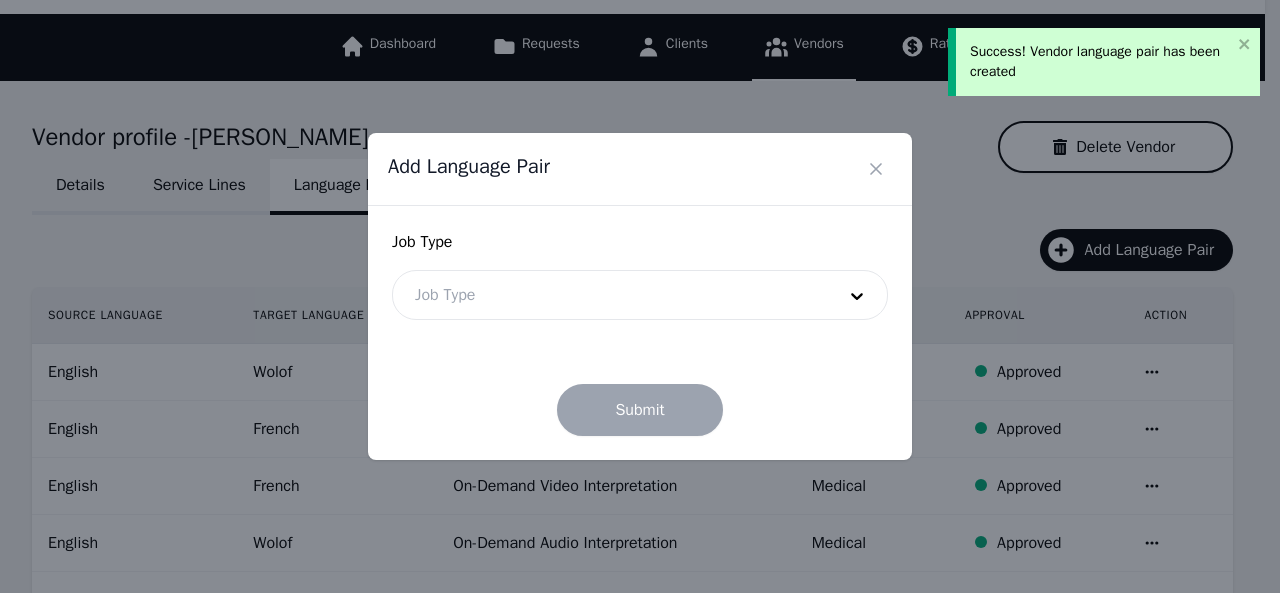 click at bounding box center [610, 295] 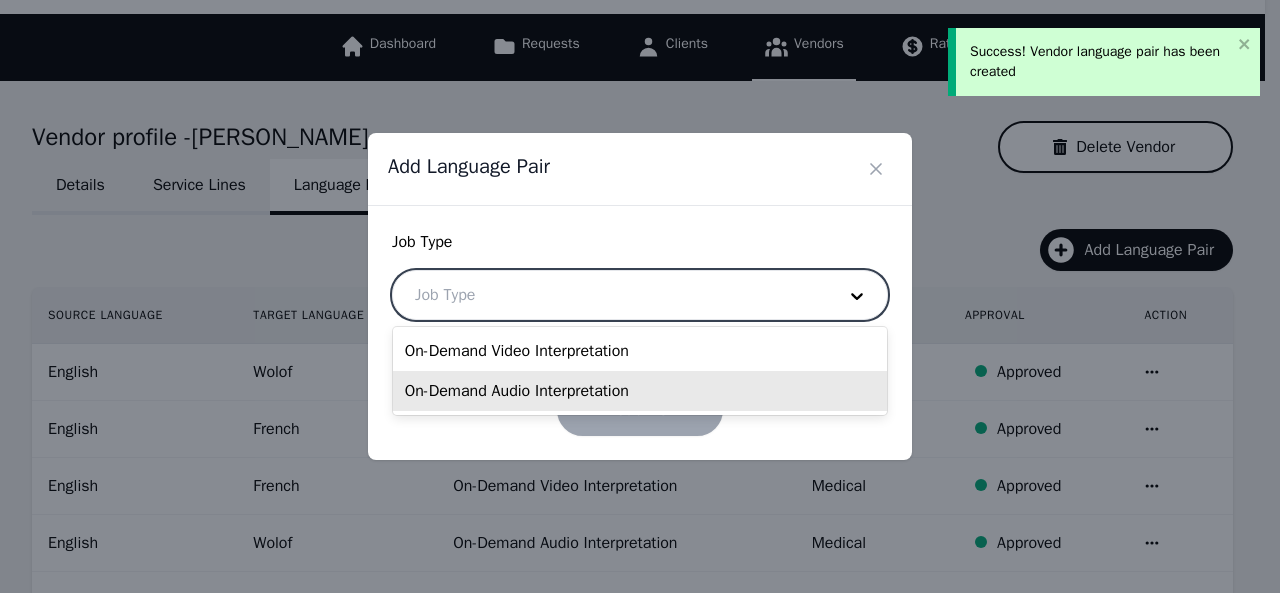 click on "On-Demand Audio Interpretation" at bounding box center [640, 391] 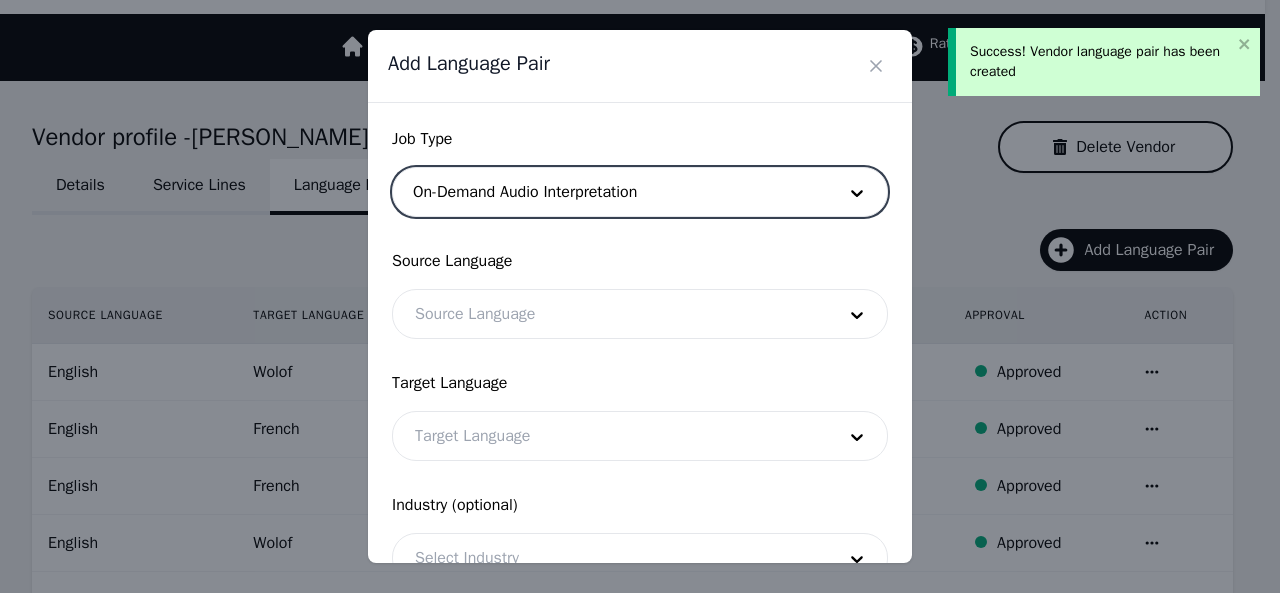 click at bounding box center [610, 314] 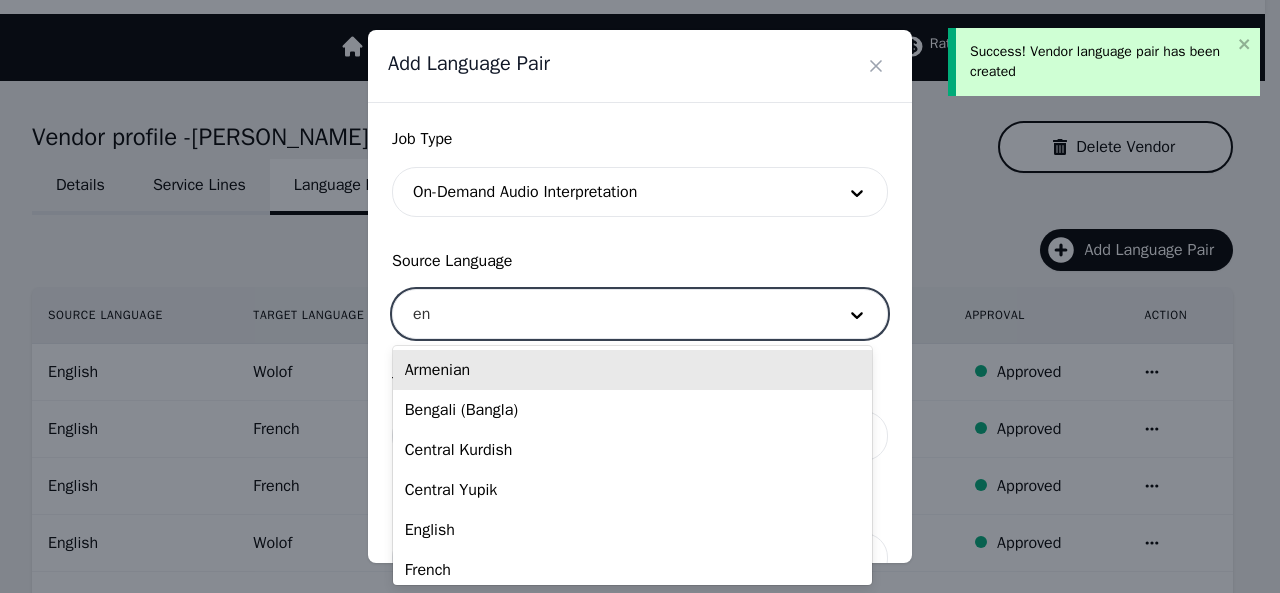 type on "eng" 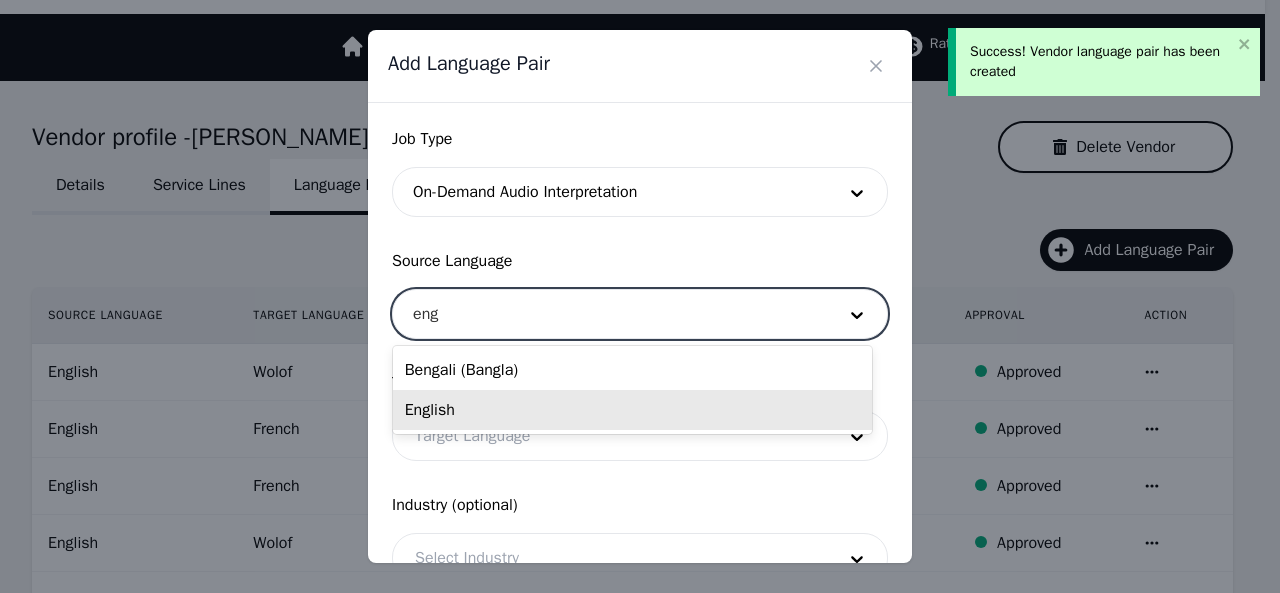 click on "English" at bounding box center (632, 410) 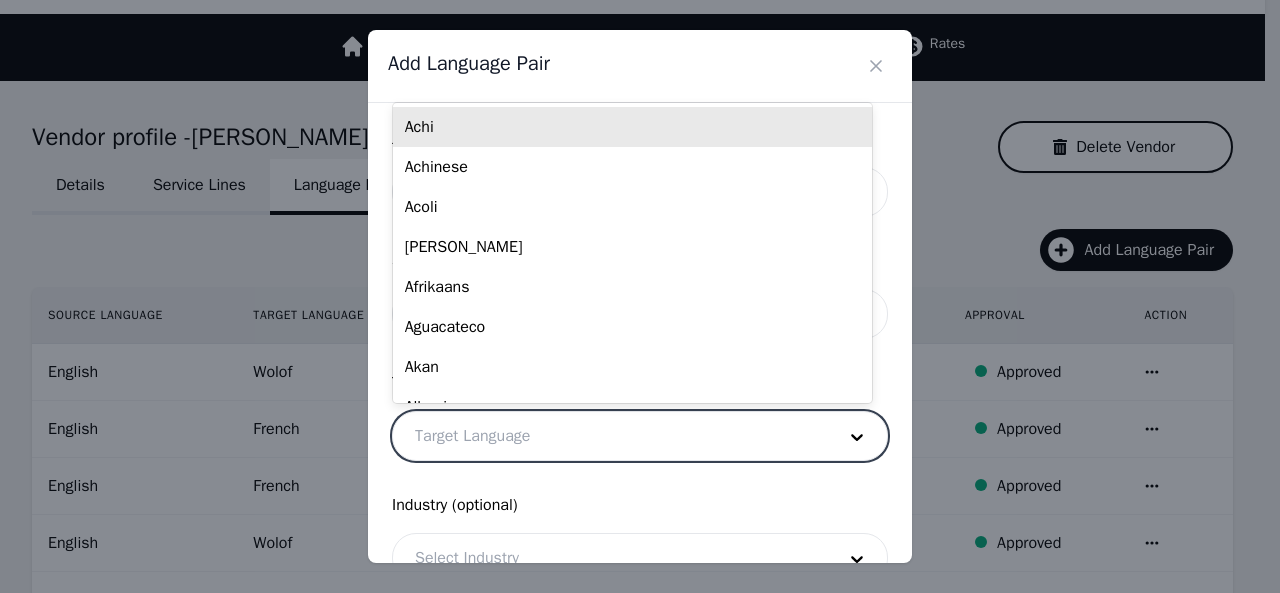 click at bounding box center (610, 436) 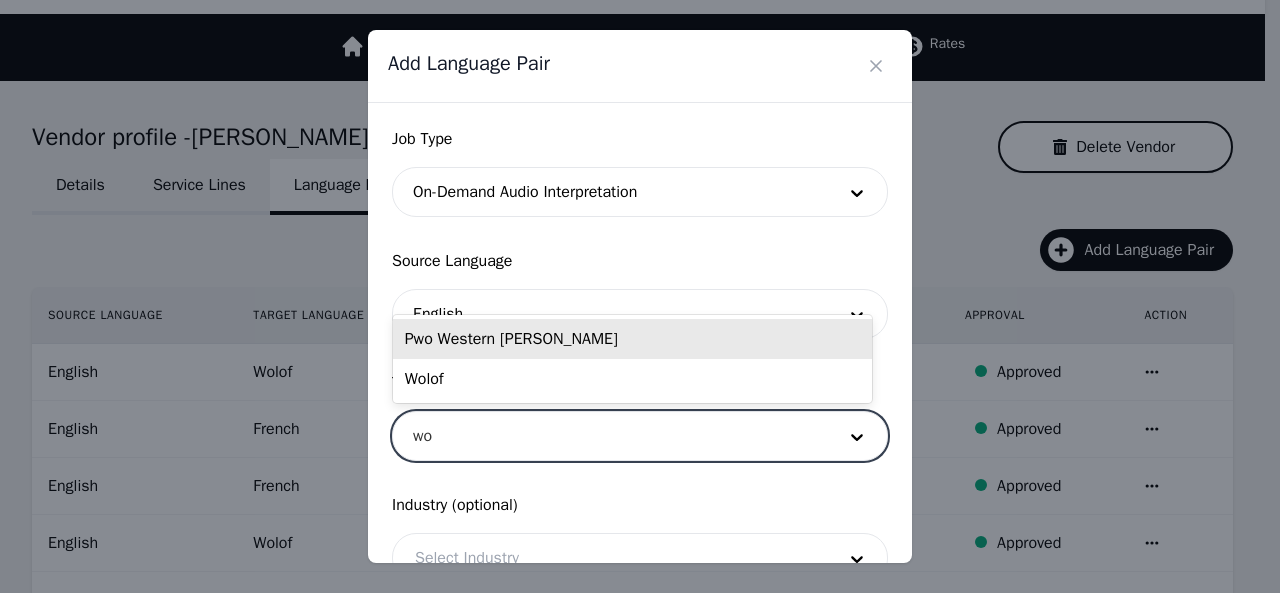 type on "wol" 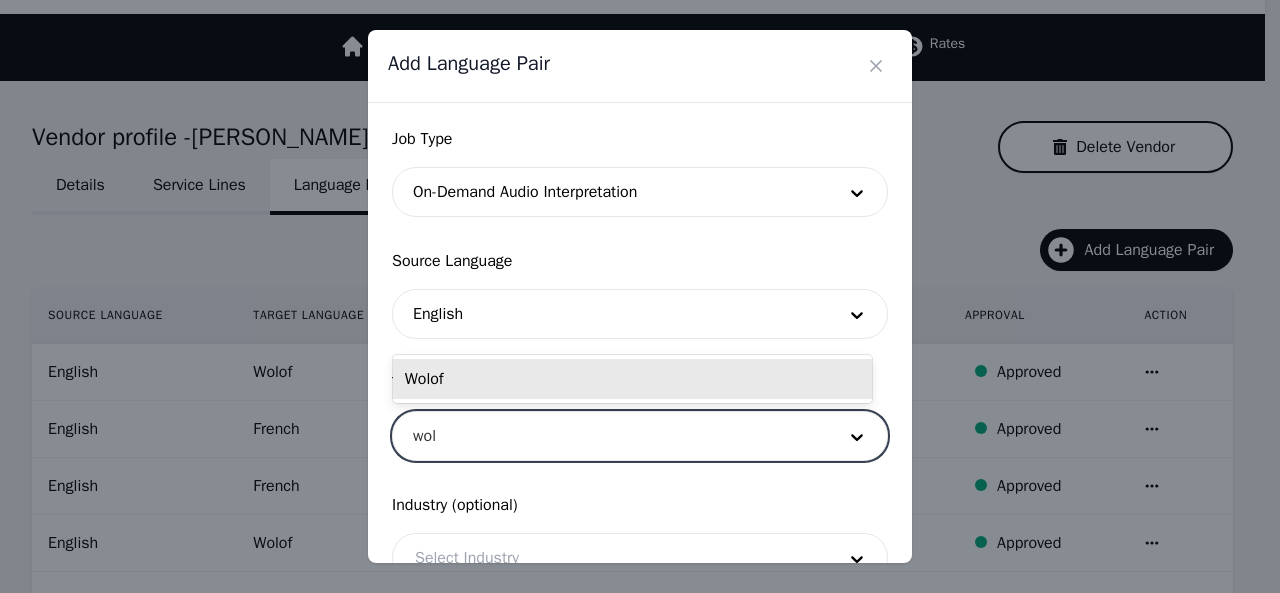 click on "Wolof" at bounding box center (632, 379) 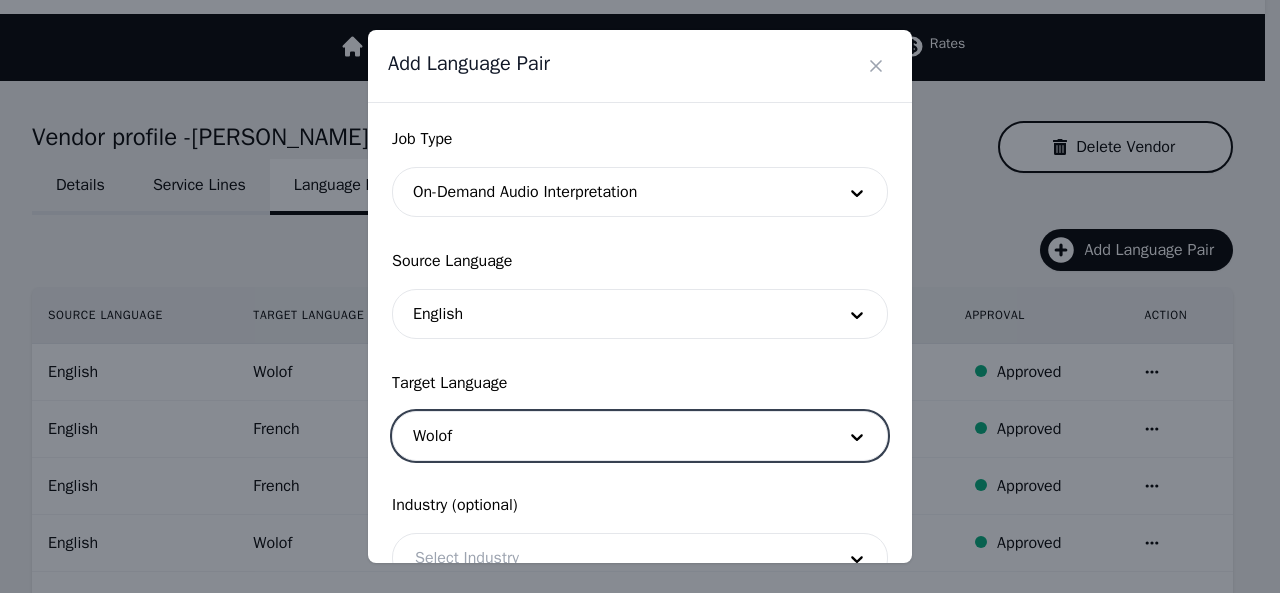 scroll, scrollTop: 158, scrollLeft: 0, axis: vertical 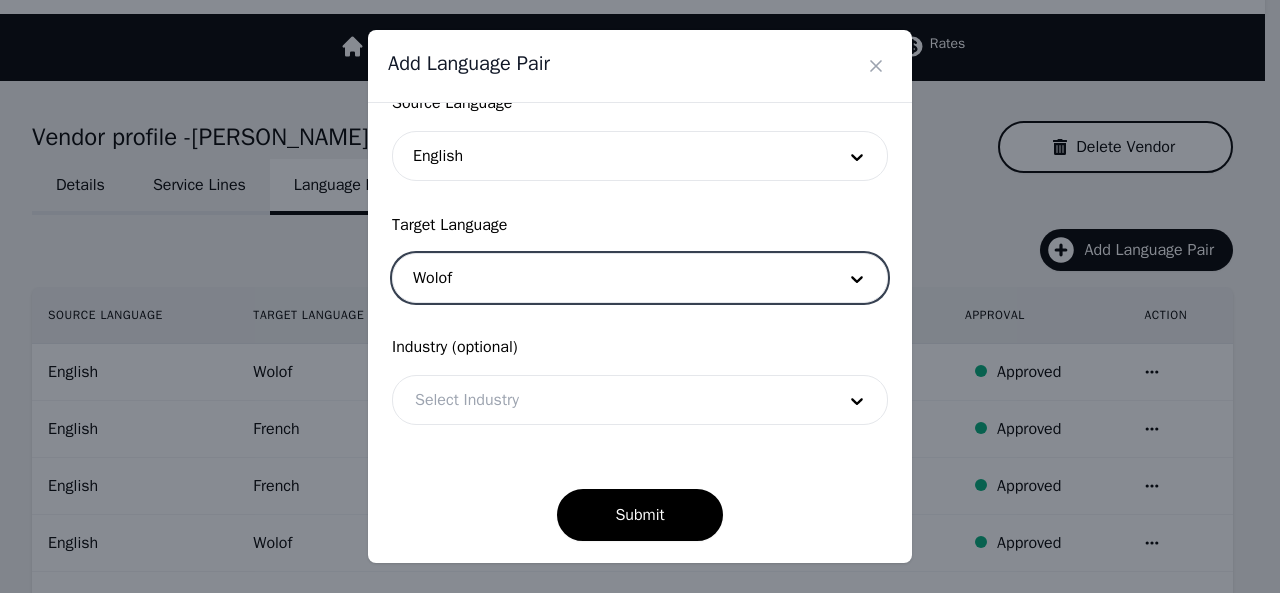 click at bounding box center (610, 400) 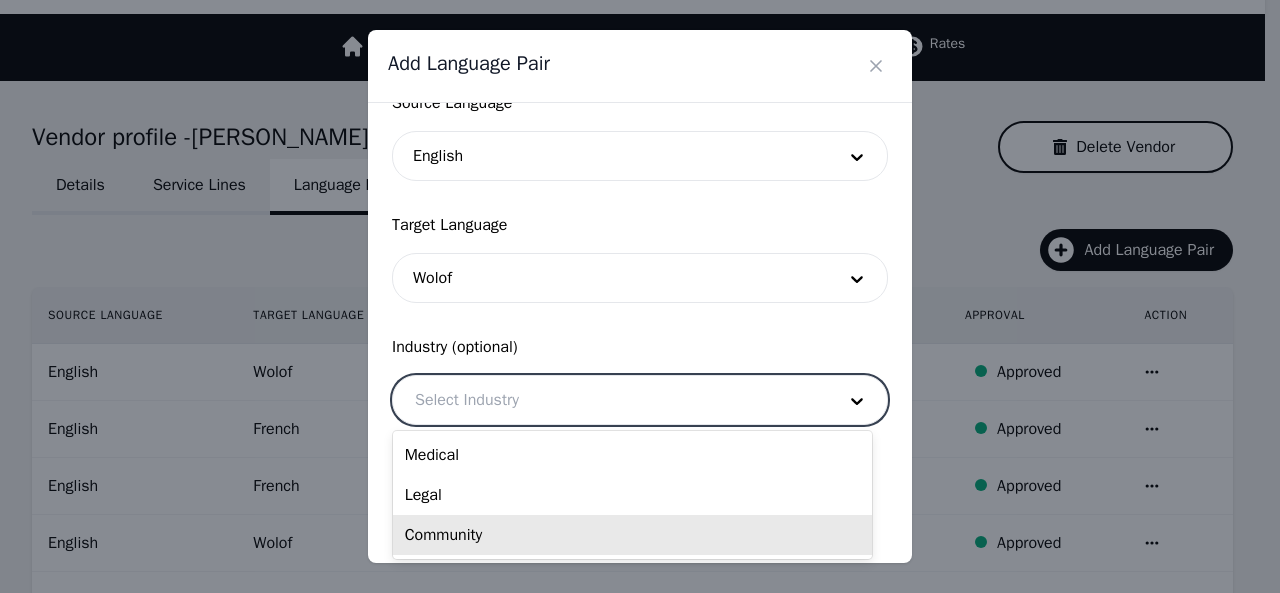 click on "Community" at bounding box center [632, 535] 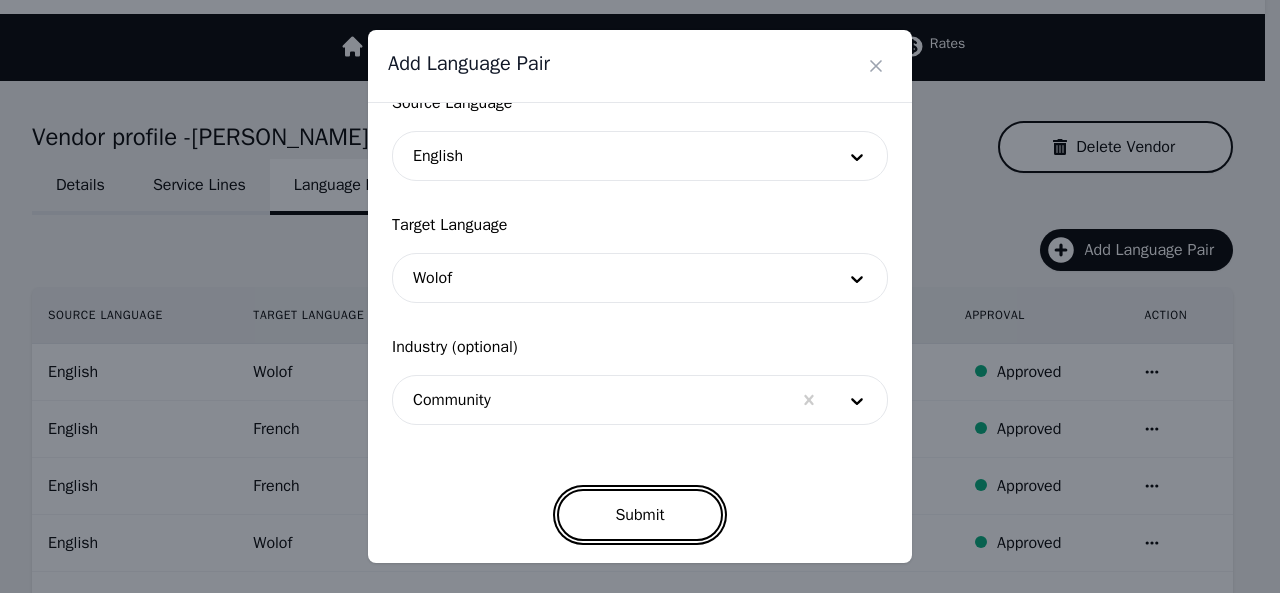 click on "Submit" at bounding box center [639, 515] 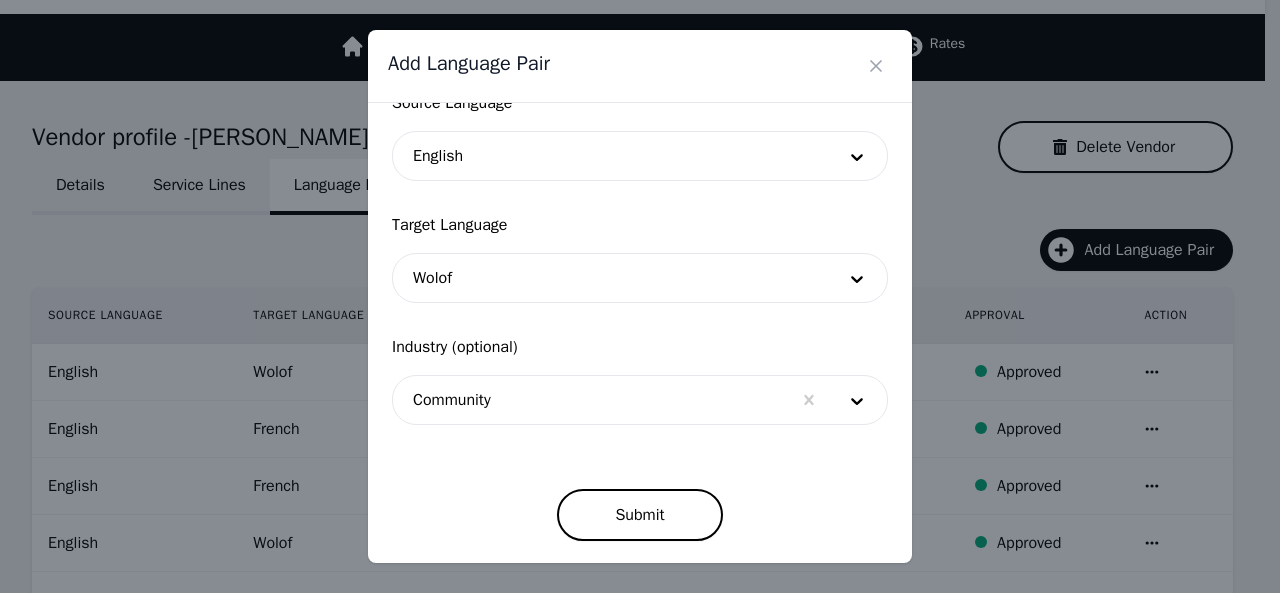 scroll, scrollTop: 152, scrollLeft: 0, axis: vertical 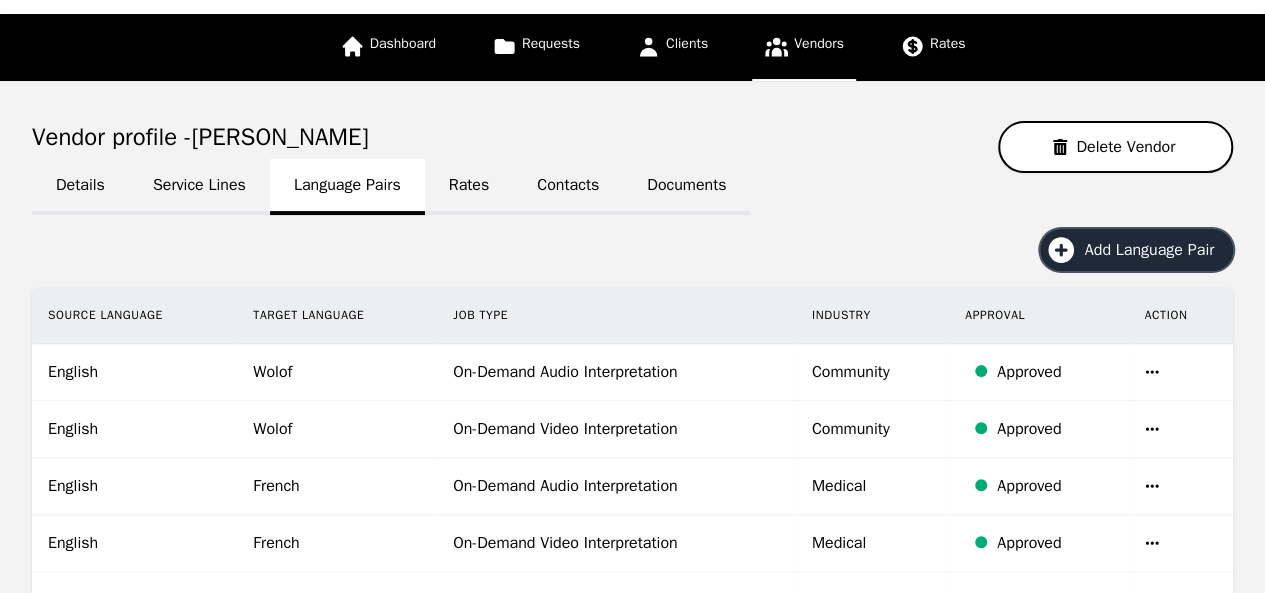 click on "Add Language Pair" at bounding box center (1156, 250) 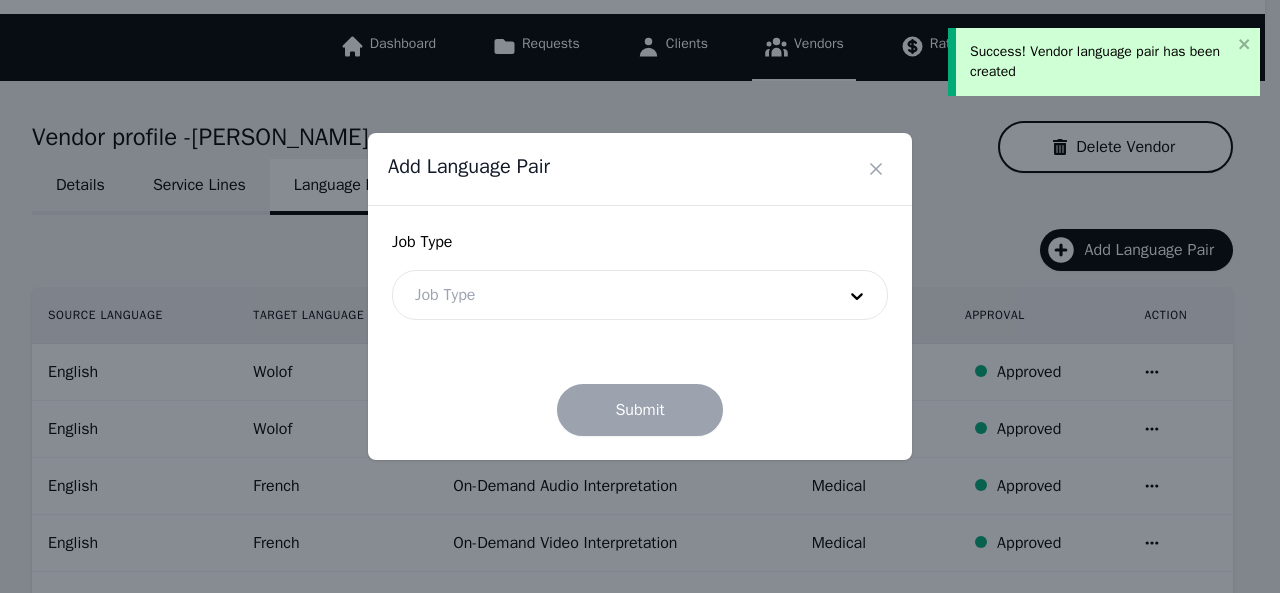 drag, startPoint x: 587, startPoint y: 288, endPoint x: 586, endPoint y: 300, distance: 12.0415945 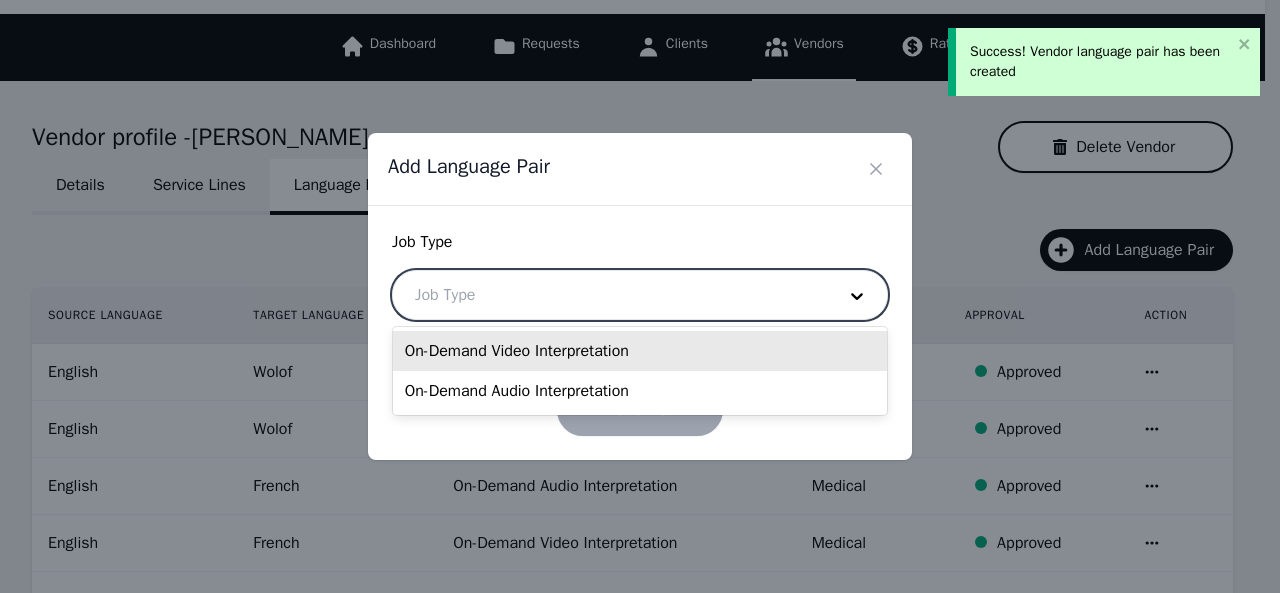 click on "On-Demand Video Interpretation" at bounding box center [640, 351] 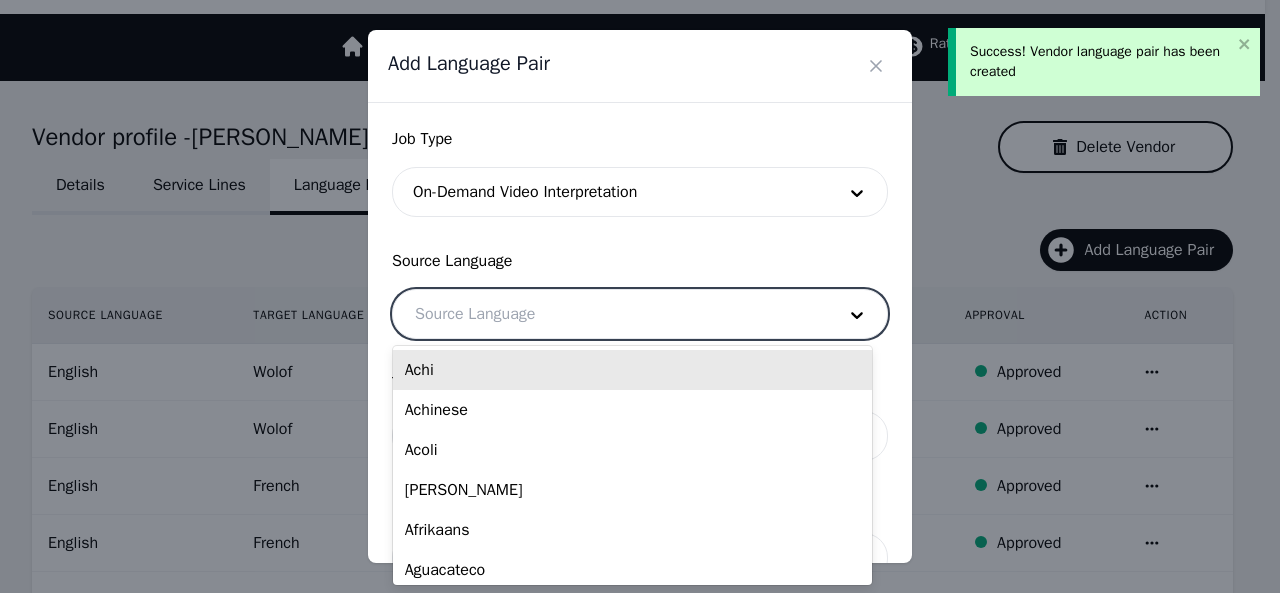 click at bounding box center [610, 314] 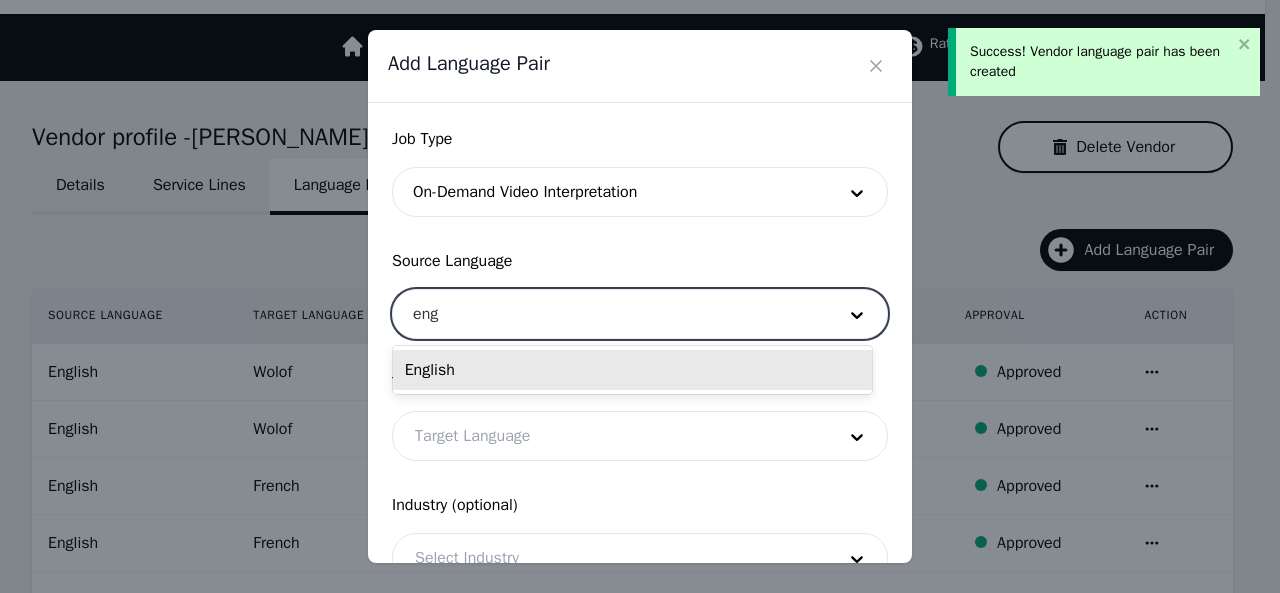 type on "engl" 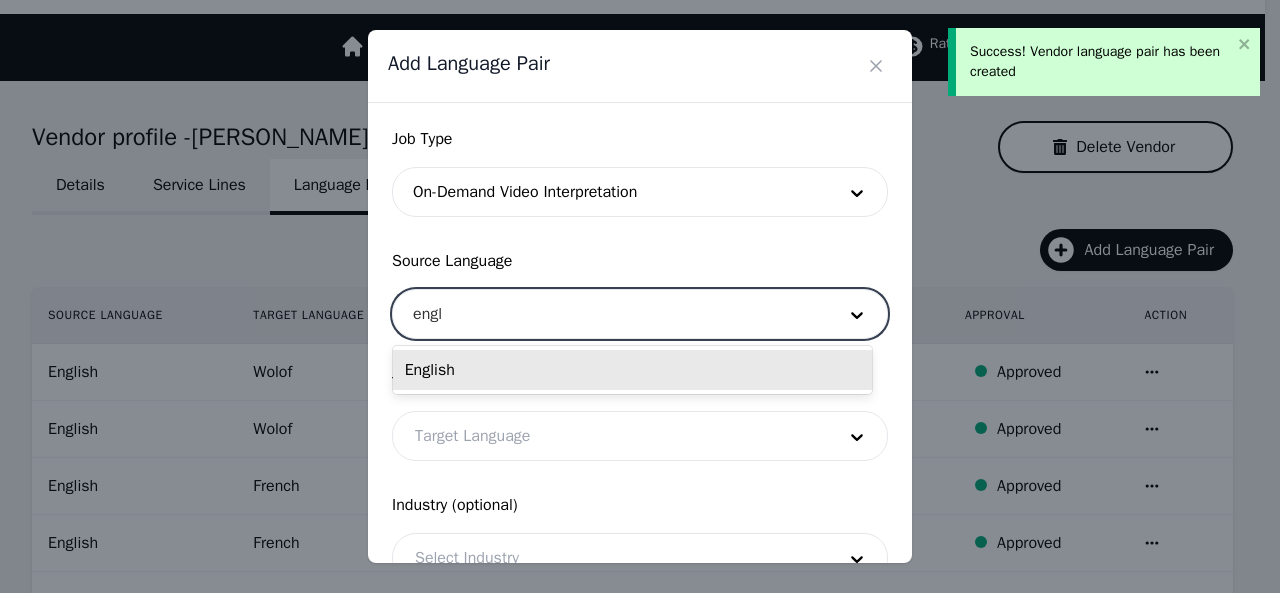 click on "English" at bounding box center [632, 370] 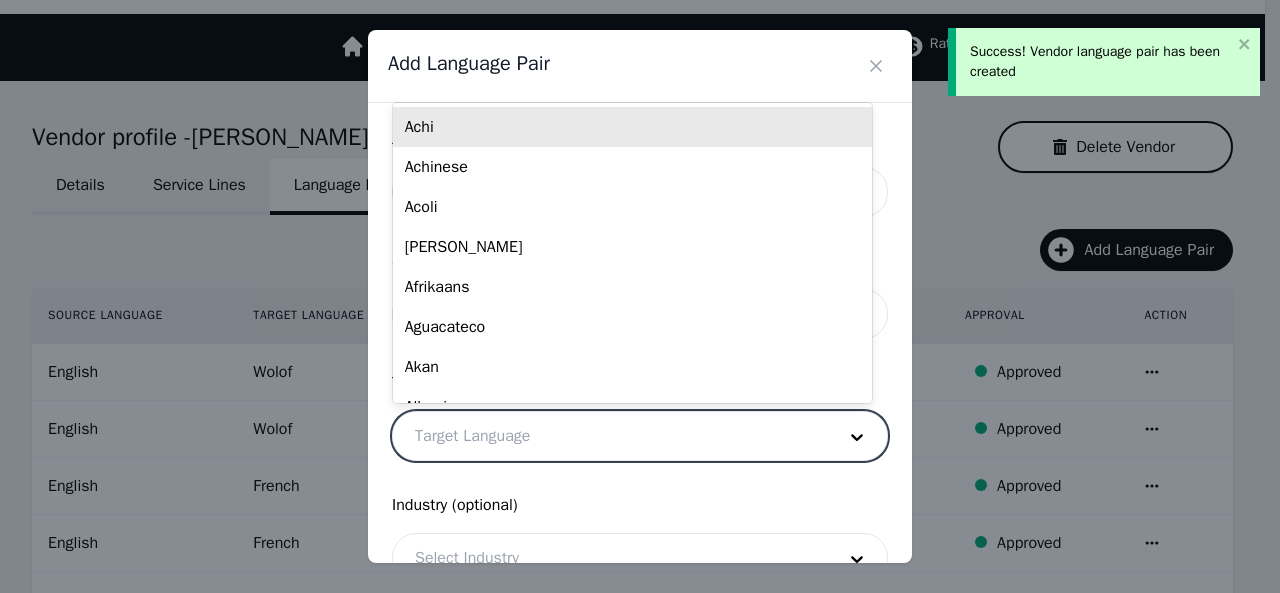 click at bounding box center (610, 436) 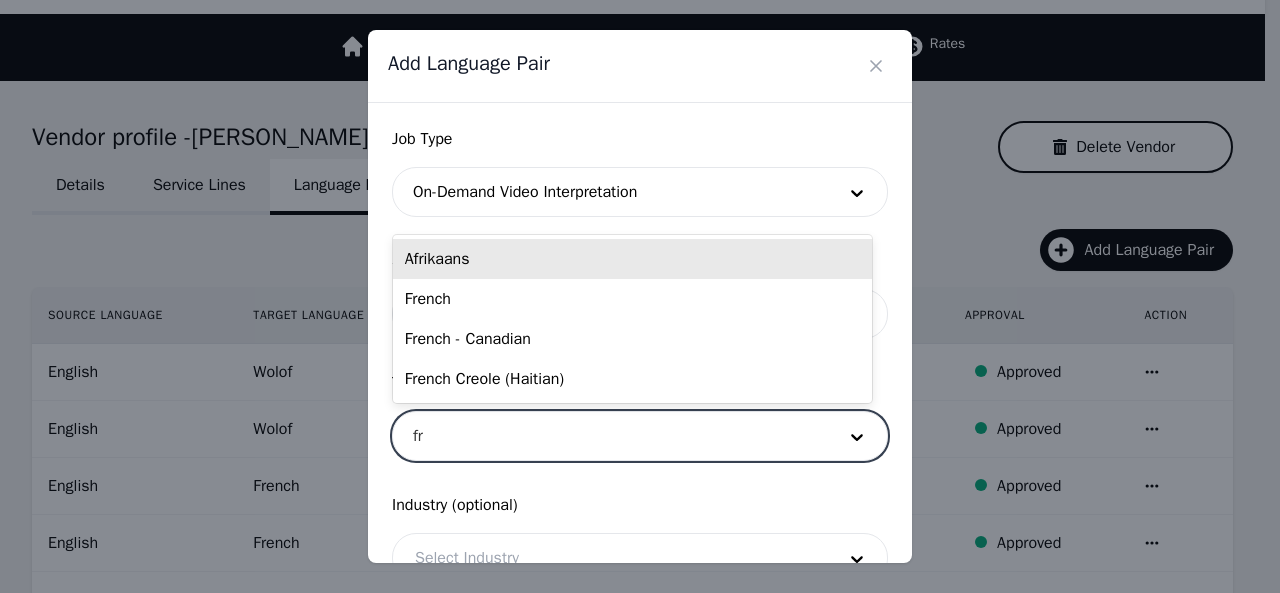 type on "fre" 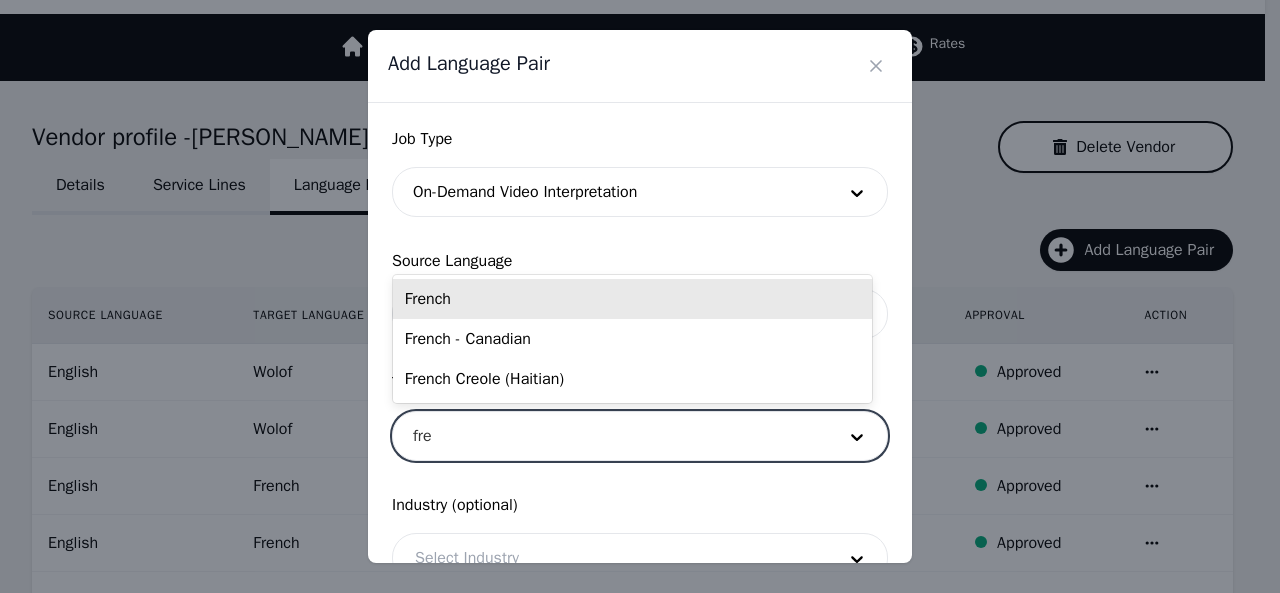 click on "French" at bounding box center (632, 299) 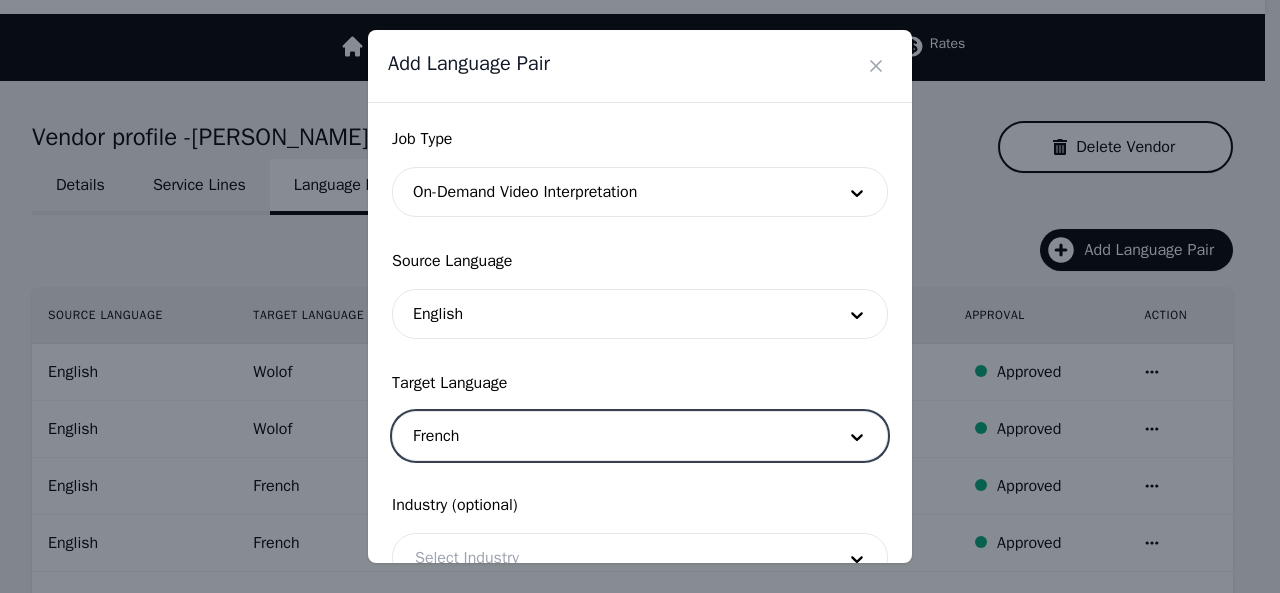 scroll, scrollTop: 158, scrollLeft: 0, axis: vertical 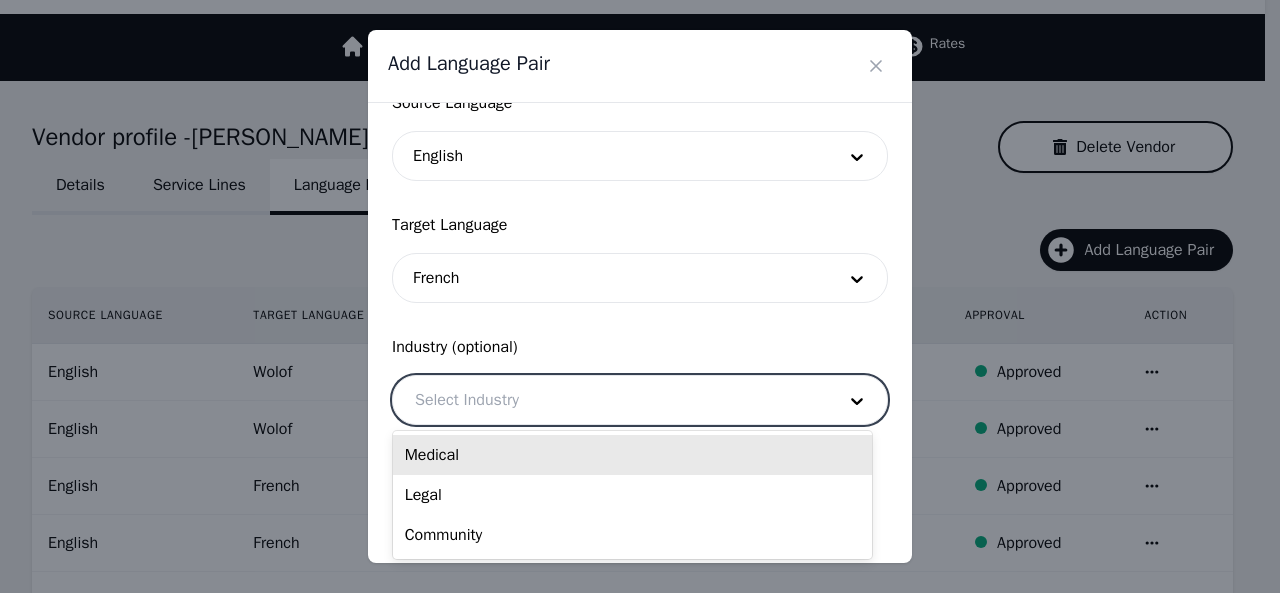 click at bounding box center [610, 400] 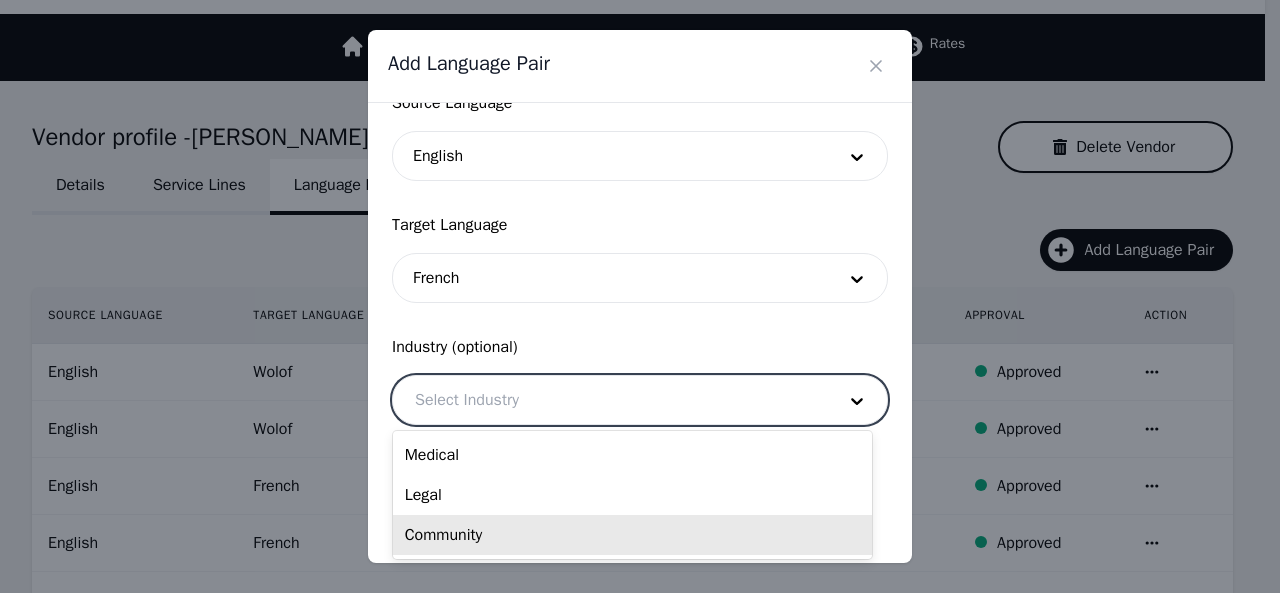 click on "Community" at bounding box center [632, 535] 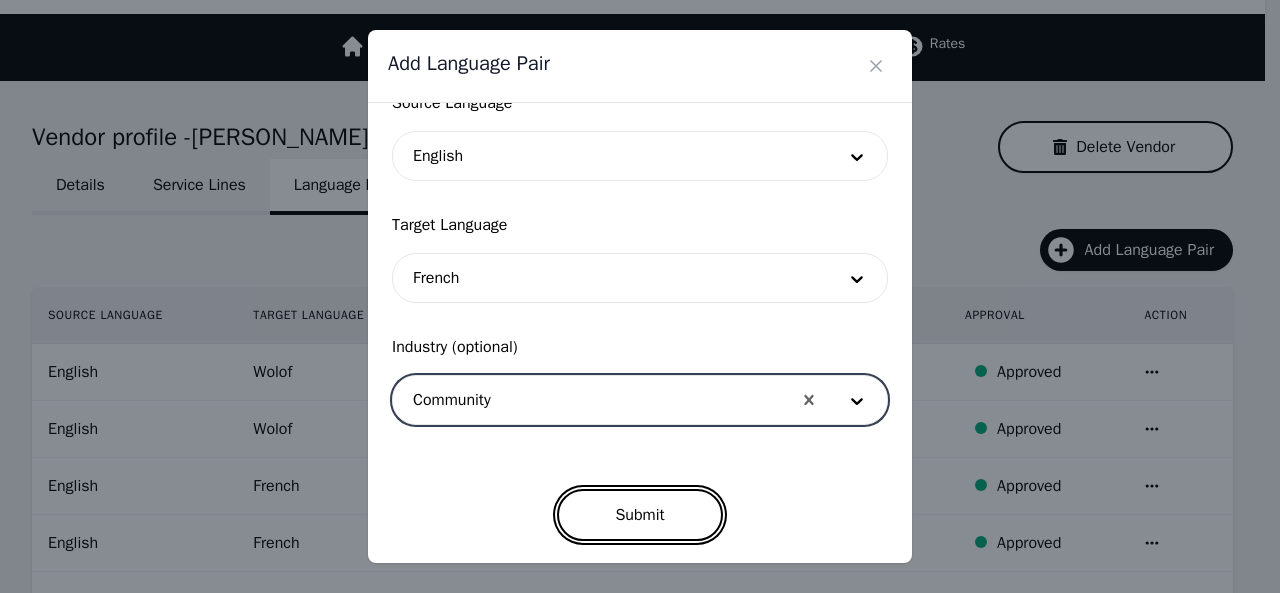 click on "Submit" at bounding box center [639, 515] 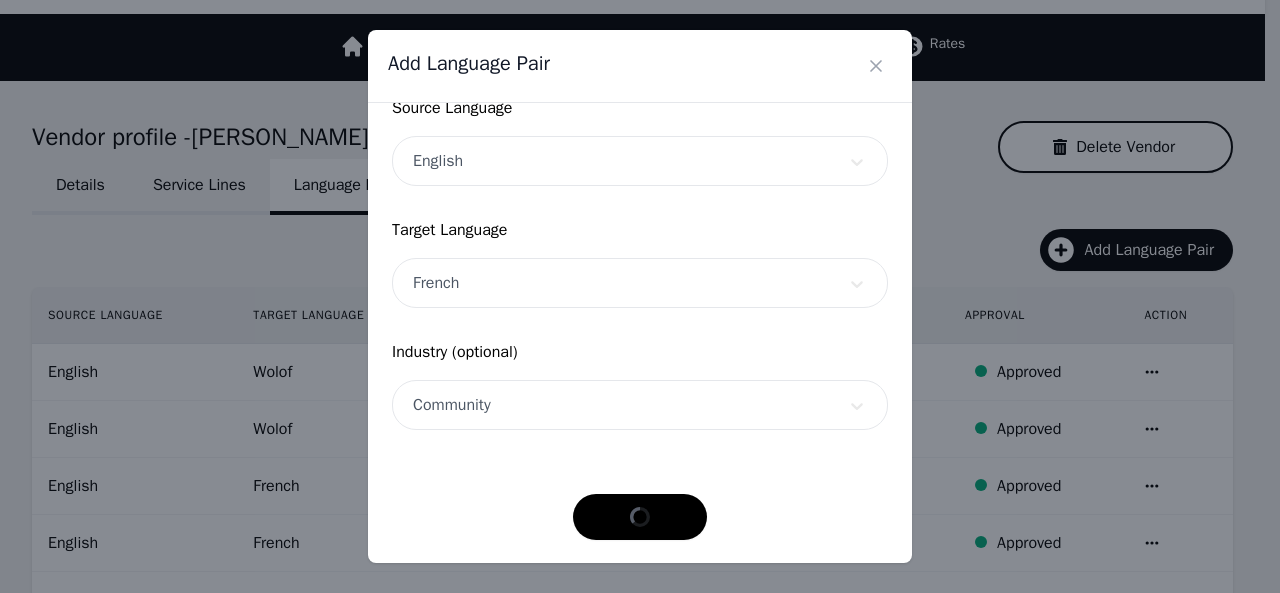 scroll, scrollTop: 152, scrollLeft: 0, axis: vertical 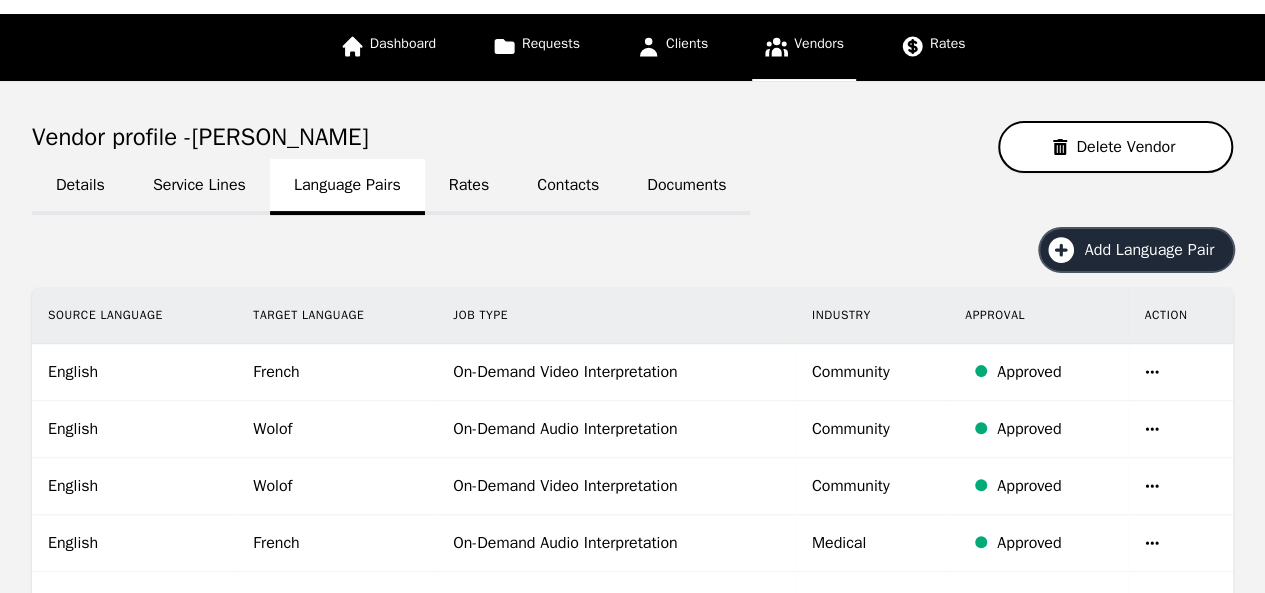 click on "Add Language Pair" at bounding box center (1156, 250) 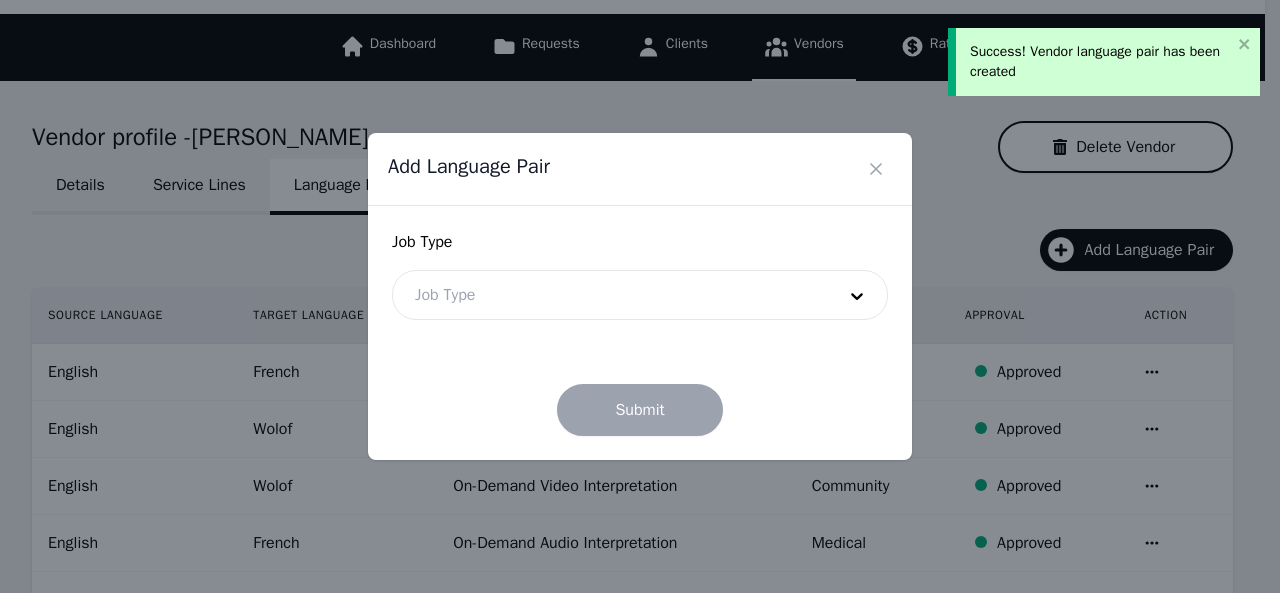 click at bounding box center [610, 295] 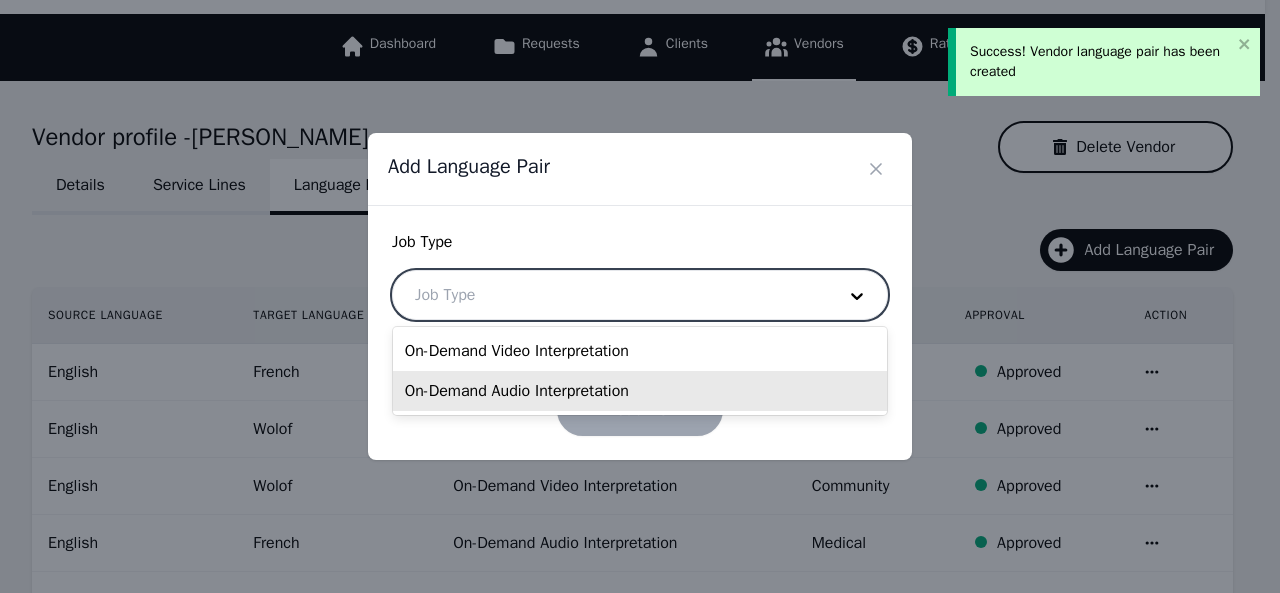click on "On-Demand Audio Interpretation" at bounding box center [640, 391] 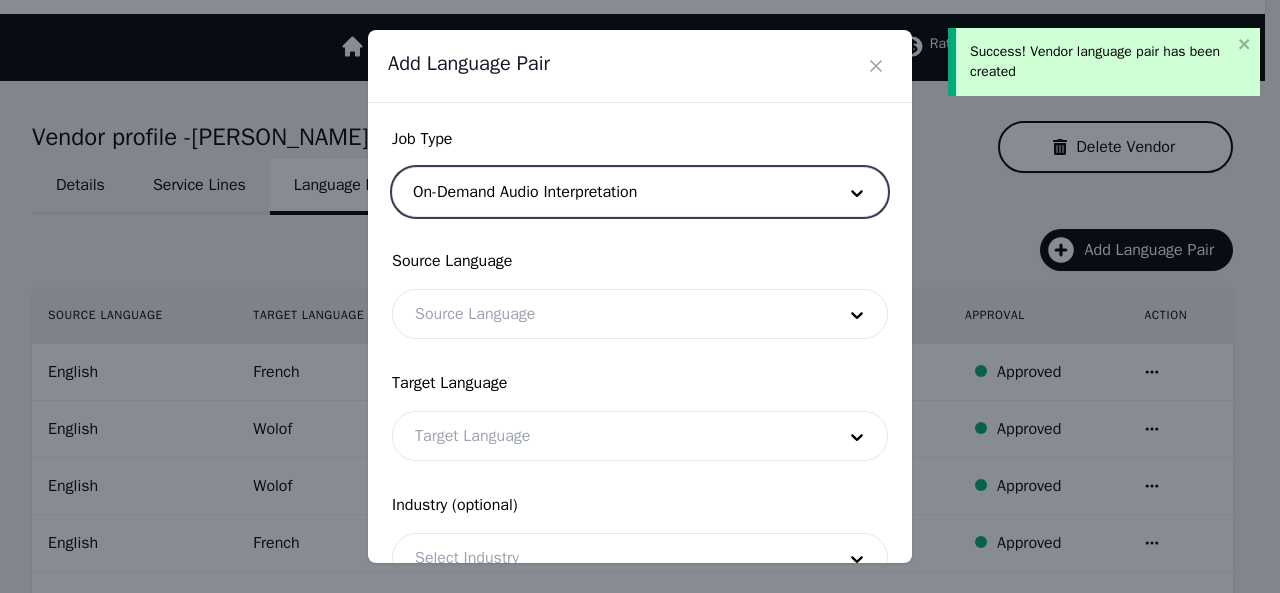 click at bounding box center [610, 314] 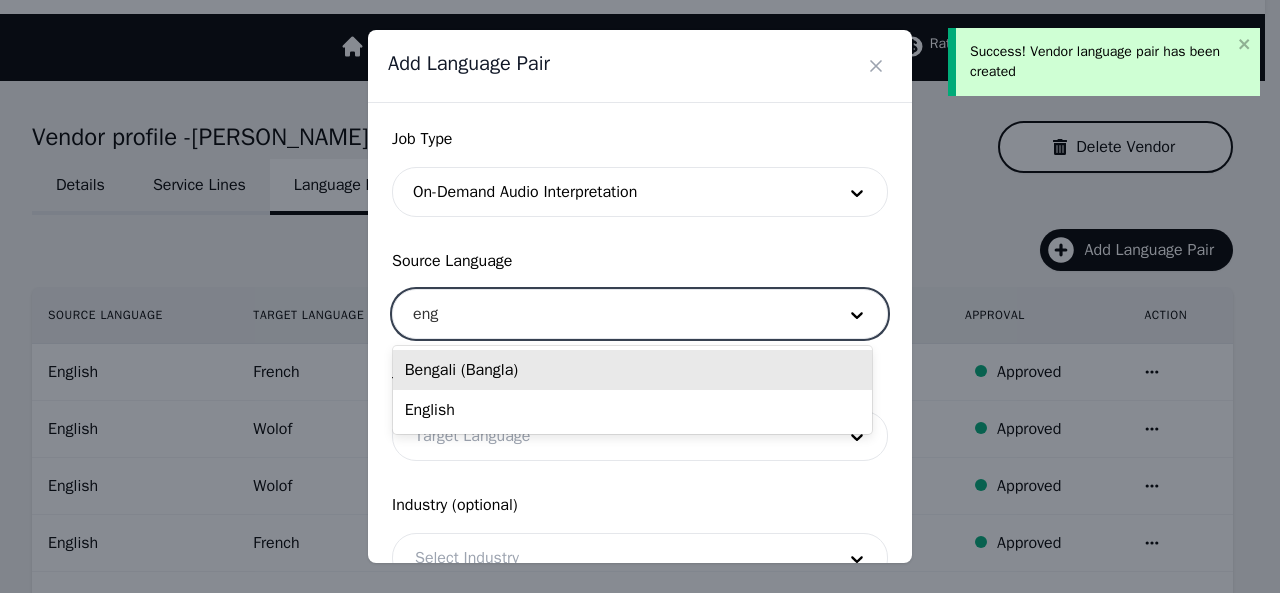 type on "engl" 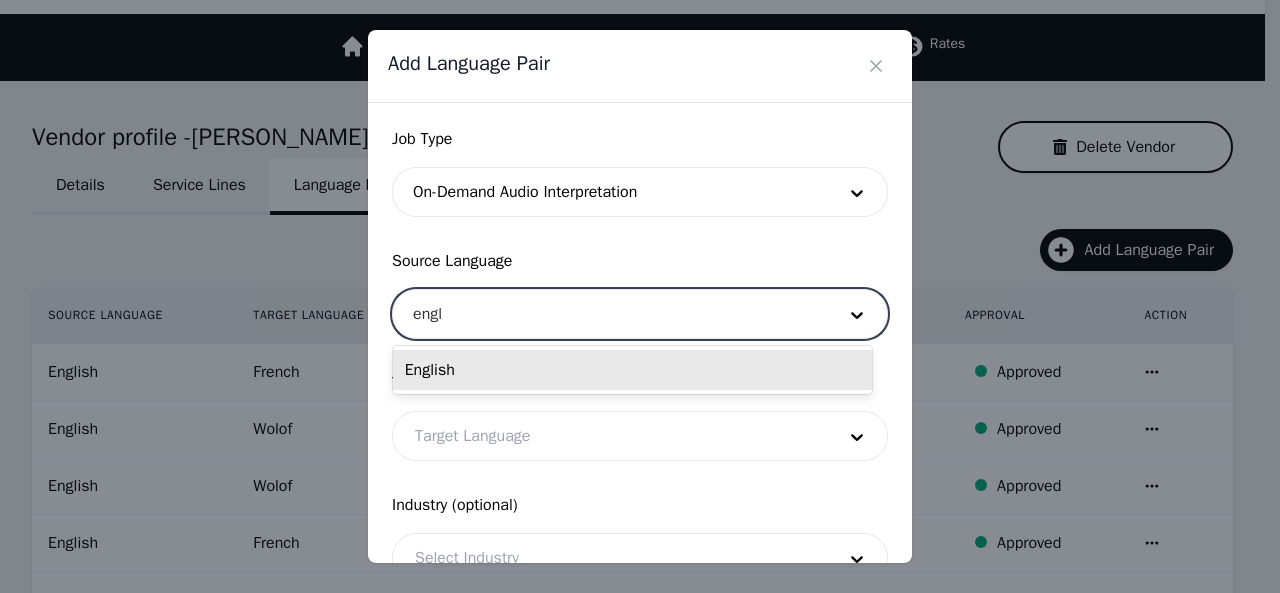 click on "English" at bounding box center [632, 370] 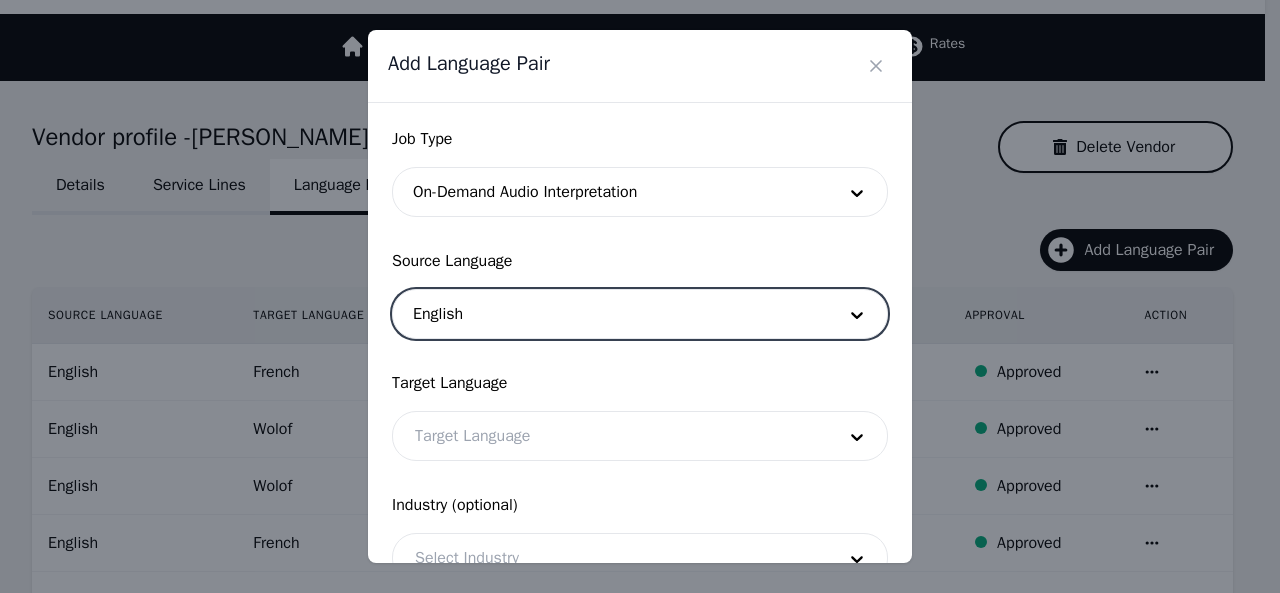 click at bounding box center (610, 436) 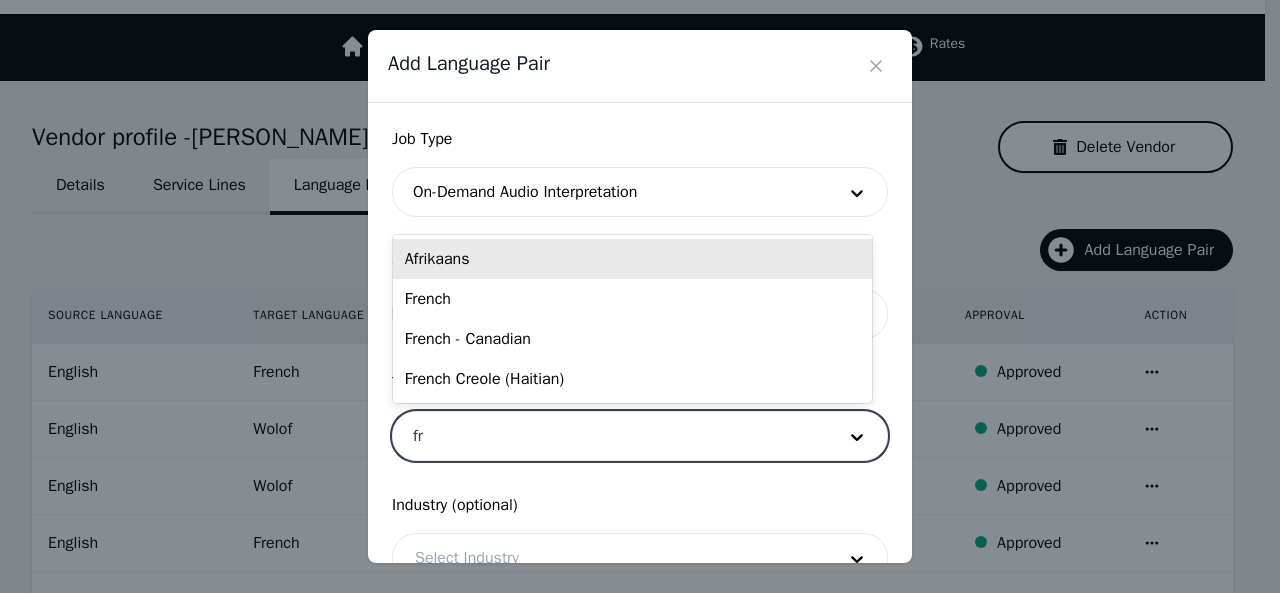 type on "fre" 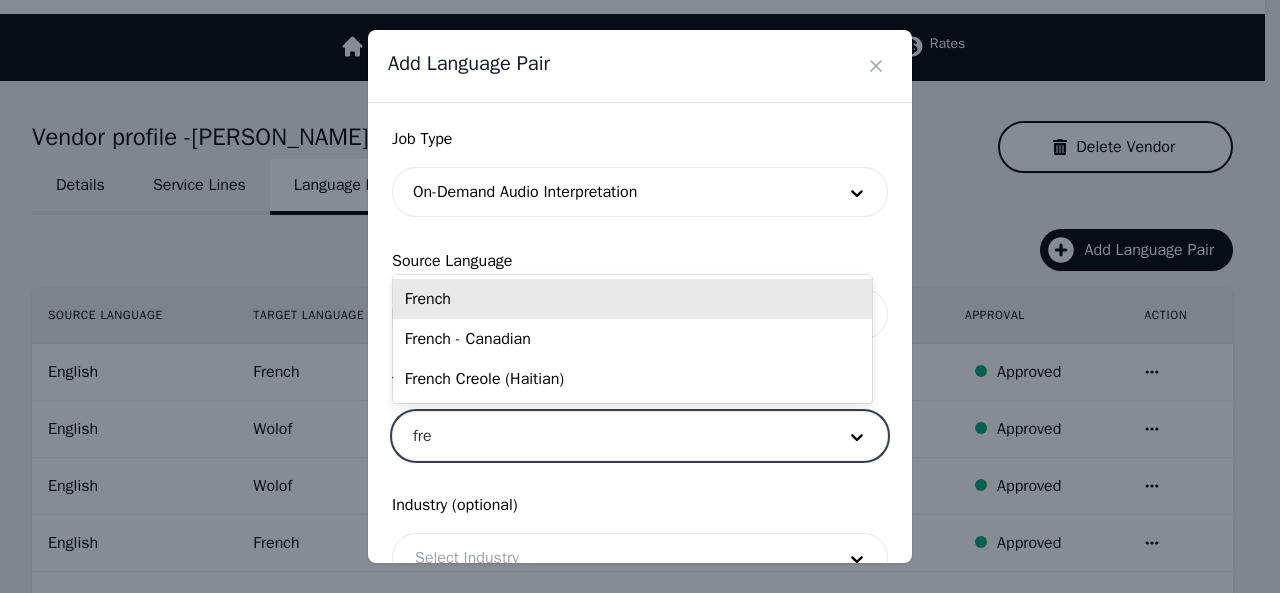 click on "French" at bounding box center (632, 299) 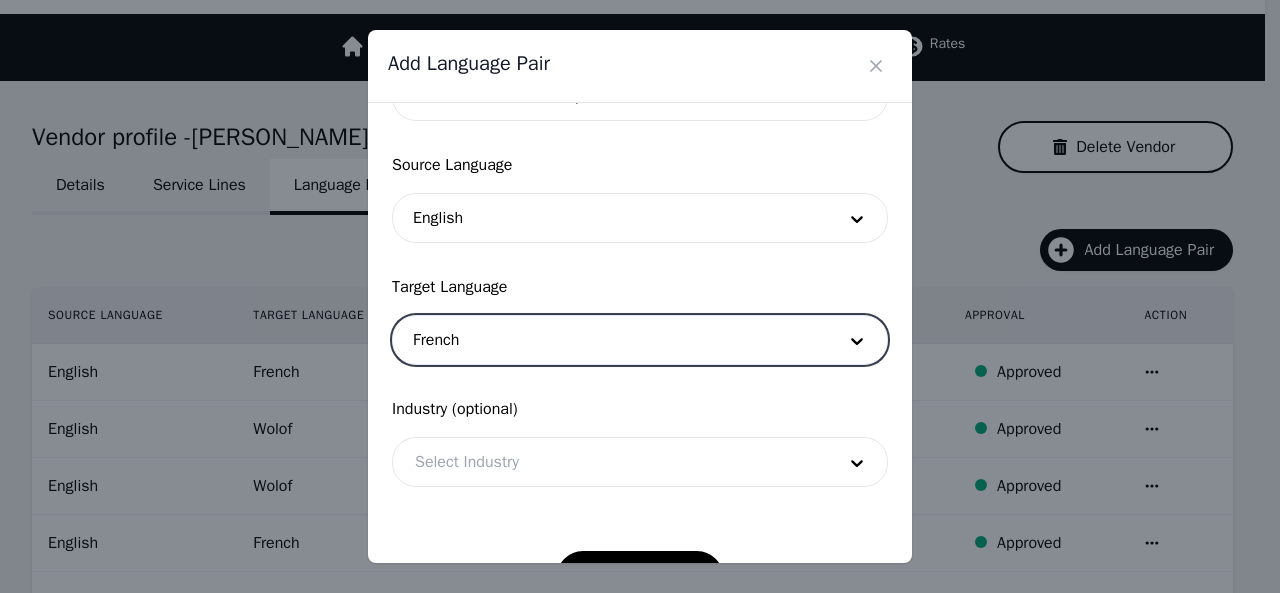 scroll, scrollTop: 158, scrollLeft: 0, axis: vertical 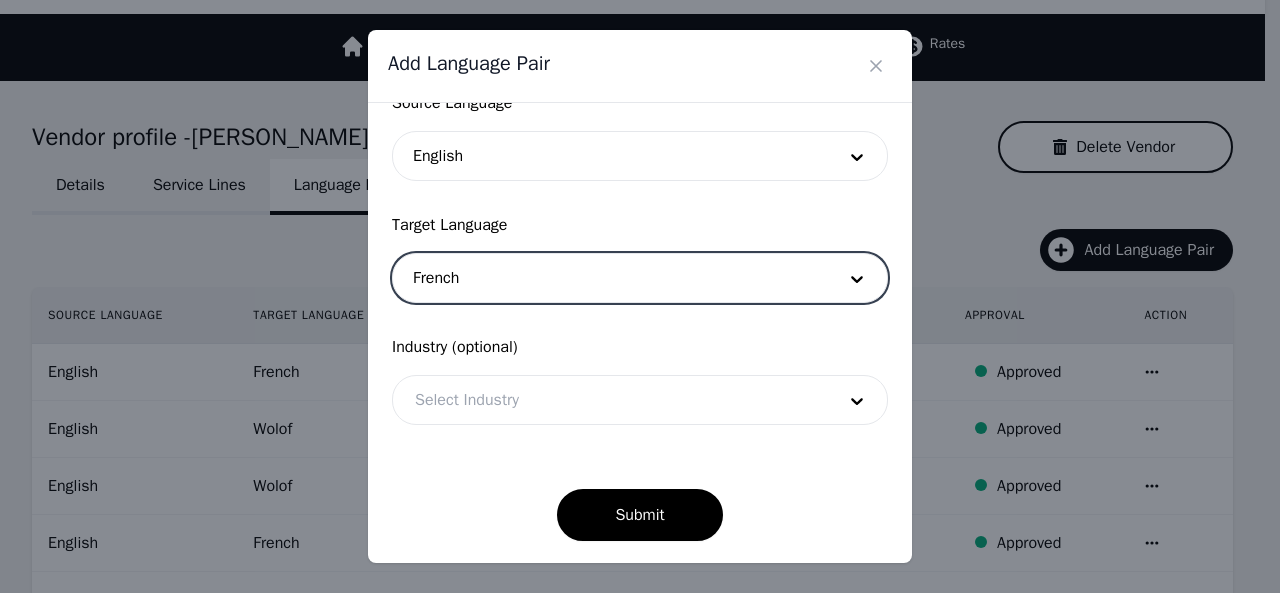 click at bounding box center [610, 400] 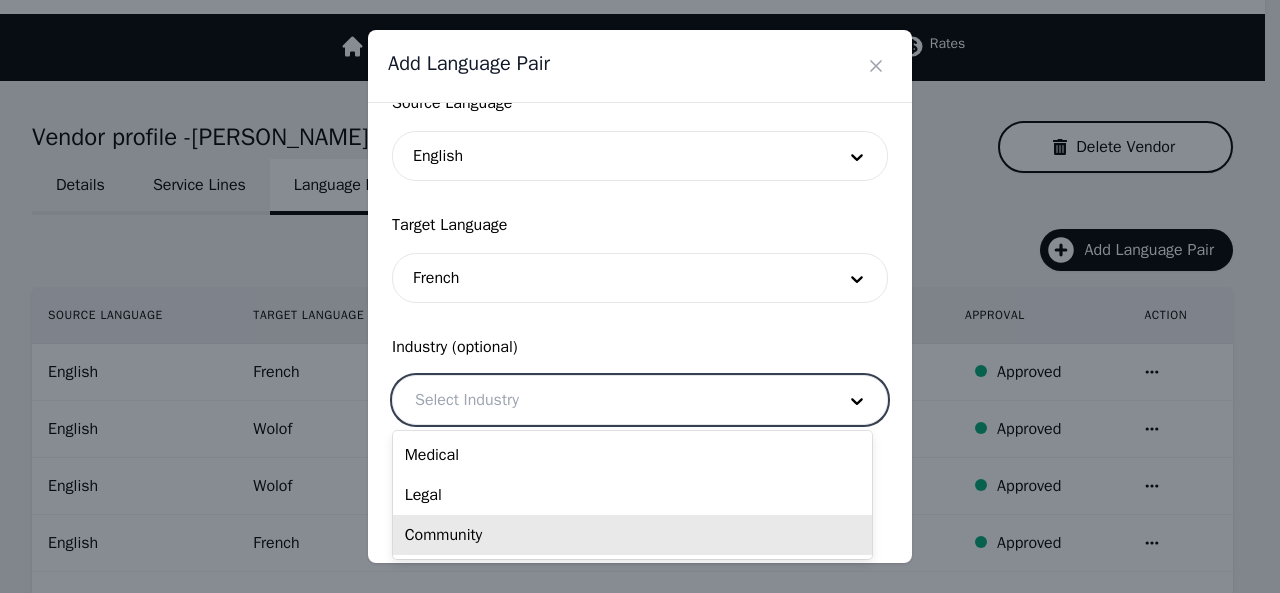 click on "Community" at bounding box center [632, 535] 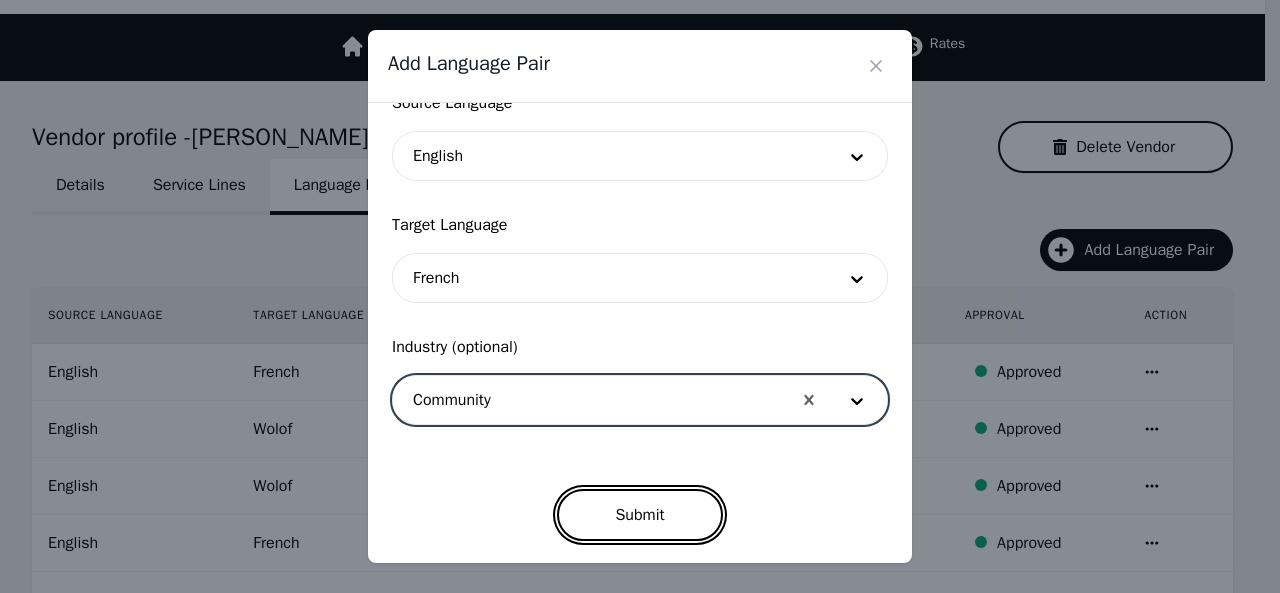 click on "Submit" at bounding box center (639, 515) 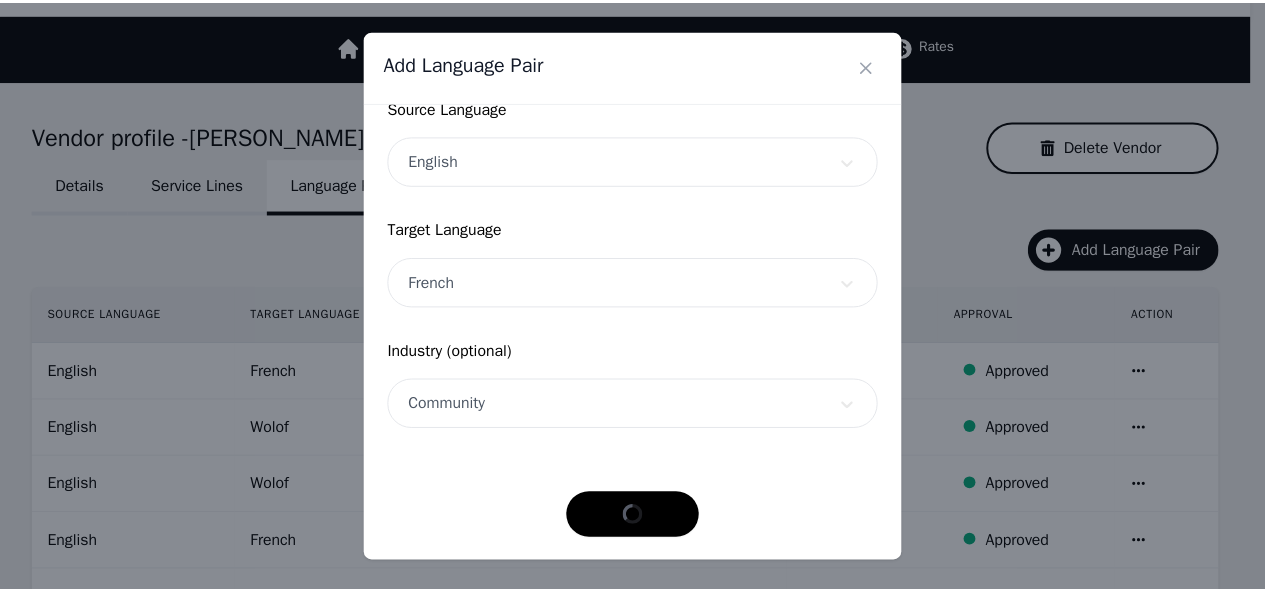 scroll, scrollTop: 152, scrollLeft: 0, axis: vertical 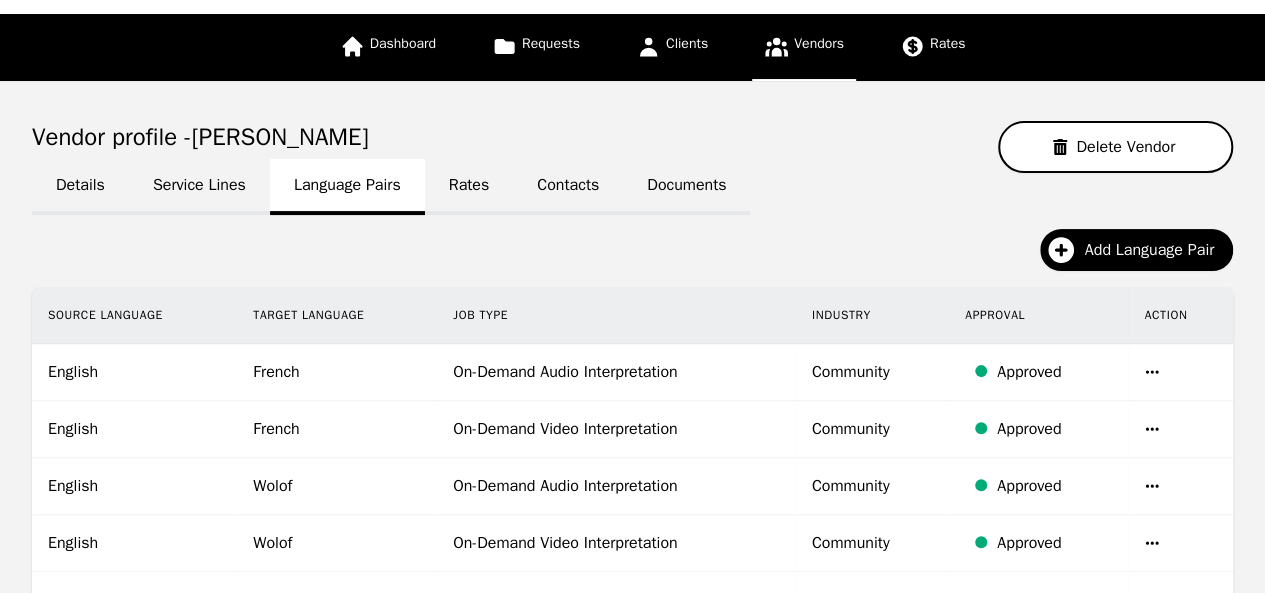 click on "Vendors" at bounding box center [804, 47] 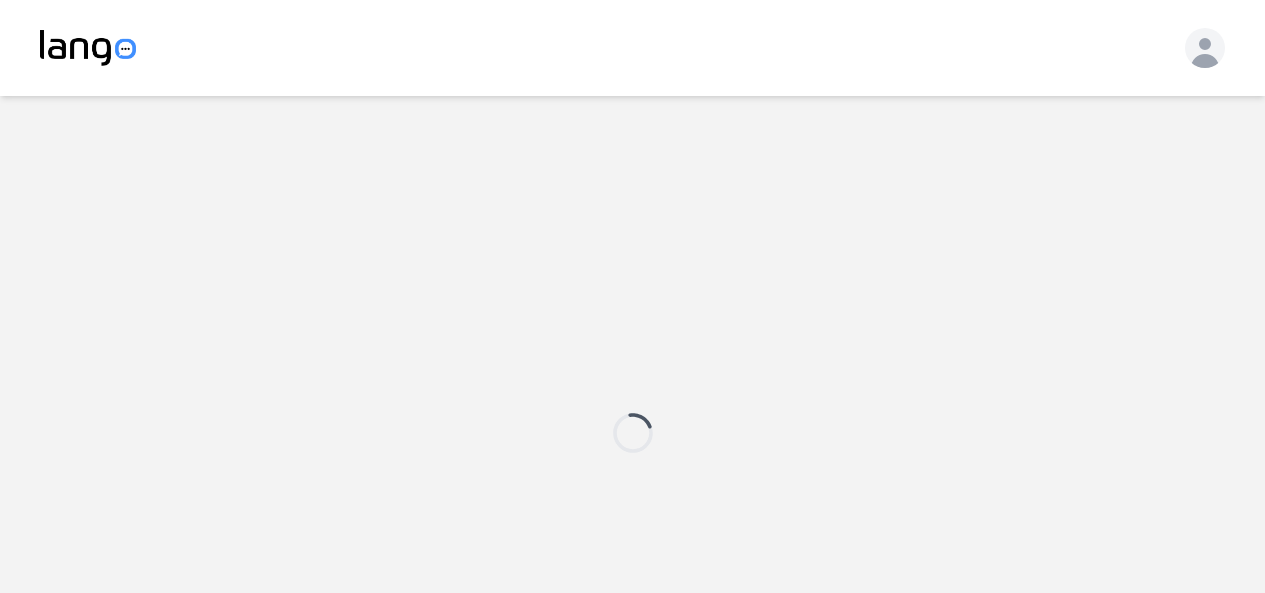 scroll, scrollTop: 0, scrollLeft: 0, axis: both 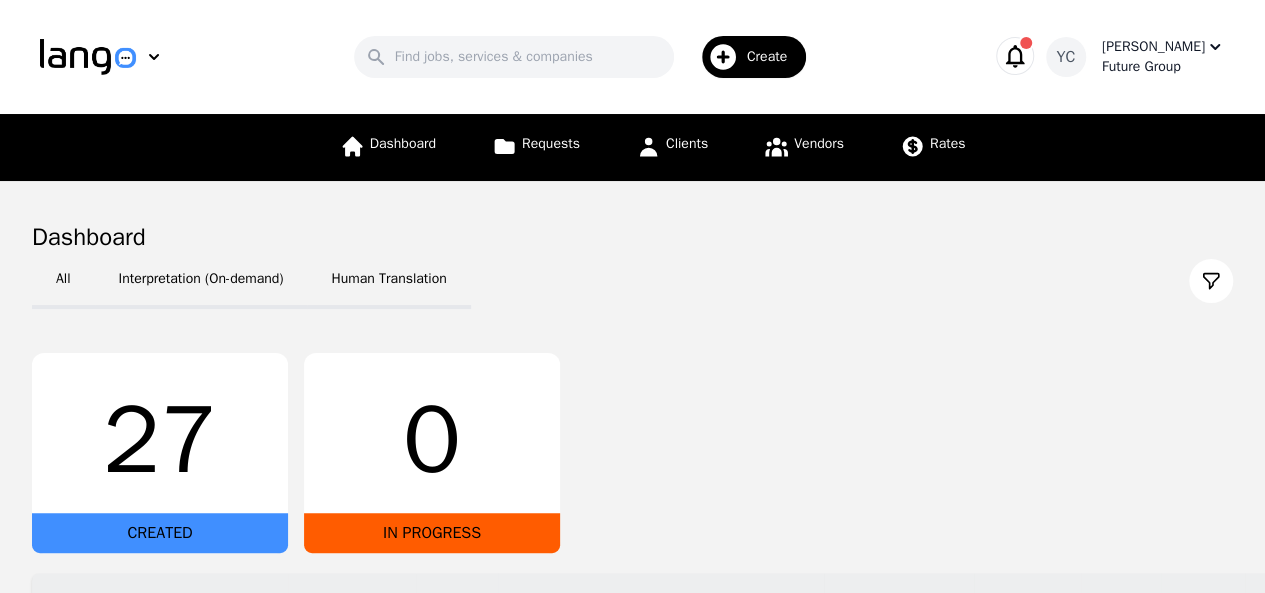 click 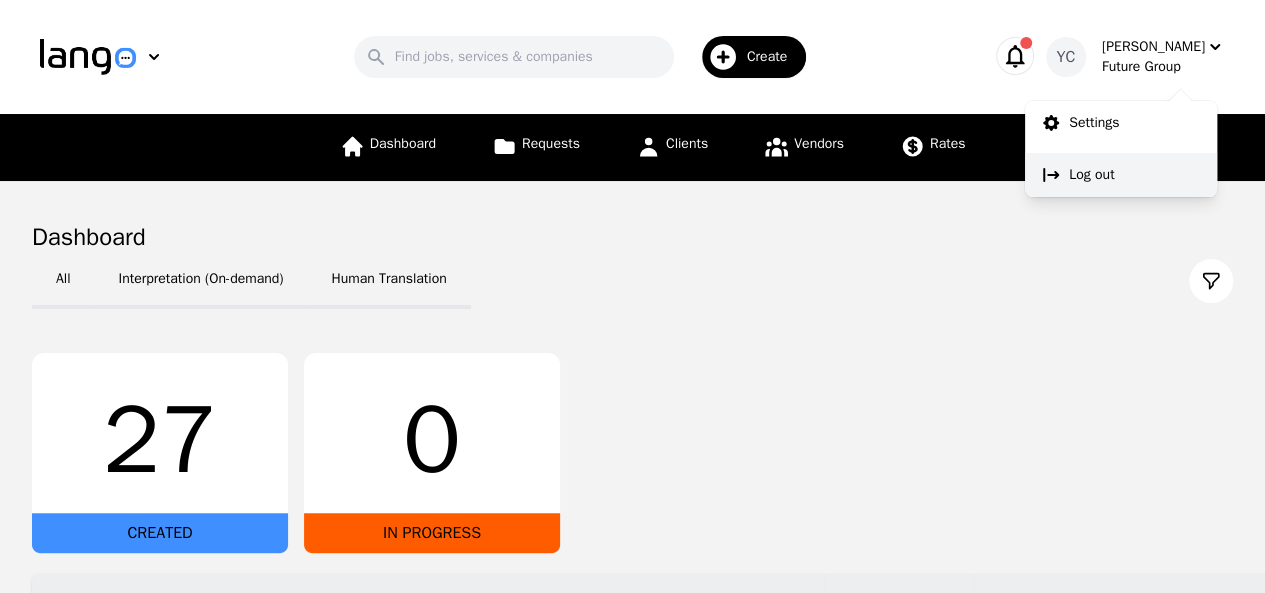click on "Log out" at bounding box center [1121, 175] 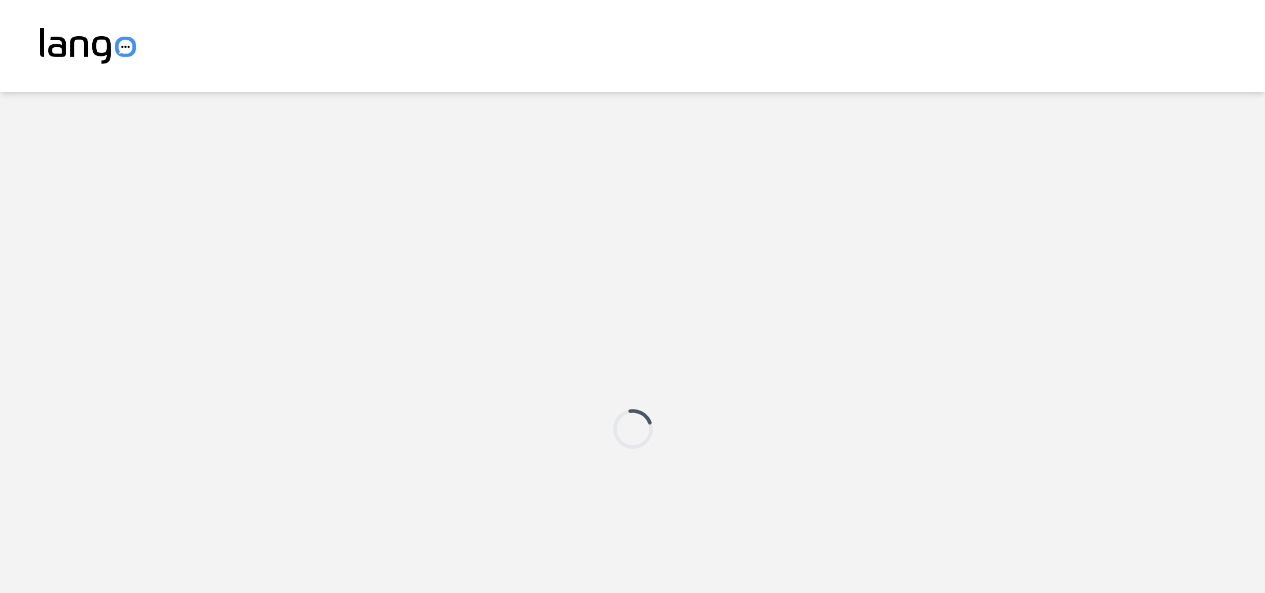 scroll, scrollTop: 0, scrollLeft: 0, axis: both 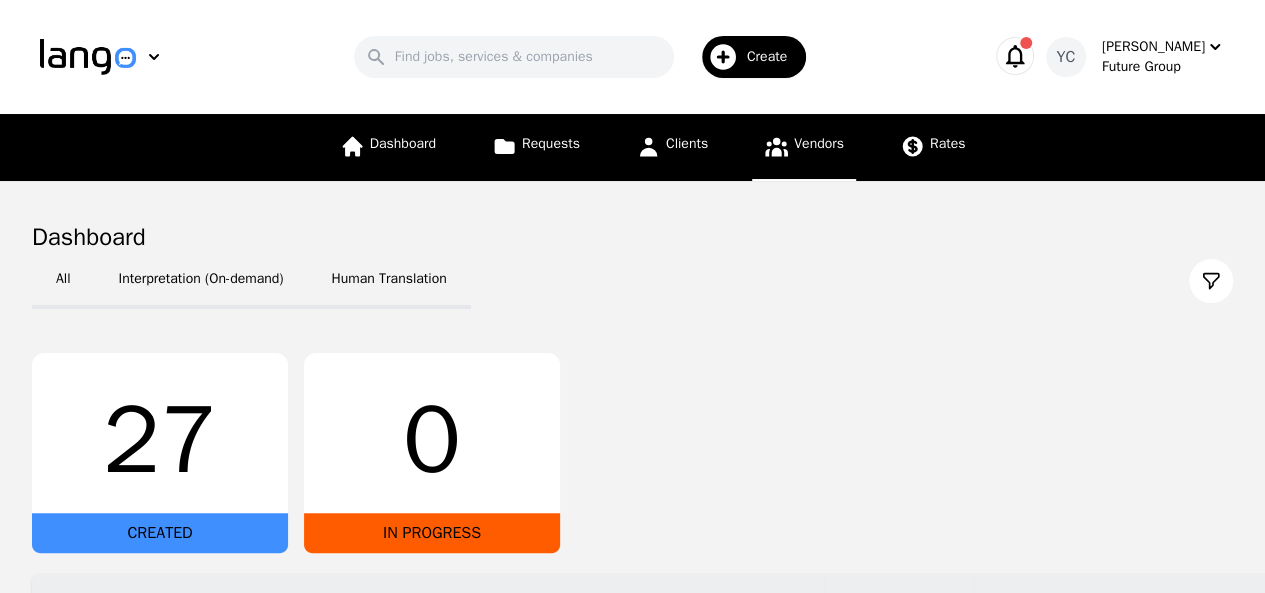 click on "Vendors" at bounding box center [804, 147] 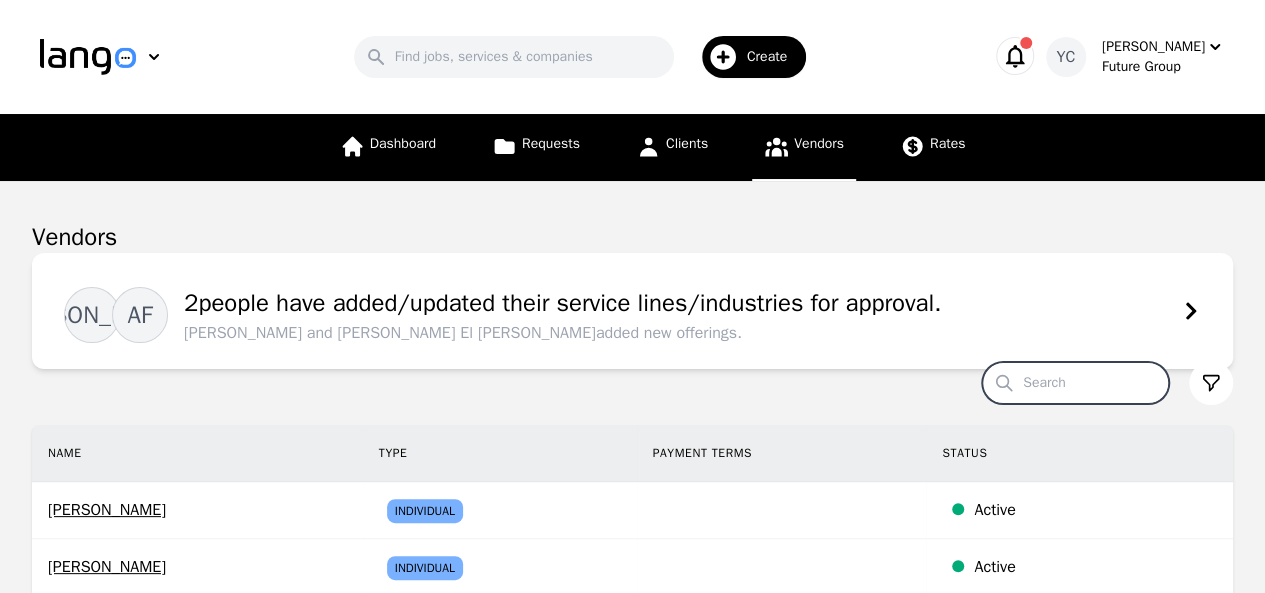 click on "Search" at bounding box center (1075, 383) 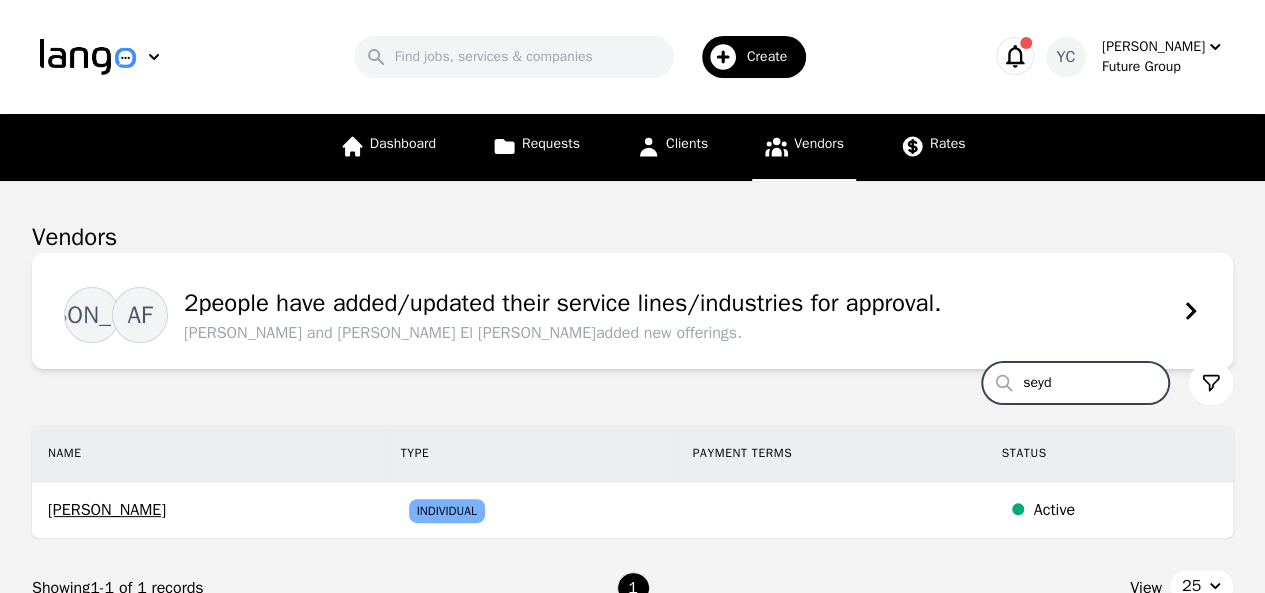 type on "seyd" 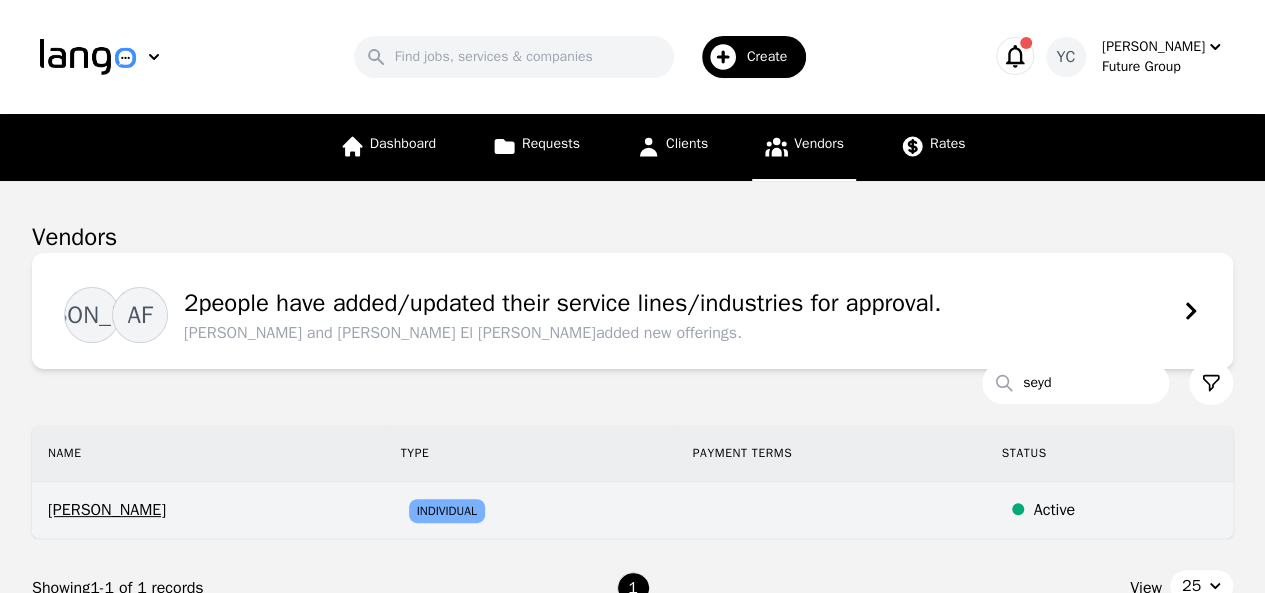 click at bounding box center [831, 510] 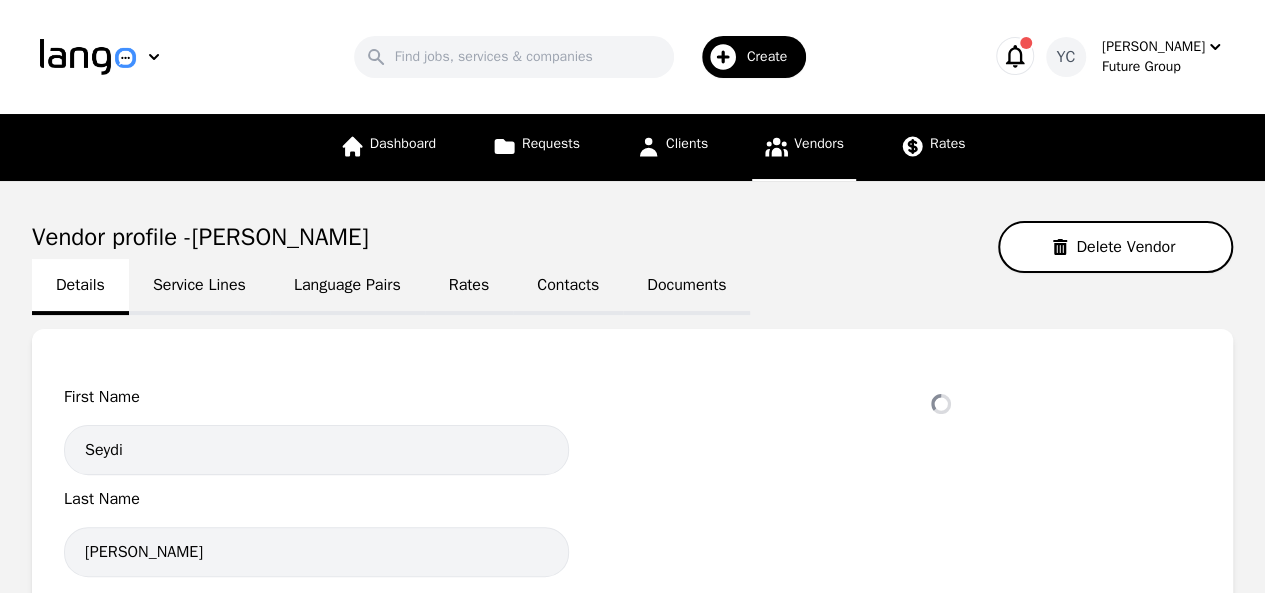 select on "active" 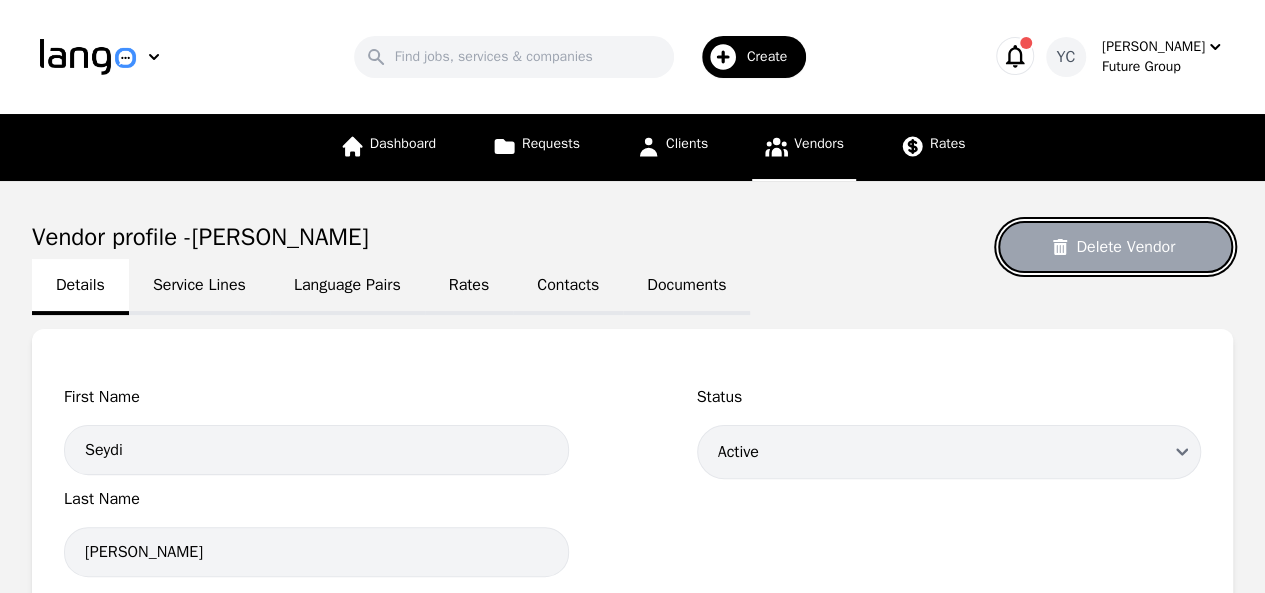 click 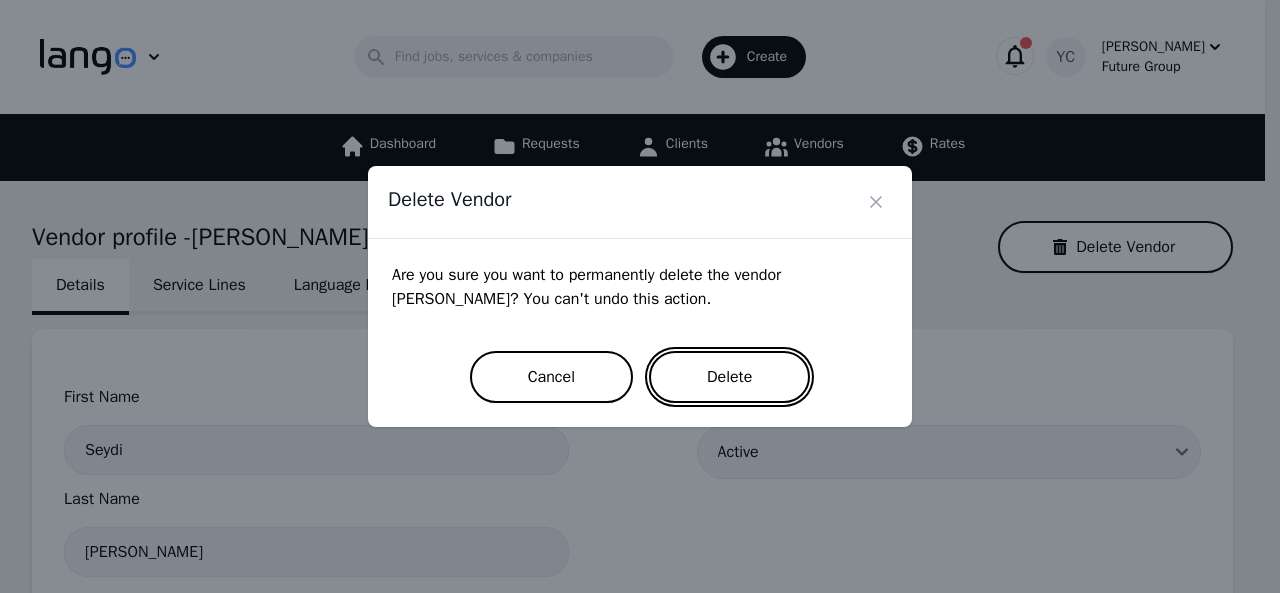 click on "Delete" at bounding box center [729, 377] 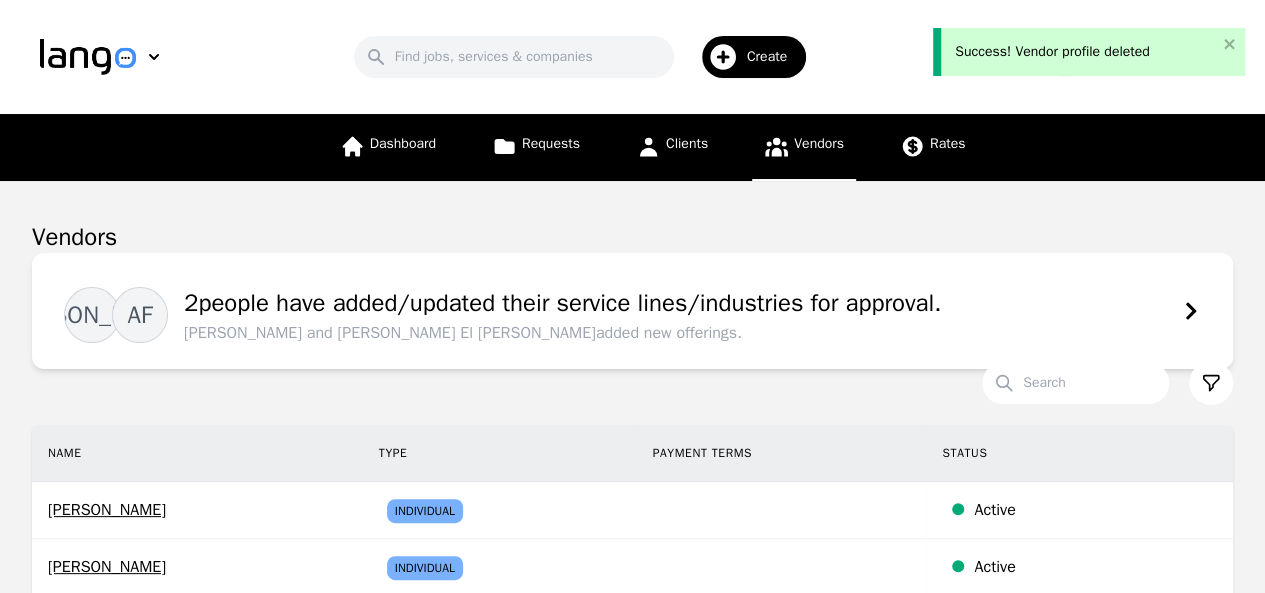 click on "Create" at bounding box center (754, 57) 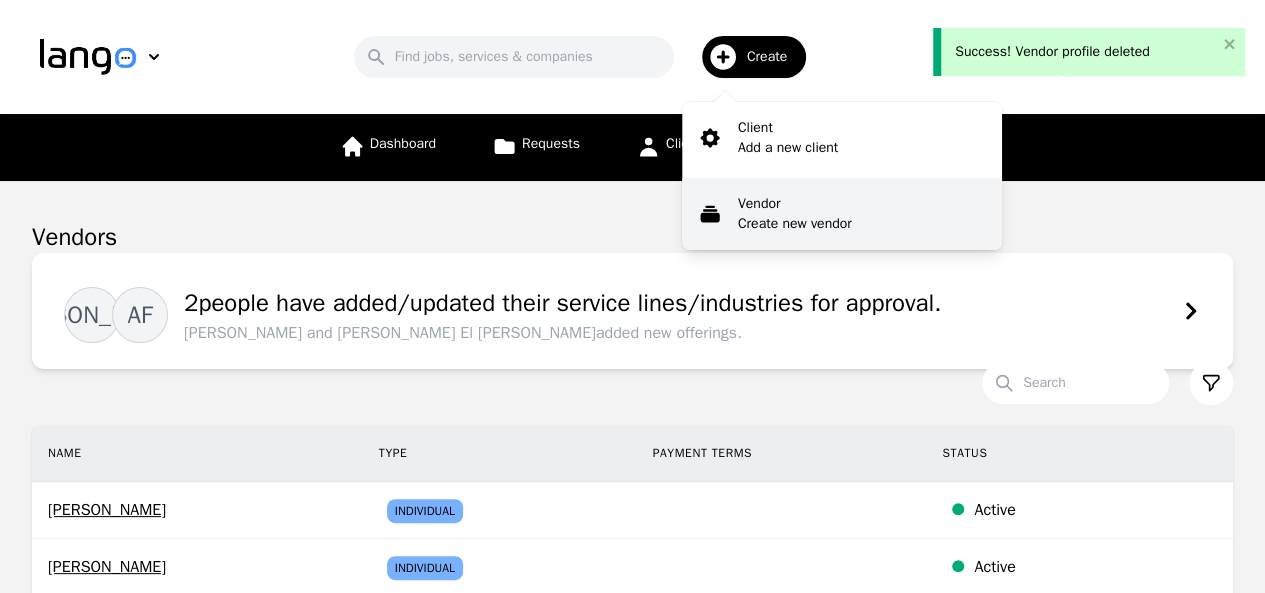 click on "Vendor" at bounding box center (795, 204) 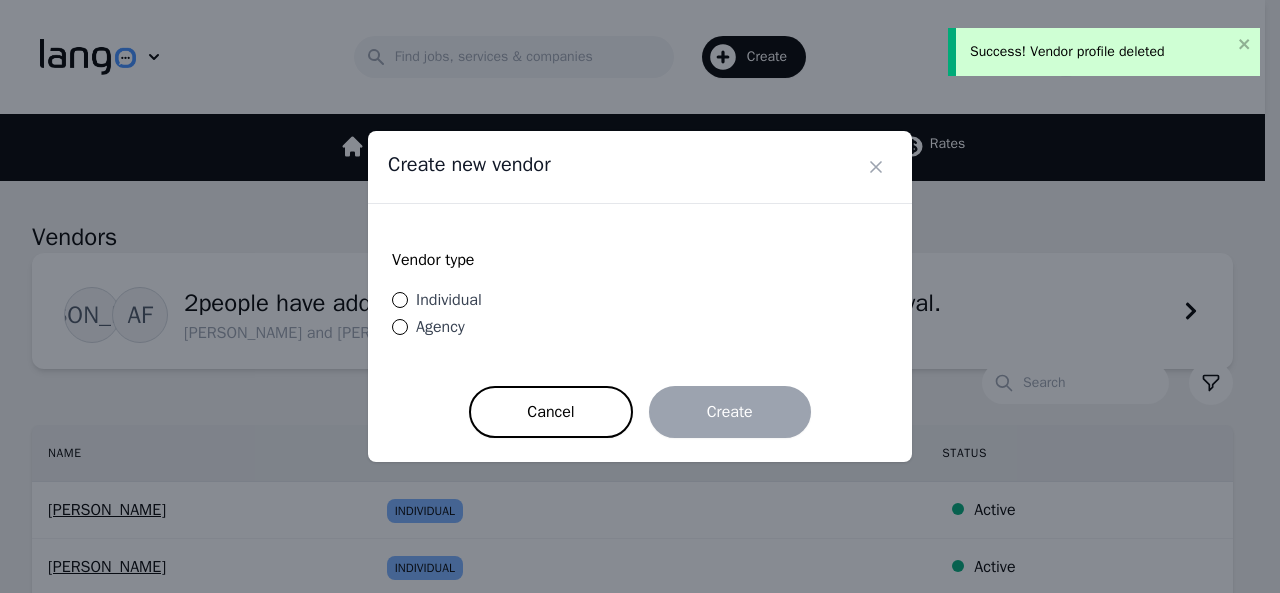 click on "Individual" at bounding box center (445, 300) 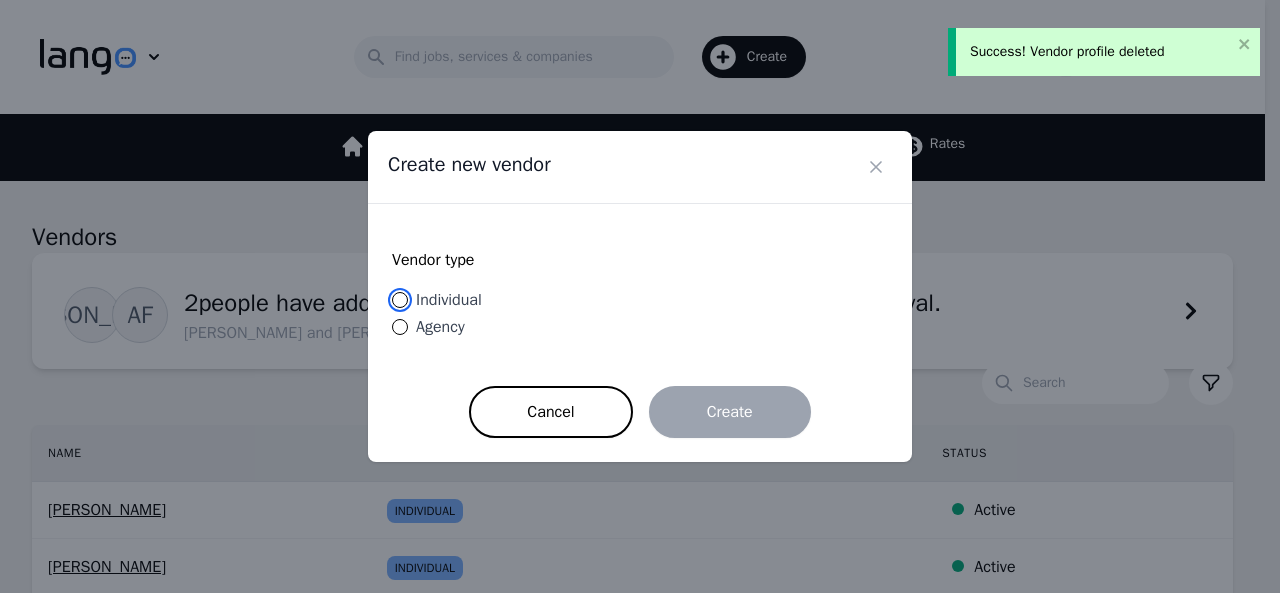 click on "Individual" at bounding box center [400, 300] 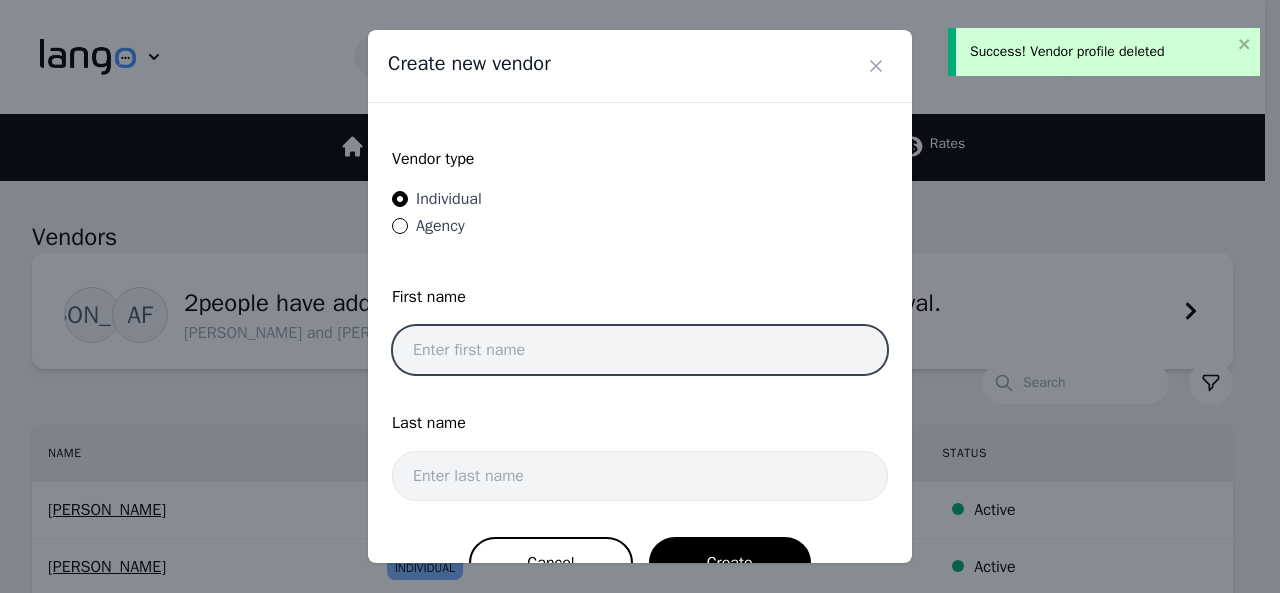 click at bounding box center [640, 350] 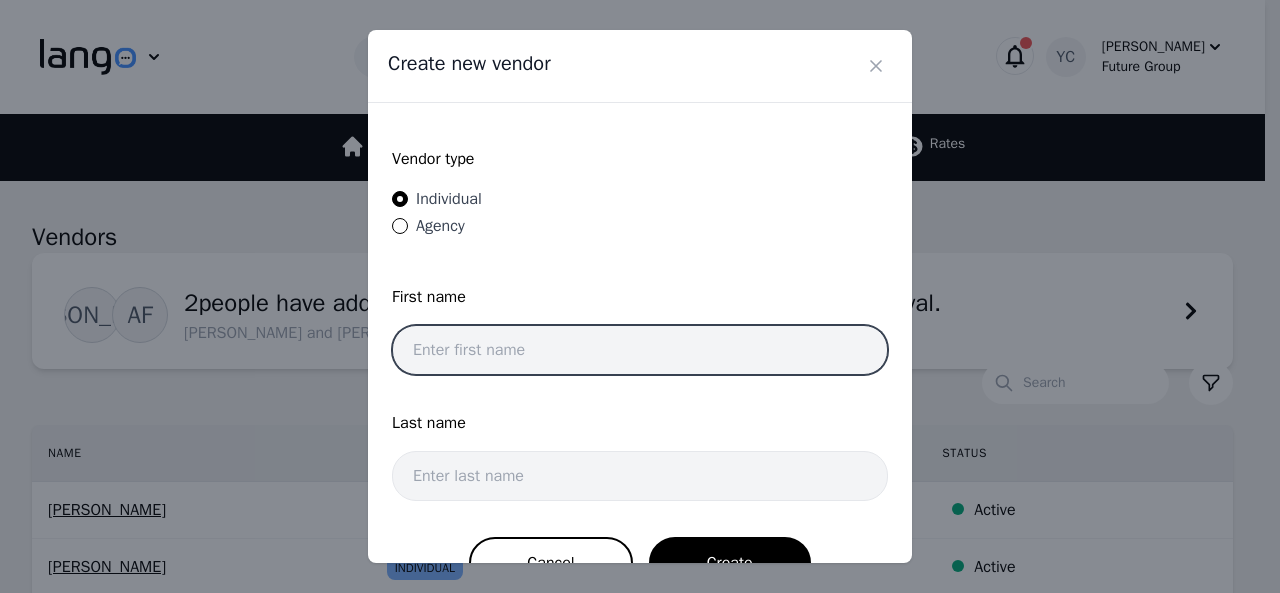 paste on "Seydi Ababacar Ndiaye" 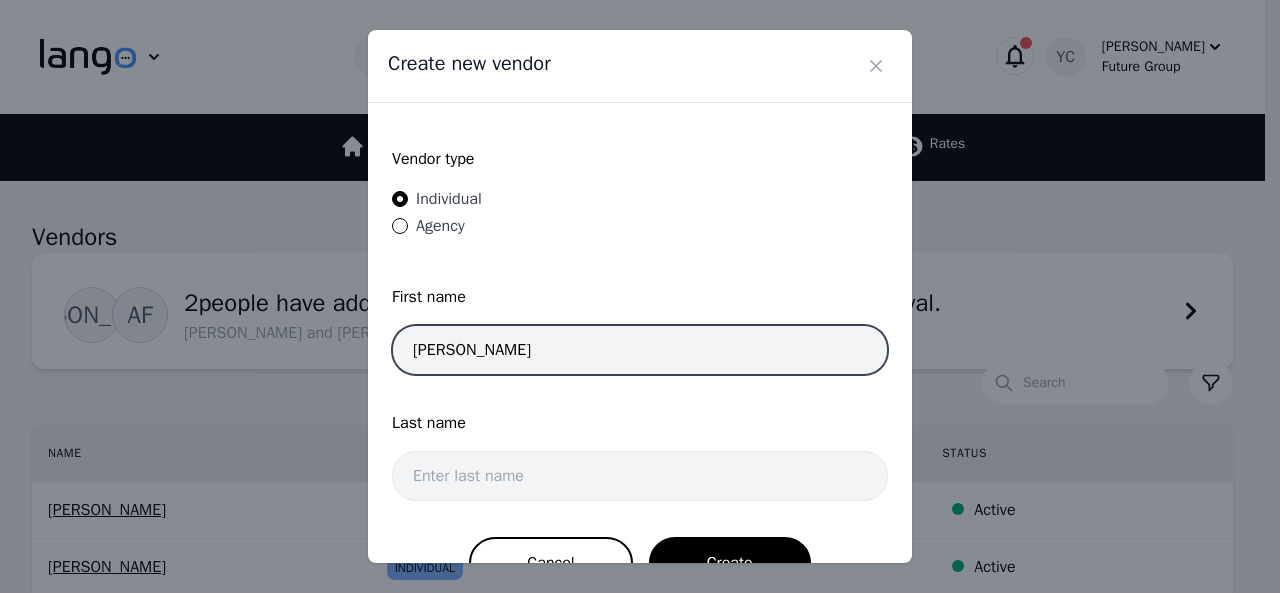 drag, startPoint x: 601, startPoint y: 346, endPoint x: 455, endPoint y: 353, distance: 146.16771 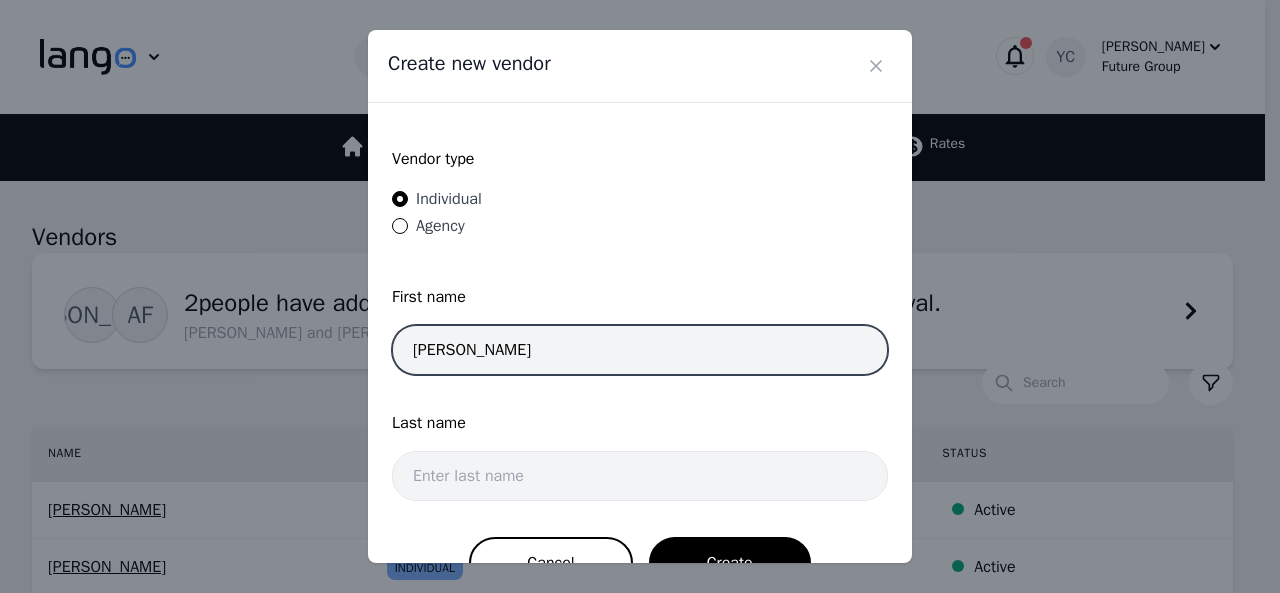 click on "Seydi Ababacar Ndiaye" at bounding box center [640, 350] 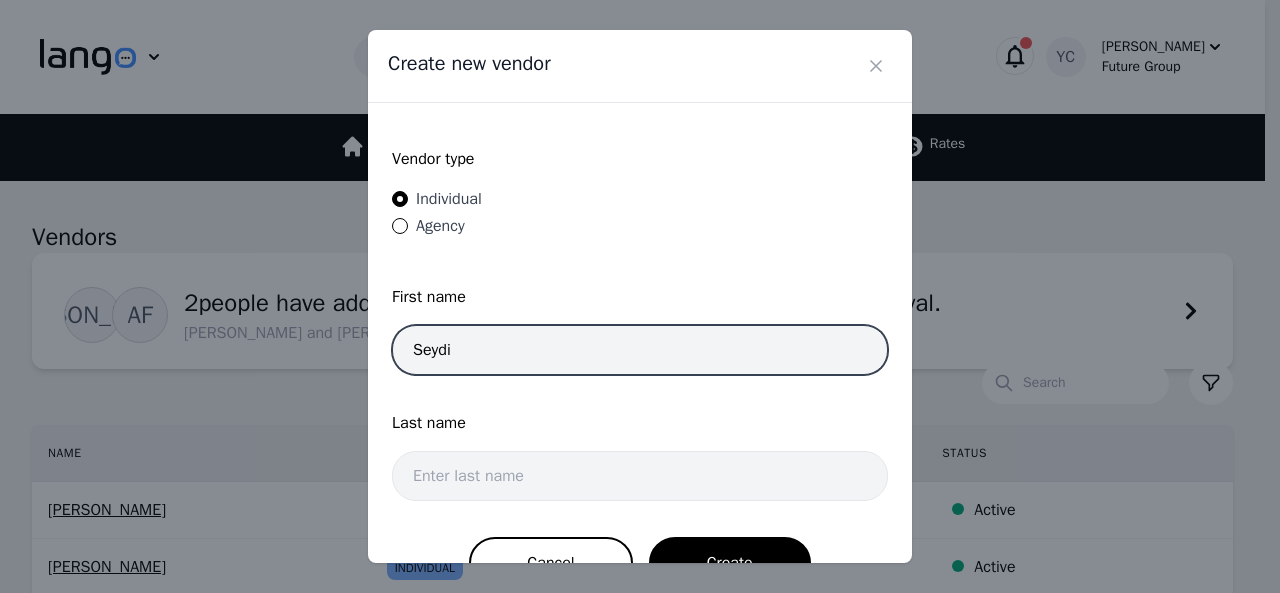 type on "Seydi" 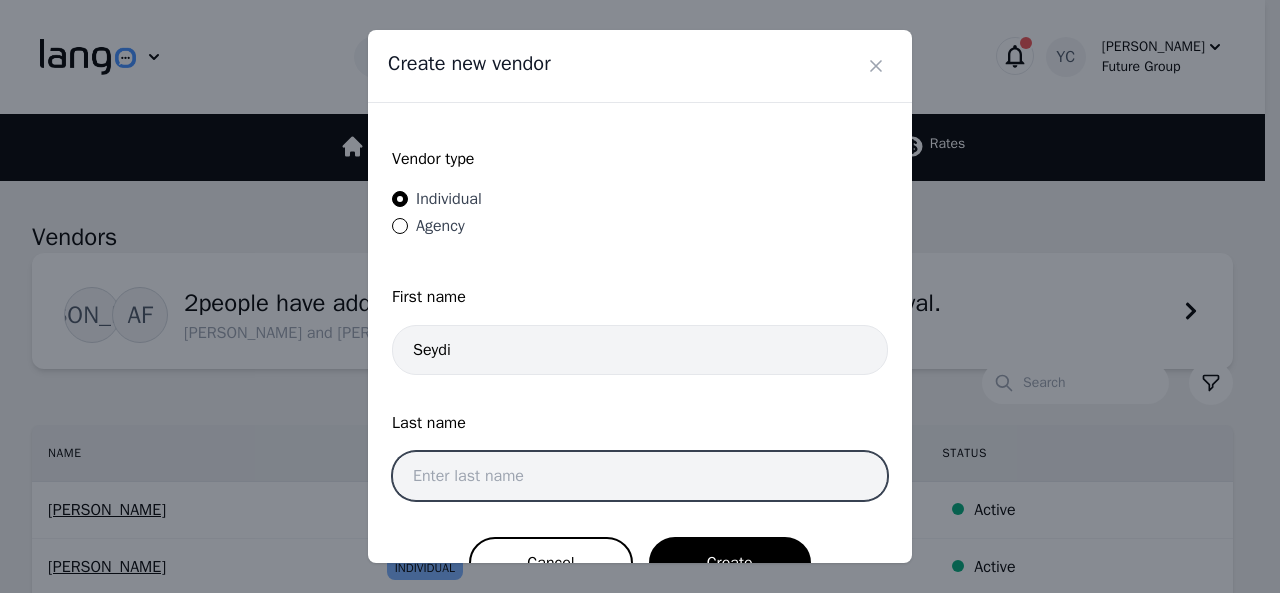 click at bounding box center [640, 476] 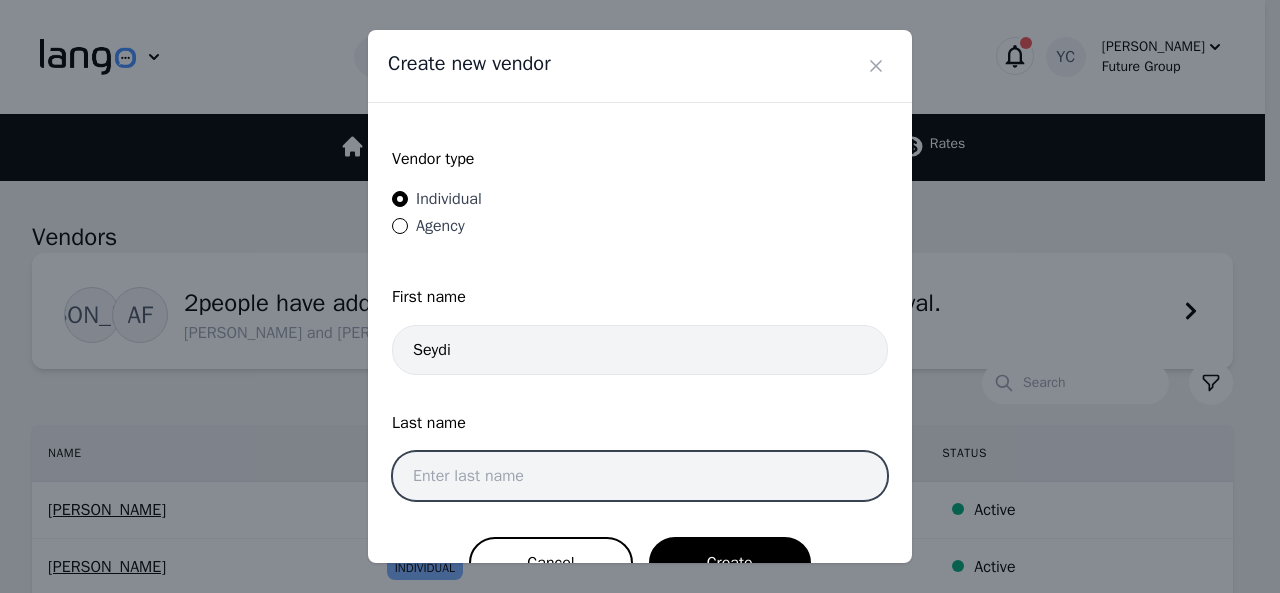 paste on "Seydi Ababacar Ndiaye" 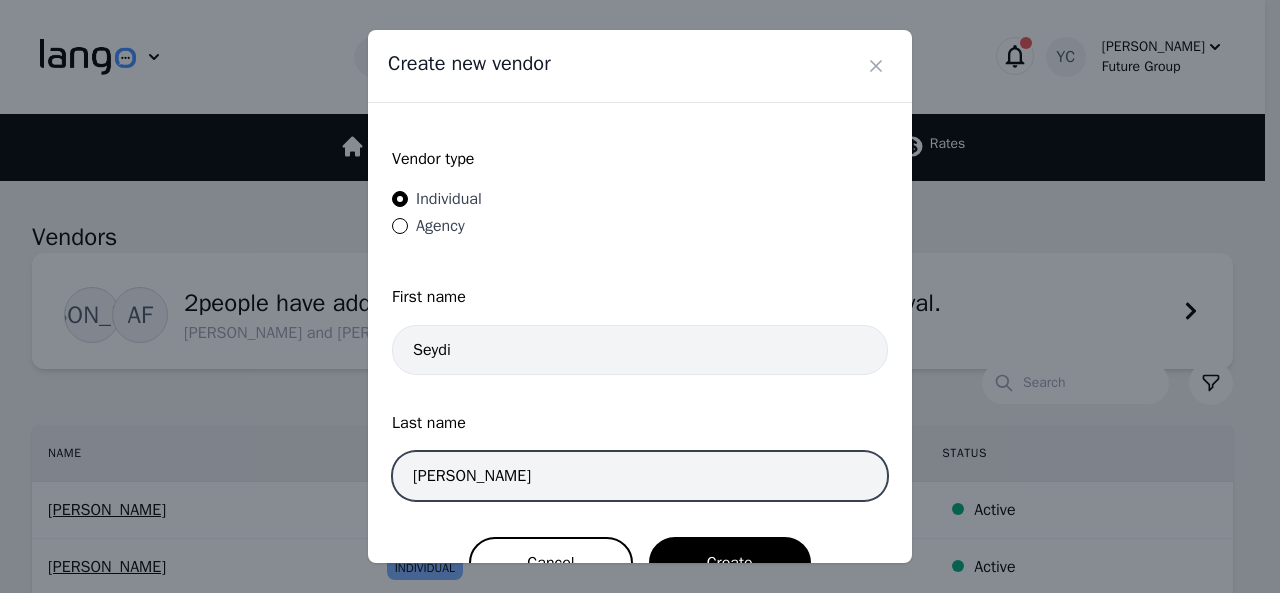 drag, startPoint x: 526, startPoint y: 470, endPoint x: 320, endPoint y: 473, distance: 206.02185 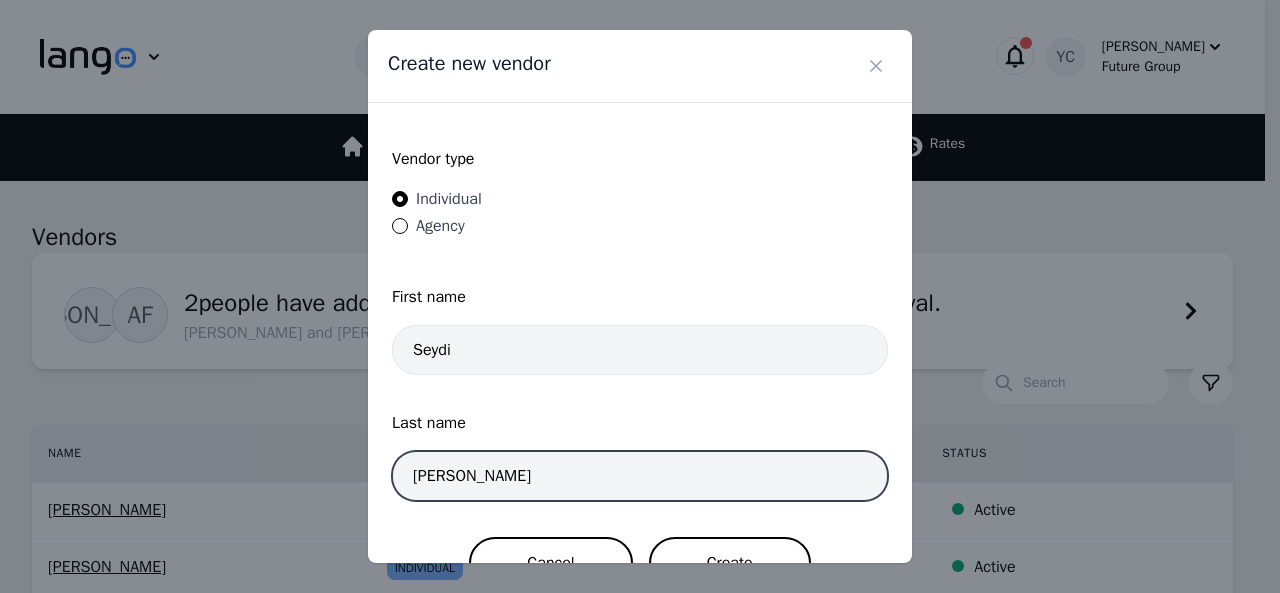type on "Ndiaye" 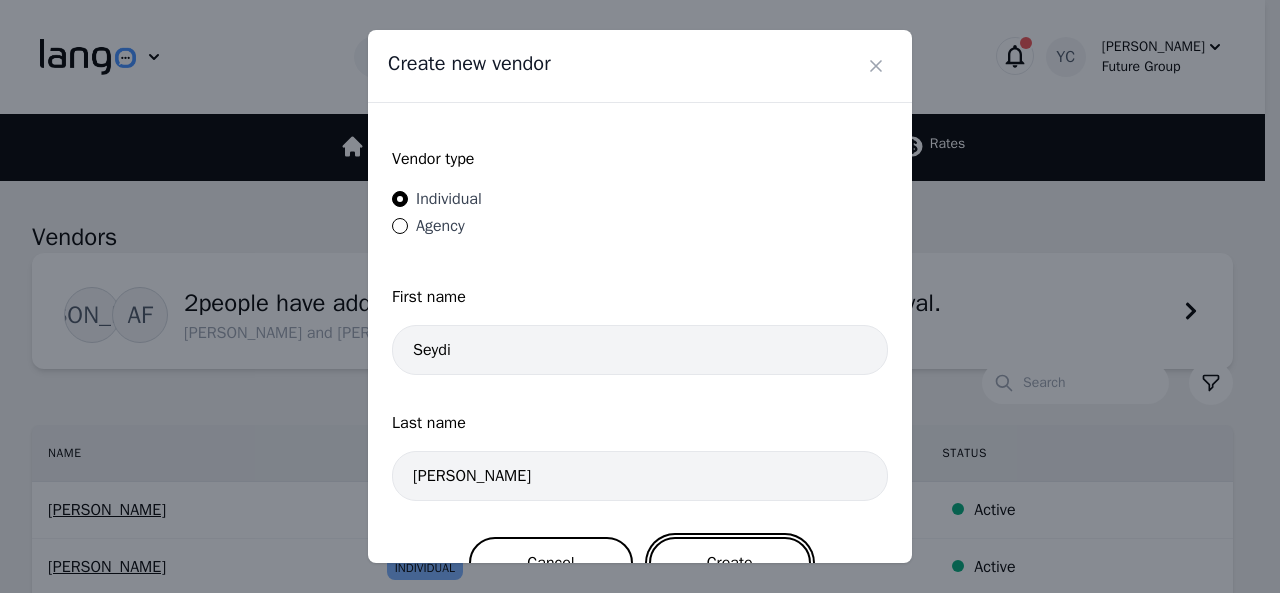 click on "Create" at bounding box center (730, 563) 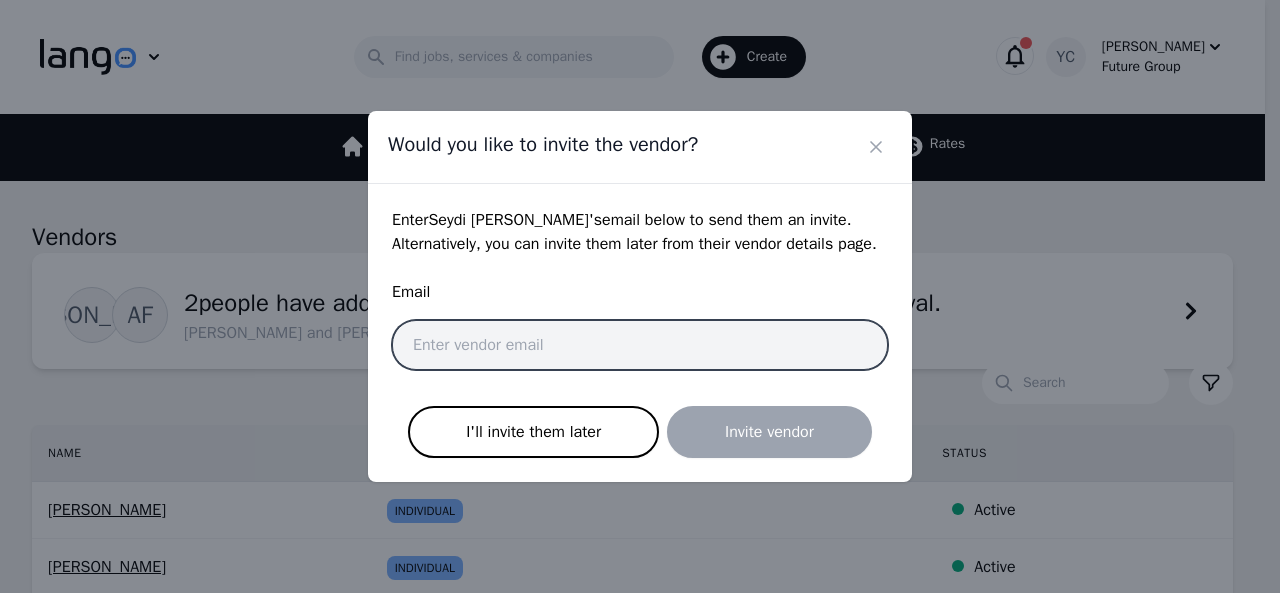 click at bounding box center (640, 345) 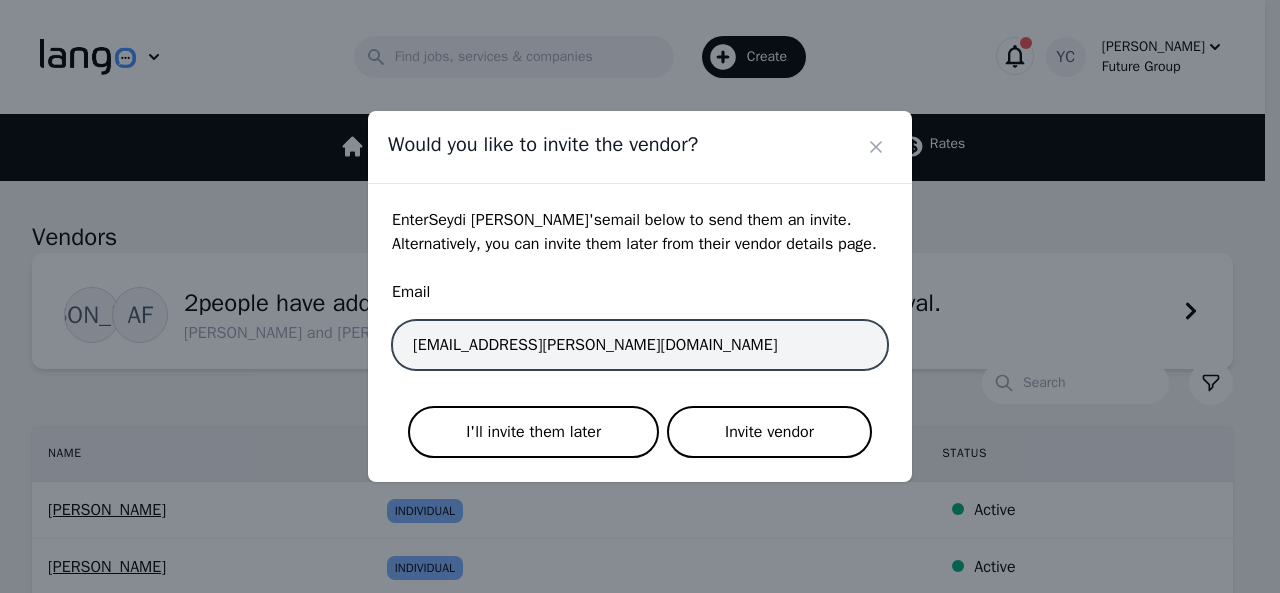 type on "seydi.ndiaye@future-group.com" 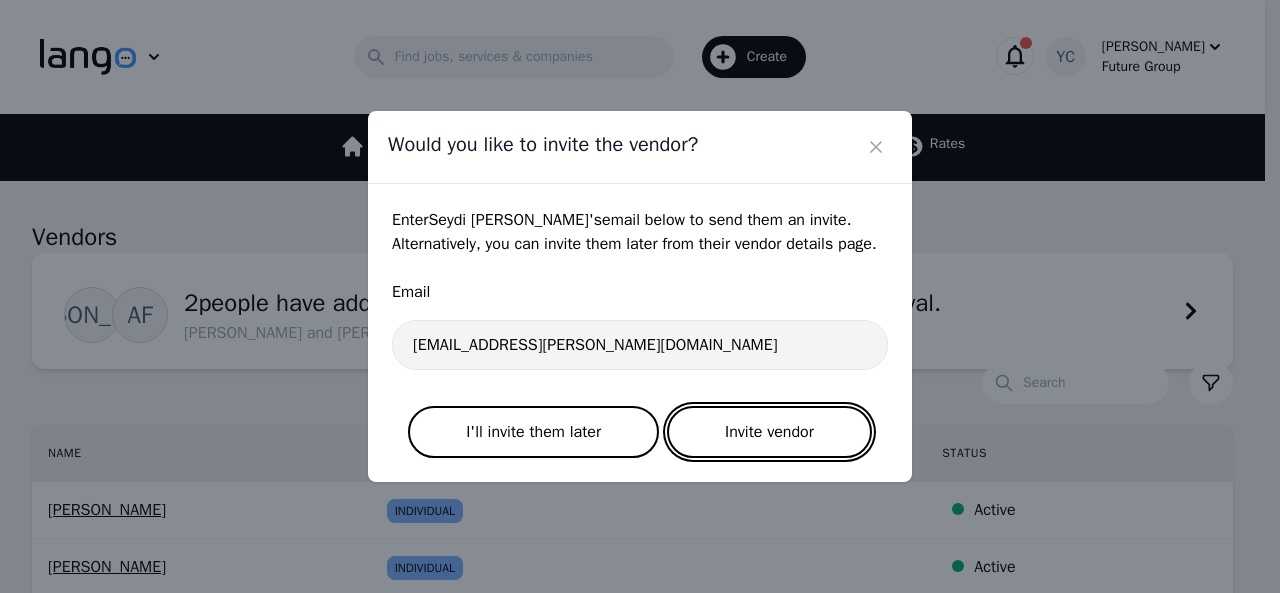 click on "Invite vendor" at bounding box center (769, 432) 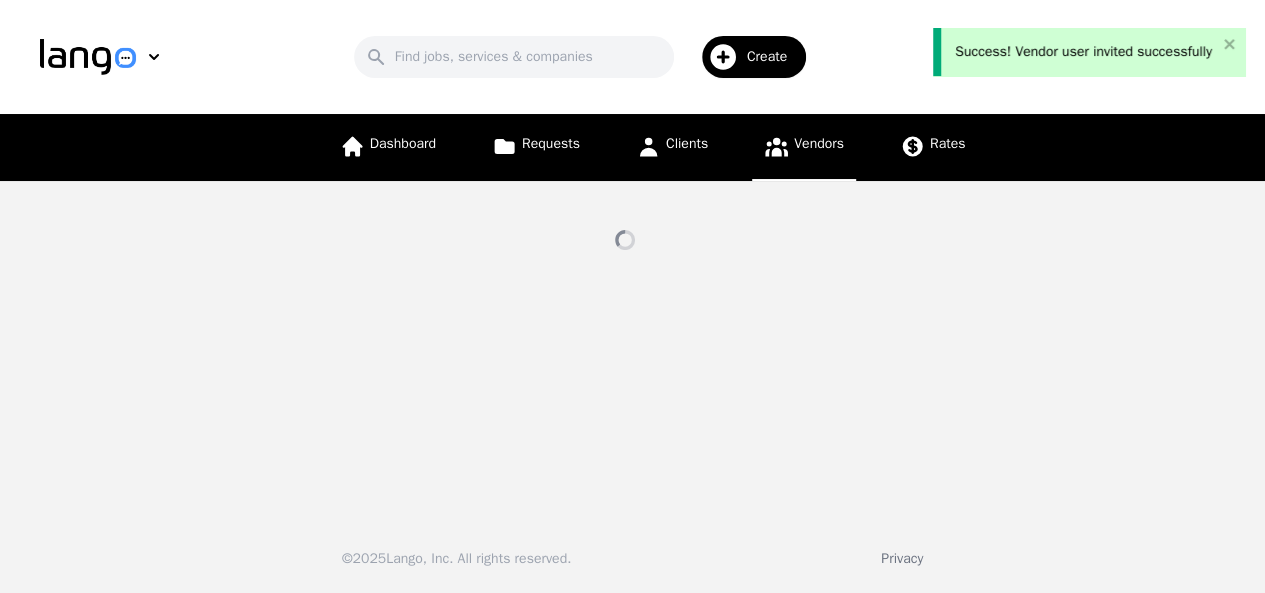 select on "active" 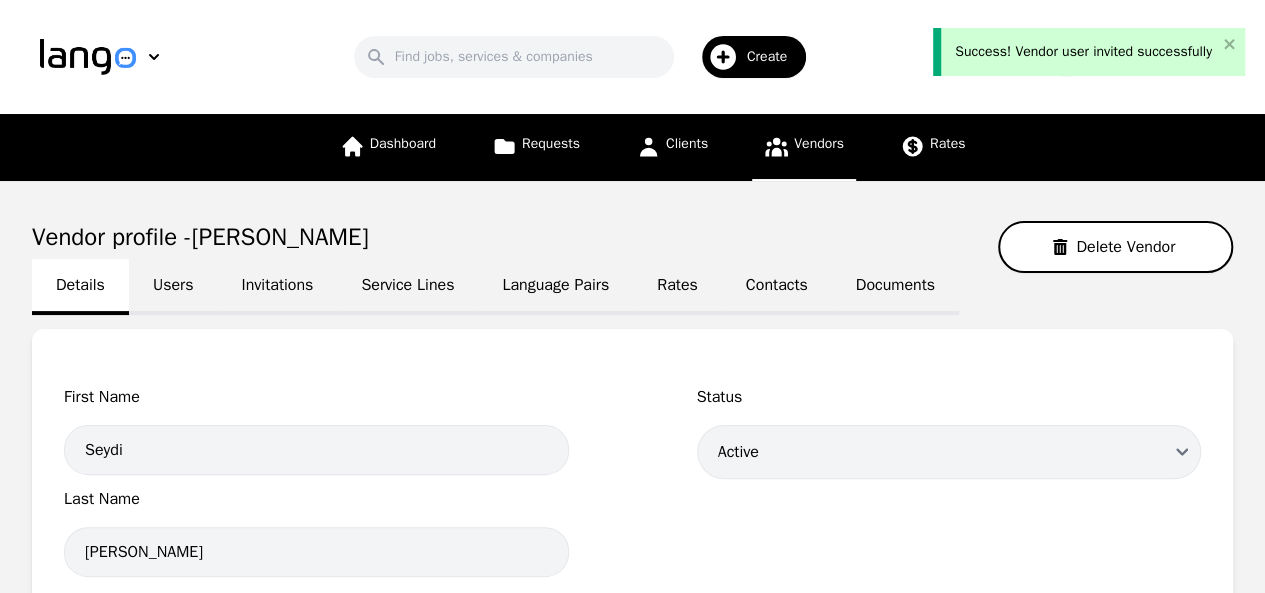 click on "Language Pairs" at bounding box center [555, 287] 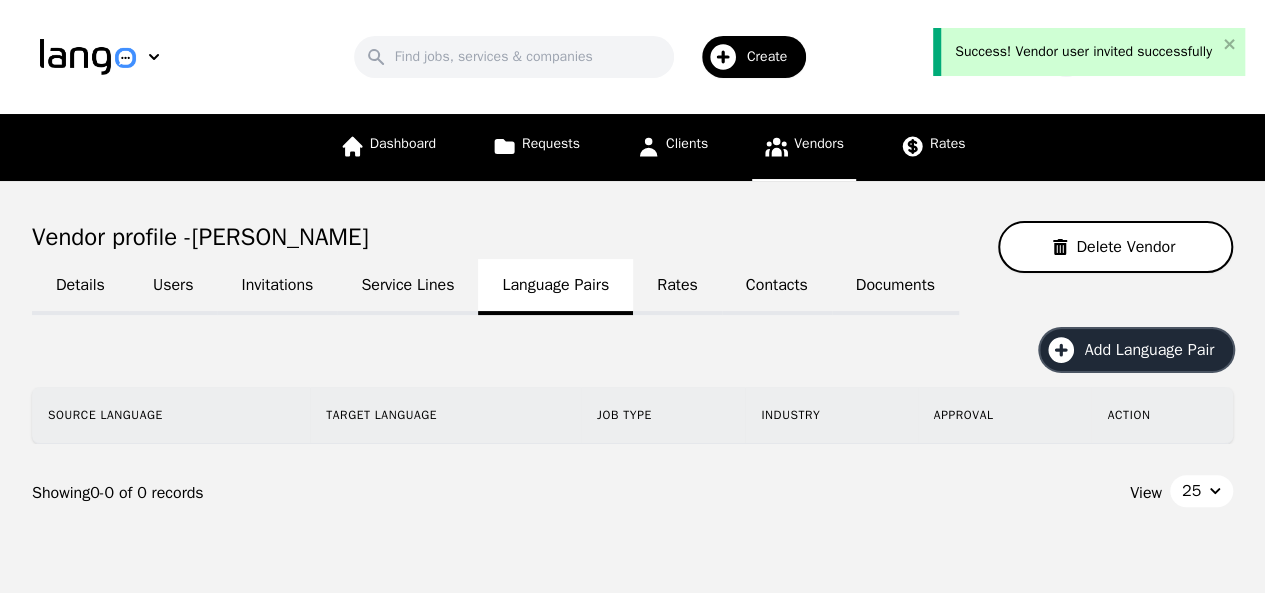 click on "Add Language Pair" at bounding box center [1136, 350] 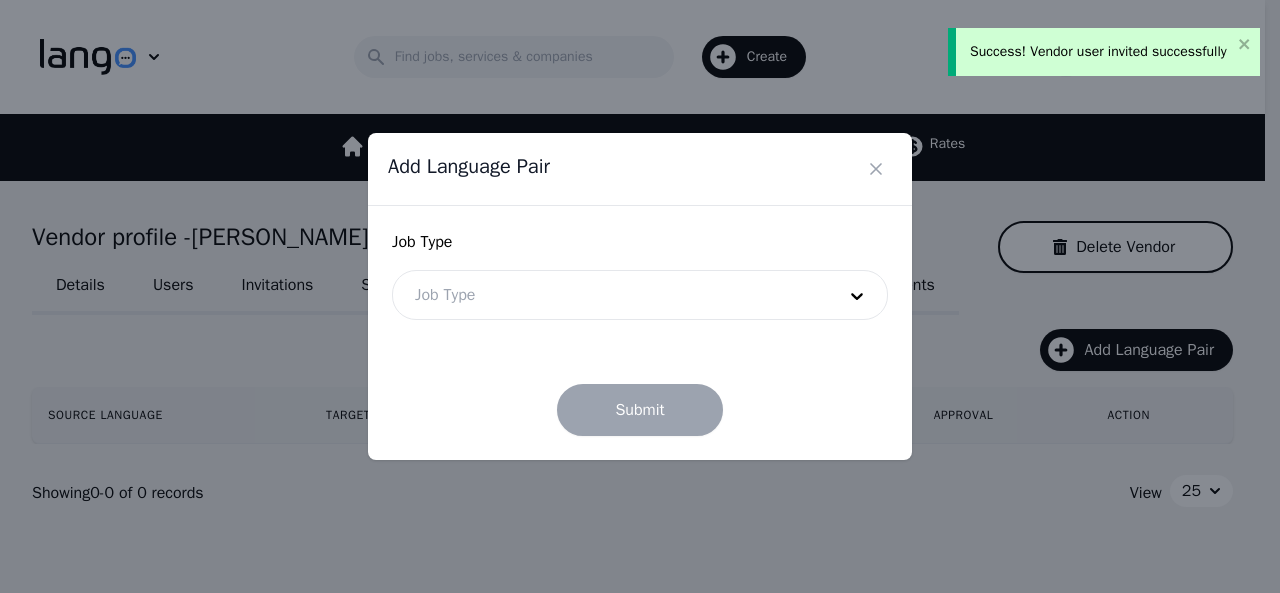 click at bounding box center (610, 295) 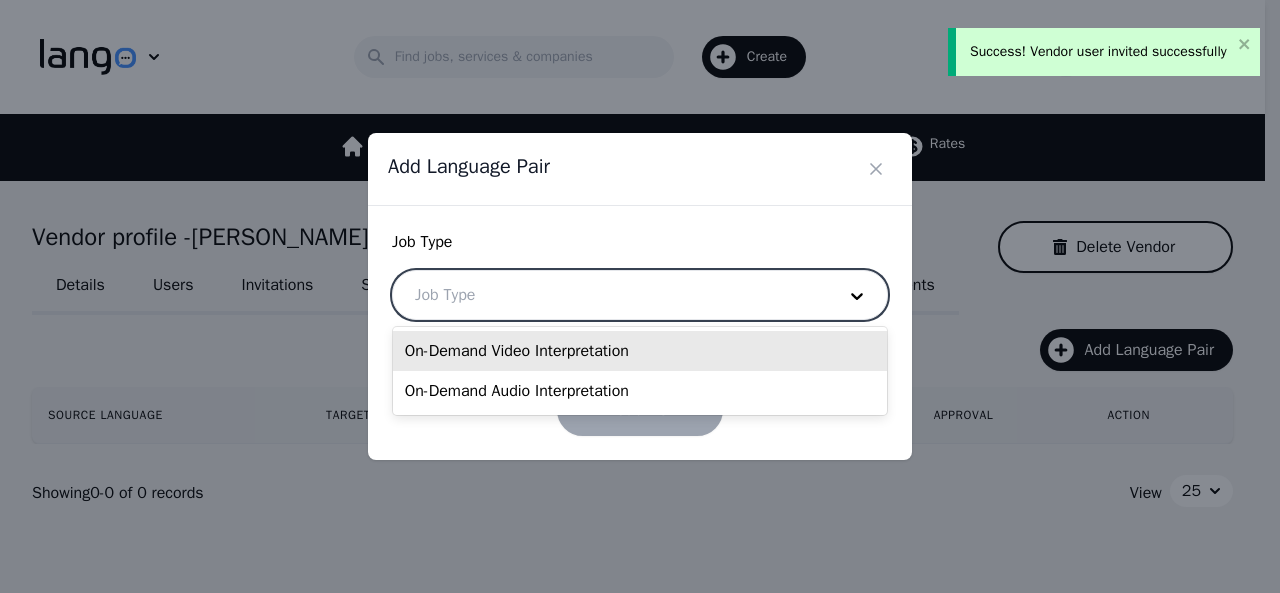 click on "On-Demand Video Interpretation" at bounding box center [640, 351] 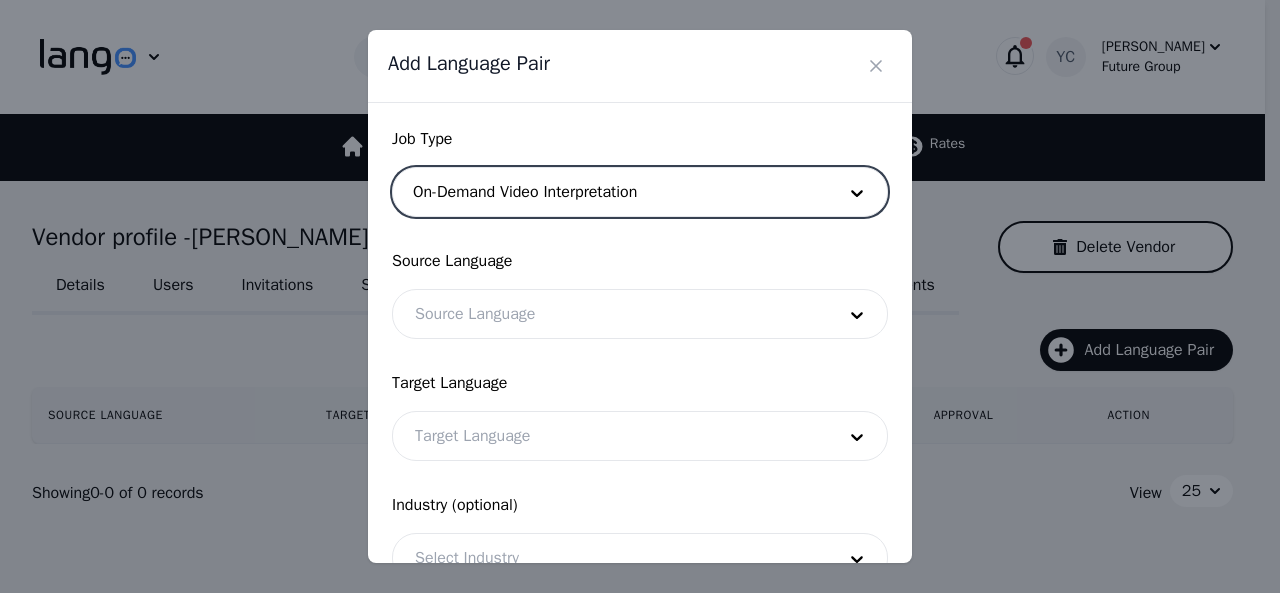 click at bounding box center (610, 314) 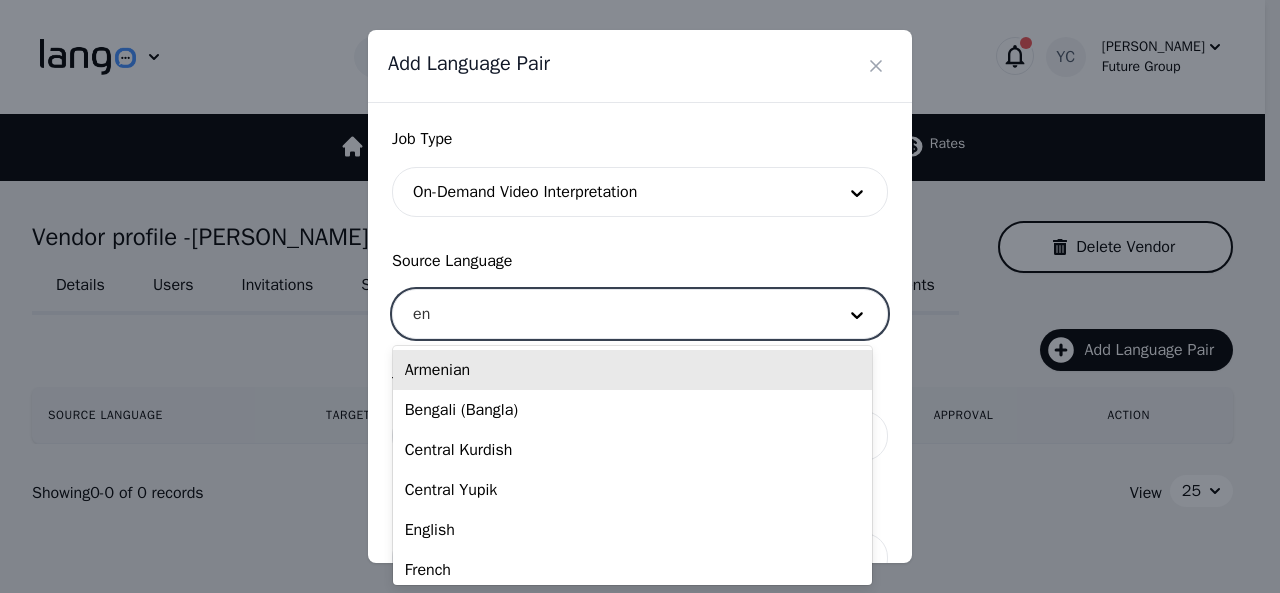 type on "eng" 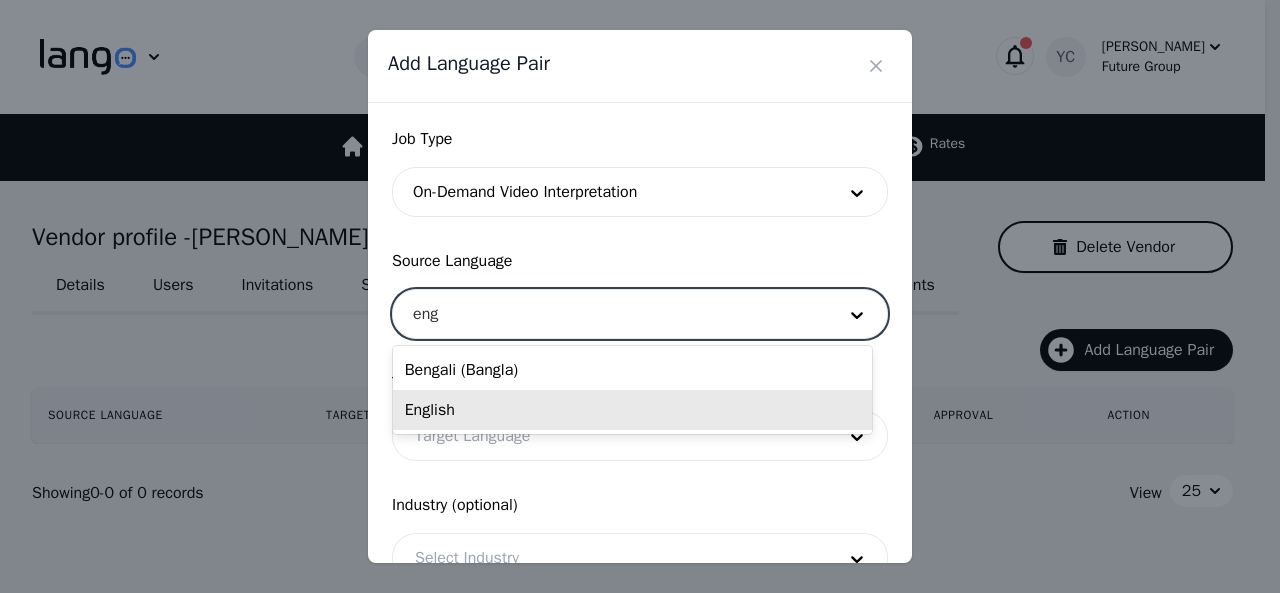 click on "English" at bounding box center (632, 410) 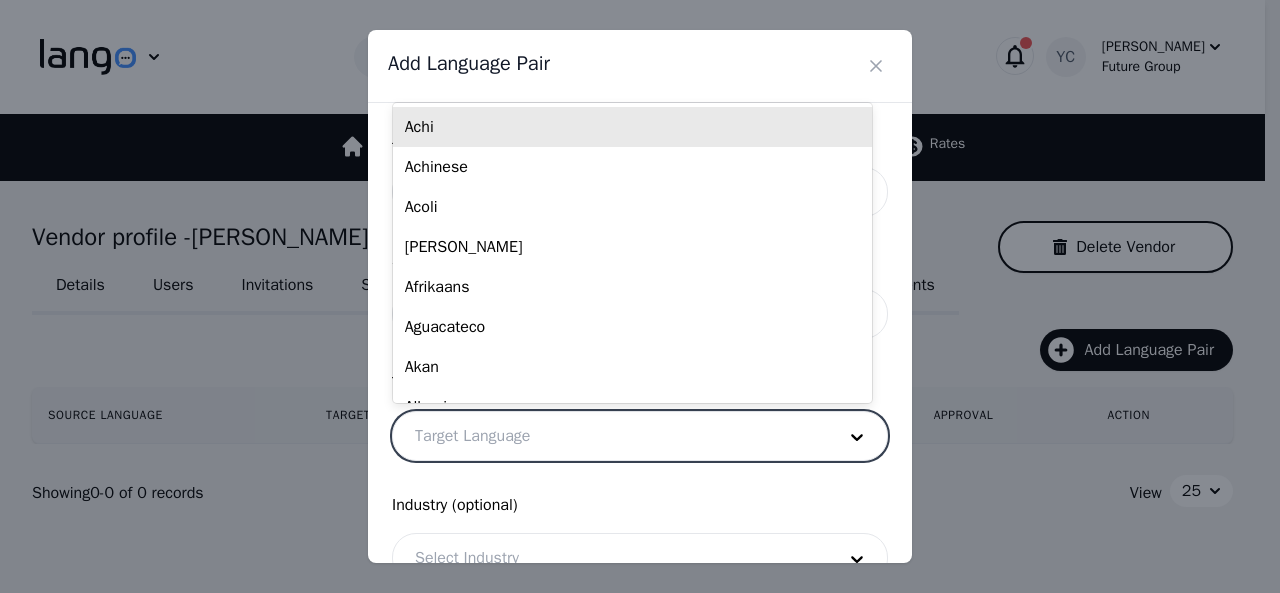click at bounding box center [610, 436] 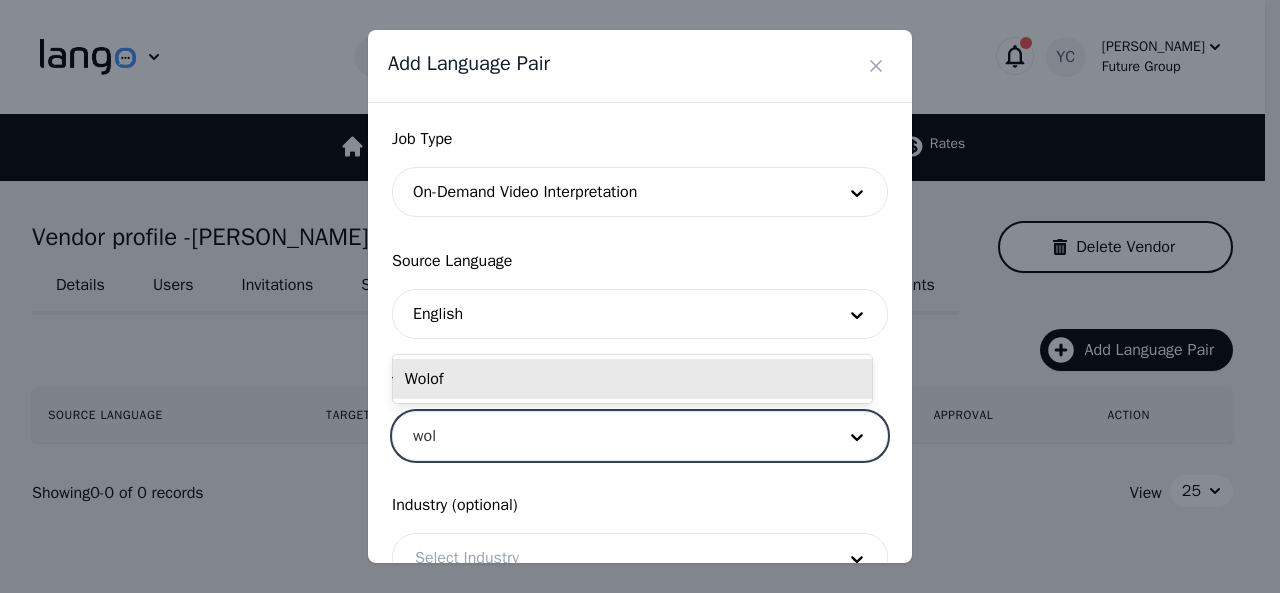 type on "wolo" 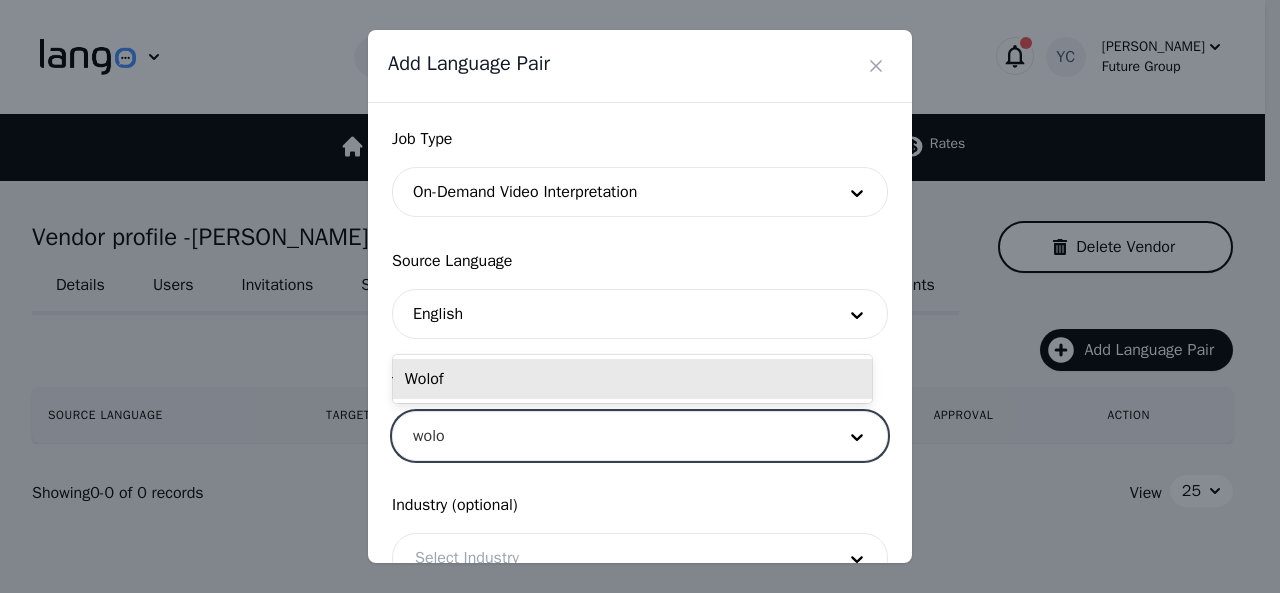 click on "Wolof" at bounding box center [632, 379] 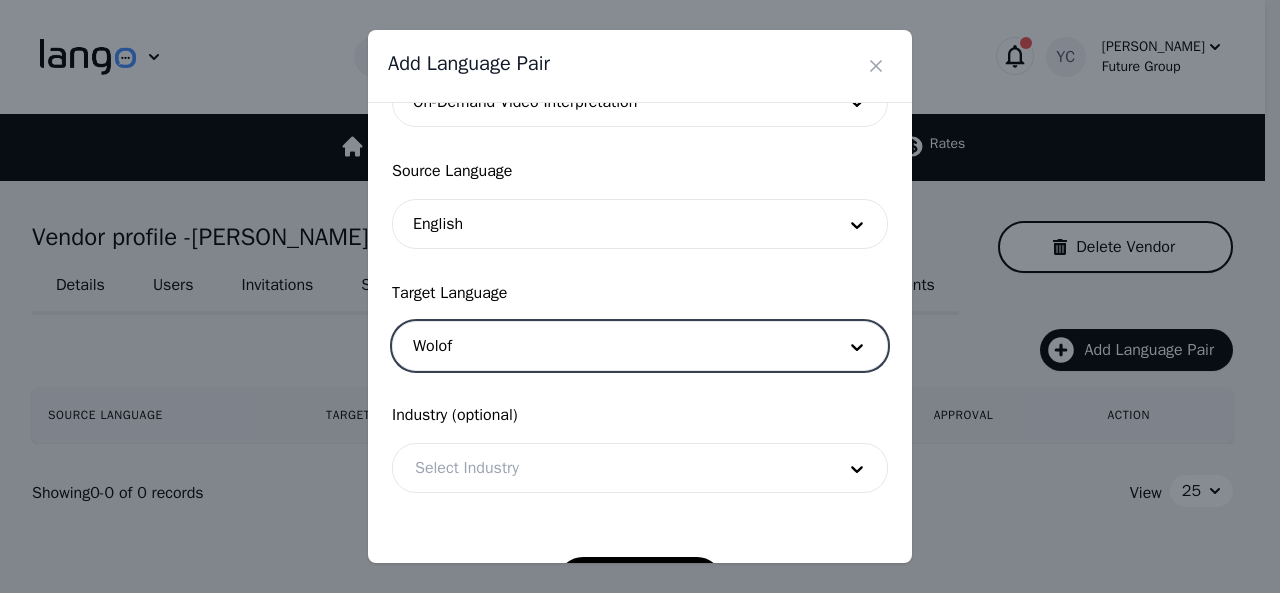 scroll, scrollTop: 158, scrollLeft: 0, axis: vertical 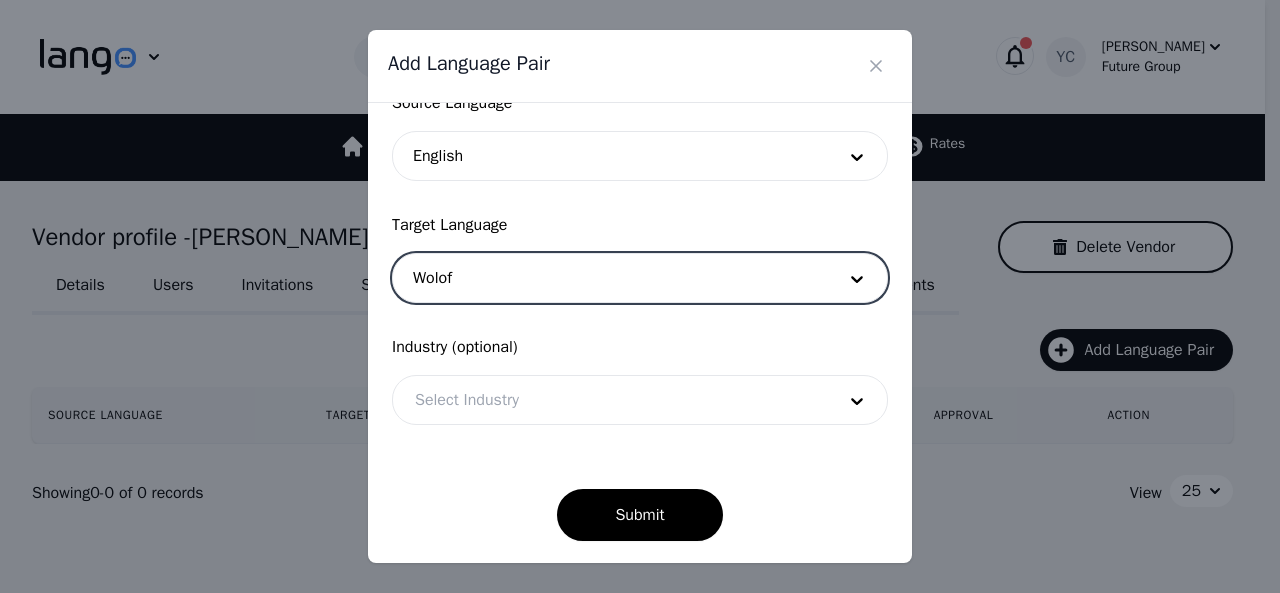 click at bounding box center [610, 400] 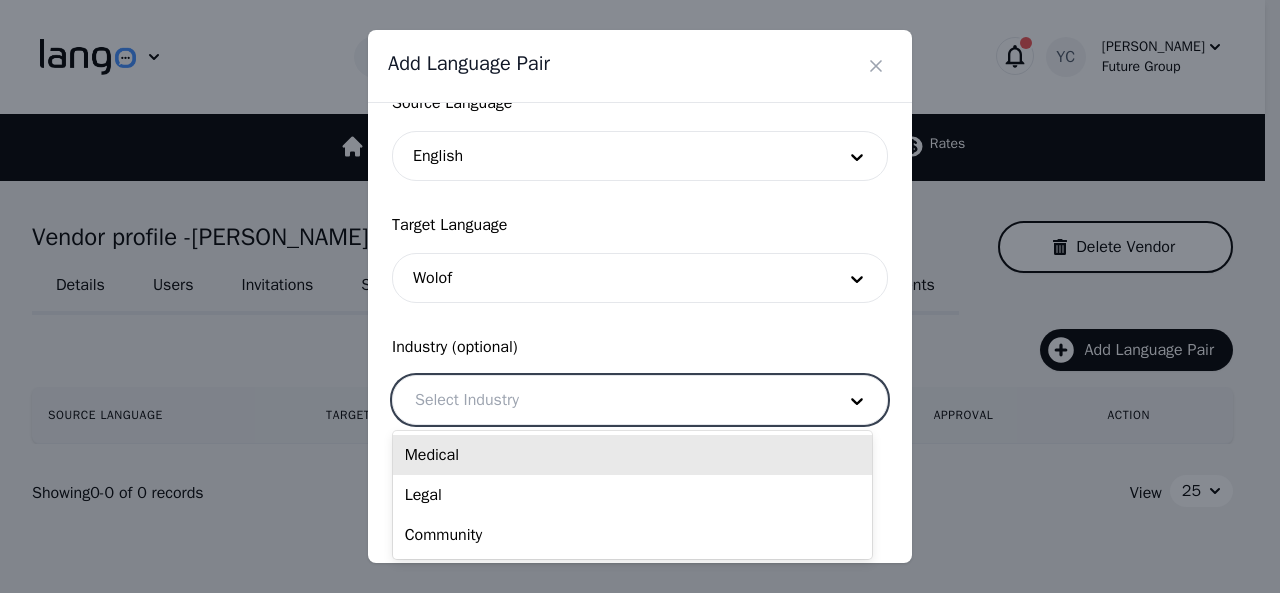 click on "Medical" at bounding box center (632, 455) 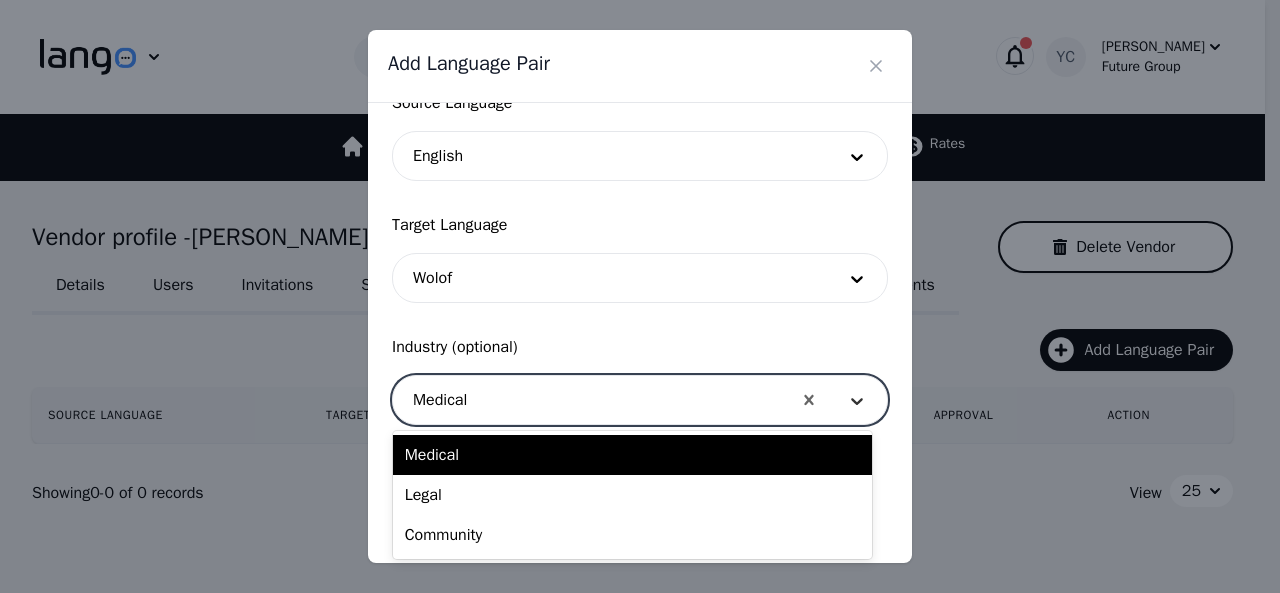 click 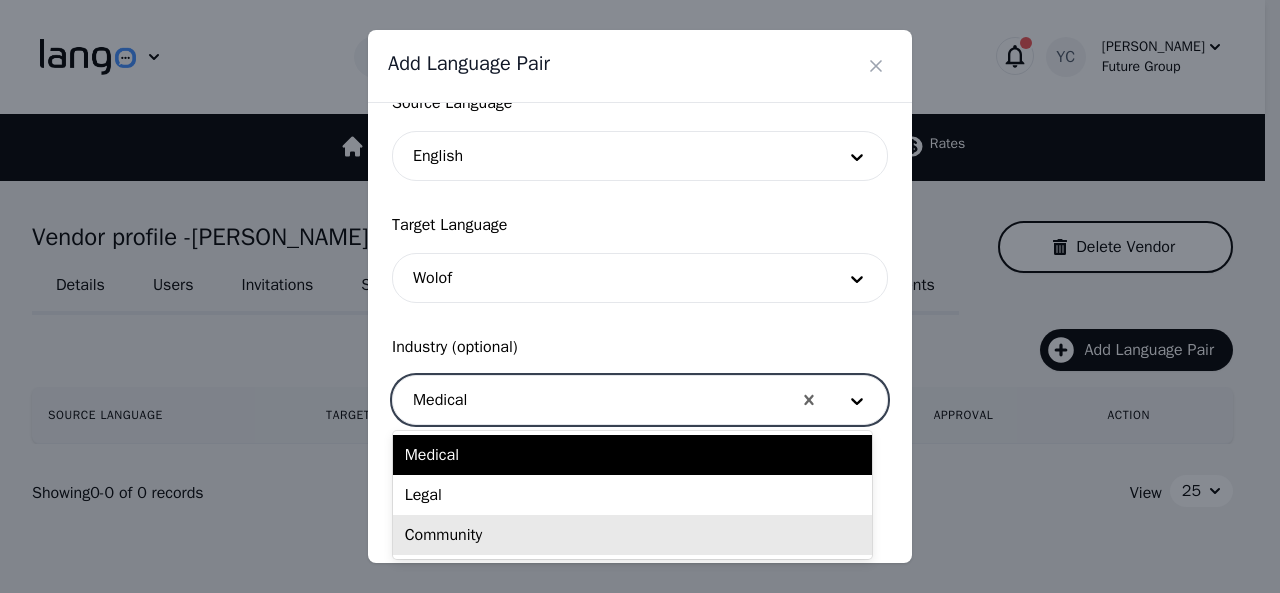 click on "Community" at bounding box center (632, 535) 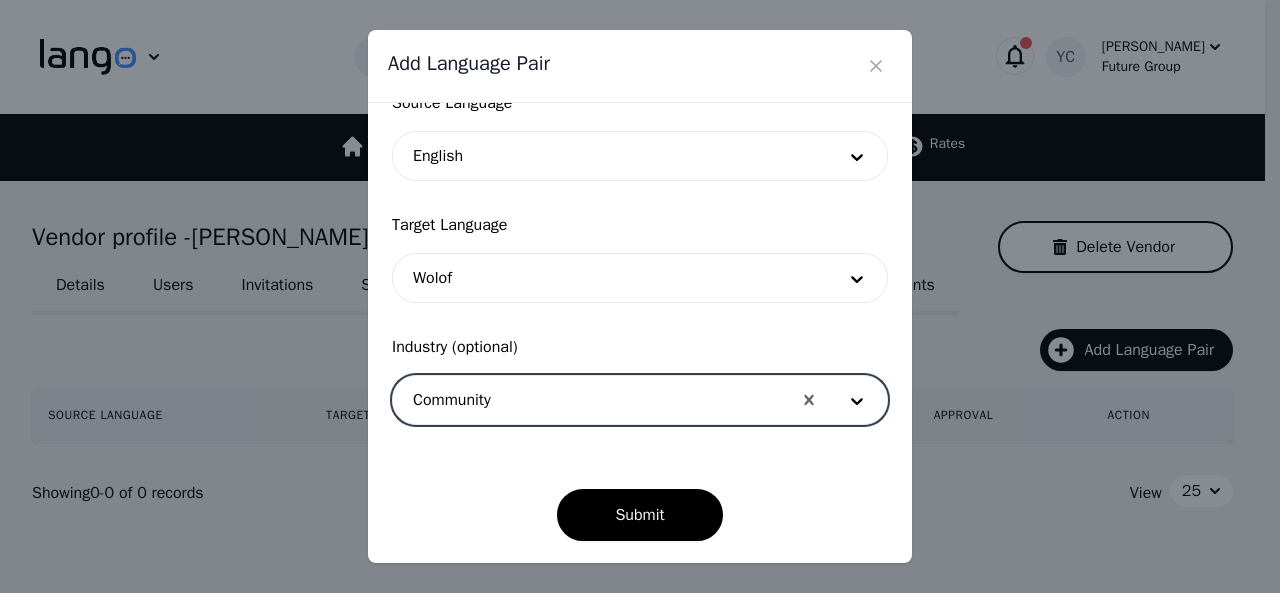 click at bounding box center [592, 400] 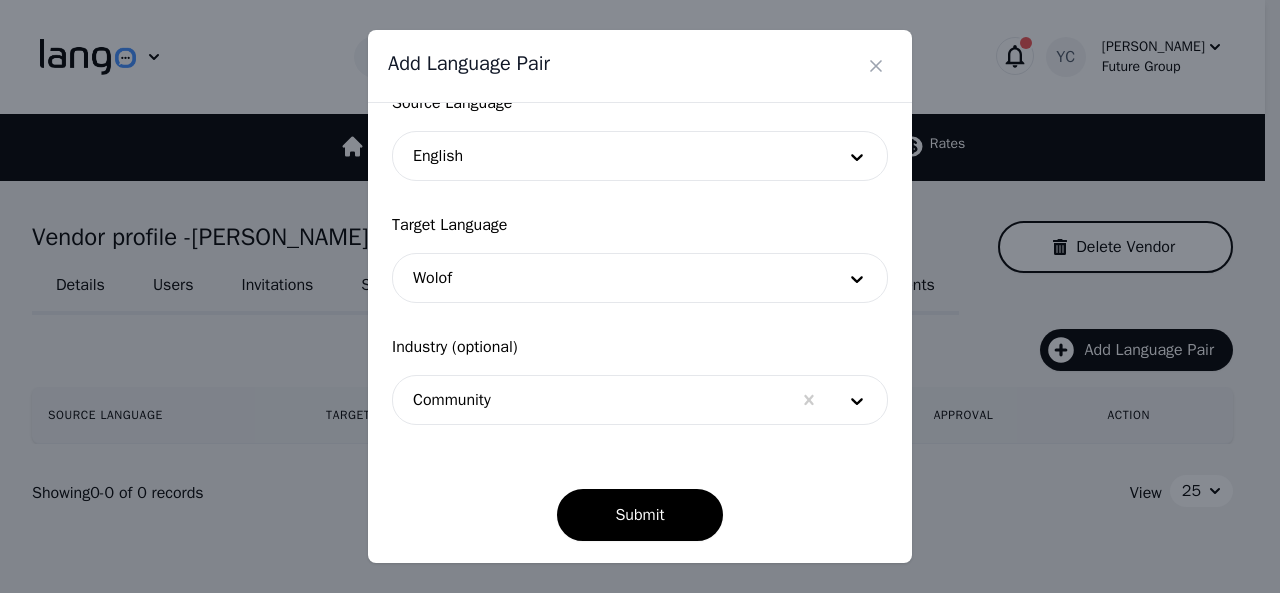 click on "Job Type On-Demand Video Interpretation Source Language English Target Language Wolof Industry (optional) Community   Submit" at bounding box center (640, 255) 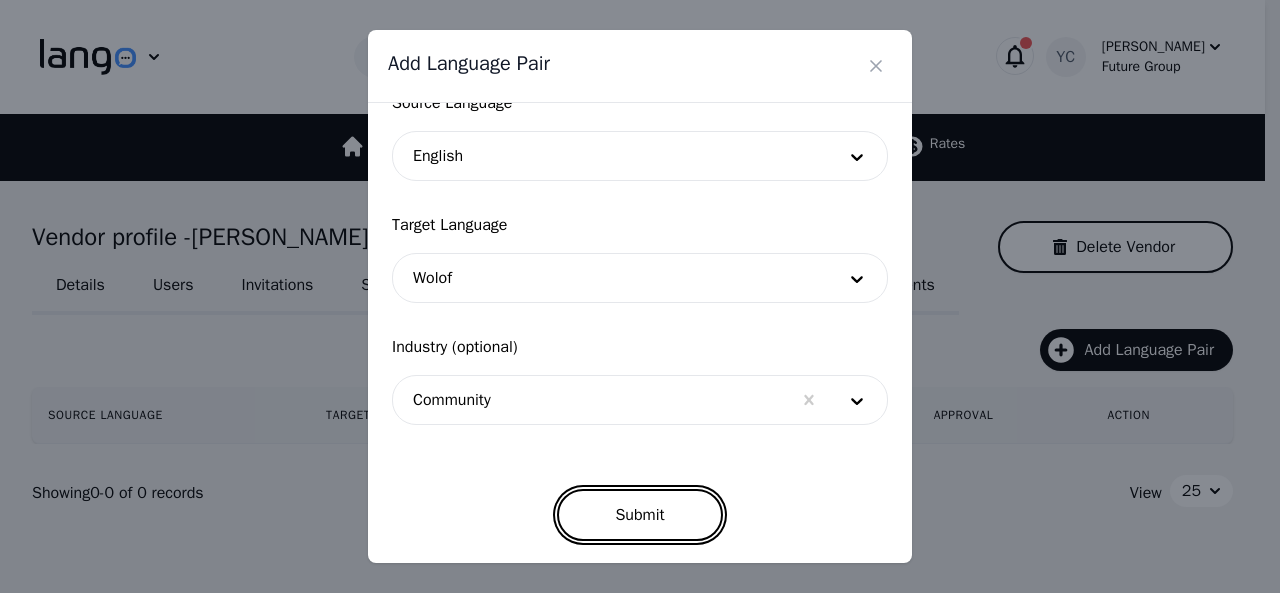 click on "Submit" at bounding box center (639, 515) 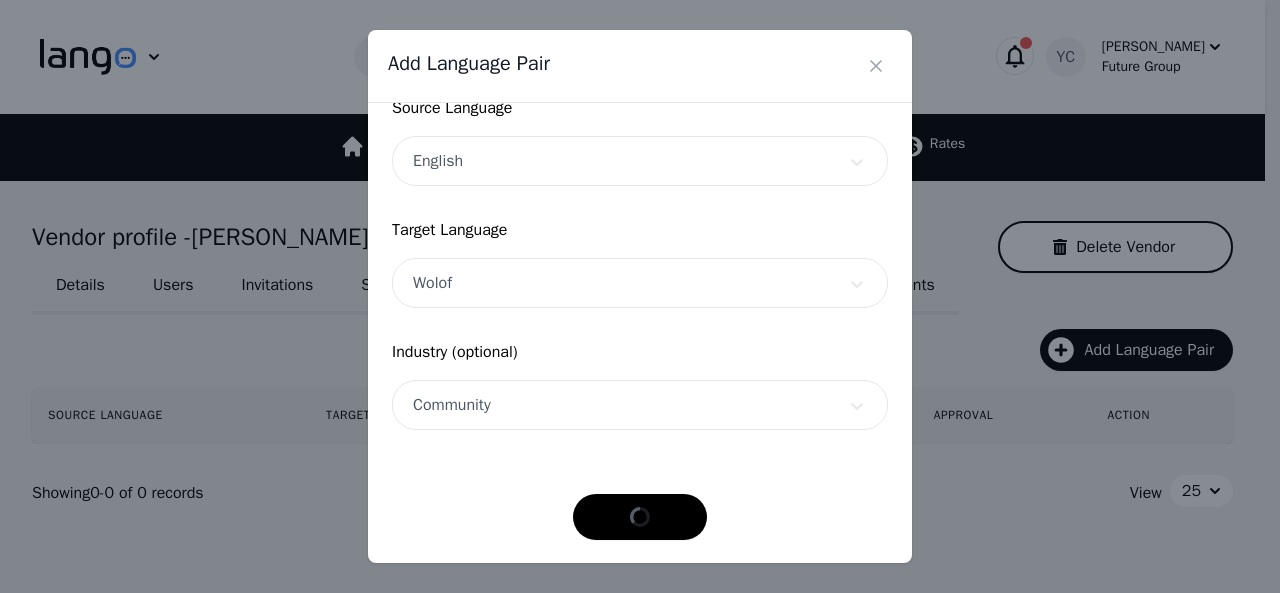 scroll, scrollTop: 152, scrollLeft: 0, axis: vertical 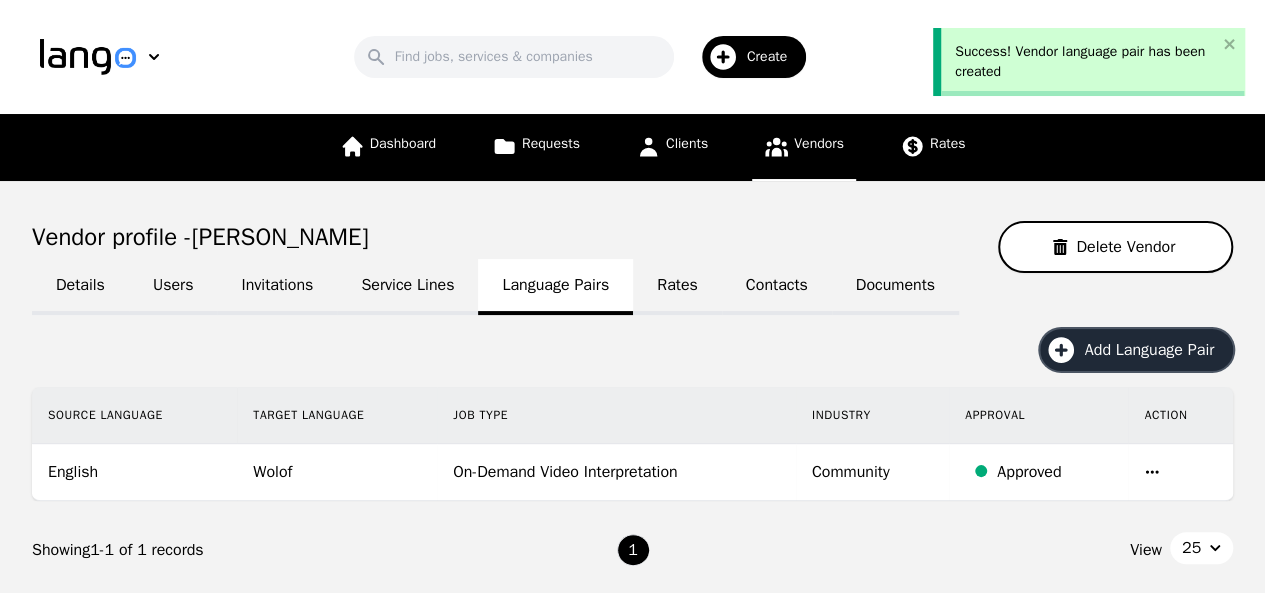 click on "Add Language Pair" at bounding box center (1156, 350) 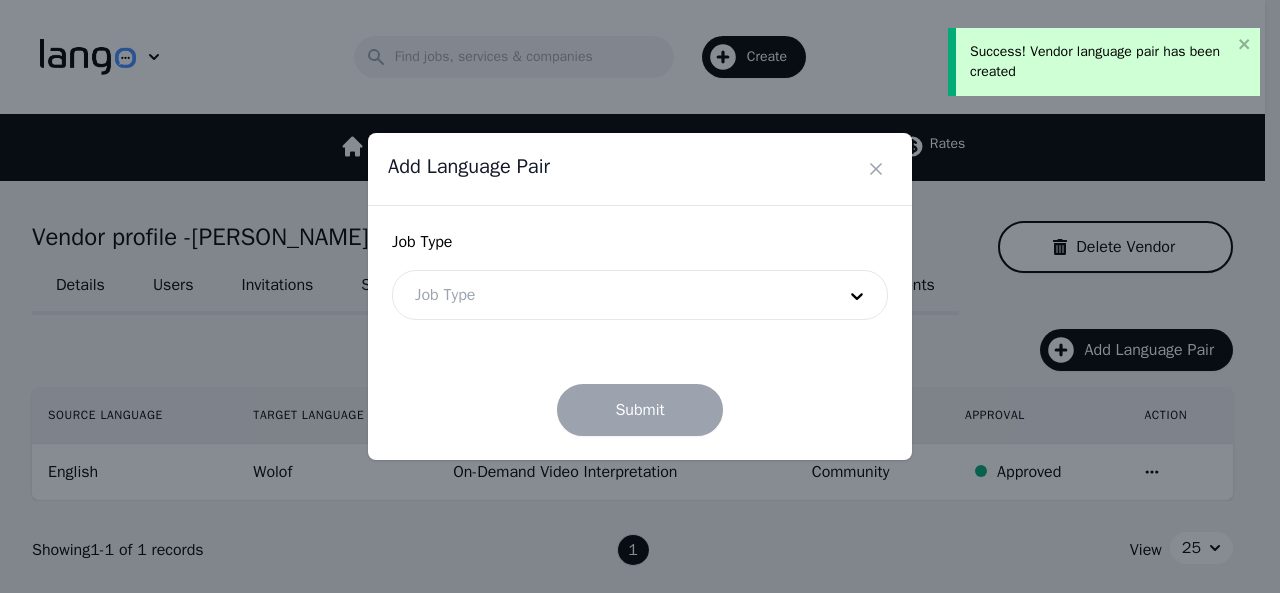 click at bounding box center [610, 295] 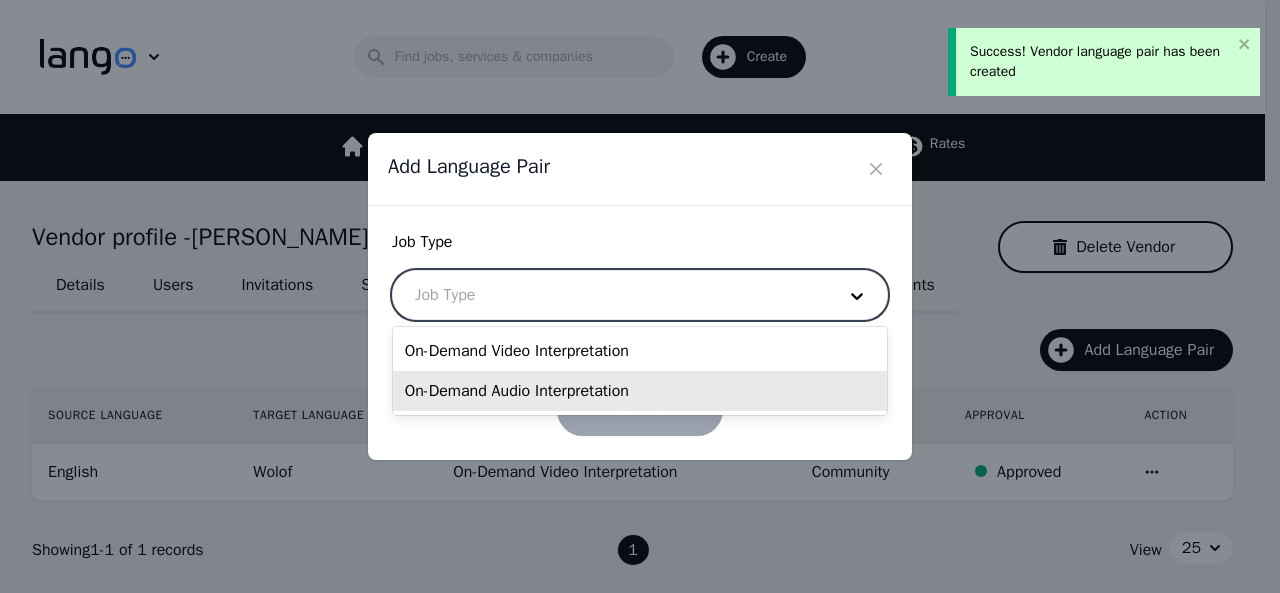 click on "On-Demand Audio Interpretation" at bounding box center (640, 391) 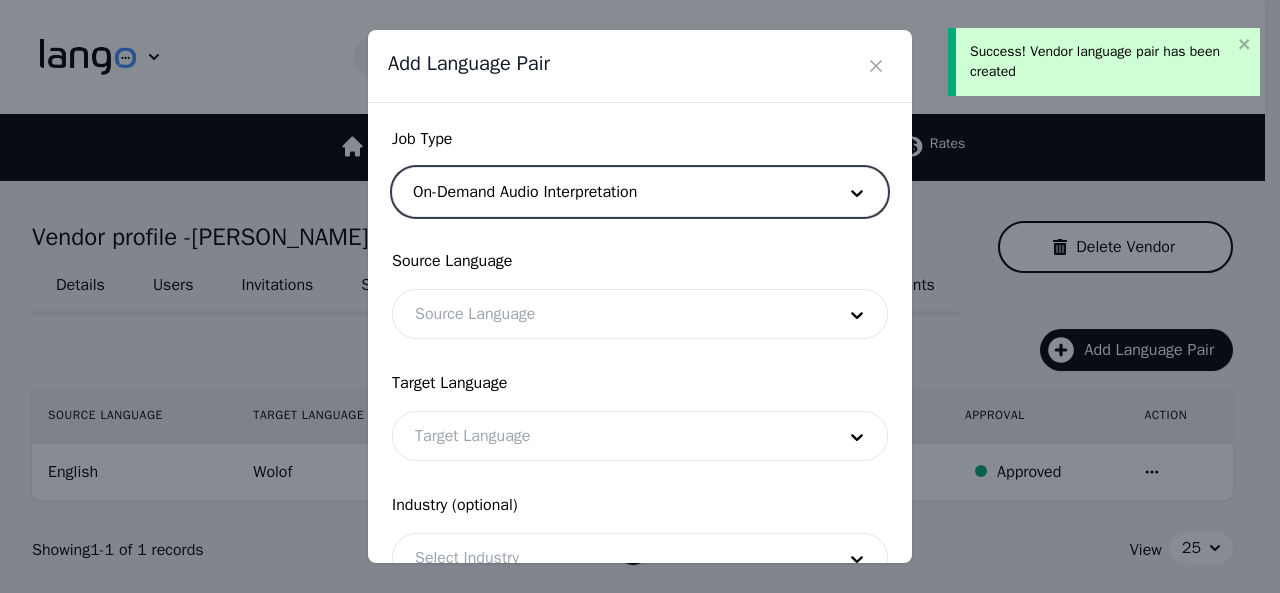 click at bounding box center [610, 314] 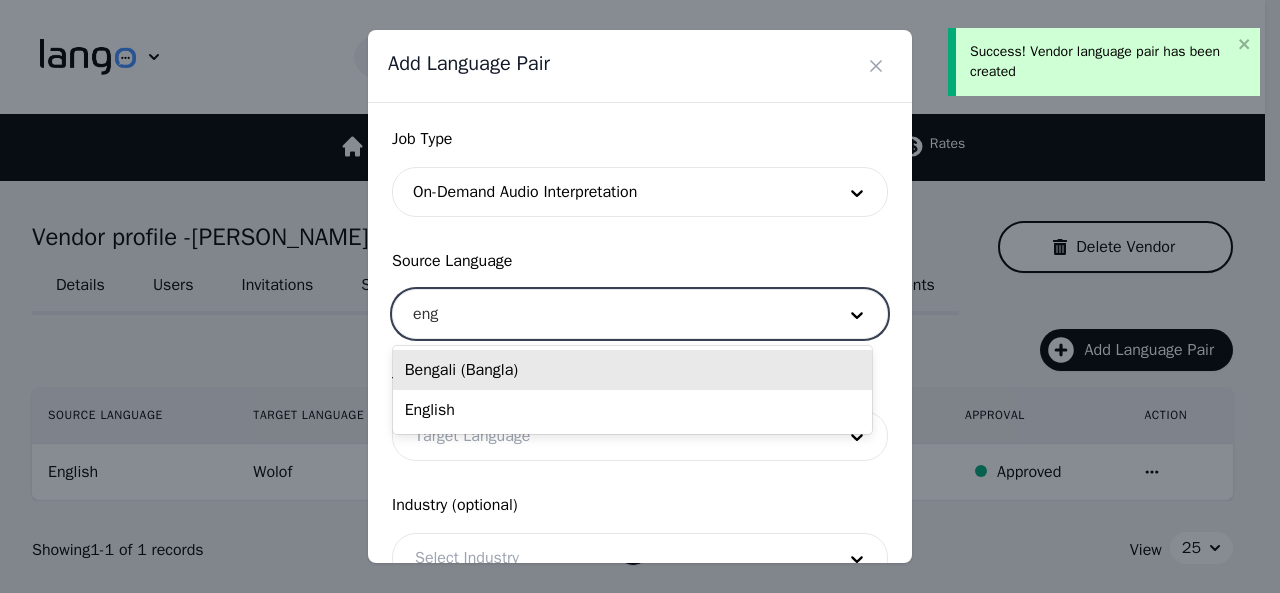 type on "engl" 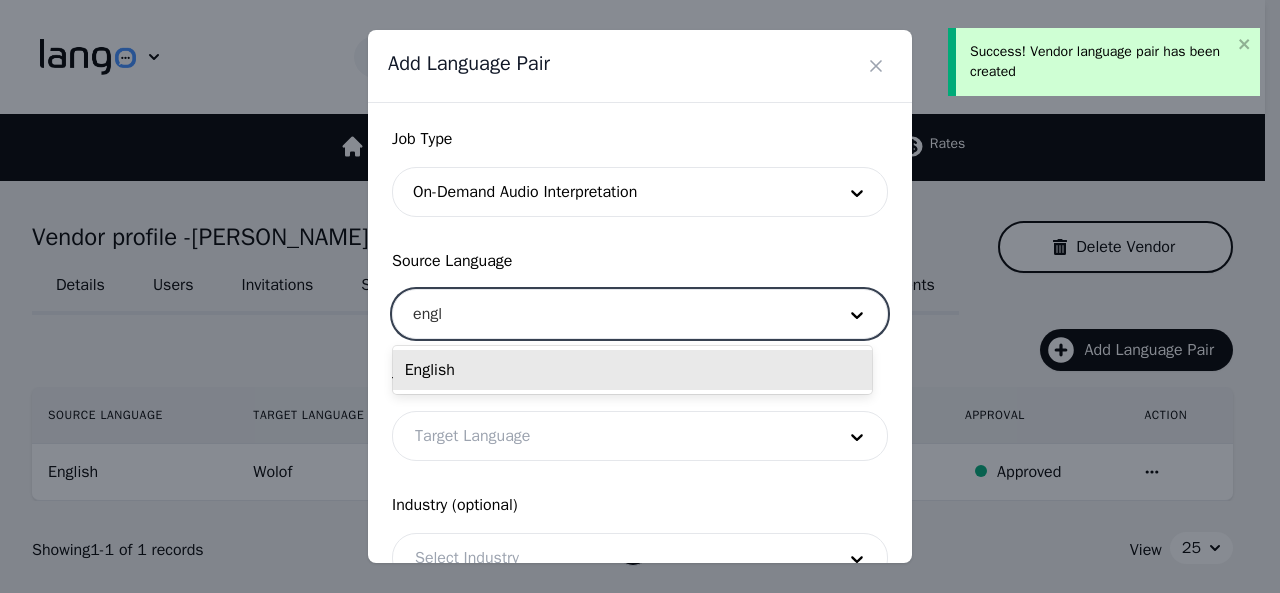 click on "English" at bounding box center [632, 370] 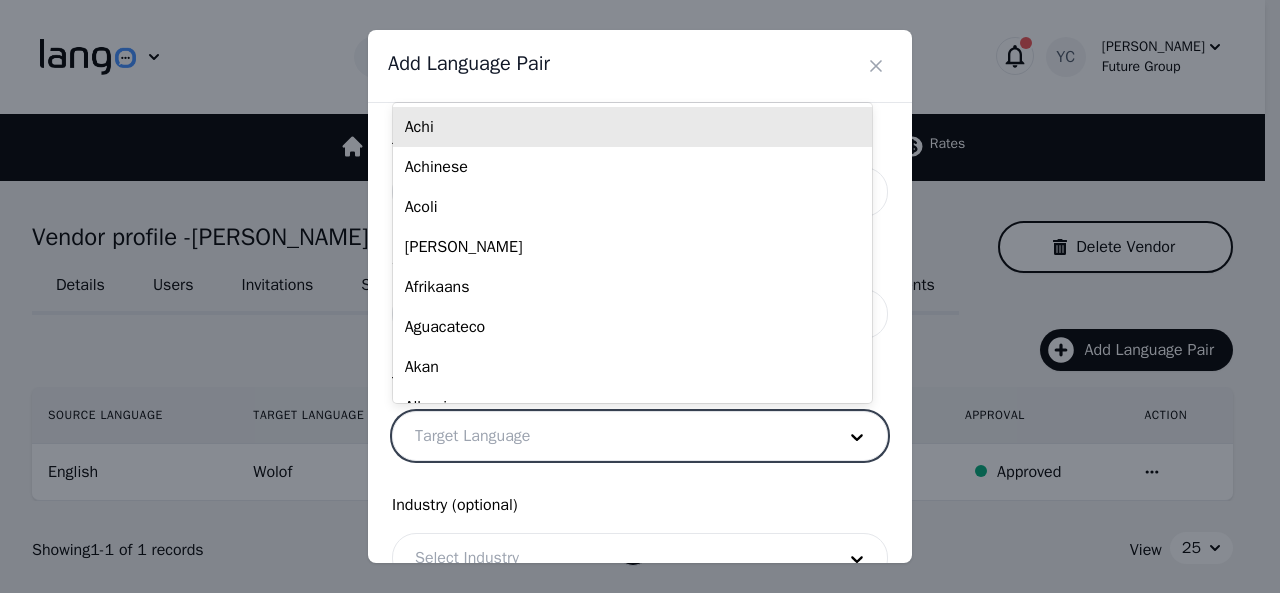 click at bounding box center (610, 436) 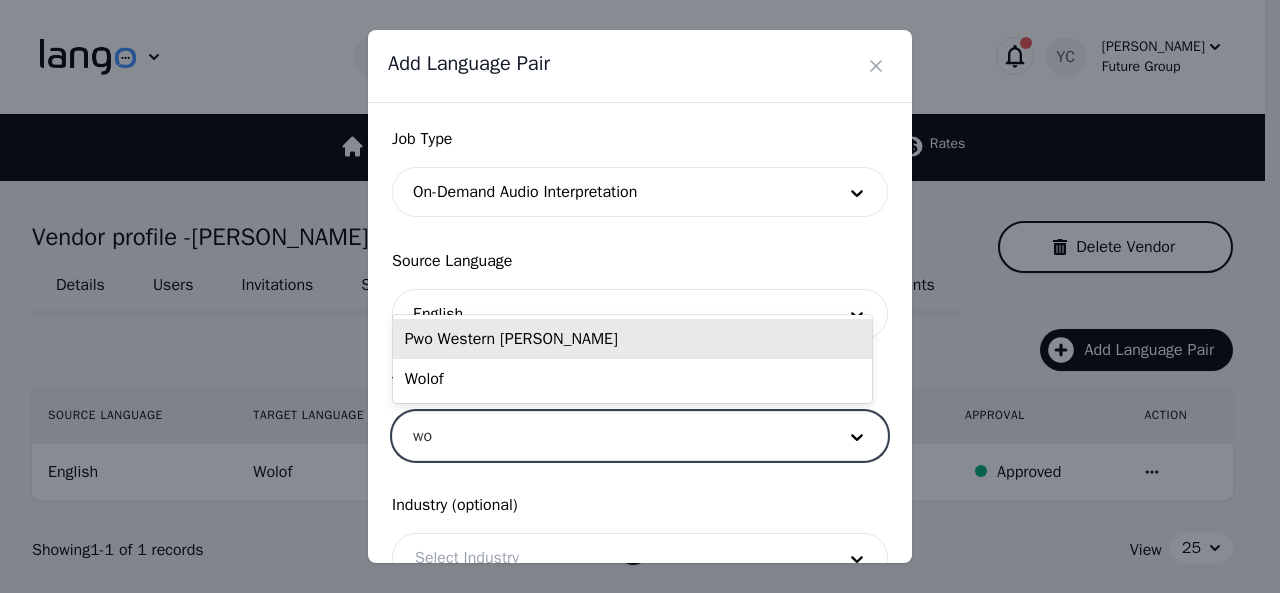 type on "wol" 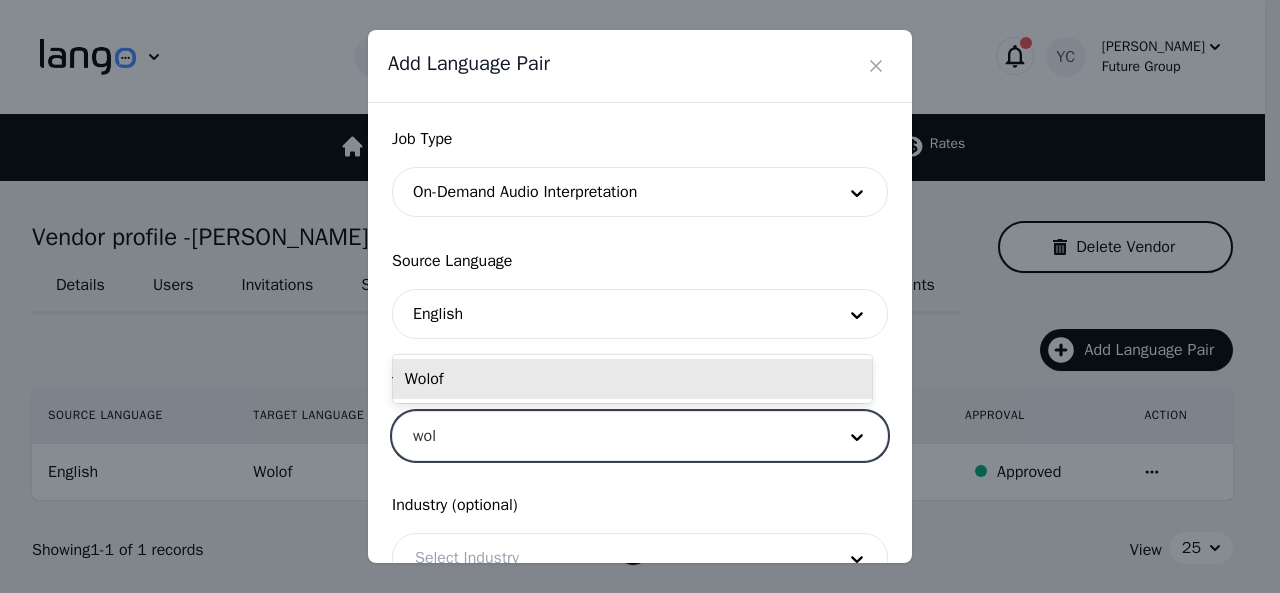 click on "Wolof" at bounding box center [632, 379] 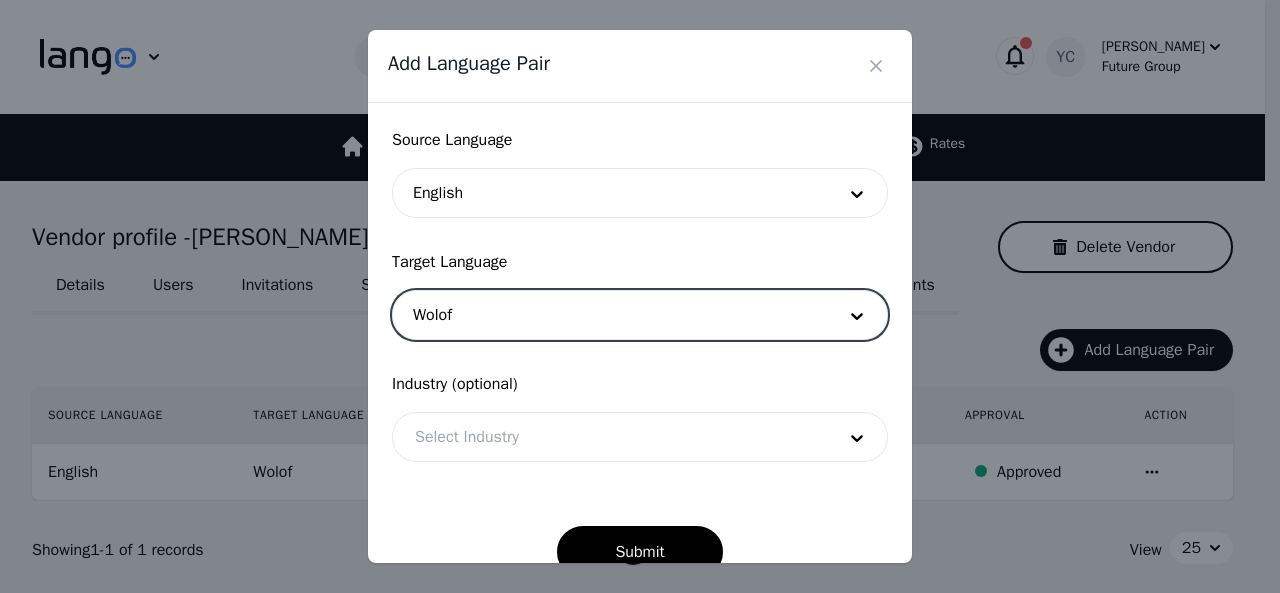 scroll, scrollTop: 158, scrollLeft: 0, axis: vertical 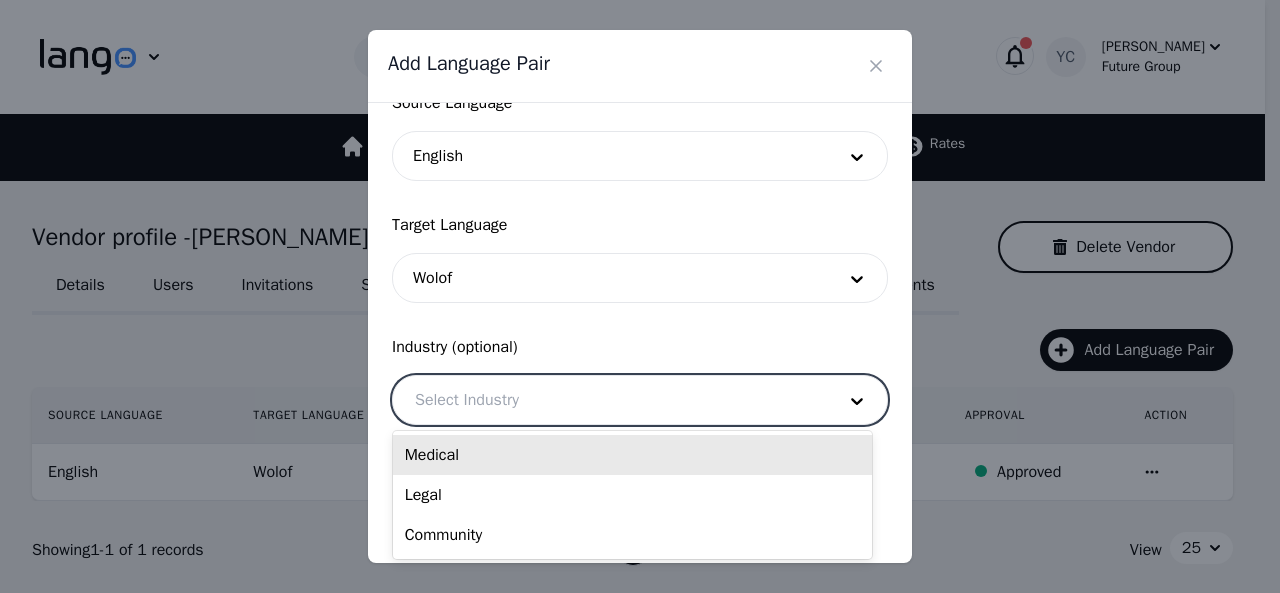 click at bounding box center (610, 400) 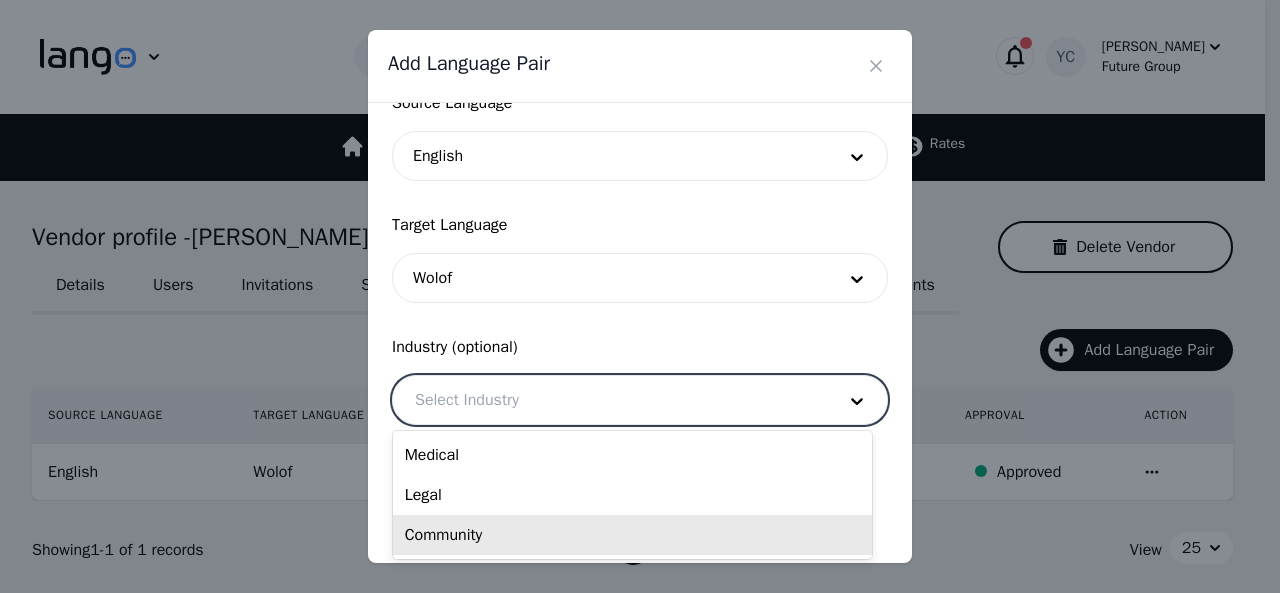 click on "Community" at bounding box center (632, 535) 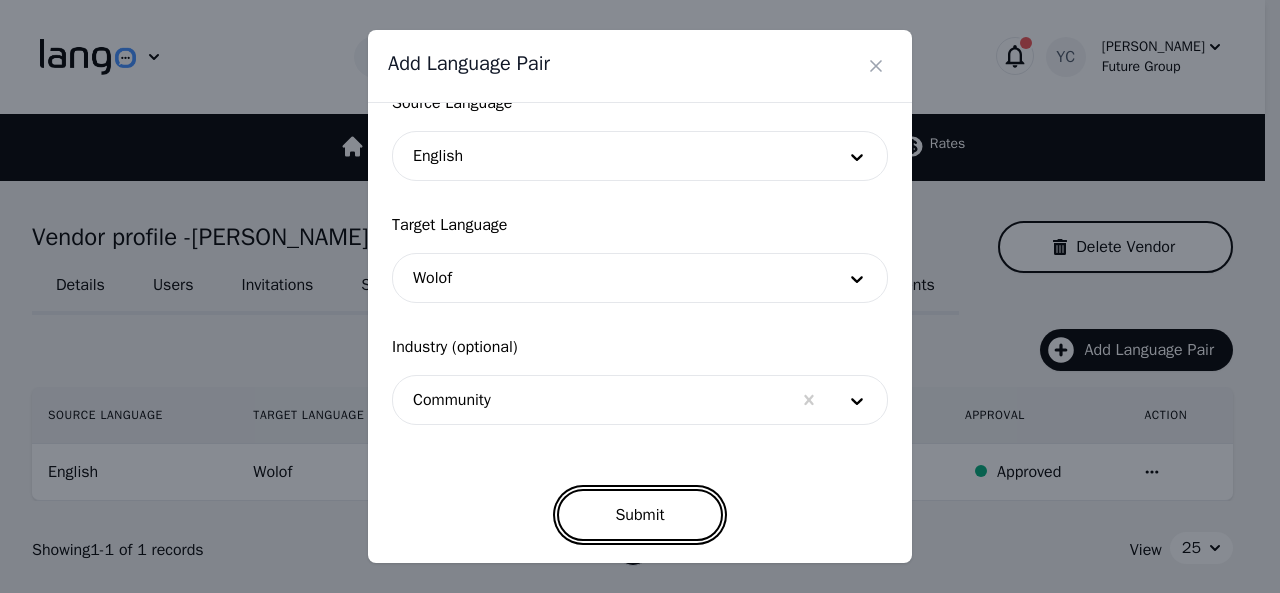 click on "Submit" at bounding box center [639, 515] 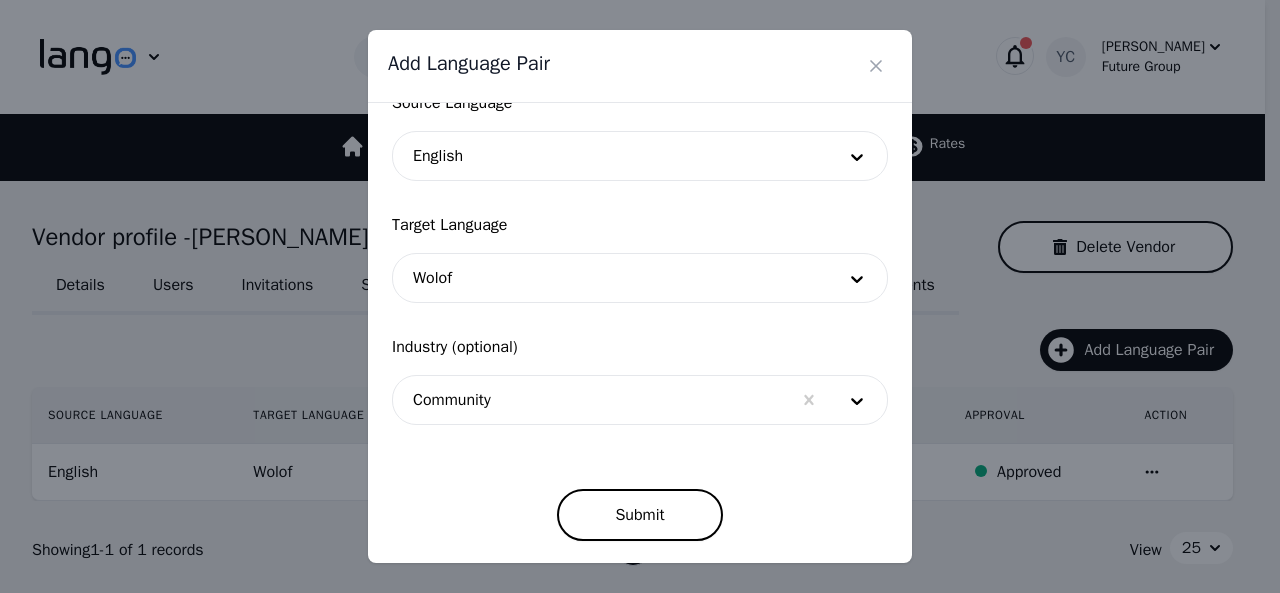scroll, scrollTop: 152, scrollLeft: 0, axis: vertical 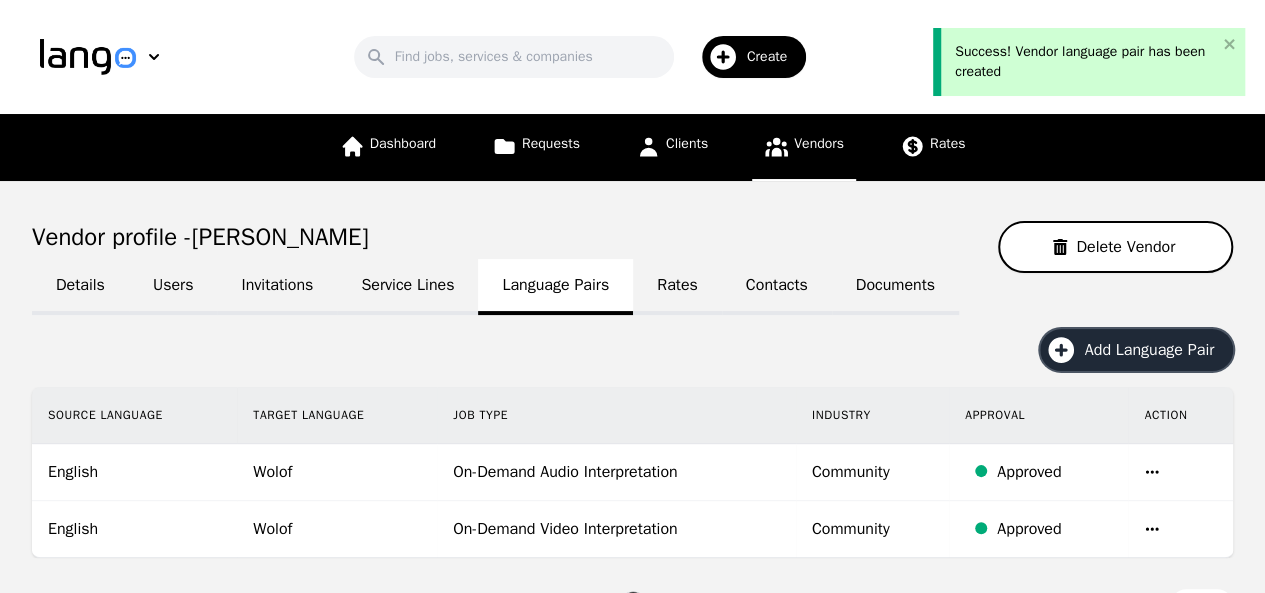 click on "Add Language Pair" at bounding box center (1156, 350) 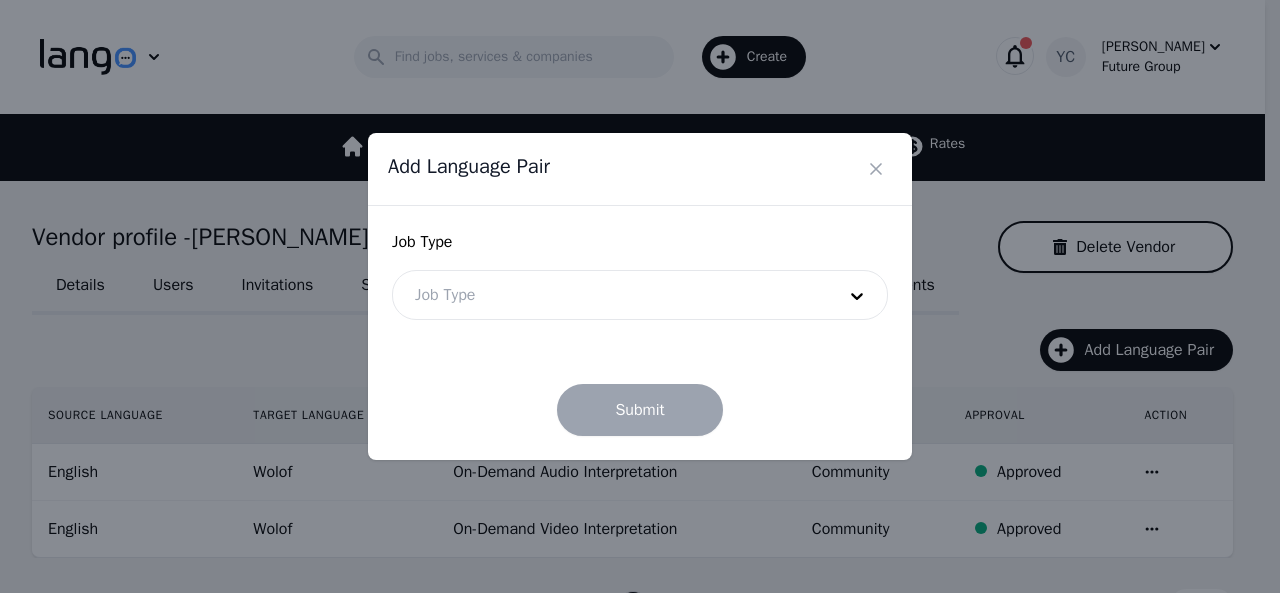 click at bounding box center (610, 295) 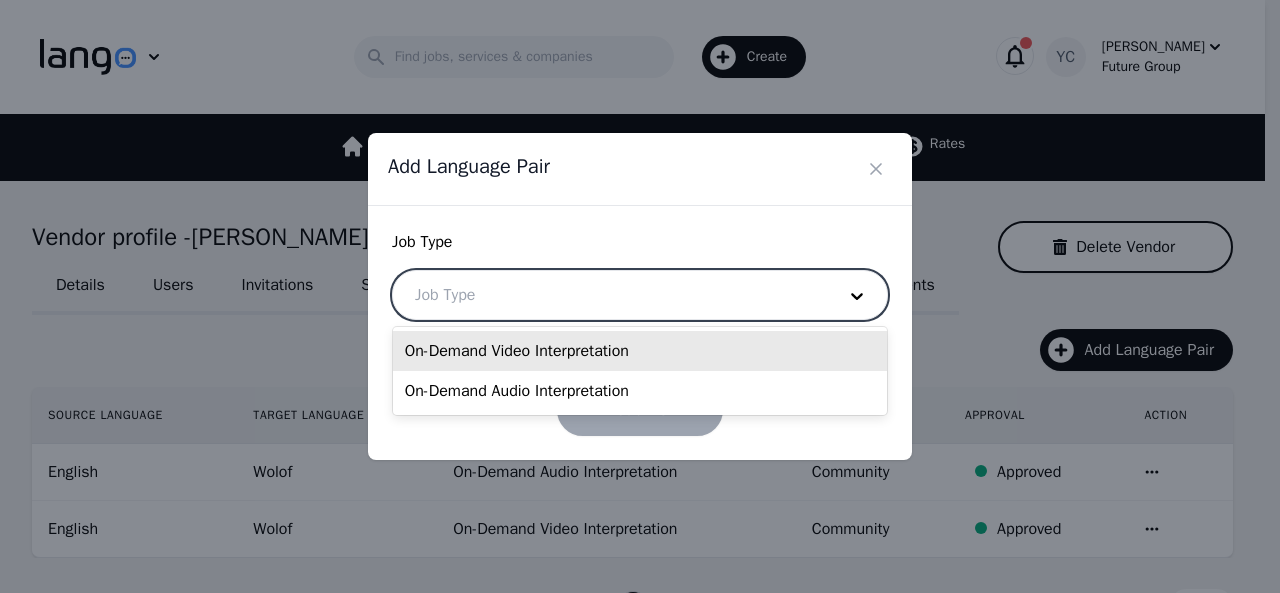 click on "On-Demand Video Interpretation" at bounding box center [640, 351] 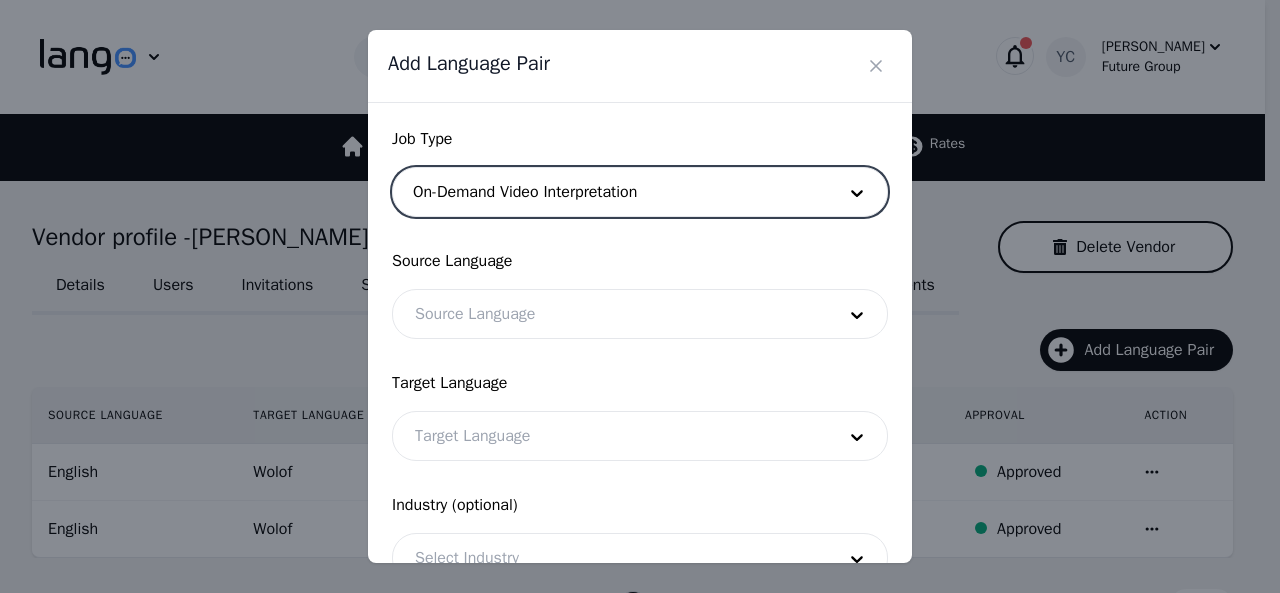 click at bounding box center (610, 314) 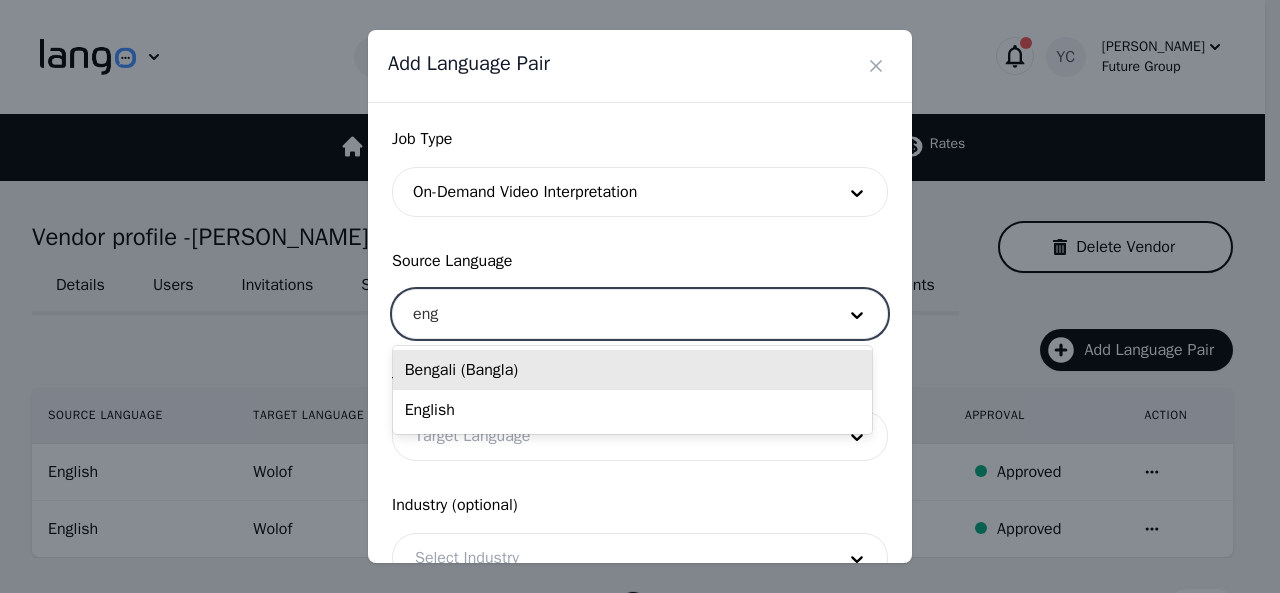 type on "engl" 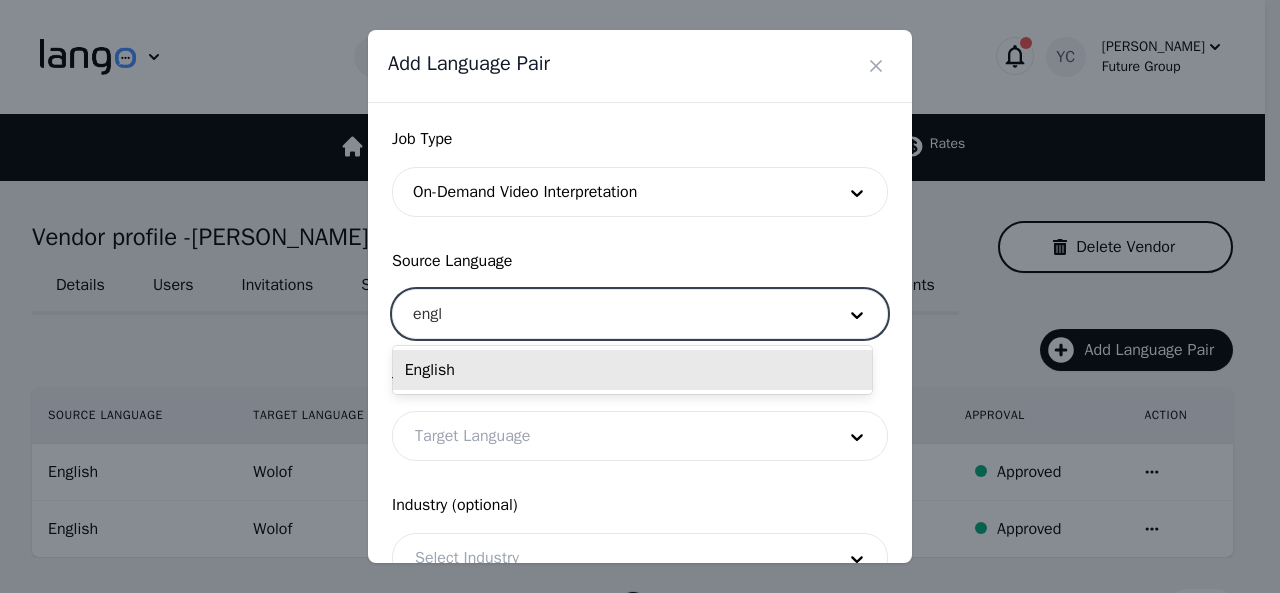 click on "English" at bounding box center [632, 370] 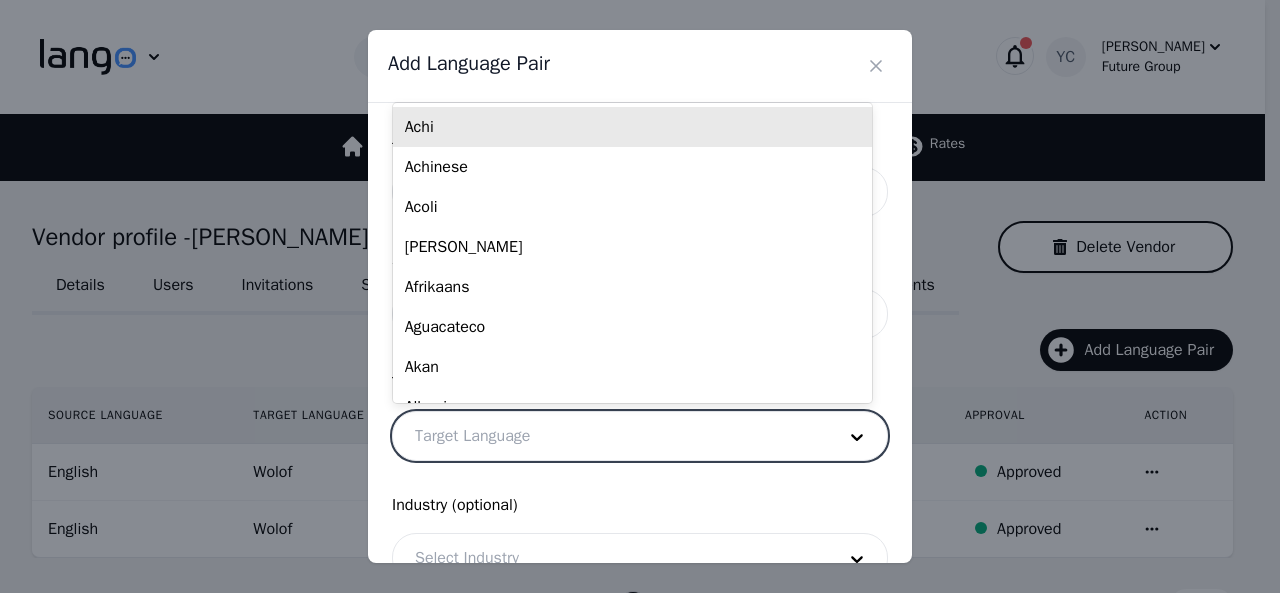 click at bounding box center [610, 436] 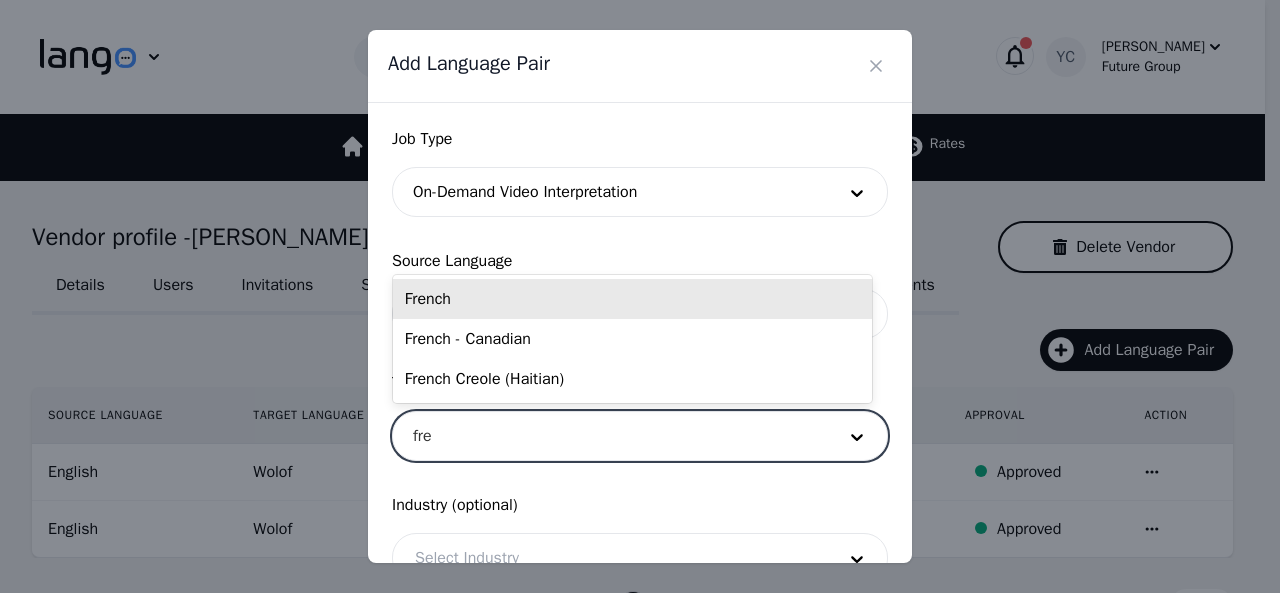 type on "fren" 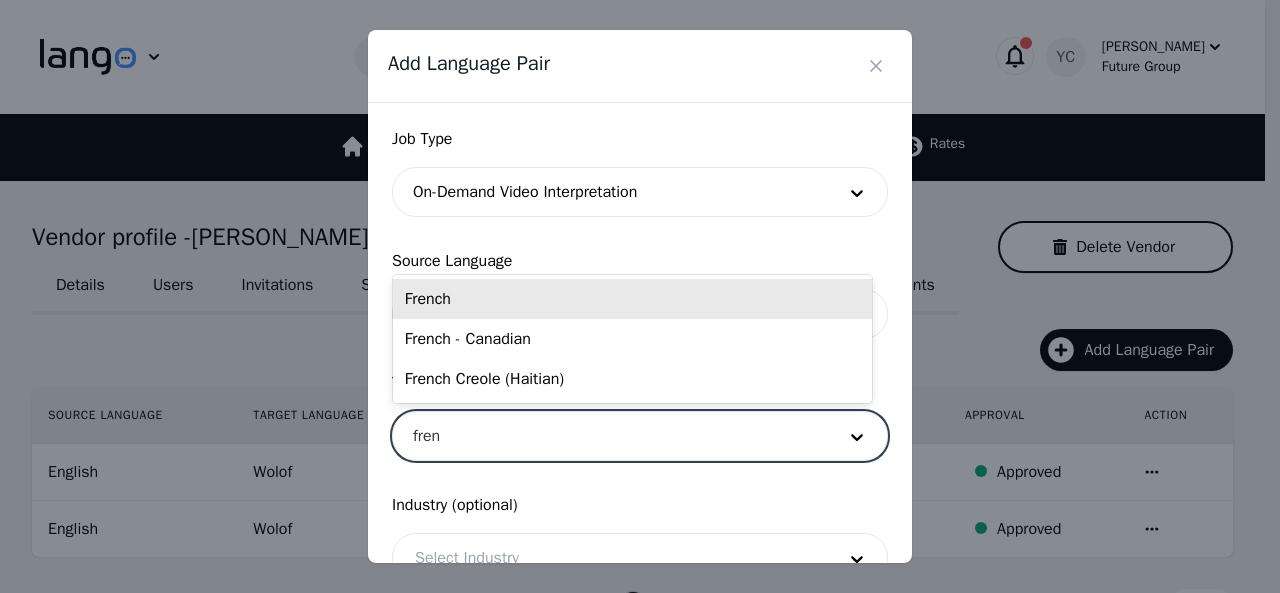 click on "French" at bounding box center (632, 299) 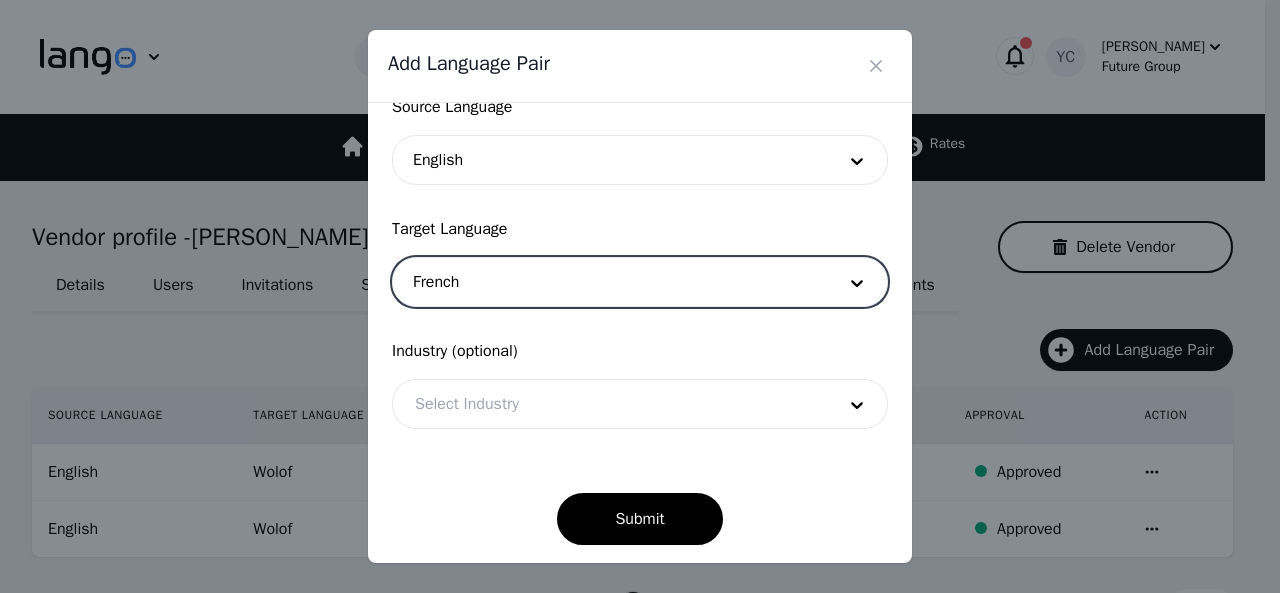 scroll, scrollTop: 158, scrollLeft: 0, axis: vertical 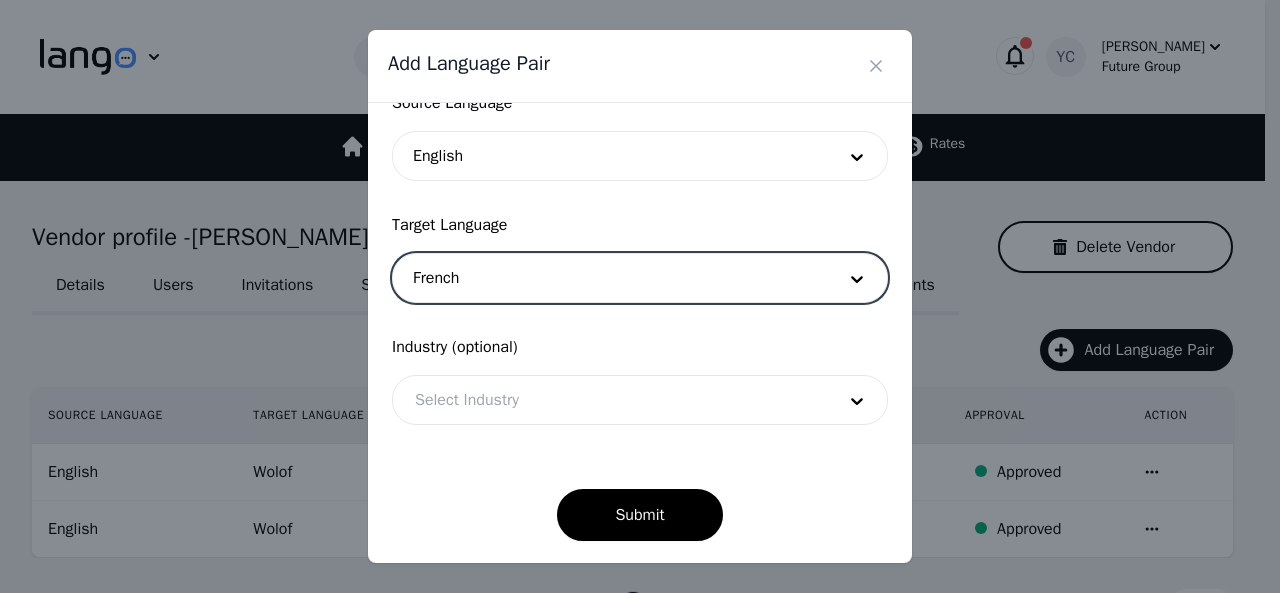 click at bounding box center [610, 400] 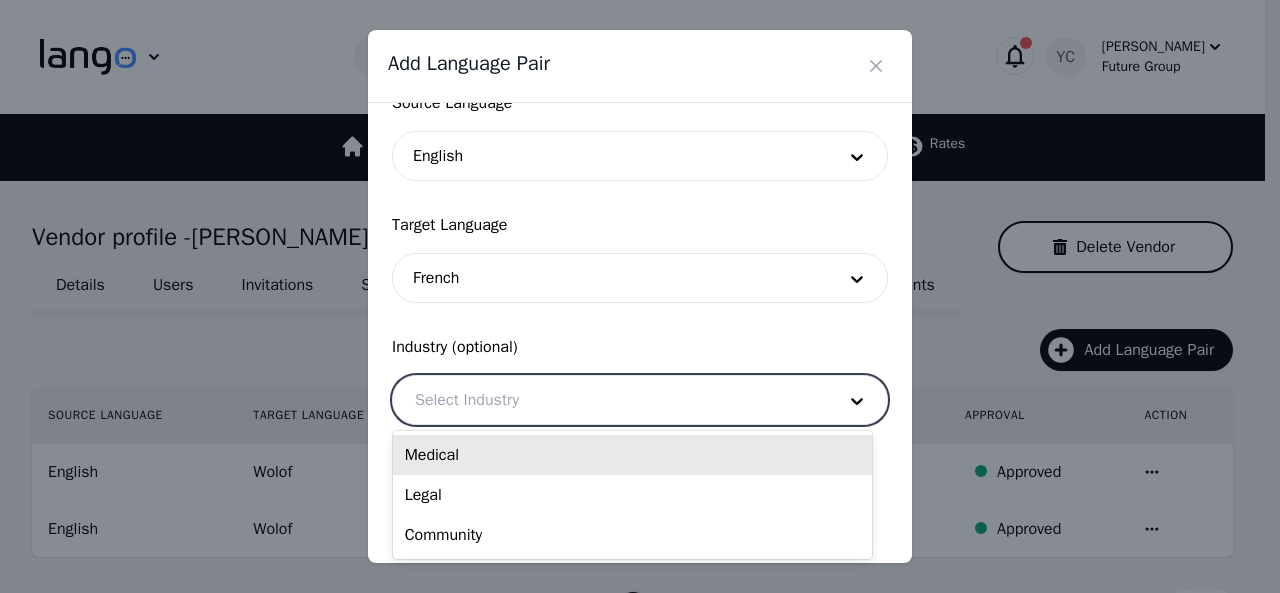 click on "Medical" at bounding box center [632, 455] 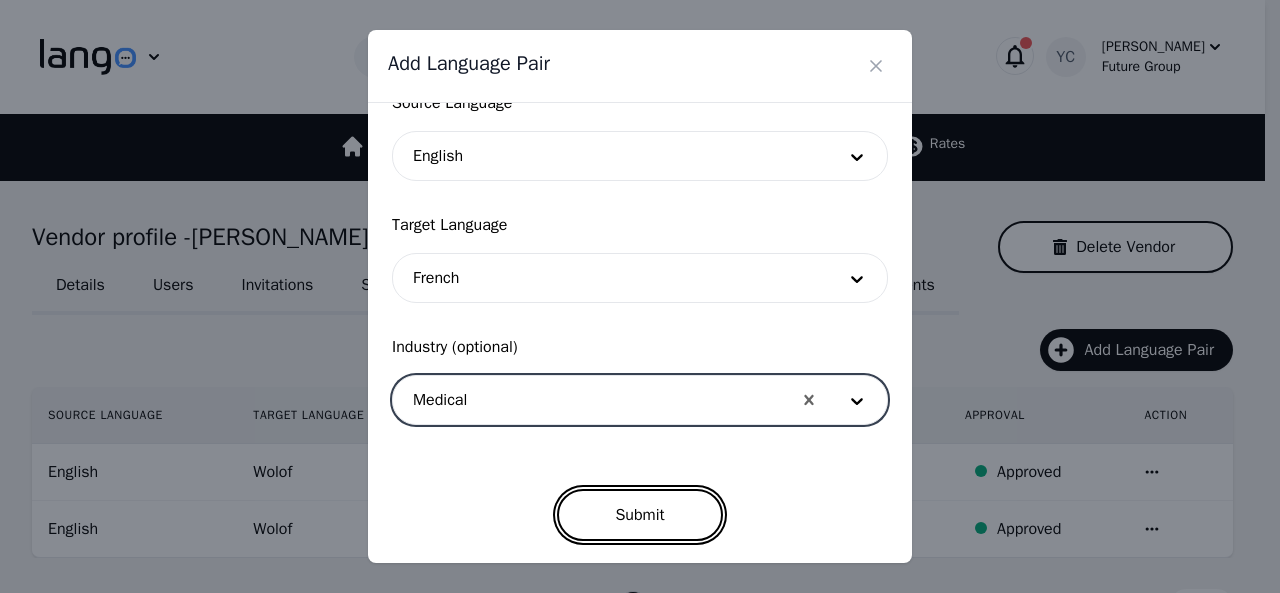 click on "Submit" at bounding box center (639, 515) 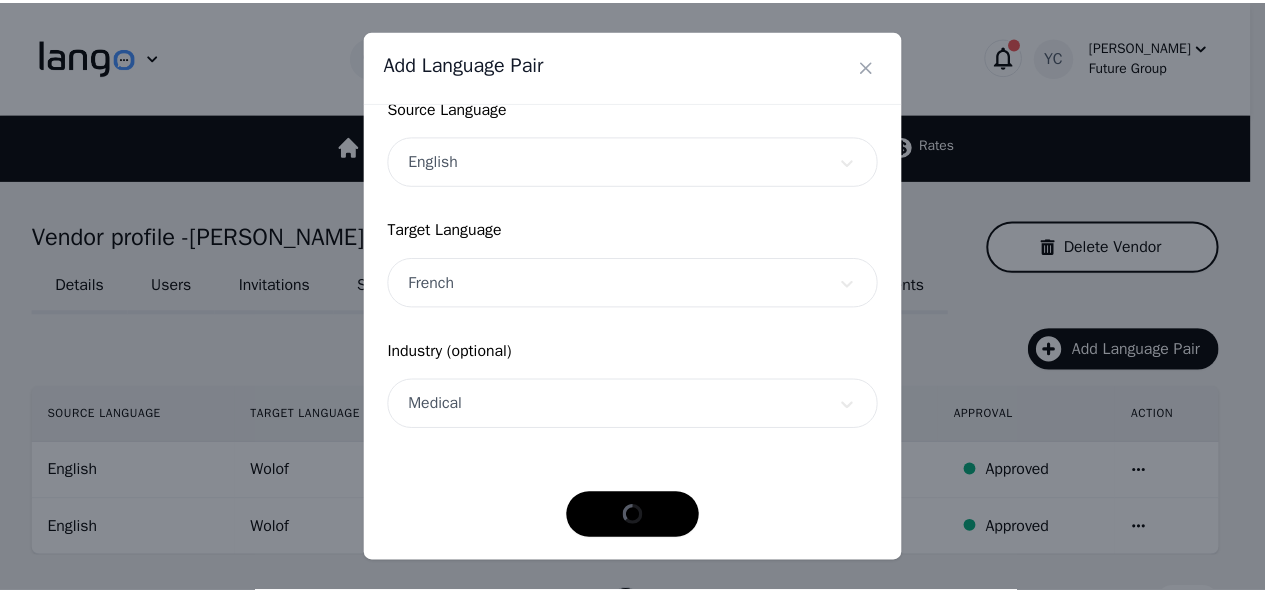 scroll, scrollTop: 152, scrollLeft: 0, axis: vertical 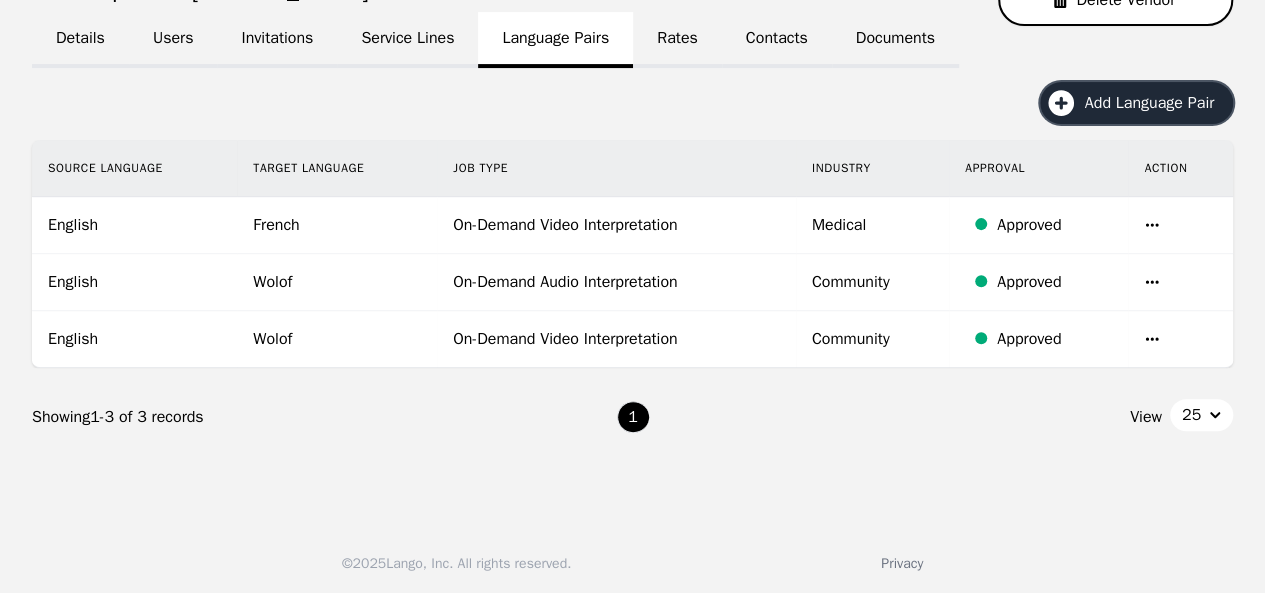 click on "Add Language Pair" at bounding box center (1156, 103) 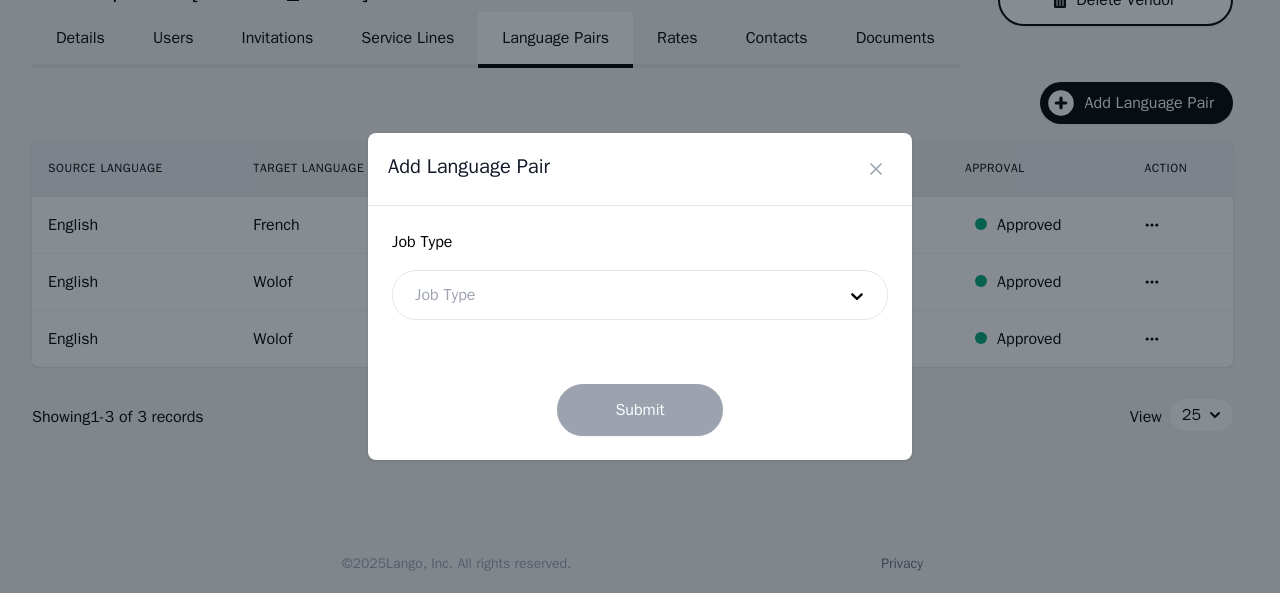 click at bounding box center (610, 295) 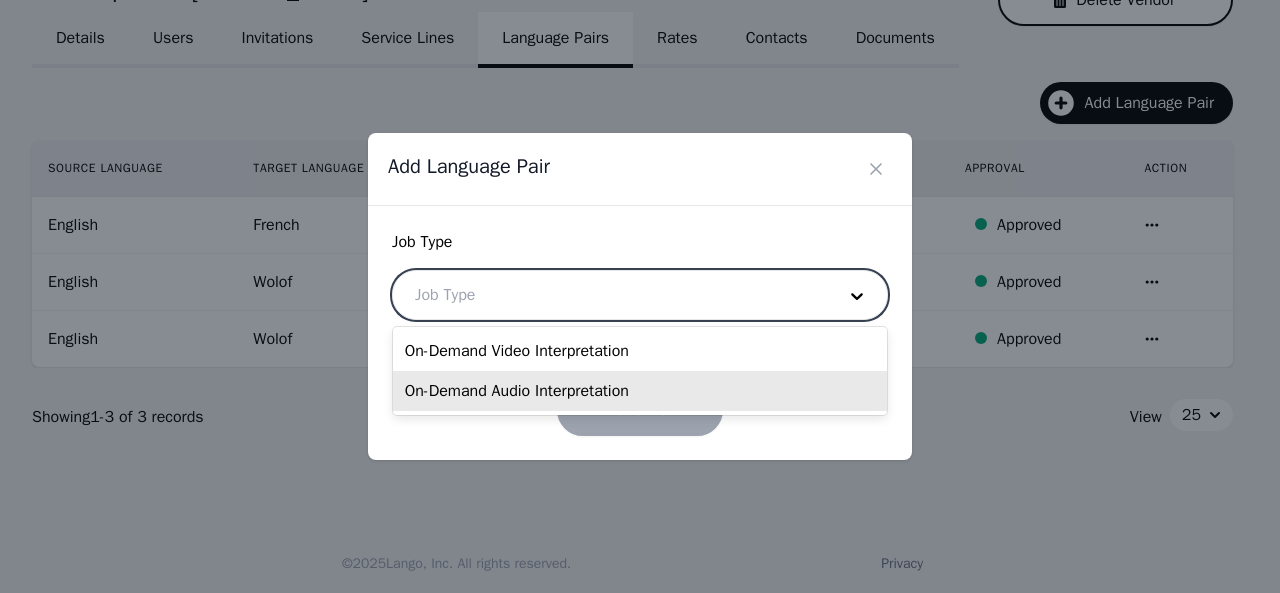 click on "On-Demand Audio Interpretation" at bounding box center [640, 391] 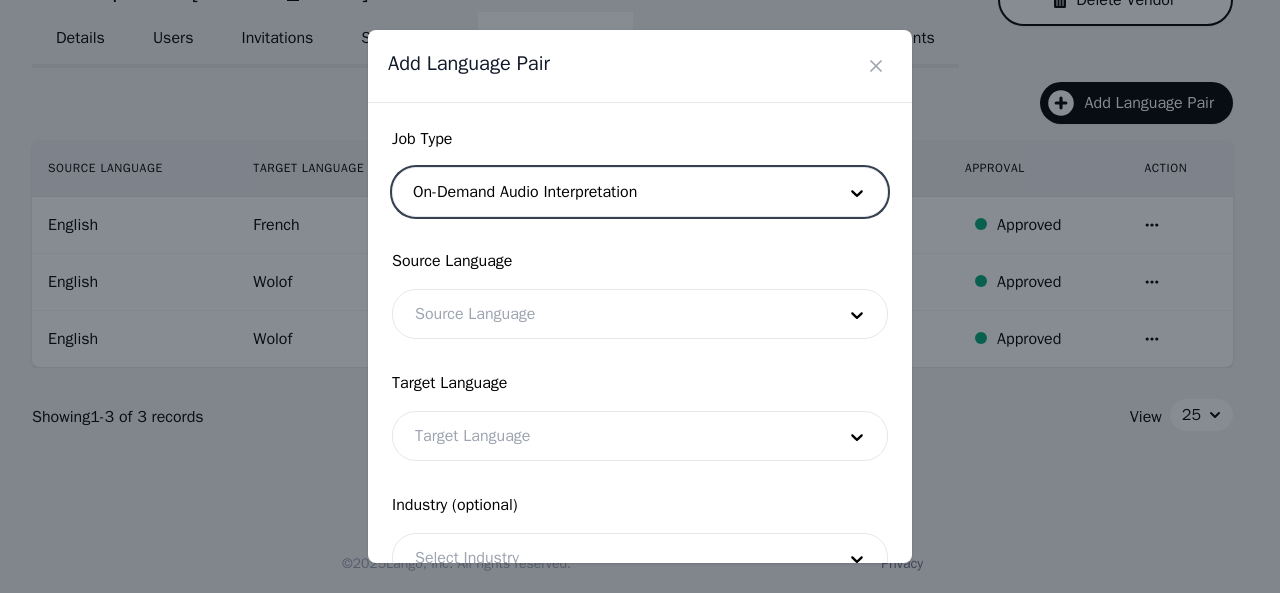 click at bounding box center (610, 314) 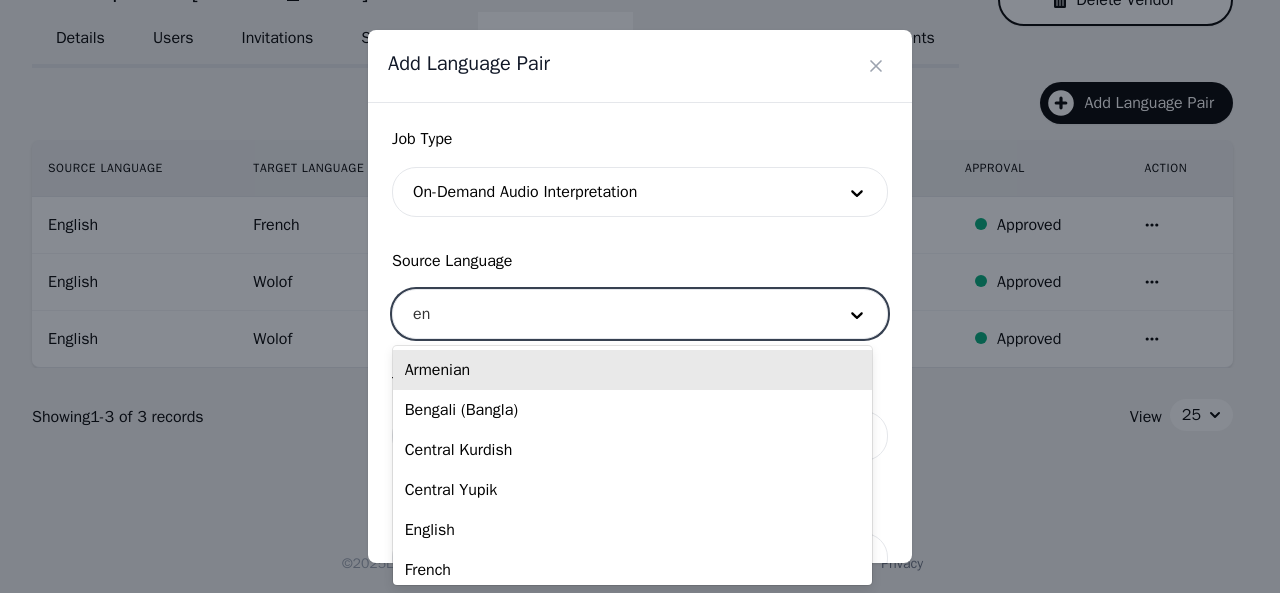 type on "eng" 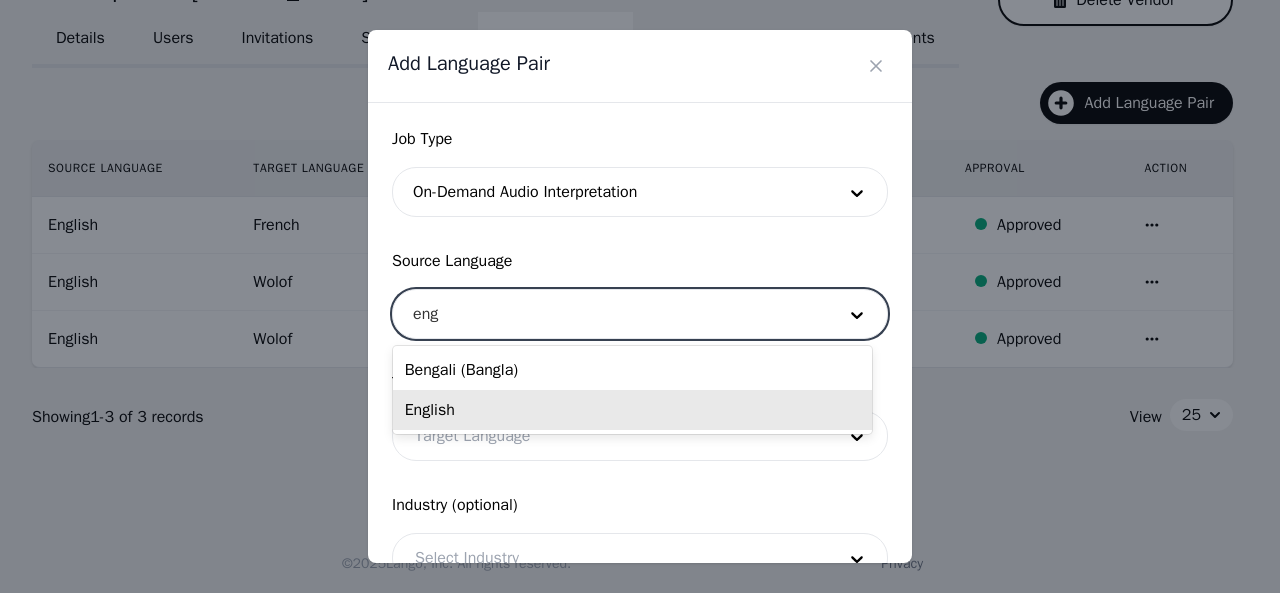 click on "English" at bounding box center (632, 410) 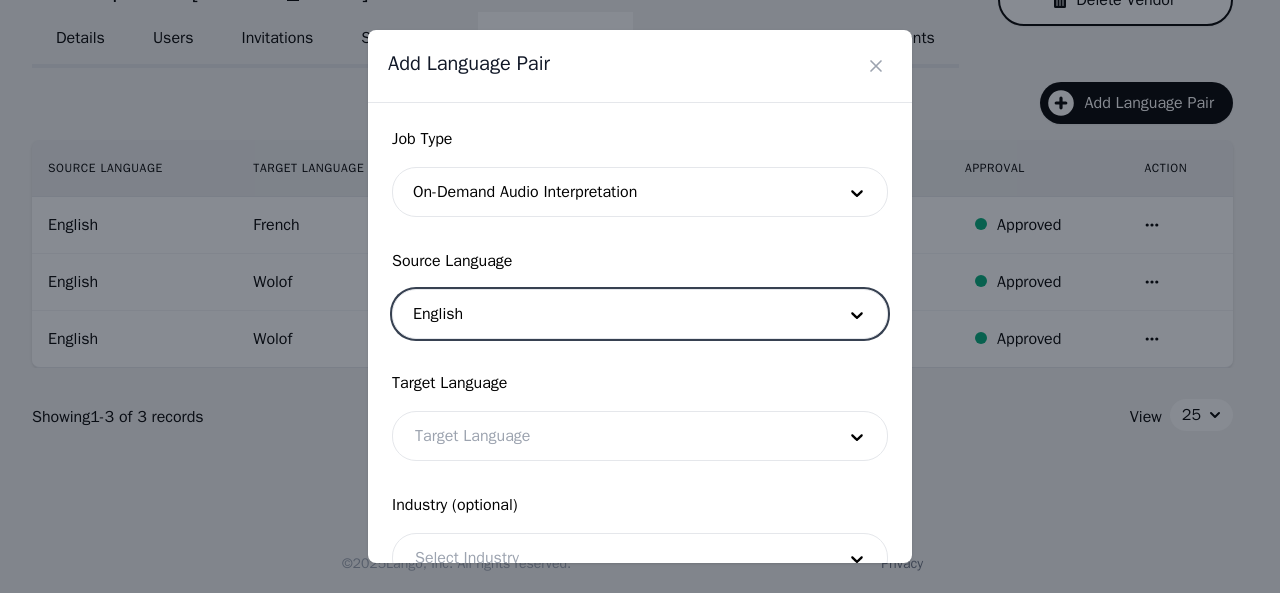 click at bounding box center [610, 436] 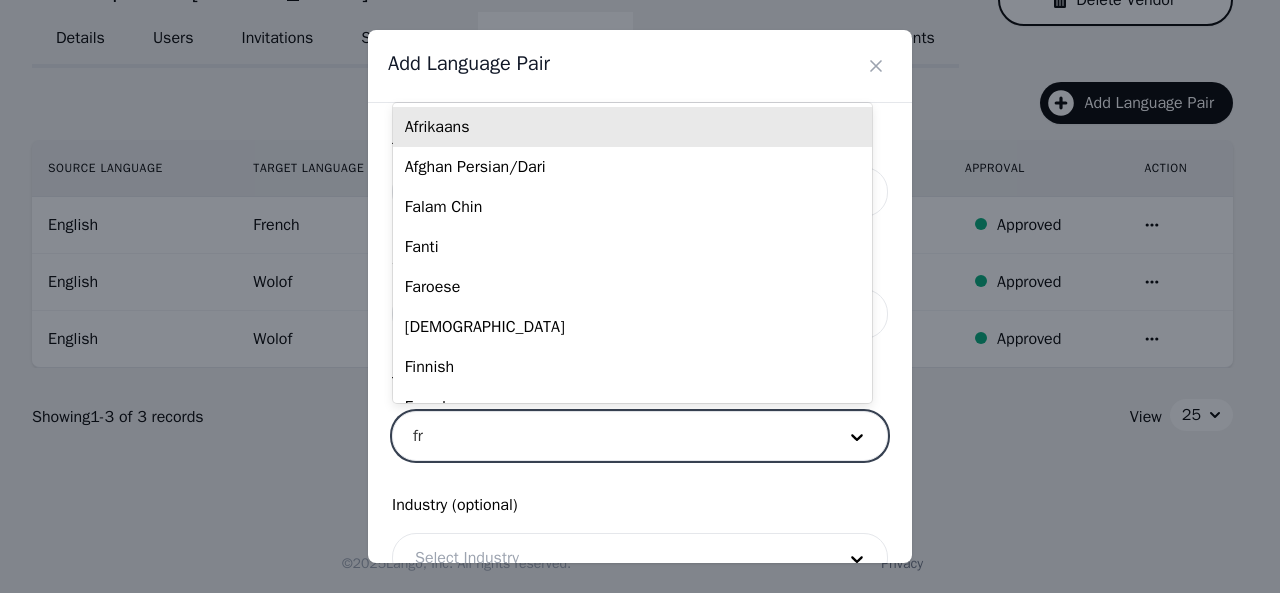 type on "fre" 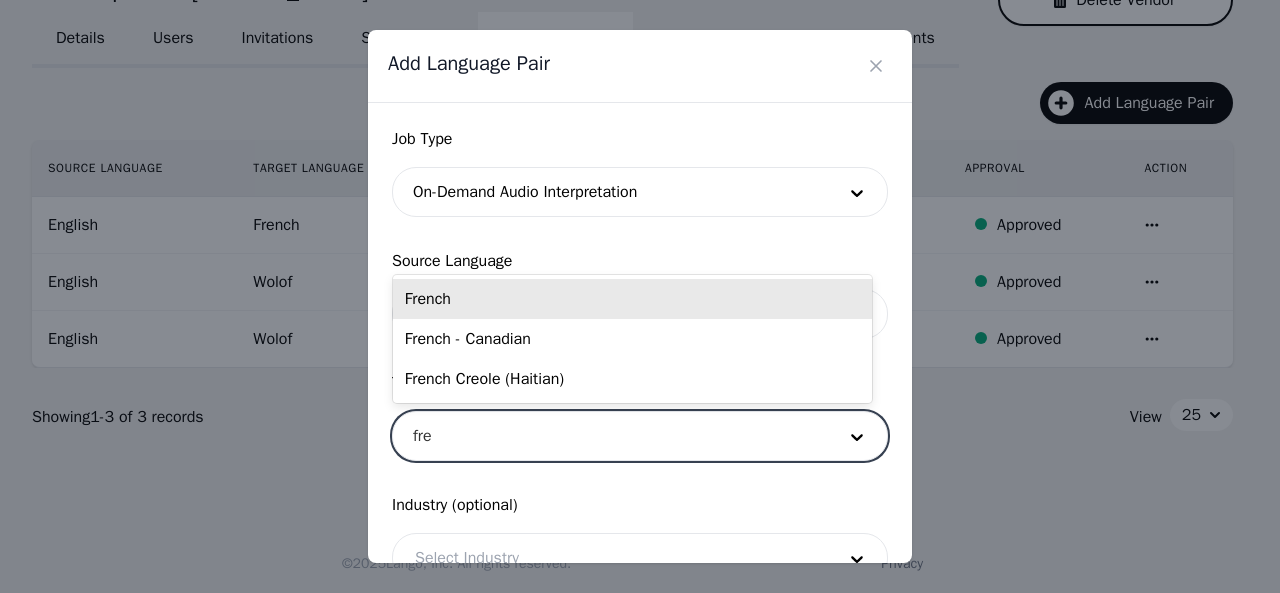 click on "French" at bounding box center [632, 299] 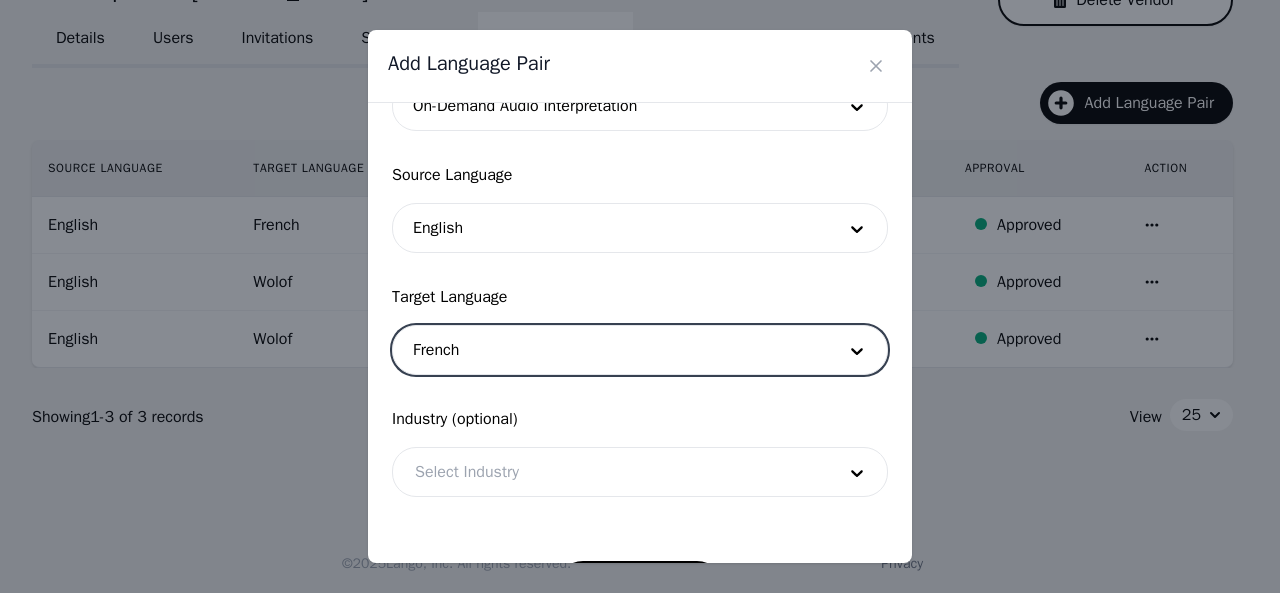 scroll, scrollTop: 158, scrollLeft: 0, axis: vertical 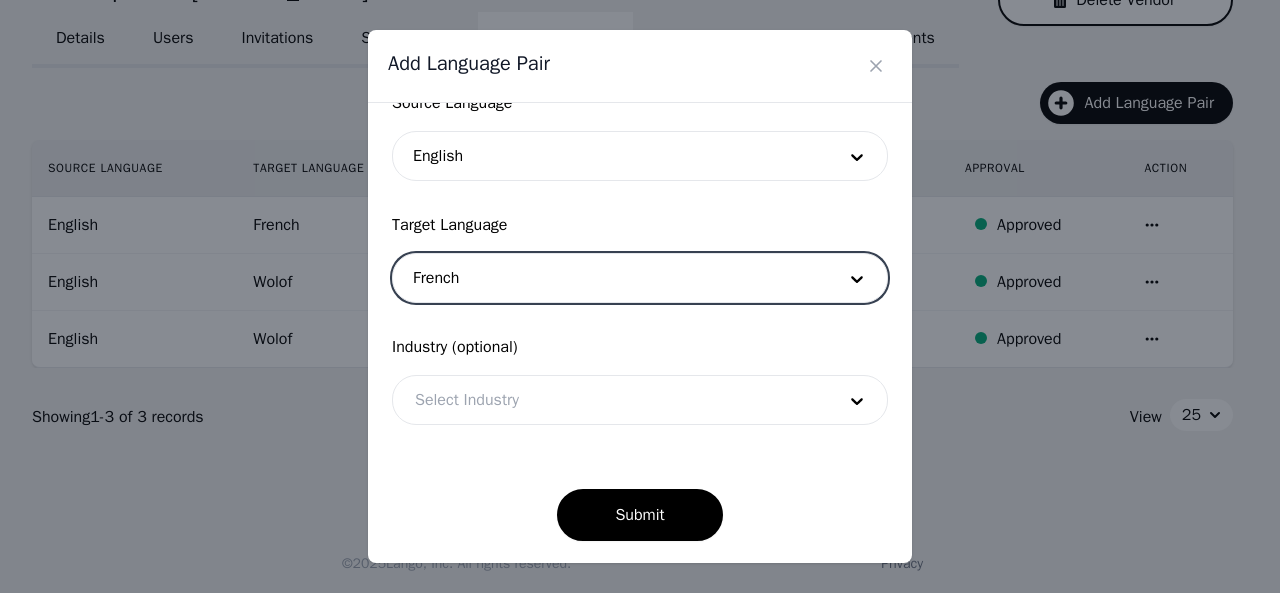 click at bounding box center [610, 400] 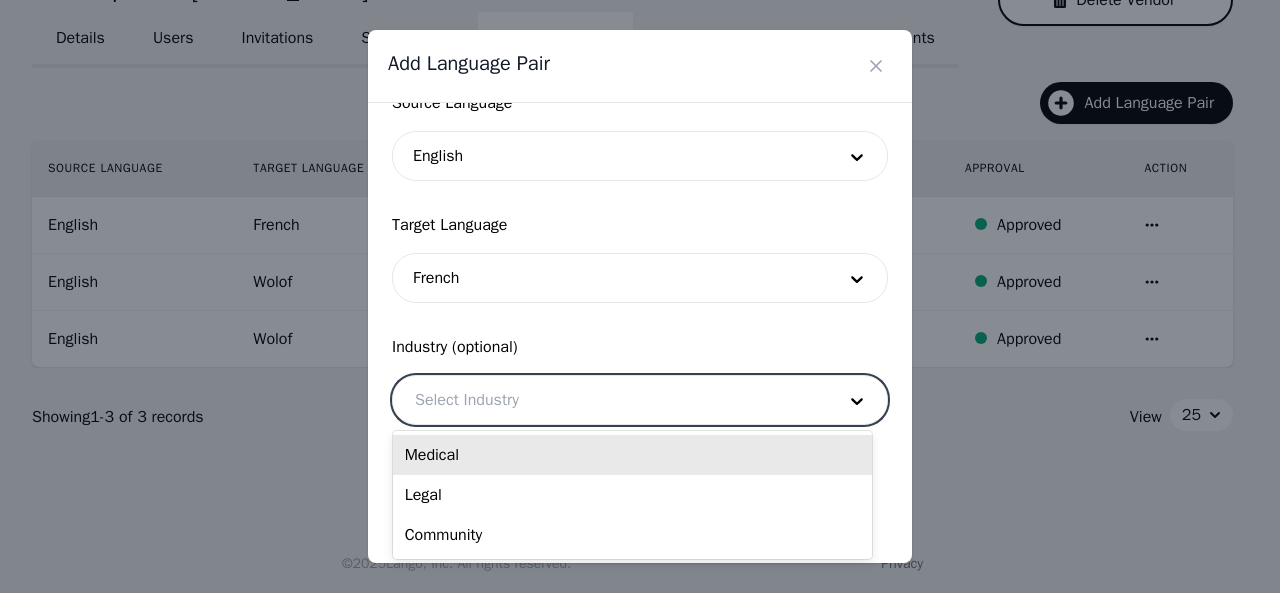 click on "Medical" at bounding box center (632, 455) 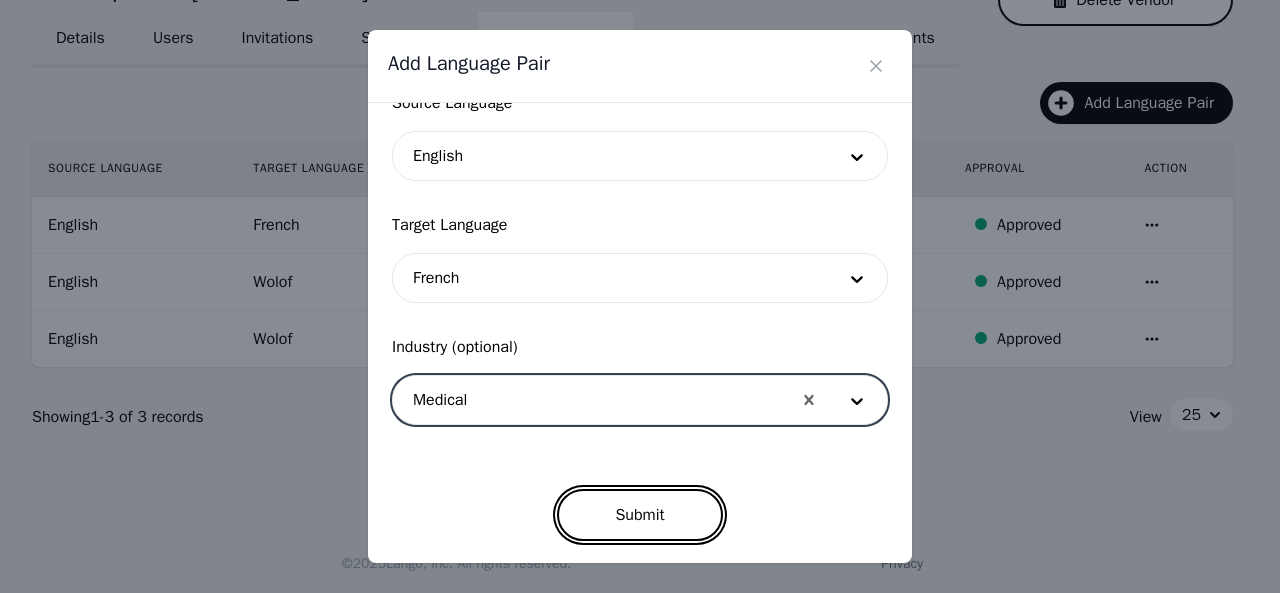 click on "Submit" at bounding box center (639, 515) 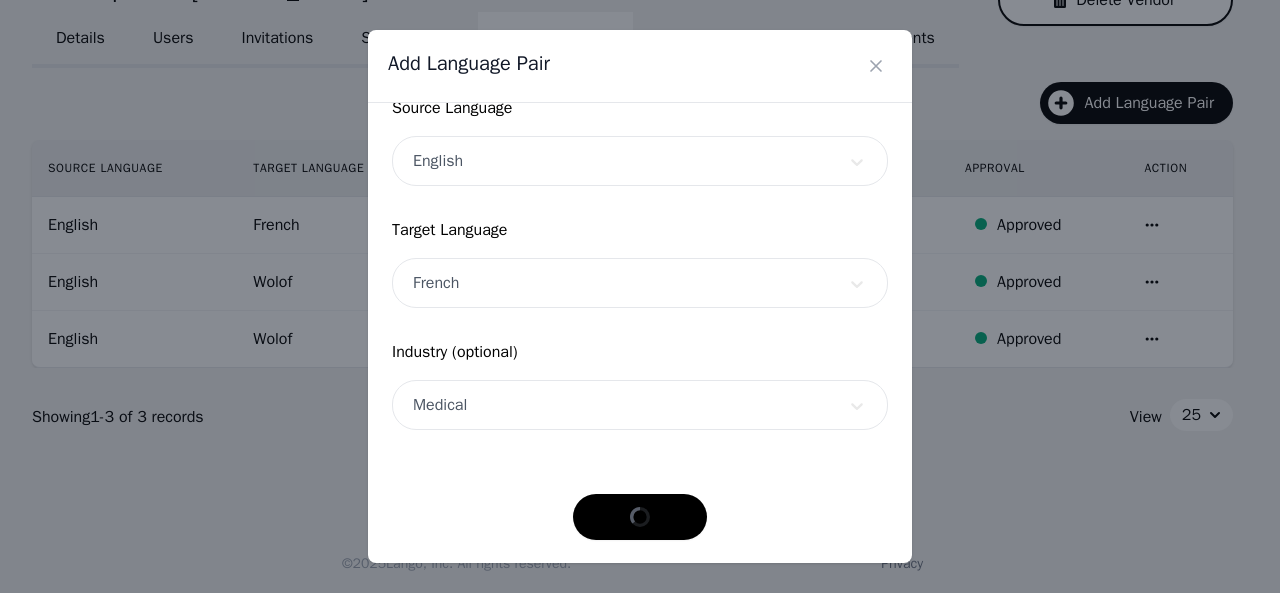 scroll, scrollTop: 152, scrollLeft: 0, axis: vertical 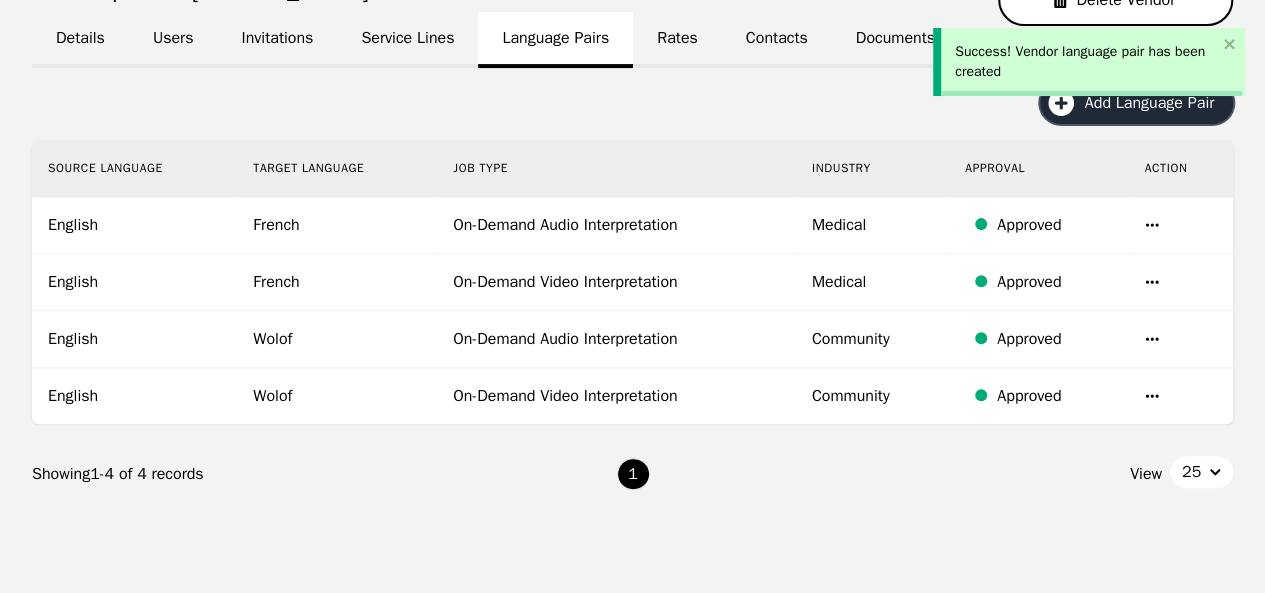 click on "Add Language Pair" at bounding box center (1156, 103) 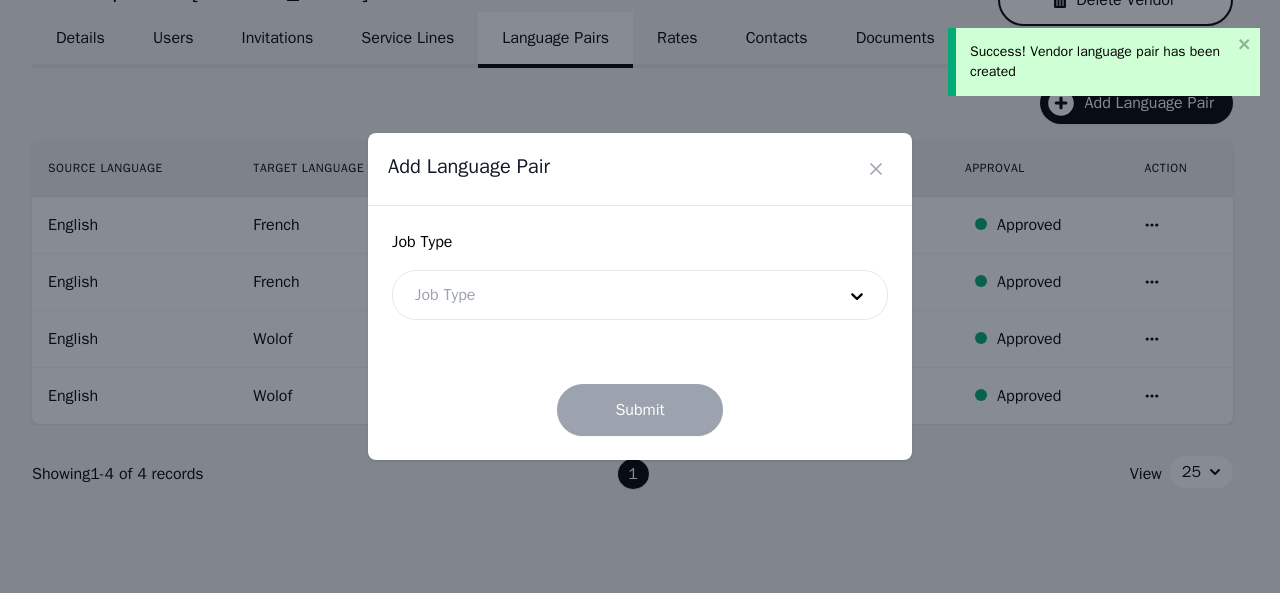click at bounding box center (610, 295) 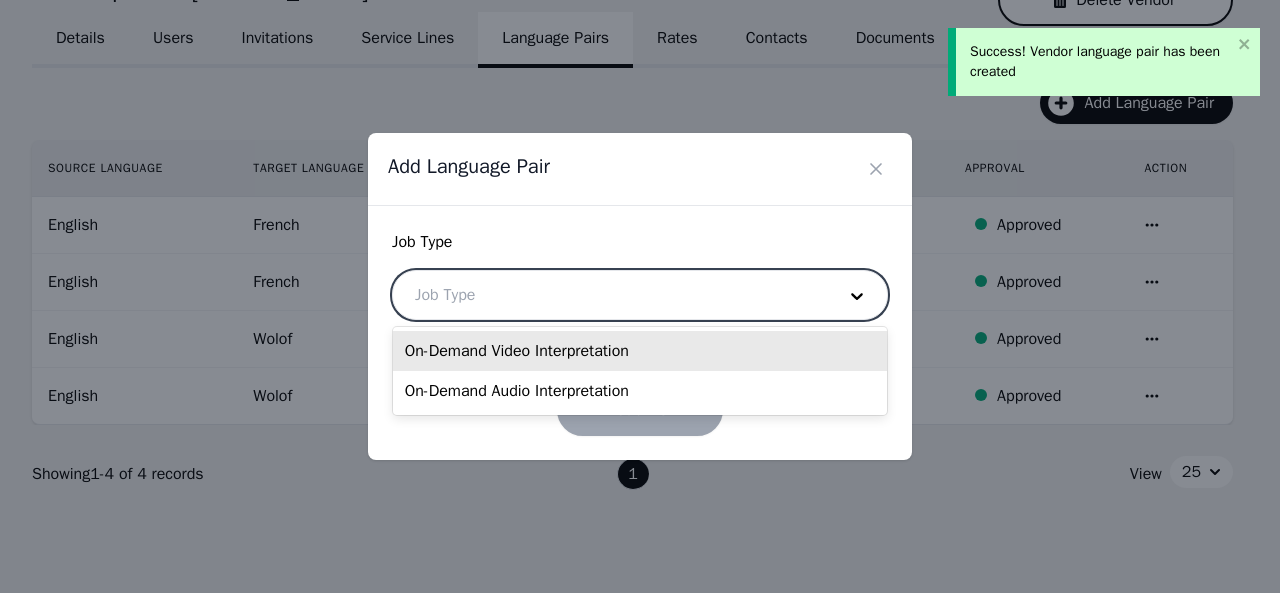 click on "On-Demand Video Interpretation" at bounding box center [640, 351] 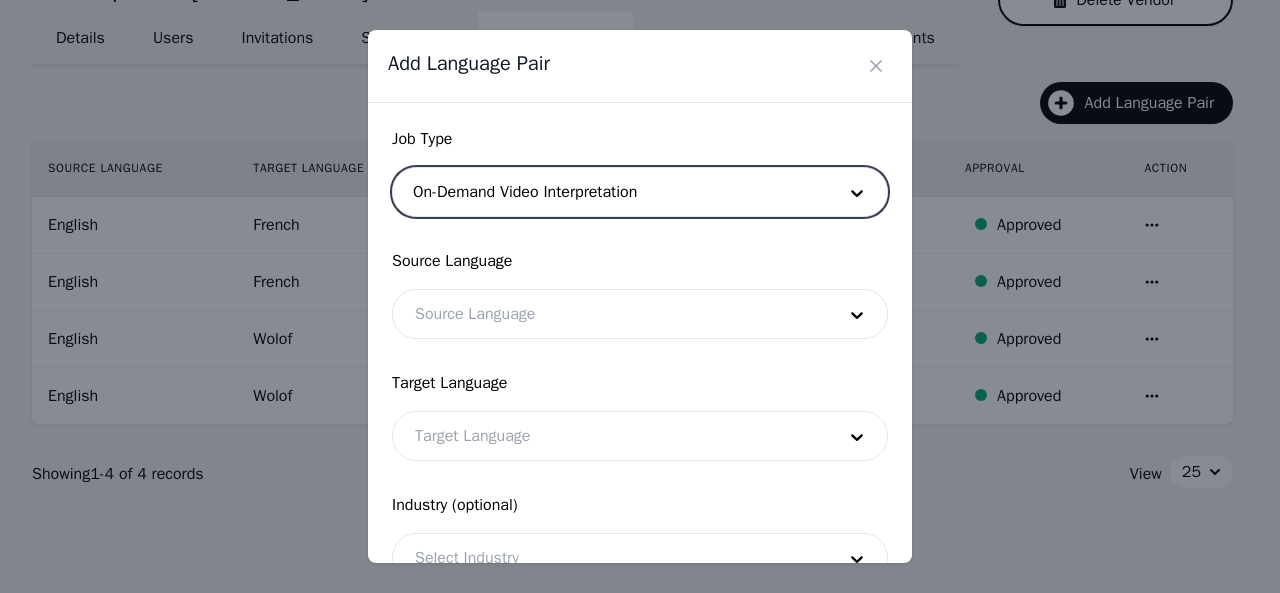 click at bounding box center (610, 314) 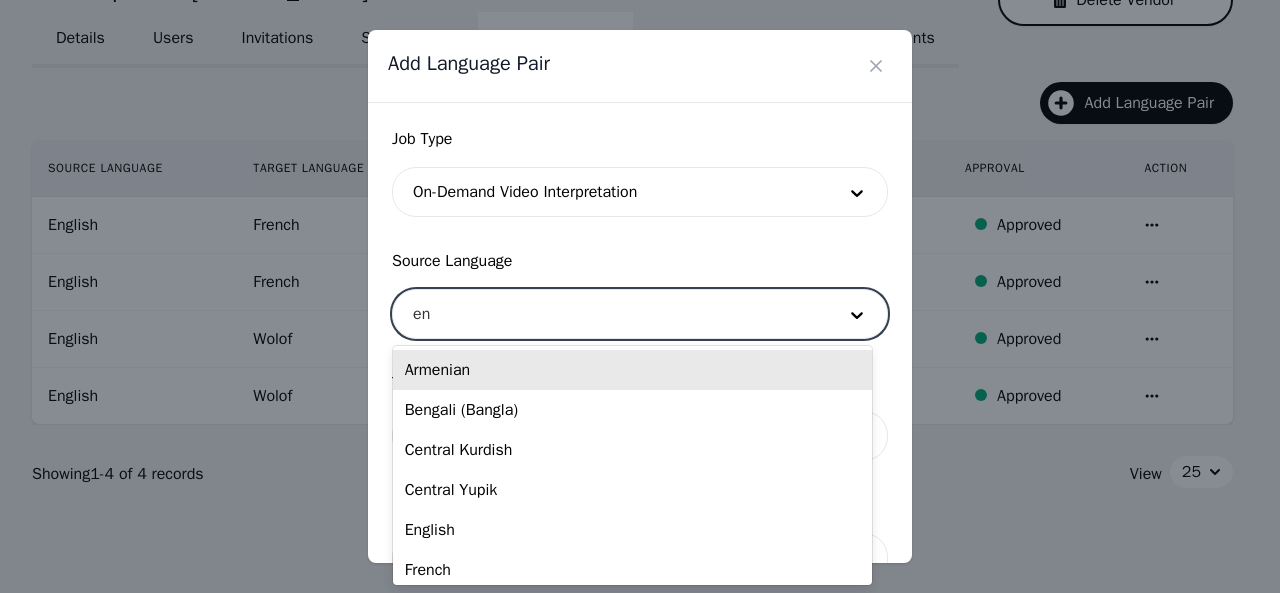 type on "eng" 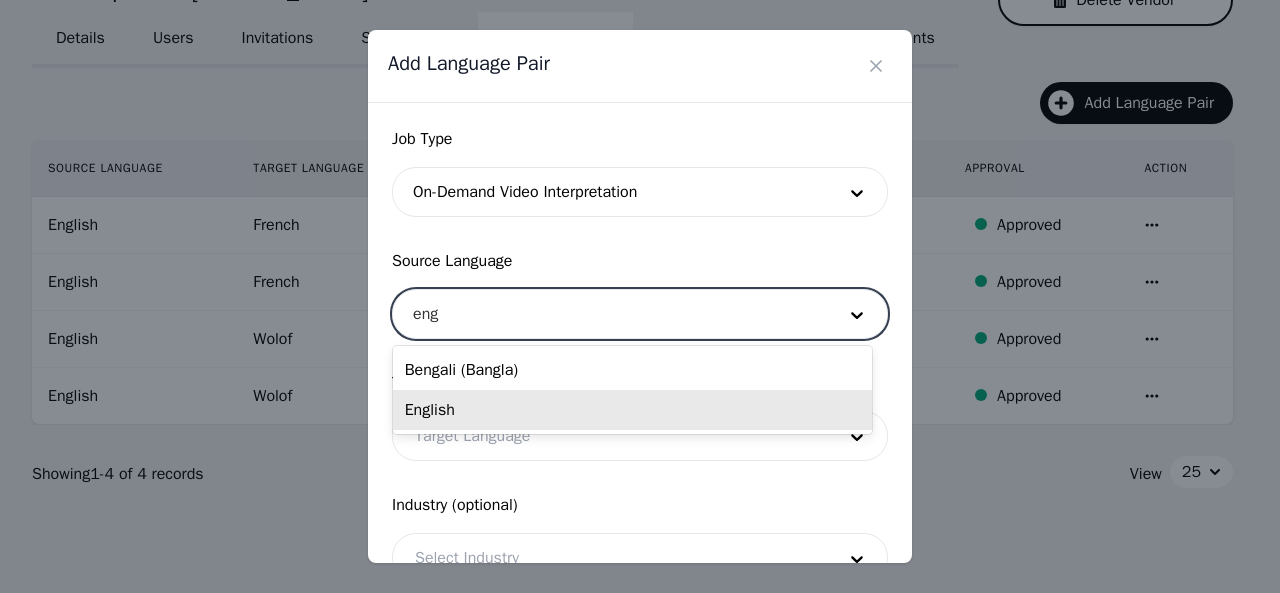 click on "English" at bounding box center (632, 410) 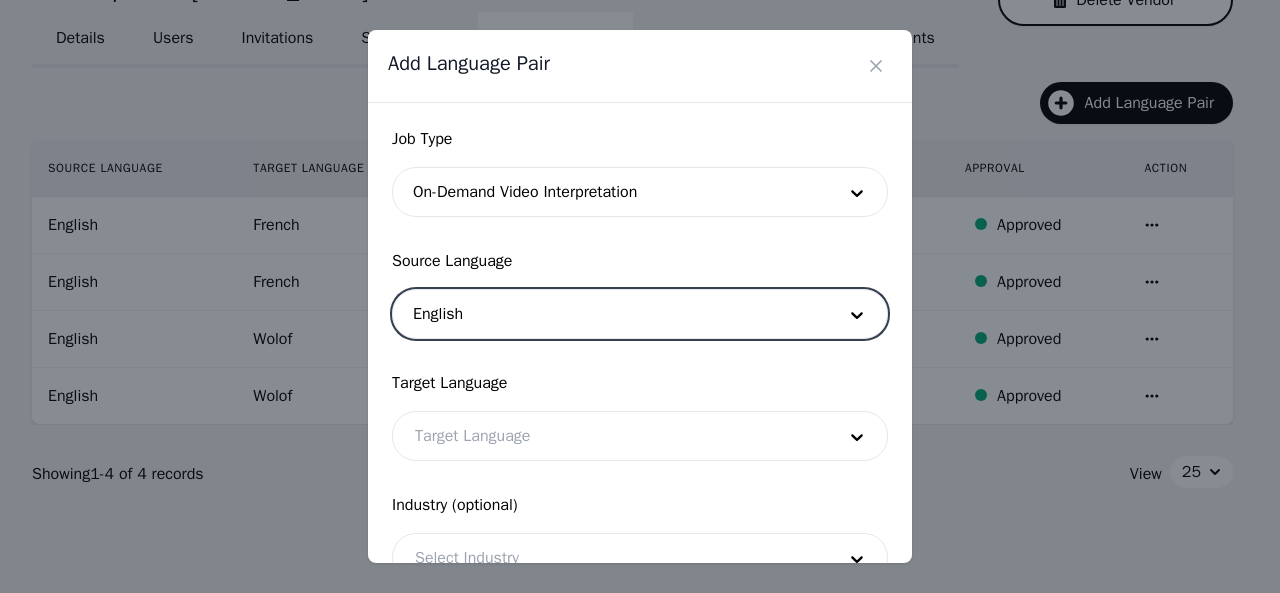 click at bounding box center (610, 436) 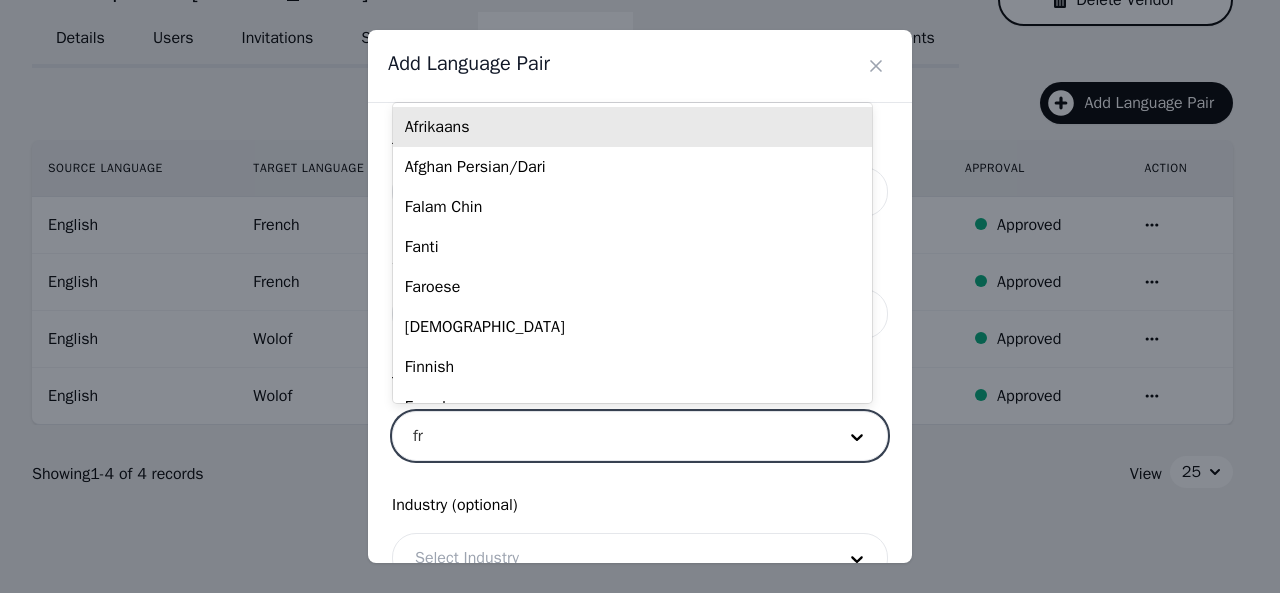 type on "fre" 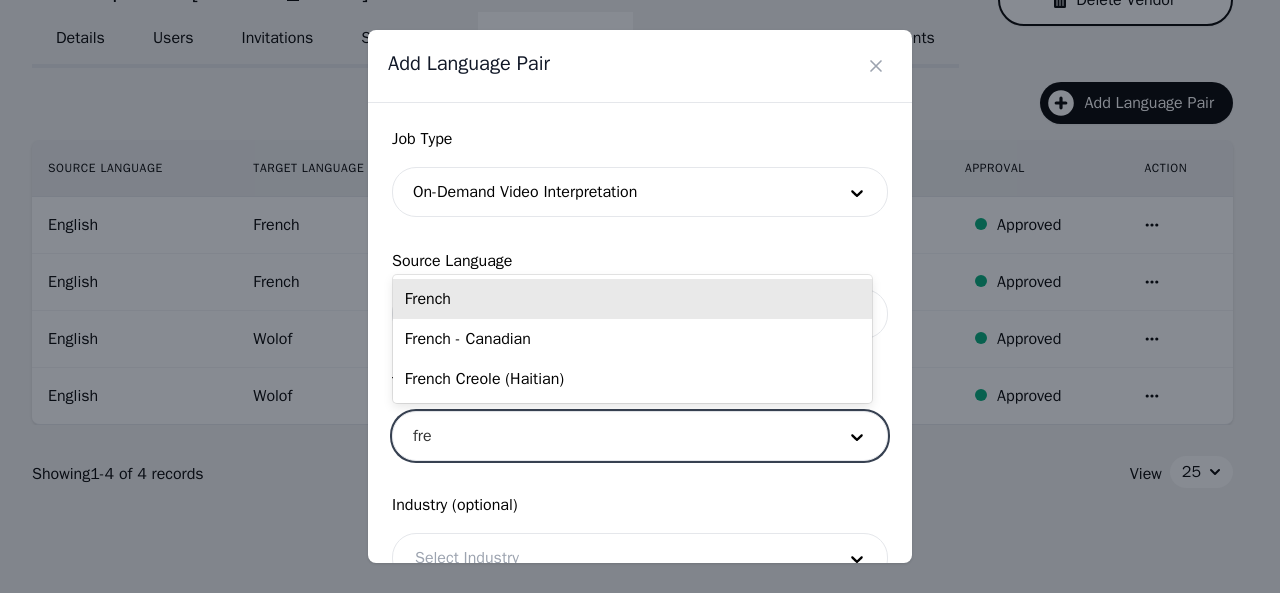 click on "French" at bounding box center [632, 299] 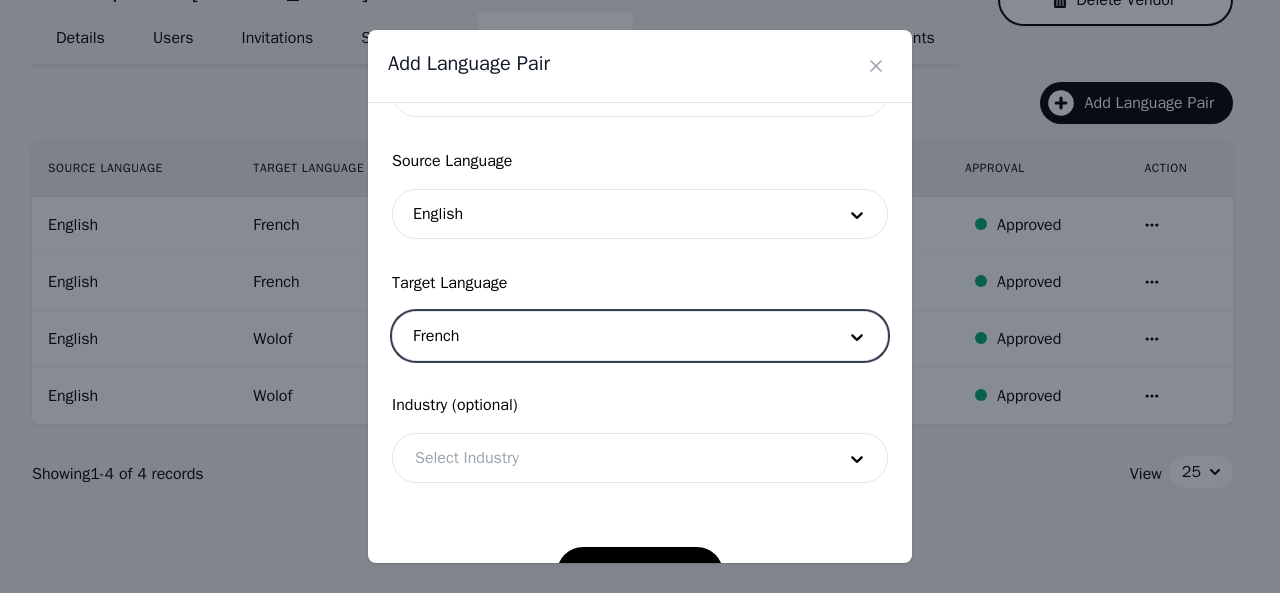 scroll, scrollTop: 158, scrollLeft: 0, axis: vertical 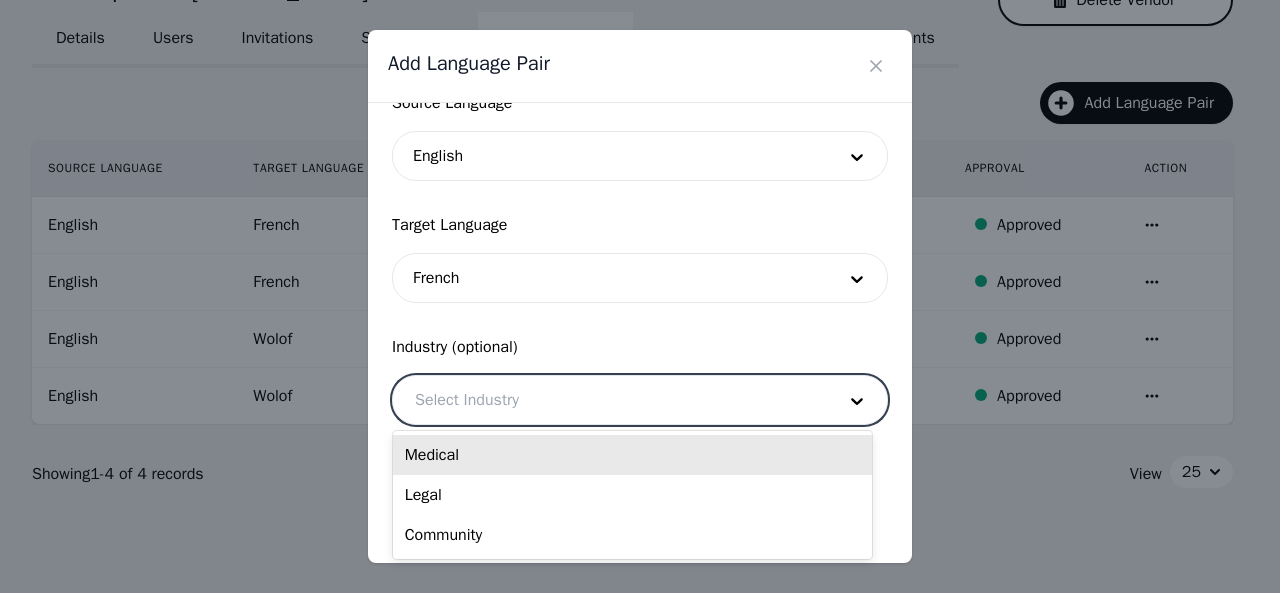 click at bounding box center (610, 400) 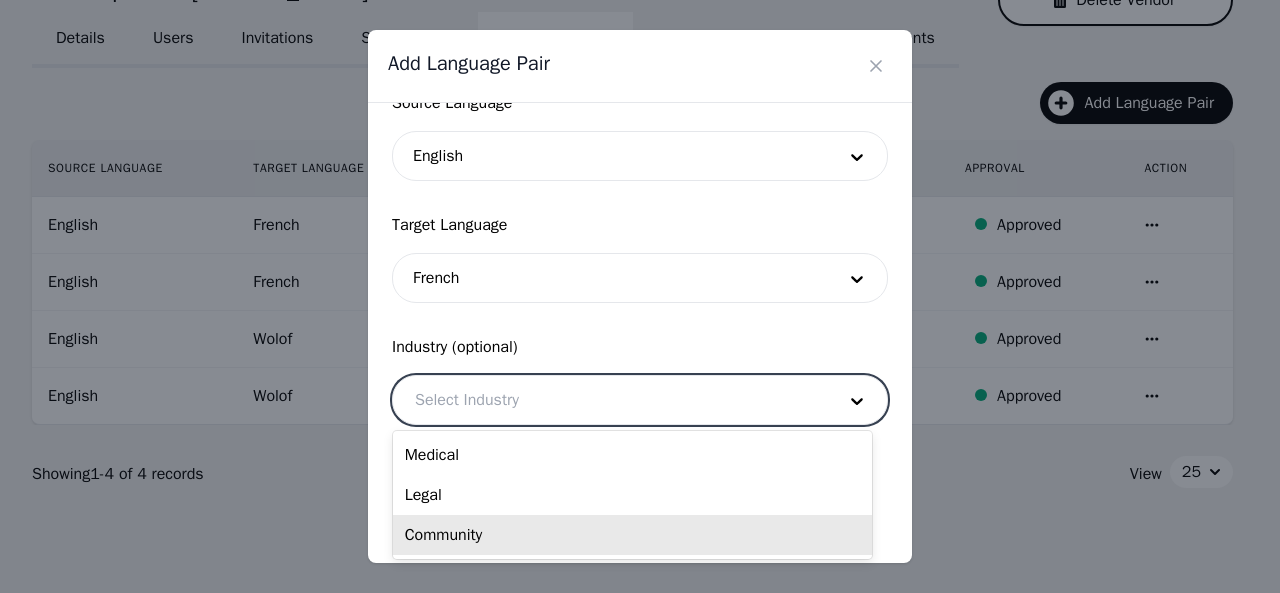 click on "Community" at bounding box center [632, 535] 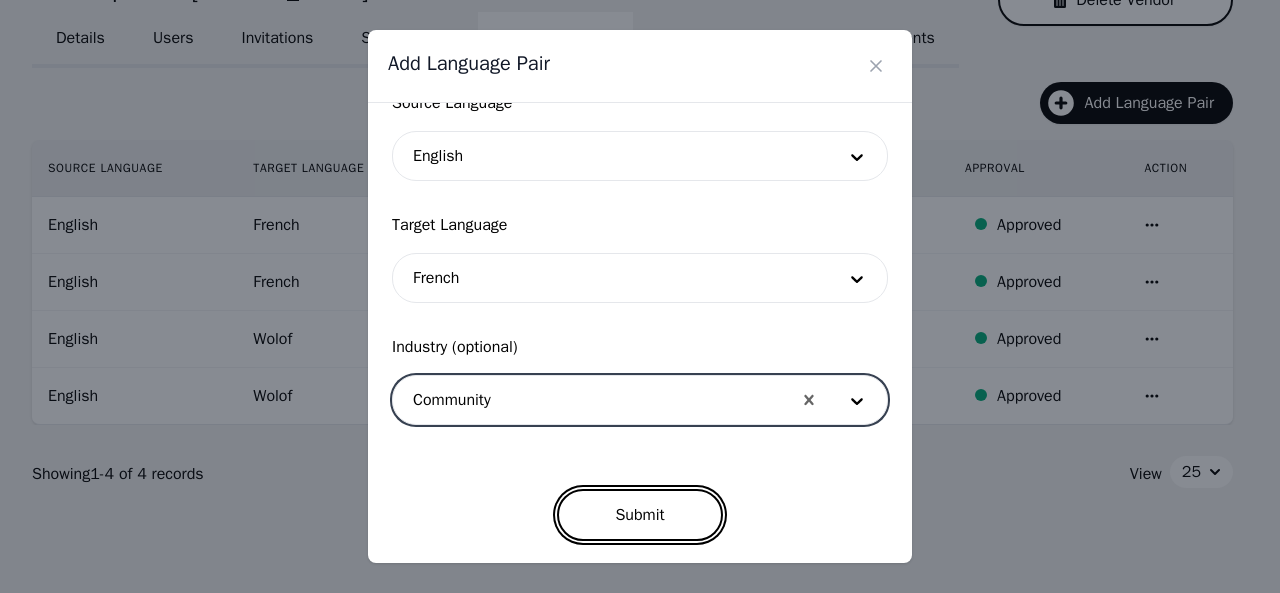 click on "Submit" at bounding box center [639, 515] 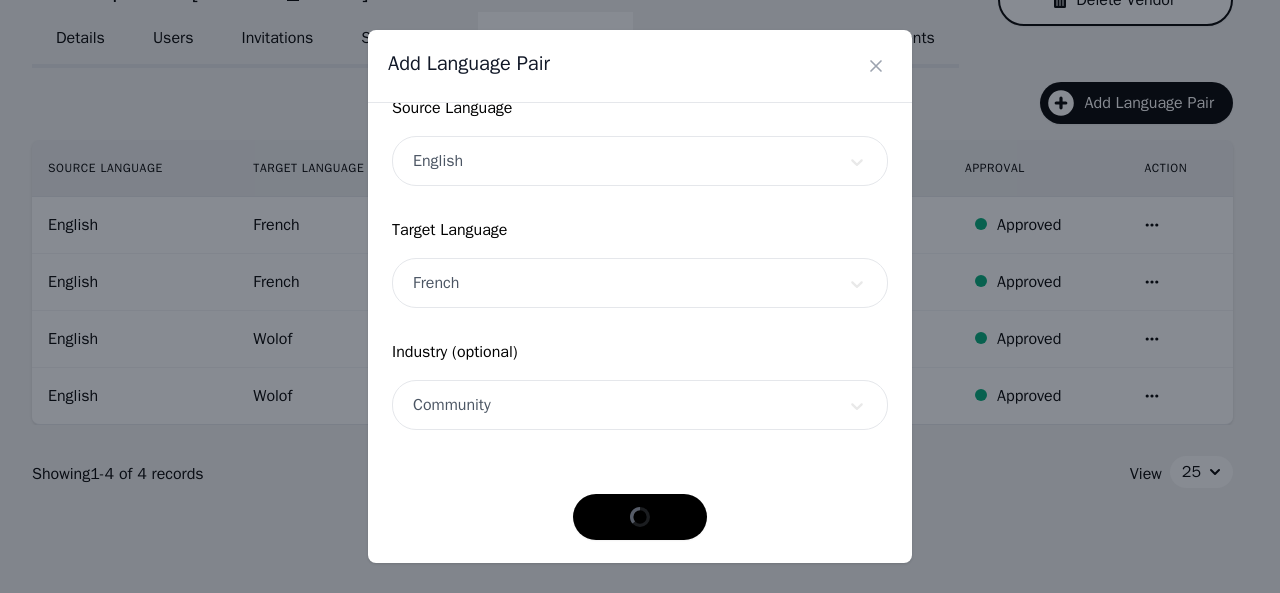scroll, scrollTop: 152, scrollLeft: 0, axis: vertical 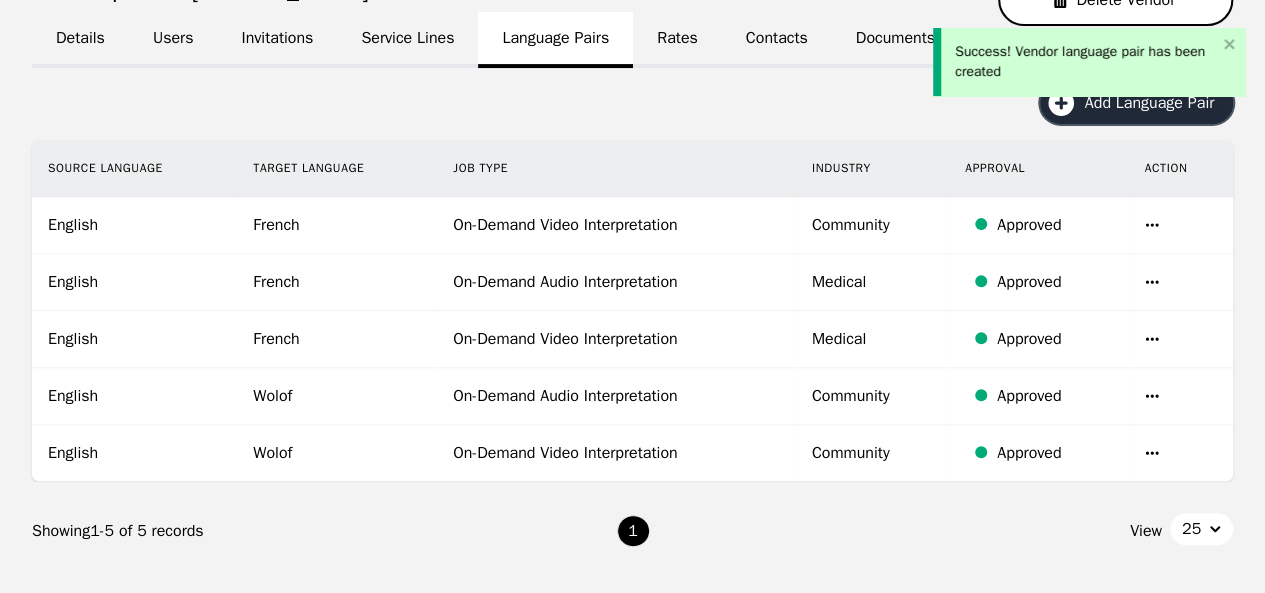 click on "Add Language Pair" at bounding box center (1156, 103) 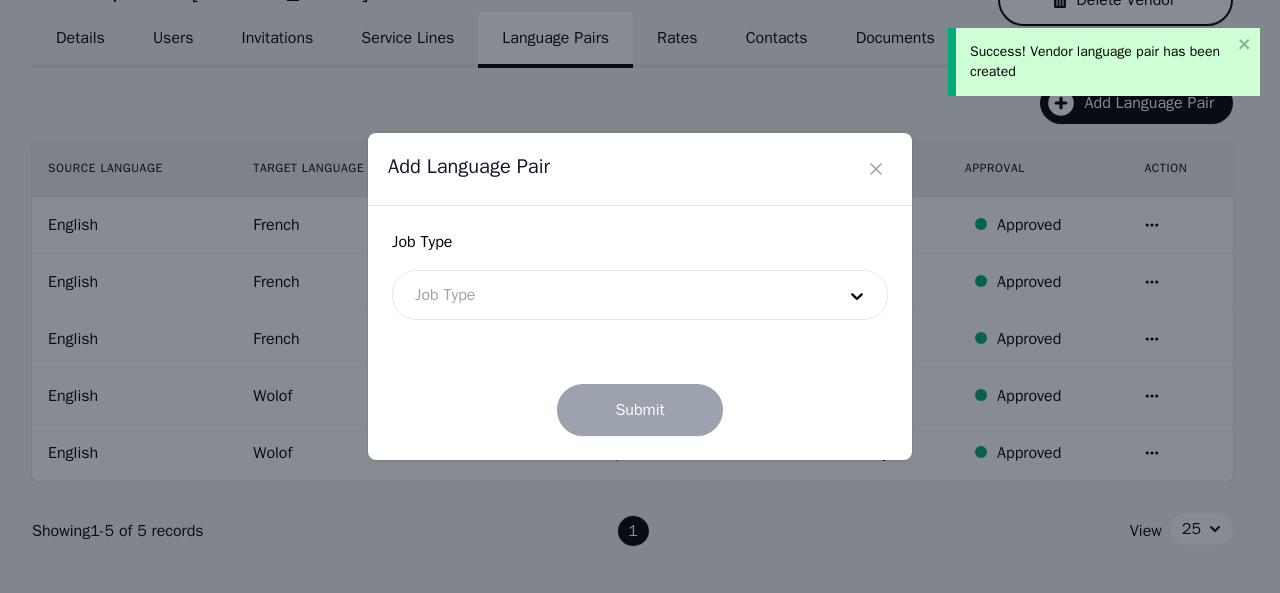 click at bounding box center [610, 295] 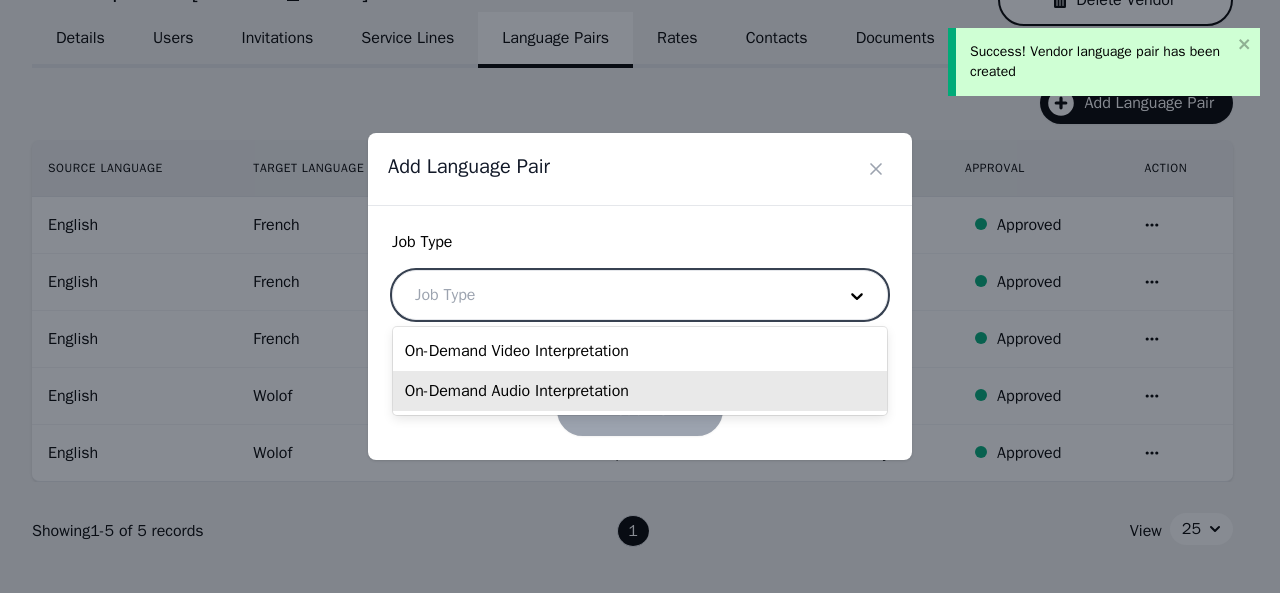click on "On-Demand Audio Interpretation" at bounding box center [640, 391] 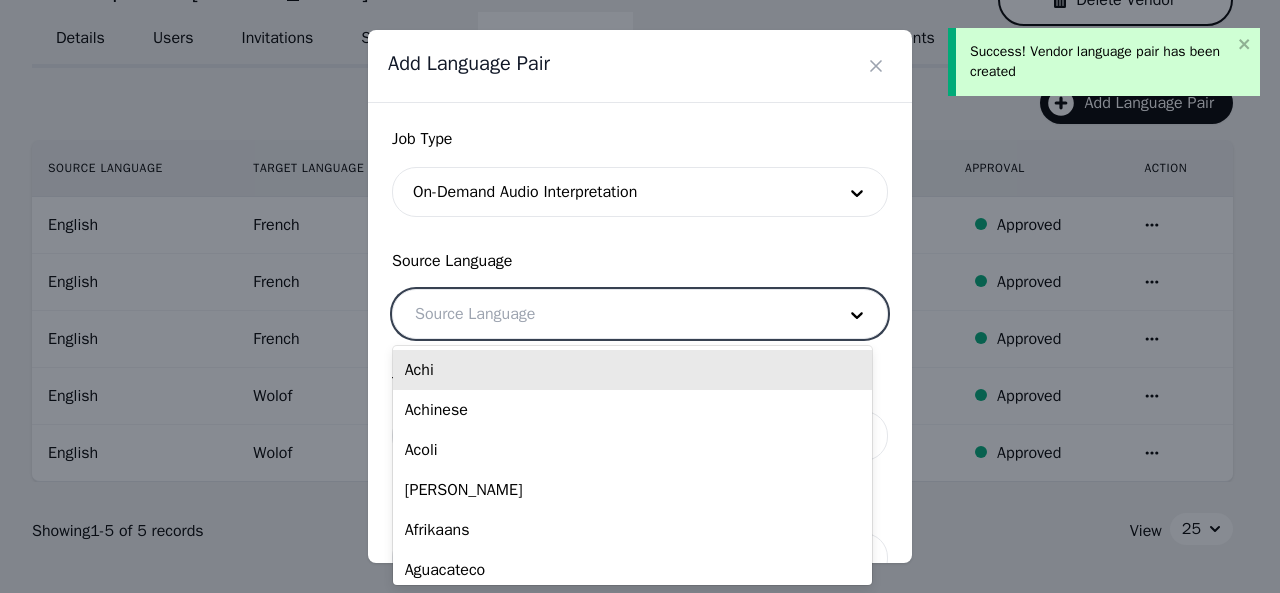 click at bounding box center [610, 314] 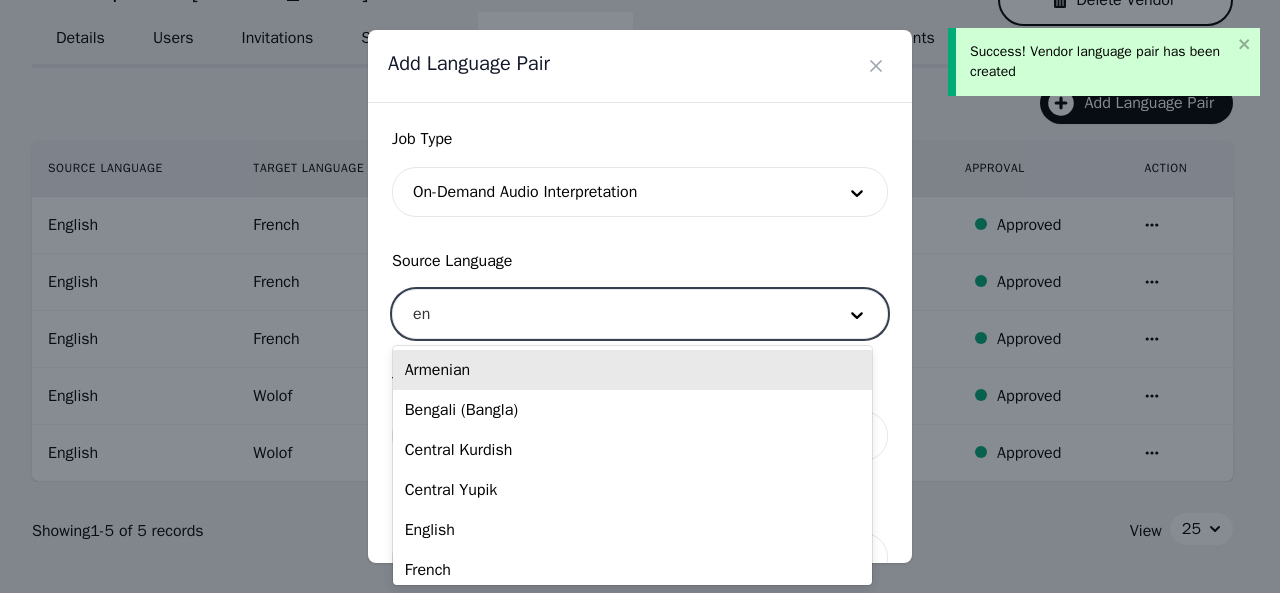 type on "eng" 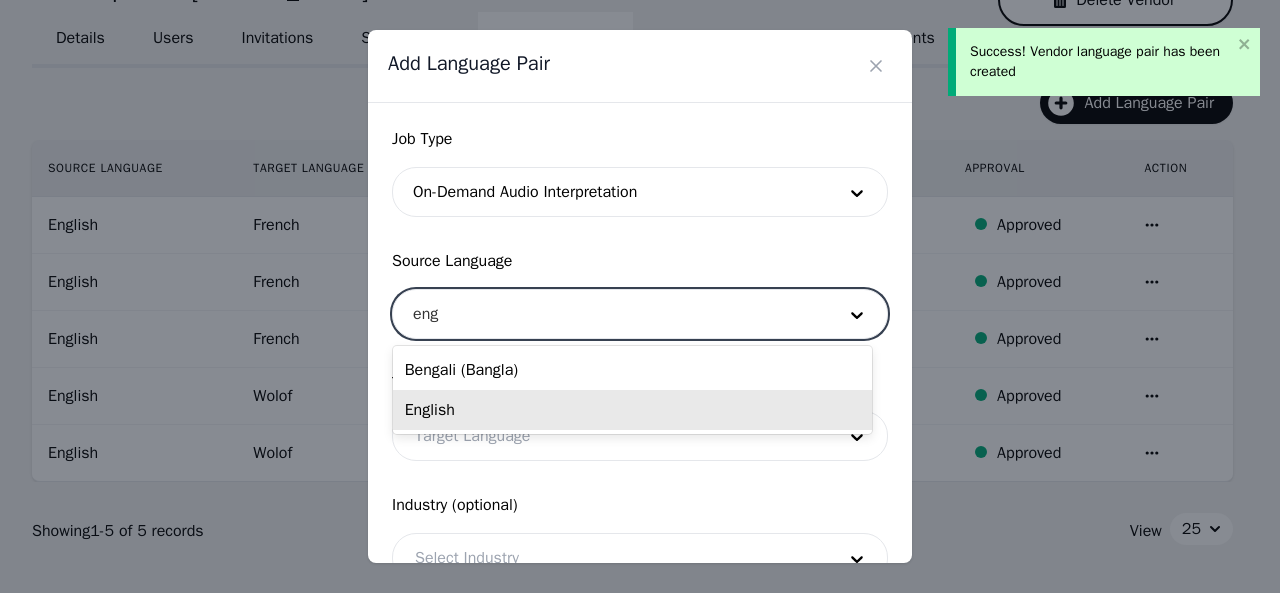 click on "English" at bounding box center (632, 410) 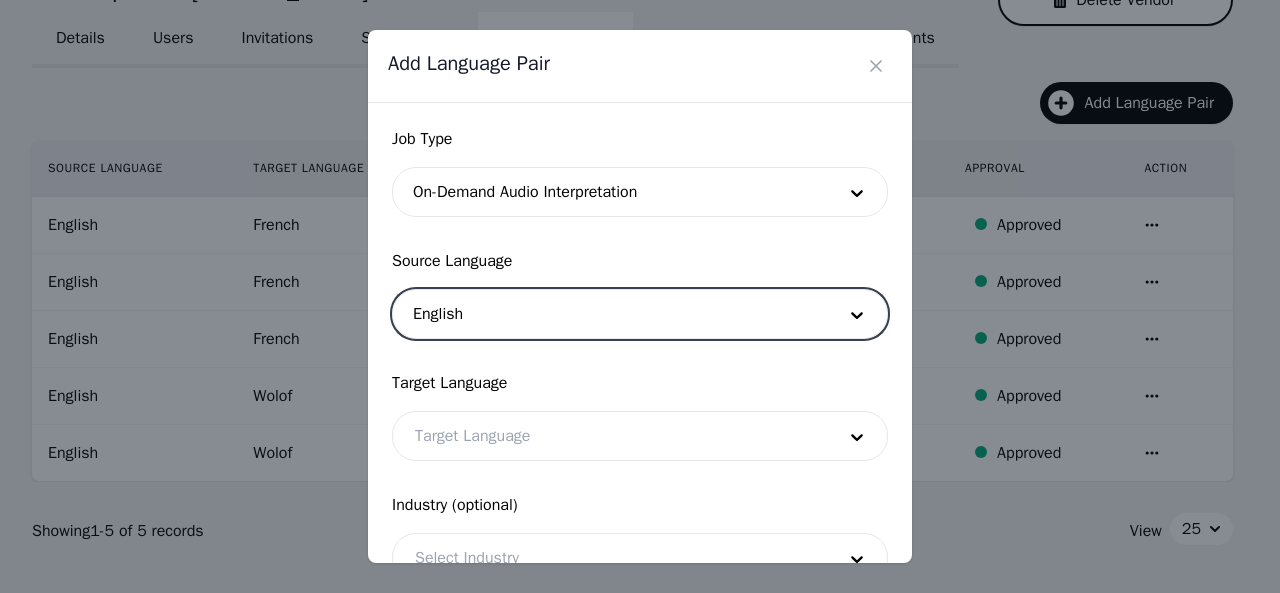 click at bounding box center (610, 436) 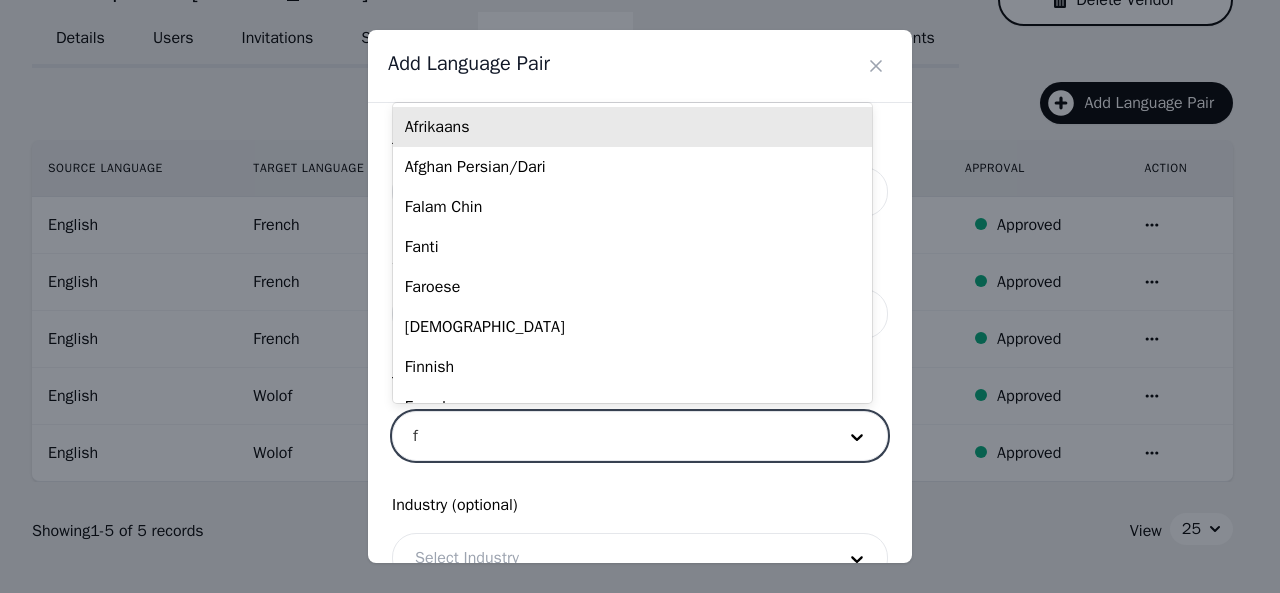 type on "fr" 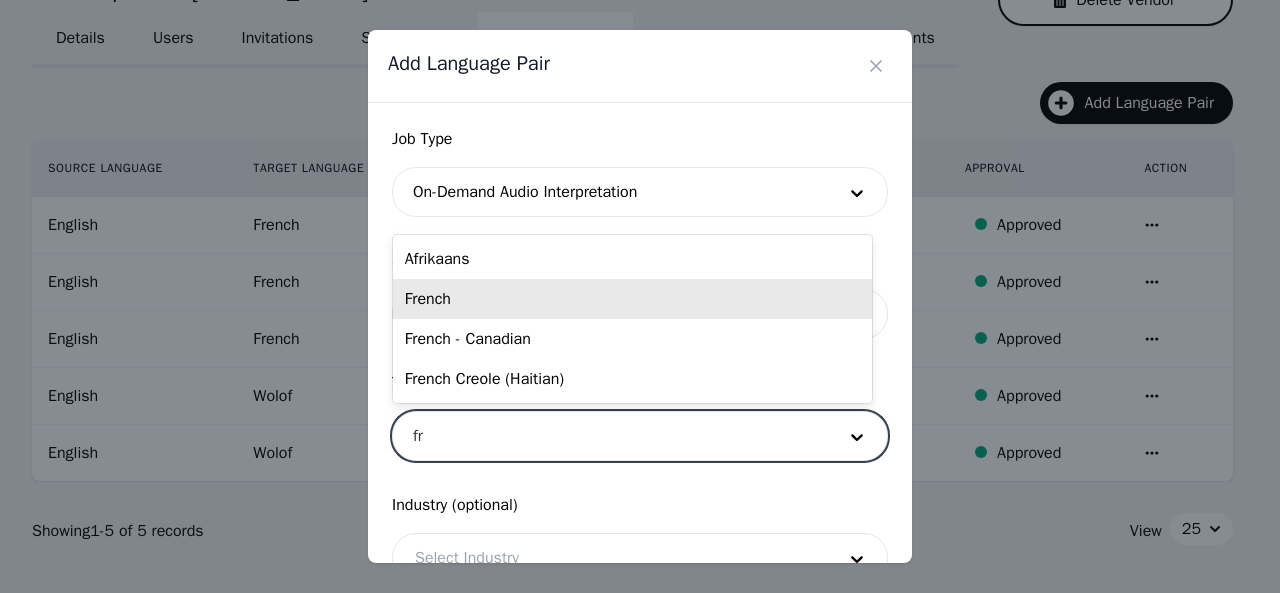 click on "French" at bounding box center [632, 299] 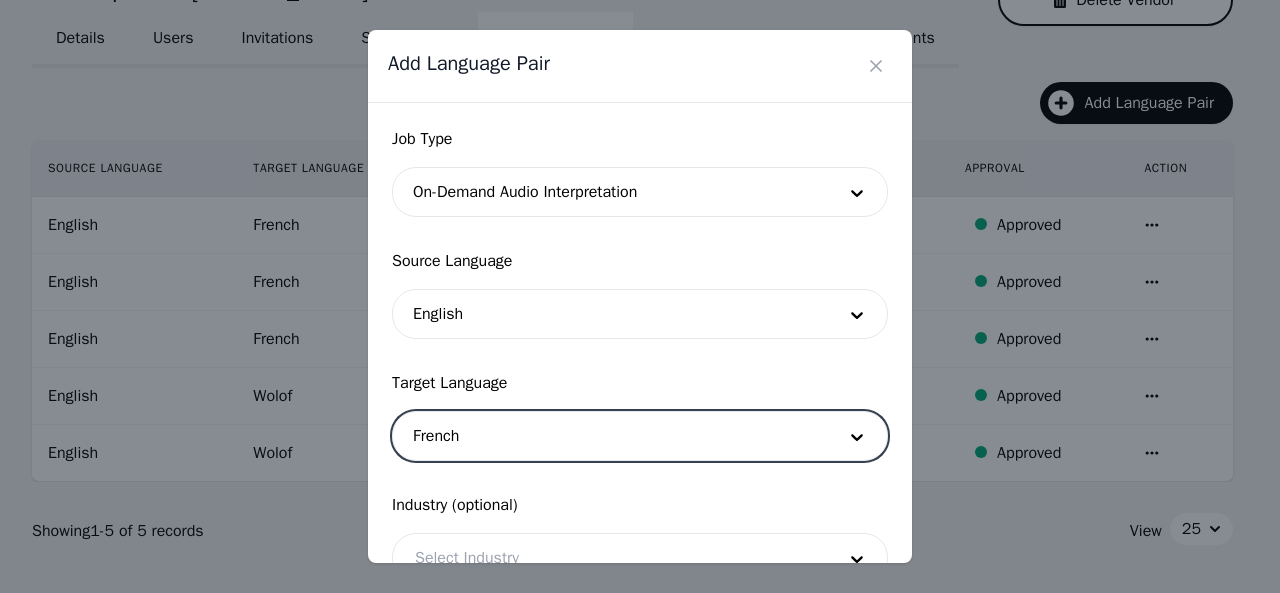 type 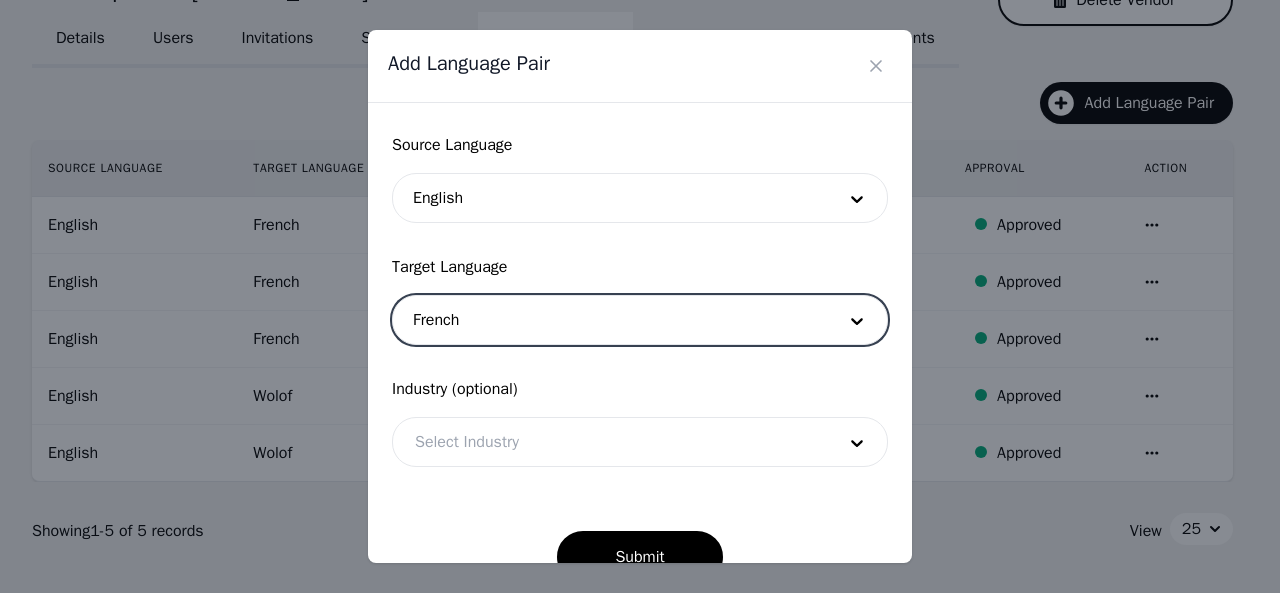 scroll, scrollTop: 158, scrollLeft: 0, axis: vertical 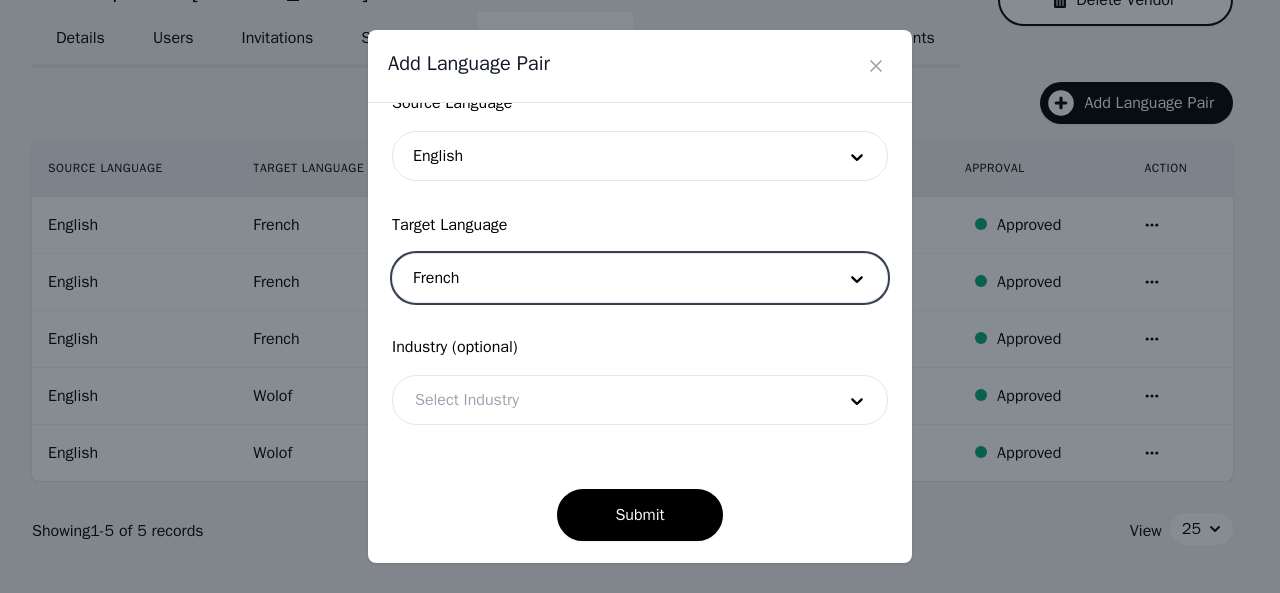 click at bounding box center [610, 400] 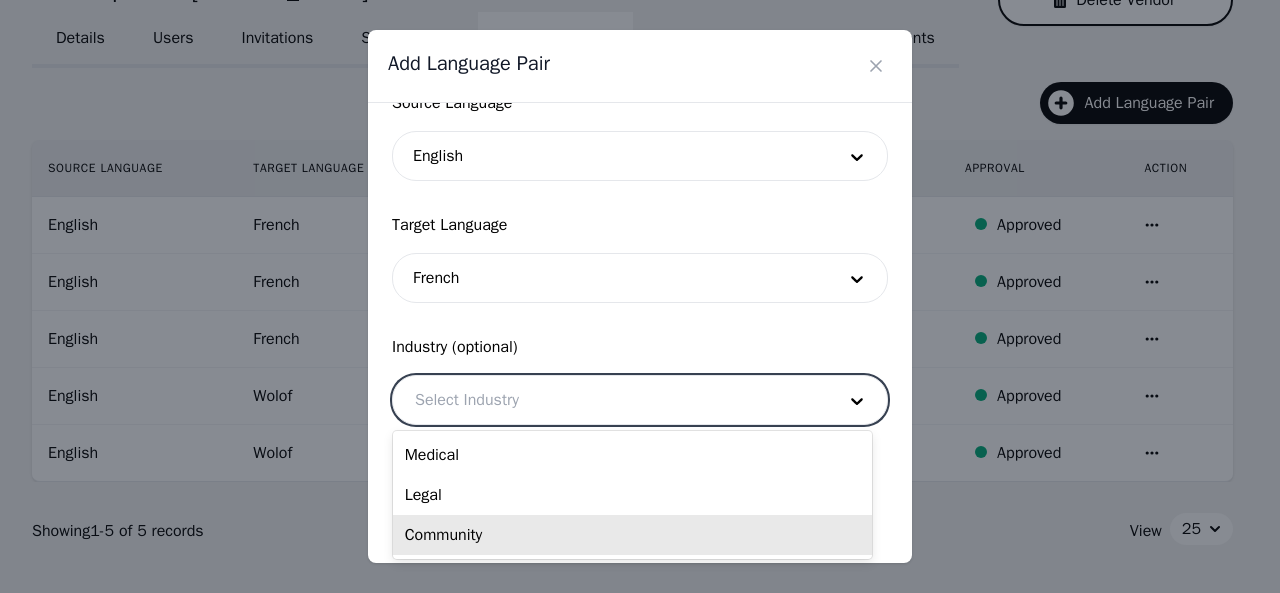 click on "Community" at bounding box center (632, 535) 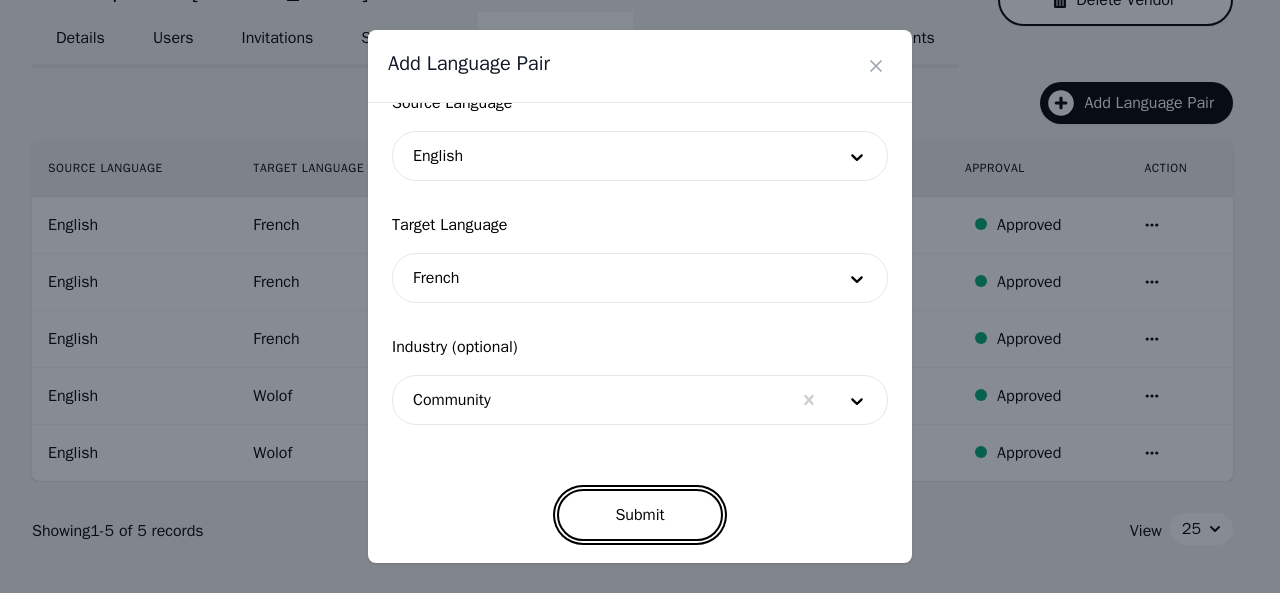 click on "Submit" at bounding box center [639, 515] 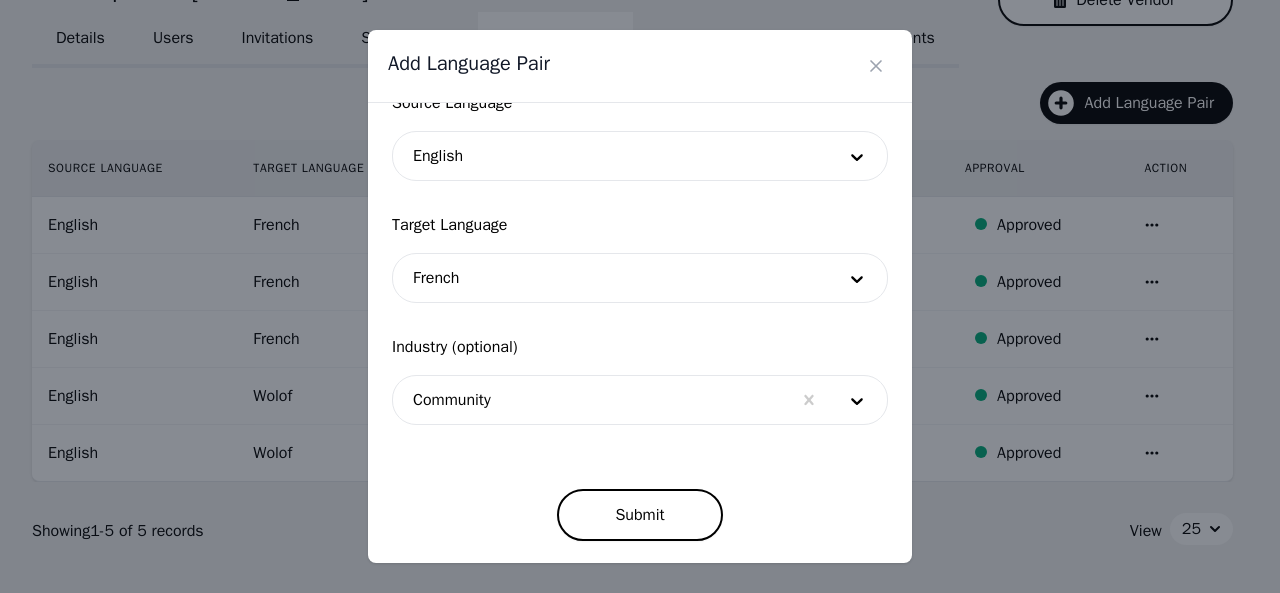 scroll, scrollTop: 152, scrollLeft: 0, axis: vertical 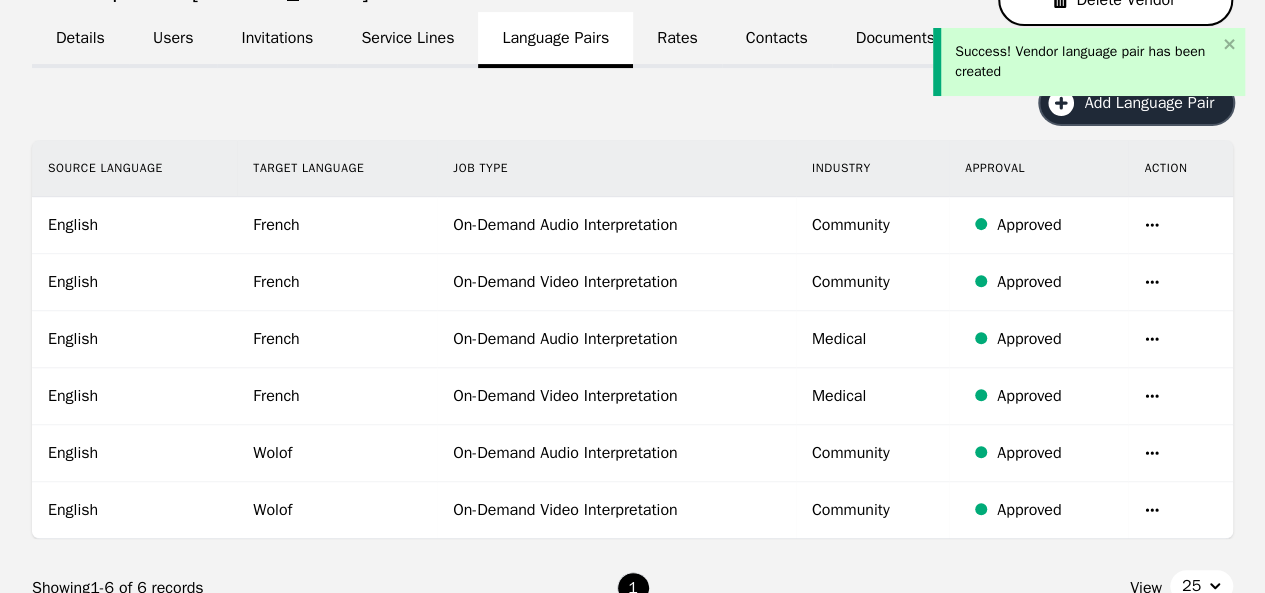 click on "Add Language Pair" at bounding box center (1156, 103) 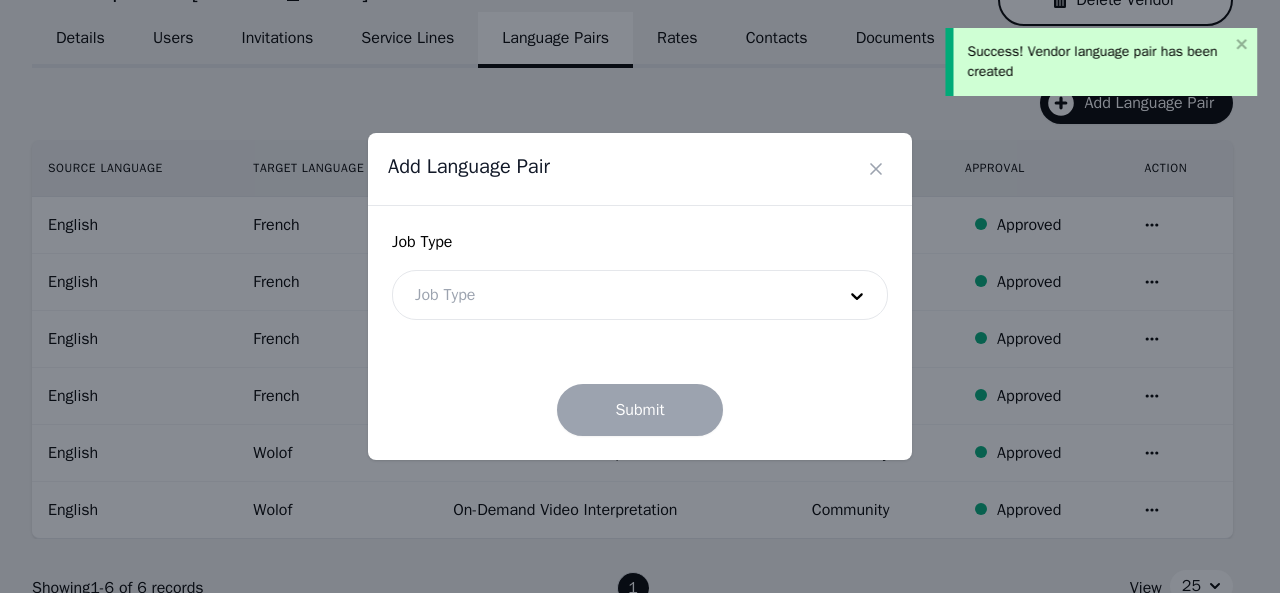 click at bounding box center (610, 295) 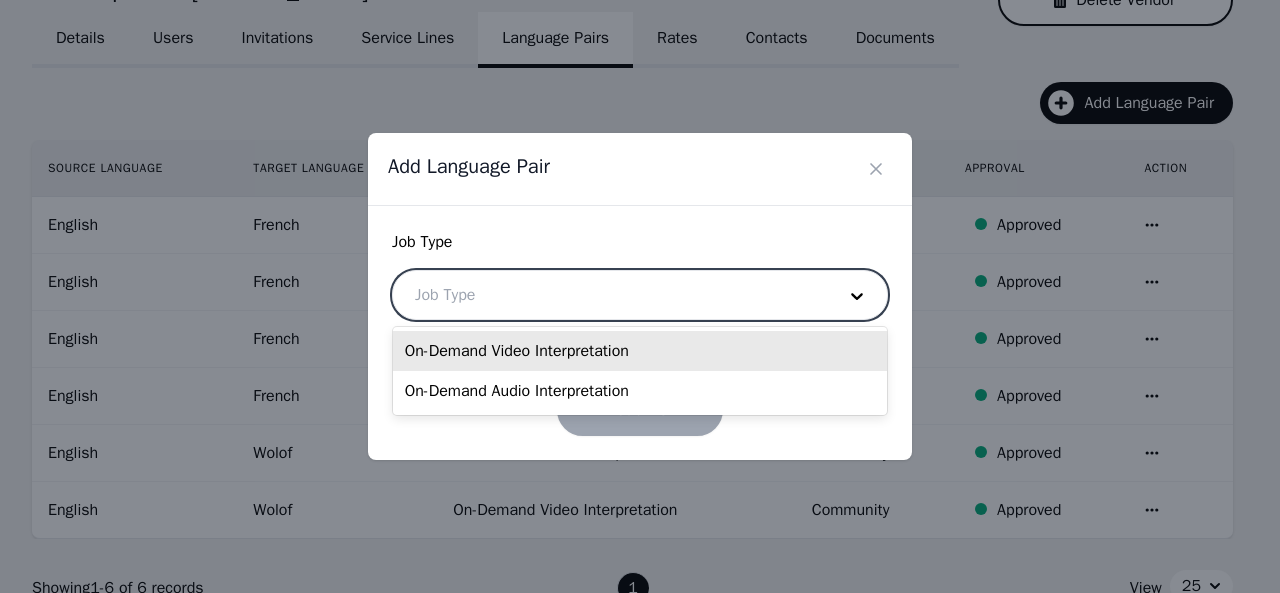 click on "On-Demand Video Interpretation" at bounding box center [640, 351] 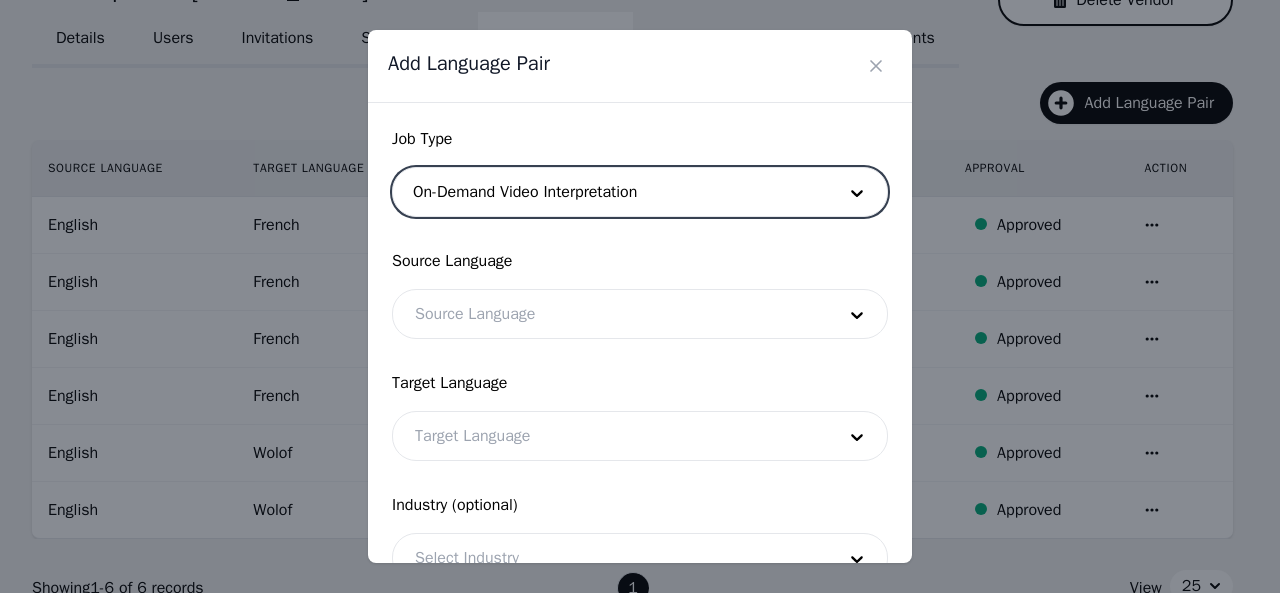 click at bounding box center [610, 314] 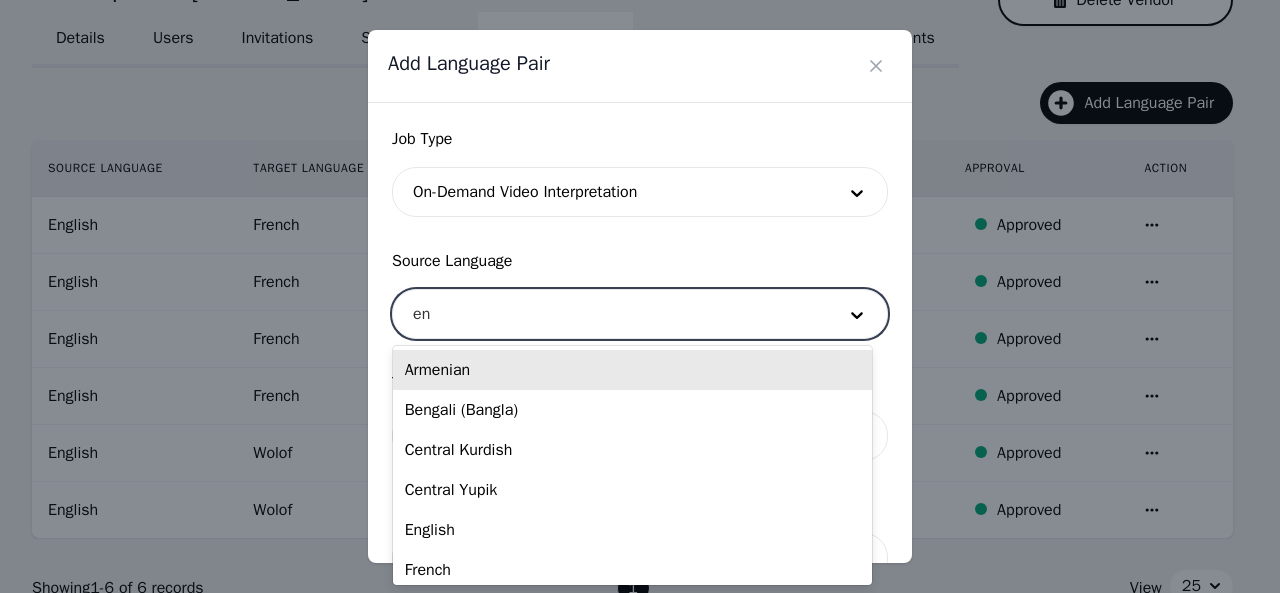 type on "eng" 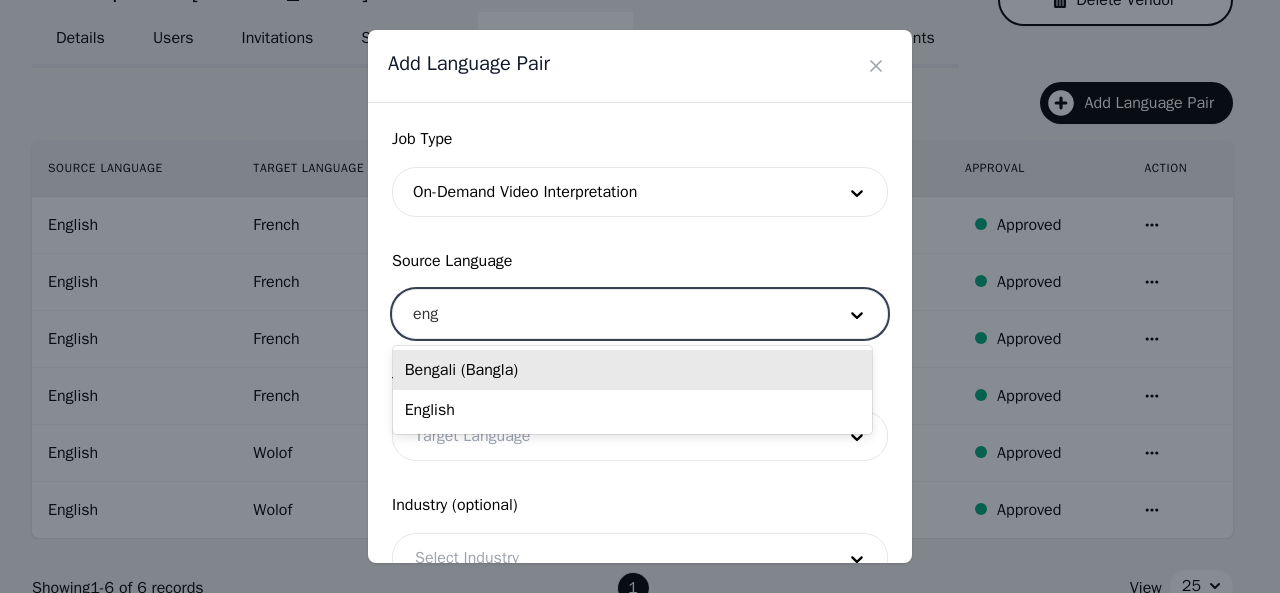 click on "Bengali (Bangla)" at bounding box center [632, 370] 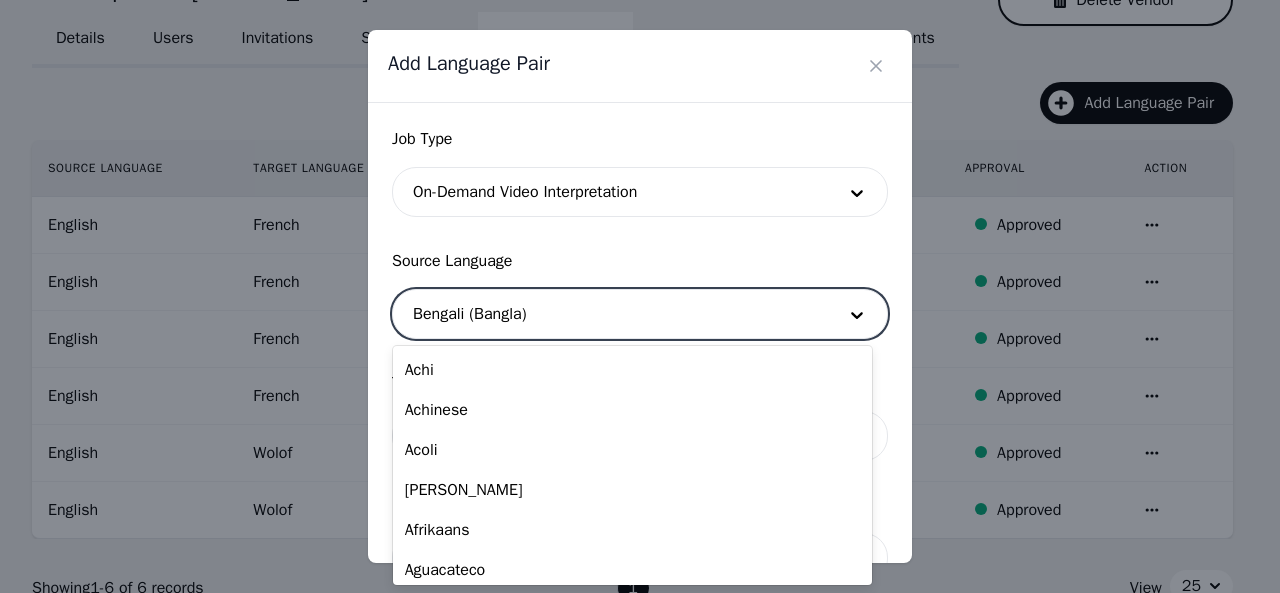click at bounding box center [610, 314] 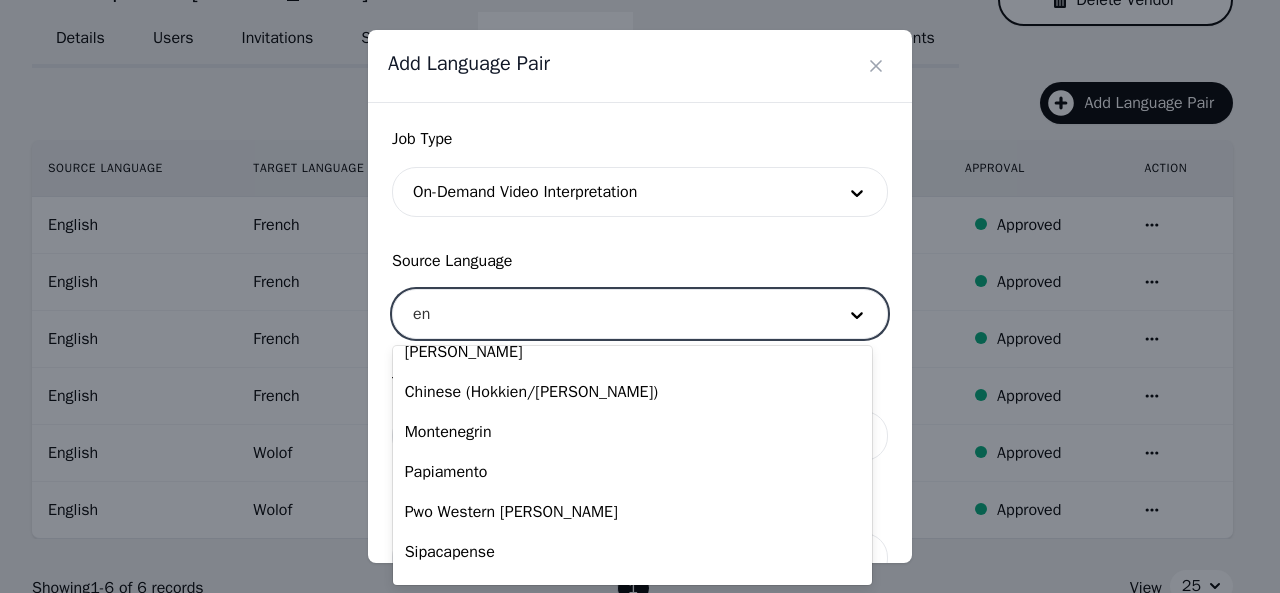 scroll, scrollTop: 0, scrollLeft: 0, axis: both 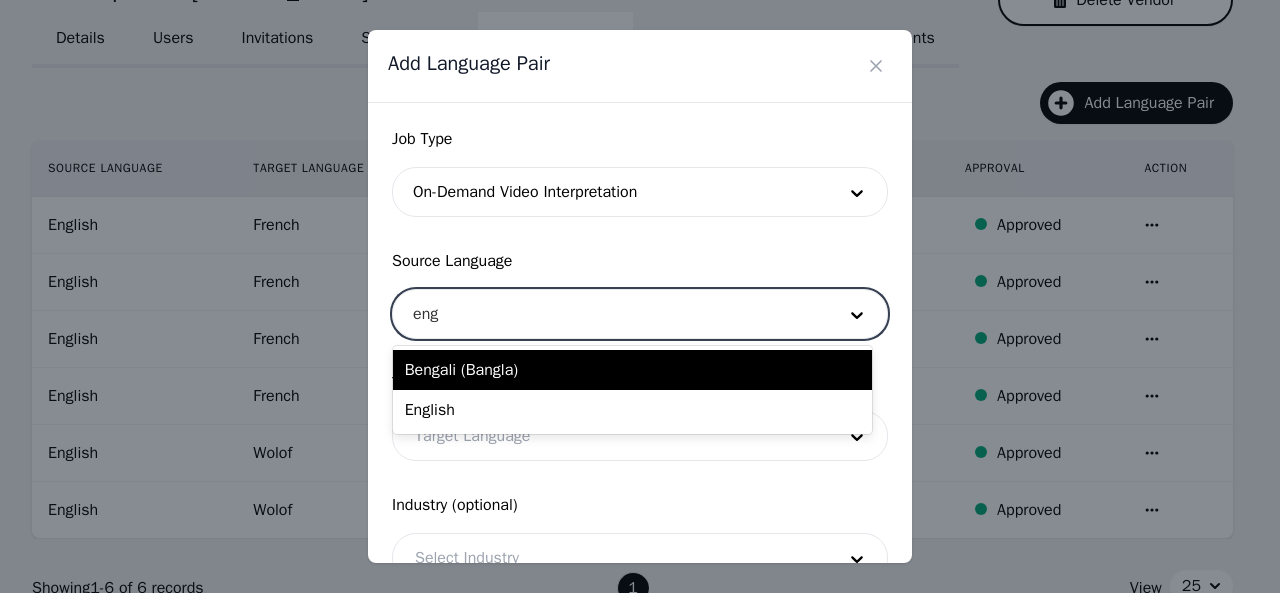 type on "engl" 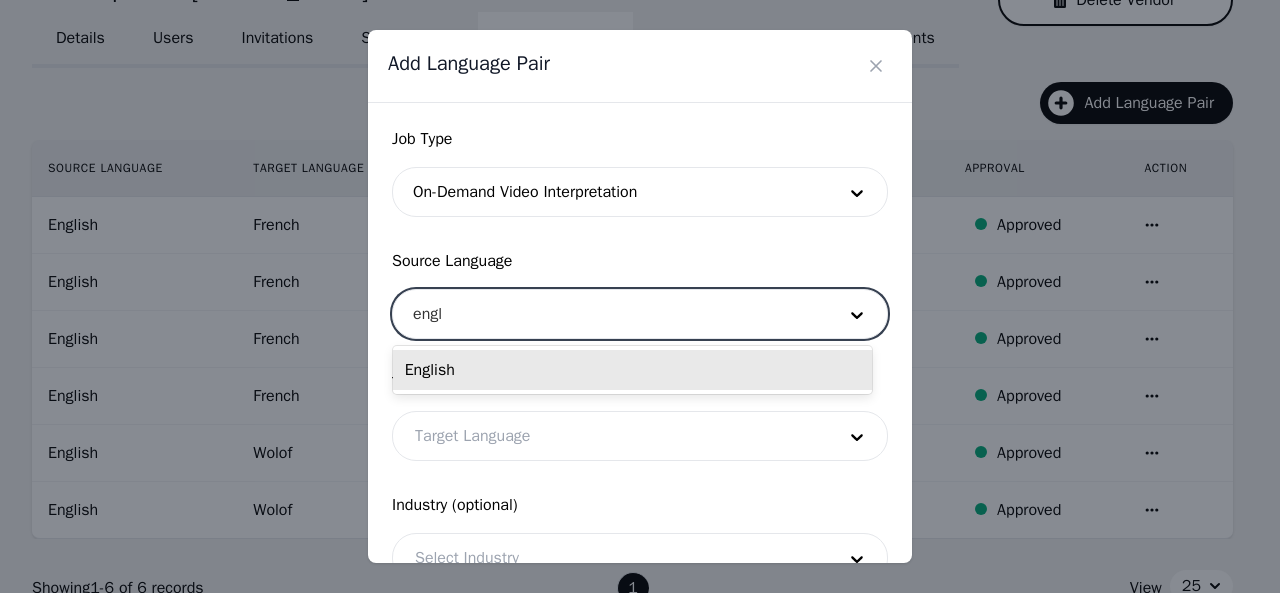 click on "English" at bounding box center (632, 370) 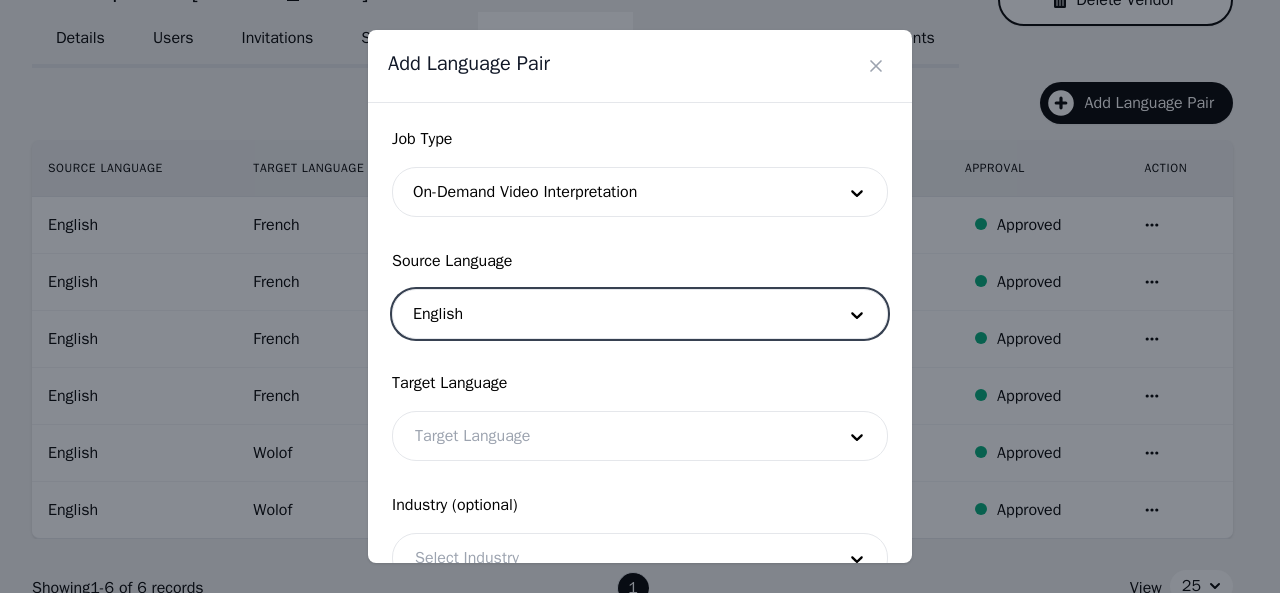 click at bounding box center (610, 436) 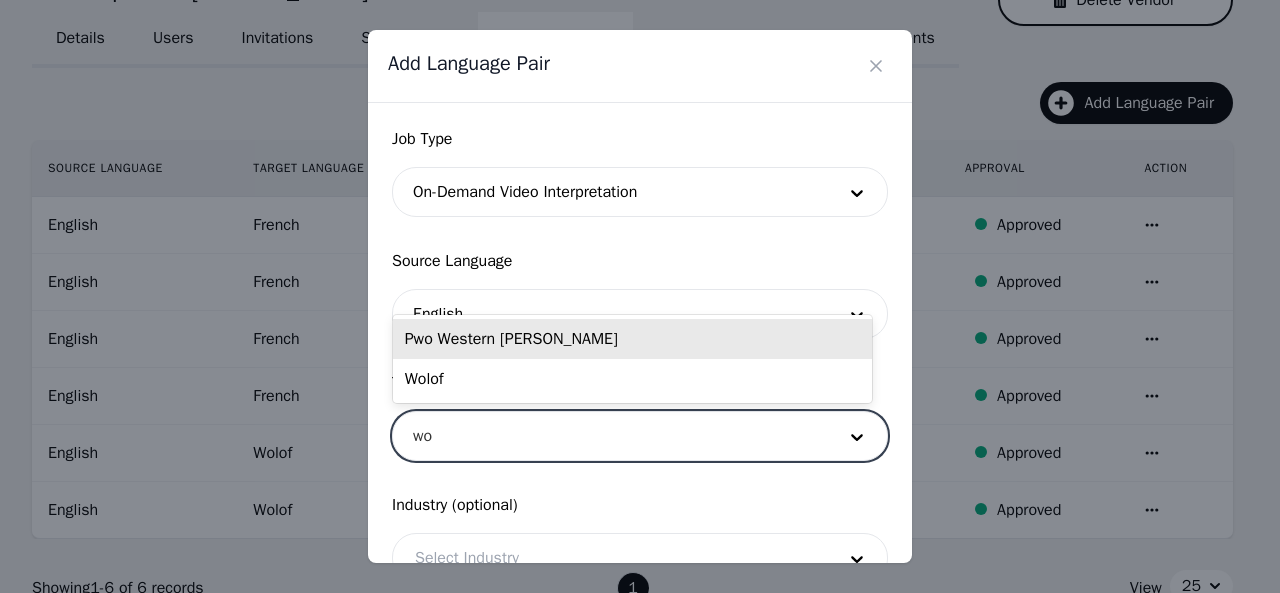 type on "wol" 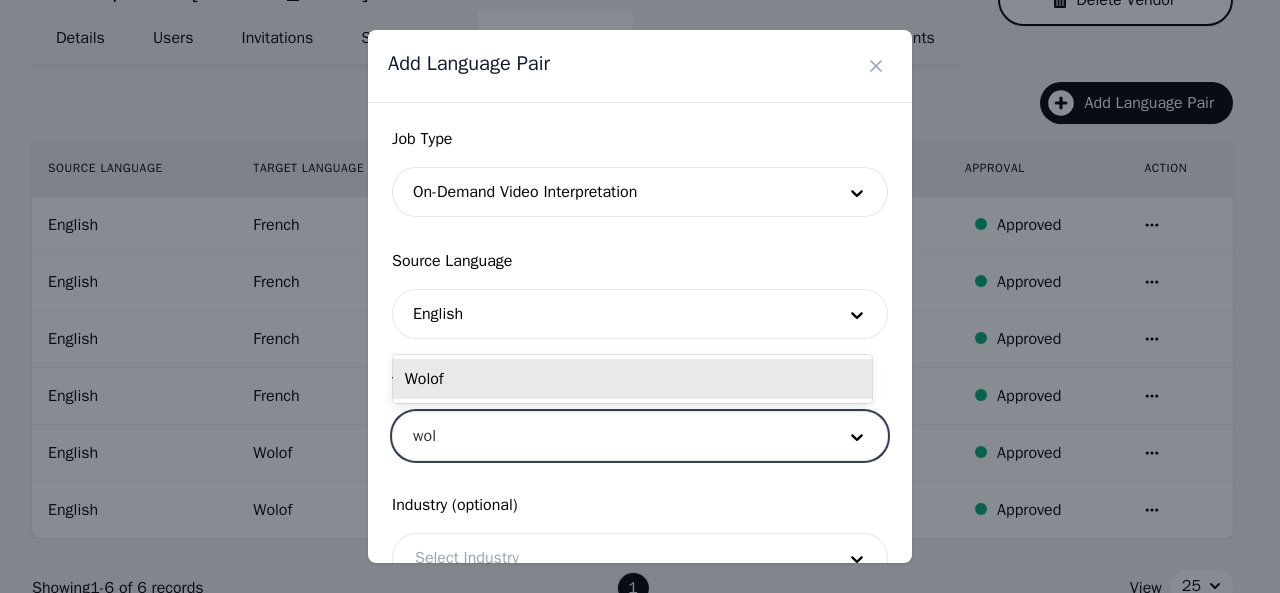 click on "Wolof" at bounding box center (632, 379) 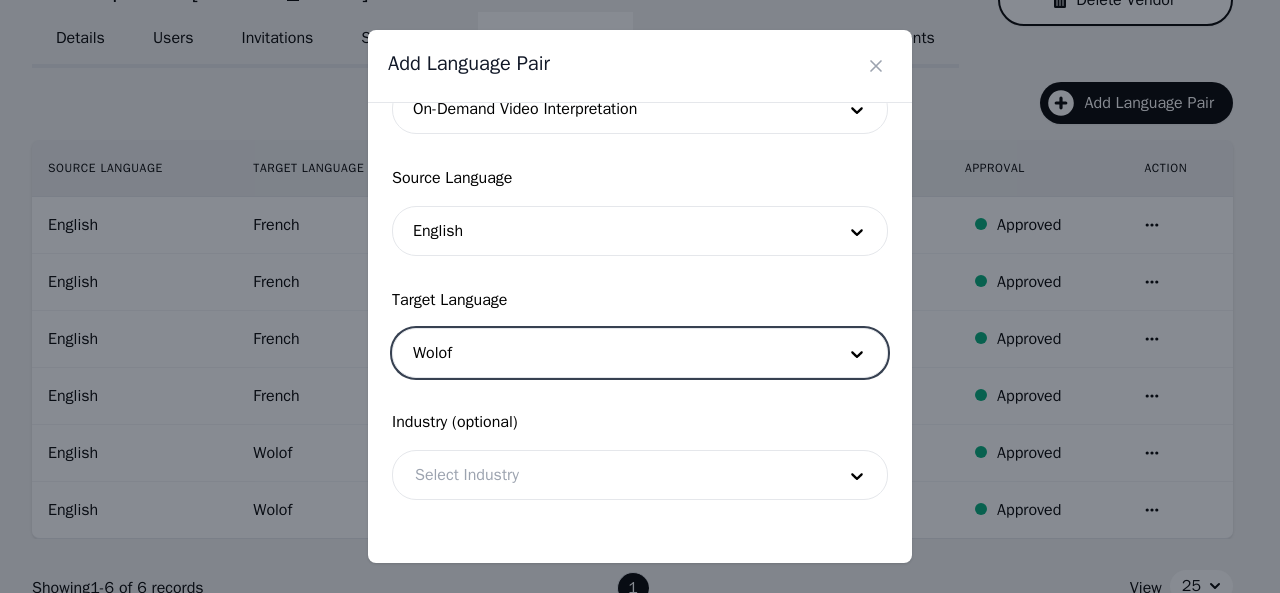 scroll, scrollTop: 158, scrollLeft: 0, axis: vertical 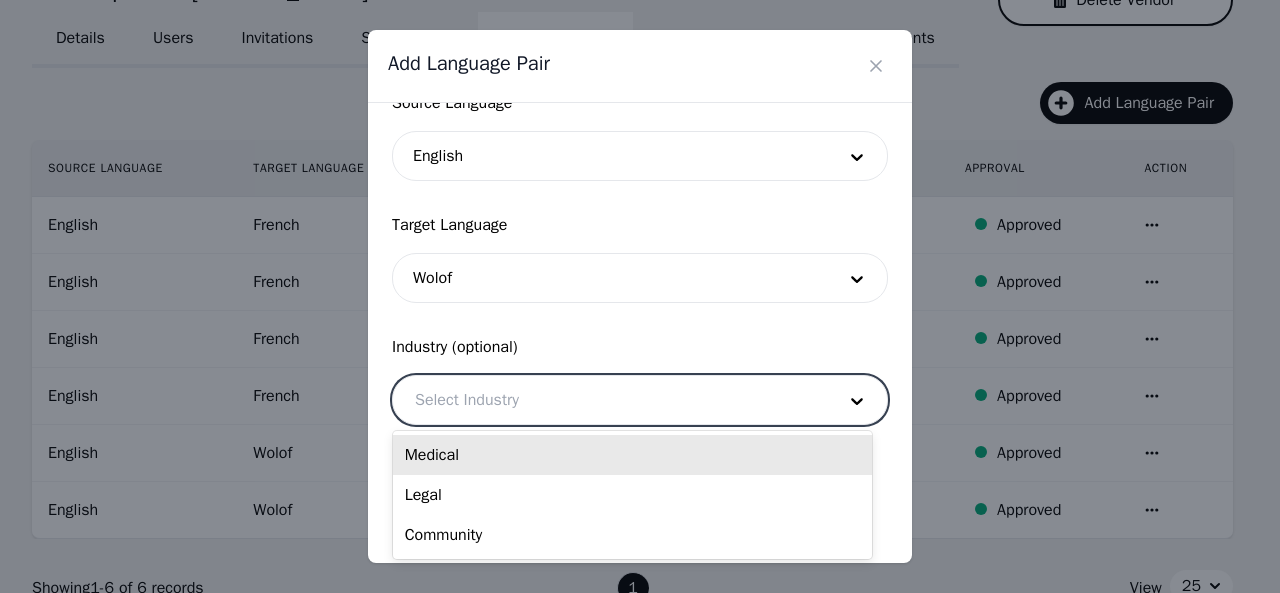 click at bounding box center (610, 400) 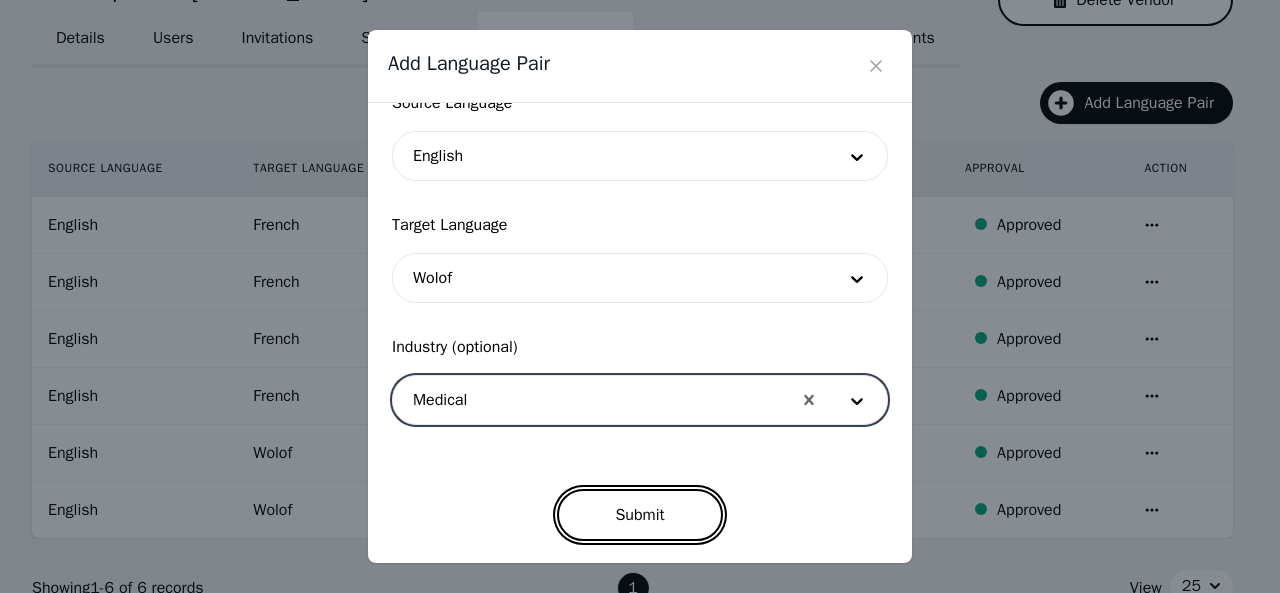click on "Submit" at bounding box center [639, 515] 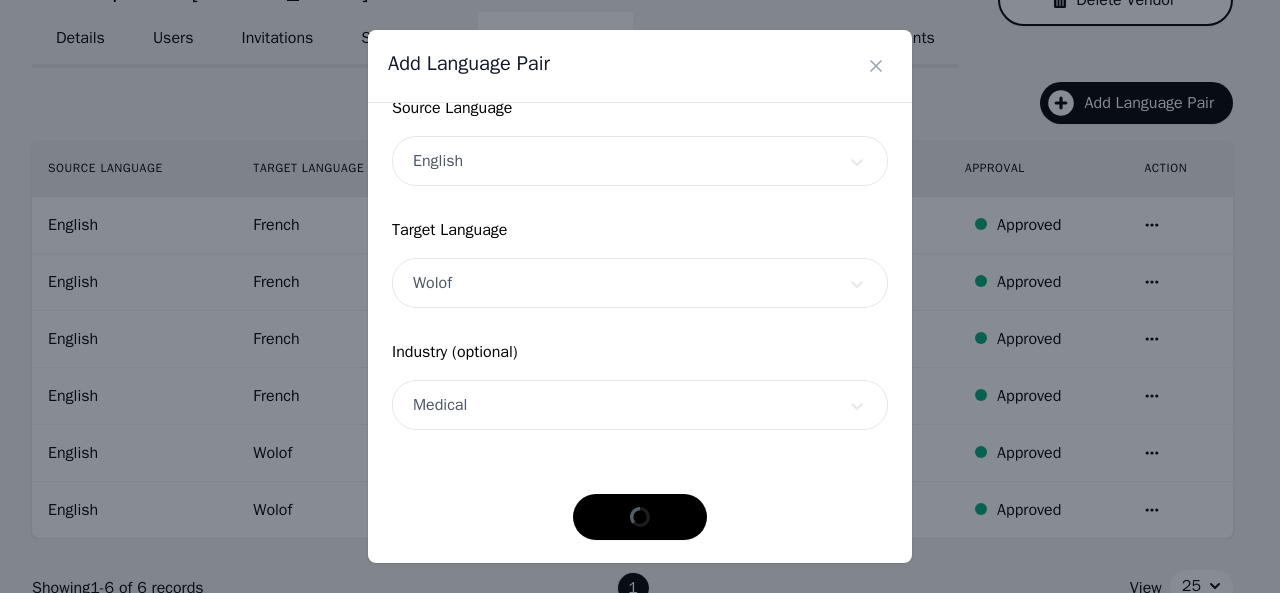 scroll, scrollTop: 152, scrollLeft: 0, axis: vertical 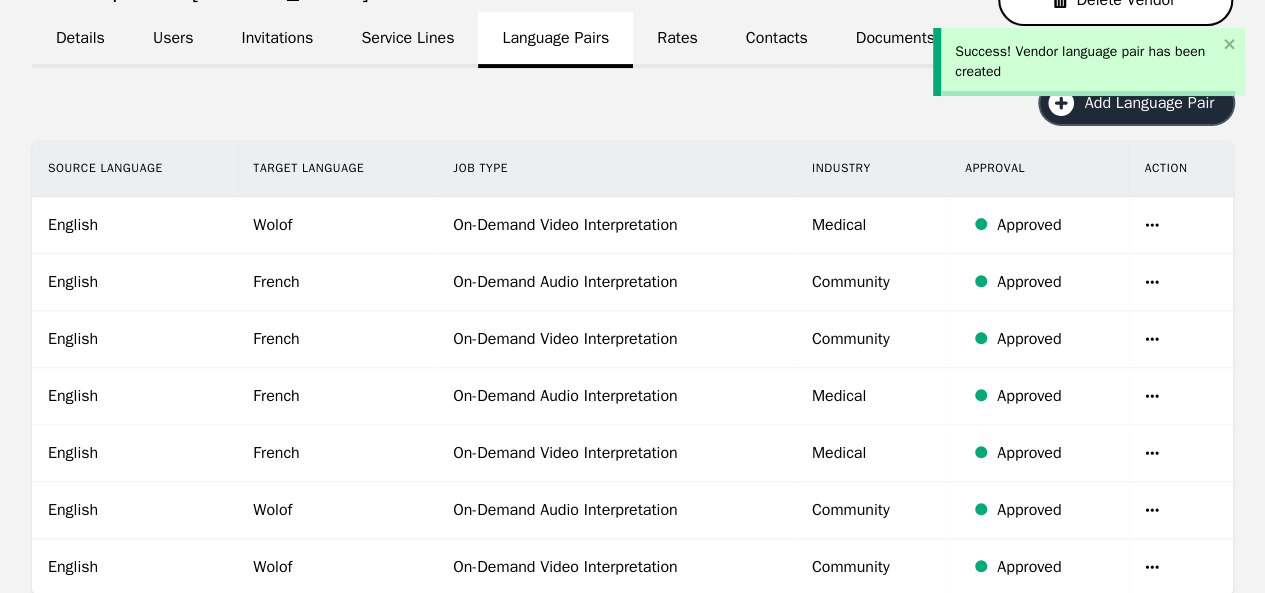 click on "Add Language Pair" at bounding box center (1156, 103) 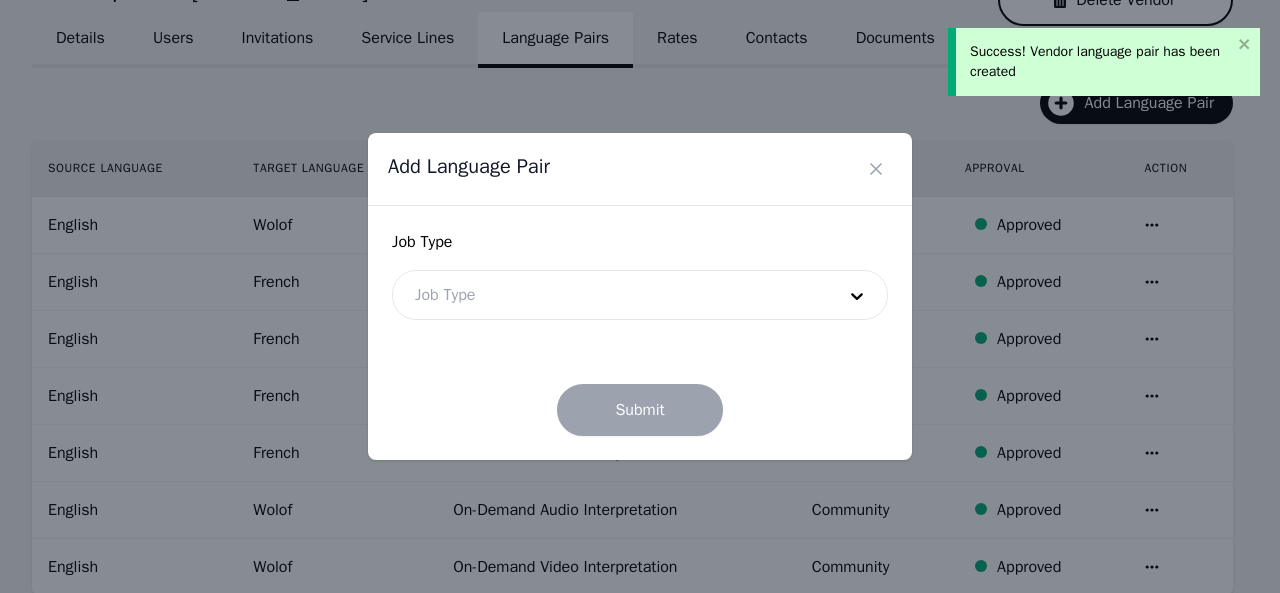 click at bounding box center [610, 295] 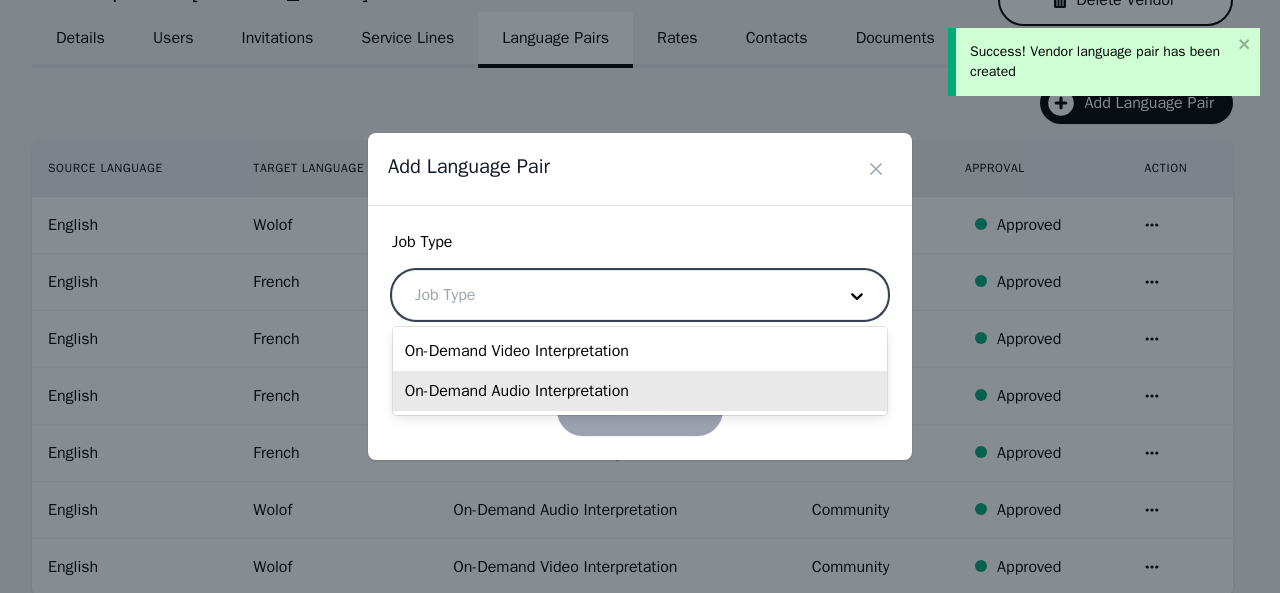 click on "On-Demand Audio Interpretation" at bounding box center [640, 391] 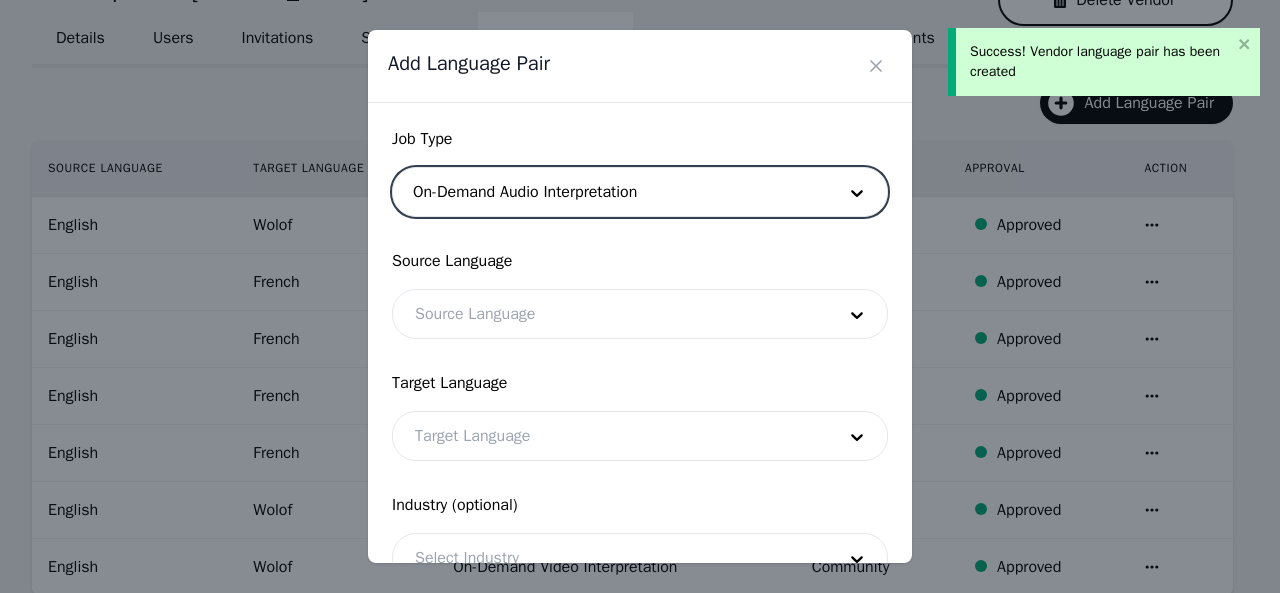 click at bounding box center [610, 314] 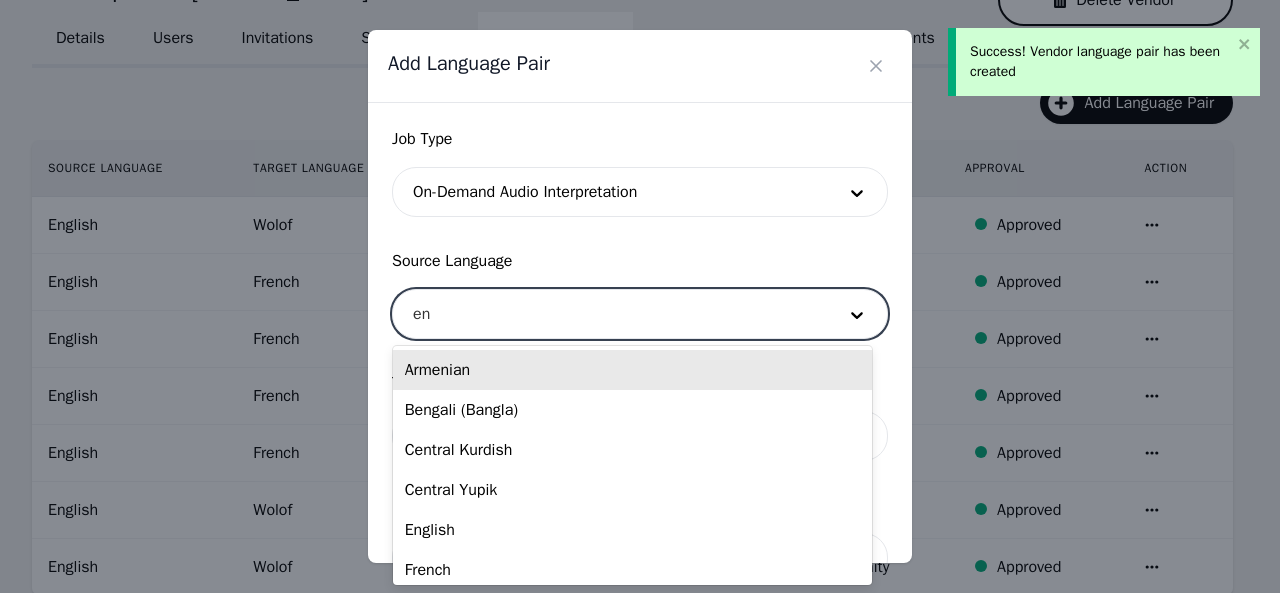 type on "eng" 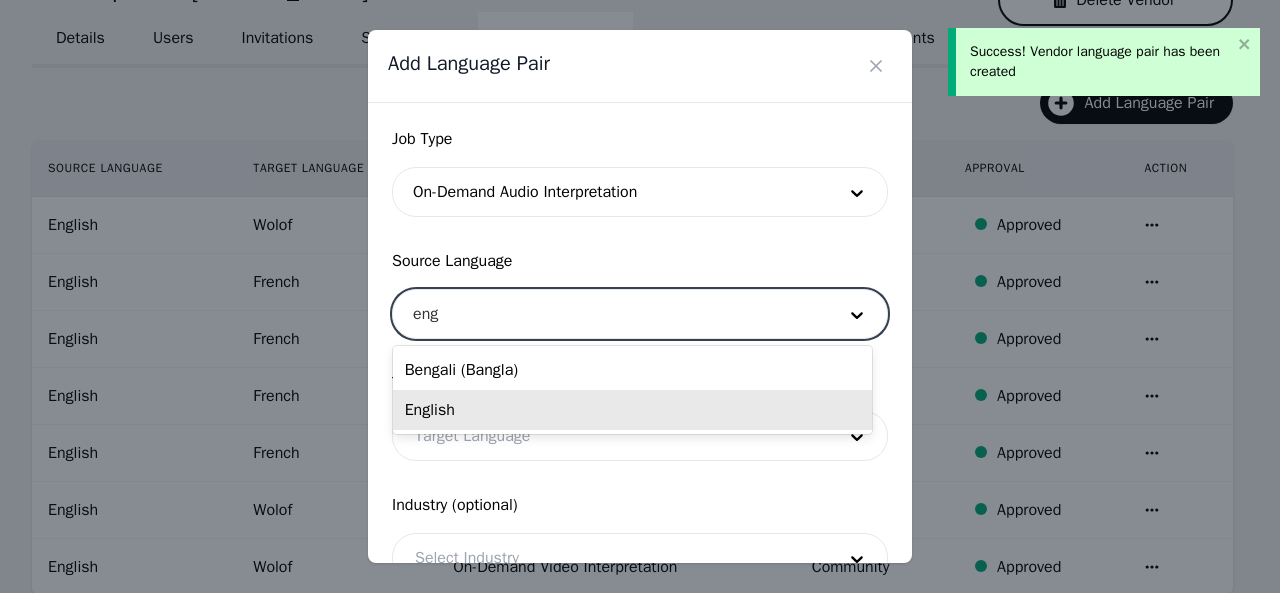 click on "English" at bounding box center [632, 410] 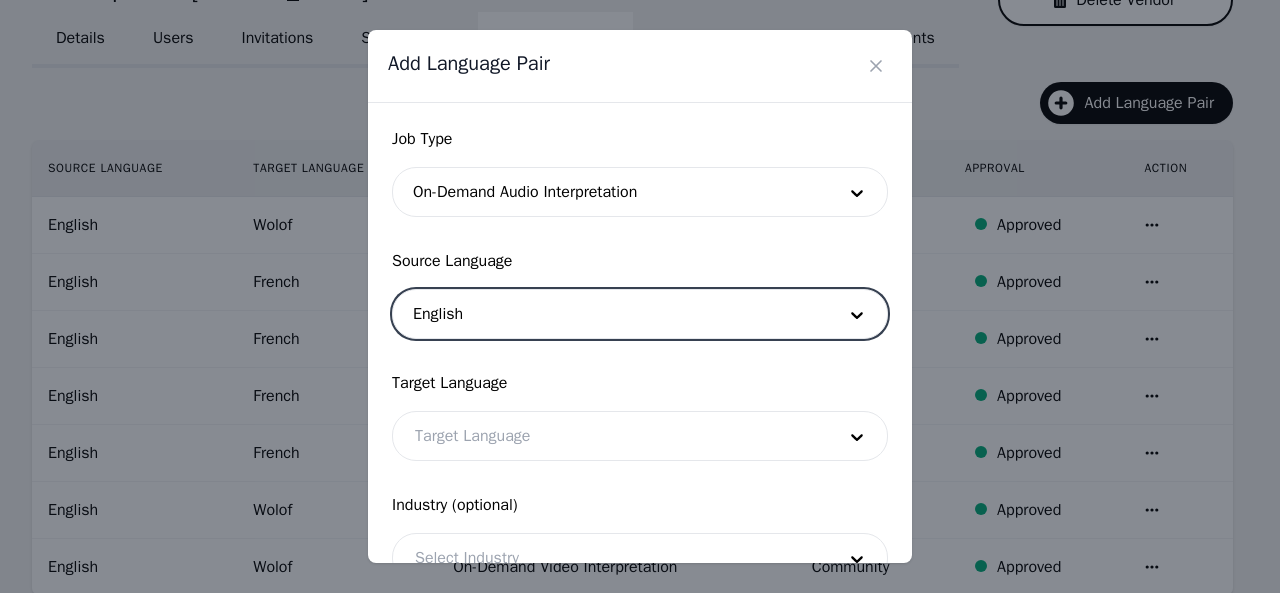click at bounding box center (610, 436) 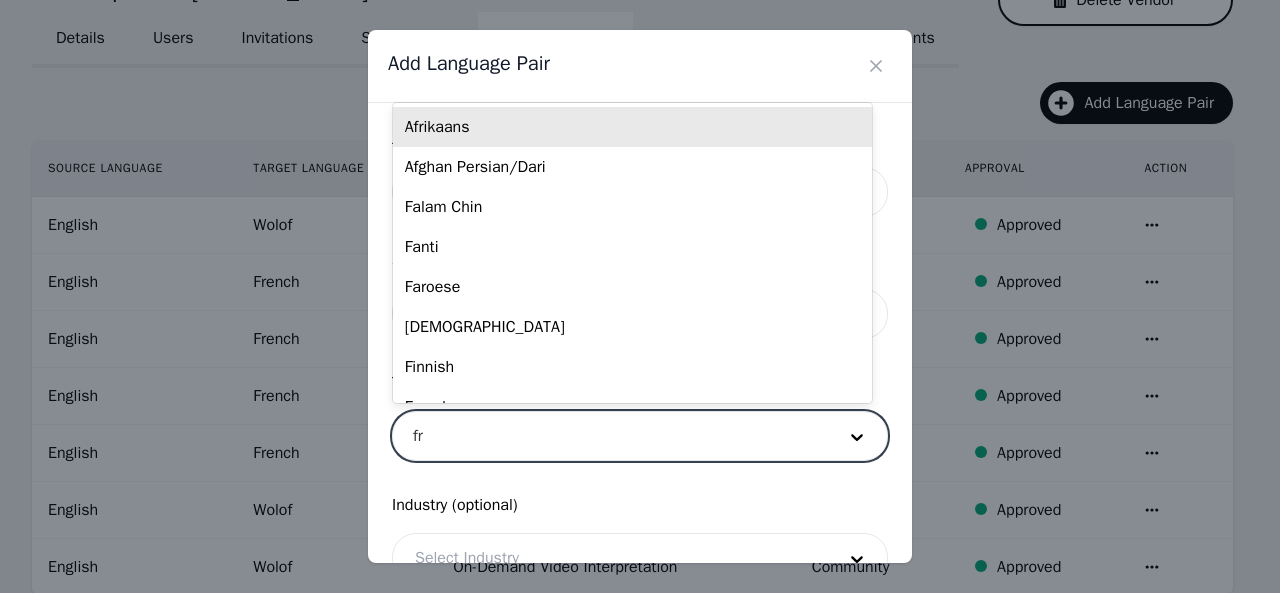 type on "fre" 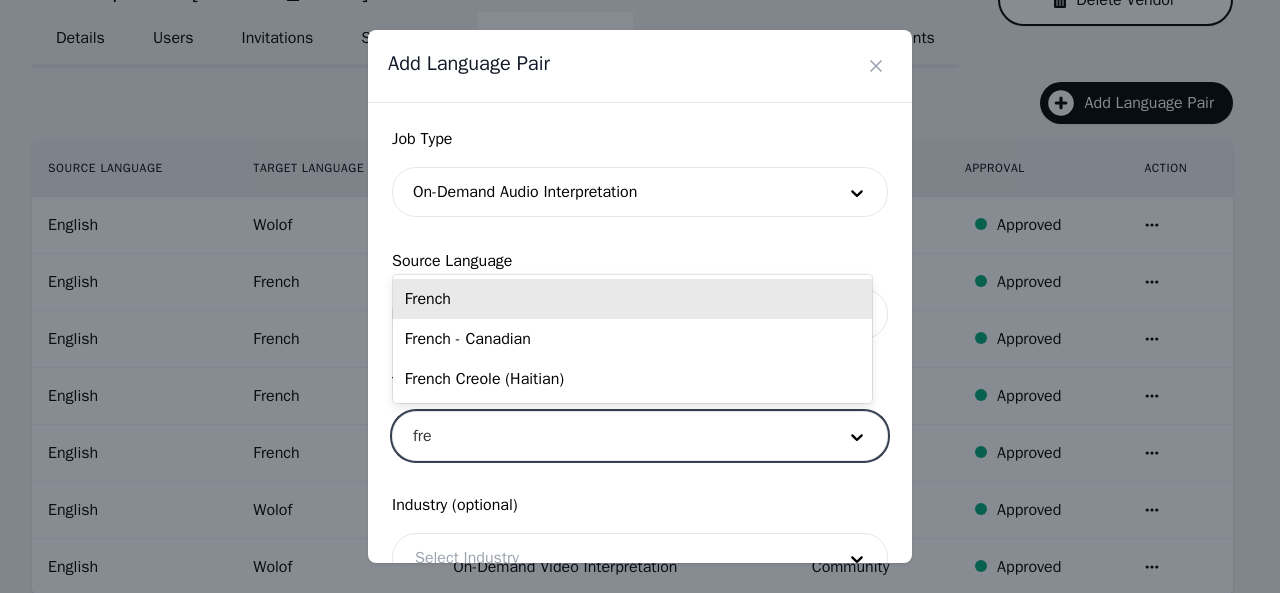 click on "French" at bounding box center [632, 299] 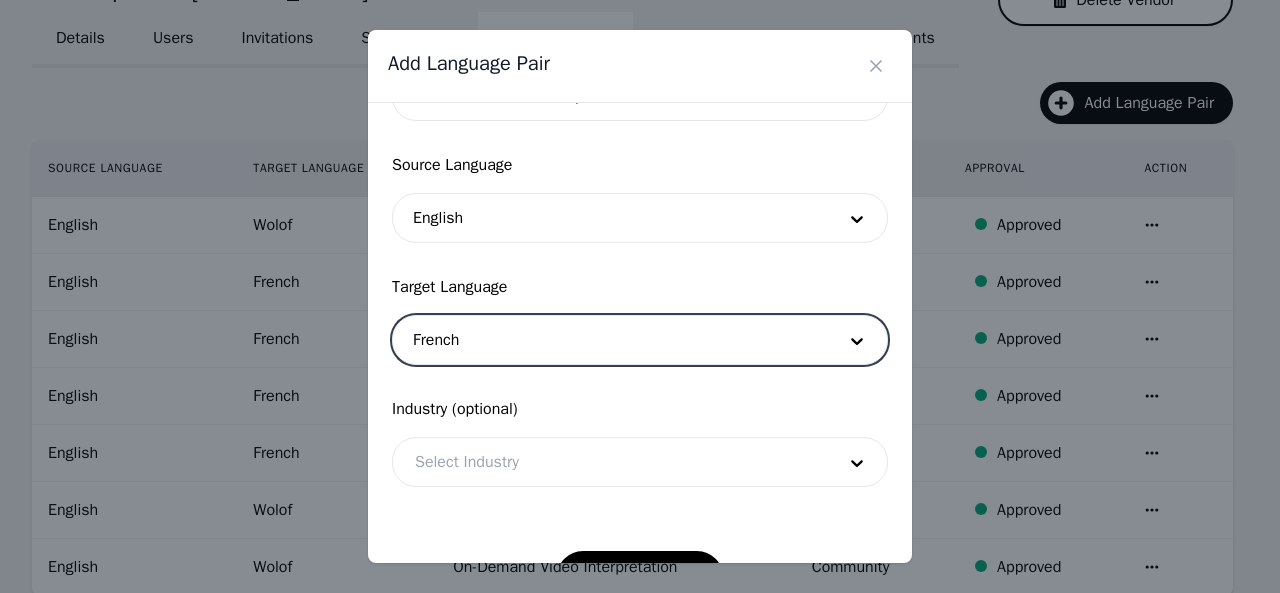 scroll, scrollTop: 158, scrollLeft: 0, axis: vertical 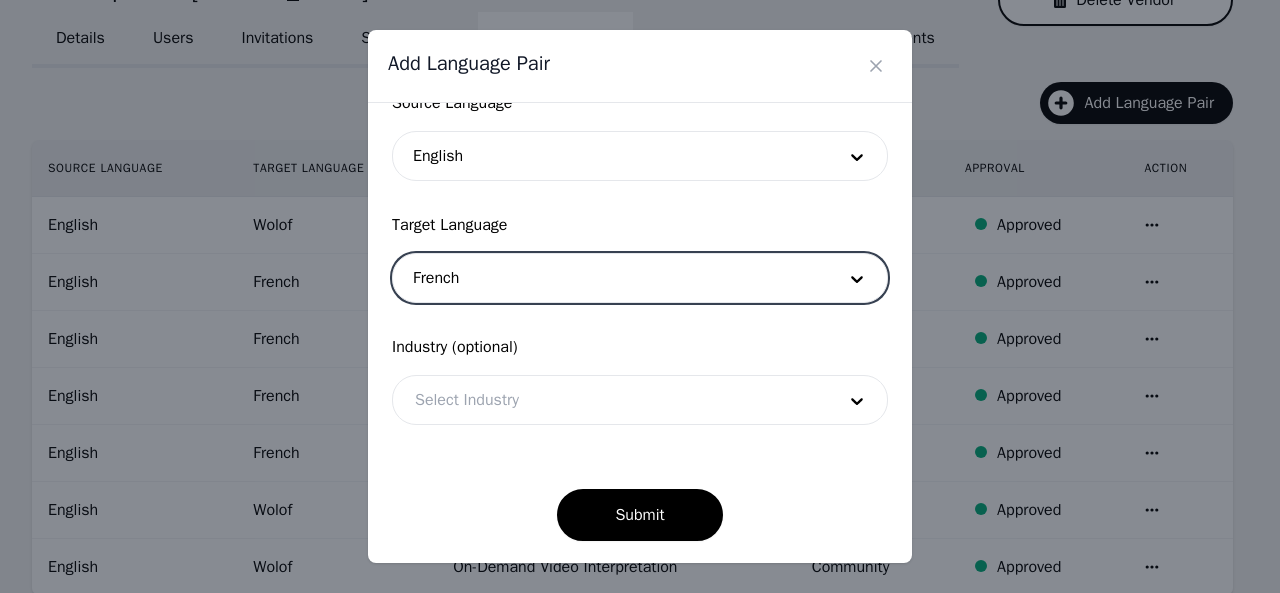 click at bounding box center [610, 400] 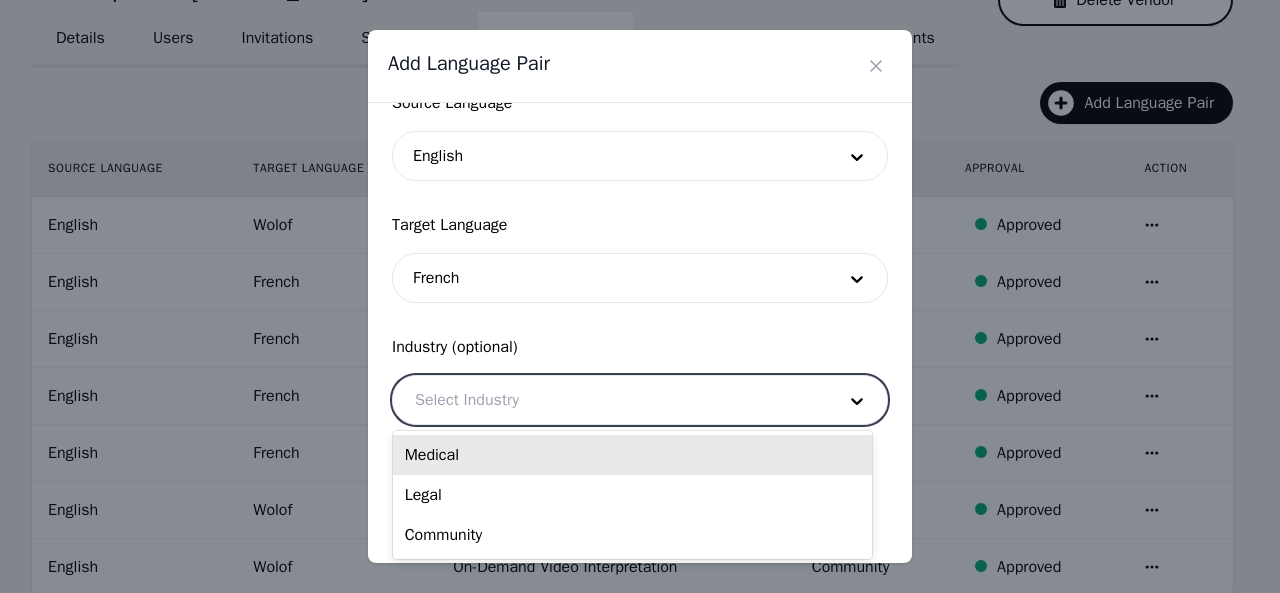 click on "Medical" at bounding box center [632, 455] 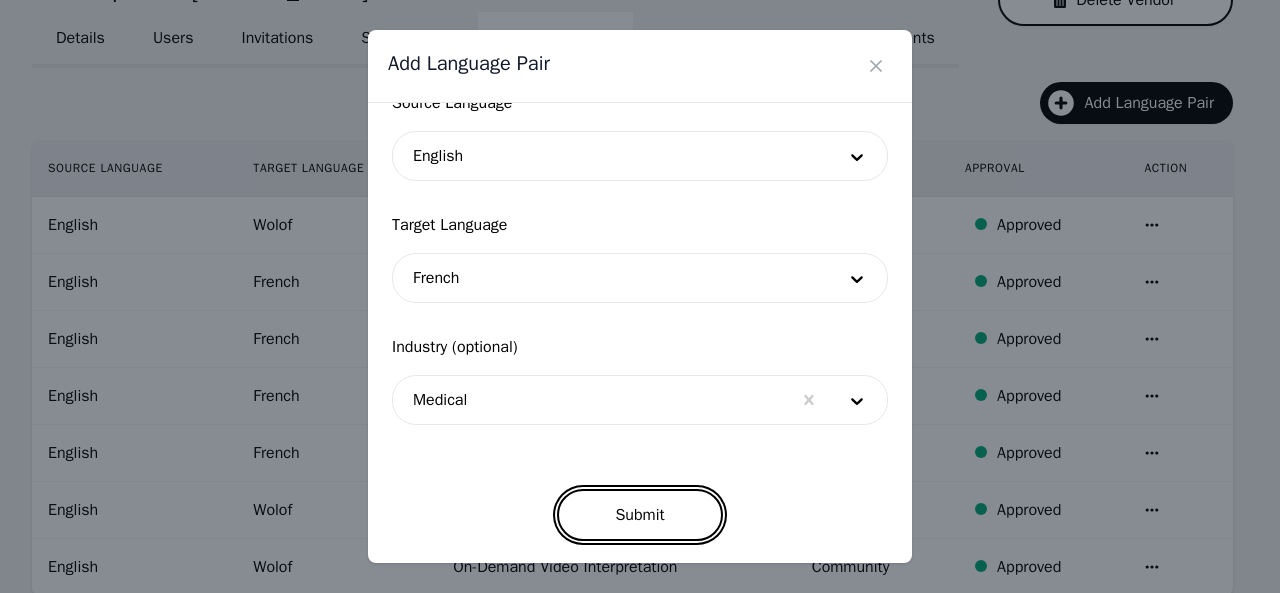 click on "Submit" at bounding box center (639, 515) 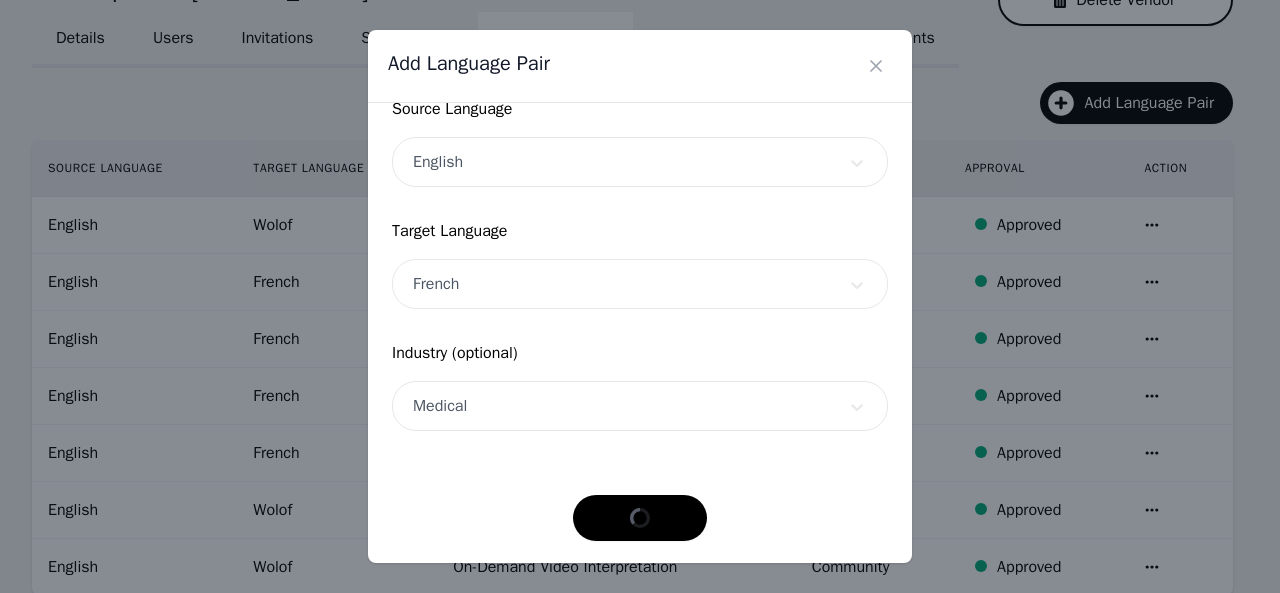 scroll, scrollTop: 158, scrollLeft: 0, axis: vertical 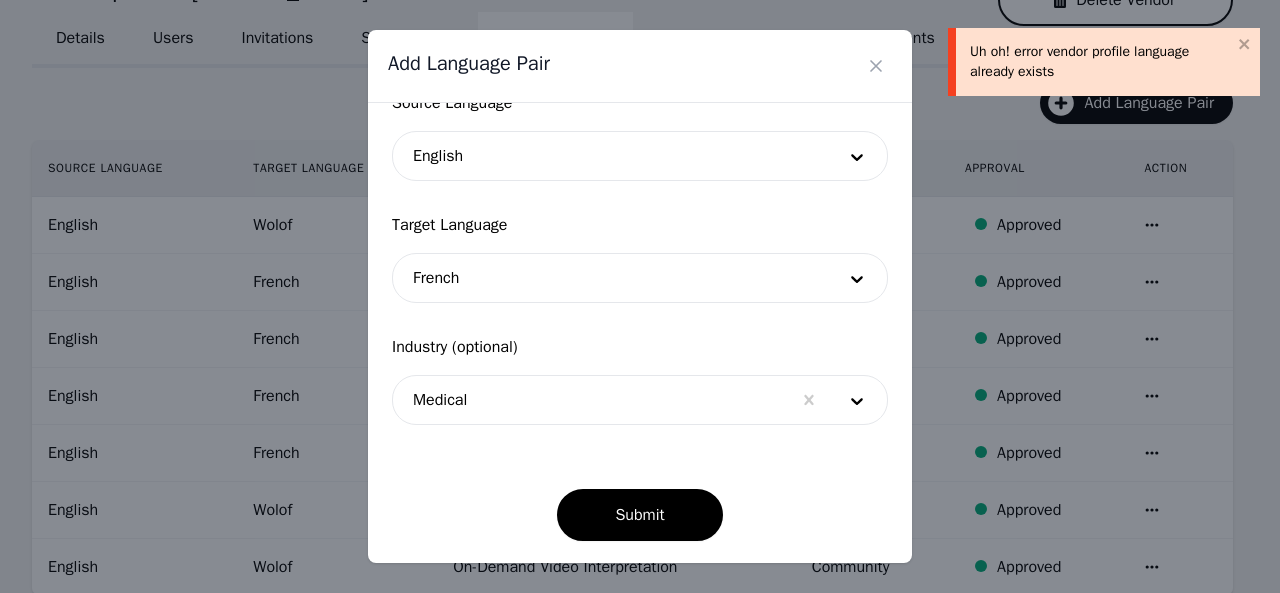 click at bounding box center [610, 278] 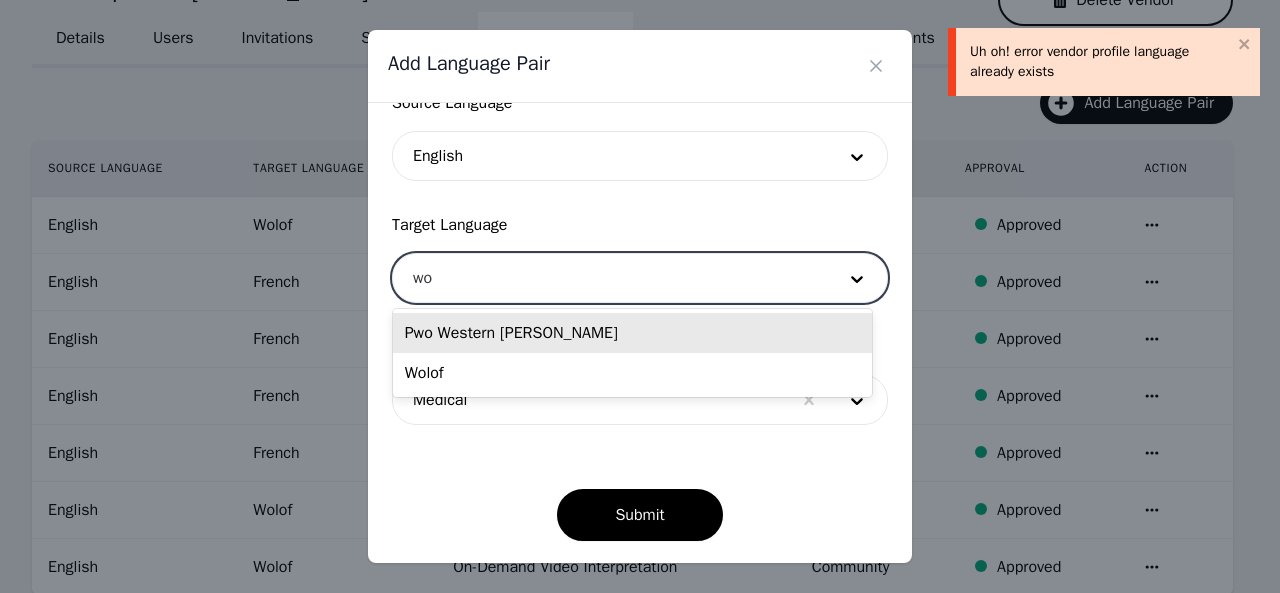 type on "wol" 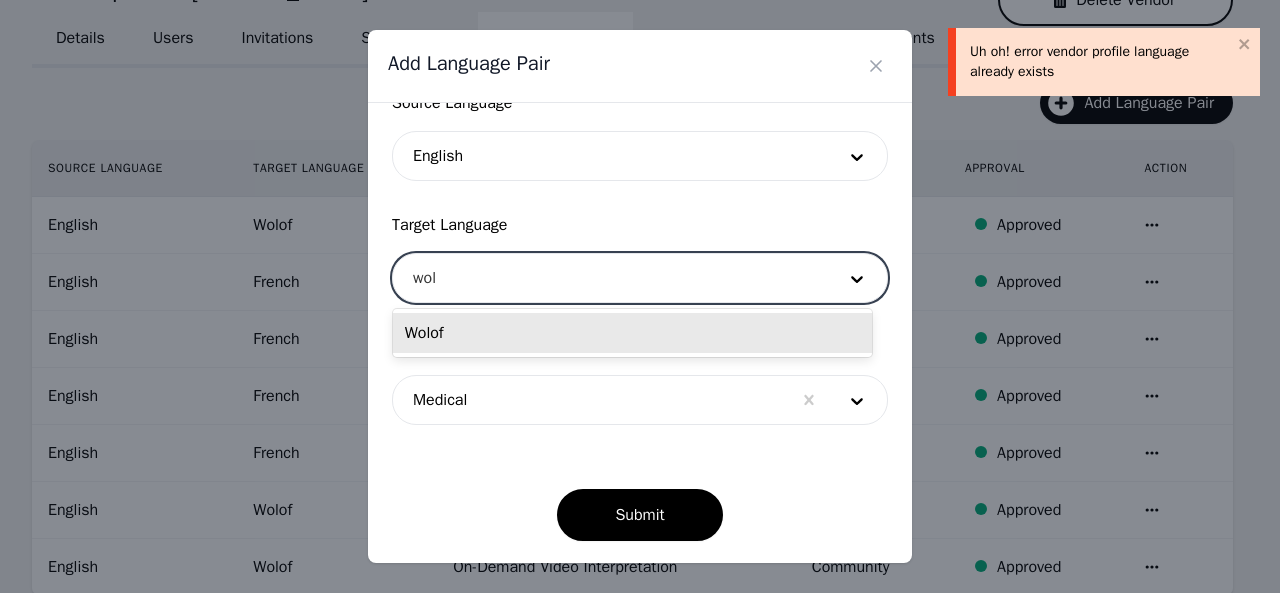 click on "Wolof" at bounding box center [632, 333] 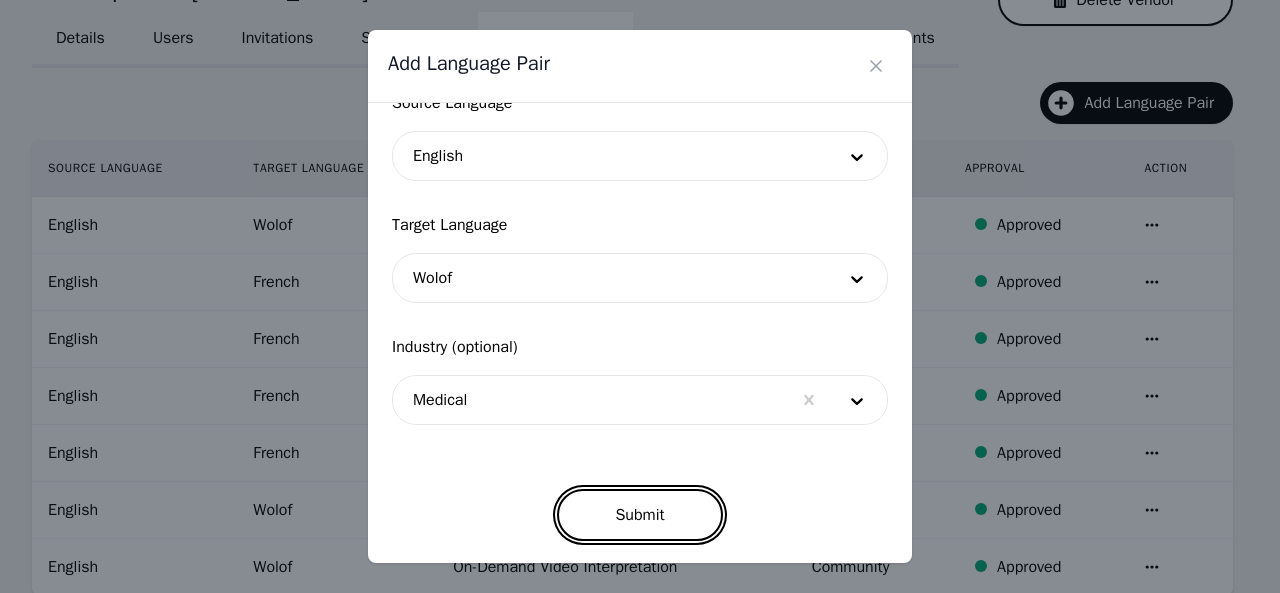 click on "Submit" at bounding box center (639, 515) 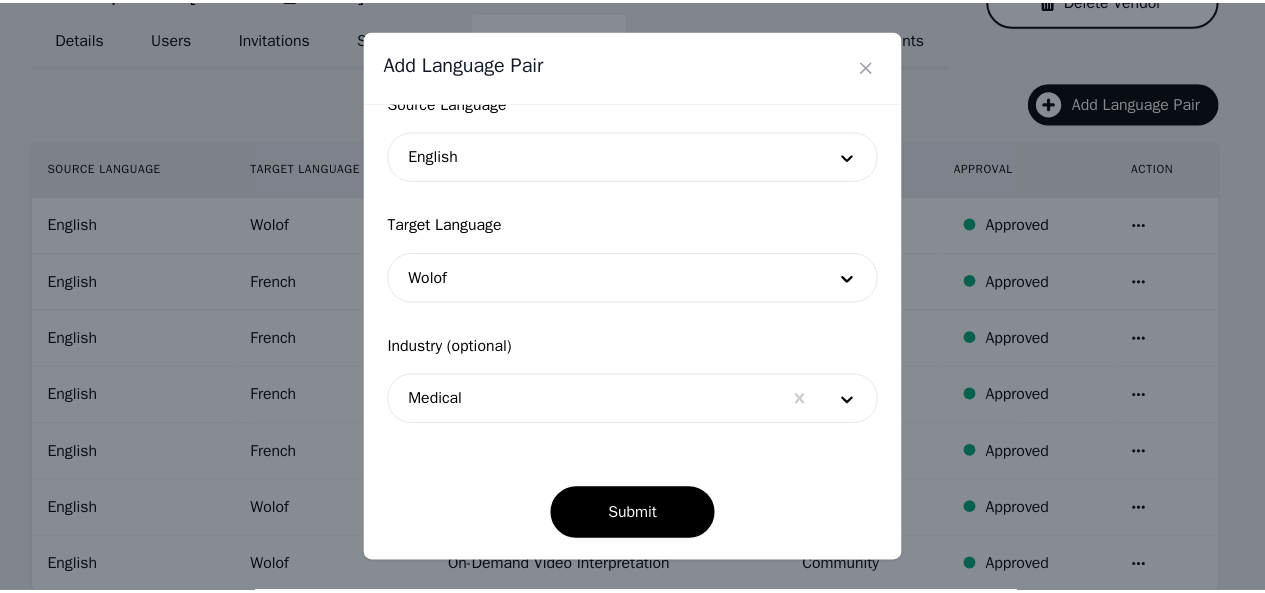 scroll, scrollTop: 152, scrollLeft: 0, axis: vertical 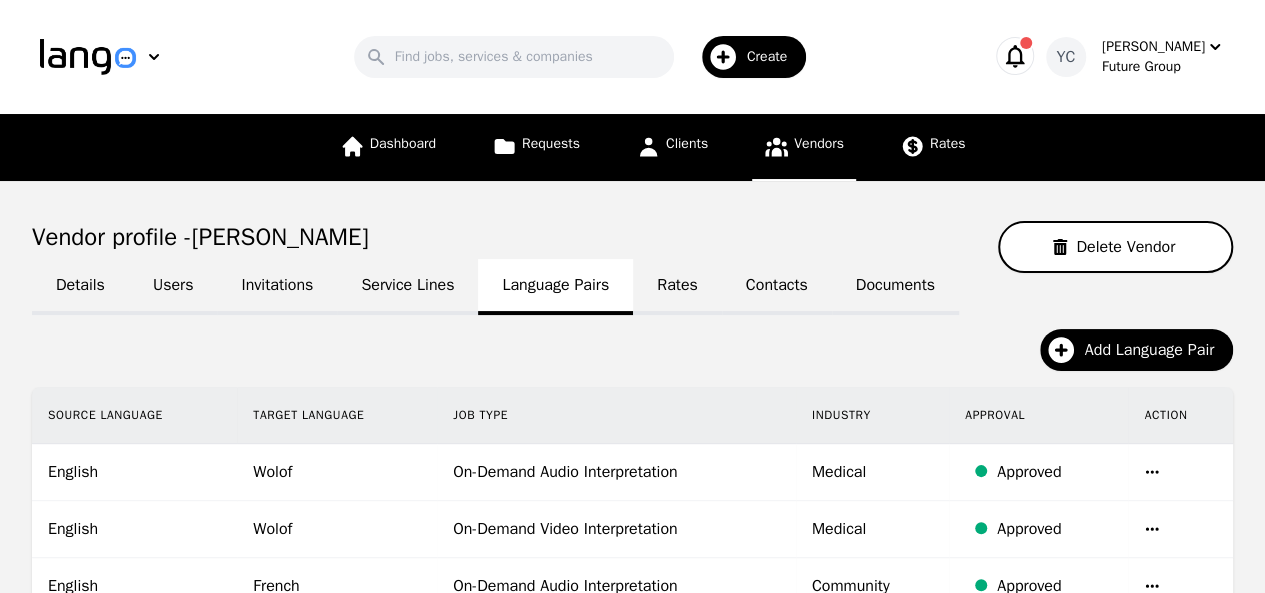 click 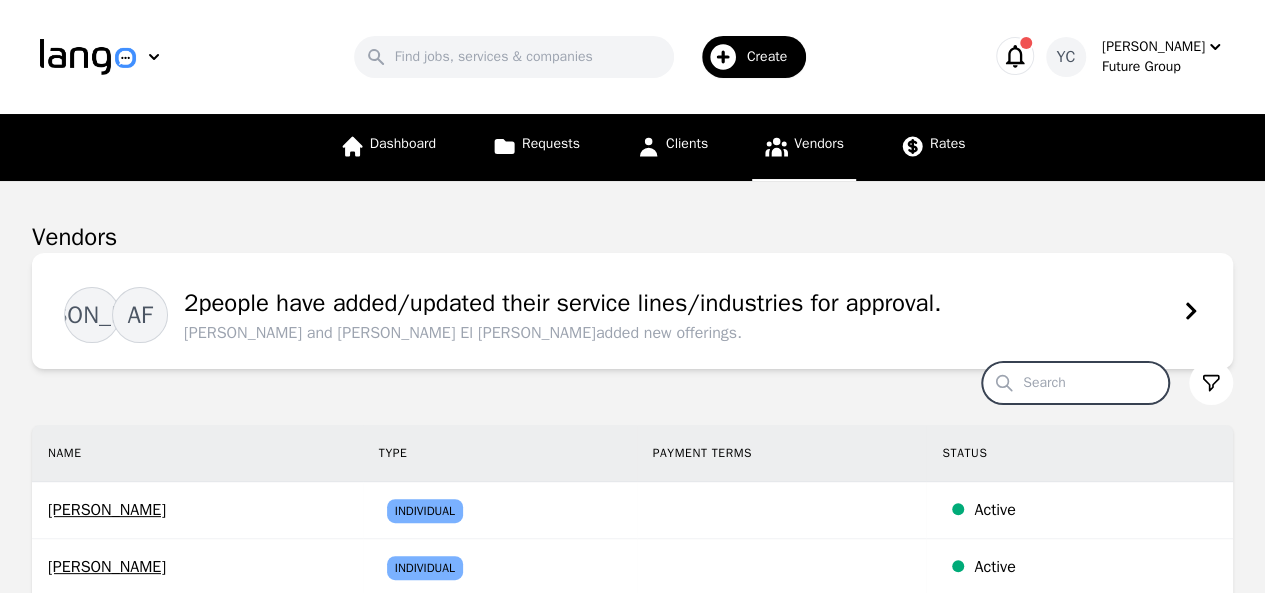 click on "Search" at bounding box center [1075, 383] 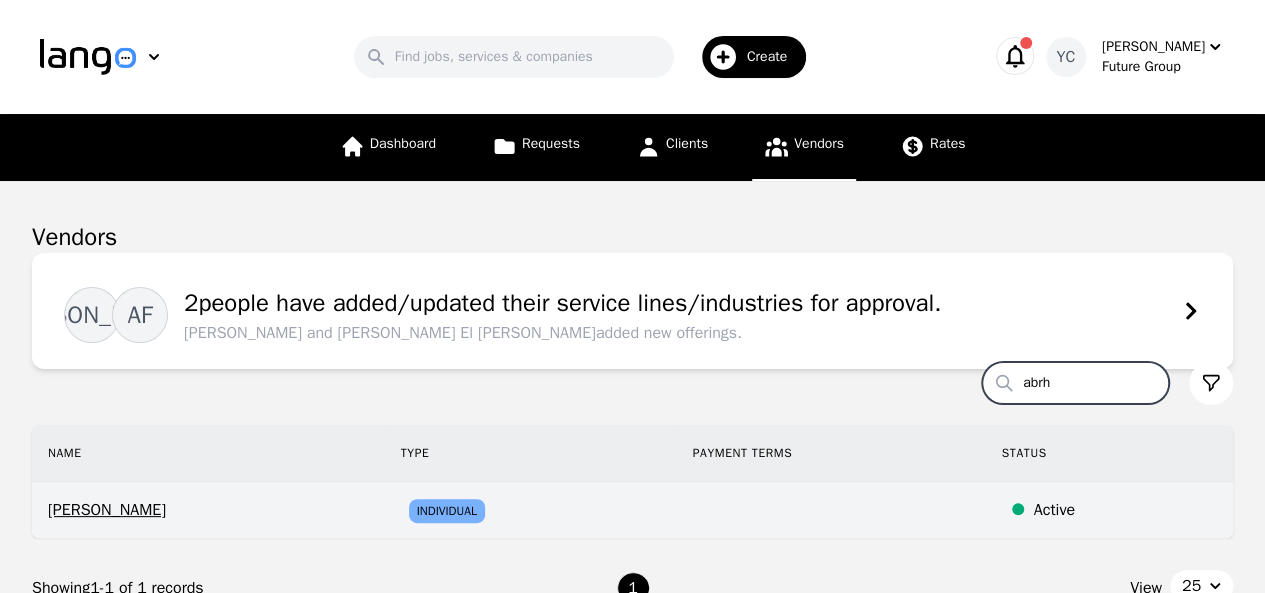 type on "abrh" 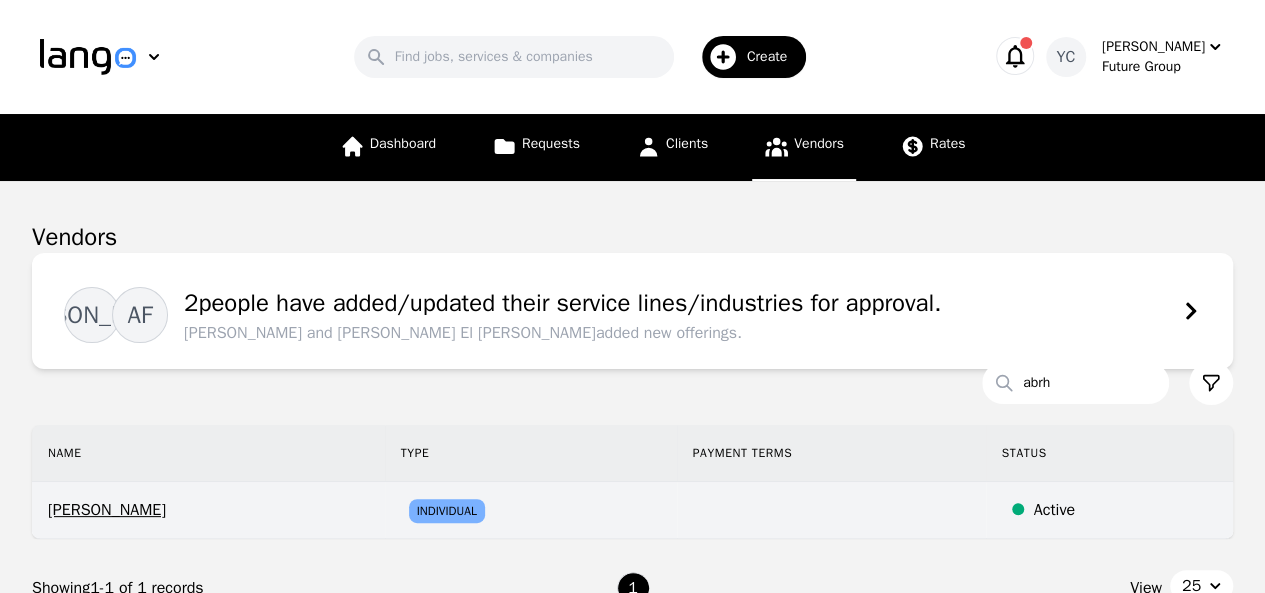 click on "Abrham Alemayehu" at bounding box center (208, 510) 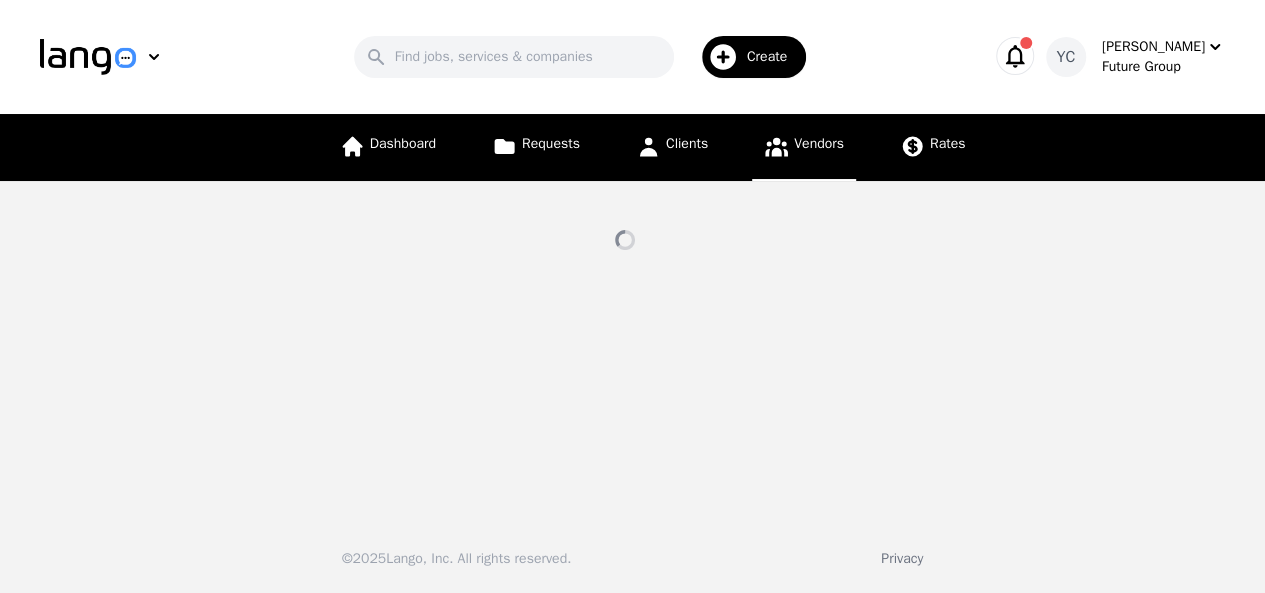 select on "active" 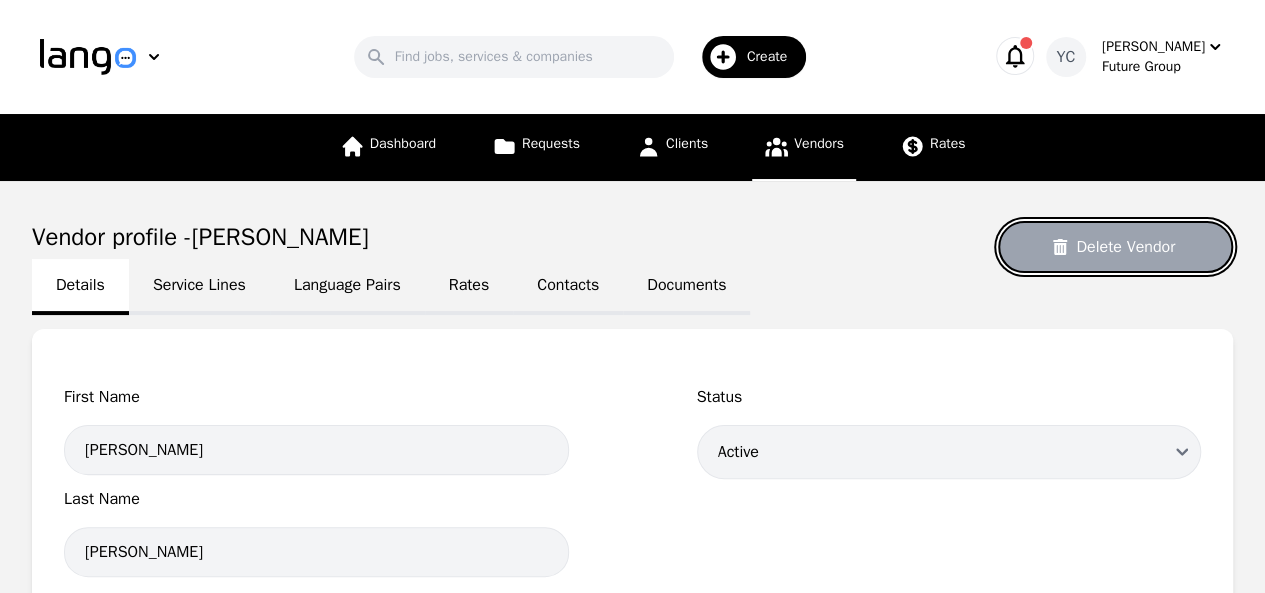 click on "Delete Vendor" at bounding box center (1115, 247) 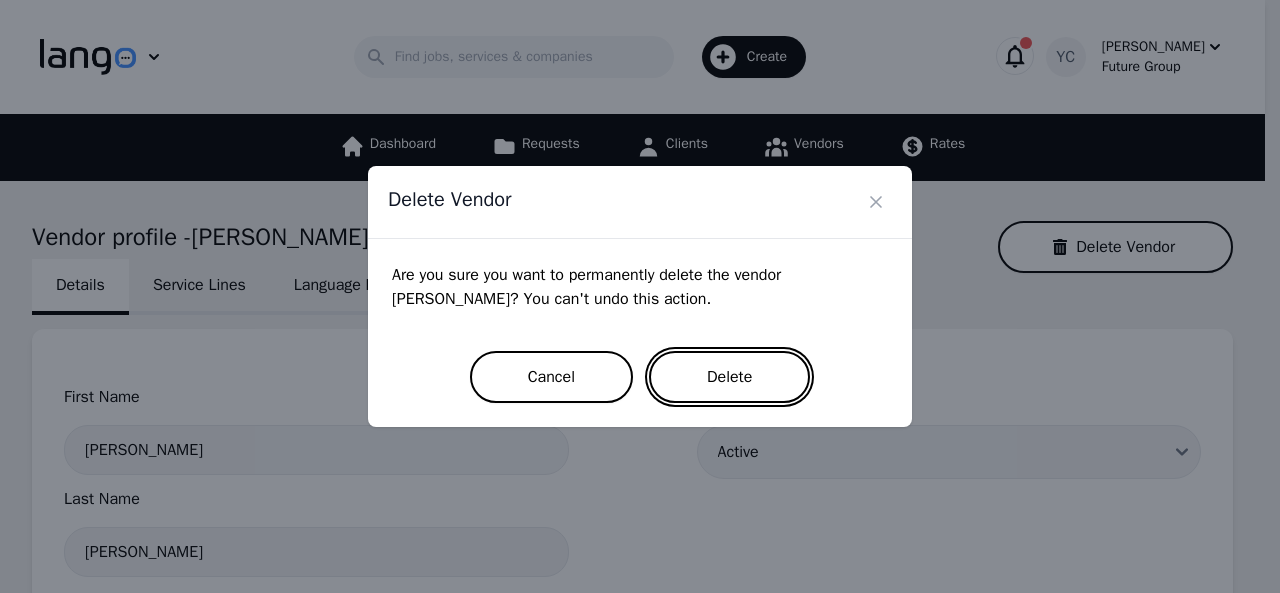 click on "Delete" at bounding box center [729, 377] 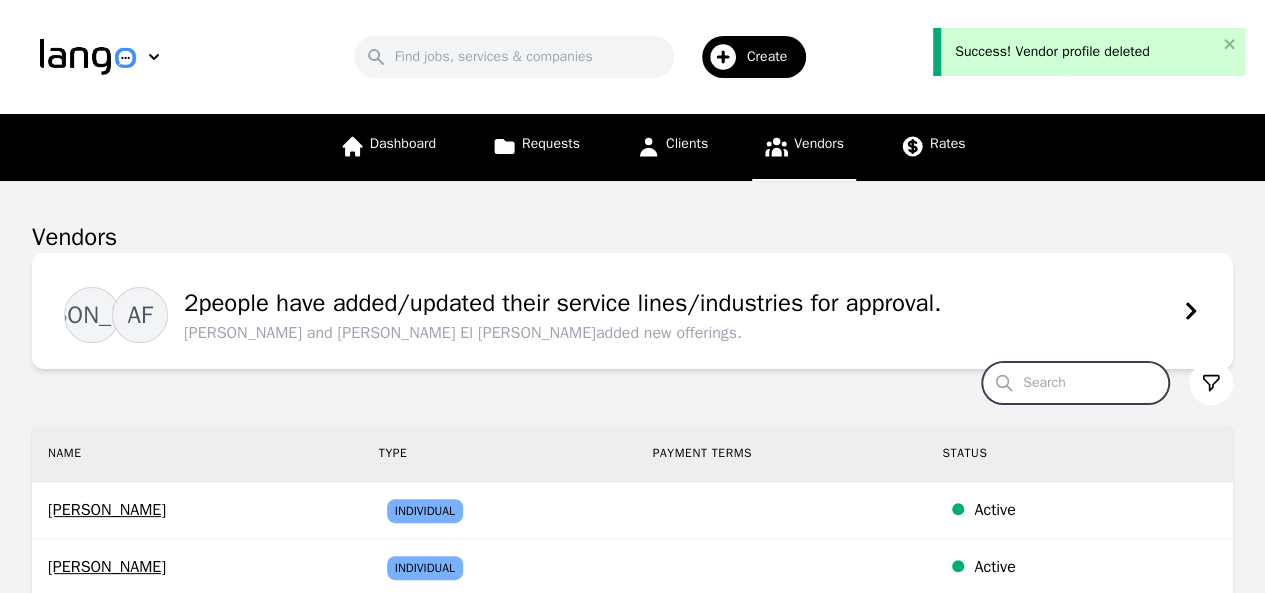 click on "Search" at bounding box center (1075, 383) 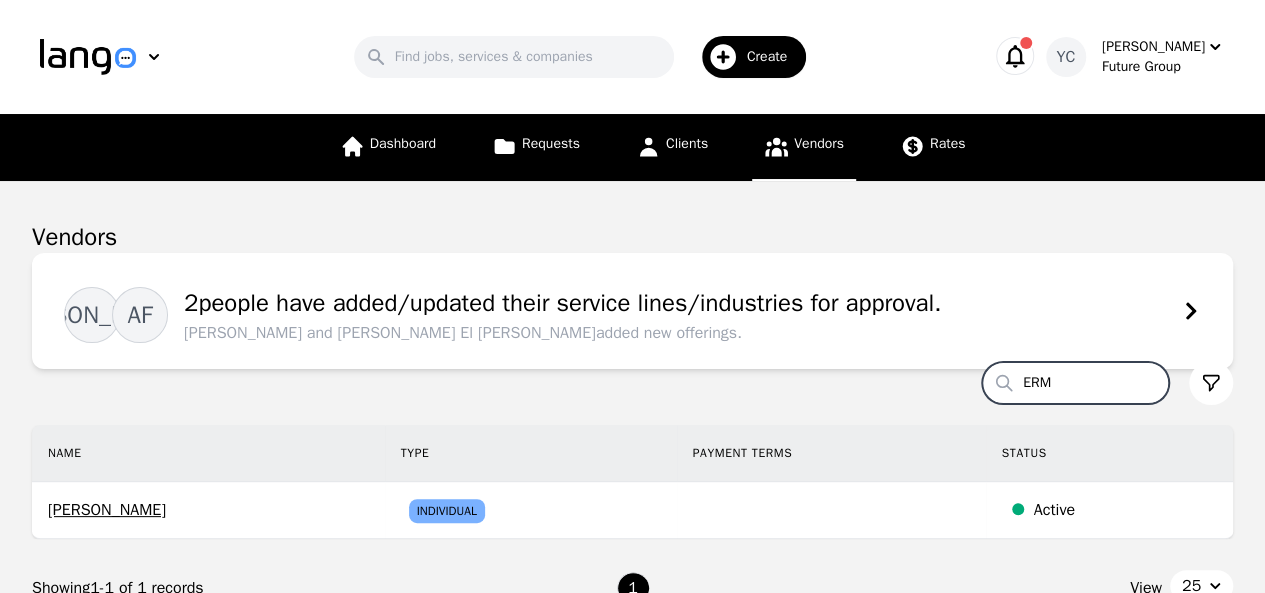 type on "ERM" 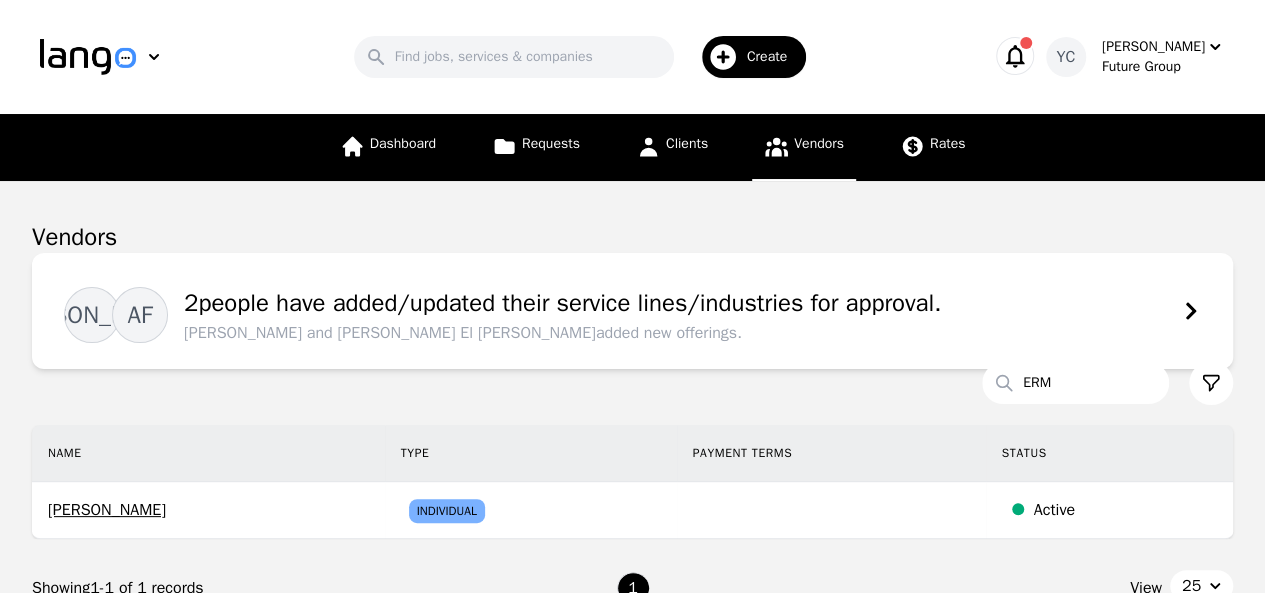 type 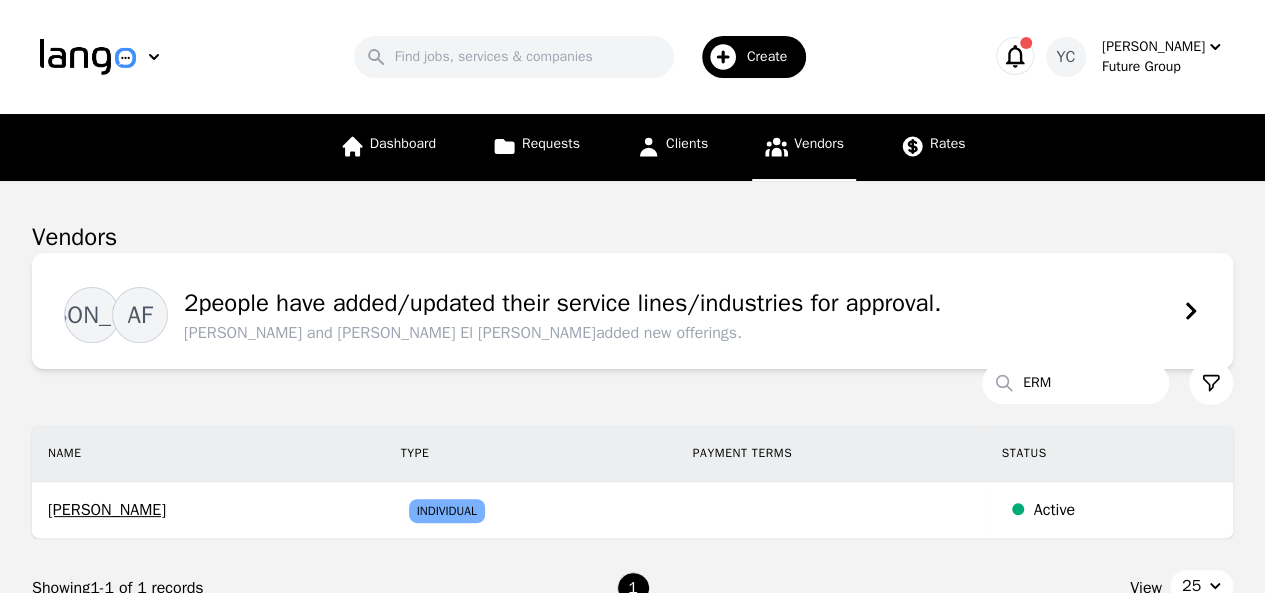 click on "Create" at bounding box center [774, 57] 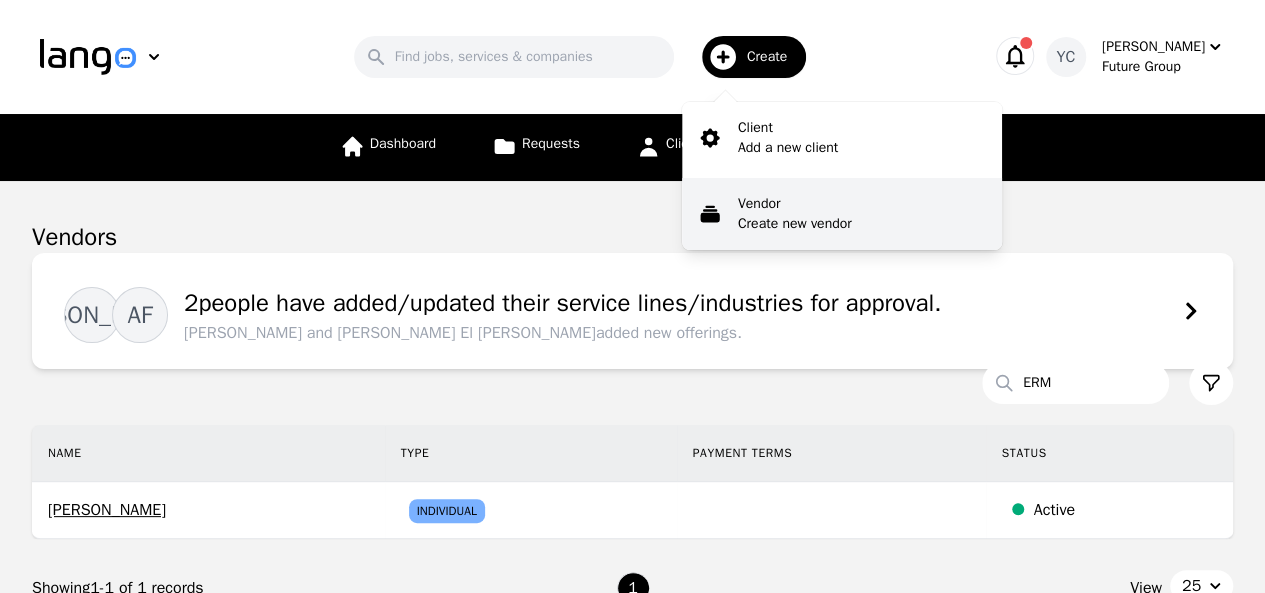 click on "Vendor Create new vendor" at bounding box center [842, 214] 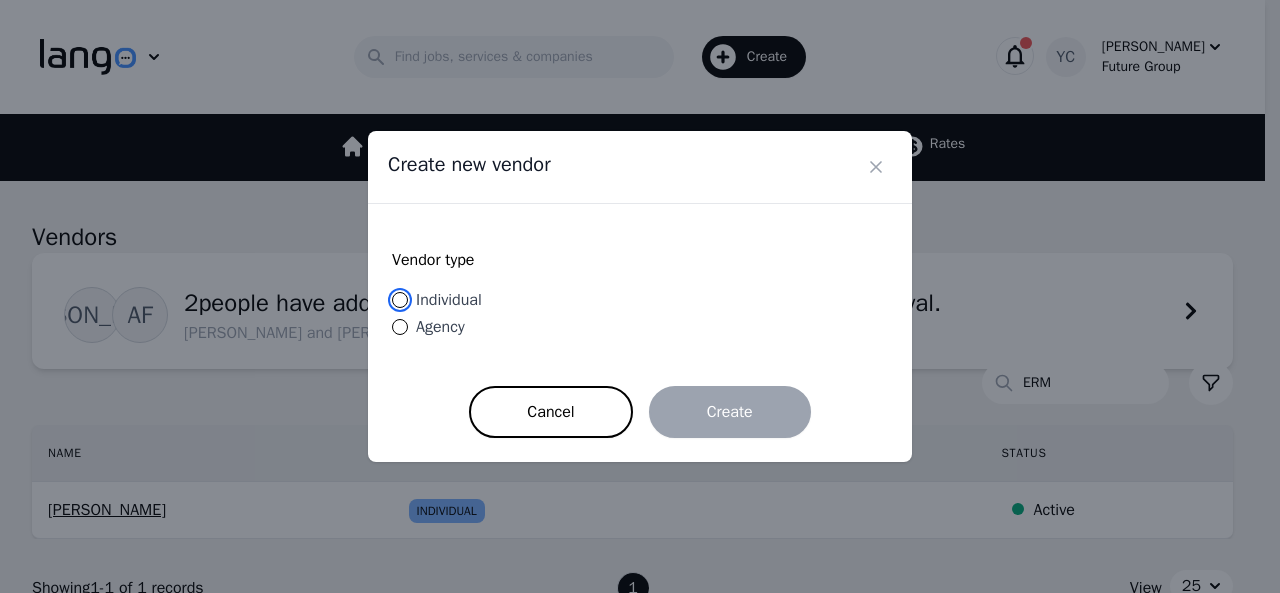 click on "Individual" at bounding box center [400, 300] 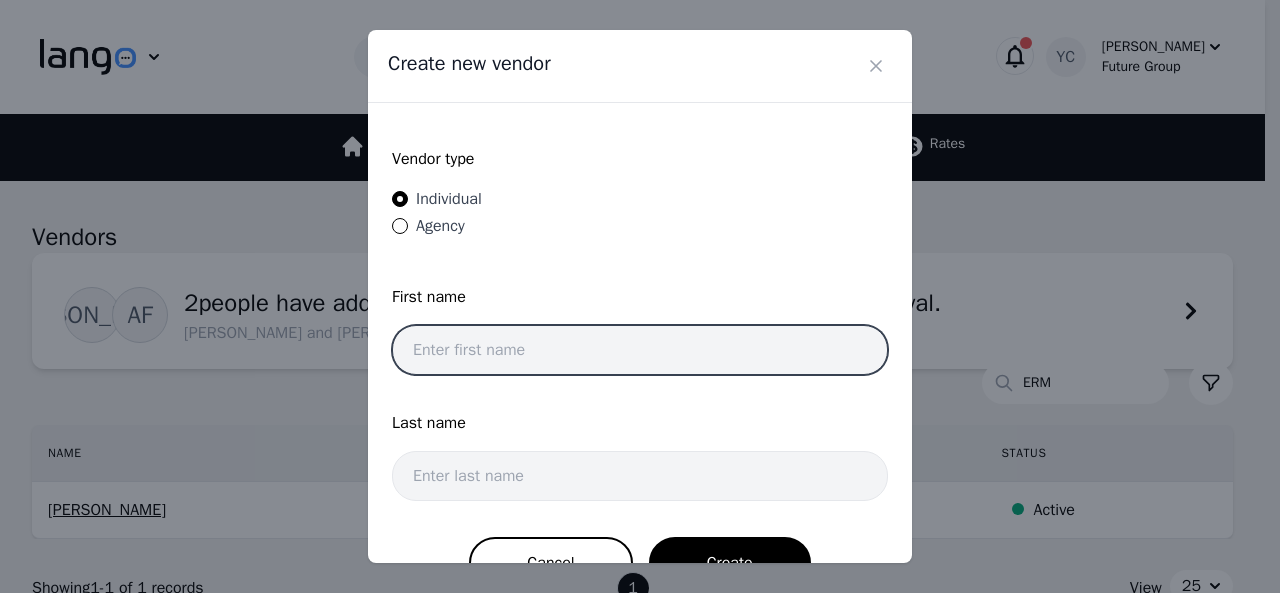 click at bounding box center (640, 350) 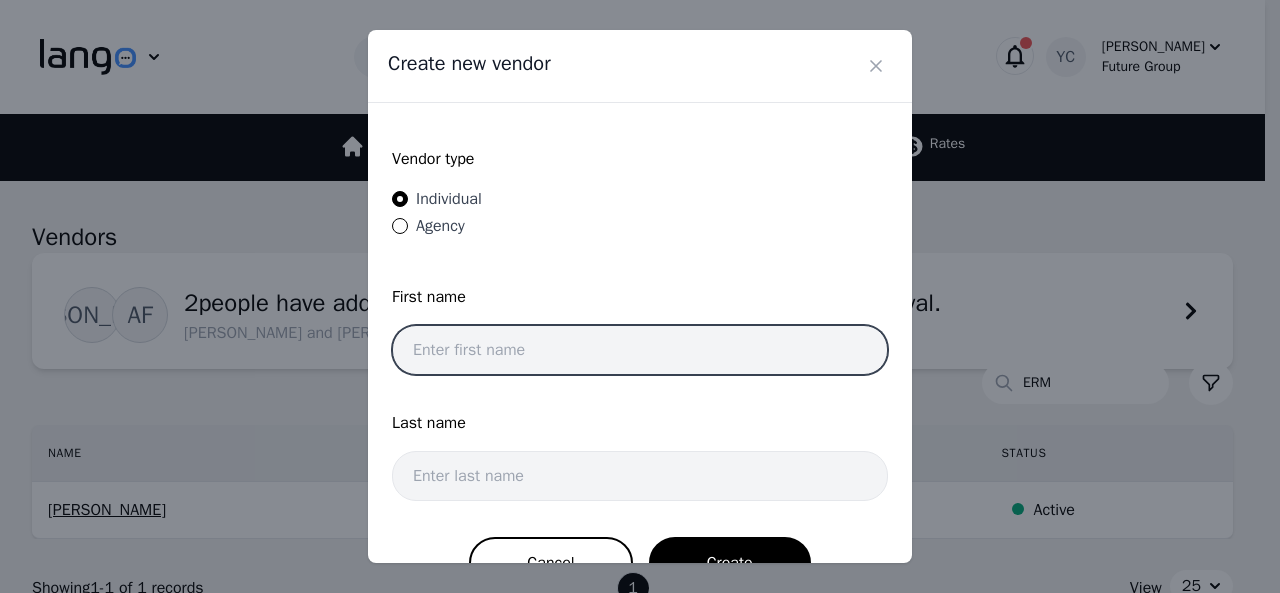 paste on "Dilara Ibadova" 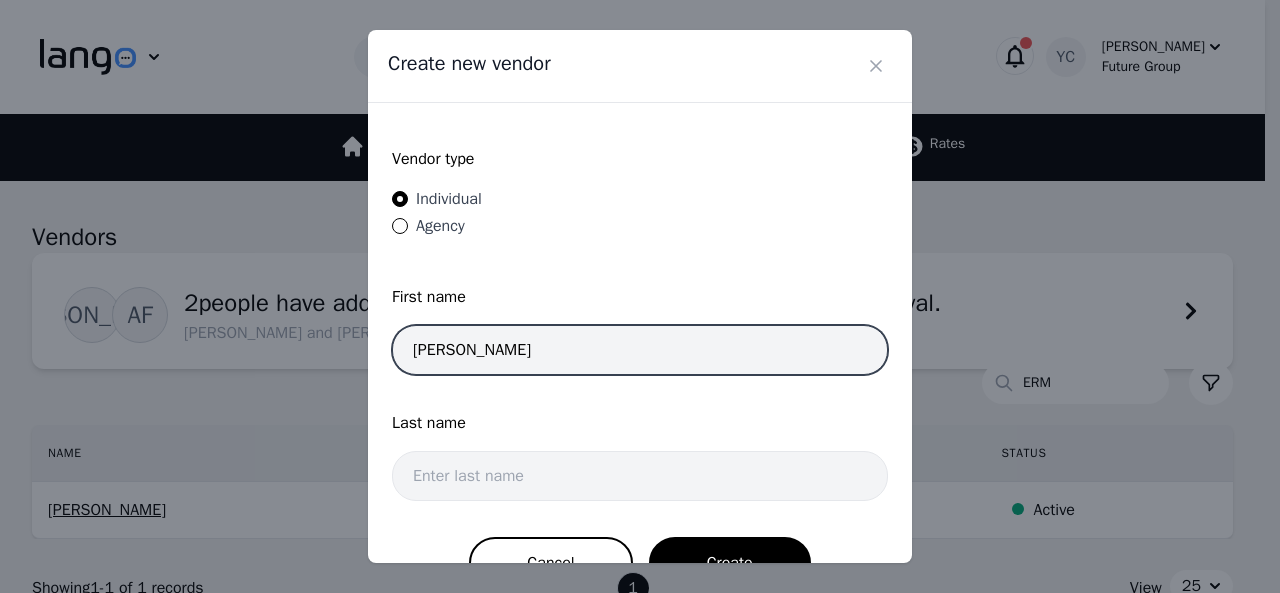 drag, startPoint x: 548, startPoint y: 359, endPoint x: 458, endPoint y: 351, distance: 90.35486 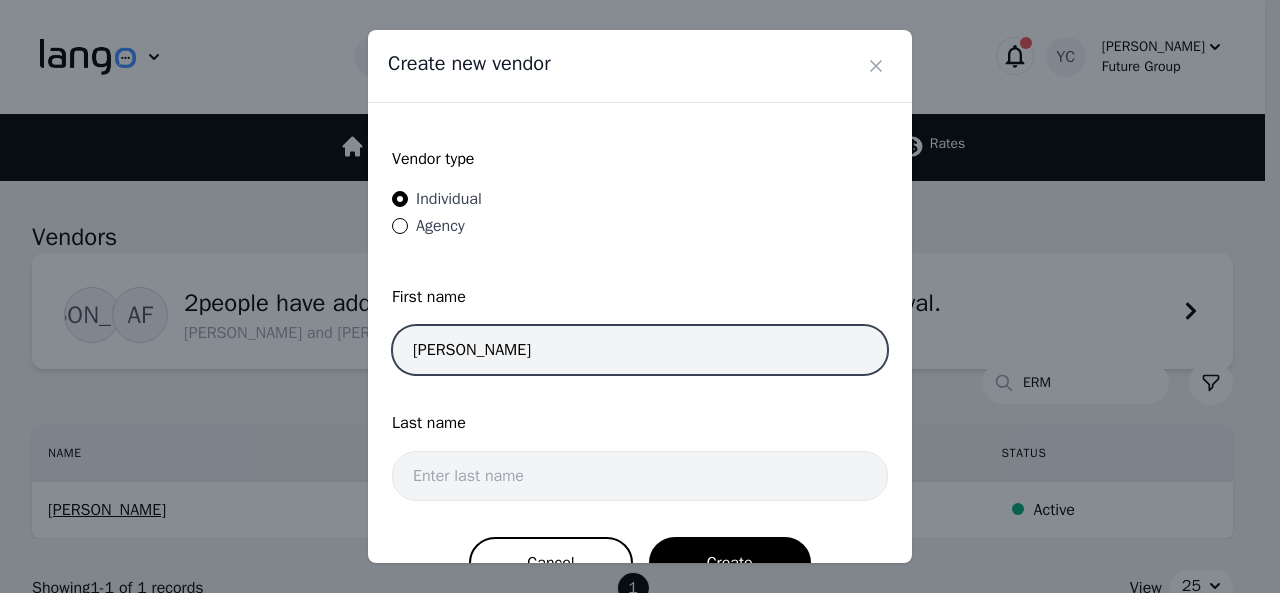 click on "Dilara Ibadova" at bounding box center [640, 350] 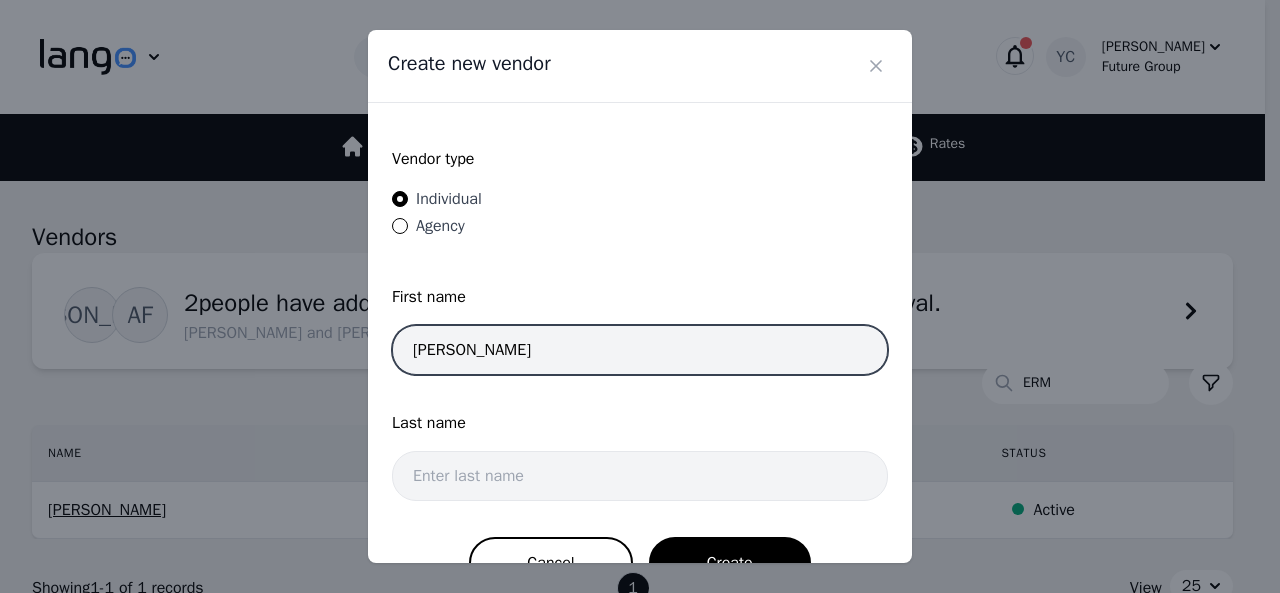 click on "Dilara Ibadova" at bounding box center [640, 350] 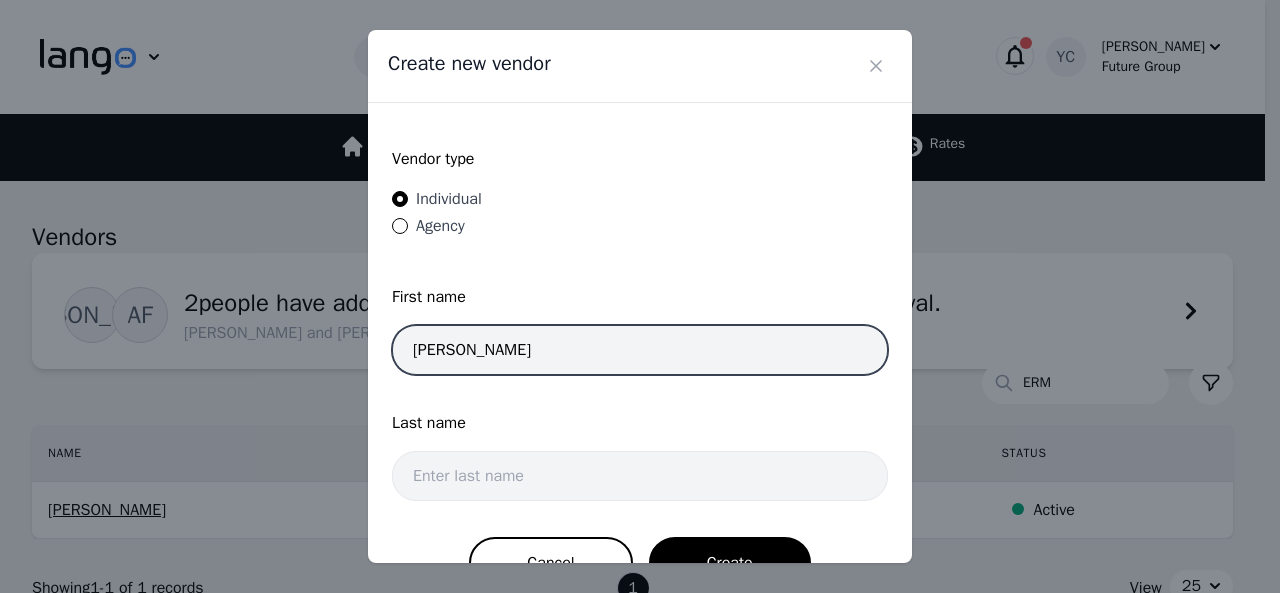 drag, startPoint x: 539, startPoint y: 346, endPoint x: 458, endPoint y: 349, distance: 81.055534 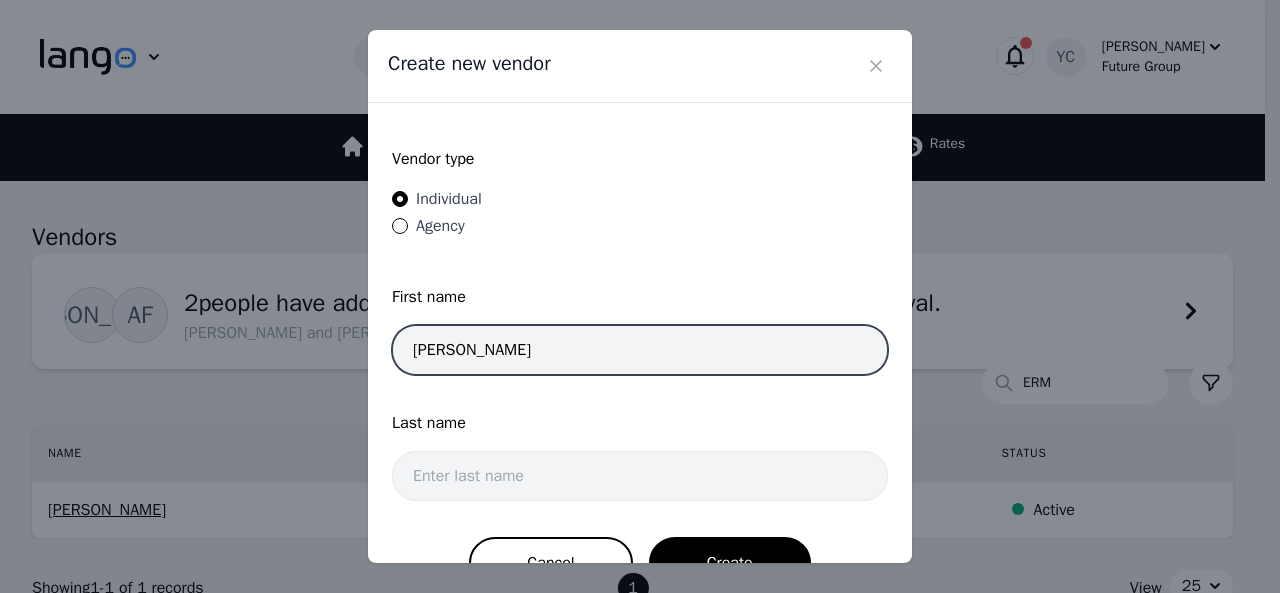 click on "Dilara Ibadova" at bounding box center [640, 350] 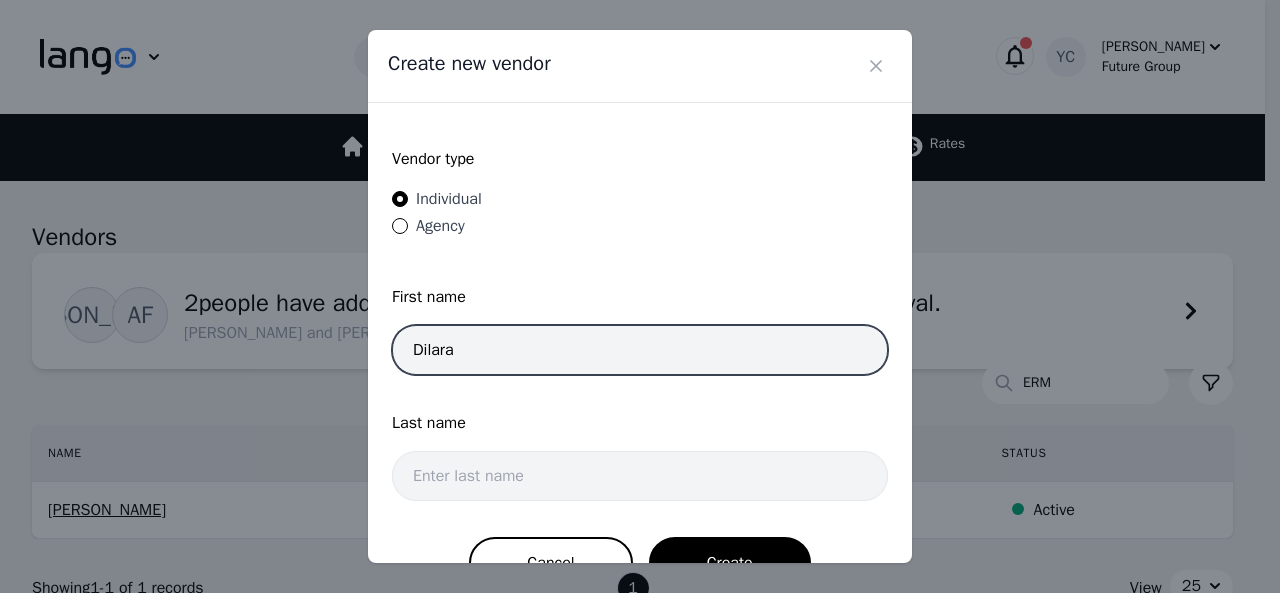 type on "Dilara" 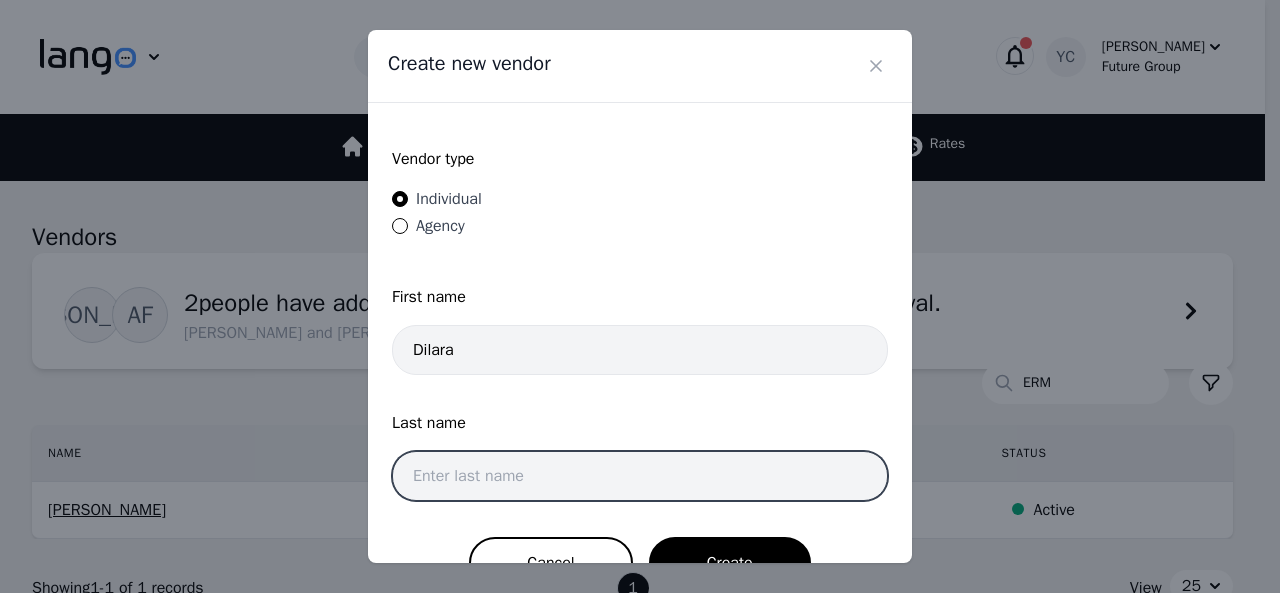 click at bounding box center (640, 476) 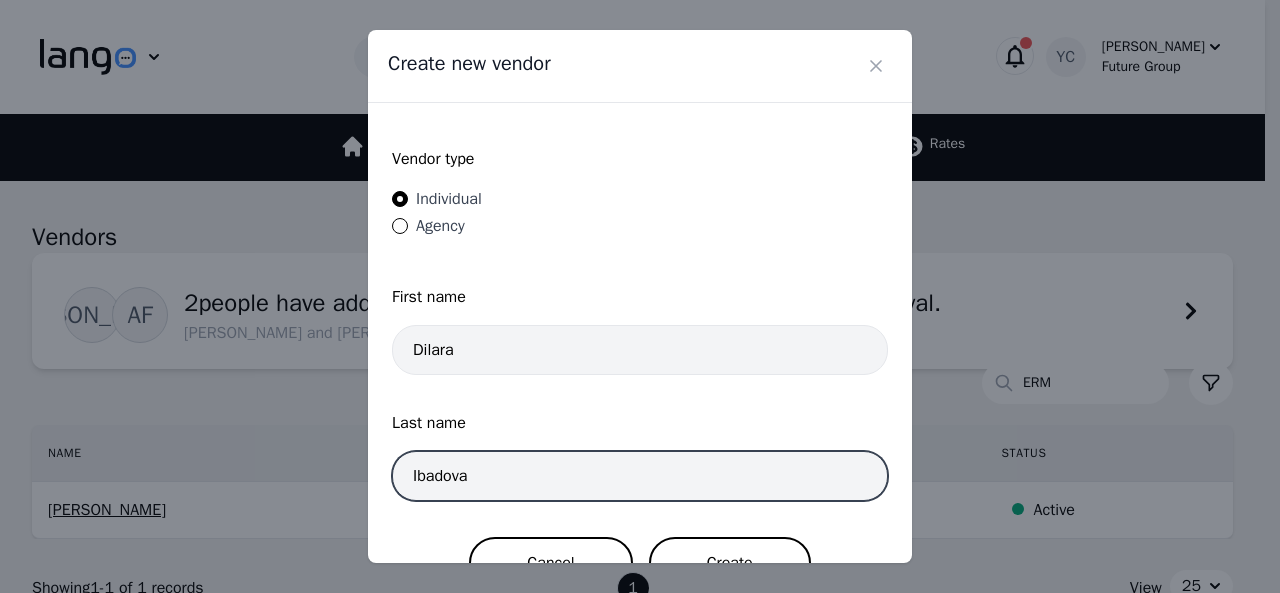 type on "Ibadova" 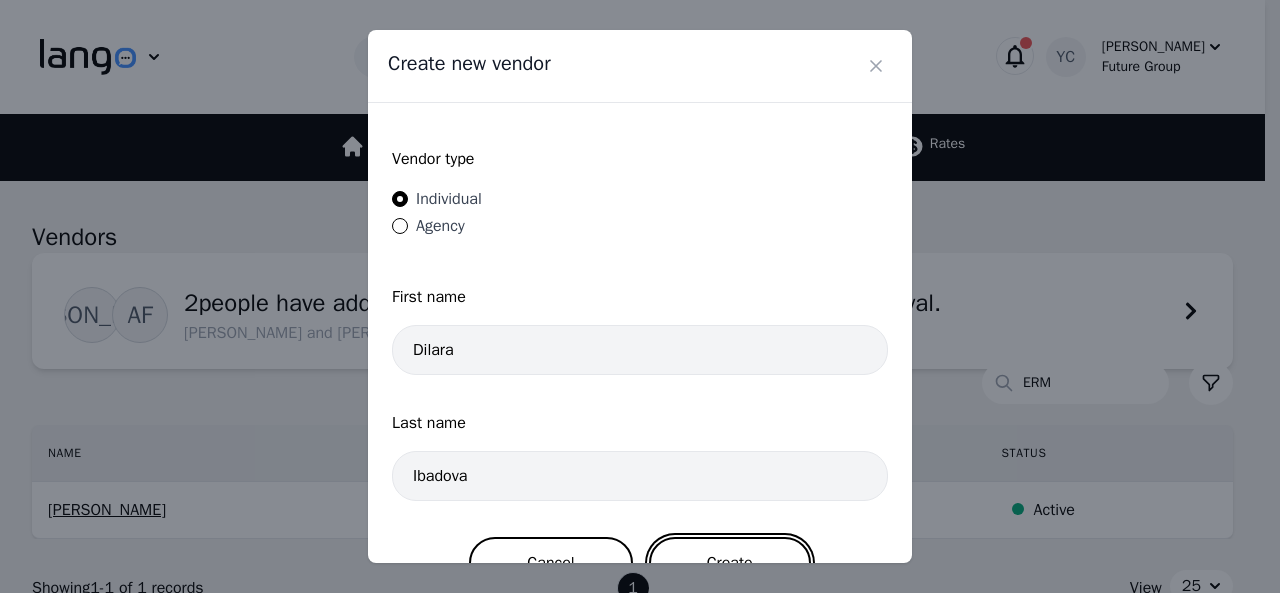 click on "Create" at bounding box center [730, 563] 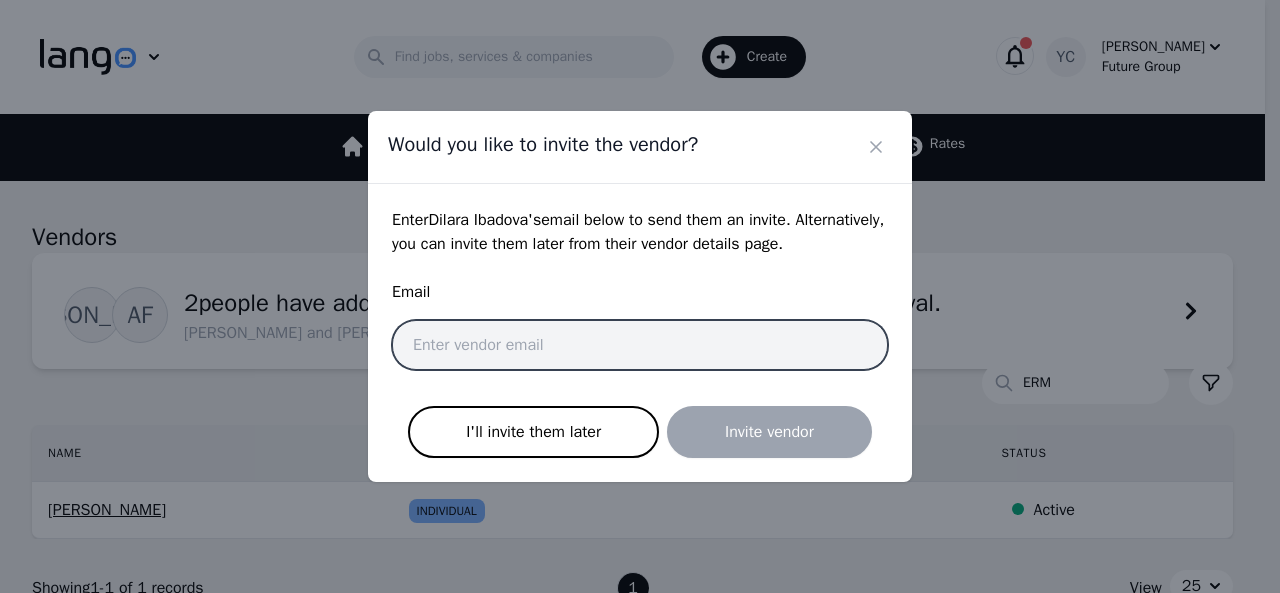 click at bounding box center (640, 345) 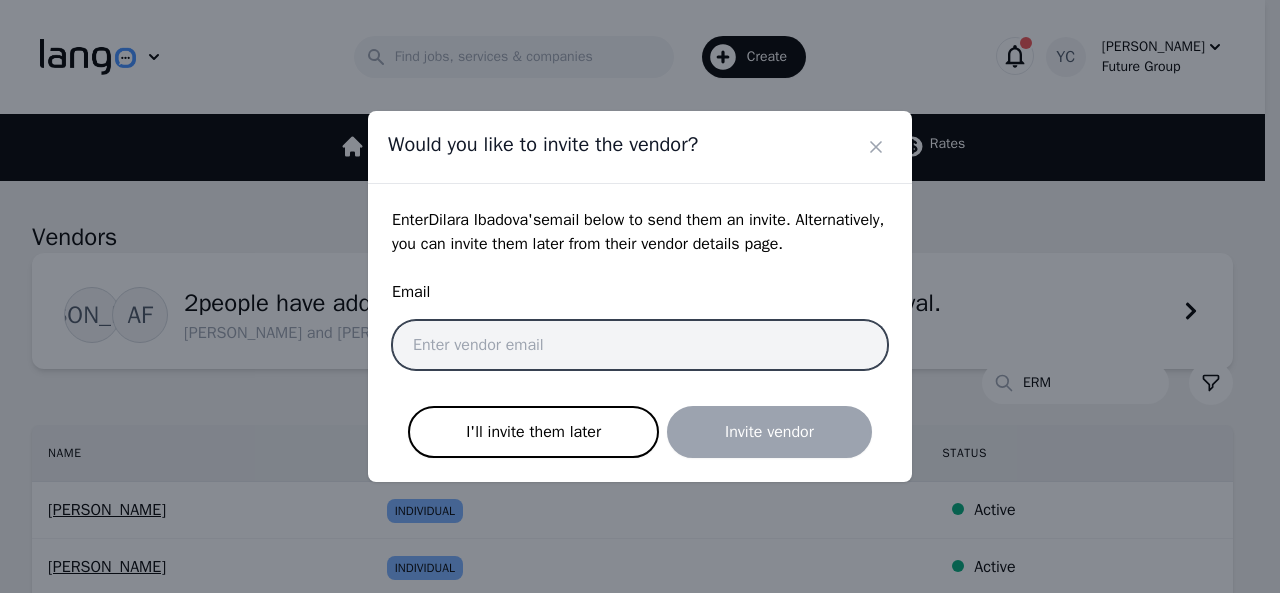 paste on "dilara.ibadova@future-group.com" 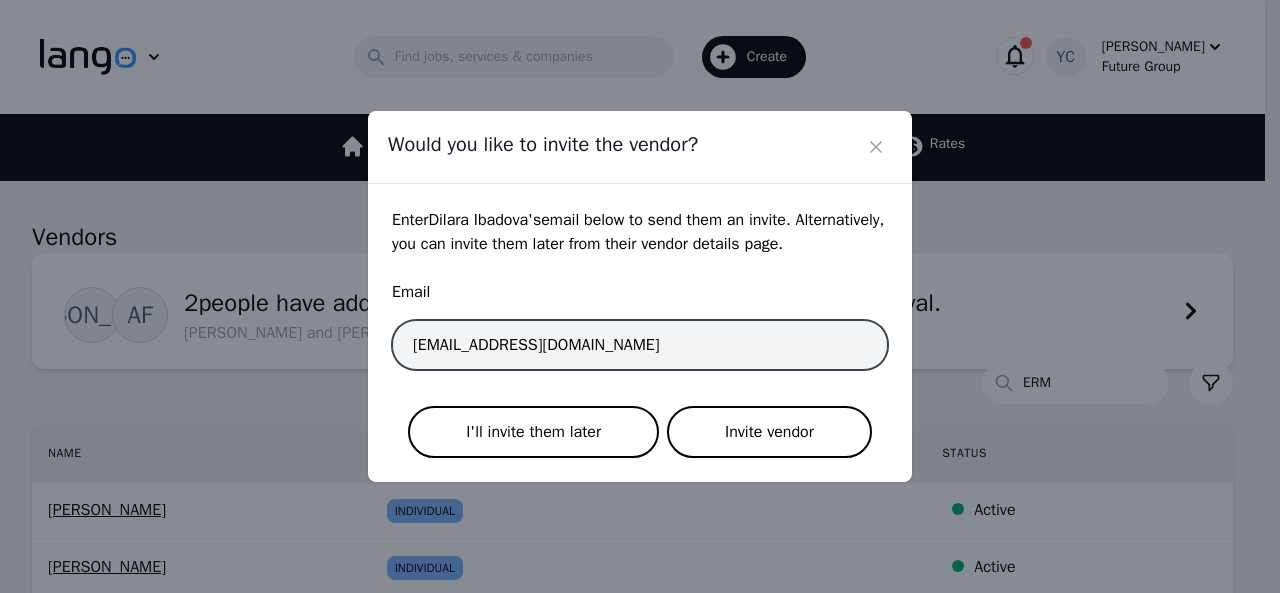 type on "dilara.ibadova@future-group.com" 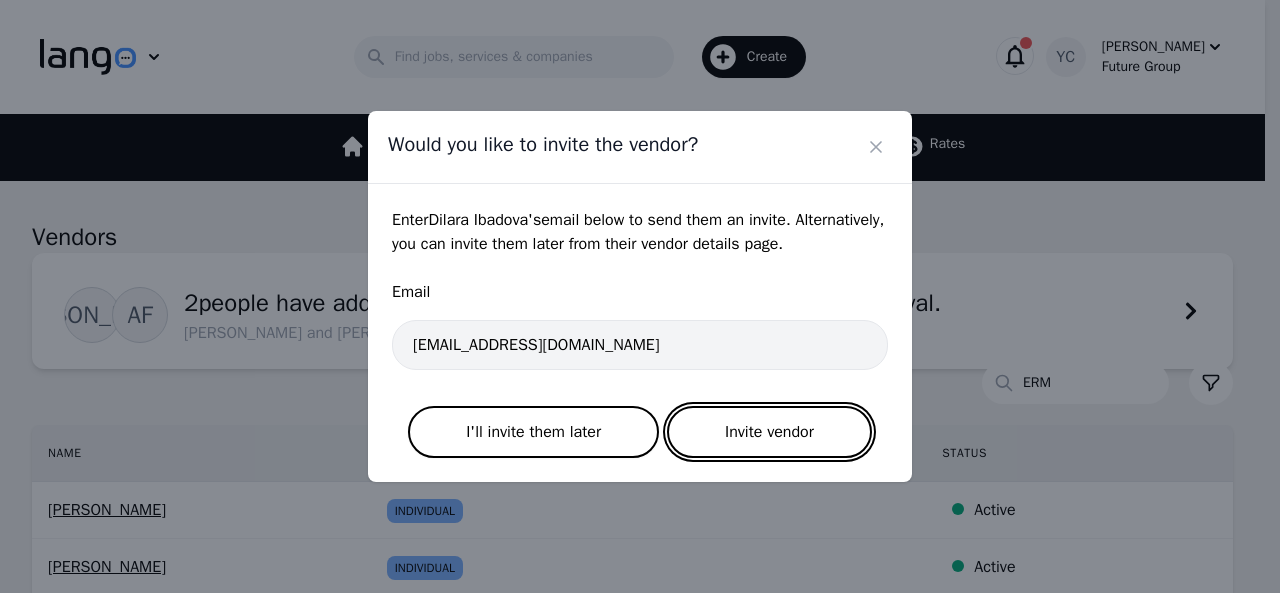 click on "Invite vendor" at bounding box center (769, 432) 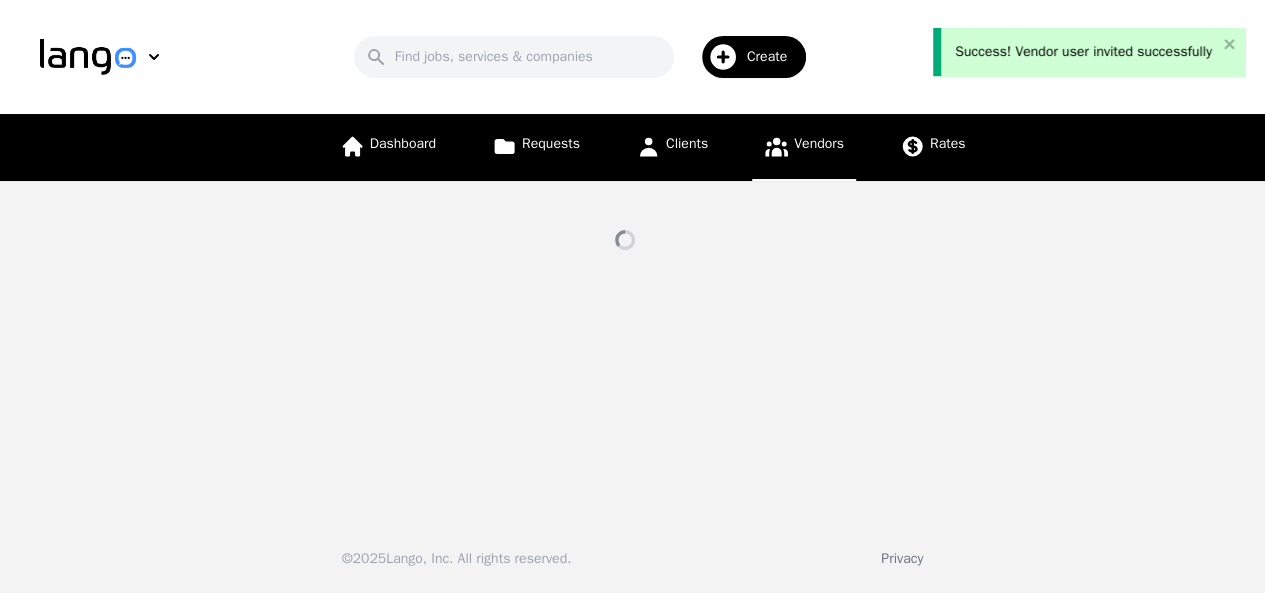 select on "active" 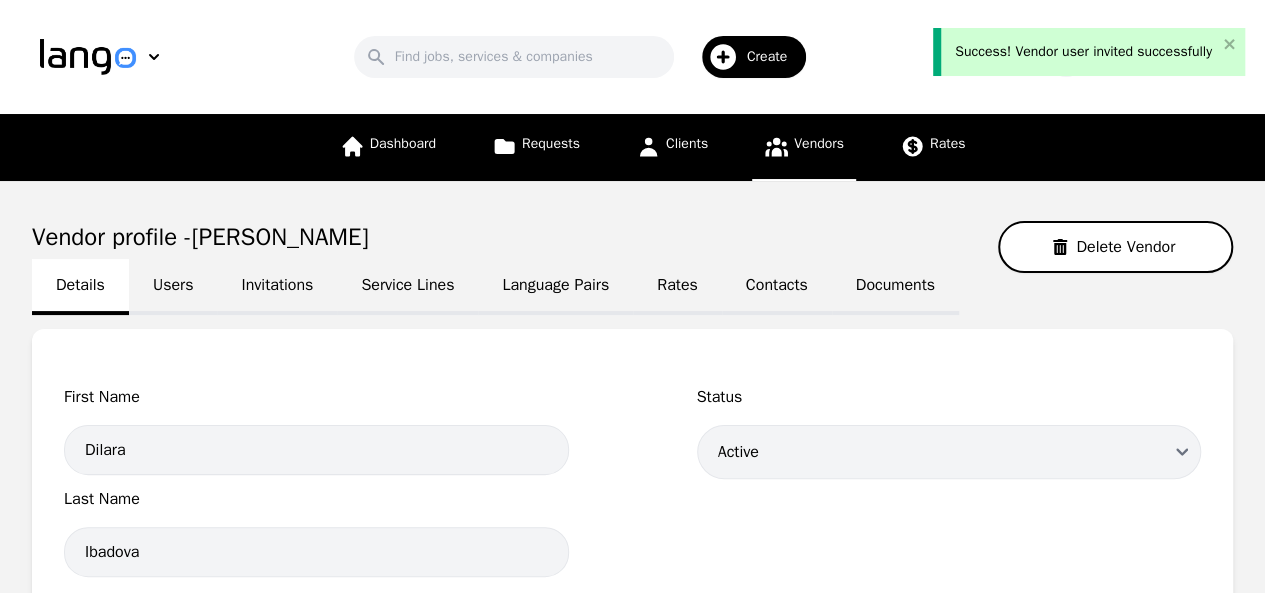click on "Language Pairs" at bounding box center [555, 287] 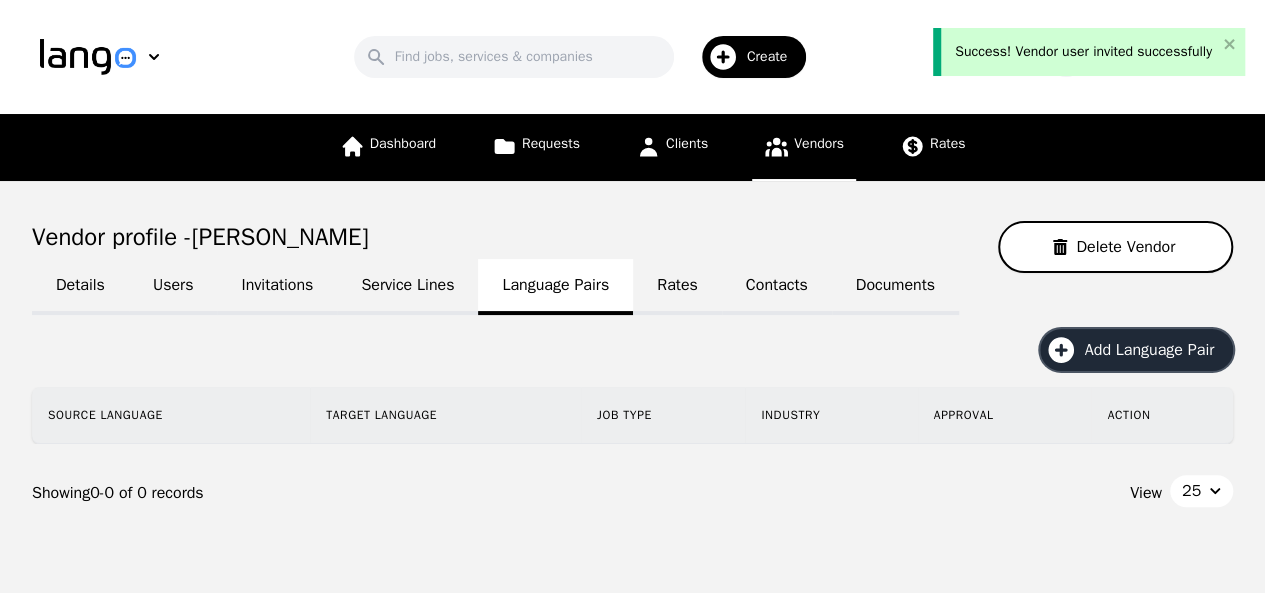 click on "Add Language Pair" at bounding box center (1156, 350) 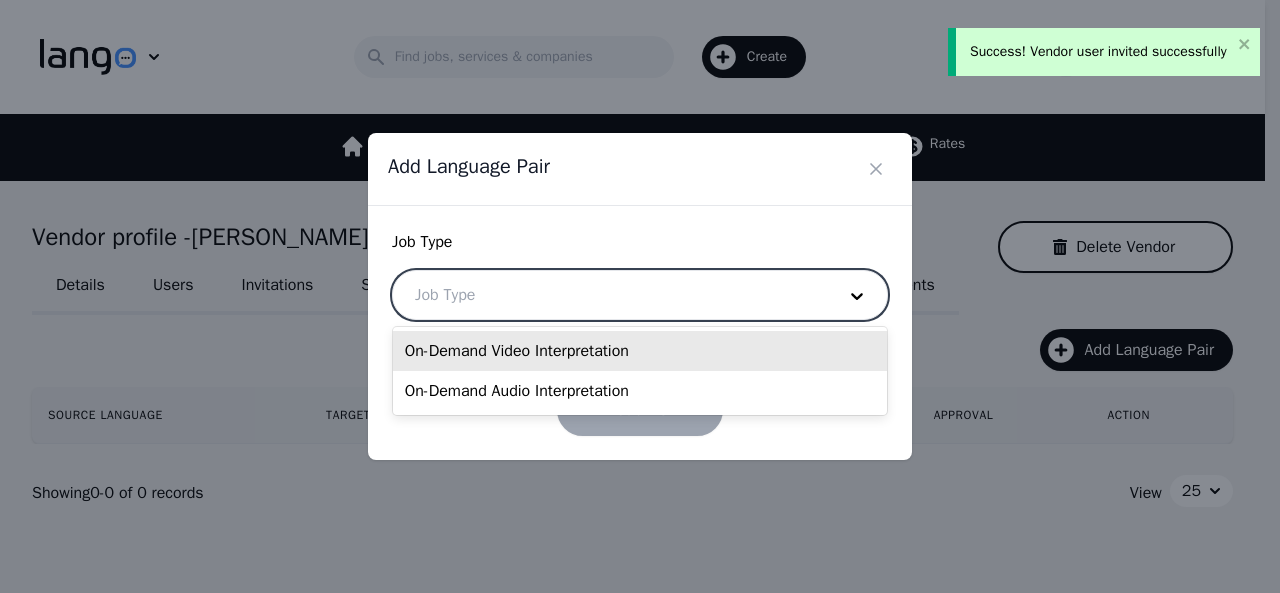 click at bounding box center [610, 295] 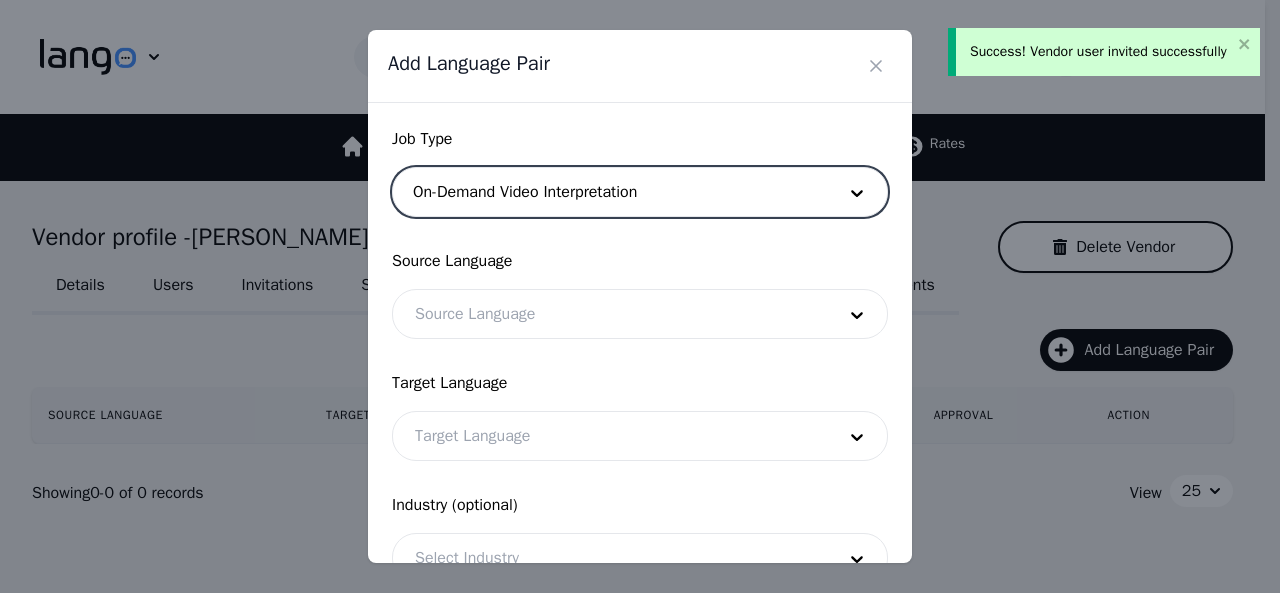 click at bounding box center [610, 314] 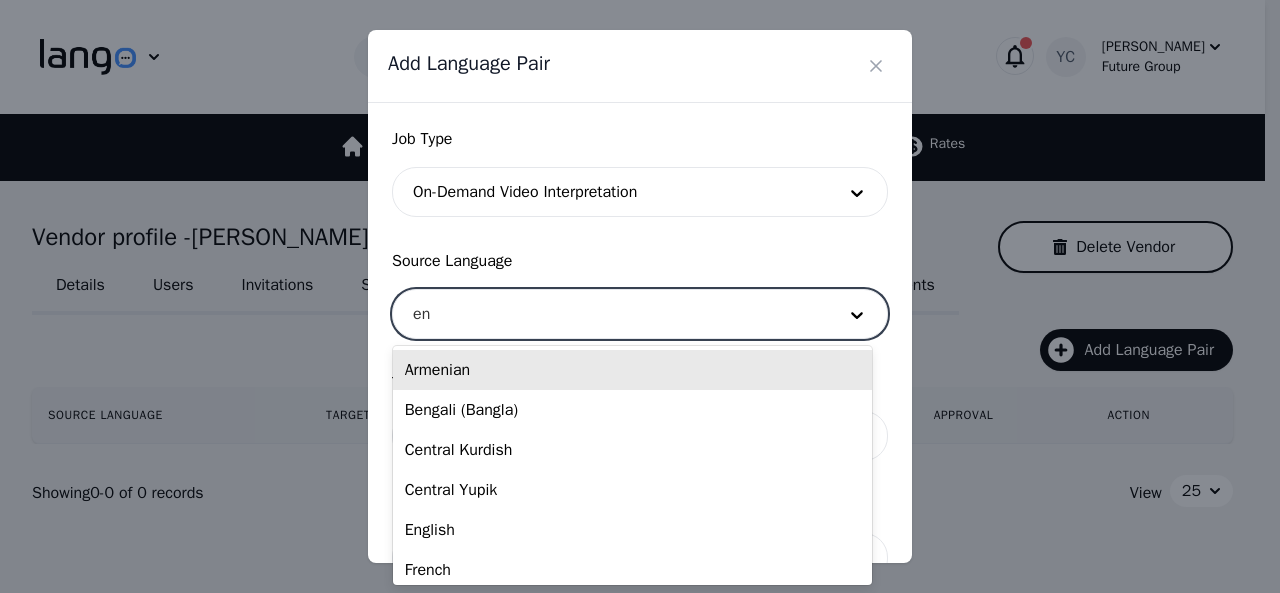 type on "eng" 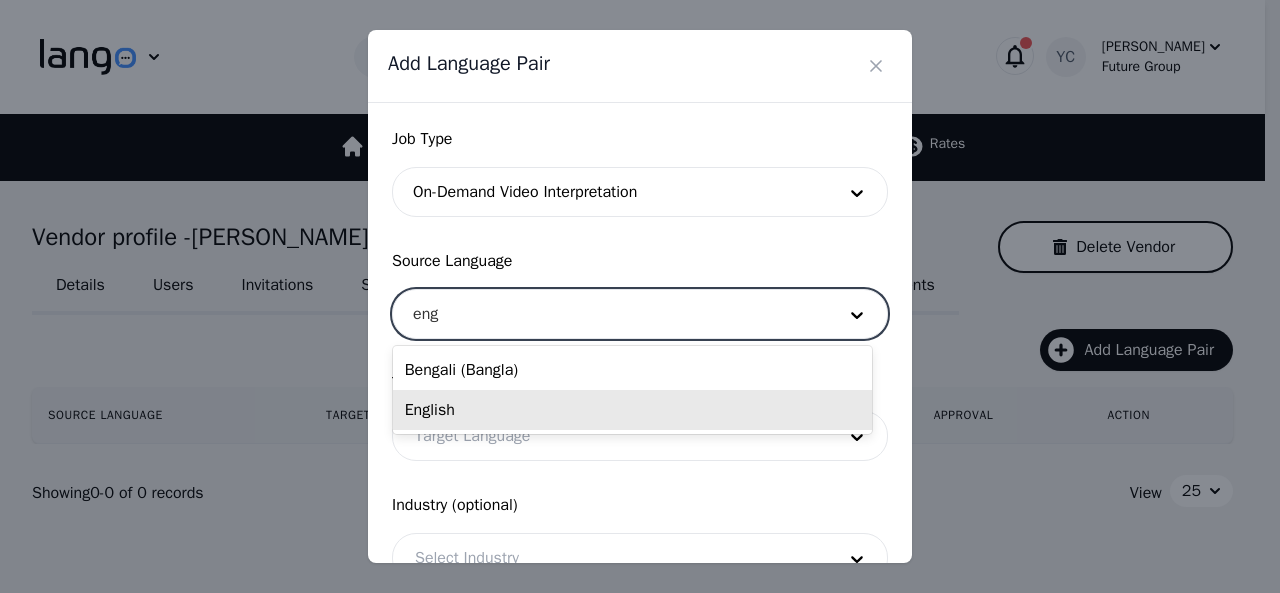 click on "English" at bounding box center [632, 410] 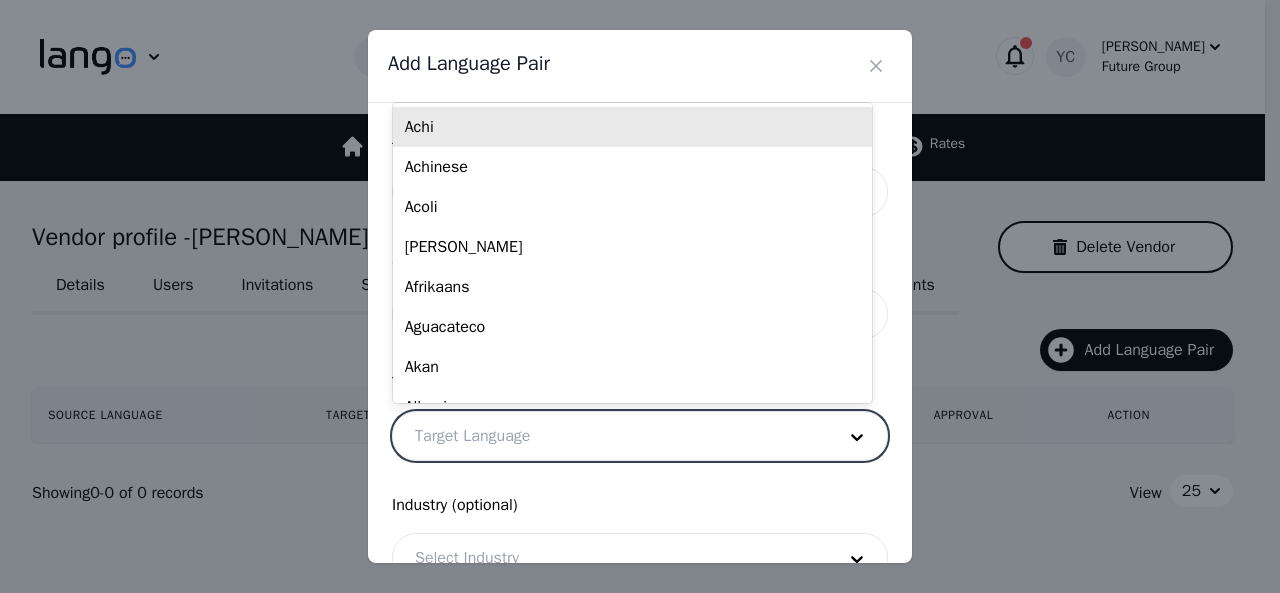 click at bounding box center [610, 436] 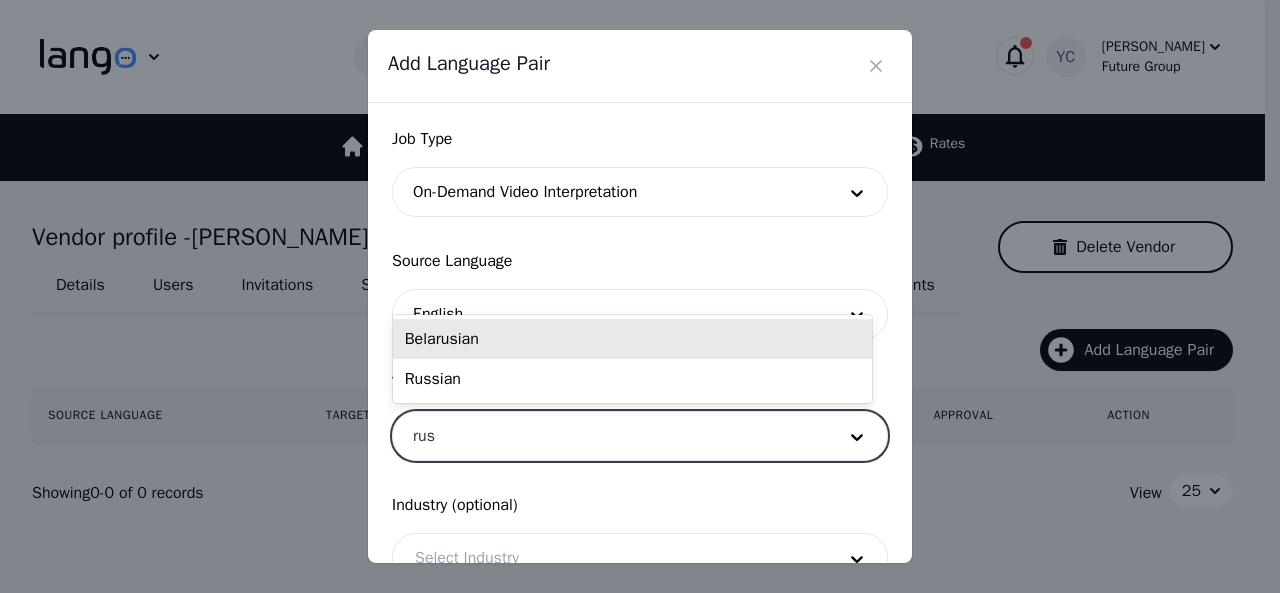 type on "[PERSON_NAME]" 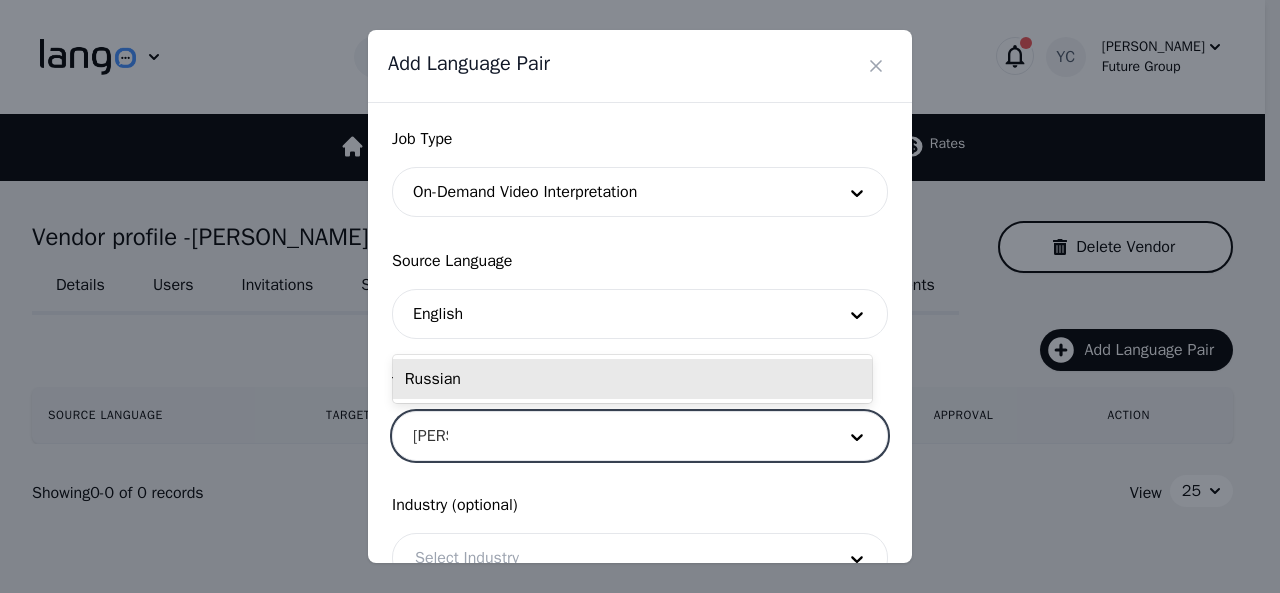 click on "Russian" at bounding box center (632, 379) 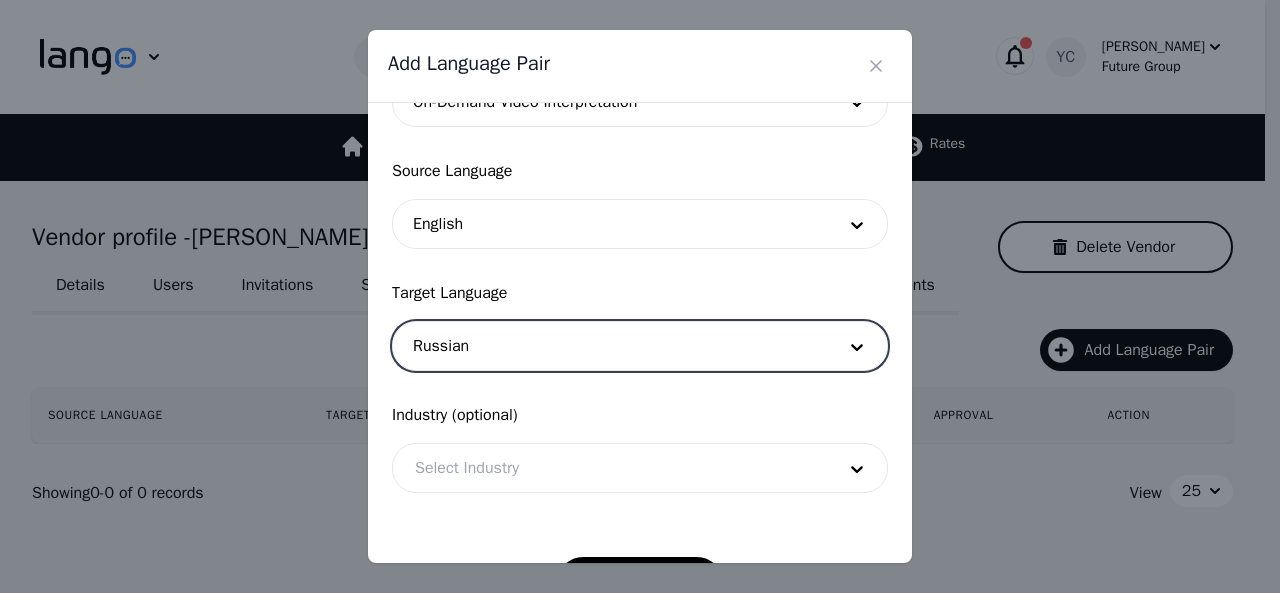 scroll, scrollTop: 158, scrollLeft: 0, axis: vertical 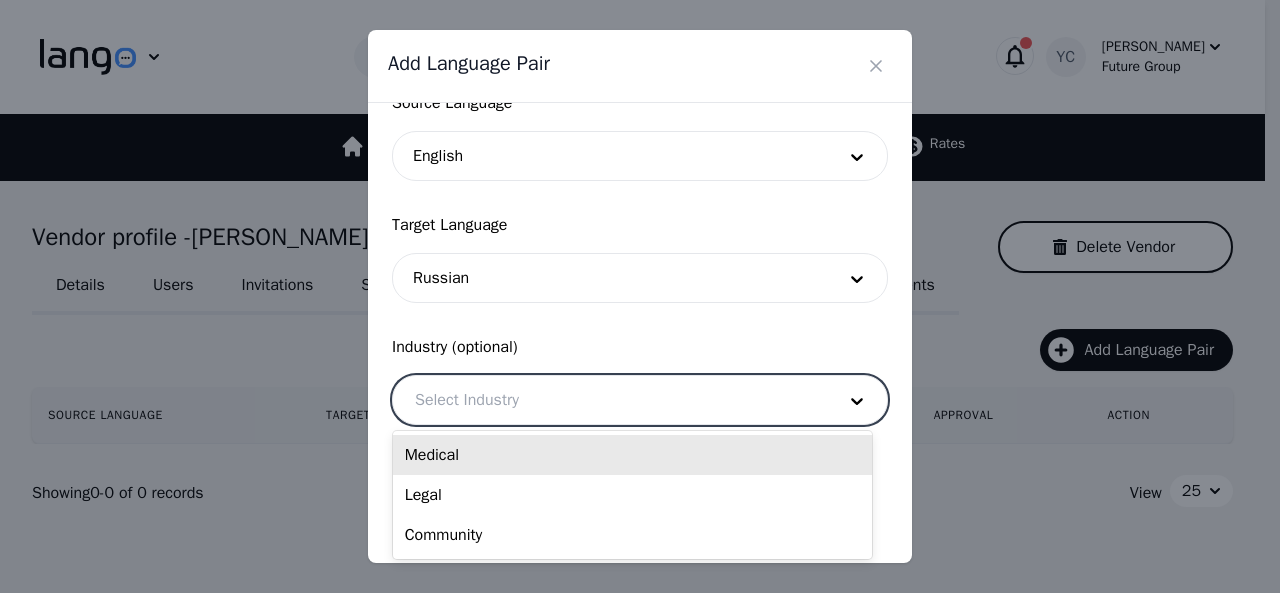 click at bounding box center (610, 400) 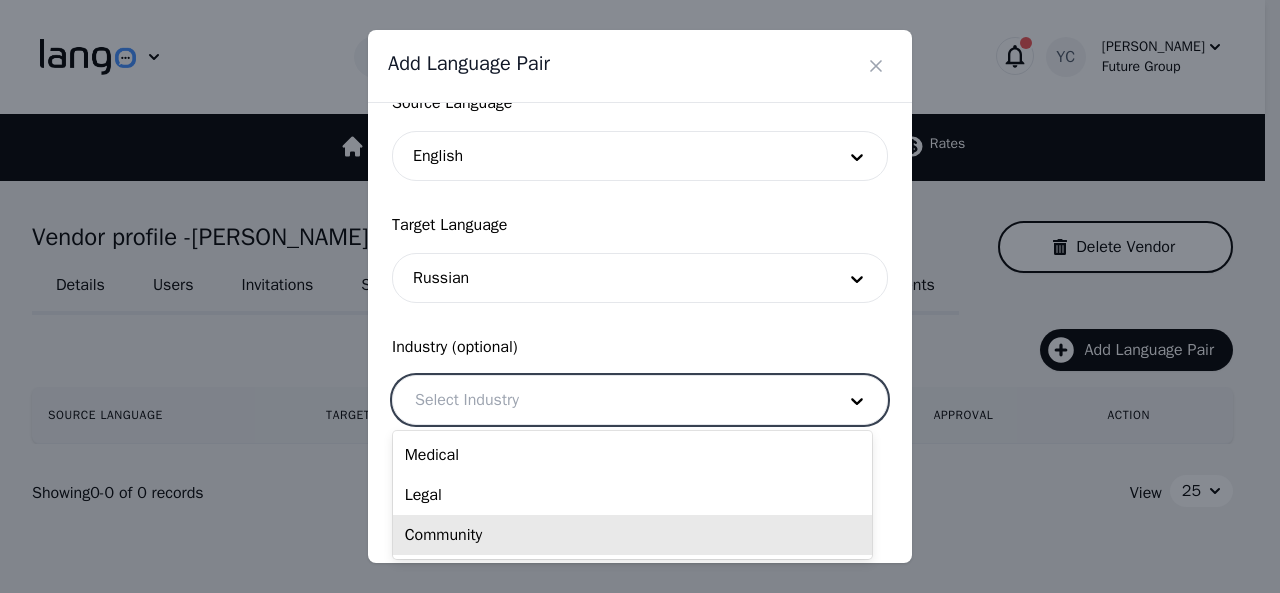 click on "Community" at bounding box center [632, 535] 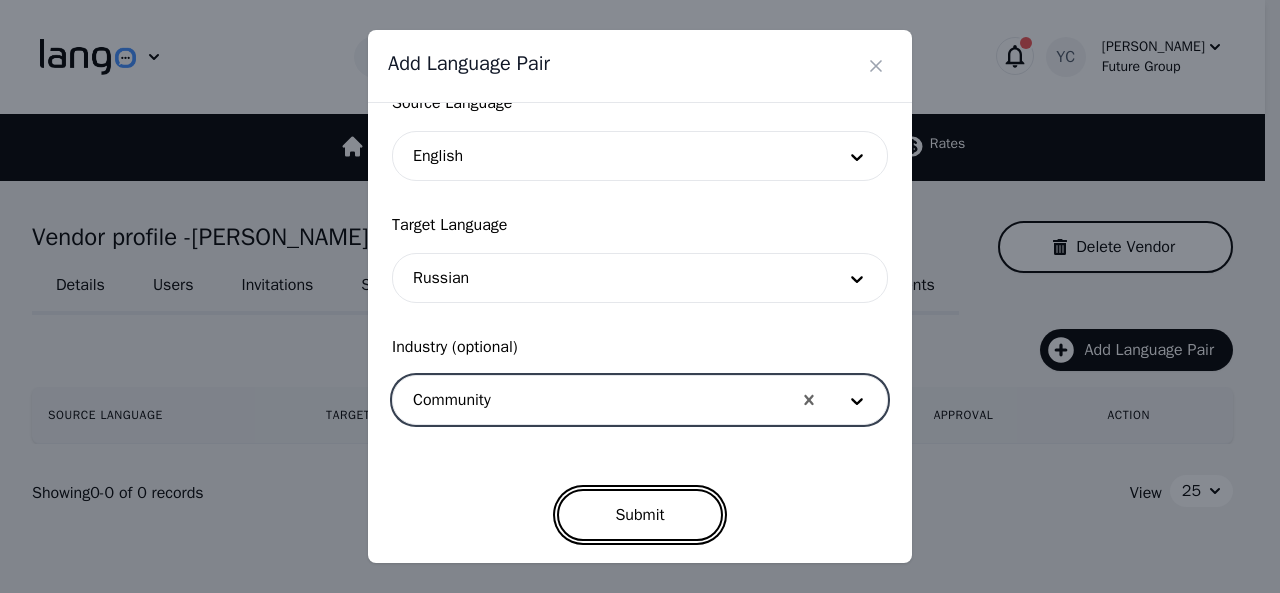 click on "Submit" at bounding box center [639, 515] 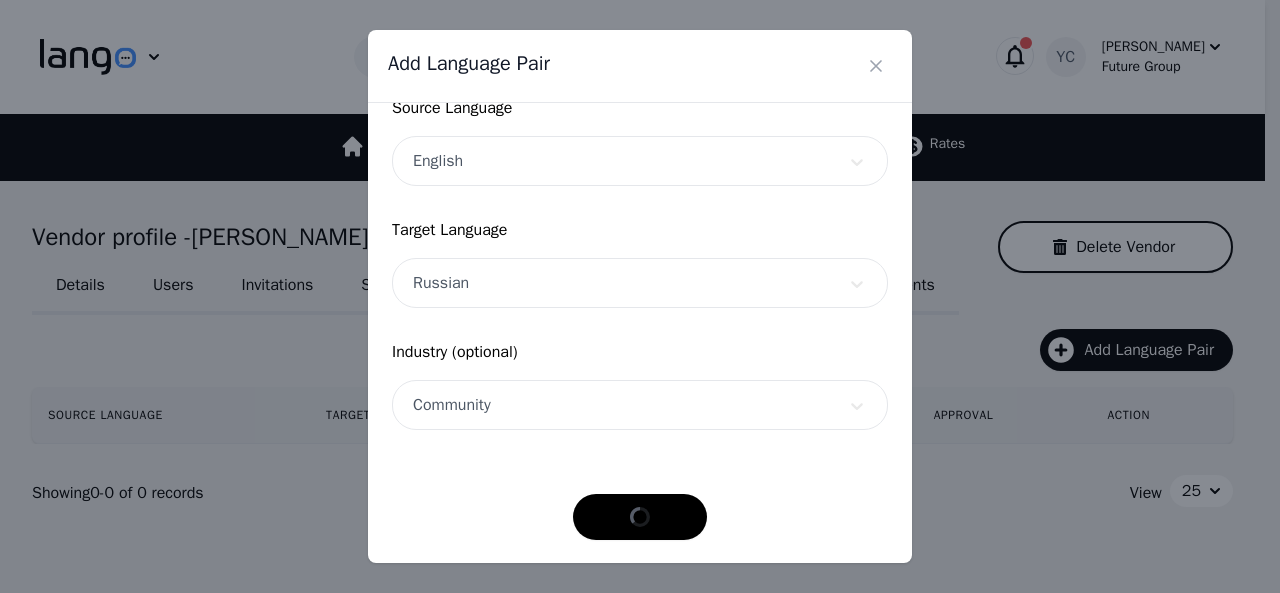 scroll, scrollTop: 152, scrollLeft: 0, axis: vertical 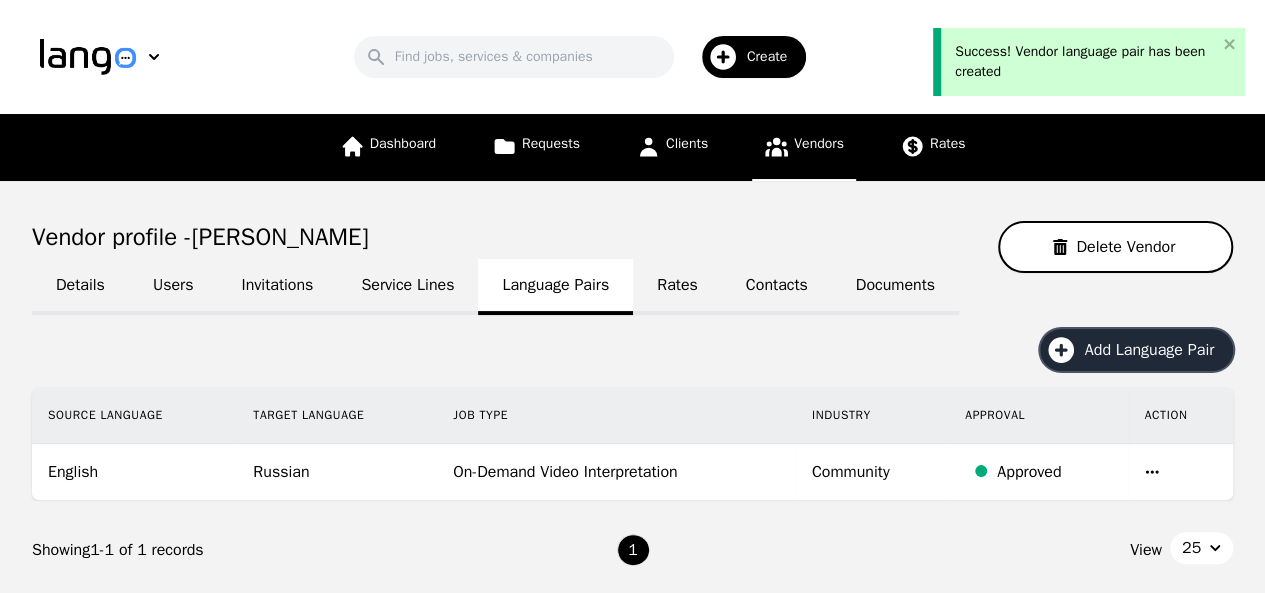 click on "Add Language Pair" at bounding box center [1156, 350] 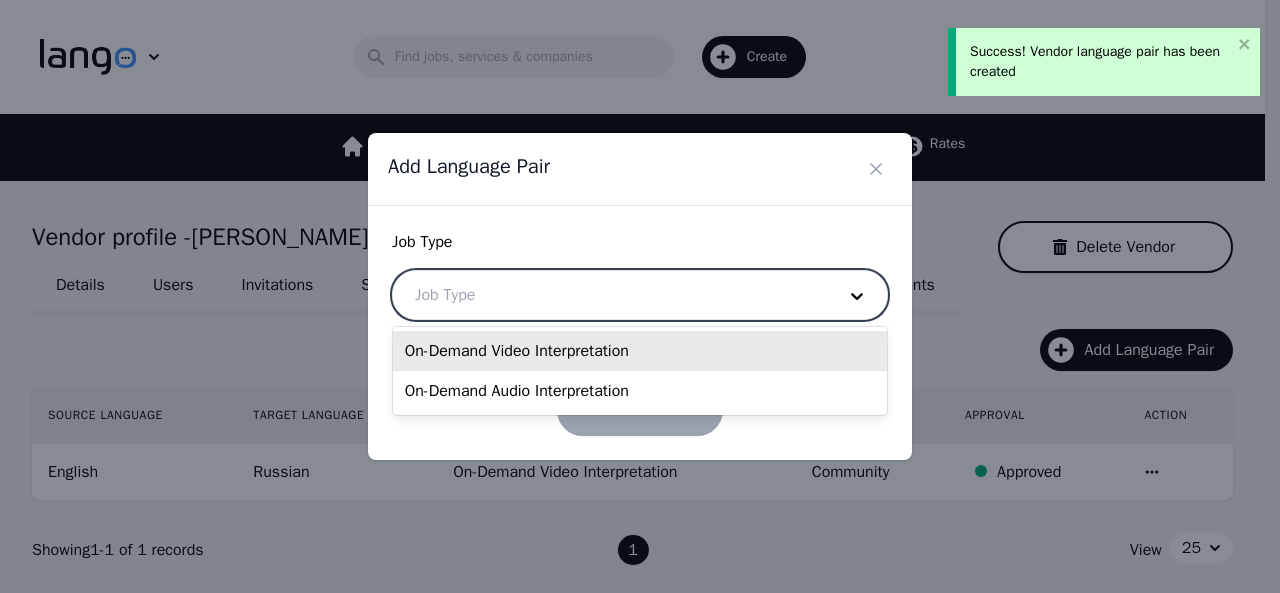 click at bounding box center (610, 295) 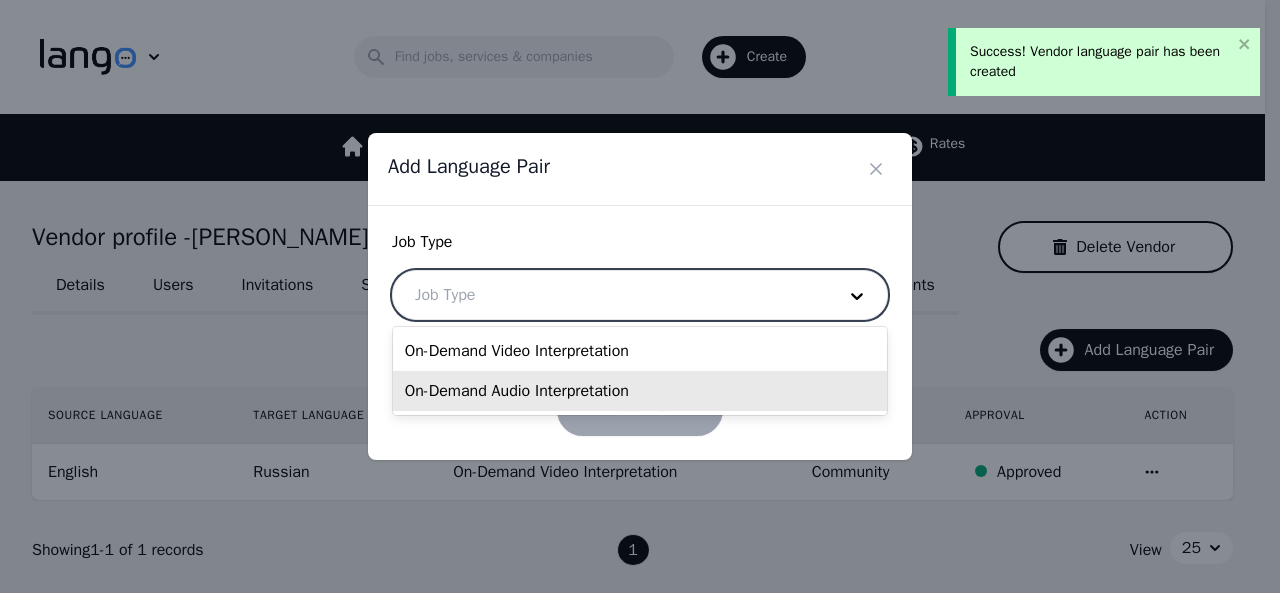 click on "On-Demand Audio Interpretation" at bounding box center (640, 391) 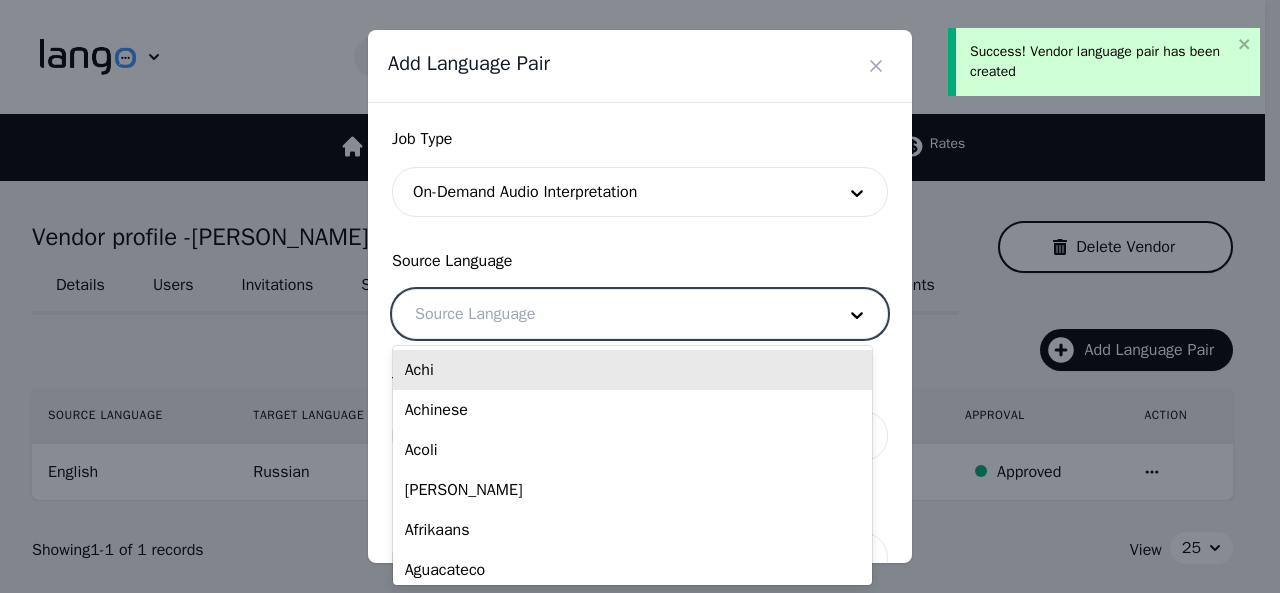 click at bounding box center (610, 314) 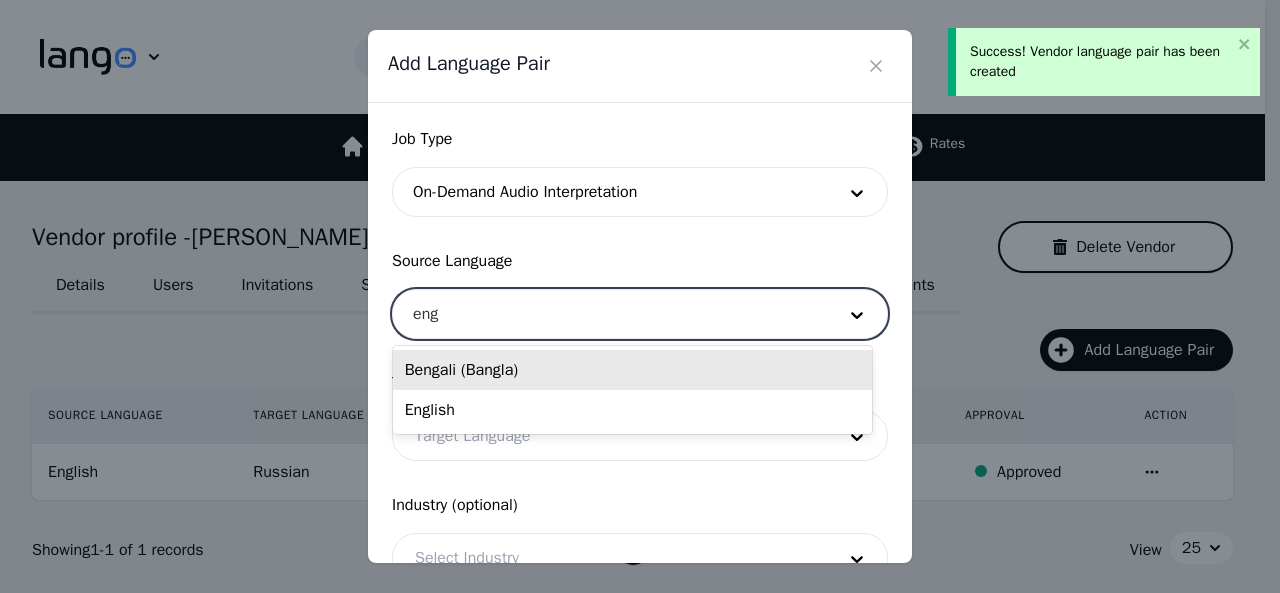type on "engl" 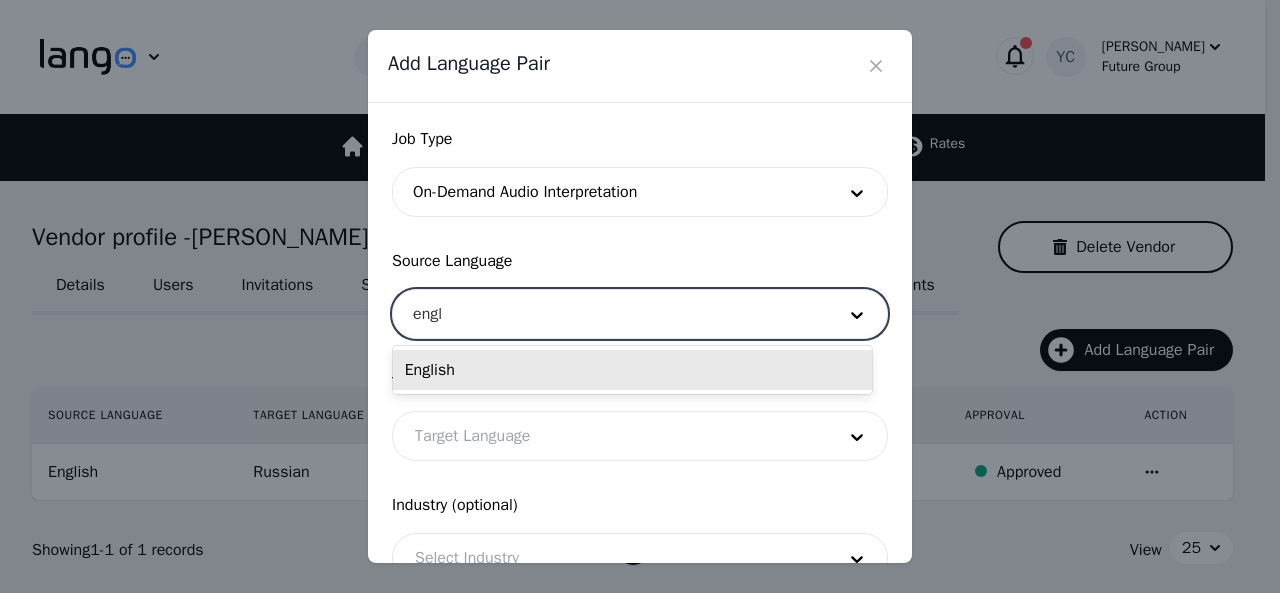 click on "English" at bounding box center (632, 370) 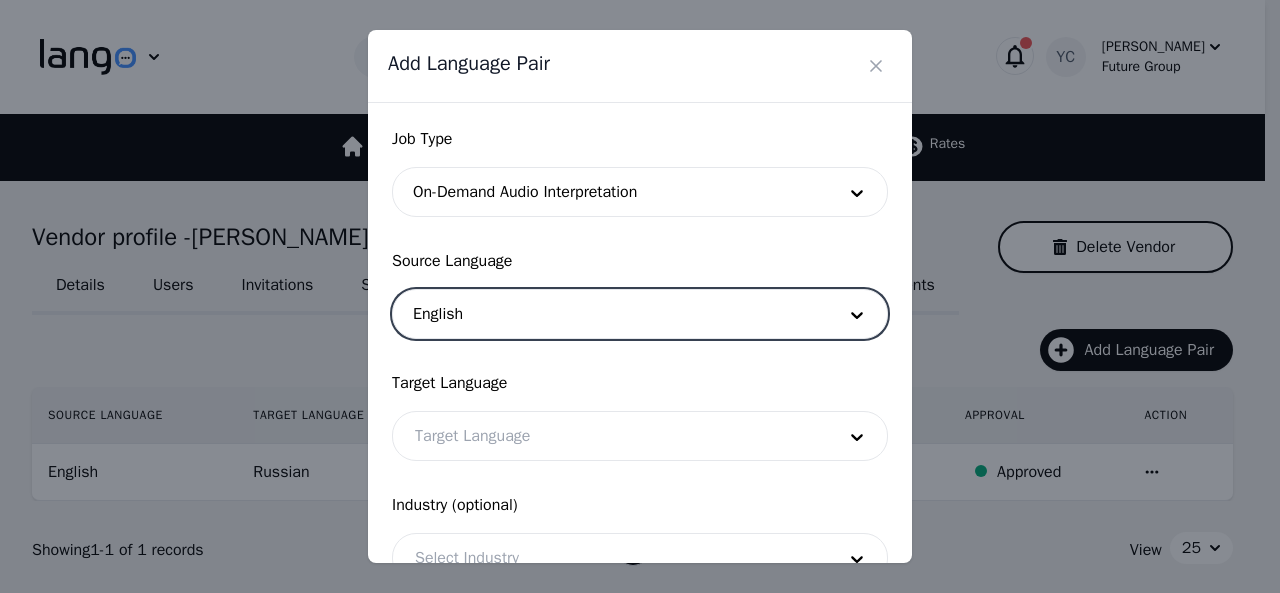 click at bounding box center [610, 436] 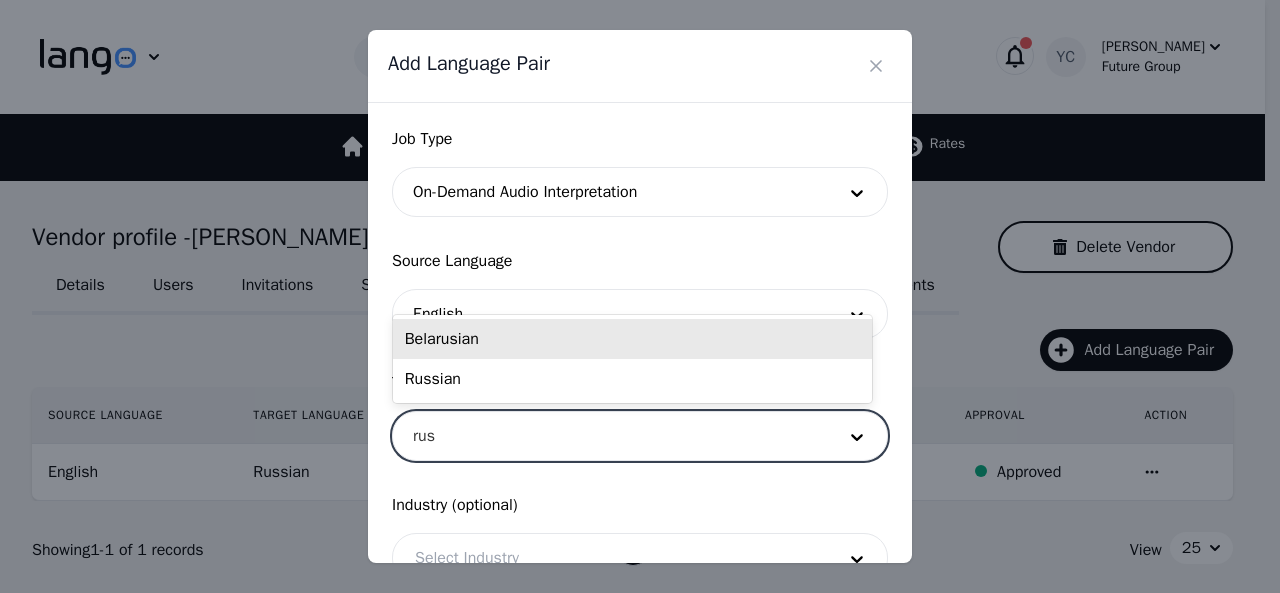 type on "[PERSON_NAME]" 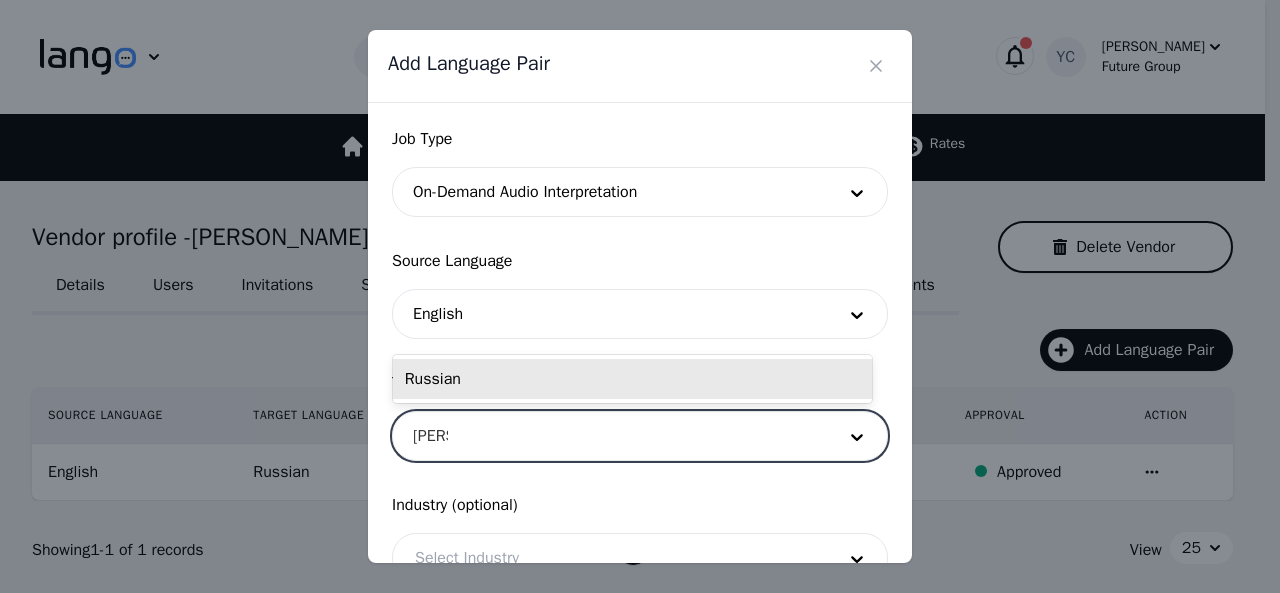 click on "Russian" at bounding box center [632, 379] 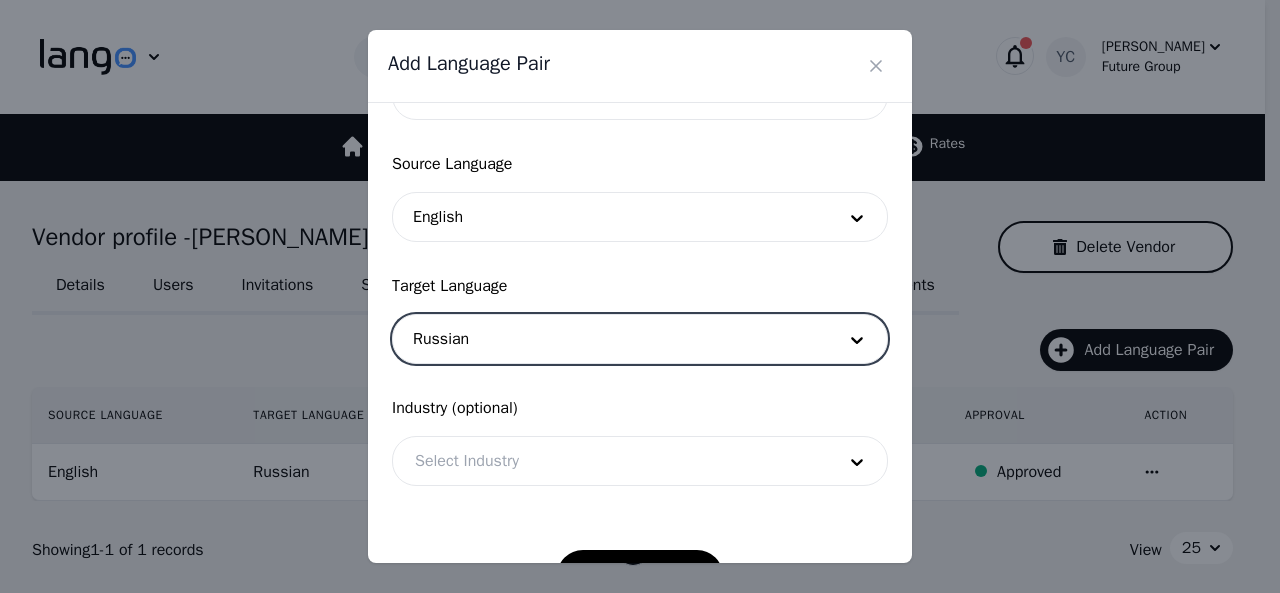 scroll, scrollTop: 158, scrollLeft: 0, axis: vertical 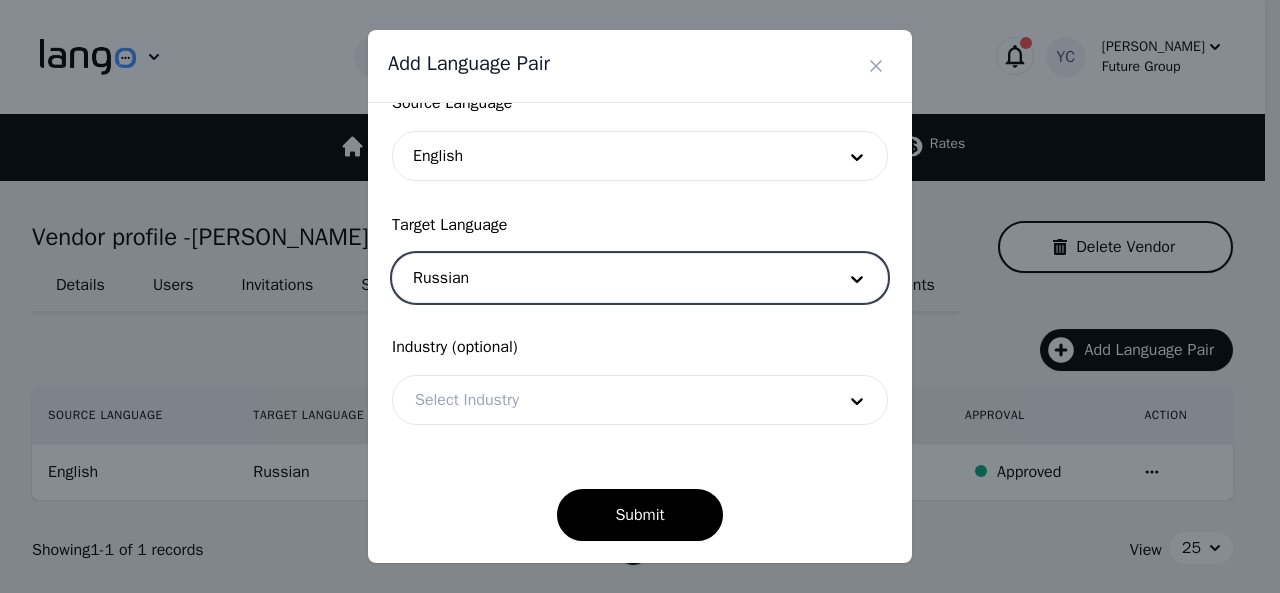 click at bounding box center [610, 400] 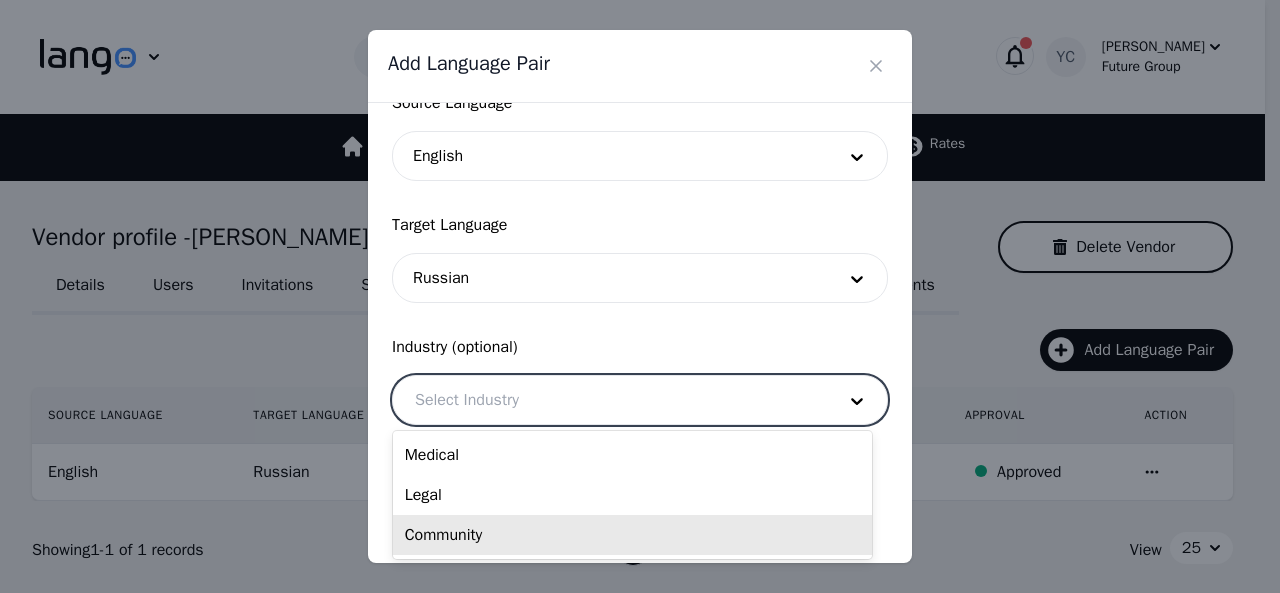 click on "Community" at bounding box center [632, 535] 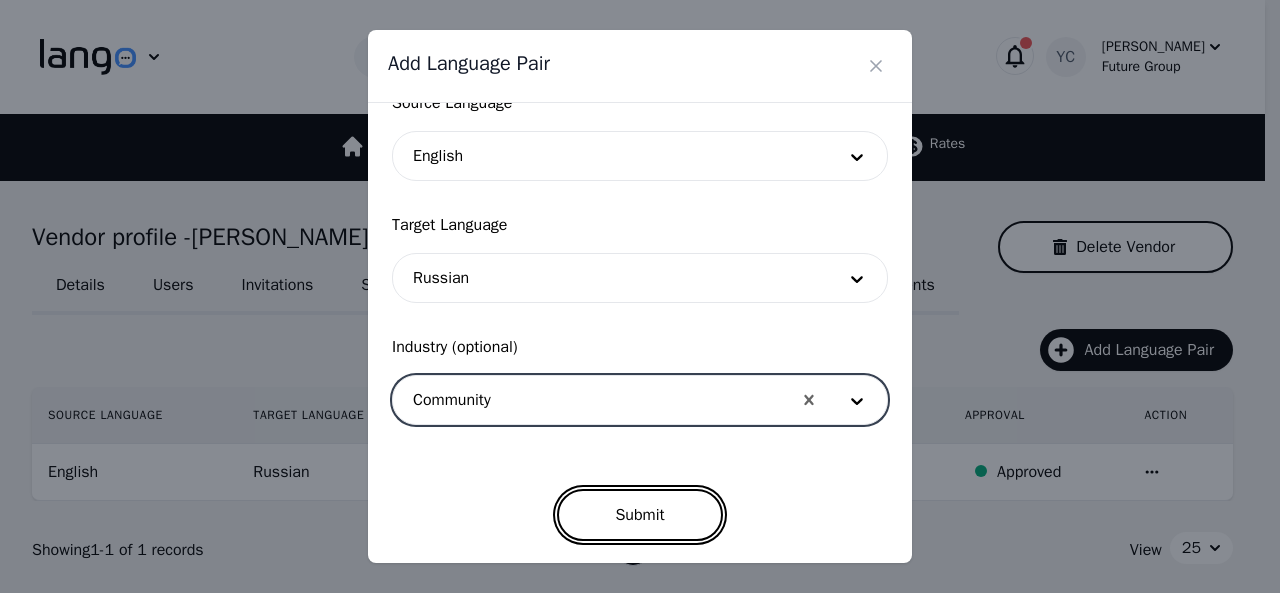 click on "Submit" at bounding box center (639, 515) 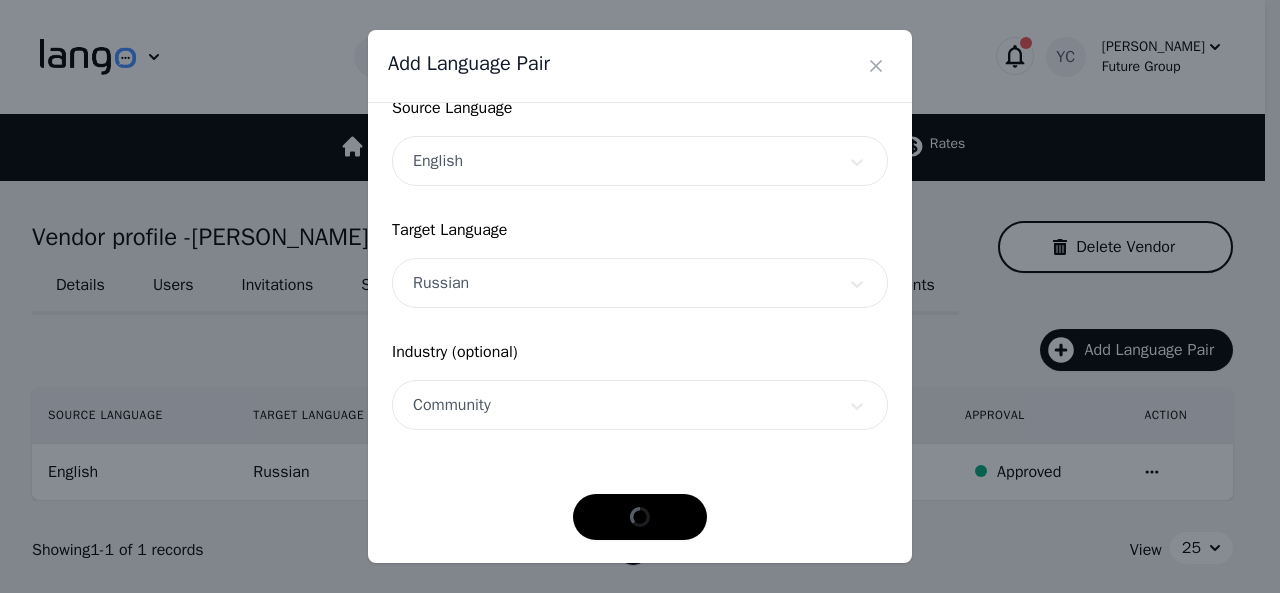 scroll, scrollTop: 152, scrollLeft: 0, axis: vertical 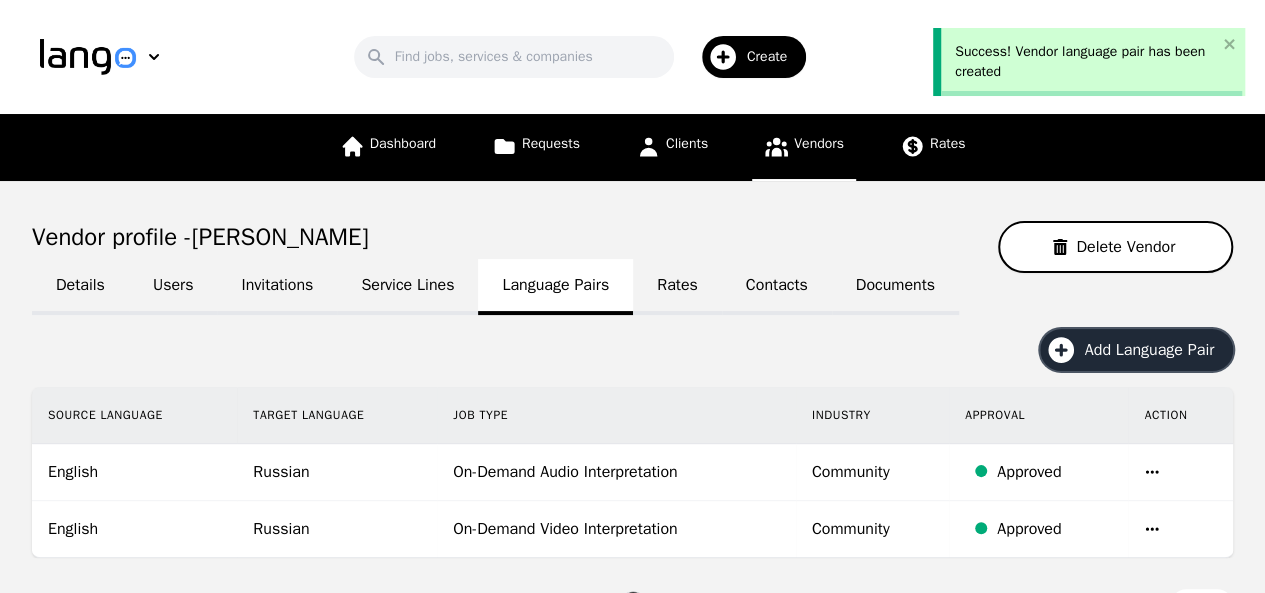 click on "Add Language Pair" at bounding box center (1136, 350) 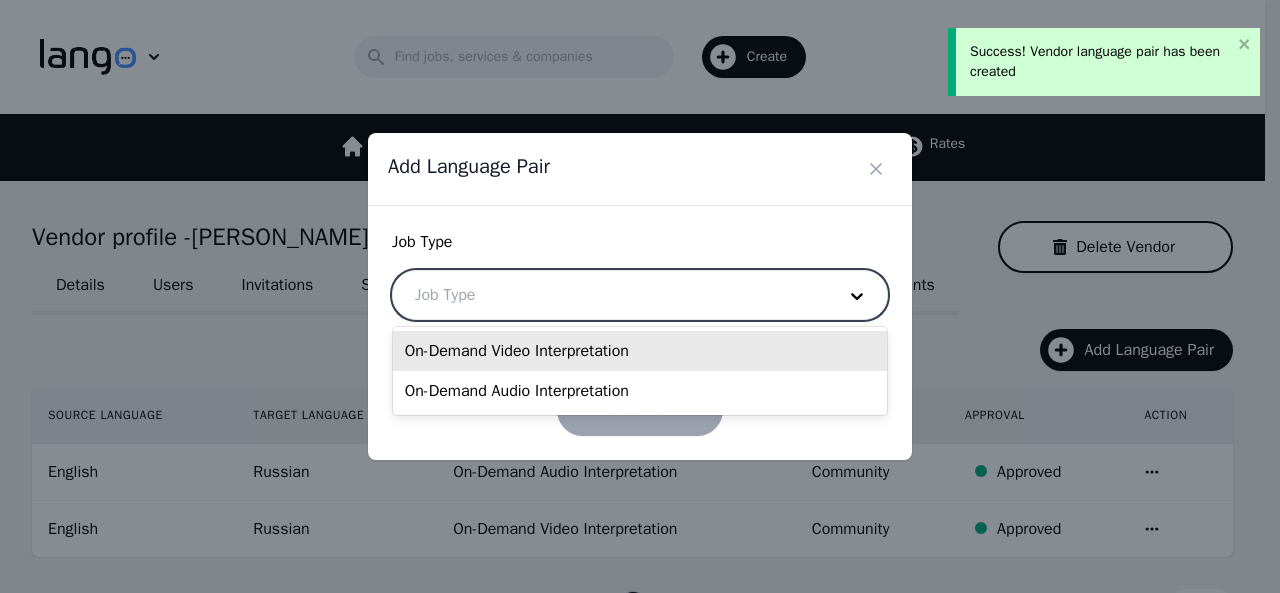 click at bounding box center (610, 295) 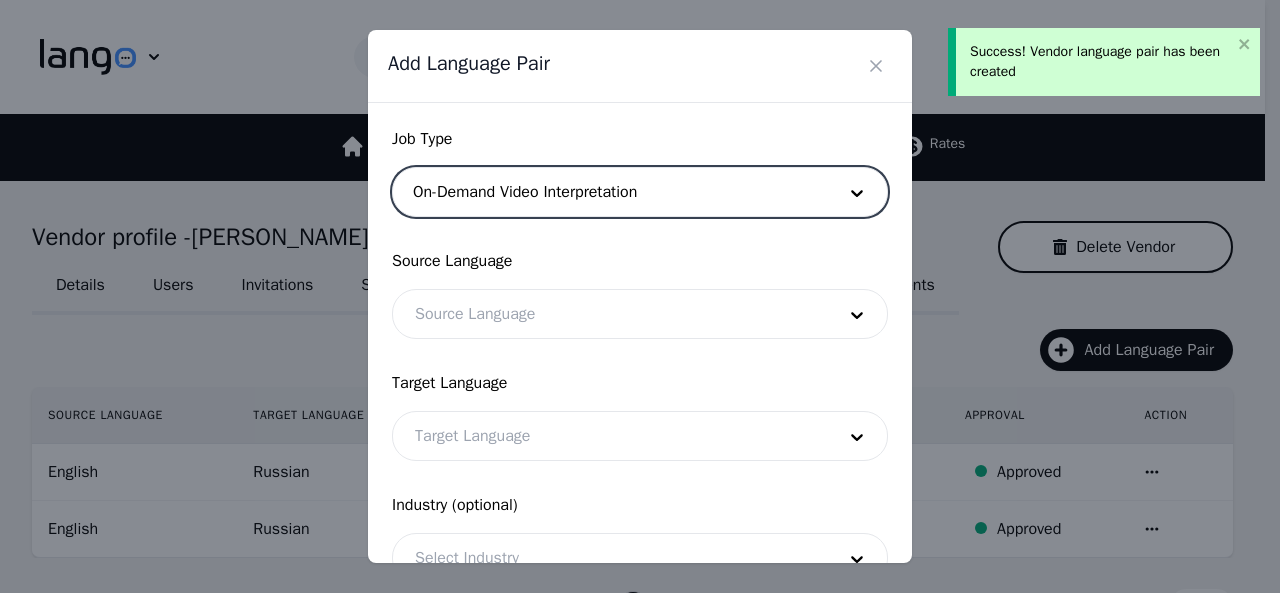 click at bounding box center (610, 314) 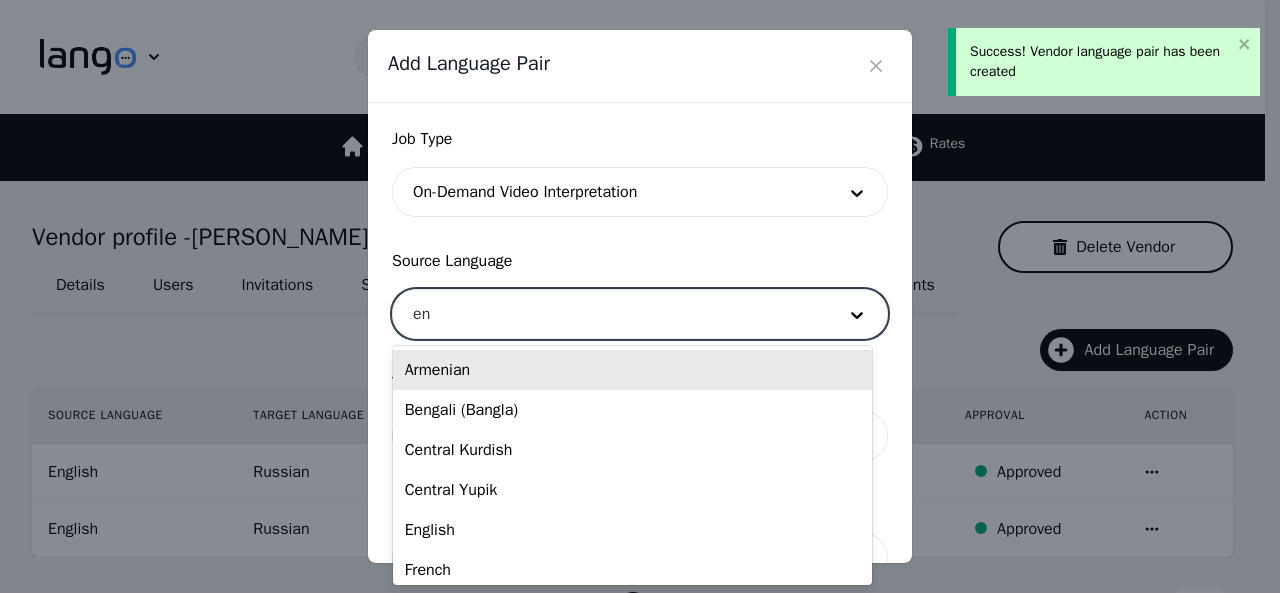 type on "eng" 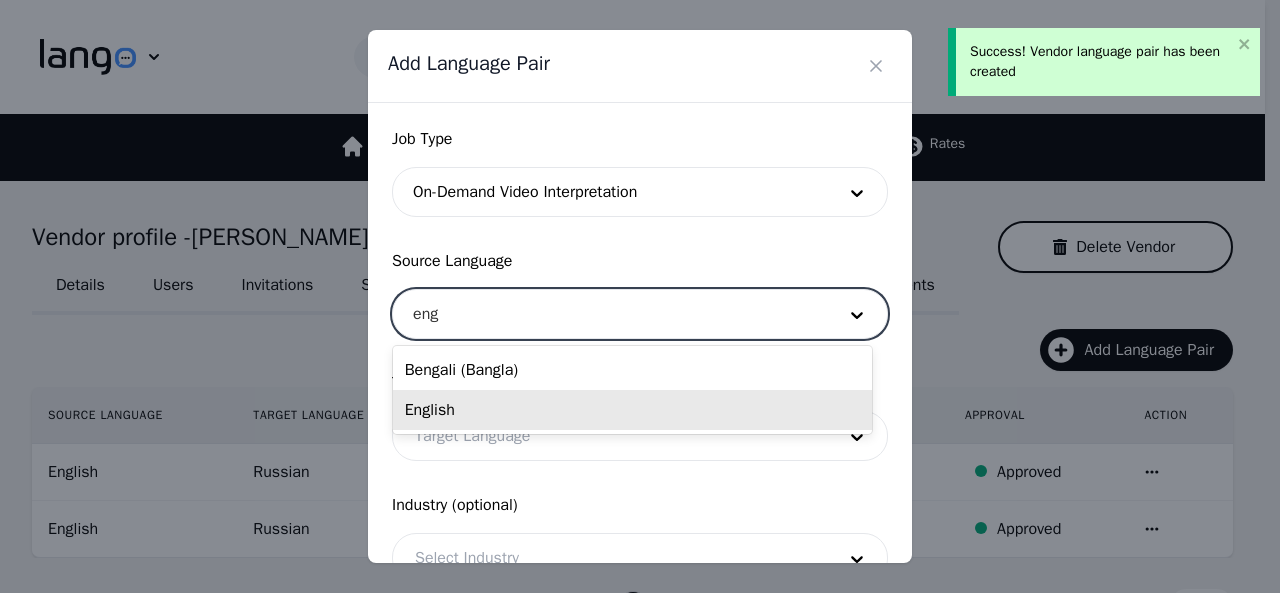 click on "English" at bounding box center [632, 410] 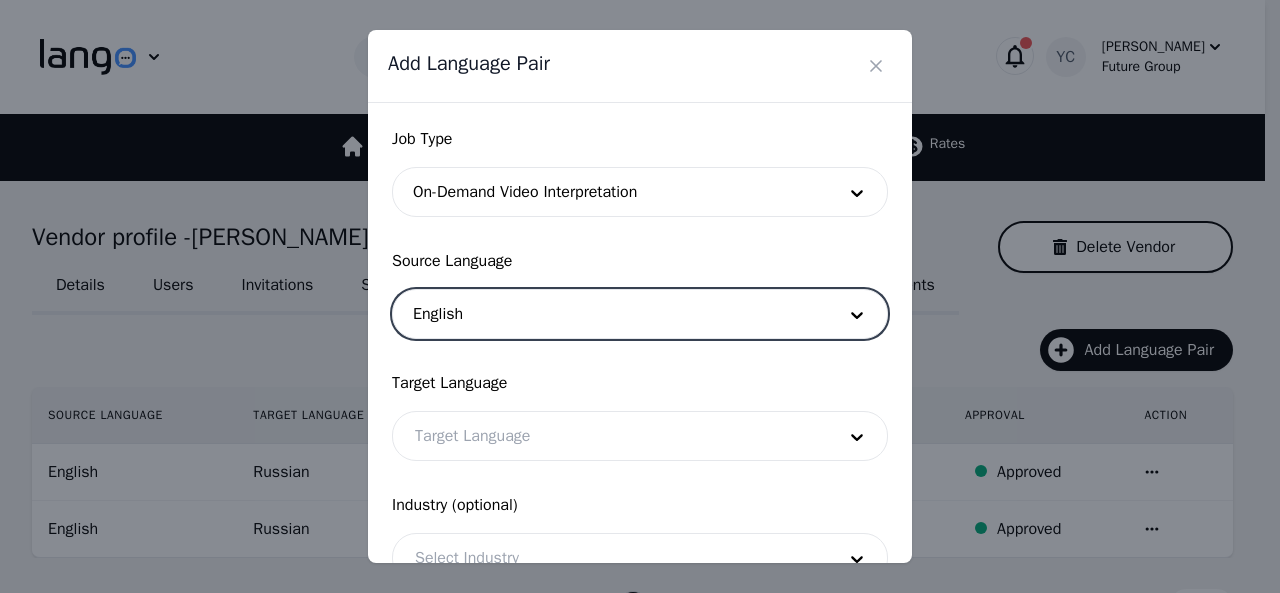 click at bounding box center [610, 436] 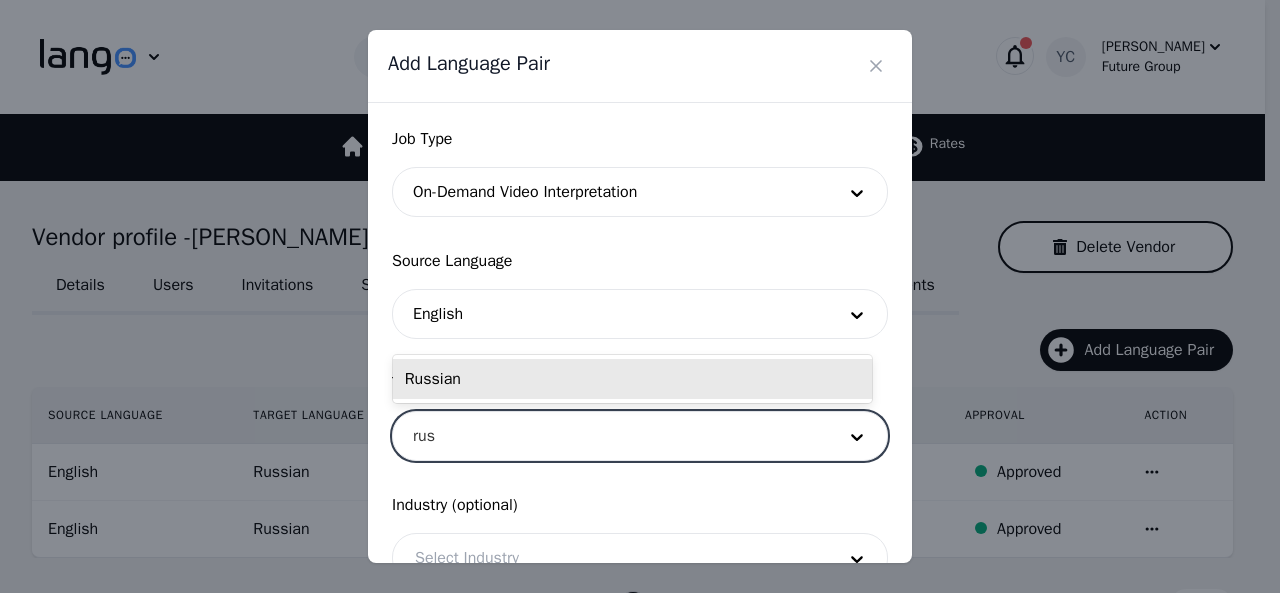 type on "[PERSON_NAME]" 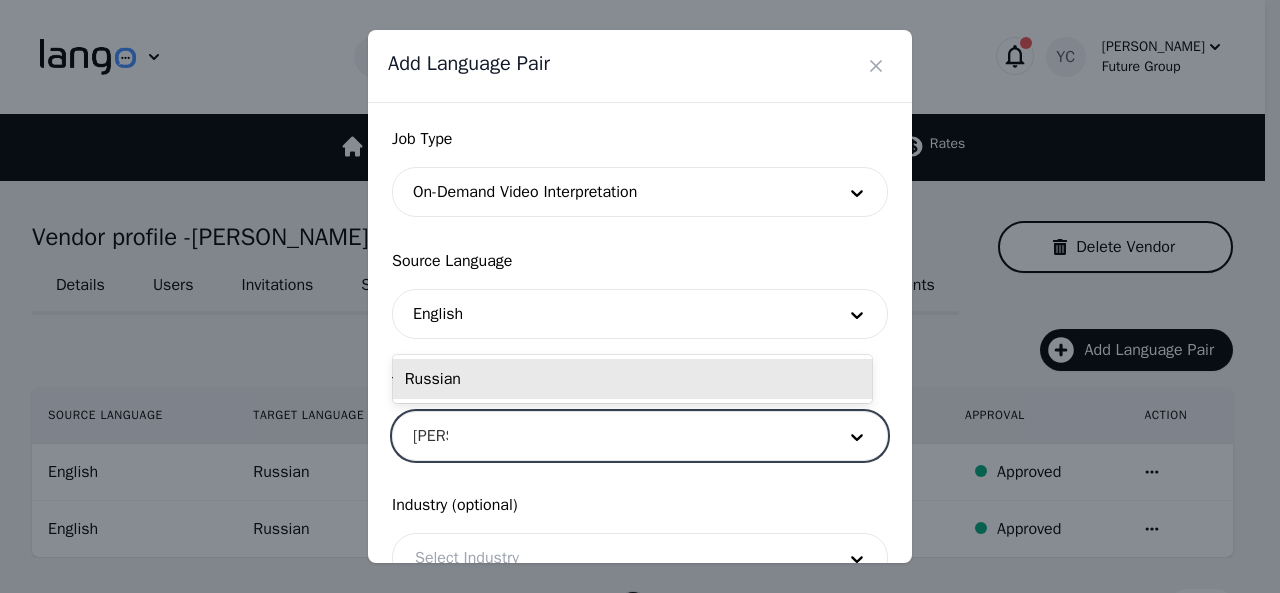 click on "Russian" at bounding box center (632, 379) 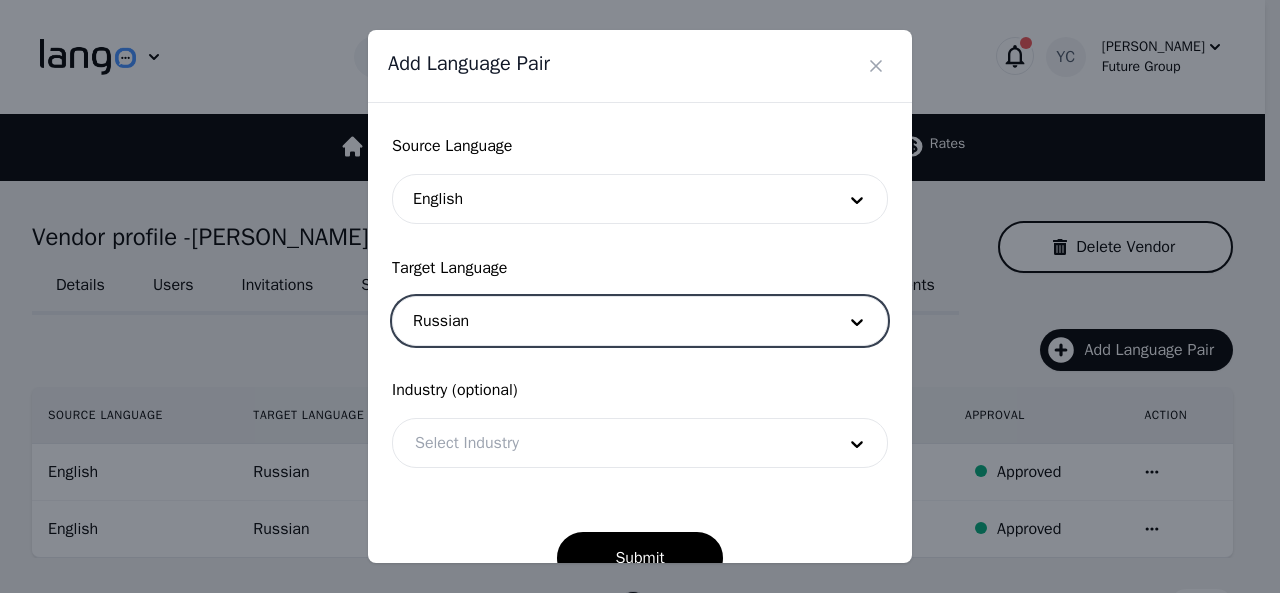 scroll, scrollTop: 158, scrollLeft: 0, axis: vertical 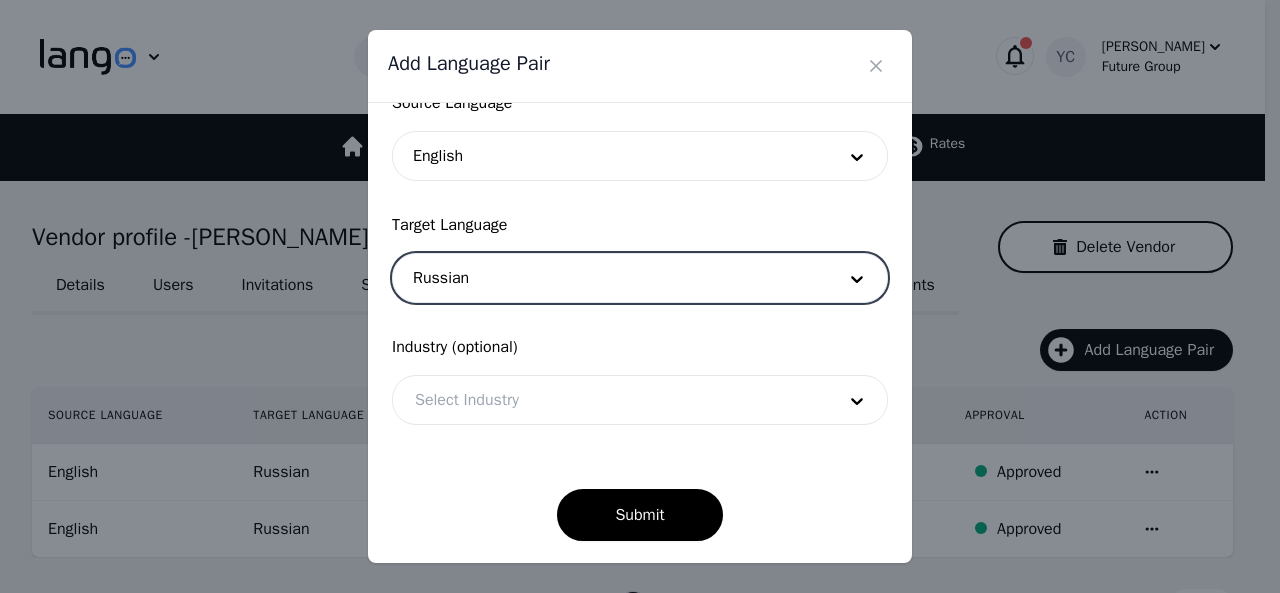 click at bounding box center [610, 400] 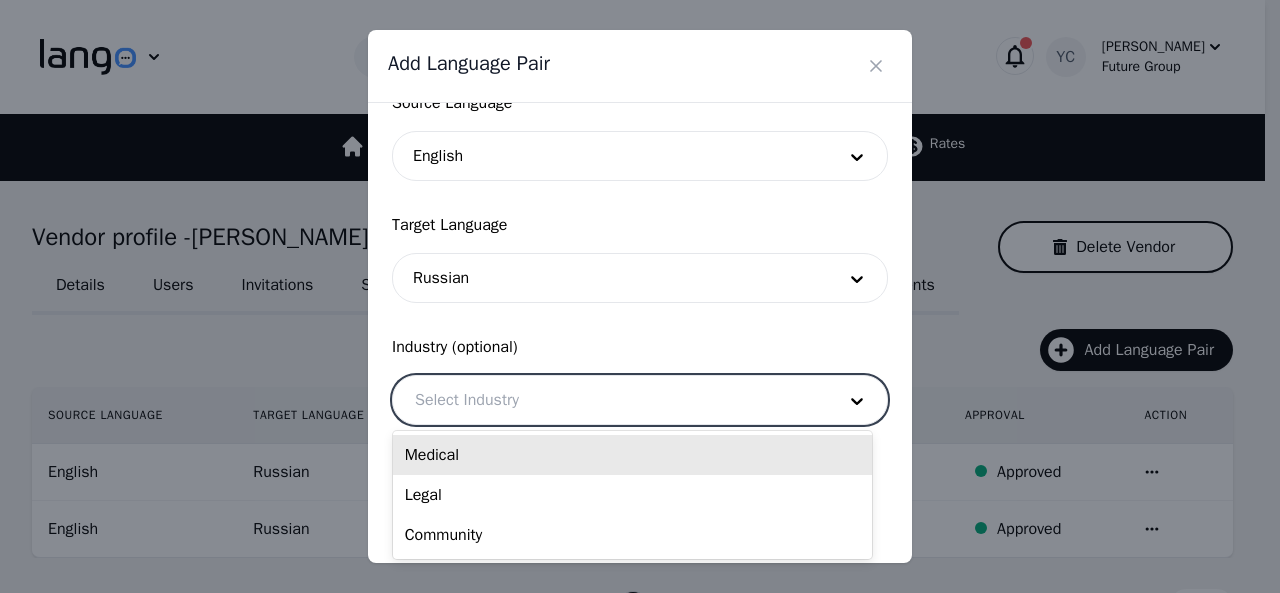 click on "Medical" at bounding box center (632, 455) 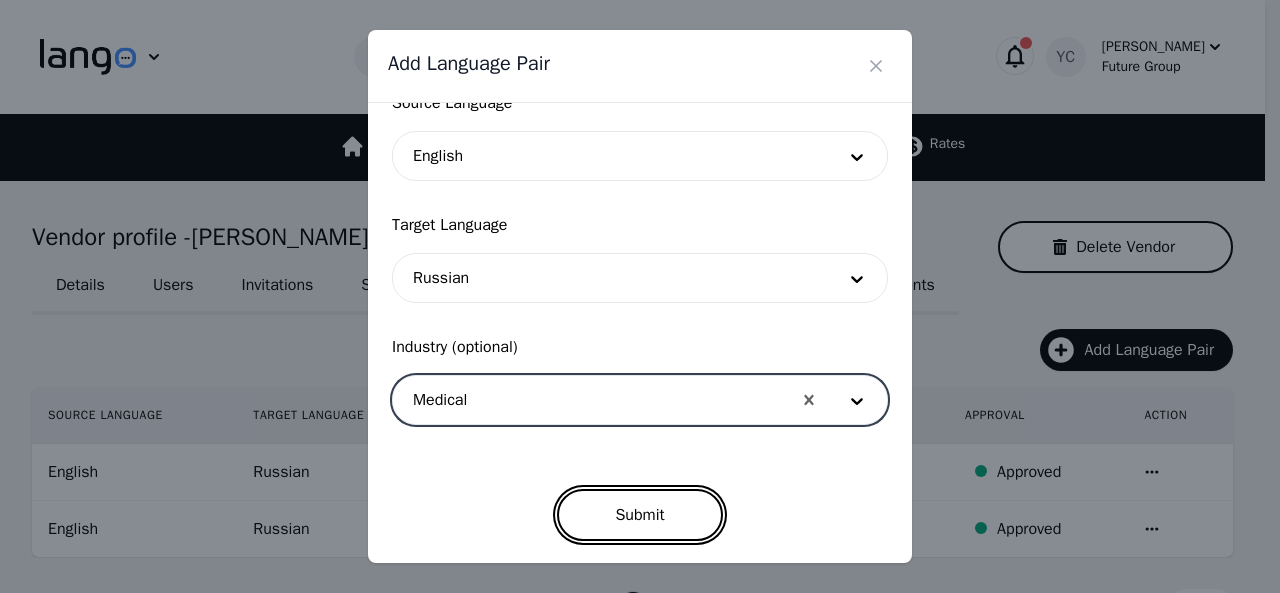 click on "Submit" at bounding box center [639, 515] 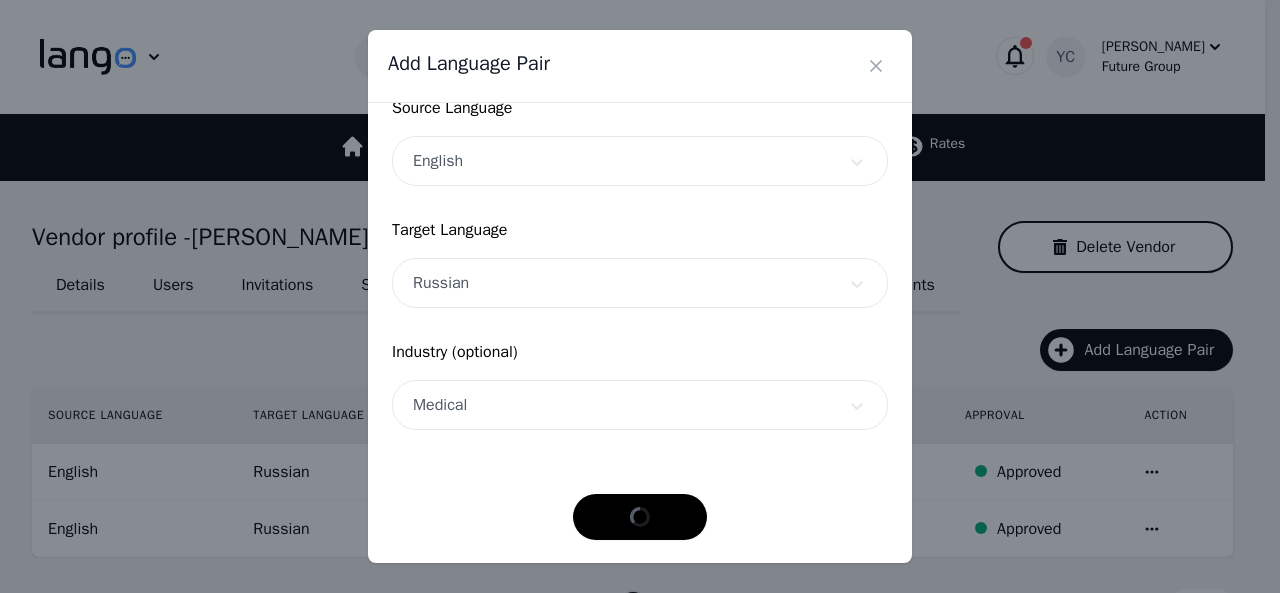 scroll, scrollTop: 152, scrollLeft: 0, axis: vertical 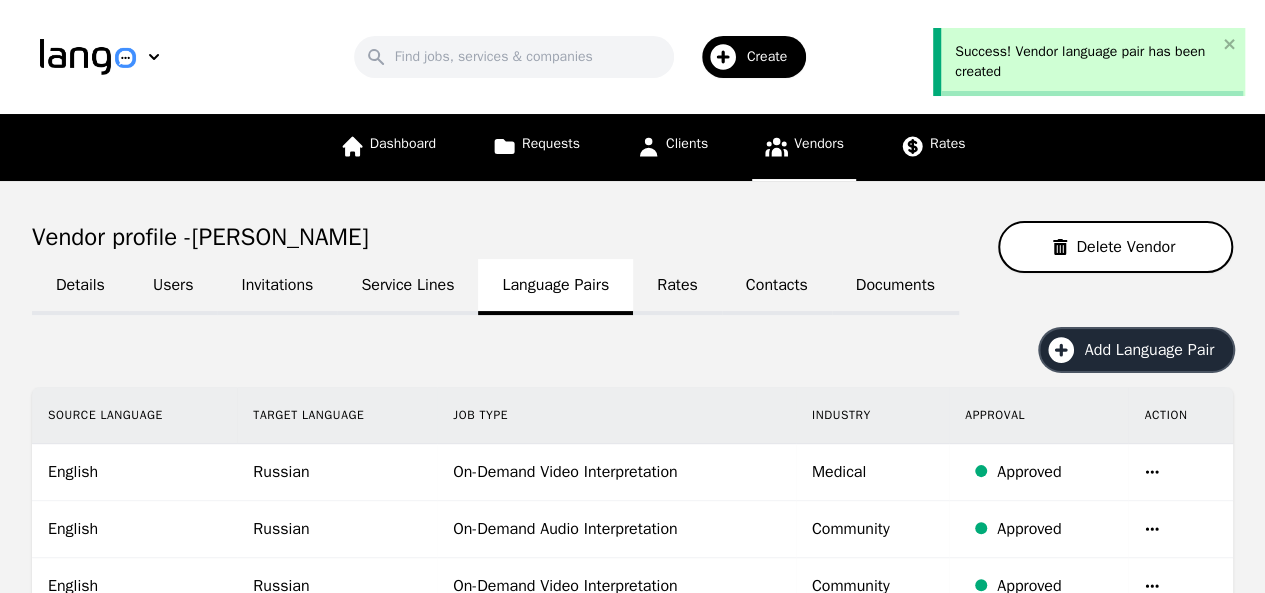 click on "Add Language Pair" at bounding box center [1156, 350] 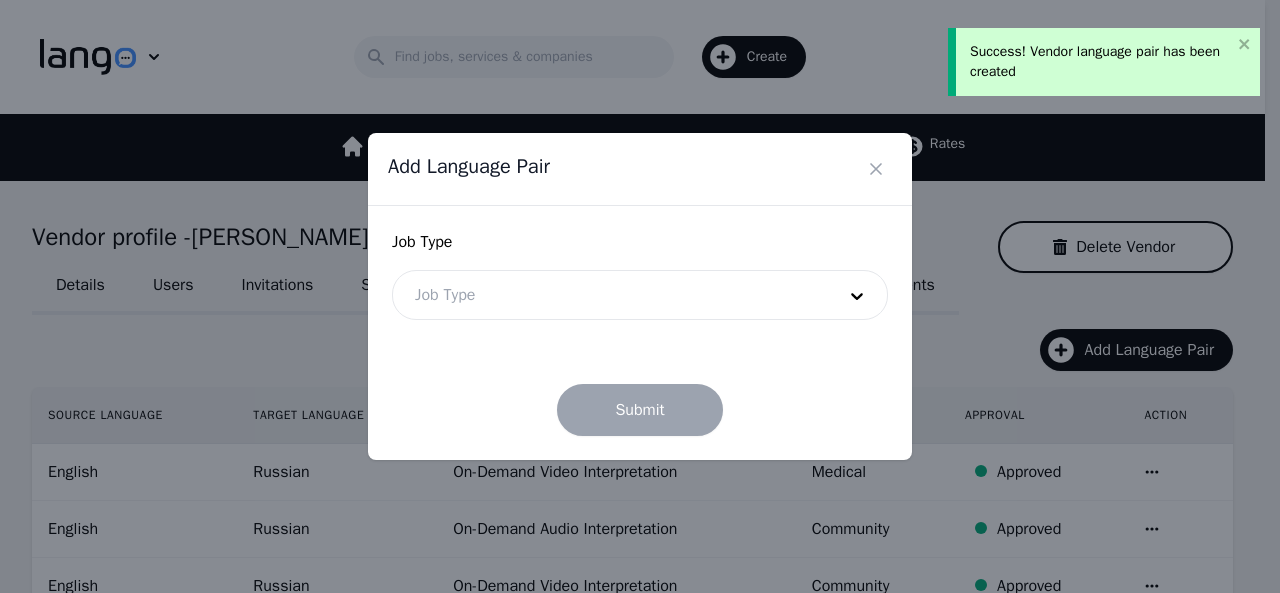 click at bounding box center (610, 295) 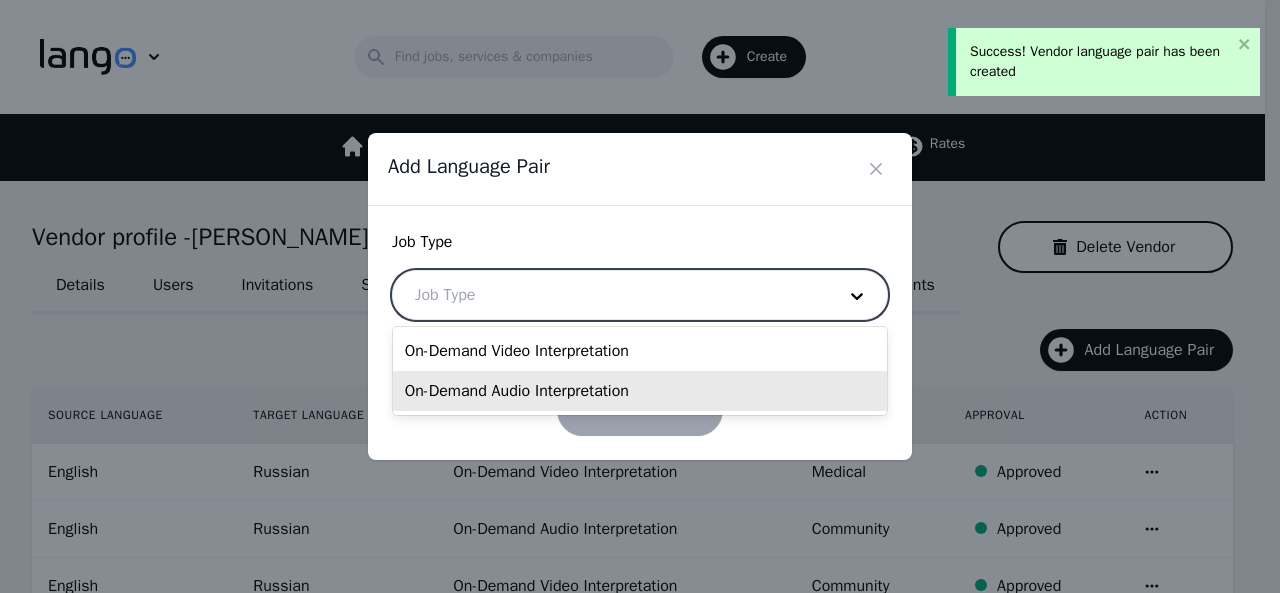 click on "On-Demand Audio Interpretation" at bounding box center [640, 391] 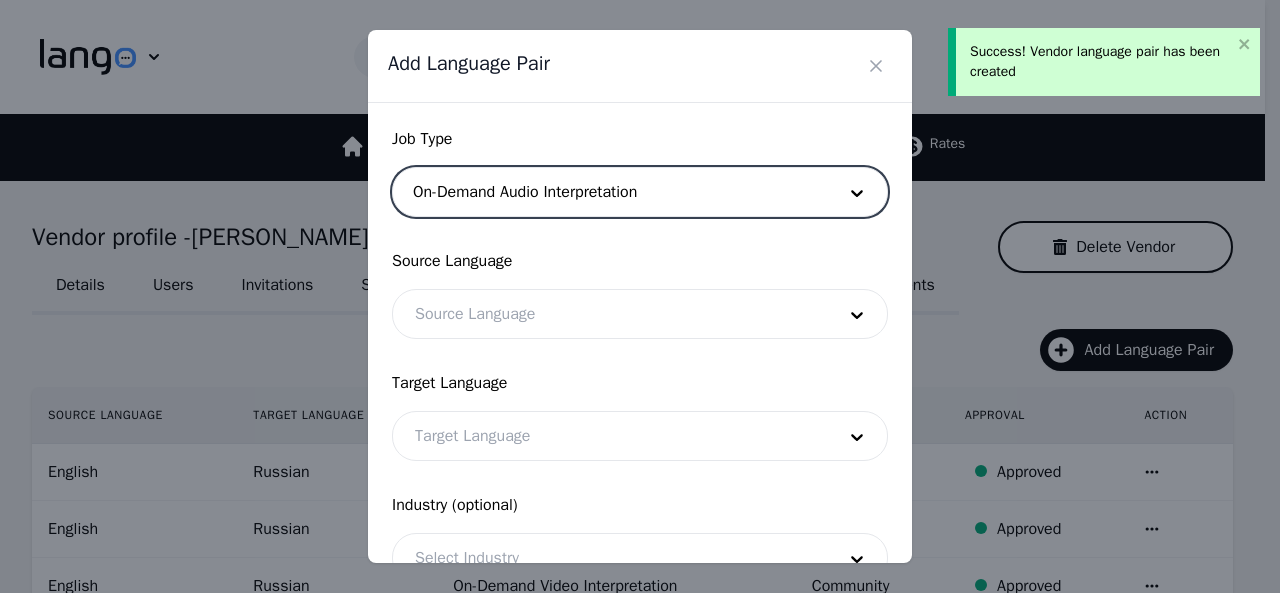 click at bounding box center (610, 314) 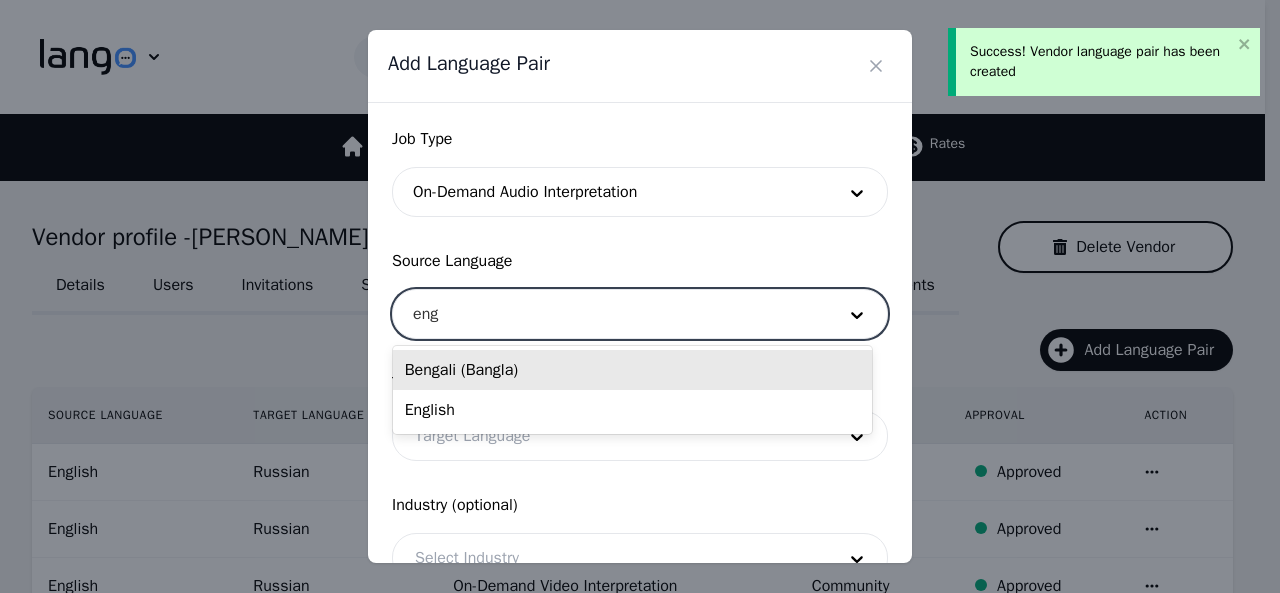 type on "engl" 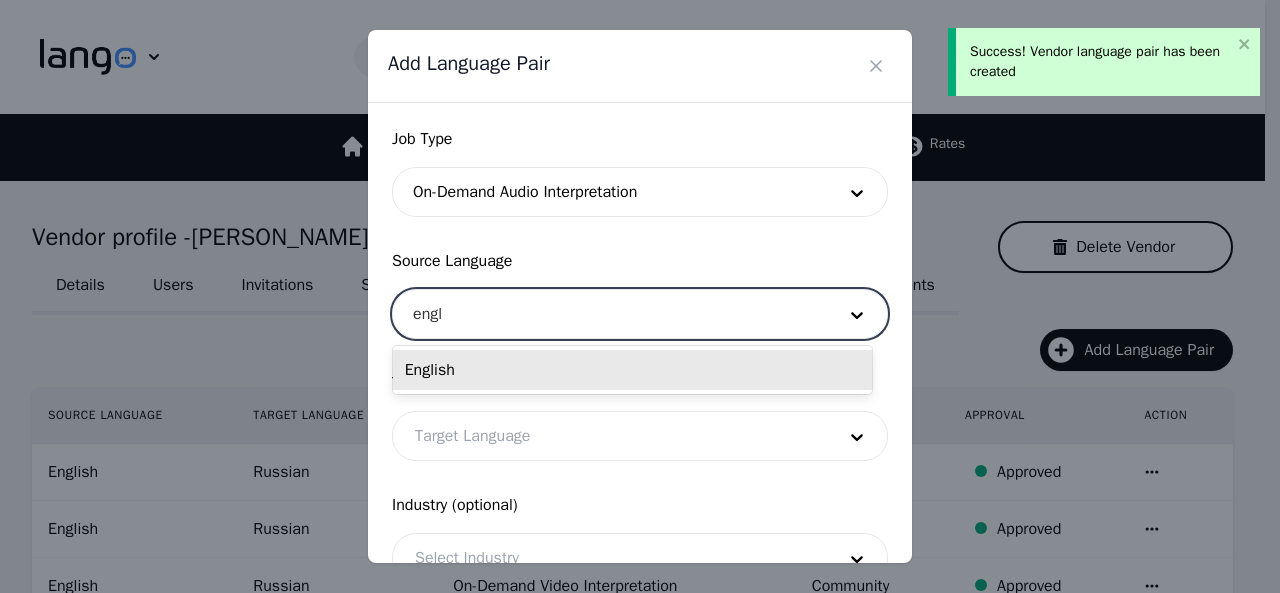 click on "English" at bounding box center (632, 370) 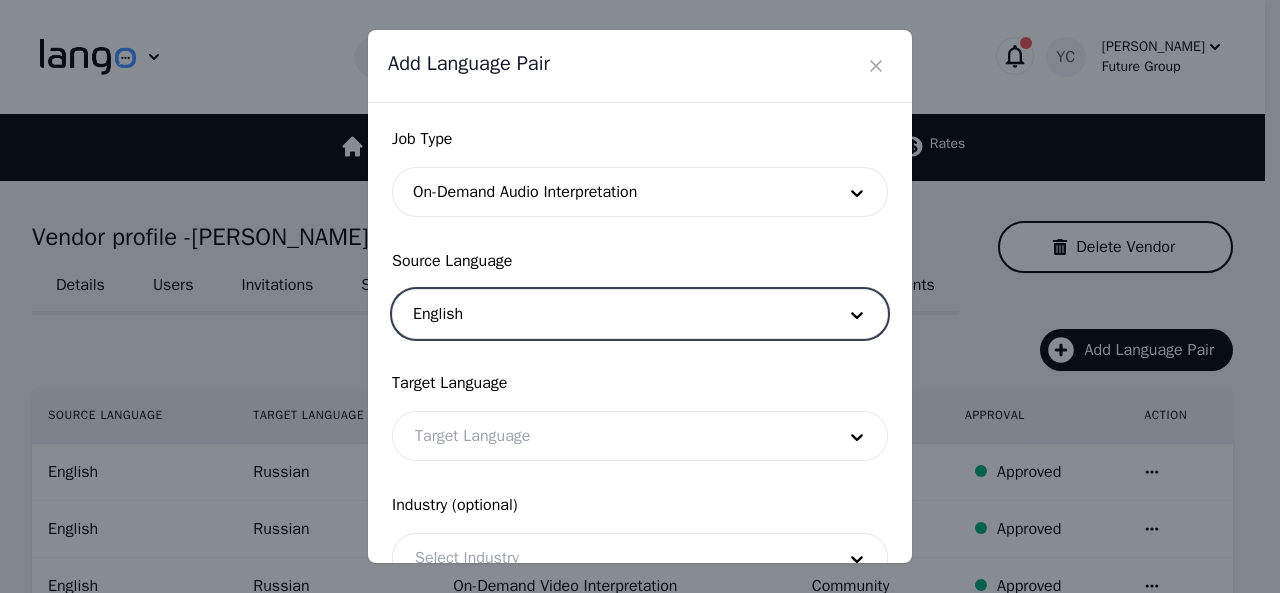 click at bounding box center [610, 436] 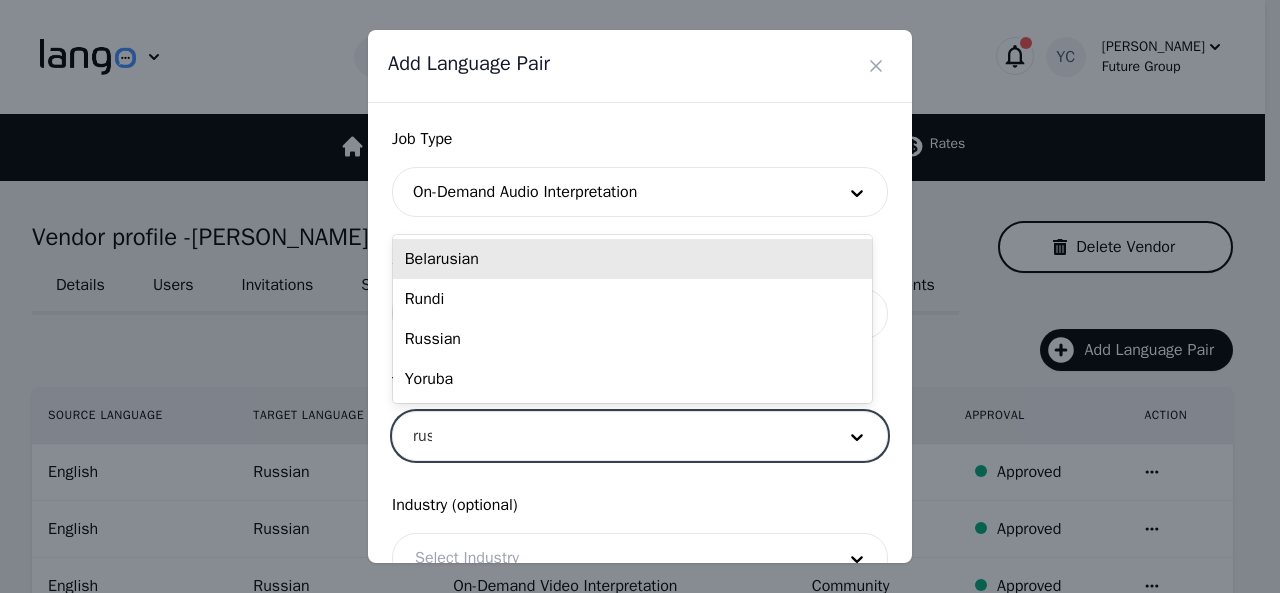 type on "[PERSON_NAME]" 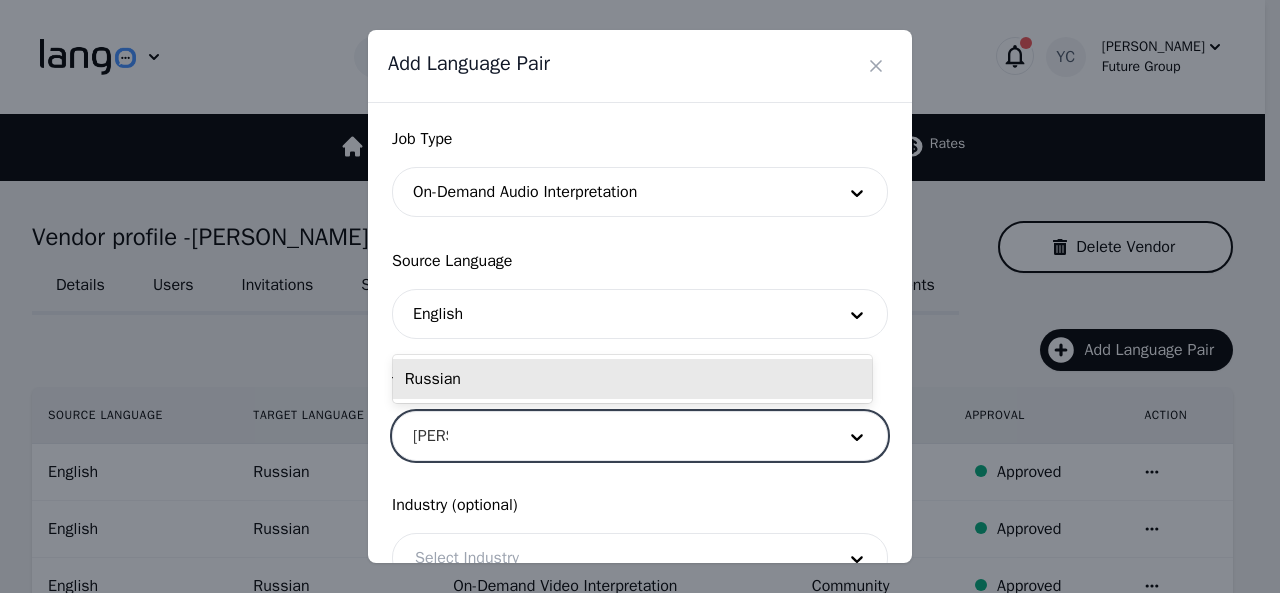click on "Russian" at bounding box center [632, 379] 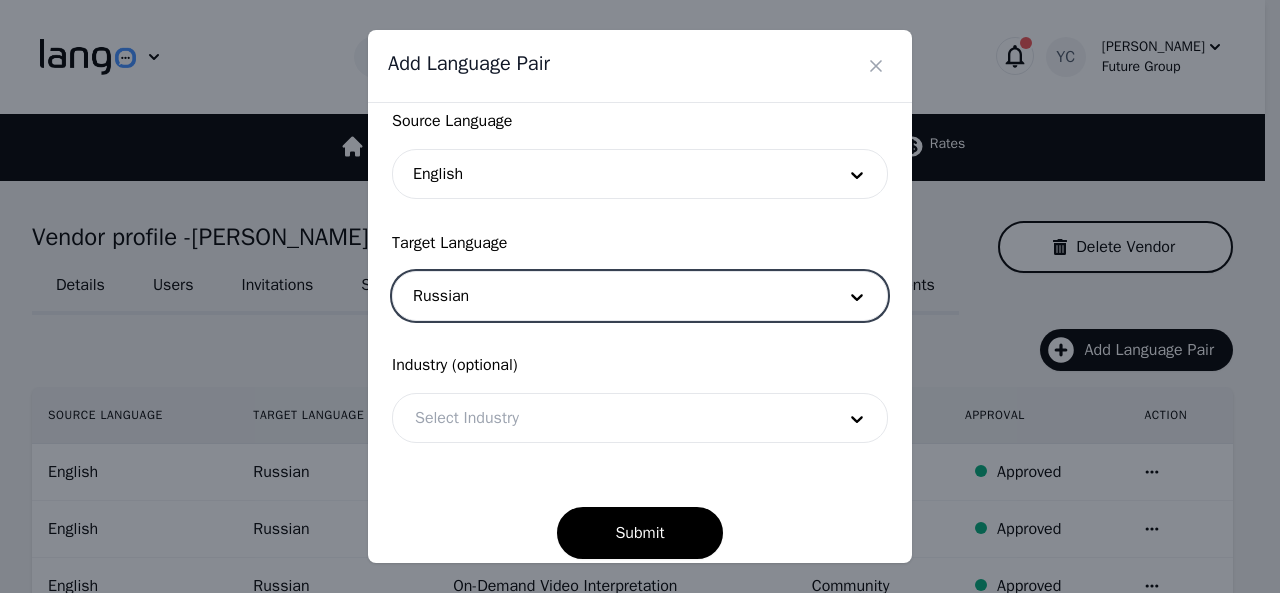 scroll, scrollTop: 158, scrollLeft: 0, axis: vertical 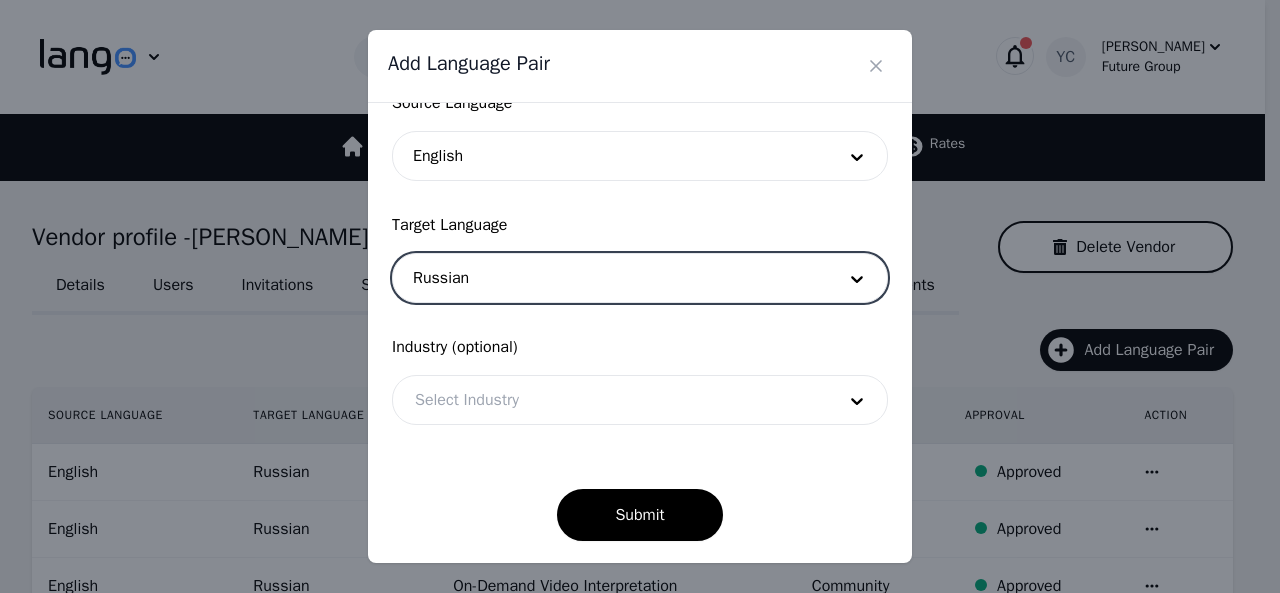 click at bounding box center [610, 400] 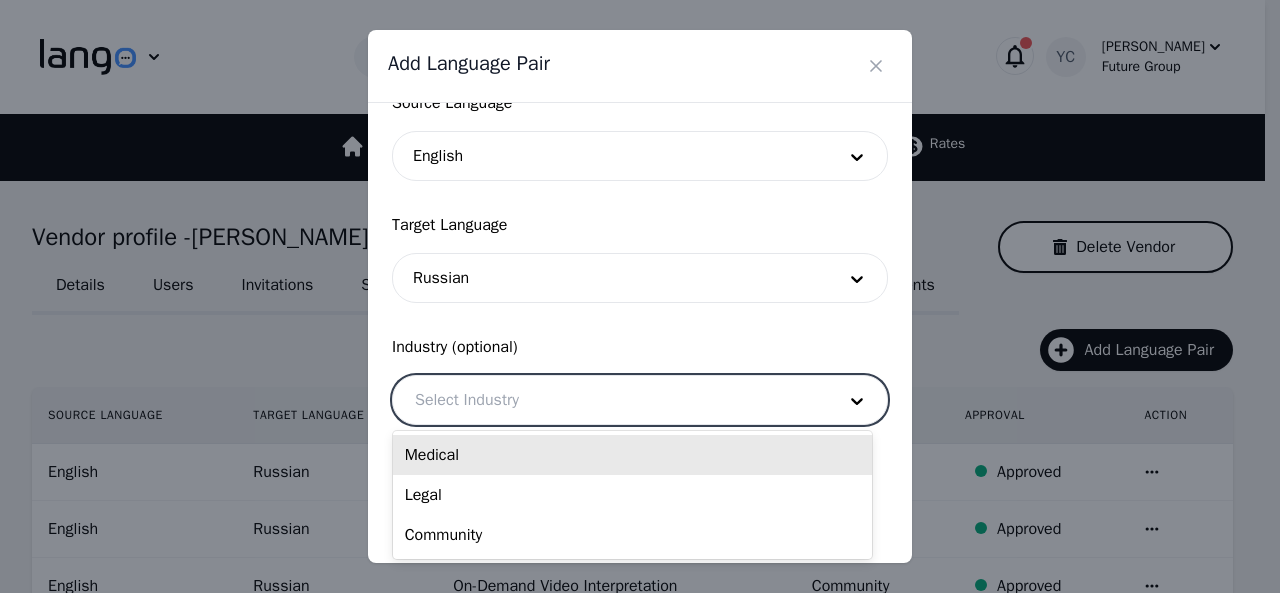 click on "Medical" at bounding box center [632, 455] 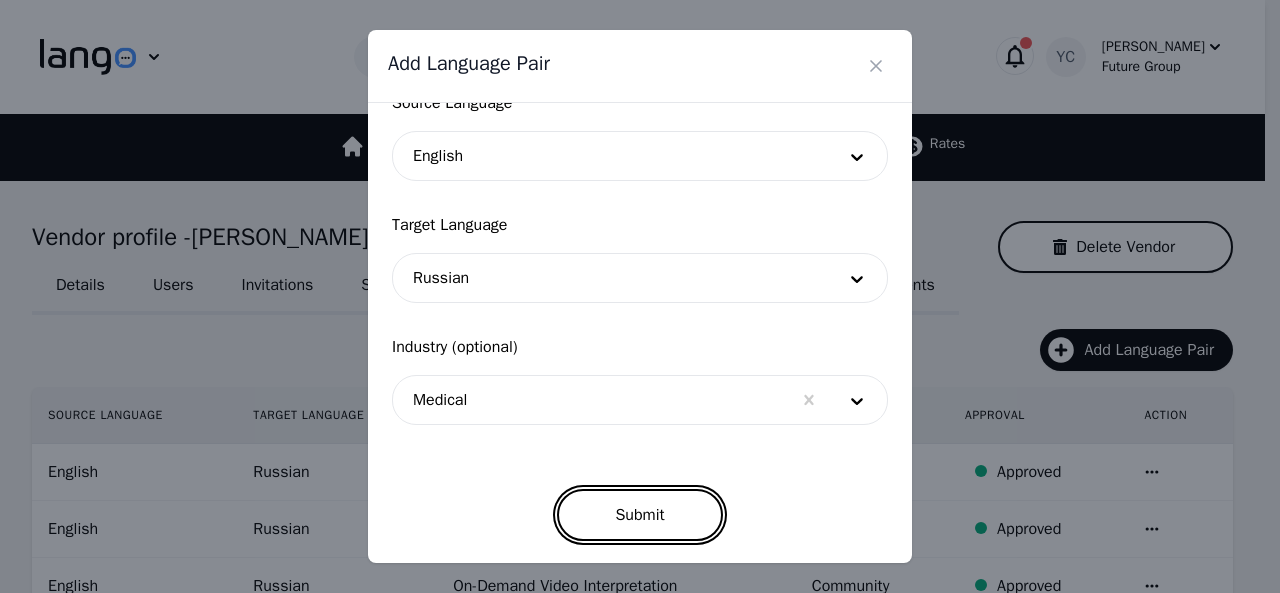 click on "Submit" at bounding box center (639, 515) 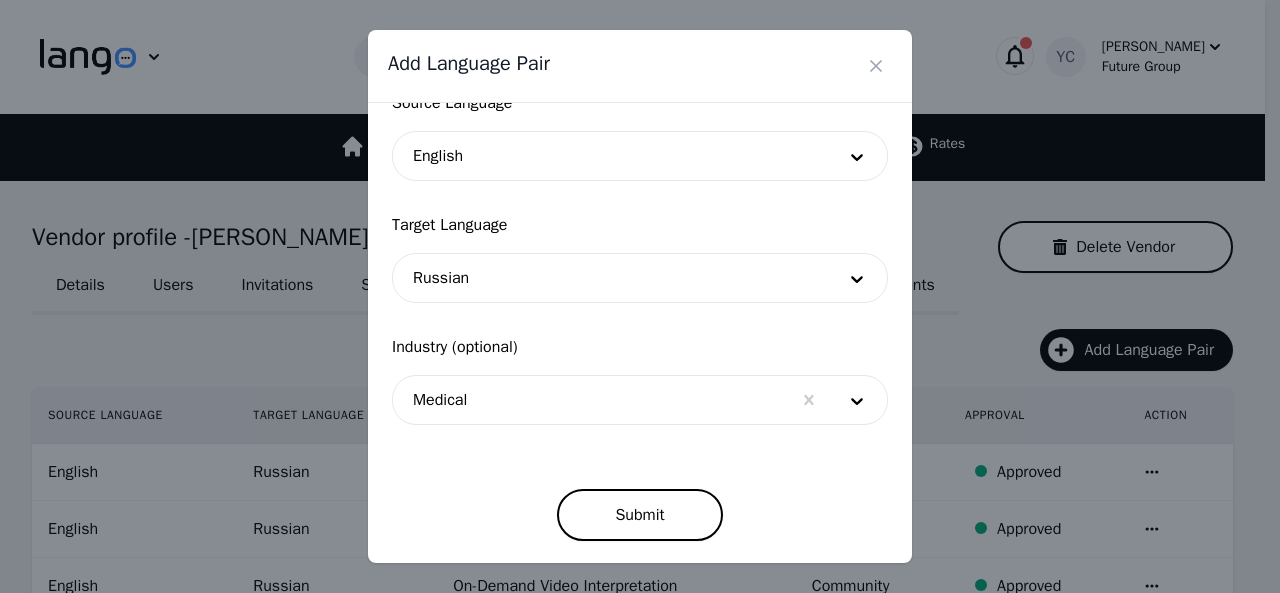 scroll, scrollTop: 152, scrollLeft: 0, axis: vertical 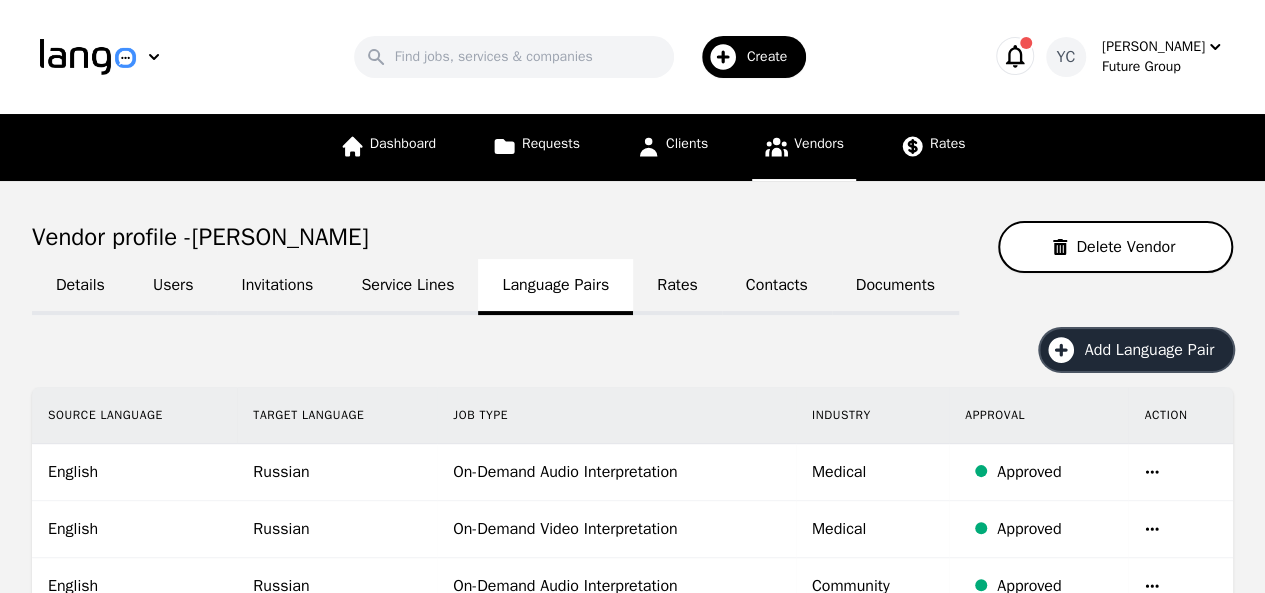click 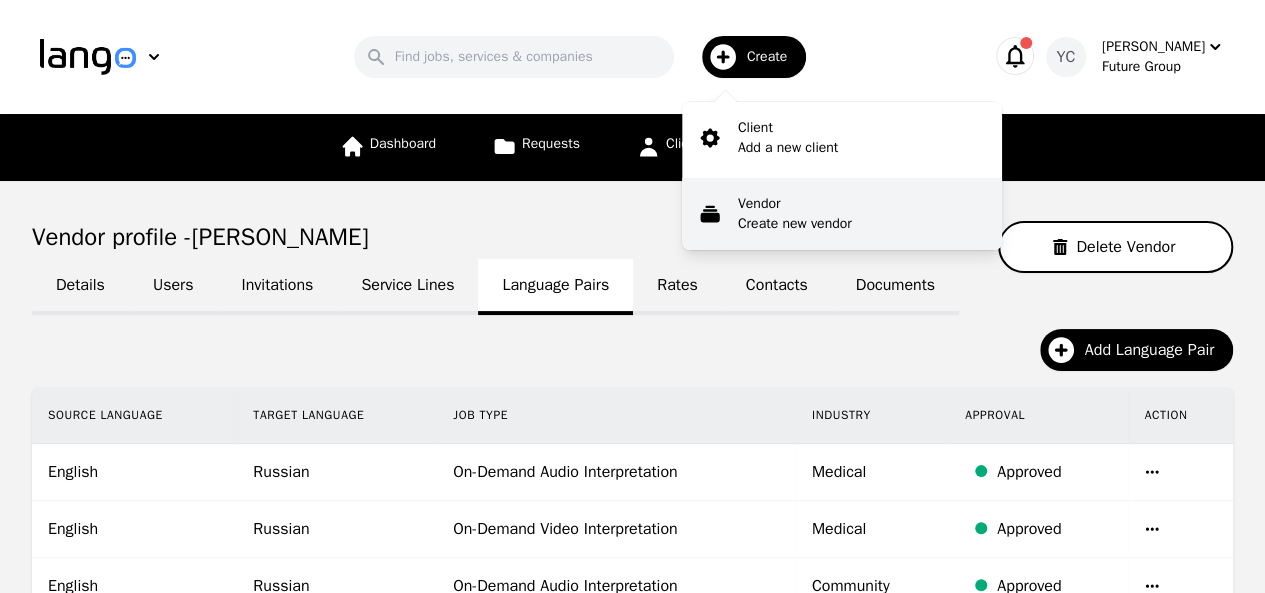 click on "Vendor" at bounding box center [795, 204] 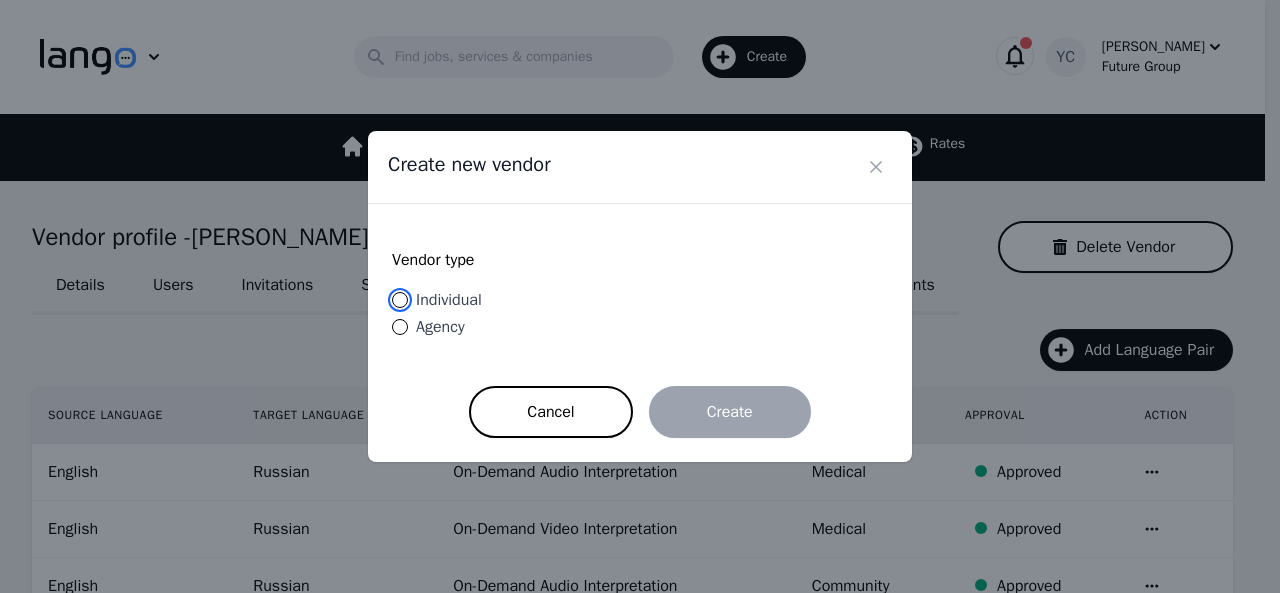 click on "Individual" at bounding box center (400, 300) 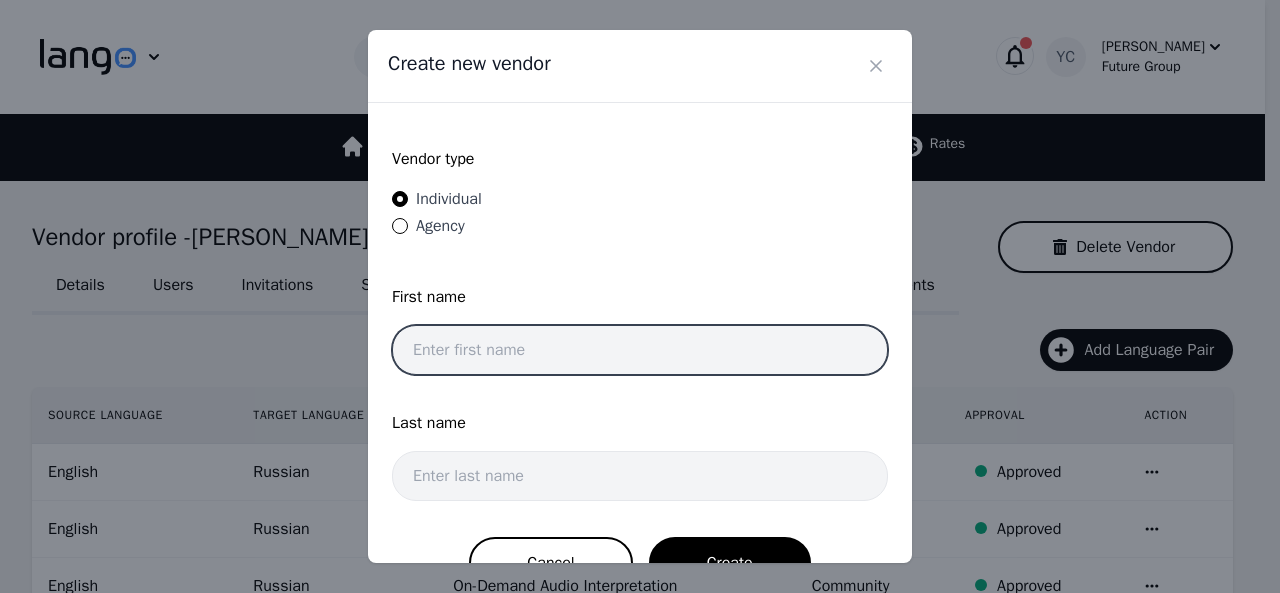 click at bounding box center [640, 350] 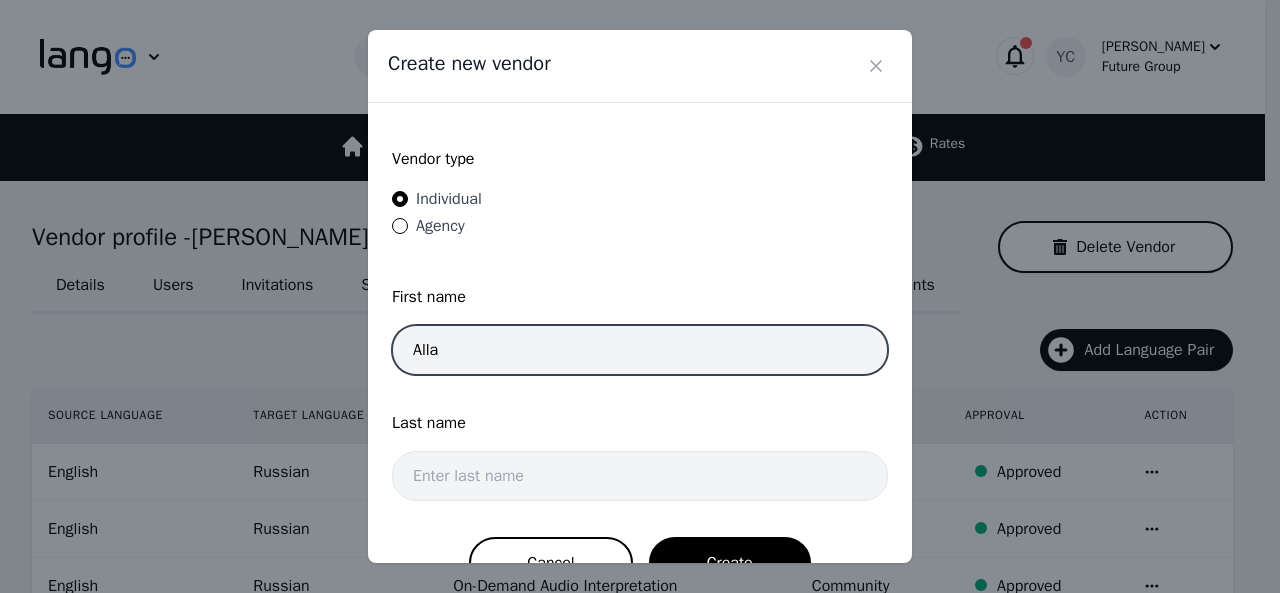 type on "Alla" 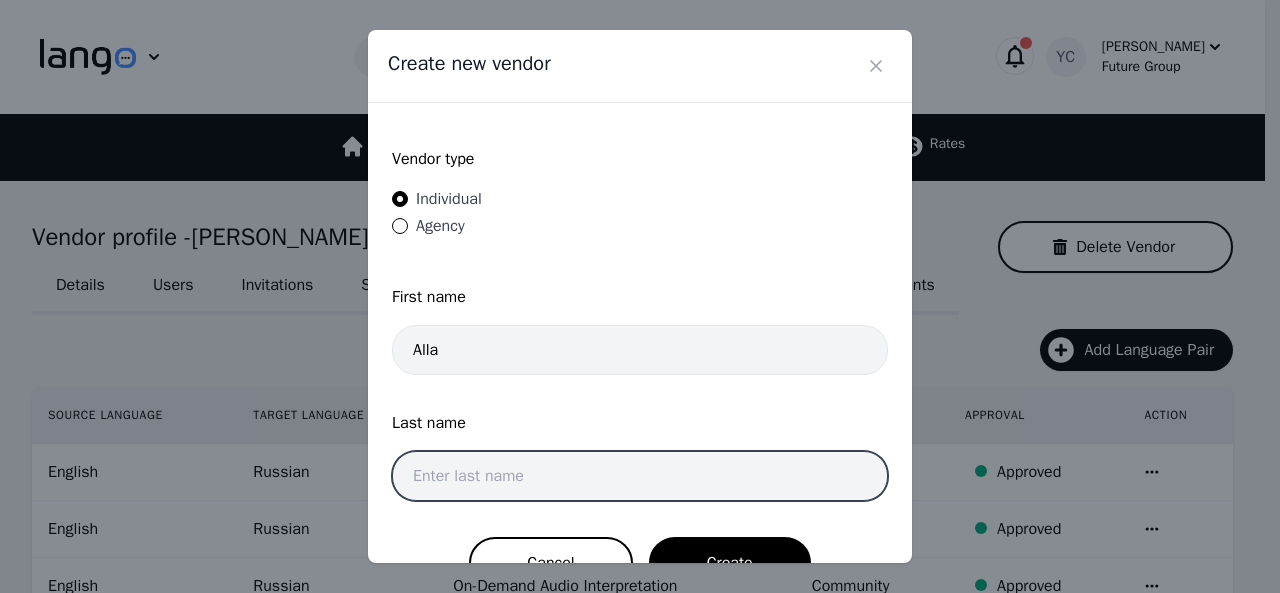 click at bounding box center [640, 476] 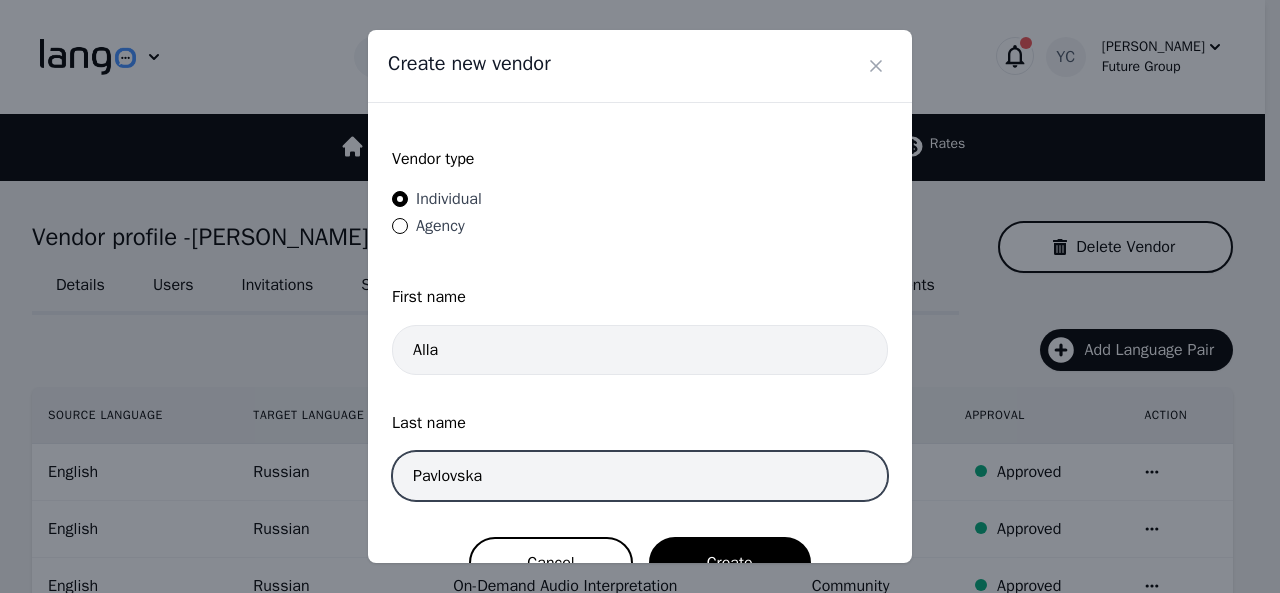 type on "Pavlovska" 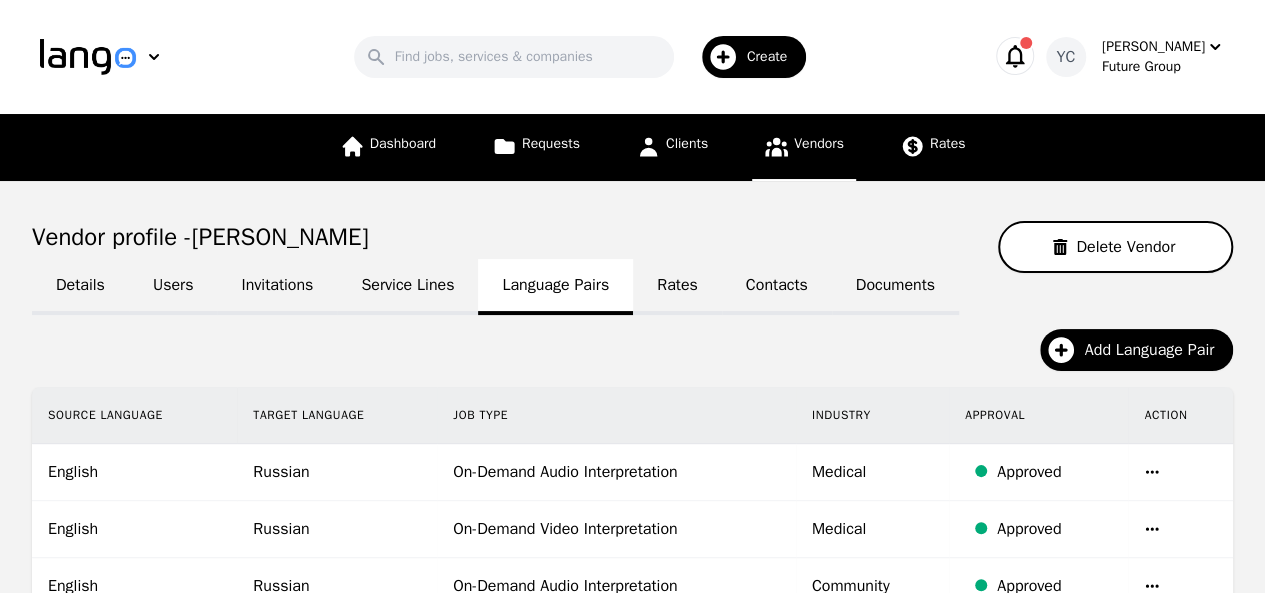 click on "Create" at bounding box center (754, 57) 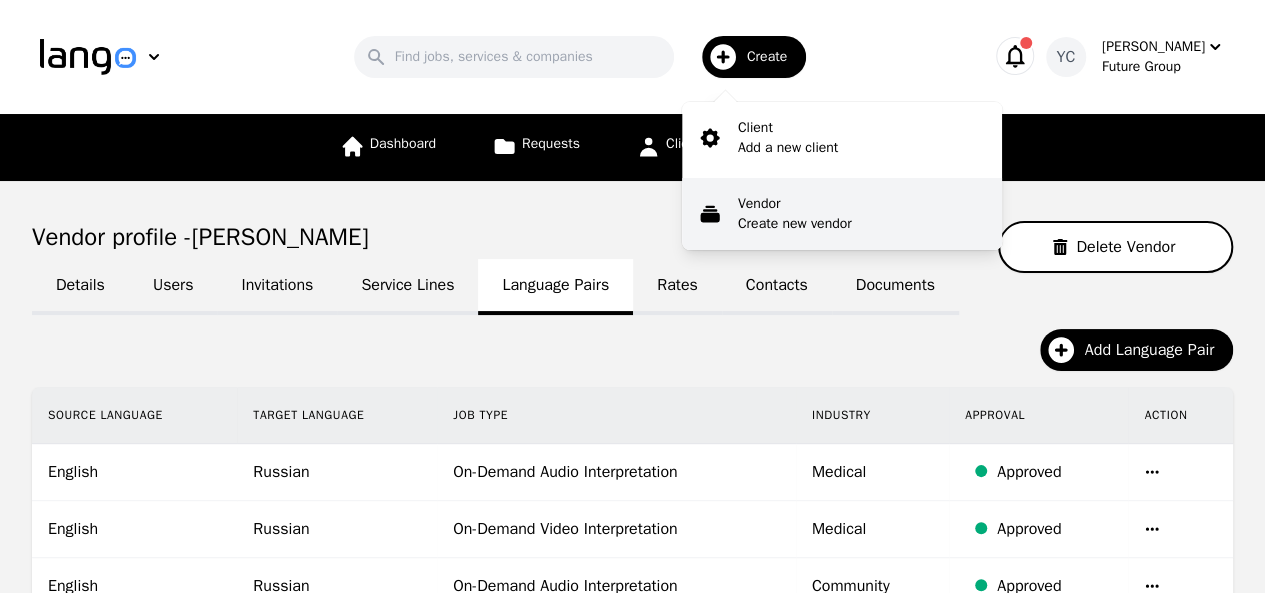 click on "Vendor" at bounding box center (795, 204) 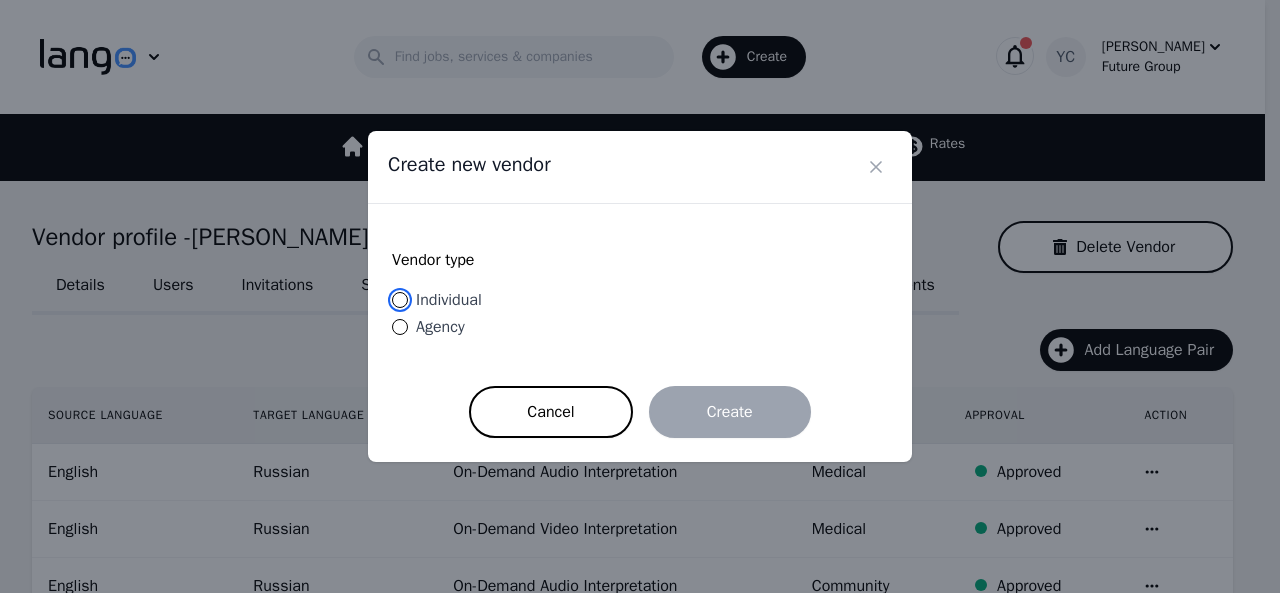click on "Individual" at bounding box center [400, 300] 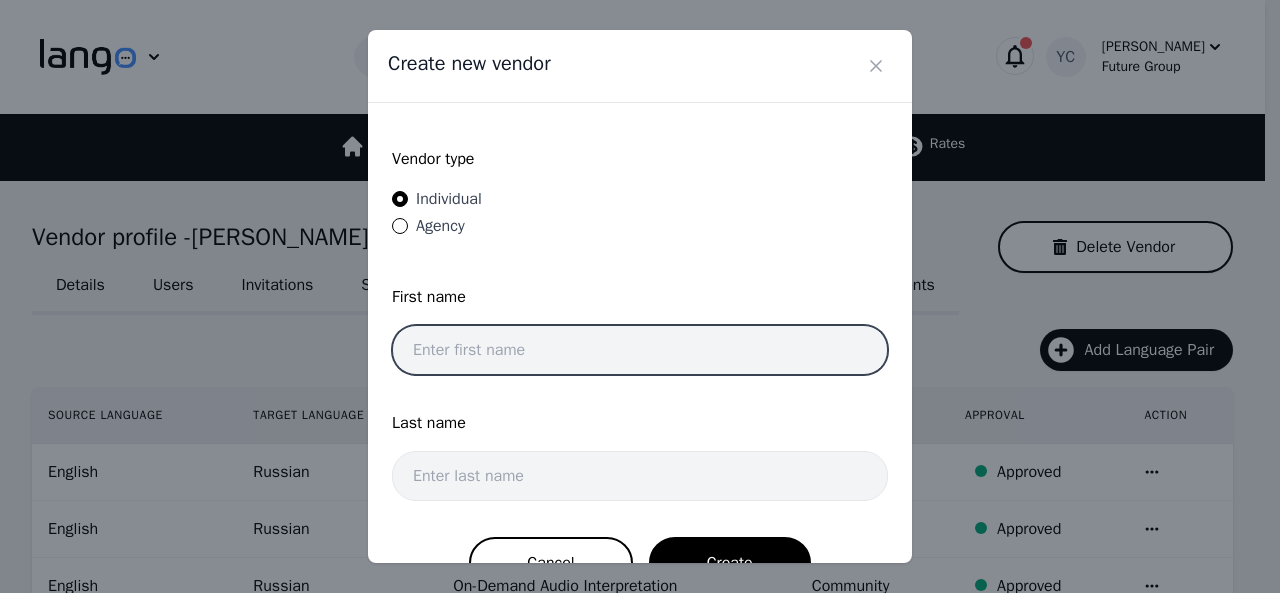 click at bounding box center [640, 350] 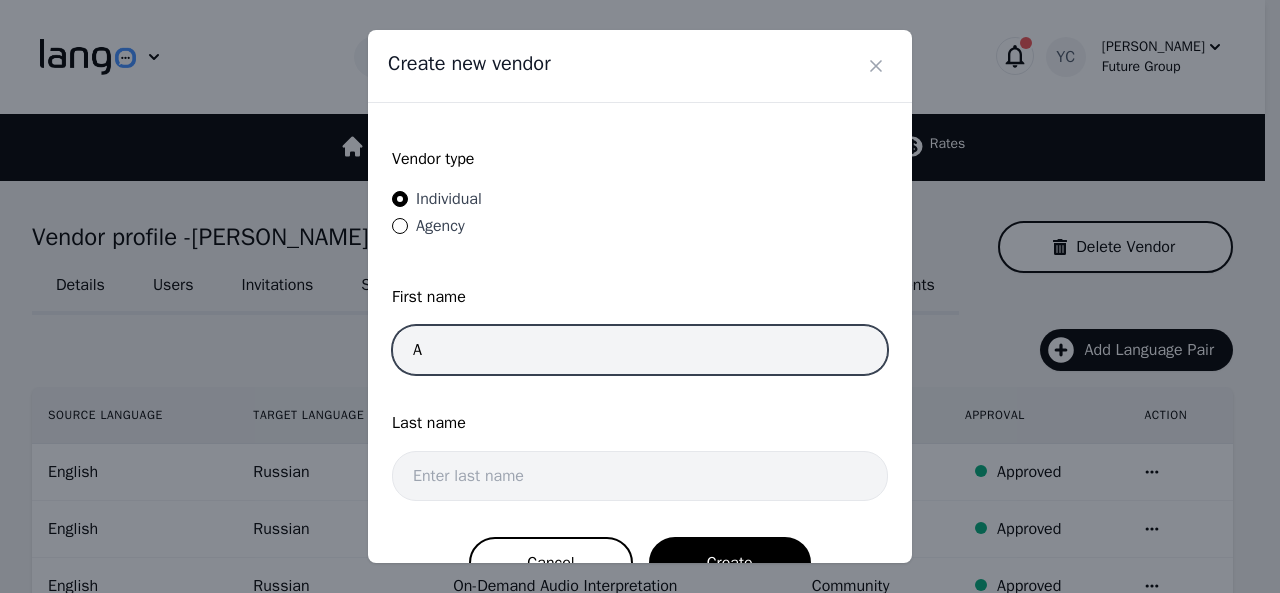 type on "Alla" 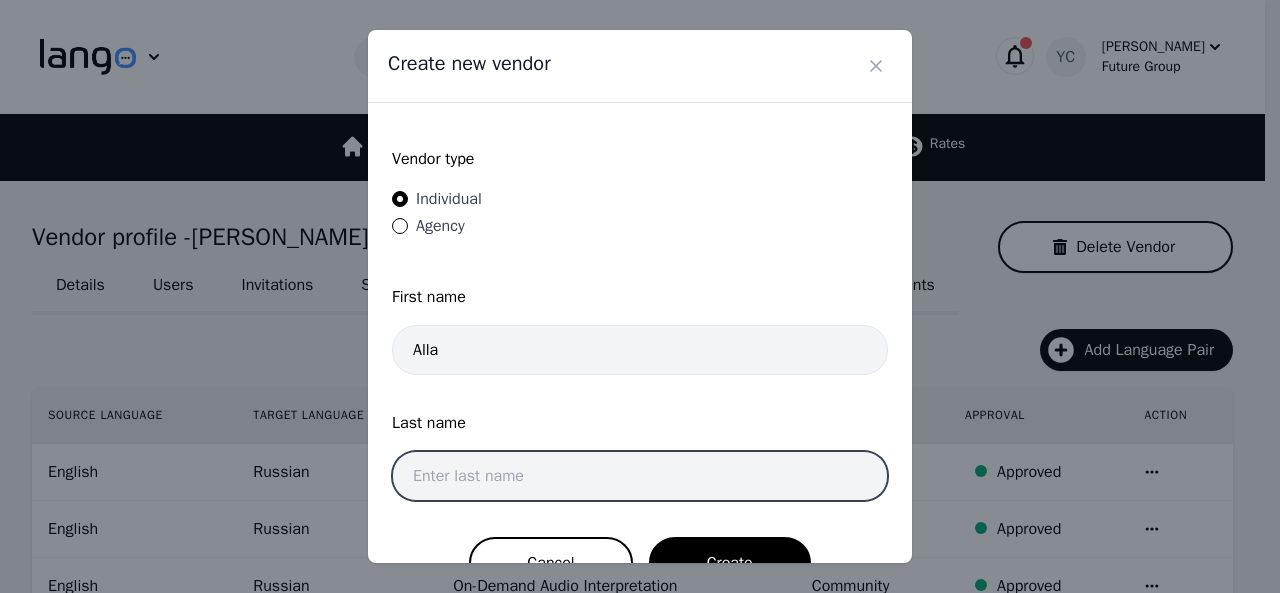 click at bounding box center [640, 476] 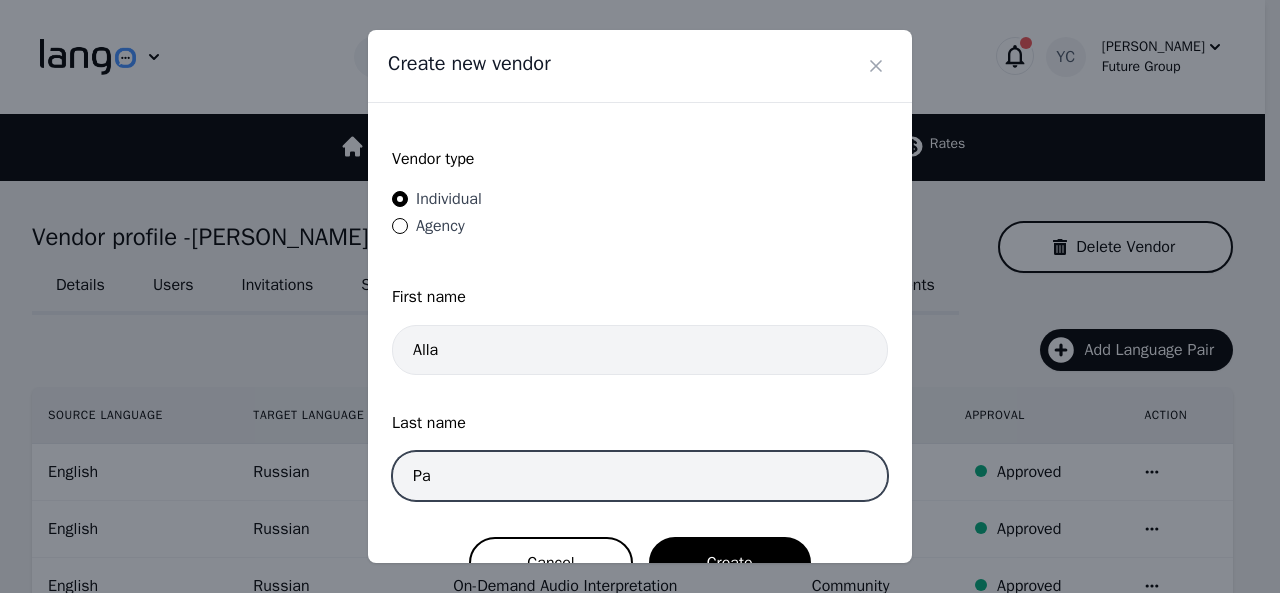 type on "Pavlovska" 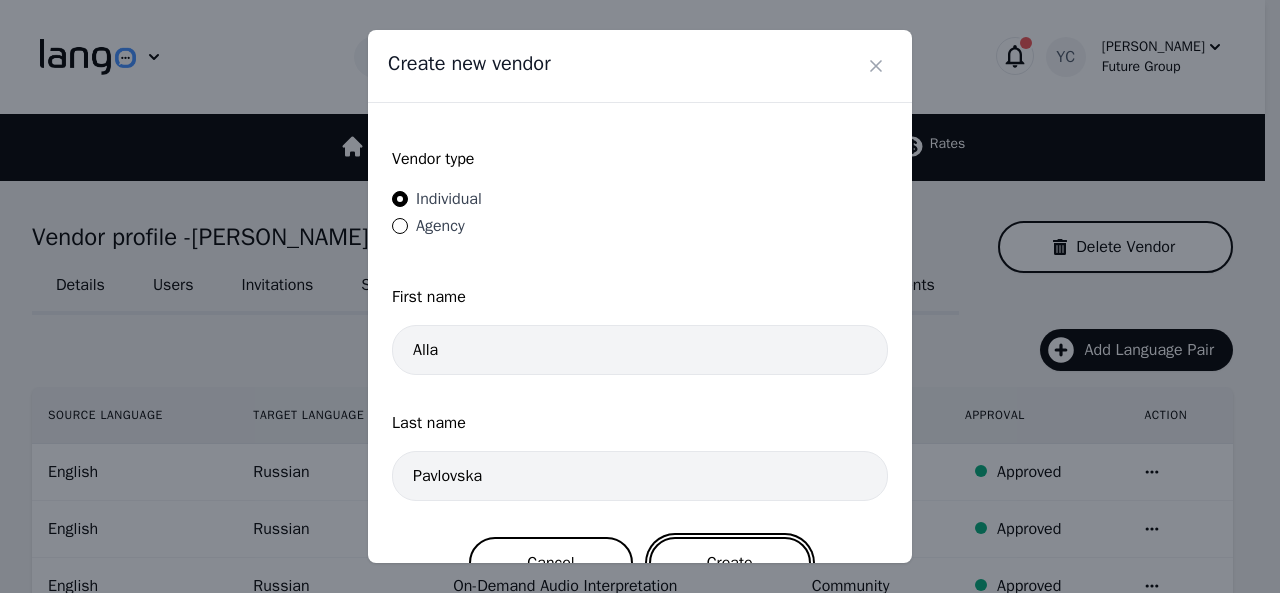 click on "Create" at bounding box center [730, 563] 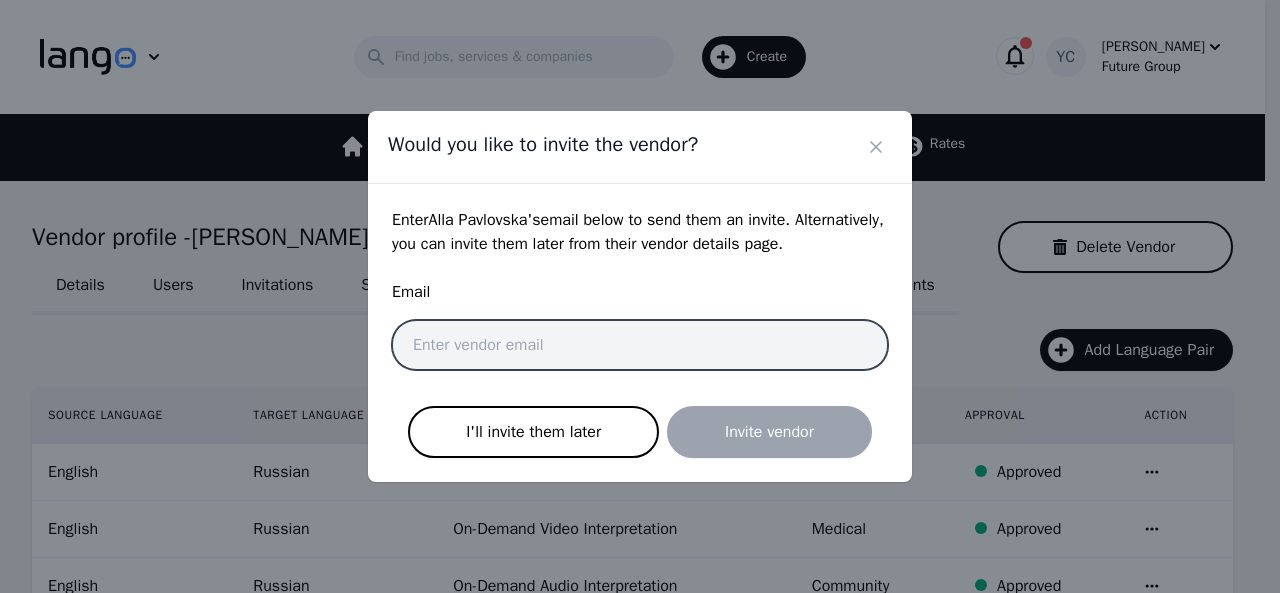click at bounding box center (640, 345) 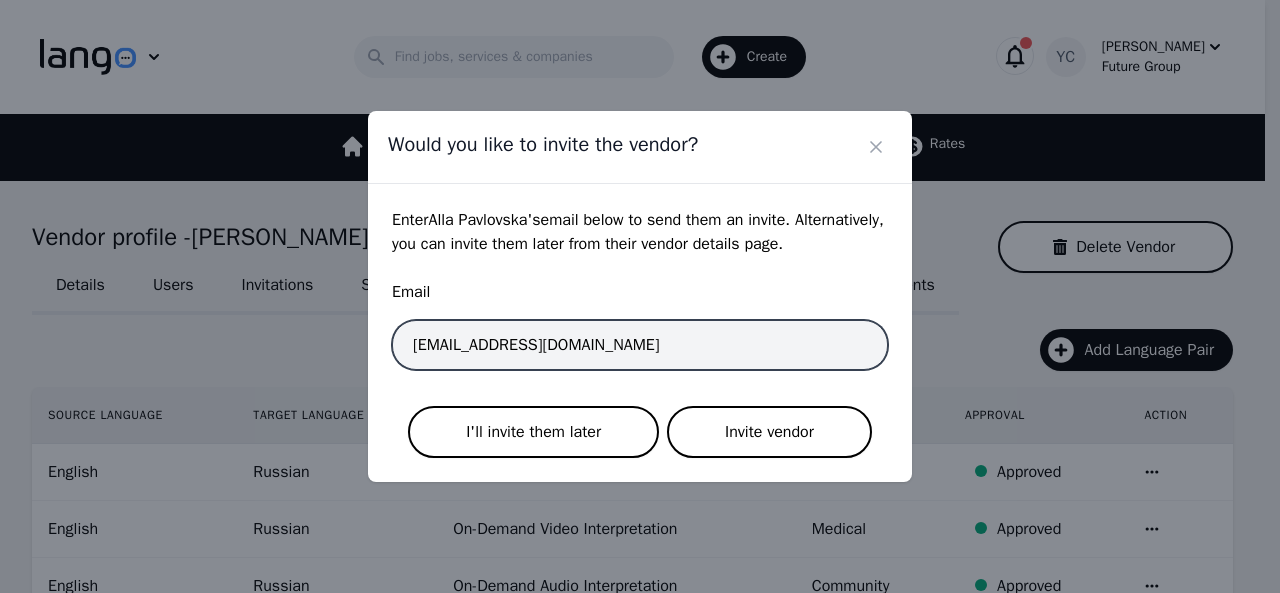 type on "alla.pavlovska@future-group.com" 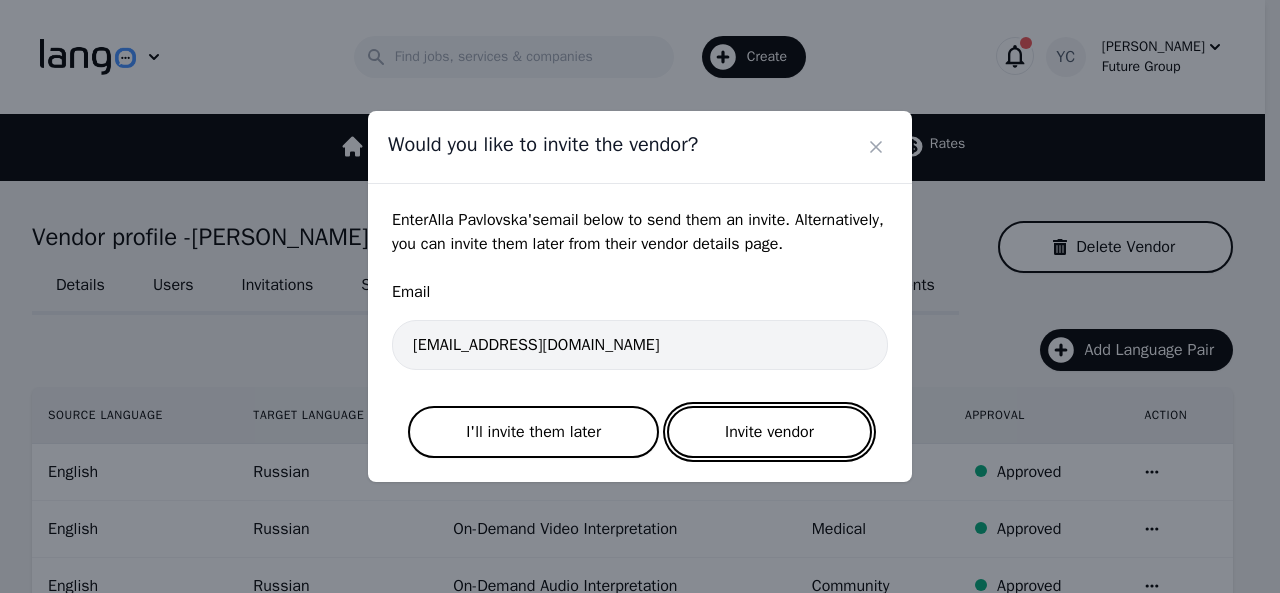 click on "Invite vendor" at bounding box center [769, 432] 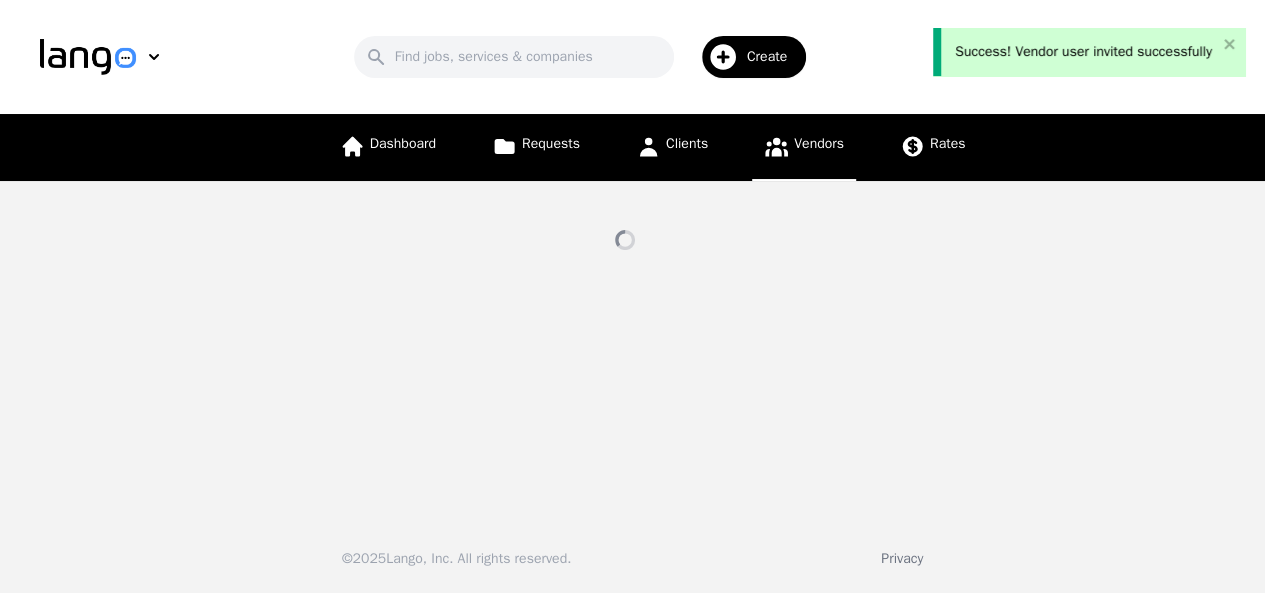 select on "active" 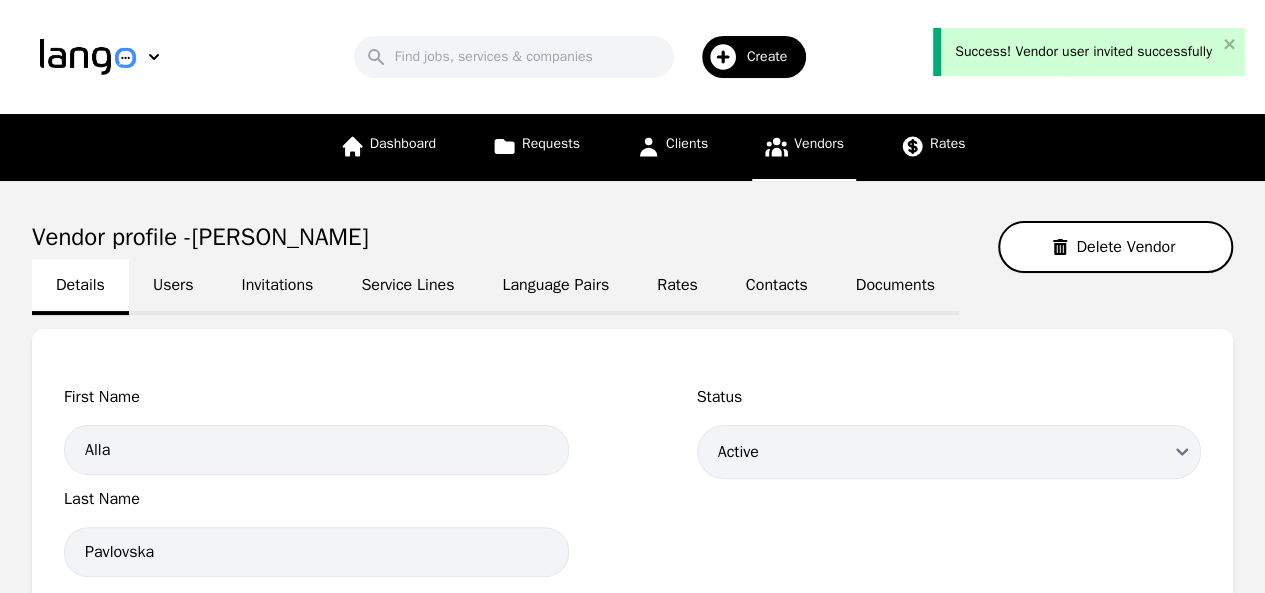 click on "Language Pairs" at bounding box center [555, 287] 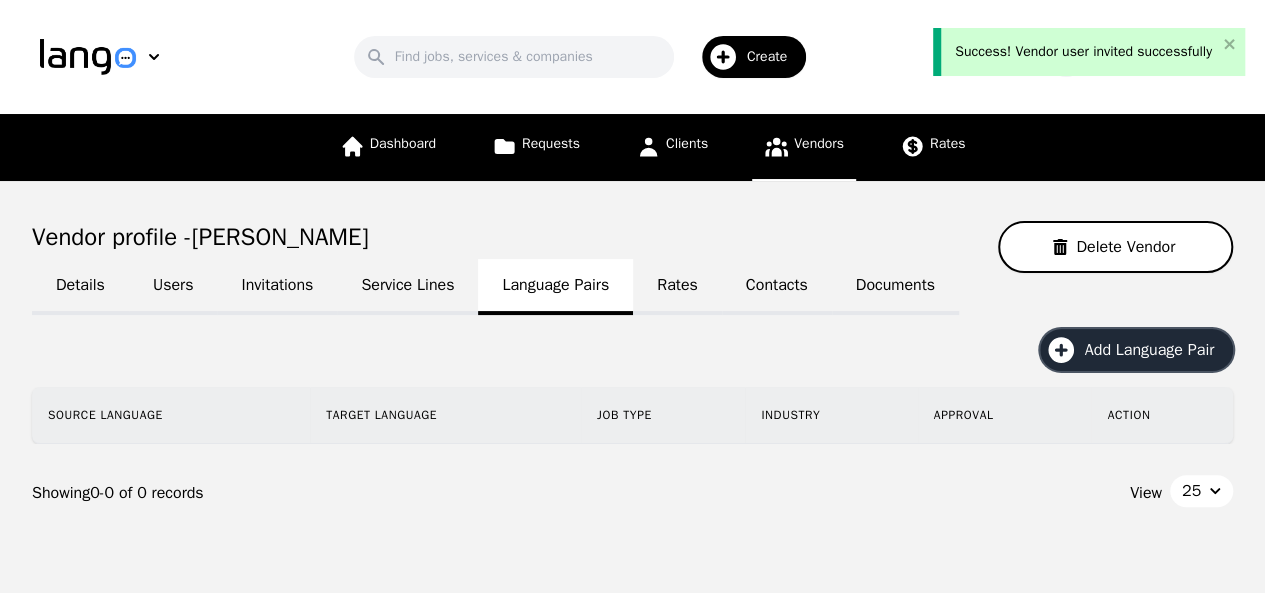 click on "Add Language Pair" at bounding box center (1156, 350) 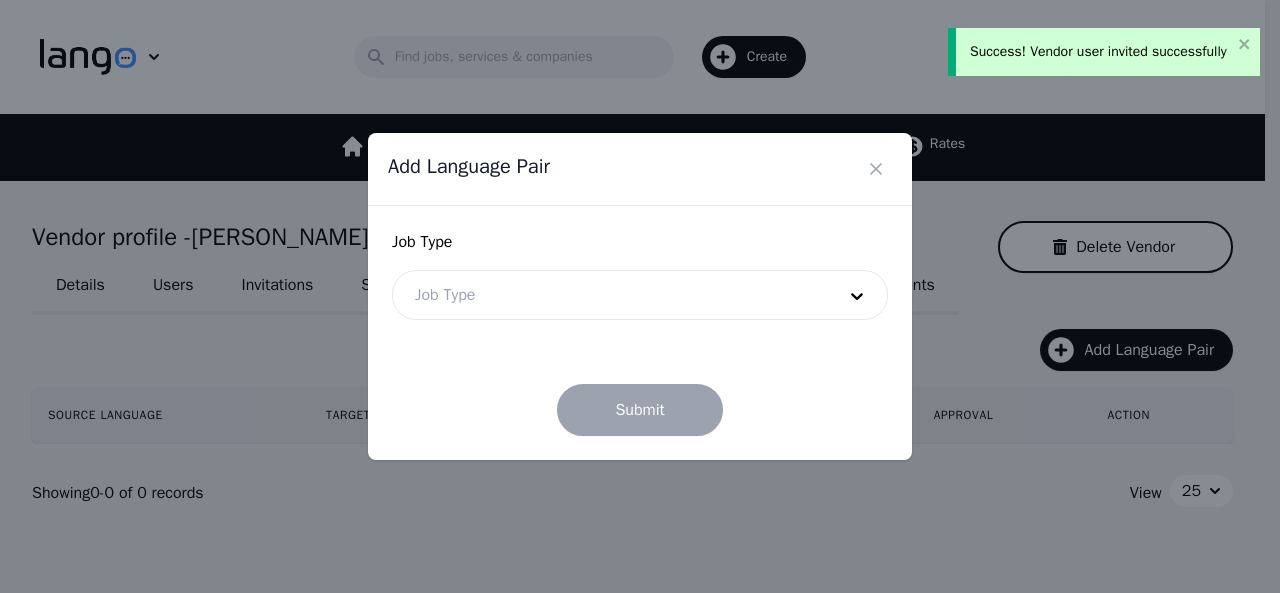 click at bounding box center (610, 295) 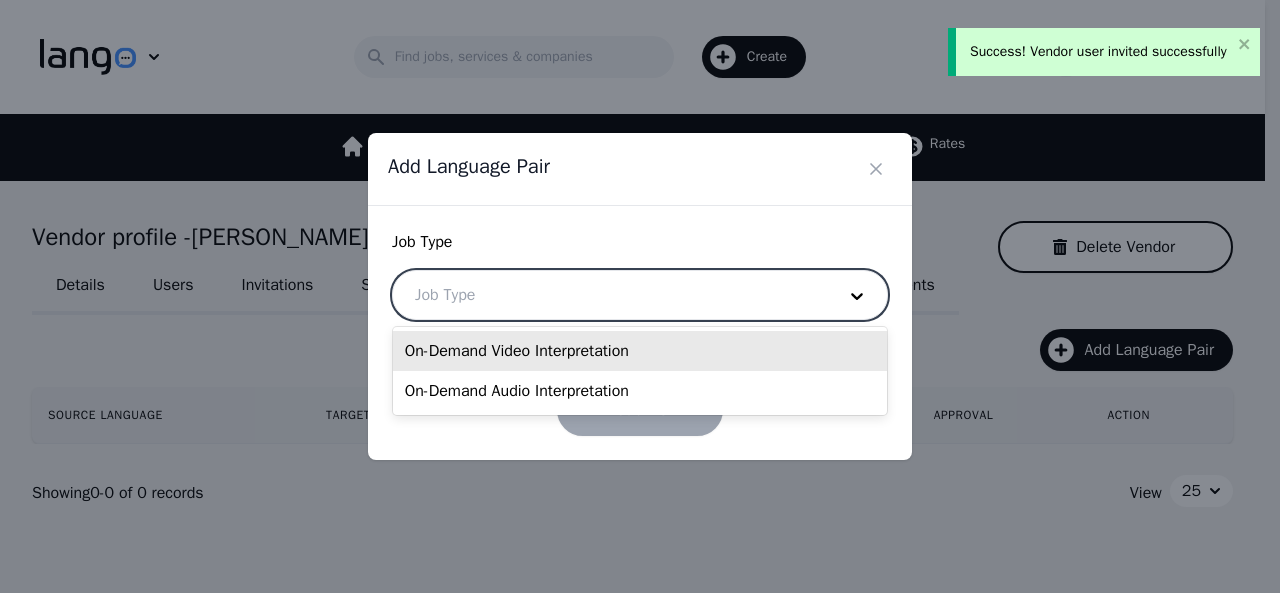 click on "On-Demand Video Interpretation" at bounding box center [640, 351] 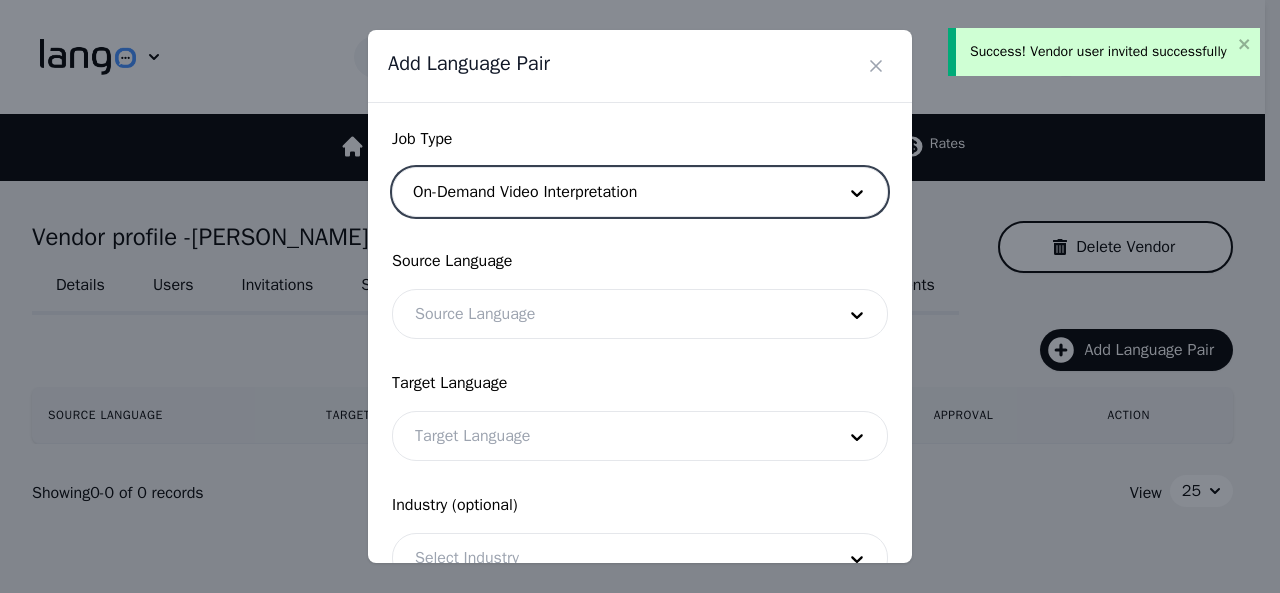 click at bounding box center (610, 314) 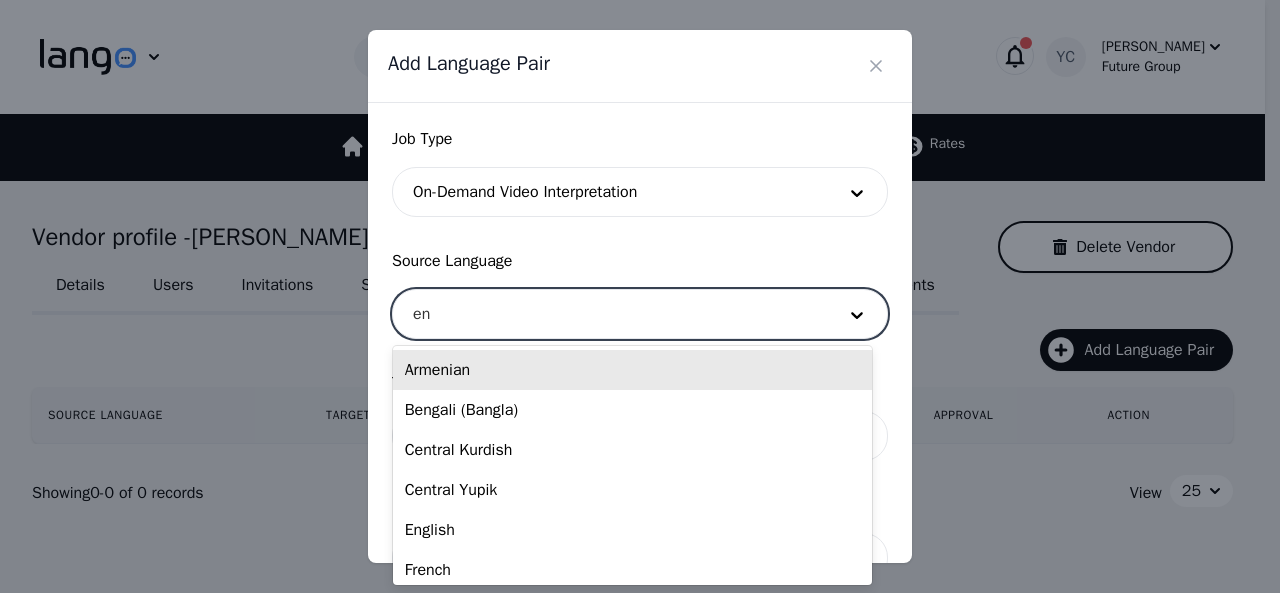 type on "eng" 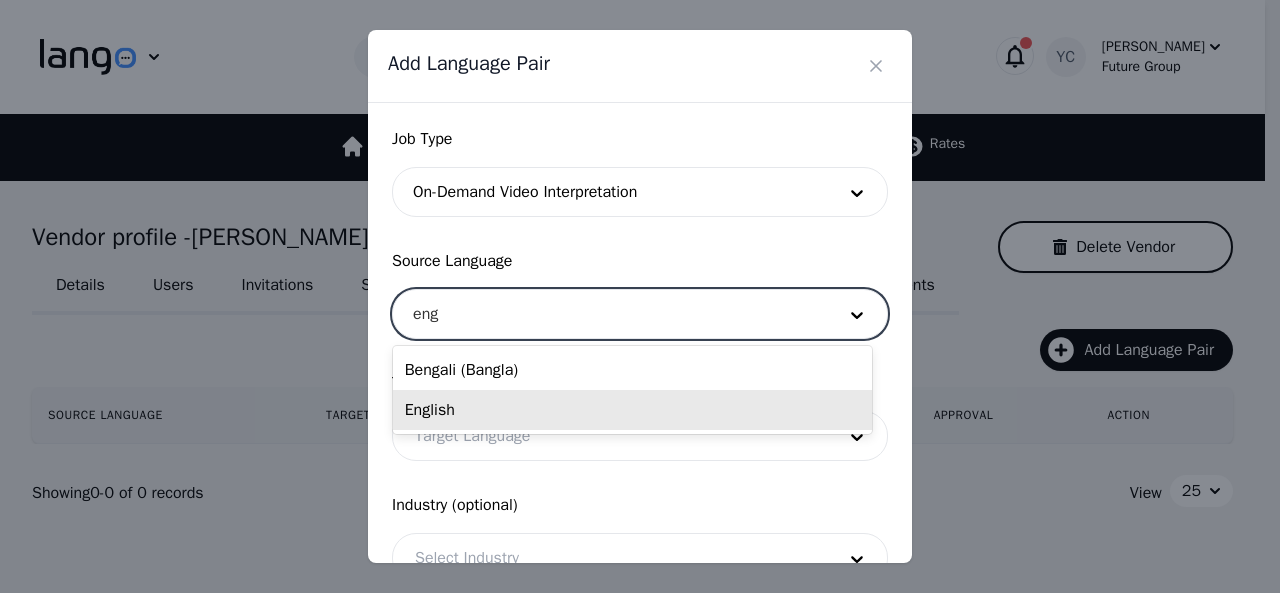 click on "English" at bounding box center (632, 410) 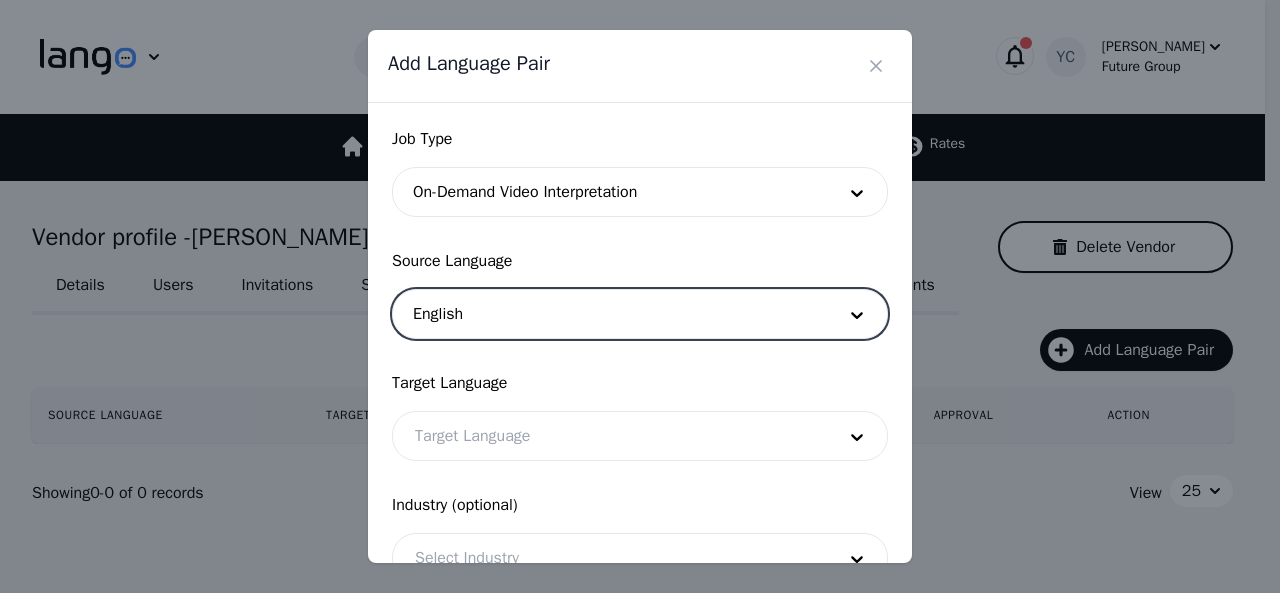click at bounding box center (610, 436) 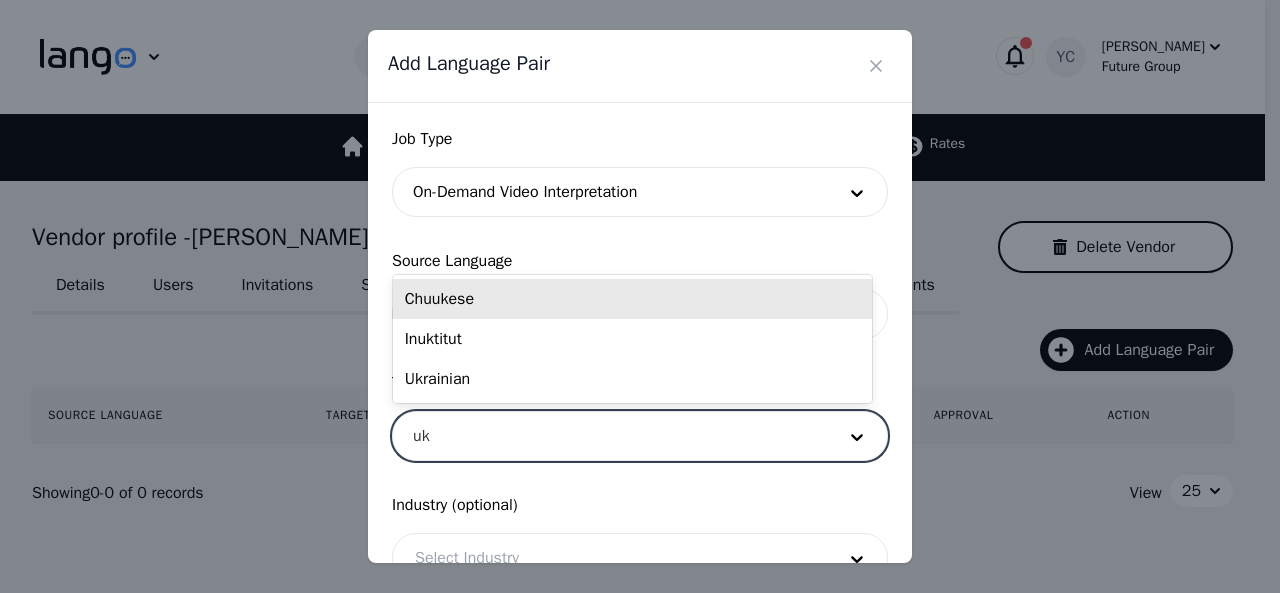 type on "ukr" 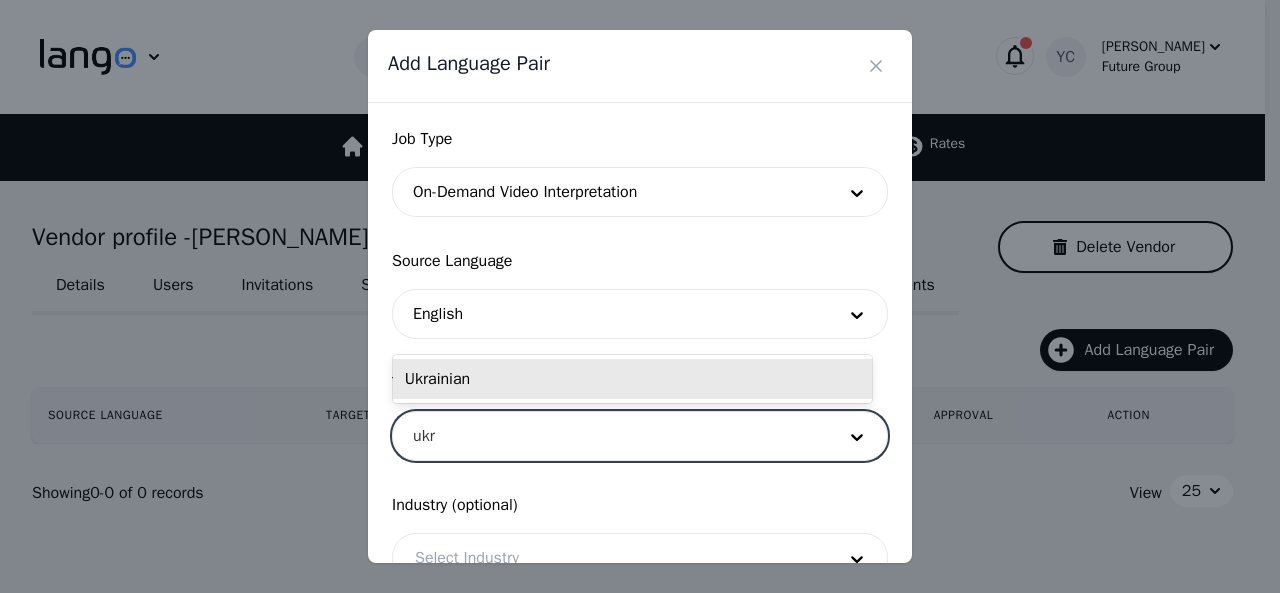 click on "Ukrainian" at bounding box center (632, 379) 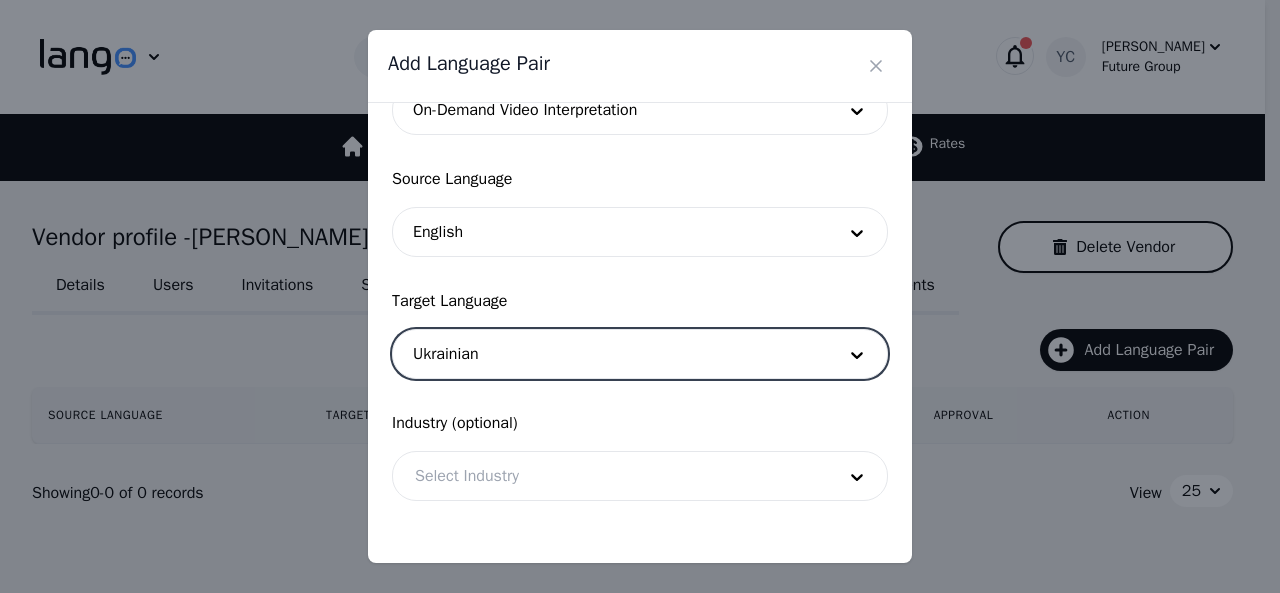 scroll, scrollTop: 158, scrollLeft: 0, axis: vertical 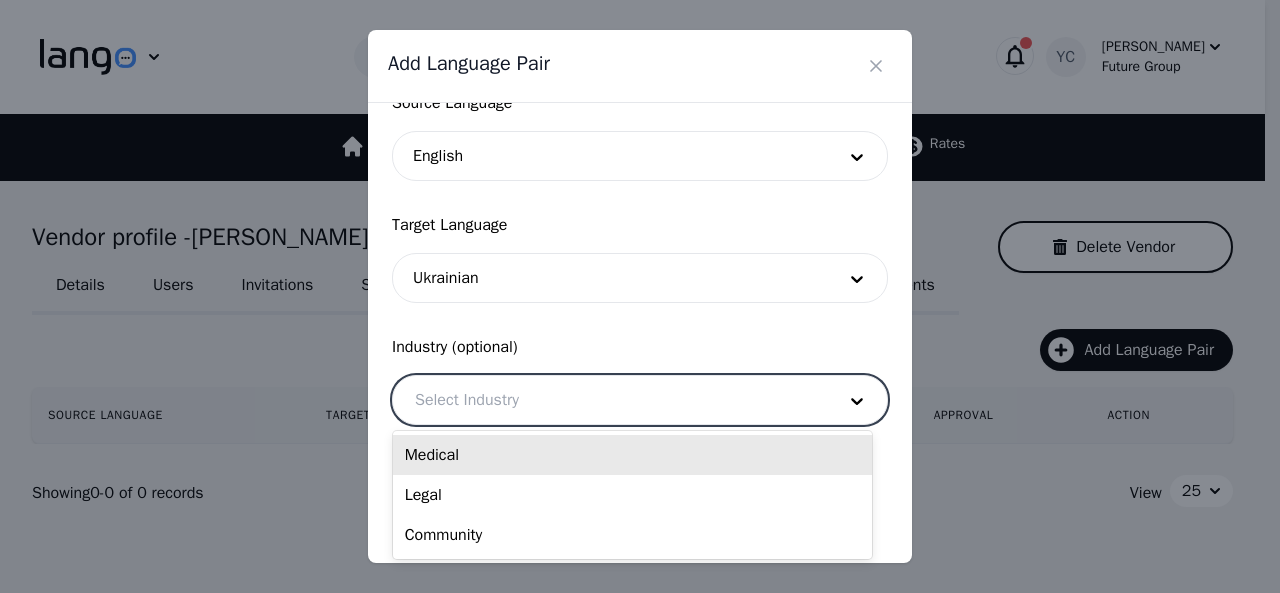 click at bounding box center (610, 400) 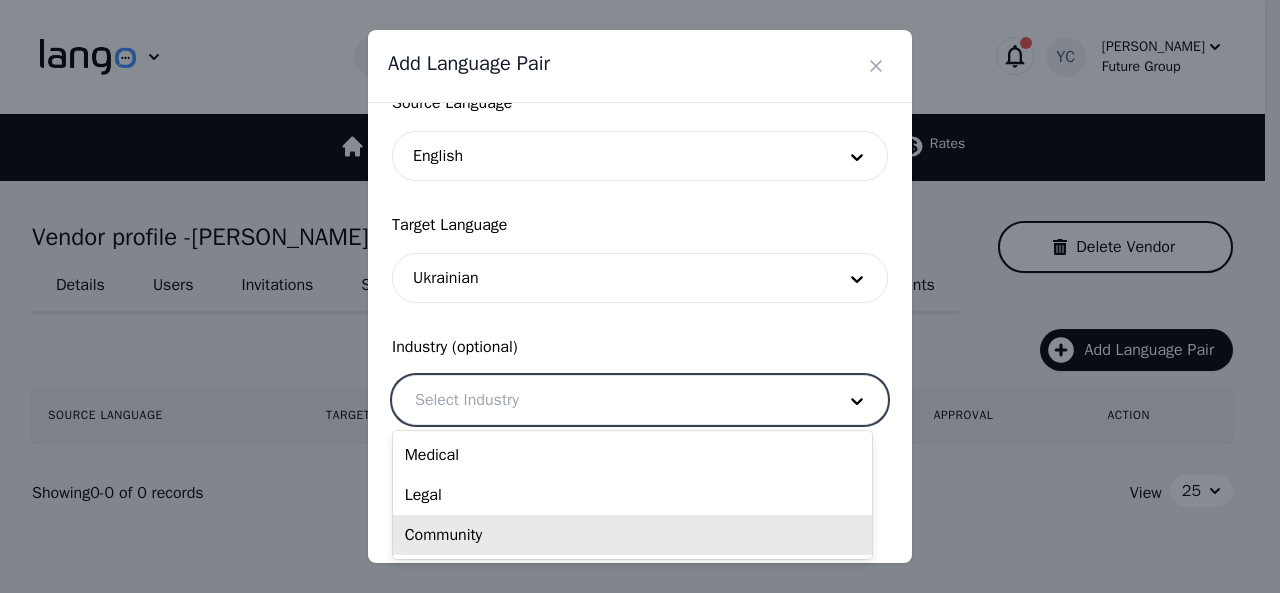 click on "Community" at bounding box center [632, 535] 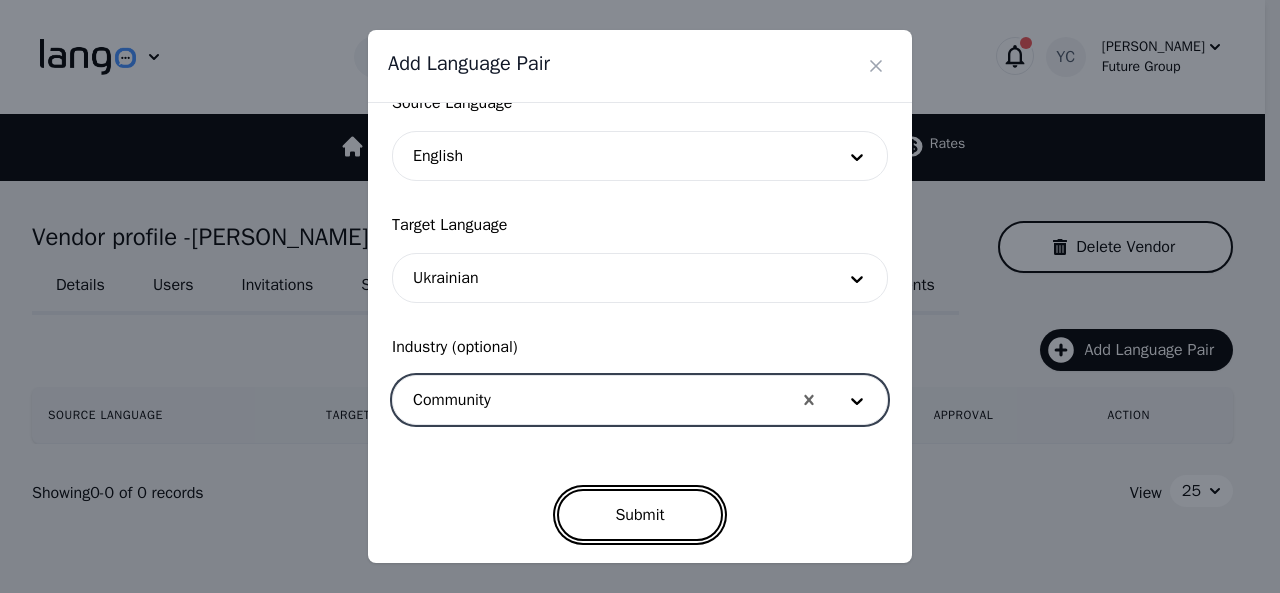 click on "Submit" at bounding box center (639, 515) 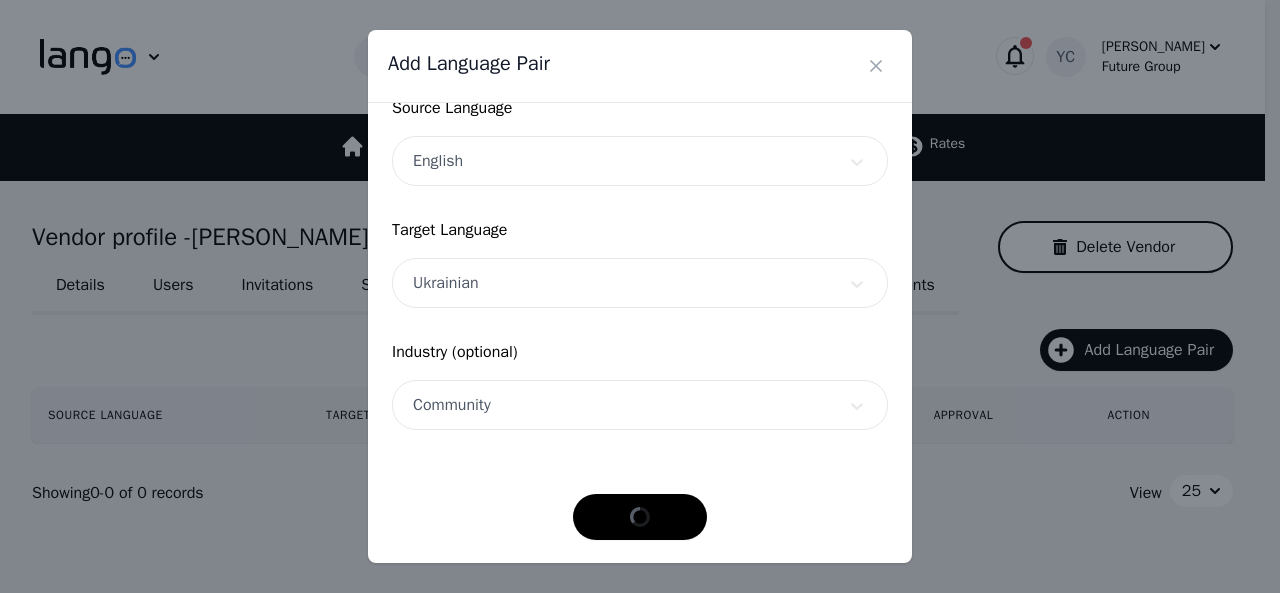scroll, scrollTop: 152, scrollLeft: 0, axis: vertical 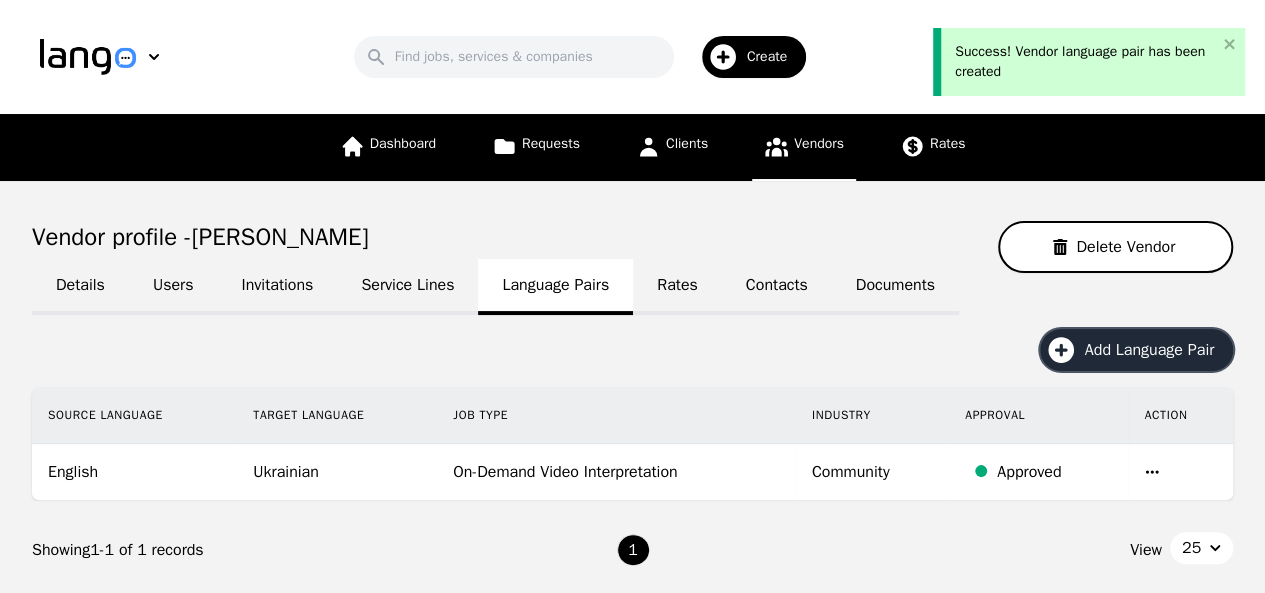 click on "Add Language Pair" at bounding box center [1156, 350] 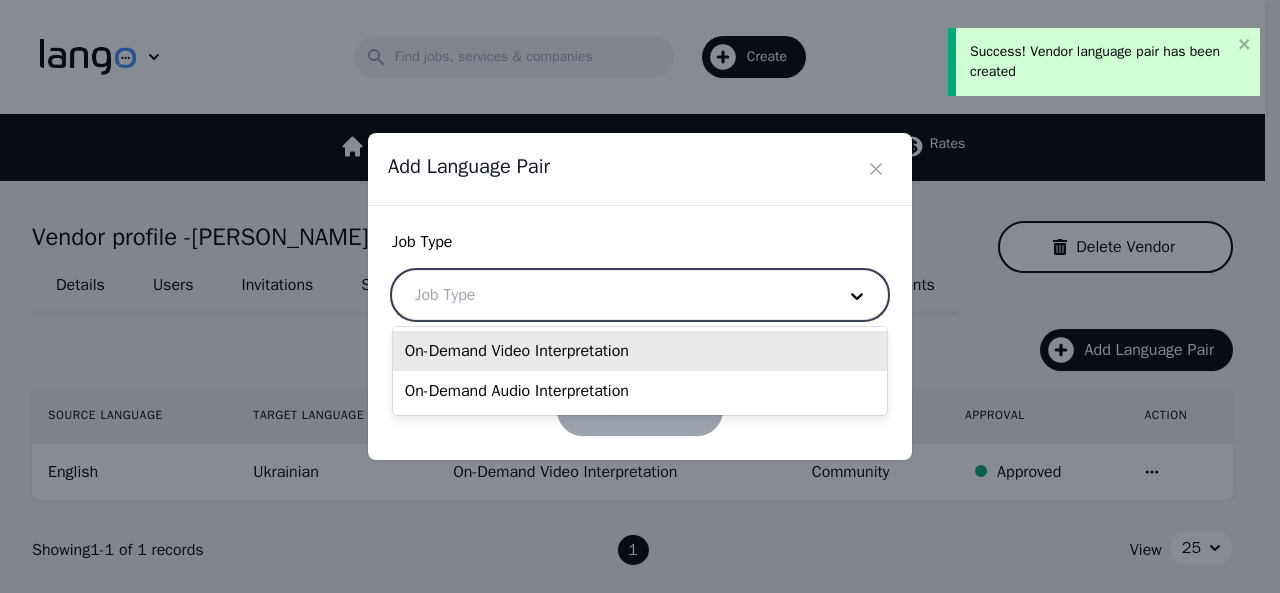 click at bounding box center (610, 295) 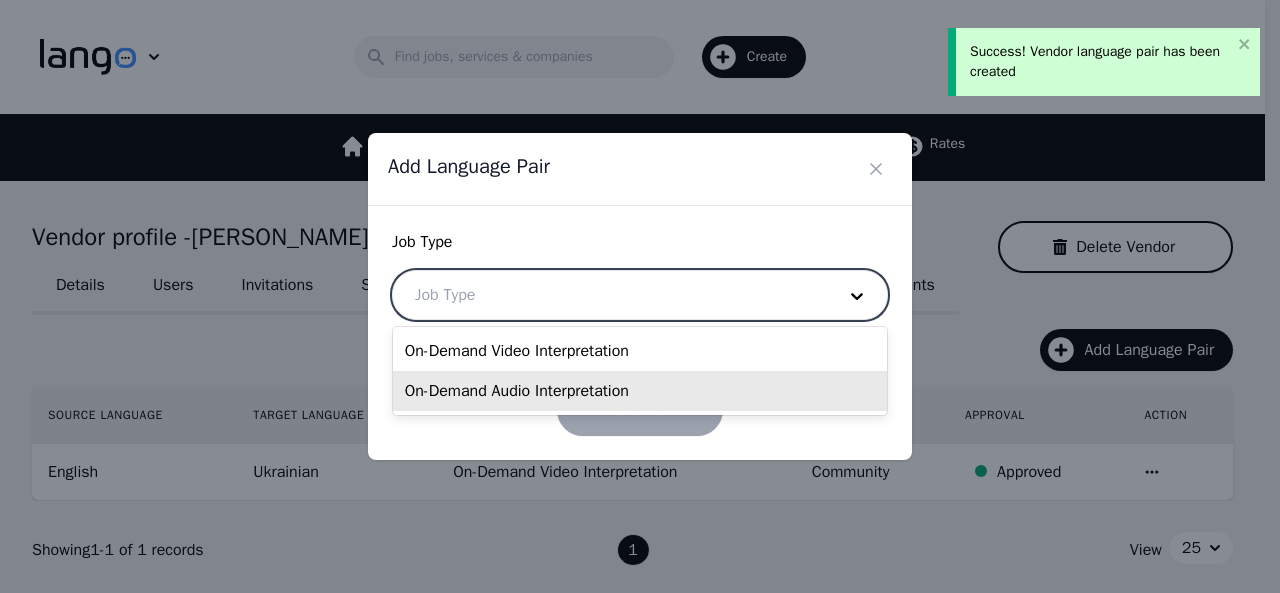 click on "On-Demand Audio Interpretation" at bounding box center [640, 391] 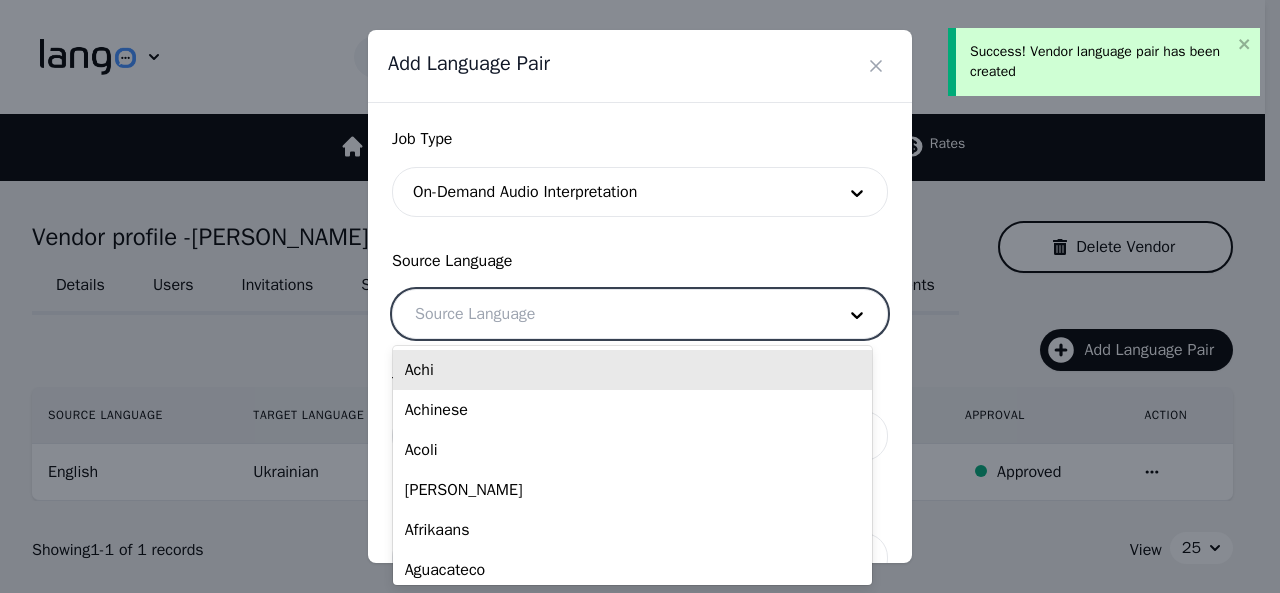 click at bounding box center [610, 314] 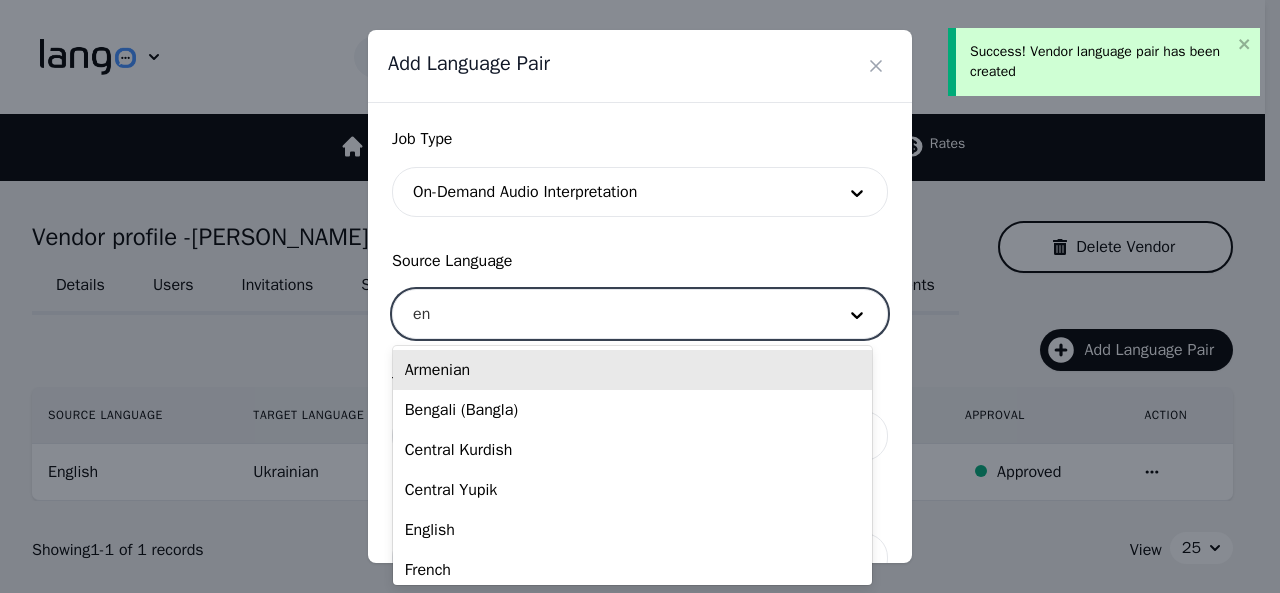 type on "eng" 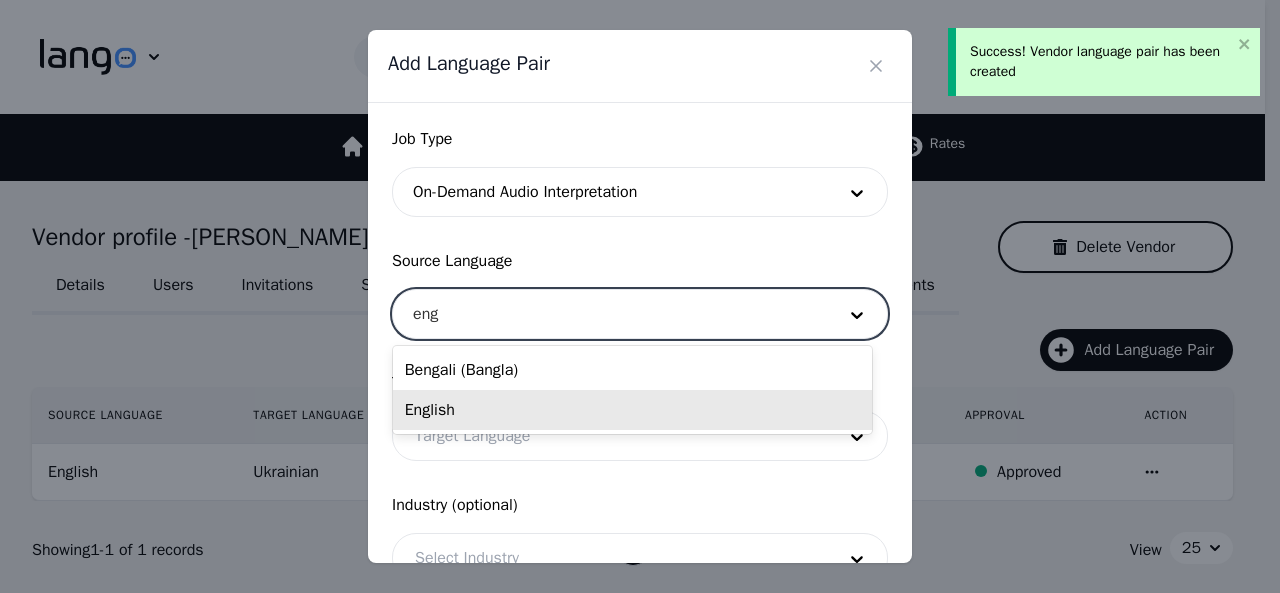 click on "English" at bounding box center [632, 410] 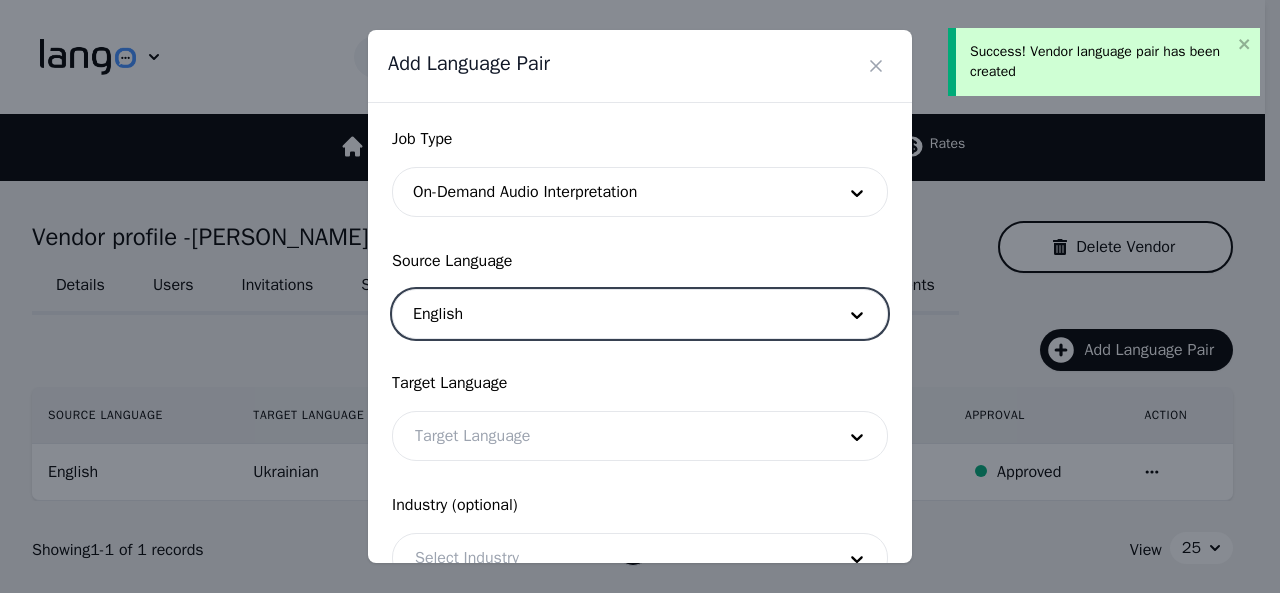 click at bounding box center [610, 436] 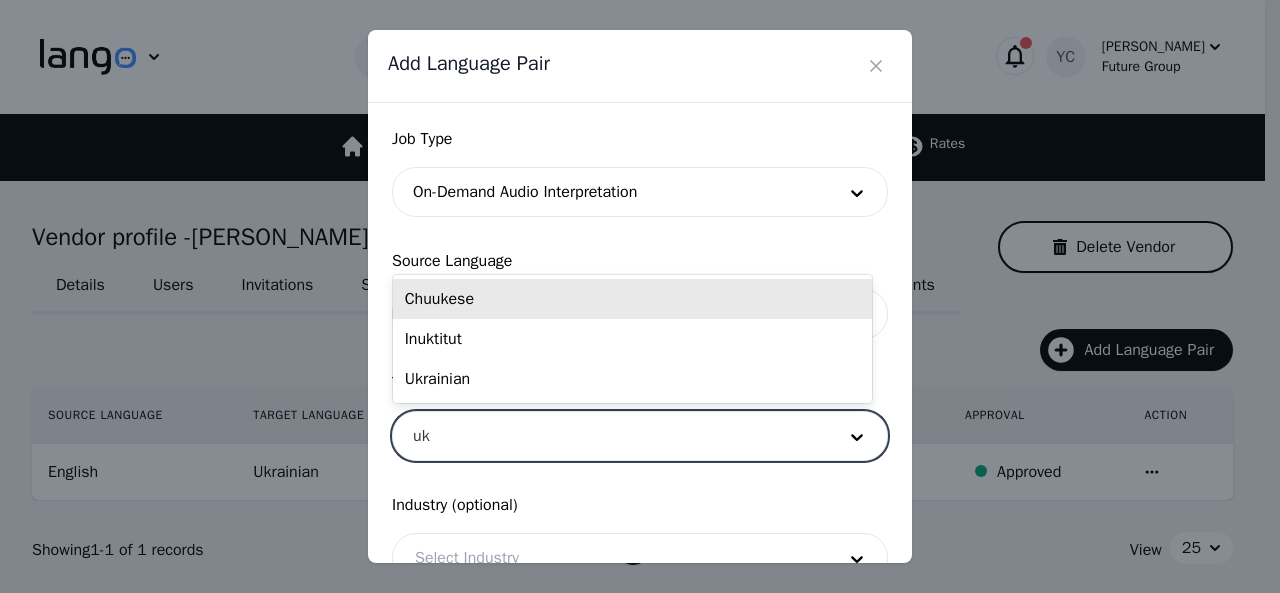 type on "ukr" 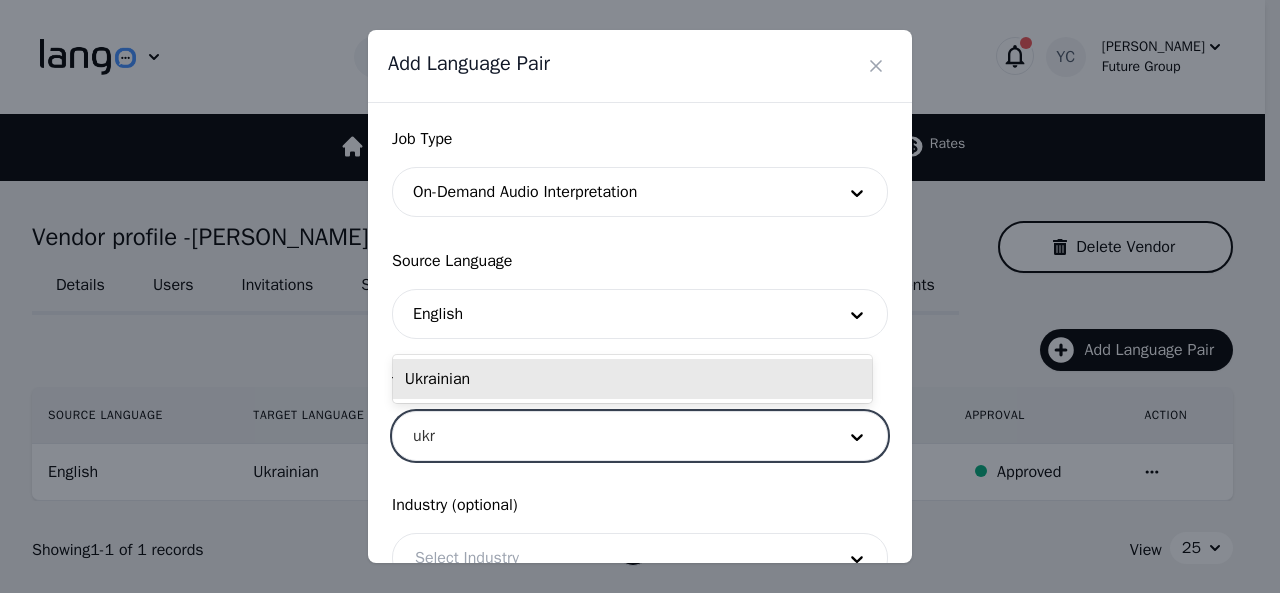 click on "Ukrainian" at bounding box center (632, 379) 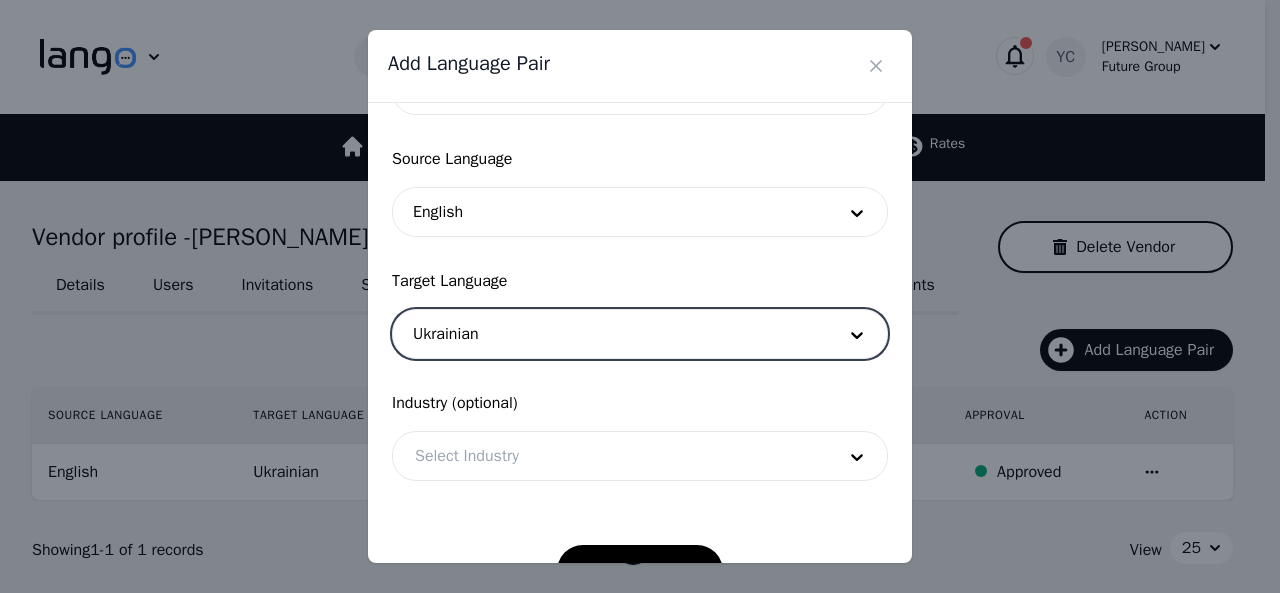 scroll, scrollTop: 158, scrollLeft: 0, axis: vertical 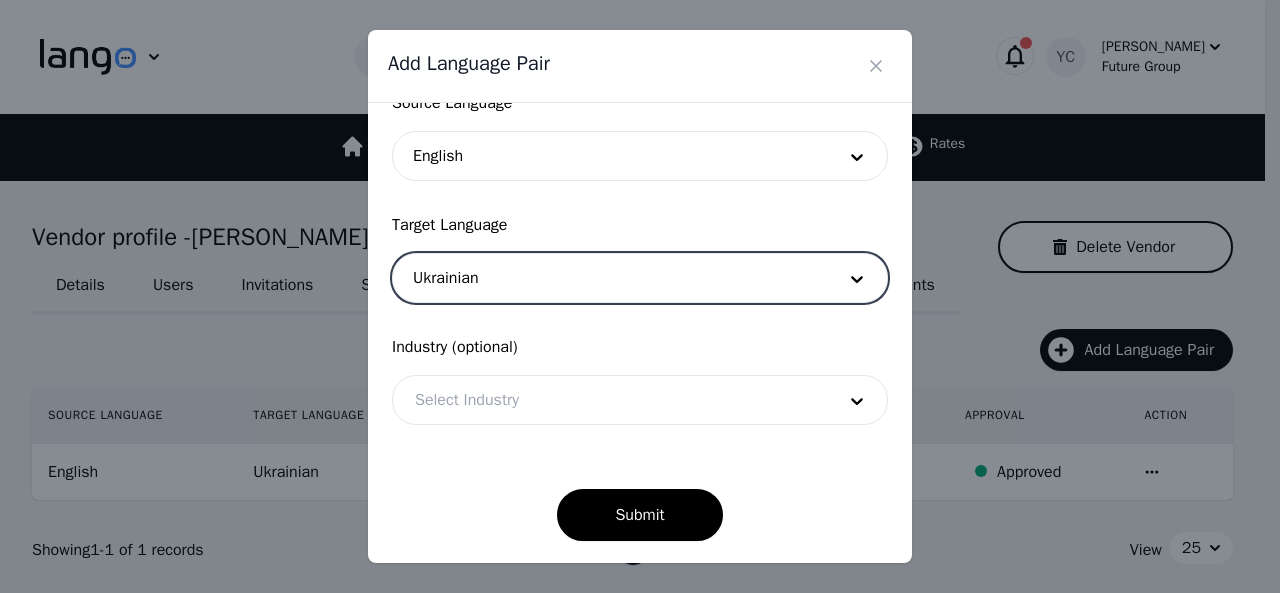 click at bounding box center [610, 400] 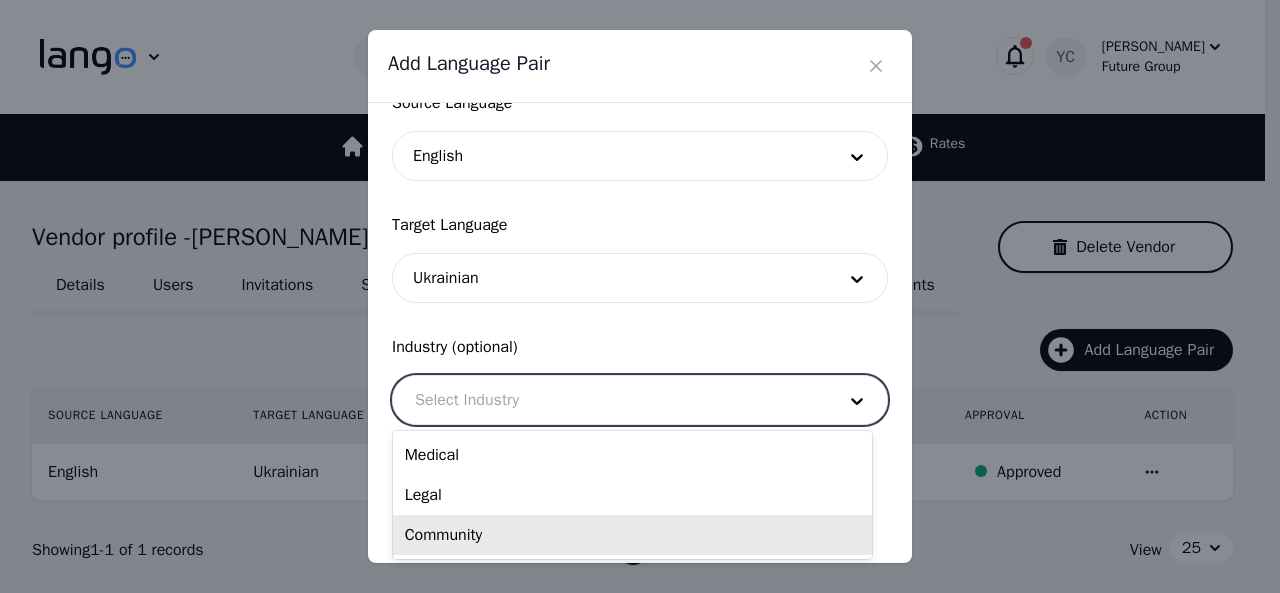 click on "Community" at bounding box center [632, 535] 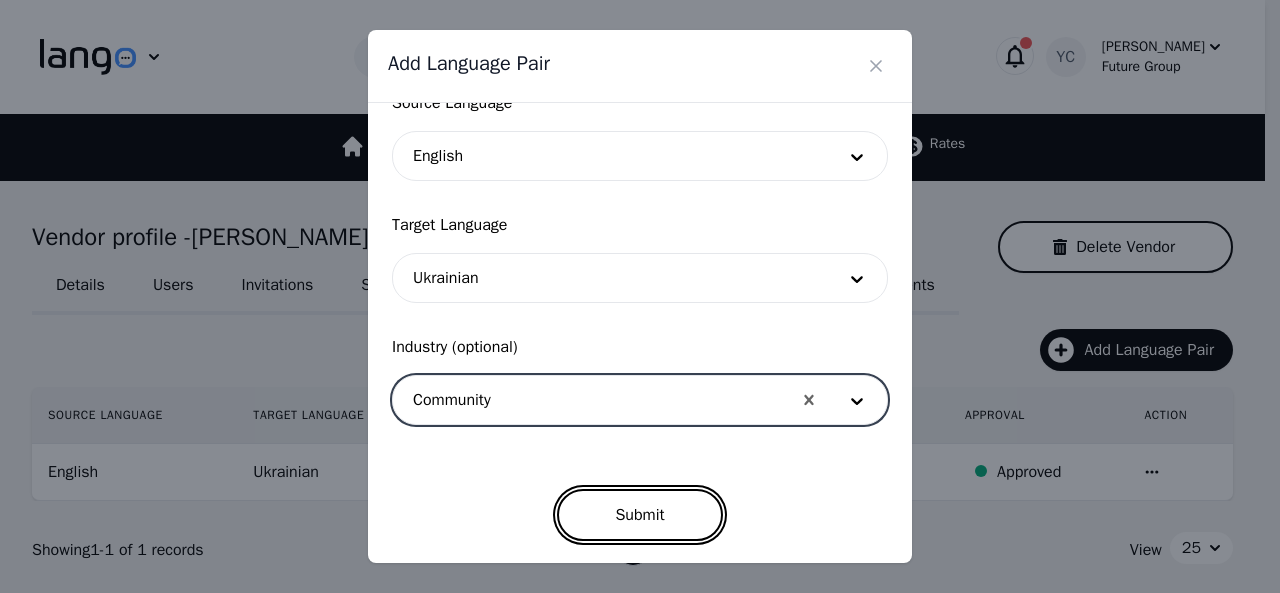 click on "Submit" at bounding box center (639, 515) 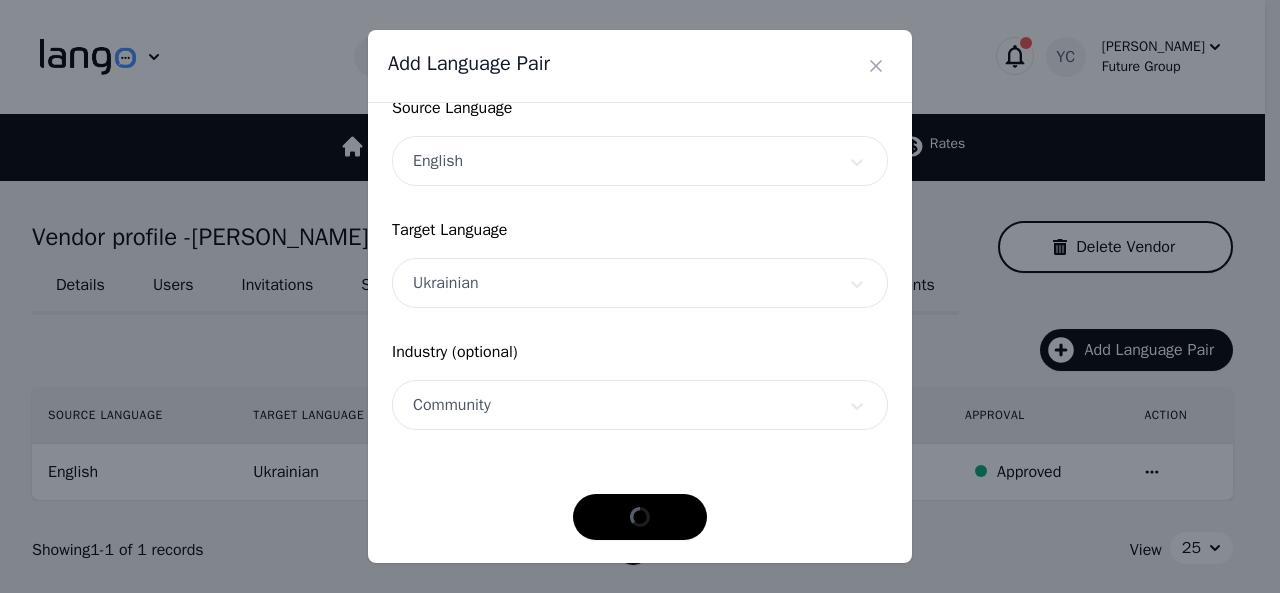 scroll, scrollTop: 152, scrollLeft: 0, axis: vertical 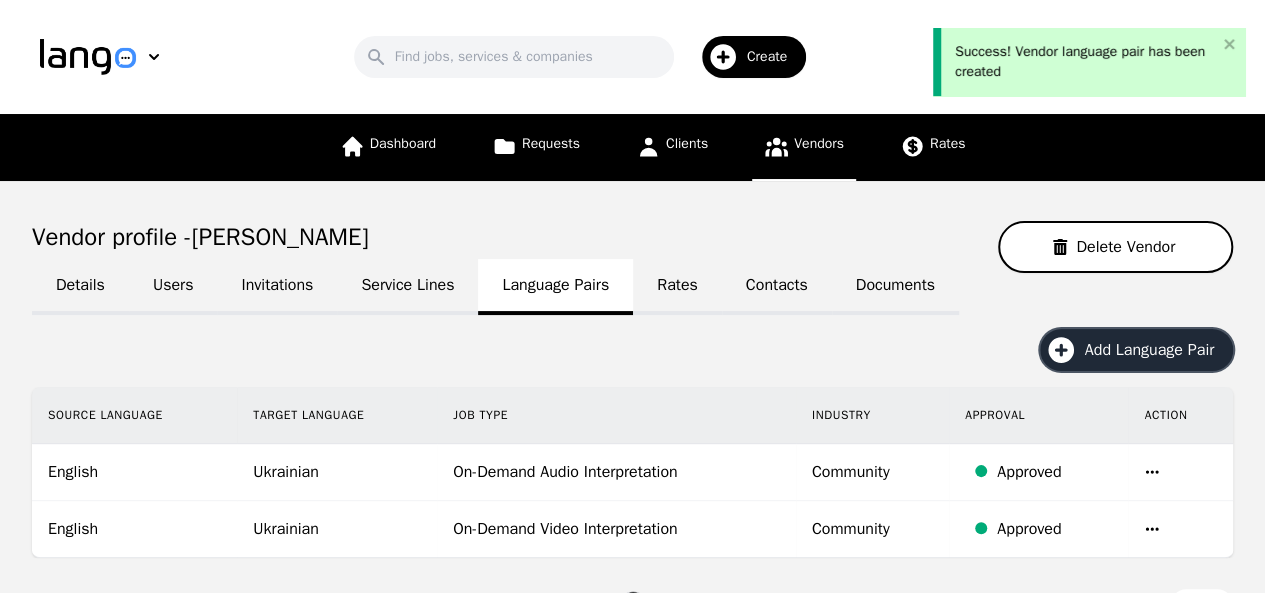 click on "Add Language Pair" at bounding box center [1156, 350] 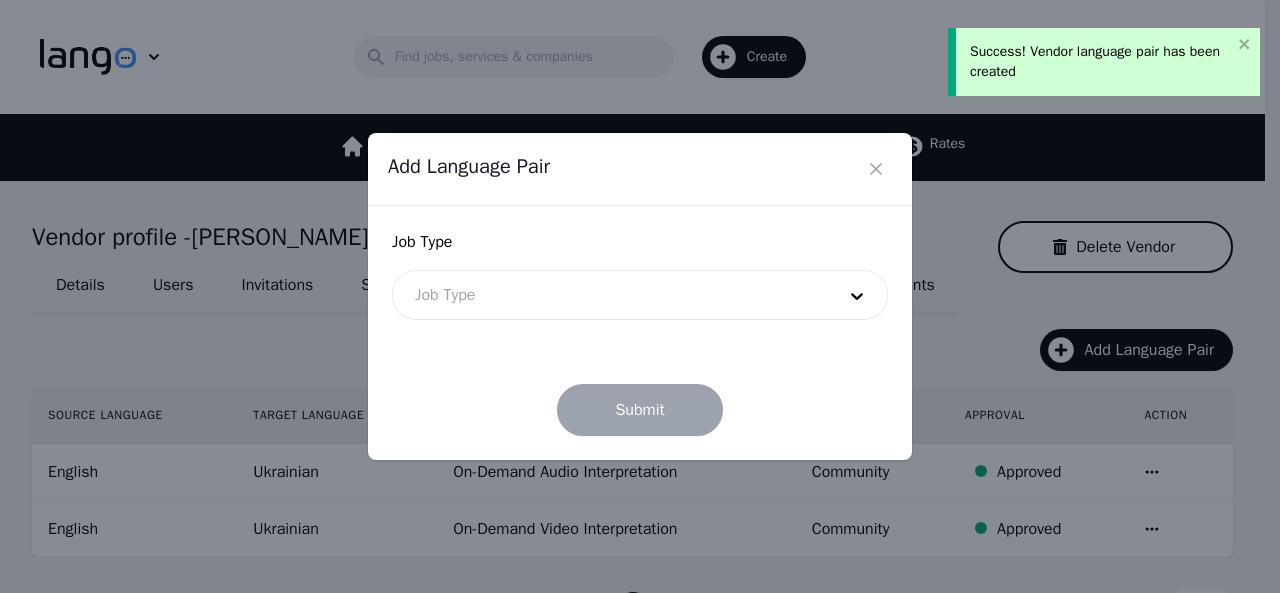 click at bounding box center (610, 295) 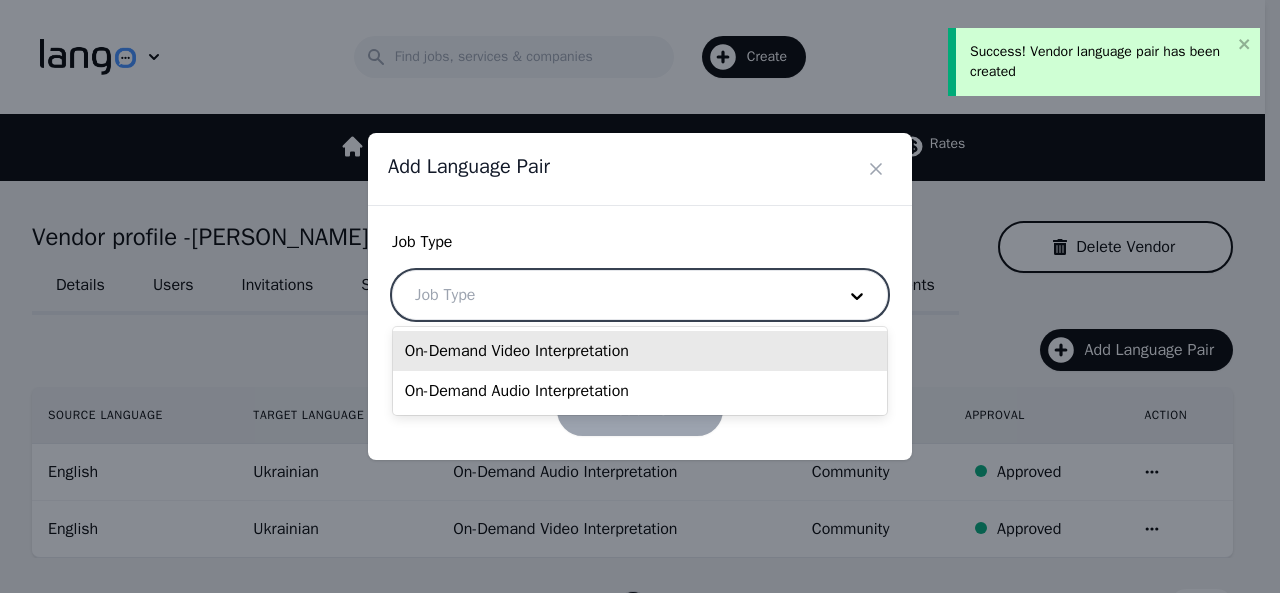 click on "On-Demand Video Interpretation" at bounding box center [640, 351] 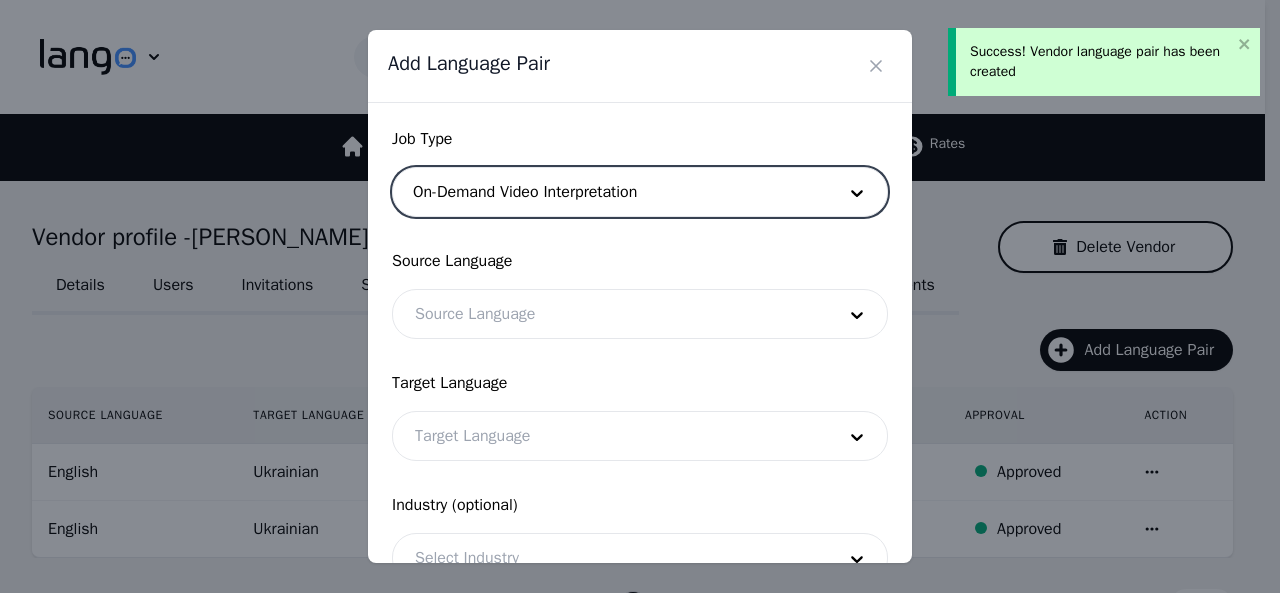 click at bounding box center (610, 314) 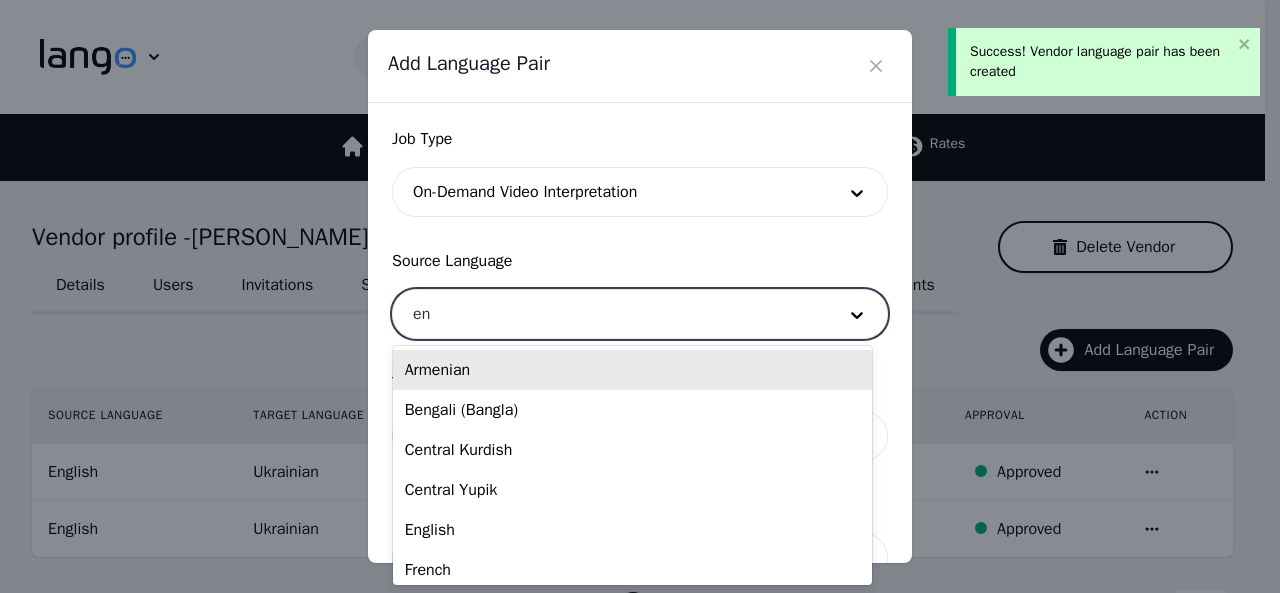 type on "eng" 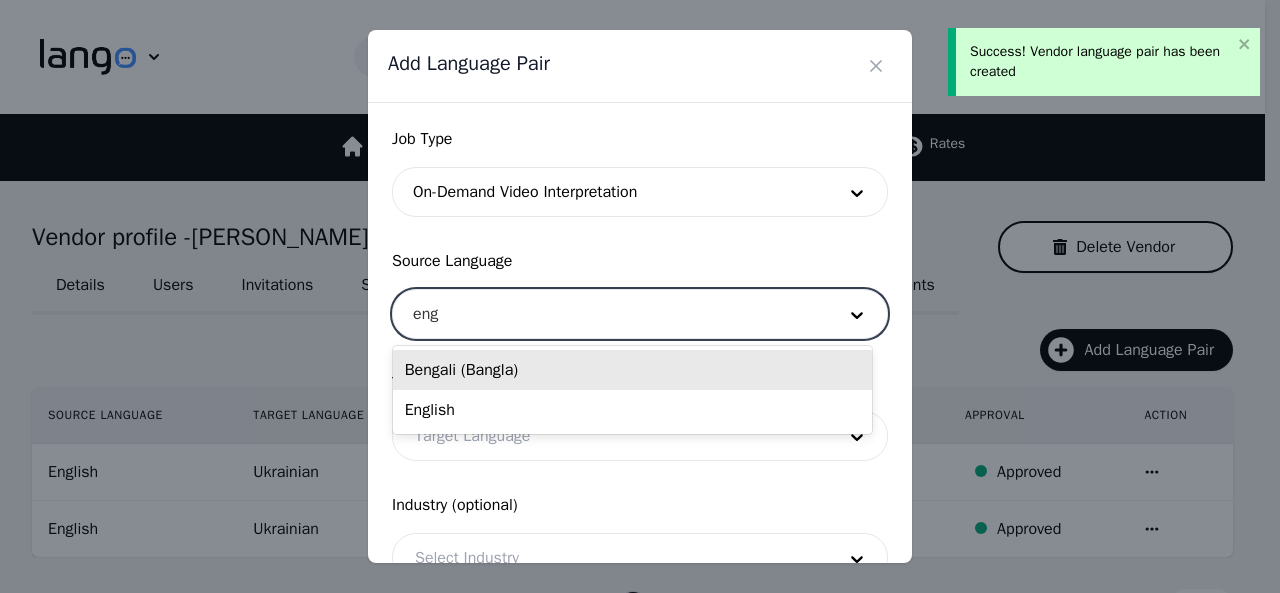 click on "Bengali (Bangla)" at bounding box center (632, 370) 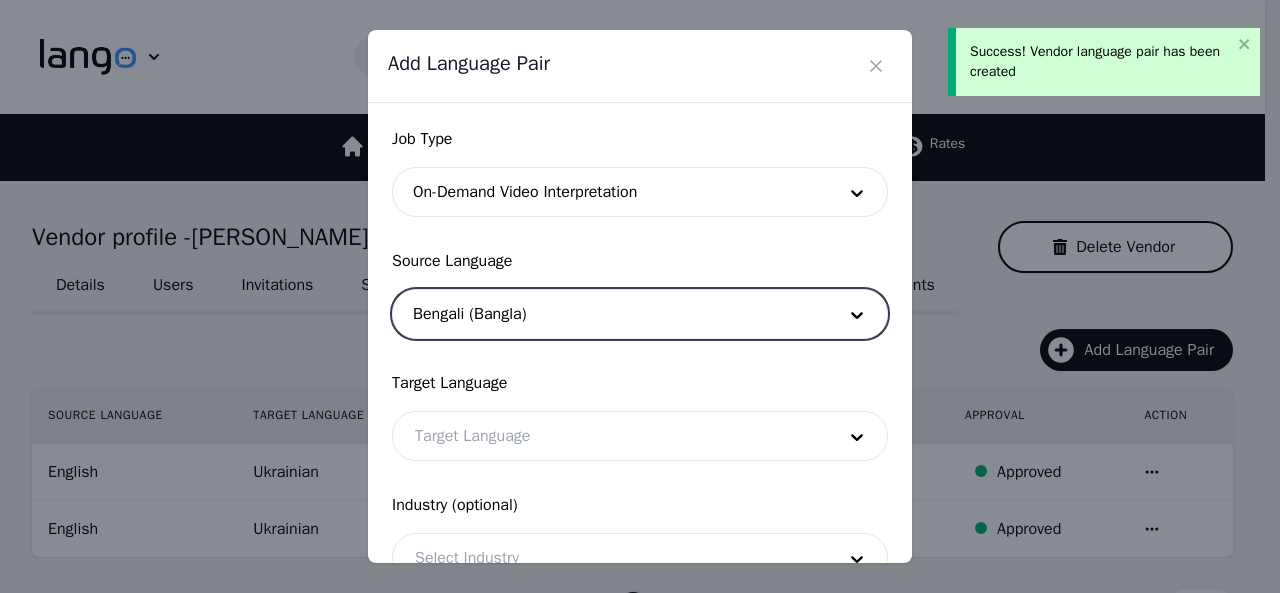 click at bounding box center [610, 314] 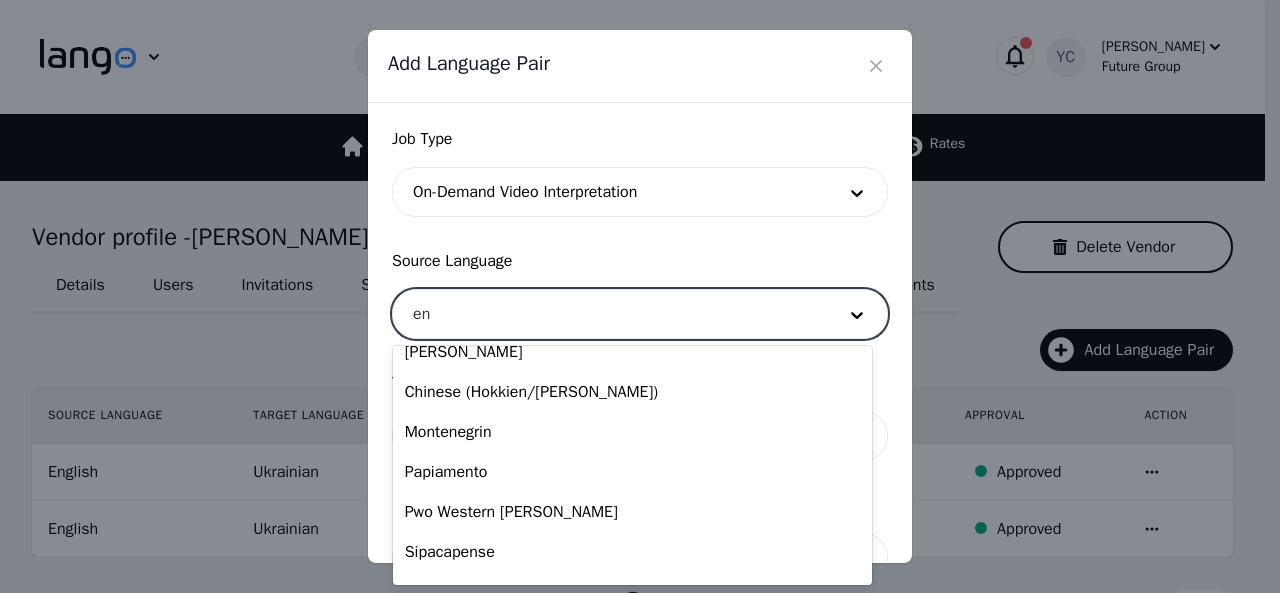 scroll, scrollTop: 0, scrollLeft: 0, axis: both 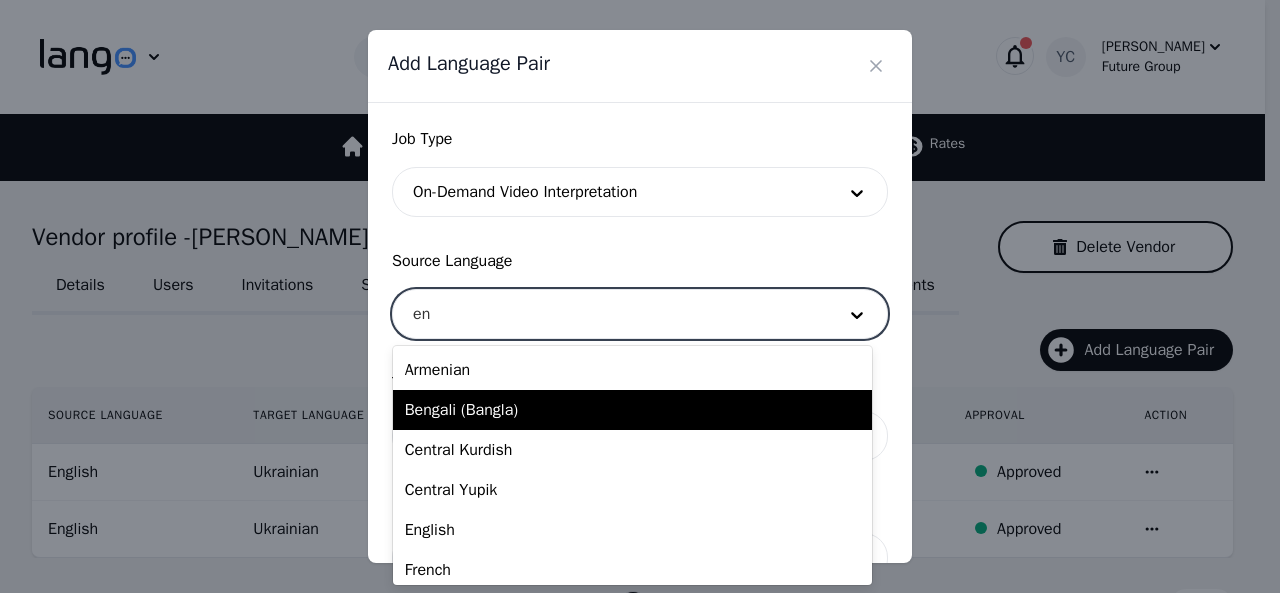 type on "eng" 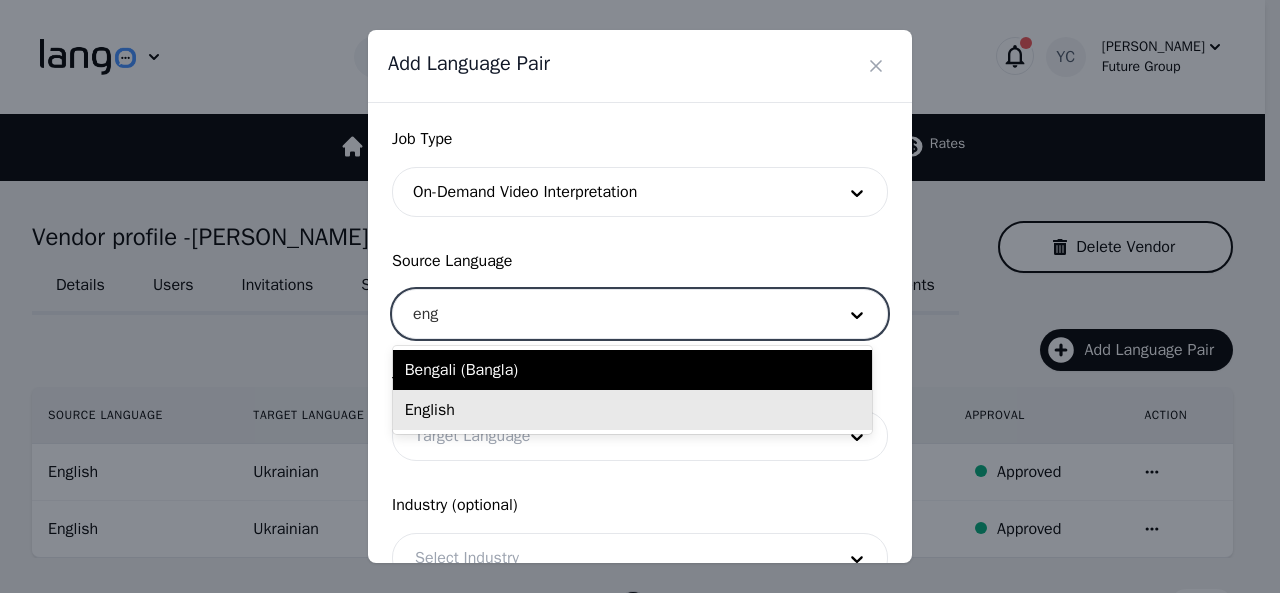 click on "English" at bounding box center (632, 410) 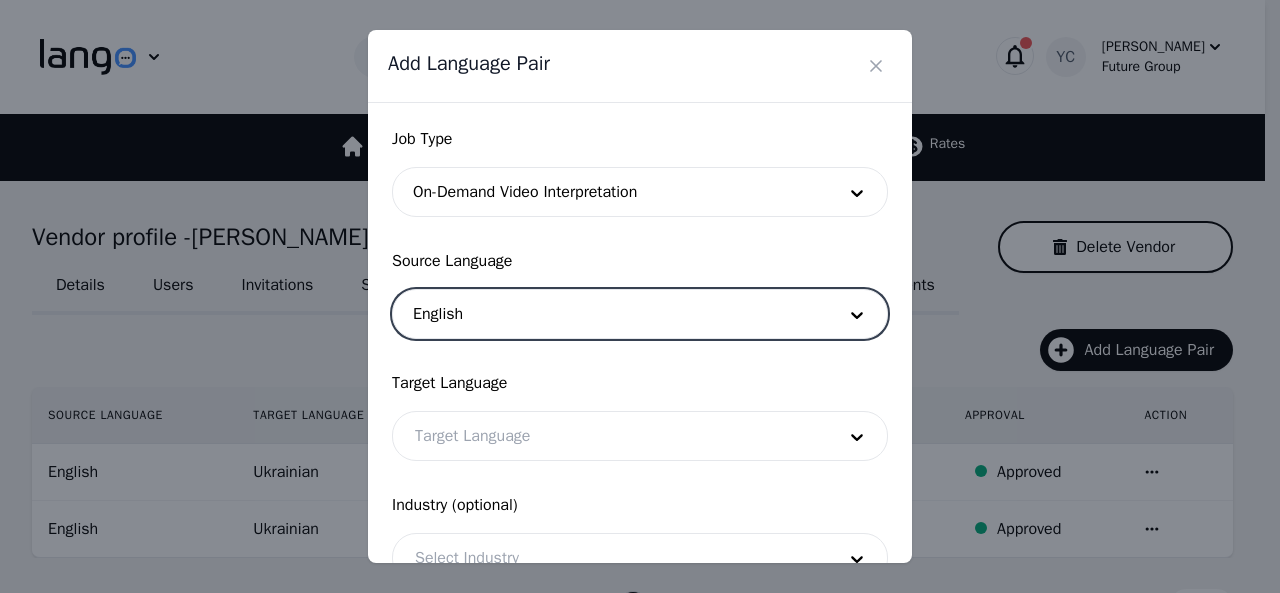 click at bounding box center (610, 436) 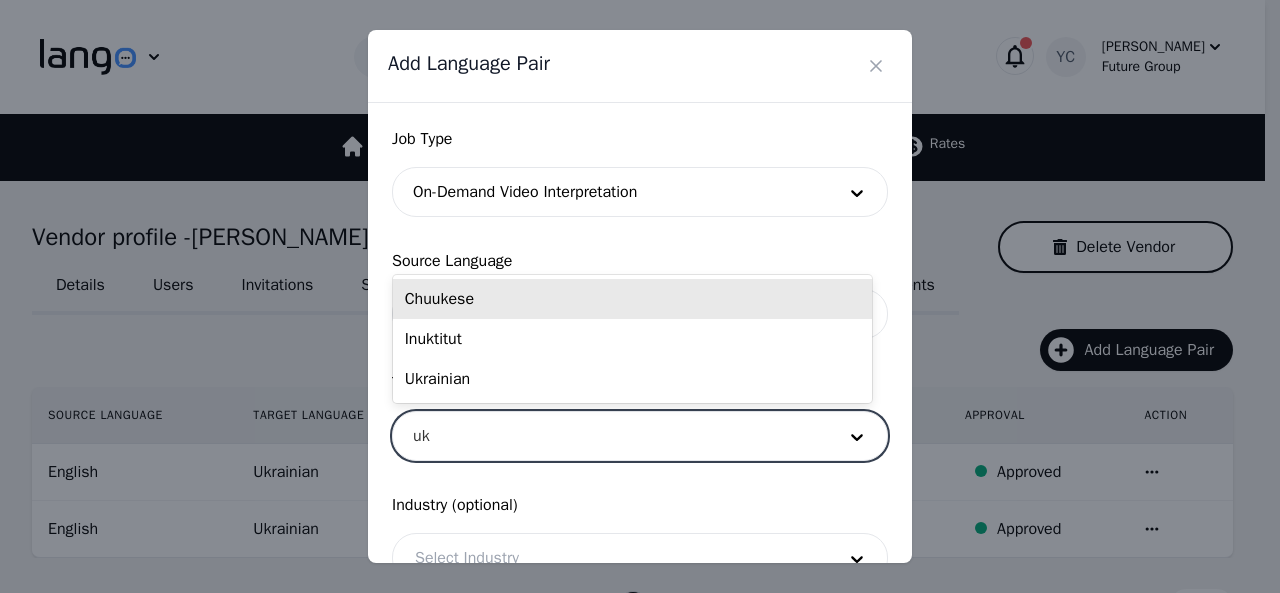 type on "ukr" 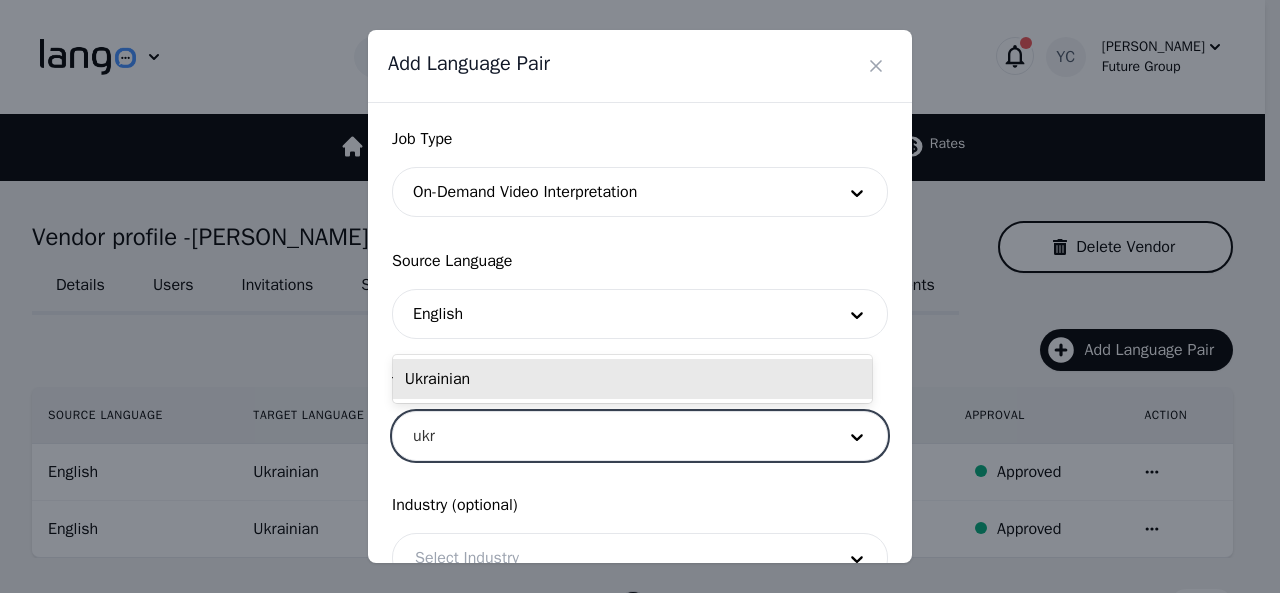 click on "Ukrainian" at bounding box center (632, 379) 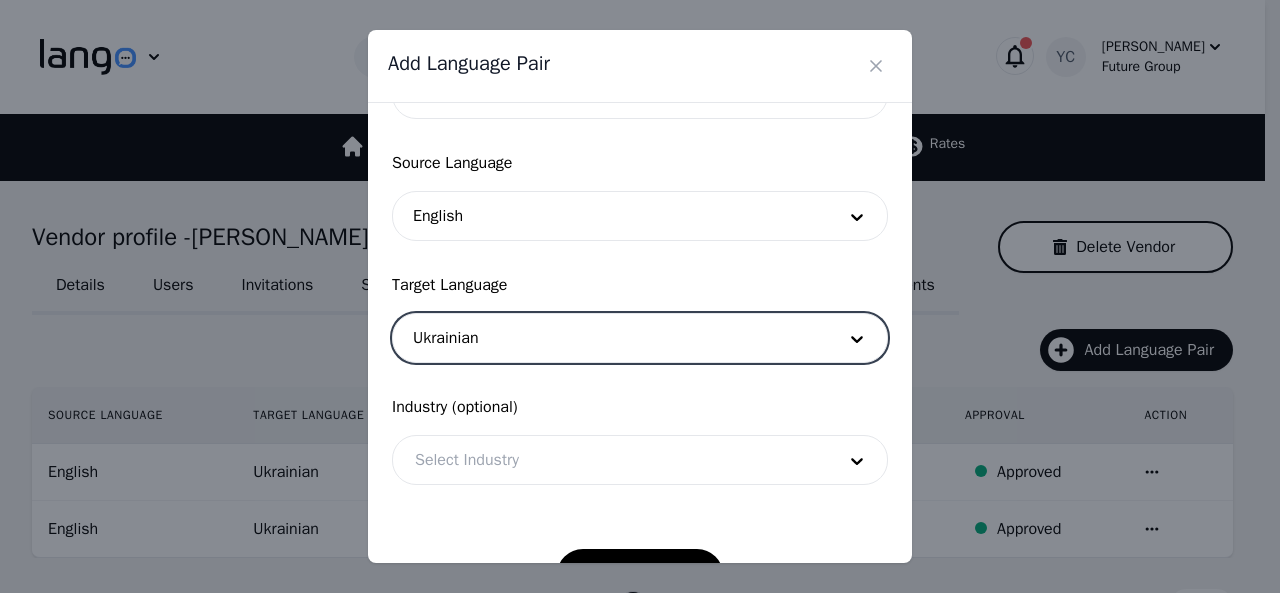 scroll, scrollTop: 158, scrollLeft: 0, axis: vertical 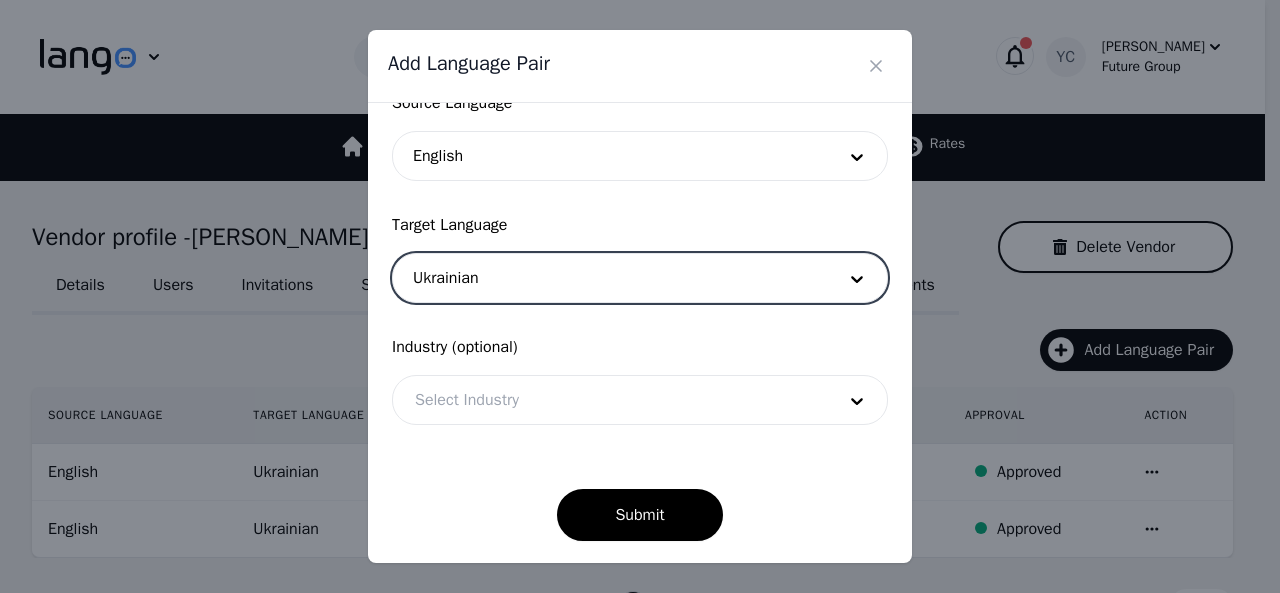 drag, startPoint x: 504, startPoint y: 389, endPoint x: 514, endPoint y: 410, distance: 23.259407 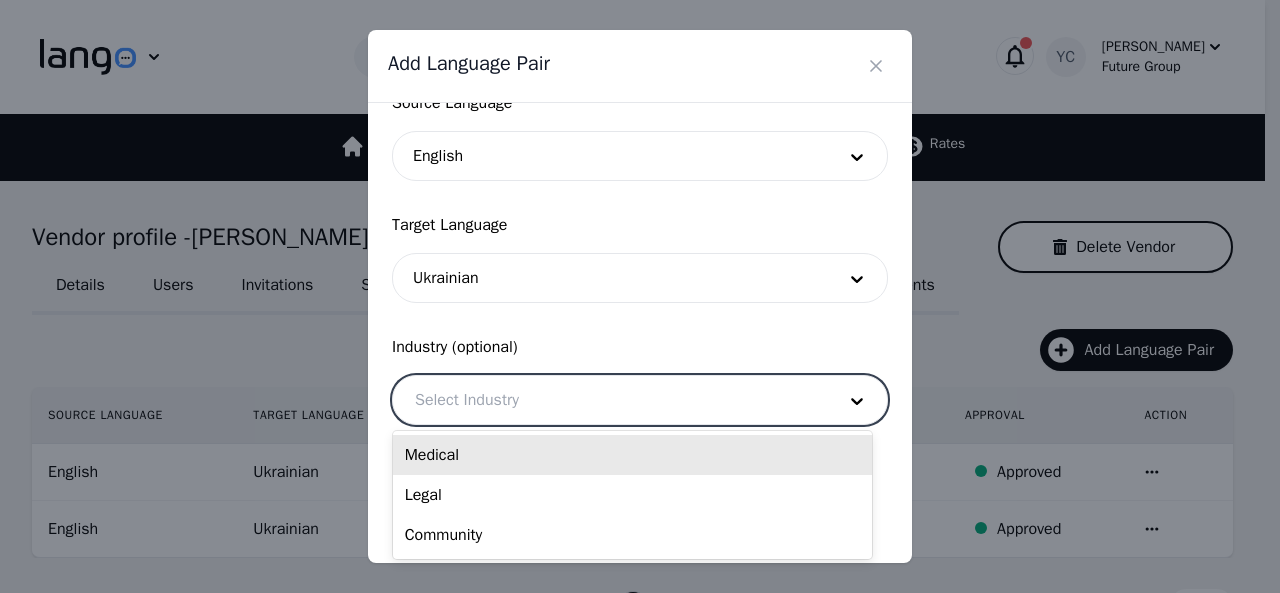 click on "Medical" at bounding box center (632, 455) 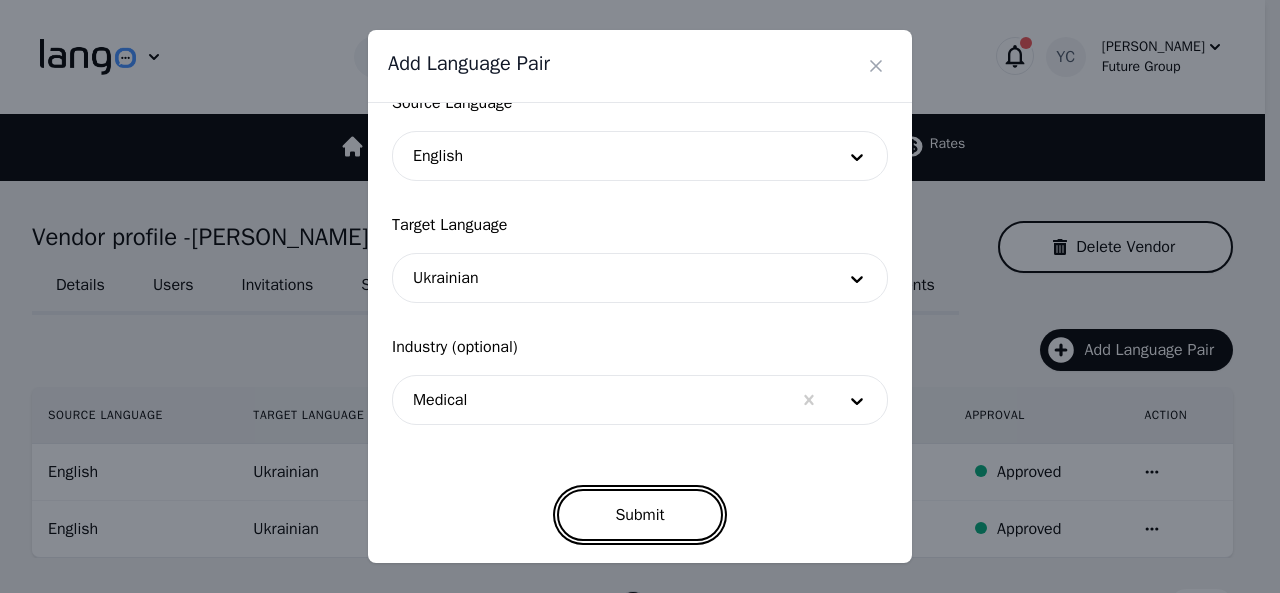 click on "Submit" at bounding box center [639, 515] 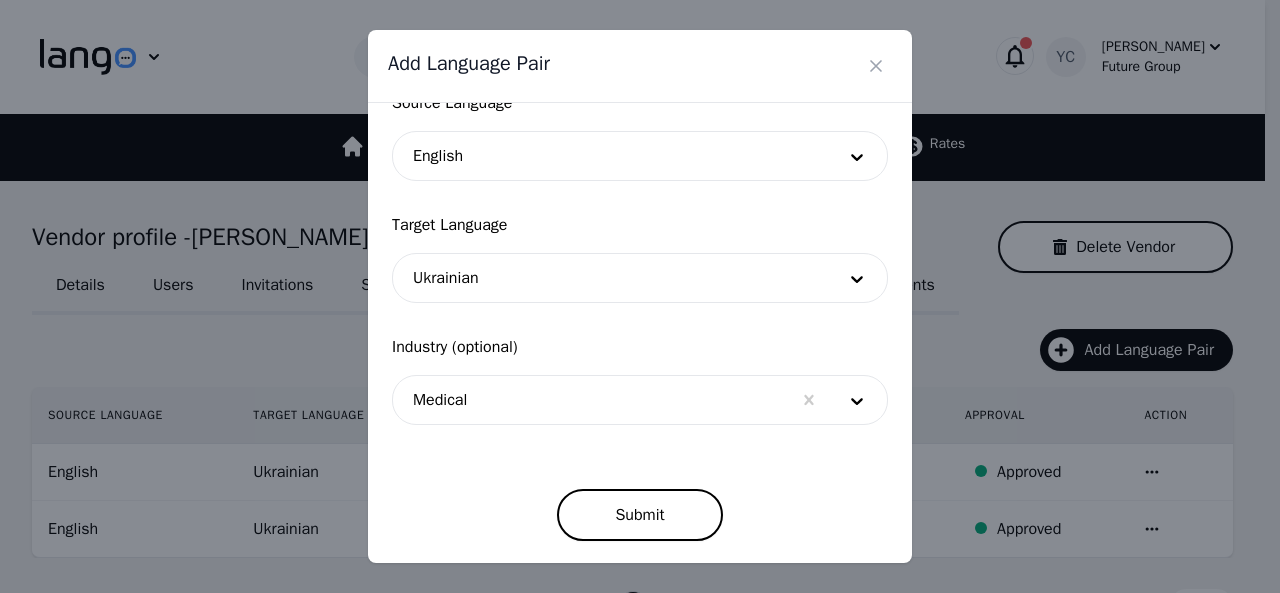 scroll, scrollTop: 152, scrollLeft: 0, axis: vertical 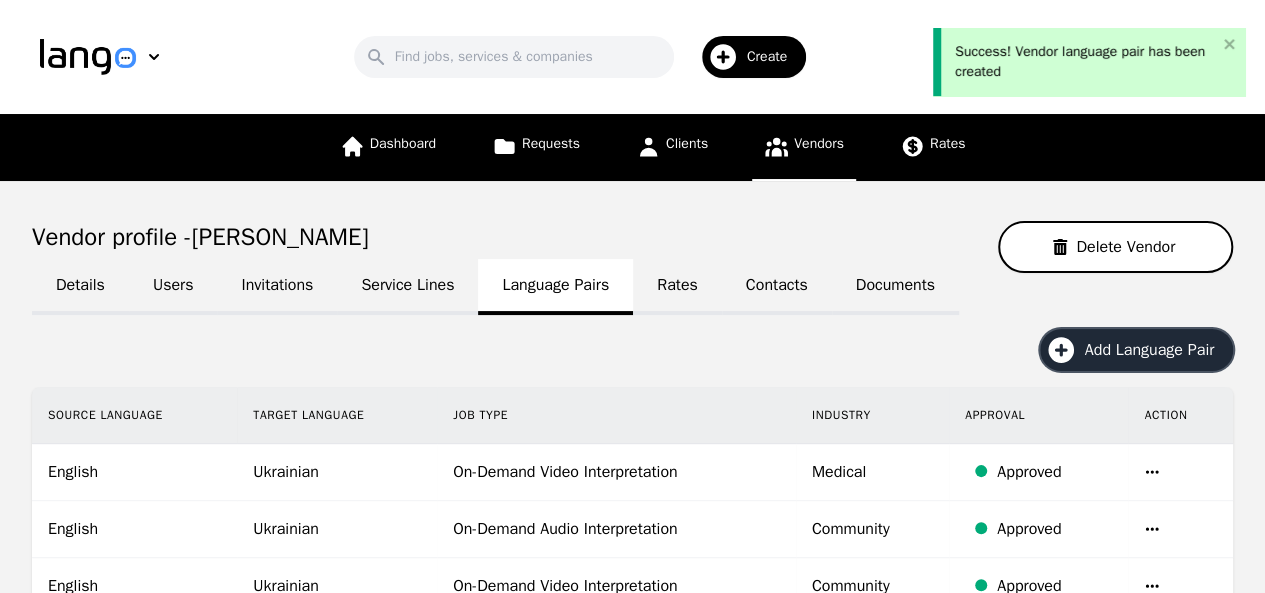 click on "Add Language Pair" at bounding box center [1156, 350] 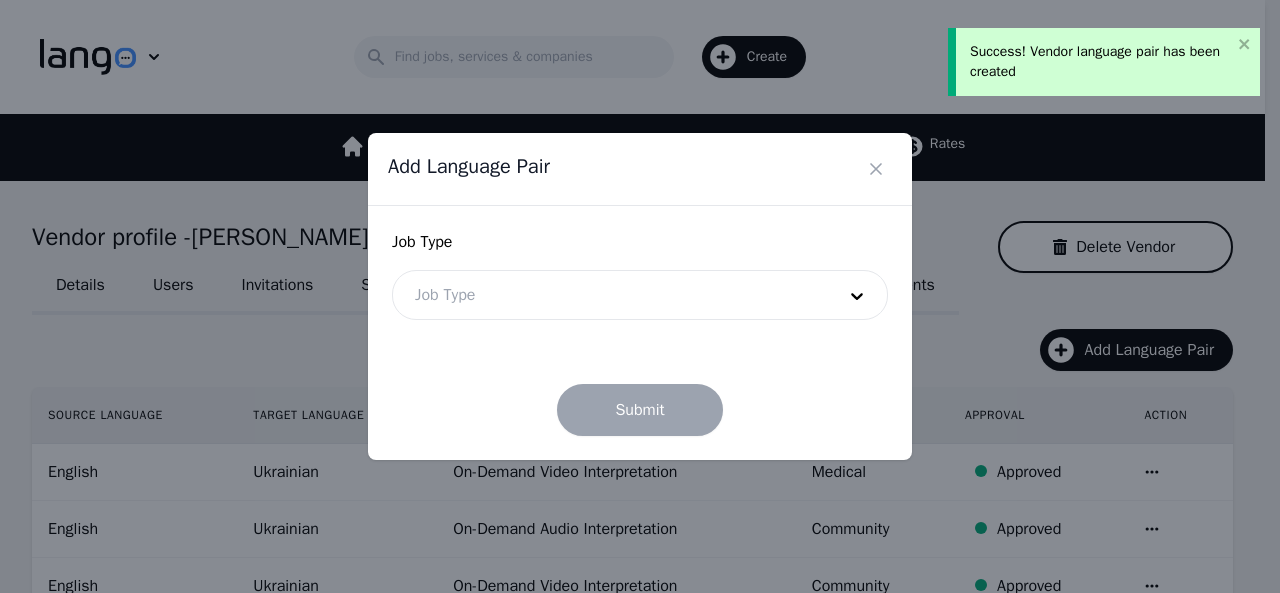click at bounding box center [610, 295] 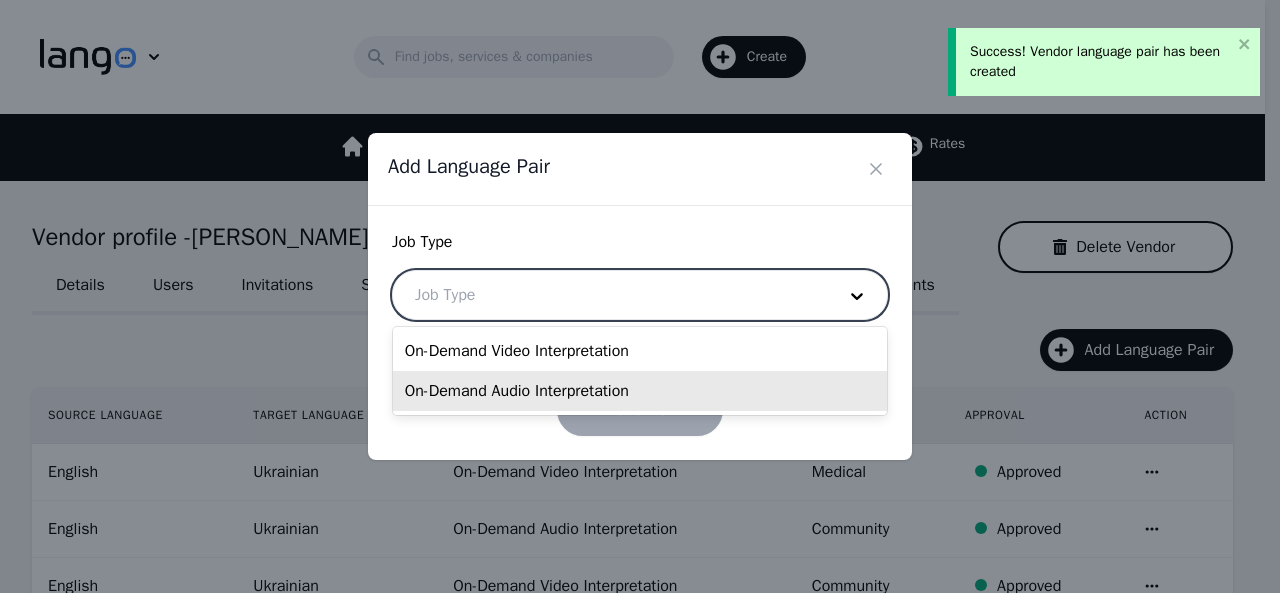 click on "On-Demand Audio Interpretation" at bounding box center [640, 391] 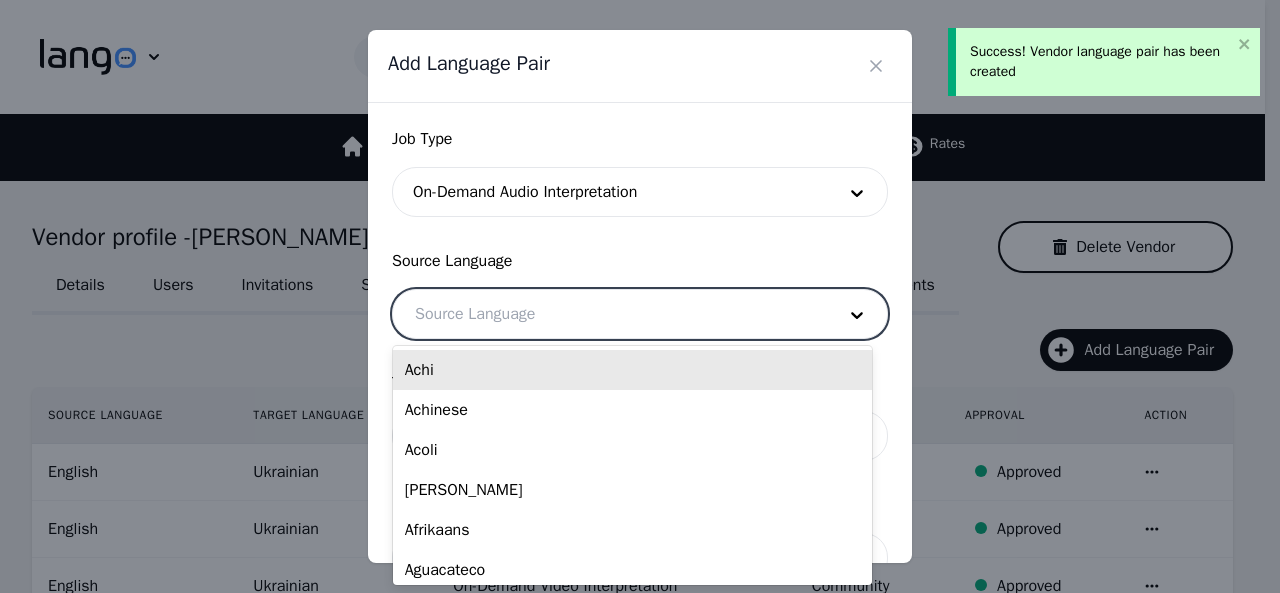 click at bounding box center (610, 314) 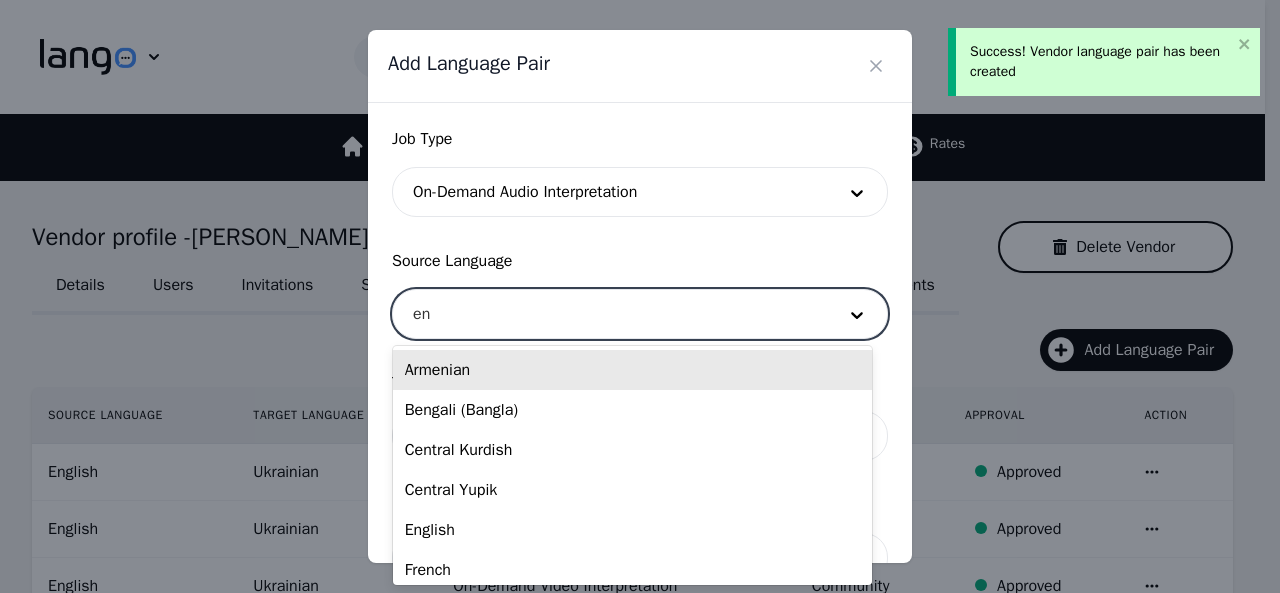 type on "eng" 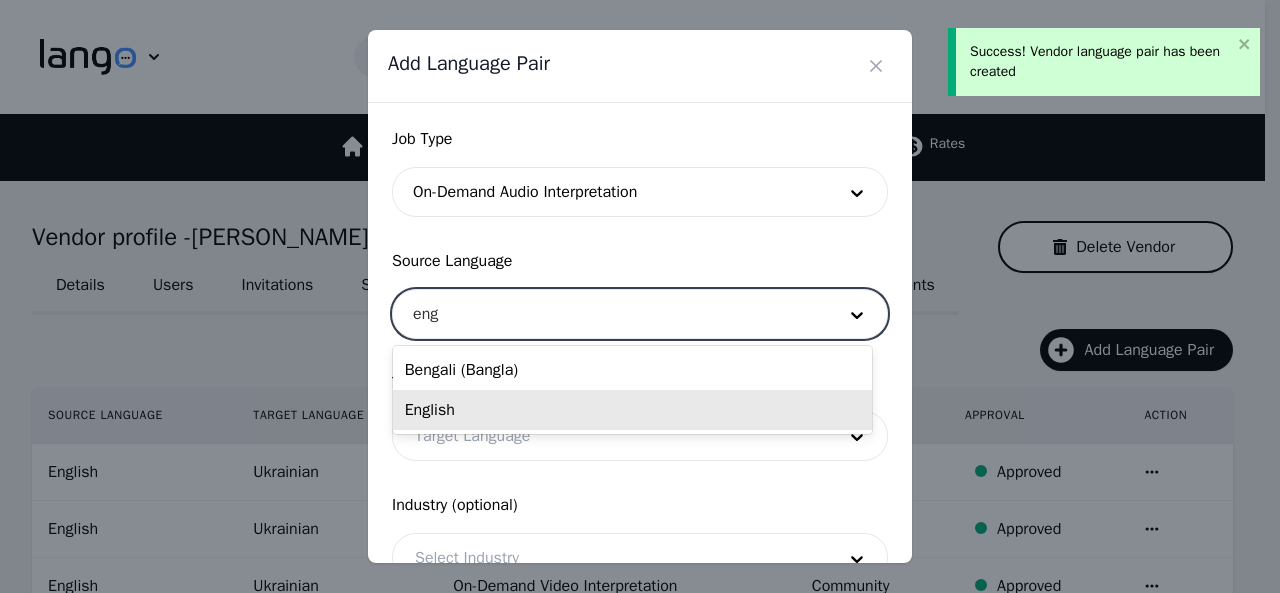 click on "English" at bounding box center [632, 410] 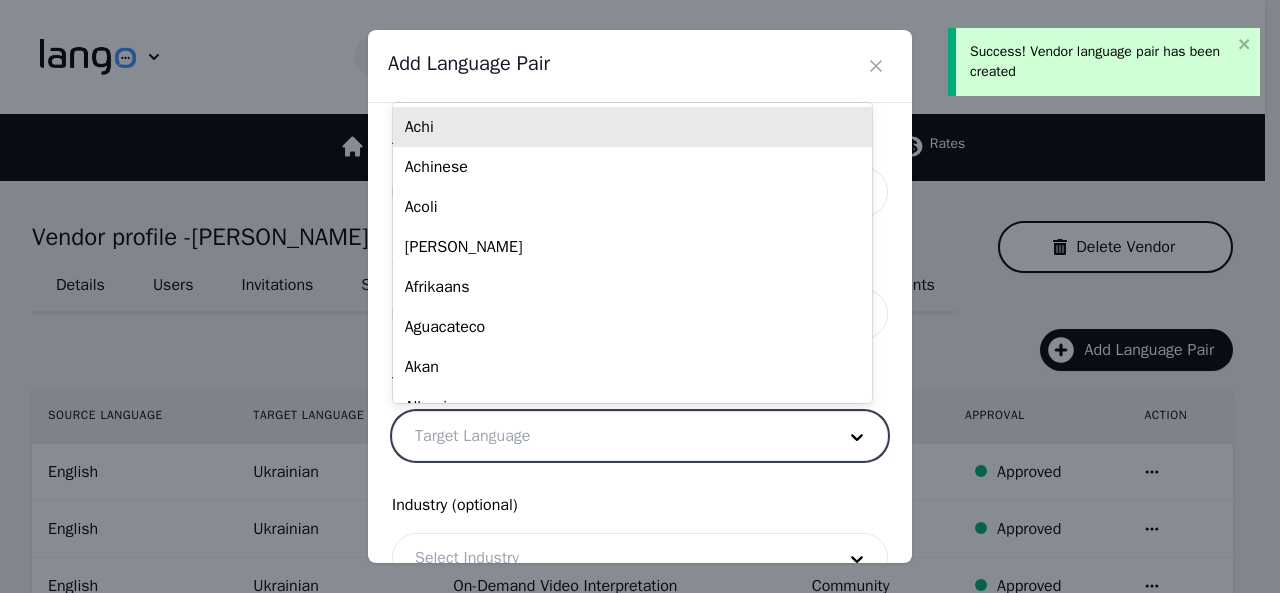 click at bounding box center [610, 436] 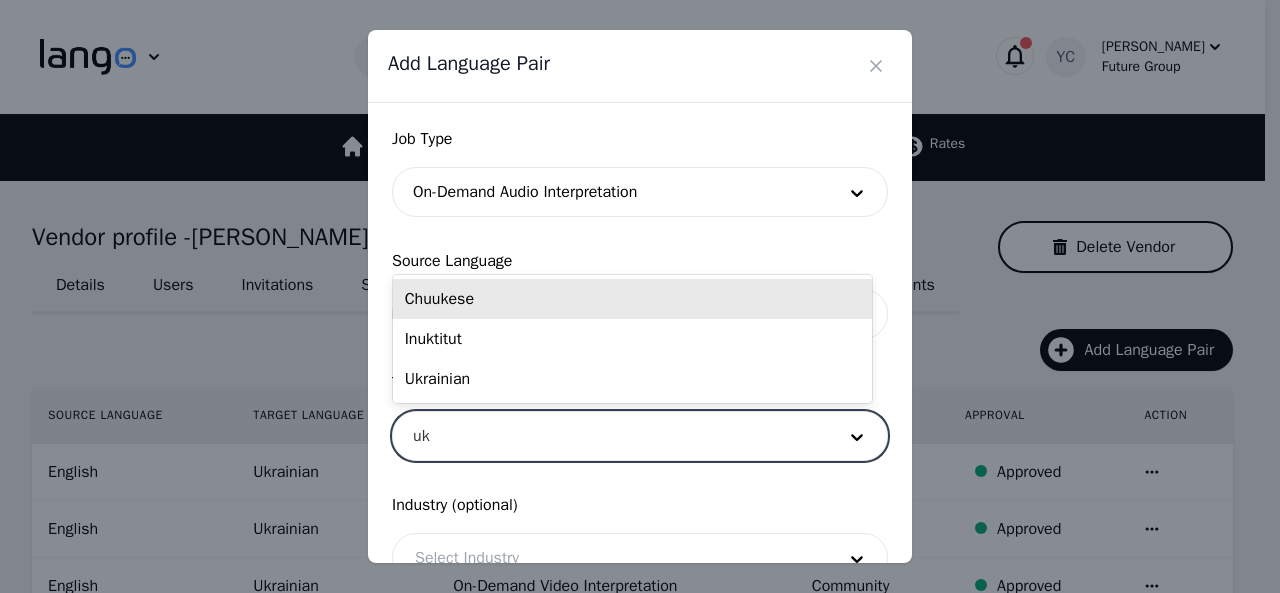 type on "ukr" 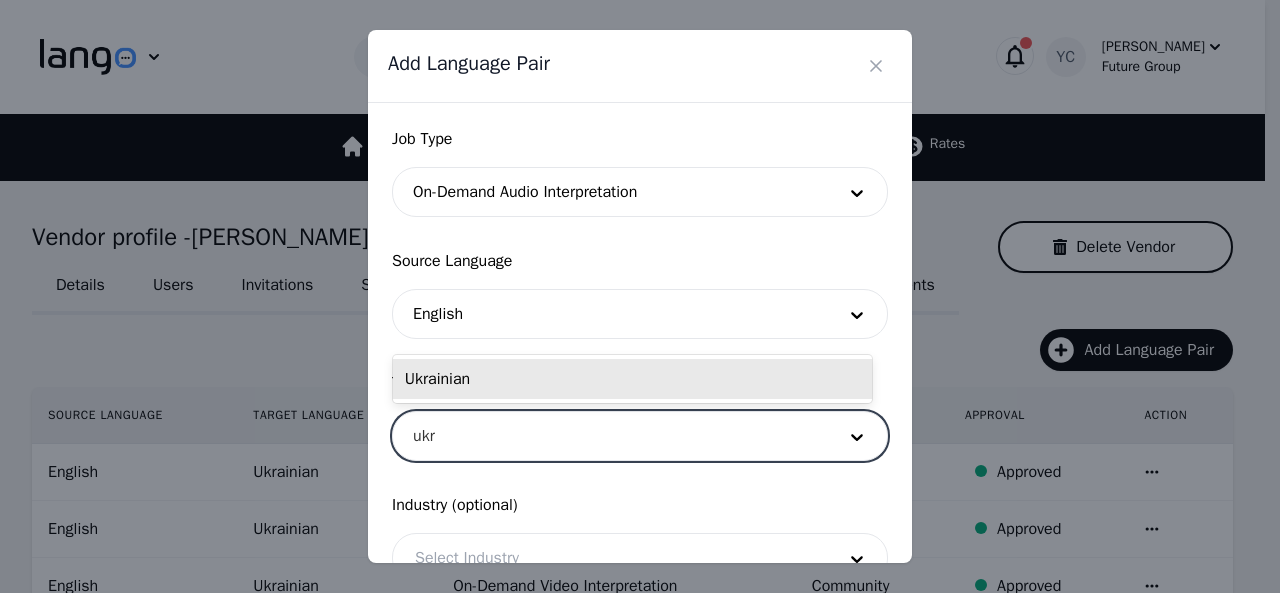 click on "Ukrainian" at bounding box center (632, 379) 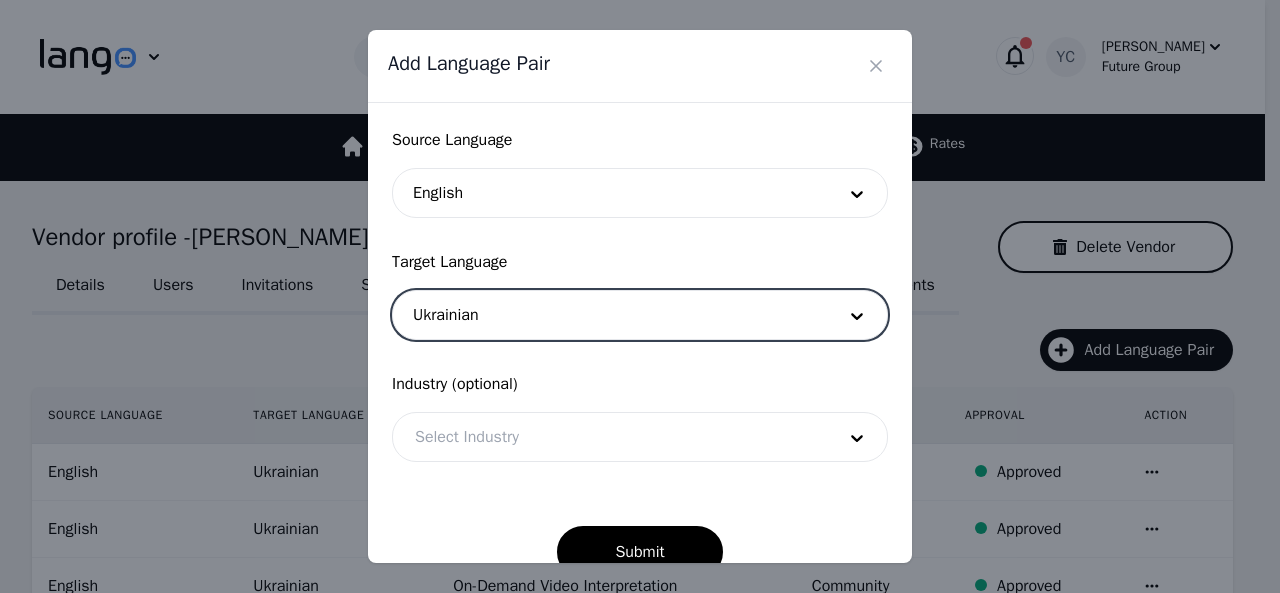 scroll, scrollTop: 158, scrollLeft: 0, axis: vertical 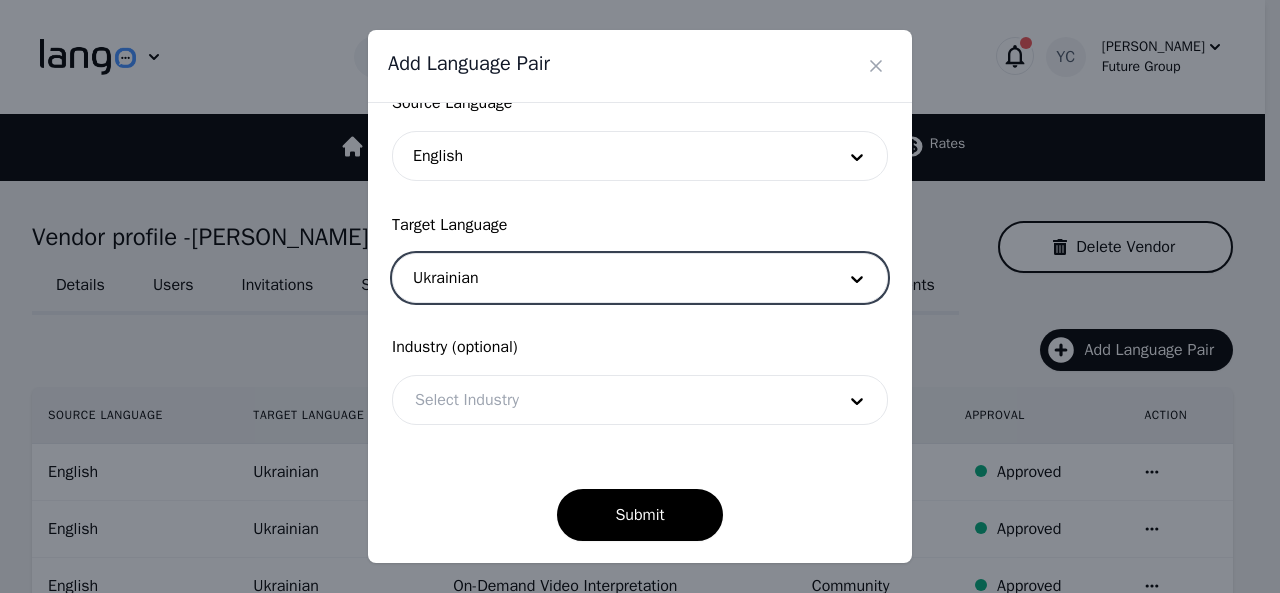 click at bounding box center [610, 400] 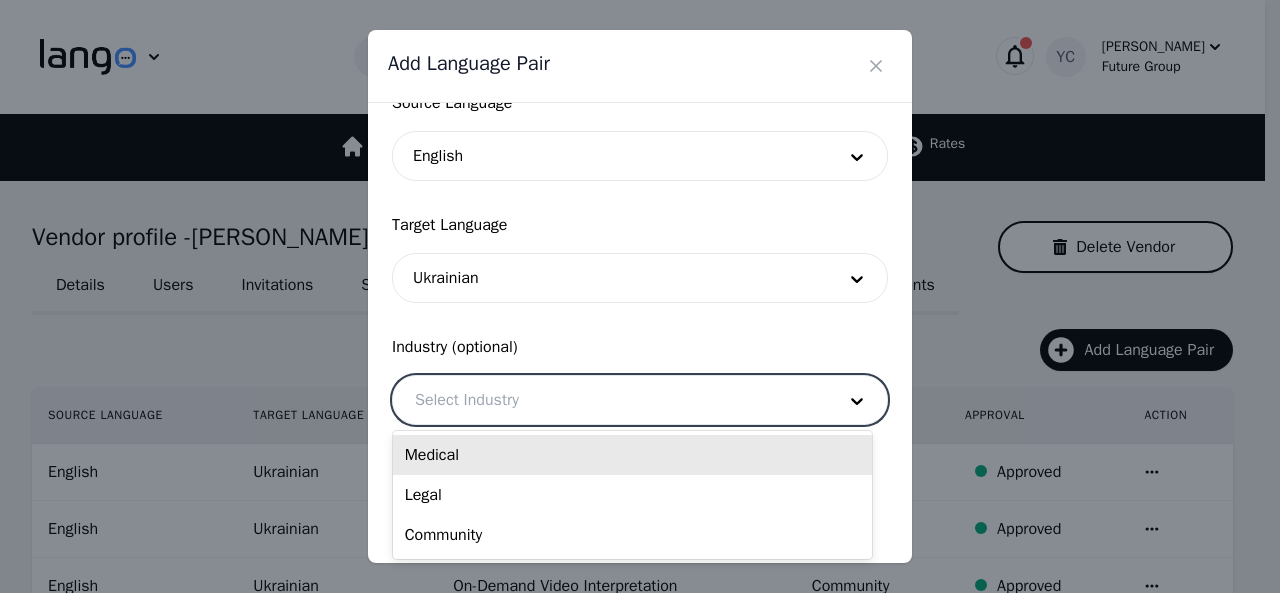 click on "Medical" at bounding box center (632, 455) 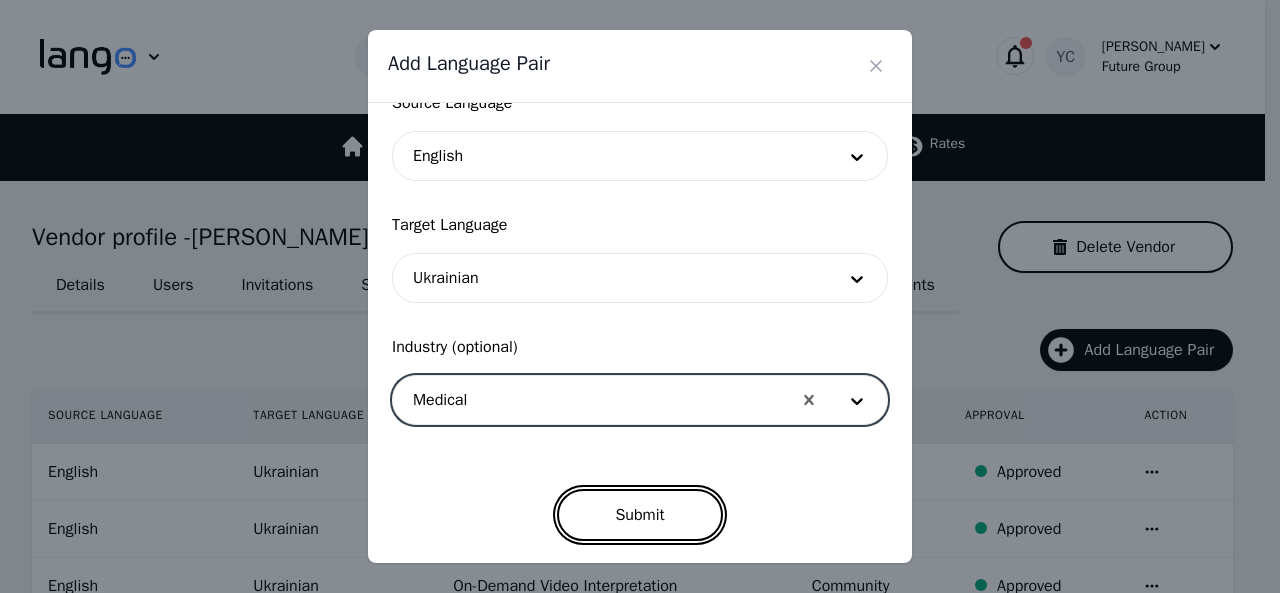 click on "Submit" at bounding box center (639, 515) 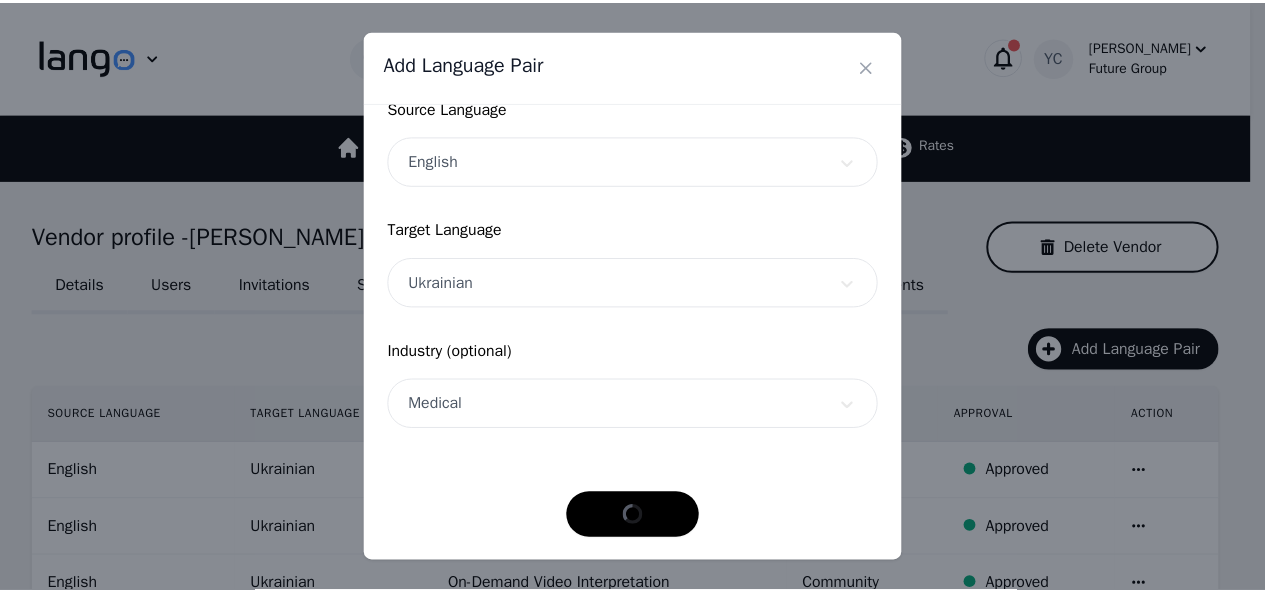 scroll, scrollTop: 152, scrollLeft: 0, axis: vertical 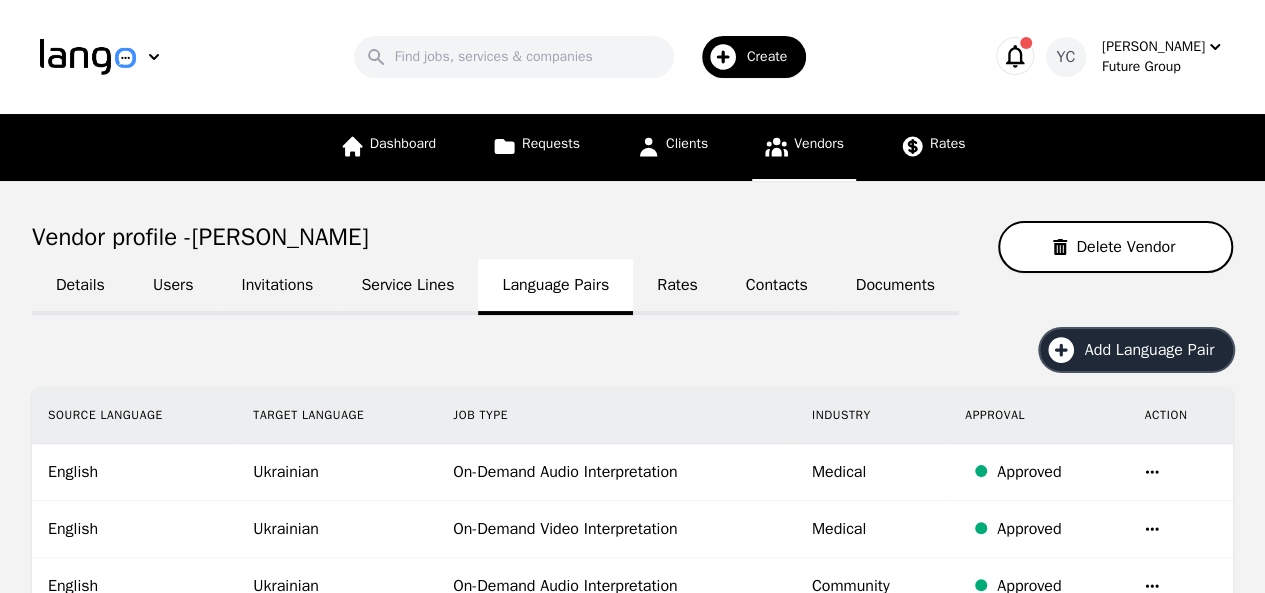 click on "Create" at bounding box center (754, 57) 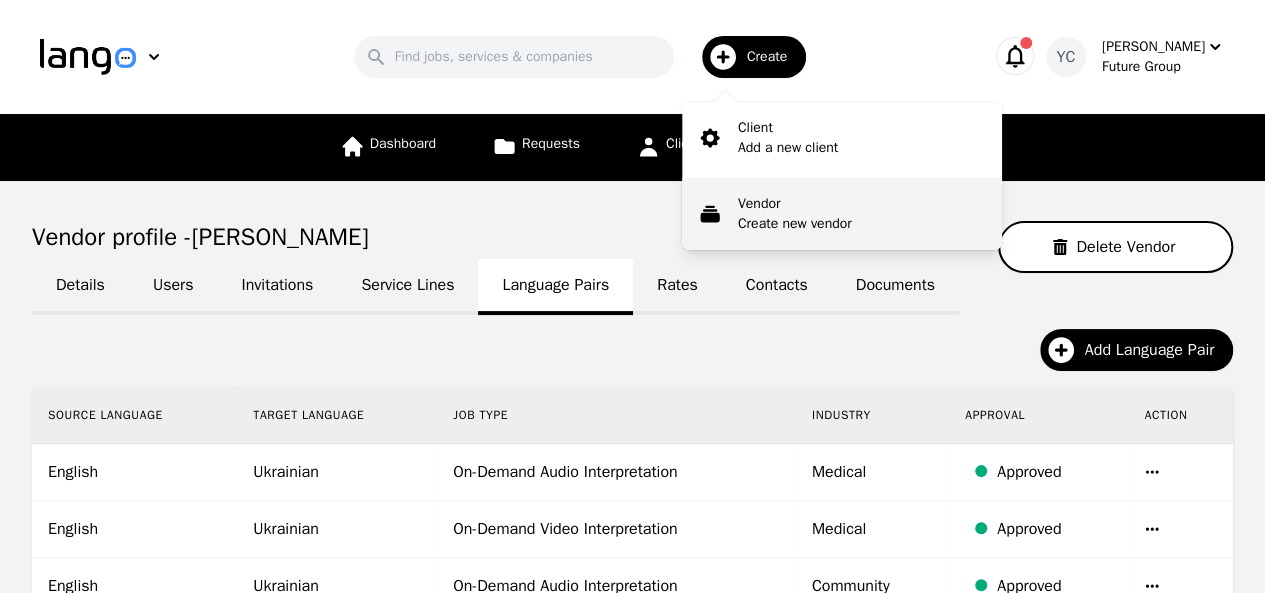 click on "Vendor" at bounding box center [795, 204] 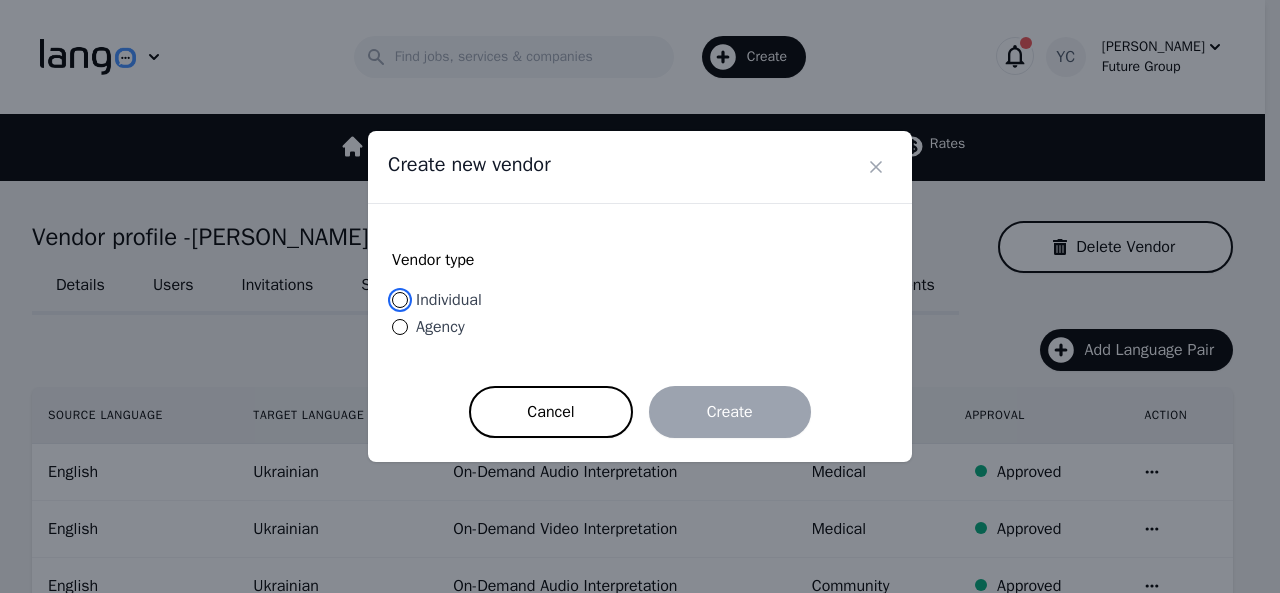 click on "Individual" at bounding box center (400, 300) 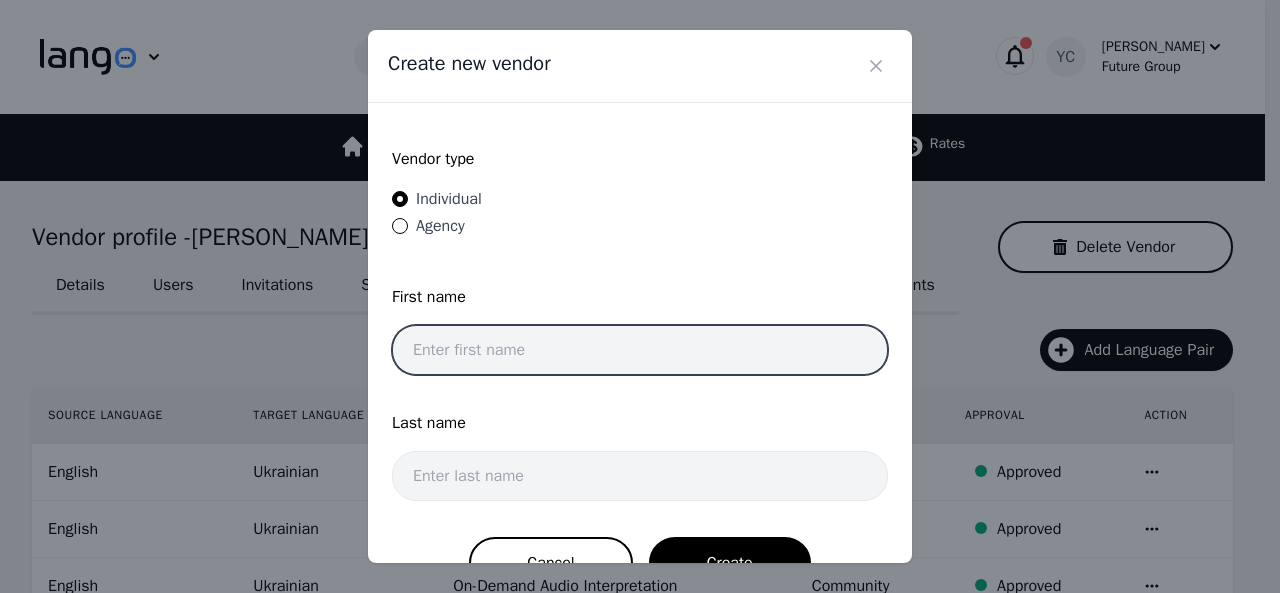click at bounding box center [640, 350] 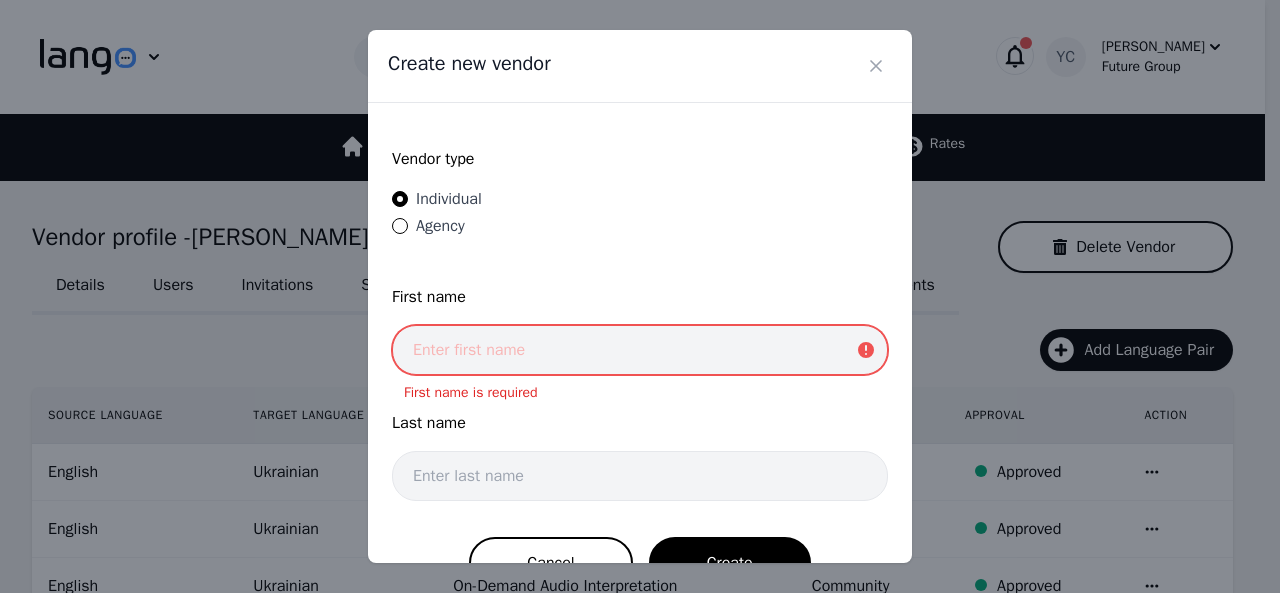 paste on "Aaron Issemwana" 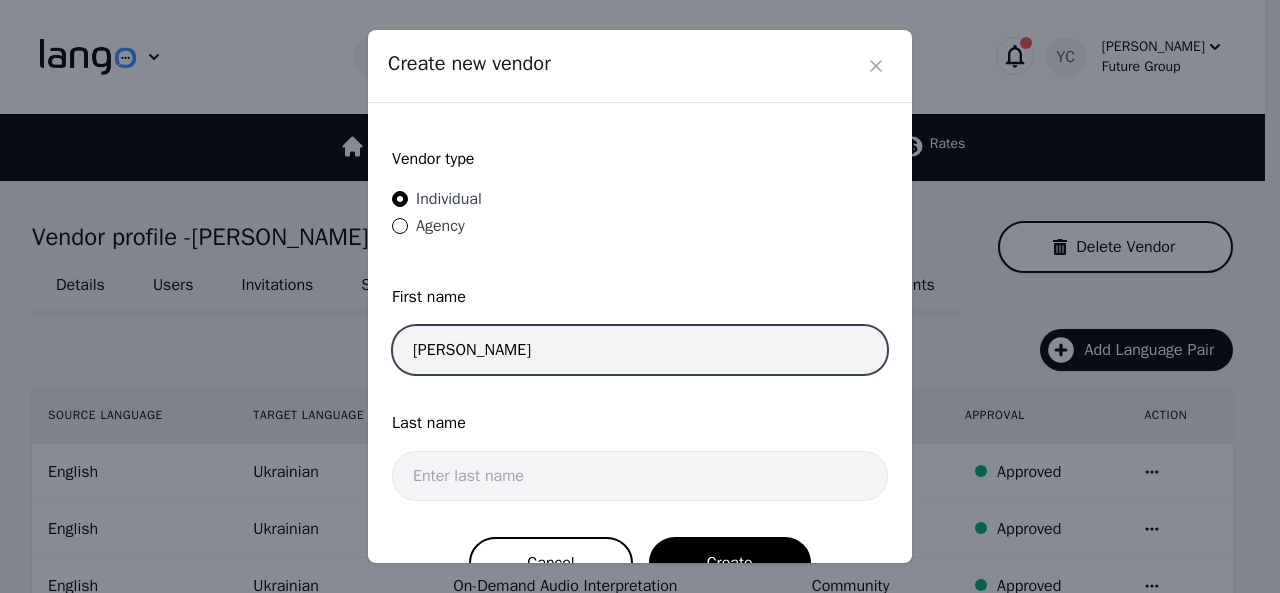 drag, startPoint x: 548, startPoint y: 342, endPoint x: 462, endPoint y: 345, distance: 86.05231 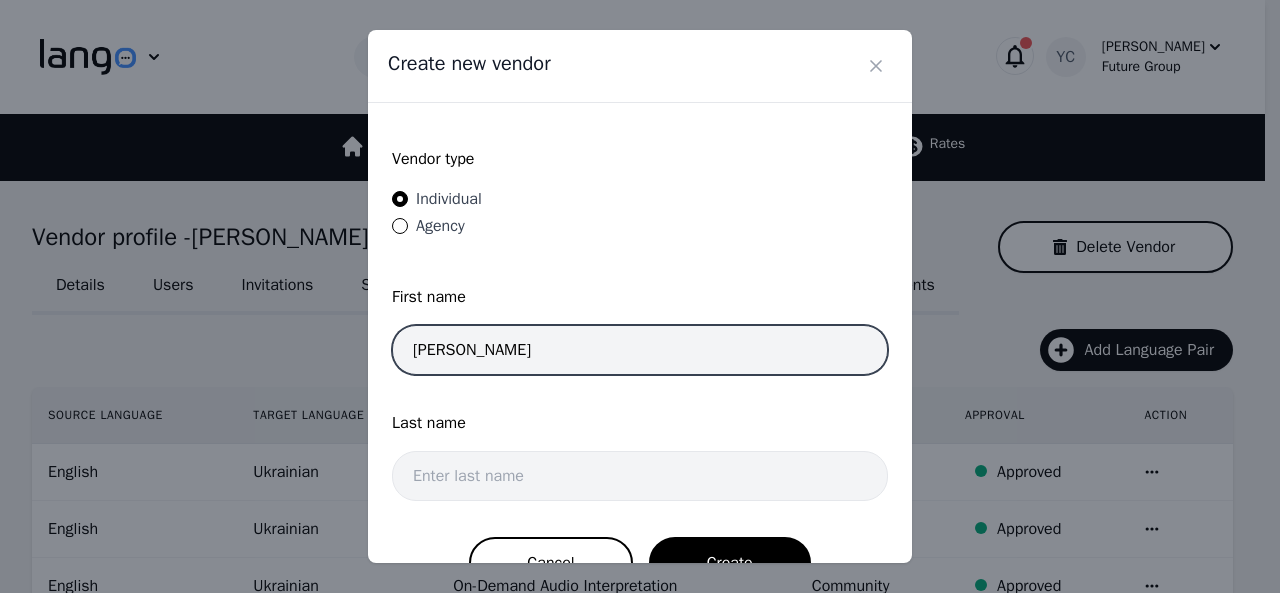 type on "Aaron" 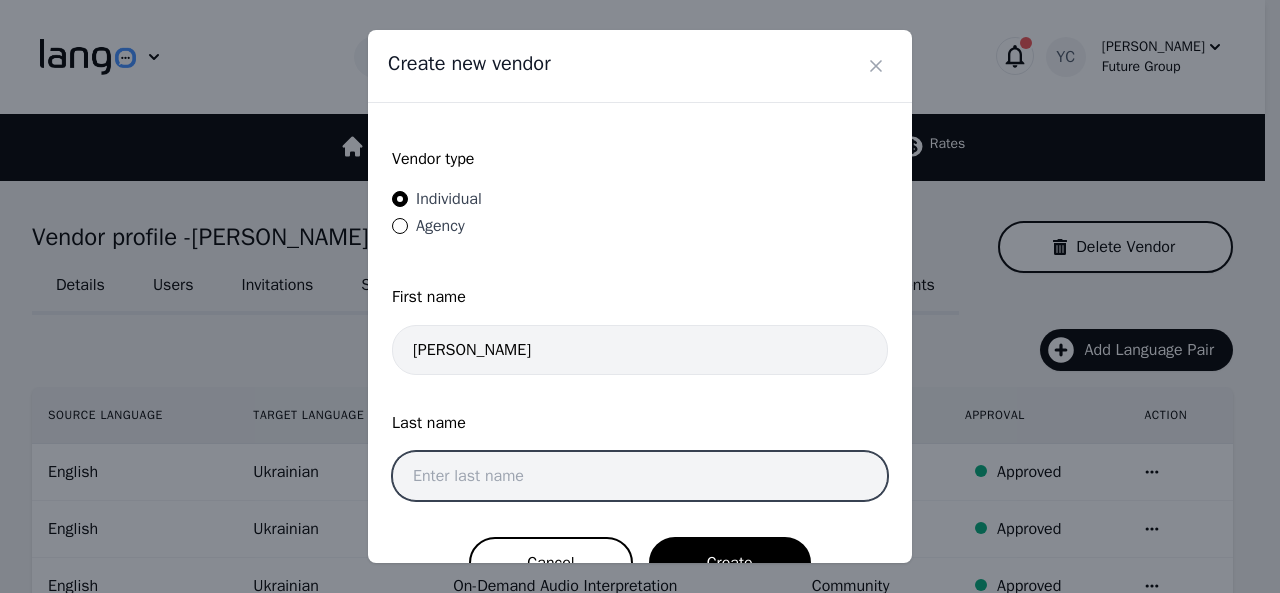 click at bounding box center [640, 476] 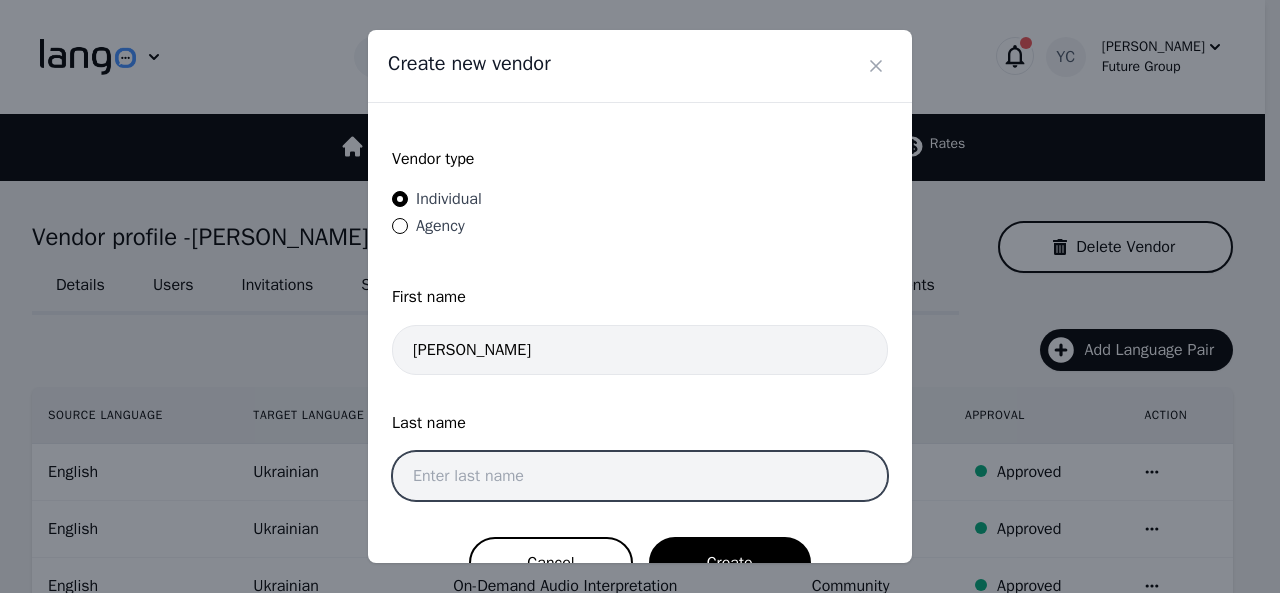 paste on "Issemwana" 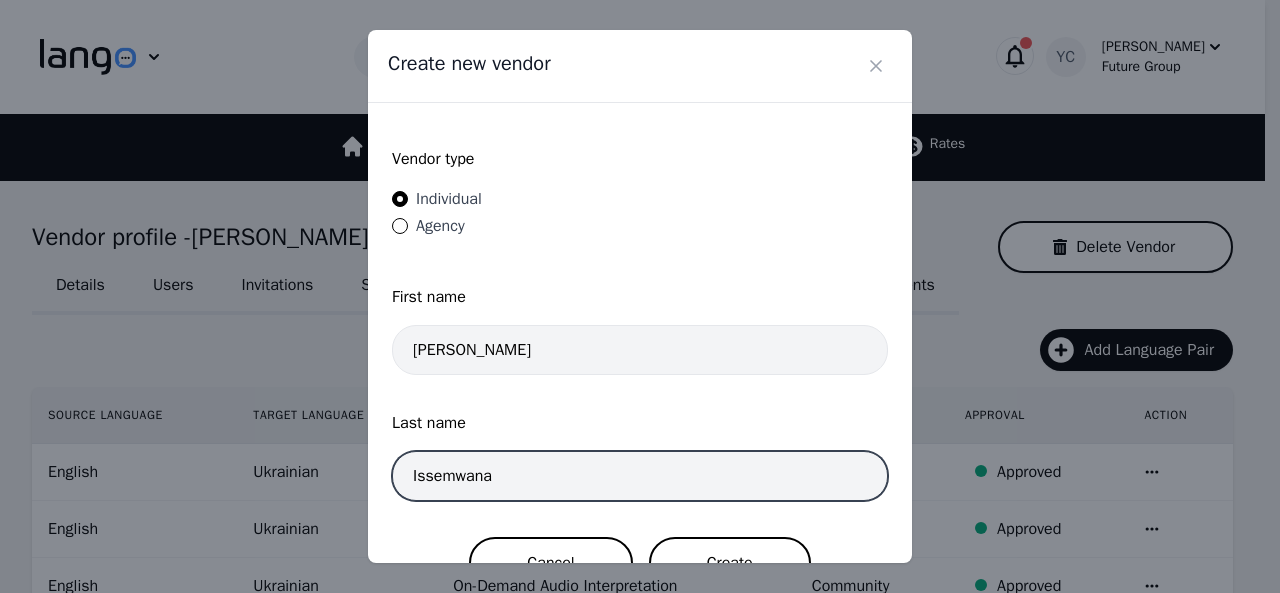type on "Issemwana" 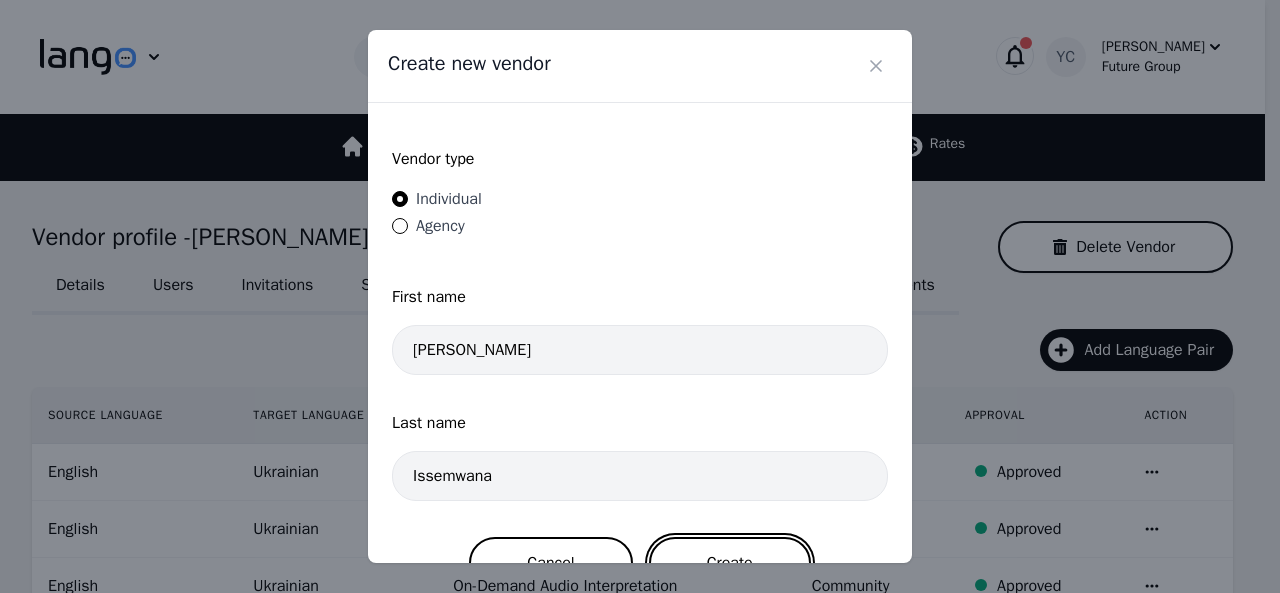 click on "Create" at bounding box center (730, 563) 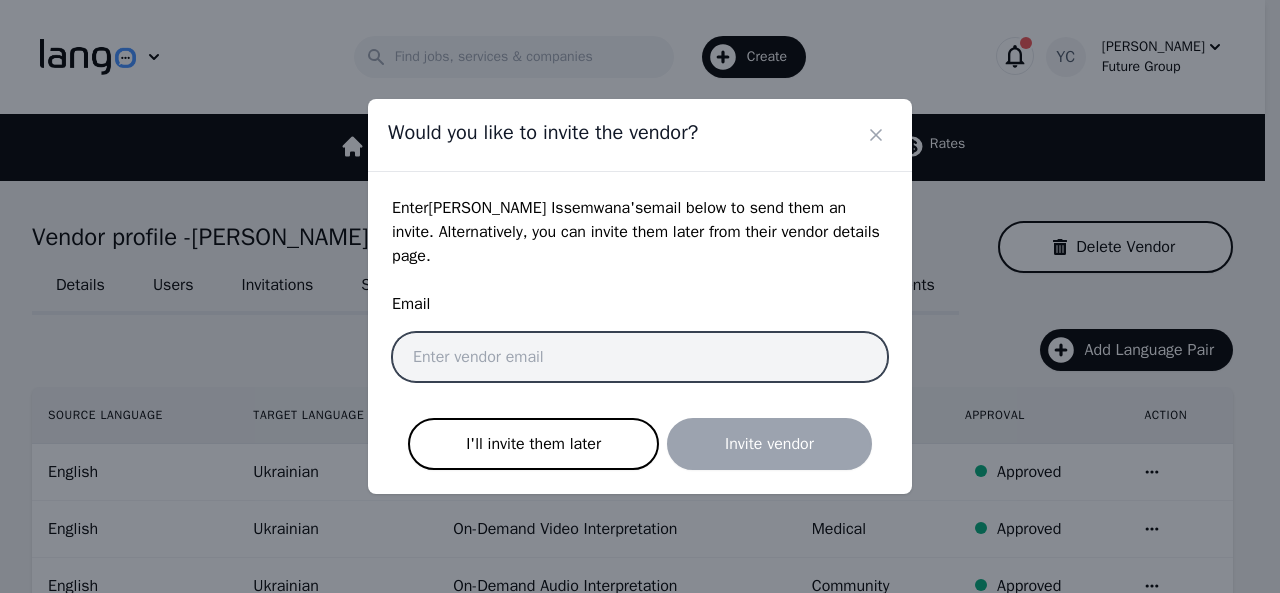 click at bounding box center [640, 357] 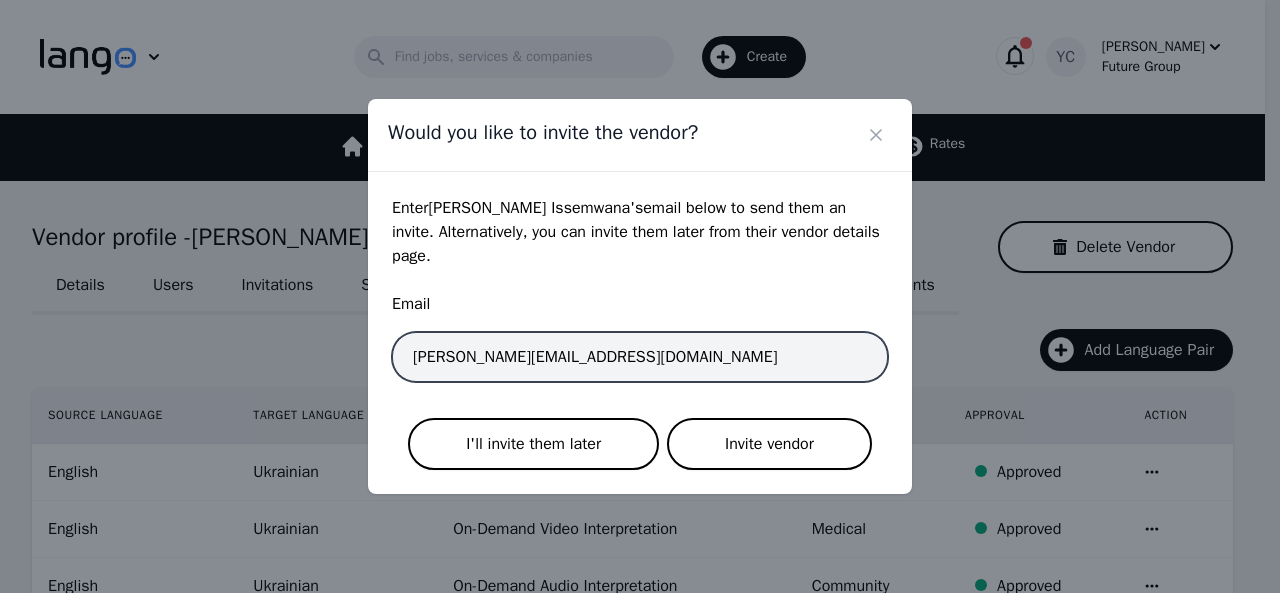 type on "aaron.issemwana@future-group.com" 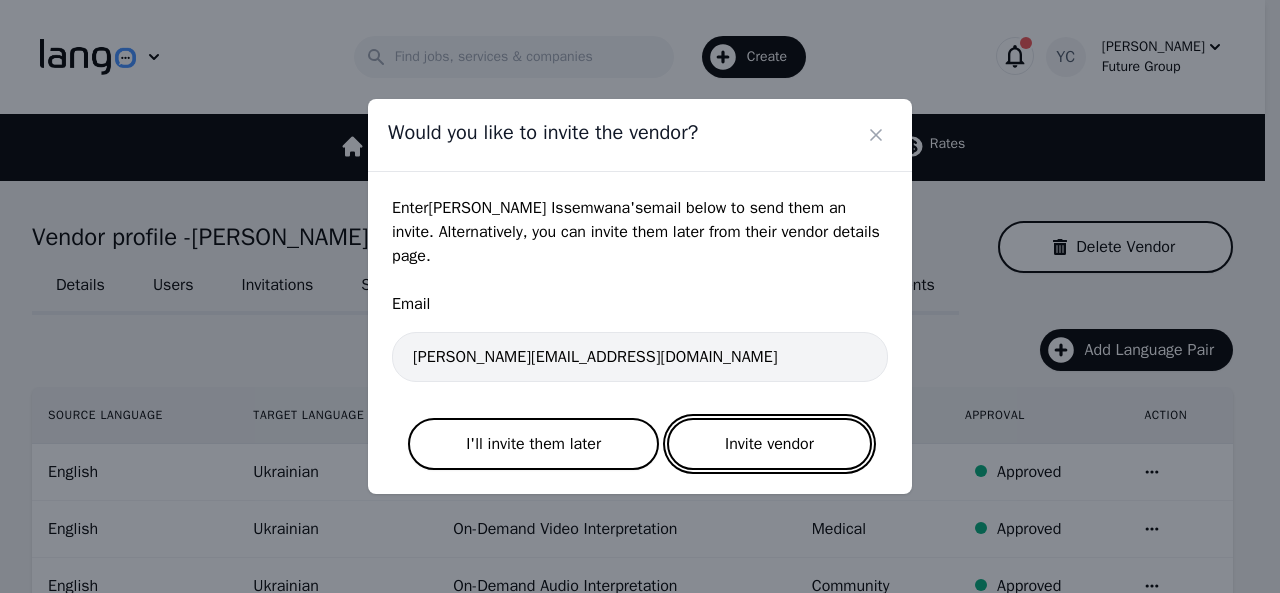 click on "Invite vendor" at bounding box center [769, 444] 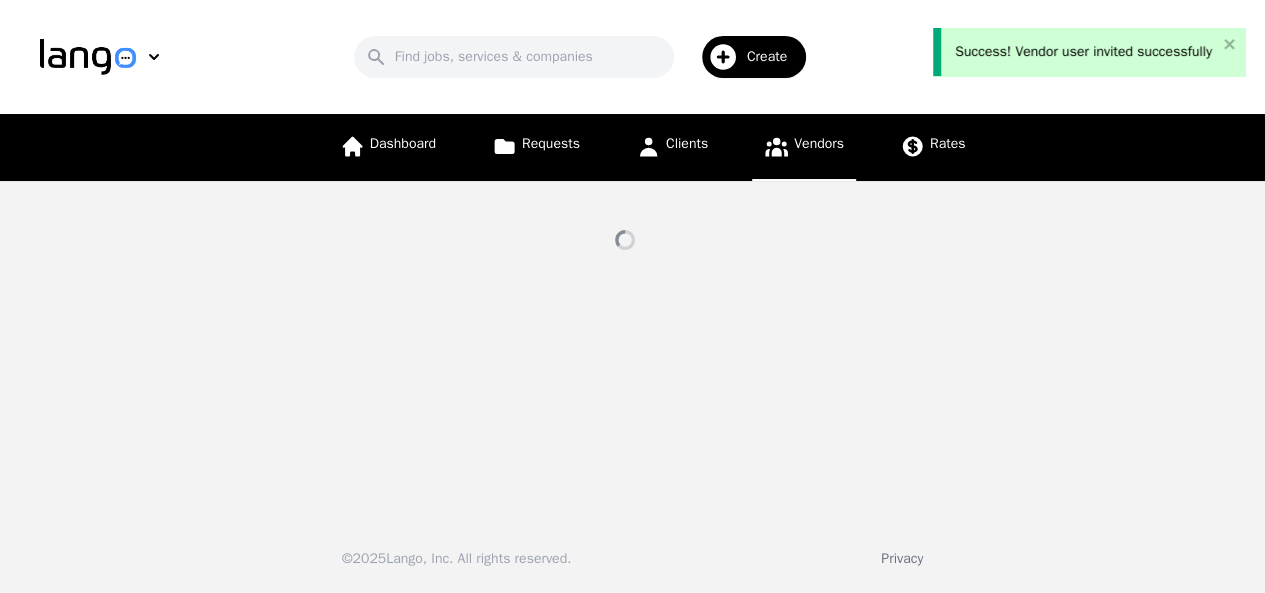 select on "active" 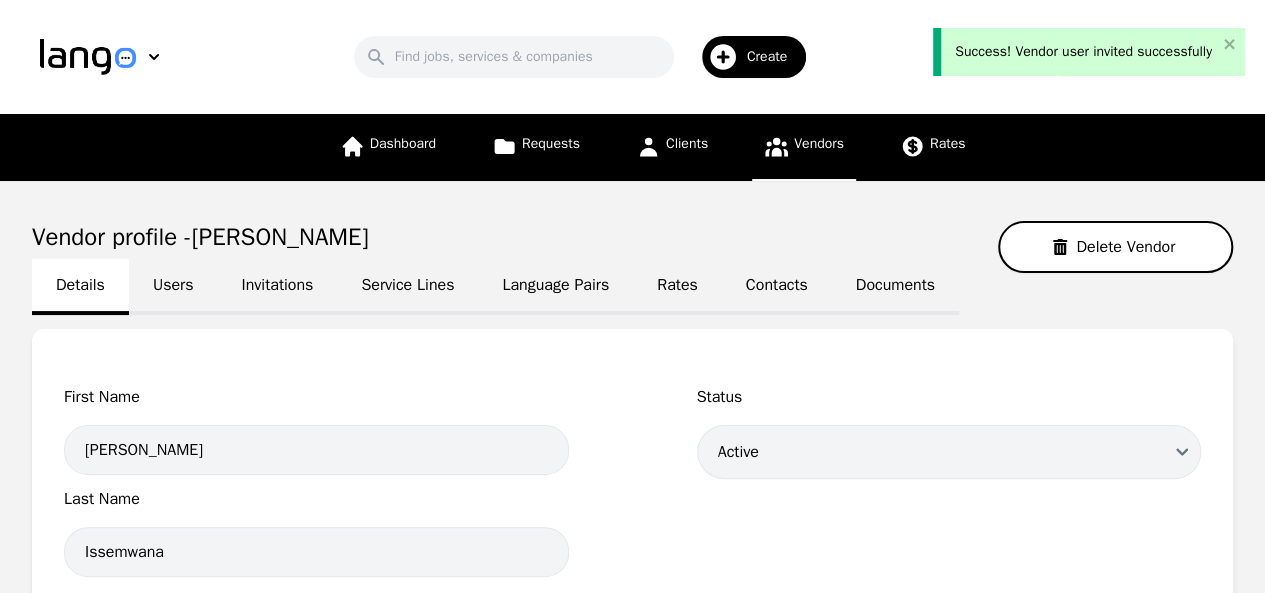 click on "Language Pairs" at bounding box center (555, 287) 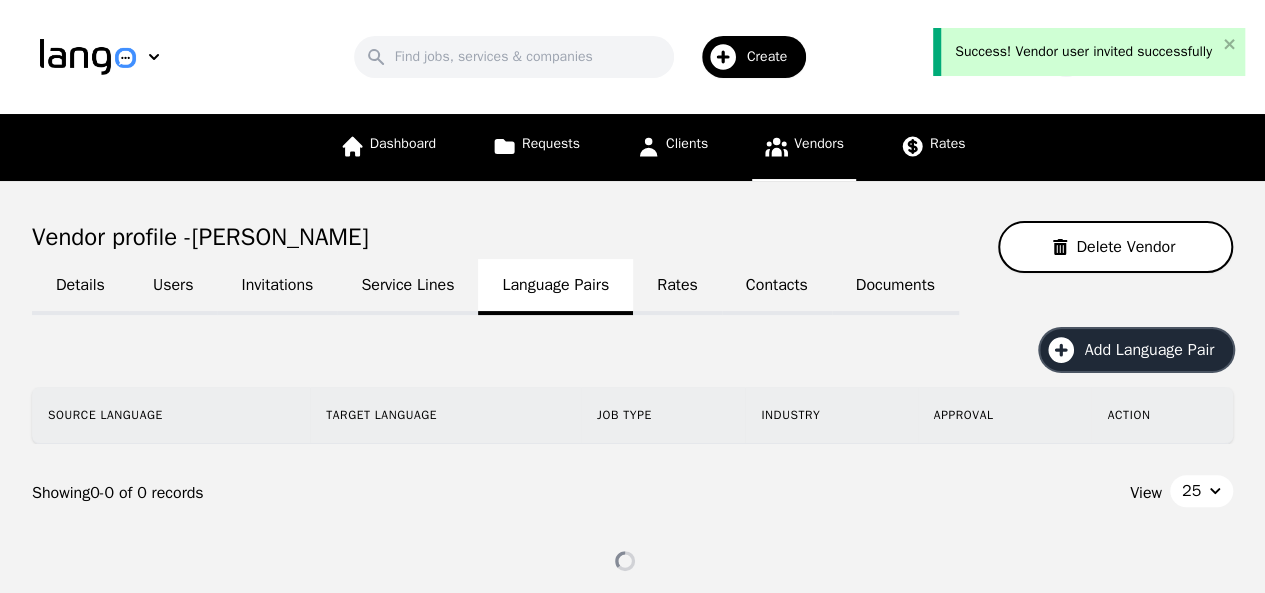 click on "Add Language Pair" at bounding box center (1156, 350) 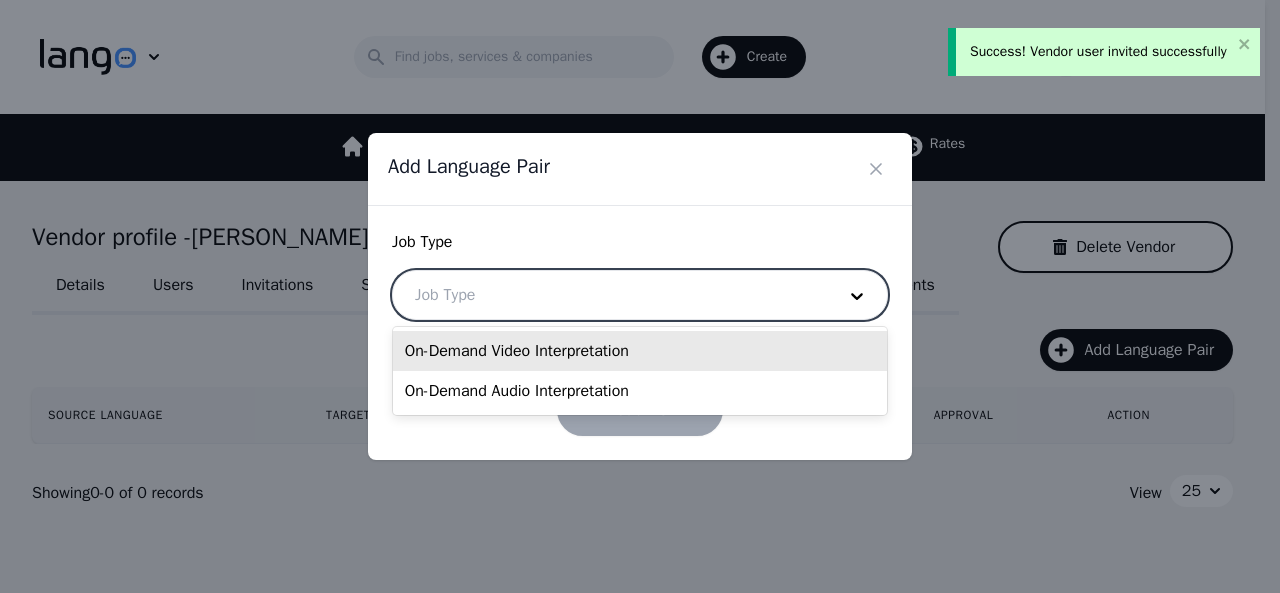 click at bounding box center [610, 295] 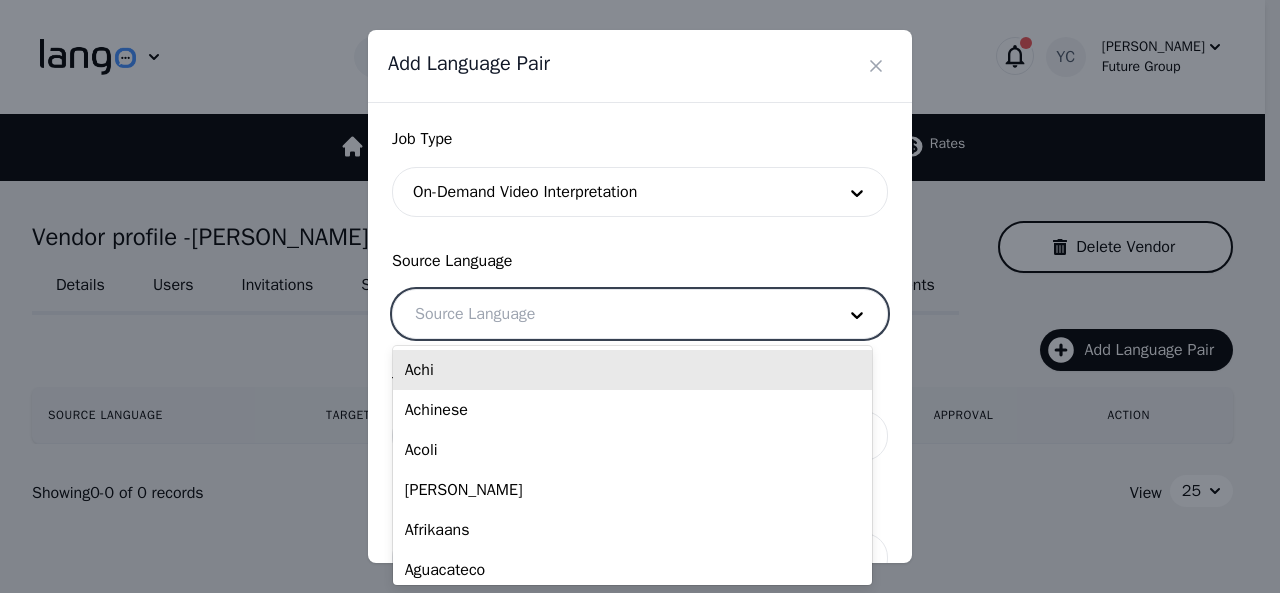 click at bounding box center [610, 314] 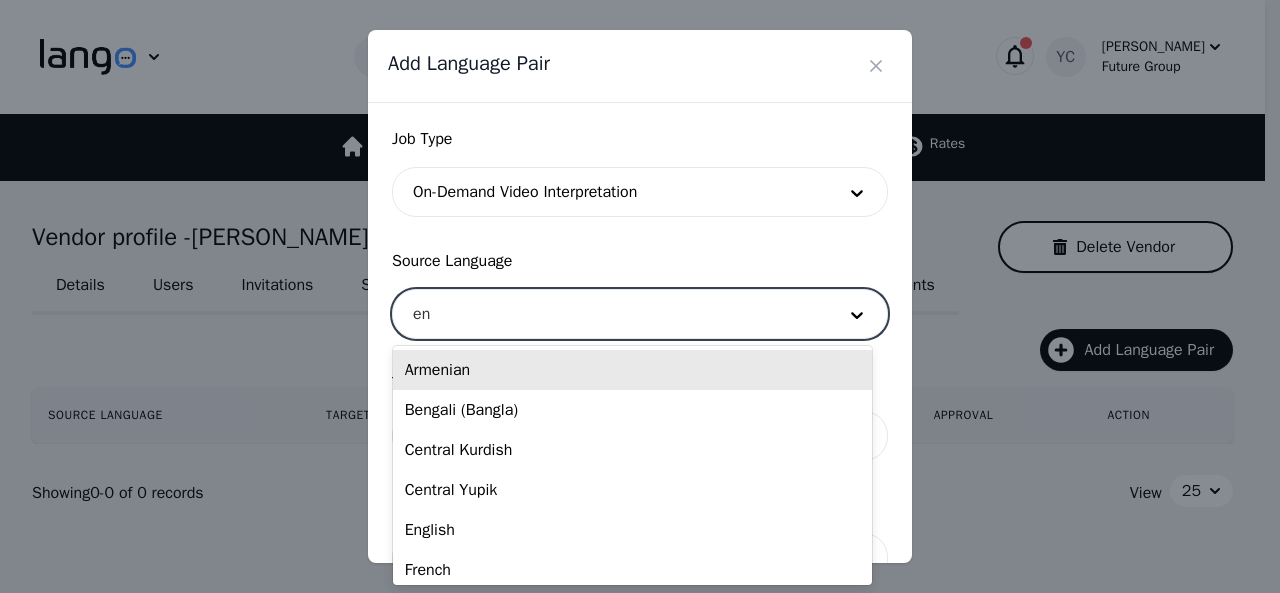 type on "eng" 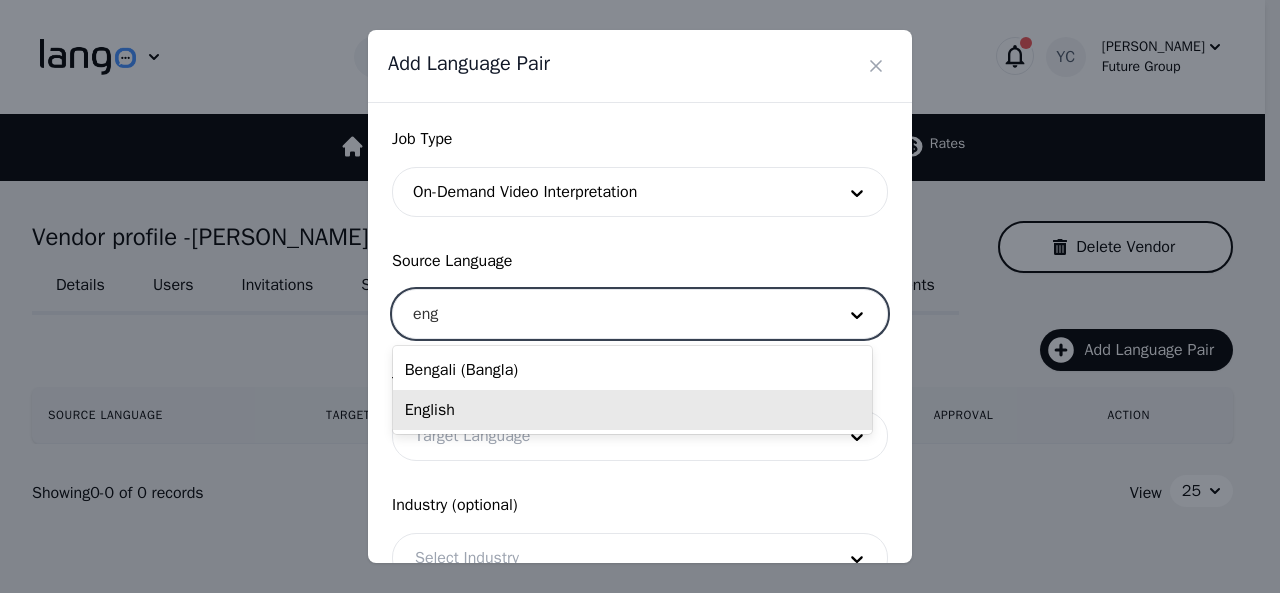 click on "English" at bounding box center [632, 410] 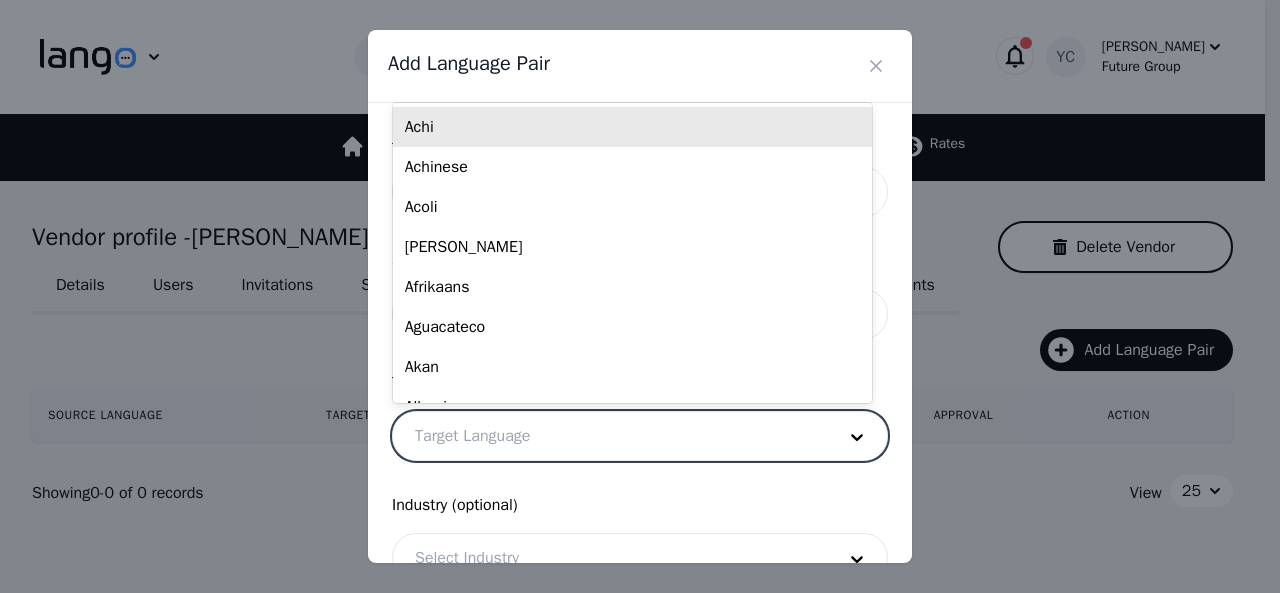 click at bounding box center (610, 436) 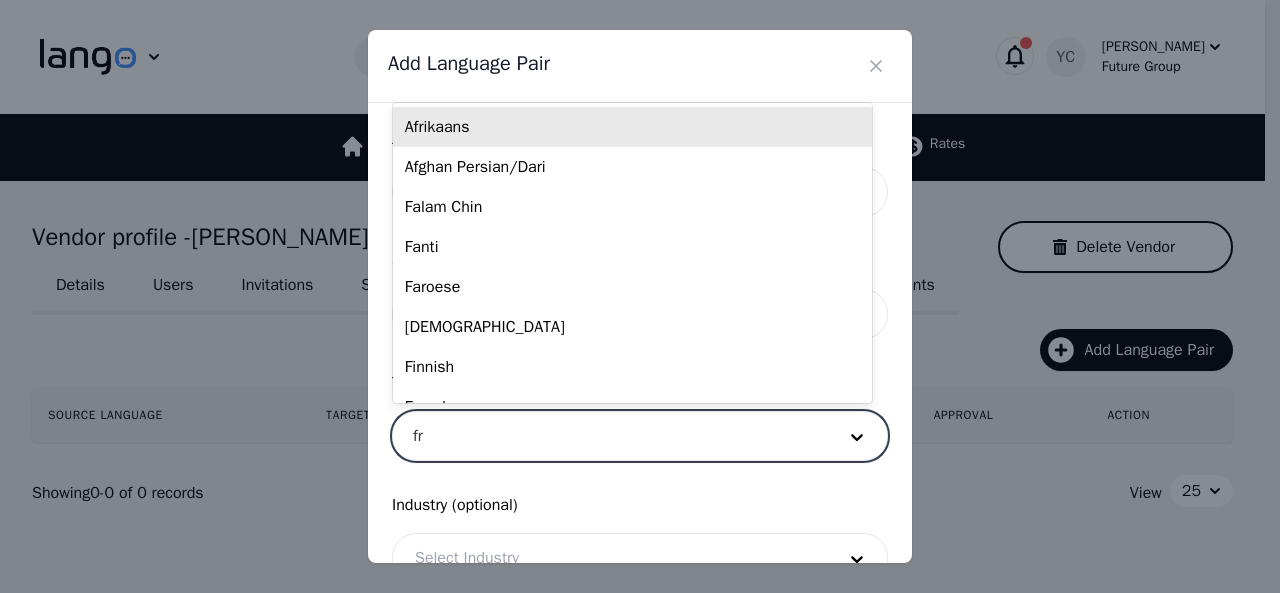 type on "fre" 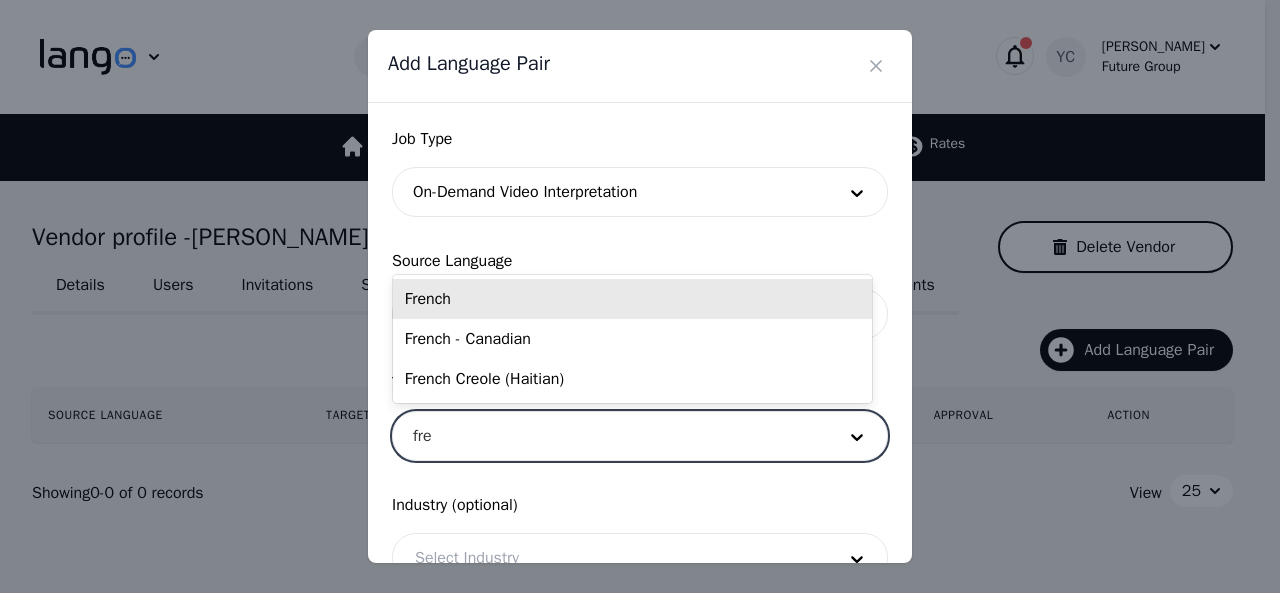 click on "French" at bounding box center [632, 299] 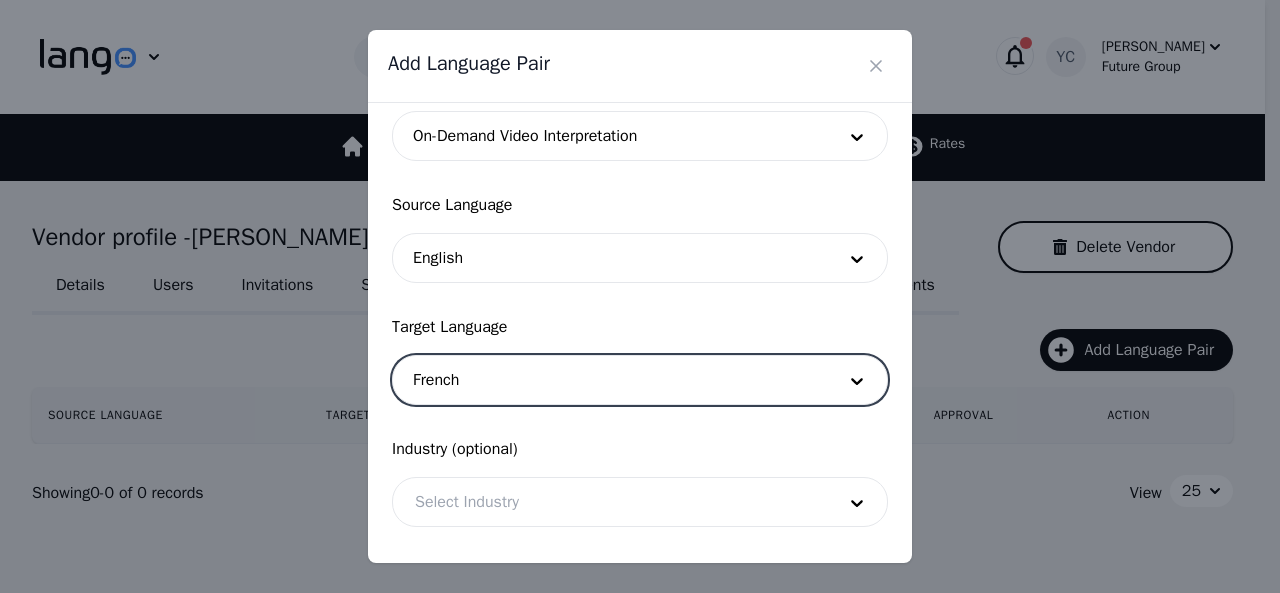 scroll, scrollTop: 158, scrollLeft: 0, axis: vertical 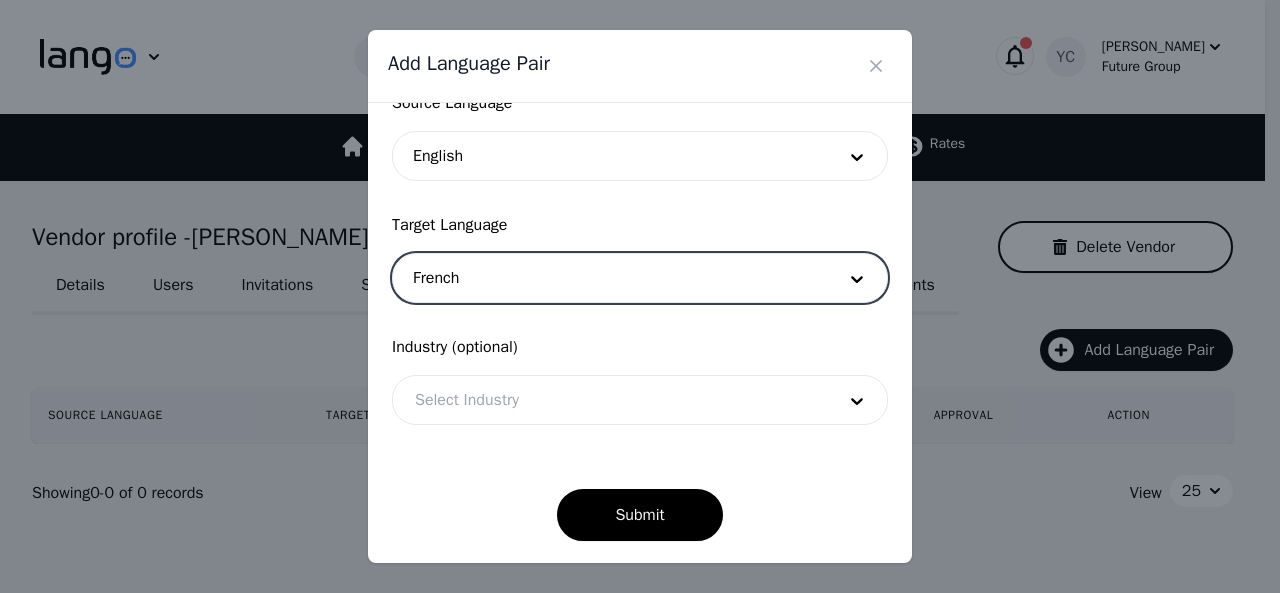 click at bounding box center [610, 400] 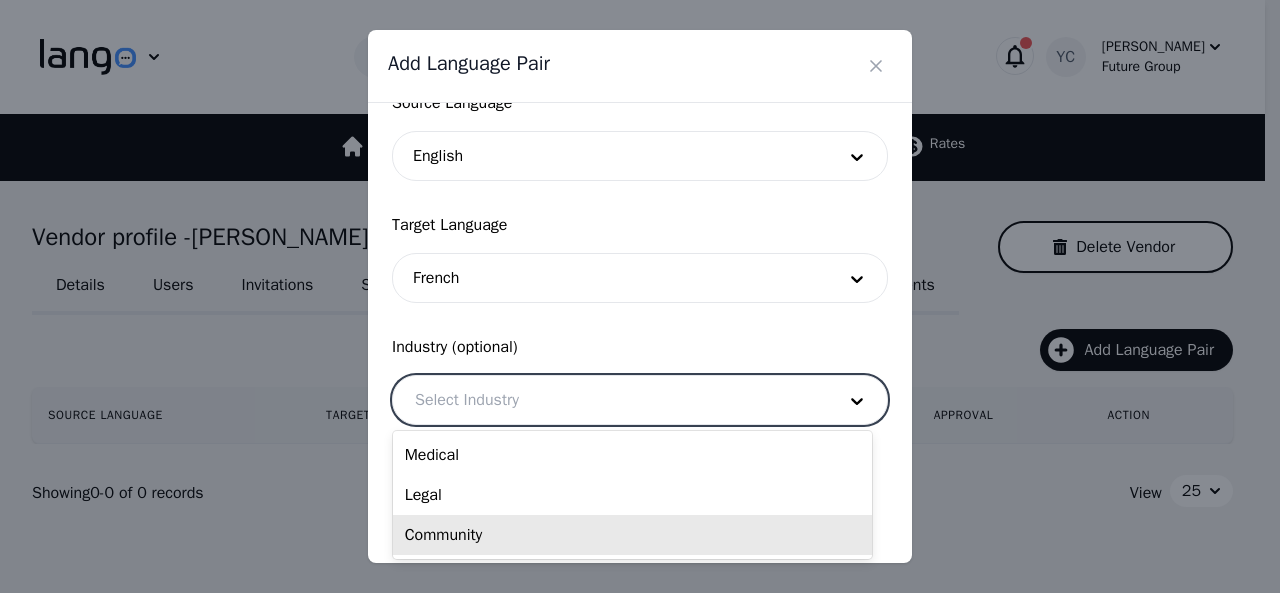 click on "Community" at bounding box center [632, 535] 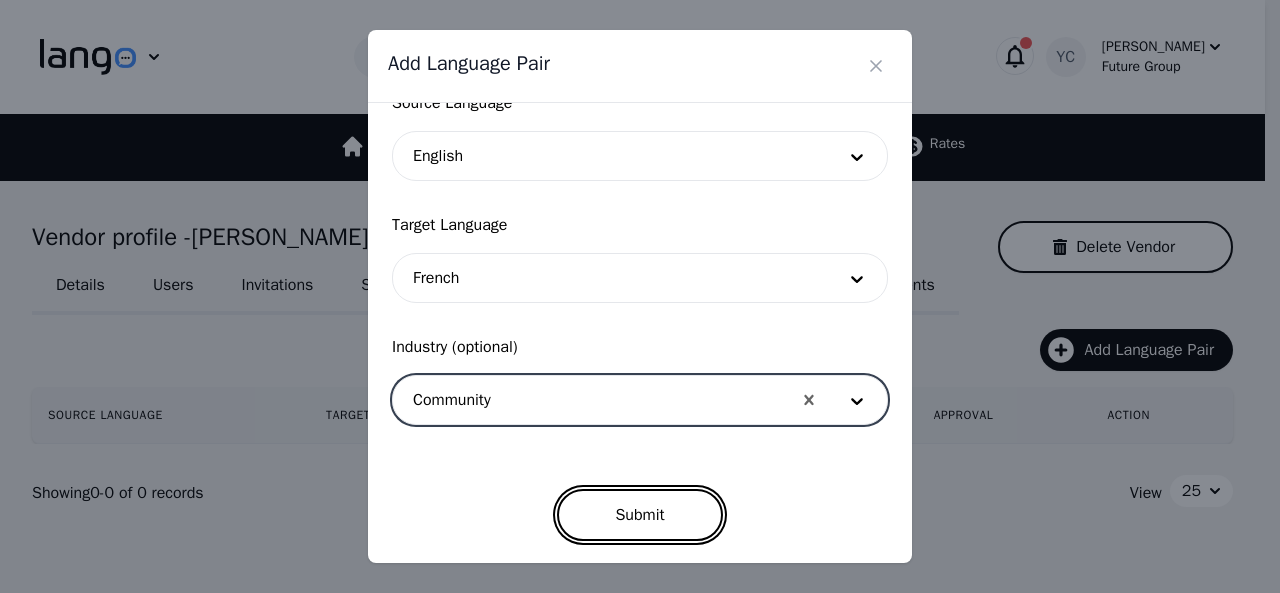 click on "Submit" at bounding box center [639, 515] 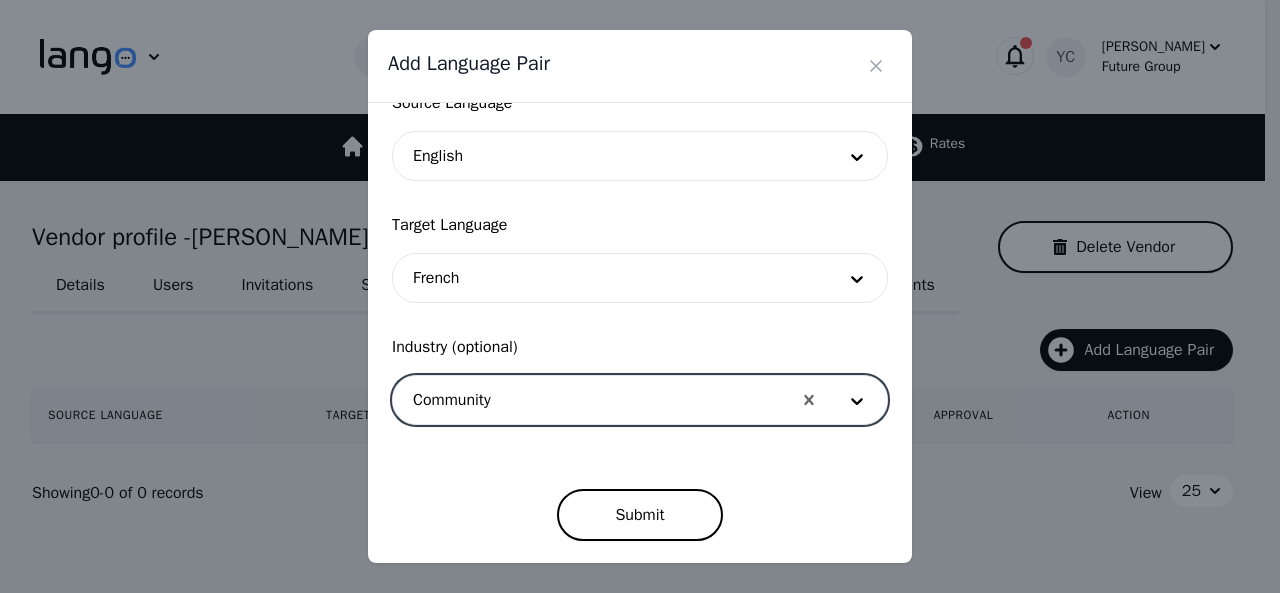 scroll, scrollTop: 152, scrollLeft: 0, axis: vertical 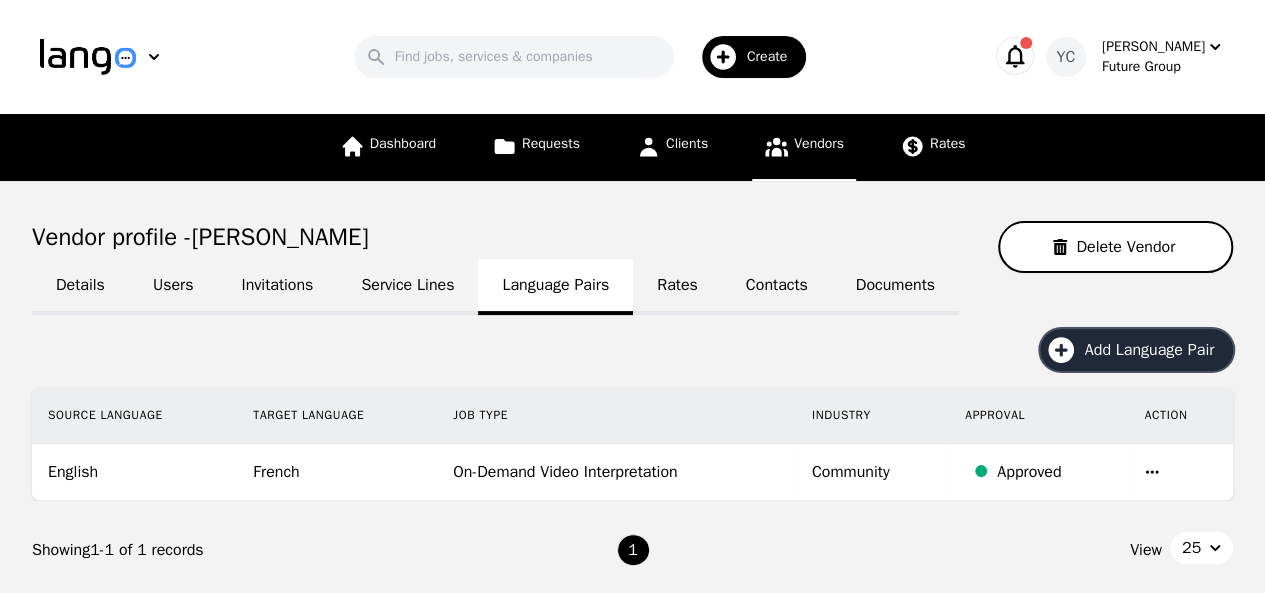 click on "Add Language Pair" at bounding box center (1156, 350) 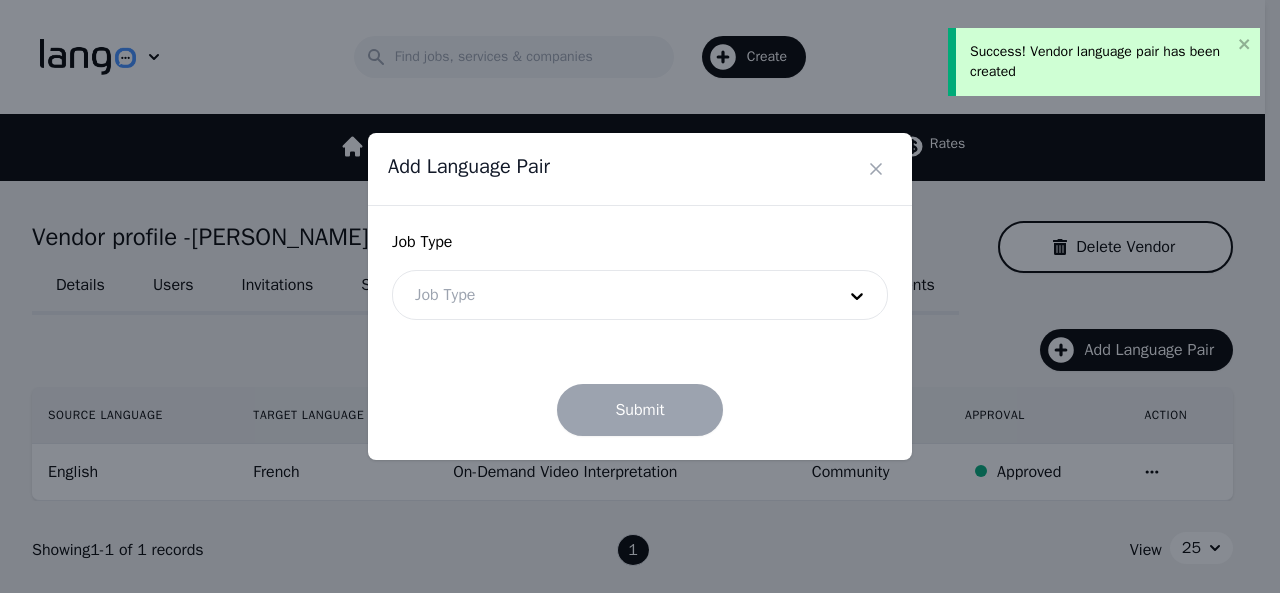 click at bounding box center (610, 295) 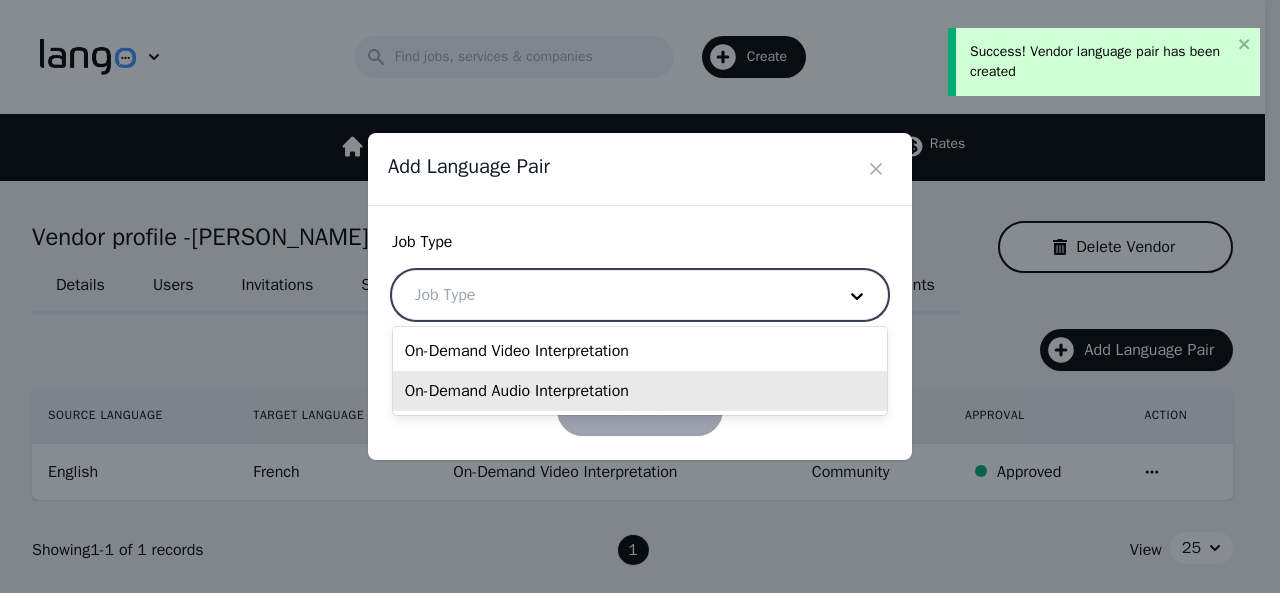 click on "On-Demand Audio Interpretation" at bounding box center (640, 391) 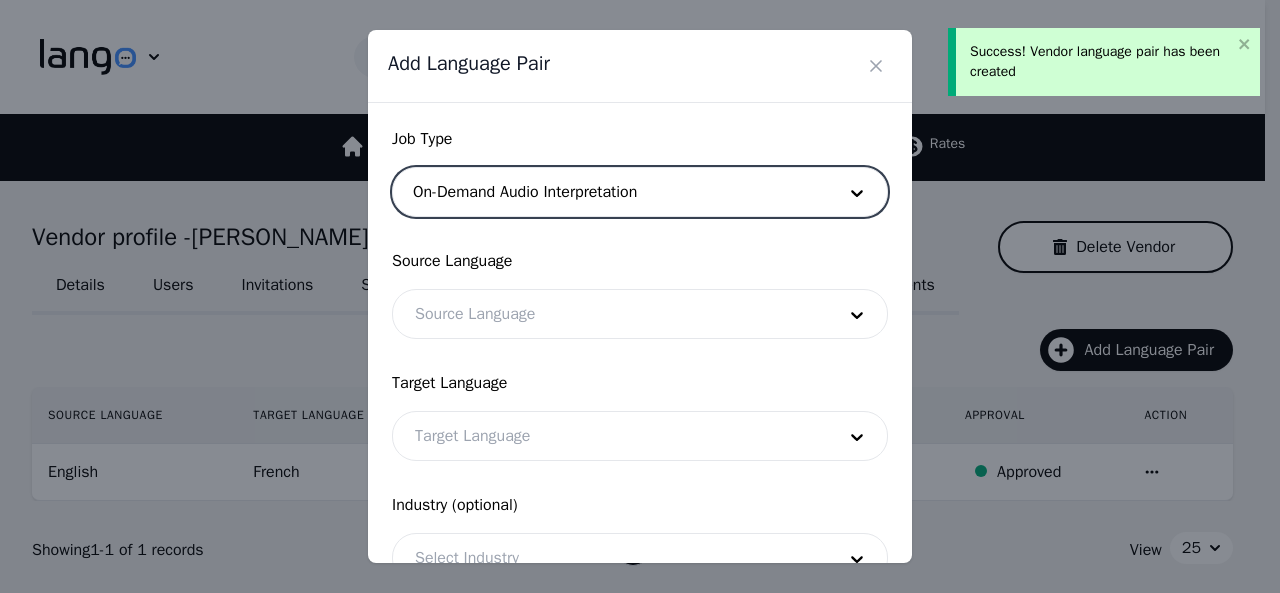 click at bounding box center (610, 314) 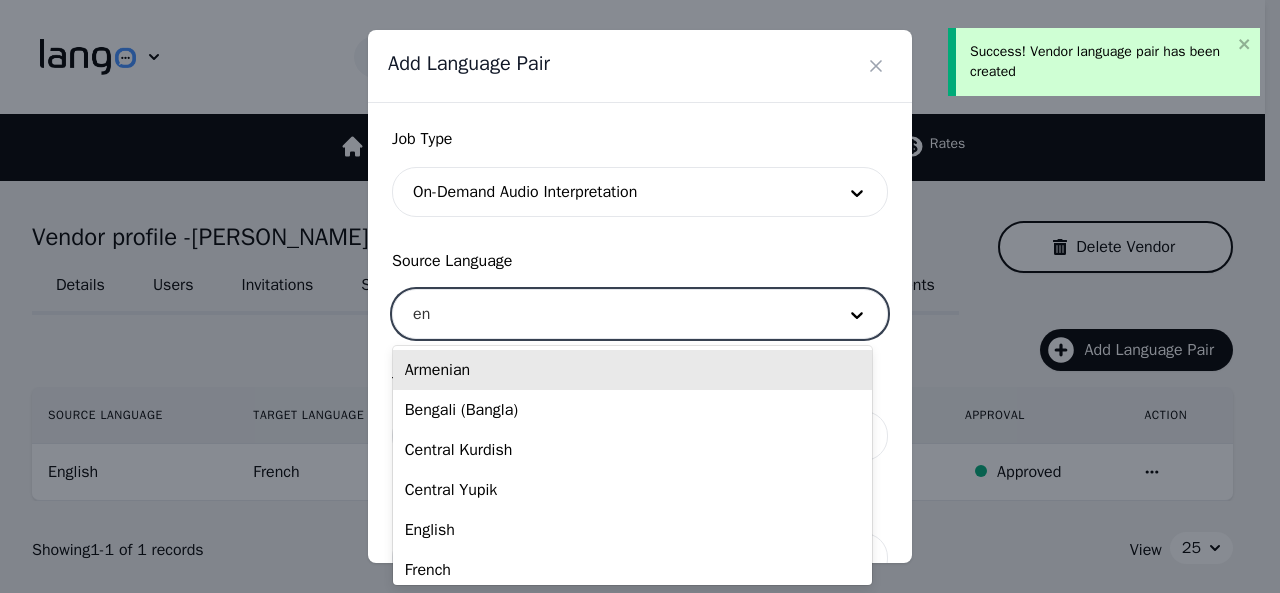 type on "eng" 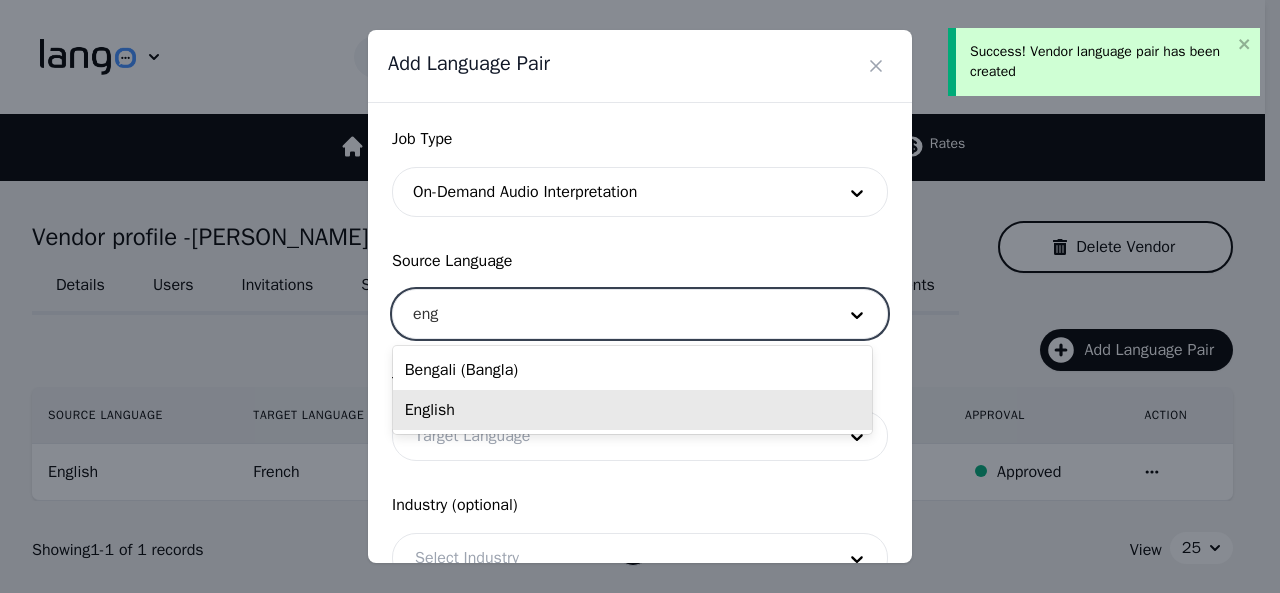 click on "English" at bounding box center (632, 410) 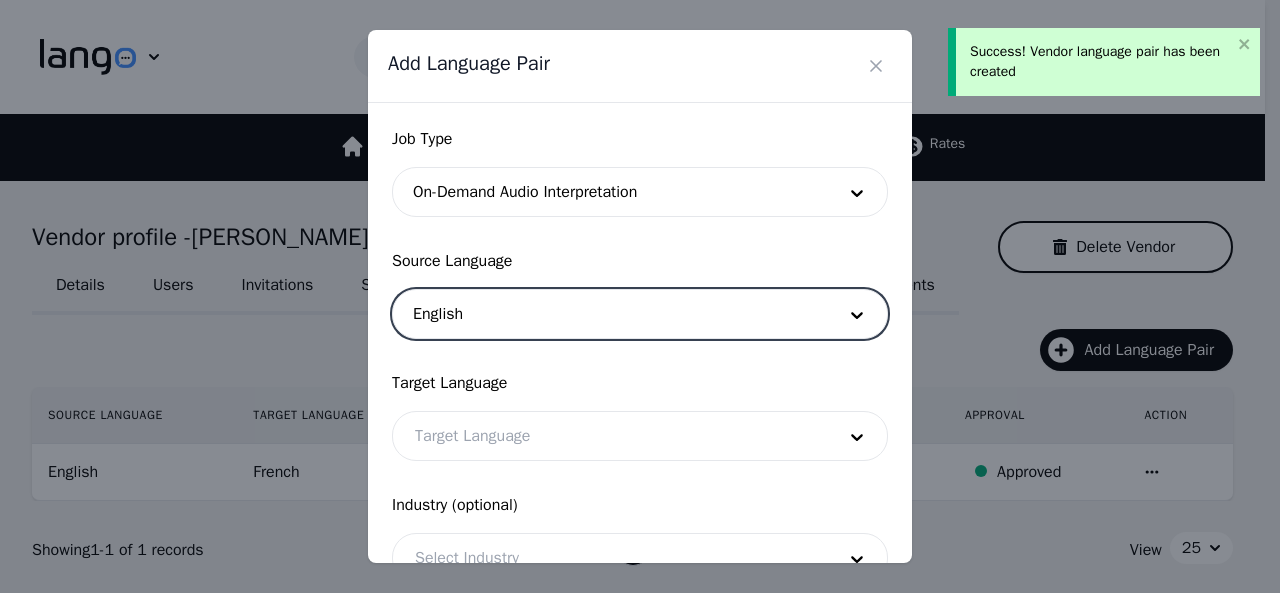 click at bounding box center (610, 436) 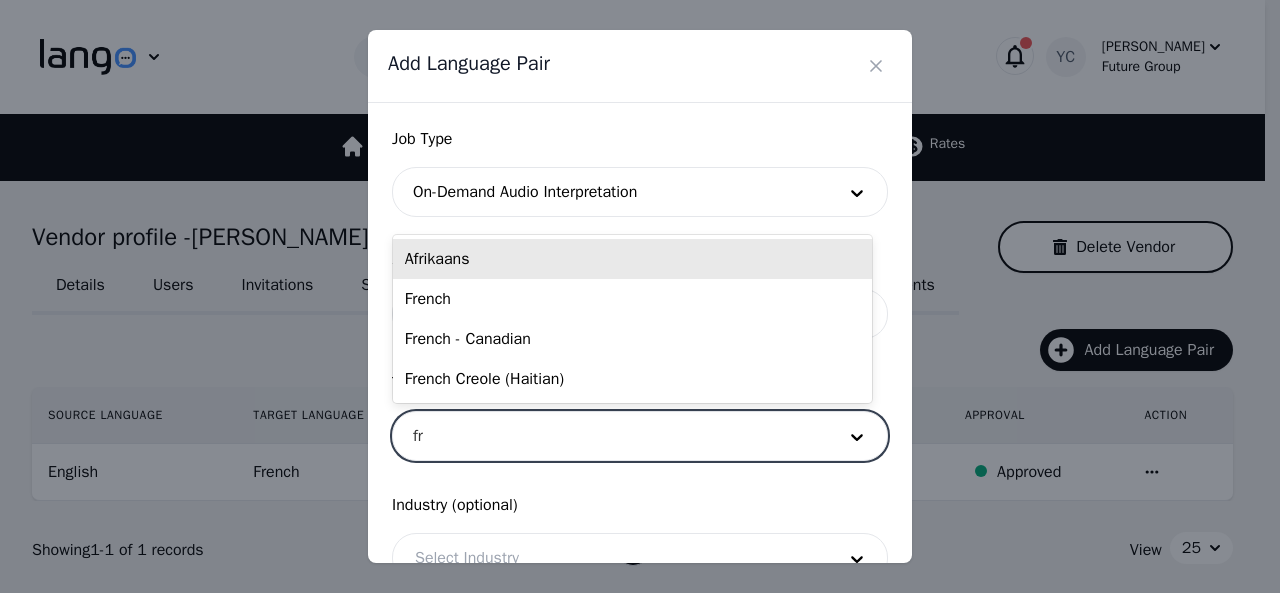 type on "fre" 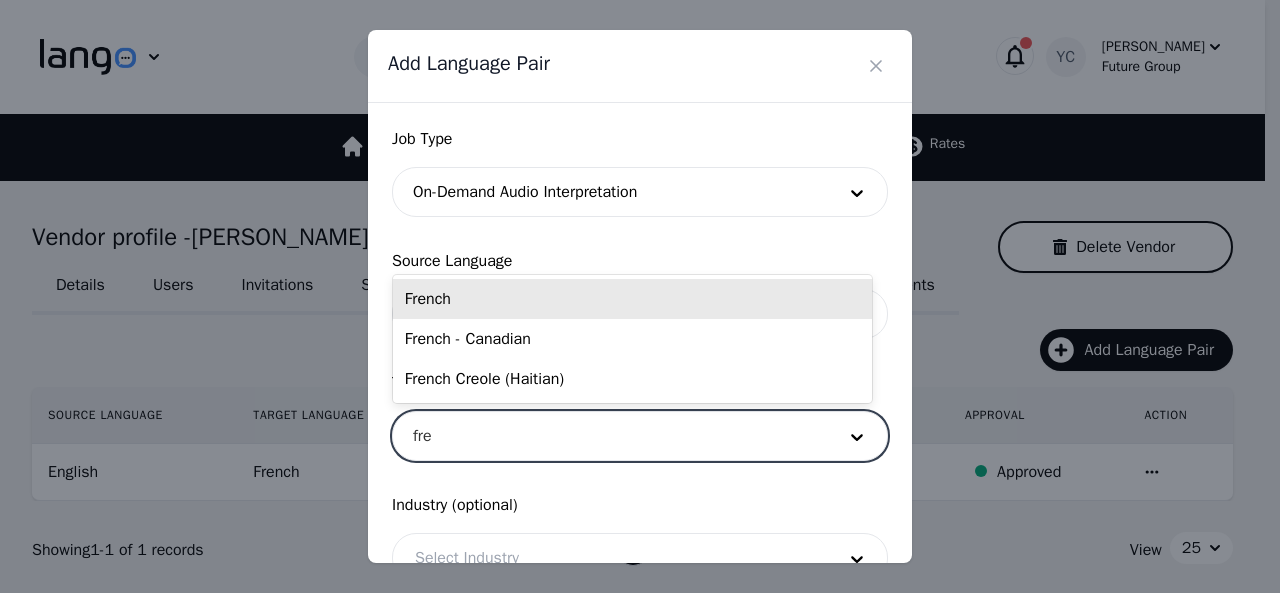 click on "French" at bounding box center (632, 299) 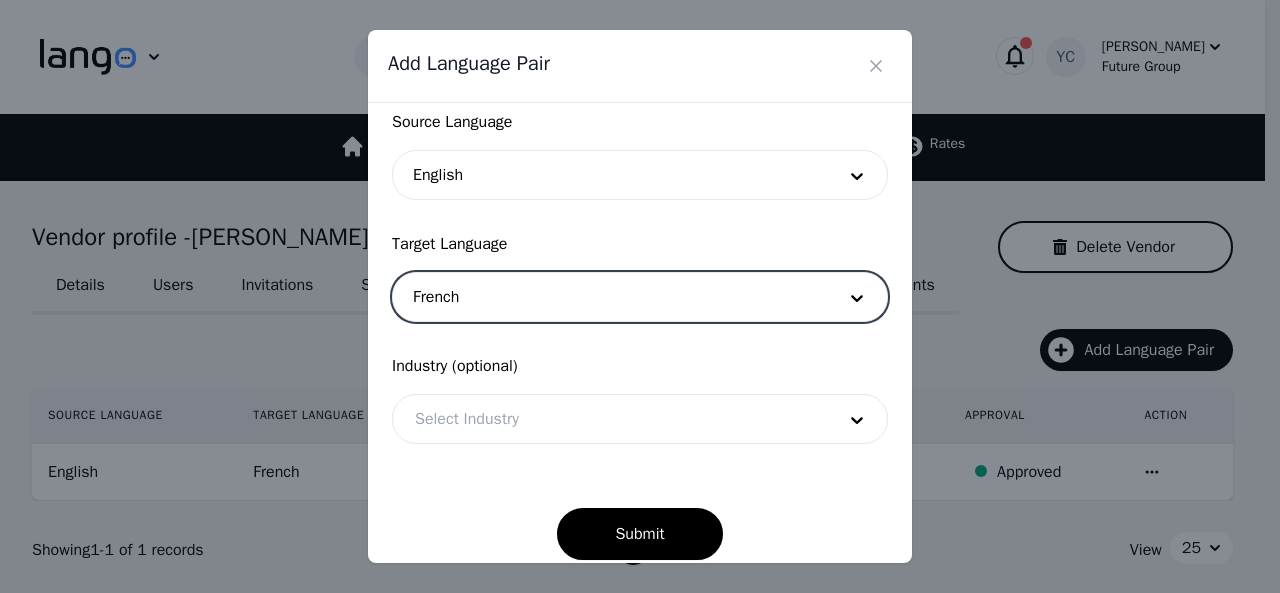 scroll, scrollTop: 158, scrollLeft: 0, axis: vertical 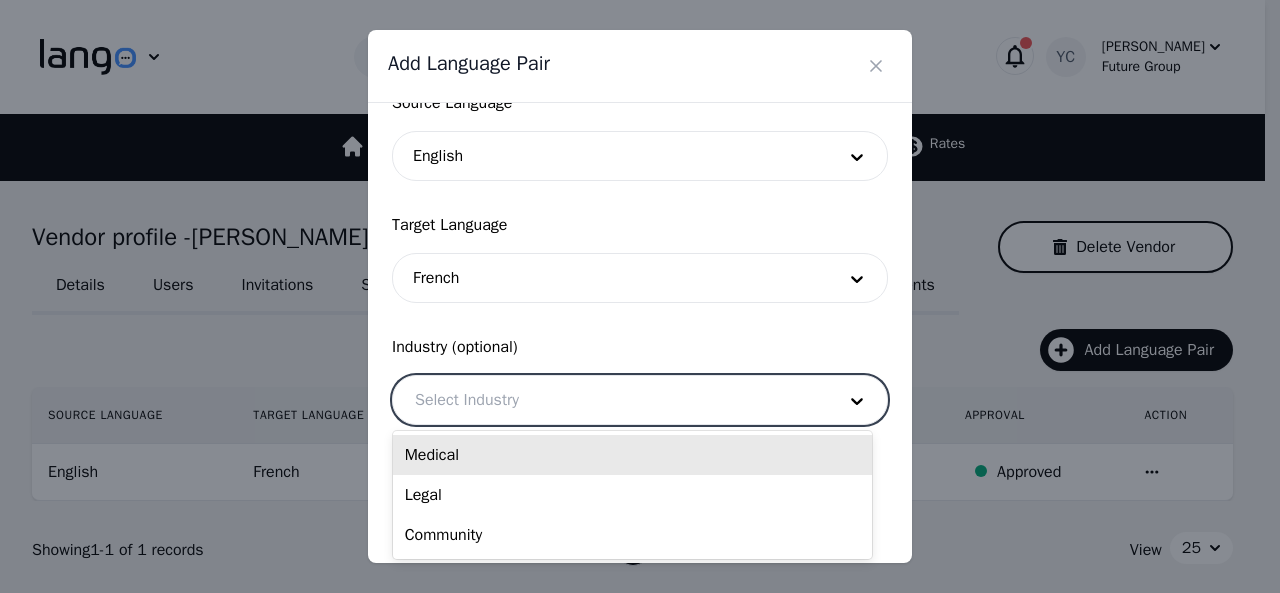 drag, startPoint x: 536, startPoint y: 399, endPoint x: 588, endPoint y: 463, distance: 82.46211 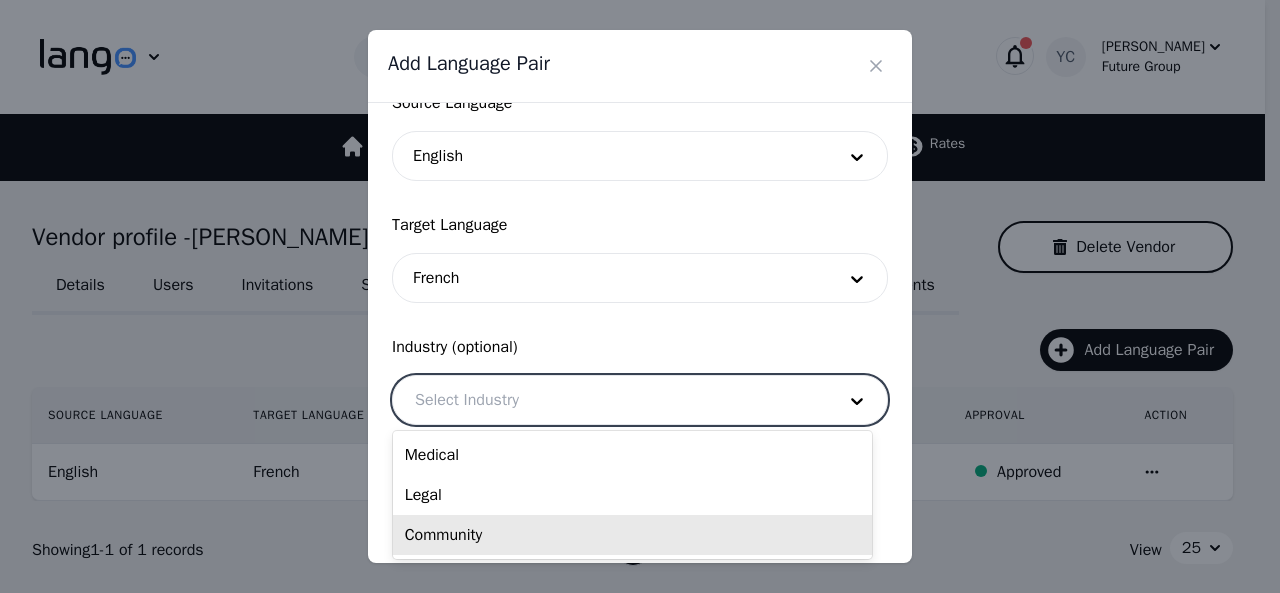click on "Community" at bounding box center (632, 535) 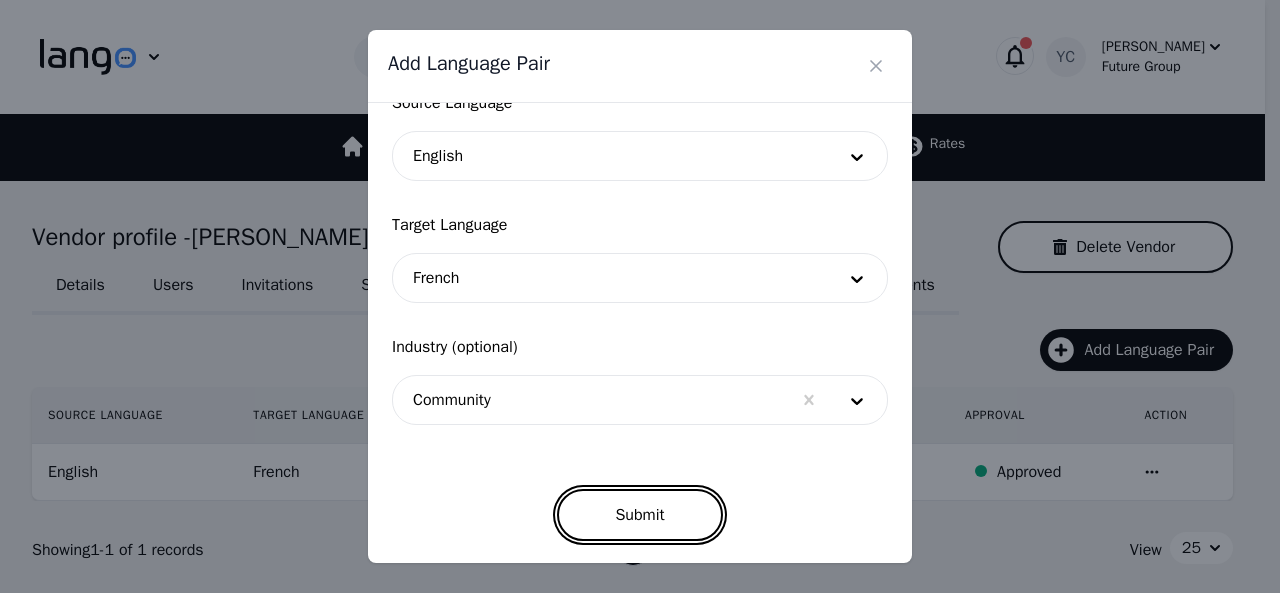 click on "Submit" at bounding box center [639, 515] 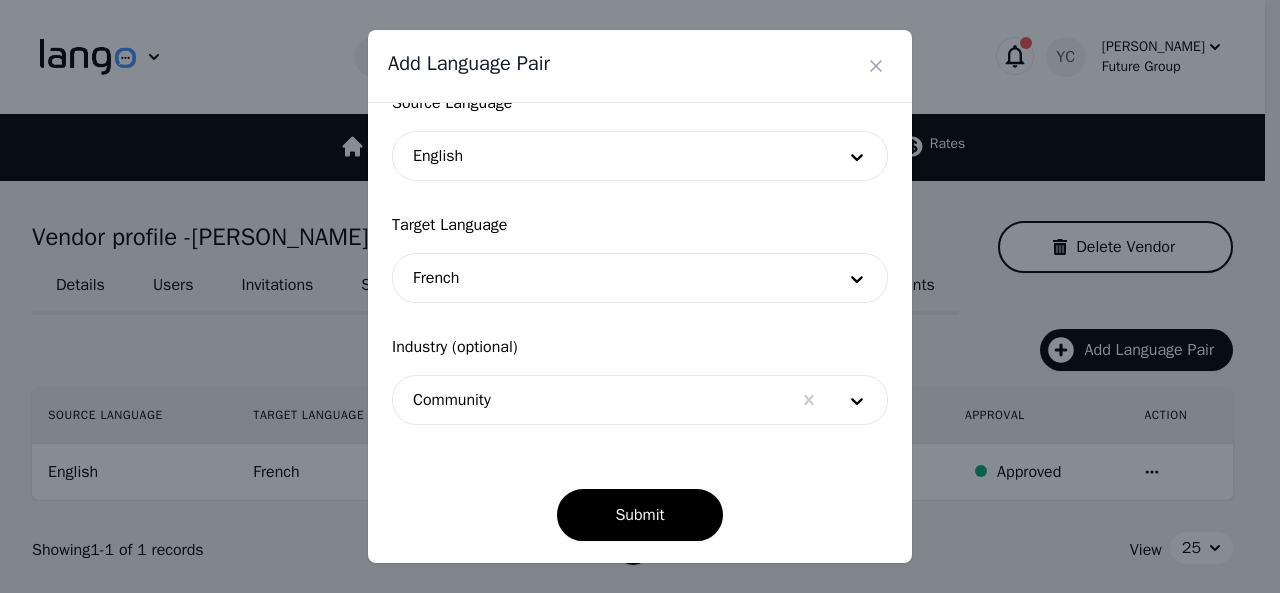 scroll, scrollTop: 152, scrollLeft: 0, axis: vertical 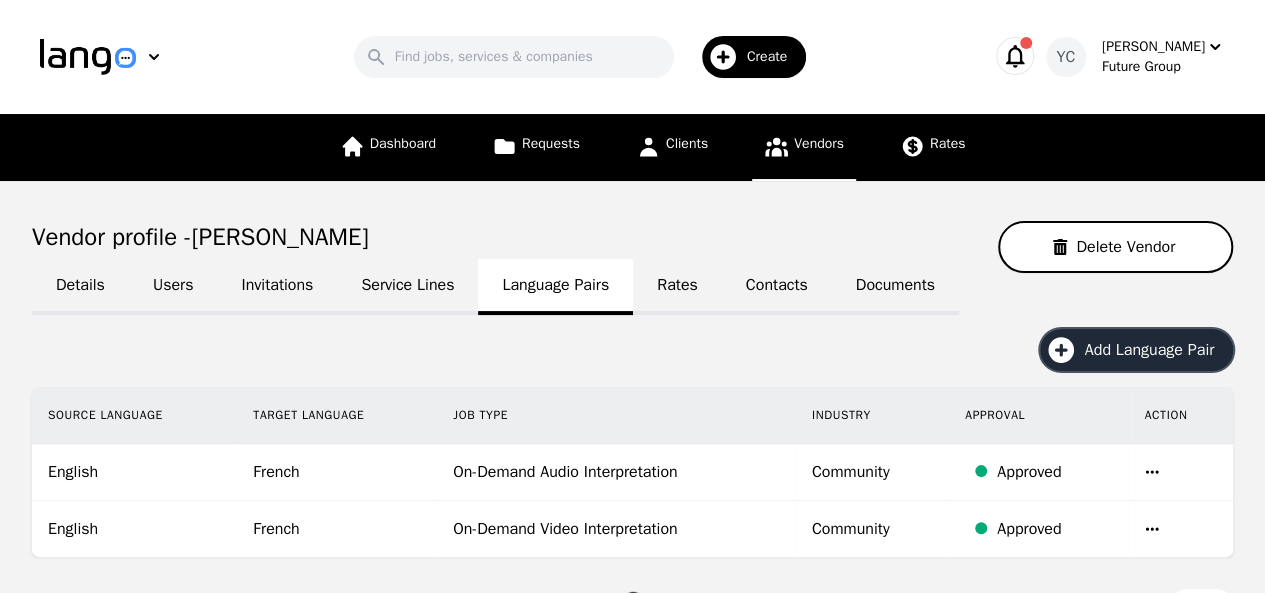 click on "Add Language Pair" at bounding box center [1156, 350] 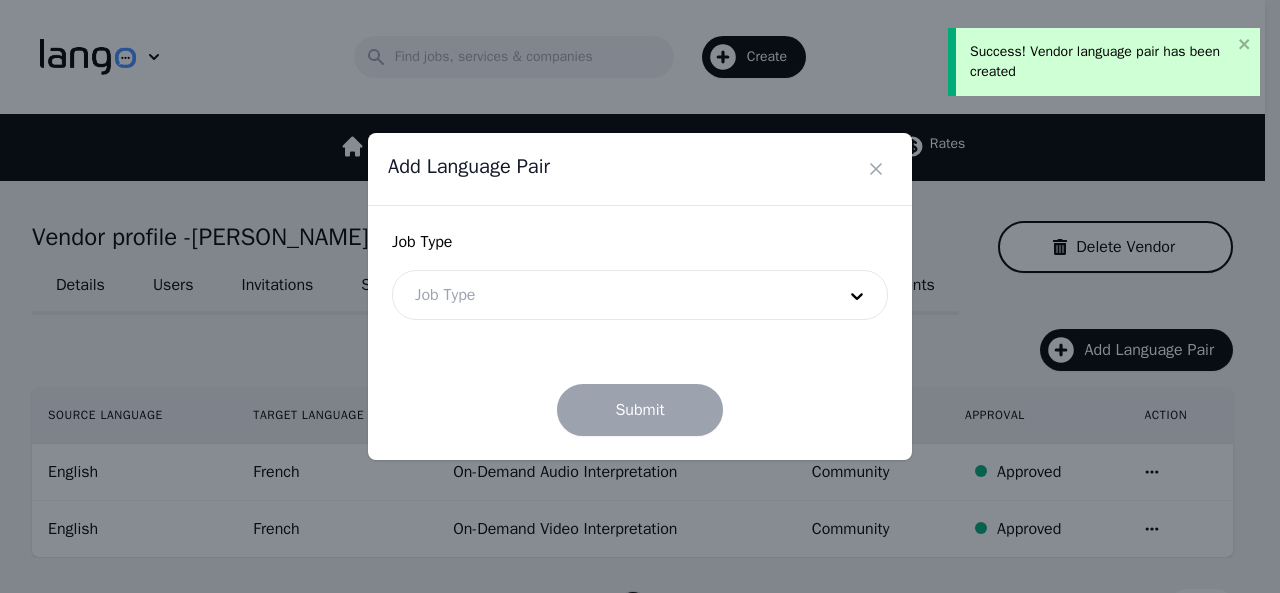 click at bounding box center [610, 295] 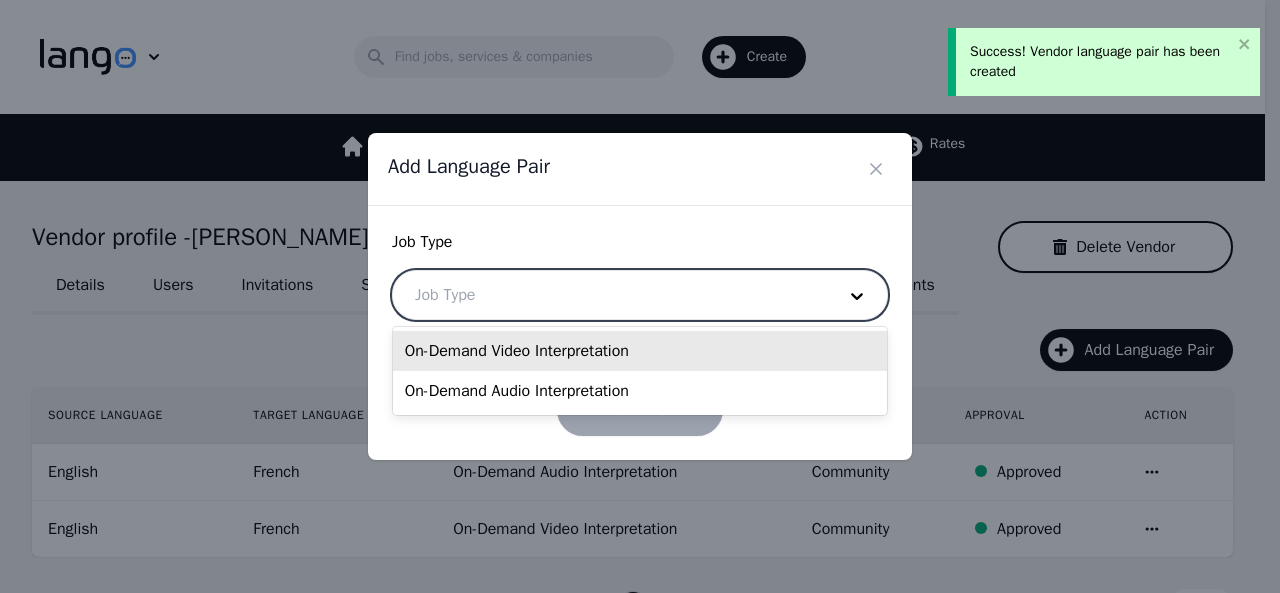 click on "On-Demand Video Interpretation" at bounding box center [640, 351] 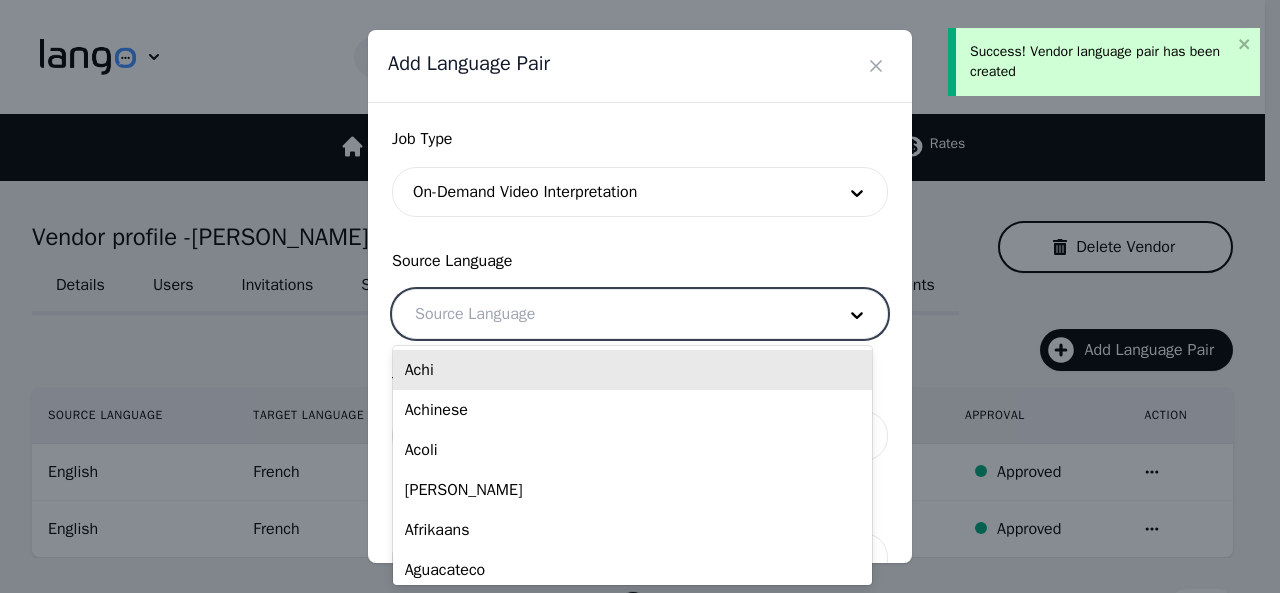 click at bounding box center (610, 314) 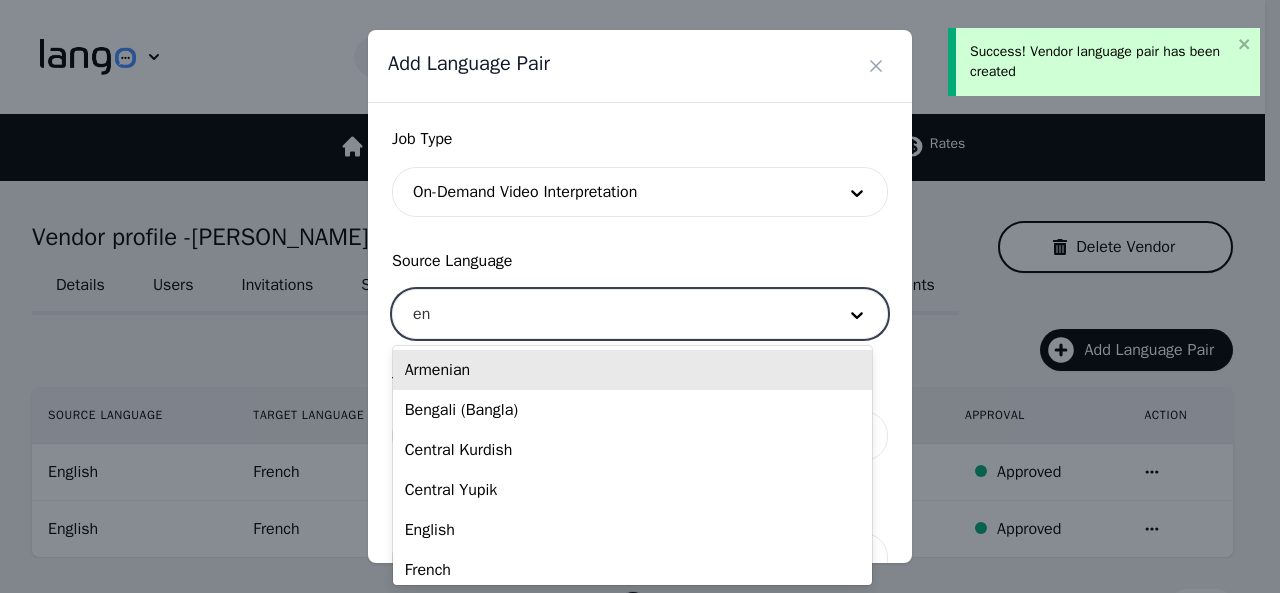 type on "eng" 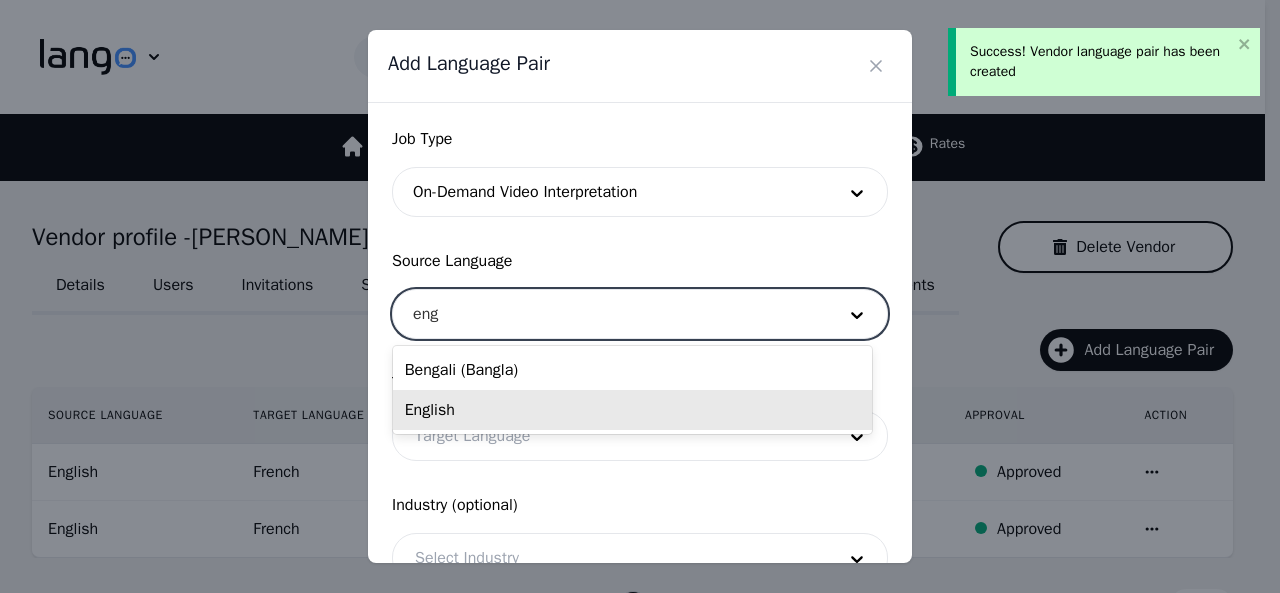 click on "English" at bounding box center [632, 410] 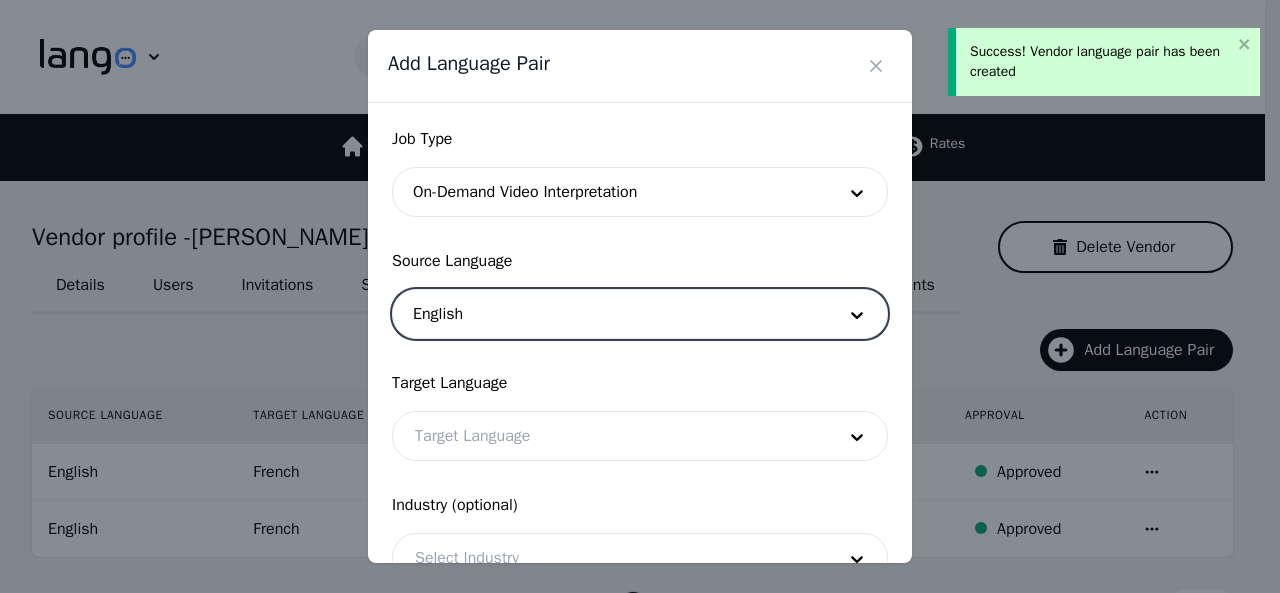 click at bounding box center (610, 436) 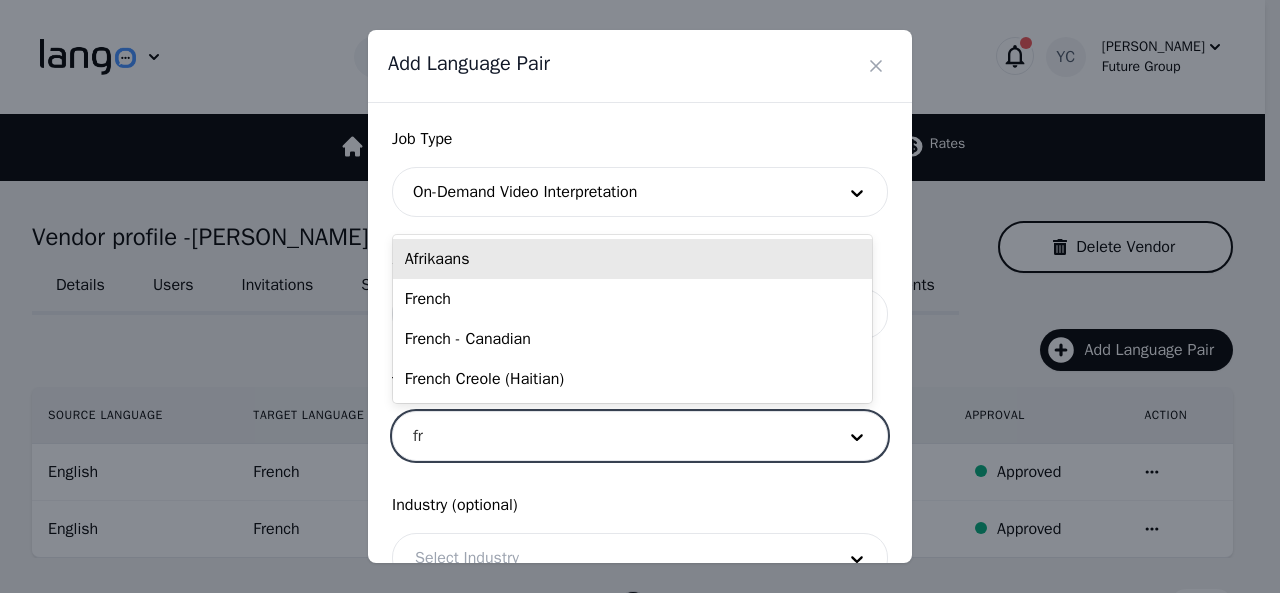 type on "fre" 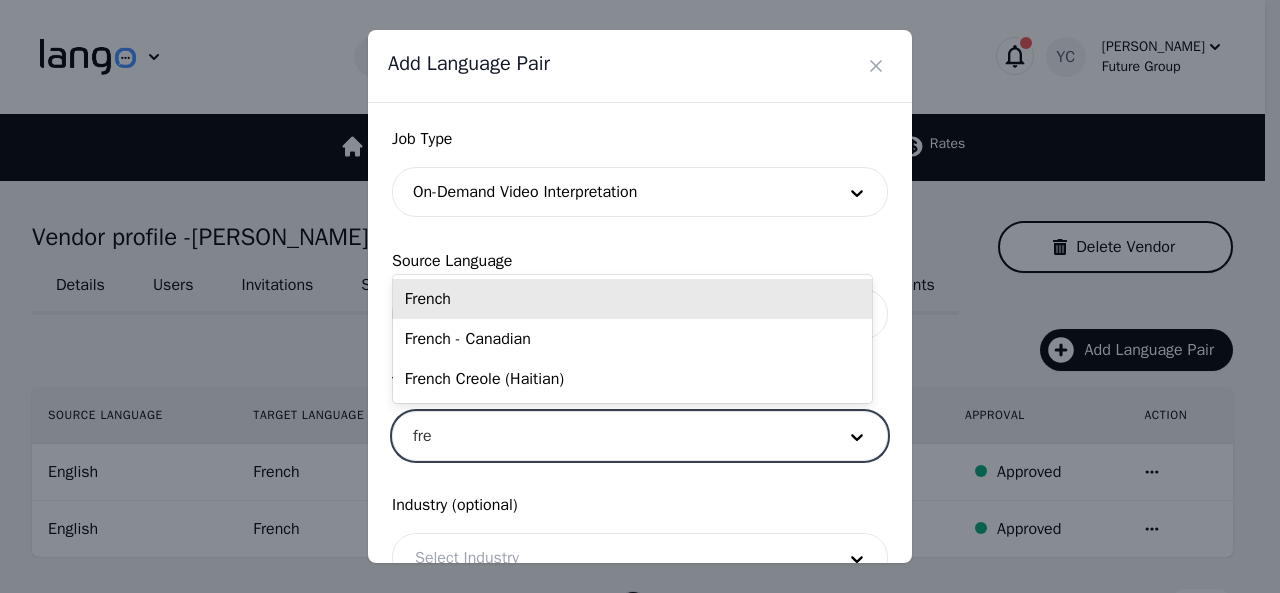 drag, startPoint x: 486, startPoint y: 292, endPoint x: 490, endPoint y: 302, distance: 10.770329 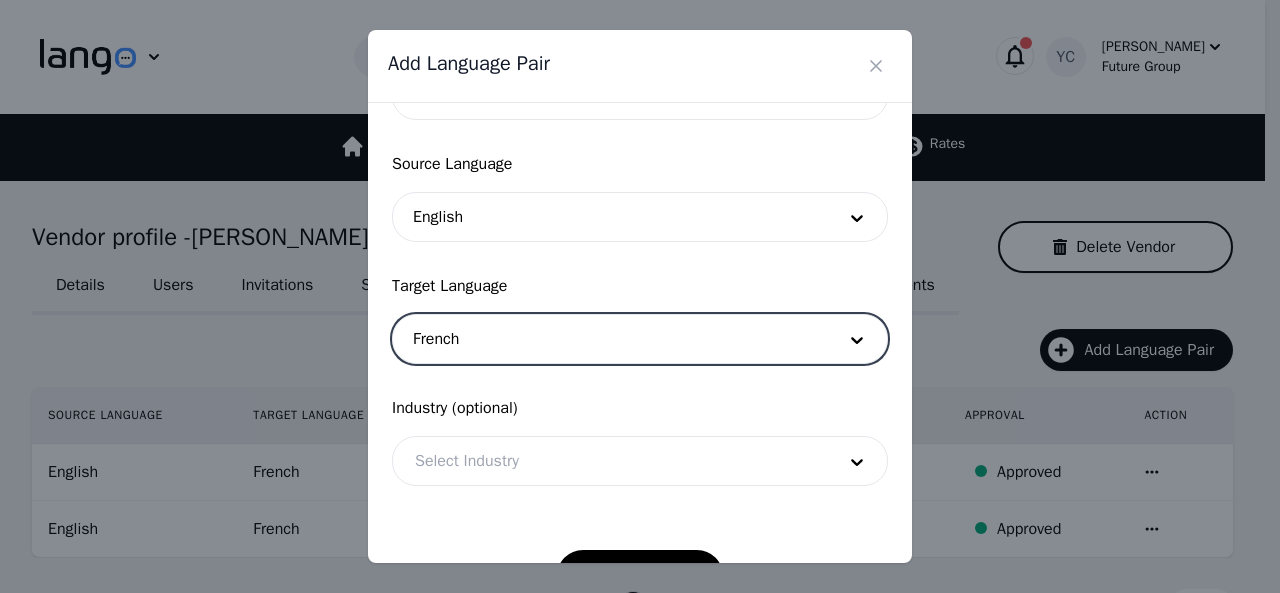 scroll, scrollTop: 158, scrollLeft: 0, axis: vertical 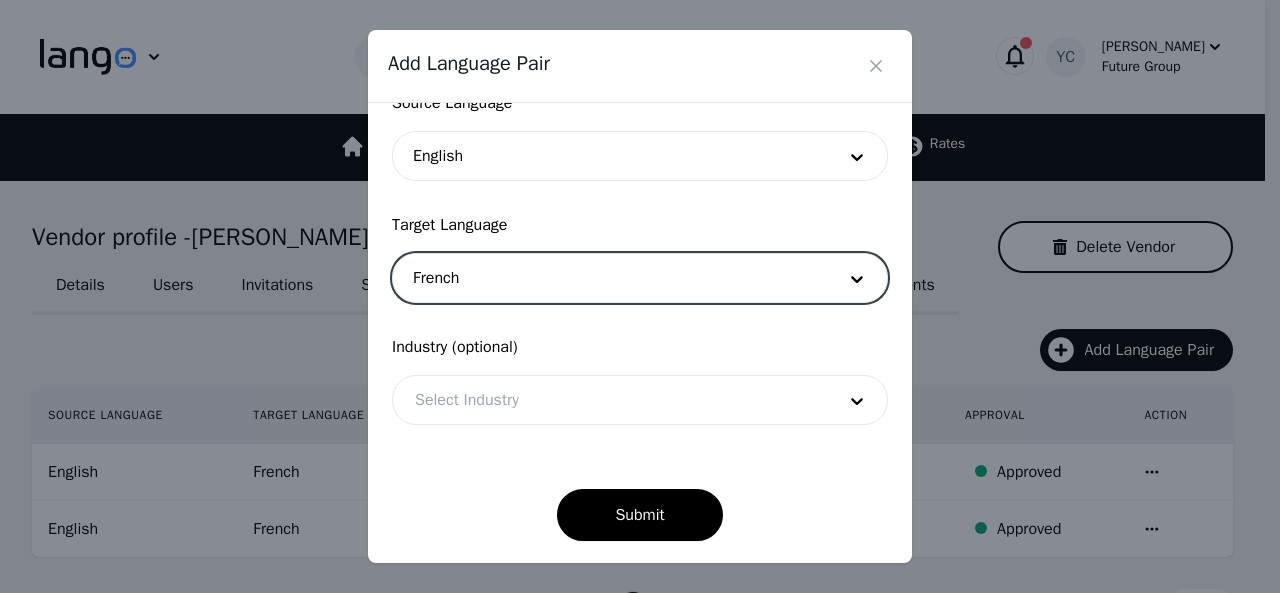 click at bounding box center (610, 400) 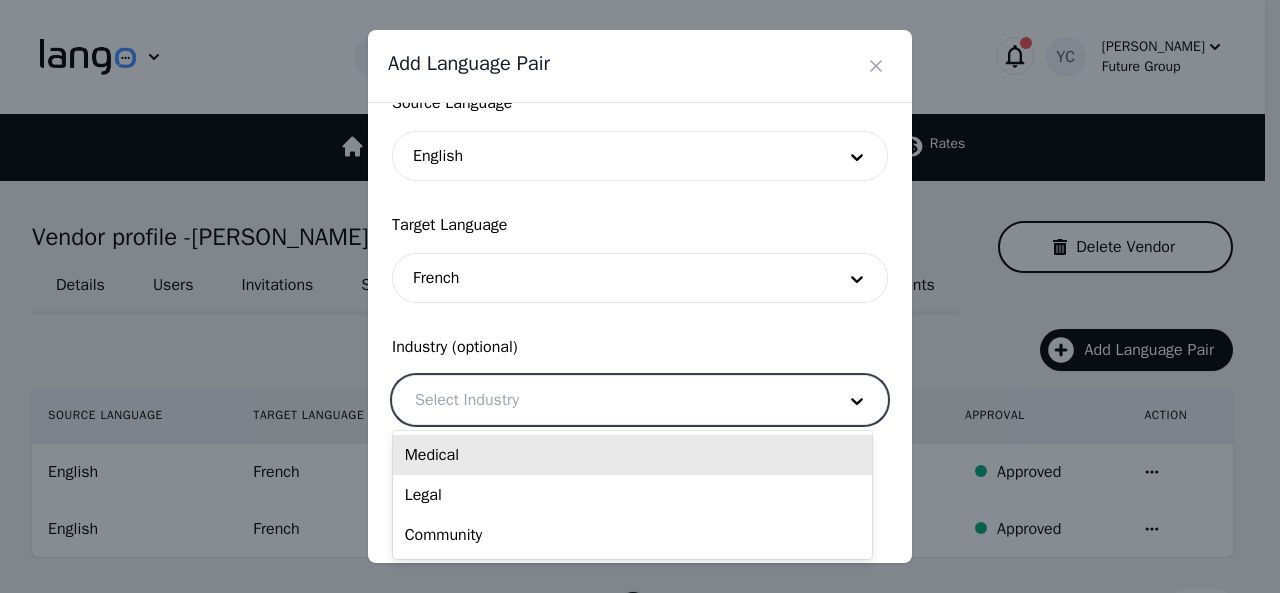 click on "Medical" at bounding box center [632, 455] 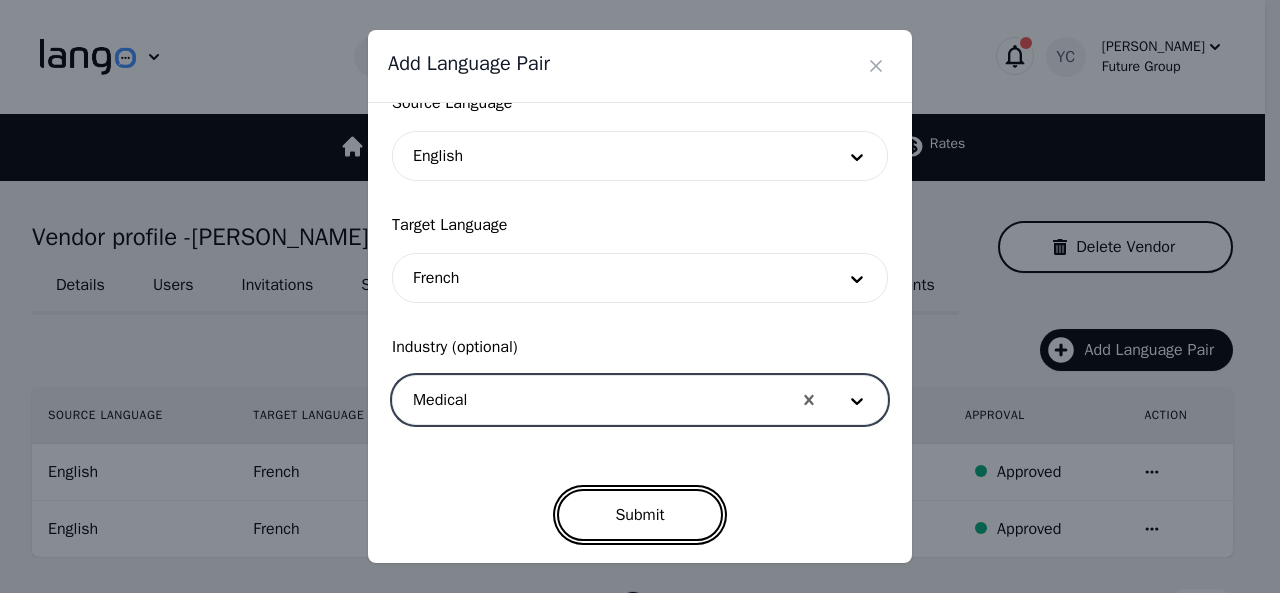 click on "Submit" at bounding box center (639, 515) 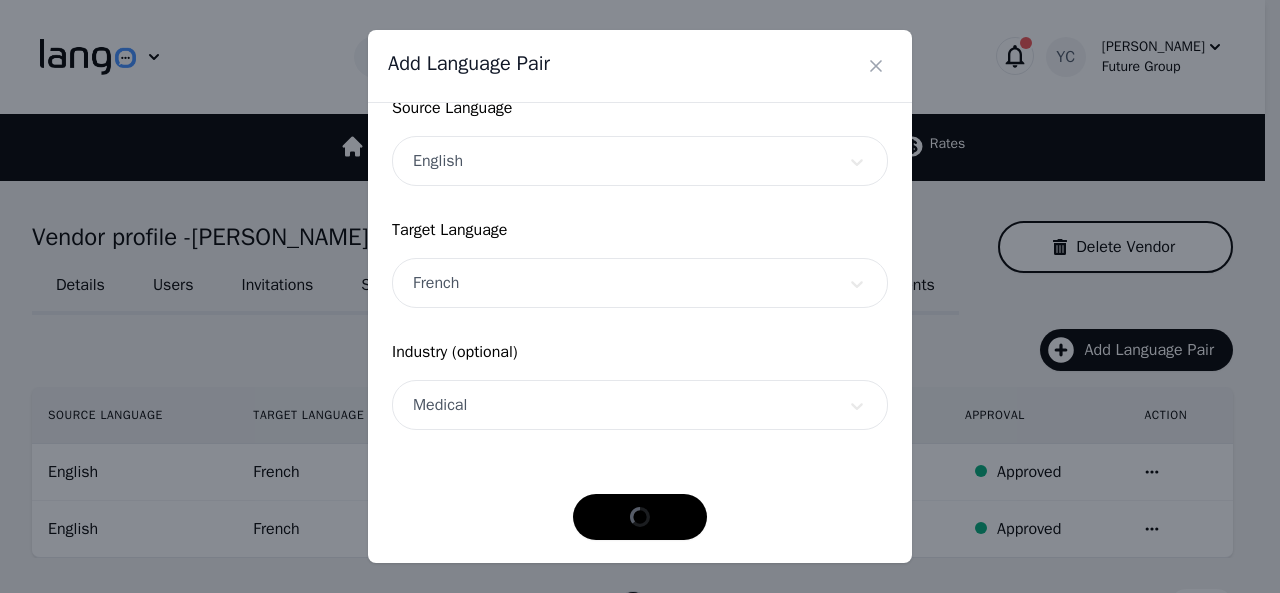 scroll, scrollTop: 152, scrollLeft: 0, axis: vertical 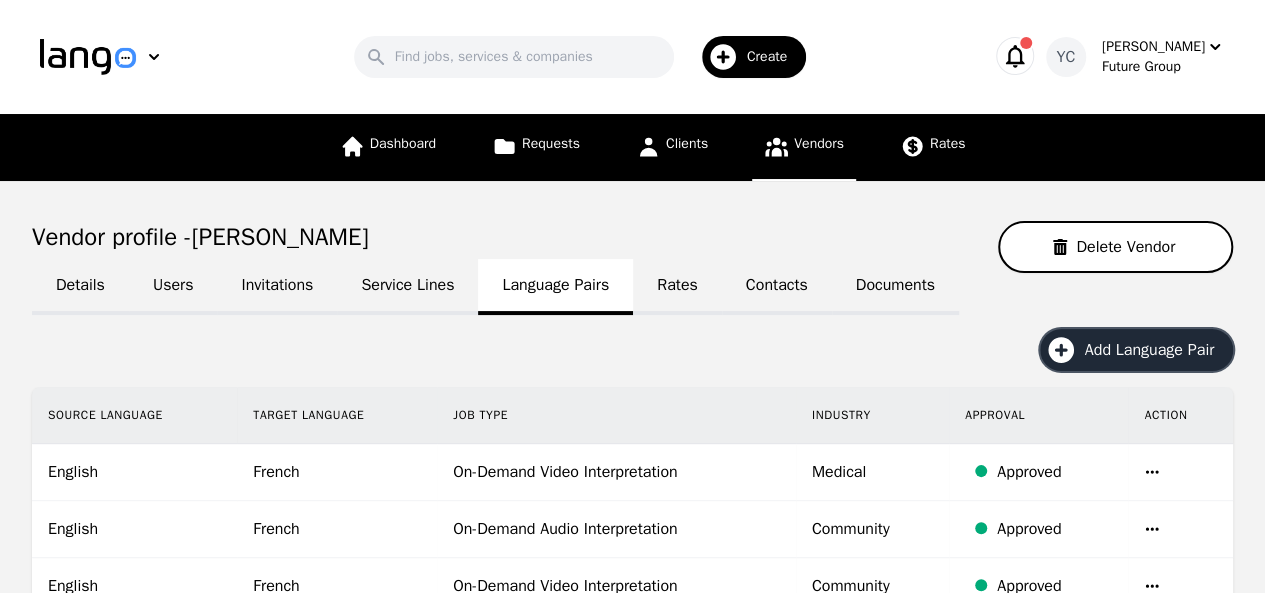 click on "Add Language Pair" at bounding box center (1156, 350) 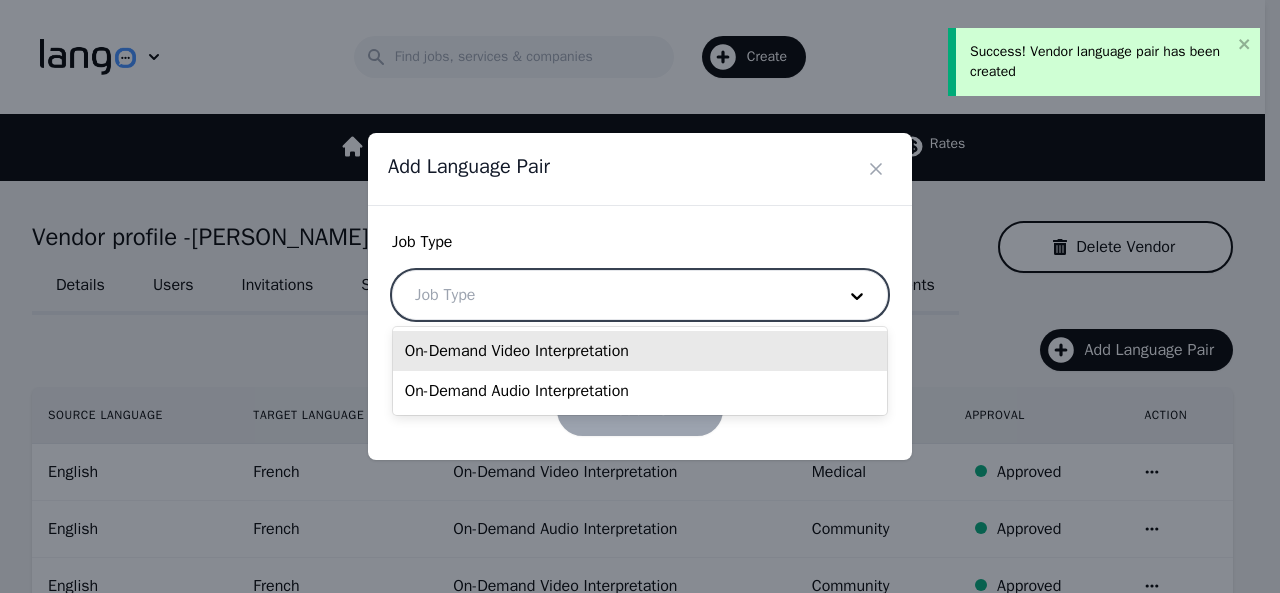 click at bounding box center [610, 295] 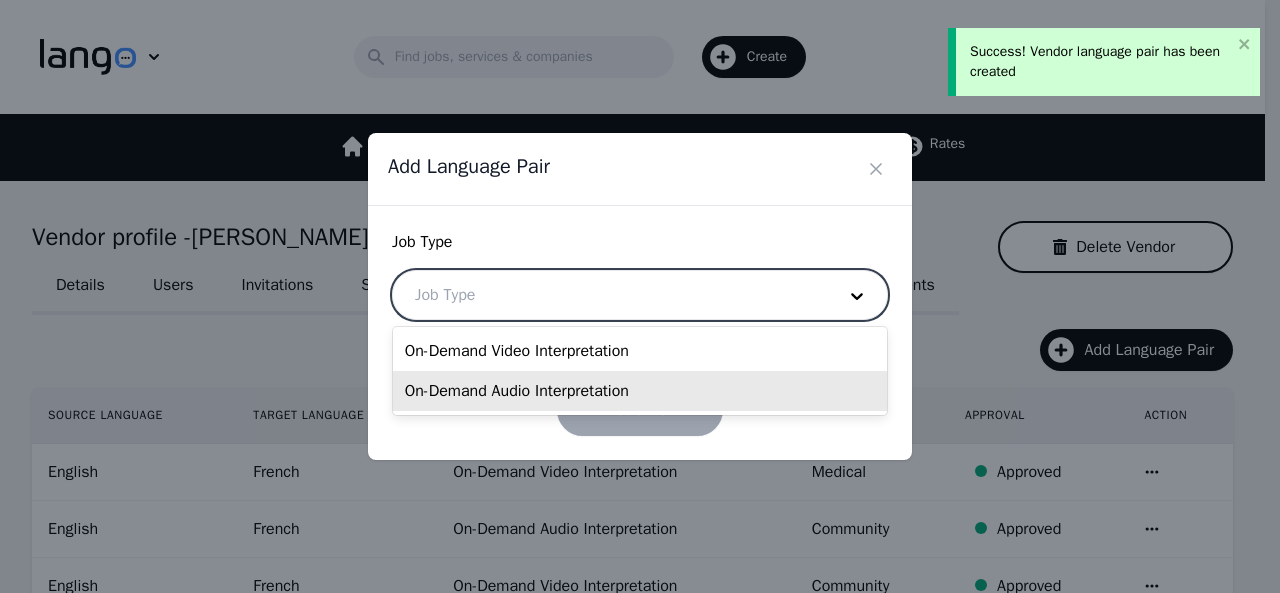 click on "On-Demand Audio Interpretation" at bounding box center [640, 391] 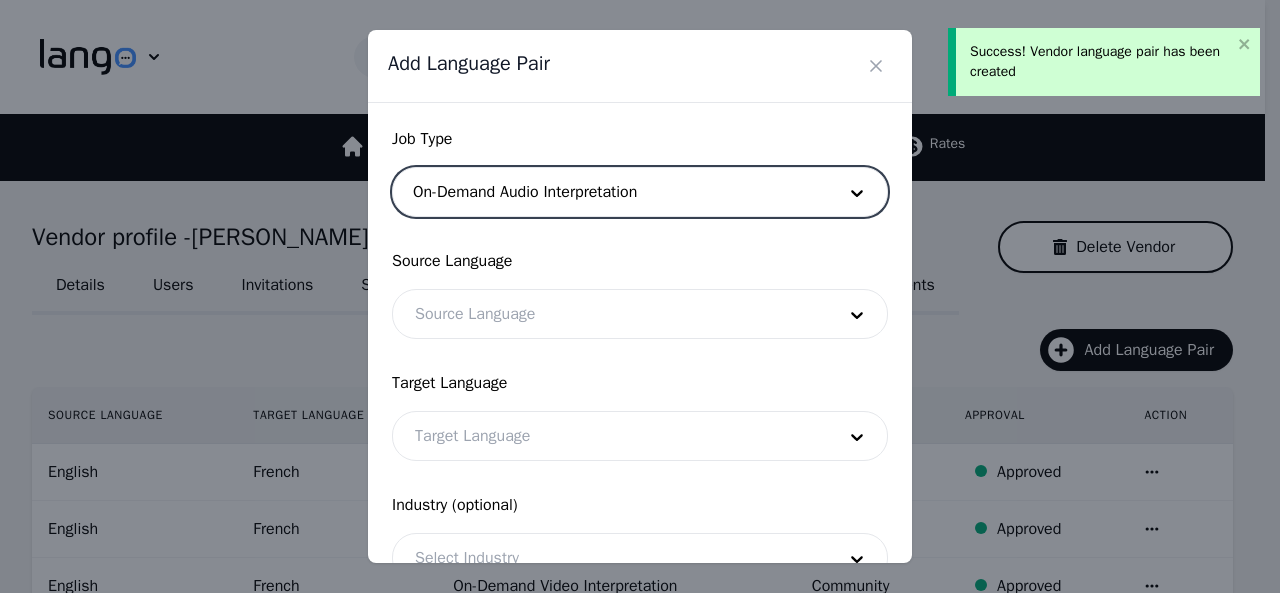 click at bounding box center (610, 314) 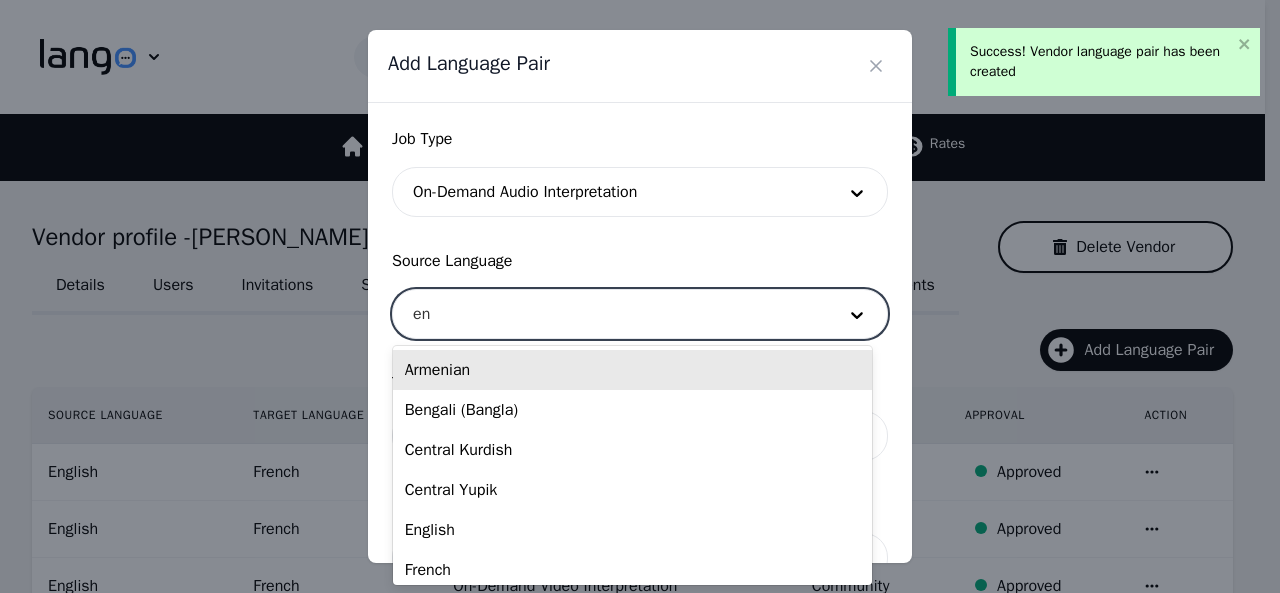 type on "eng" 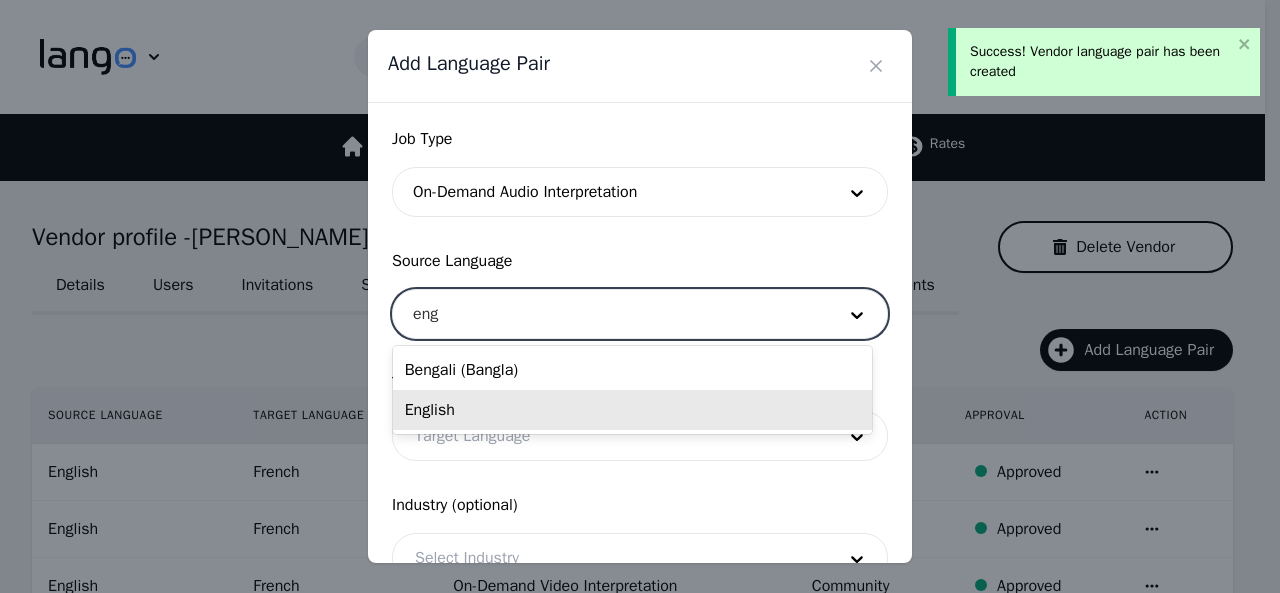 click on "English" at bounding box center [632, 410] 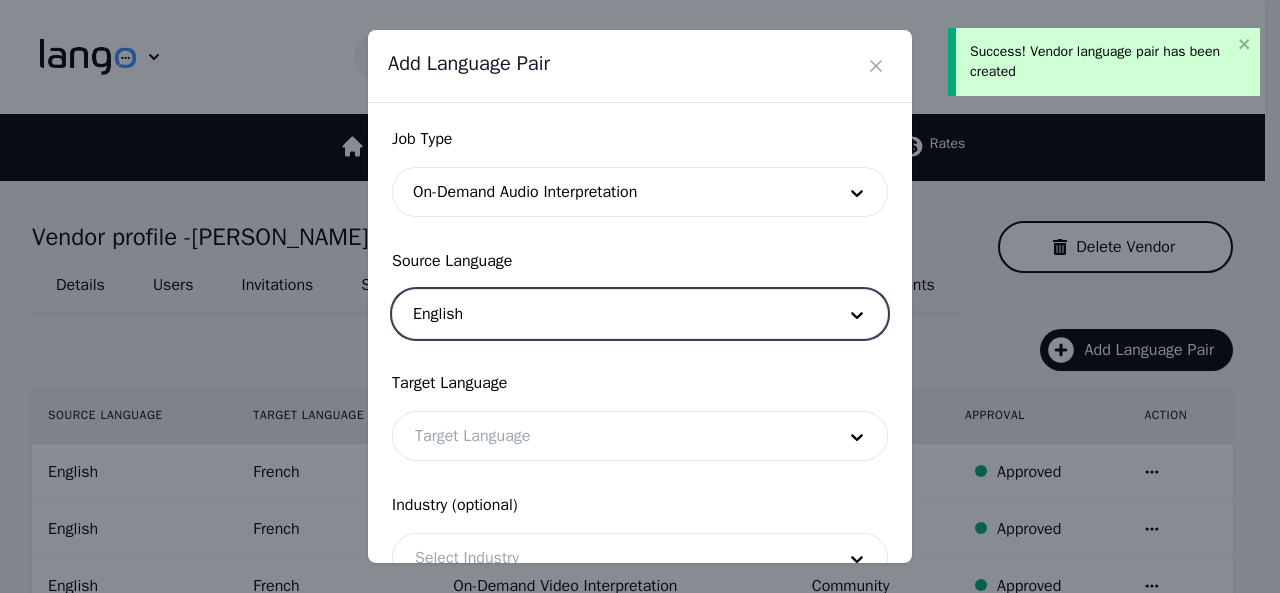 click at bounding box center [610, 436] 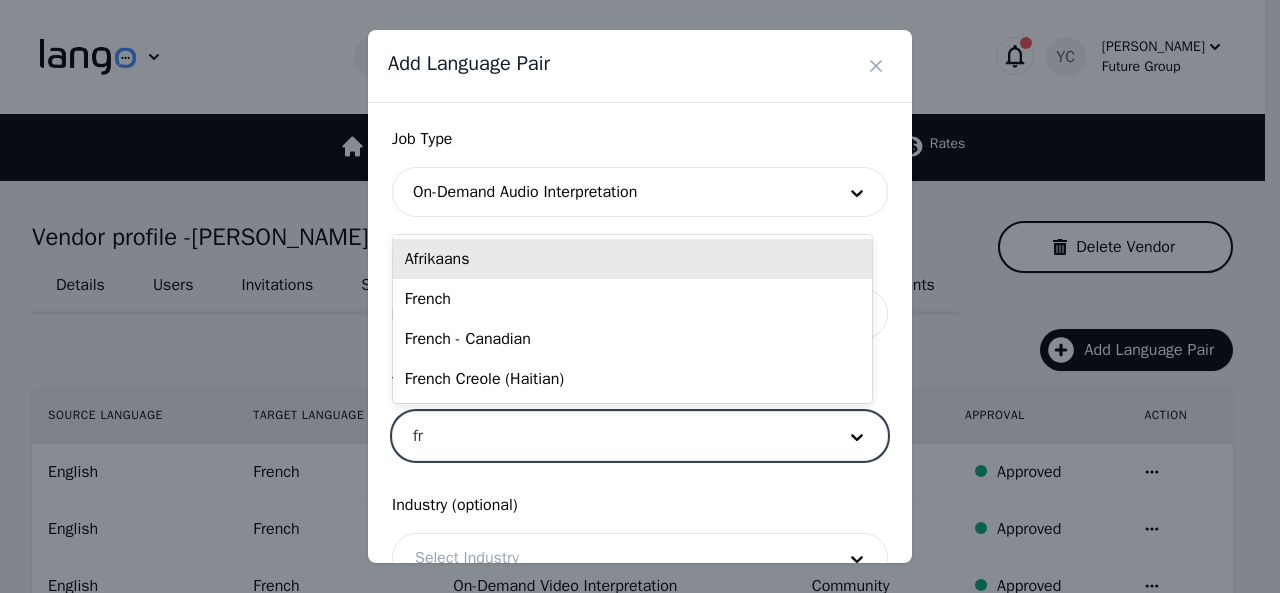 type on "fre" 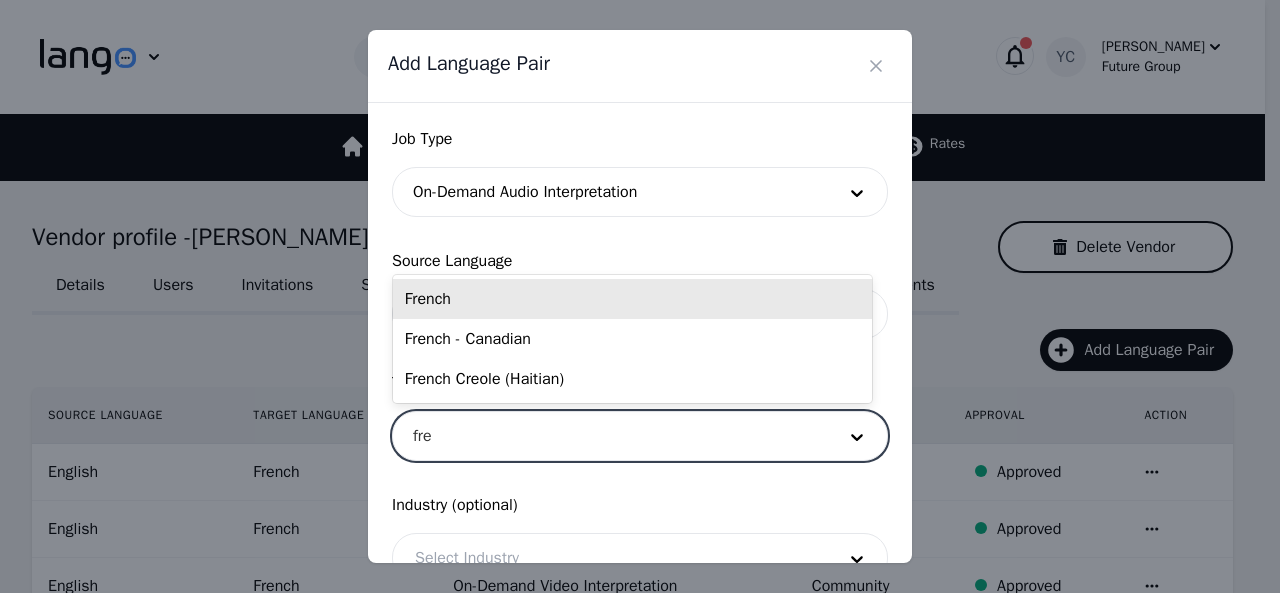 drag, startPoint x: 514, startPoint y: 303, endPoint x: 515, endPoint y: 449, distance: 146.00342 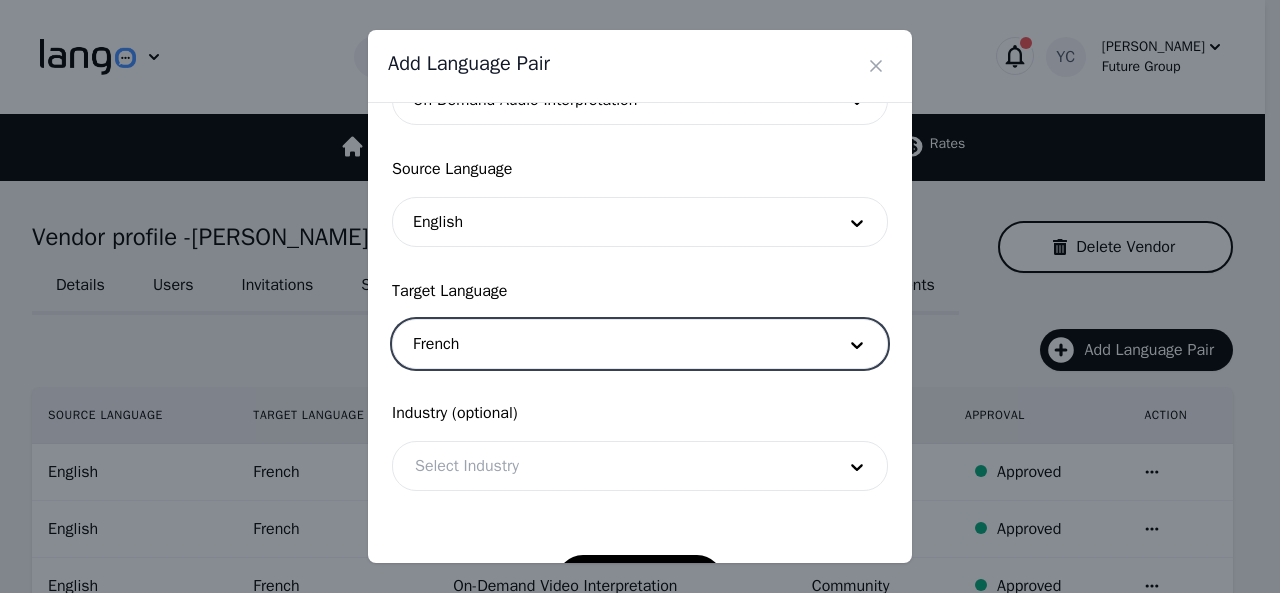 scroll, scrollTop: 158, scrollLeft: 0, axis: vertical 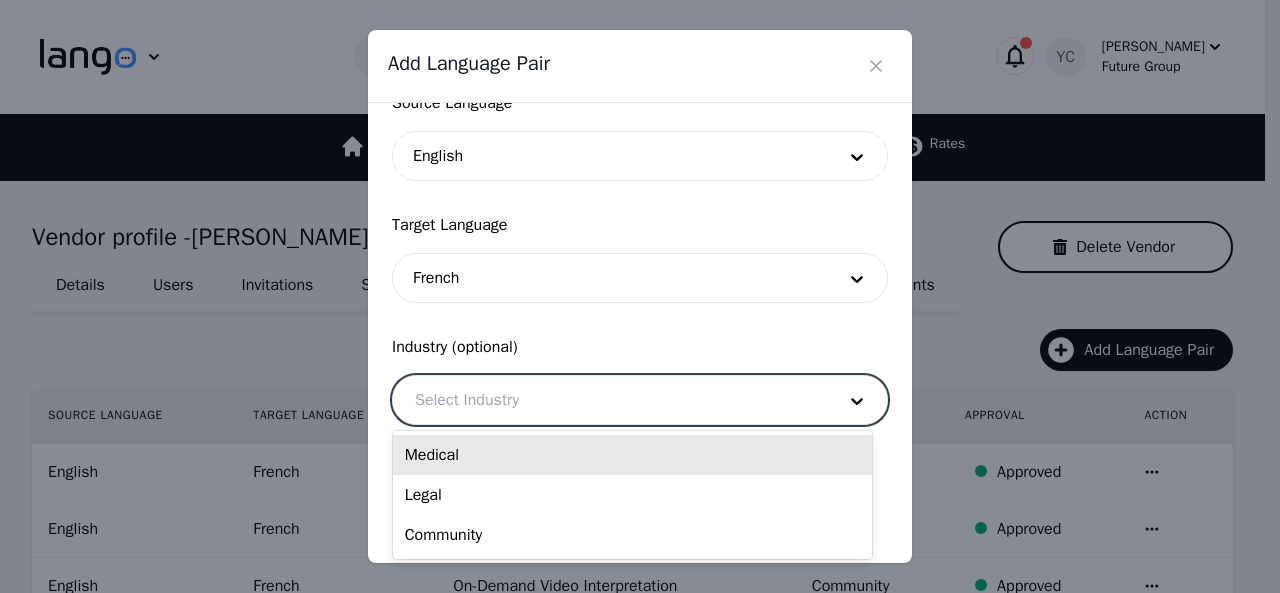 click at bounding box center (610, 400) 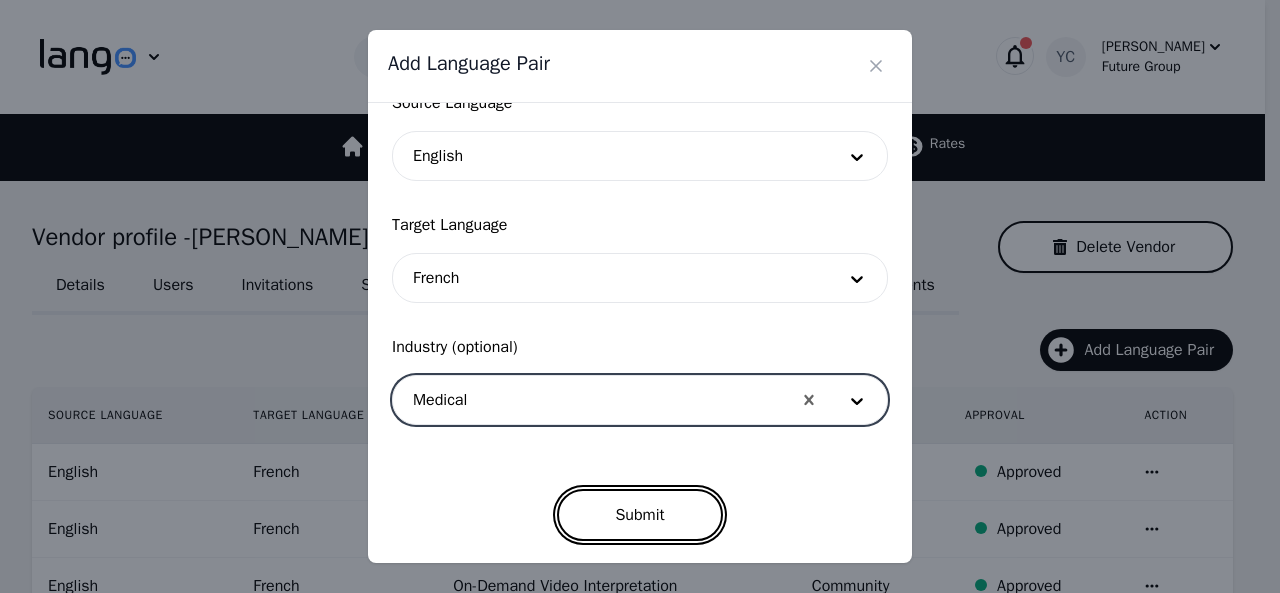 click on "Submit" at bounding box center (639, 515) 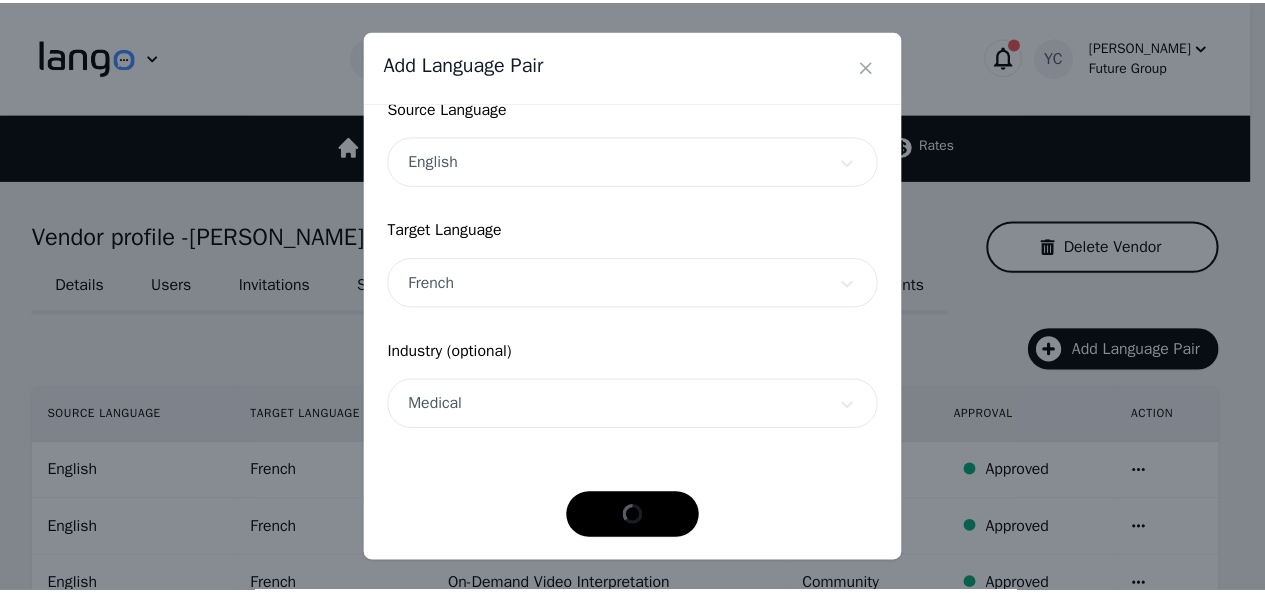 scroll, scrollTop: 152, scrollLeft: 0, axis: vertical 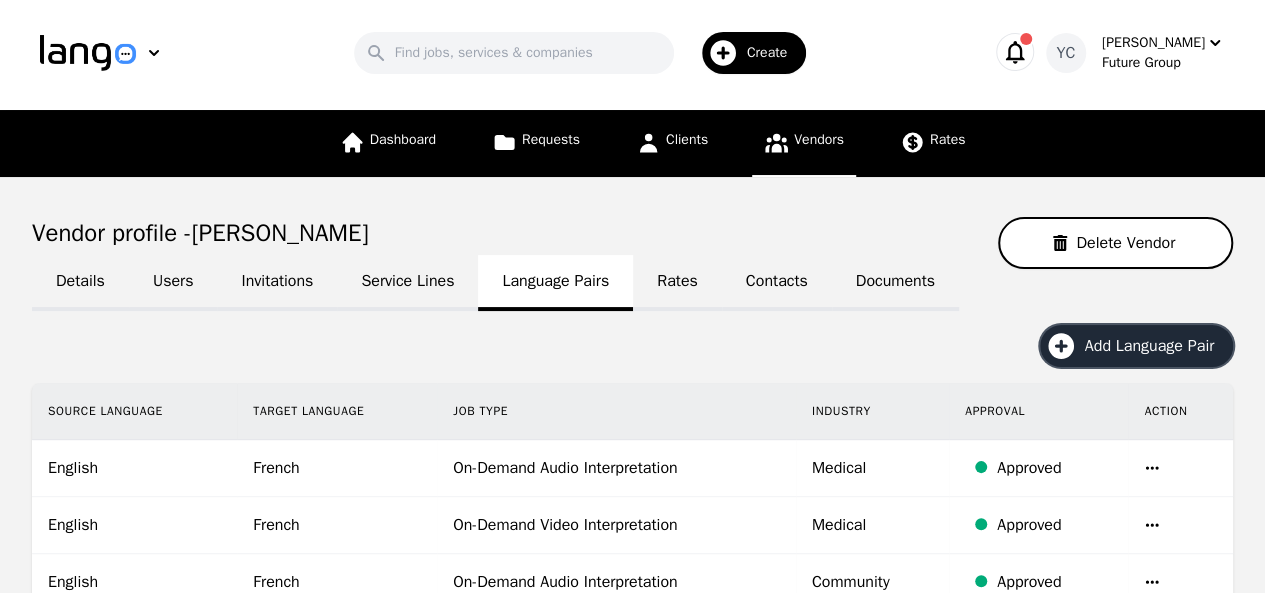 click on "Create" at bounding box center (754, 53) 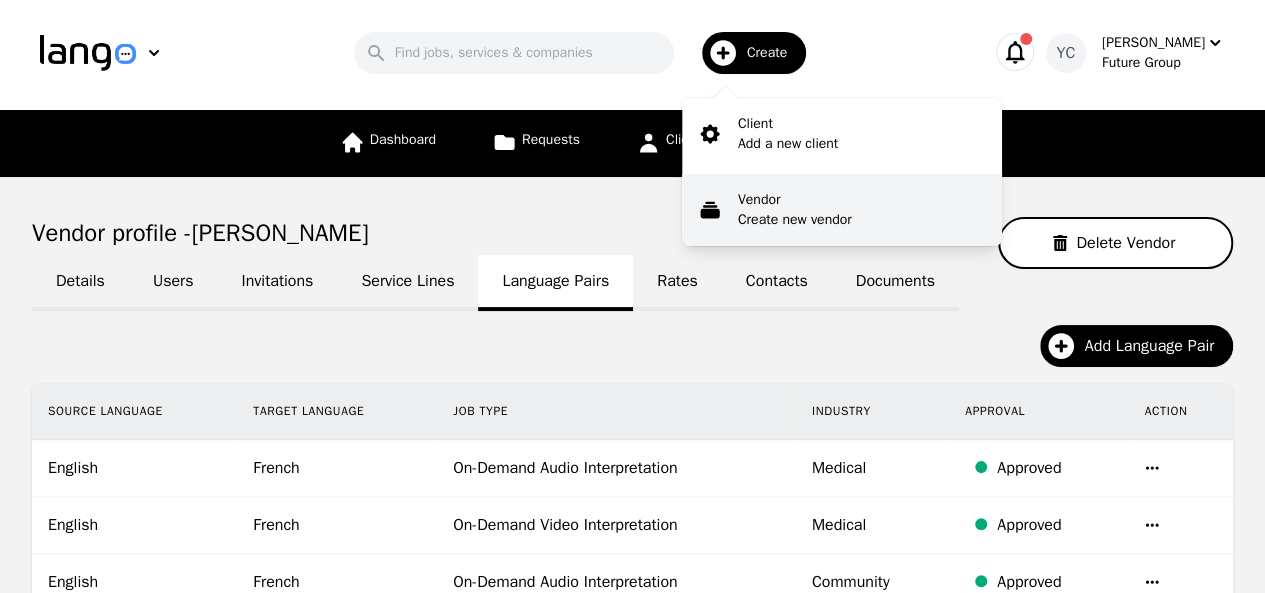 click on "Vendor" at bounding box center [795, 200] 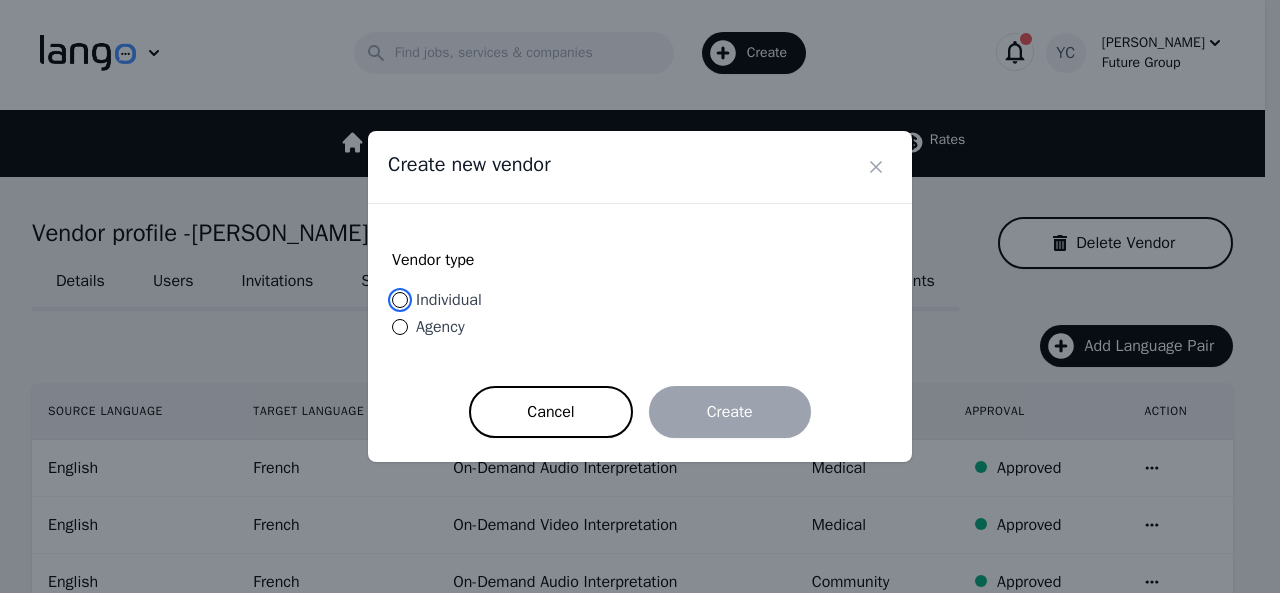 click on "Individual" at bounding box center (400, 300) 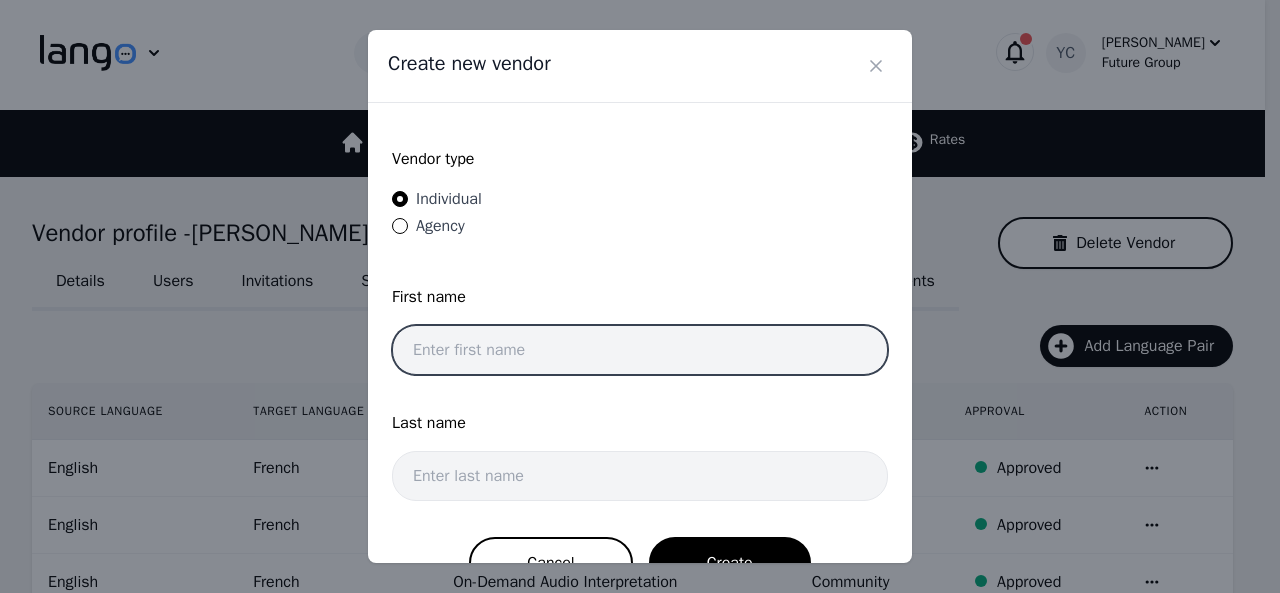 click at bounding box center (640, 350) 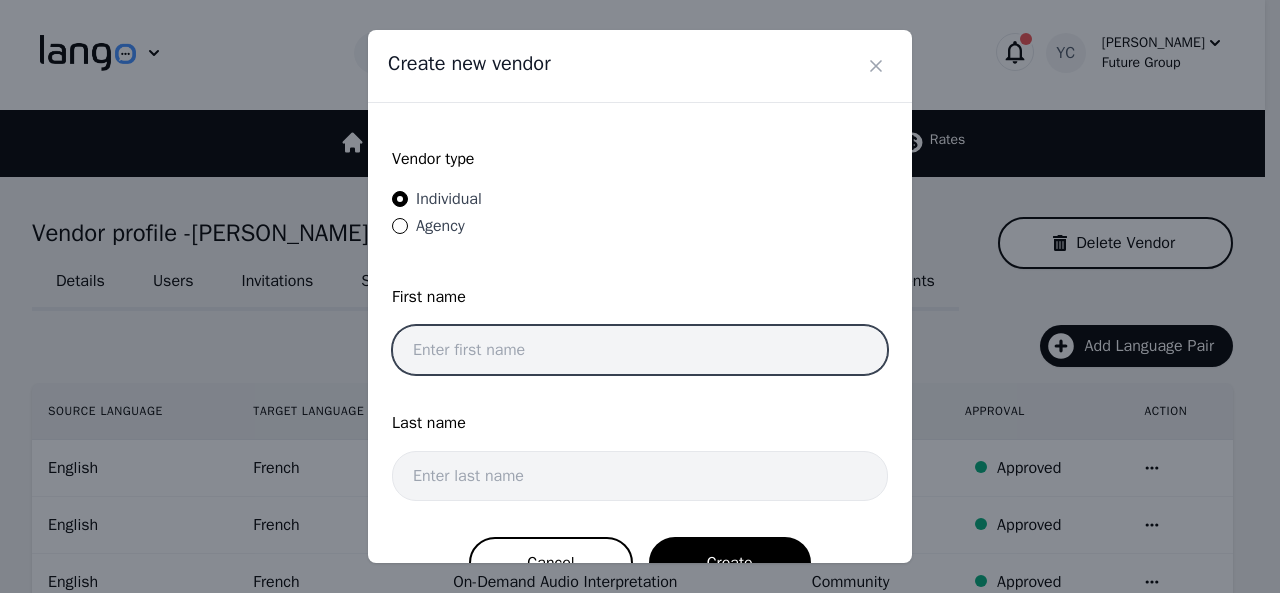 paste on "Noah Pungi" 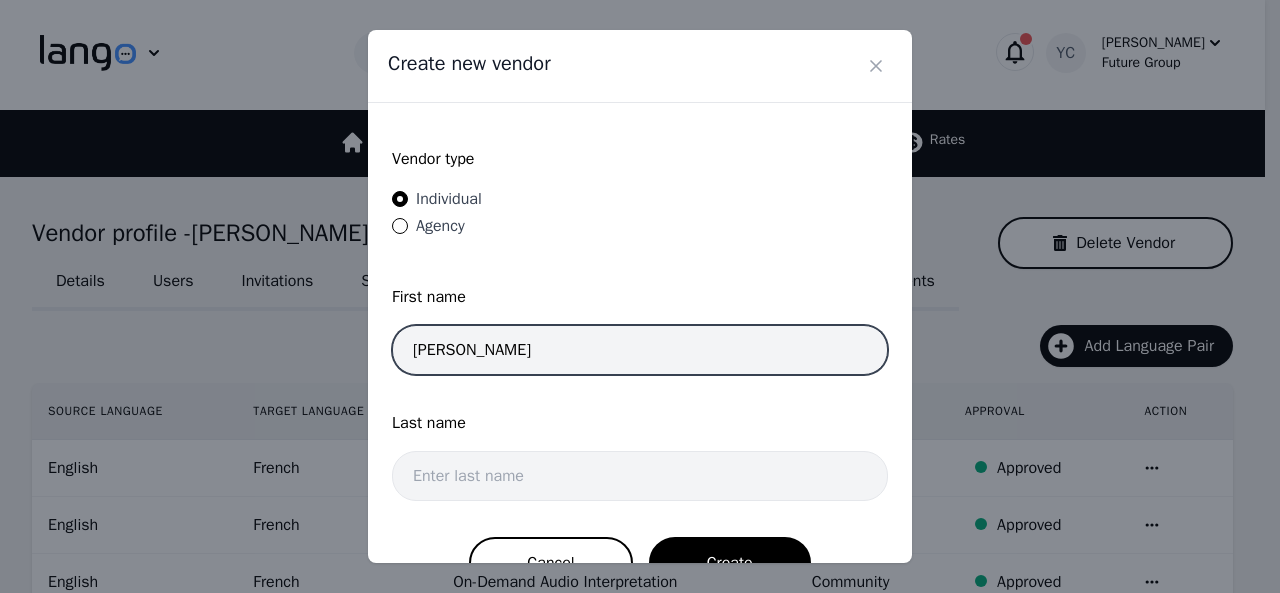 drag, startPoint x: 519, startPoint y: 341, endPoint x: 460, endPoint y: 346, distance: 59.211487 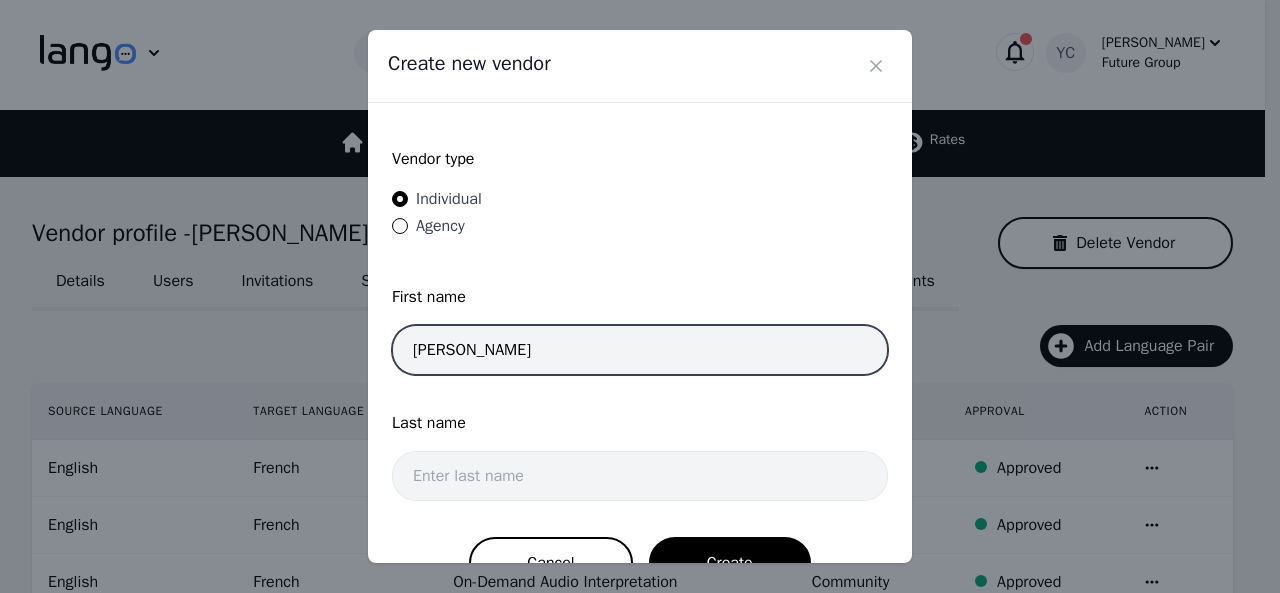 click on "Noah Pungi" at bounding box center (640, 350) 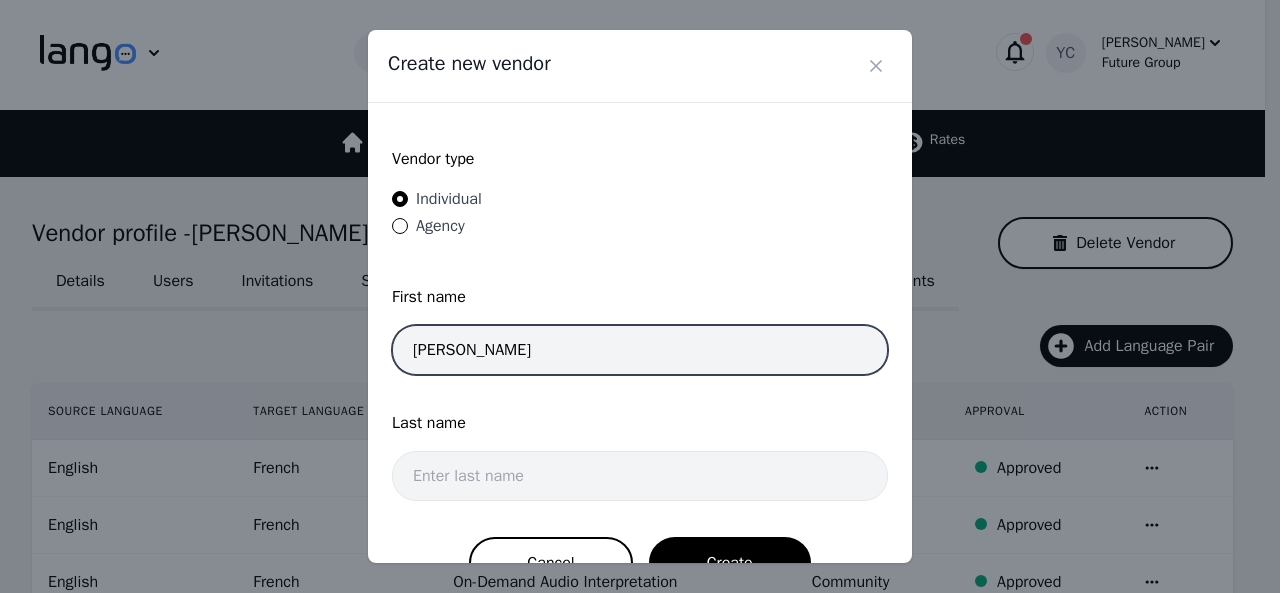 drag, startPoint x: 531, startPoint y: 344, endPoint x: 458, endPoint y: 347, distance: 73.061615 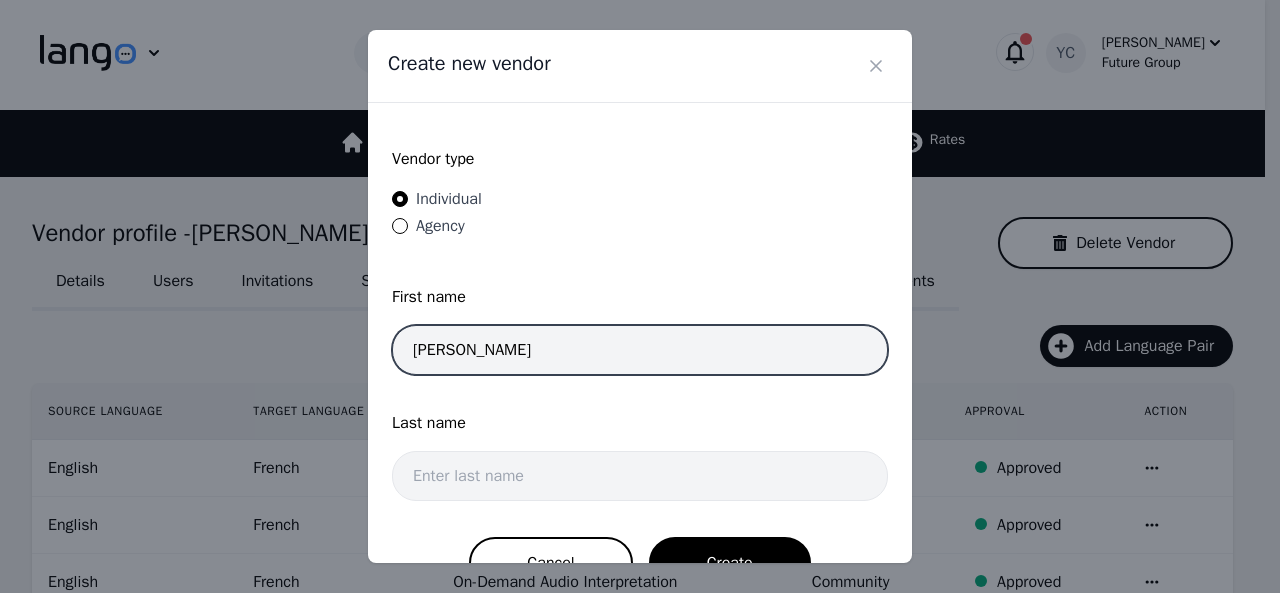 click on "Noah Pungi" at bounding box center [640, 350] 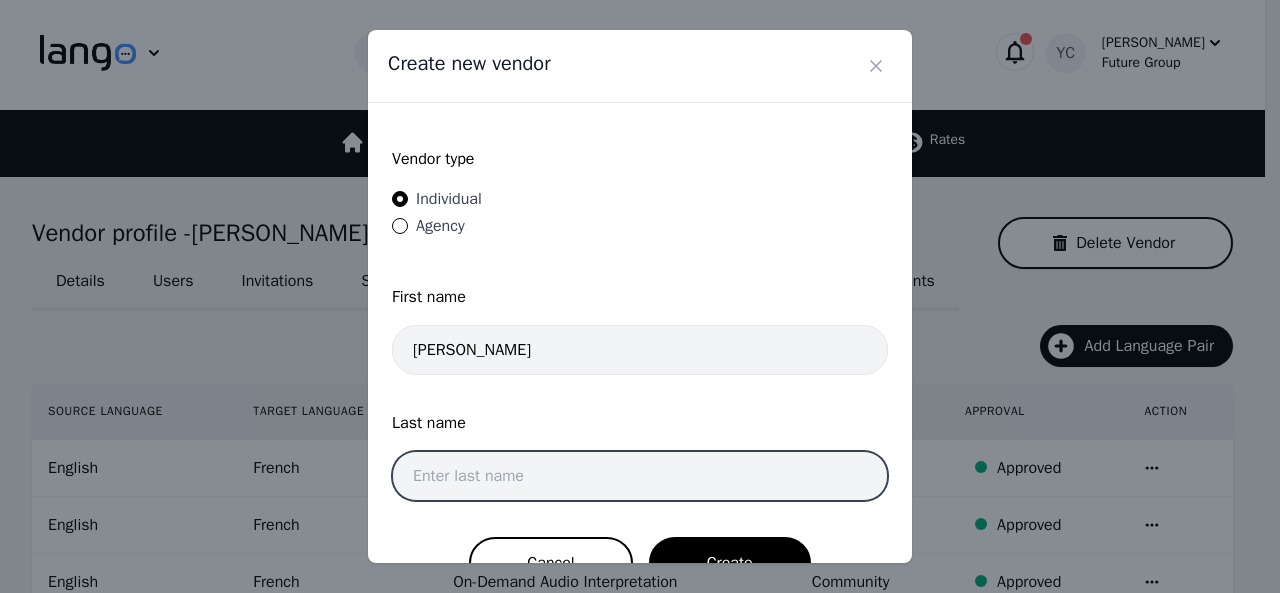 click at bounding box center [640, 476] 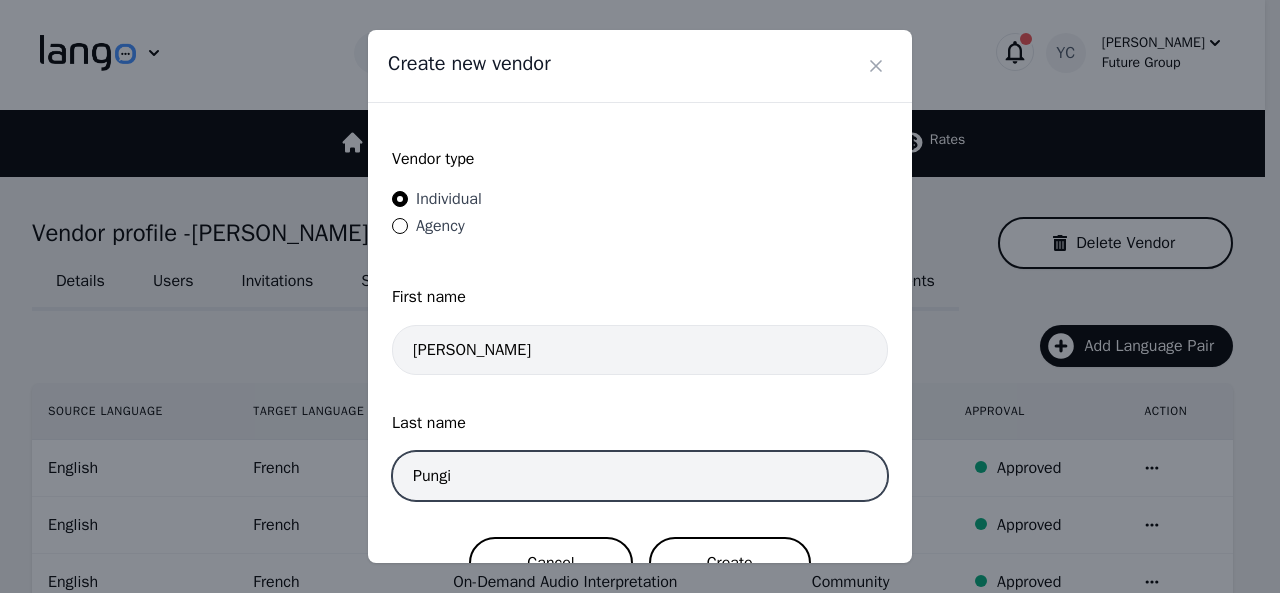 type on "Pungi" 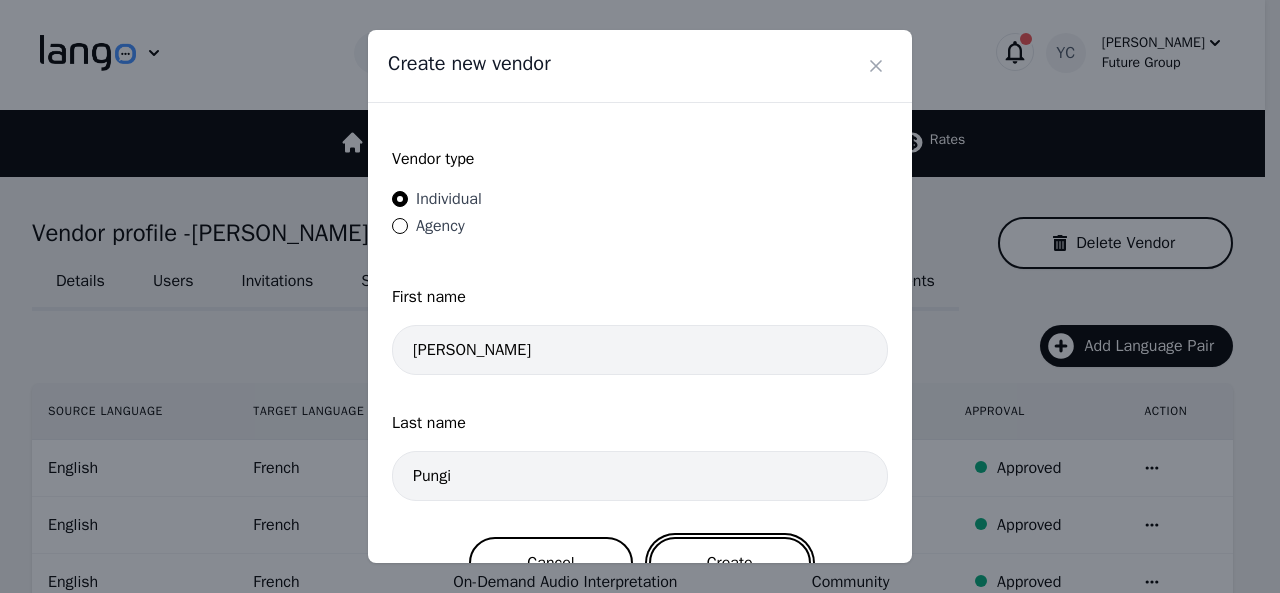 click on "Create" at bounding box center (730, 563) 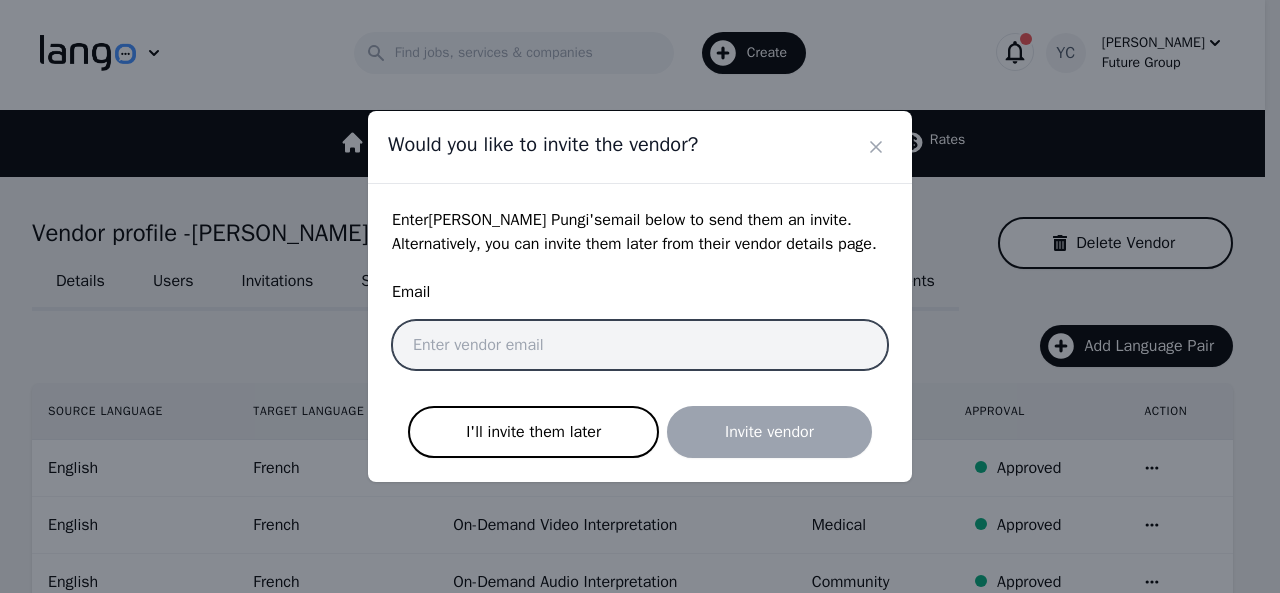 click at bounding box center [640, 345] 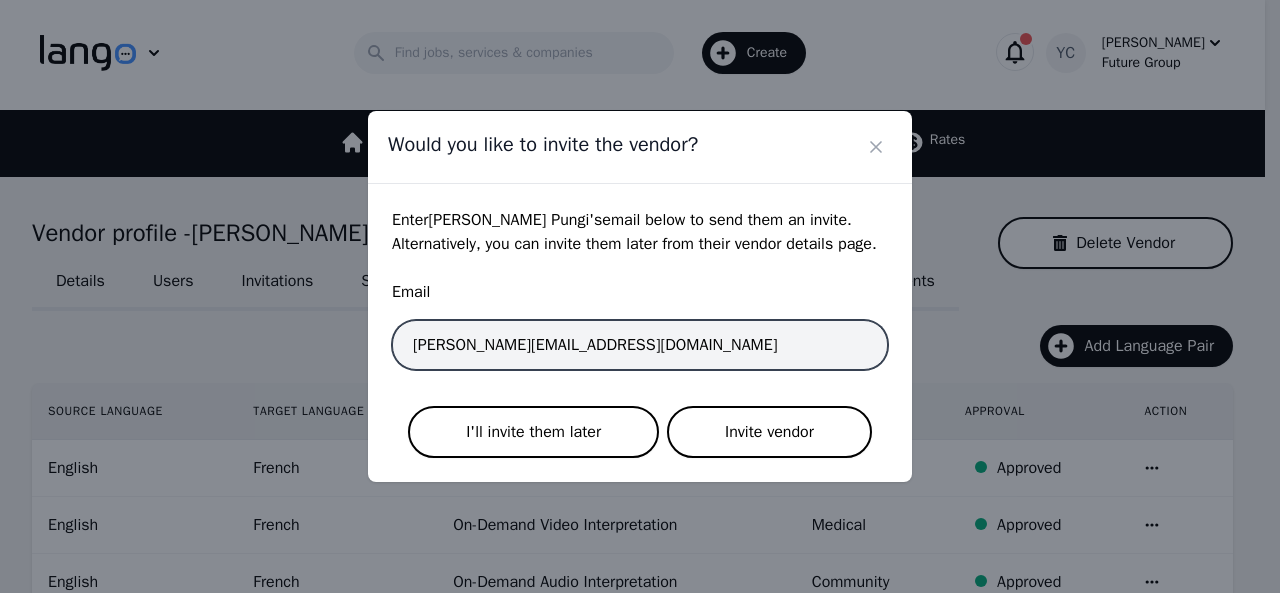 type on "noah.pungi@future-group.com" 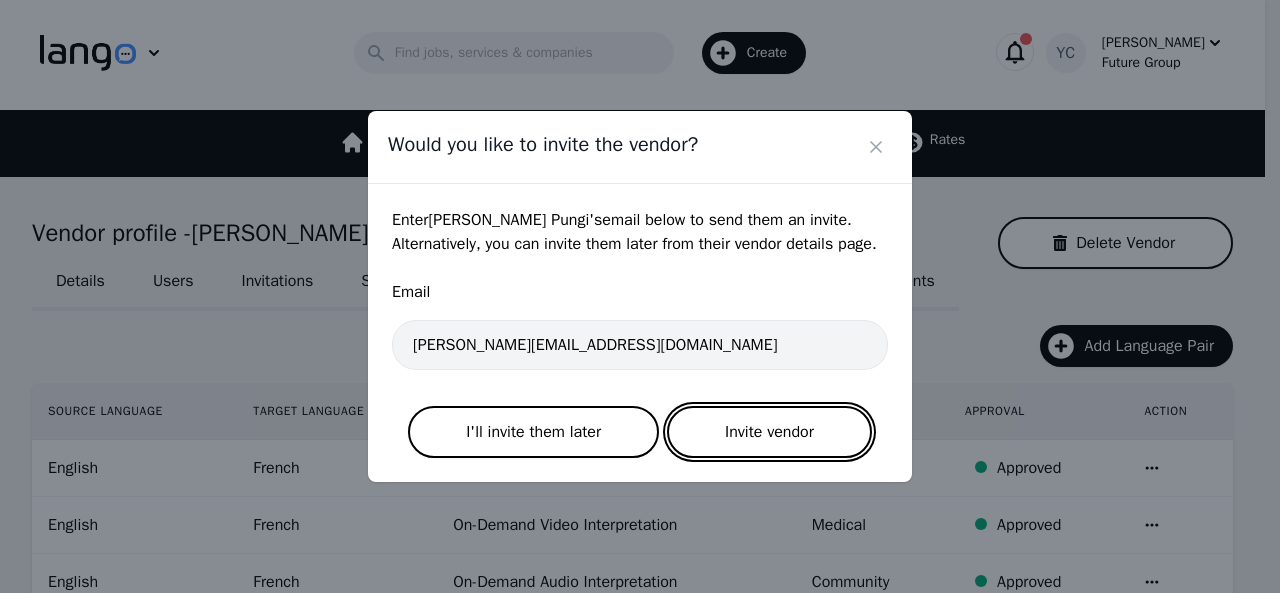 click on "Invite vendor" at bounding box center (769, 432) 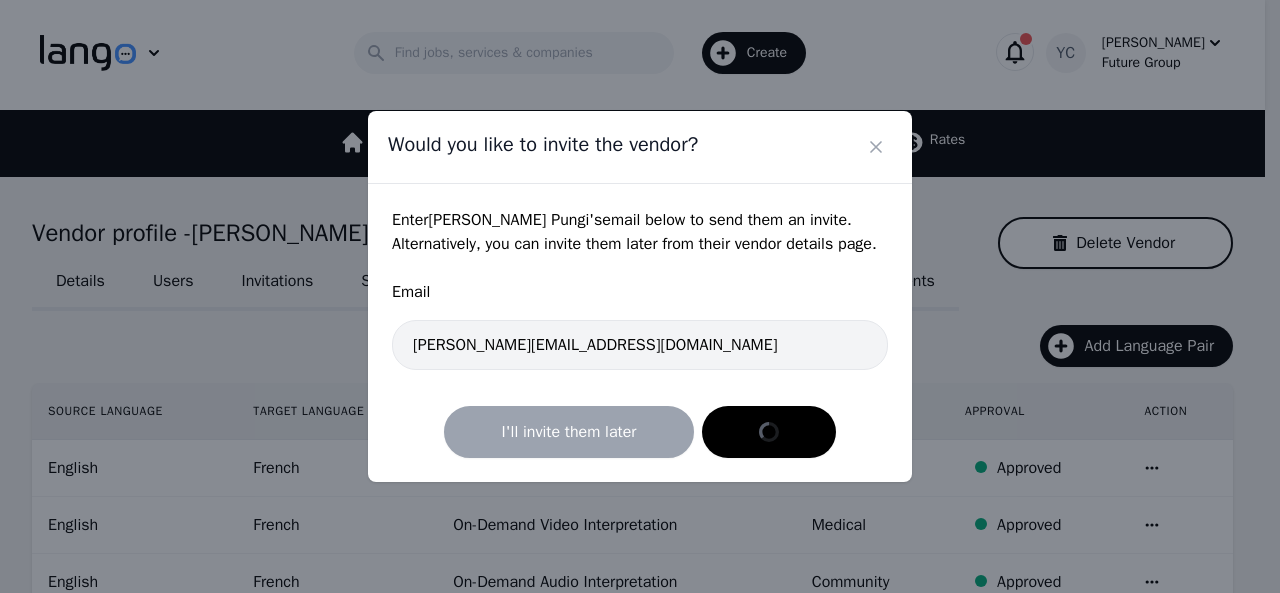 scroll, scrollTop: 0, scrollLeft: 0, axis: both 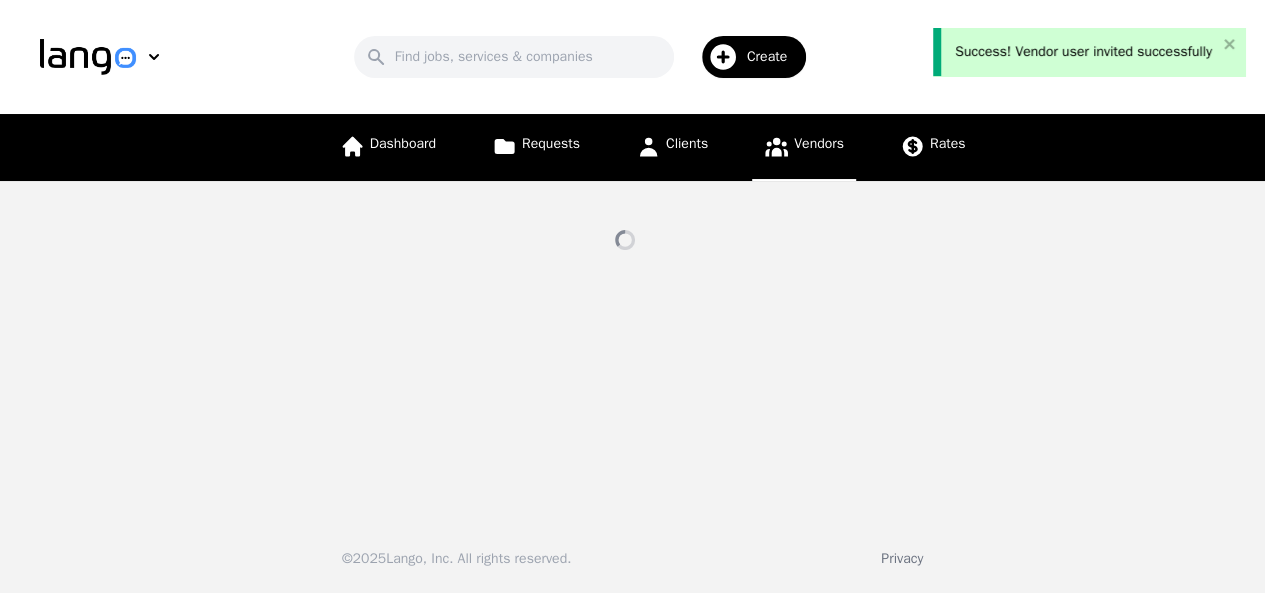 select on "active" 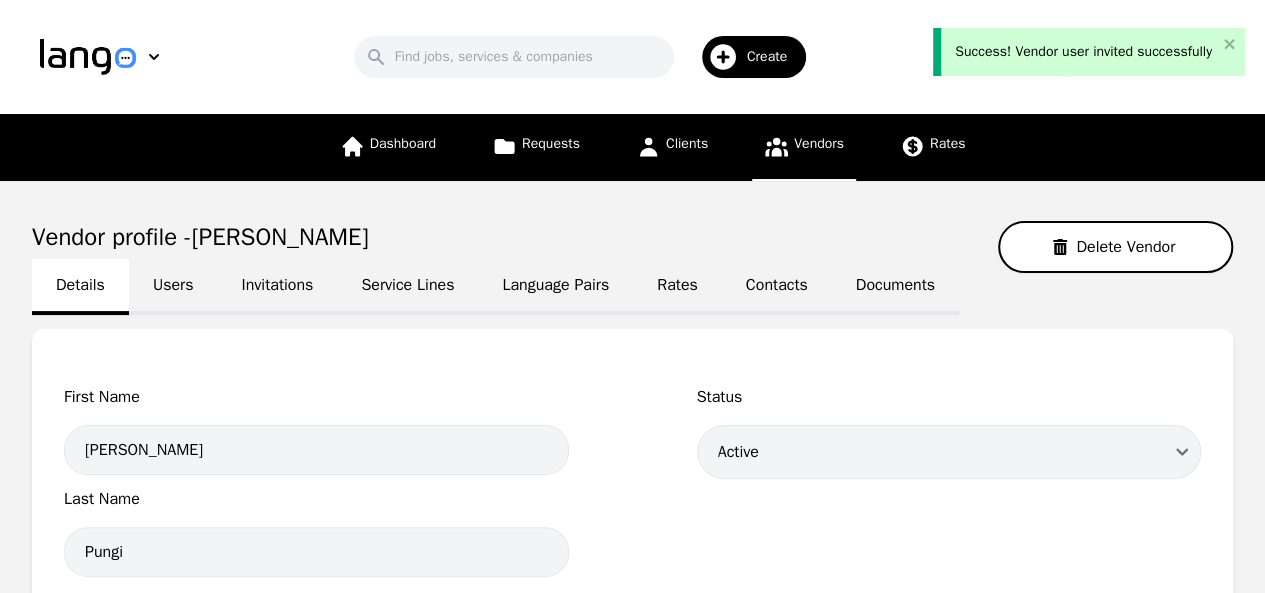 click on "Language Pairs" at bounding box center (555, 287) 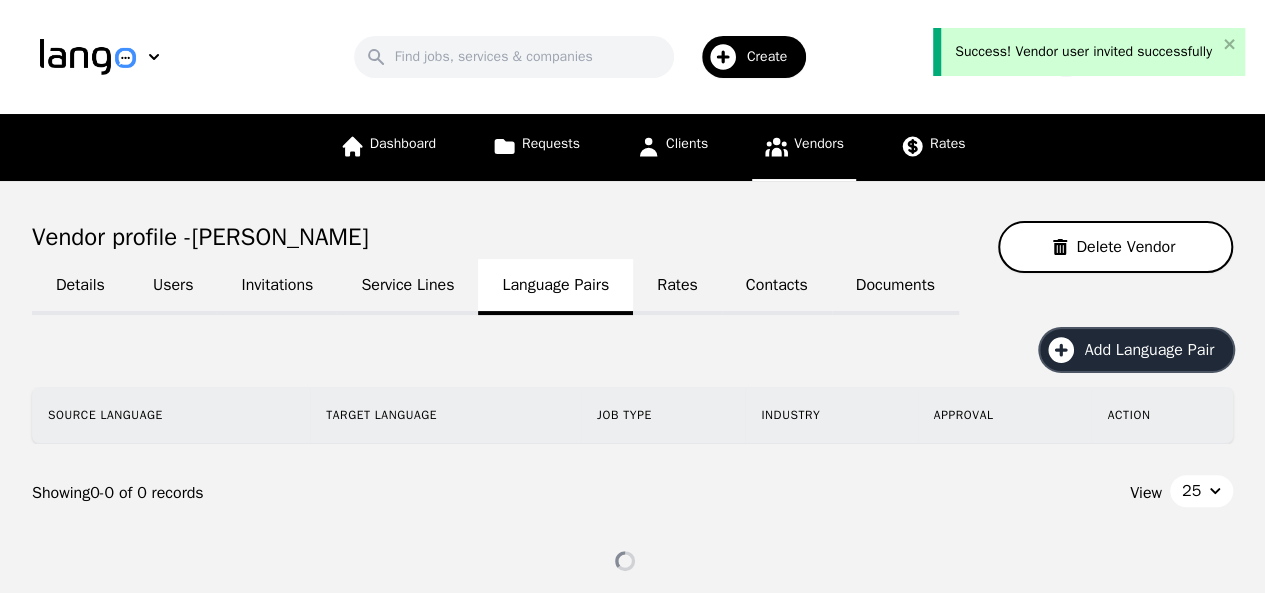 click on "Add Language Pair" at bounding box center [1136, 350] 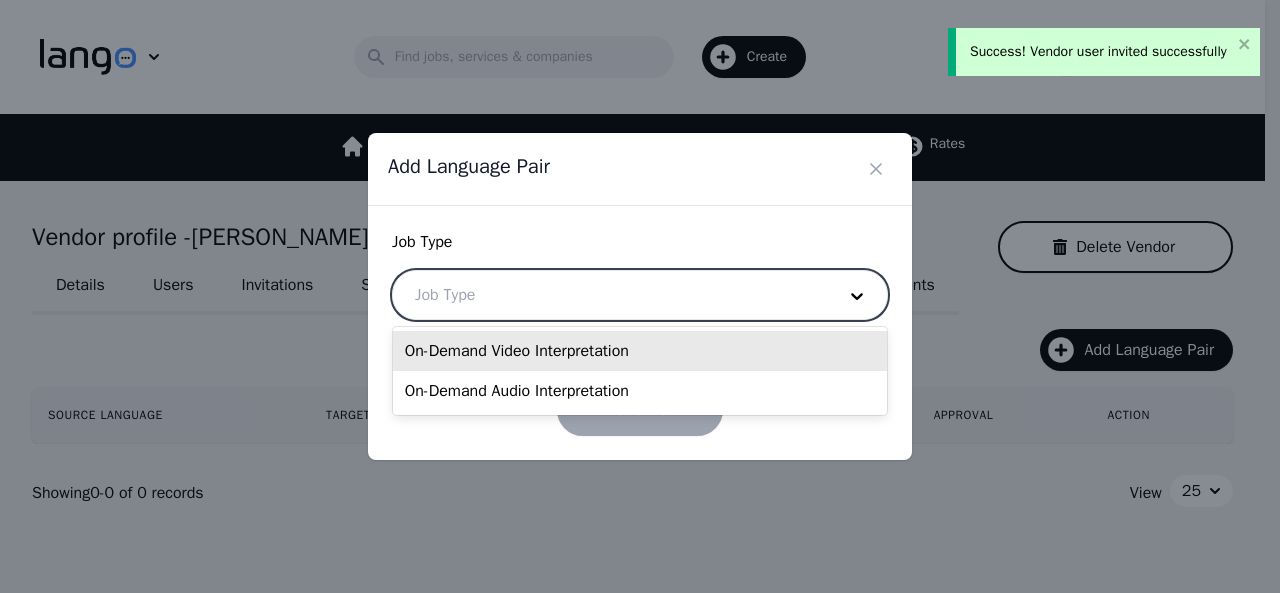 click at bounding box center (610, 295) 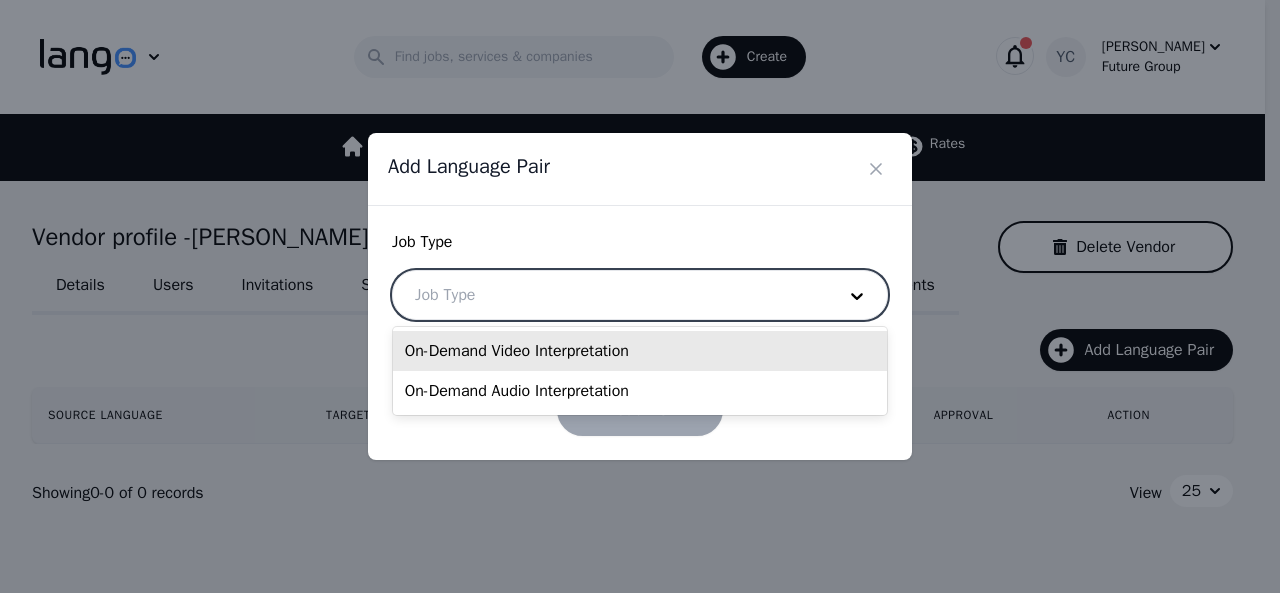 click on "On-Demand Video Interpretation" at bounding box center (640, 351) 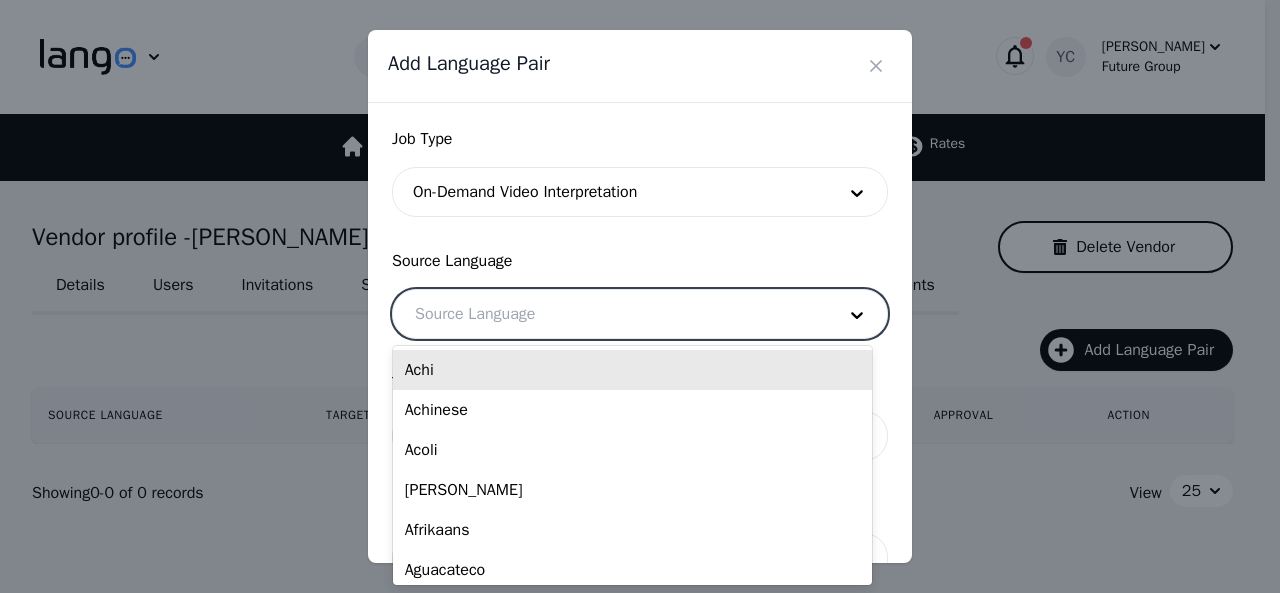 click at bounding box center (610, 314) 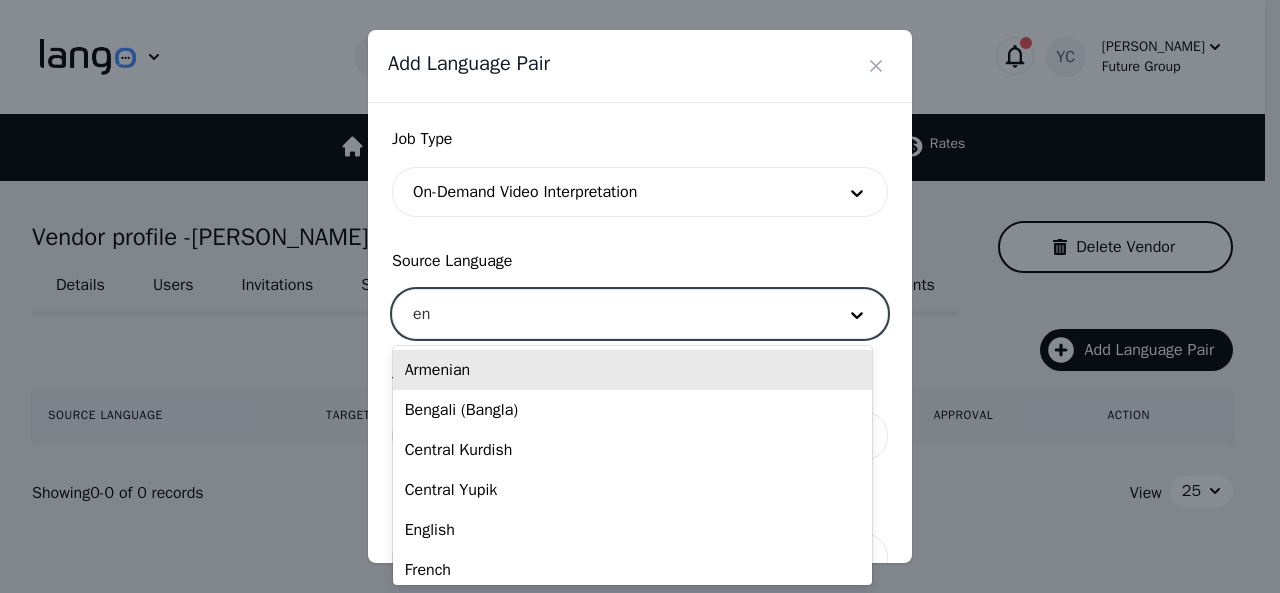 type on "eng" 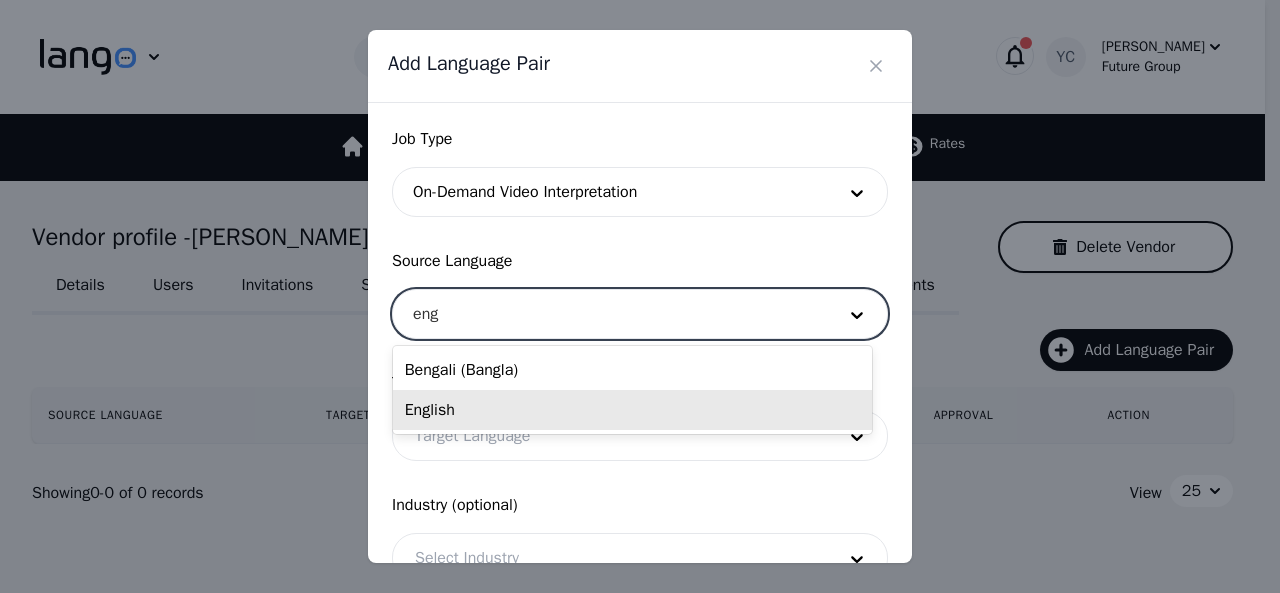 click on "English" at bounding box center [632, 410] 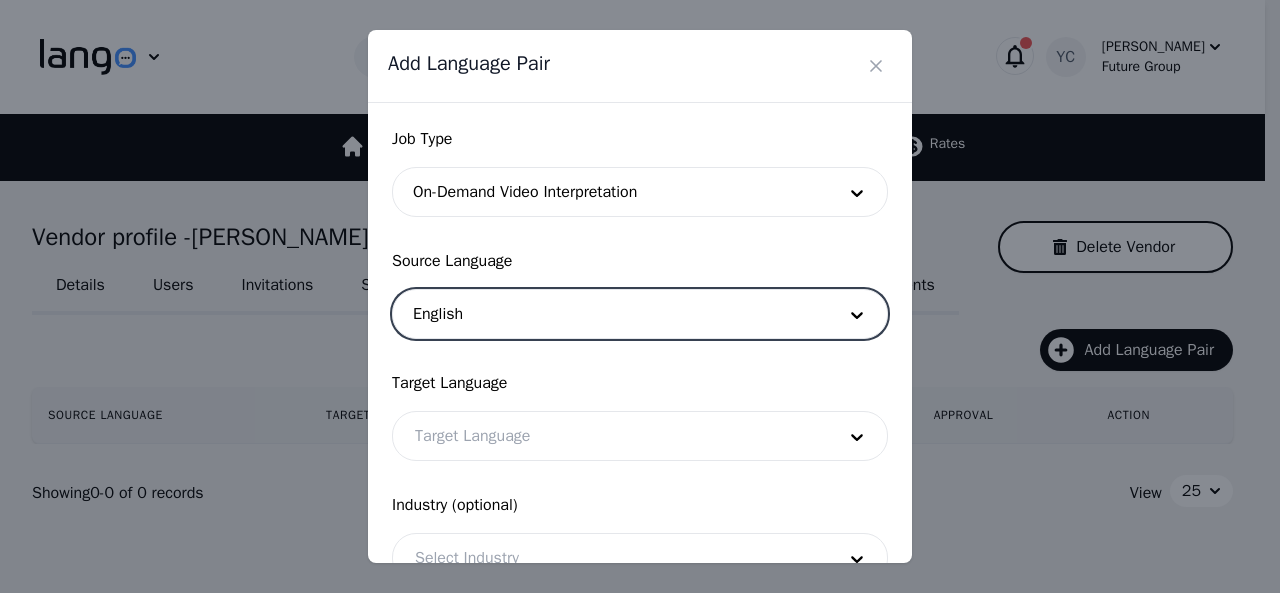 click at bounding box center (610, 436) 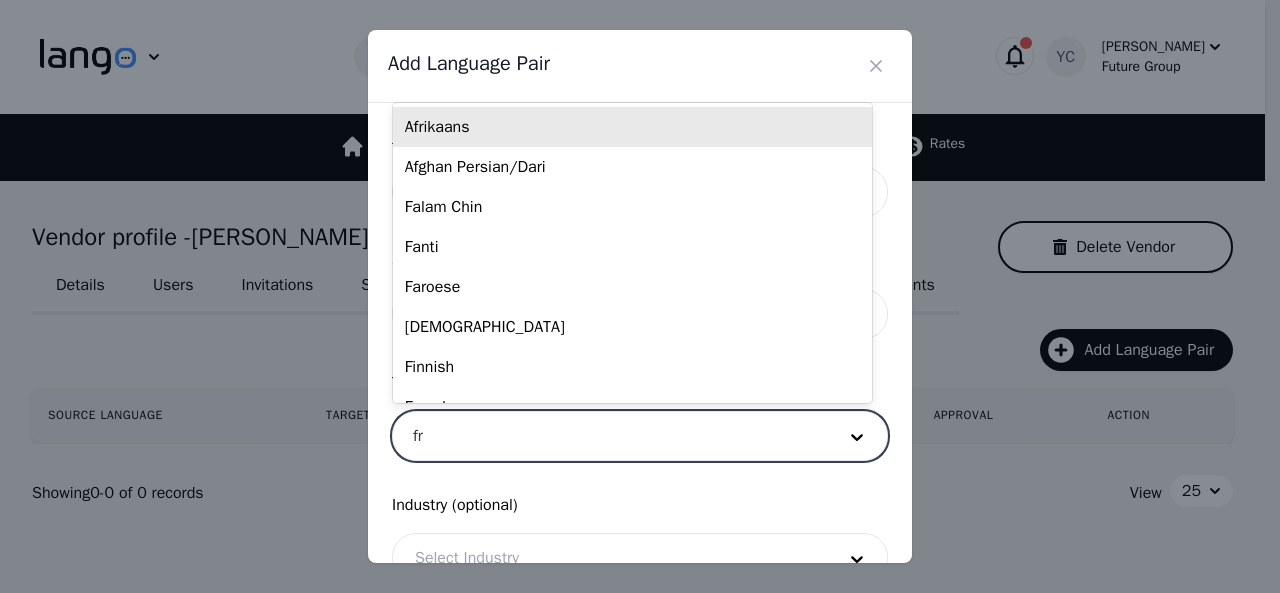 type on "fre" 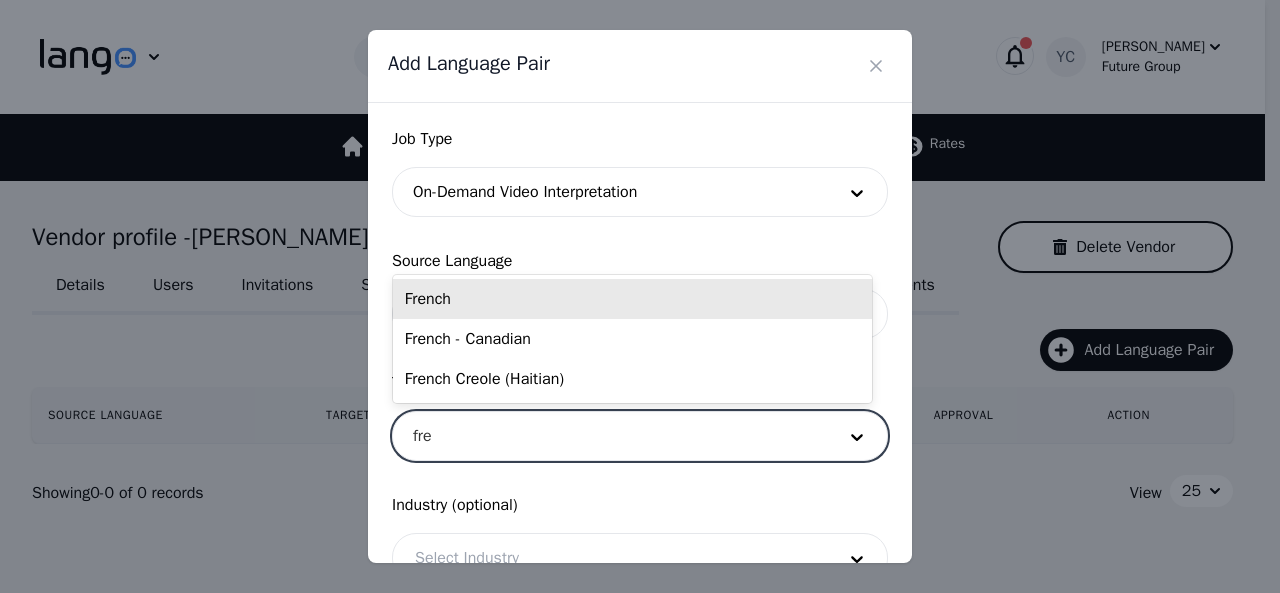 click on "French" at bounding box center (632, 299) 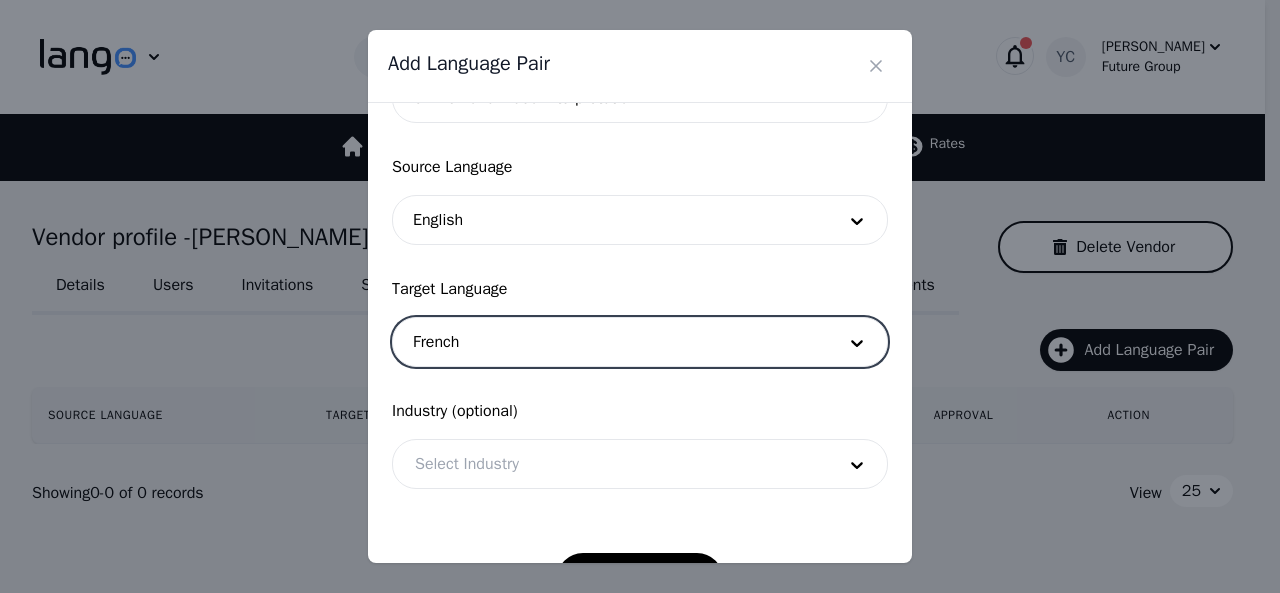 scroll, scrollTop: 158, scrollLeft: 0, axis: vertical 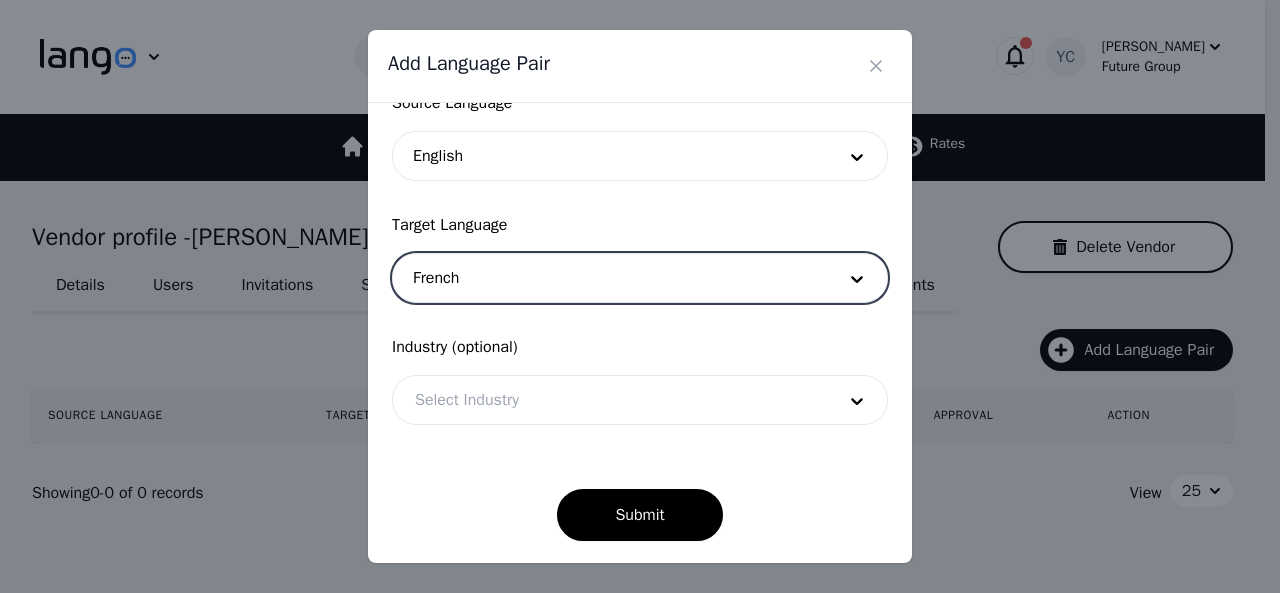 click at bounding box center [610, 400] 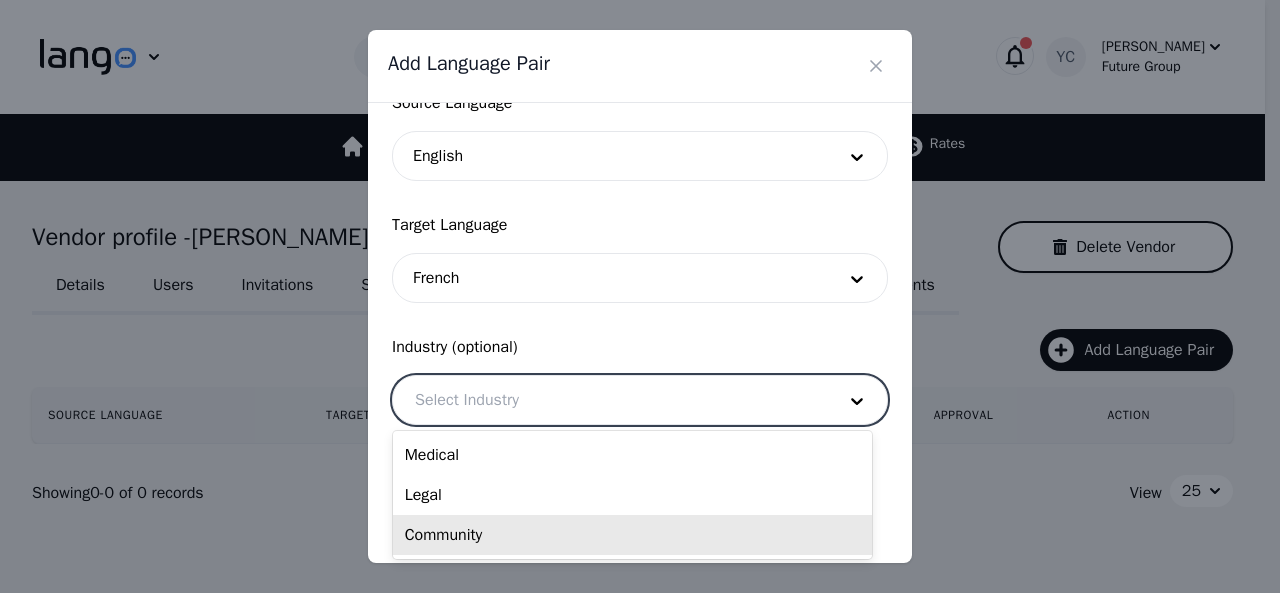 drag, startPoint x: 534, startPoint y: 538, endPoint x: 552, endPoint y: 529, distance: 20.12461 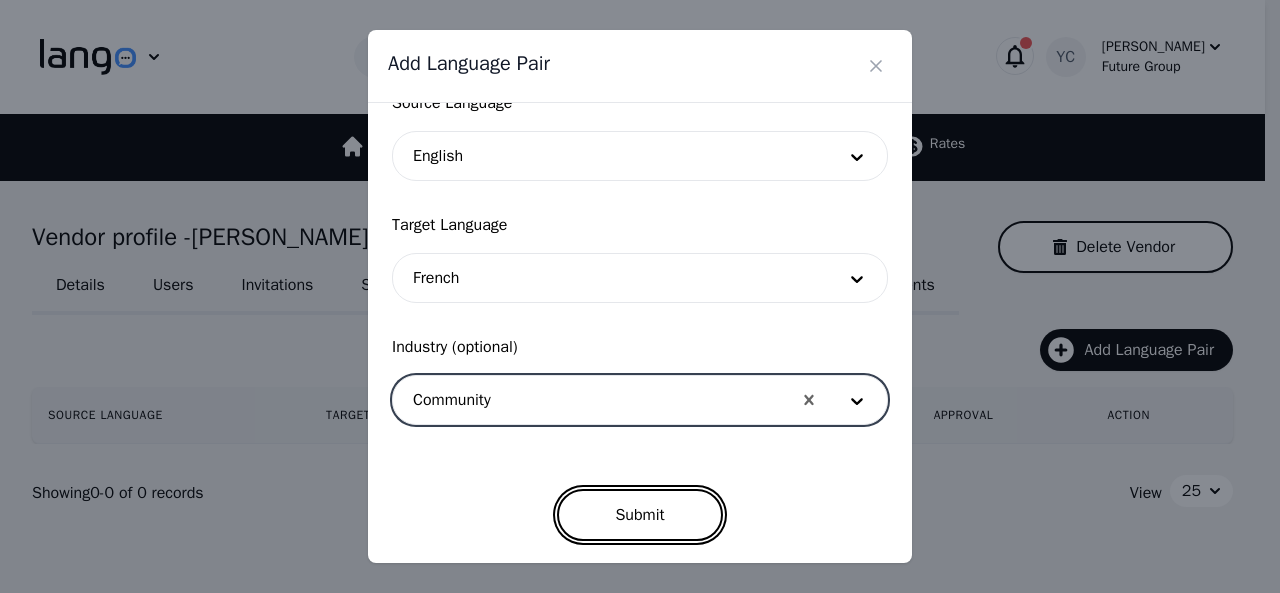 click on "Submit" at bounding box center (639, 515) 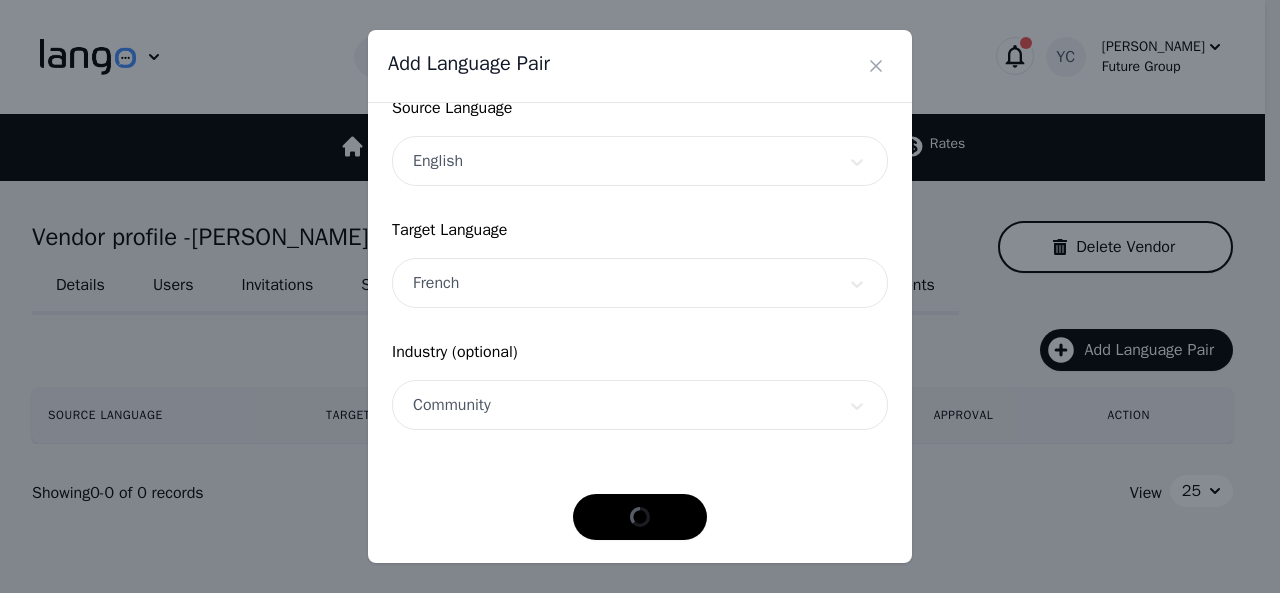 scroll, scrollTop: 152, scrollLeft: 0, axis: vertical 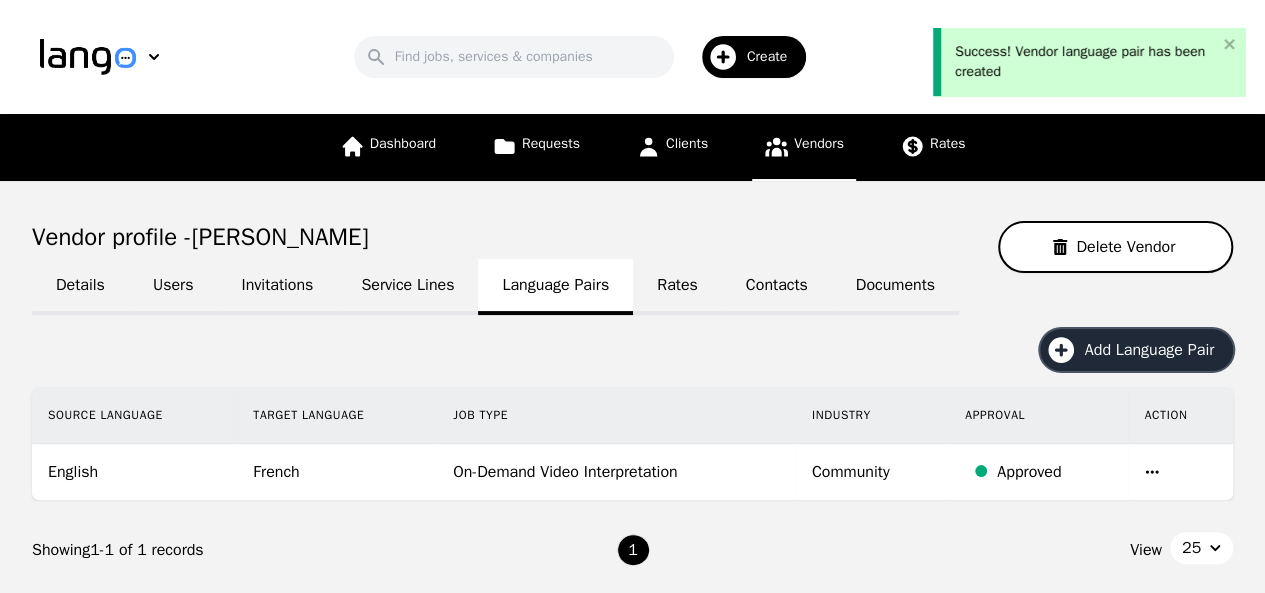 click on "Add Language Pair" at bounding box center [1156, 350] 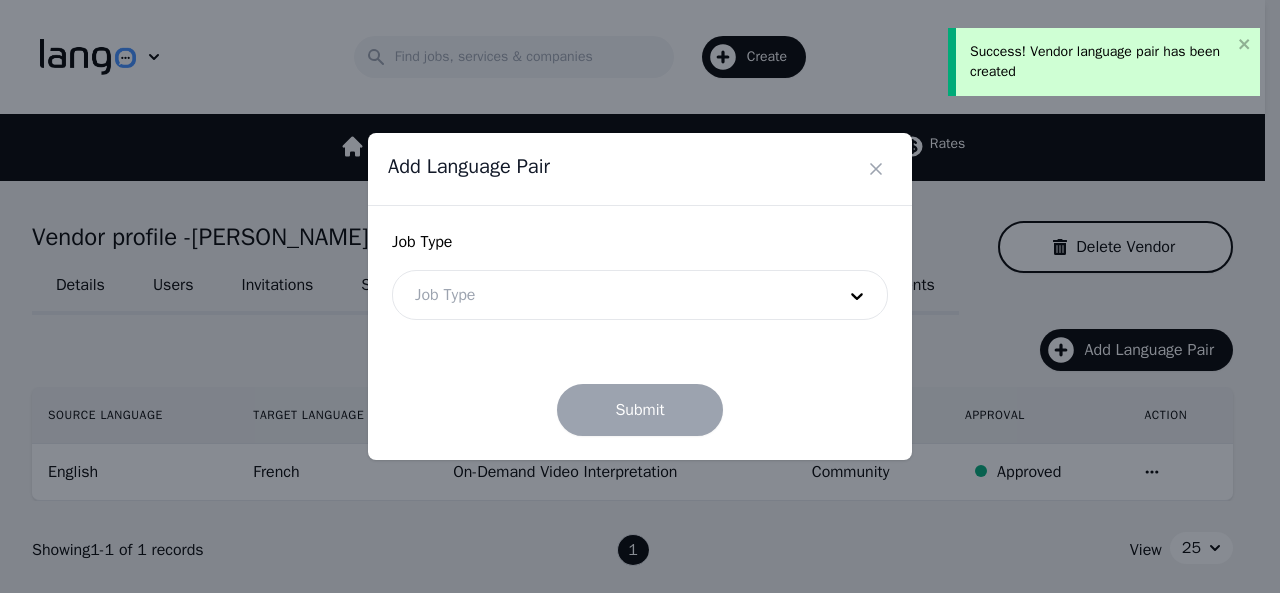 click at bounding box center [610, 295] 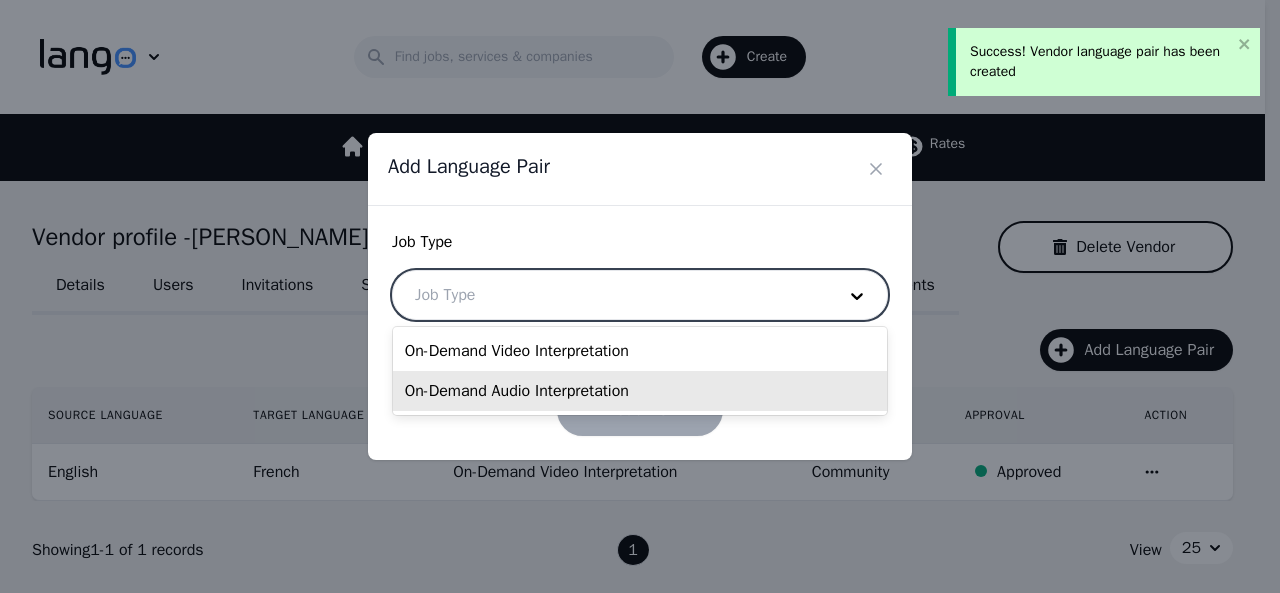click on "On-Demand Audio Interpretation" at bounding box center (640, 391) 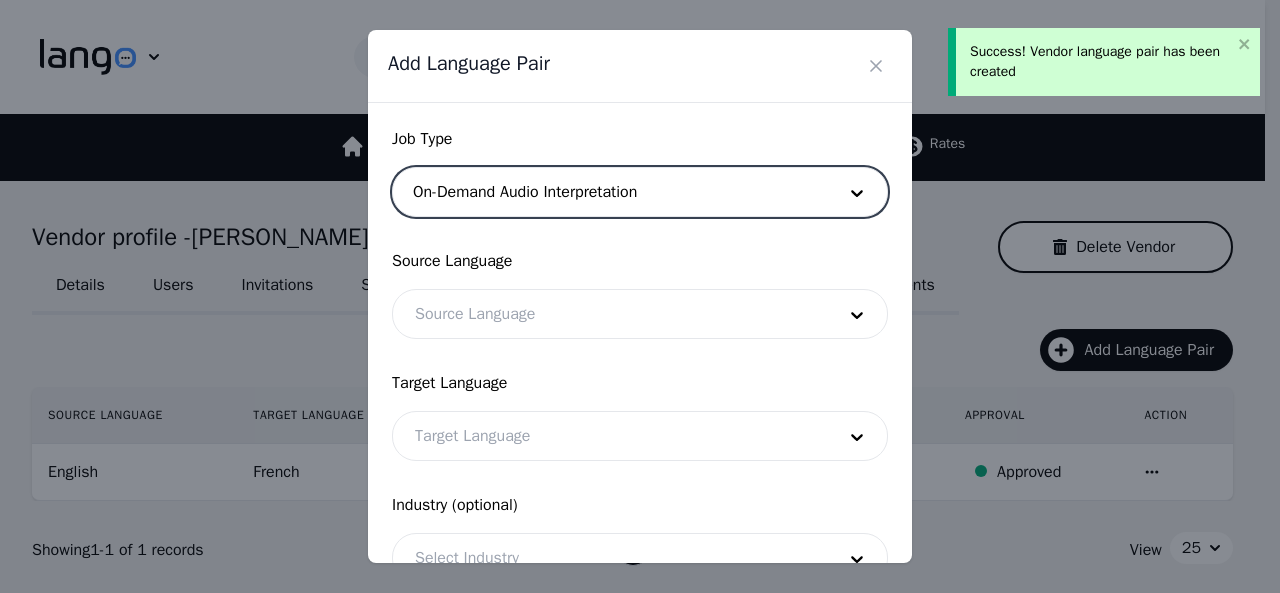 click at bounding box center [610, 314] 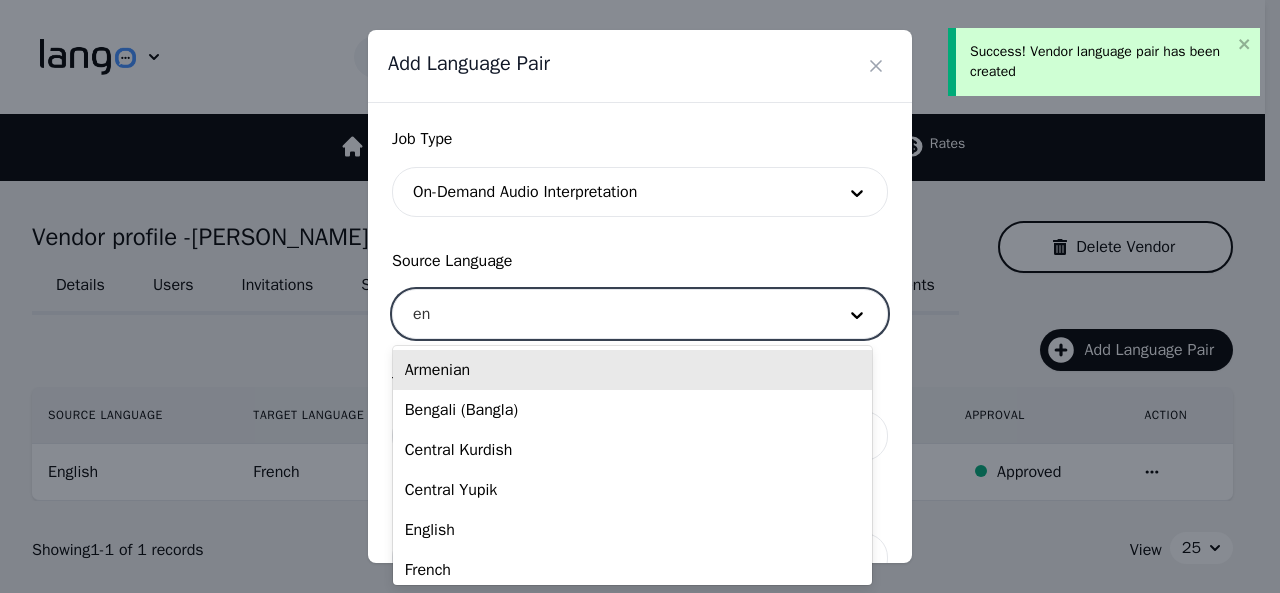 type on "eng" 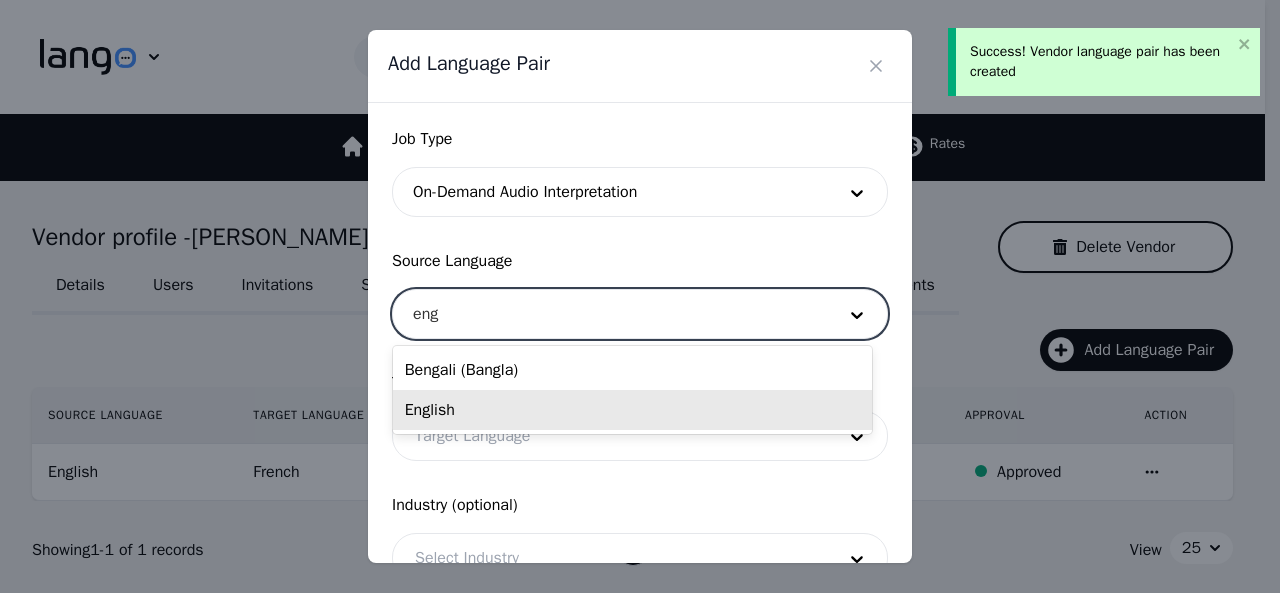 click on "English" at bounding box center (632, 410) 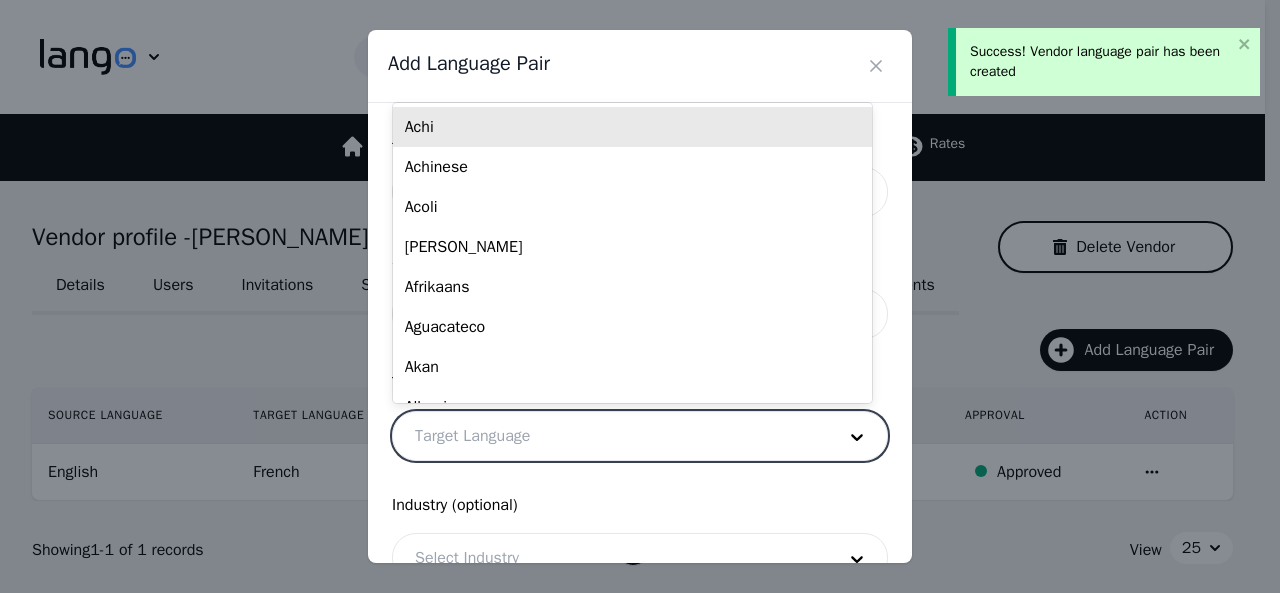 click at bounding box center [610, 436] 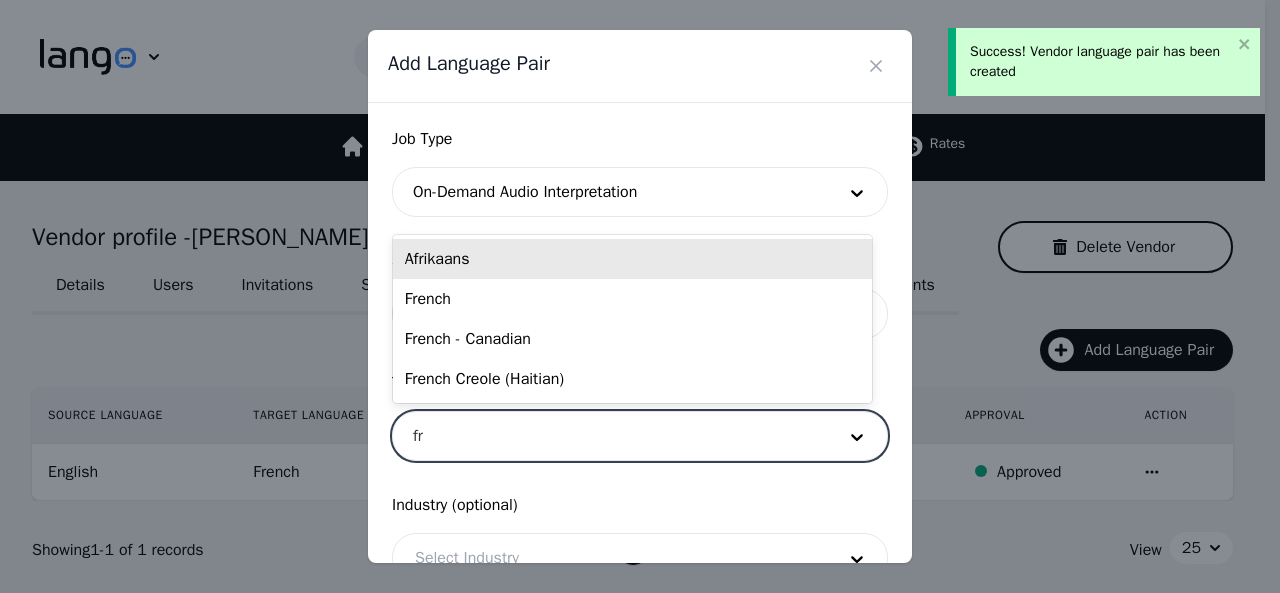 type on "fre" 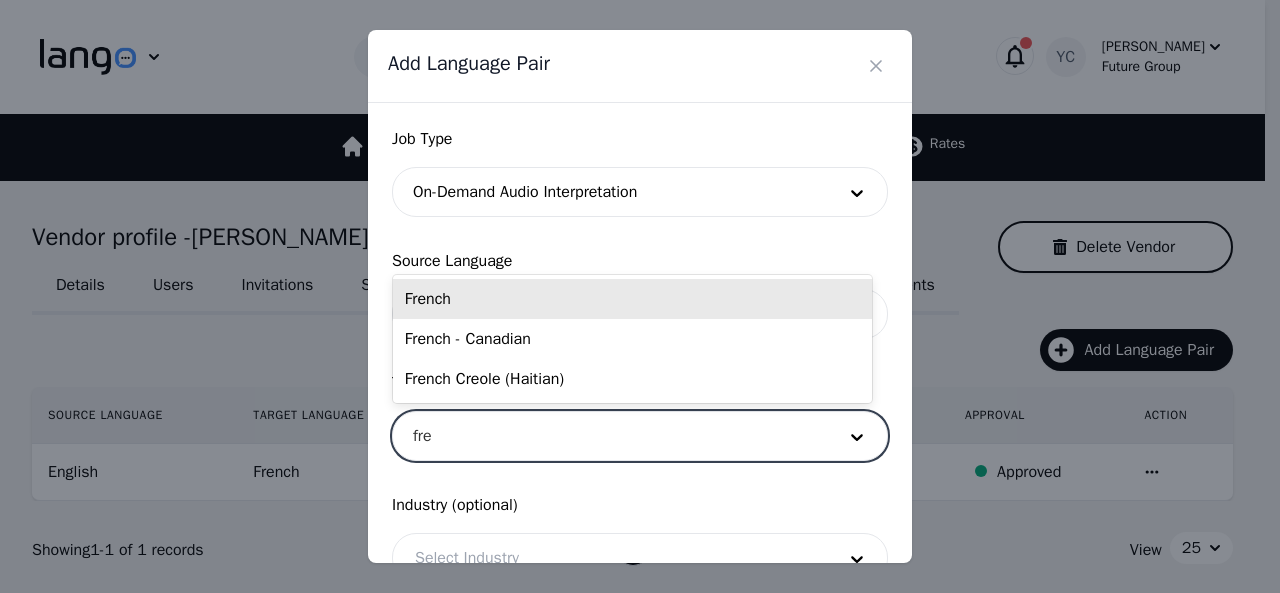 click on "French" at bounding box center [632, 299] 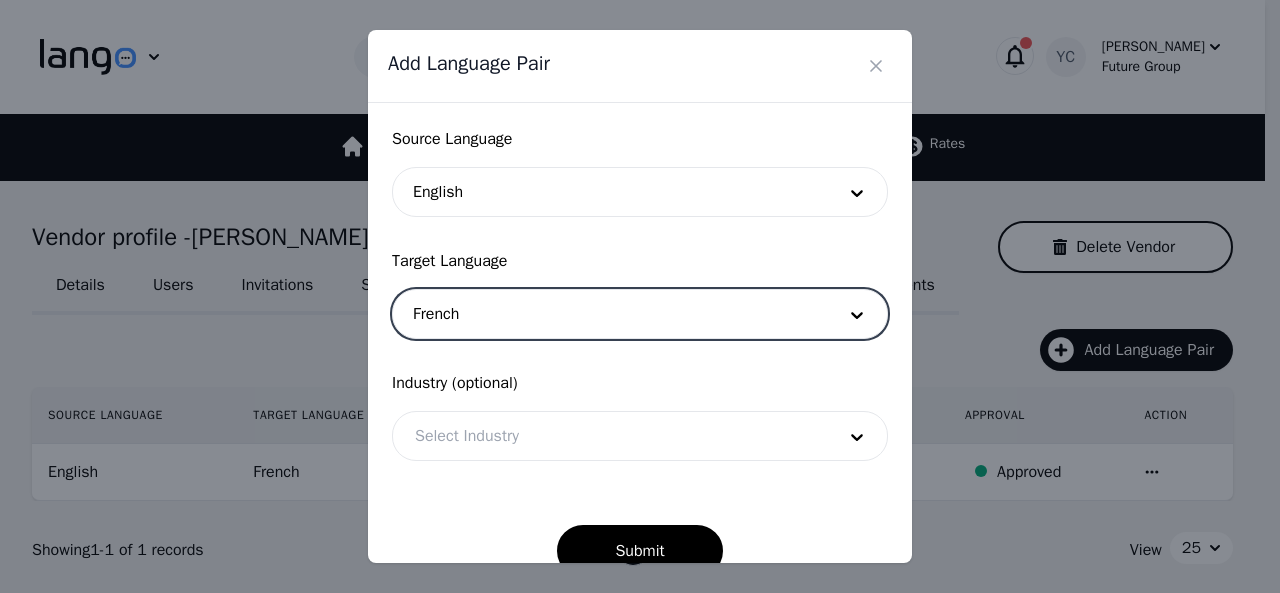 scroll, scrollTop: 158, scrollLeft: 0, axis: vertical 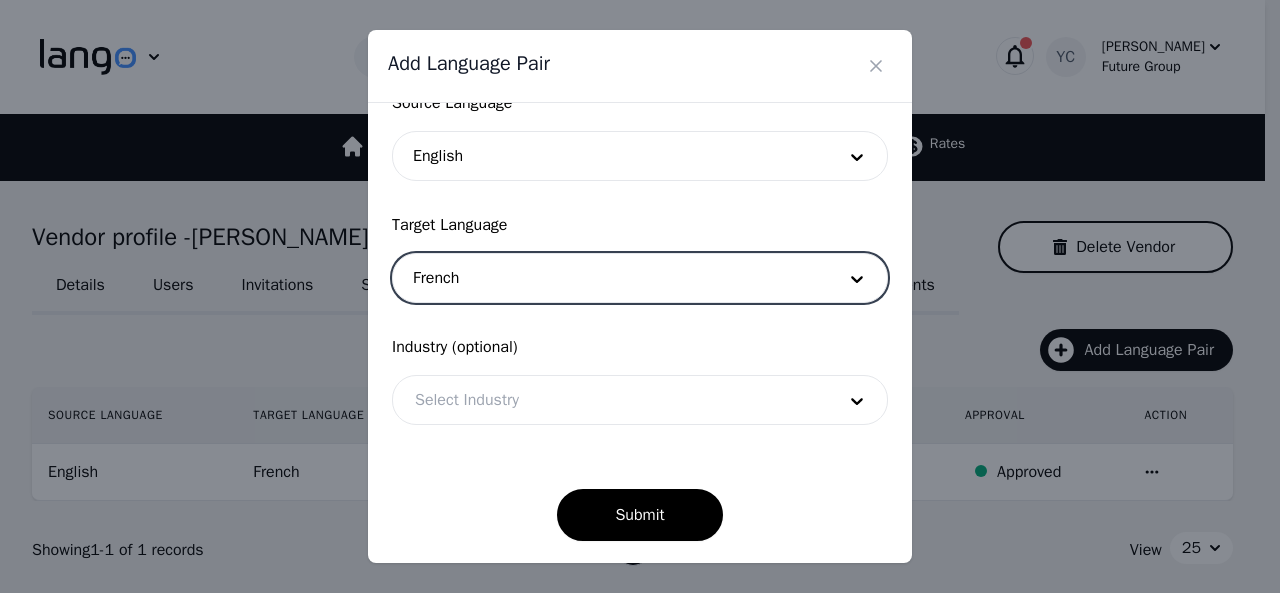 click at bounding box center [610, 400] 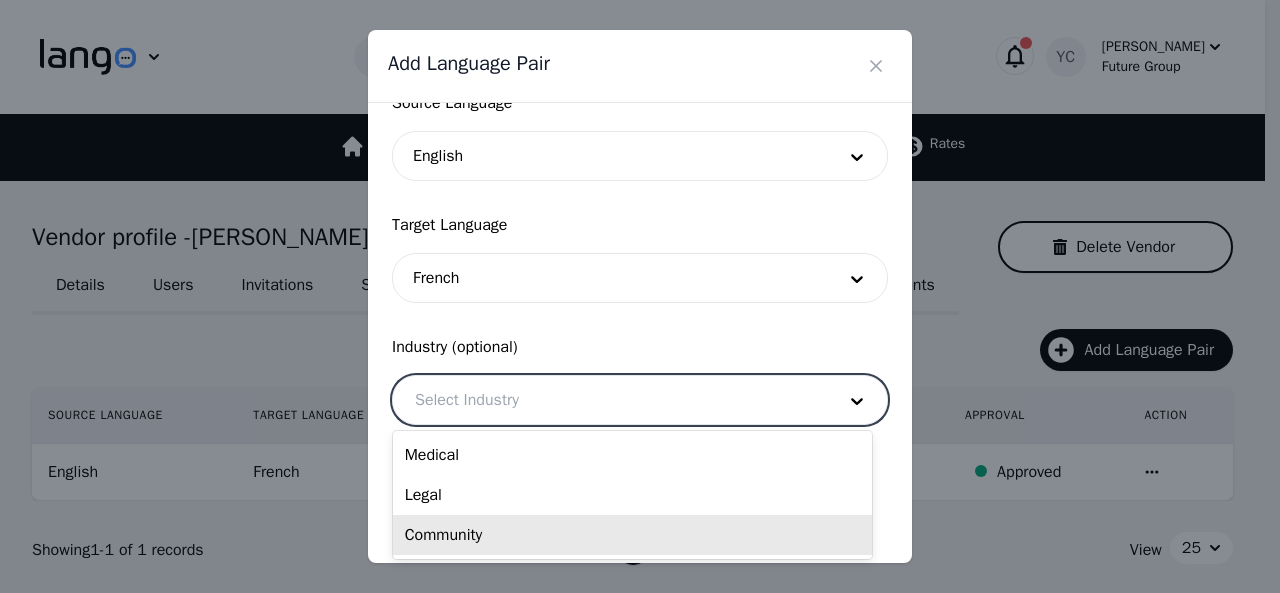 click on "Community" at bounding box center (632, 535) 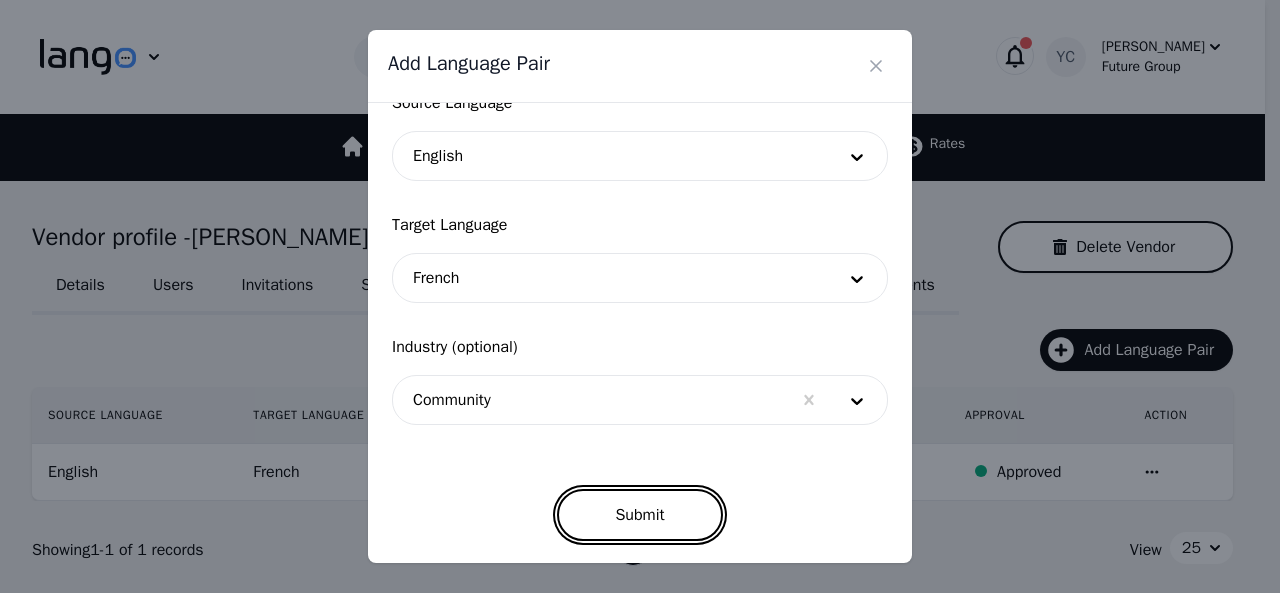 click on "Submit" at bounding box center (639, 515) 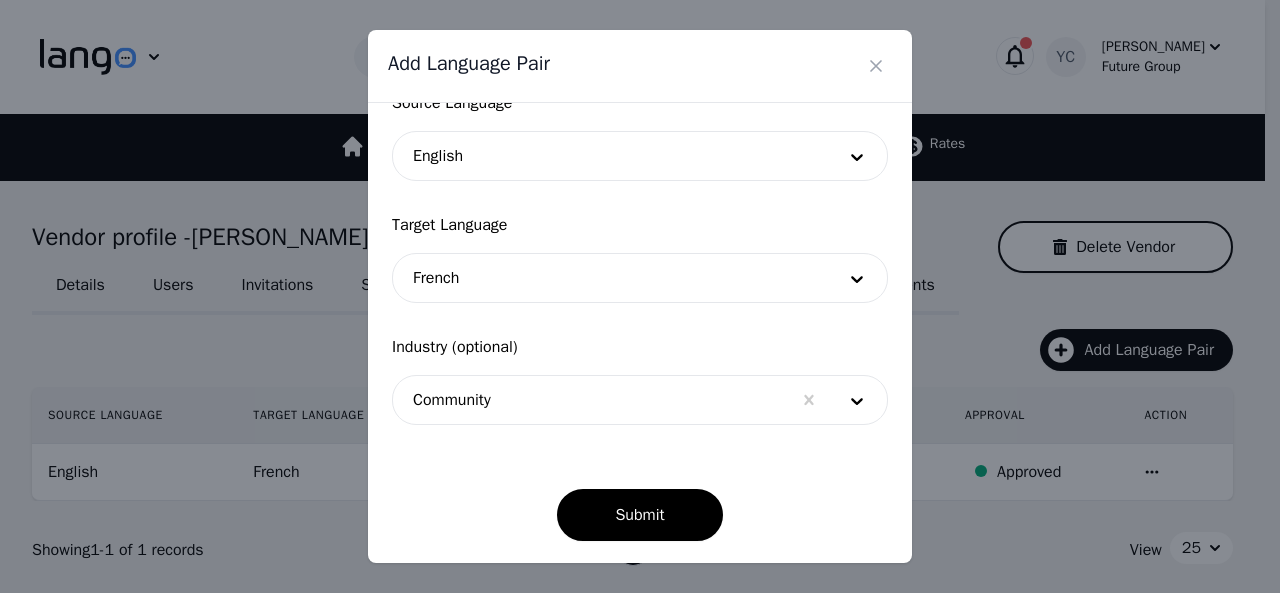 scroll, scrollTop: 152, scrollLeft: 0, axis: vertical 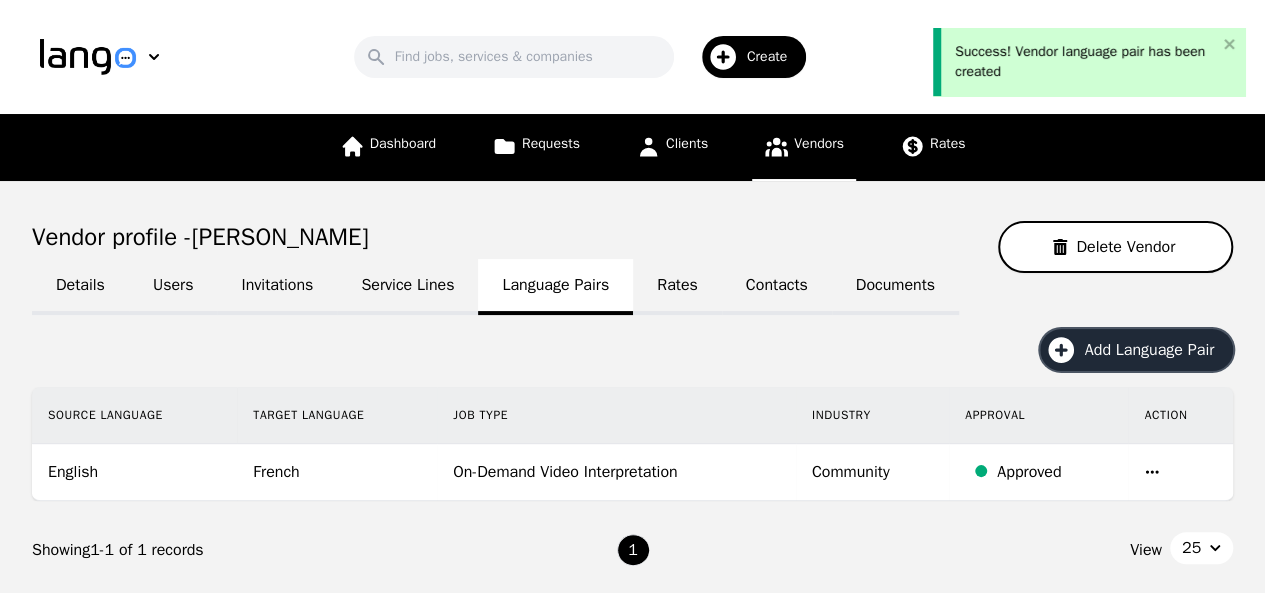 click on "Add Language Pair" at bounding box center (1156, 350) 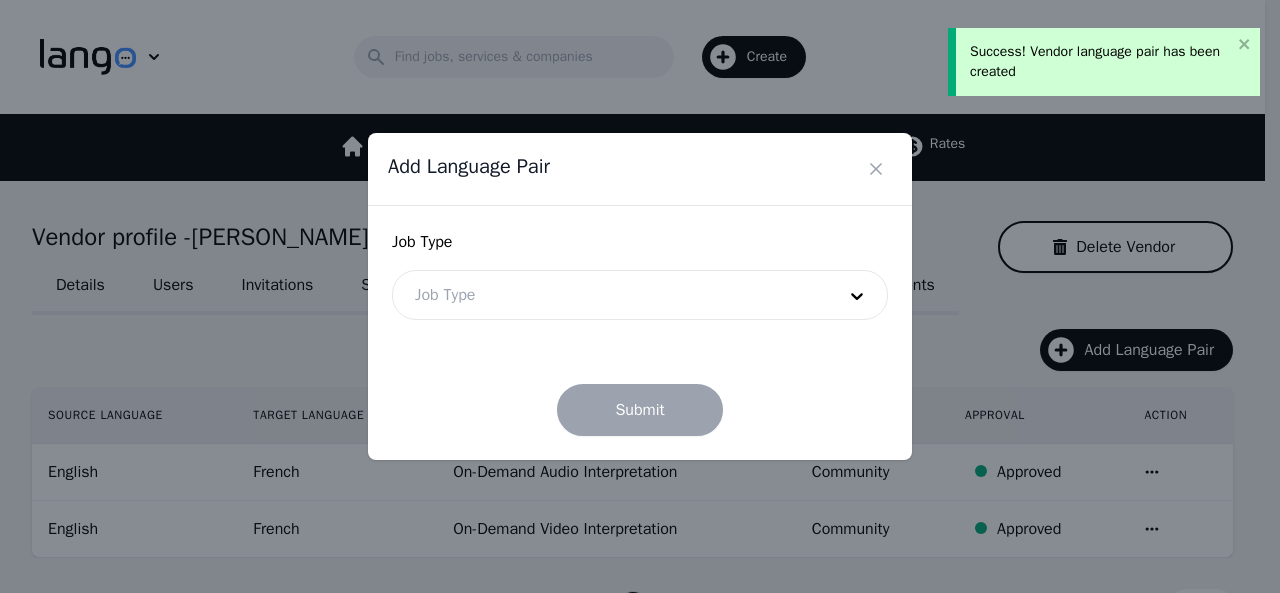 click at bounding box center (610, 295) 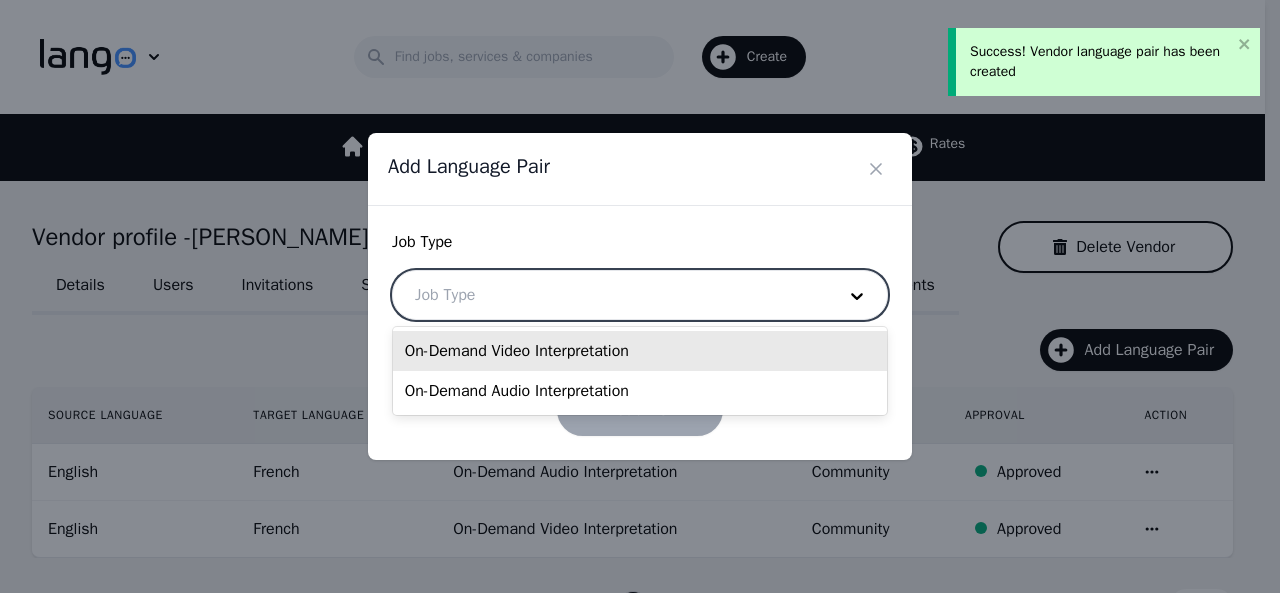 click on "On-Demand Video Interpretation" at bounding box center [640, 351] 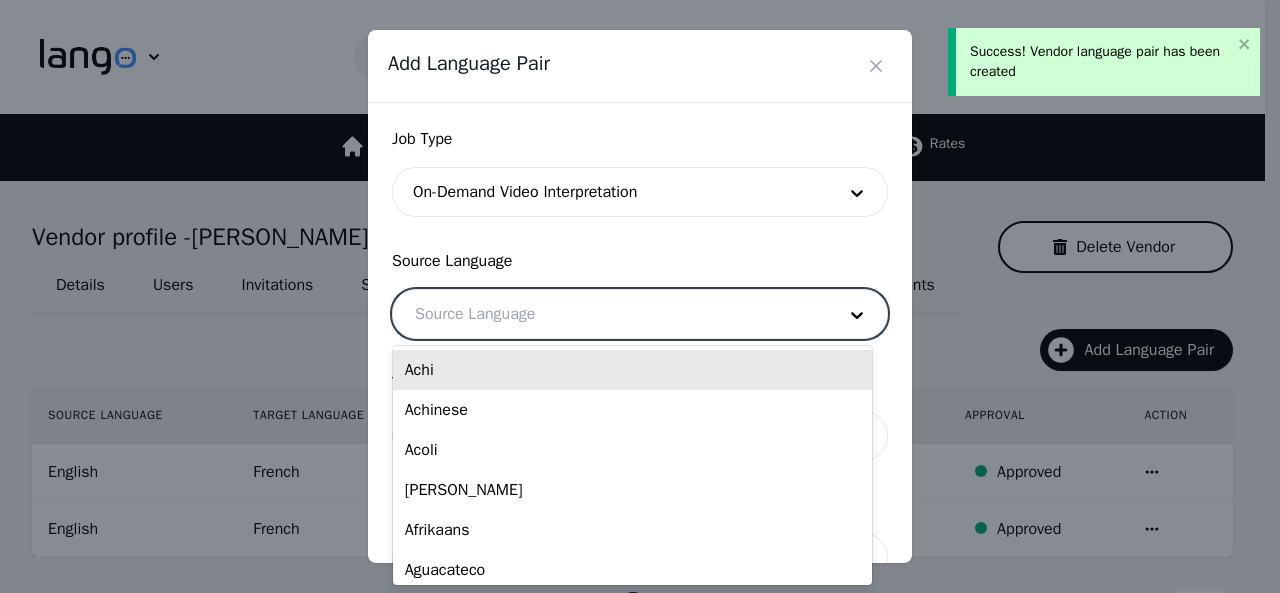 click at bounding box center (610, 314) 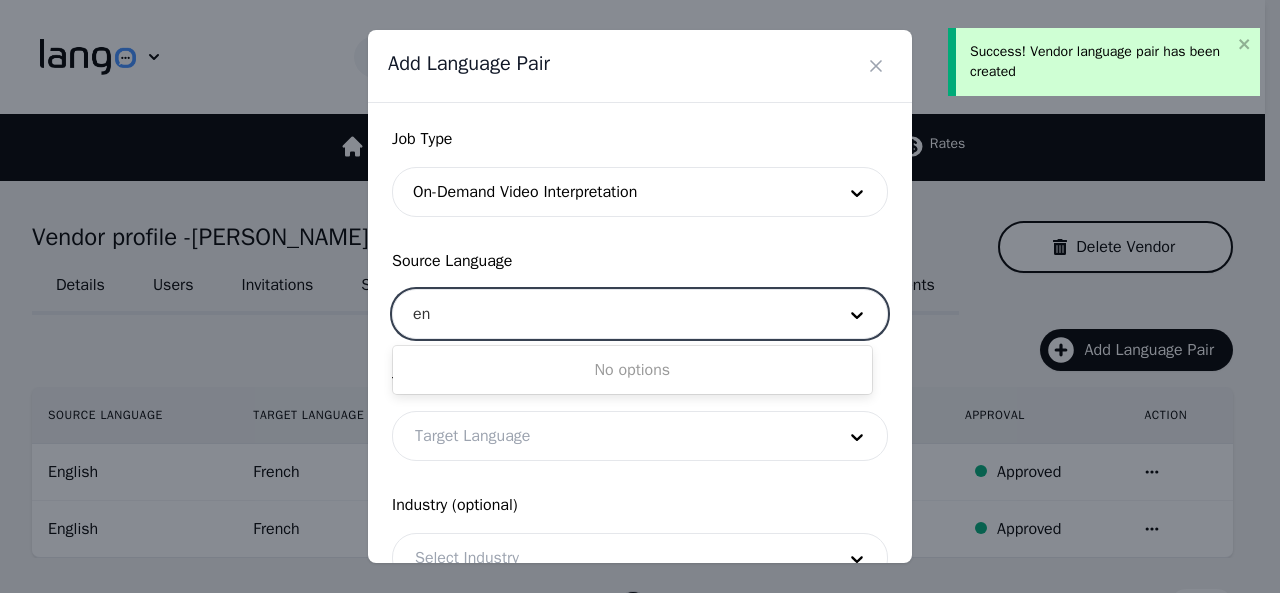 type on "eng" 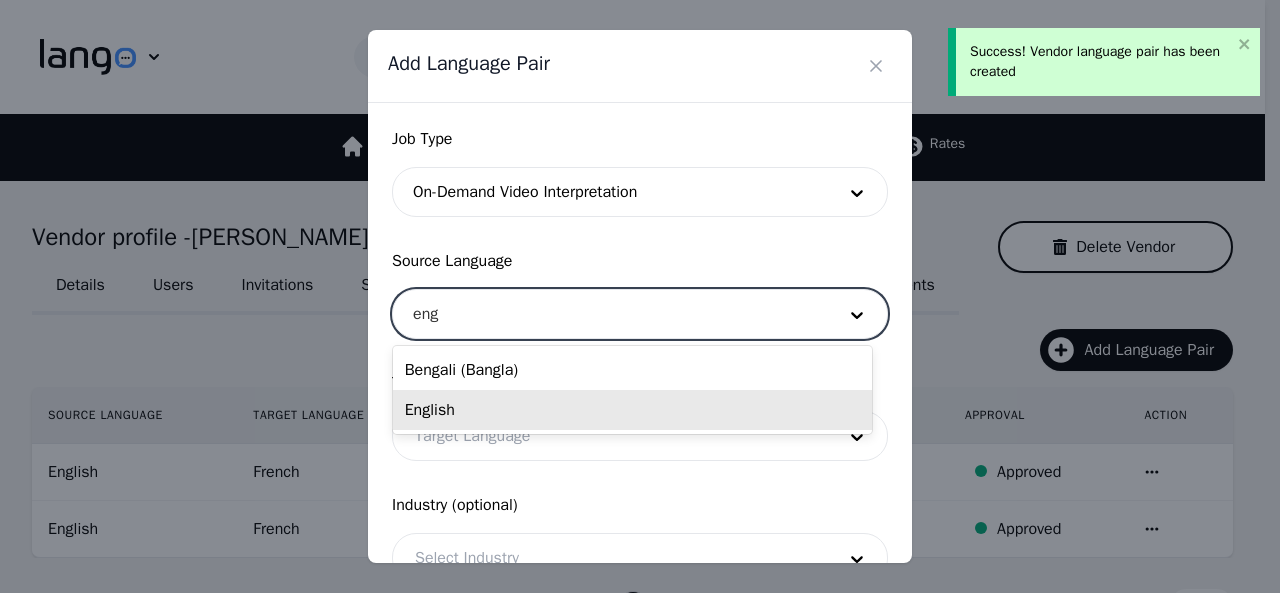 click on "English" at bounding box center (632, 410) 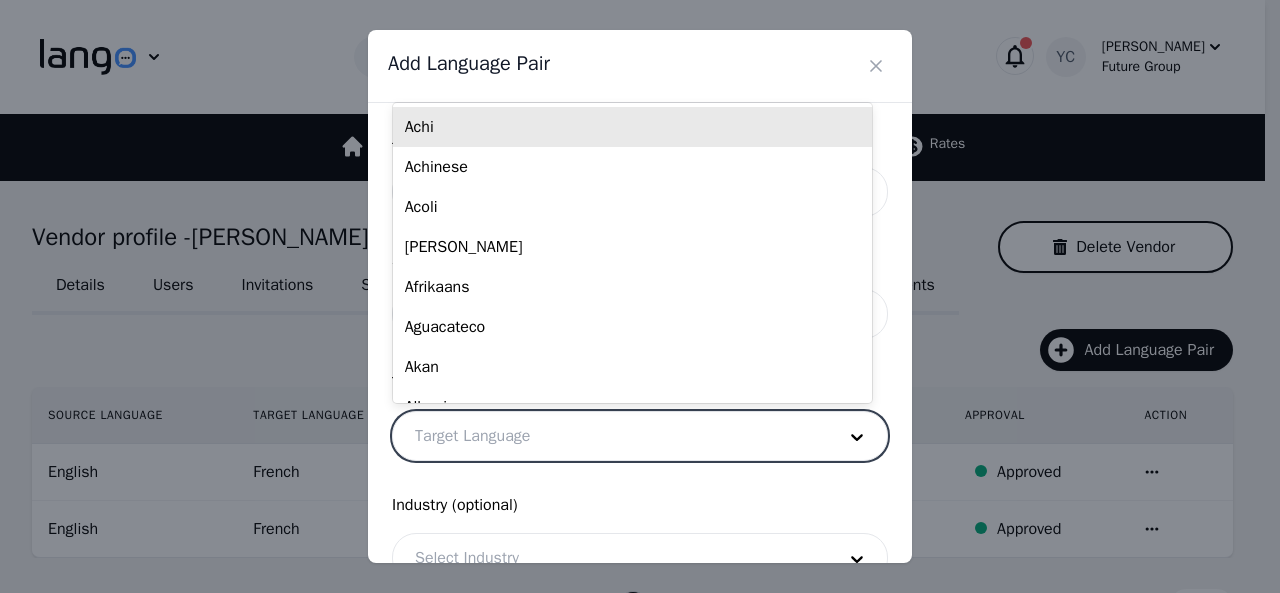 click at bounding box center [610, 436] 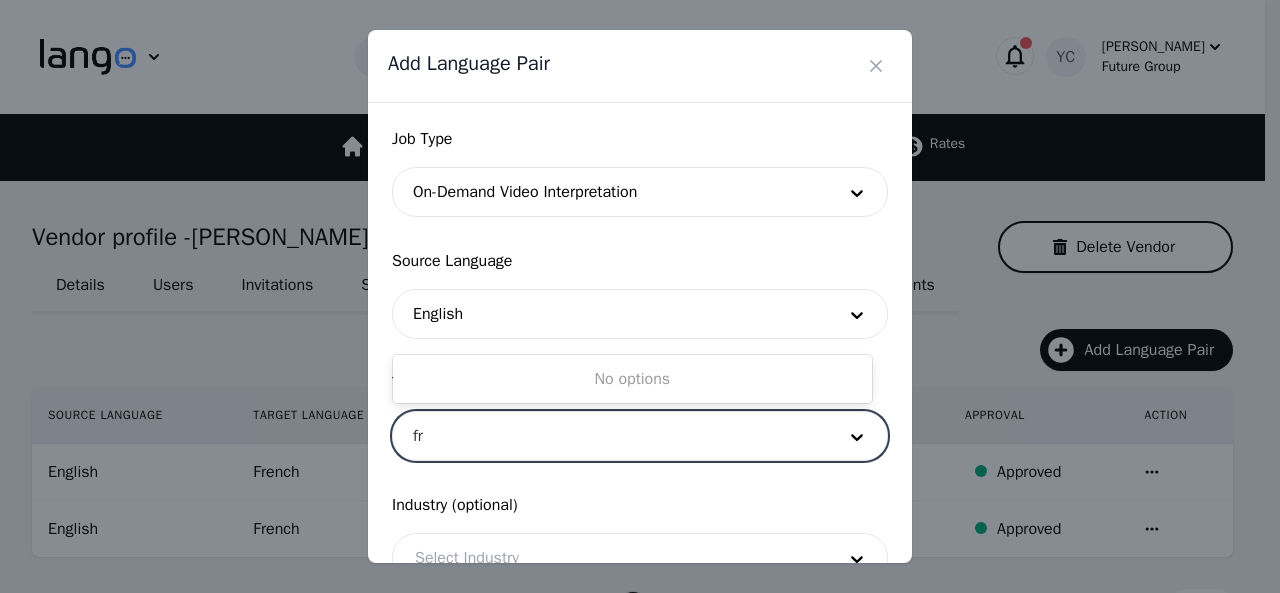 type on "fre" 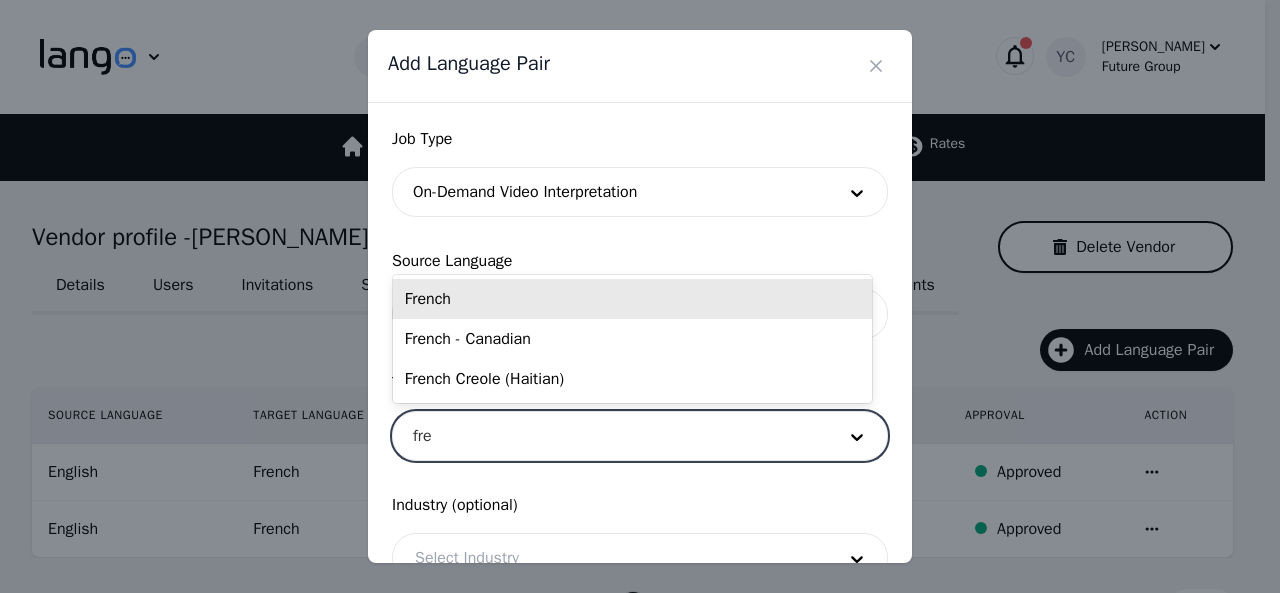 click on "French" at bounding box center (632, 299) 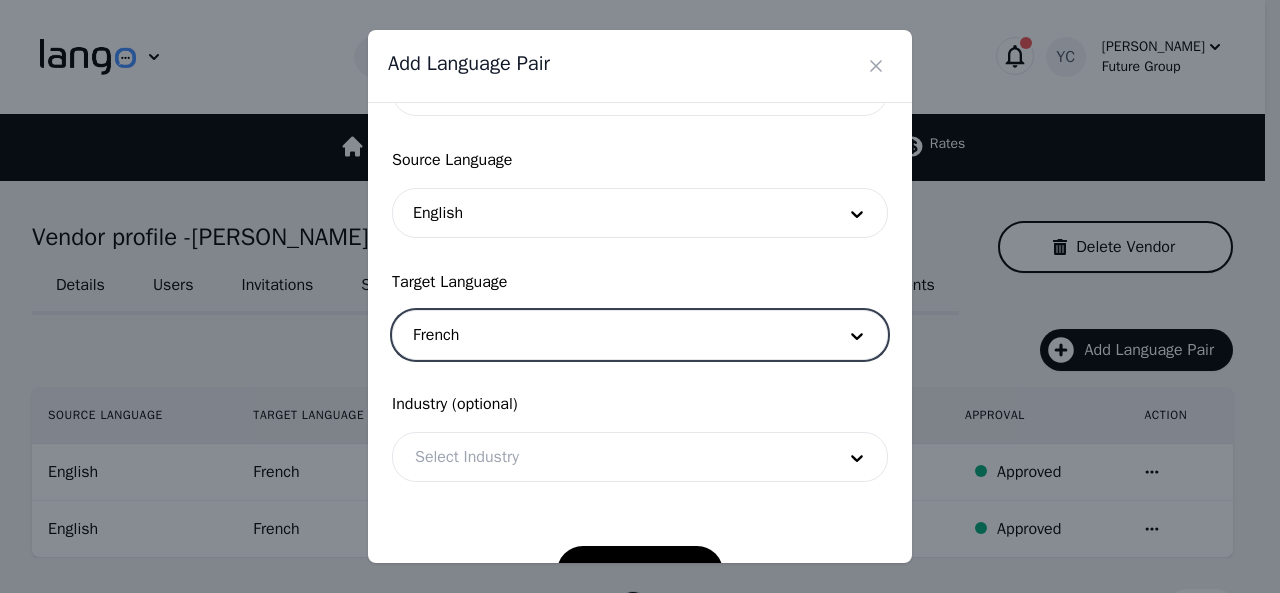 scroll, scrollTop: 158, scrollLeft: 0, axis: vertical 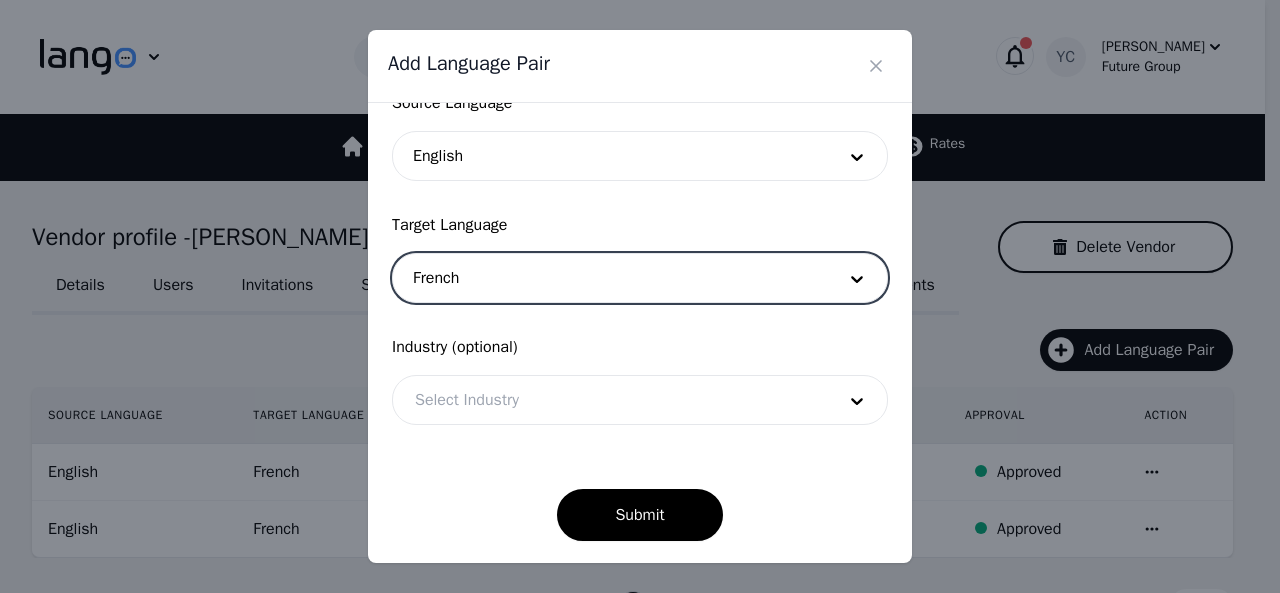click at bounding box center [610, 400] 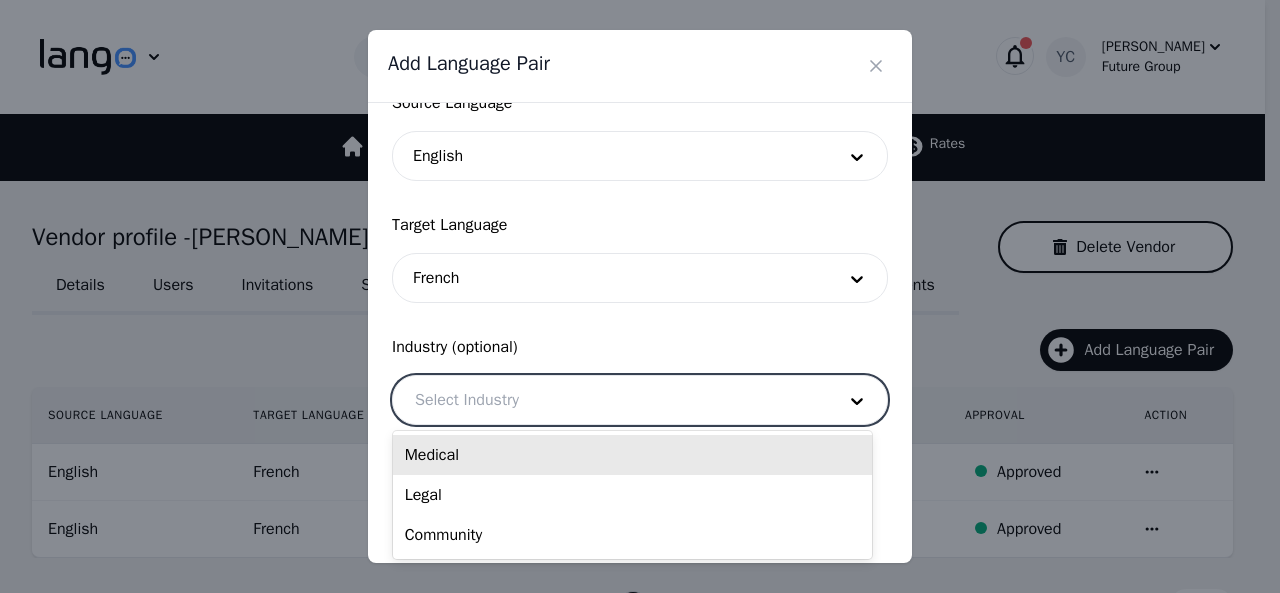 click on "Medical" at bounding box center [632, 455] 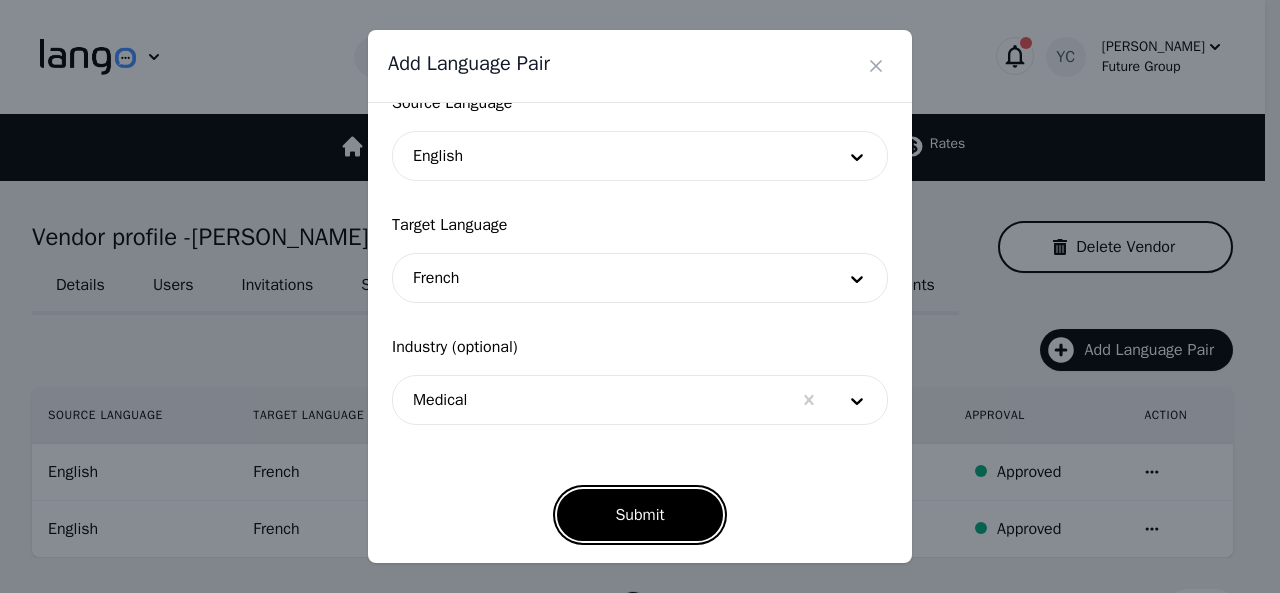 drag, startPoint x: 632, startPoint y: 516, endPoint x: 804, endPoint y: 479, distance: 175.93465 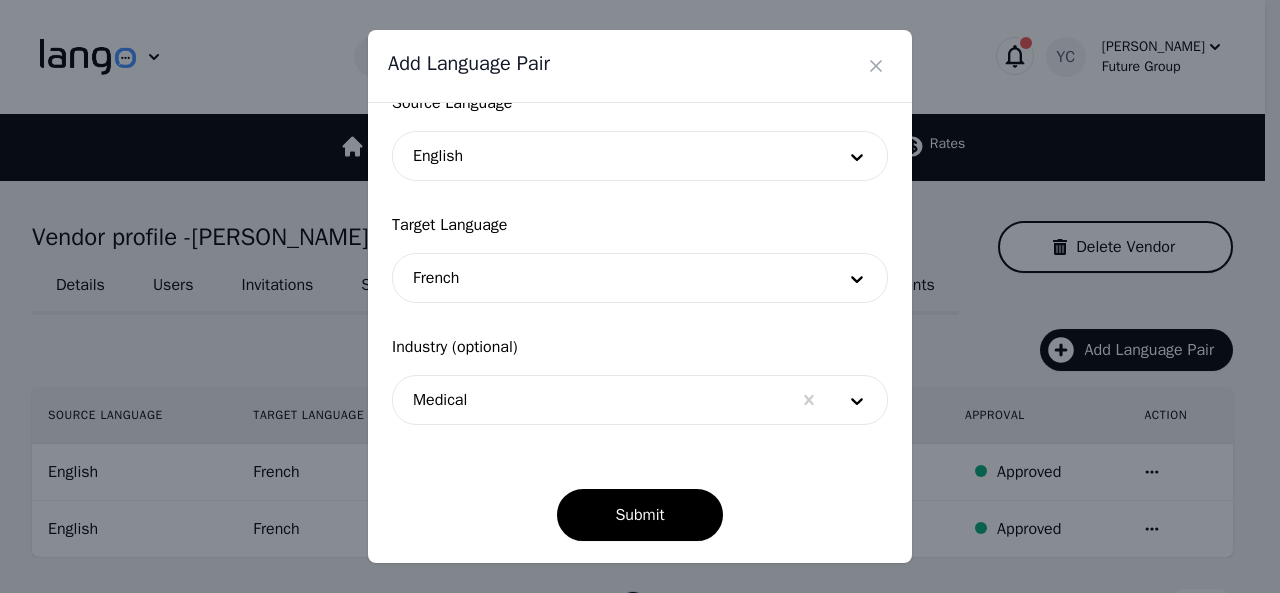 scroll, scrollTop: 152, scrollLeft: 0, axis: vertical 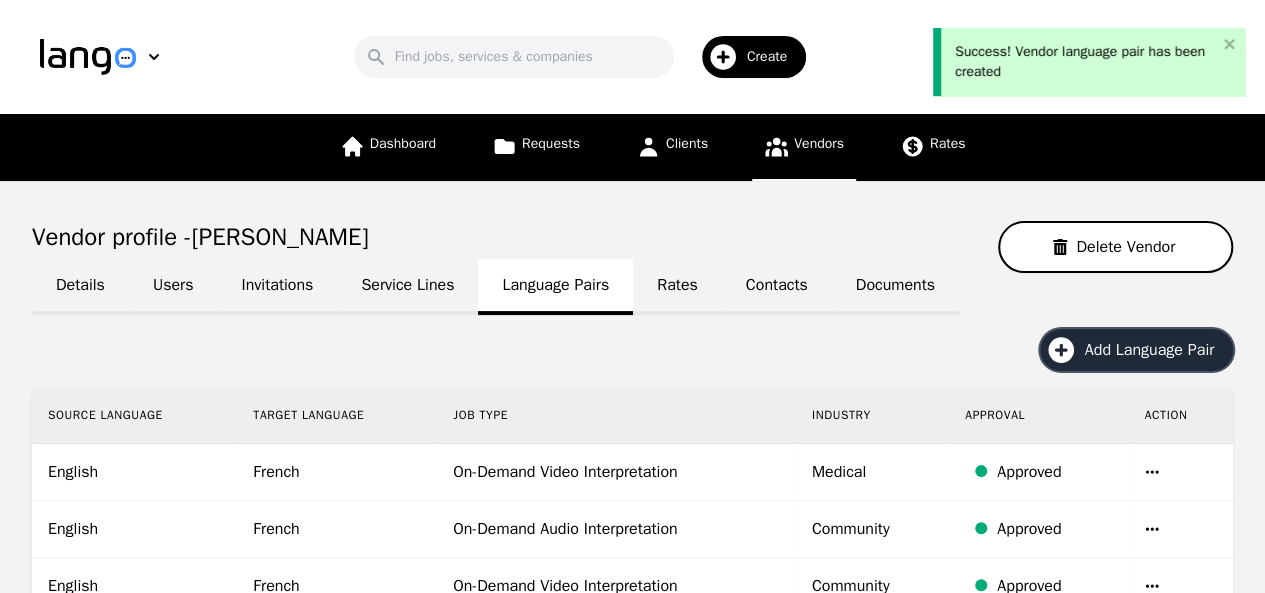 click on "Add Language Pair" at bounding box center (1156, 350) 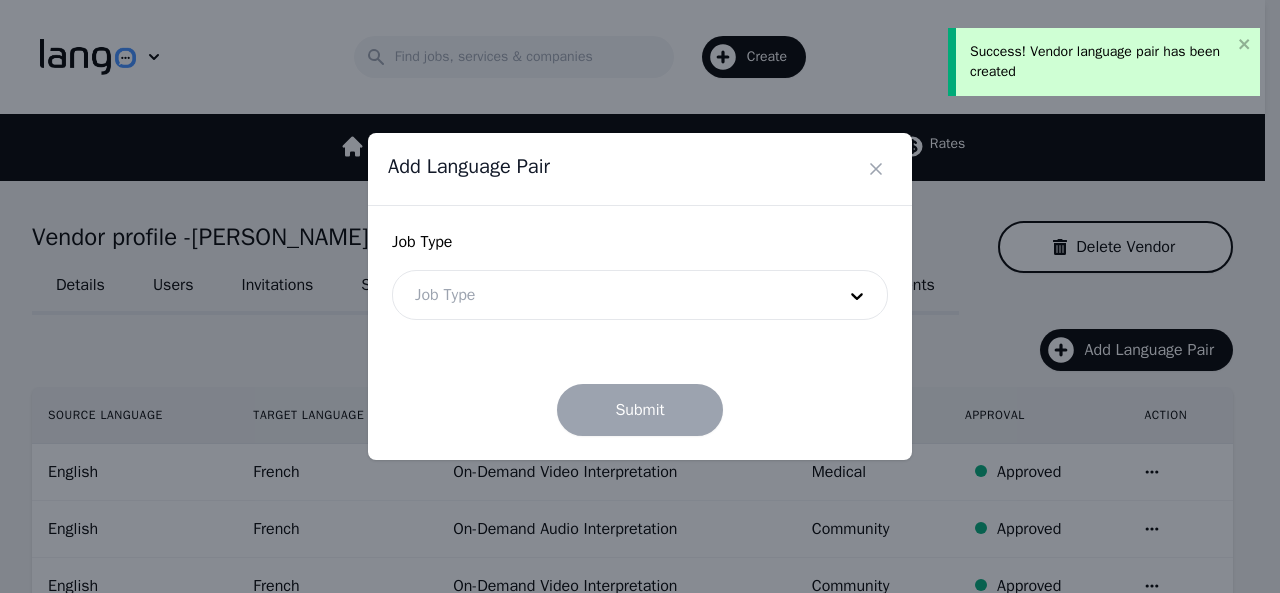 click at bounding box center (610, 295) 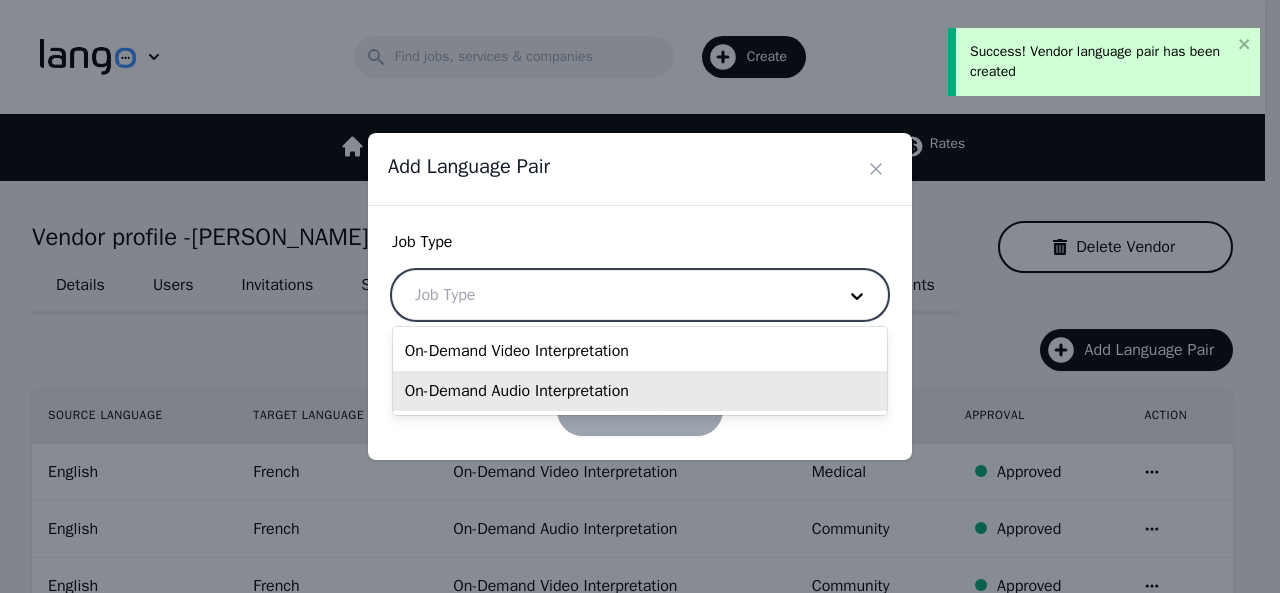 click on "On-Demand Audio Interpretation" at bounding box center (640, 391) 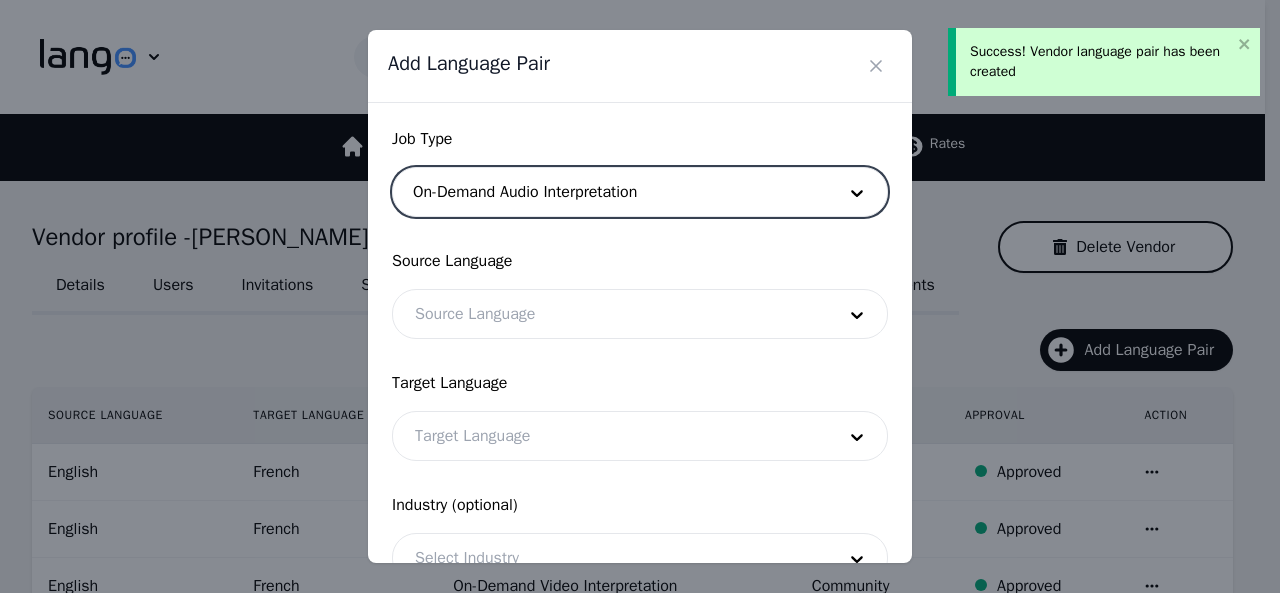 click at bounding box center (610, 314) 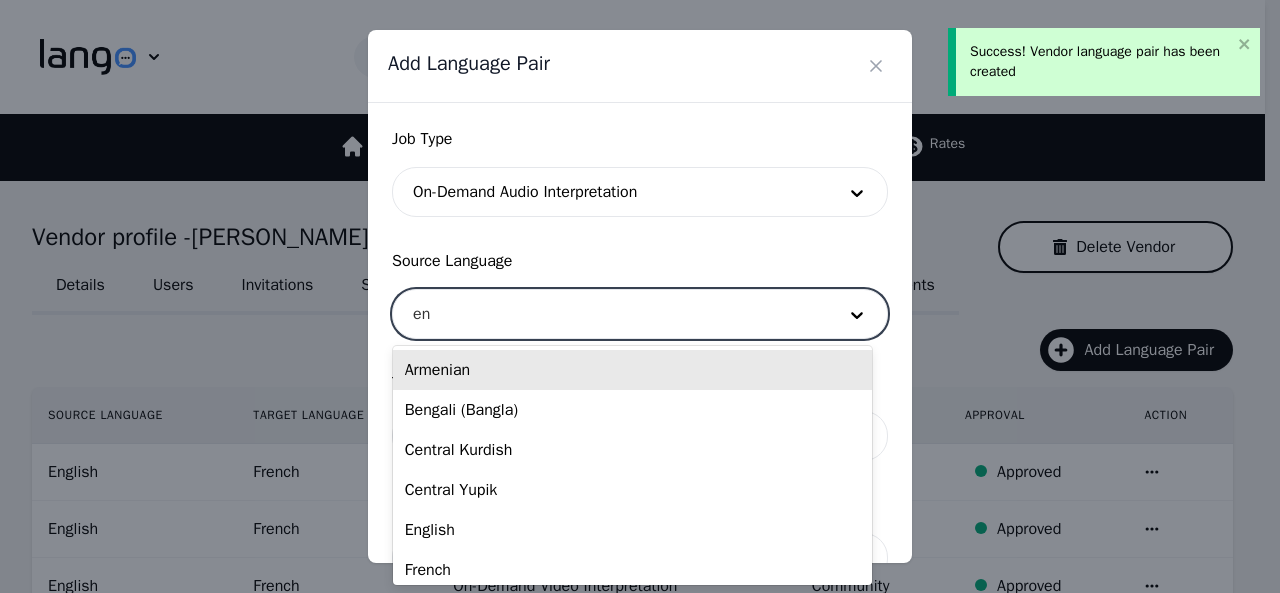 type on "eng" 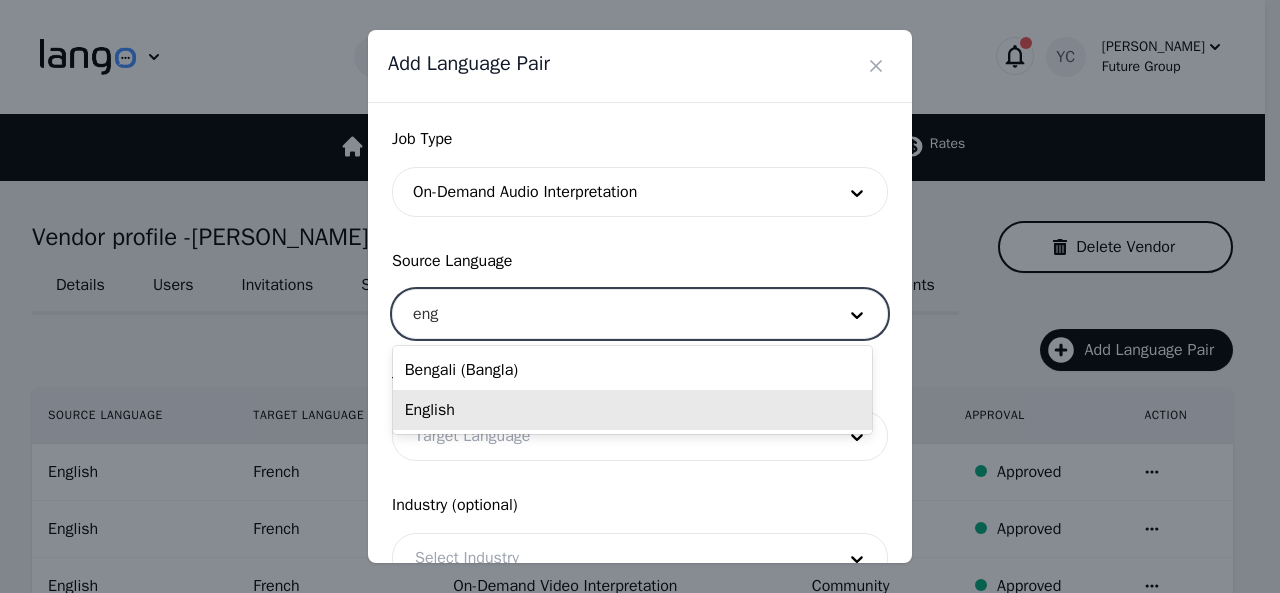 click on "English" at bounding box center (632, 410) 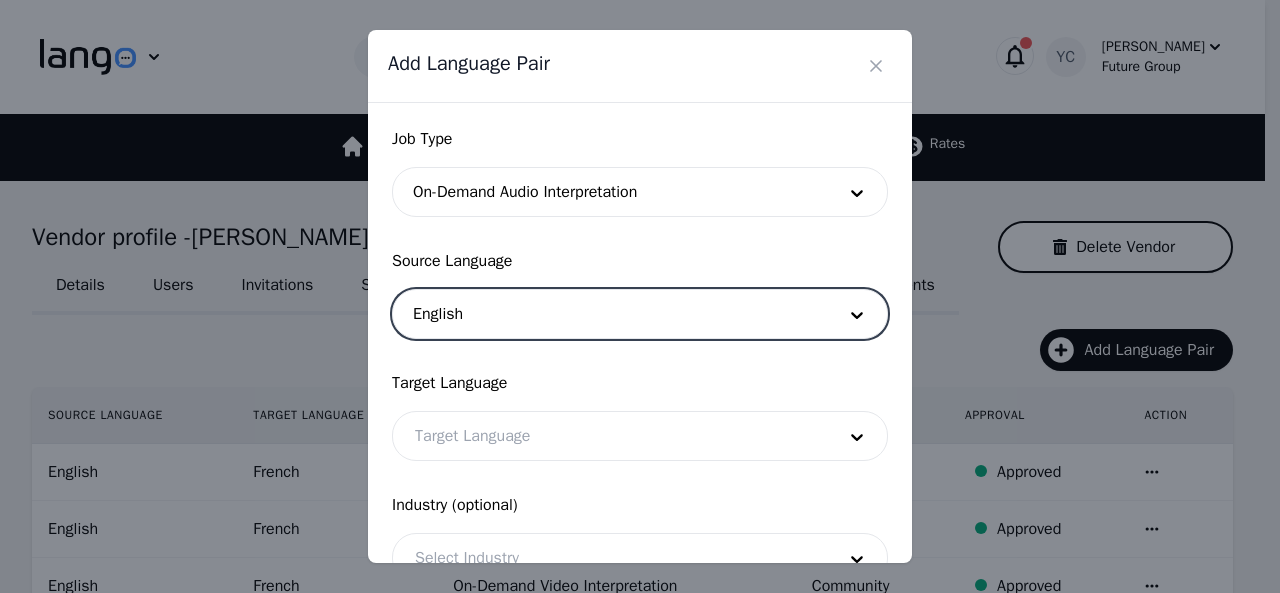 click at bounding box center [610, 436] 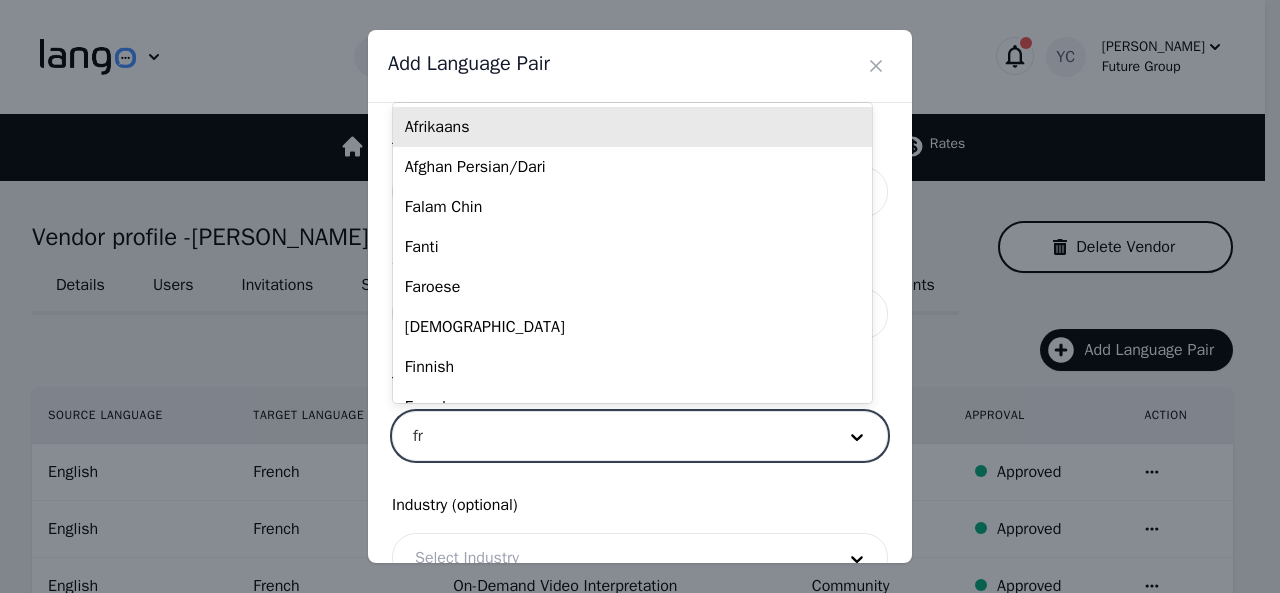 type on "fre" 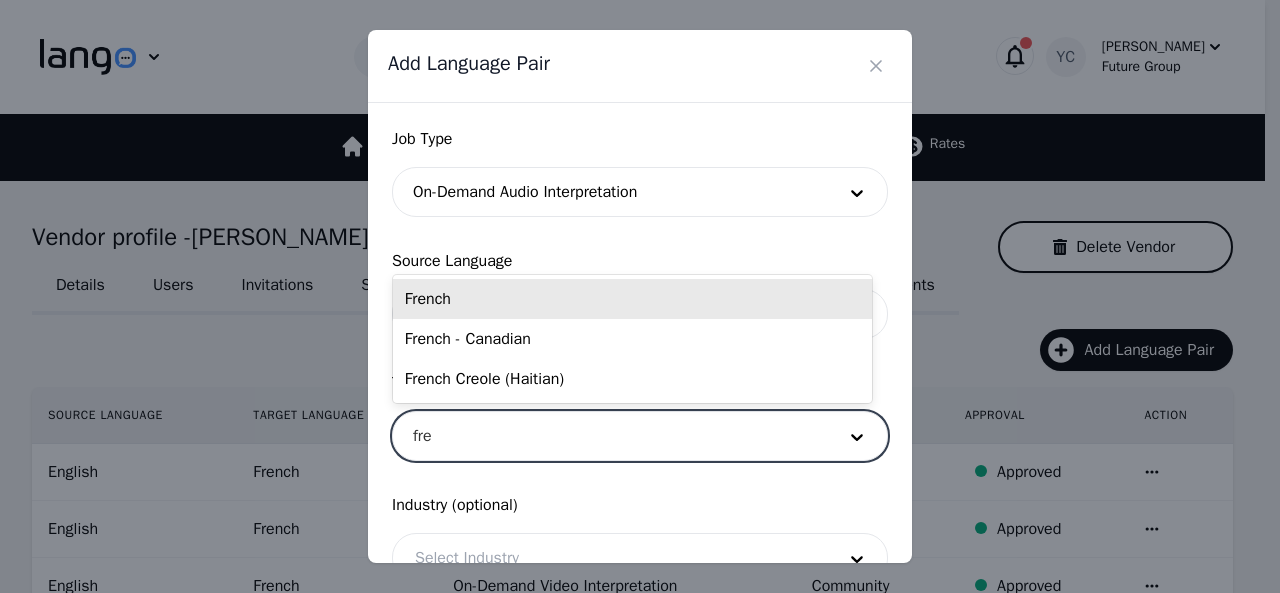 click on "French" at bounding box center (632, 299) 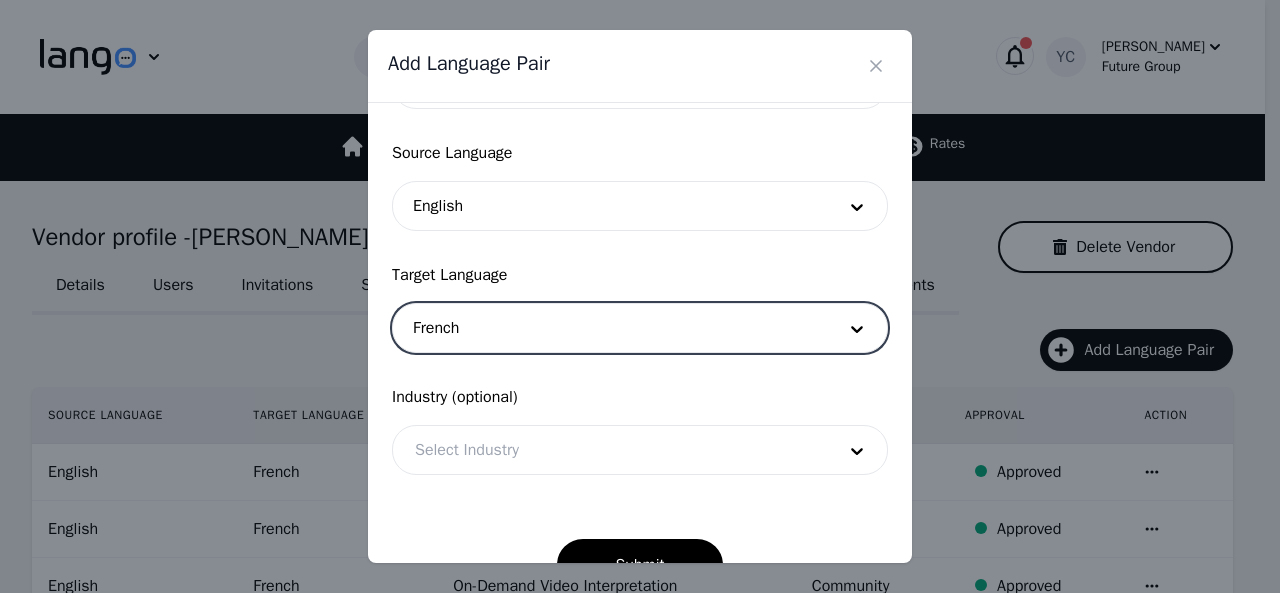 scroll, scrollTop: 158, scrollLeft: 0, axis: vertical 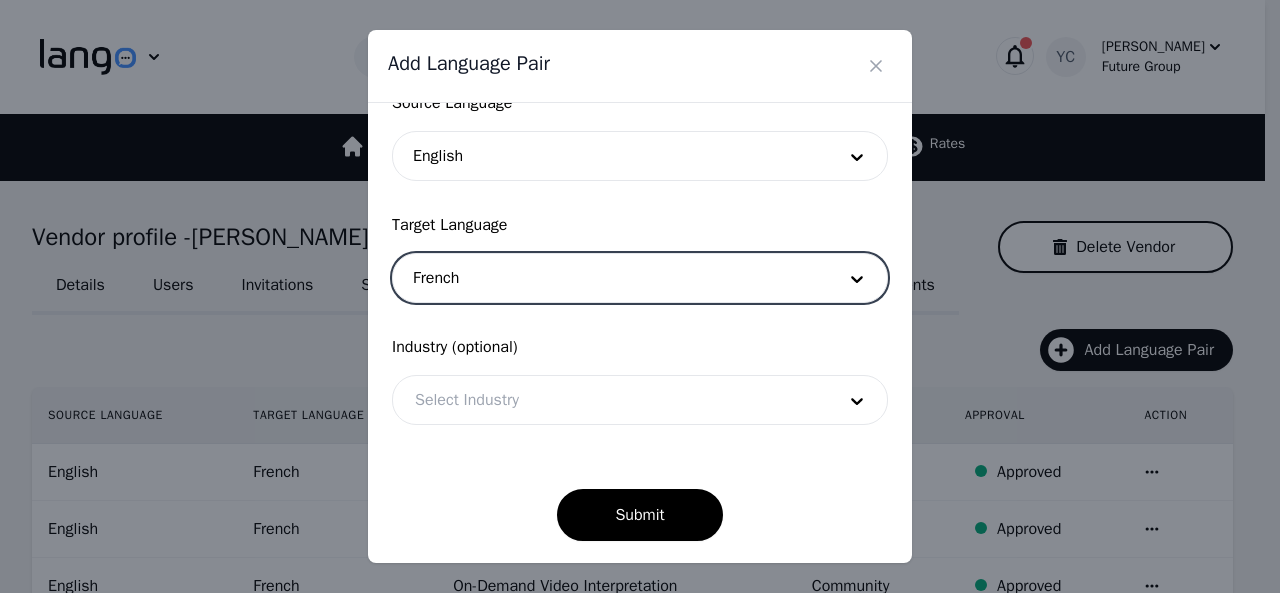 click at bounding box center (610, 400) 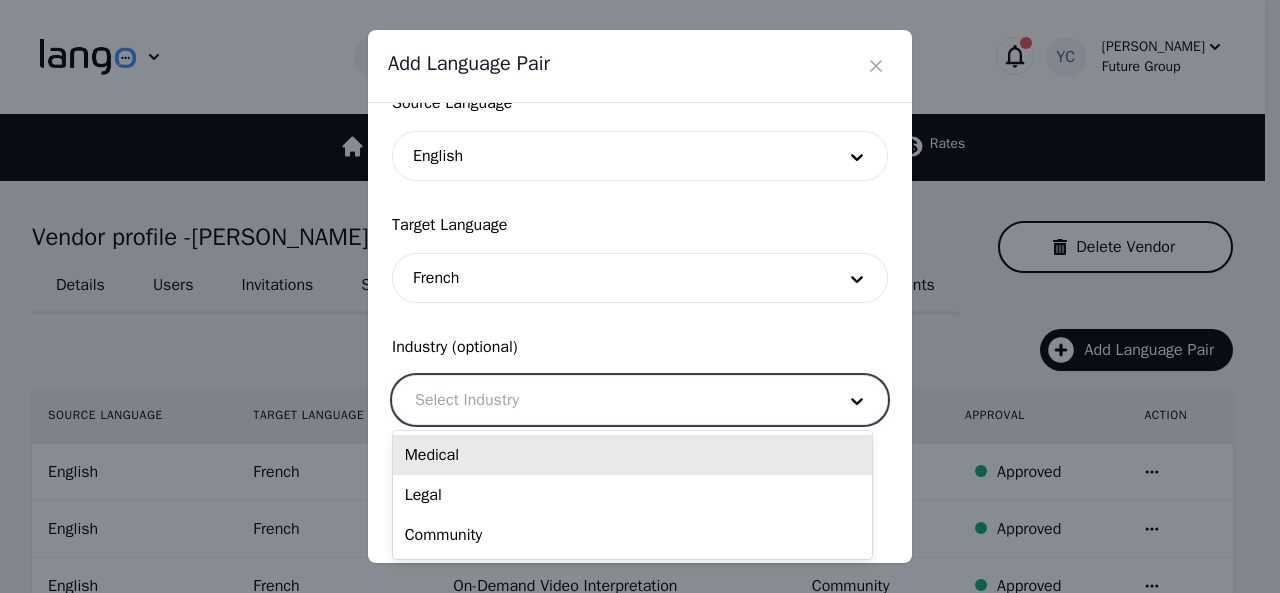 click on "Medical" at bounding box center [632, 455] 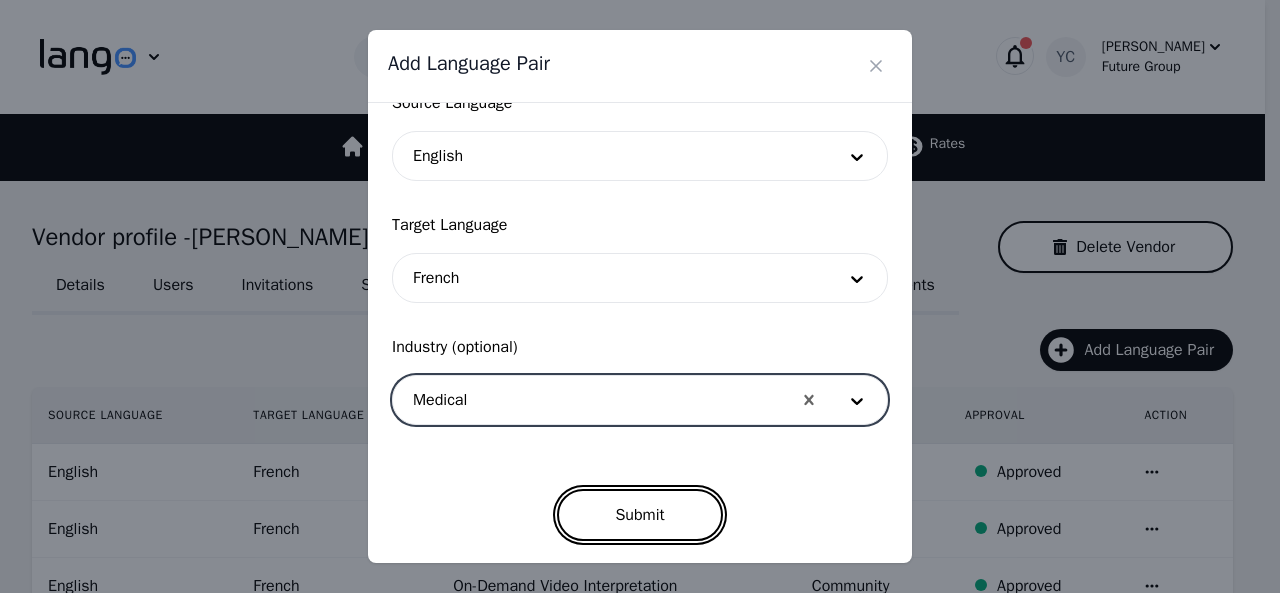 click on "Submit" at bounding box center (639, 515) 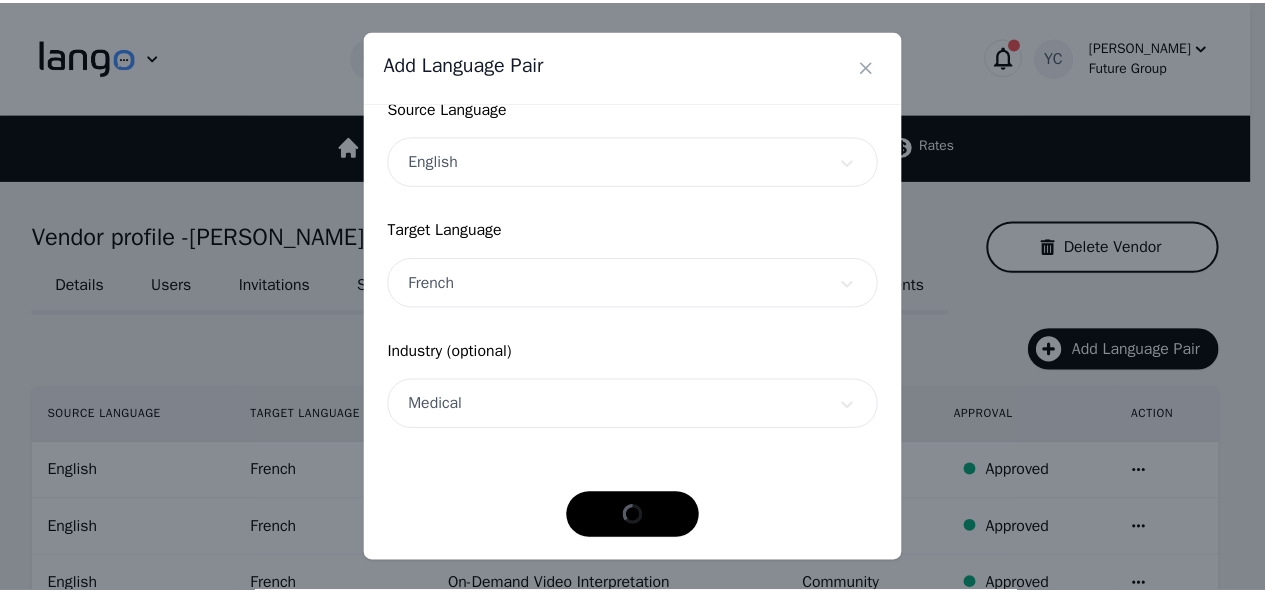 scroll, scrollTop: 152, scrollLeft: 0, axis: vertical 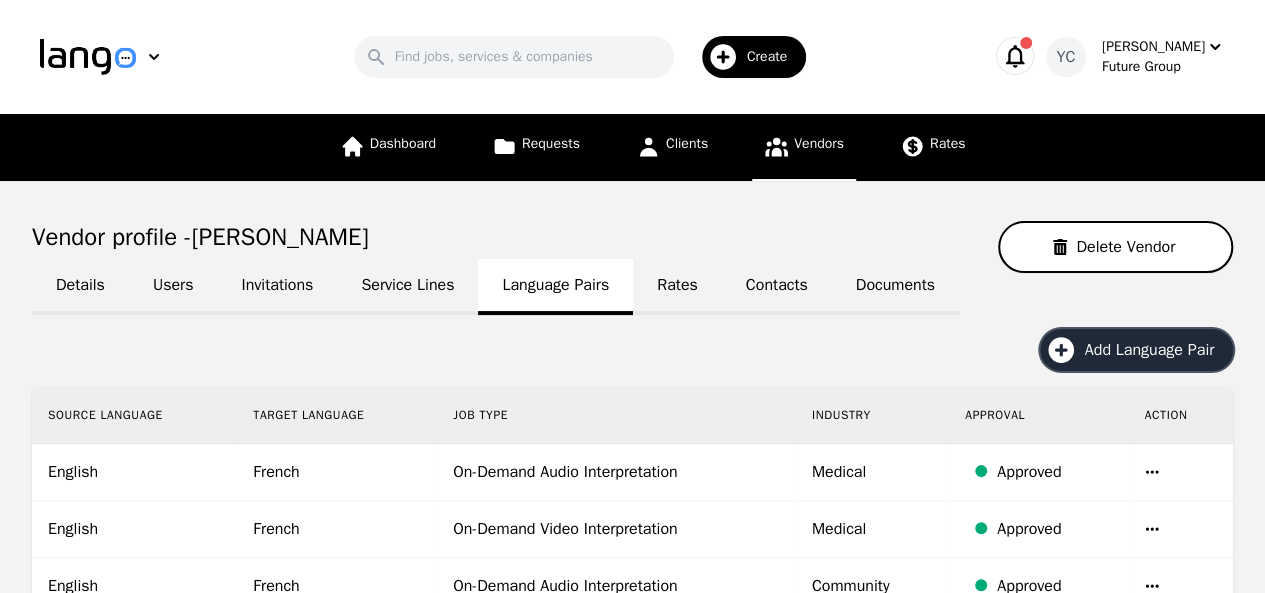 click on "Create" at bounding box center [774, 57] 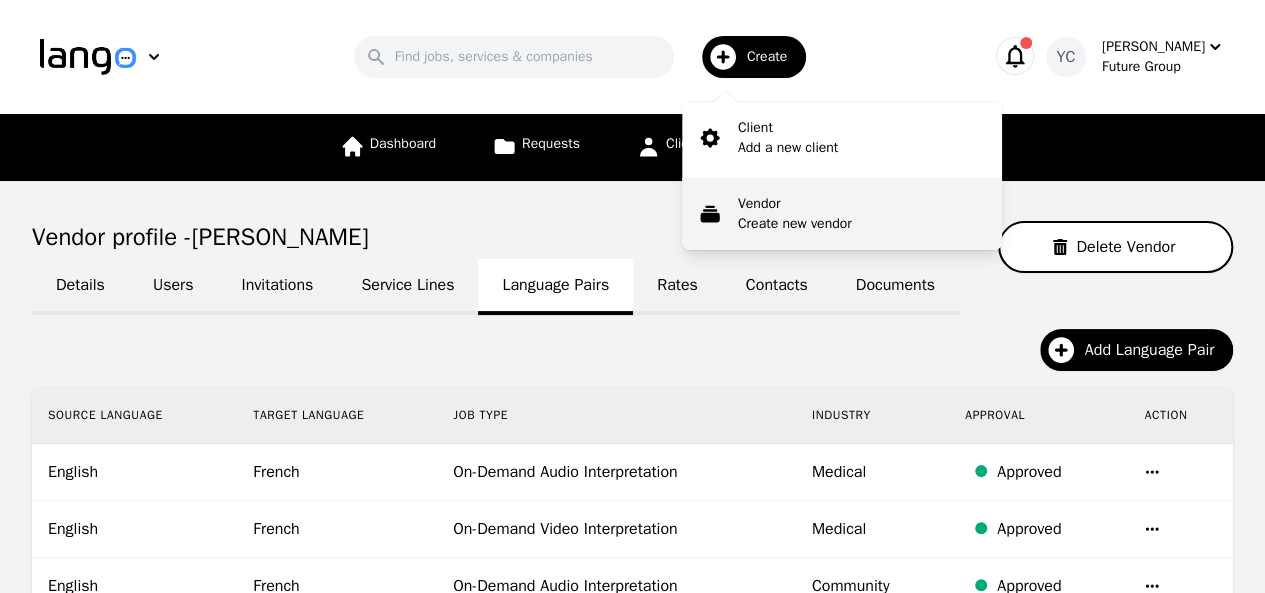 click on "Create new vendor" at bounding box center (795, 224) 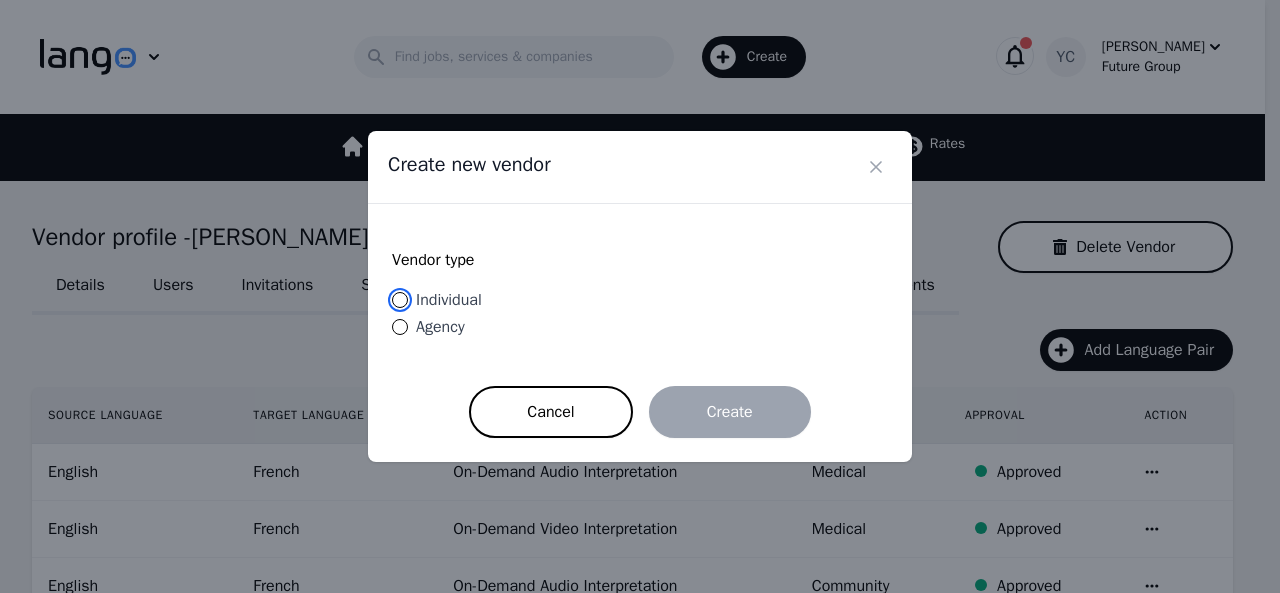 click on "Individual" at bounding box center [400, 300] 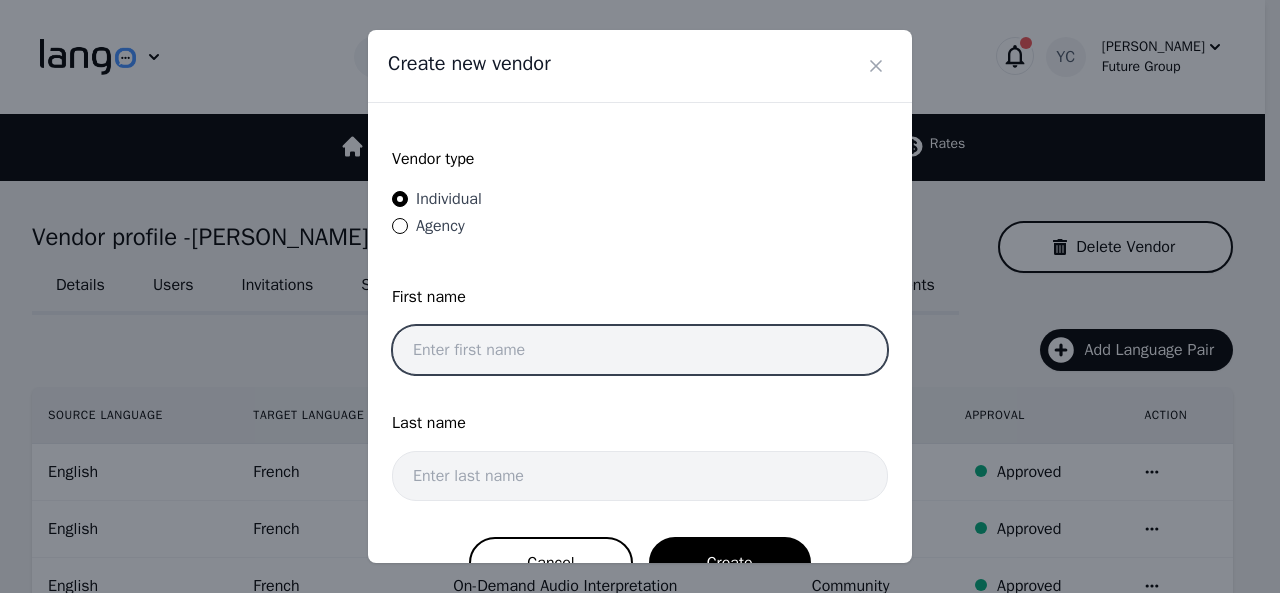 click at bounding box center [640, 350] 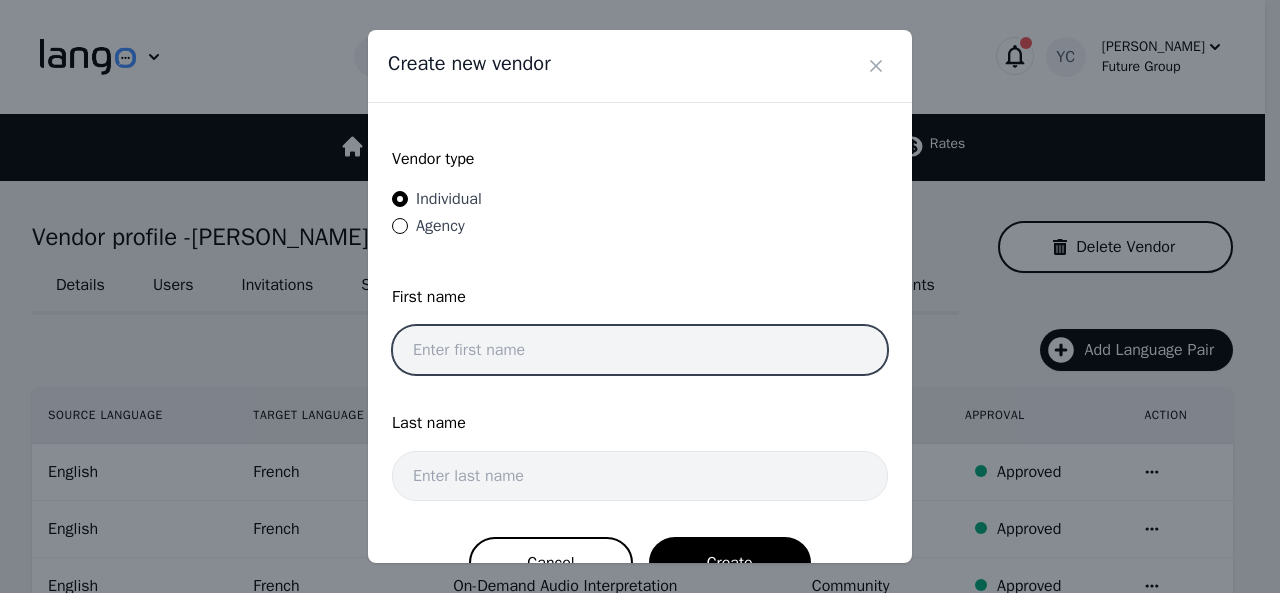 paste on "Mukhammadali Choriev" 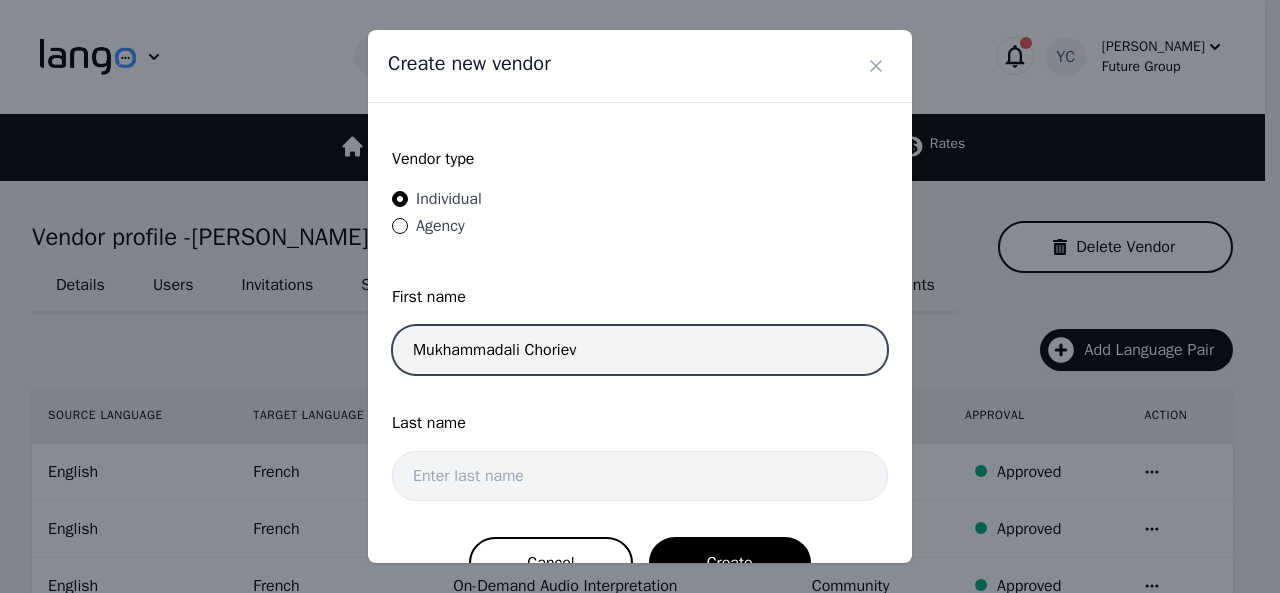 drag, startPoint x: 587, startPoint y: 346, endPoint x: 529, endPoint y: 344, distance: 58.034473 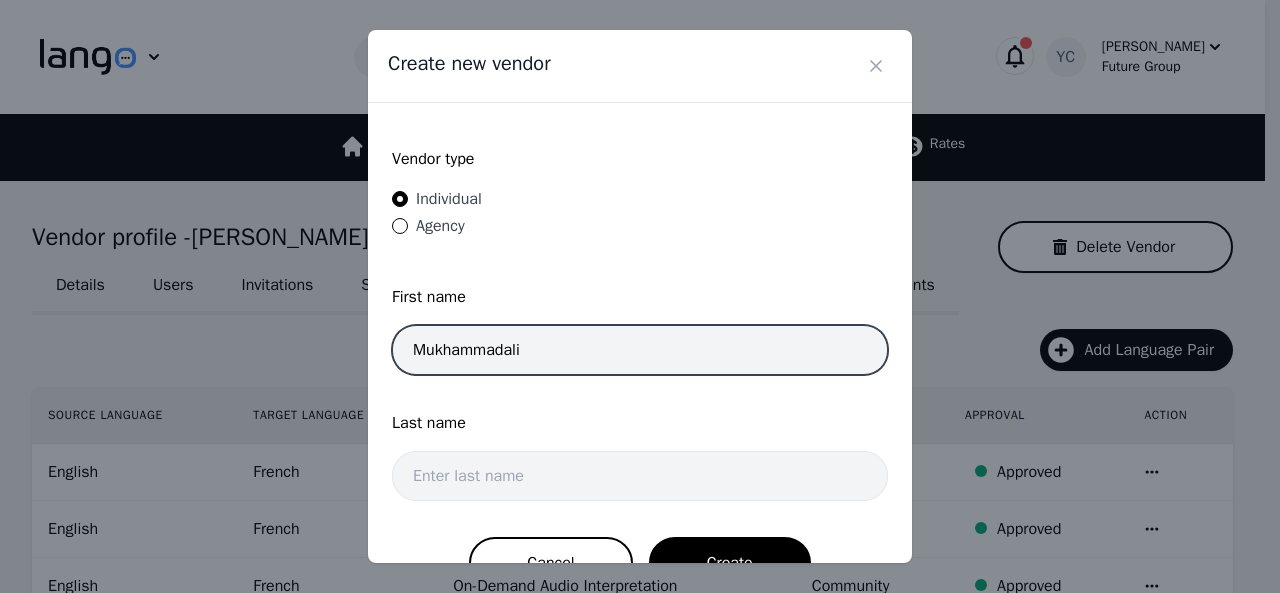 type on "Mukhammadali" 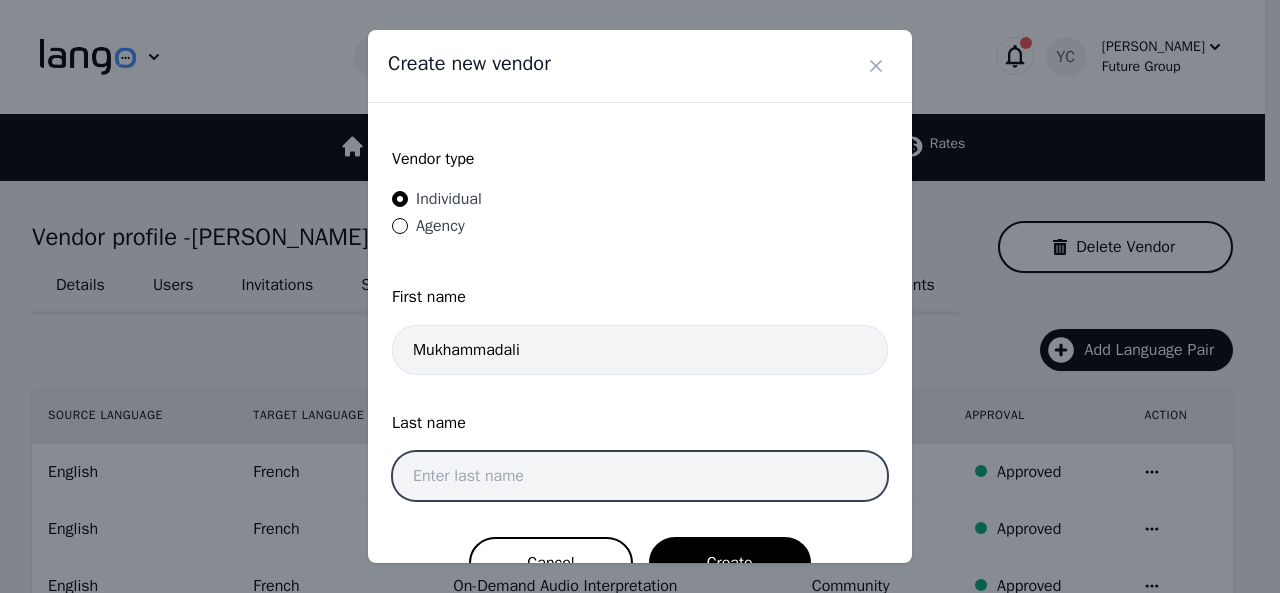 click at bounding box center (640, 476) 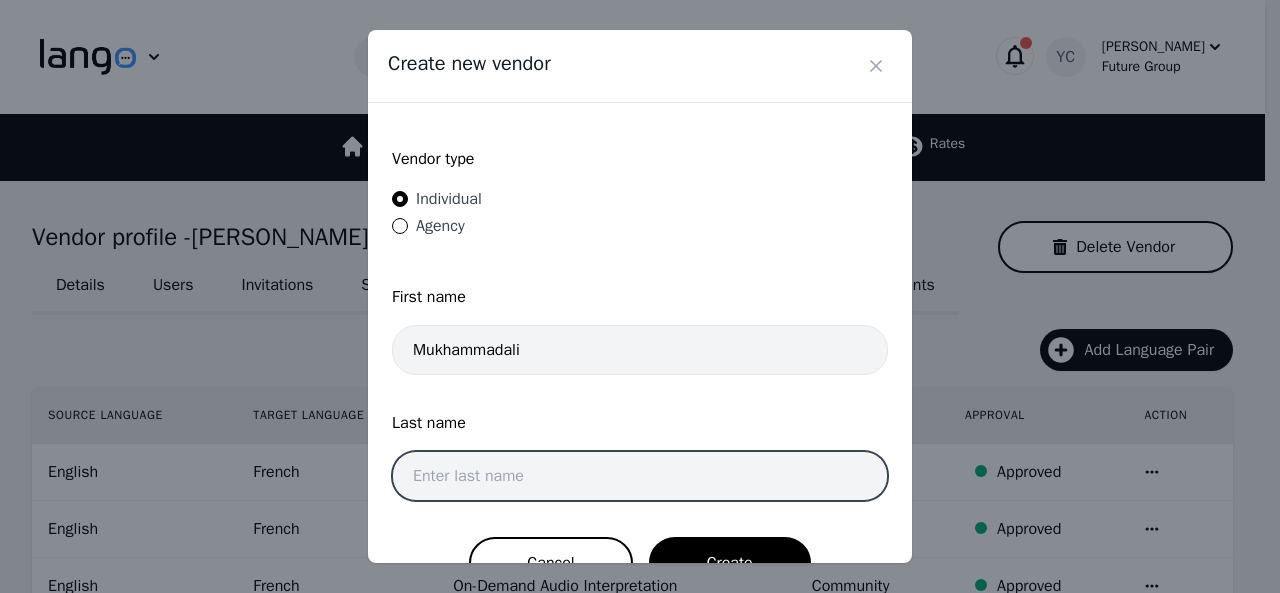 paste on "Choriev" 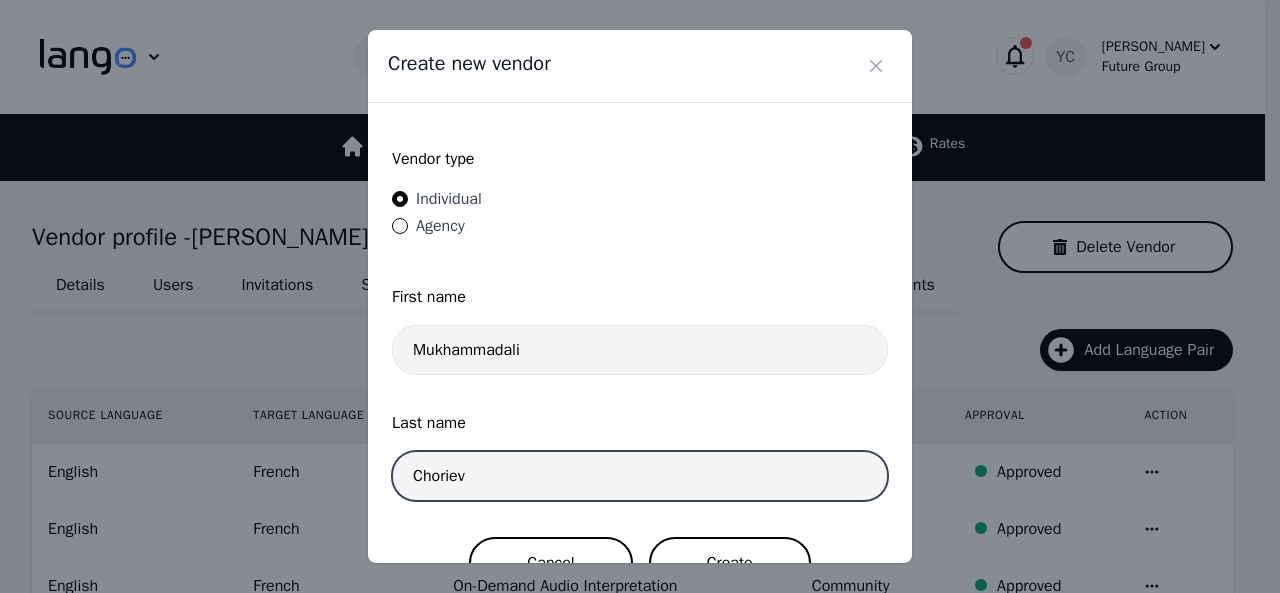 type on "Choriev" 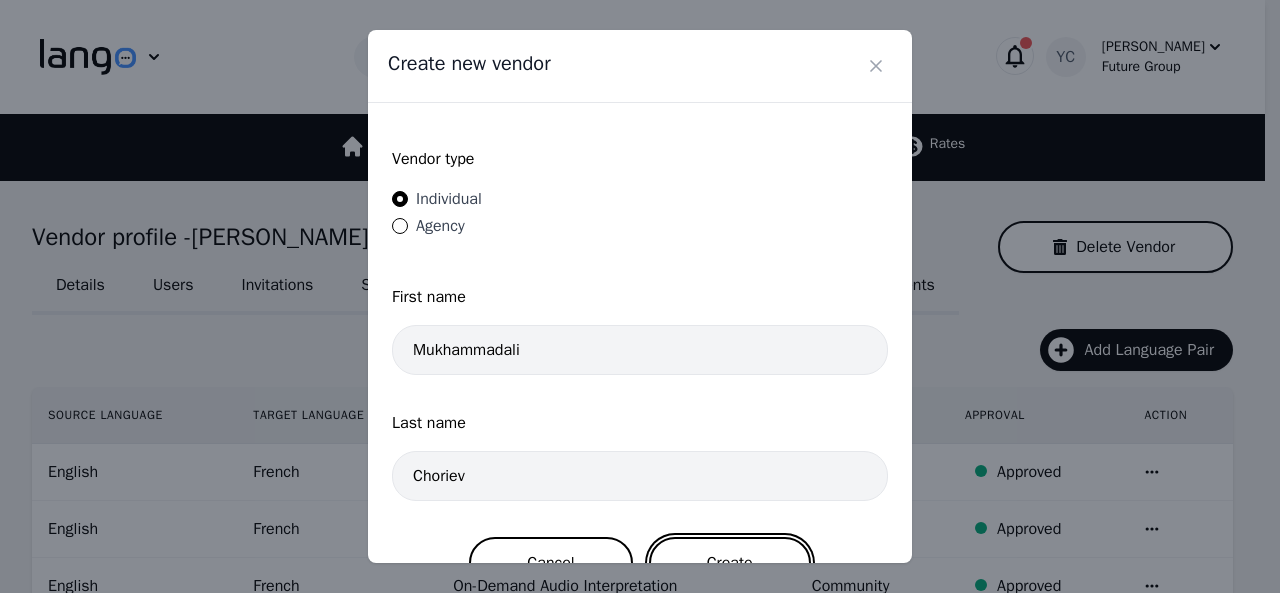 click on "Create" at bounding box center [730, 563] 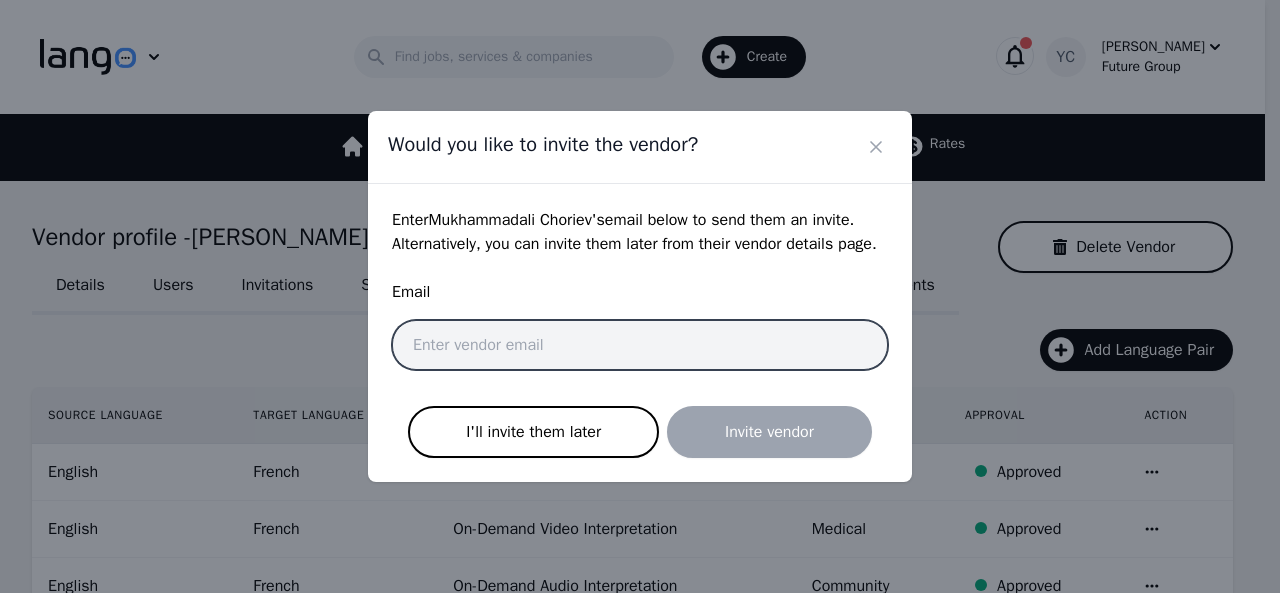 click at bounding box center [640, 345] 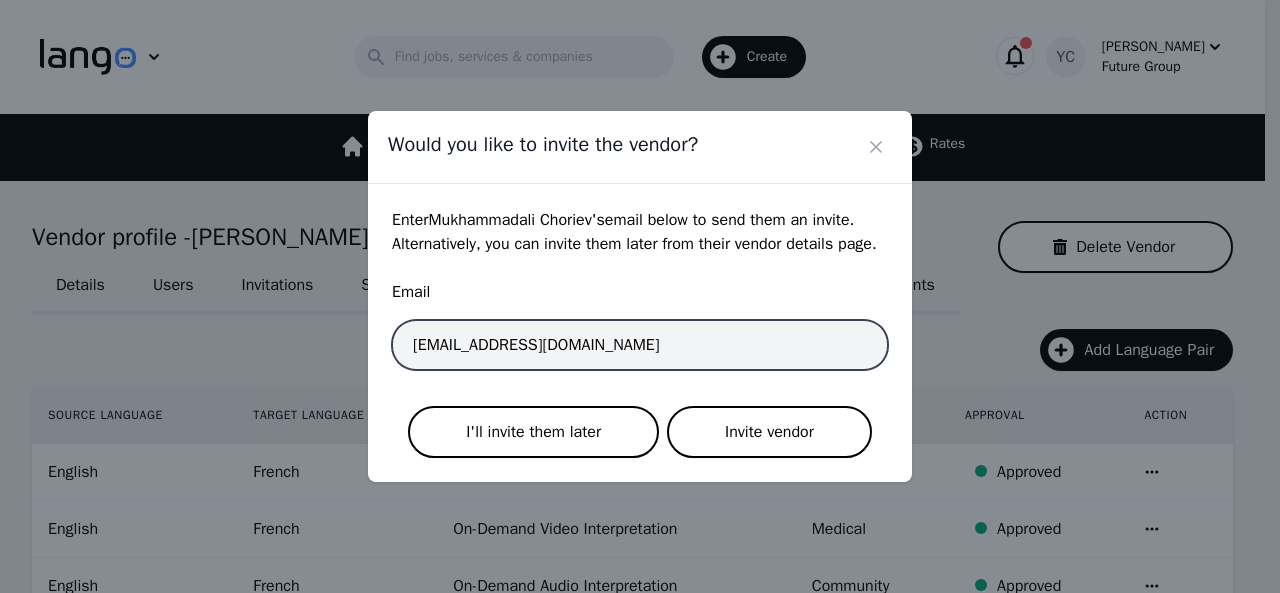type on "mukhammadali.choriev@future-group.com" 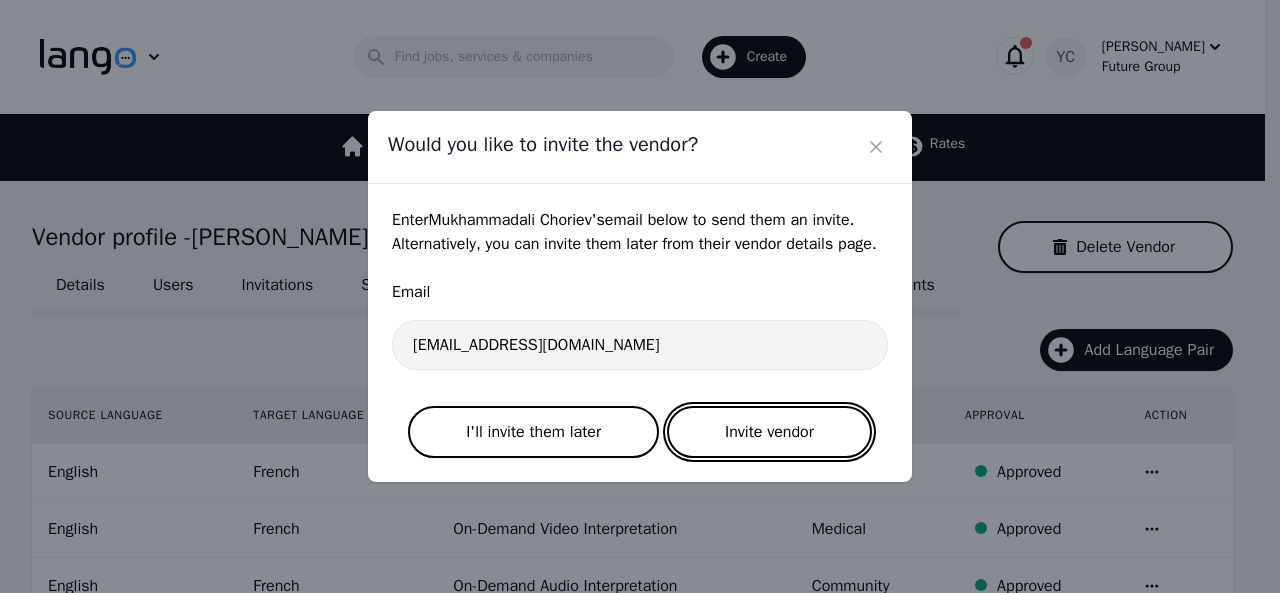 click on "Invite vendor" at bounding box center (769, 432) 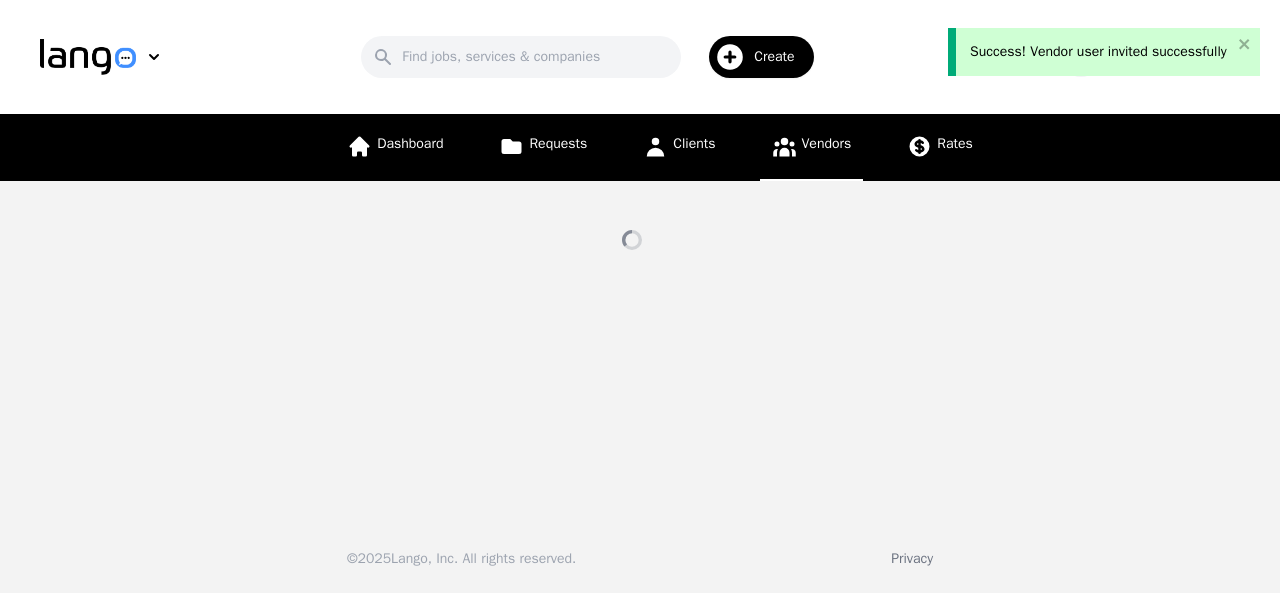 select on "active" 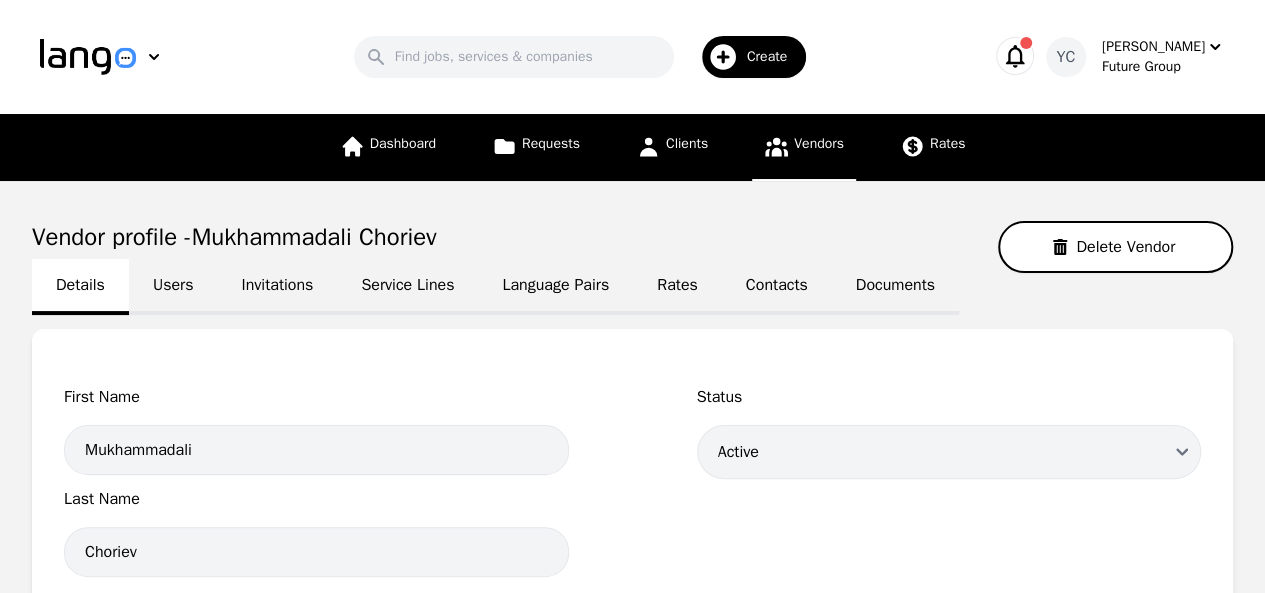 click on "Language Pairs" at bounding box center (555, 287) 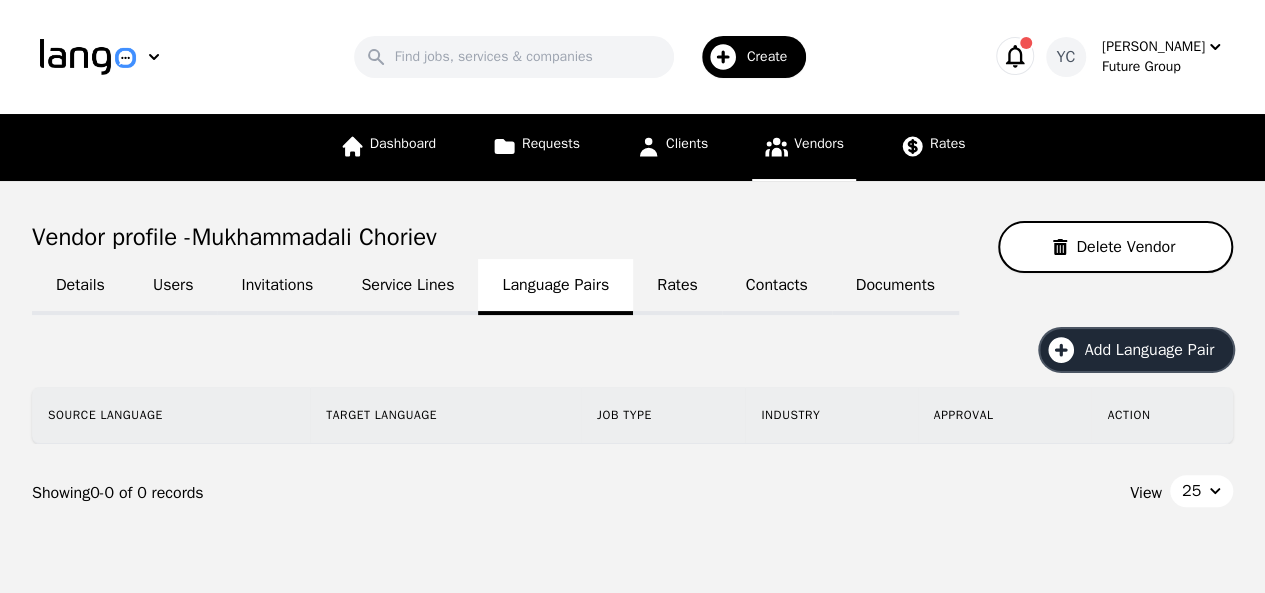 click 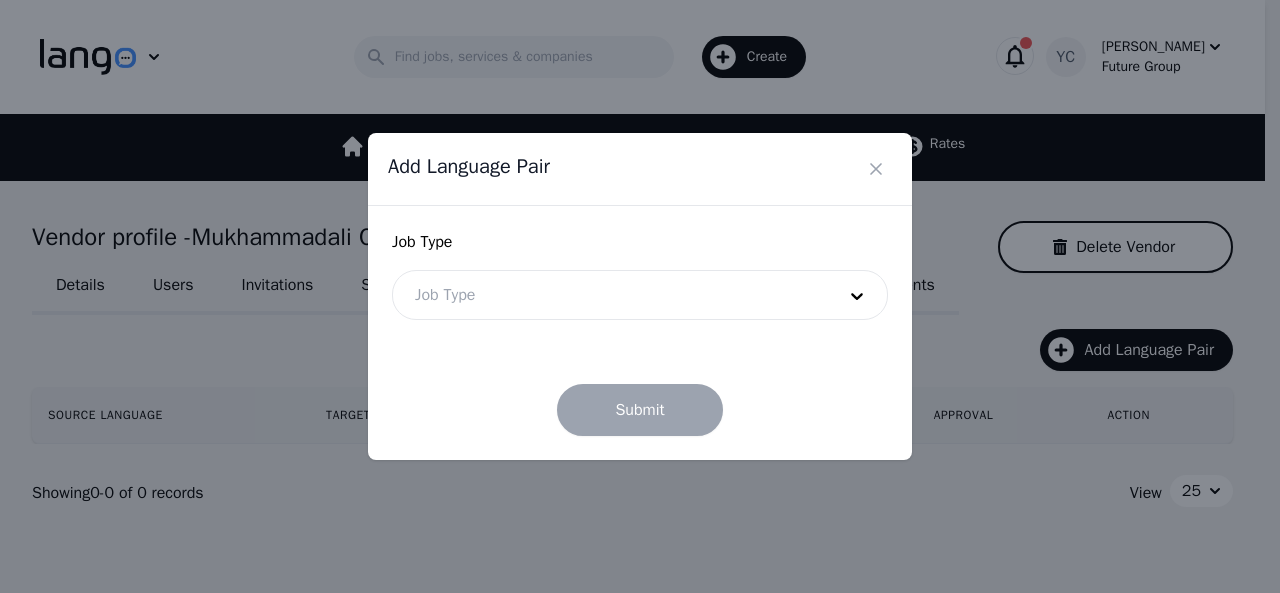 click at bounding box center [610, 295] 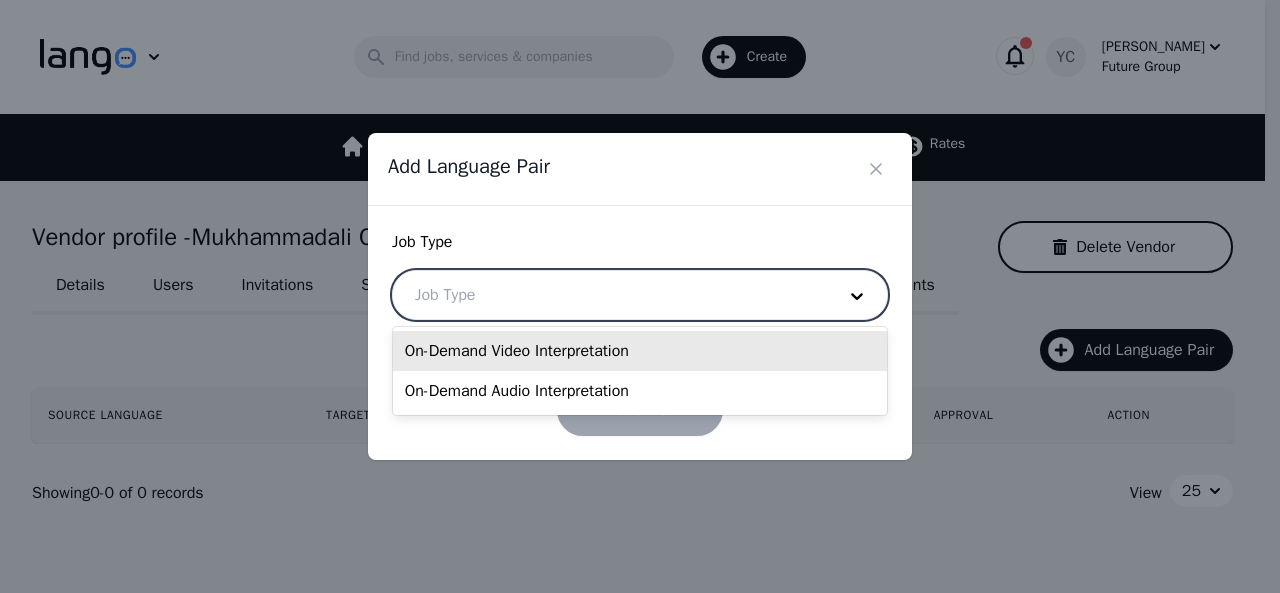 click on "On-Demand Video Interpretation" at bounding box center (640, 351) 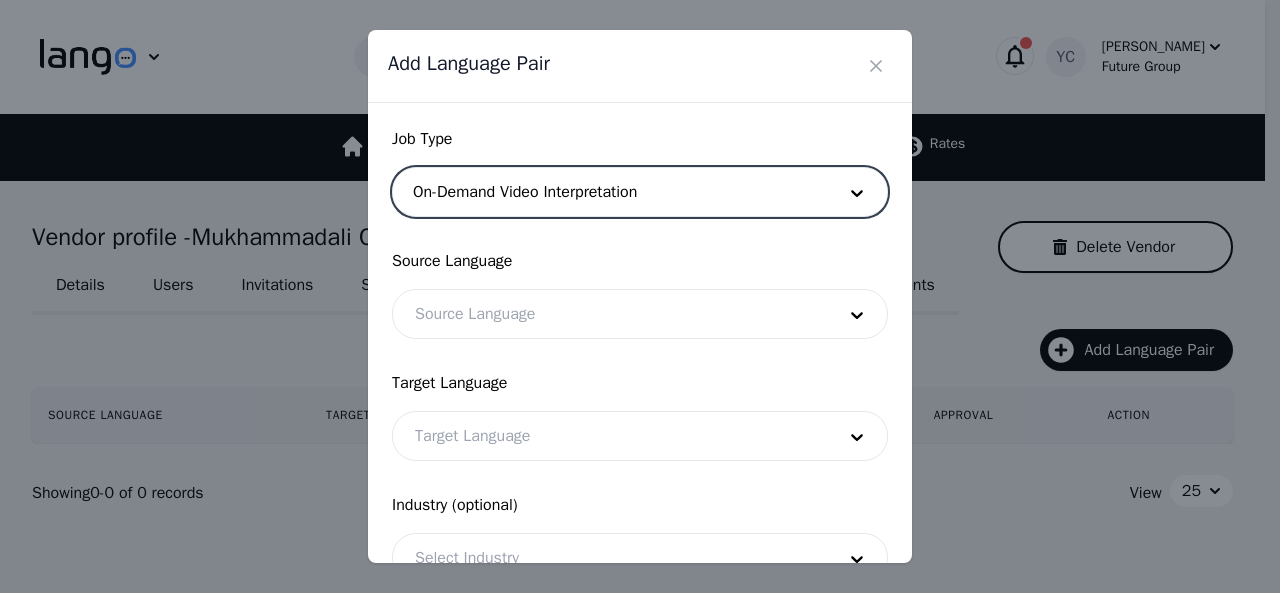 click at bounding box center (610, 314) 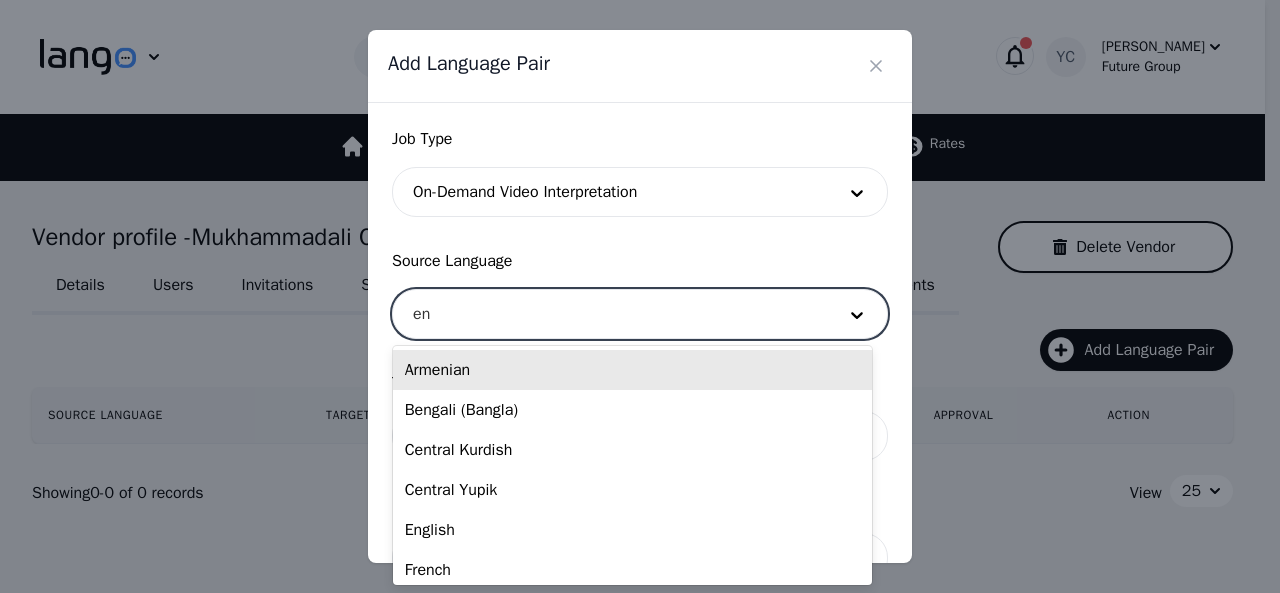type on "eng" 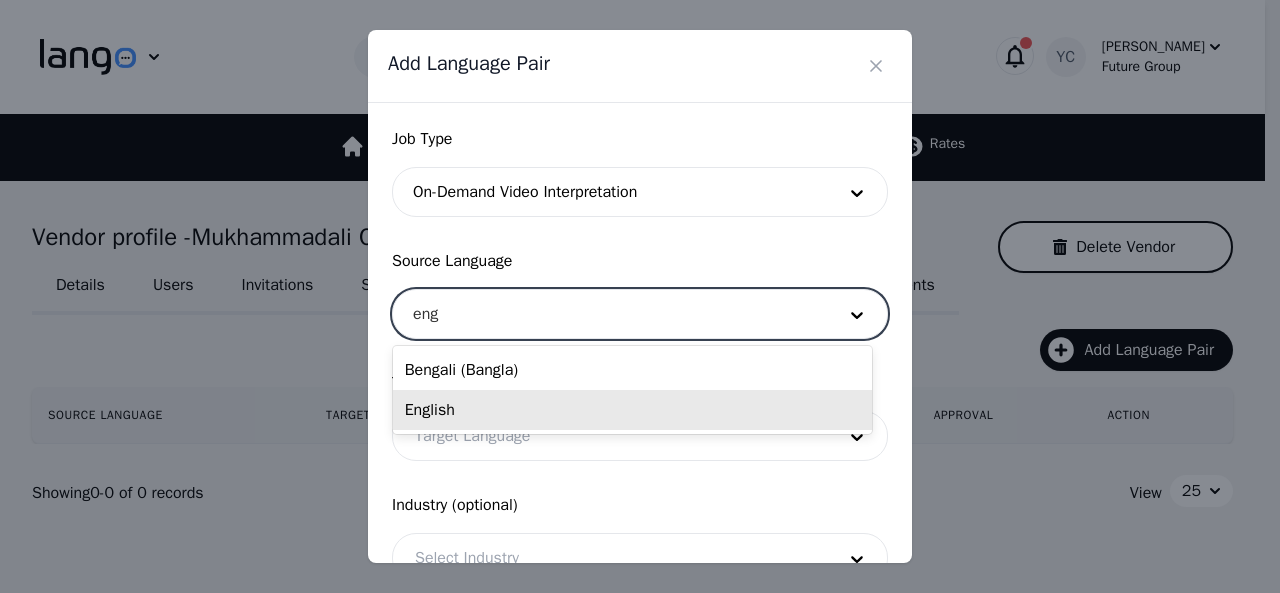 click on "English" at bounding box center (632, 410) 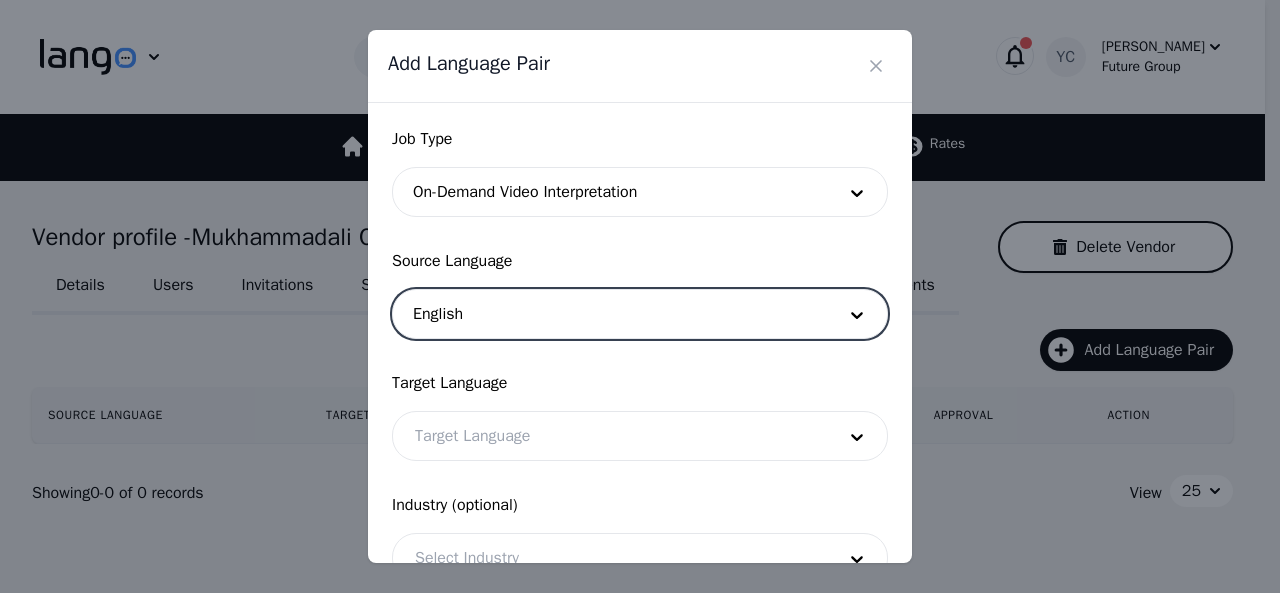 click at bounding box center [610, 436] 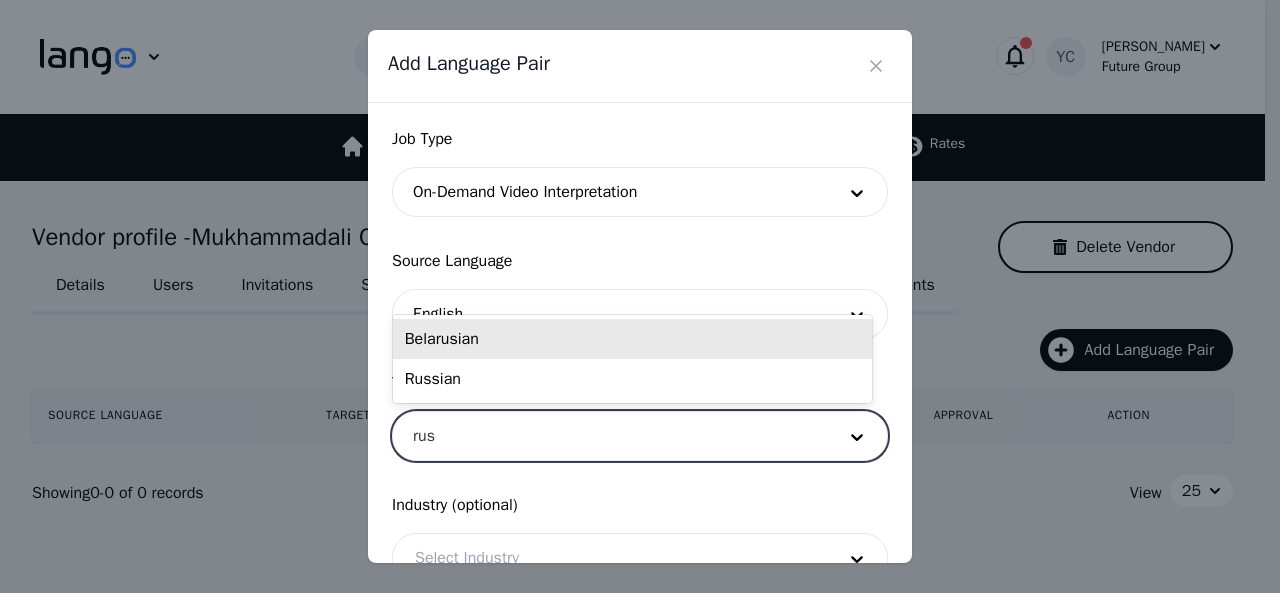 type on "[PERSON_NAME]" 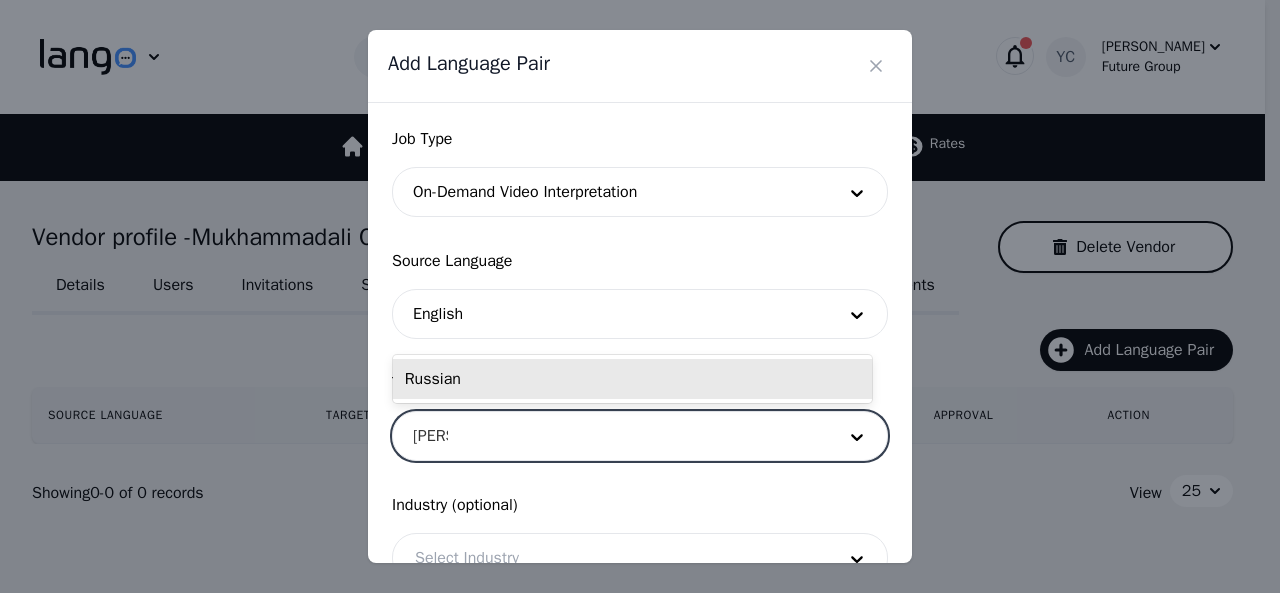 click on "Russian" at bounding box center (632, 379) 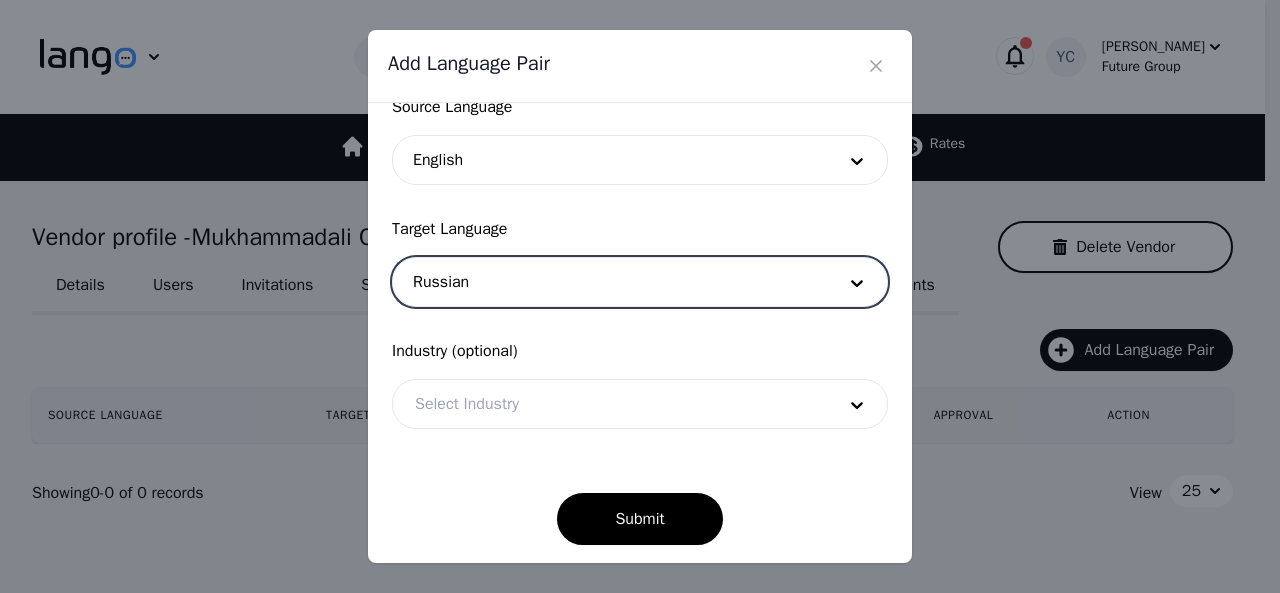 scroll, scrollTop: 158, scrollLeft: 0, axis: vertical 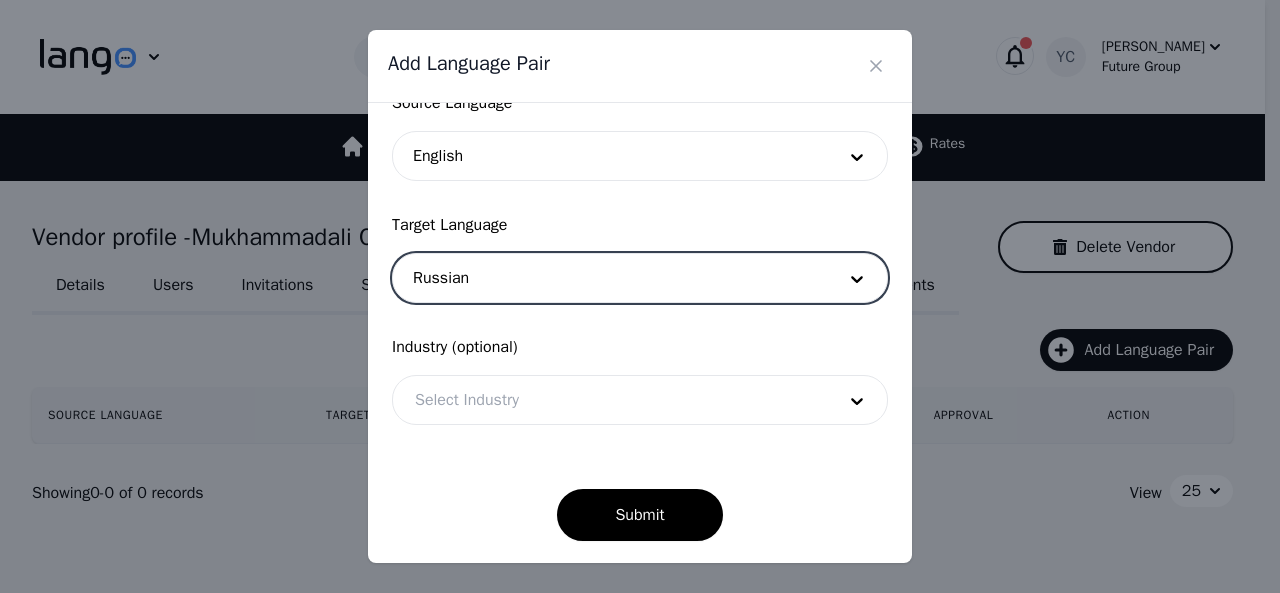 drag, startPoint x: 496, startPoint y: 383, endPoint x: 512, endPoint y: 414, distance: 34.88553 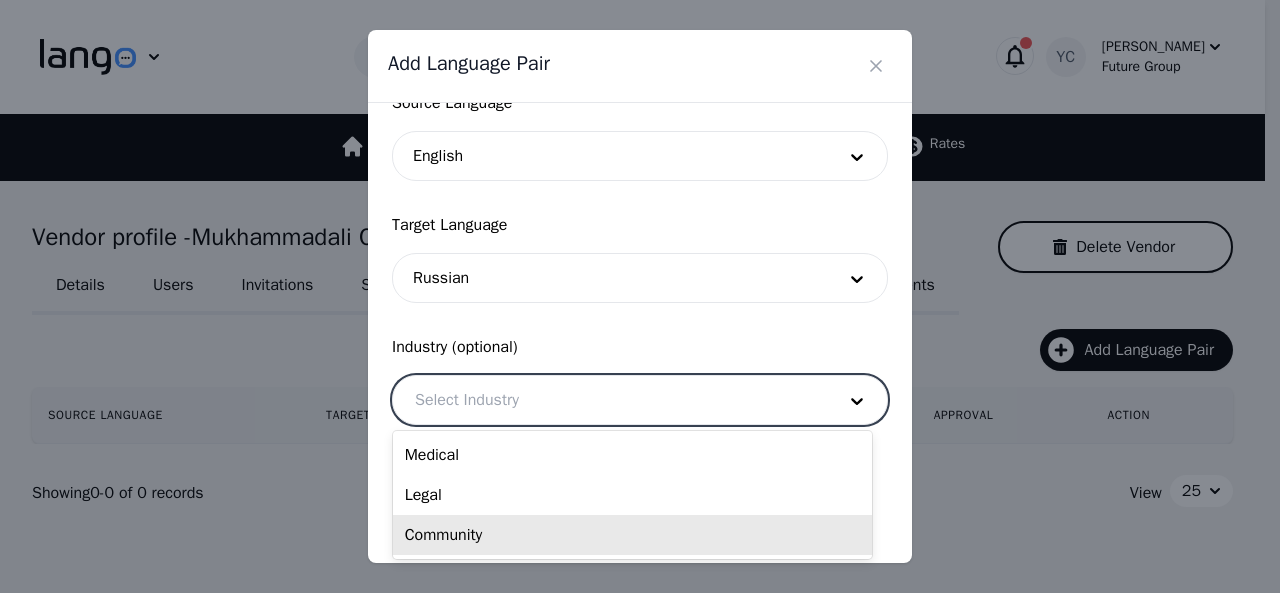 click on "Community" at bounding box center (632, 535) 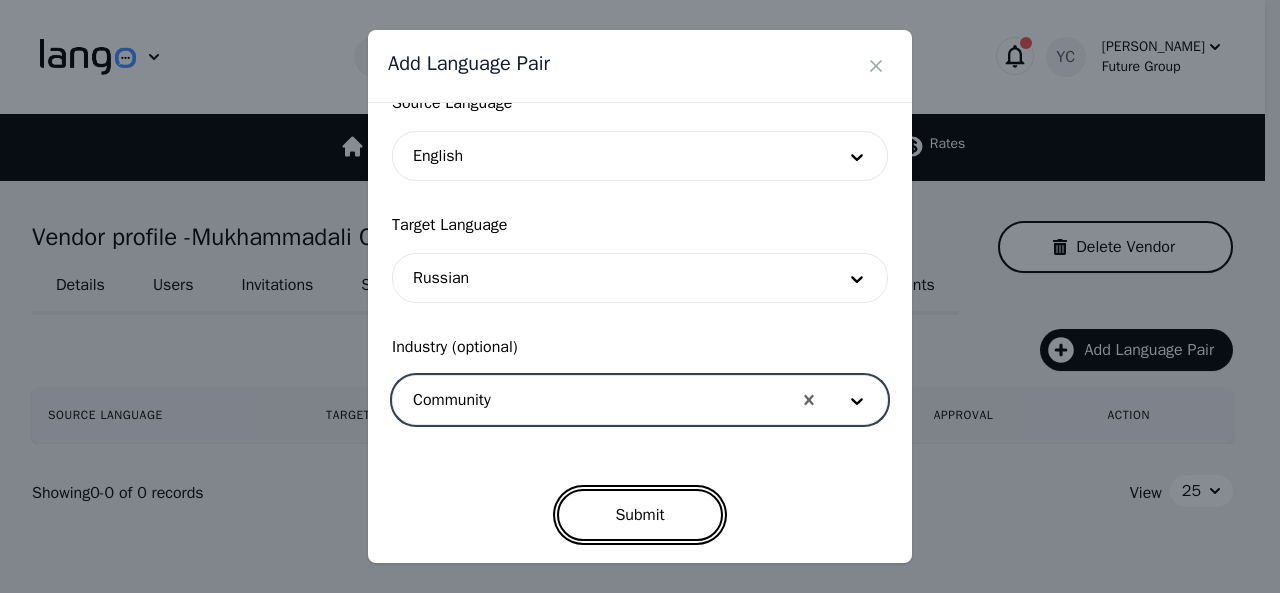 click on "Submit" at bounding box center (639, 515) 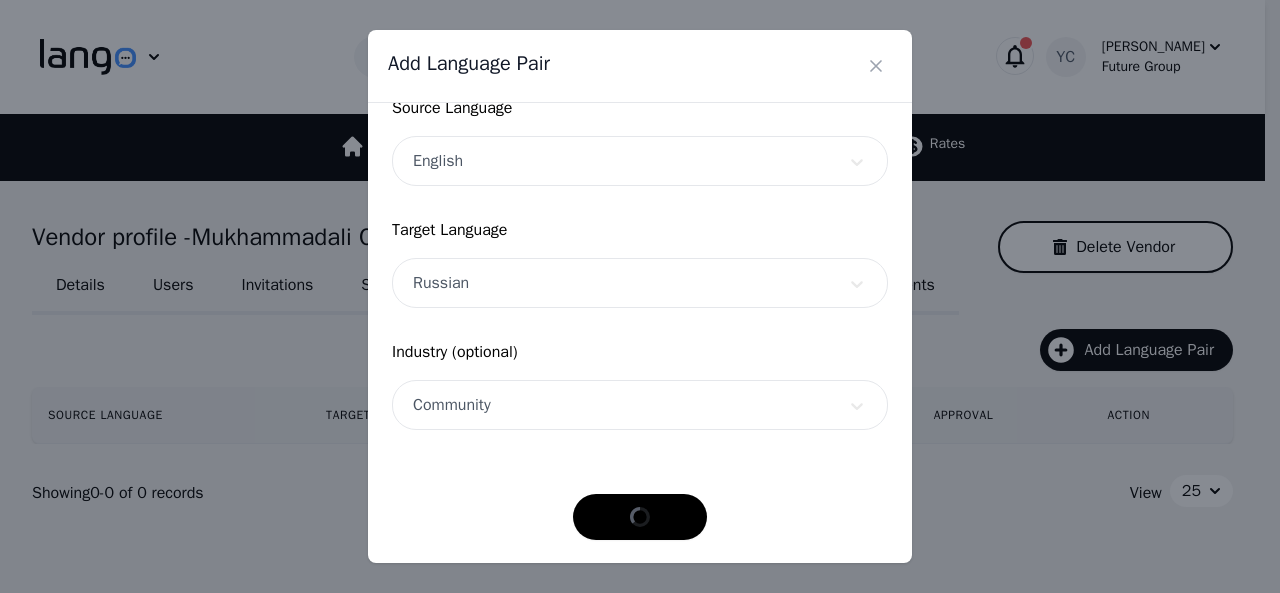 scroll, scrollTop: 152, scrollLeft: 0, axis: vertical 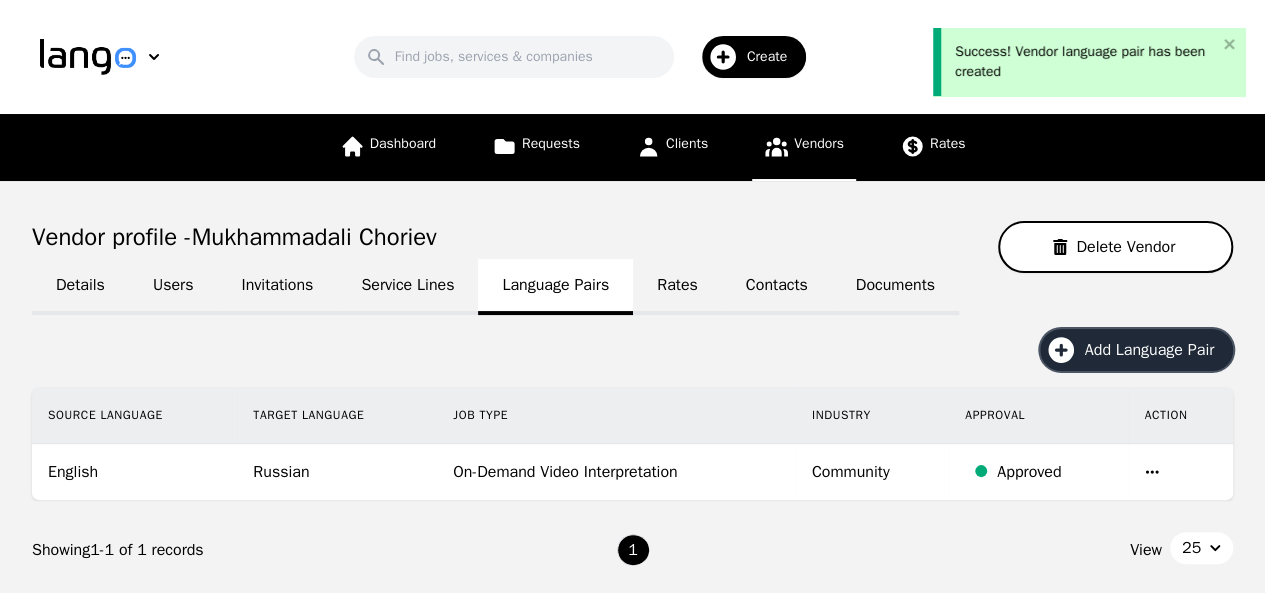 click on "Add Language Pair" at bounding box center [1156, 350] 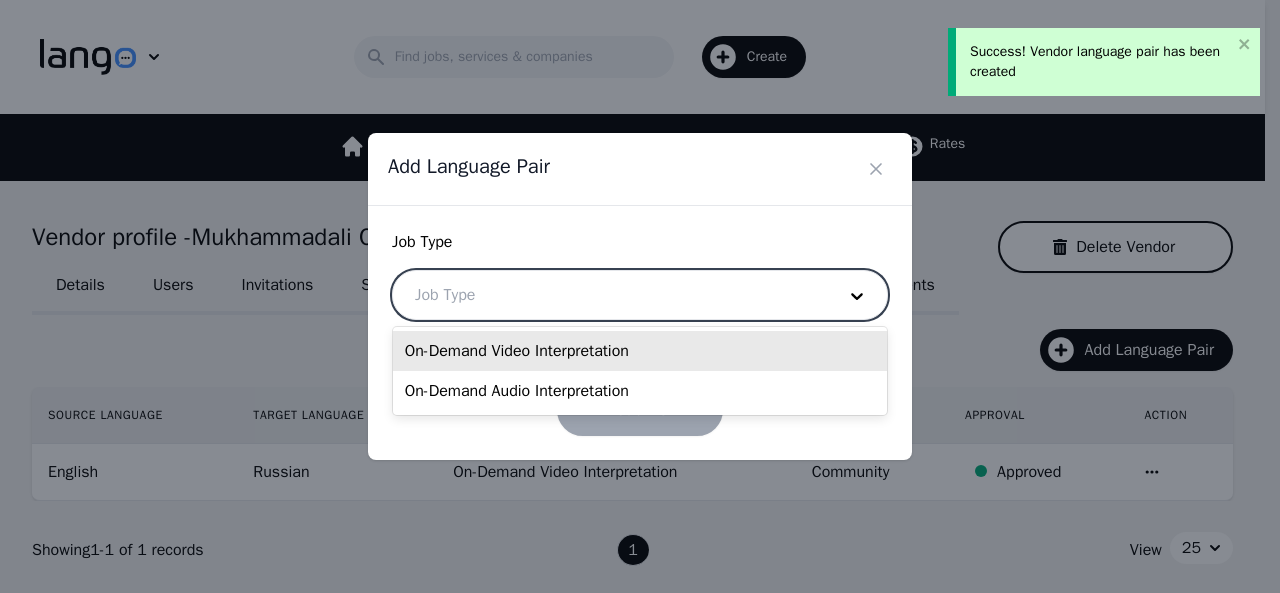 click at bounding box center (610, 295) 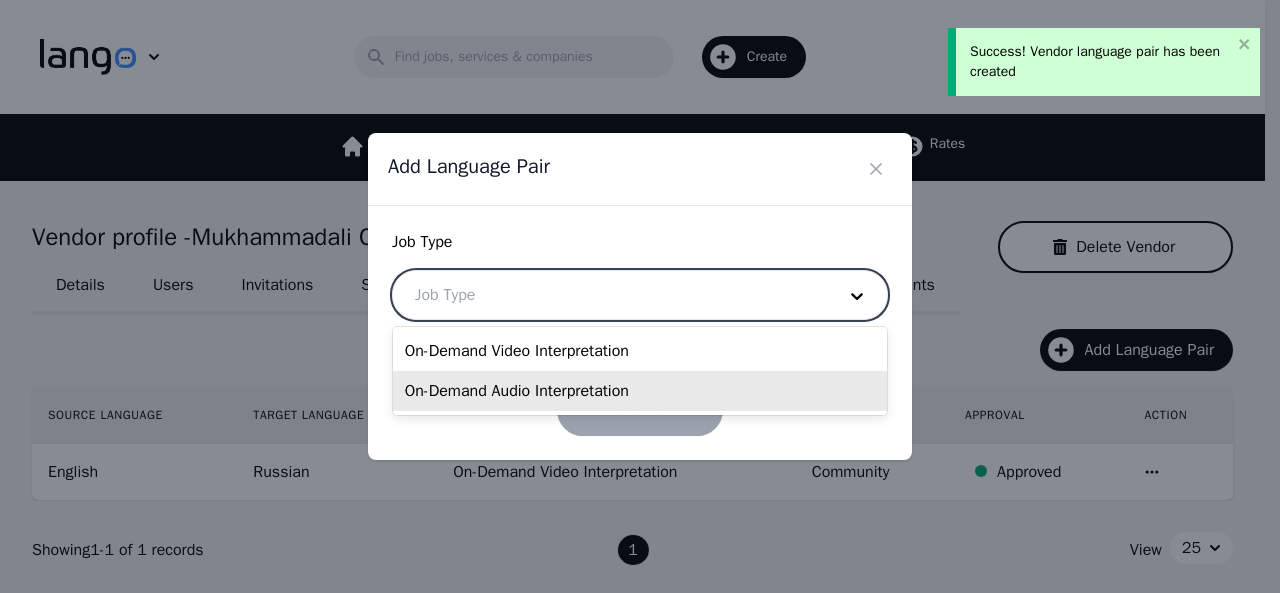 click on "On-Demand Audio Interpretation" at bounding box center (640, 391) 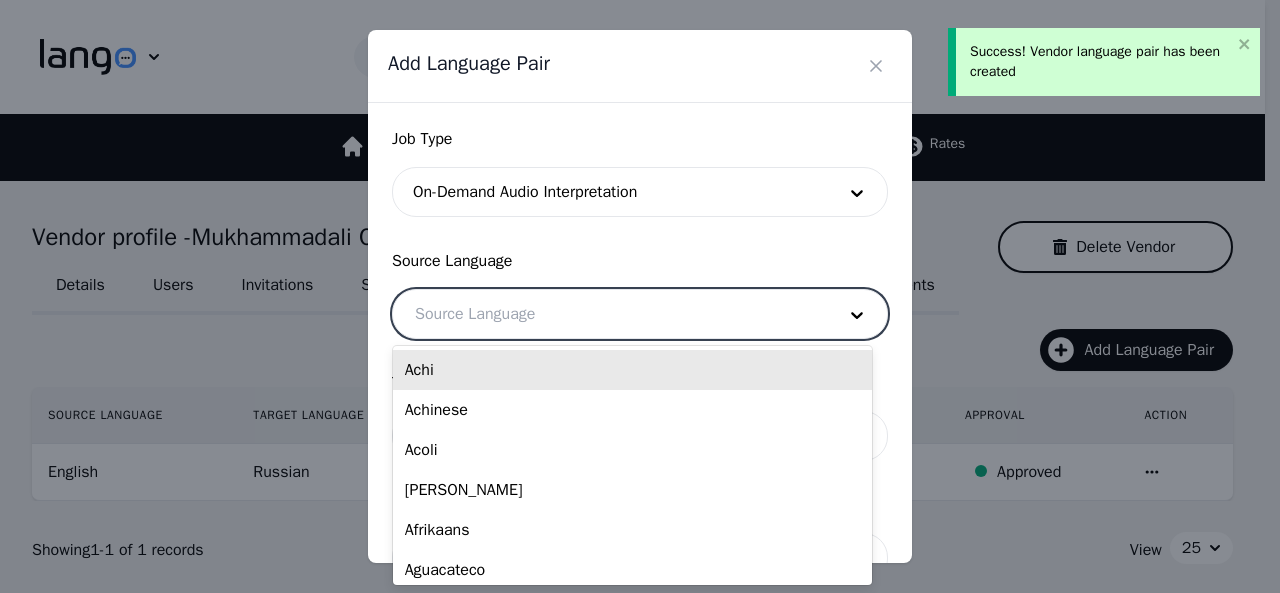 click at bounding box center (610, 314) 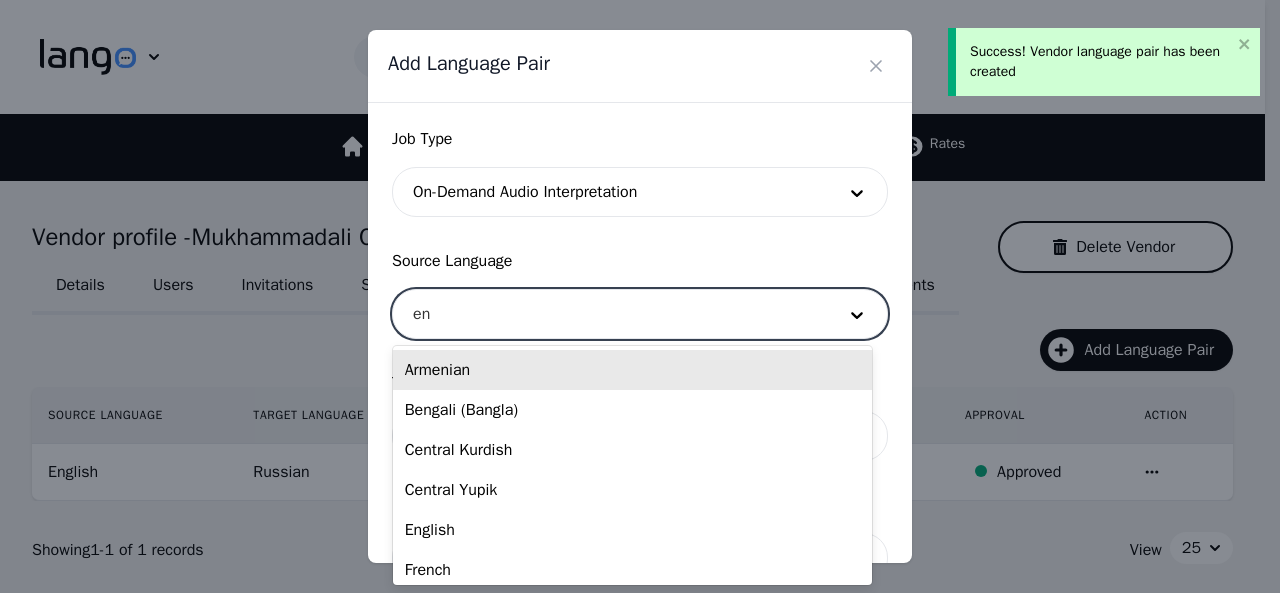type on "eng" 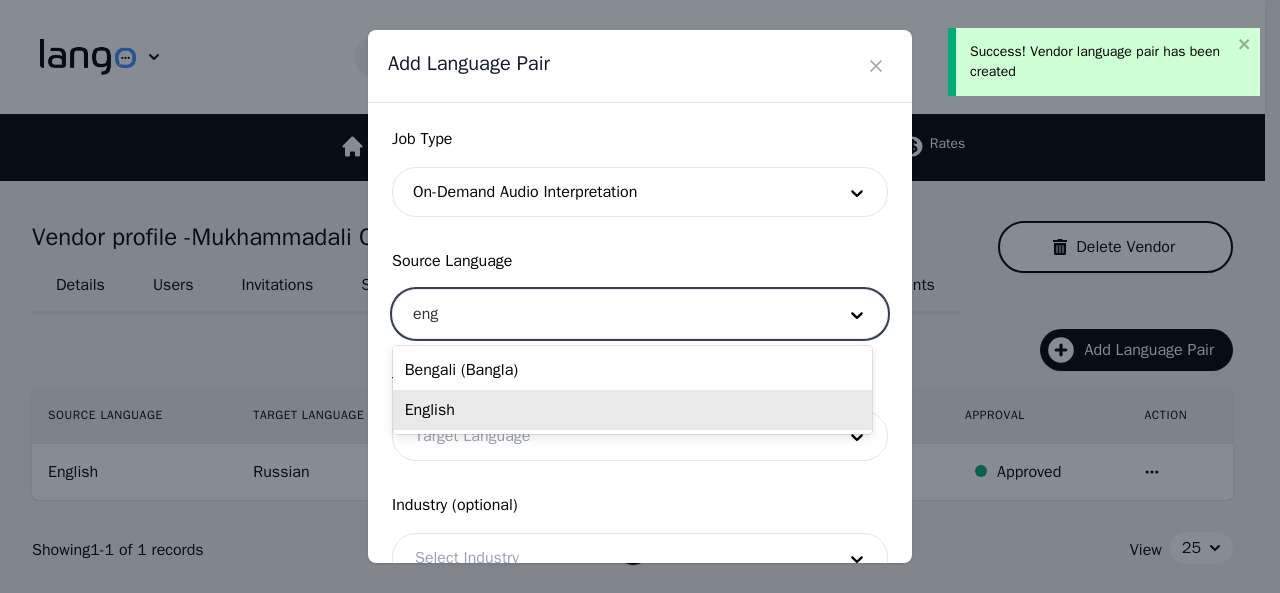 click on "English" at bounding box center (632, 410) 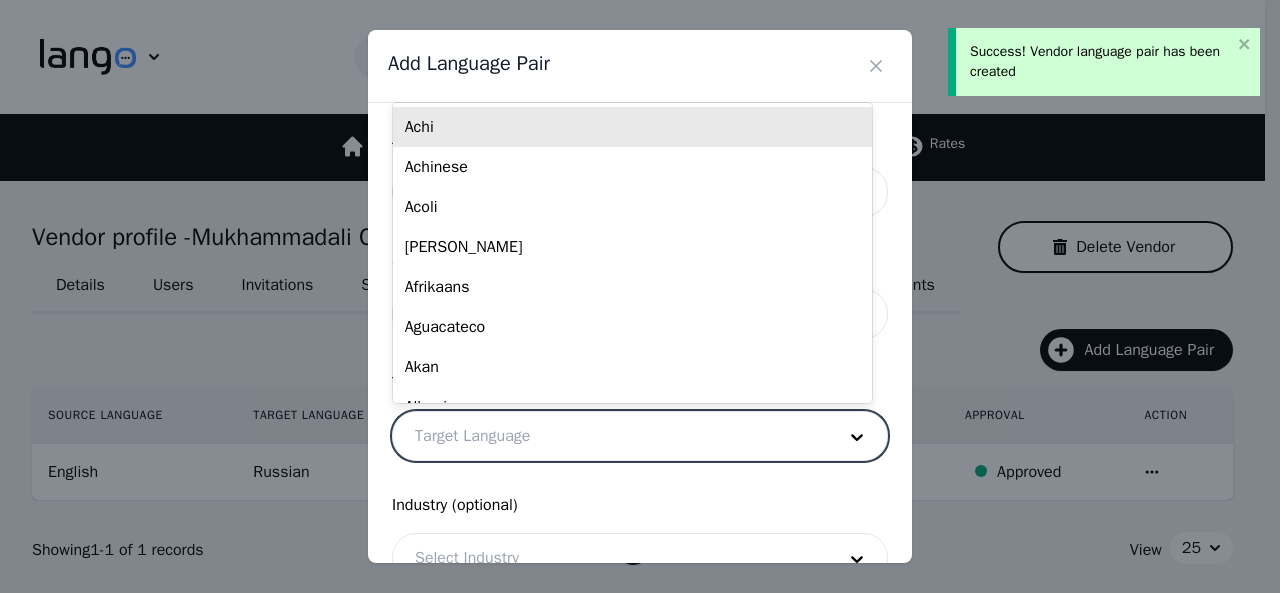 click at bounding box center [610, 436] 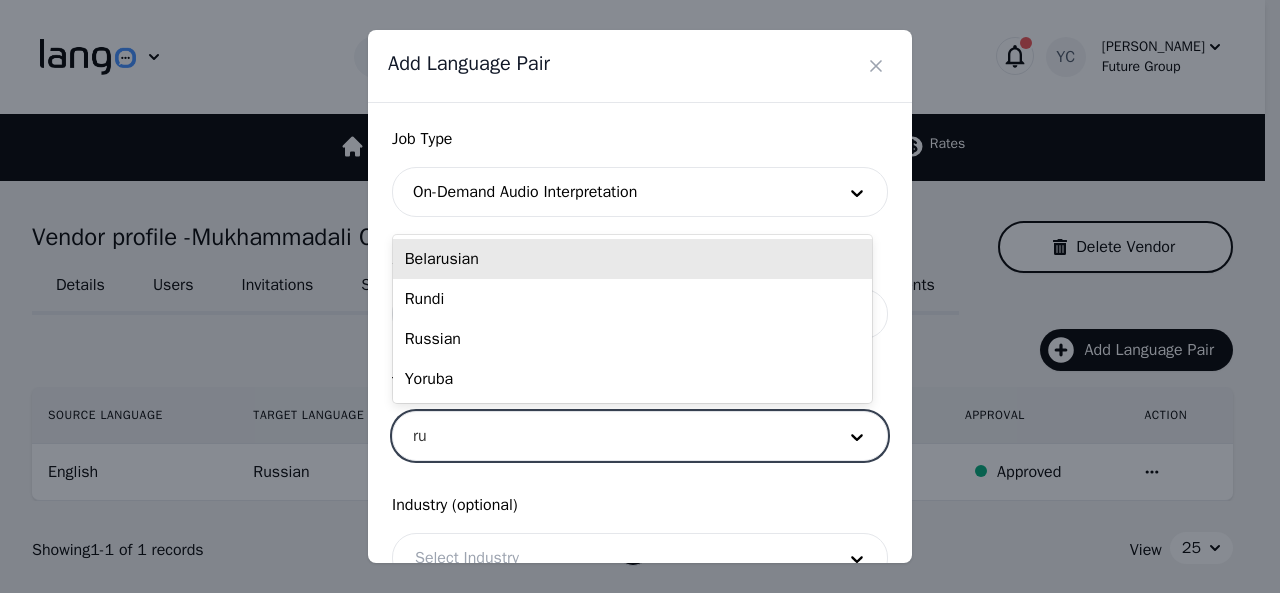 type on "rus" 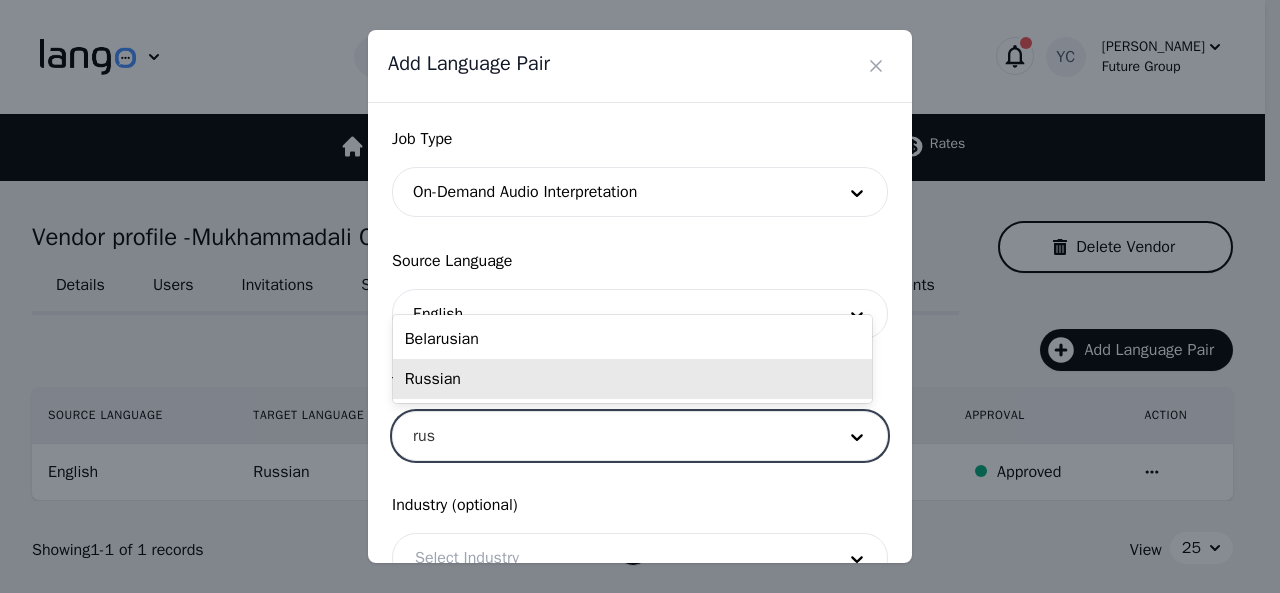 click on "Russian" at bounding box center [632, 379] 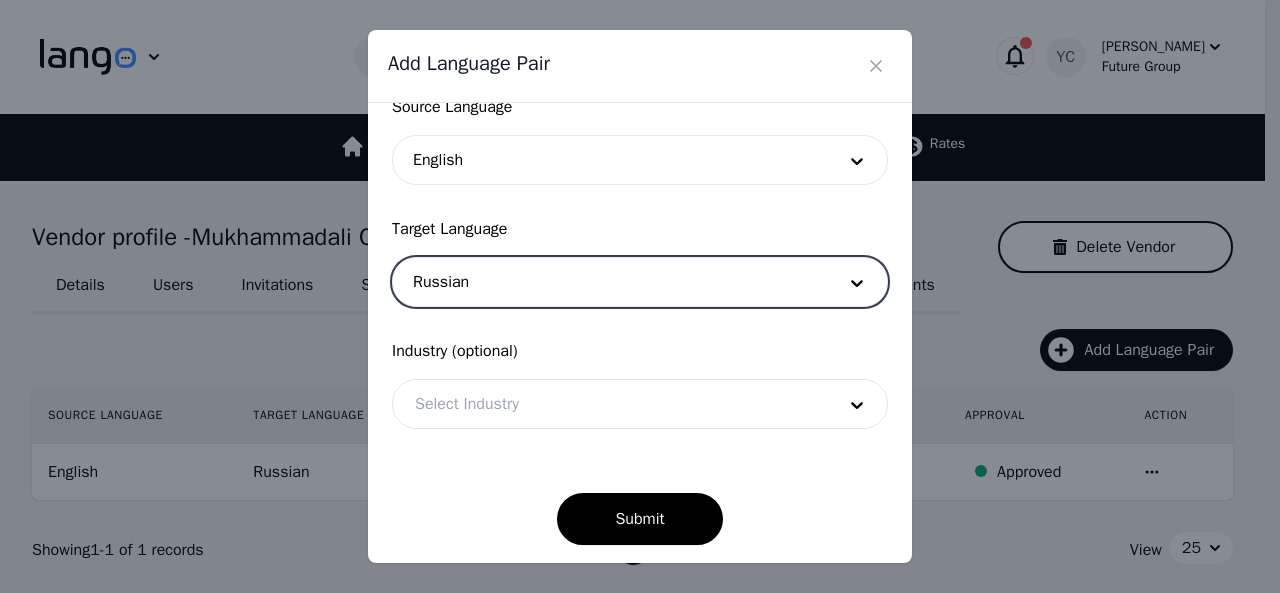 scroll, scrollTop: 158, scrollLeft: 0, axis: vertical 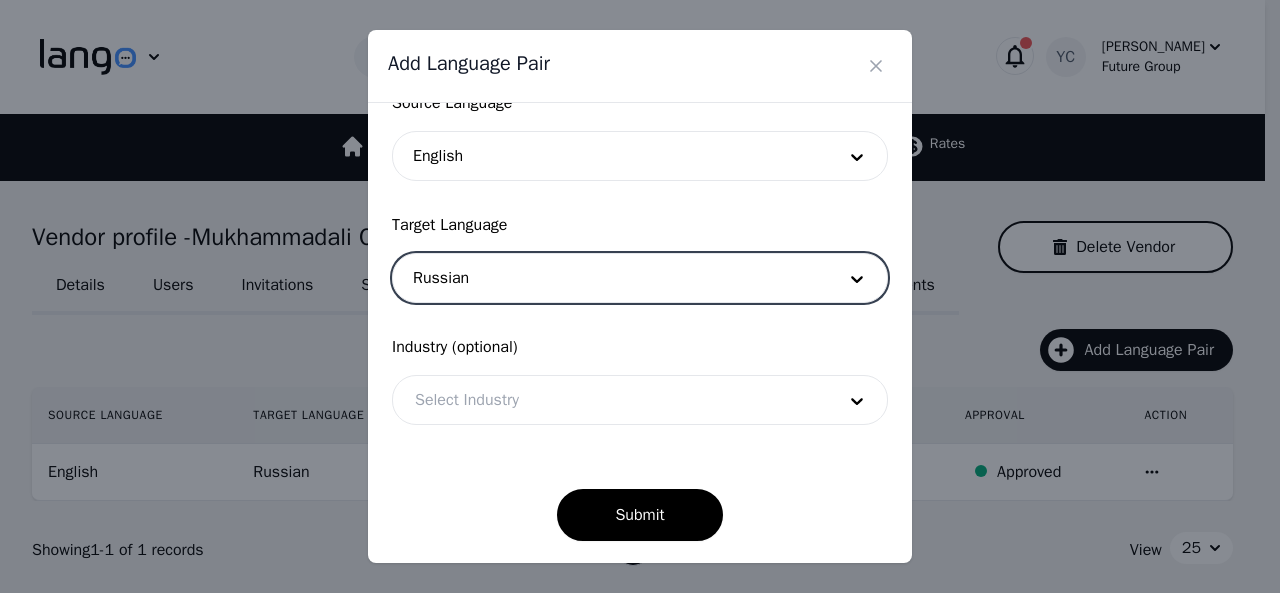 click at bounding box center [610, 400] 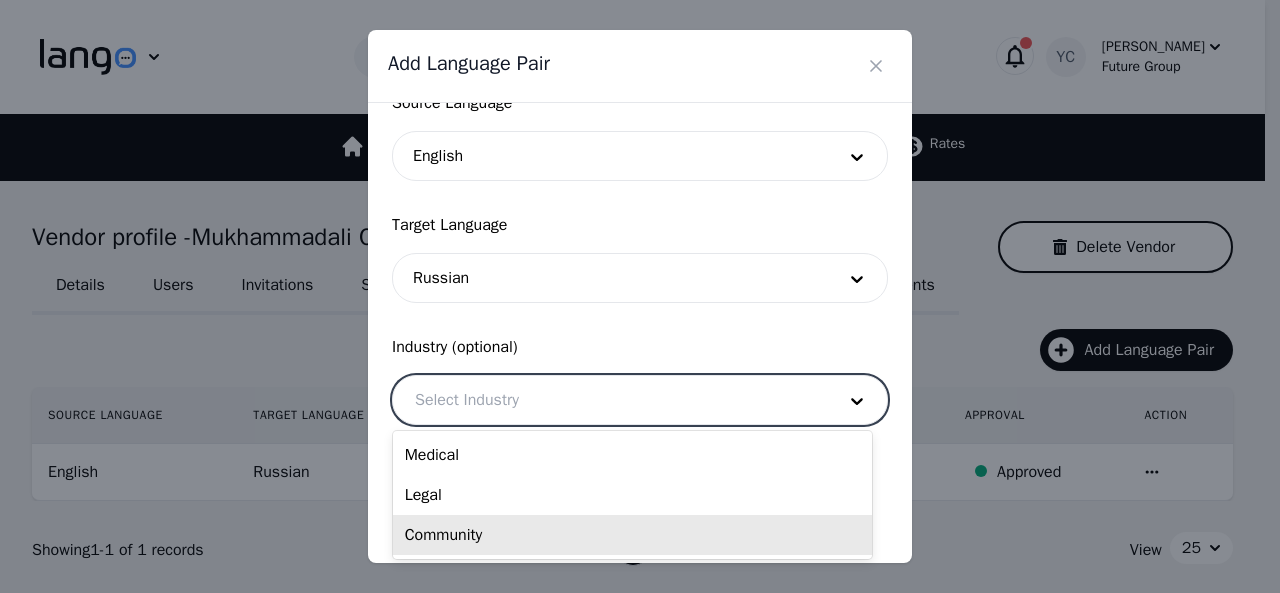 click on "Community" at bounding box center [632, 535] 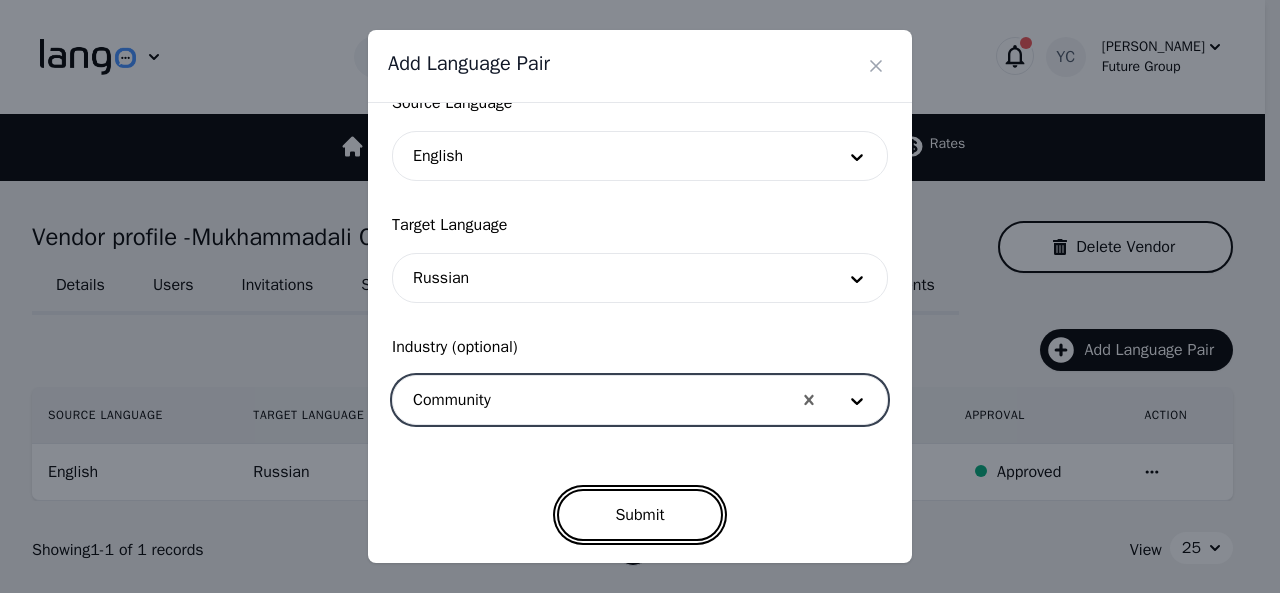 click on "Submit" at bounding box center [639, 515] 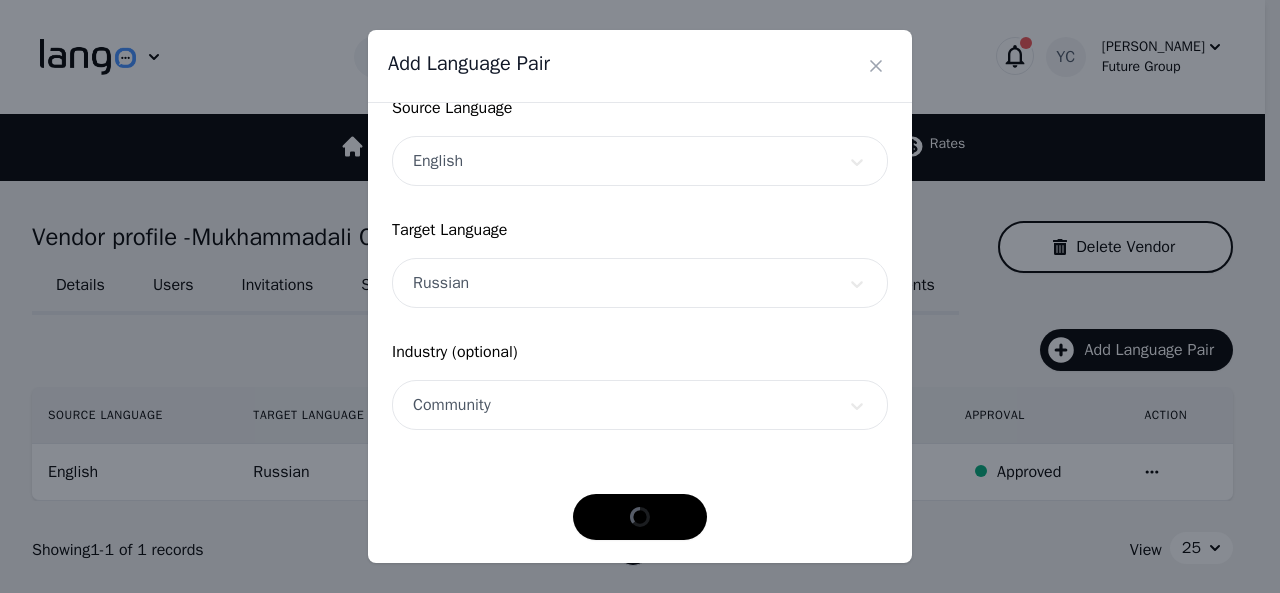 scroll, scrollTop: 152, scrollLeft: 0, axis: vertical 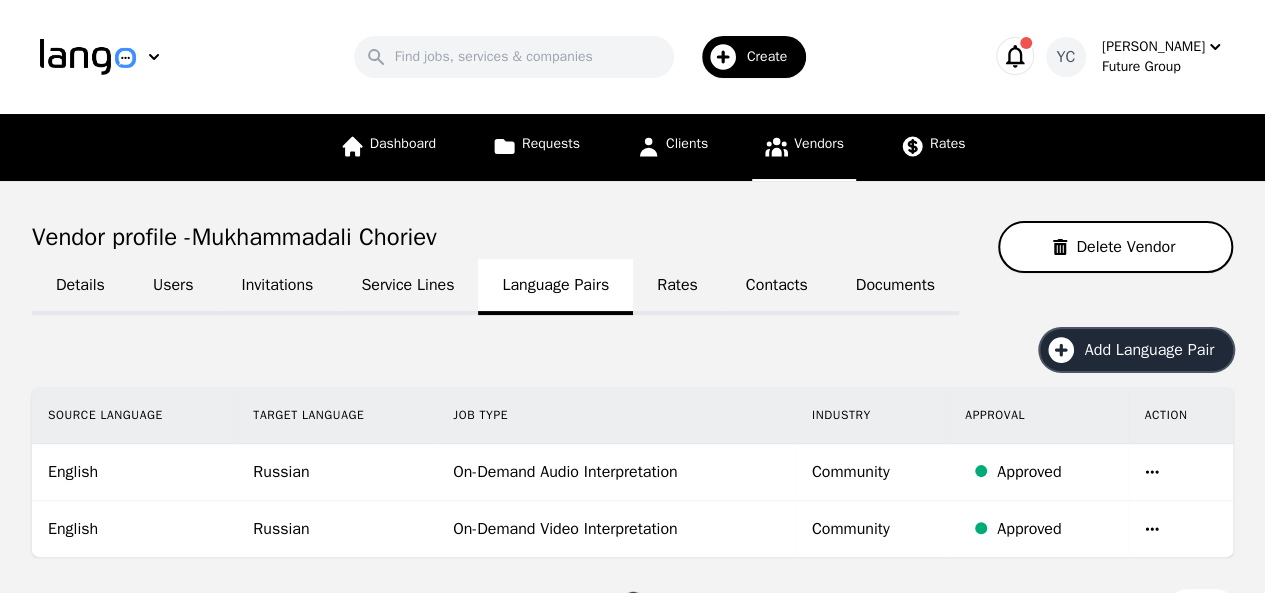 click on "Add Language Pair" at bounding box center [1156, 350] 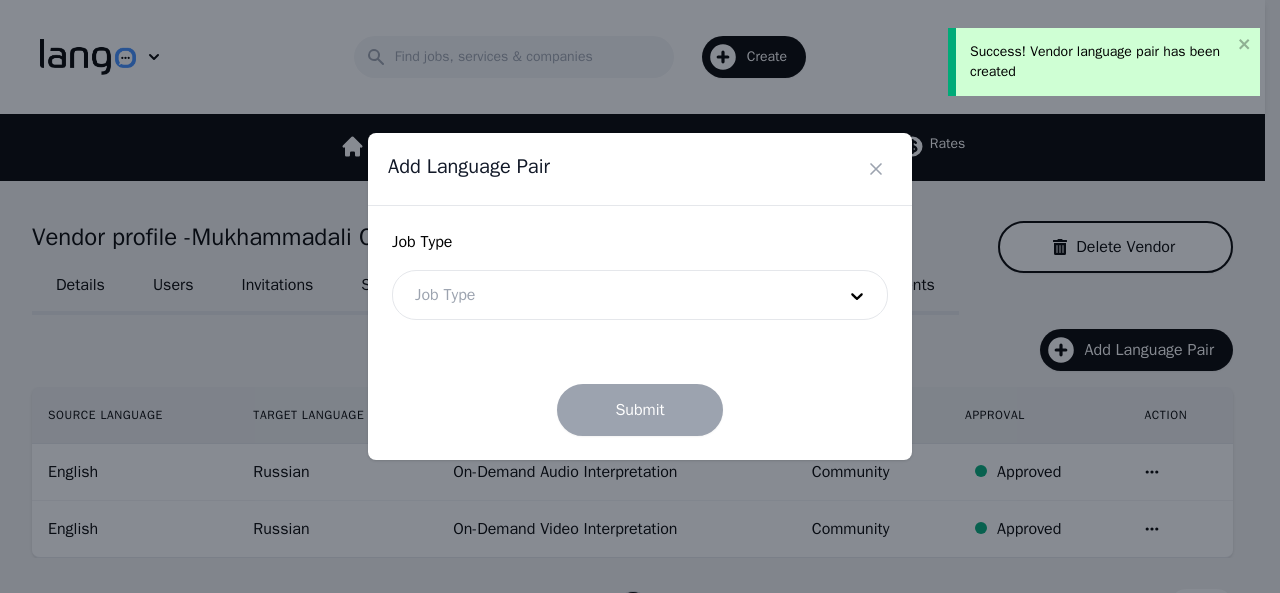 click at bounding box center (610, 295) 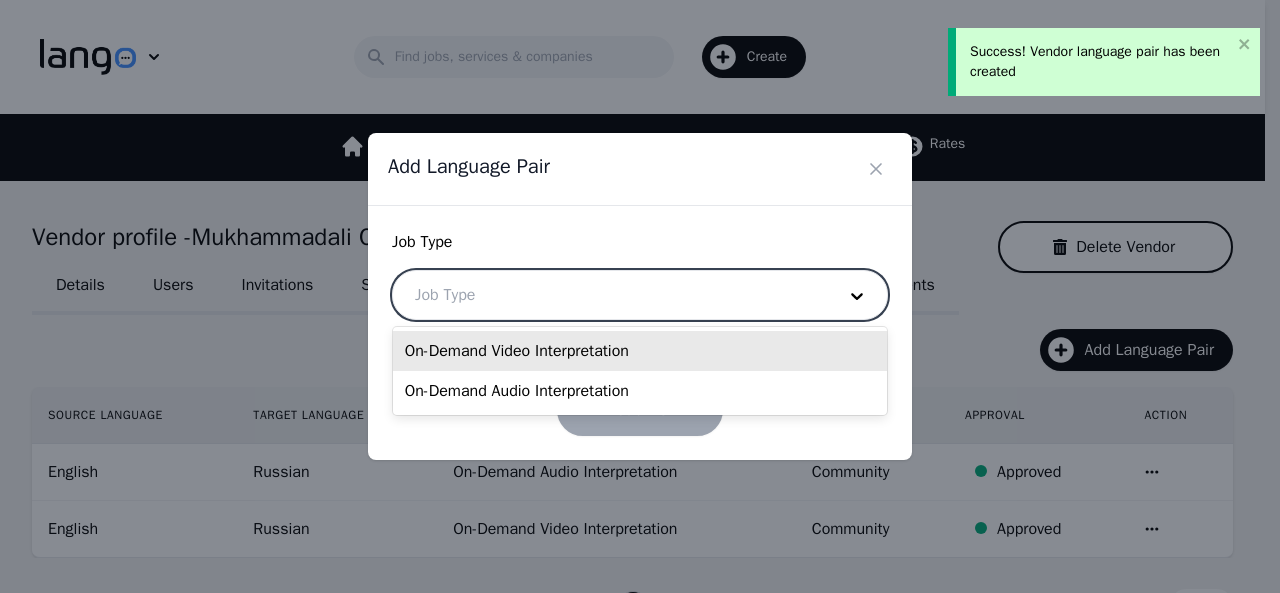 click on "On-Demand Video Interpretation" at bounding box center [640, 351] 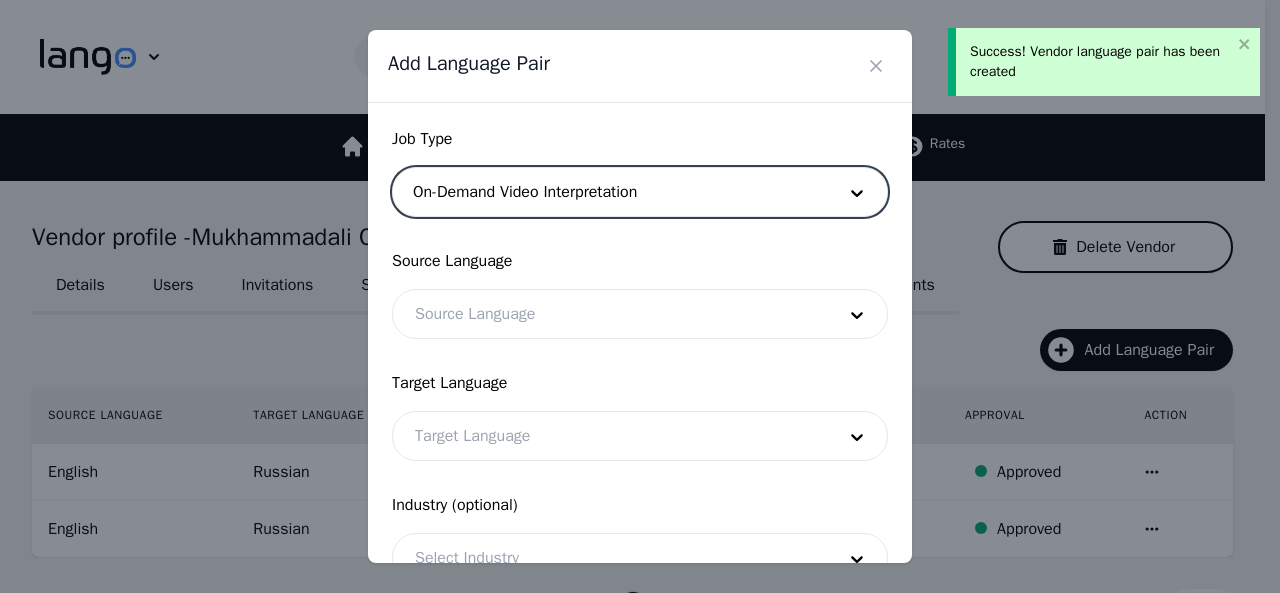 click at bounding box center (610, 314) 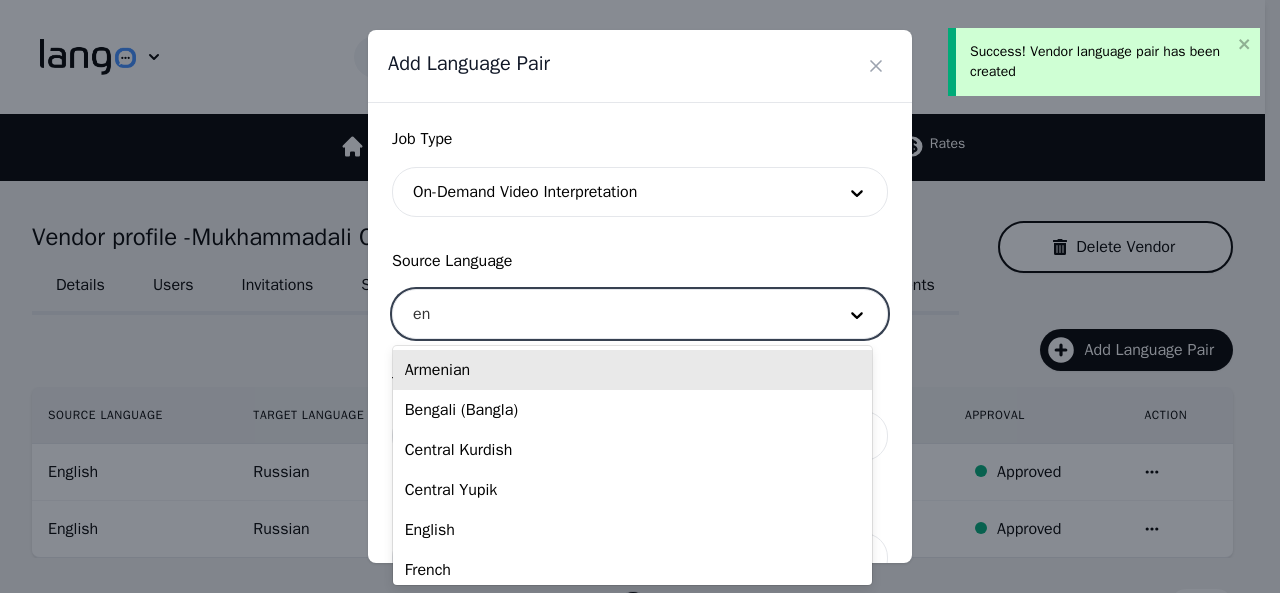 type on "eng" 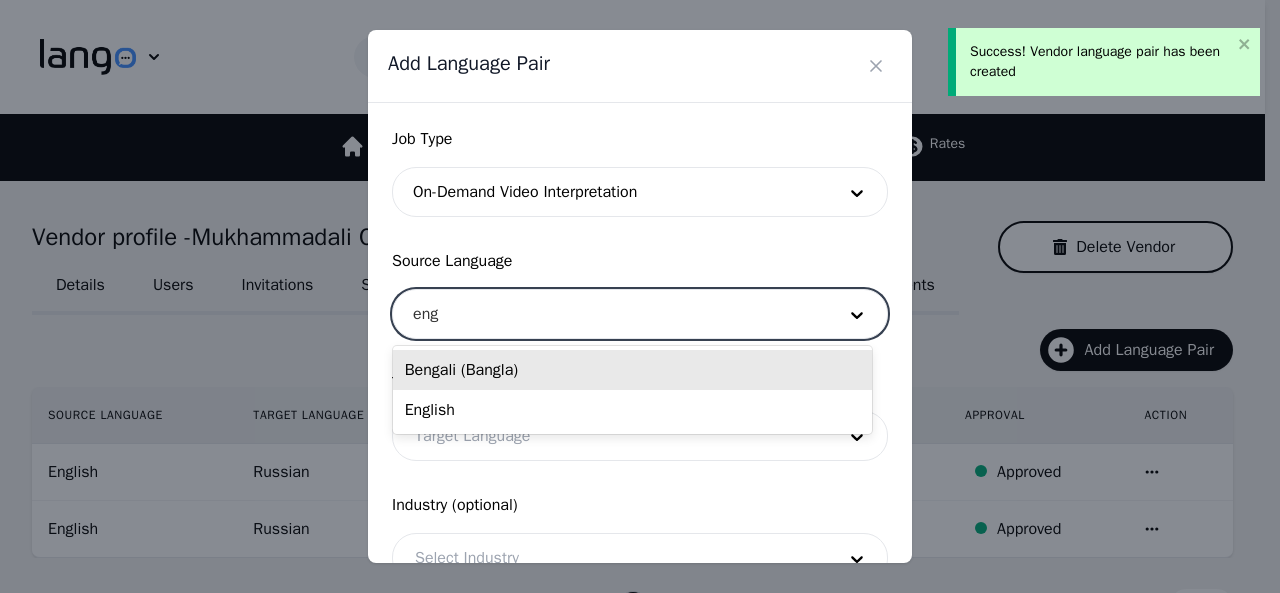 click on "Bengali (Bangla)" at bounding box center [632, 370] 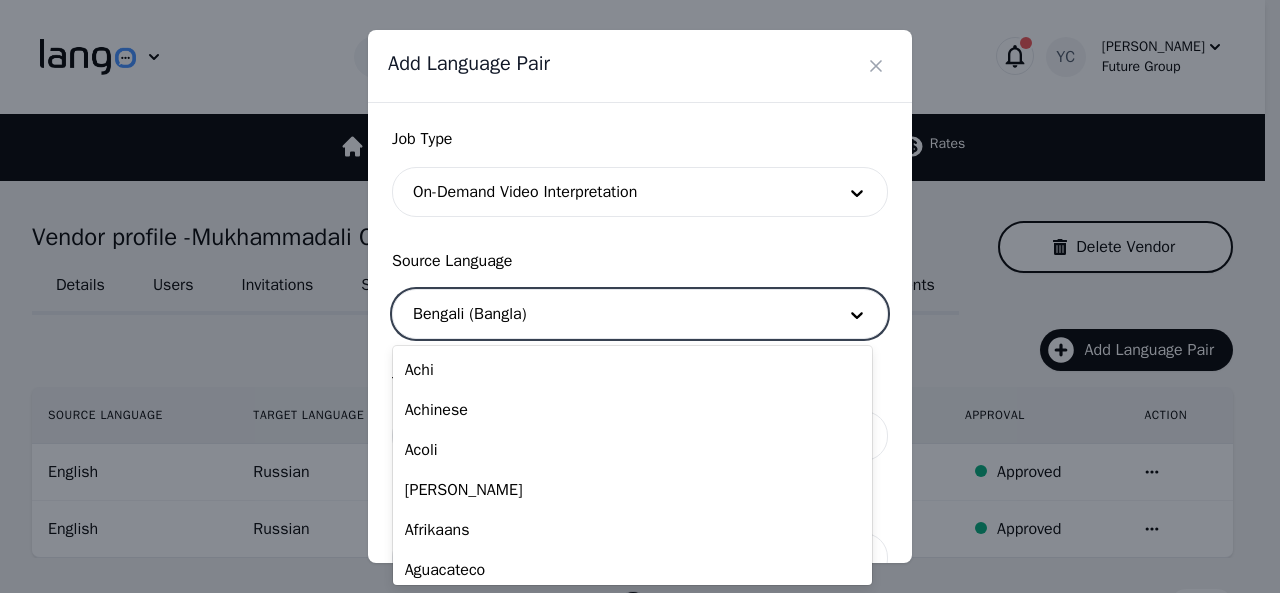 click at bounding box center (610, 314) 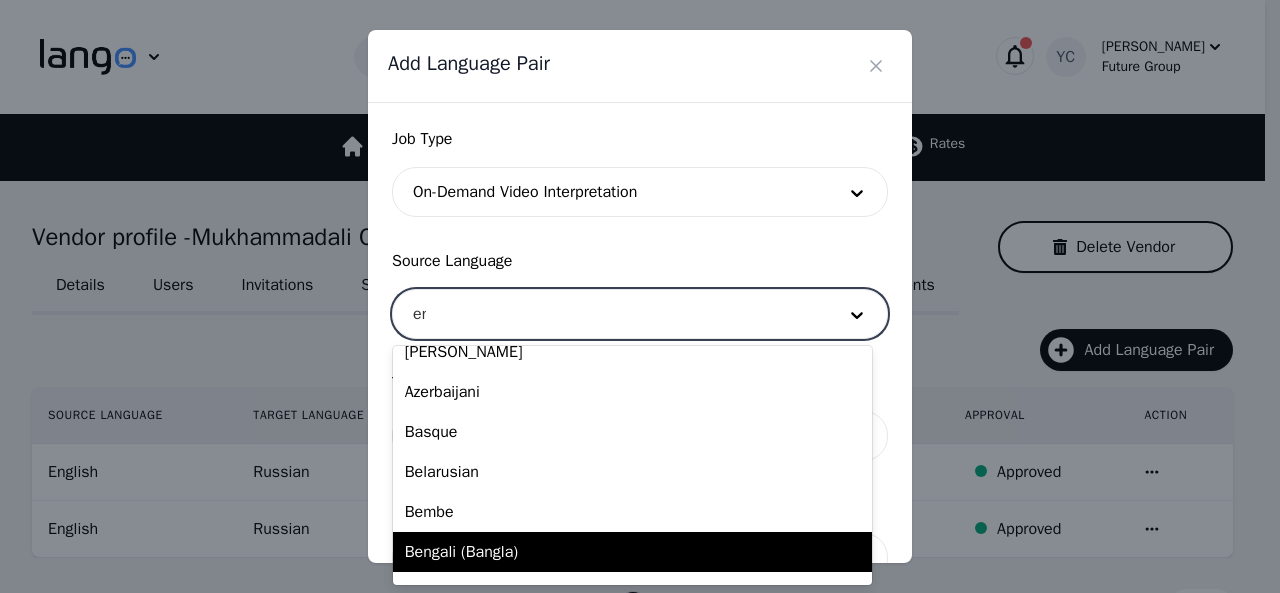 scroll, scrollTop: 0, scrollLeft: 0, axis: both 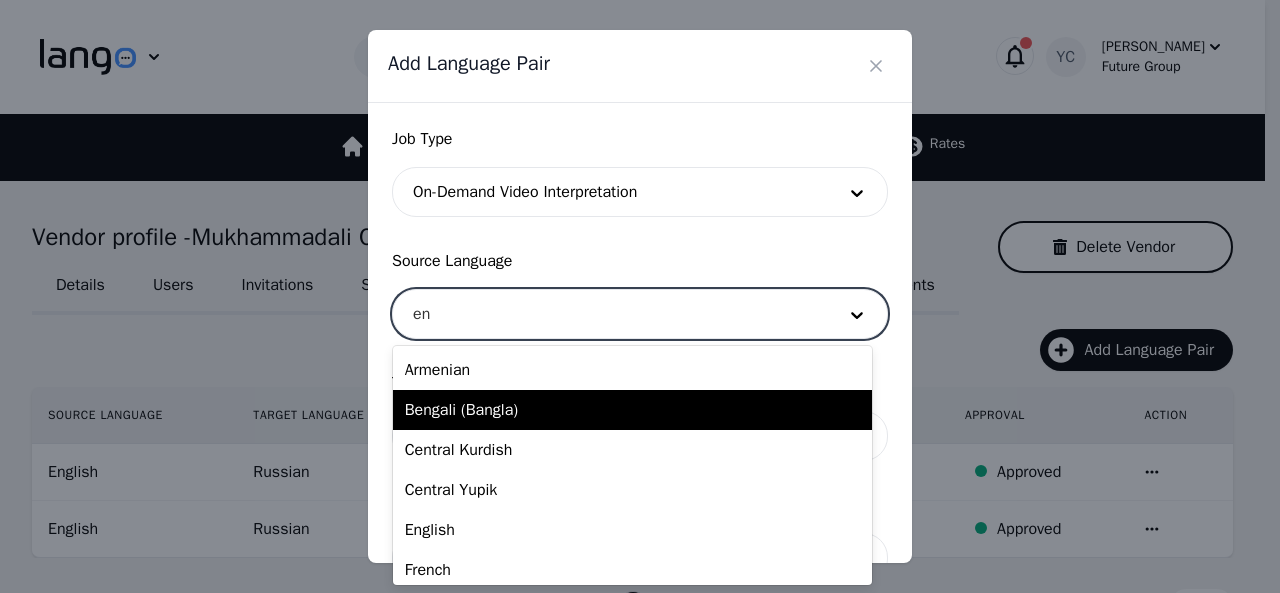 type on "eng" 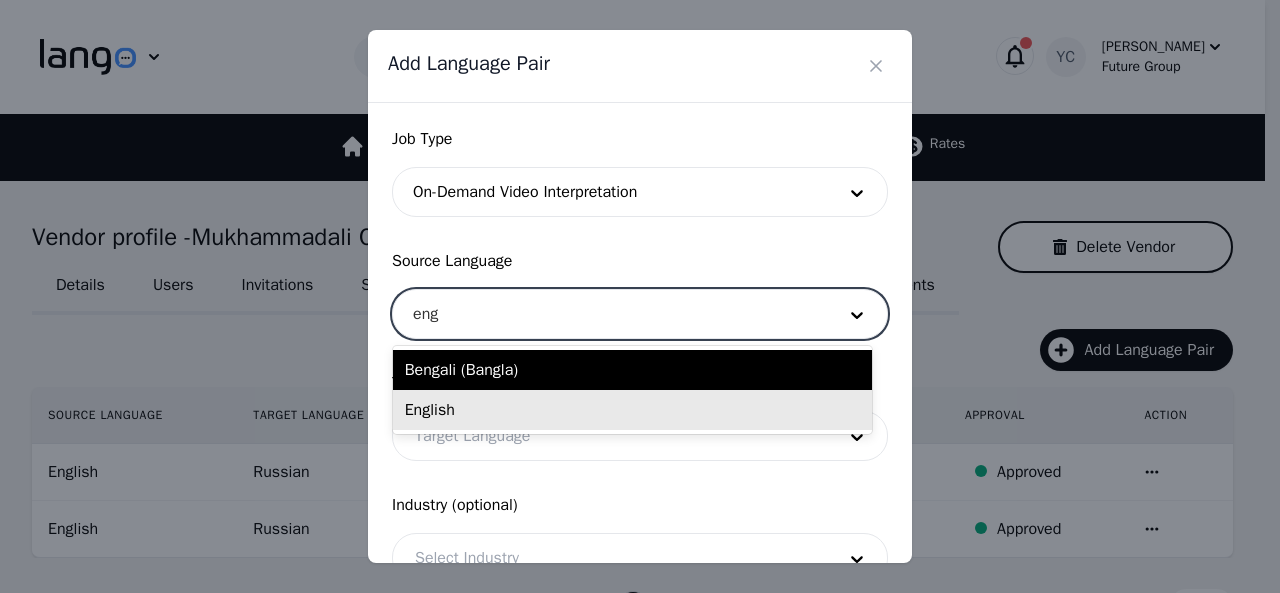 click on "English" at bounding box center (632, 410) 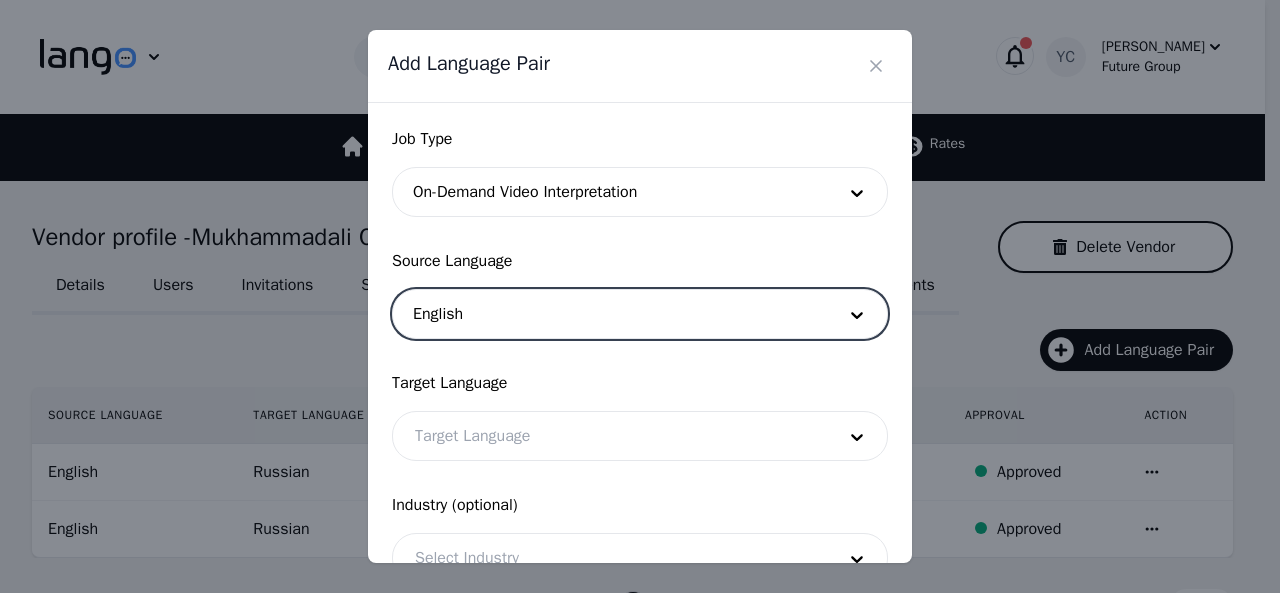 click at bounding box center (610, 436) 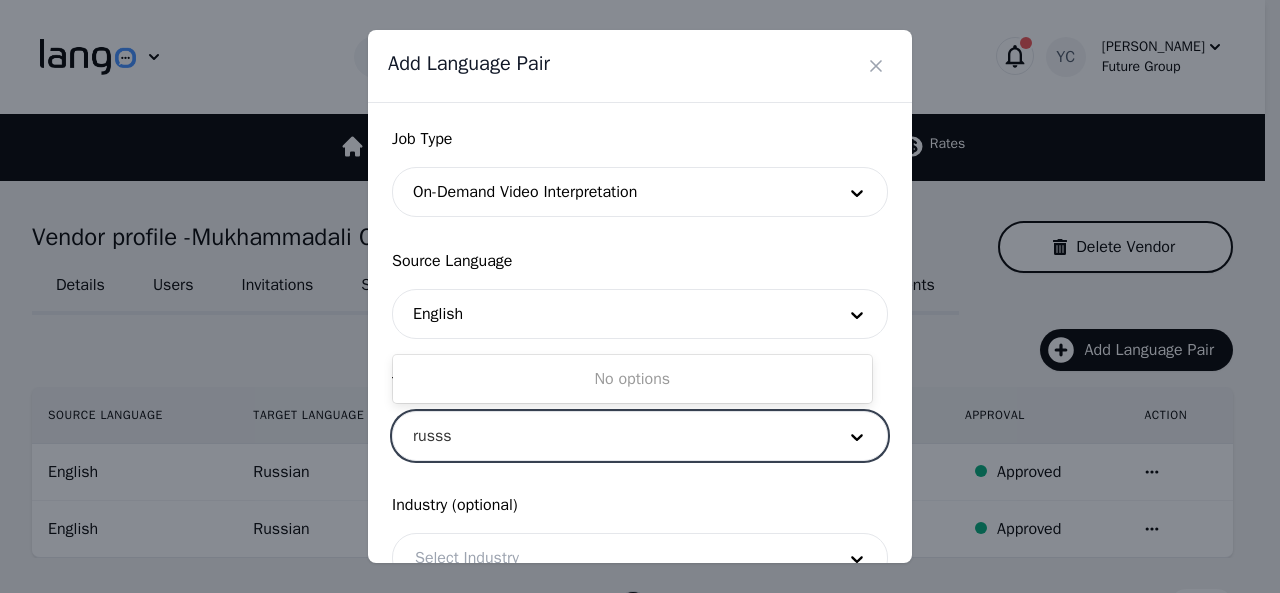 type on "[PERSON_NAME]" 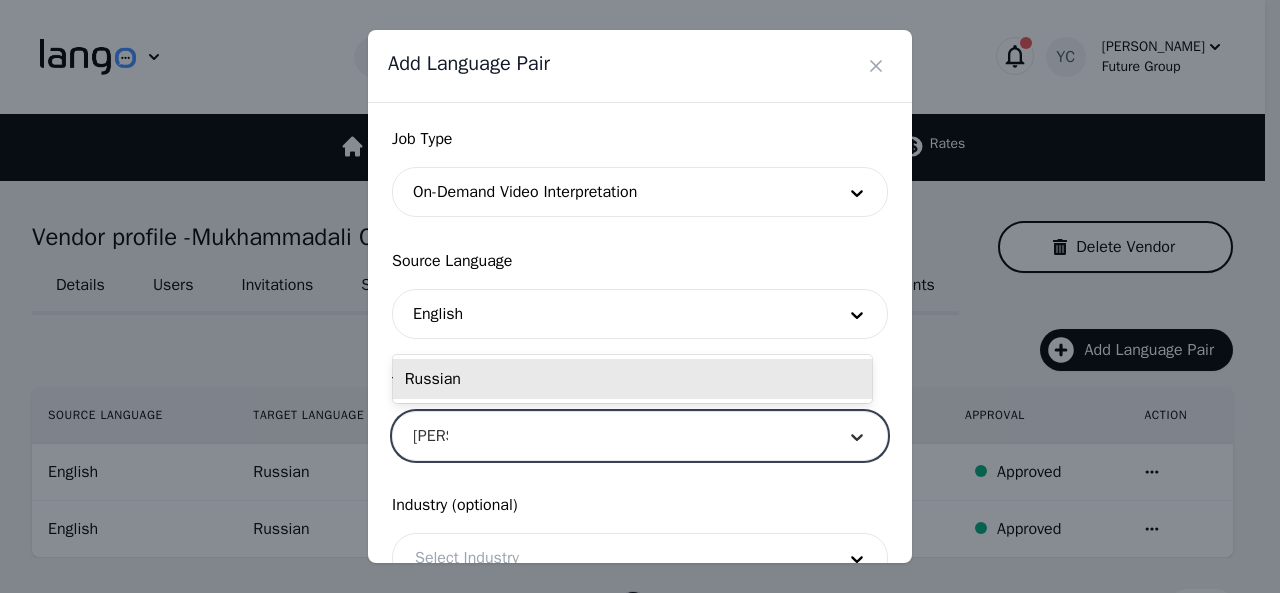 drag, startPoint x: 660, startPoint y: 375, endPoint x: 865, endPoint y: 440, distance: 215.05814 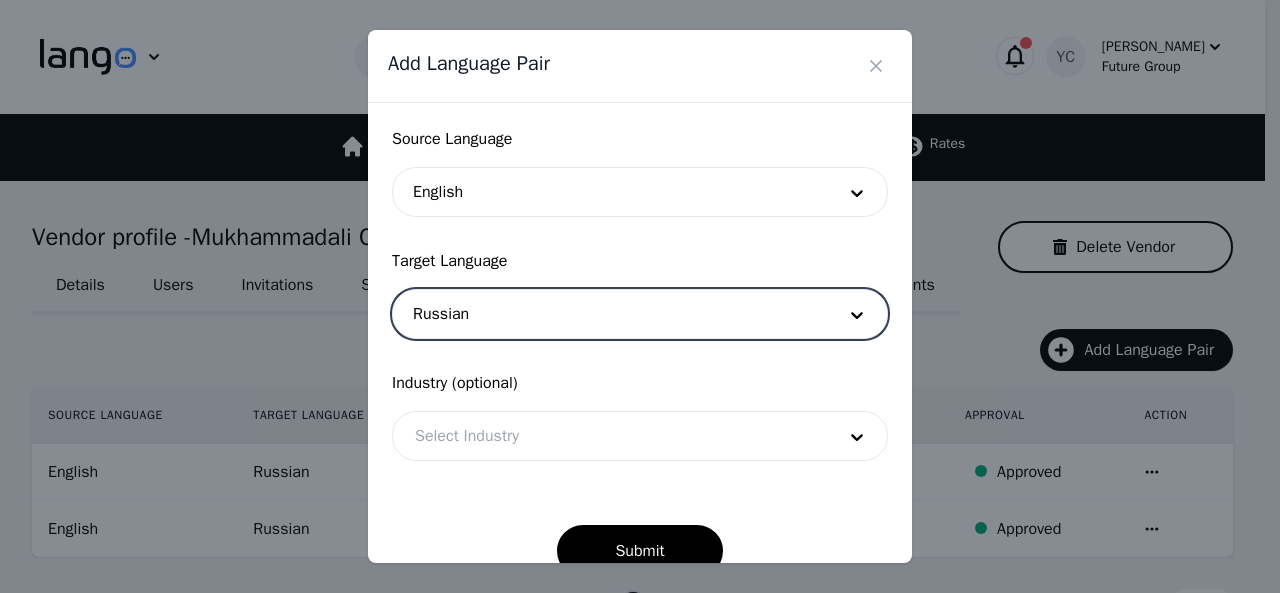 scroll, scrollTop: 158, scrollLeft: 0, axis: vertical 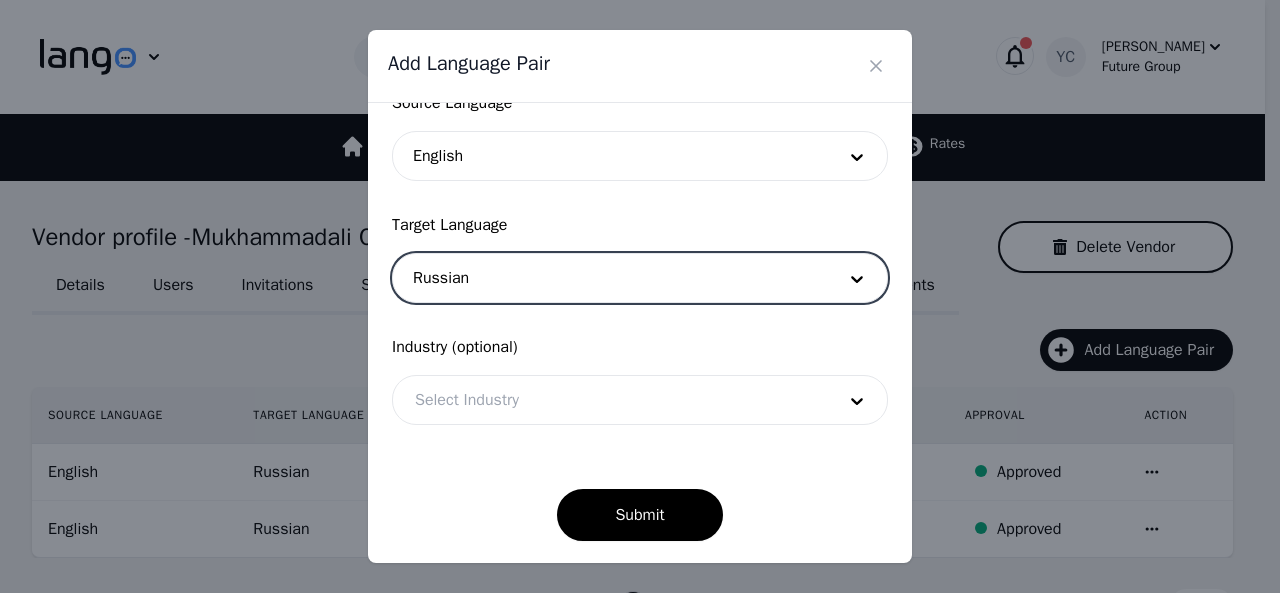 click at bounding box center [610, 400] 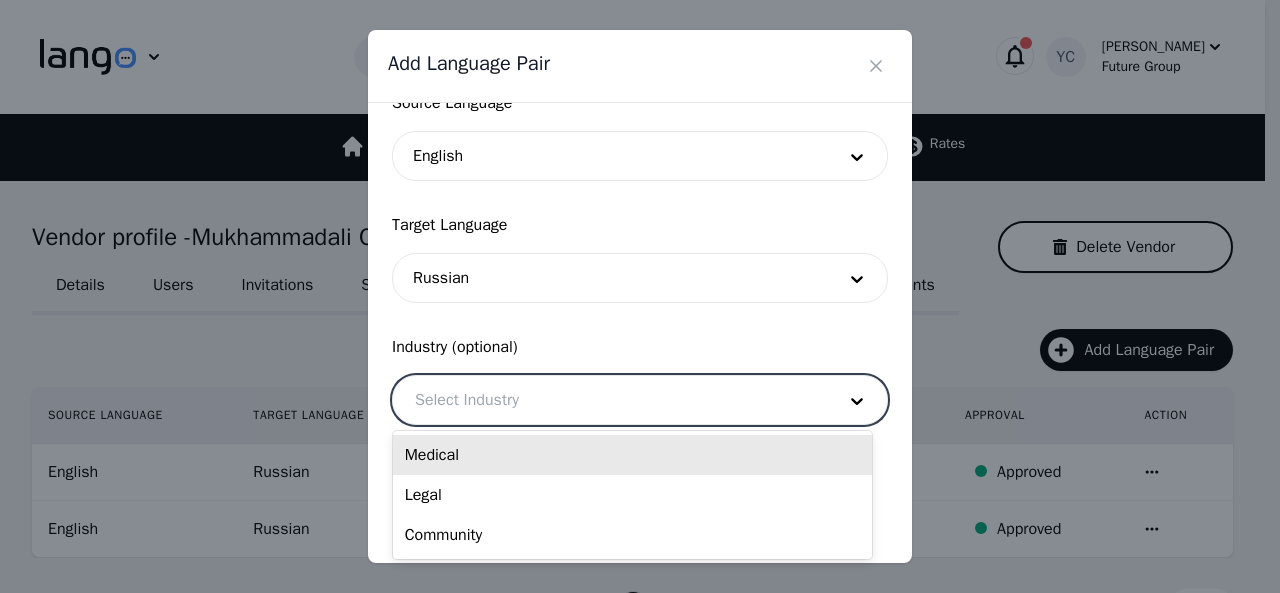 click on "Medical" at bounding box center (632, 455) 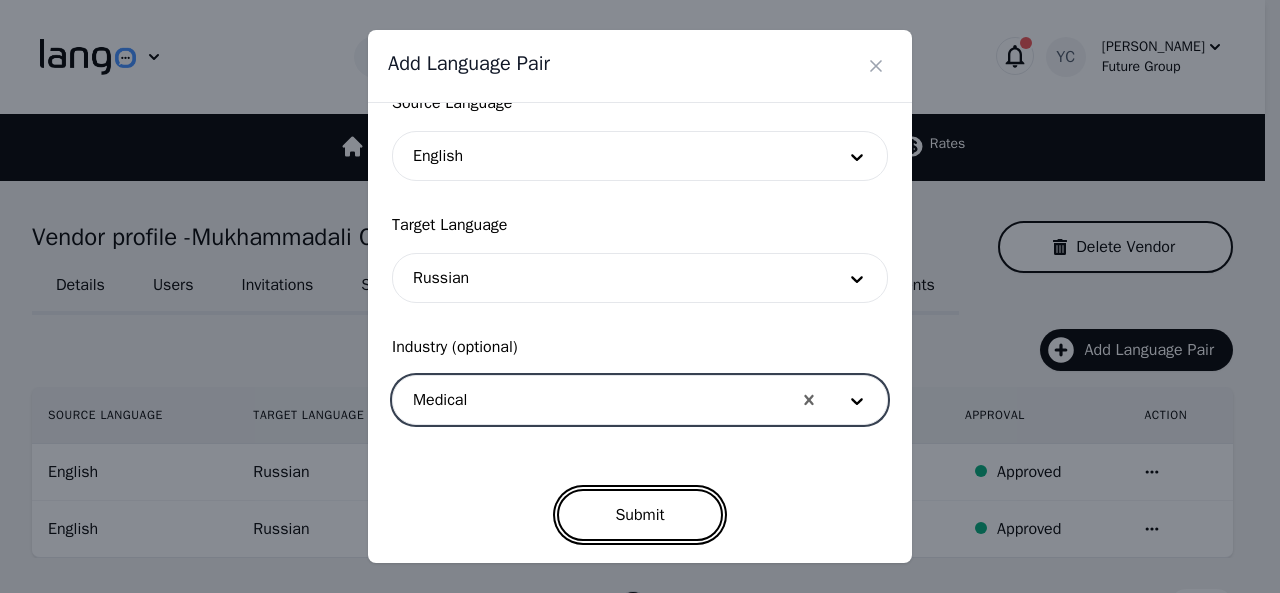 click on "Submit" at bounding box center (639, 515) 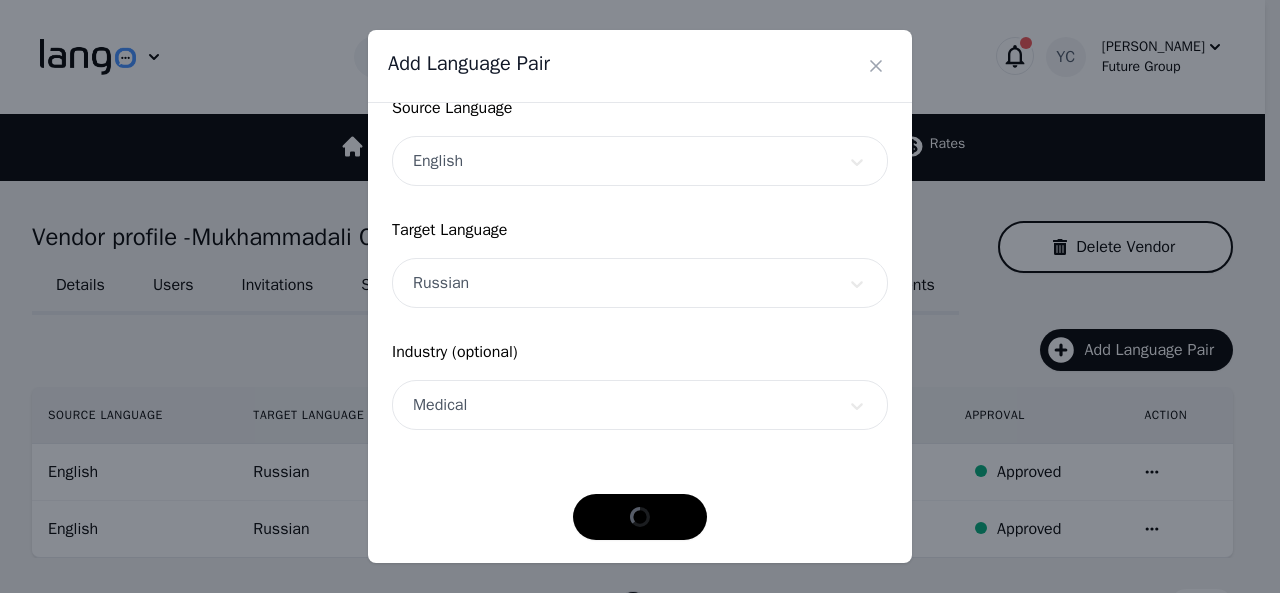 scroll, scrollTop: 152, scrollLeft: 0, axis: vertical 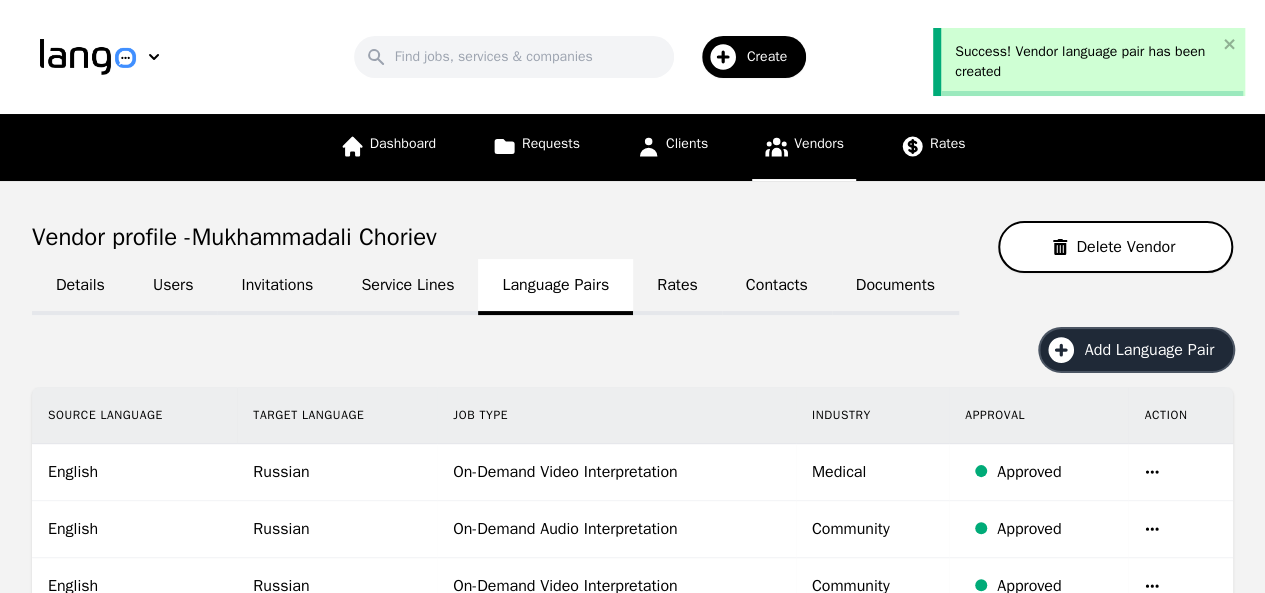 click on "Add Language Pair" at bounding box center [1136, 350] 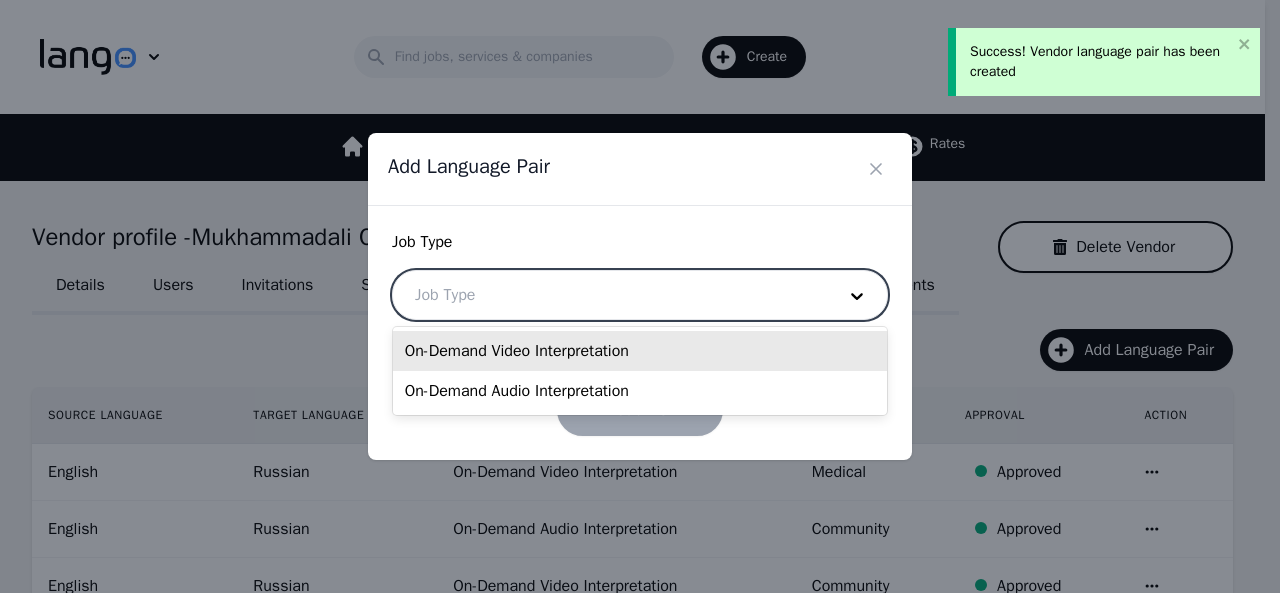 click at bounding box center (610, 295) 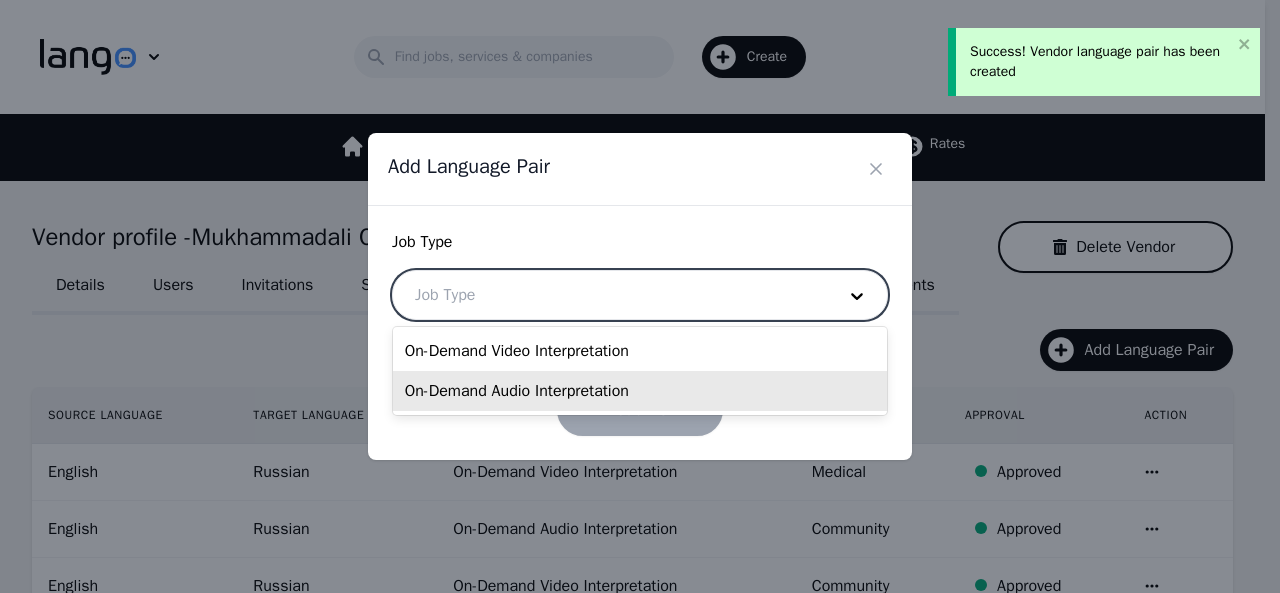 click on "On-Demand Audio Interpretation" at bounding box center (640, 391) 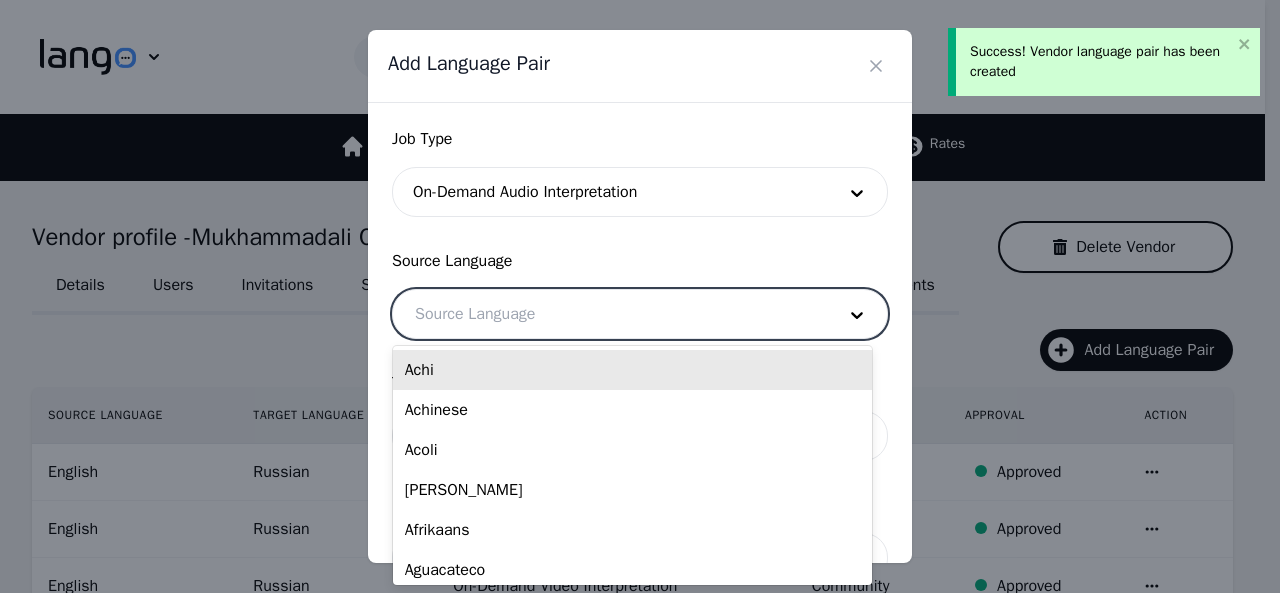 click at bounding box center (610, 314) 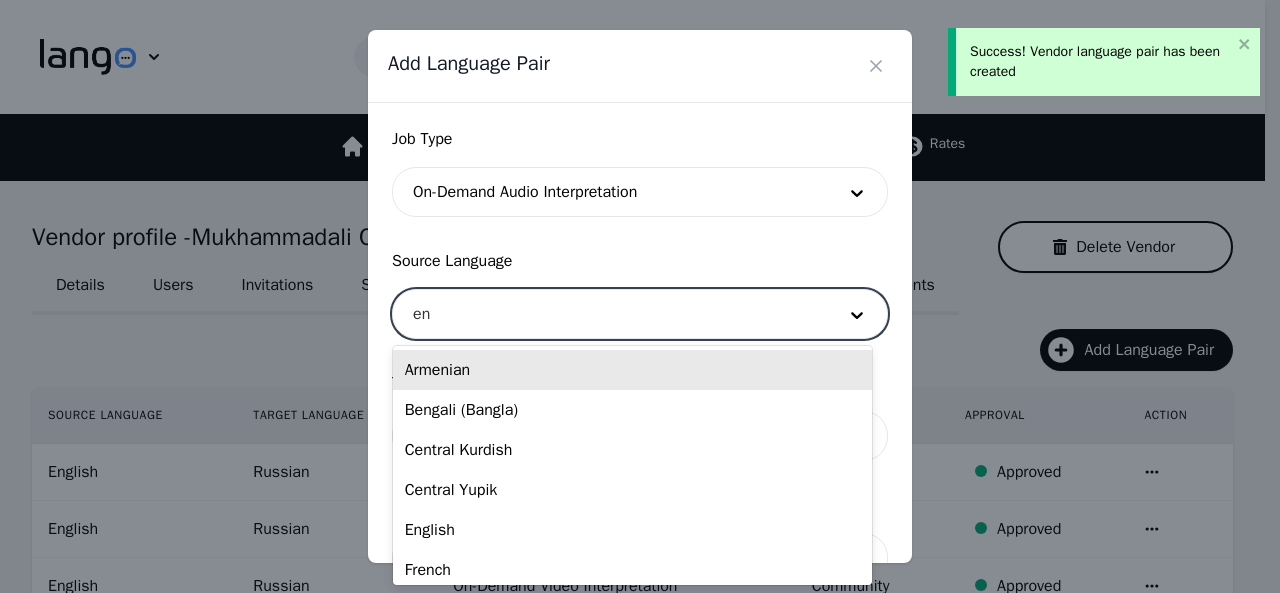 type on "eng" 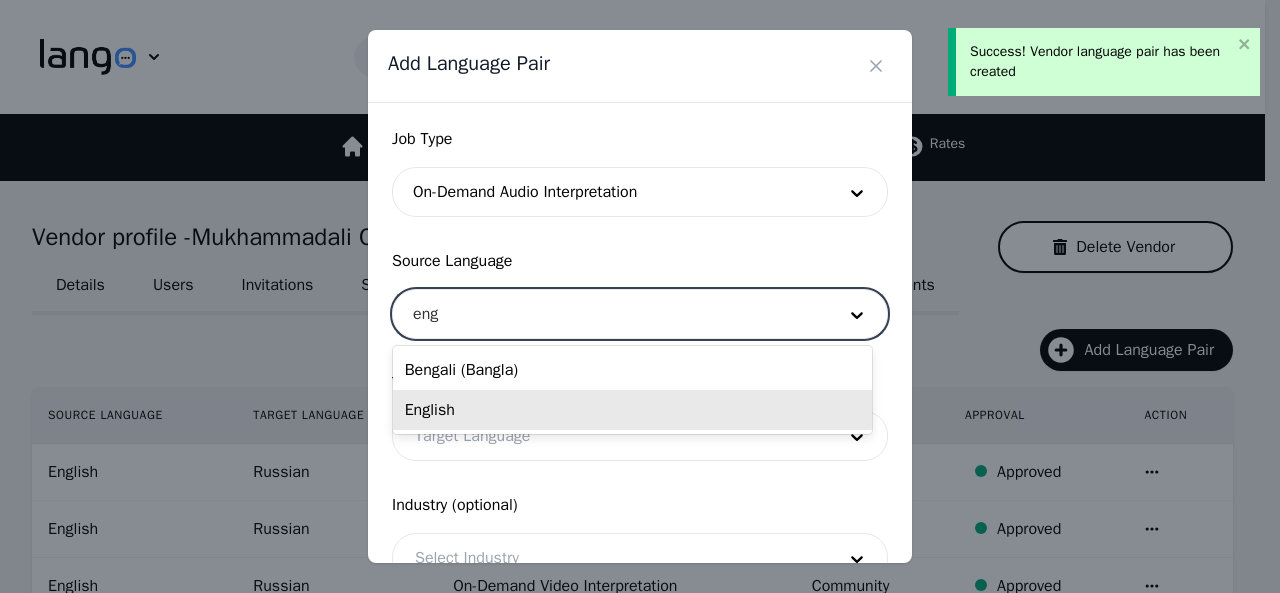 click on "English" at bounding box center (632, 410) 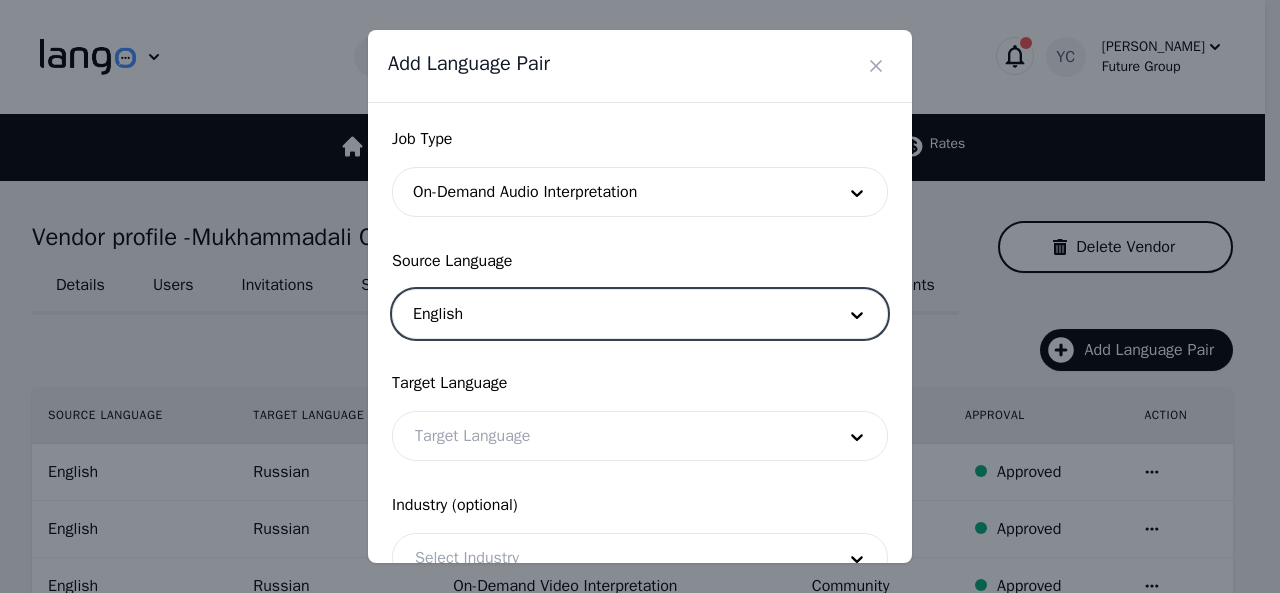 click at bounding box center (610, 436) 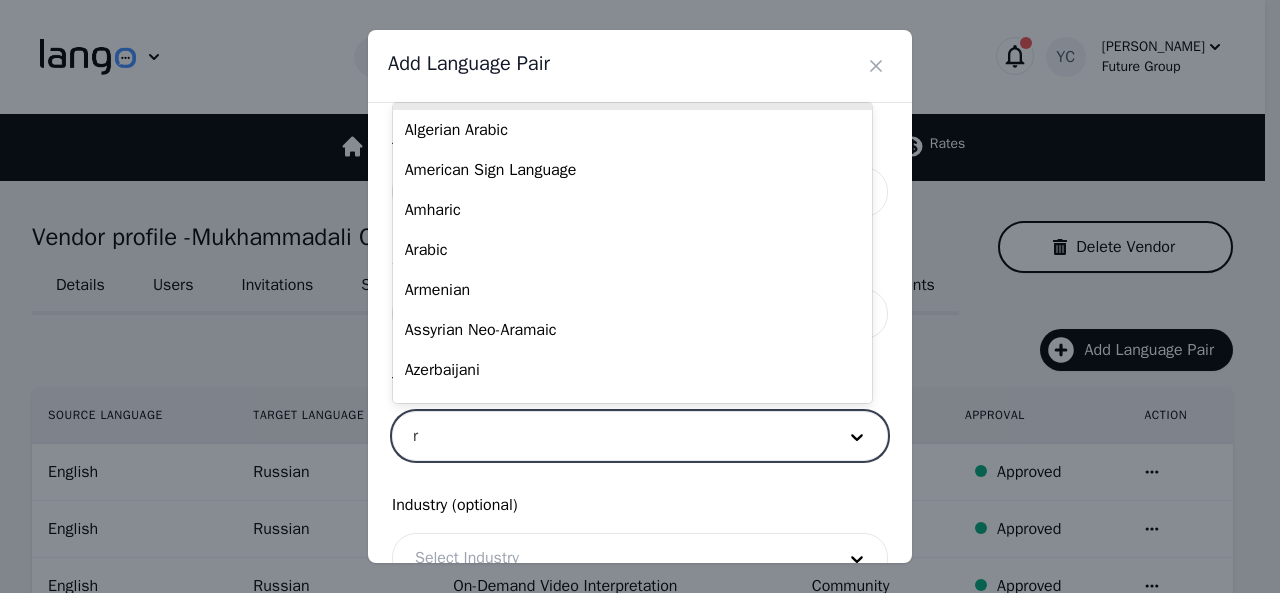 scroll, scrollTop: 0, scrollLeft: 0, axis: both 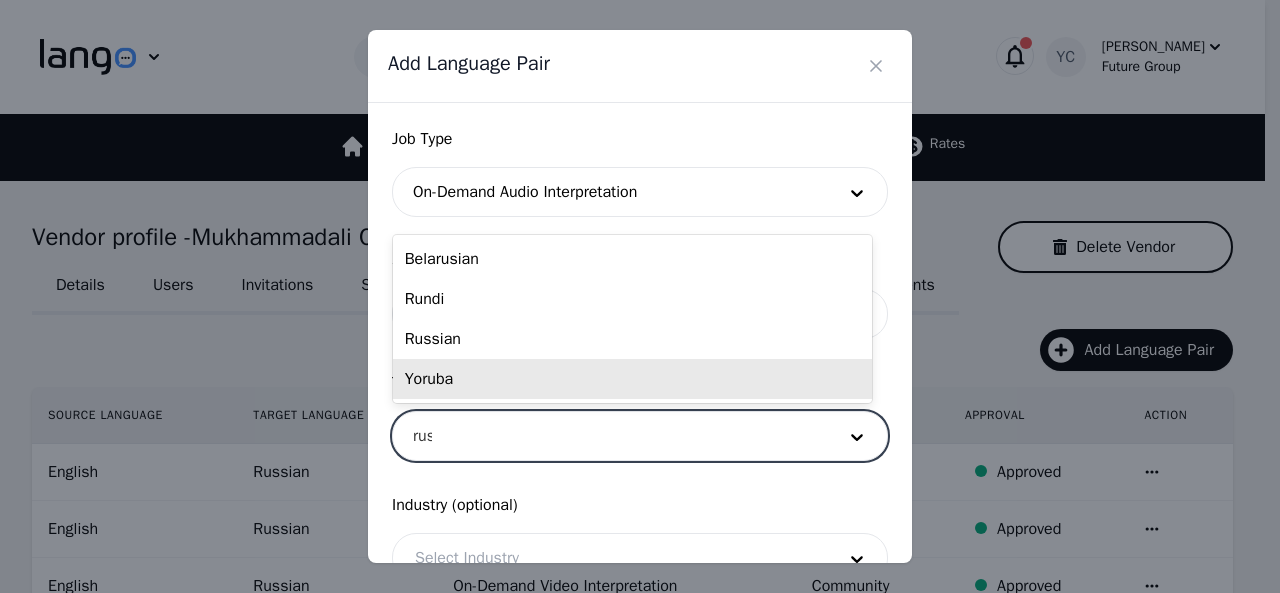 type on "[PERSON_NAME]" 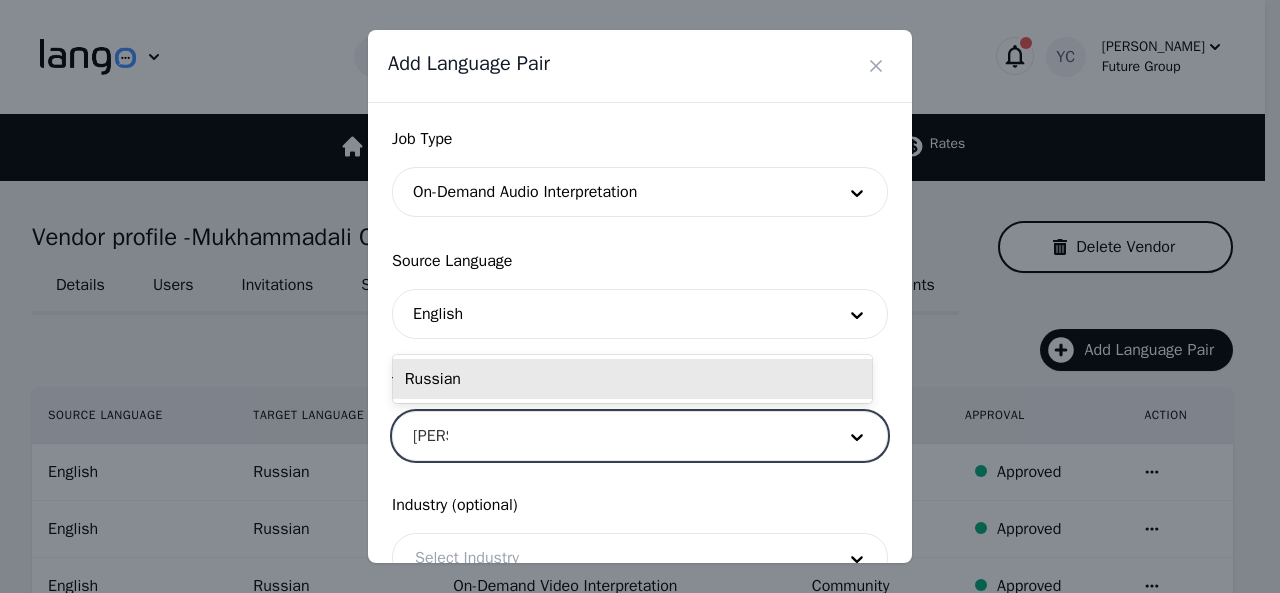 click on "Russian" at bounding box center [632, 379] 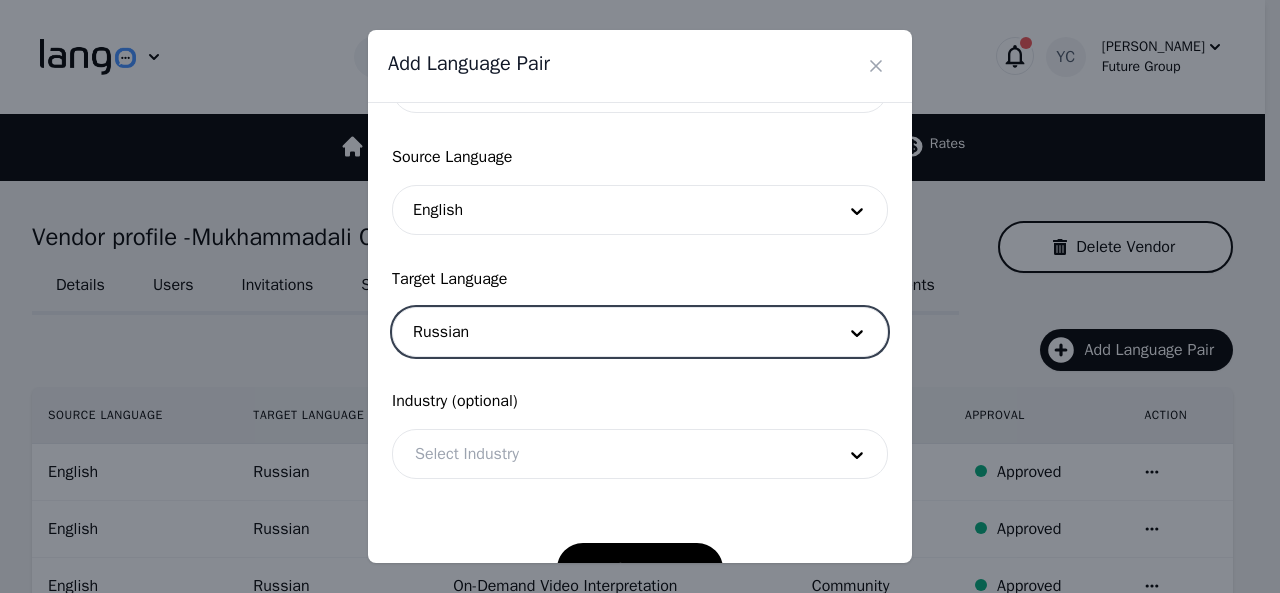 scroll, scrollTop: 158, scrollLeft: 0, axis: vertical 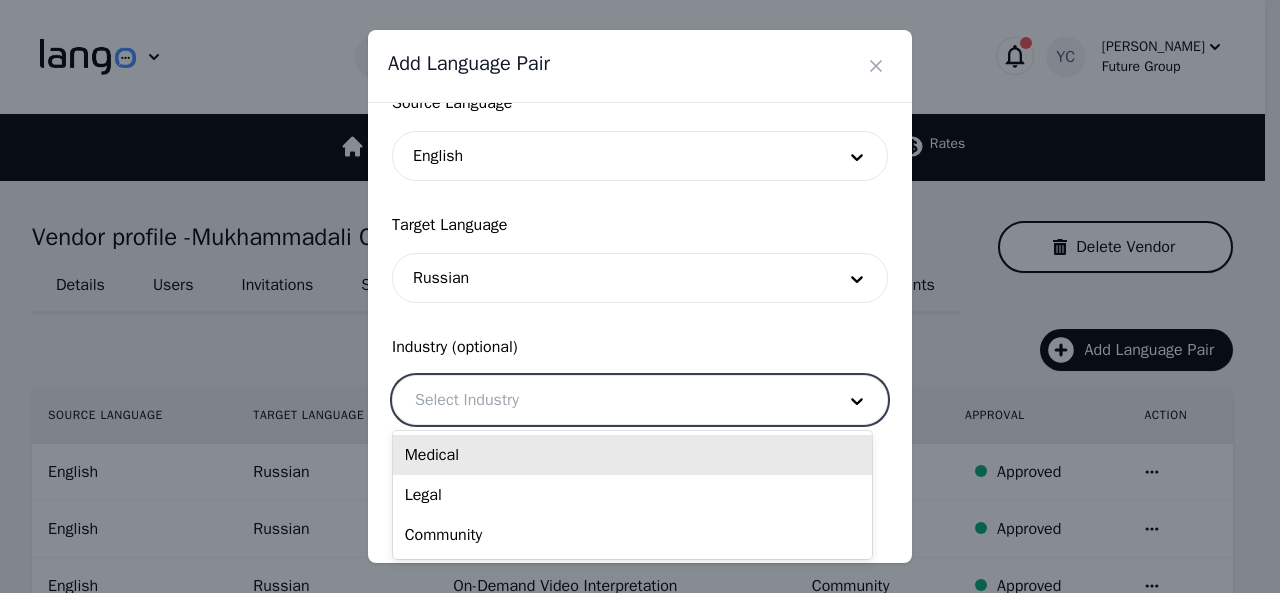 click at bounding box center (610, 400) 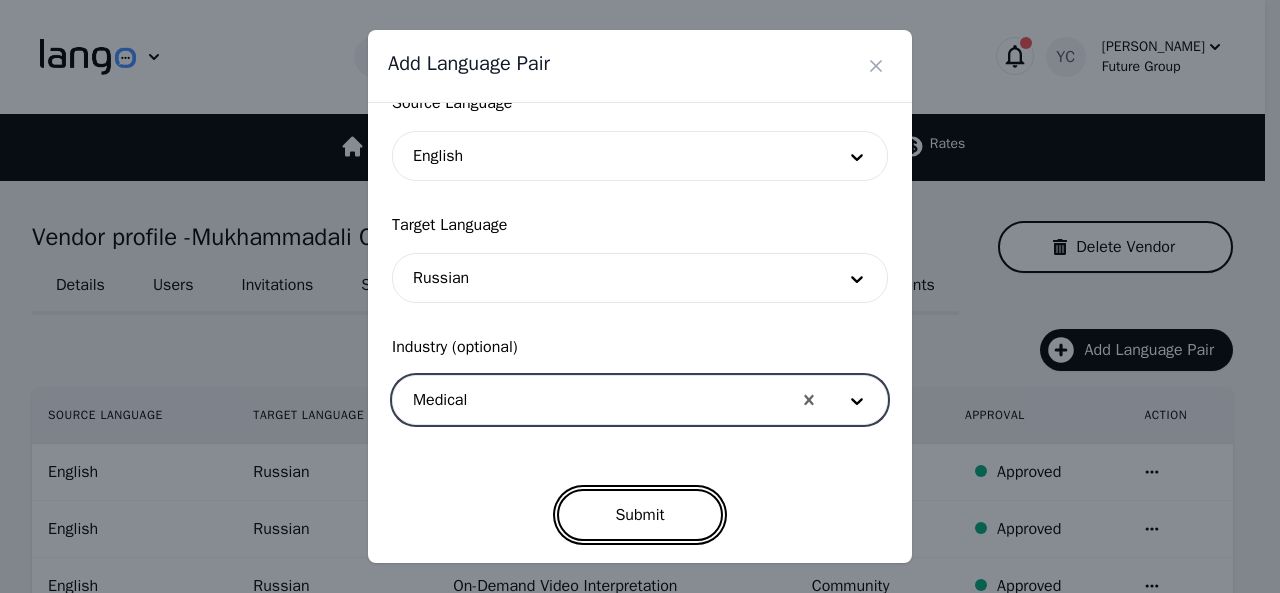 click on "Submit" at bounding box center (639, 515) 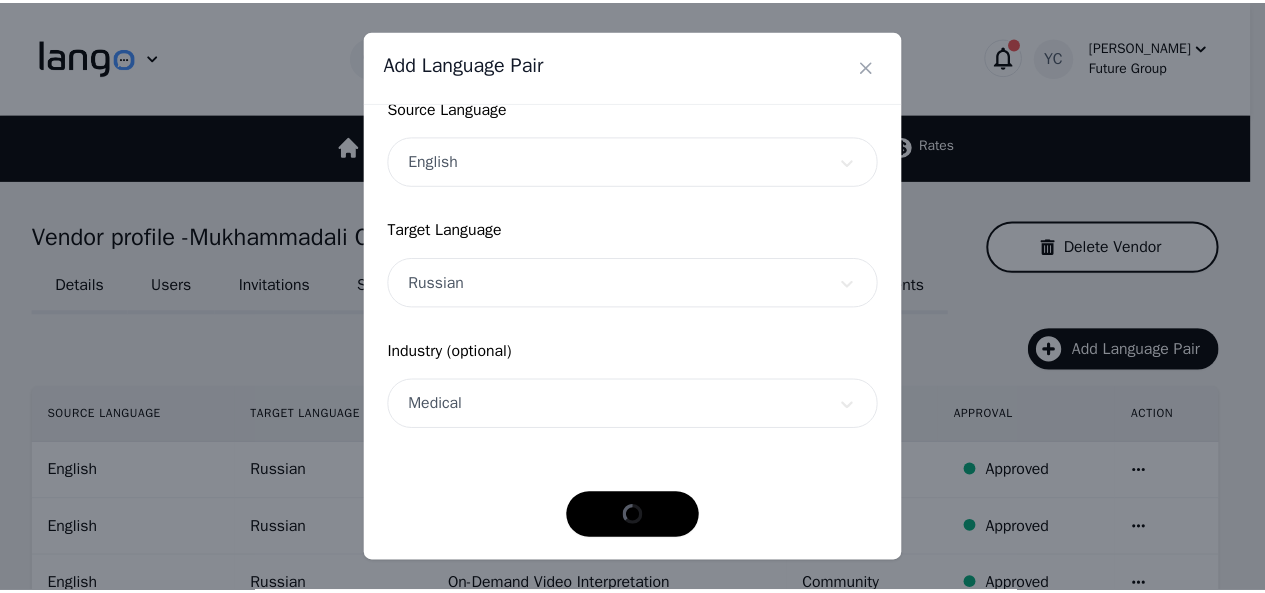 scroll, scrollTop: 152, scrollLeft: 0, axis: vertical 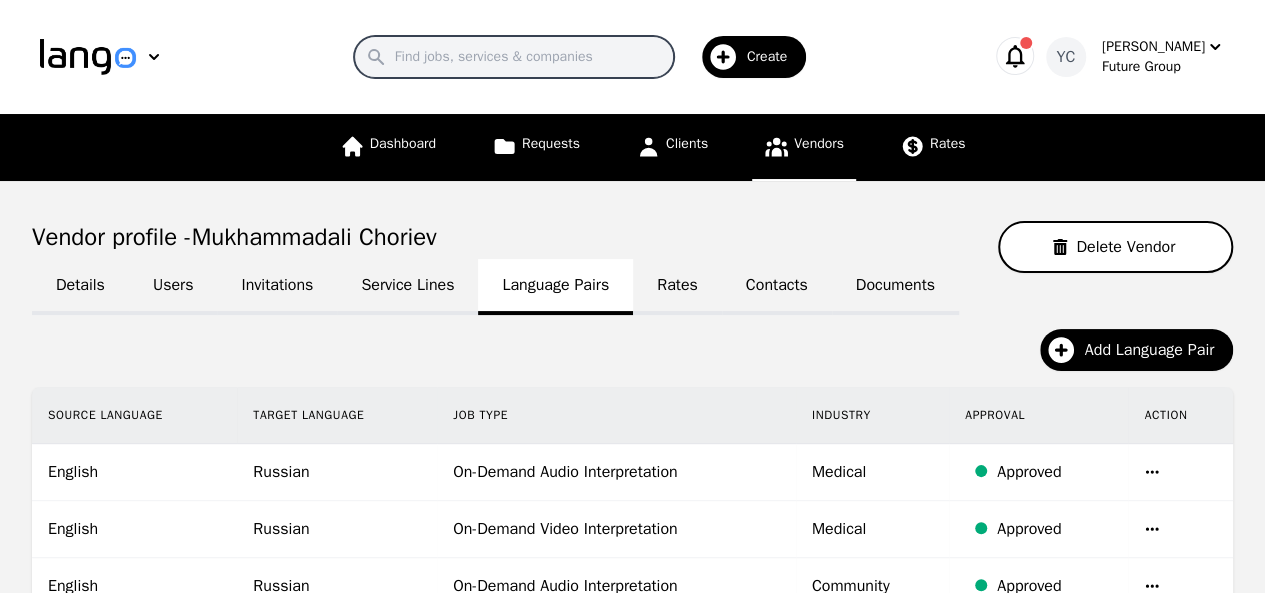 click on "Search" at bounding box center (514, 57) 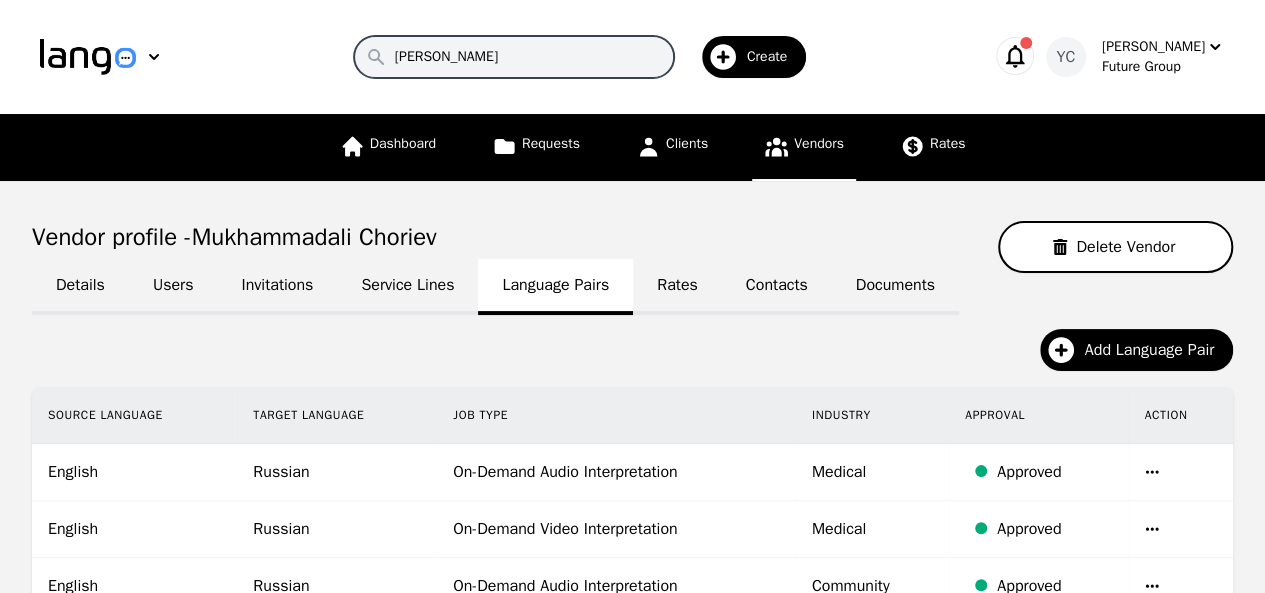 type on "kost" 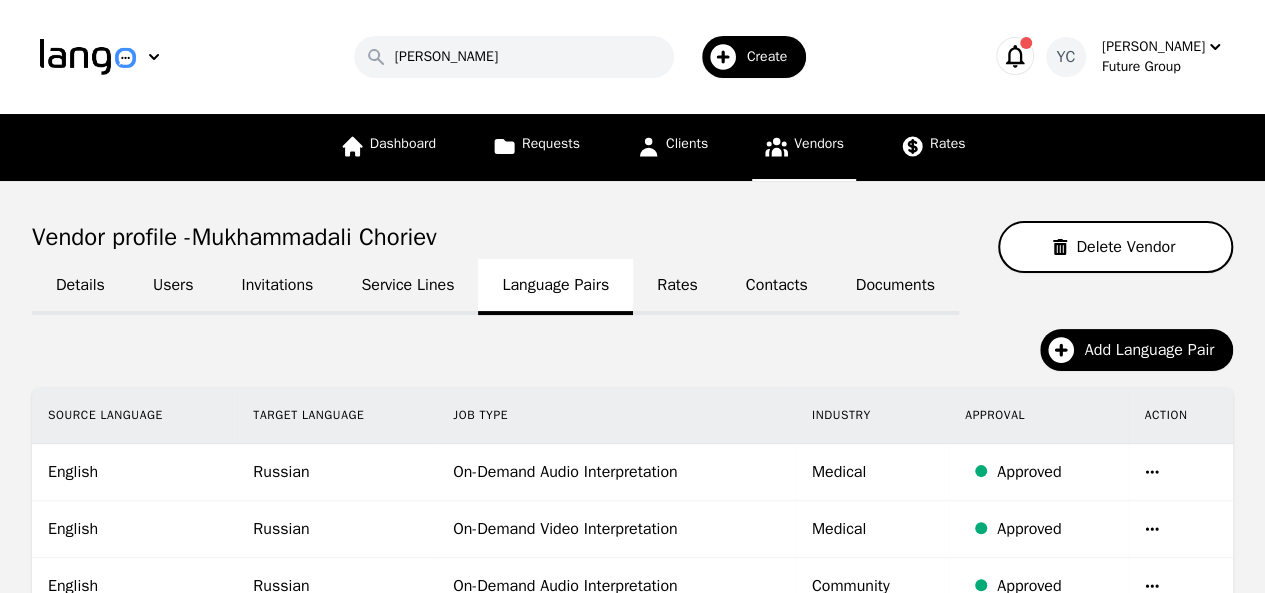 click on "Vendors" at bounding box center [819, 143] 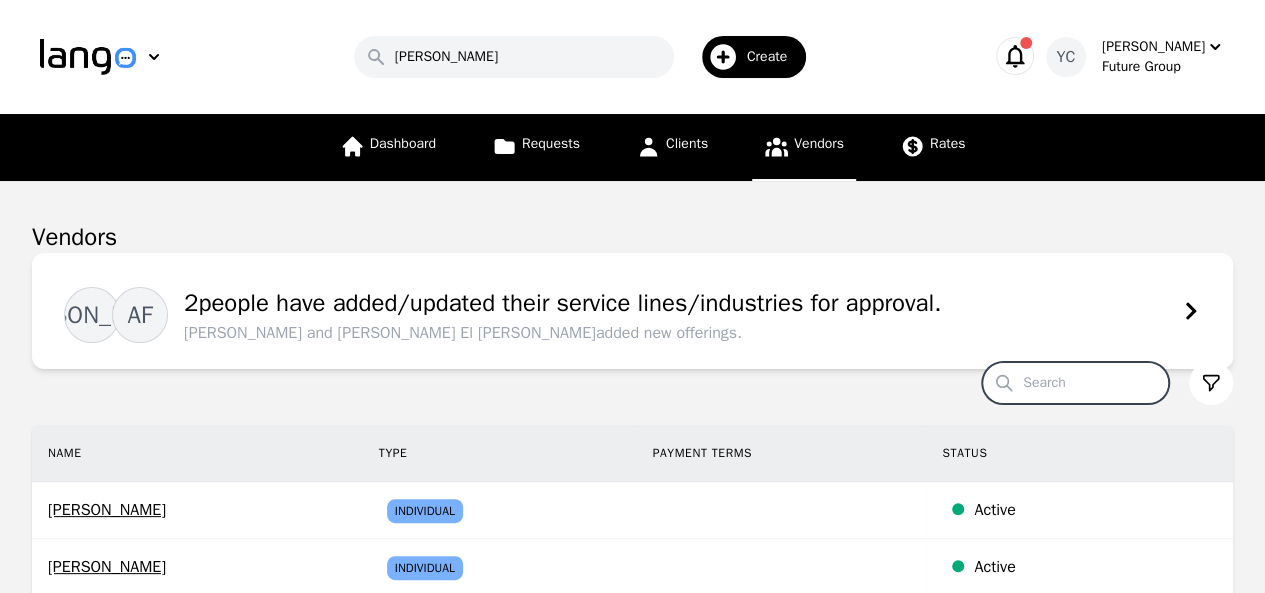 click on "Search" at bounding box center (1075, 383) 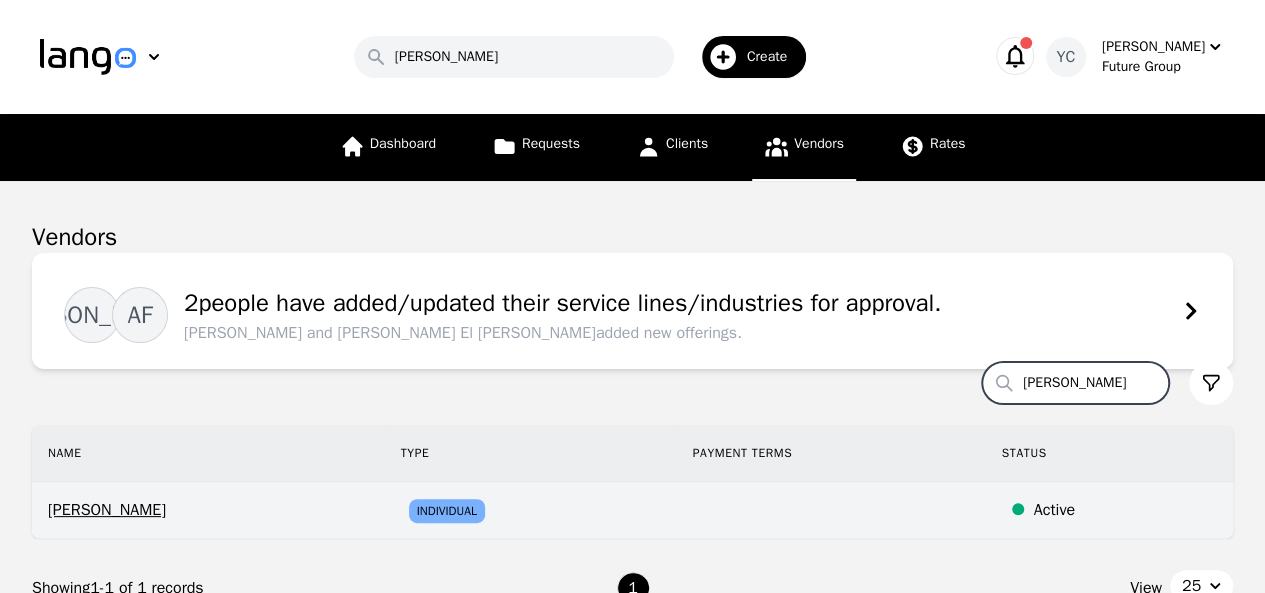type on "kost" 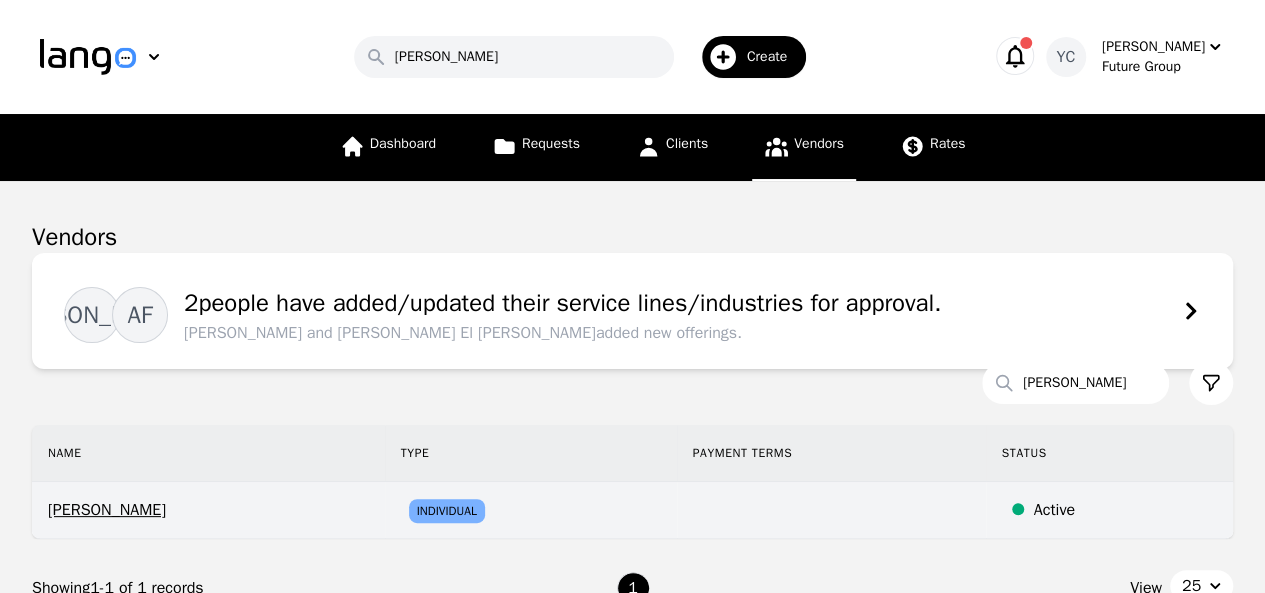 click on "[PERSON_NAME]" at bounding box center (208, 510) 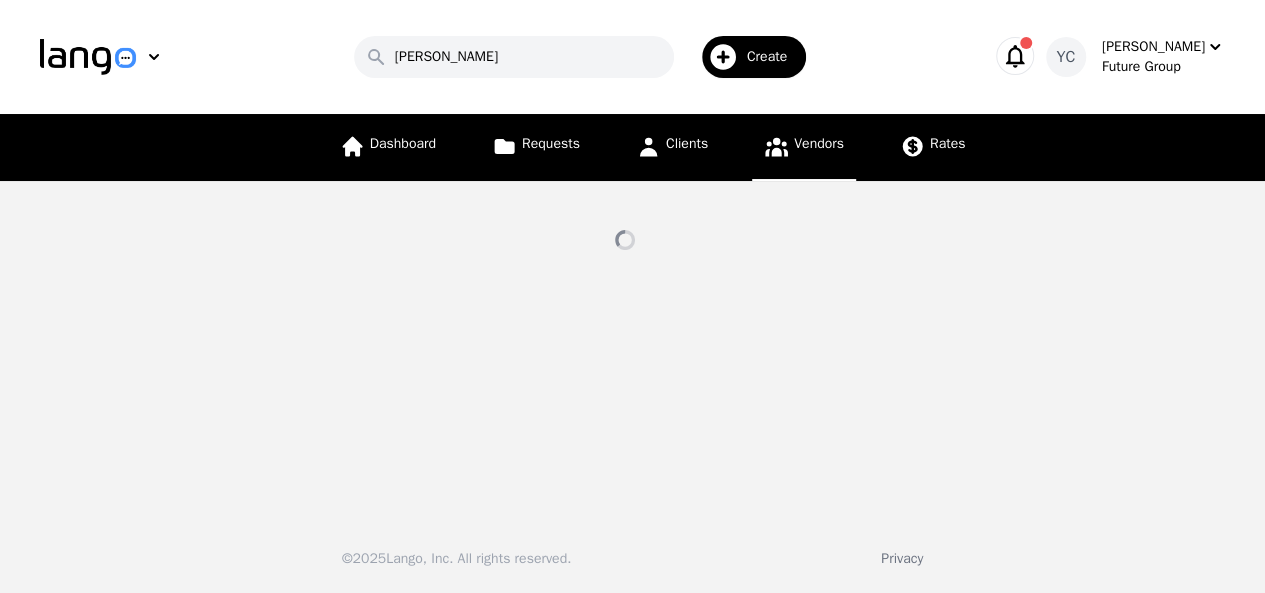 select on "active" 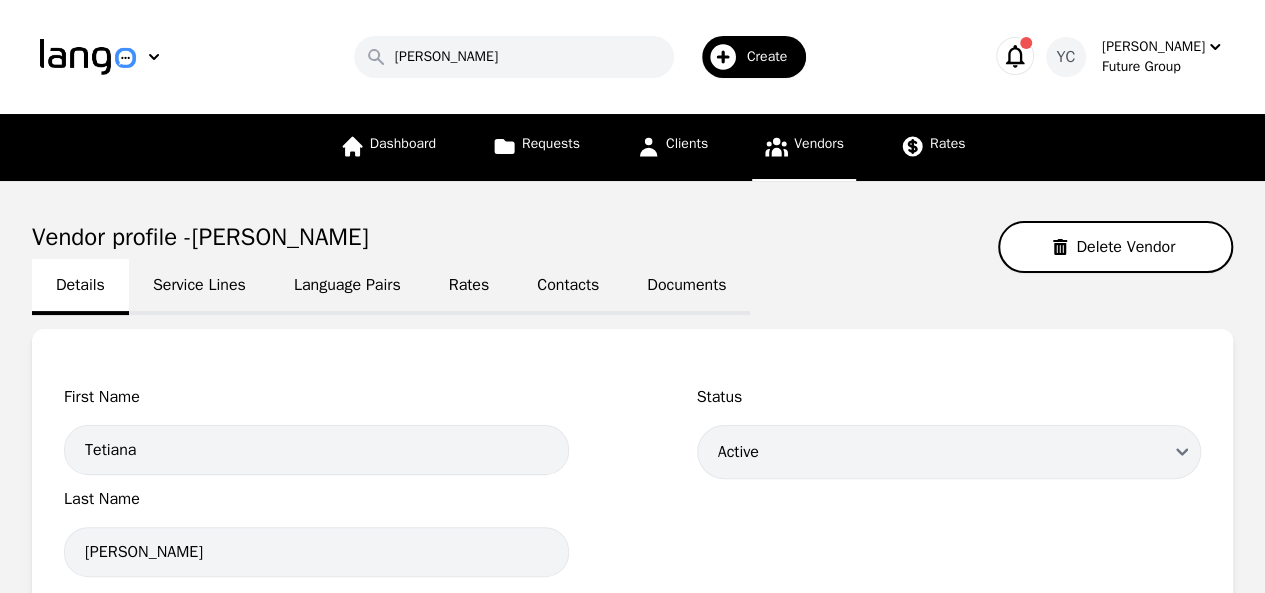 click on "Language Pairs" at bounding box center (347, 287) 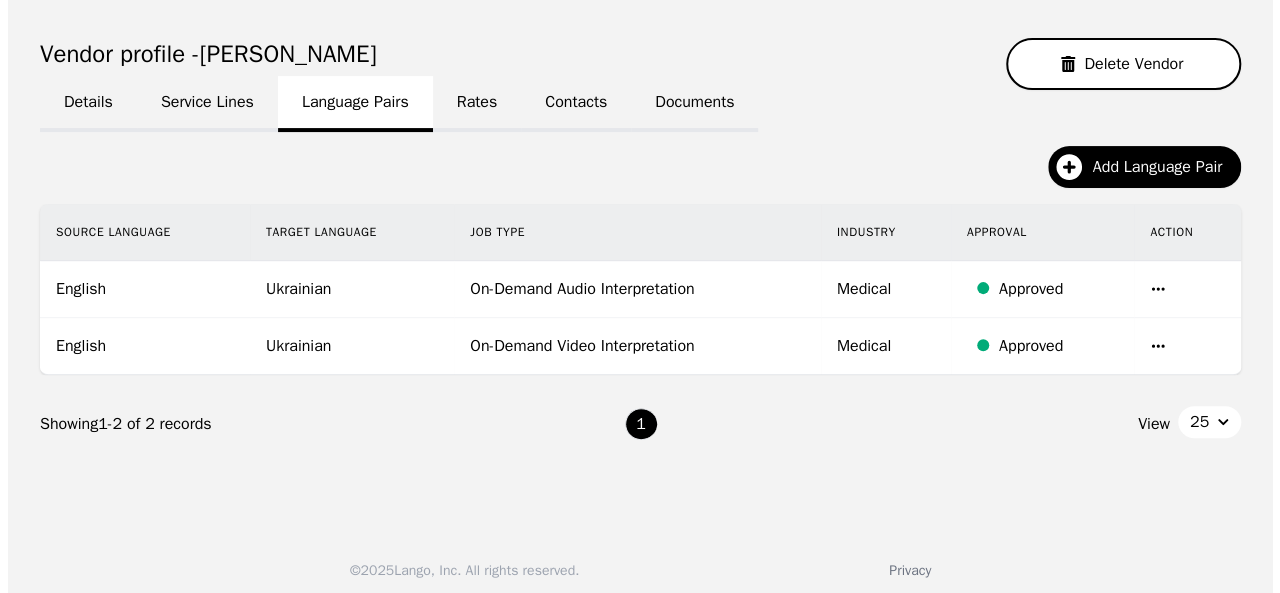 scroll, scrollTop: 190, scrollLeft: 0, axis: vertical 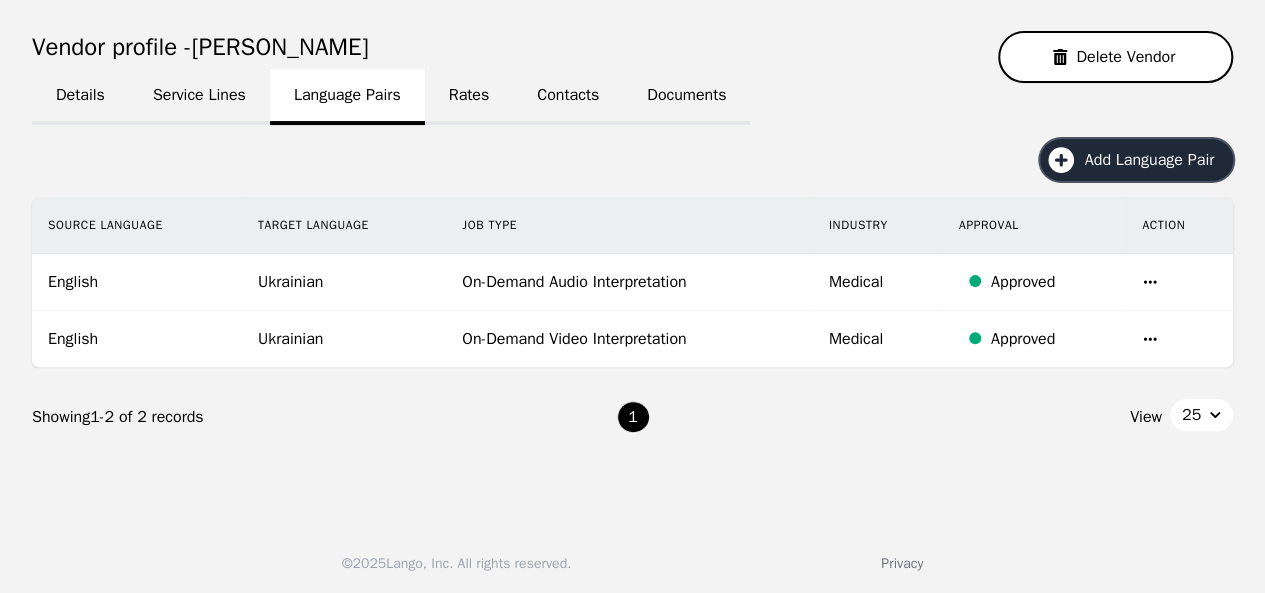 click on "Add Language Pair" at bounding box center [1156, 160] 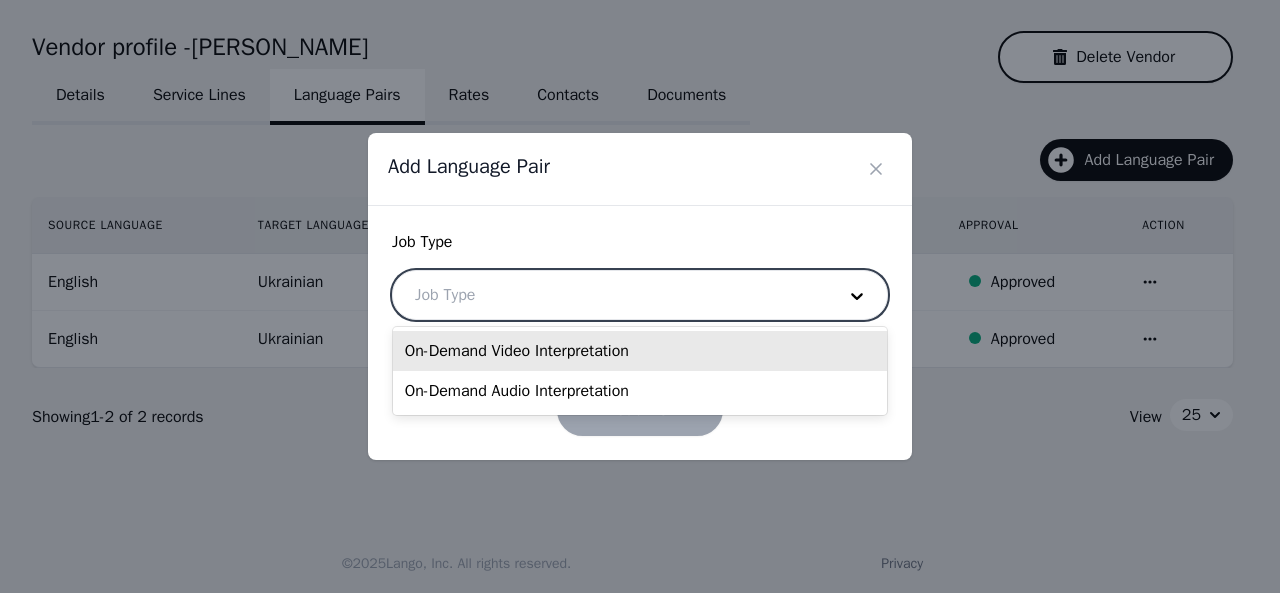 click at bounding box center [610, 295] 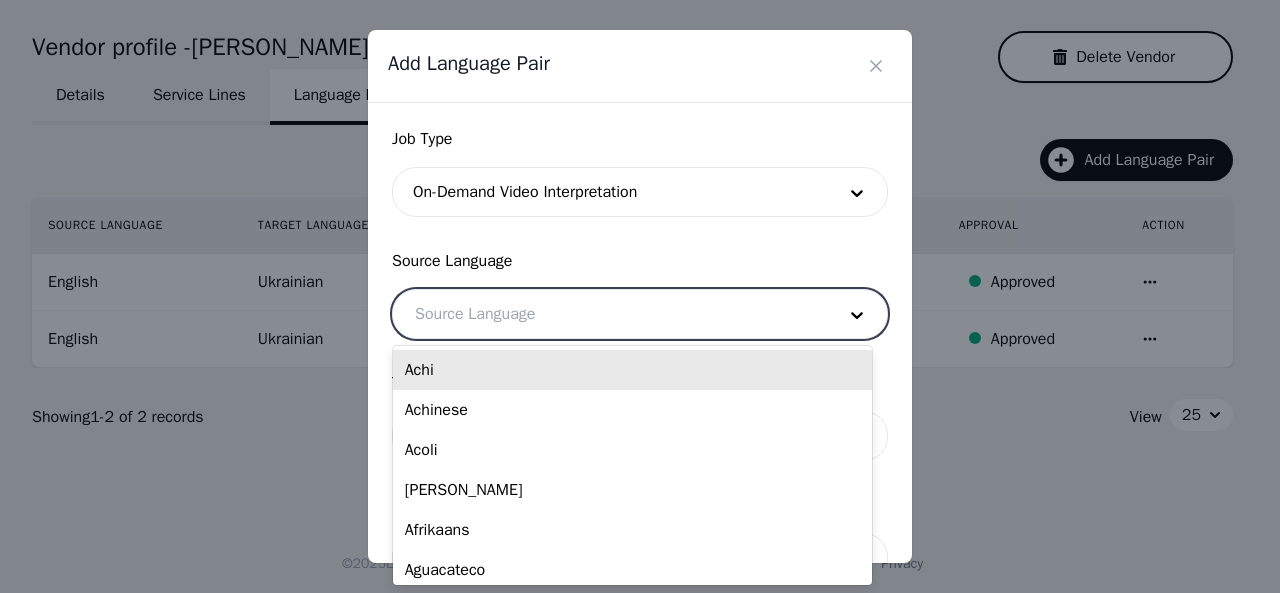 click at bounding box center (610, 314) 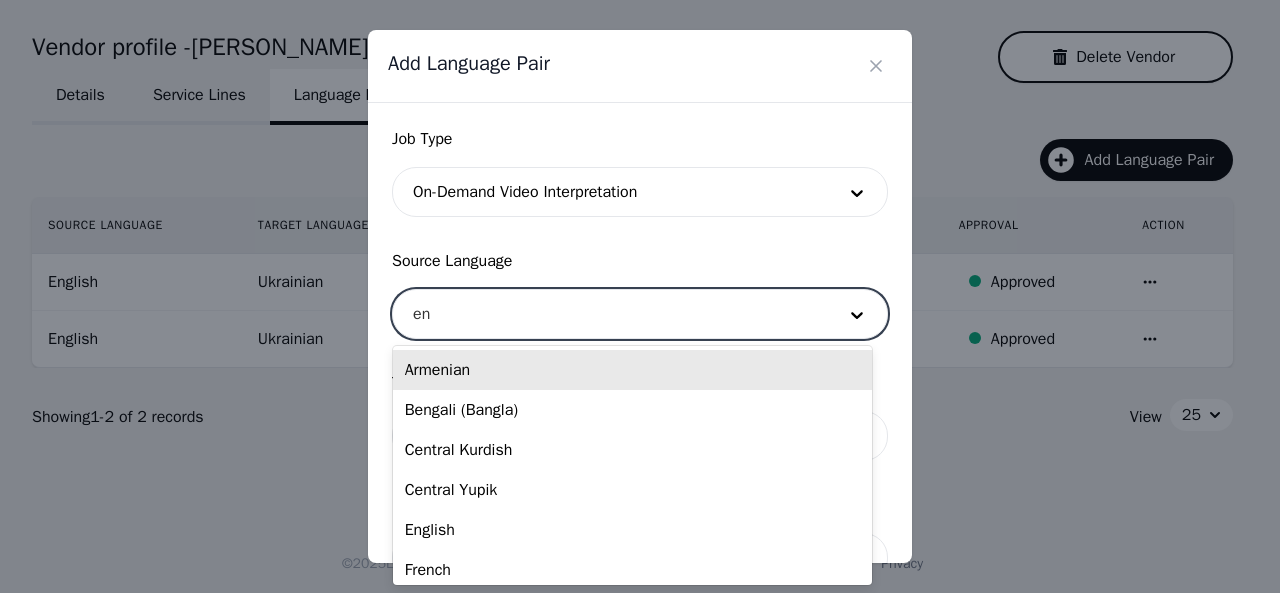 type on "eng" 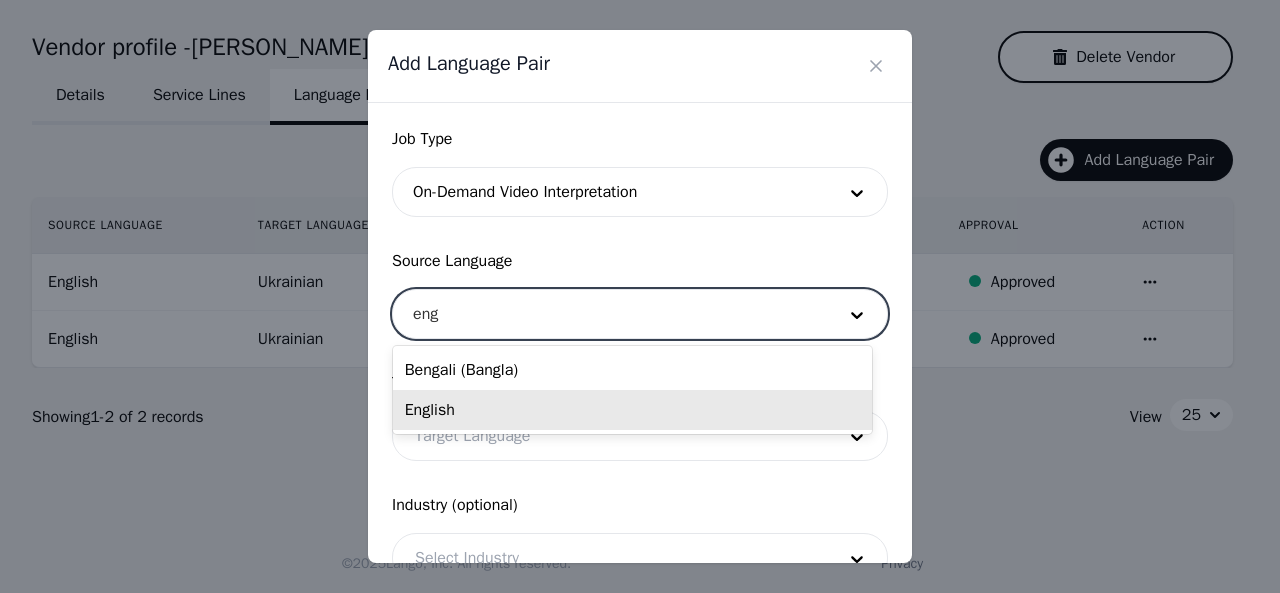 click on "English" at bounding box center (632, 410) 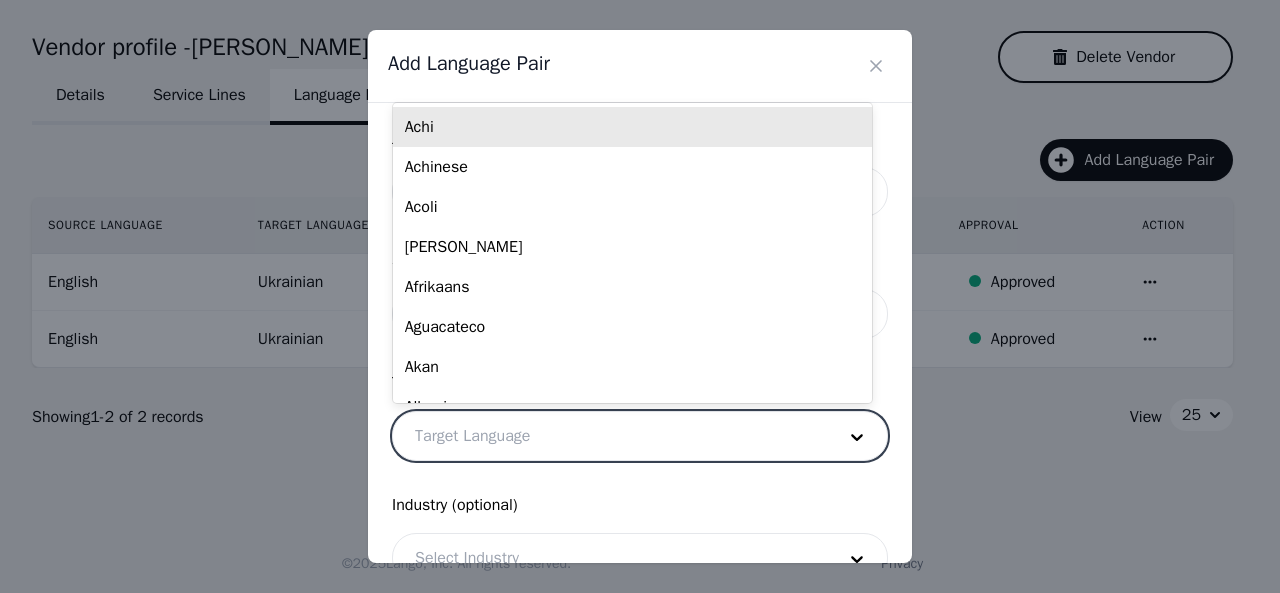 click at bounding box center (610, 436) 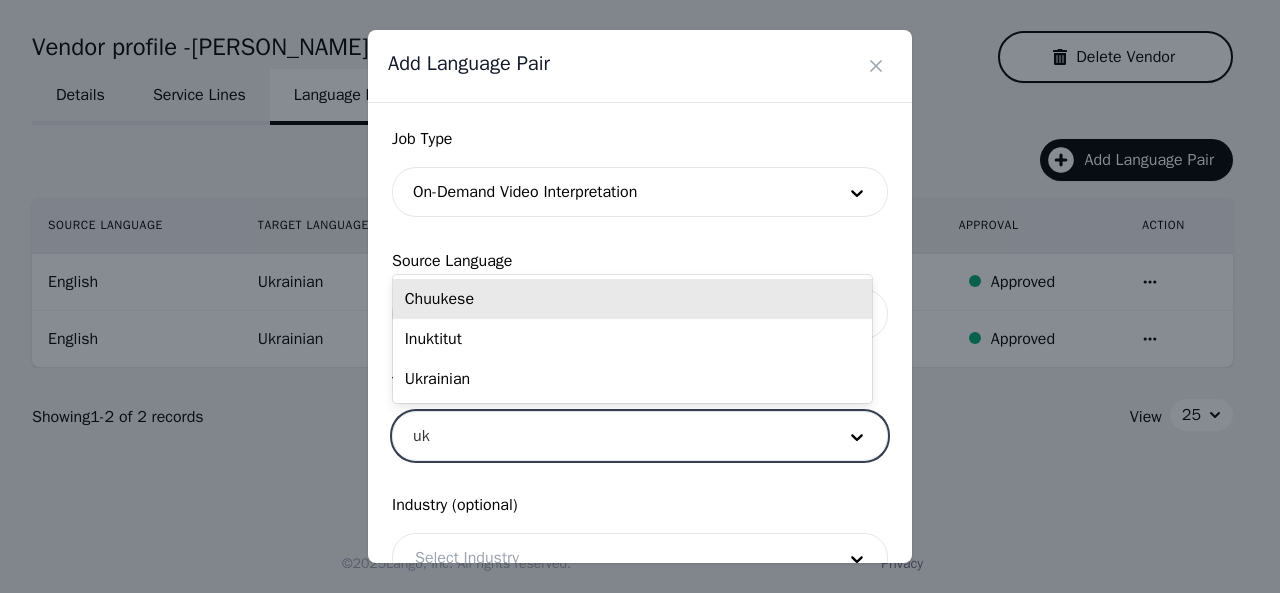 type on "ukr" 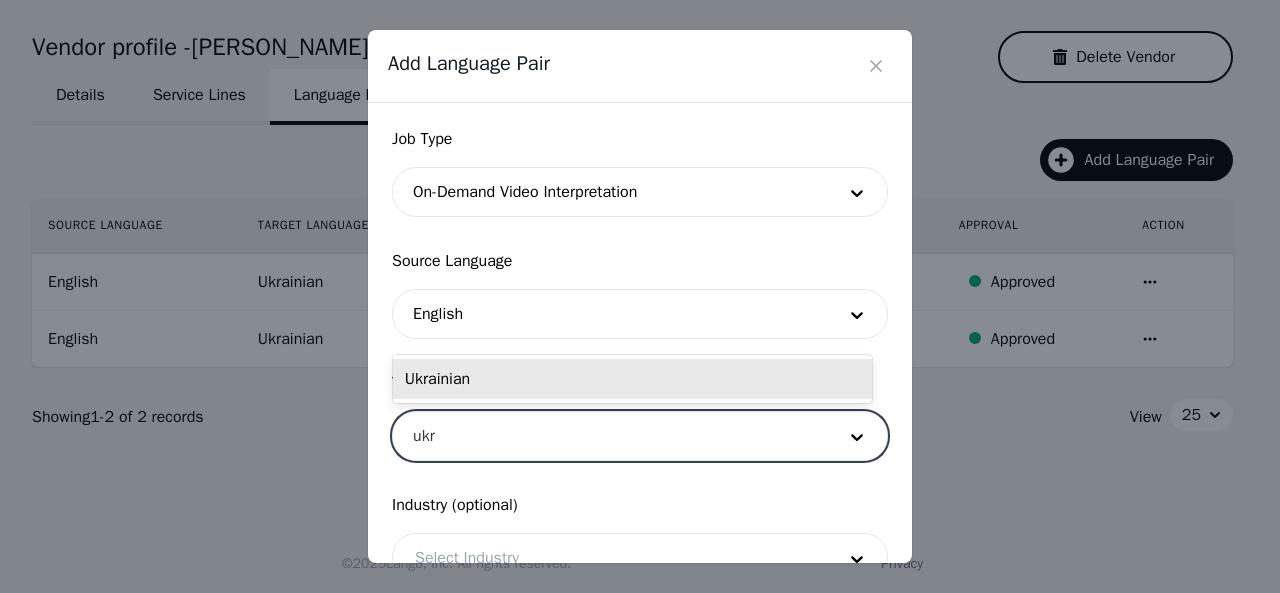 click on "Ukrainian" at bounding box center [632, 379] 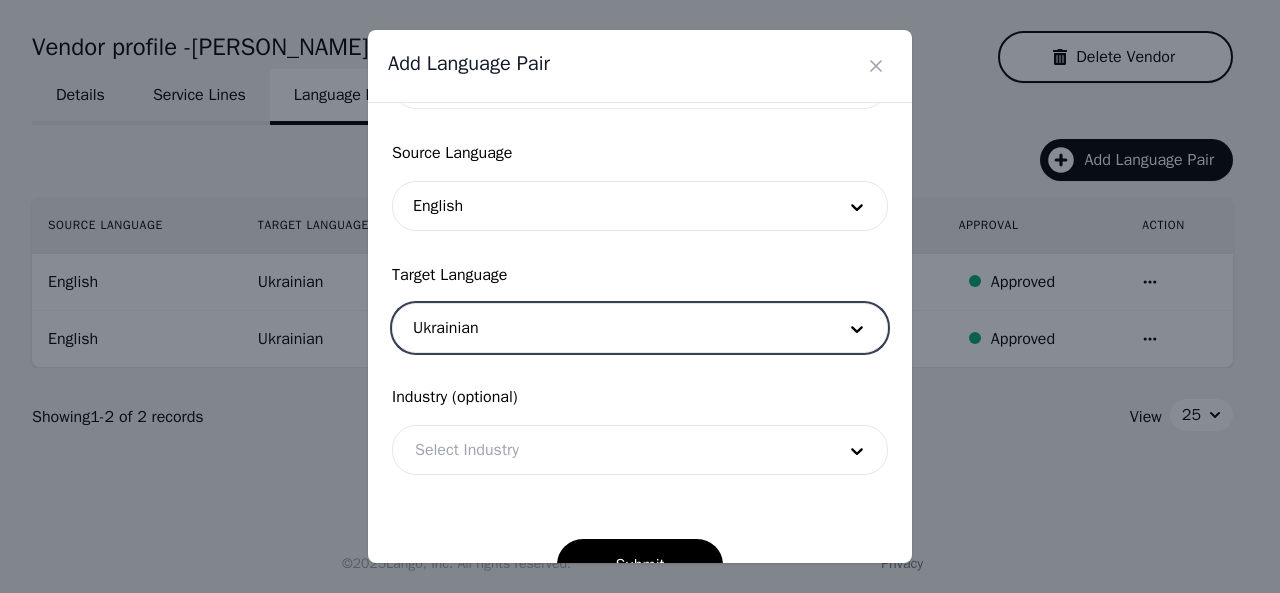 scroll, scrollTop: 158, scrollLeft: 0, axis: vertical 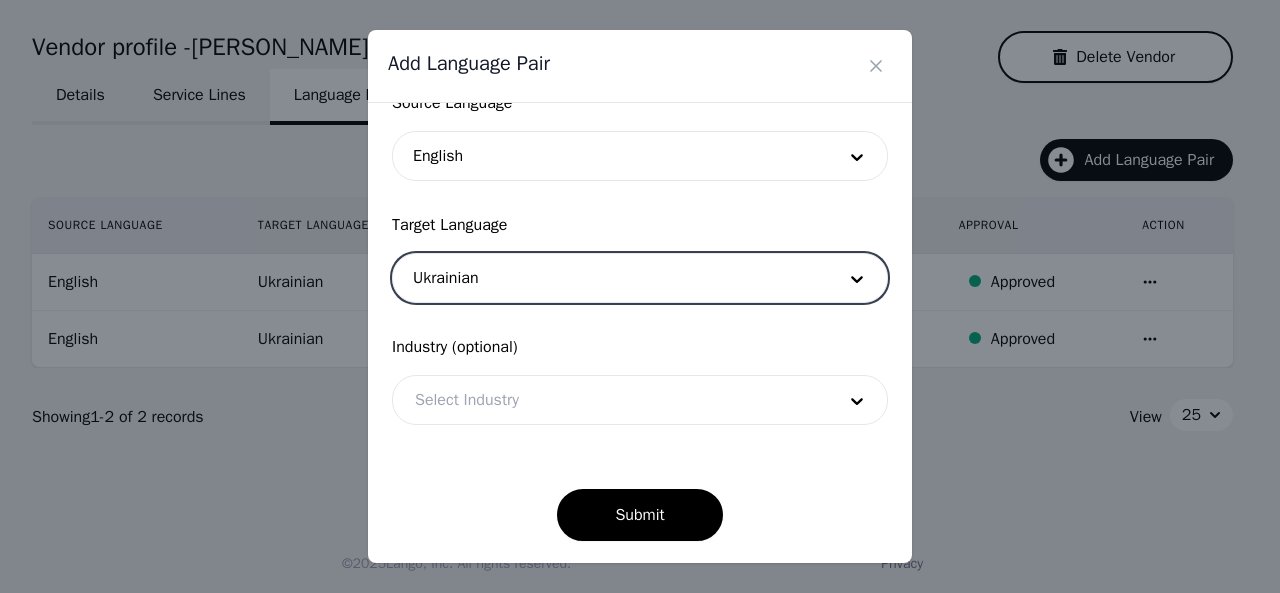 click at bounding box center [610, 400] 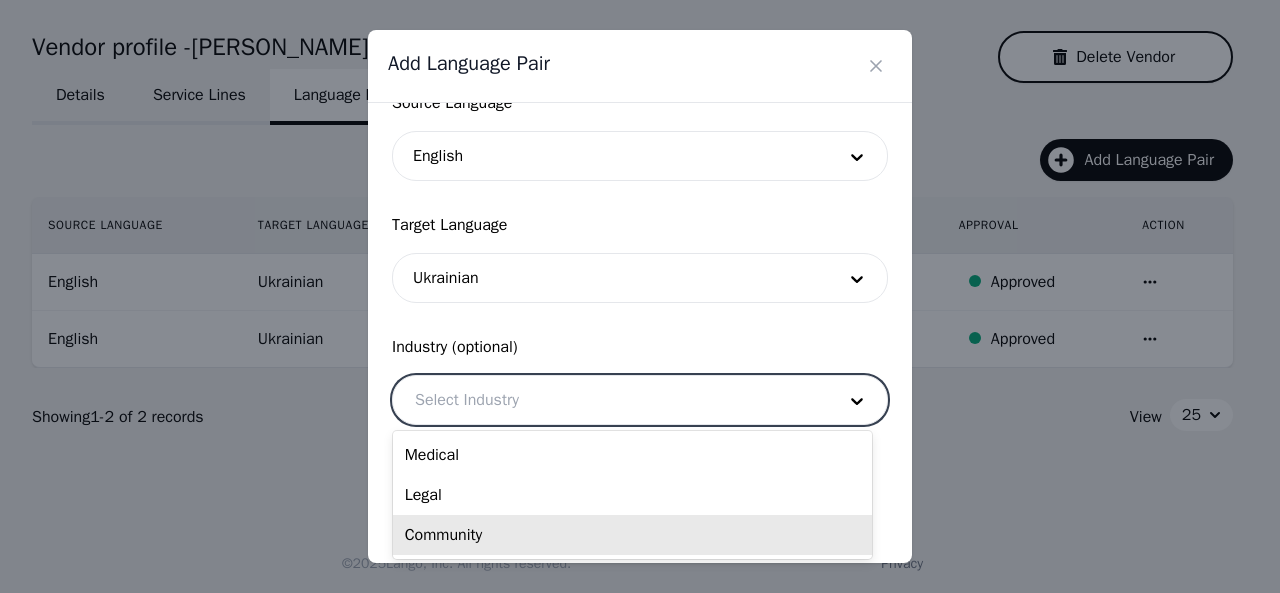 click on "Community" at bounding box center (632, 535) 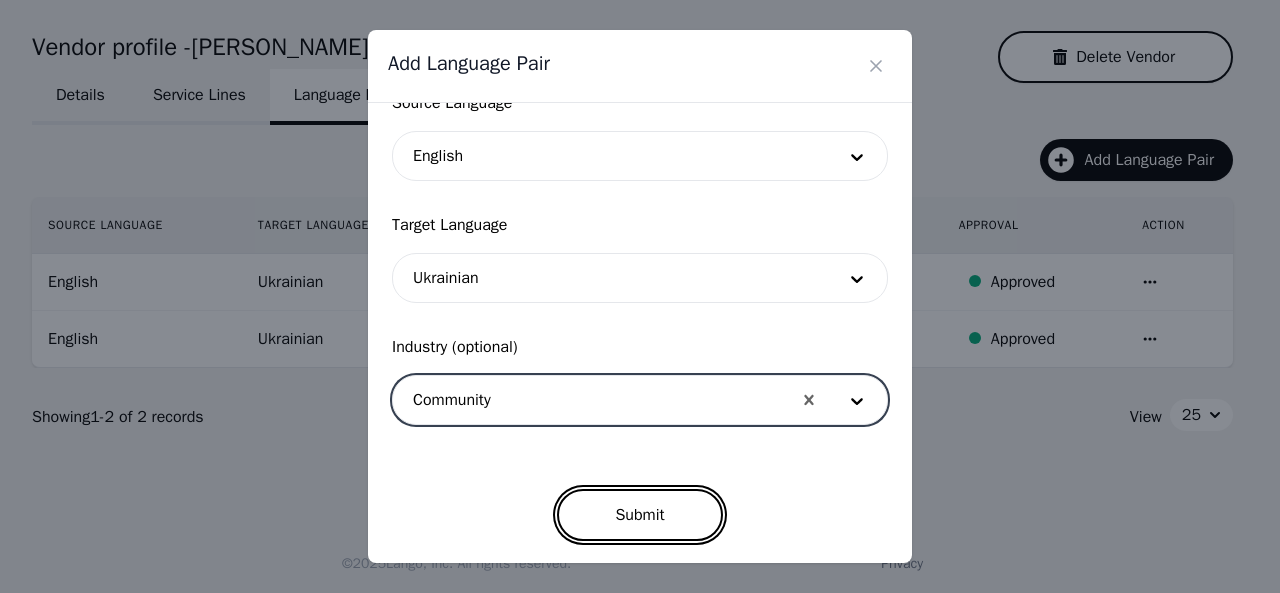 click on "Submit" at bounding box center [639, 515] 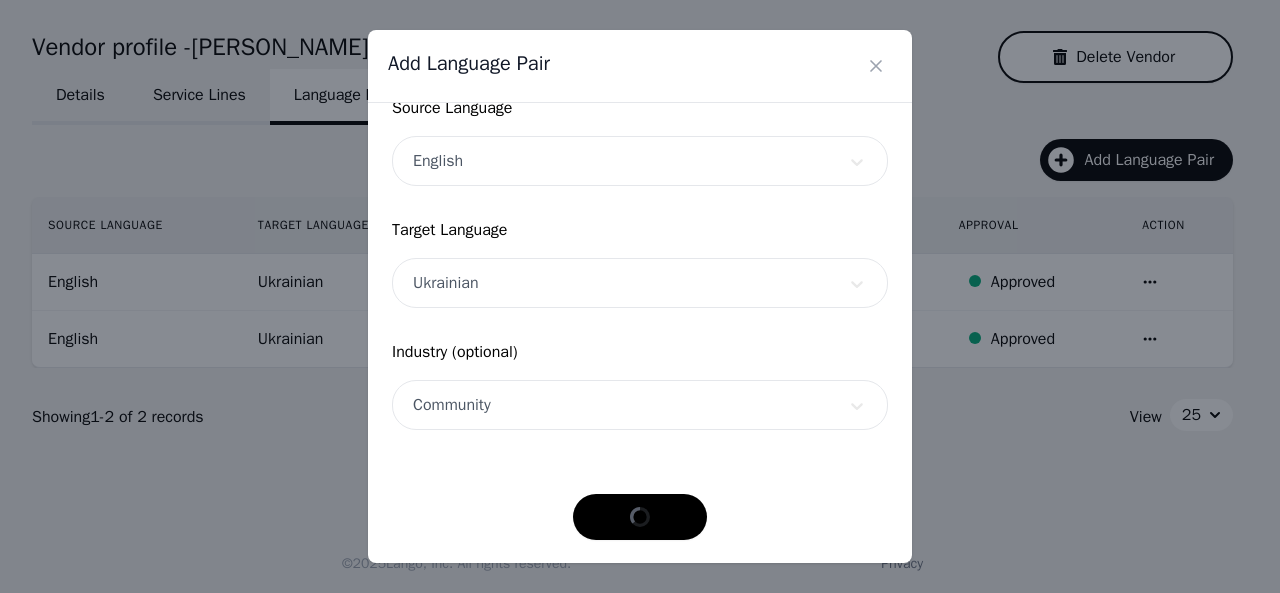 scroll, scrollTop: 152, scrollLeft: 0, axis: vertical 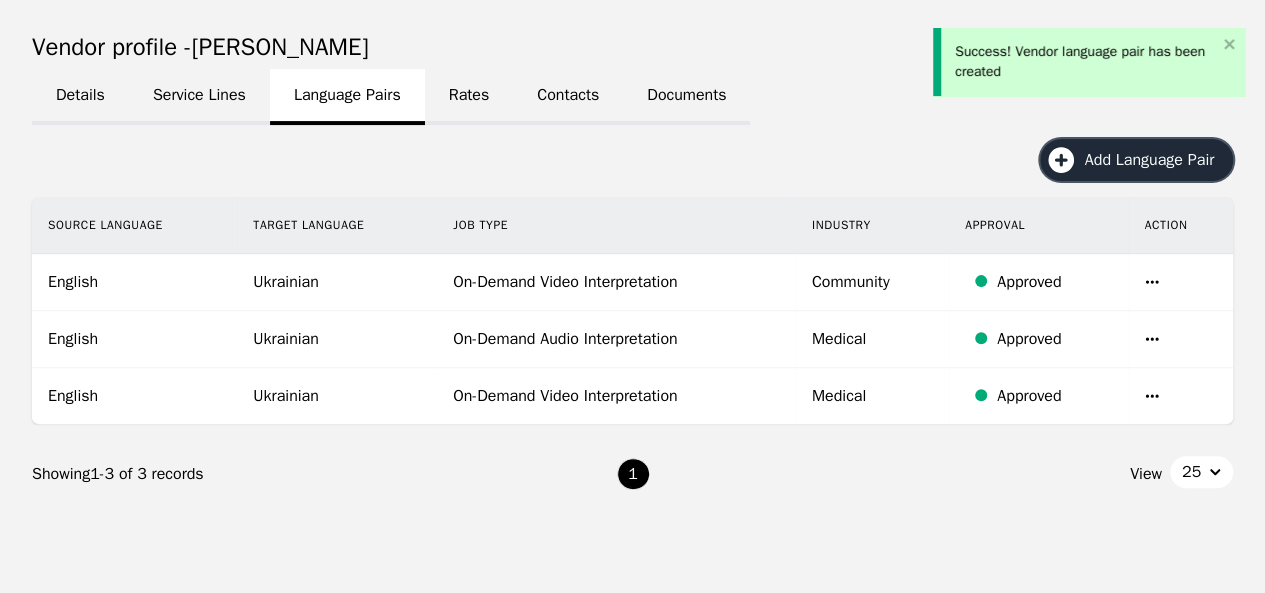 click on "Add Language Pair" at bounding box center (1156, 160) 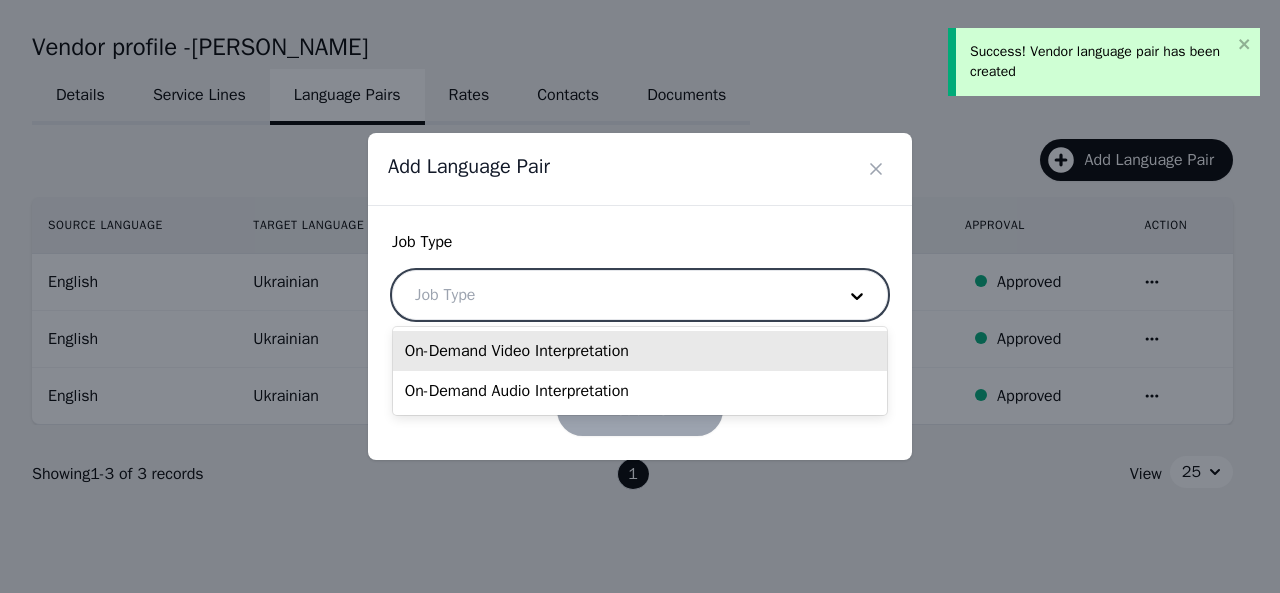 click at bounding box center (610, 295) 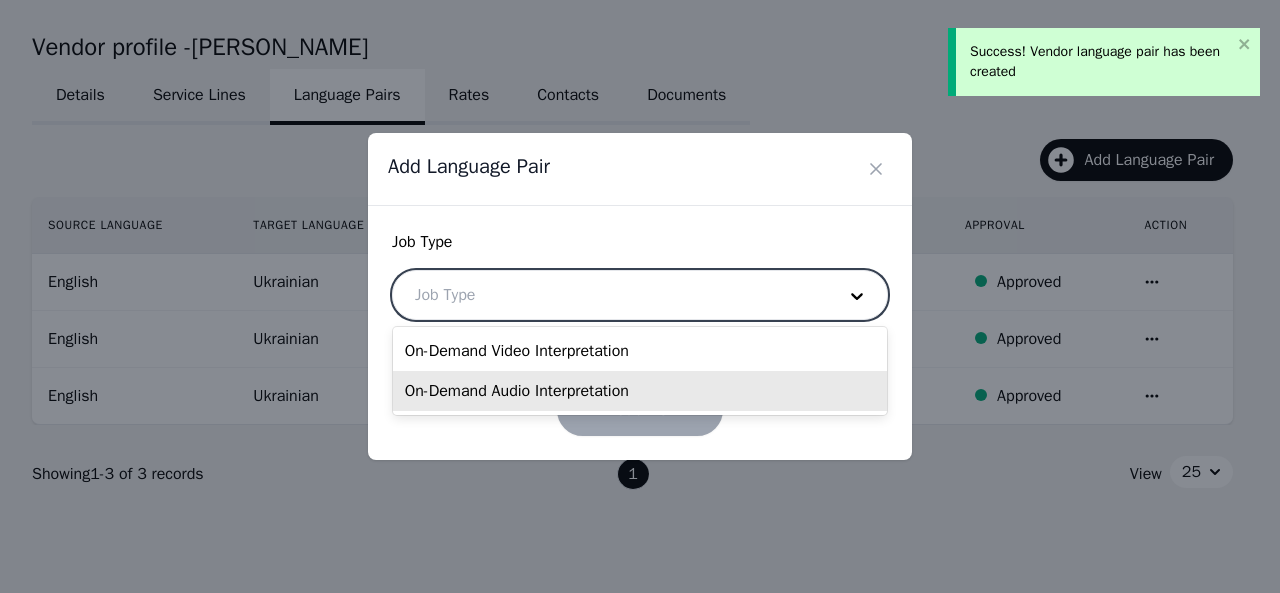 click on "On-Demand Audio Interpretation" at bounding box center (640, 391) 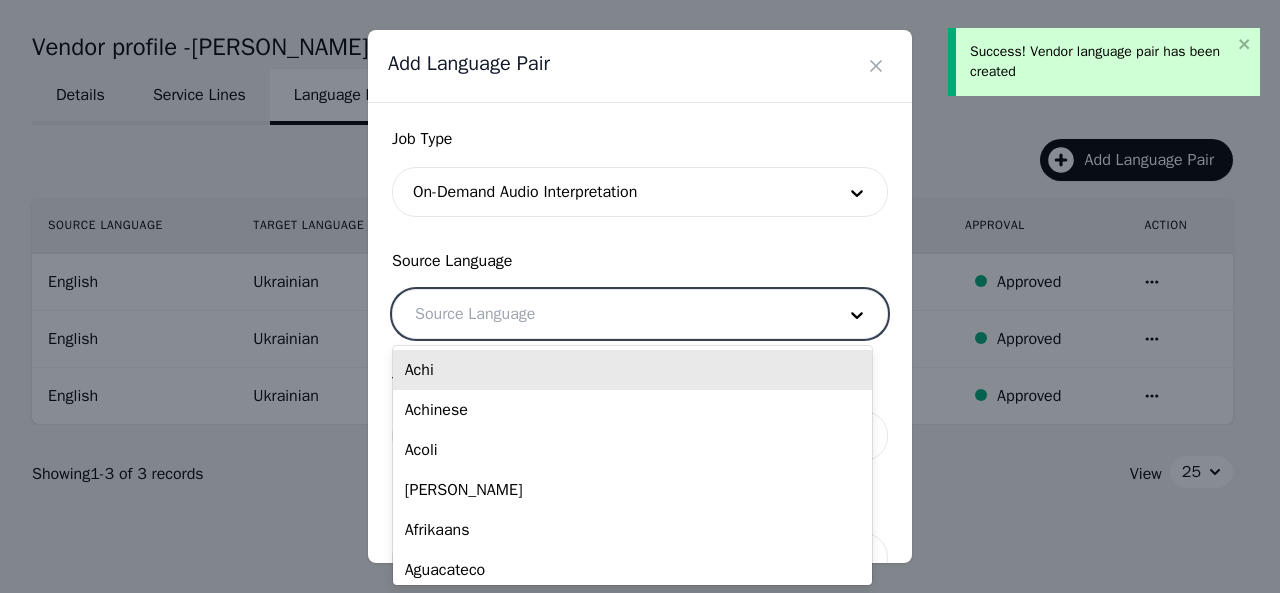 click at bounding box center (610, 314) 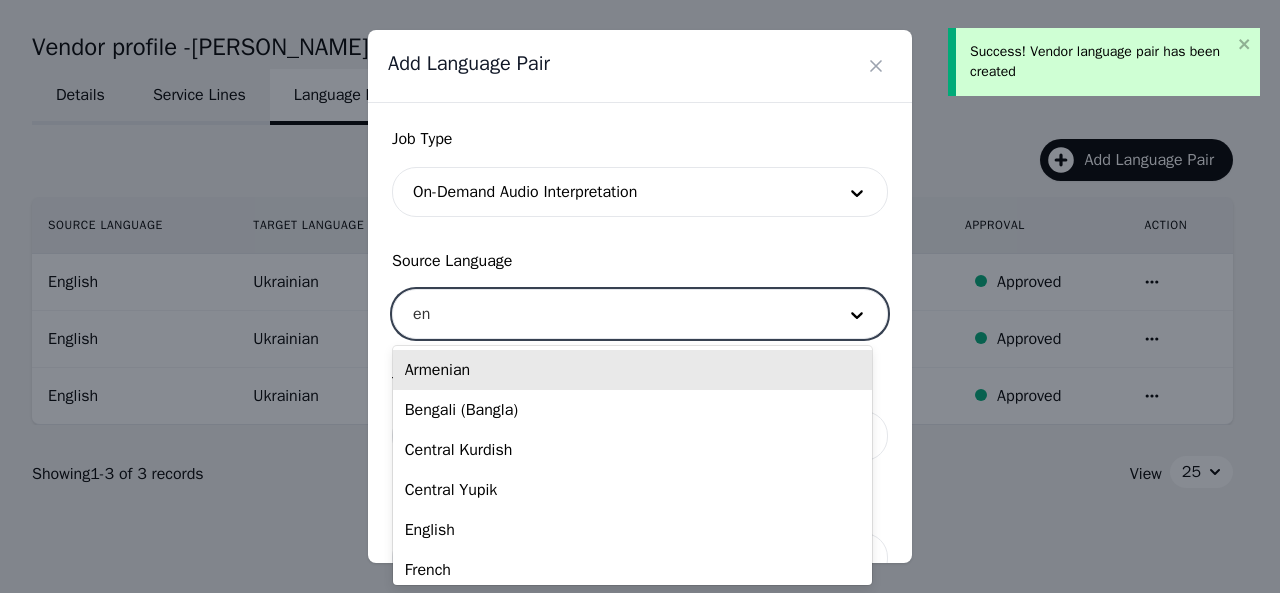 type on "eng" 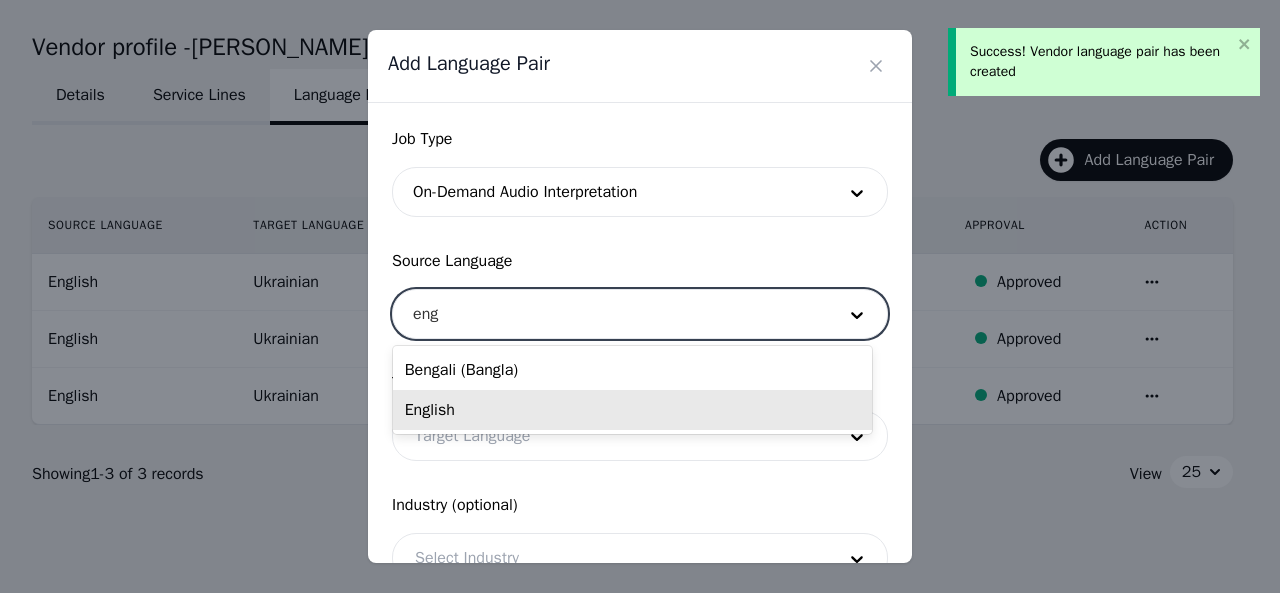 click on "English" at bounding box center (632, 410) 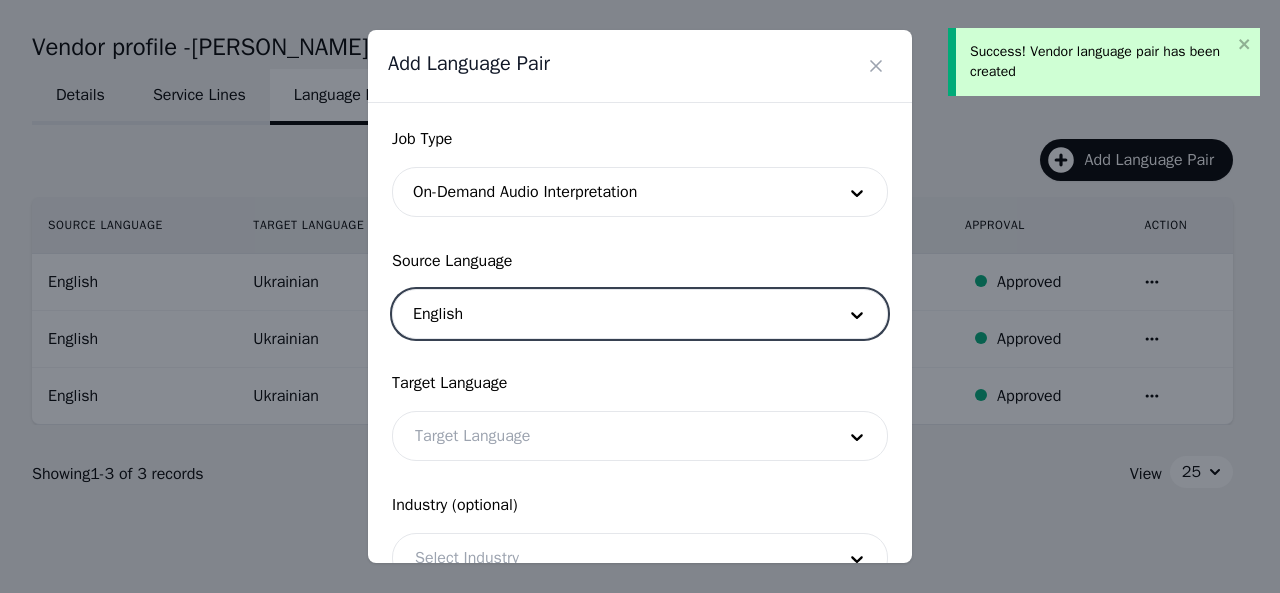 click at bounding box center (610, 436) 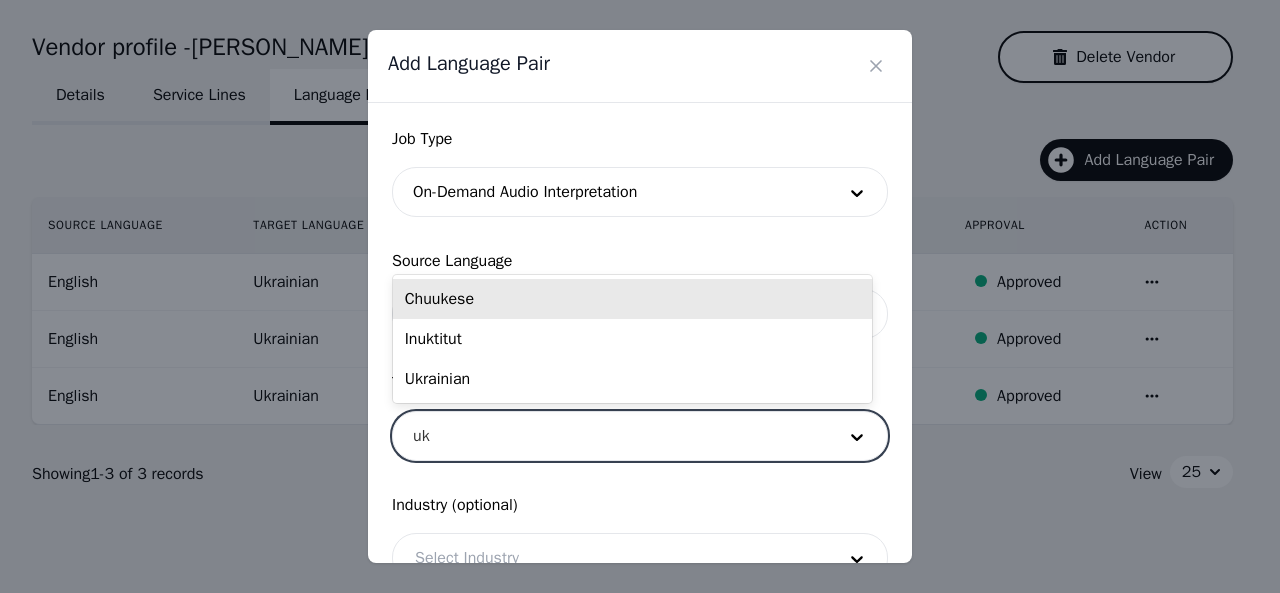 type on "ukr" 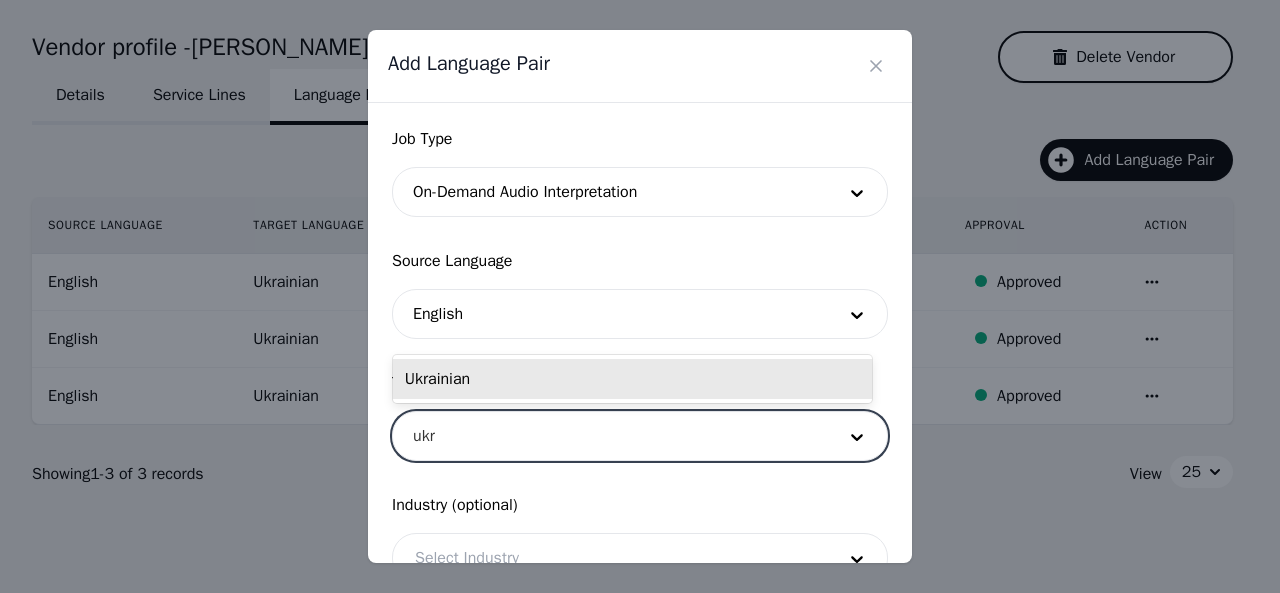click on "Ukrainian" at bounding box center [632, 379] 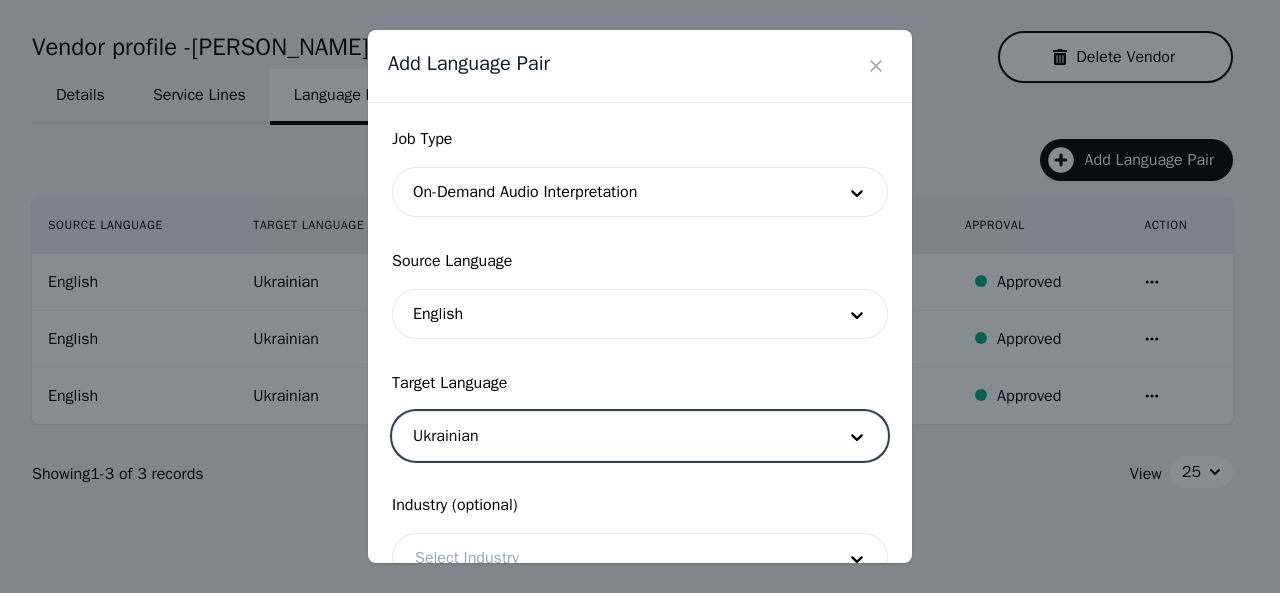 scroll, scrollTop: 158, scrollLeft: 0, axis: vertical 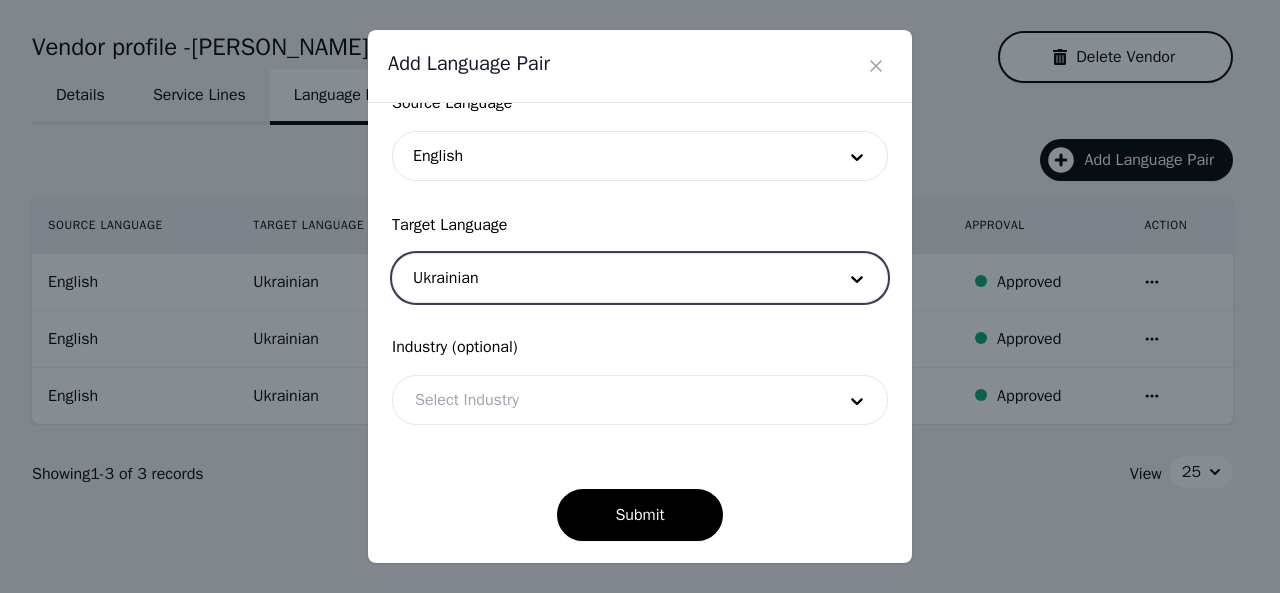 click at bounding box center (610, 400) 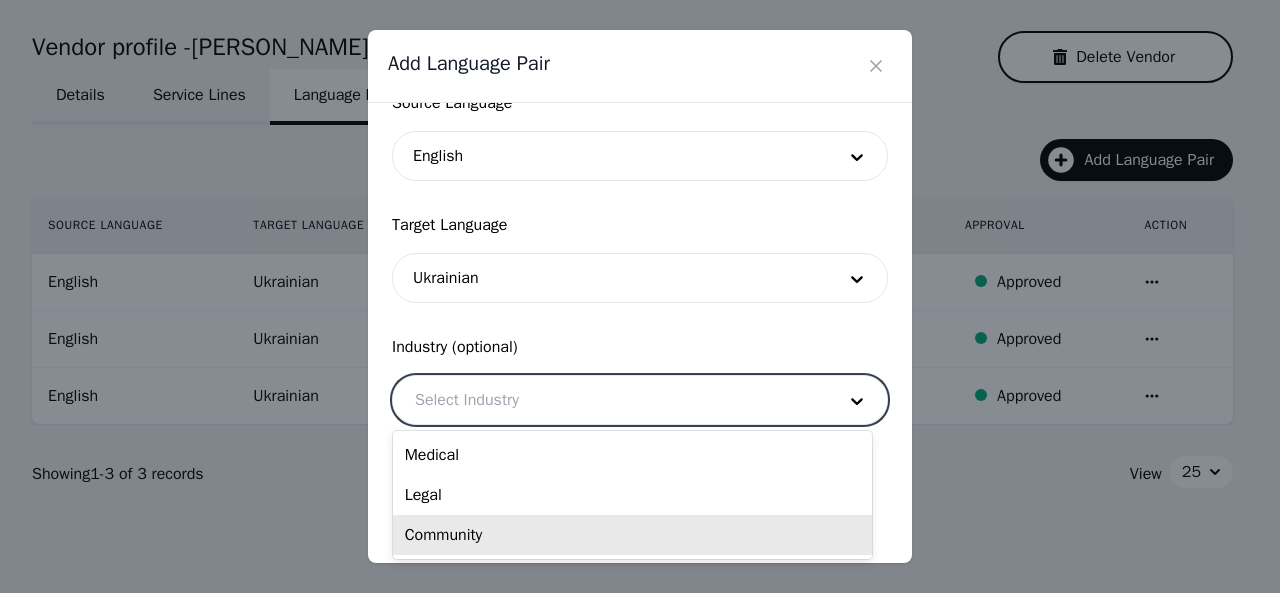 click on "Community" at bounding box center [632, 535] 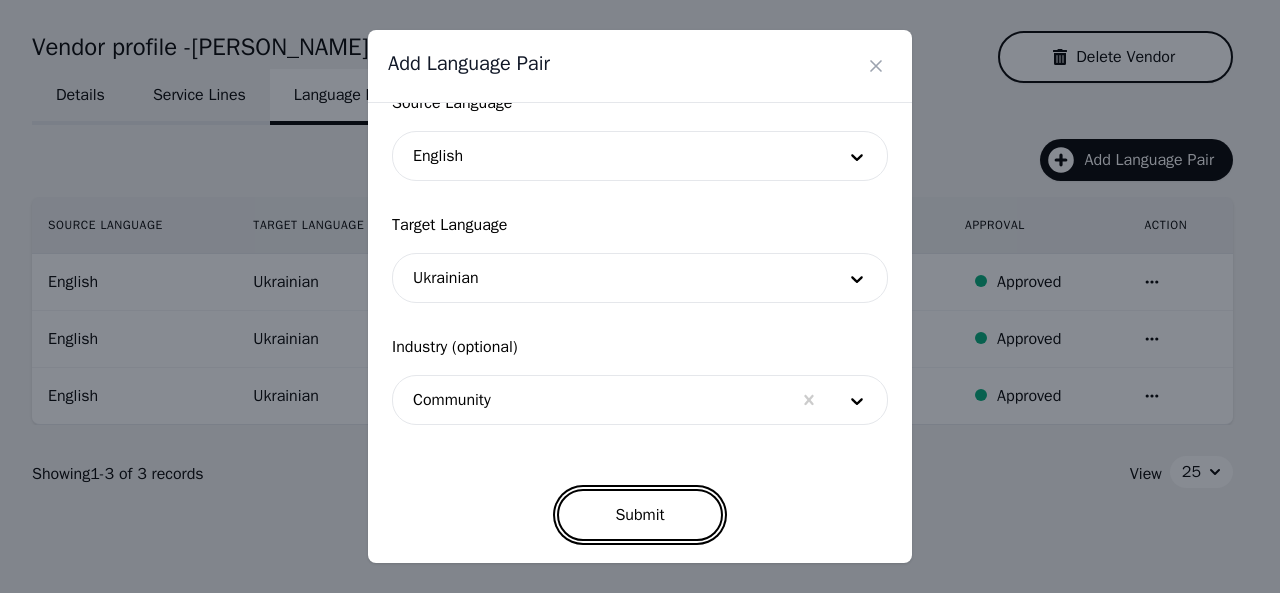 click on "Submit" at bounding box center (639, 515) 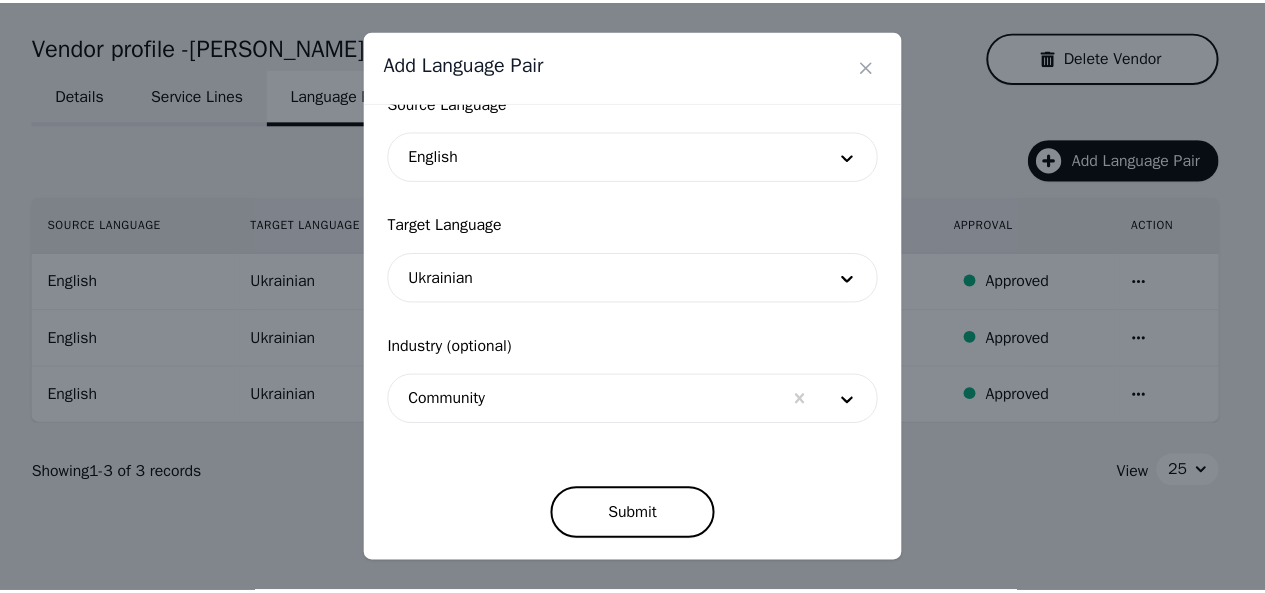 scroll, scrollTop: 152, scrollLeft: 0, axis: vertical 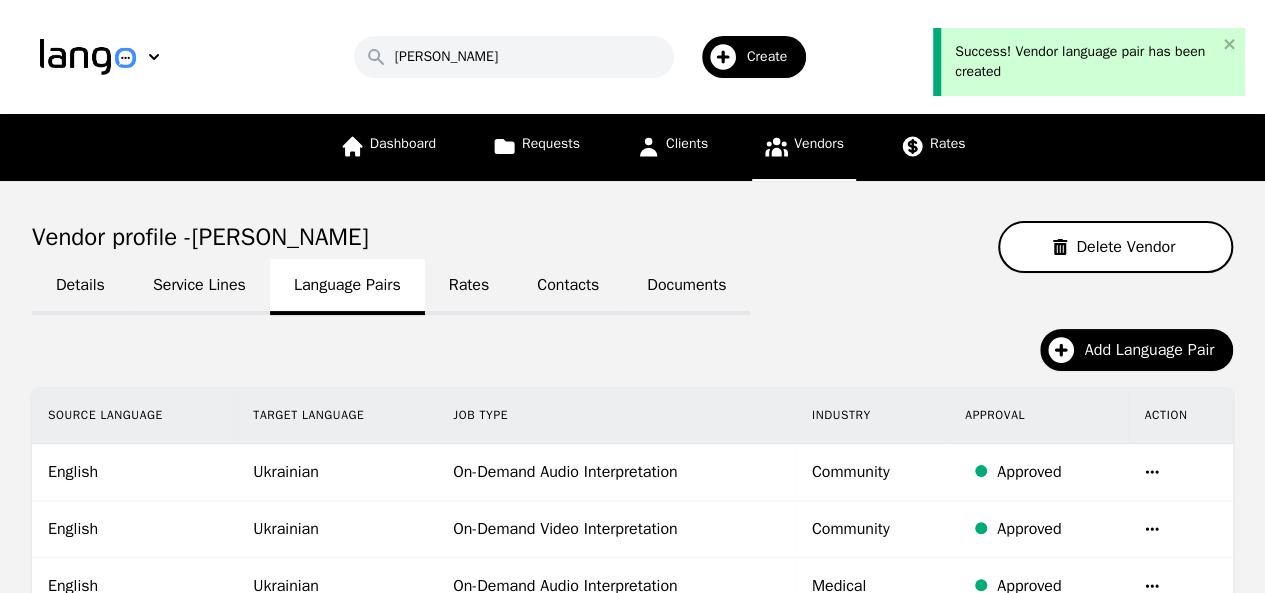 click on "Vendors" at bounding box center [819, 143] 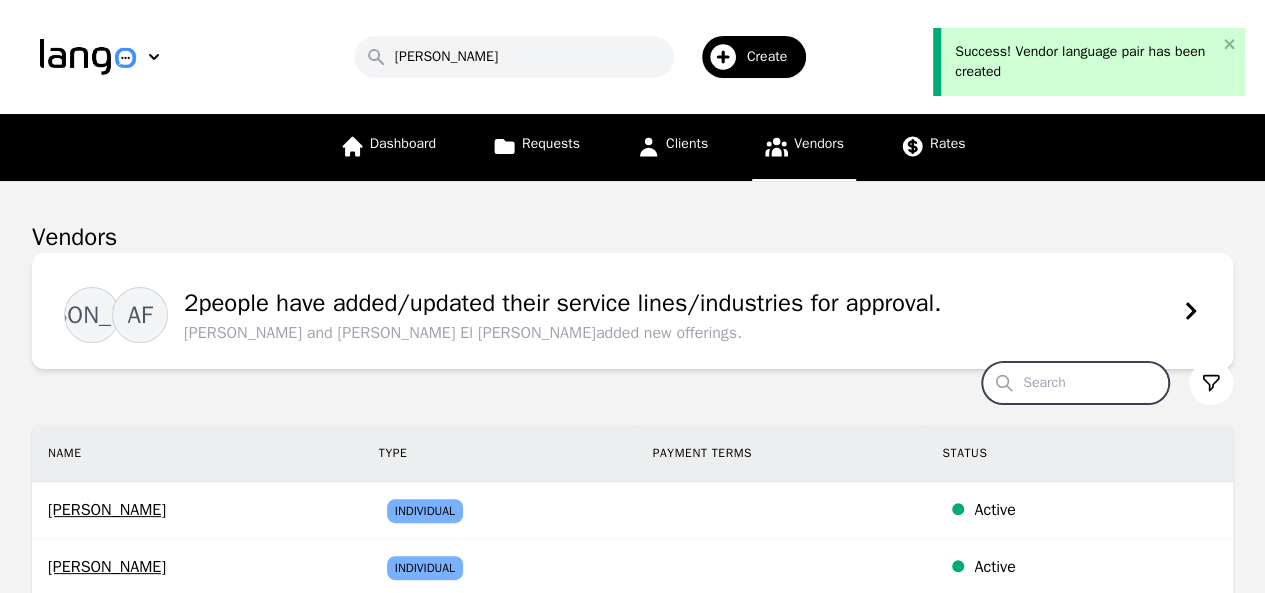 click on "Search" at bounding box center [1075, 383] 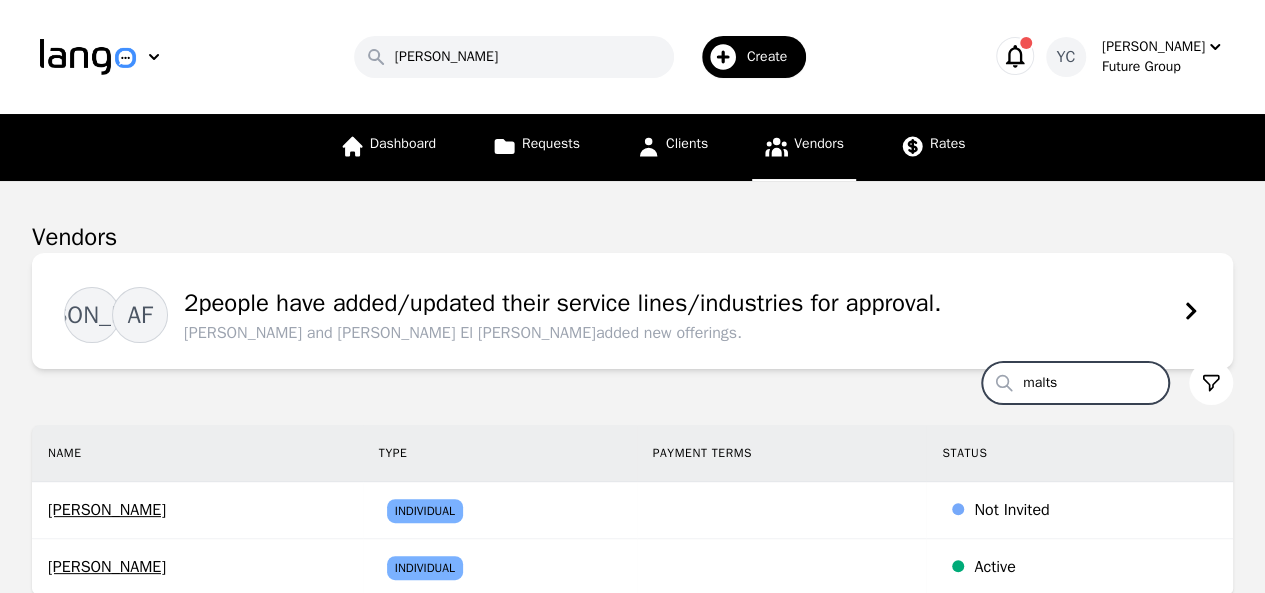 type on "malts" 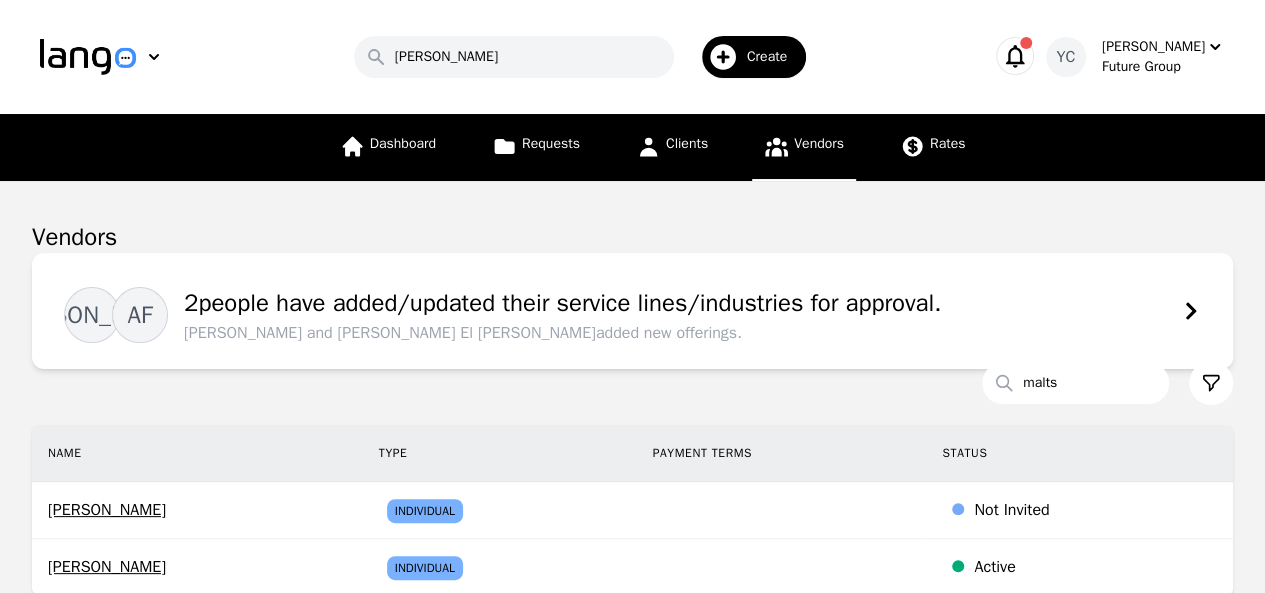 click on "Oleg  Maltsev" at bounding box center (197, 510) 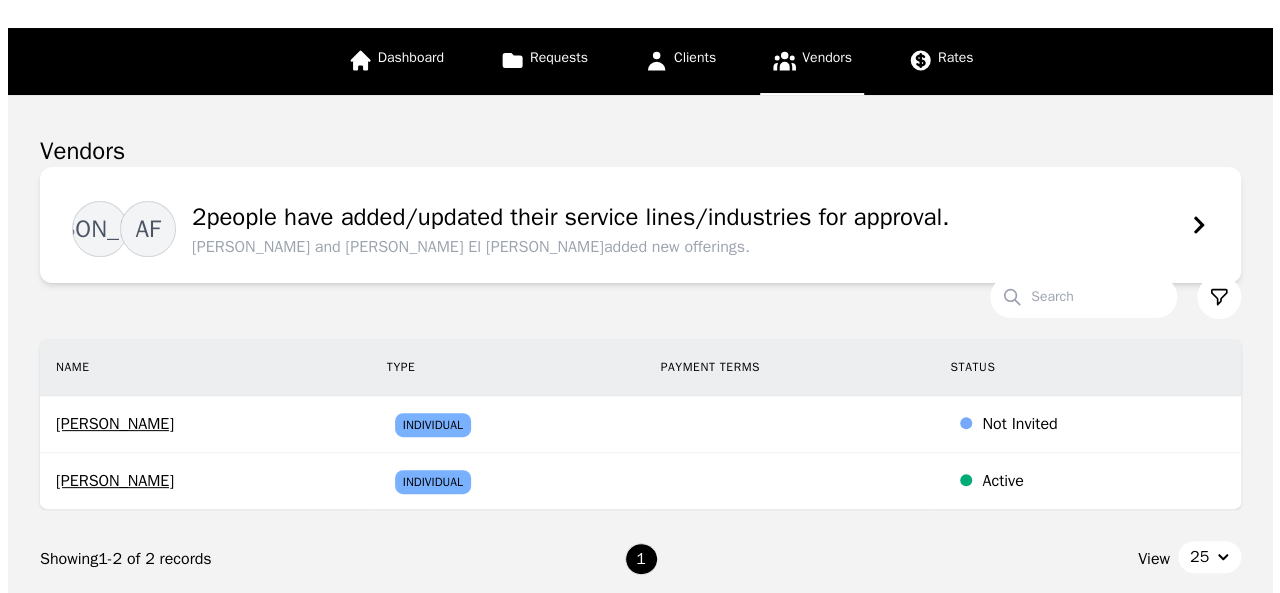 scroll, scrollTop: 200, scrollLeft: 0, axis: vertical 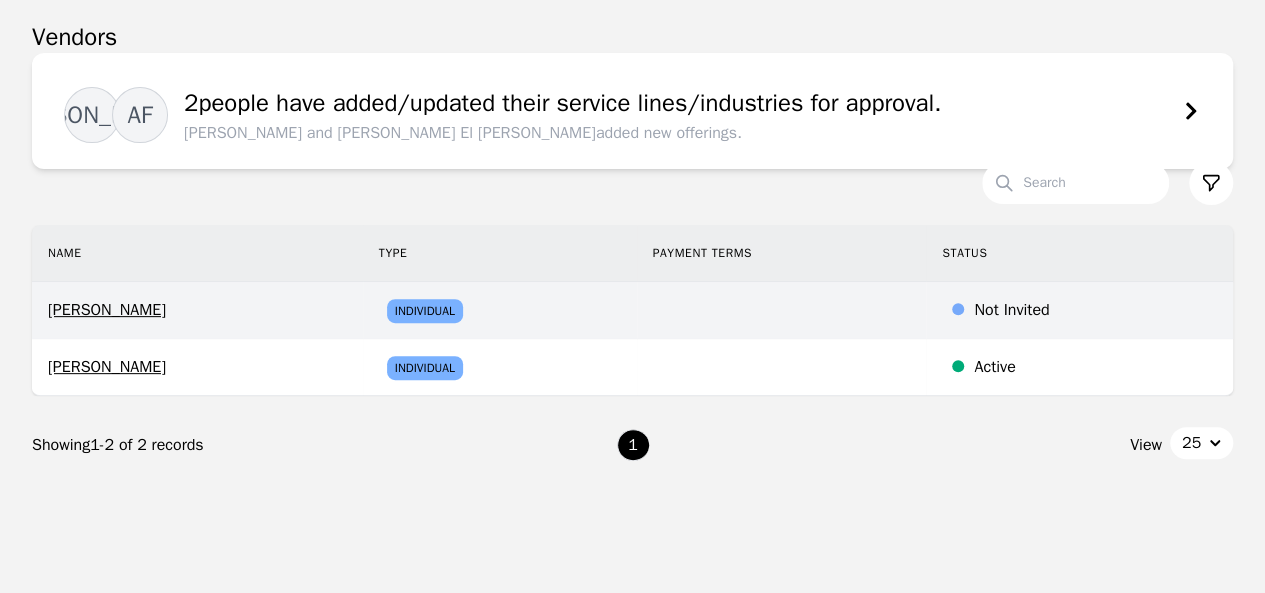 click on "Individual" at bounding box center (500, 310) 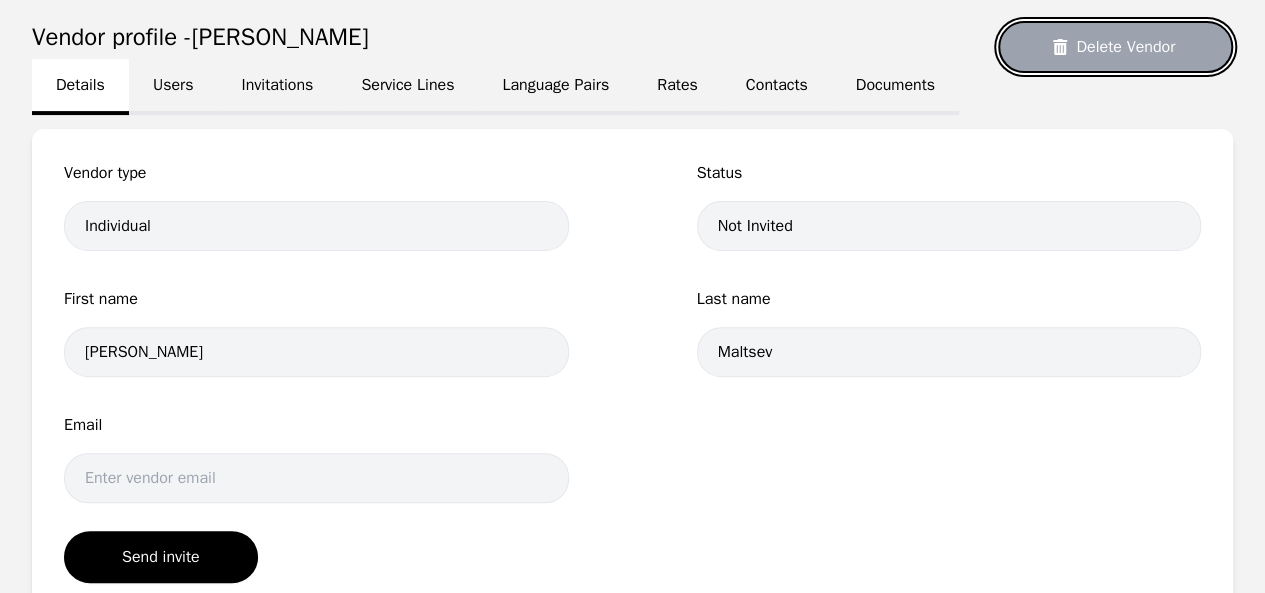 click on "Delete Vendor" at bounding box center [1115, 47] 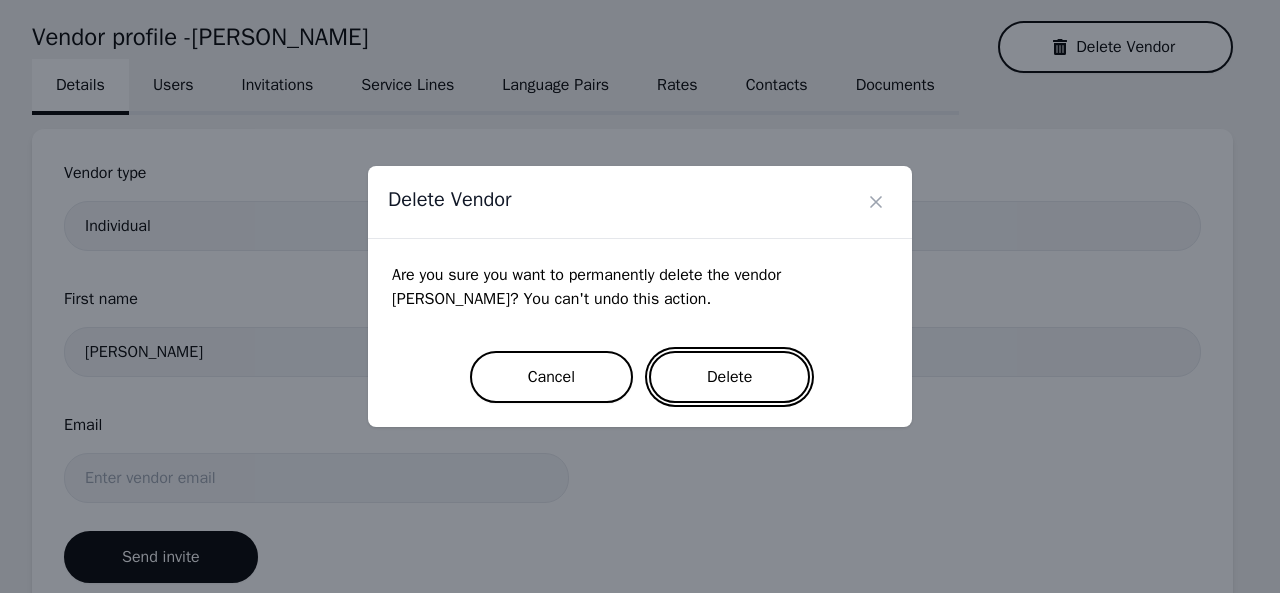 click on "Delete" at bounding box center [729, 377] 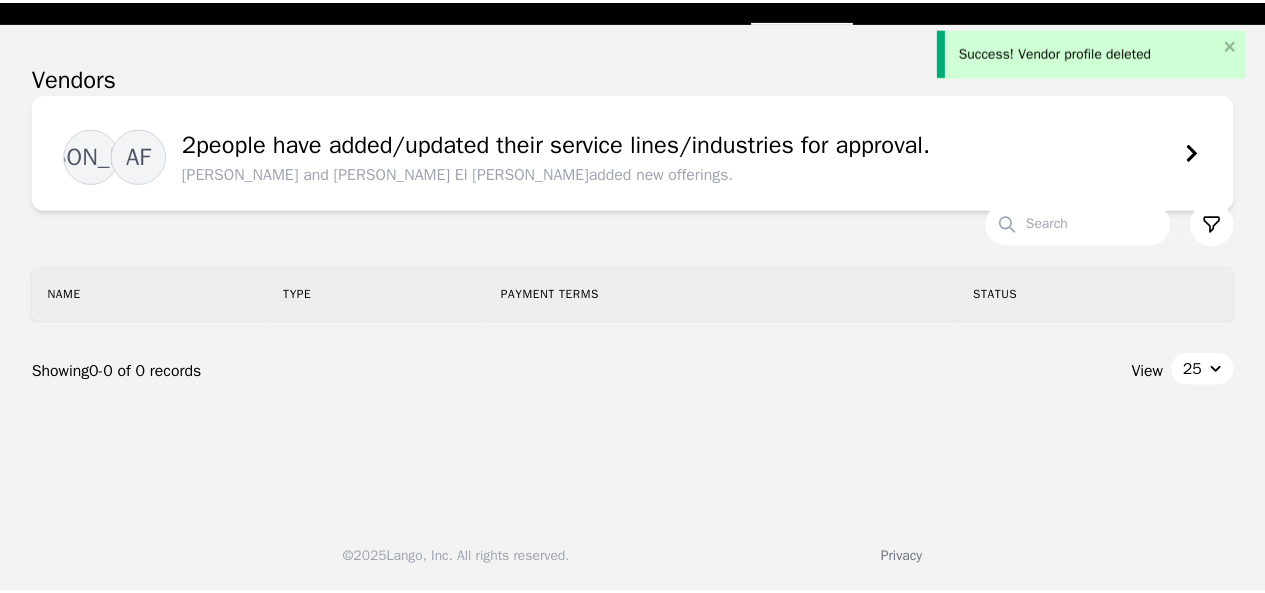 scroll, scrollTop: 156, scrollLeft: 0, axis: vertical 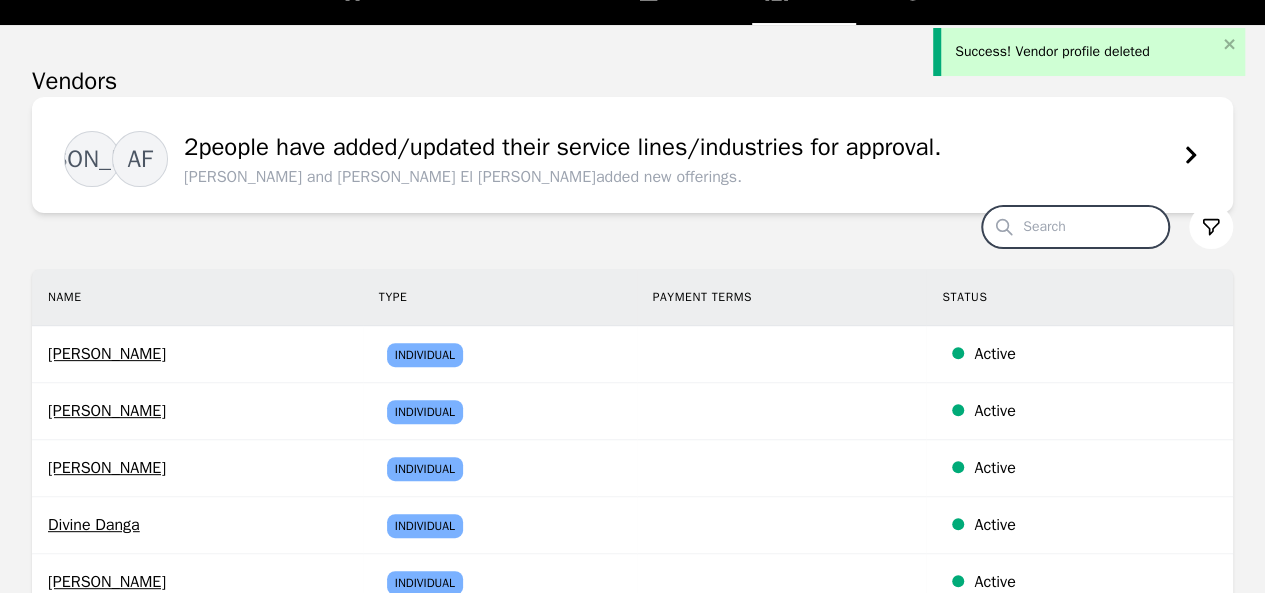 click on "Search" at bounding box center [1075, 227] 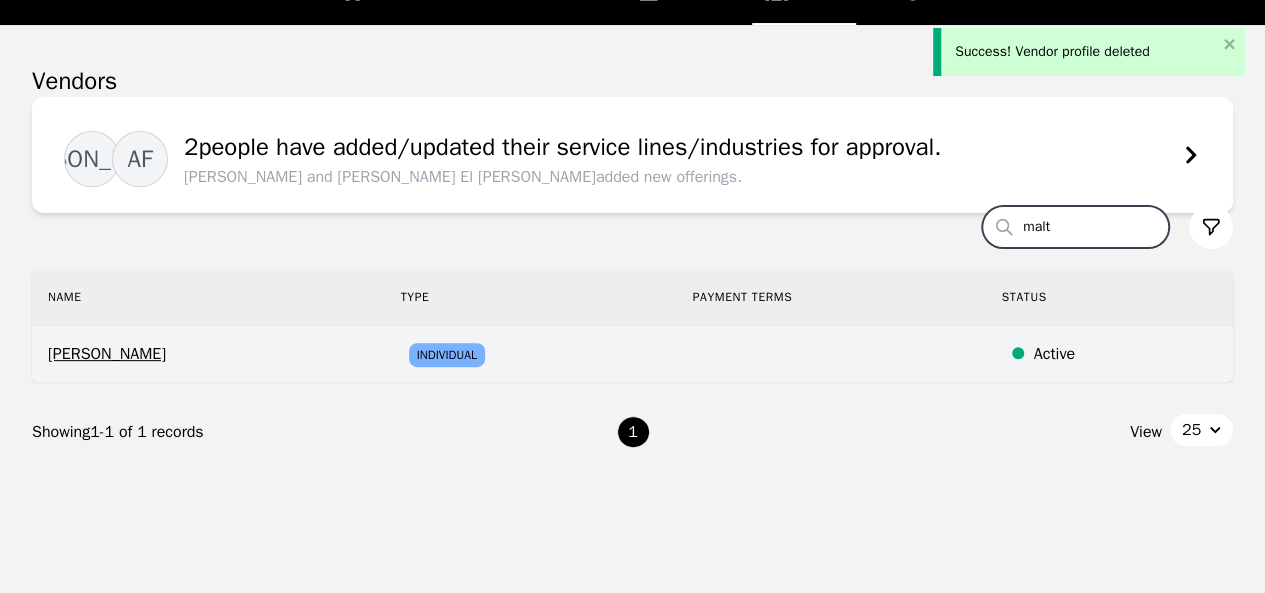 type on "malt" 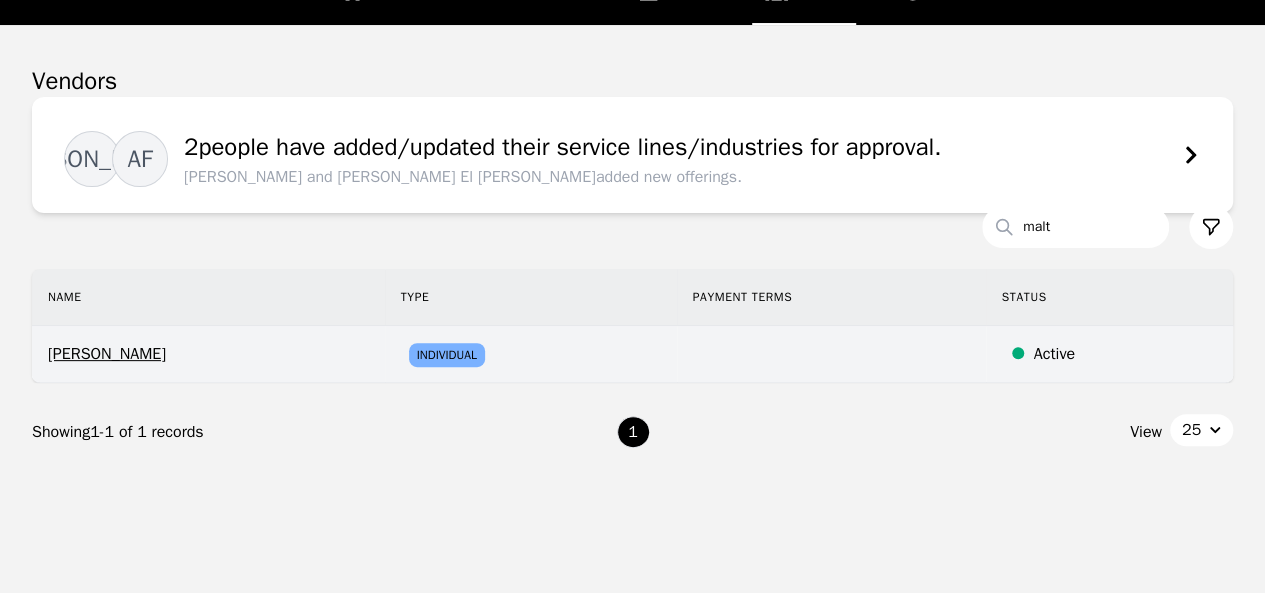 click on "Oleg  Maltsev" at bounding box center [208, 354] 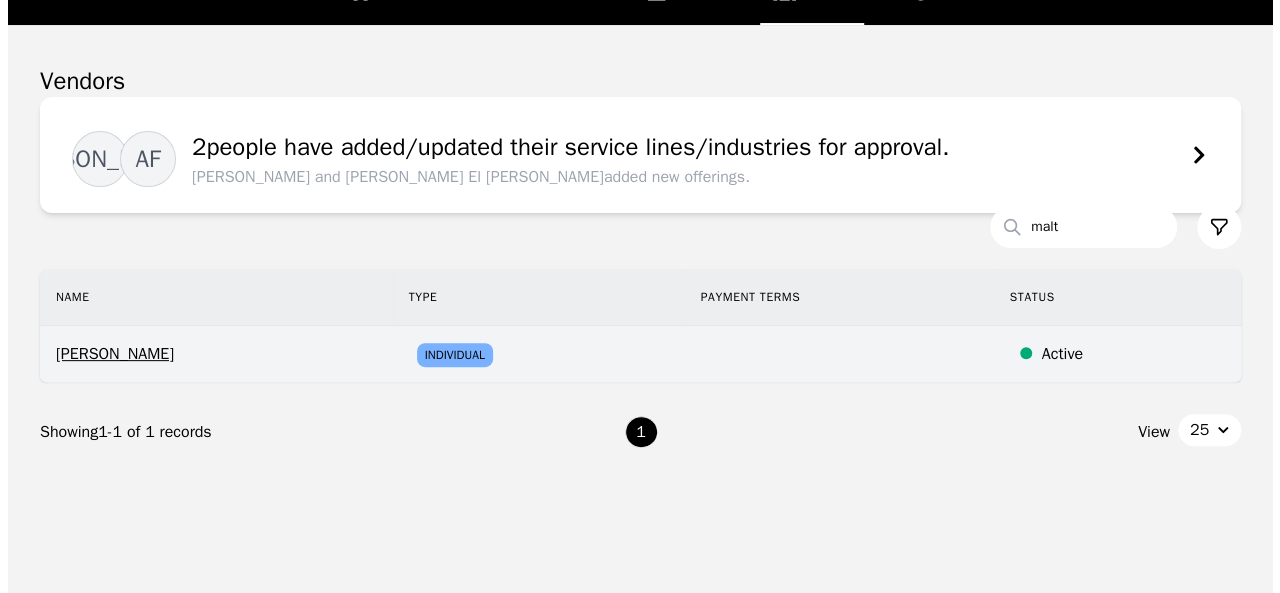 scroll, scrollTop: 0, scrollLeft: 0, axis: both 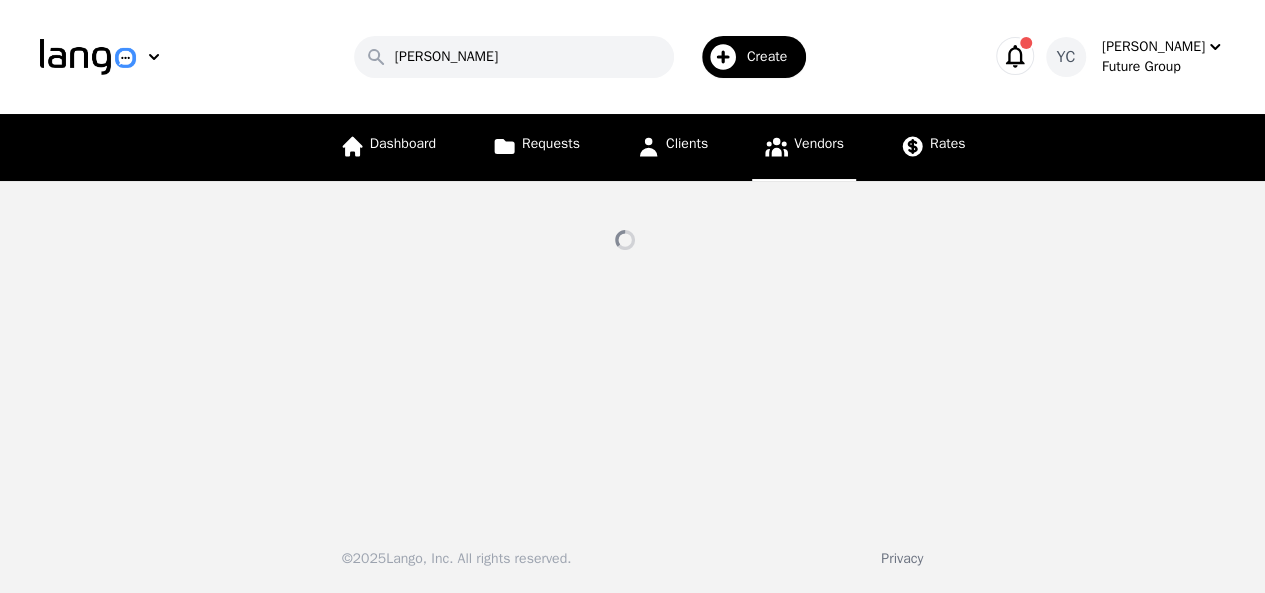 select on "active" 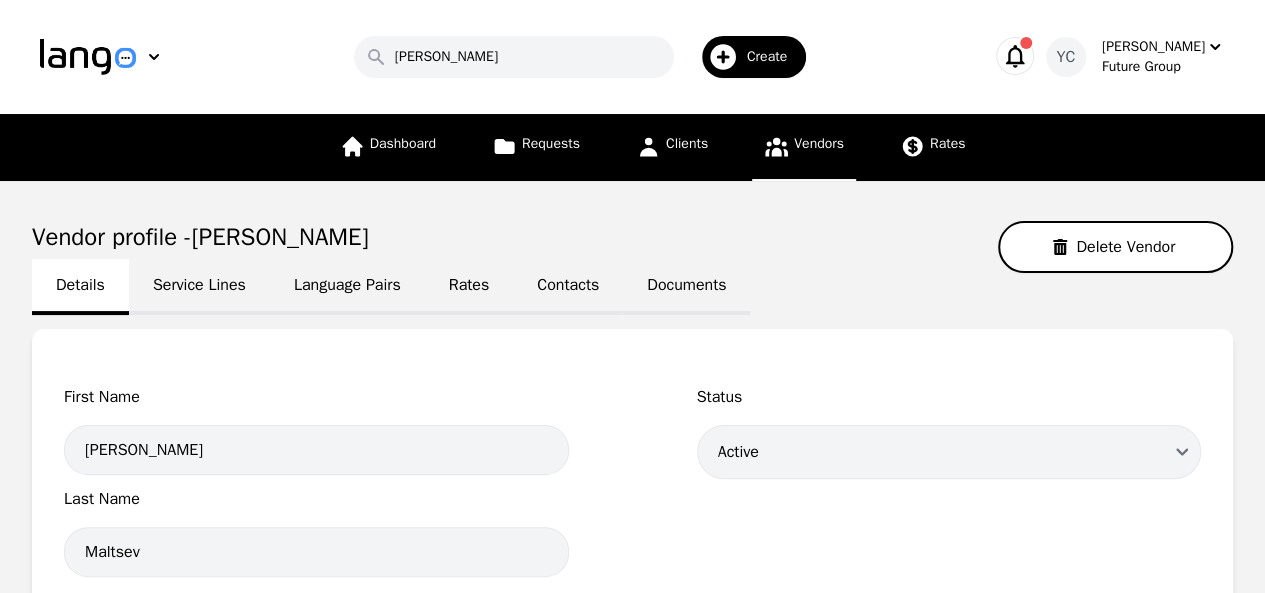 click on "Language Pairs" at bounding box center [347, 287] 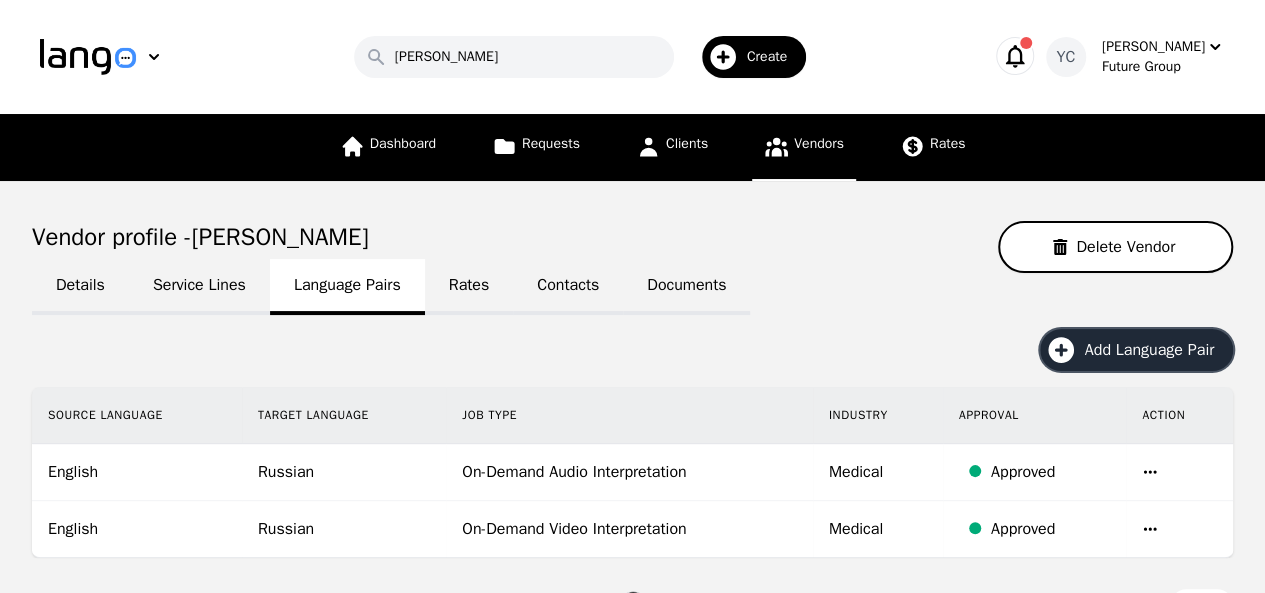 click on "Add Language Pair" at bounding box center (1156, 350) 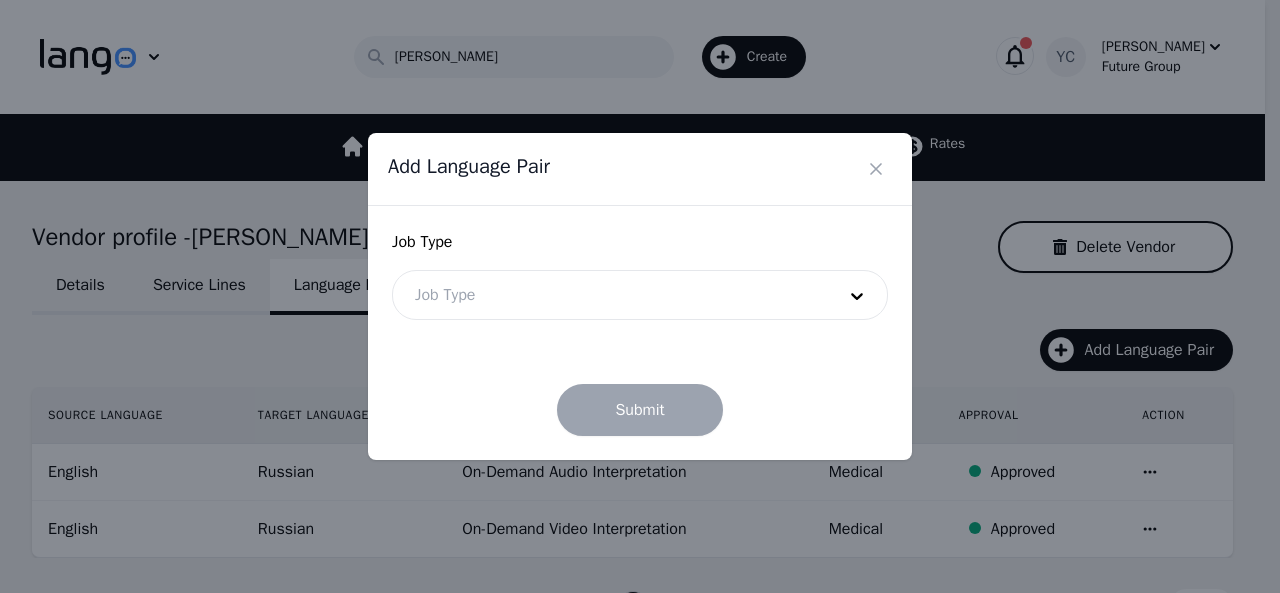 click at bounding box center (610, 295) 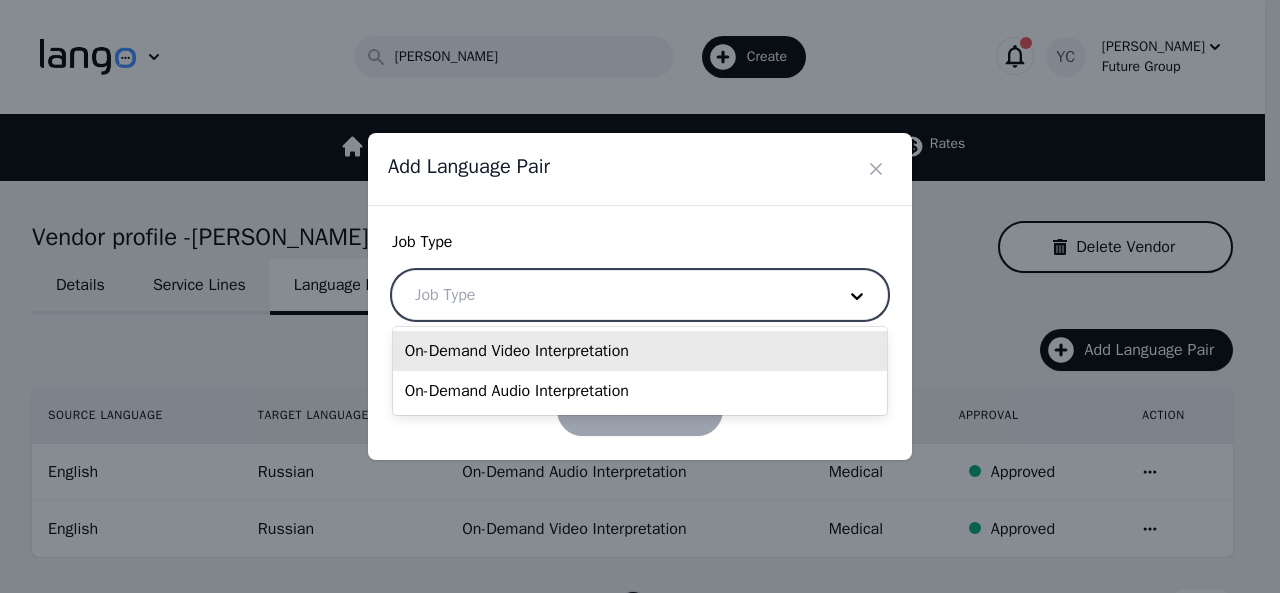 click on "On-Demand Video Interpretation" at bounding box center (640, 351) 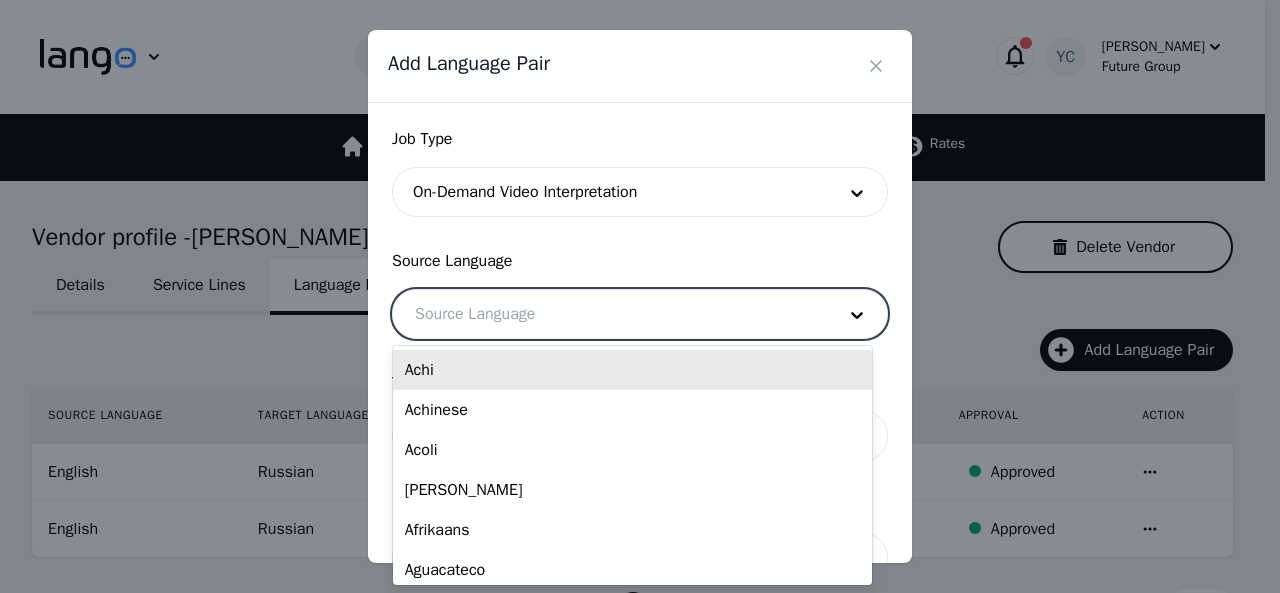 click at bounding box center [610, 314] 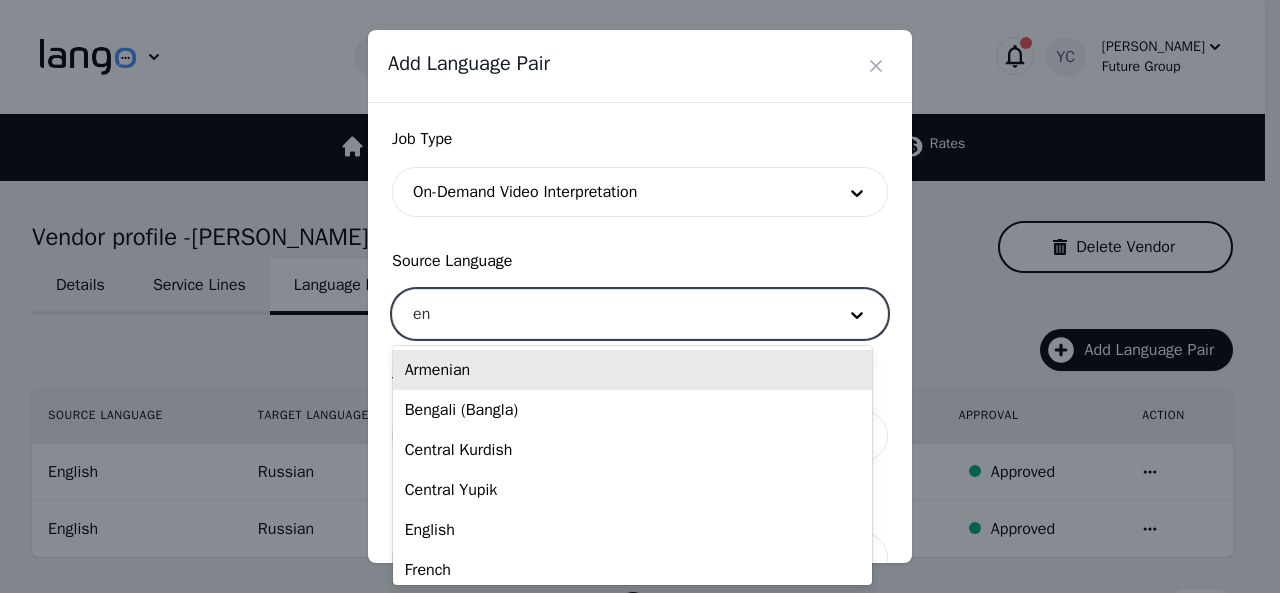 type on "eng" 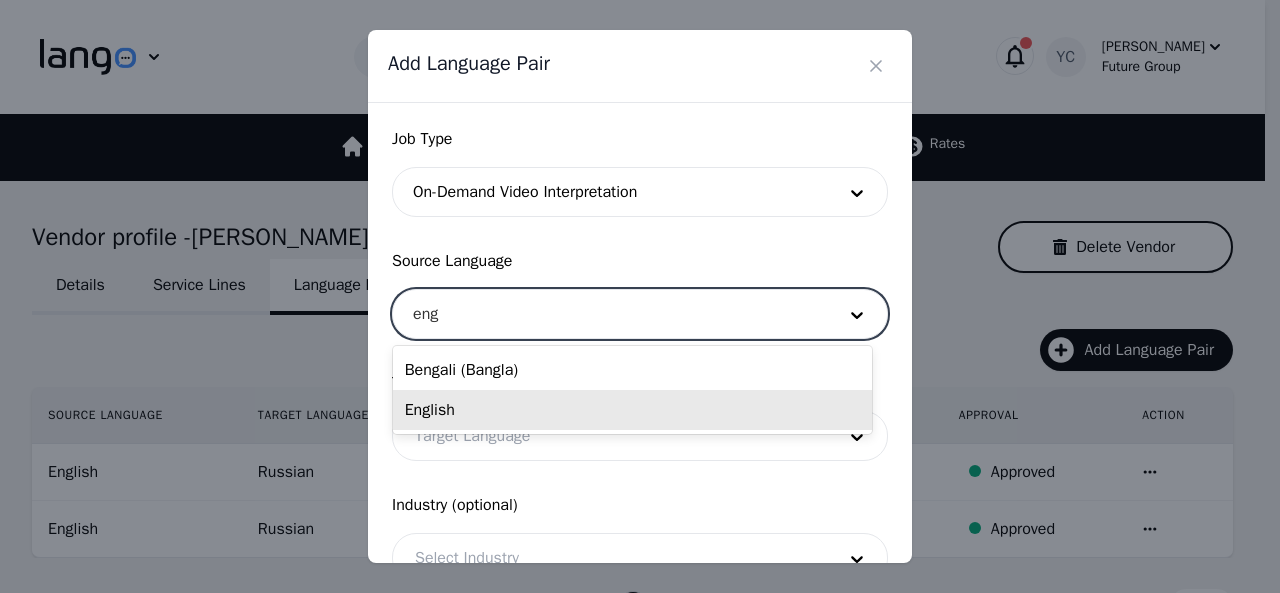 click on "English" at bounding box center (632, 410) 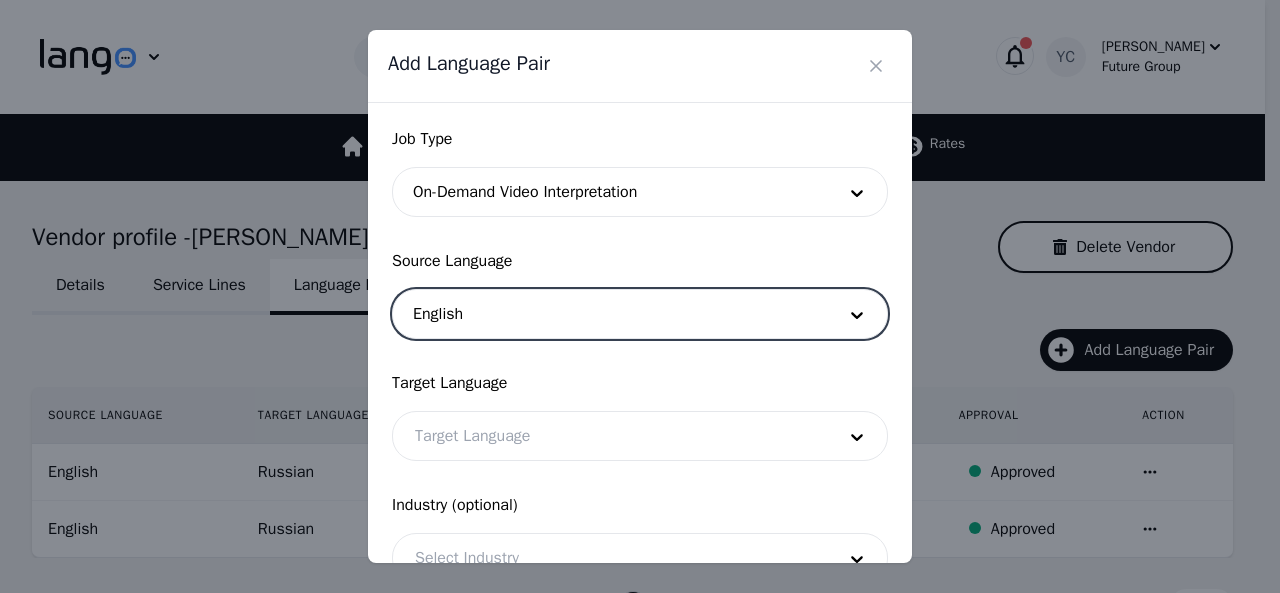 click at bounding box center (610, 436) 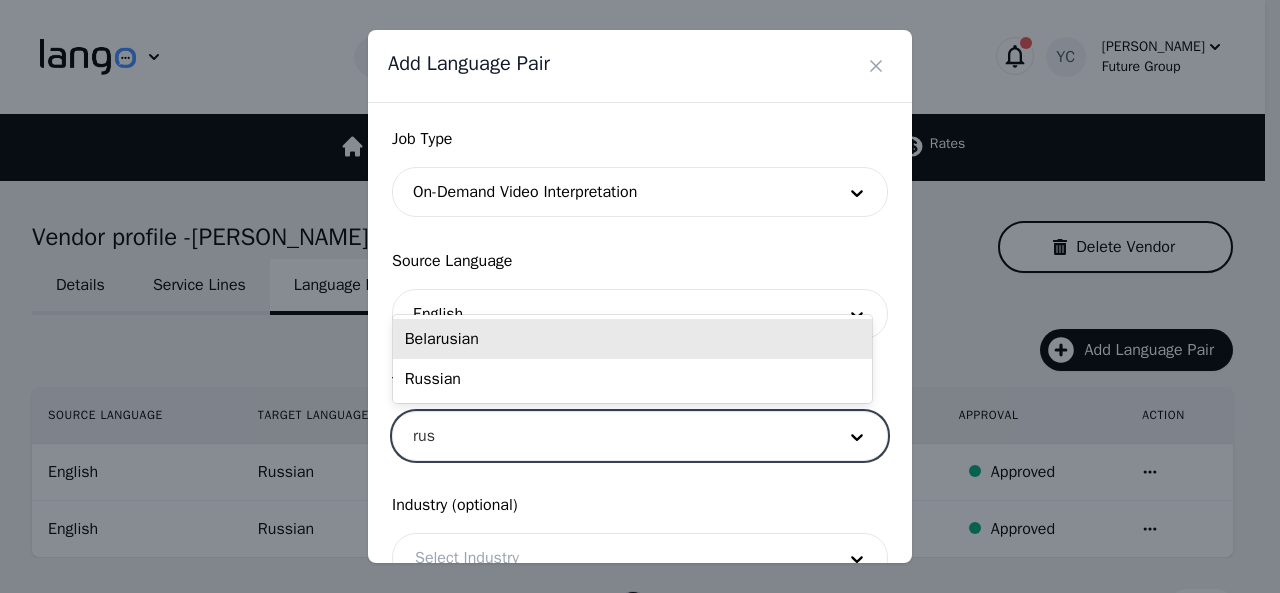 type on "[PERSON_NAME]" 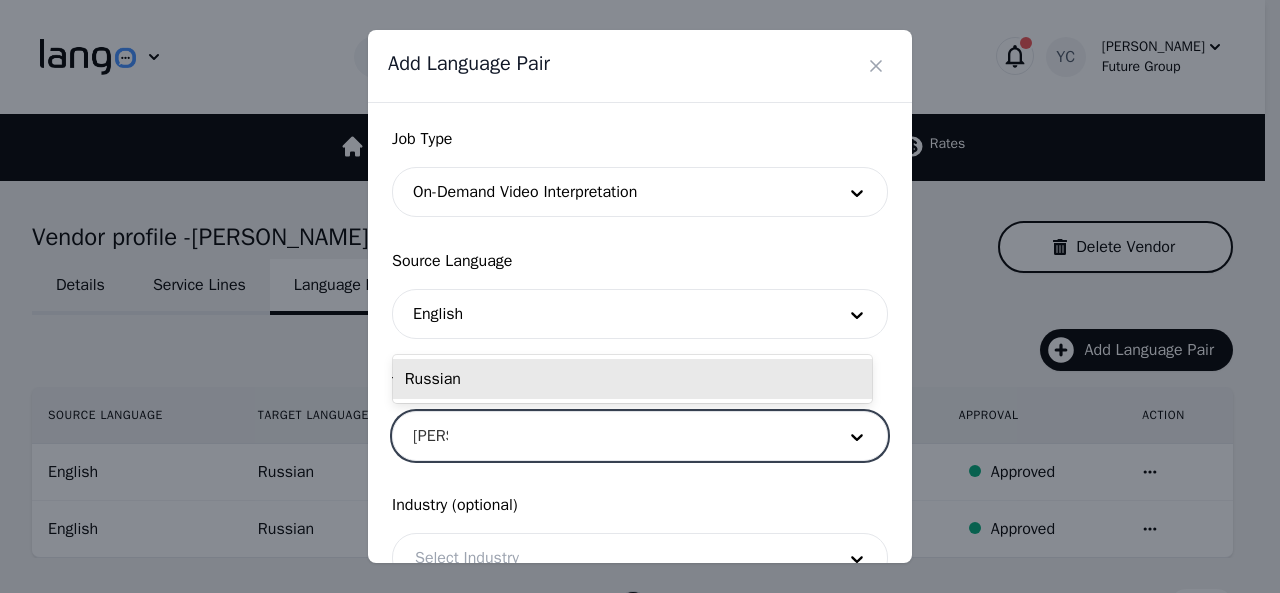 click on "Russian" at bounding box center (632, 379) 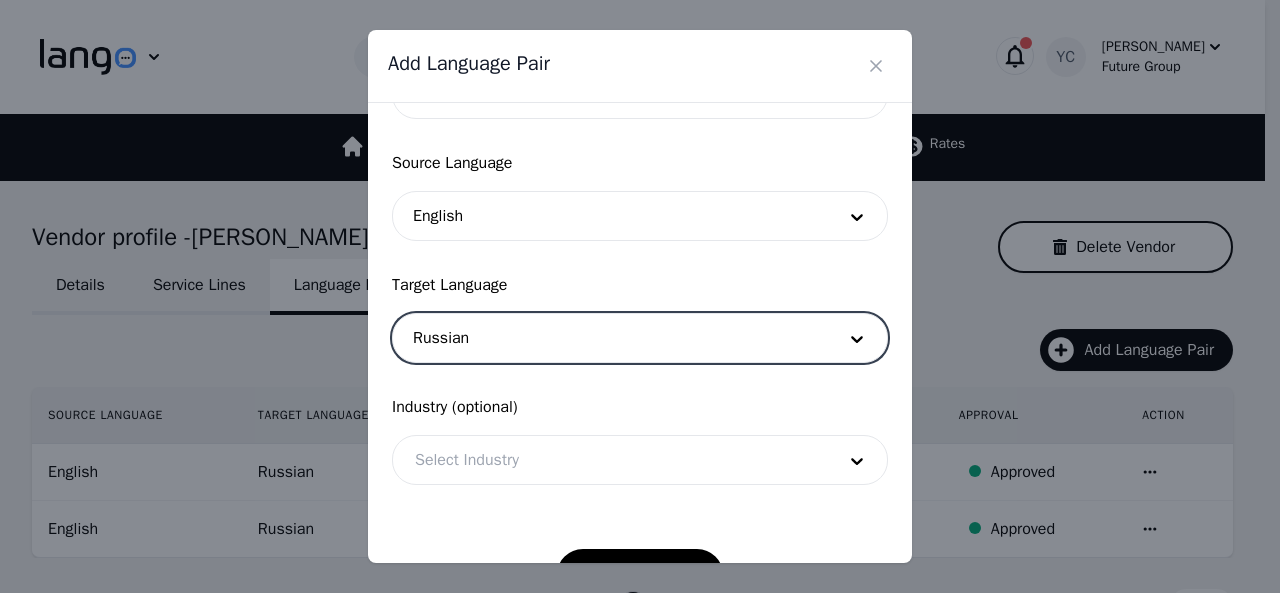 scroll, scrollTop: 158, scrollLeft: 0, axis: vertical 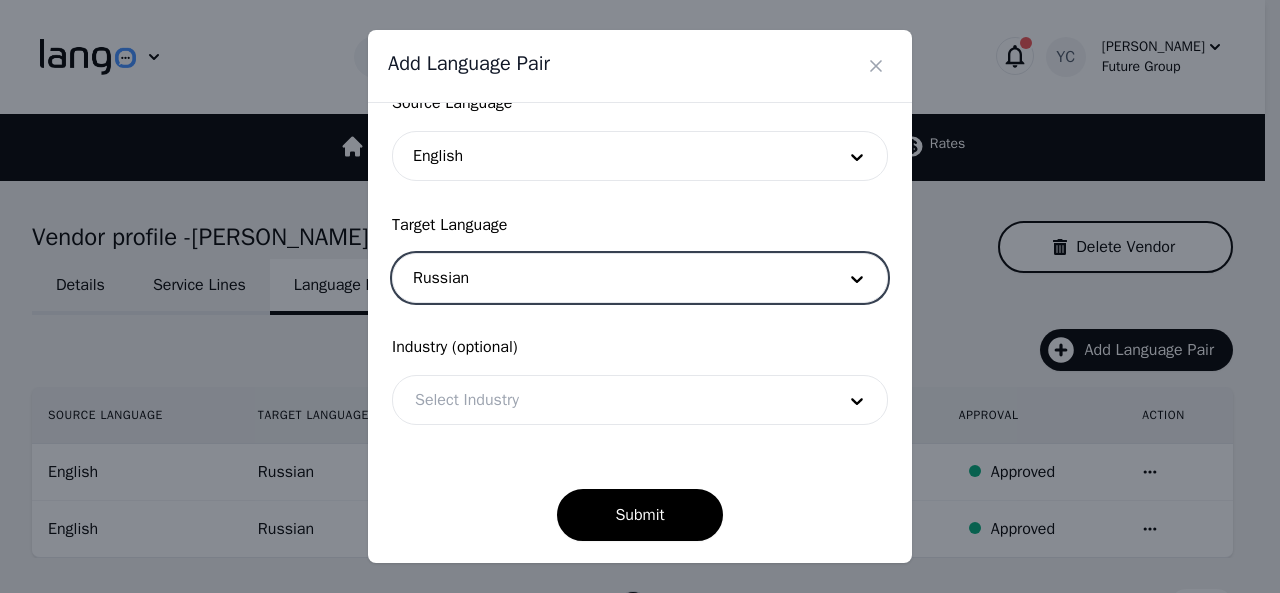 click at bounding box center (610, 400) 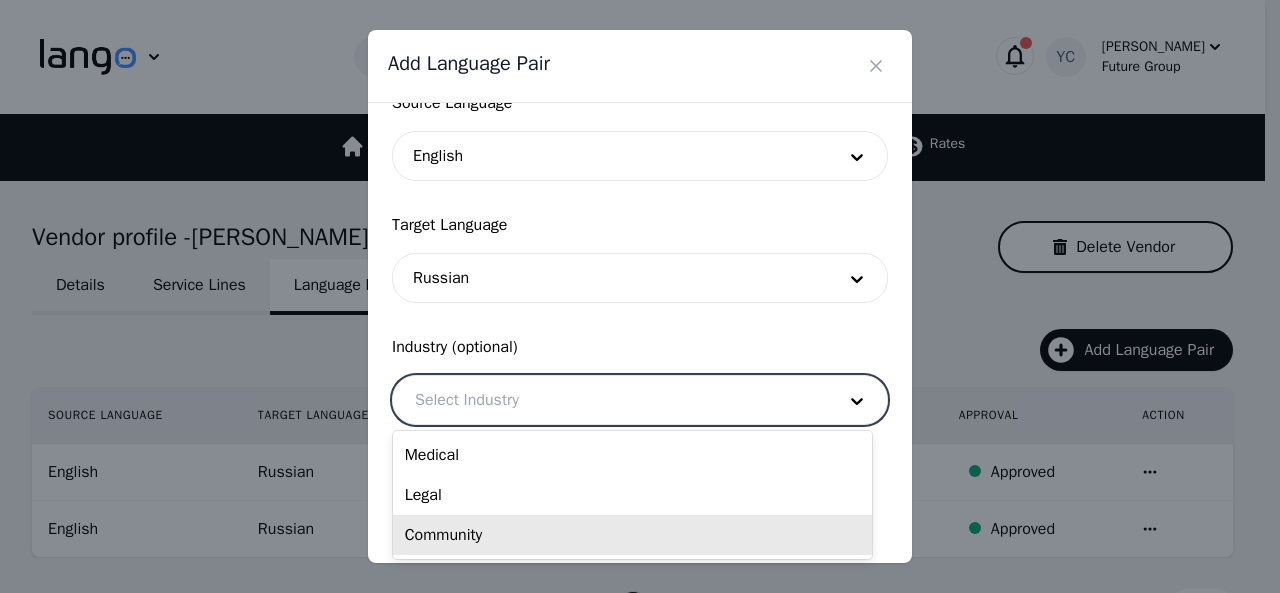 click on "Community" at bounding box center [632, 535] 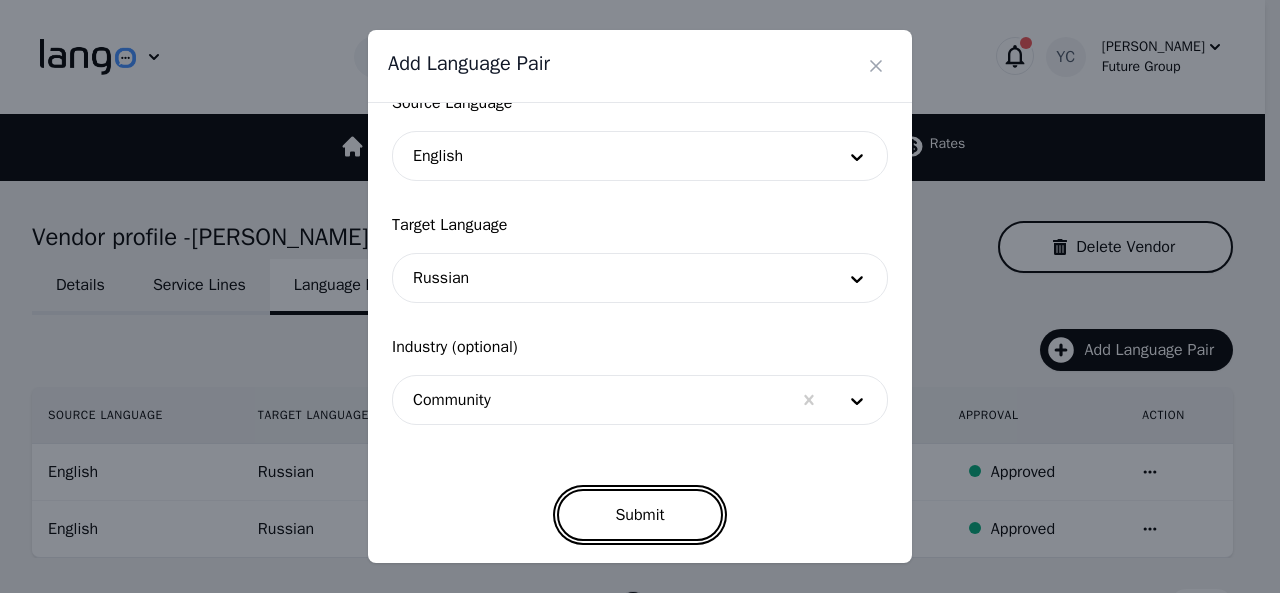click on "Submit" at bounding box center [639, 515] 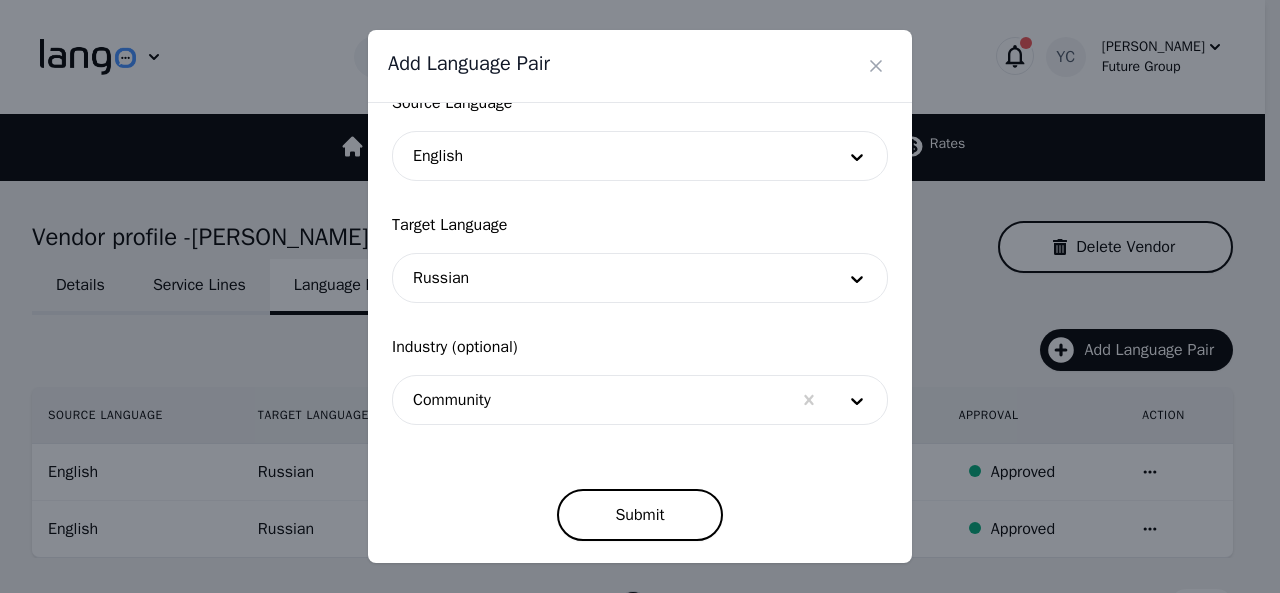 scroll, scrollTop: 152, scrollLeft: 0, axis: vertical 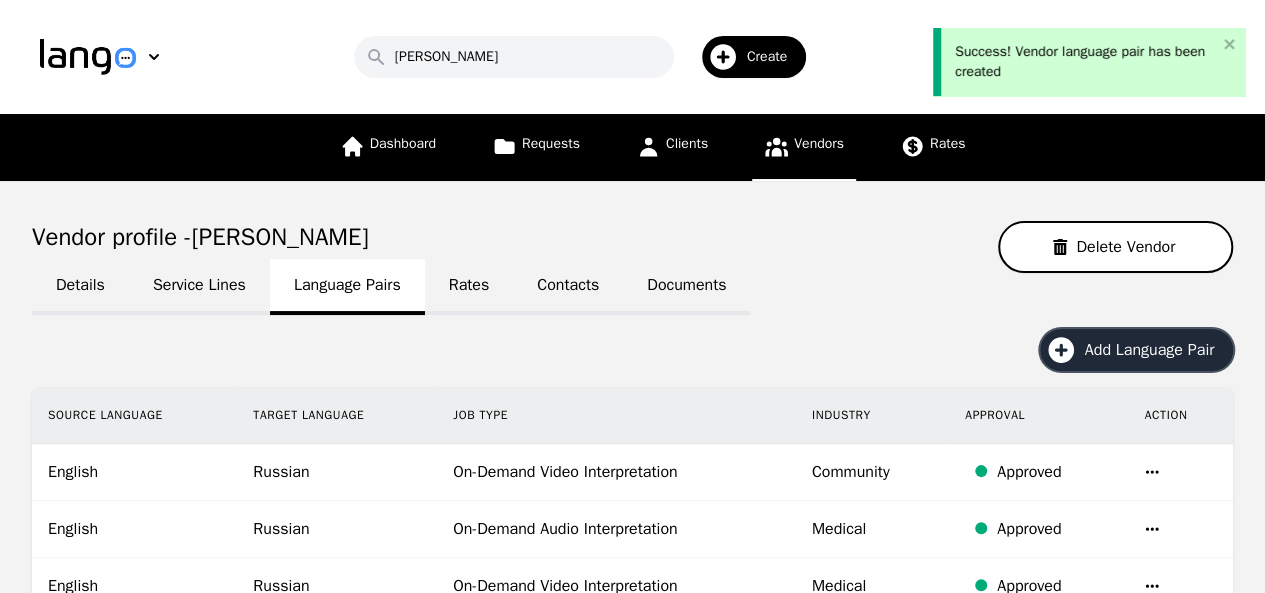 click on "Add Language Pair" at bounding box center [1156, 350] 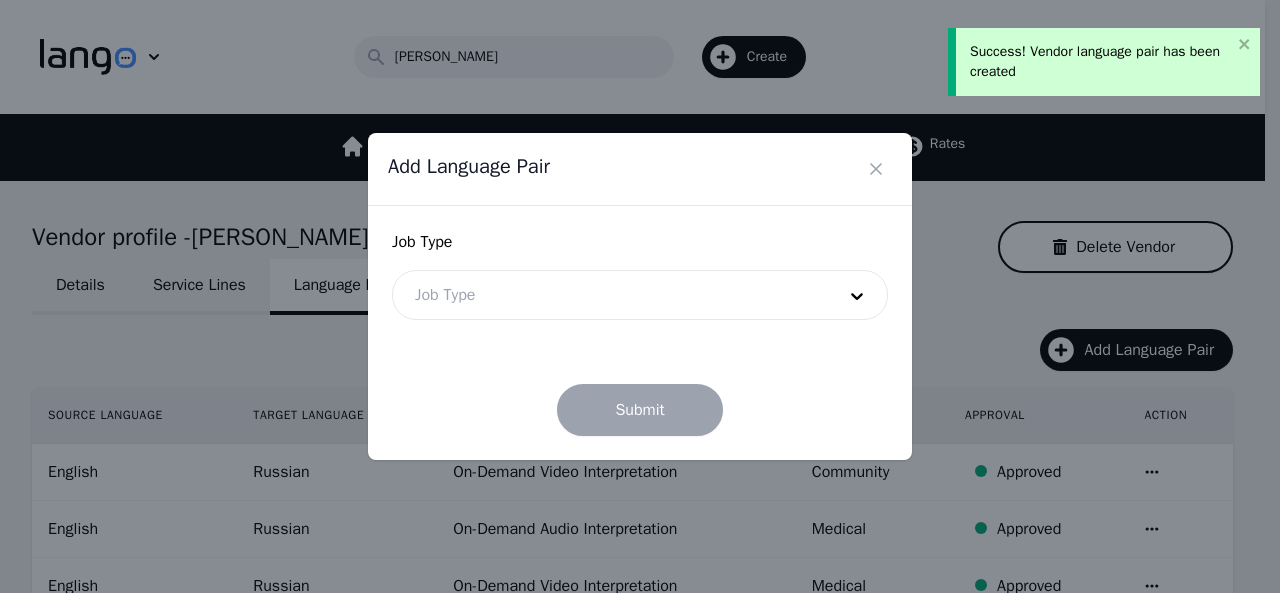 click at bounding box center [610, 295] 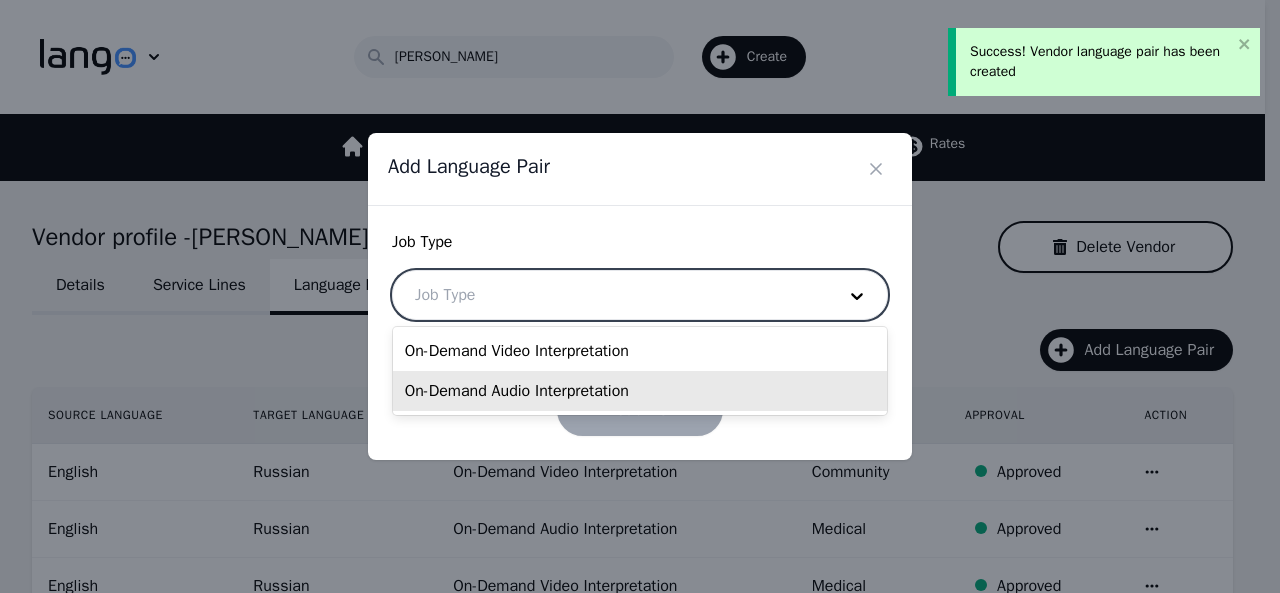 click on "On-Demand Audio Interpretation" at bounding box center (640, 391) 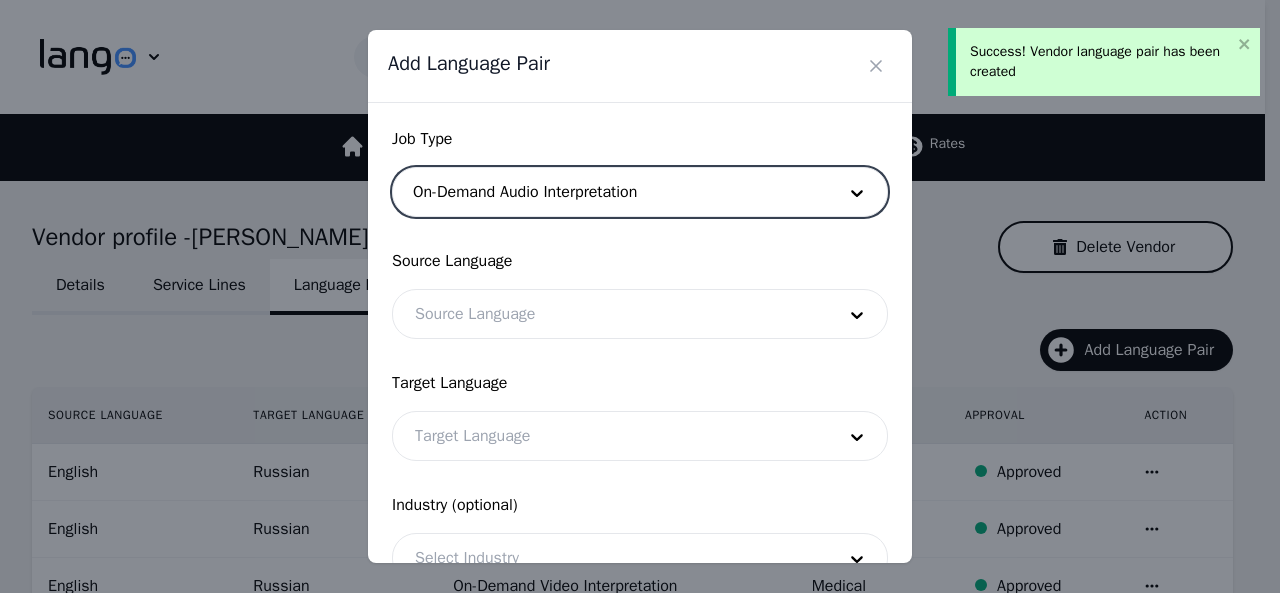 click at bounding box center [610, 314] 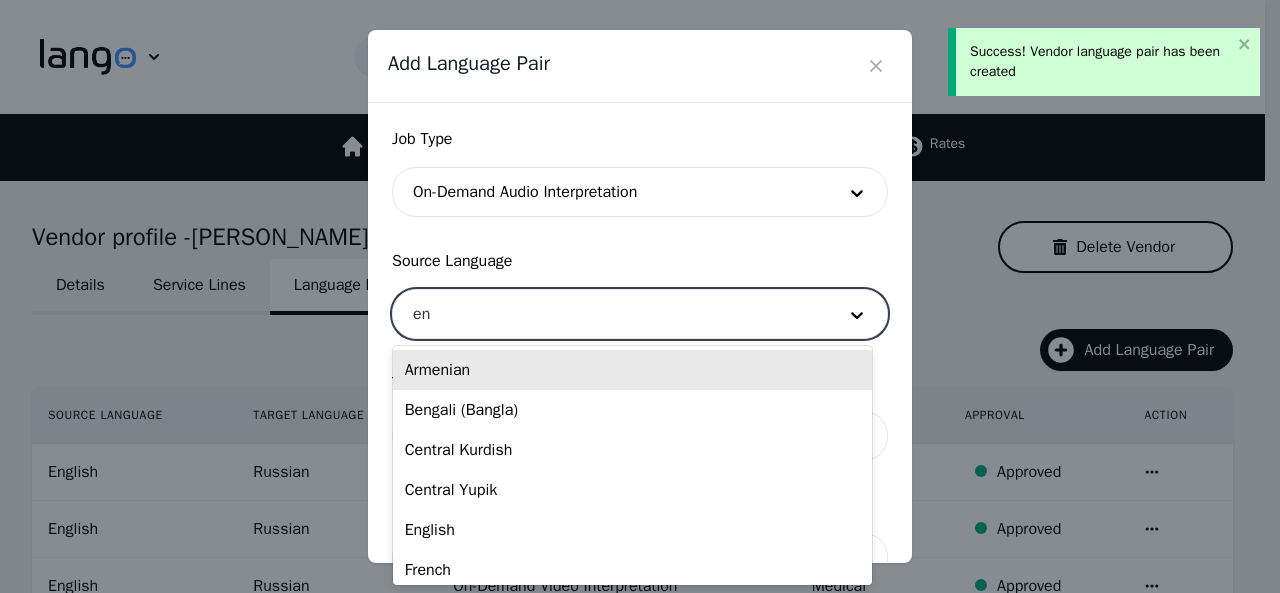 type on "eng" 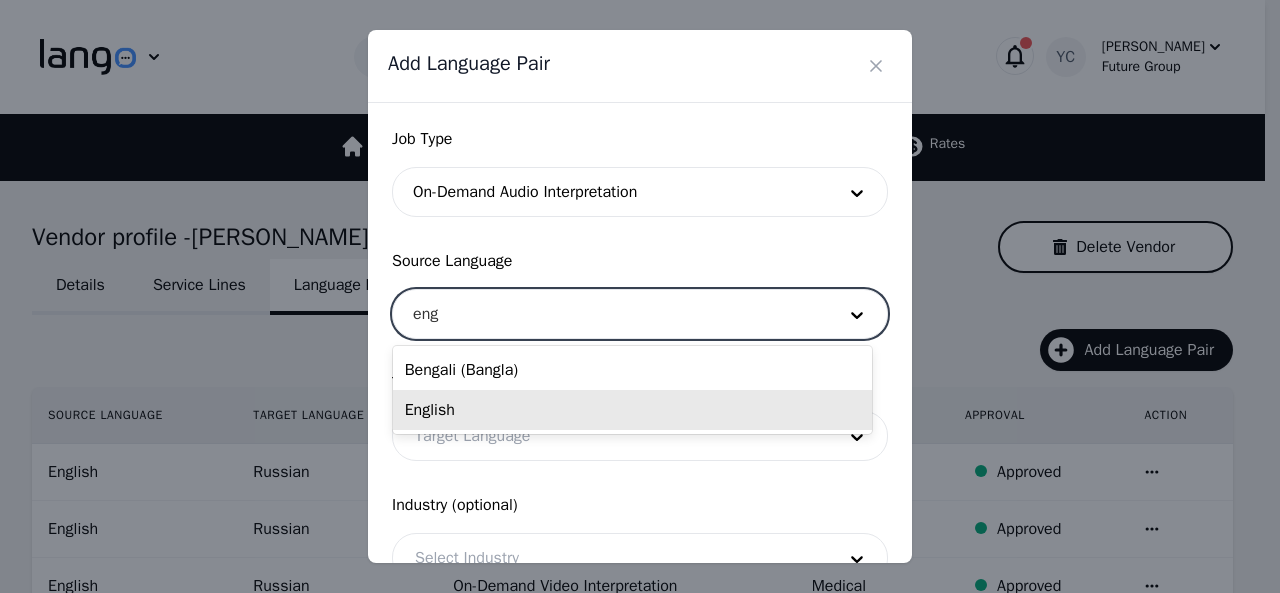 click on "English" at bounding box center [632, 410] 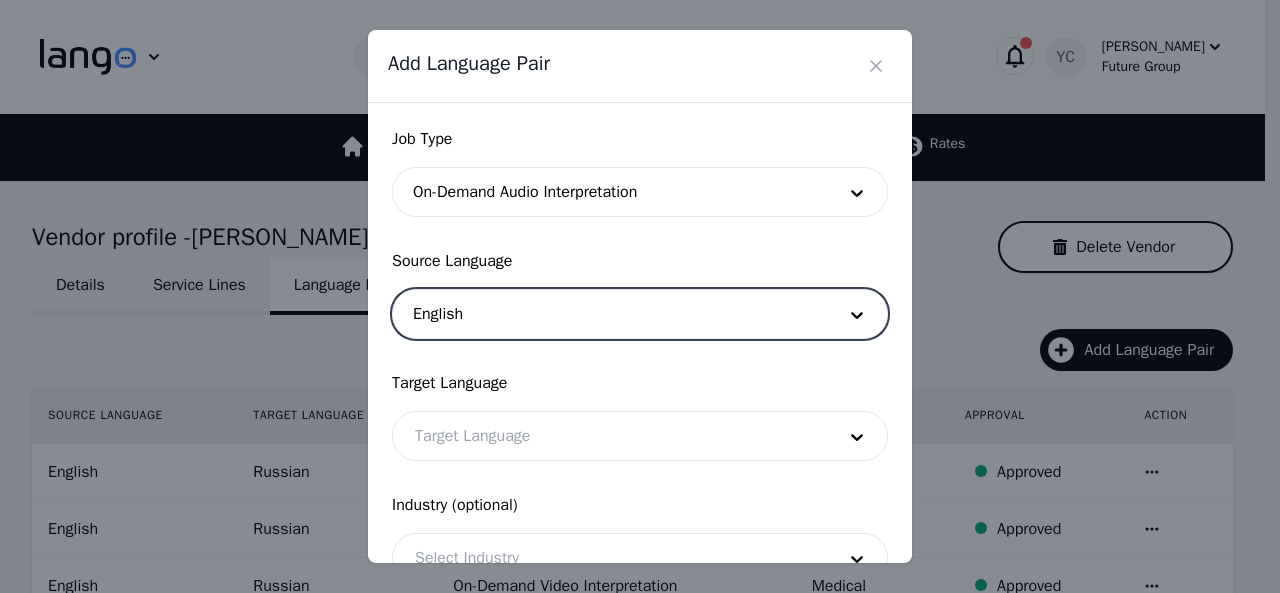 click at bounding box center (610, 436) 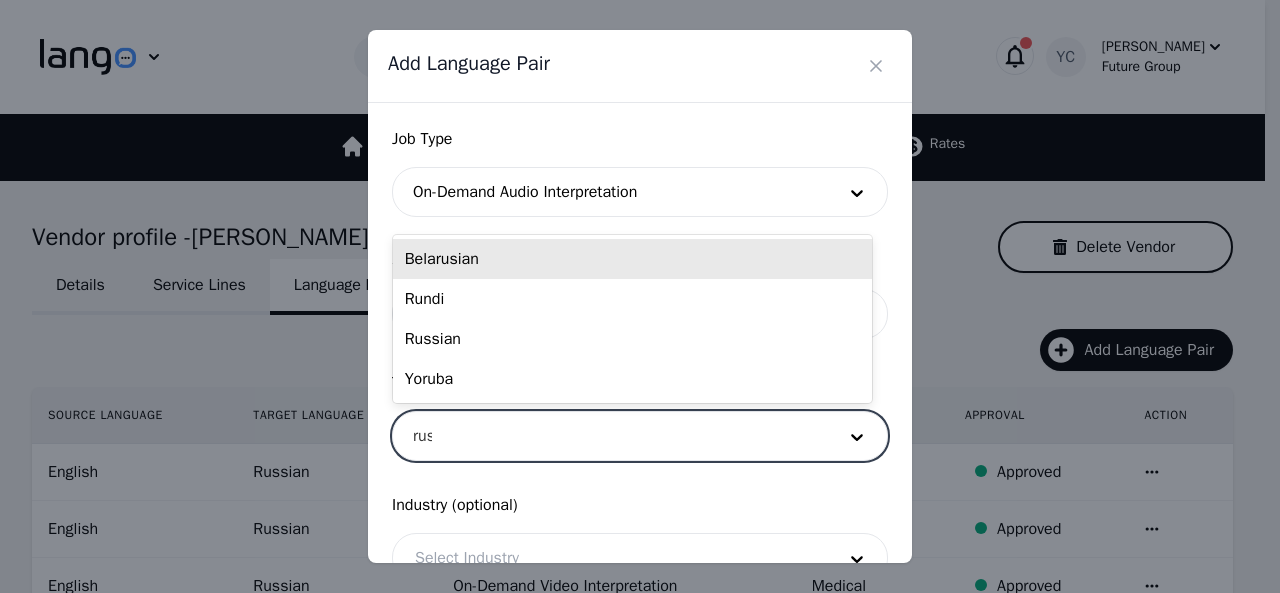 type on "[PERSON_NAME]" 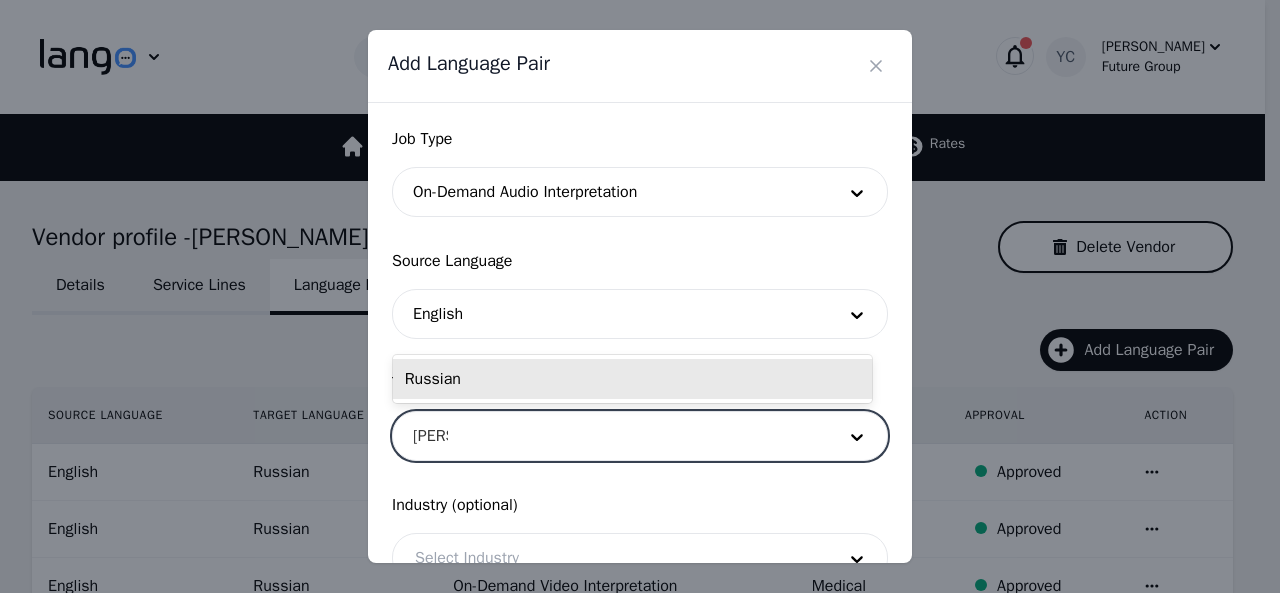 click on "Russian" at bounding box center [632, 379] 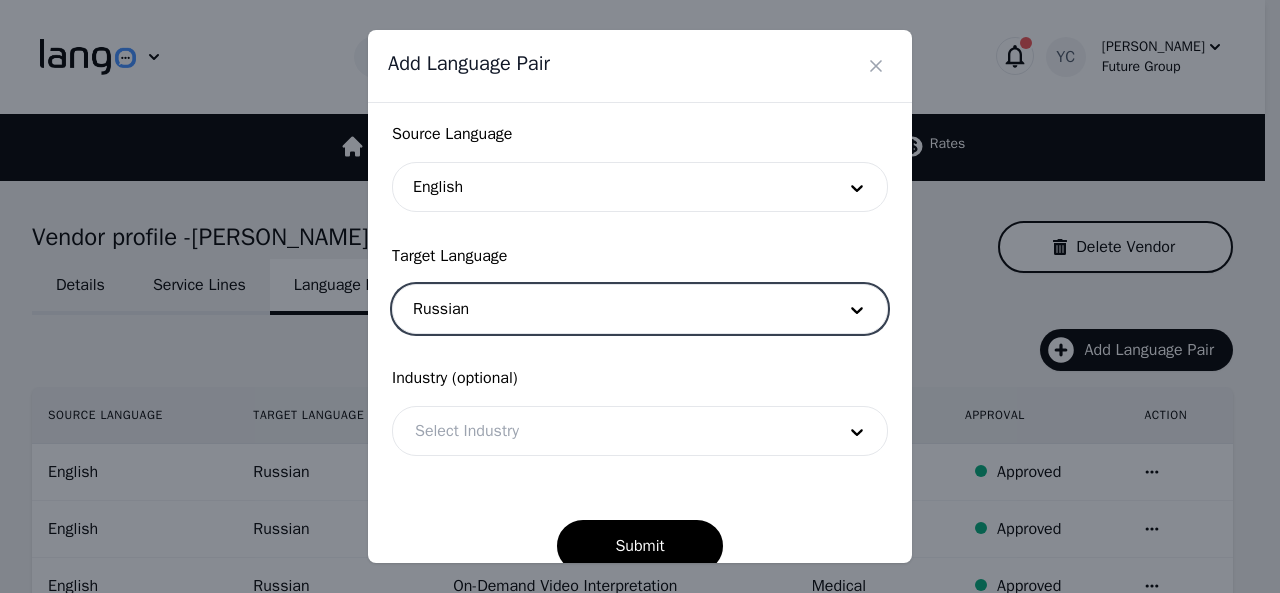 scroll, scrollTop: 158, scrollLeft: 0, axis: vertical 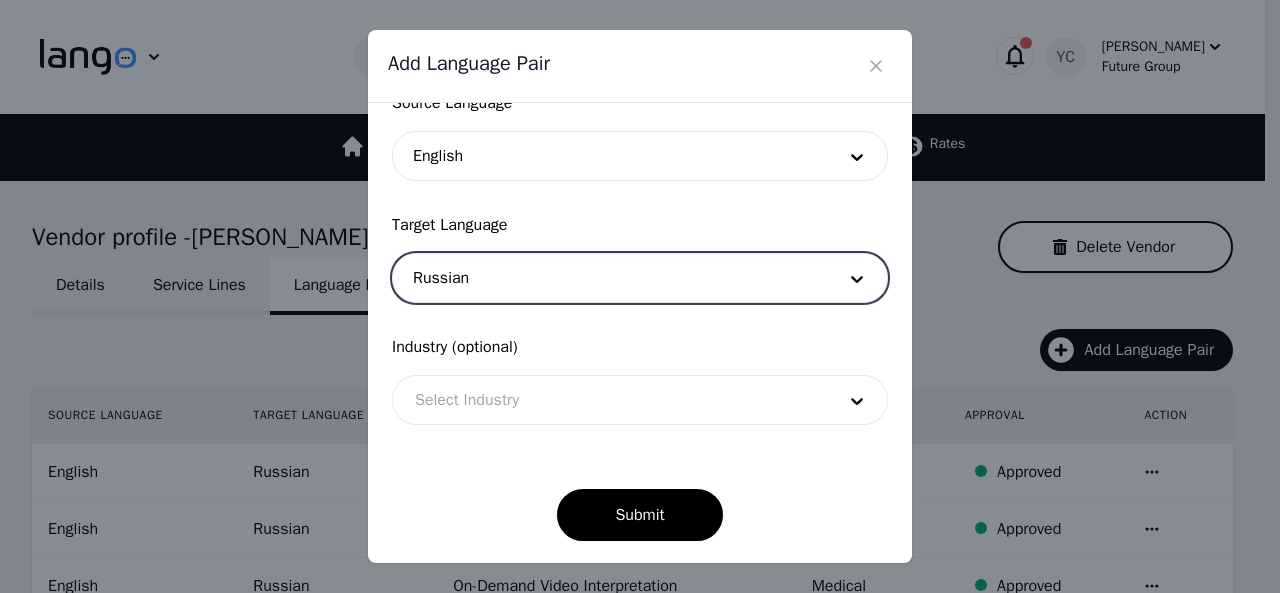 click at bounding box center [610, 400] 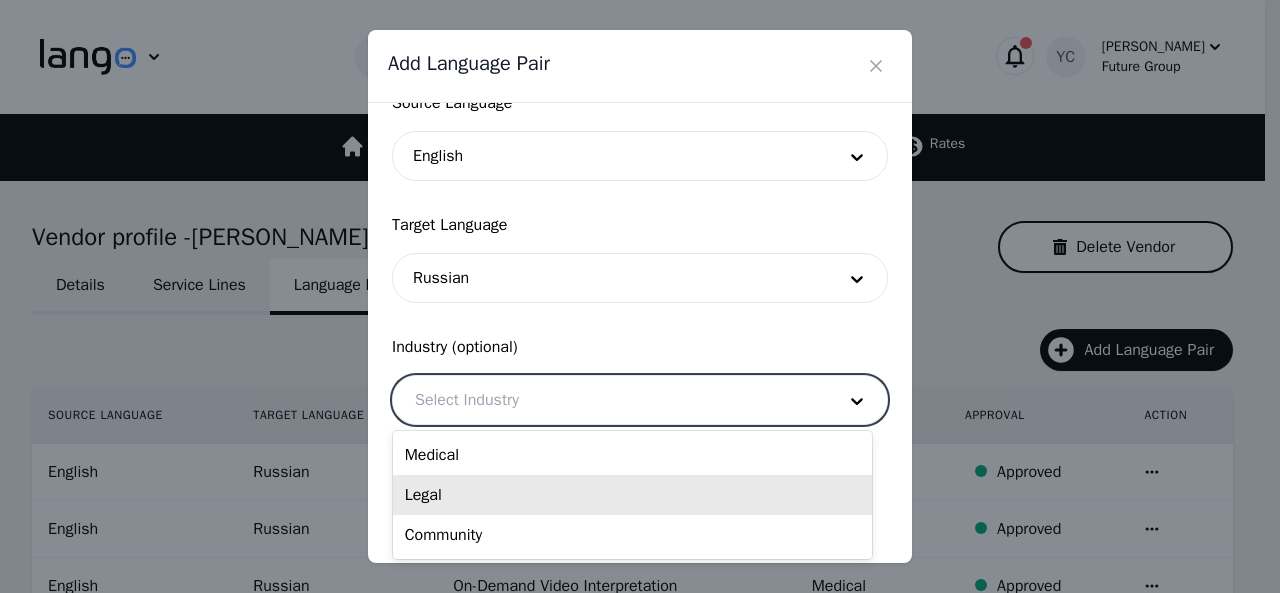 click on "Community" at bounding box center [632, 535] 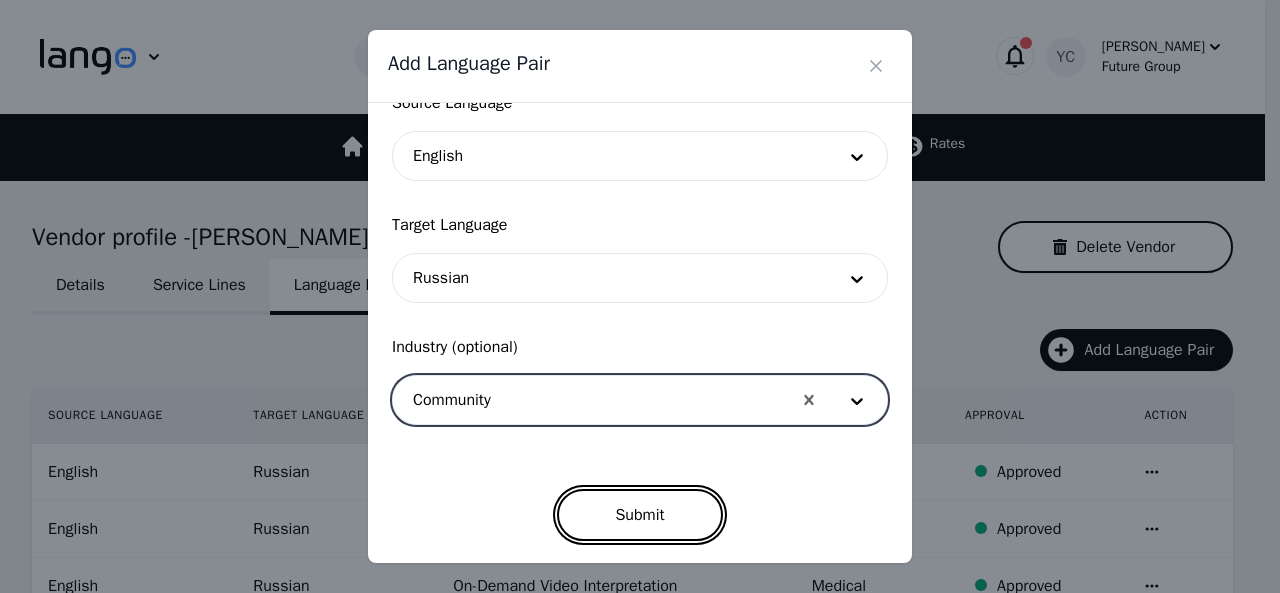 click on "Submit" at bounding box center [639, 515] 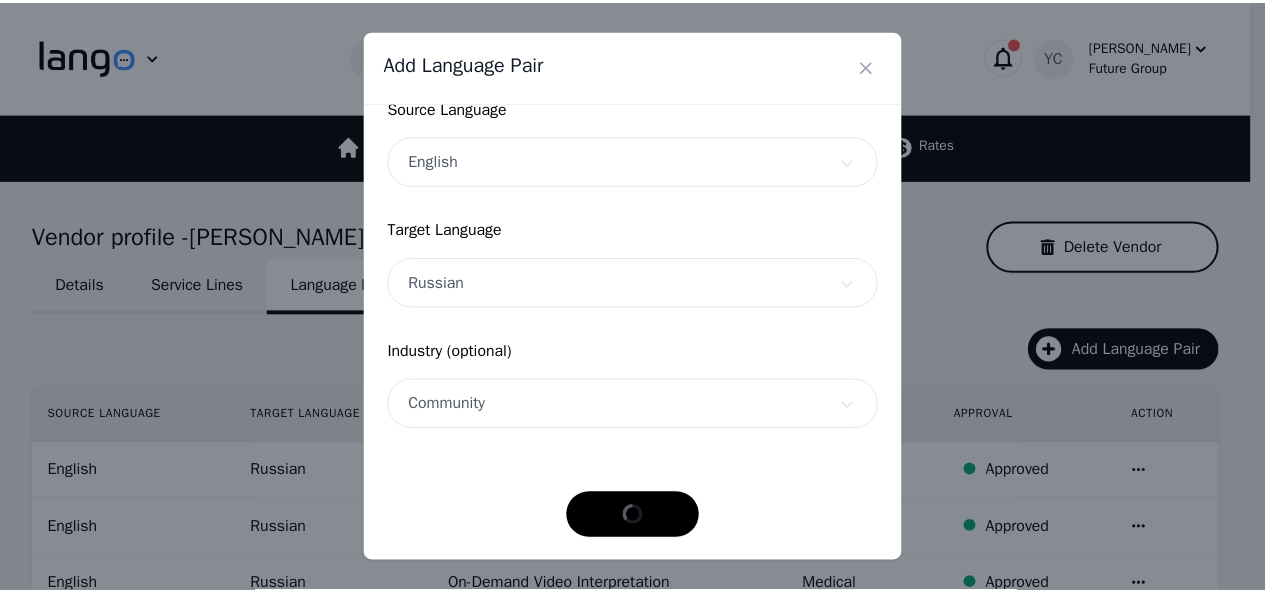 scroll, scrollTop: 152, scrollLeft: 0, axis: vertical 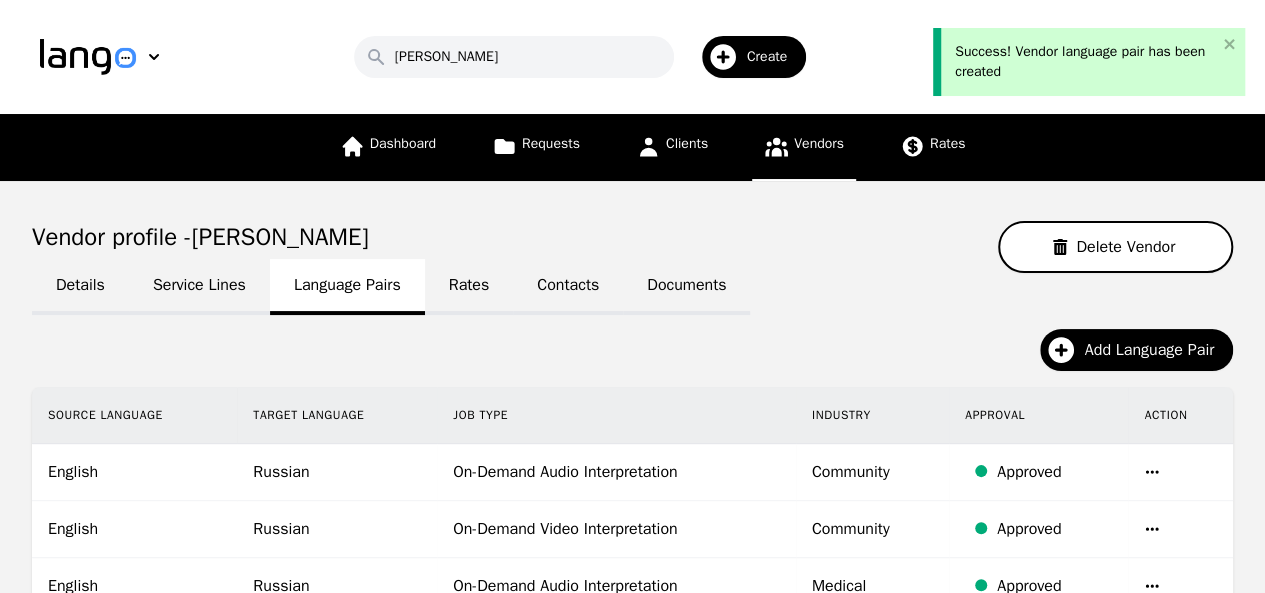 click on "Vendors" at bounding box center (804, 147) 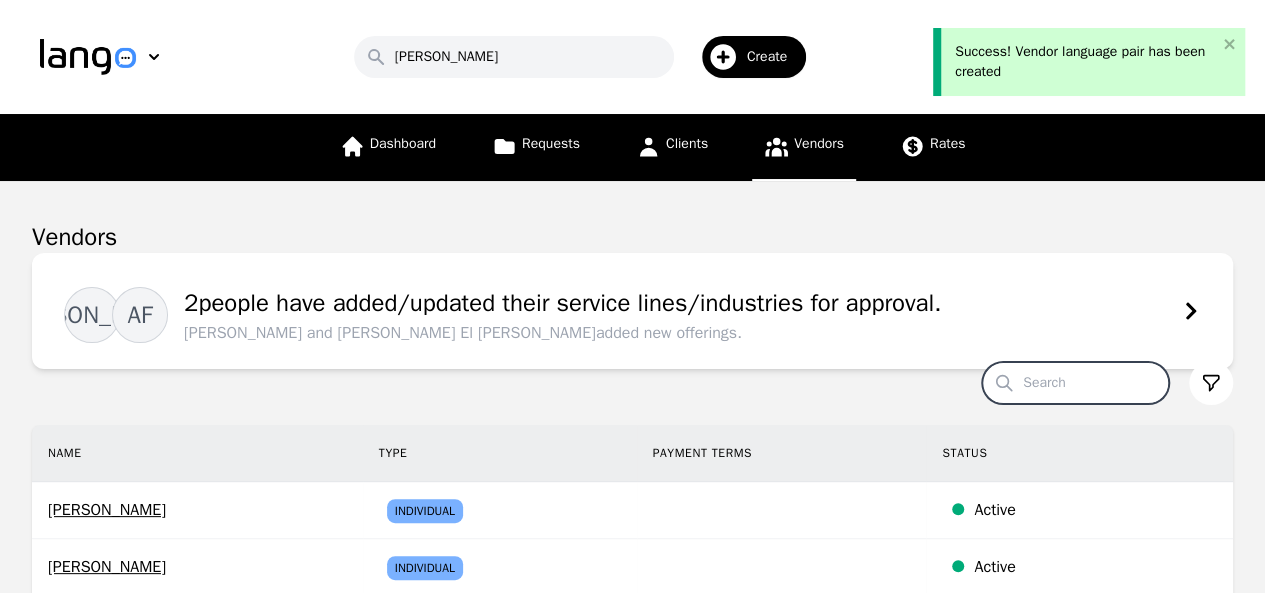 click on "Search" at bounding box center (1075, 383) 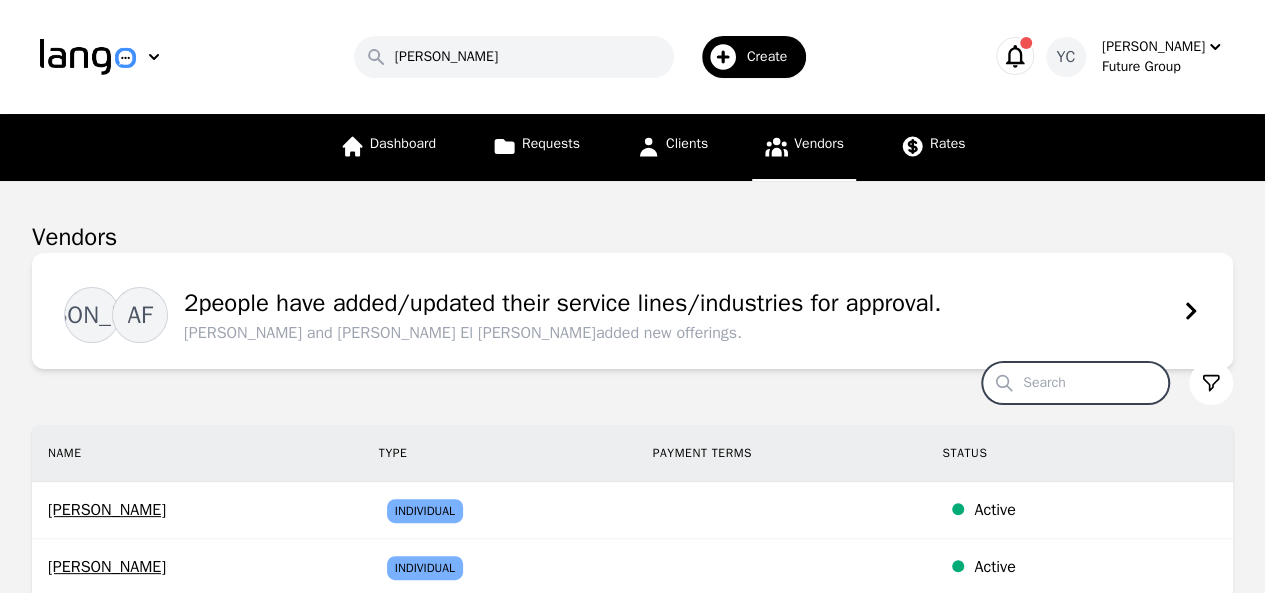 type on "a" 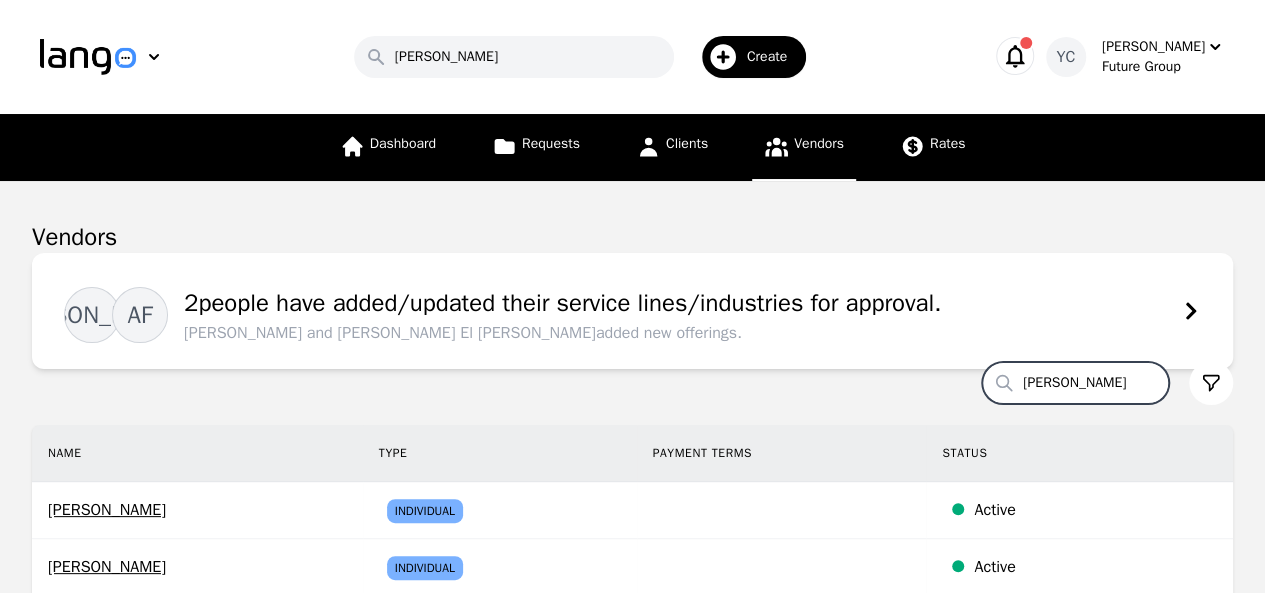 type on "[PERSON_NAME]" 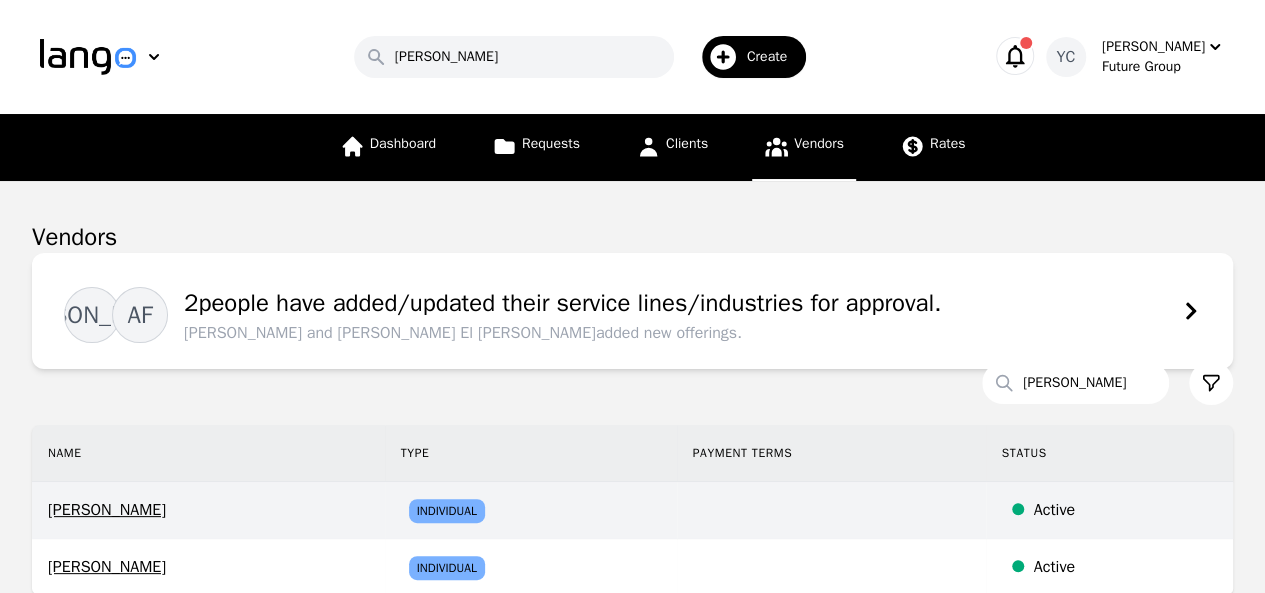 click on "edgar Hovsepyan" at bounding box center (208, 510) 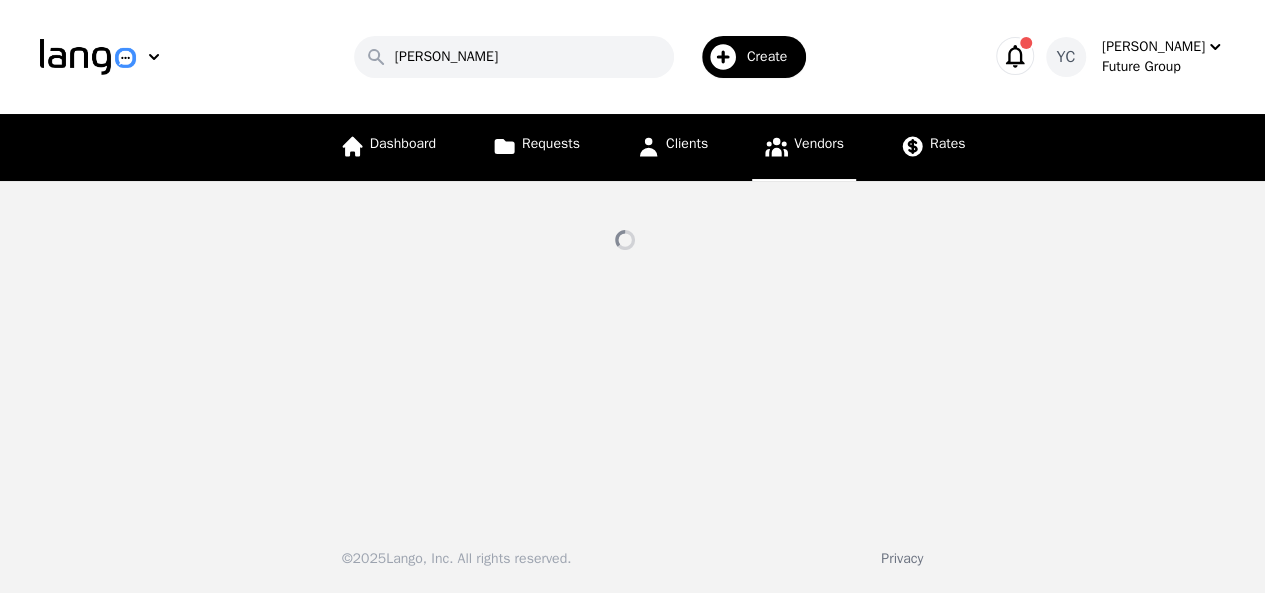 select on "active" 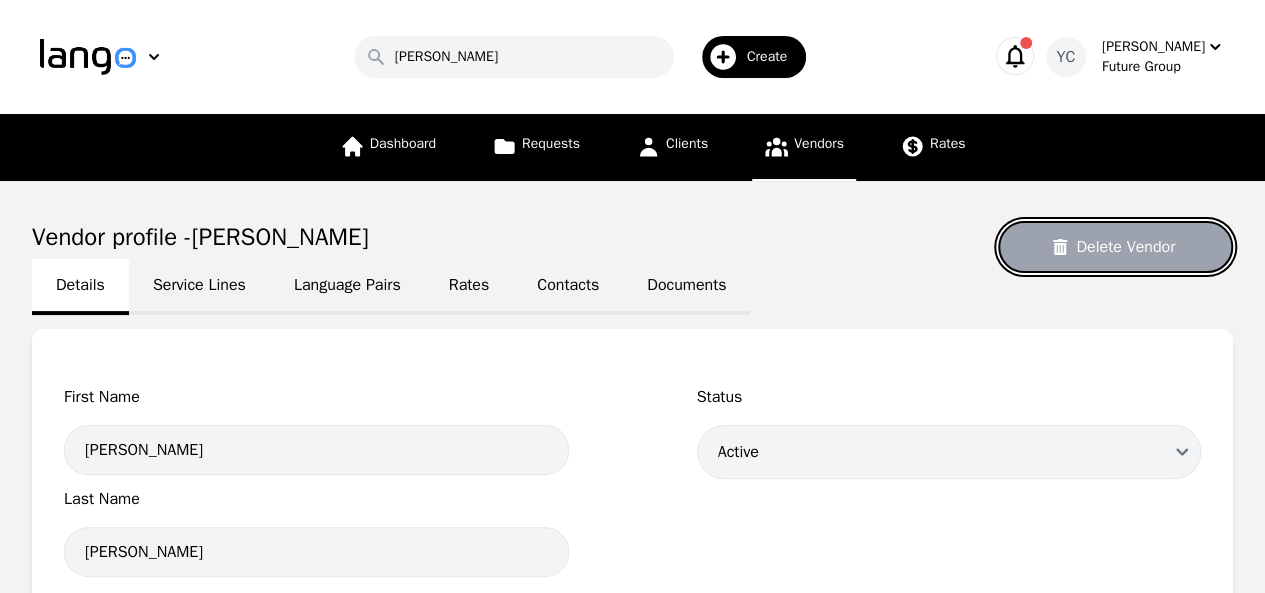 click 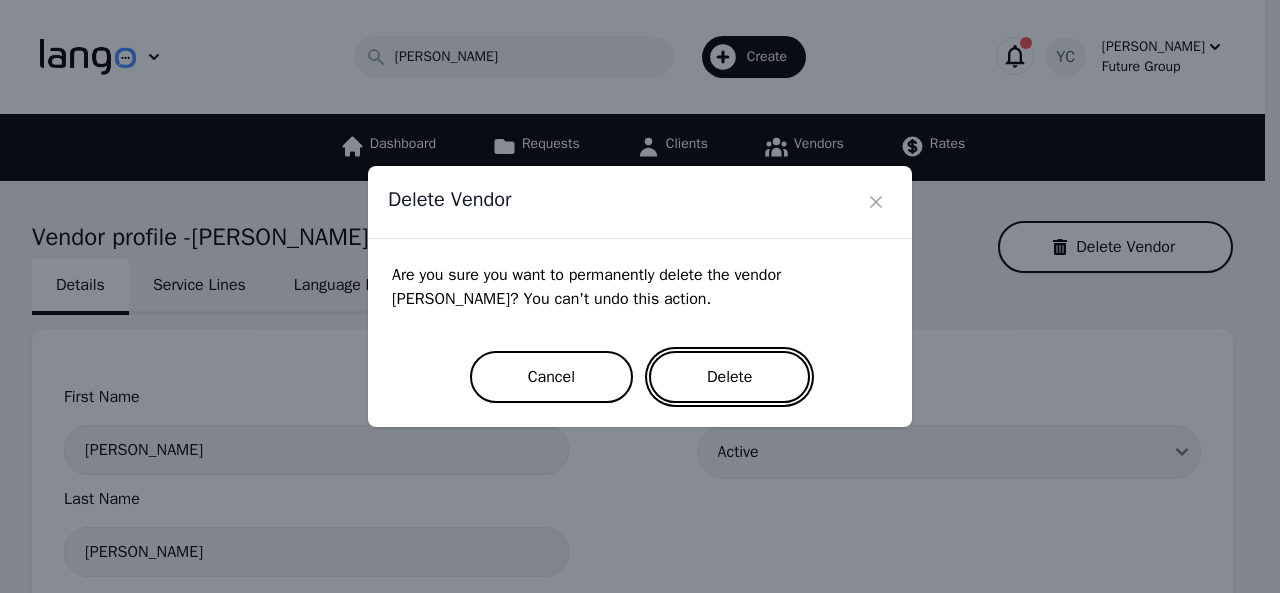 click on "Delete" at bounding box center [729, 377] 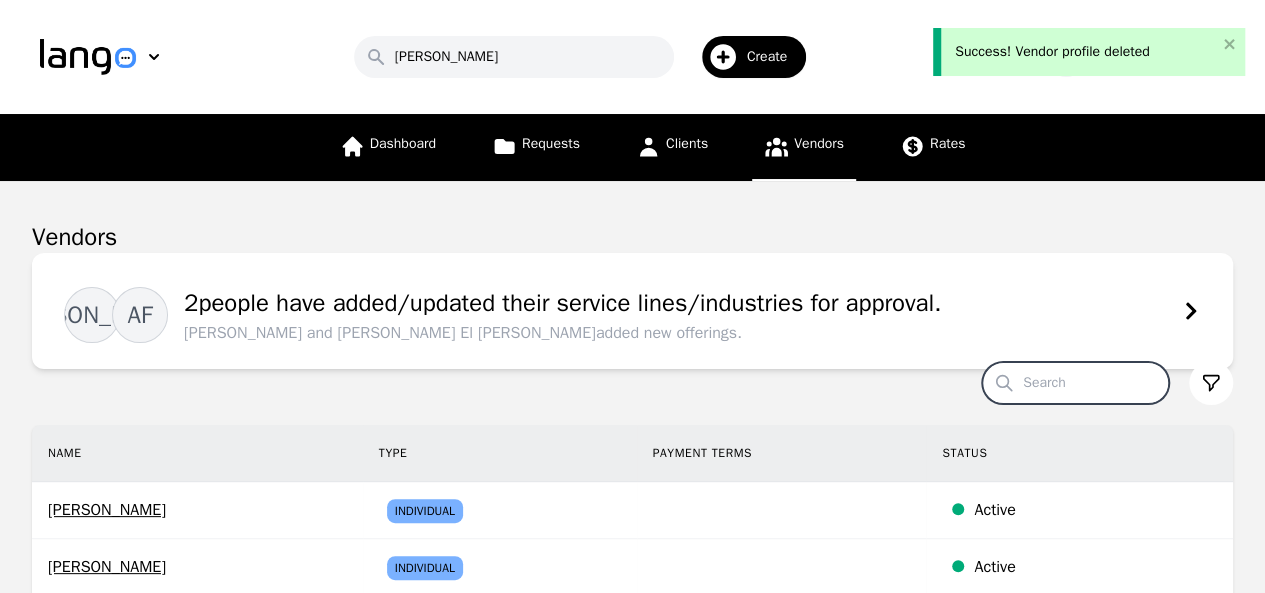 click on "Search" at bounding box center [1075, 383] 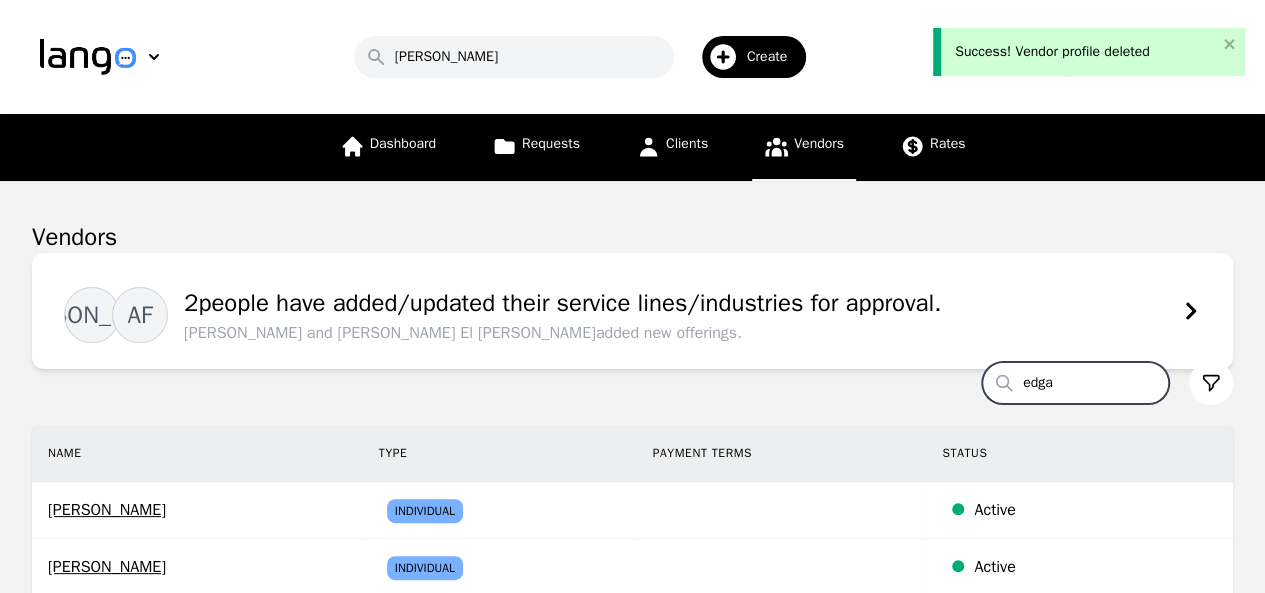 type on "[PERSON_NAME]" 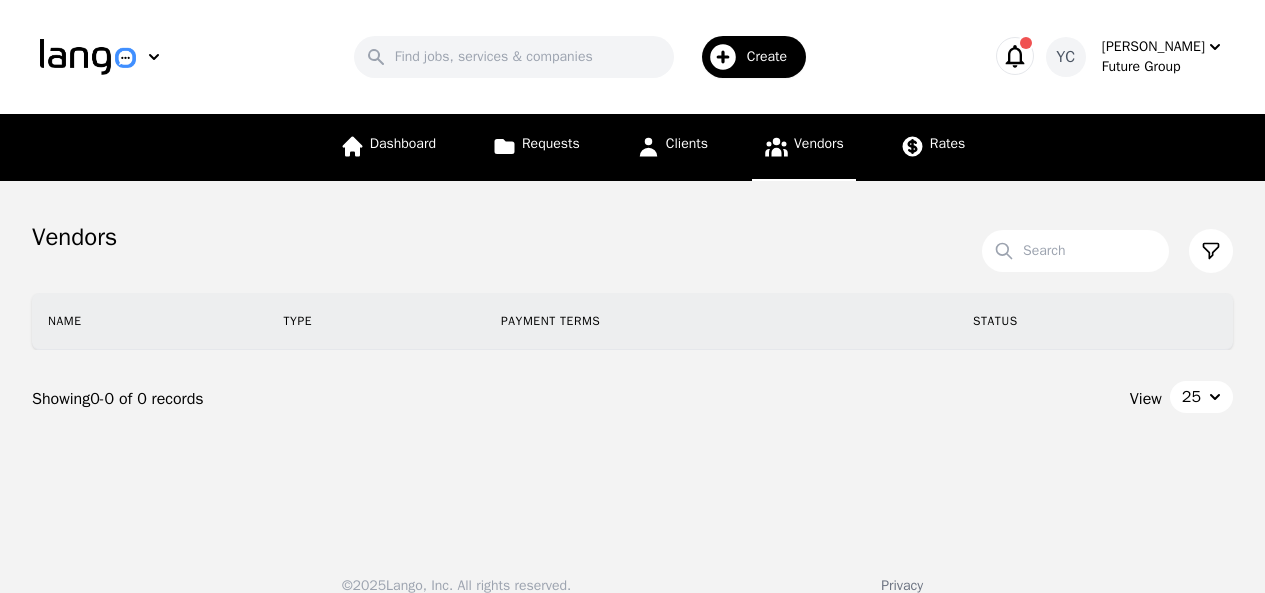 scroll, scrollTop: 0, scrollLeft: 0, axis: both 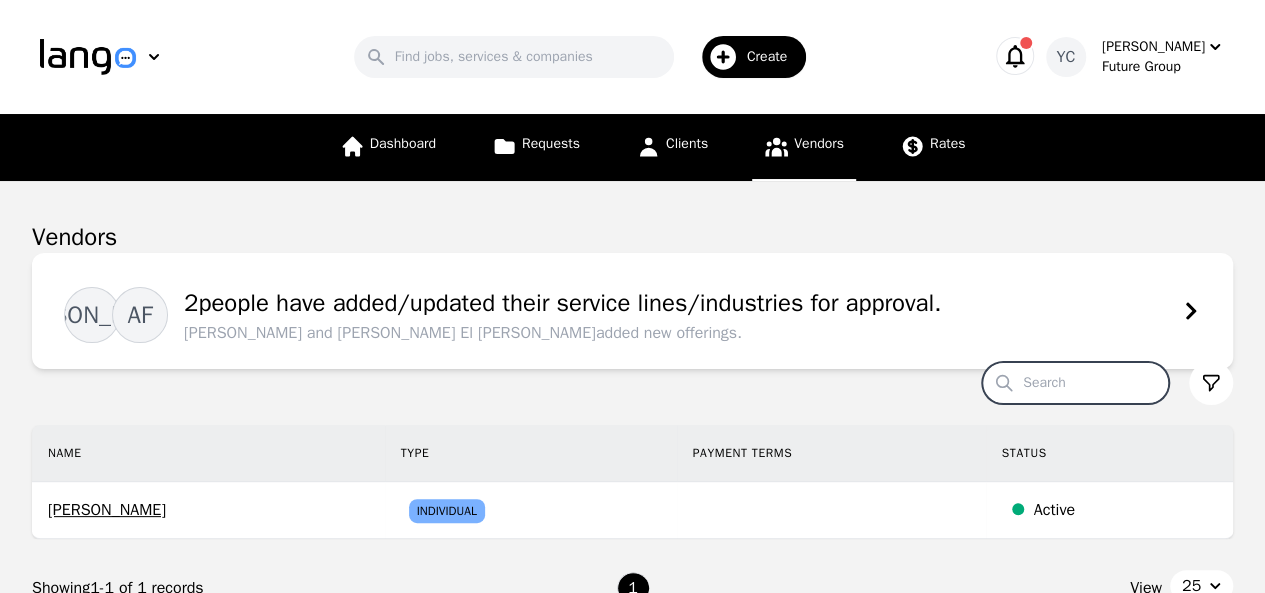 click on "Search" at bounding box center [1075, 383] 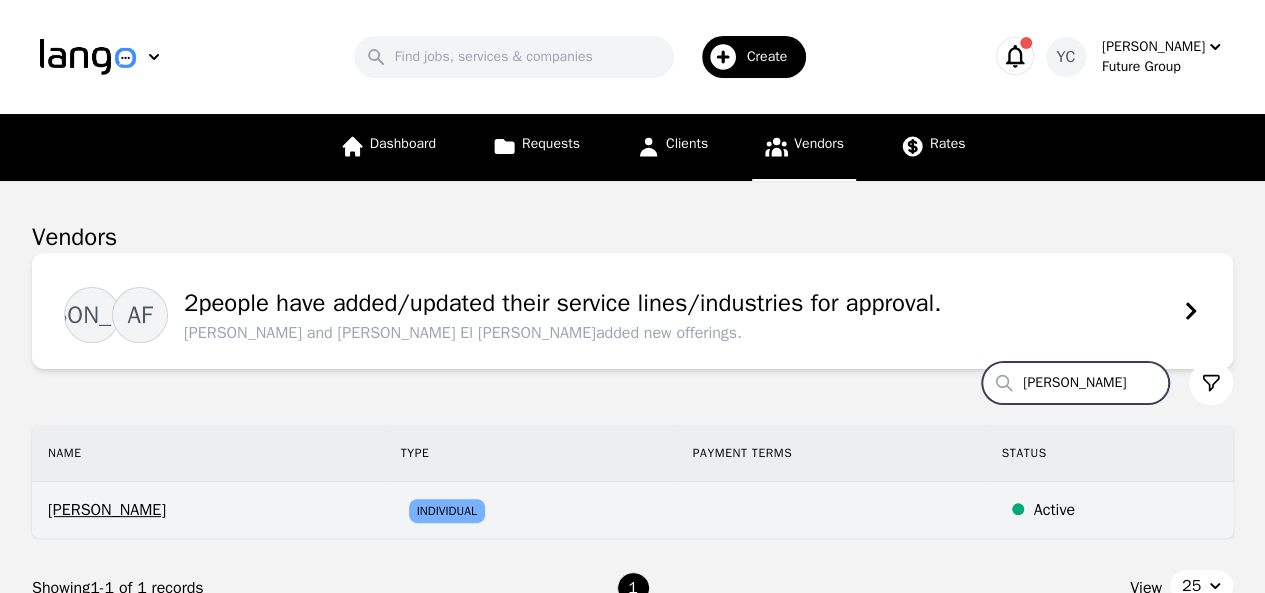 type on "[PERSON_NAME]" 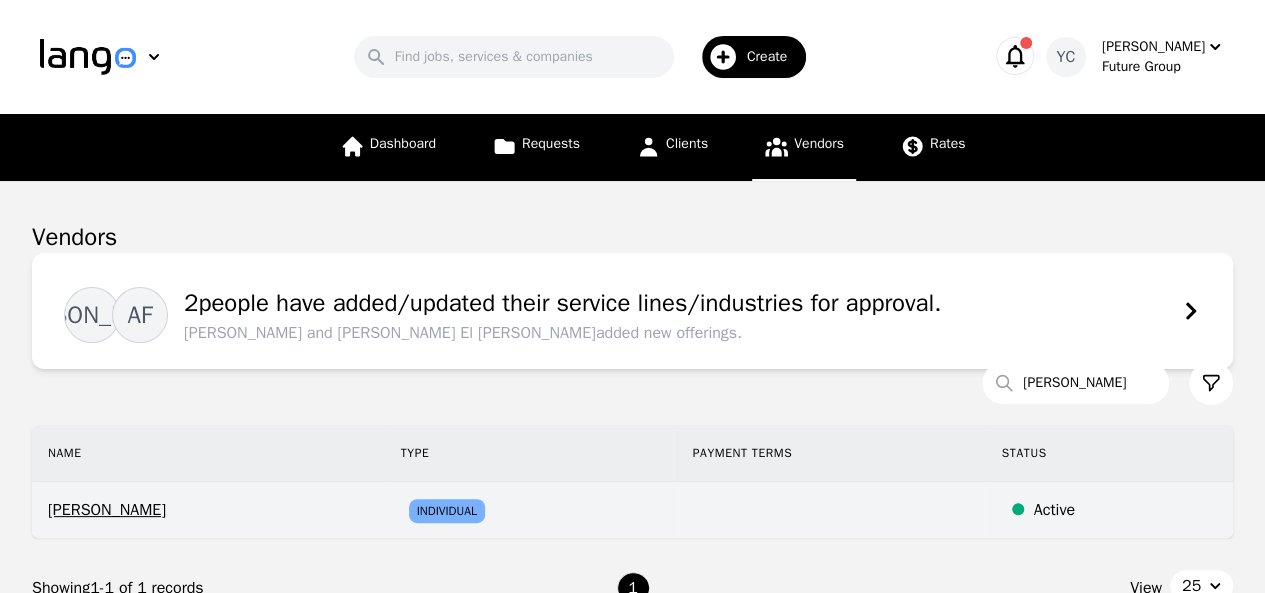 click on "[PERSON_NAME]" at bounding box center (208, 510) 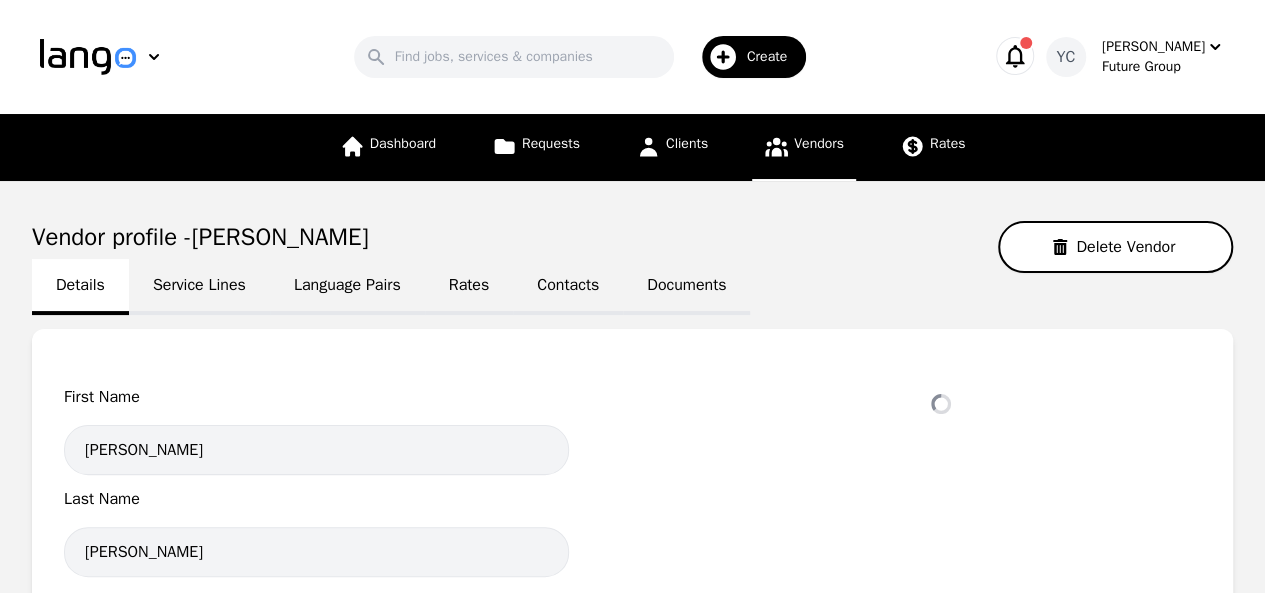 select on "active" 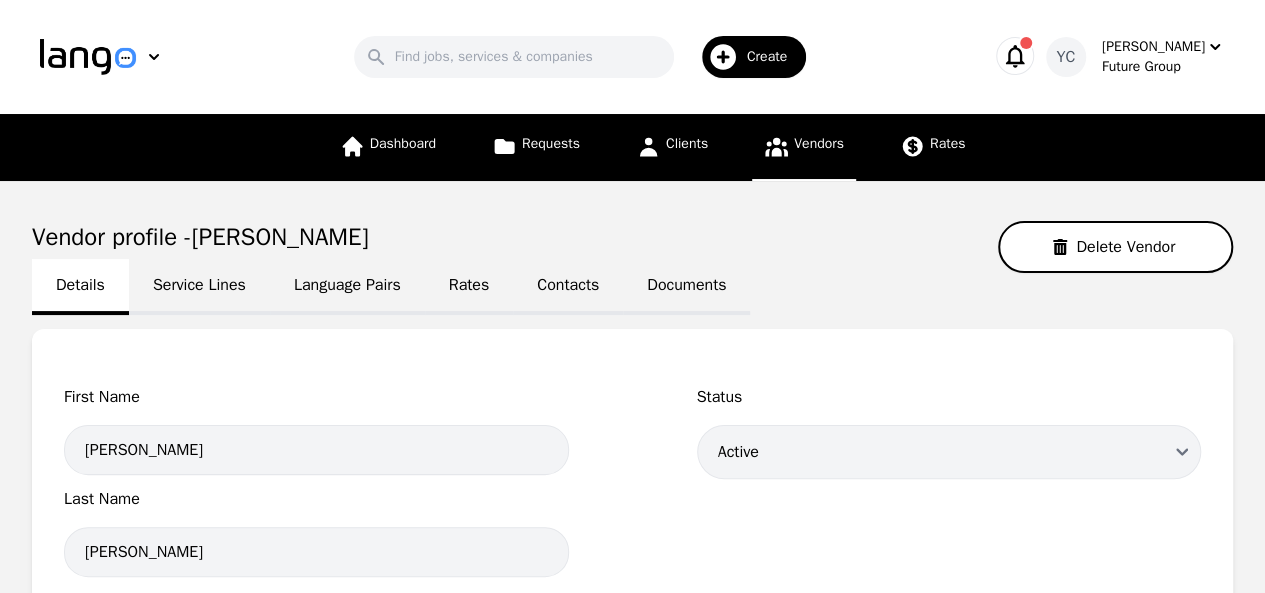 click on "Language Pairs" at bounding box center (347, 287) 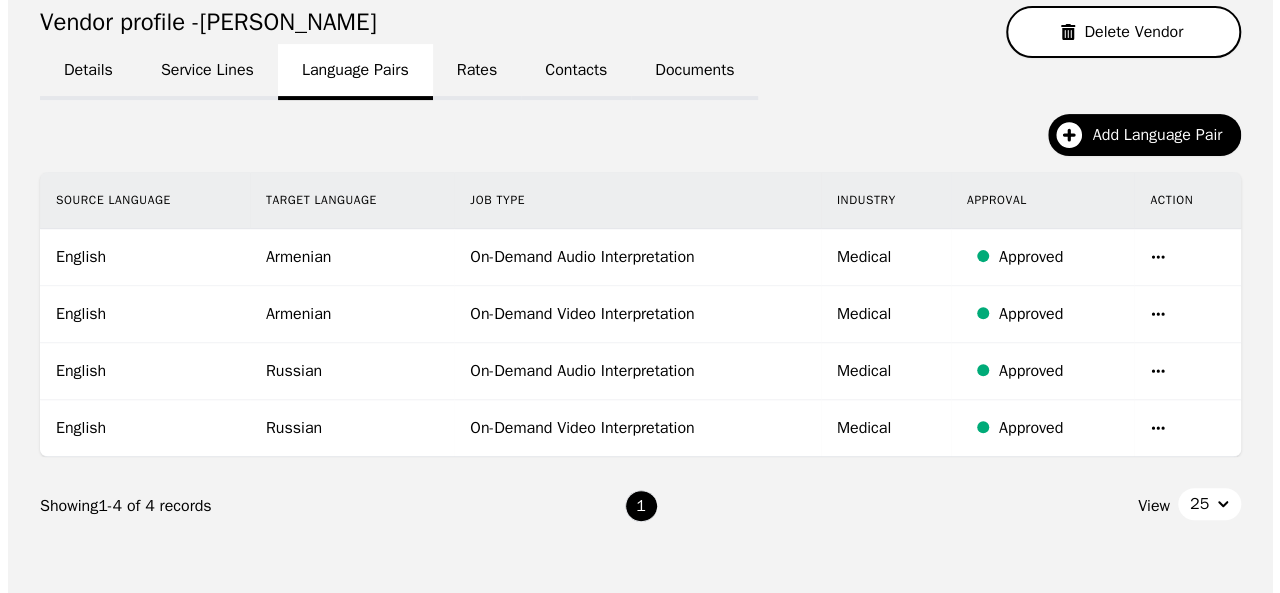 scroll, scrollTop: 304, scrollLeft: 0, axis: vertical 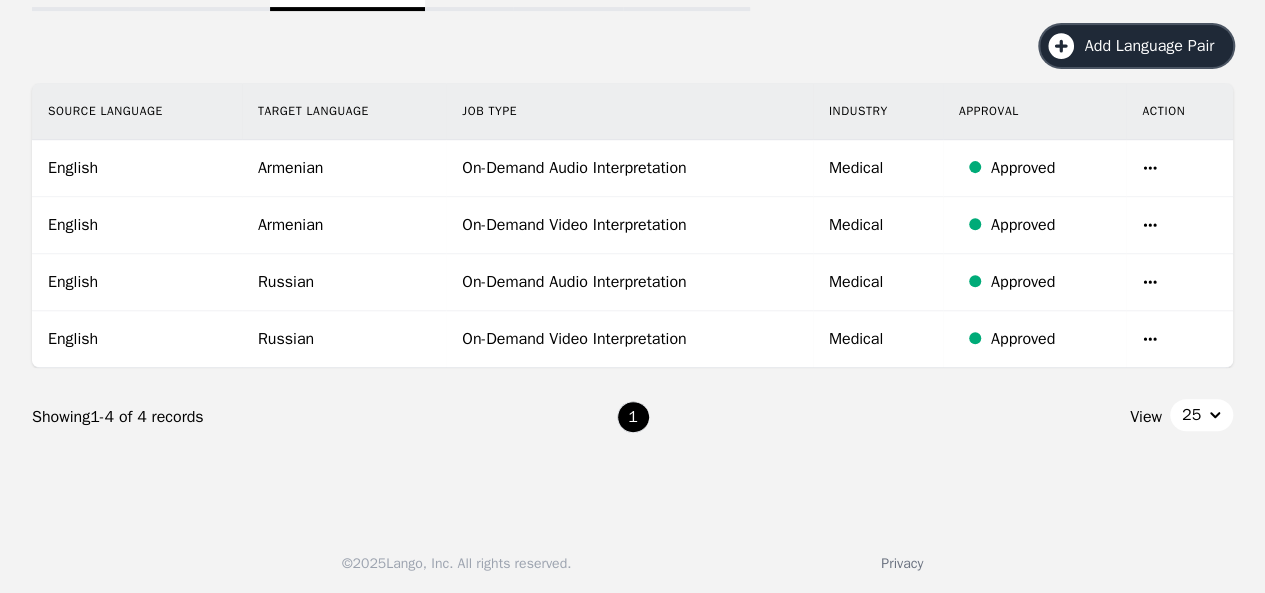 click on "Add Language Pair" at bounding box center [1156, 46] 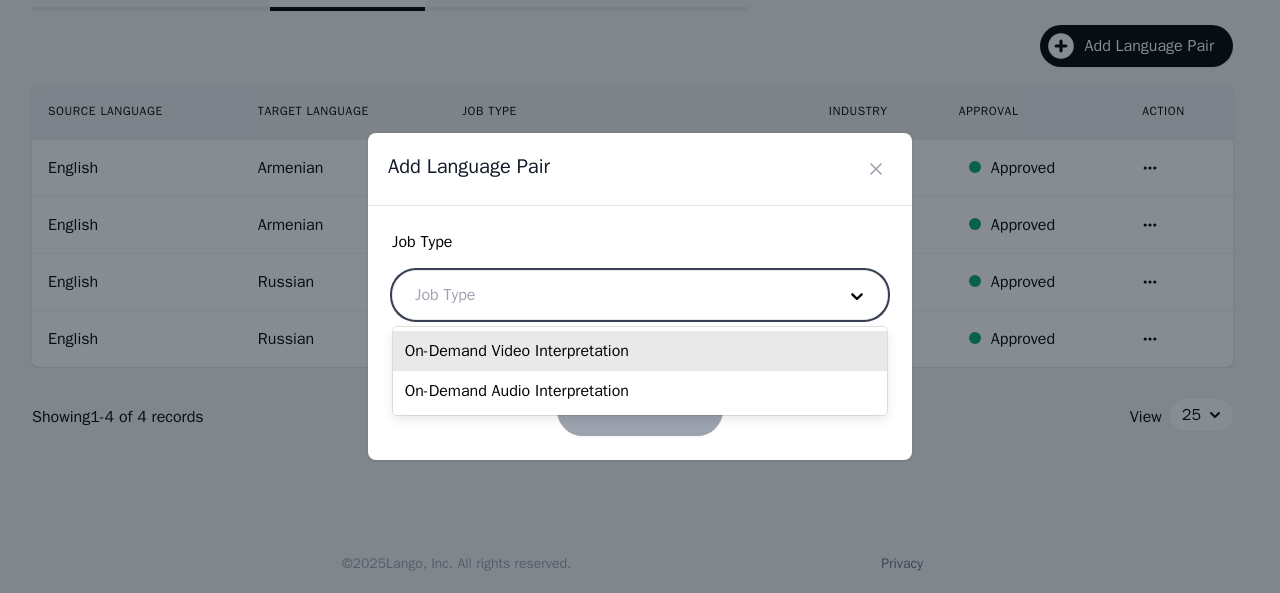 click at bounding box center (610, 295) 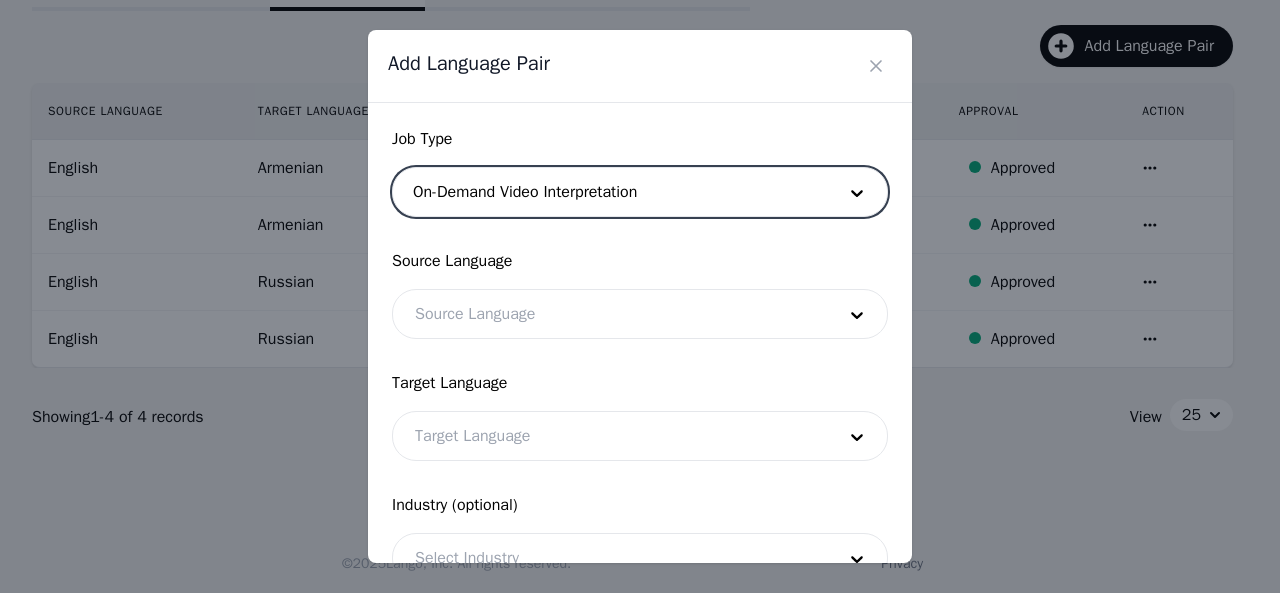 click at bounding box center [610, 314] 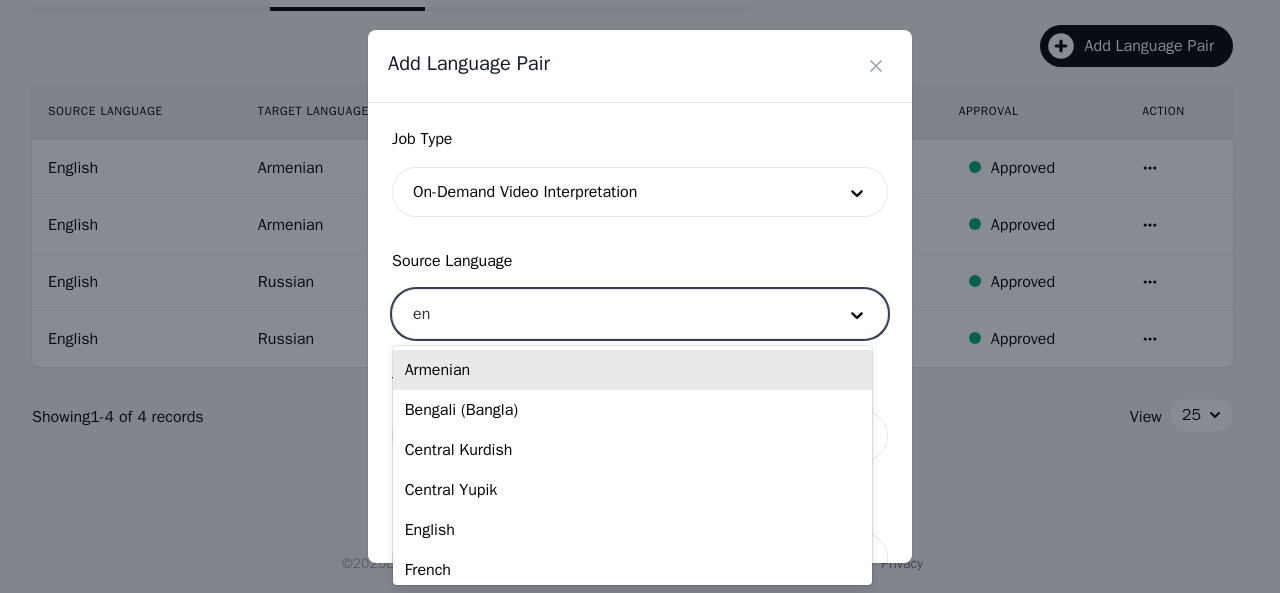 type on "eng" 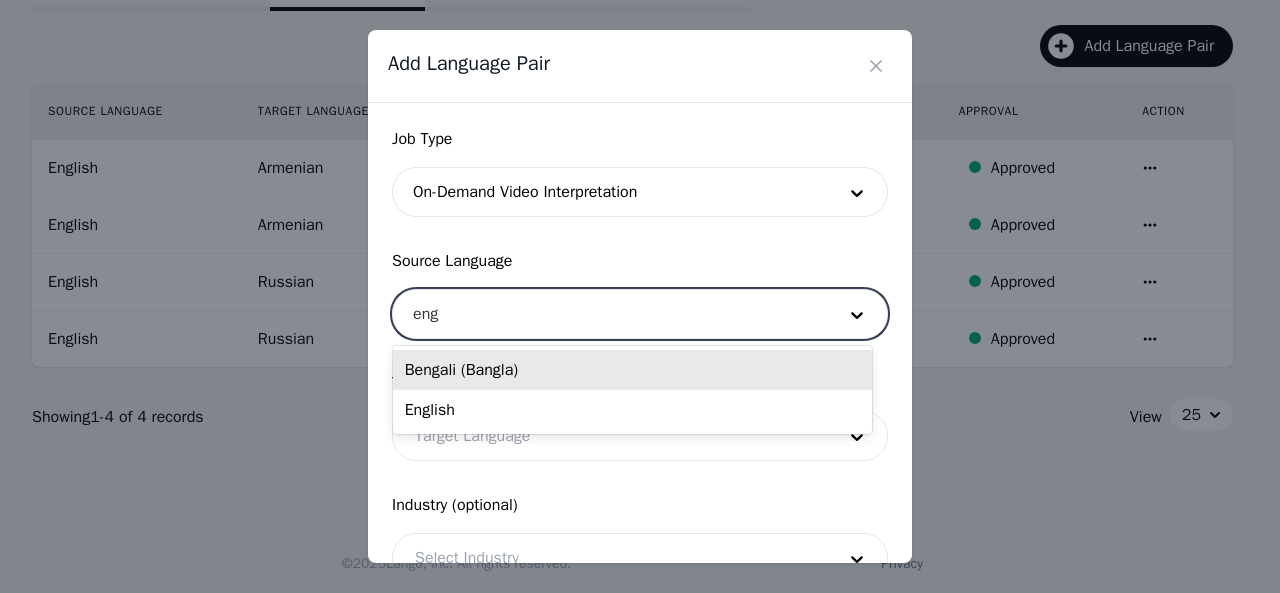 click on "English" at bounding box center [632, 410] 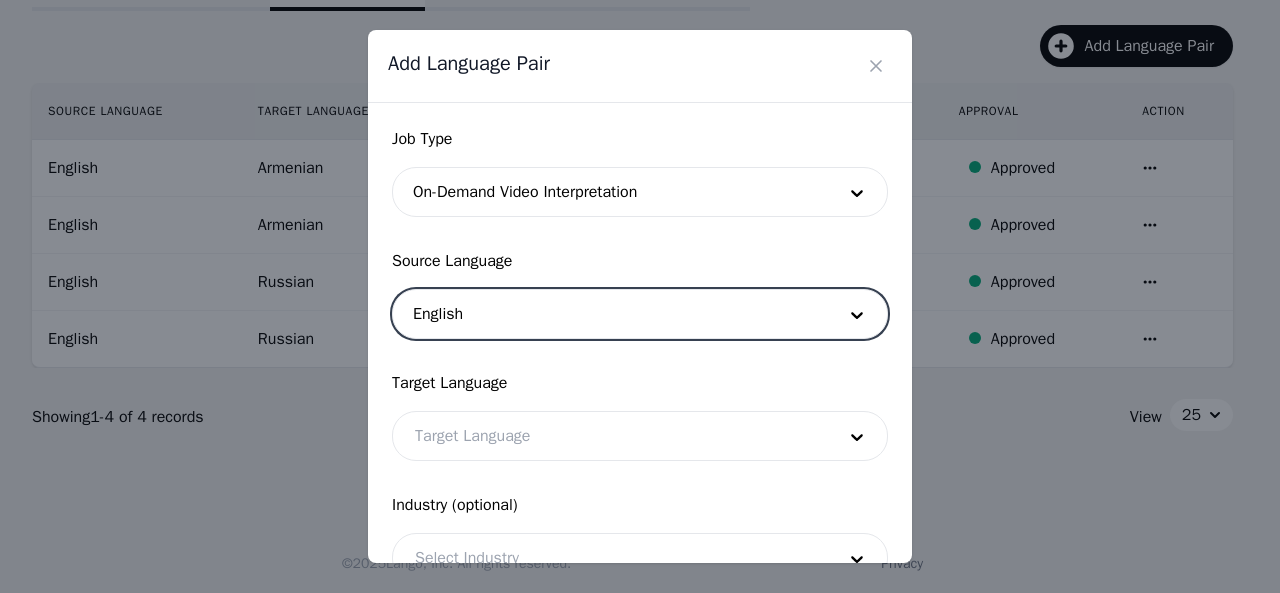 click at bounding box center (610, 436) 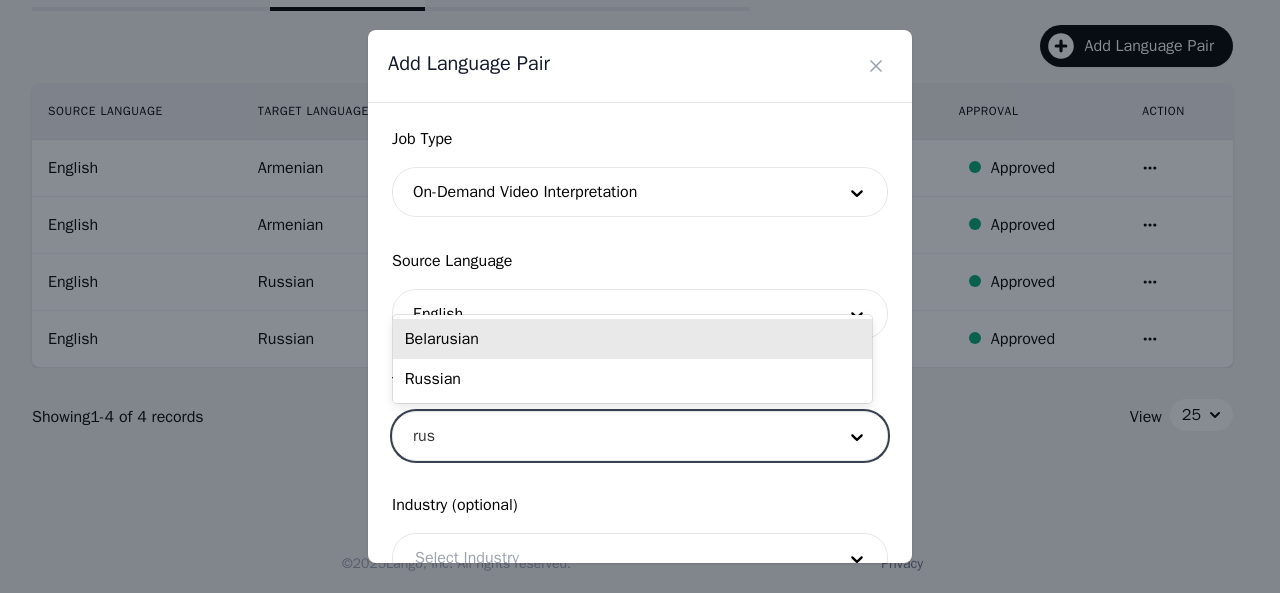type on "[PERSON_NAME]" 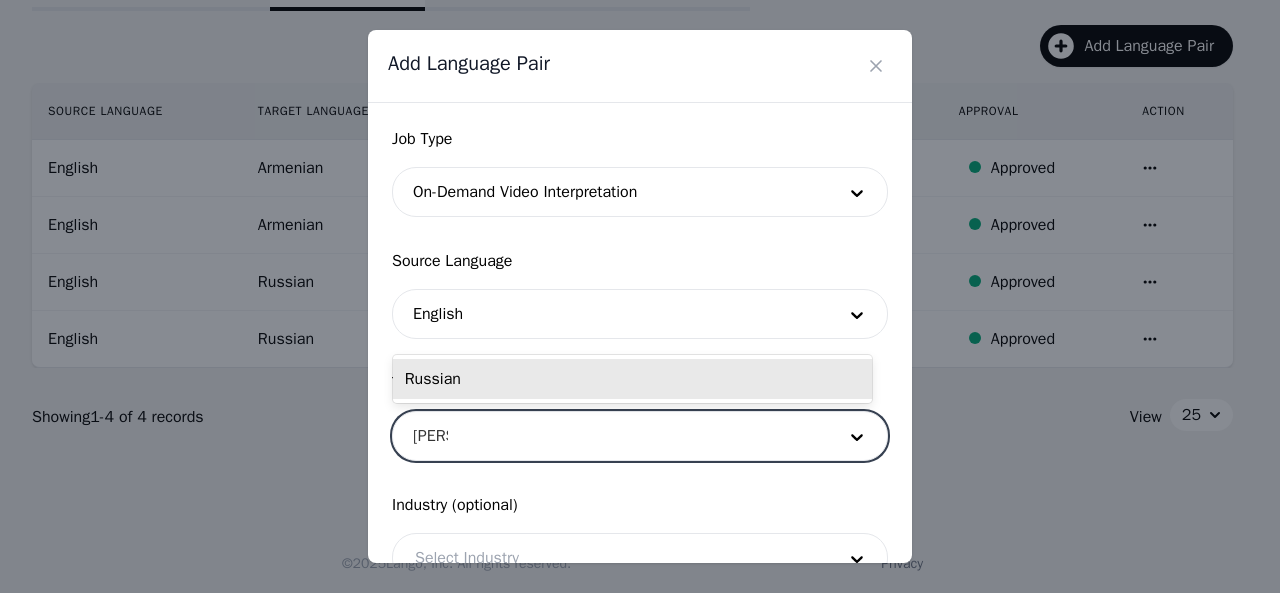 click on "Russian" at bounding box center [632, 379] 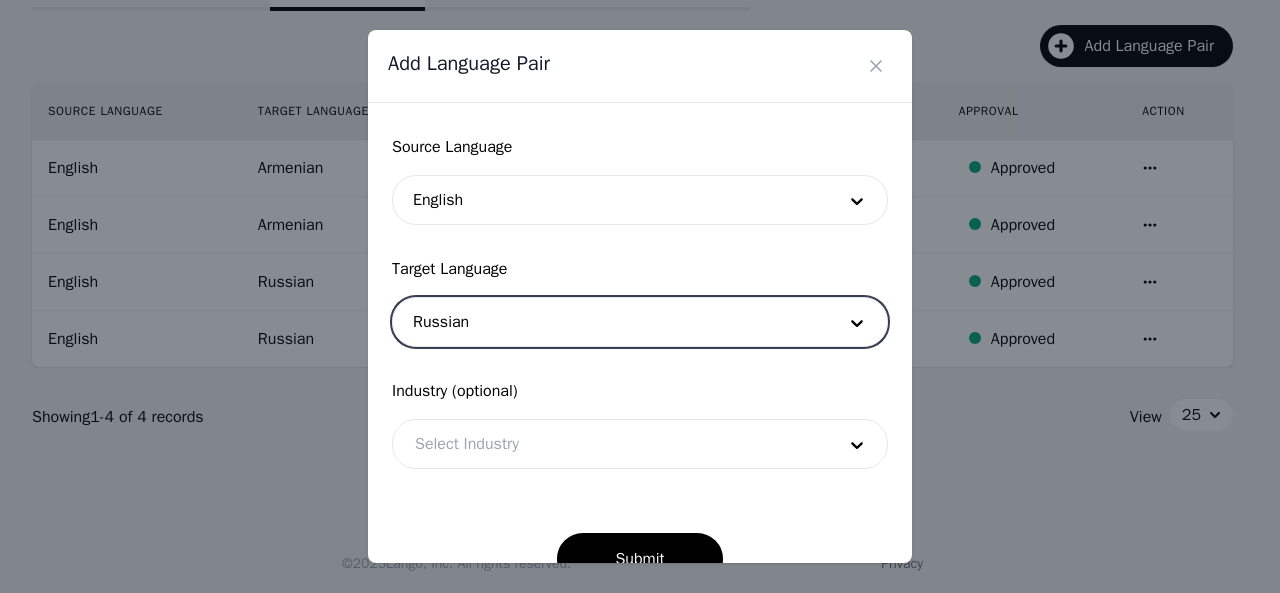 scroll, scrollTop: 158, scrollLeft: 0, axis: vertical 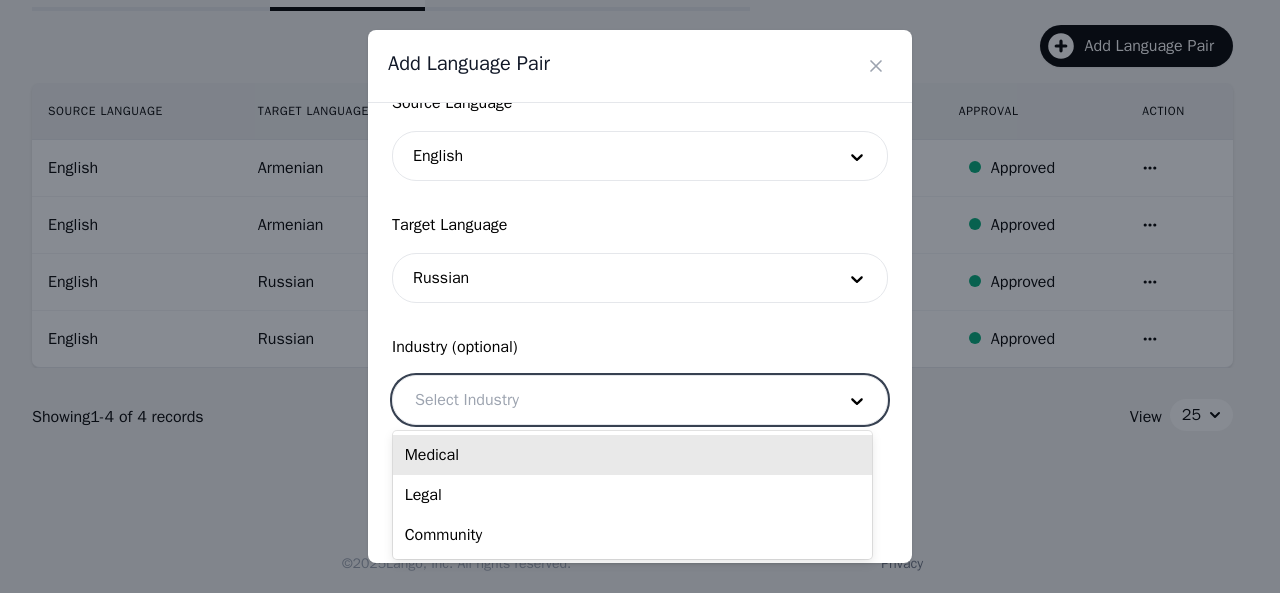 click at bounding box center [610, 400] 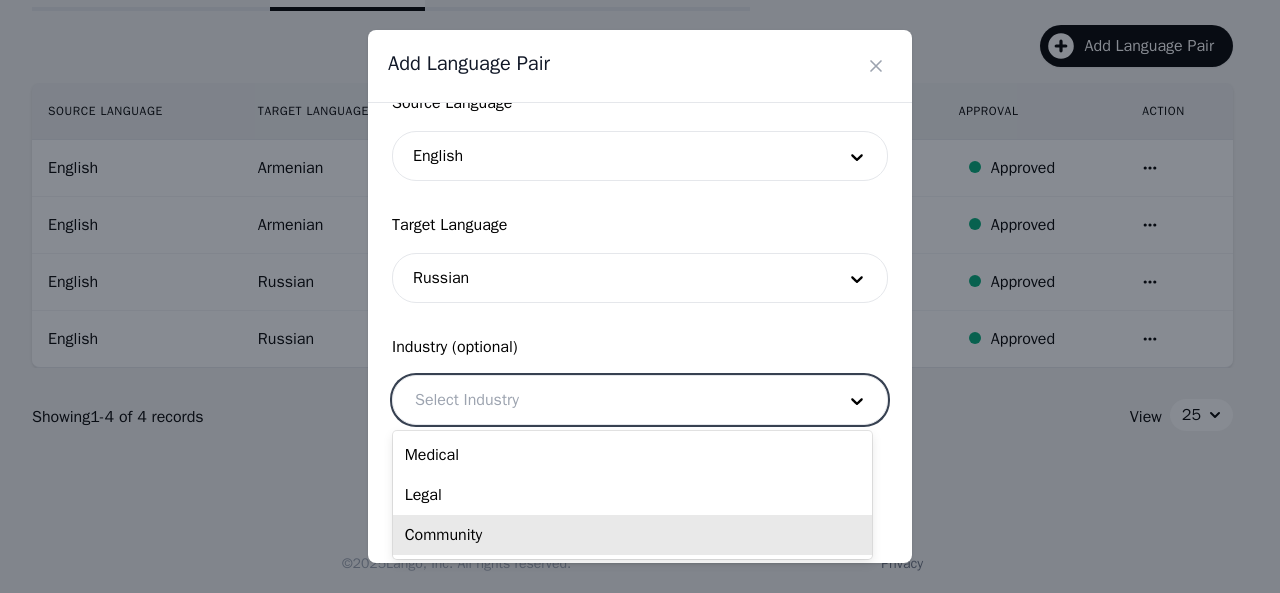 click on "Community" at bounding box center [632, 535] 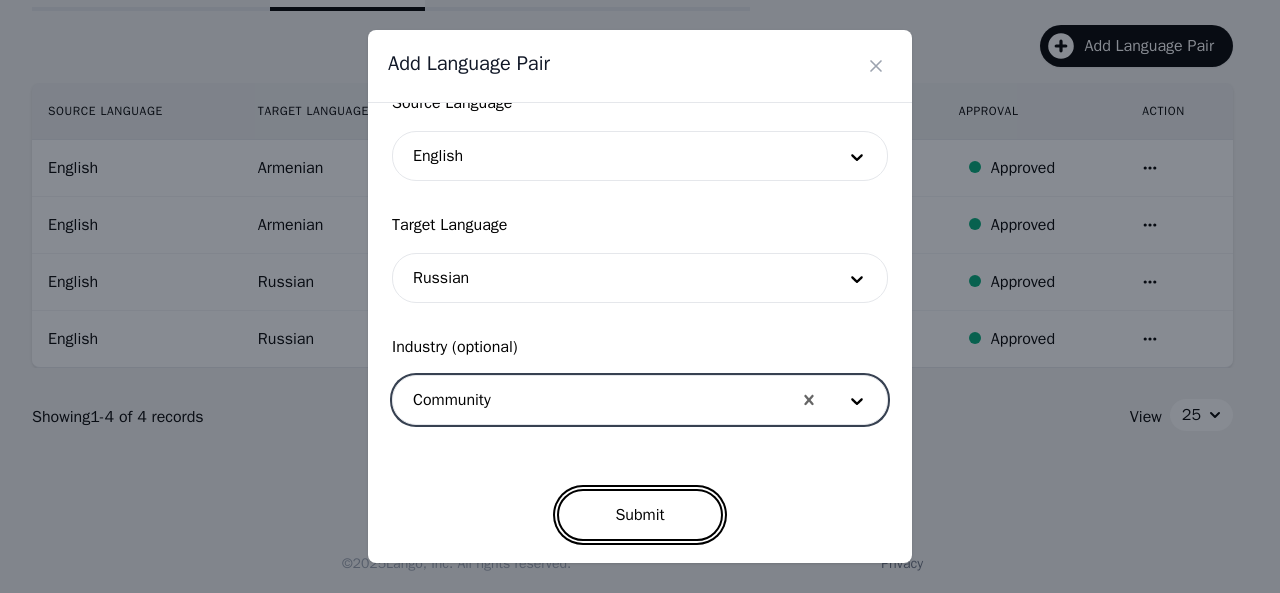 click on "Submit" at bounding box center [639, 515] 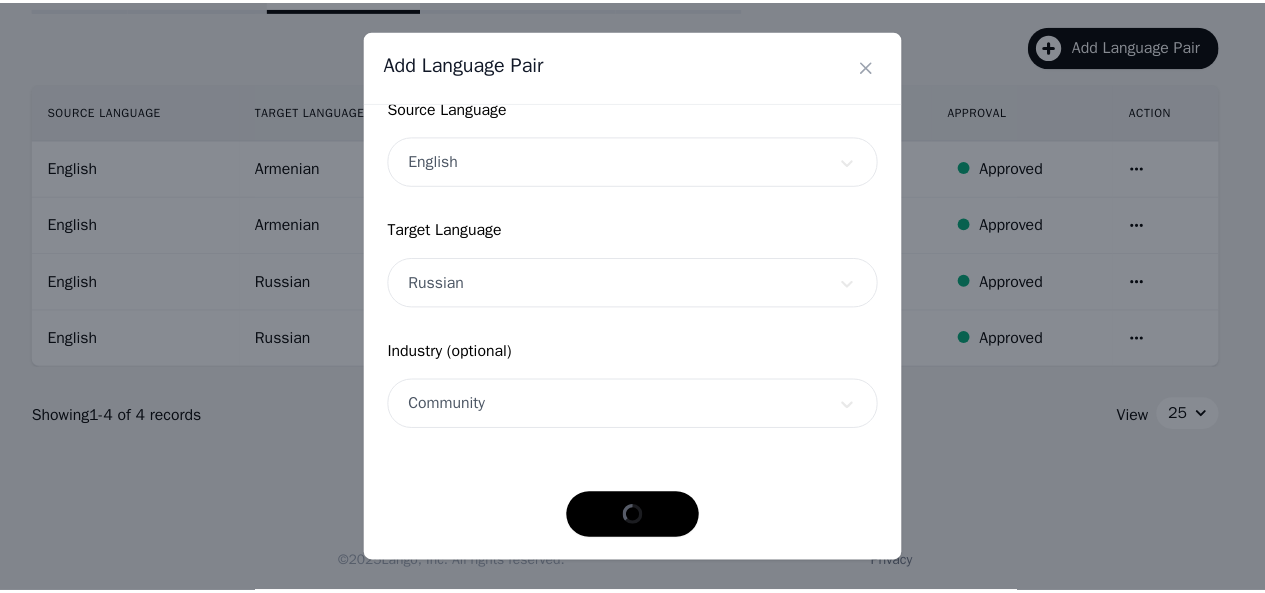 scroll, scrollTop: 152, scrollLeft: 0, axis: vertical 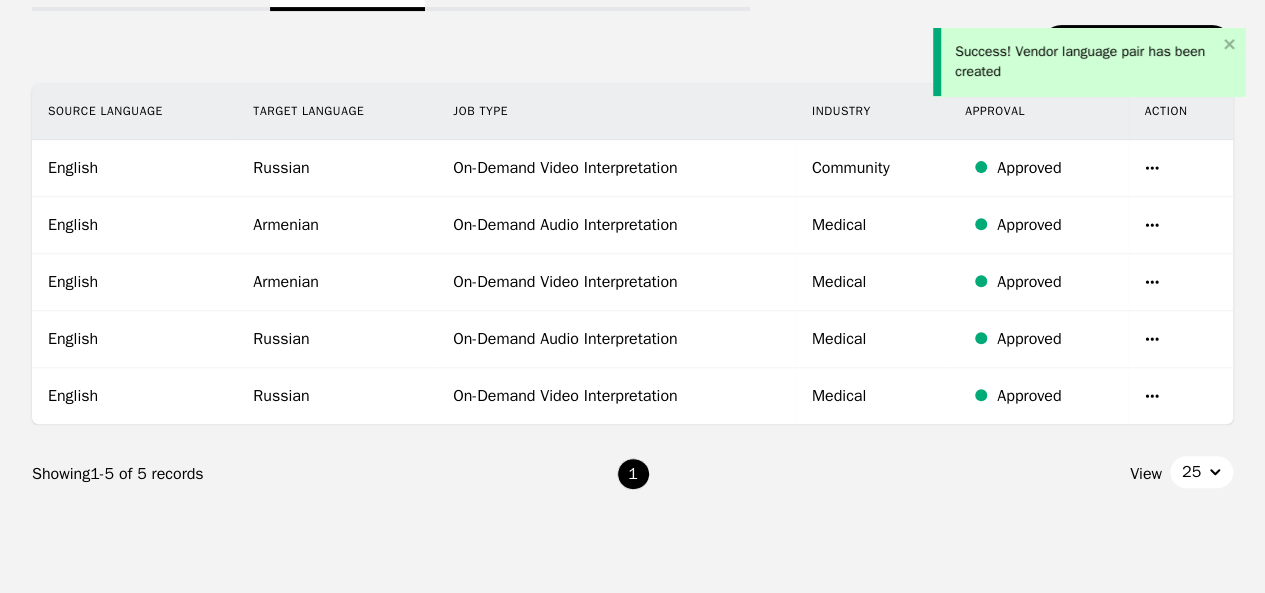 click on "Success!   Vendor language pair has been created" at bounding box center [1086, 62] 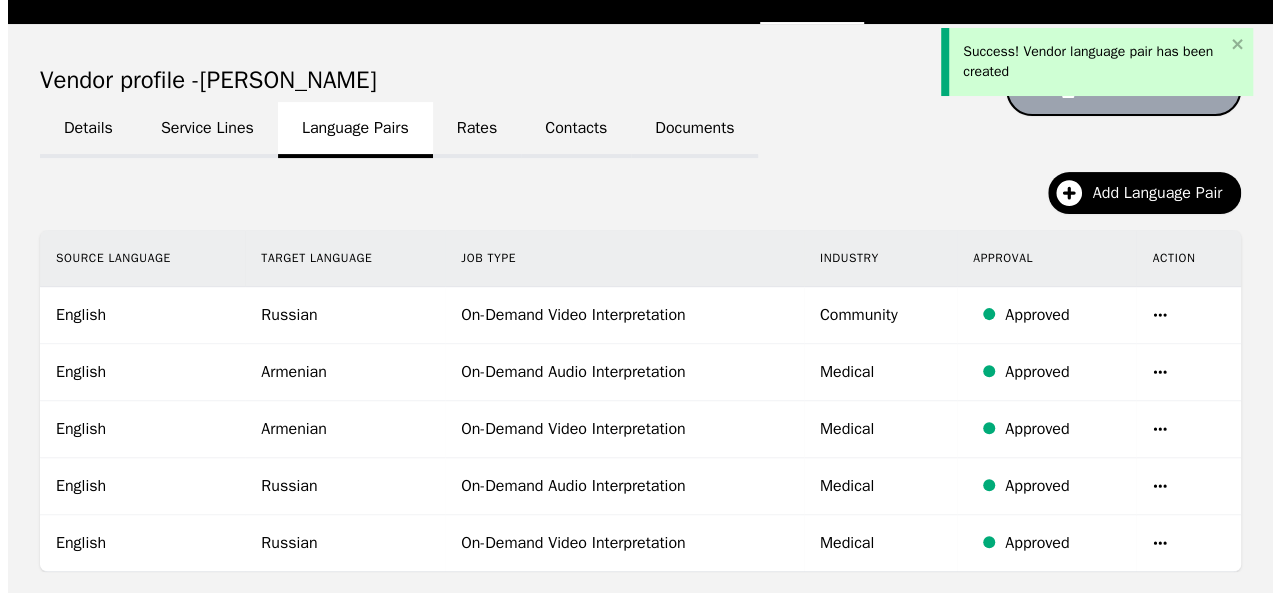 scroll, scrollTop: 4, scrollLeft: 0, axis: vertical 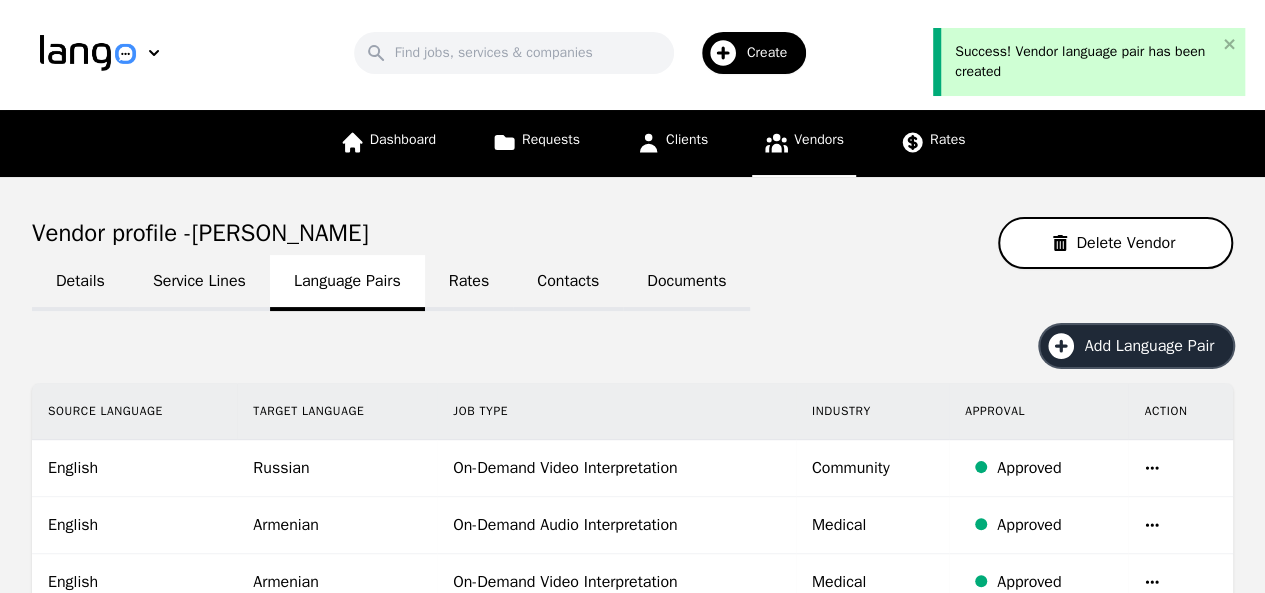 click on "Add Language Pair" at bounding box center [1156, 346] 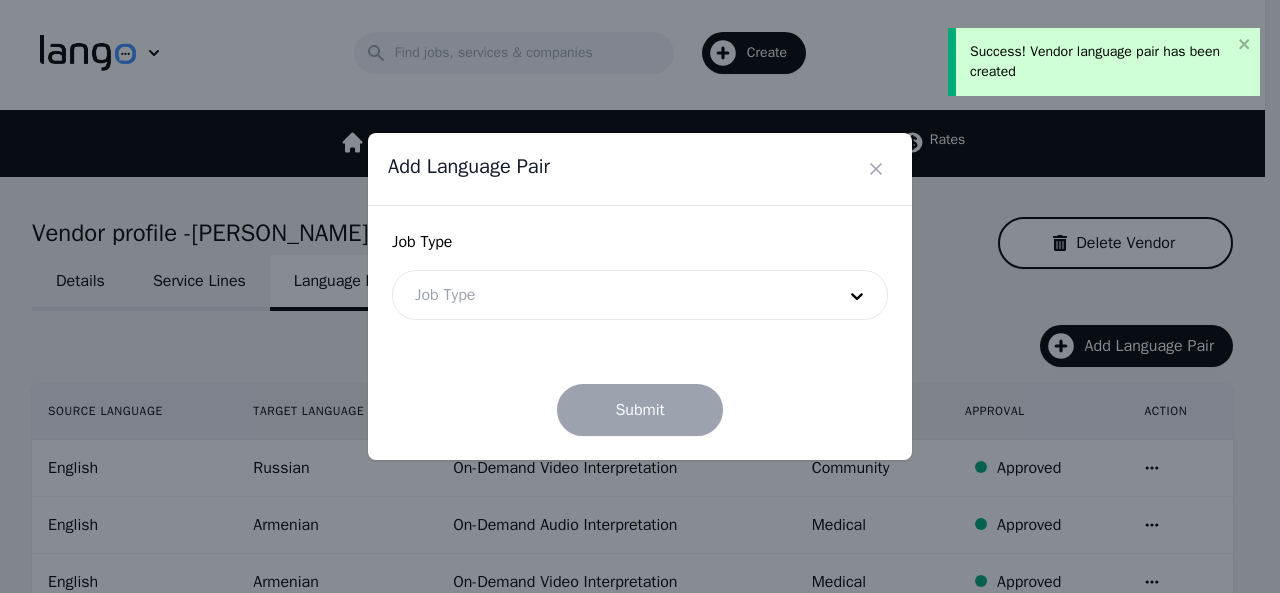 click at bounding box center [610, 295] 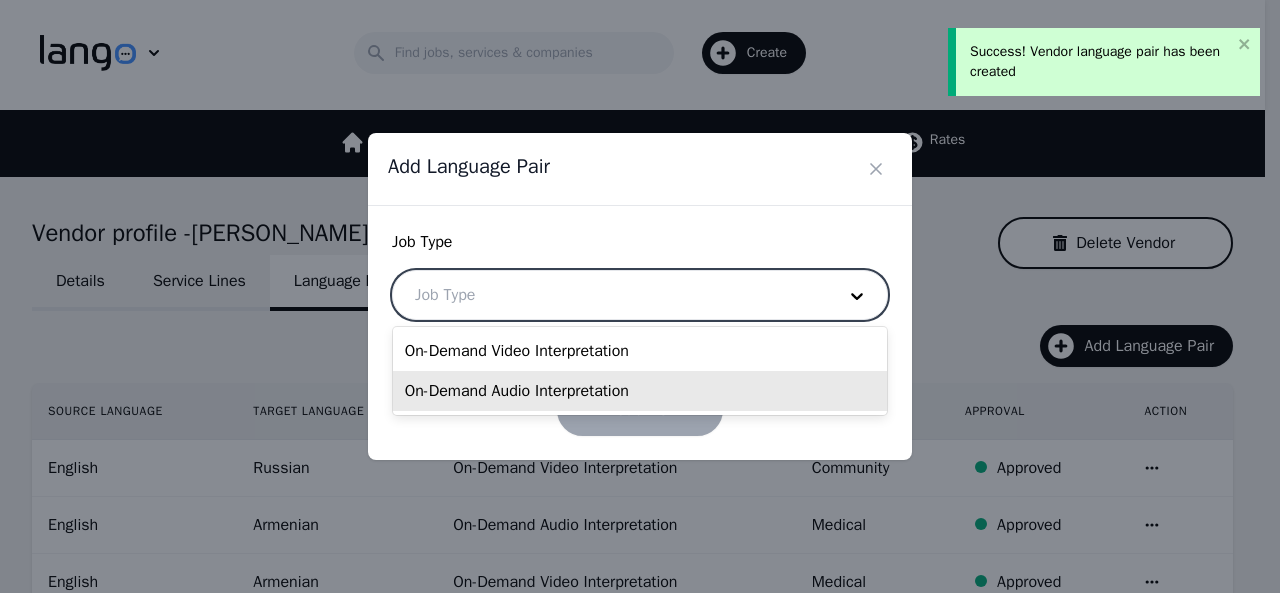 click on "On-Demand Audio Interpretation" at bounding box center (640, 391) 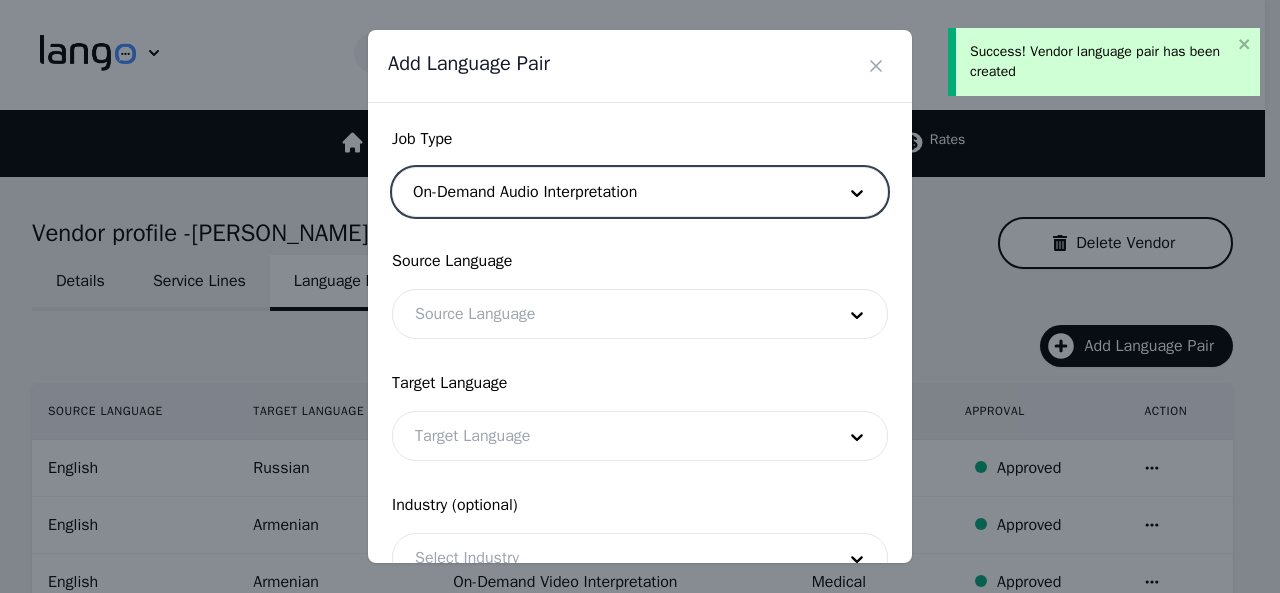 click at bounding box center [610, 314] 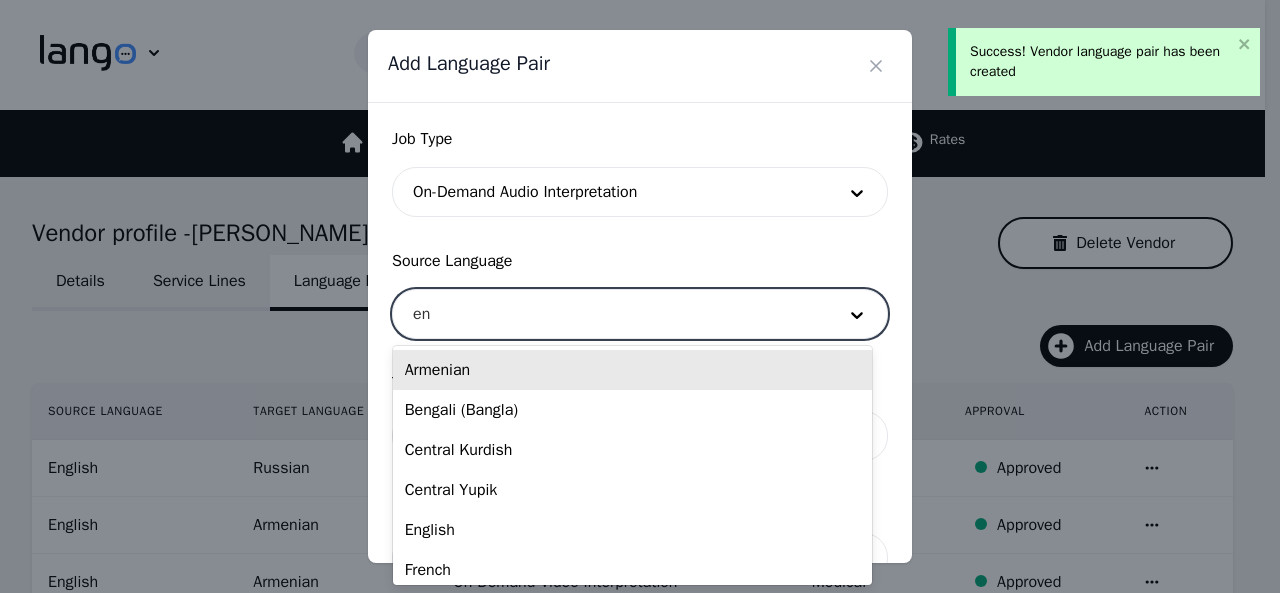 type on "eng" 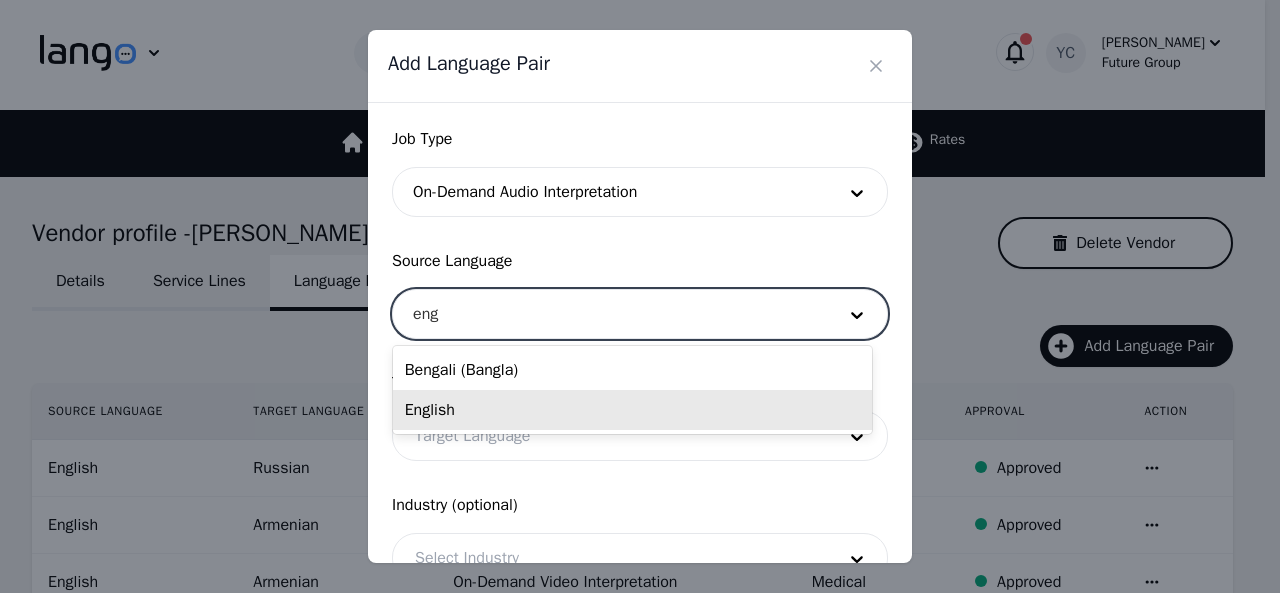 click on "English" at bounding box center [632, 410] 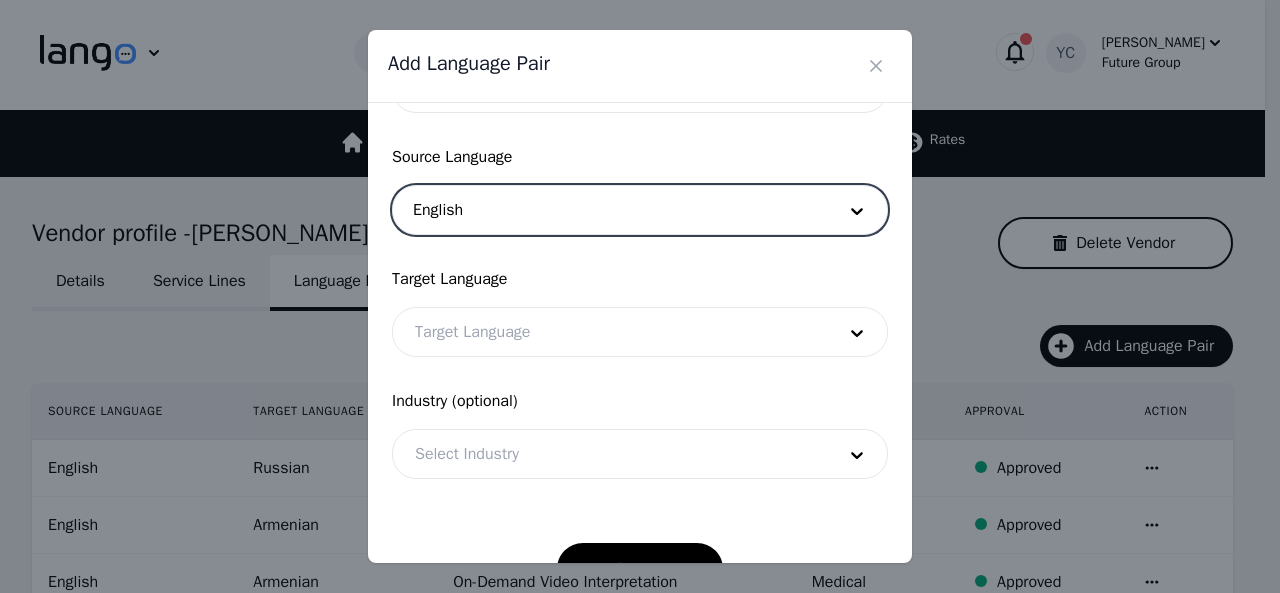 scroll, scrollTop: 158, scrollLeft: 0, axis: vertical 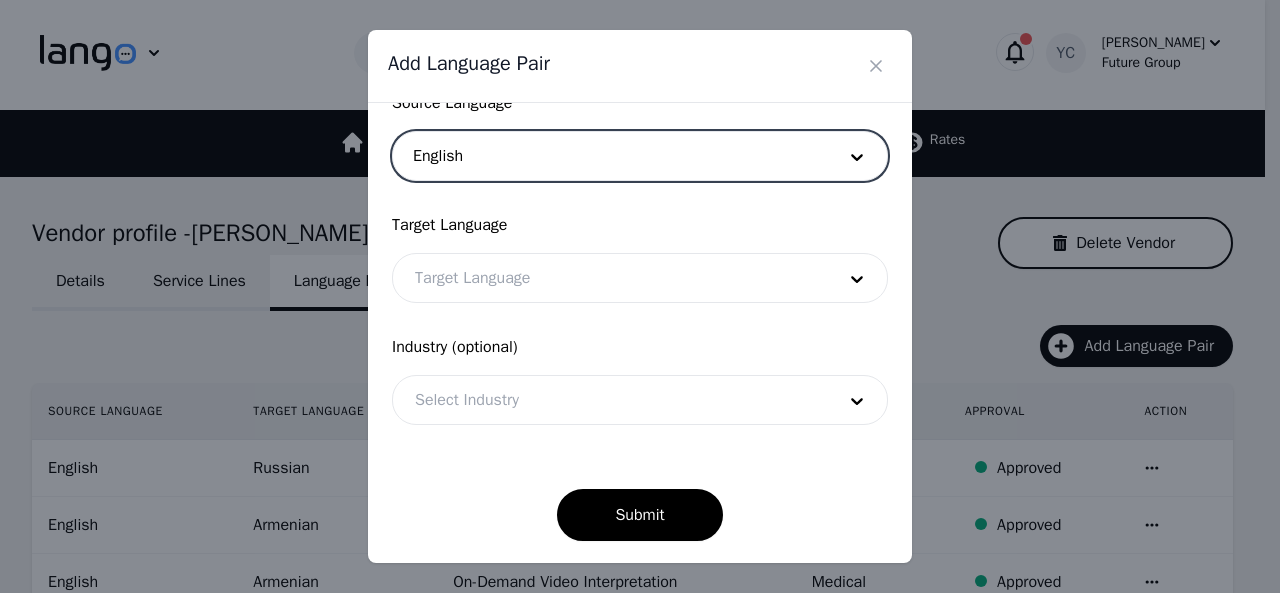 click at bounding box center (610, 278) 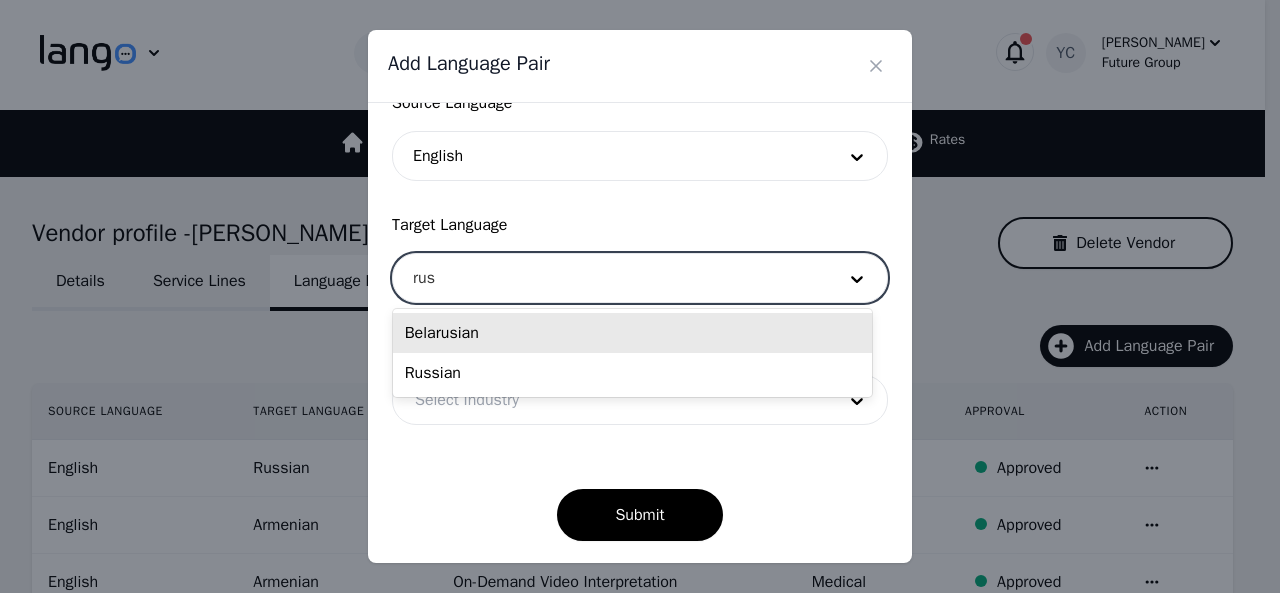 type on "[PERSON_NAME]" 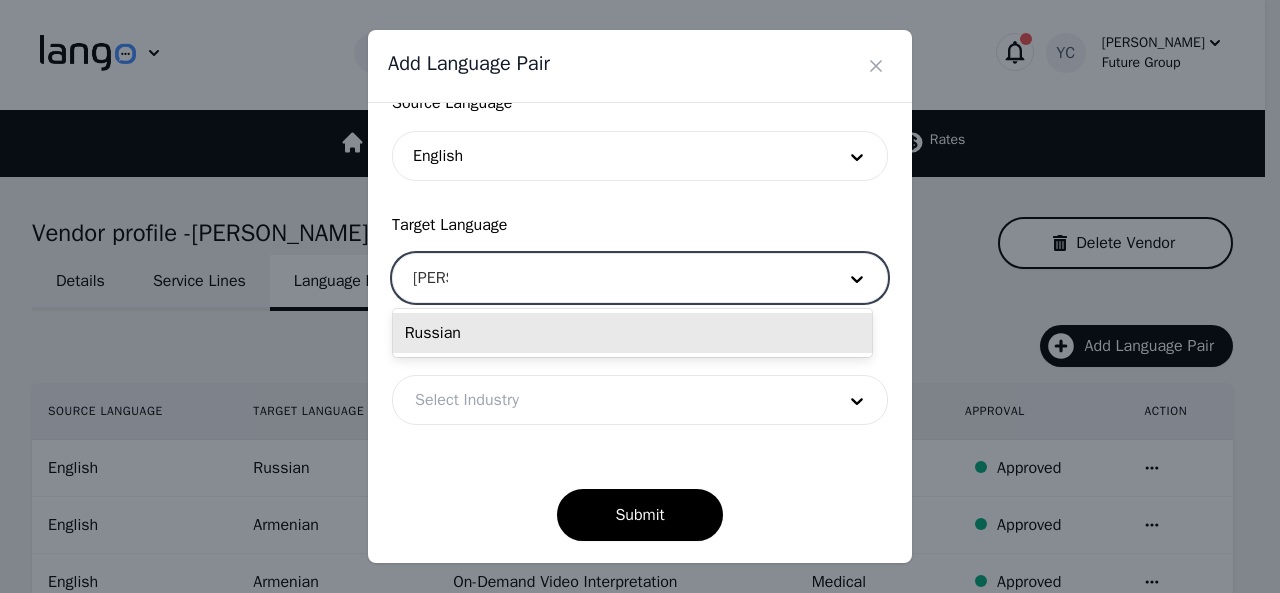 click on "Russian" at bounding box center [632, 333] 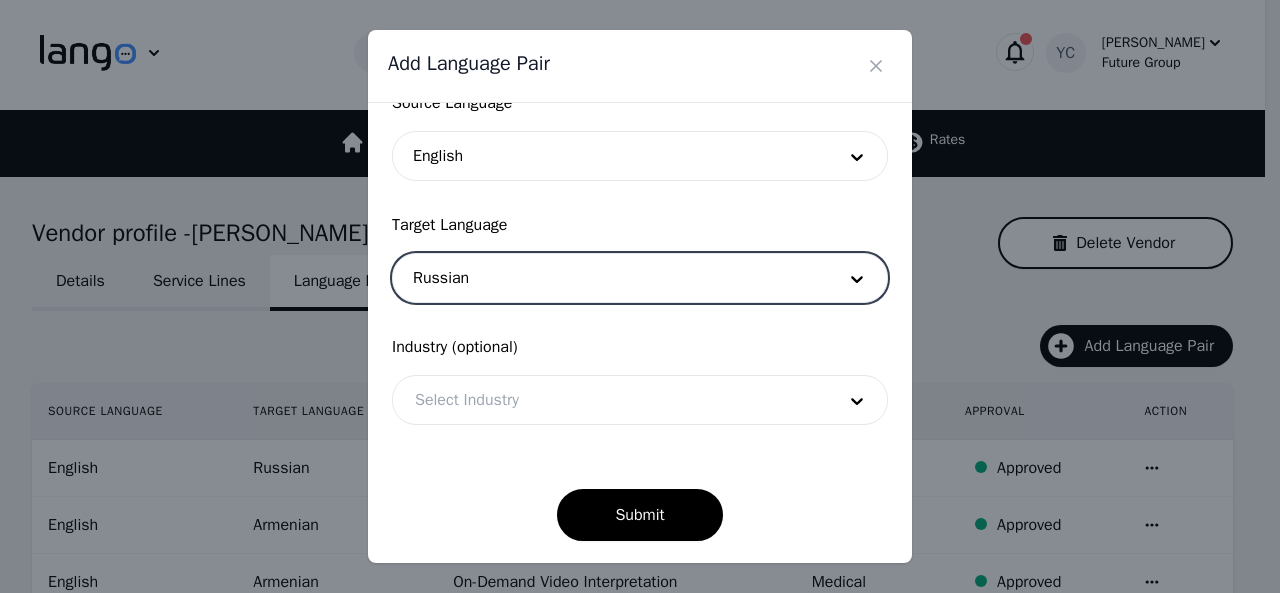 click at bounding box center [610, 400] 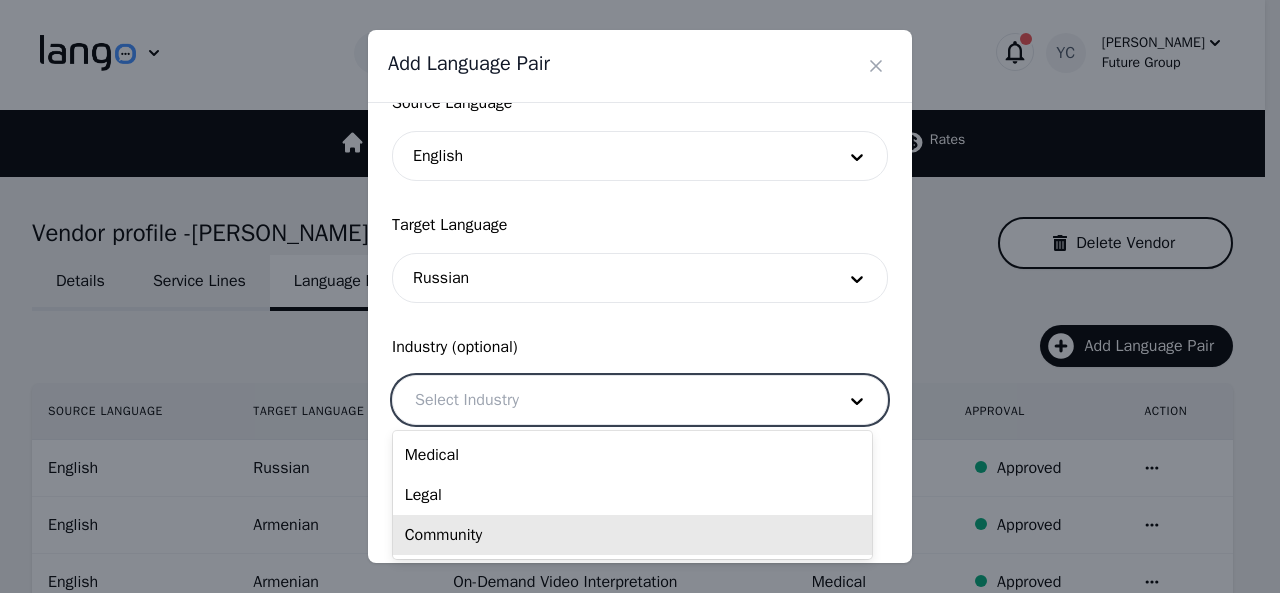 click on "Community" at bounding box center [632, 535] 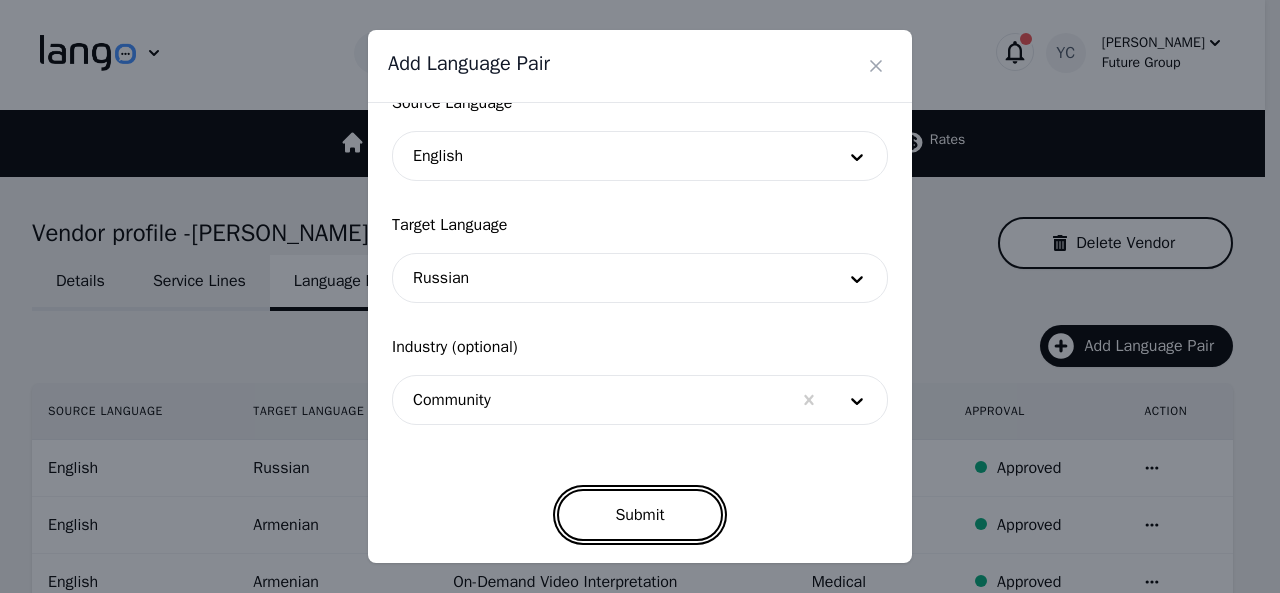 click on "Submit" at bounding box center (639, 515) 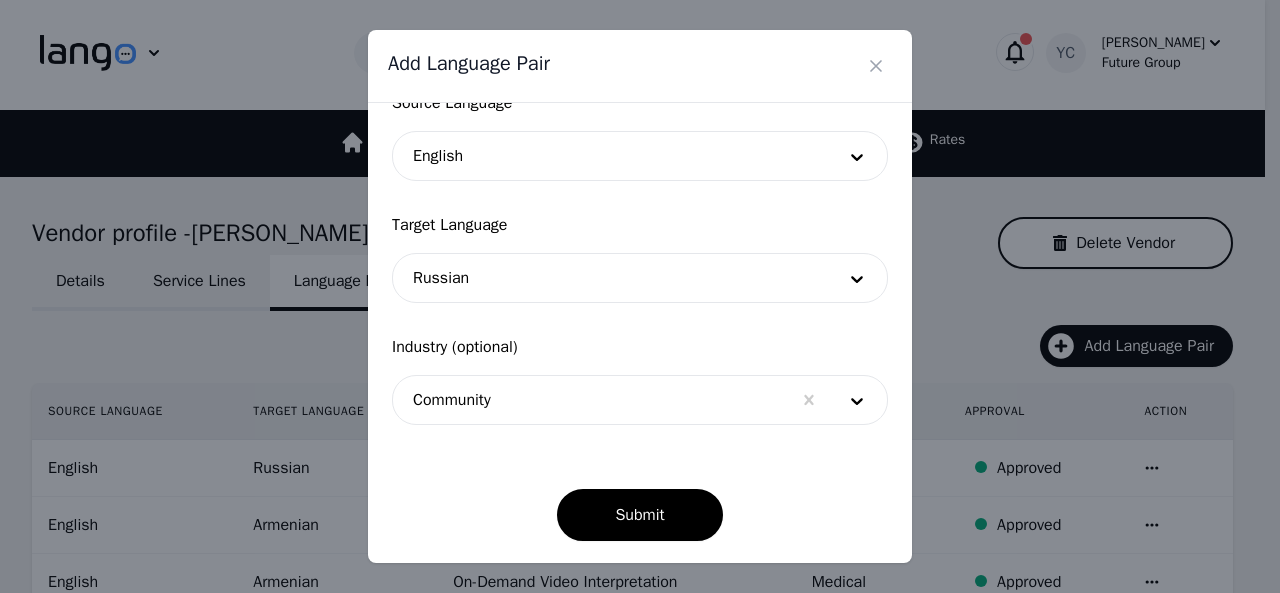 scroll, scrollTop: 152, scrollLeft: 0, axis: vertical 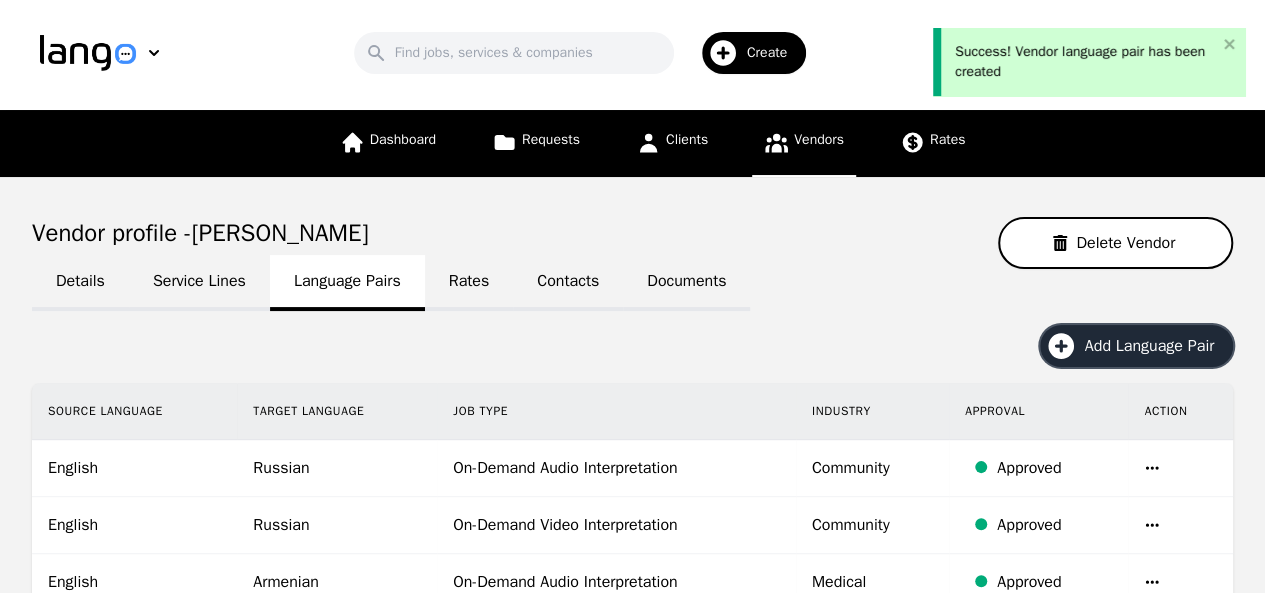 click on "Add Language Pair" at bounding box center (1156, 346) 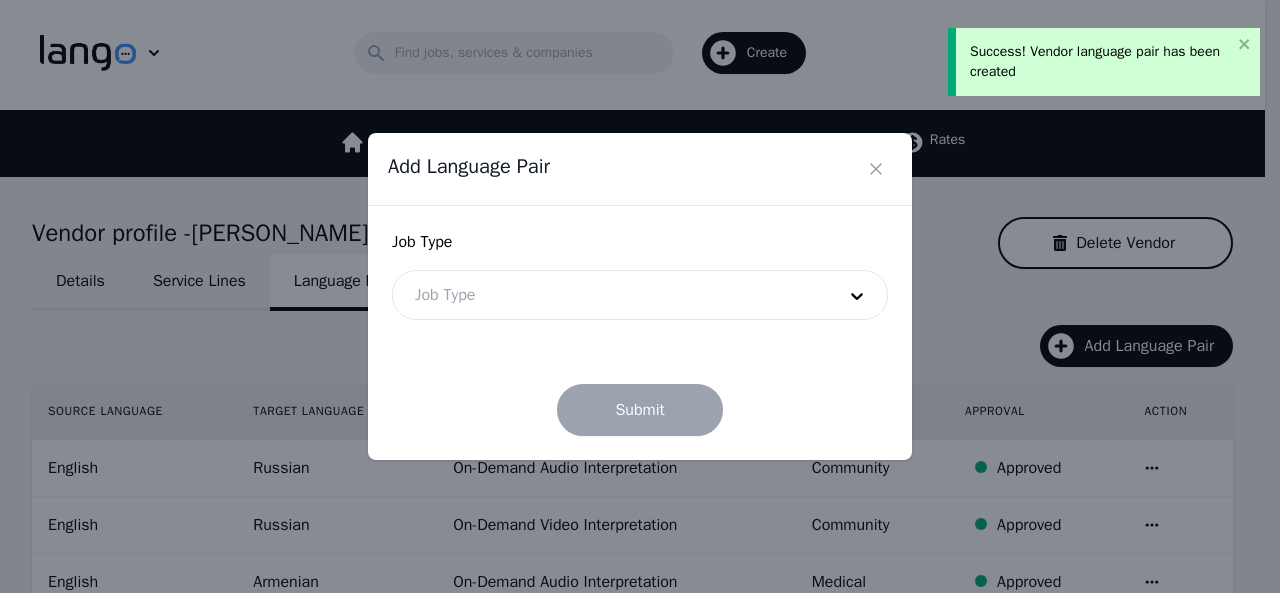 click at bounding box center (610, 295) 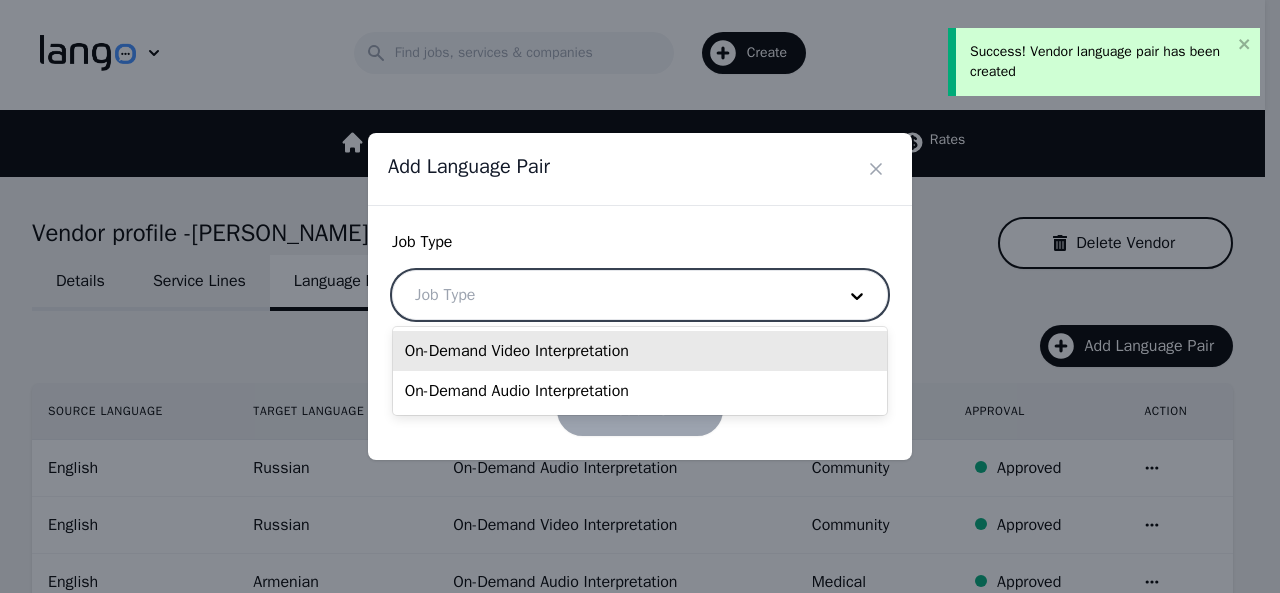 click on "On-Demand Video Interpretation" at bounding box center [640, 351] 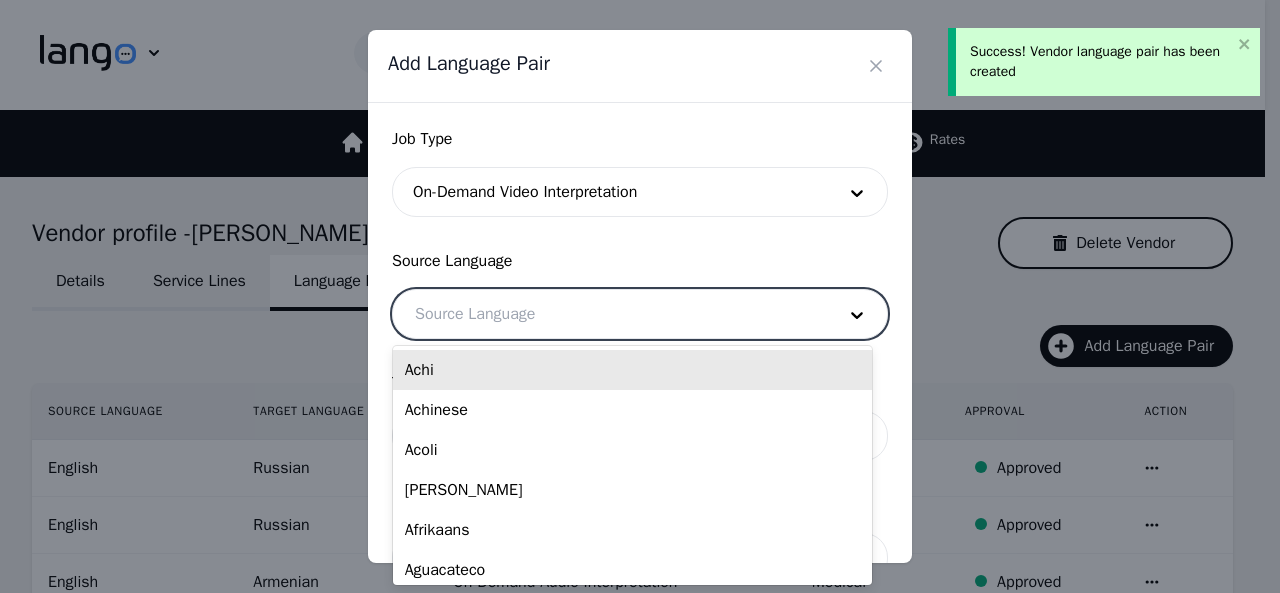 click at bounding box center [610, 314] 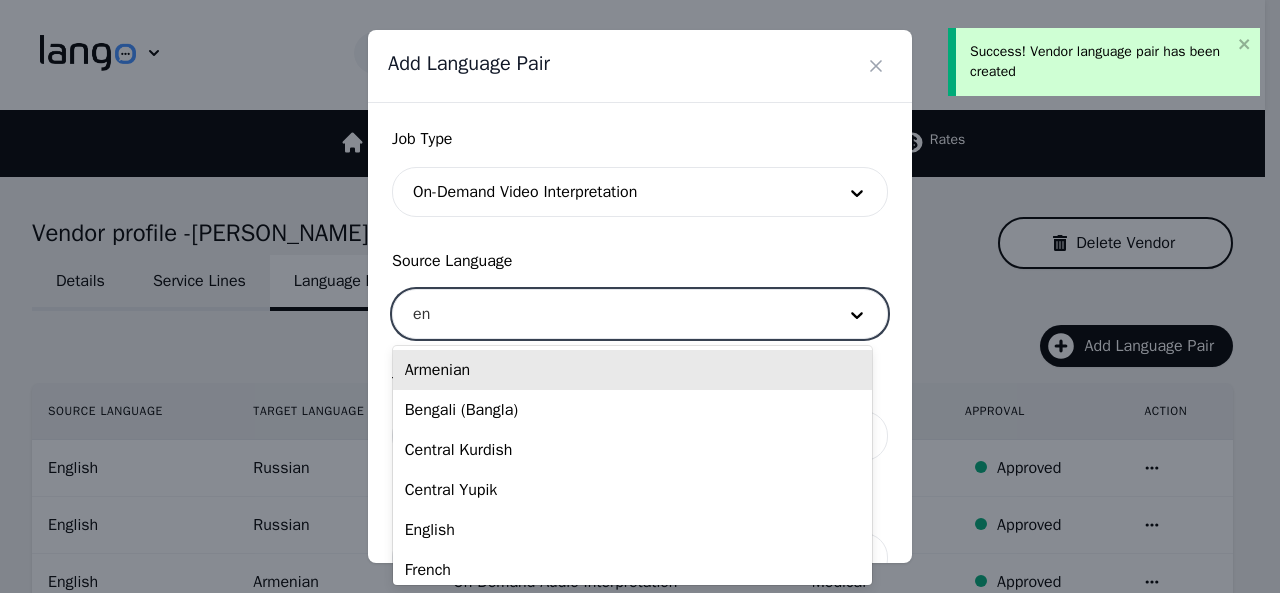 type on "eng" 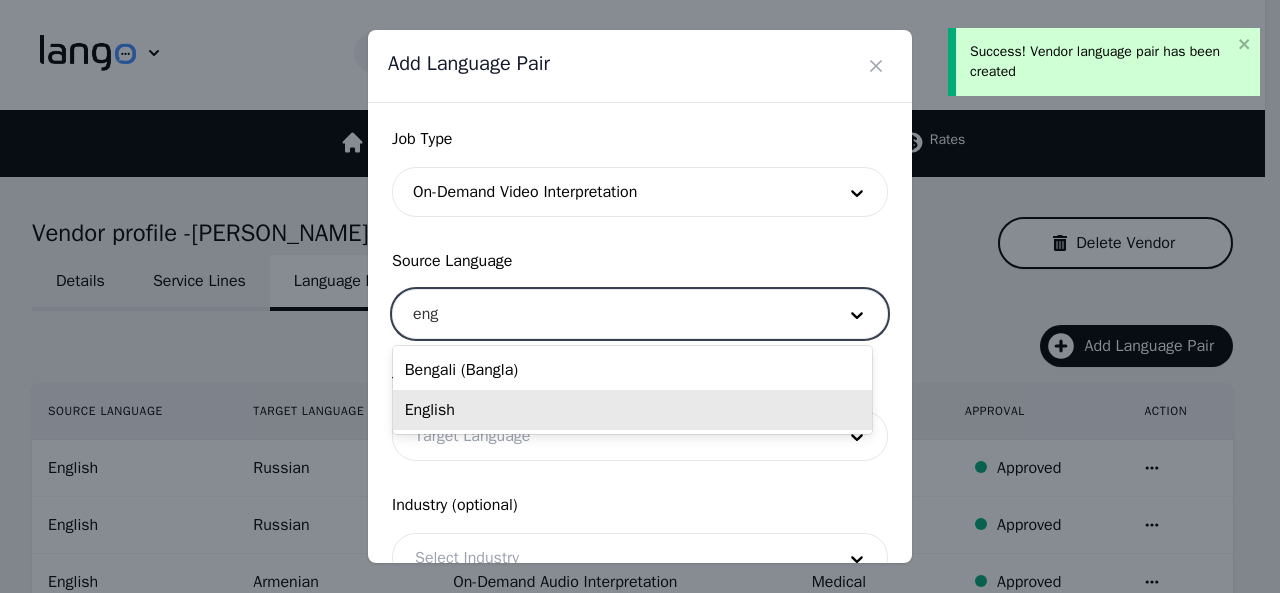 click on "English" at bounding box center [632, 410] 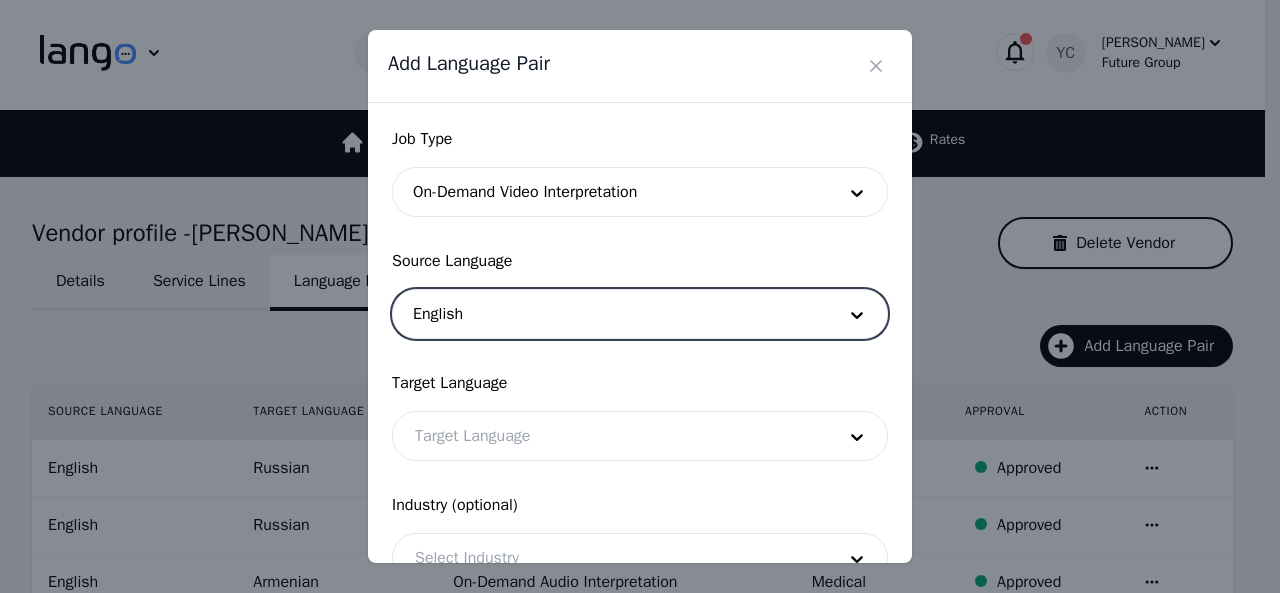 click at bounding box center [610, 436] 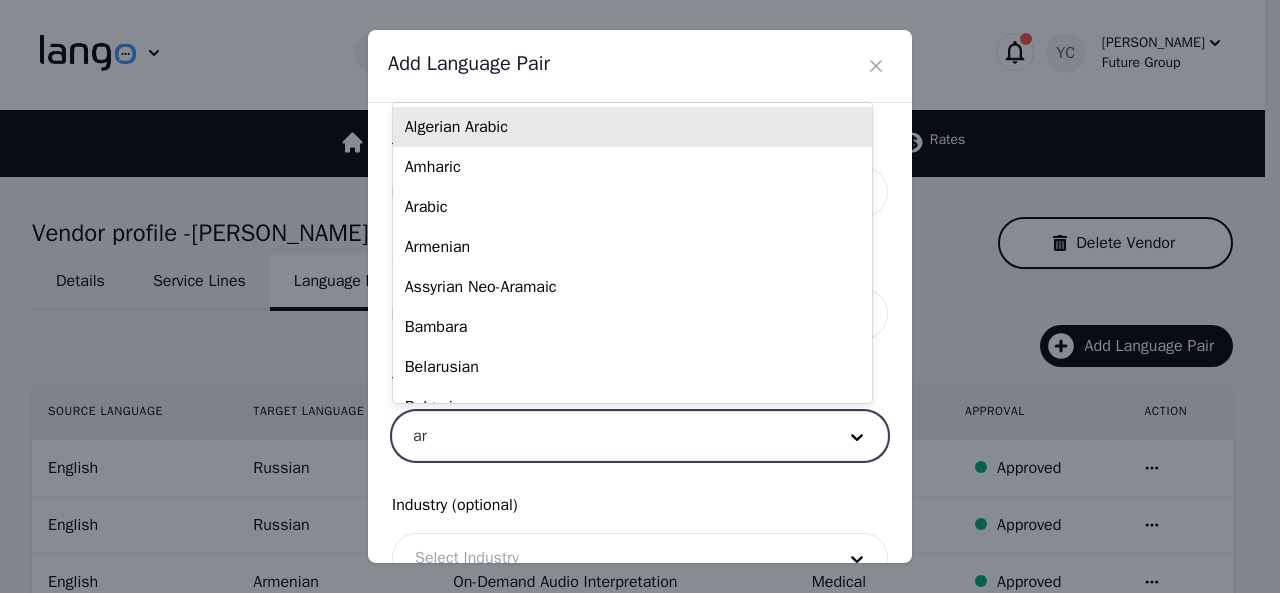 type on "arm" 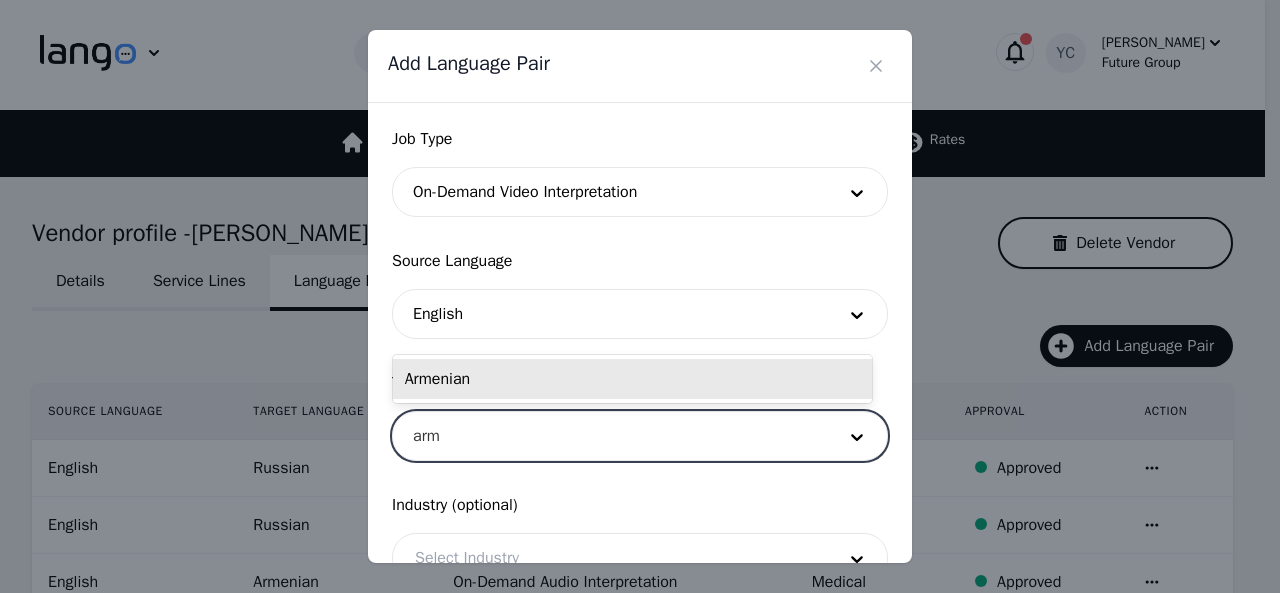 click on "Armenian" at bounding box center (632, 379) 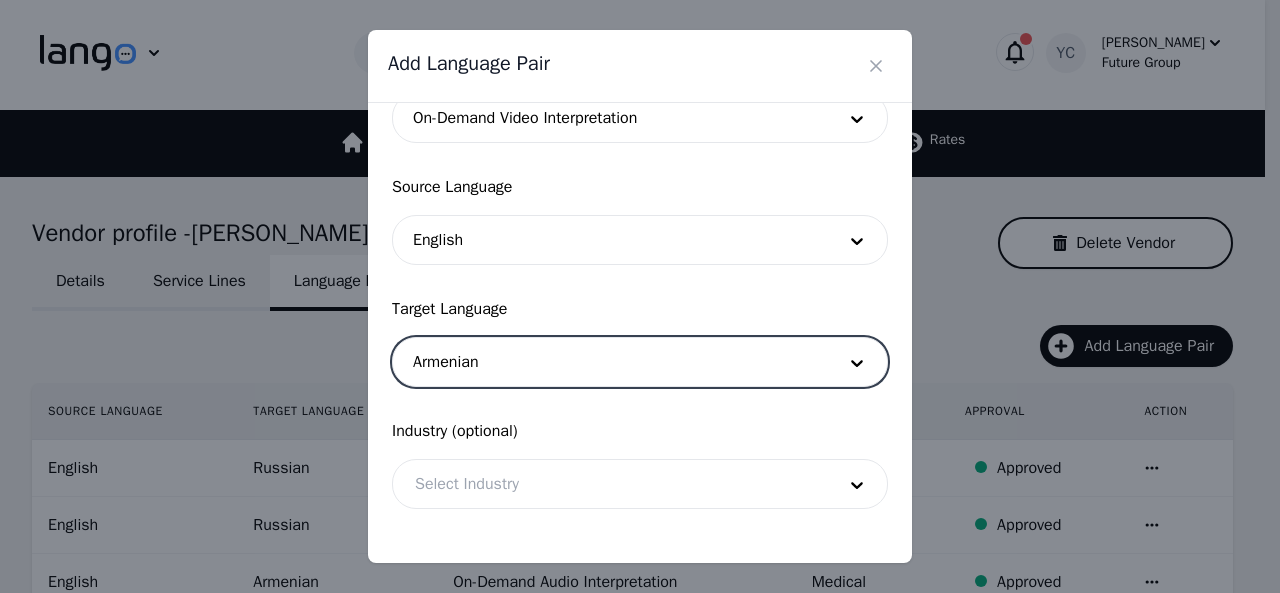 scroll, scrollTop: 158, scrollLeft: 0, axis: vertical 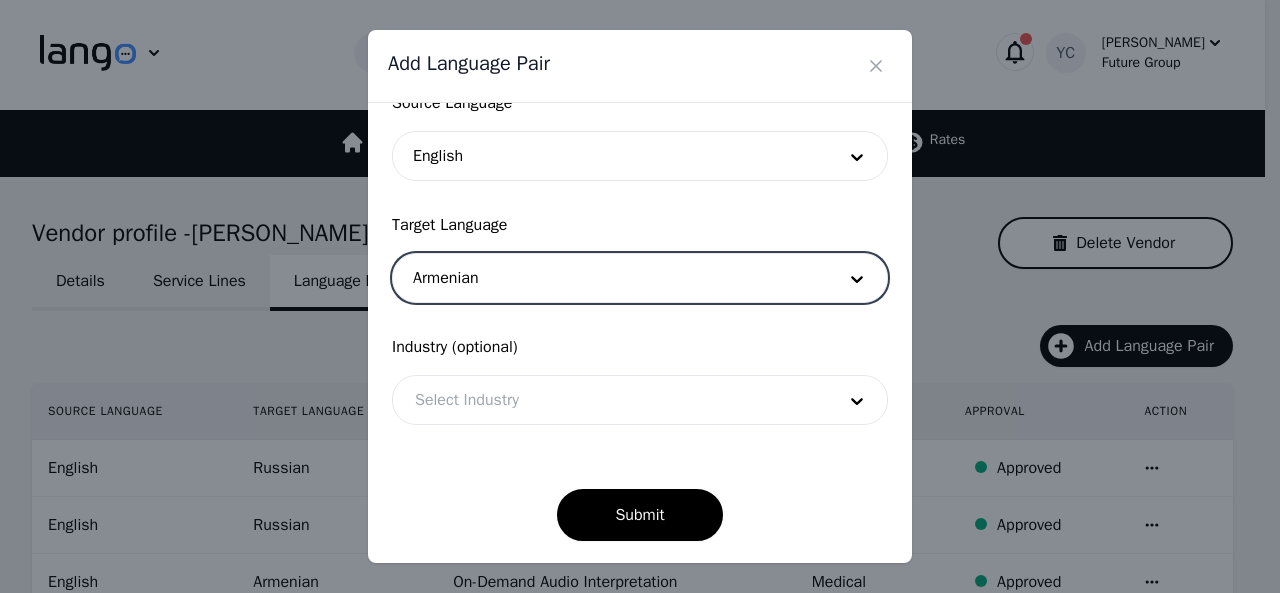 click at bounding box center [610, 400] 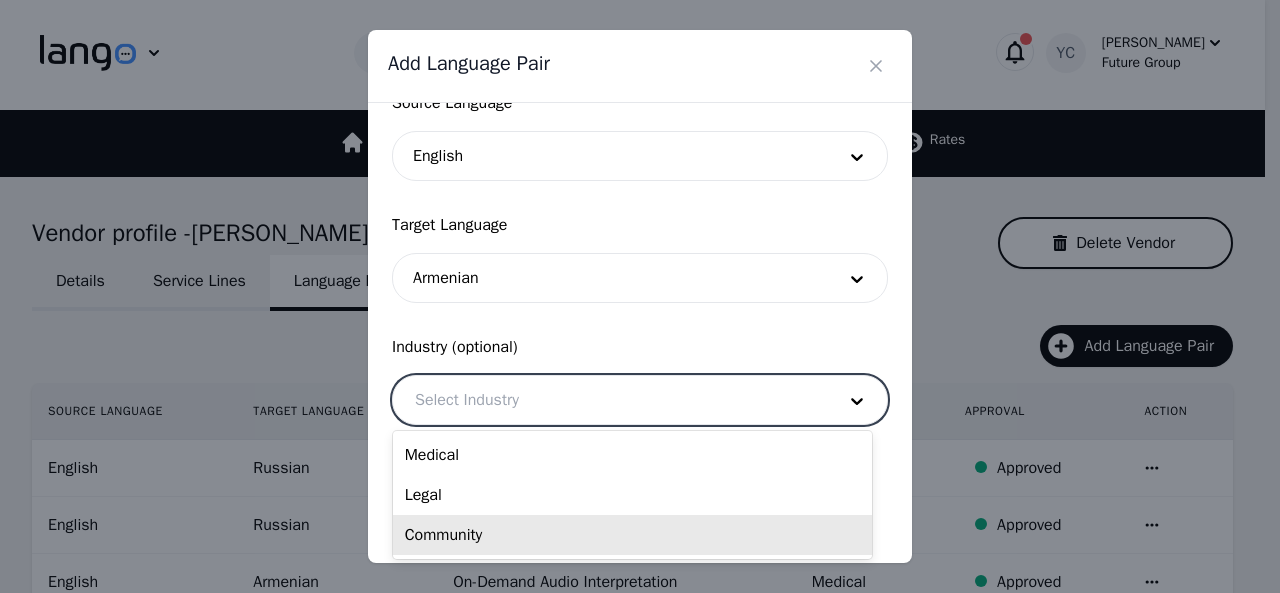 click on "Community" at bounding box center [632, 535] 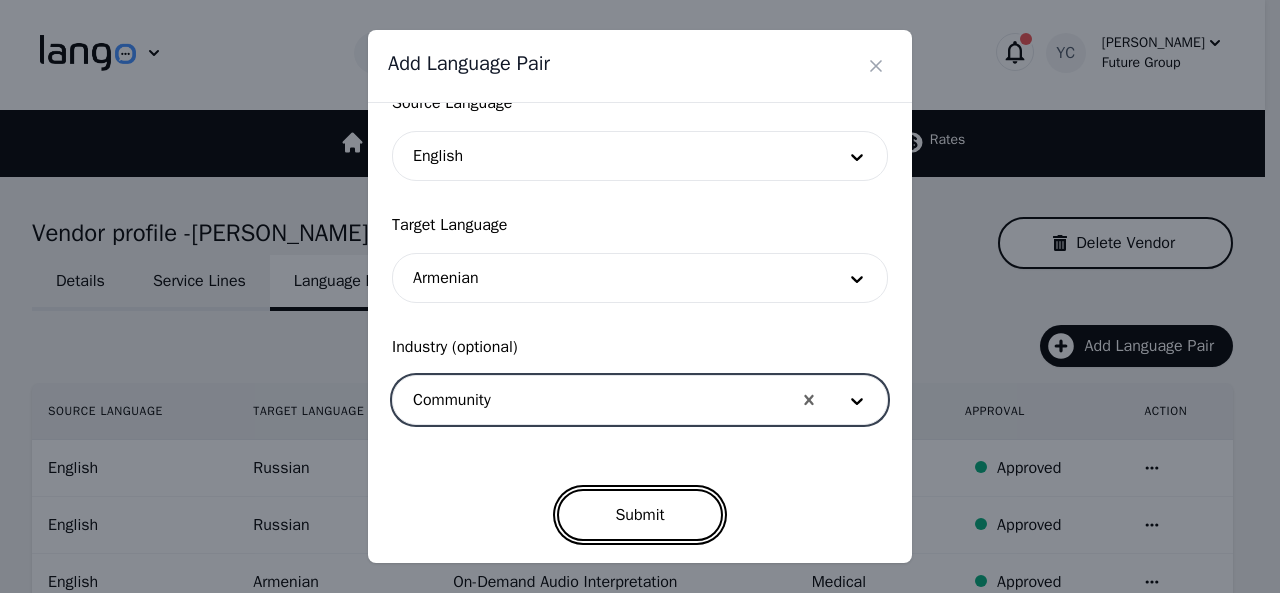 click on "Submit" at bounding box center [639, 515] 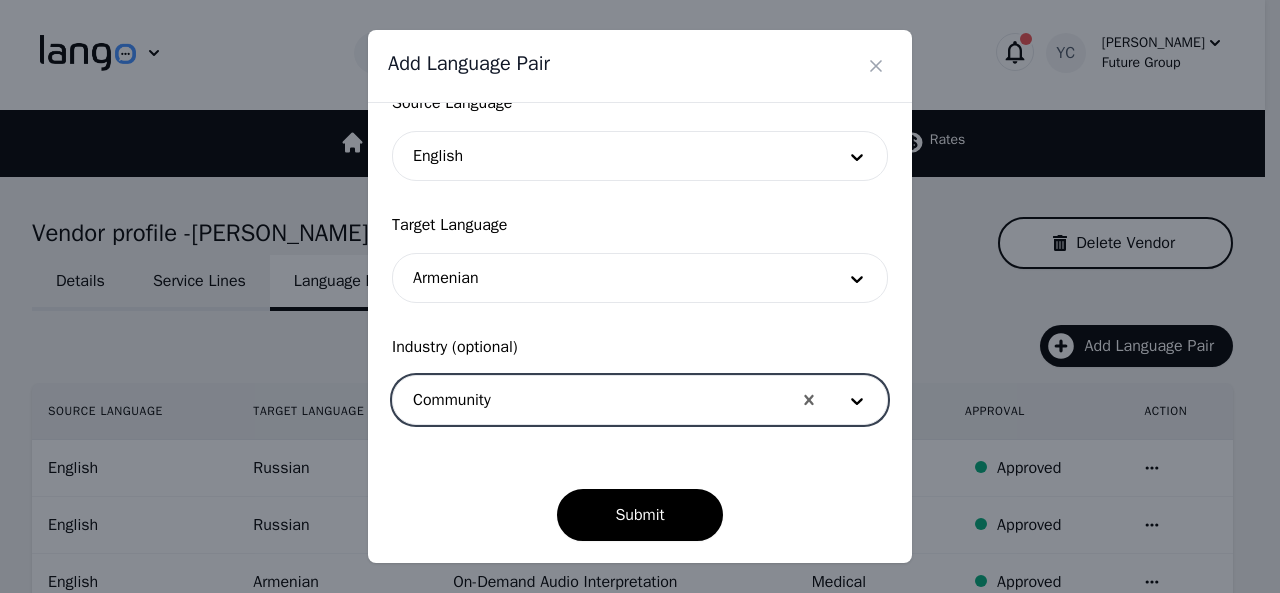 scroll, scrollTop: 152, scrollLeft: 0, axis: vertical 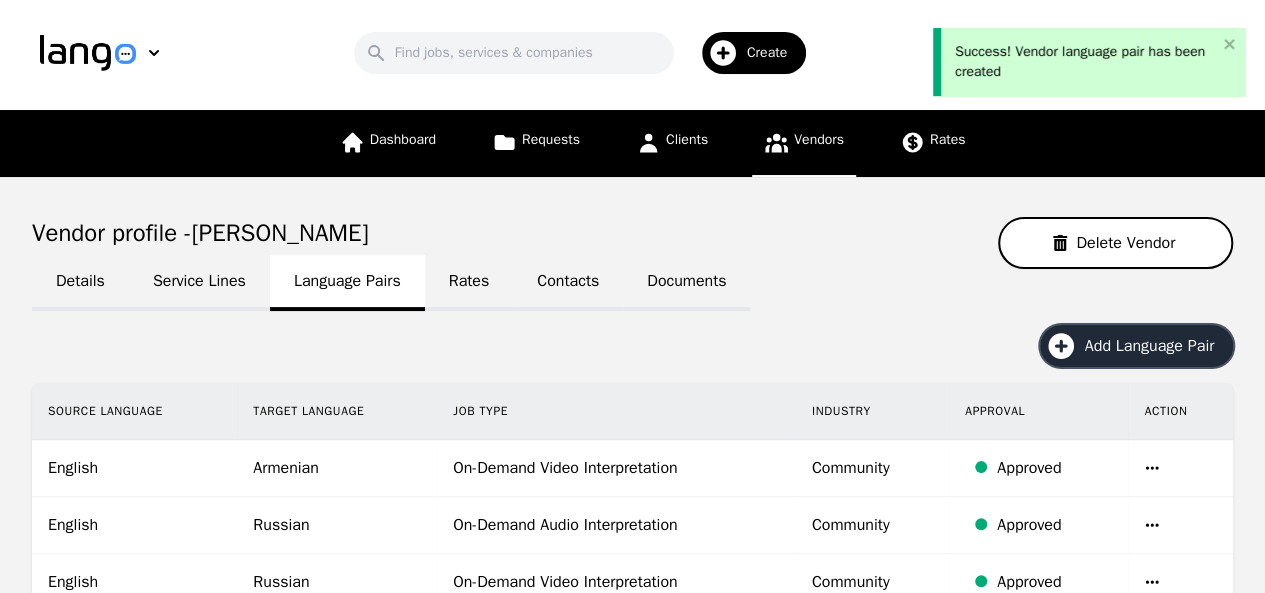 click on "Add Language Pair" at bounding box center (1156, 346) 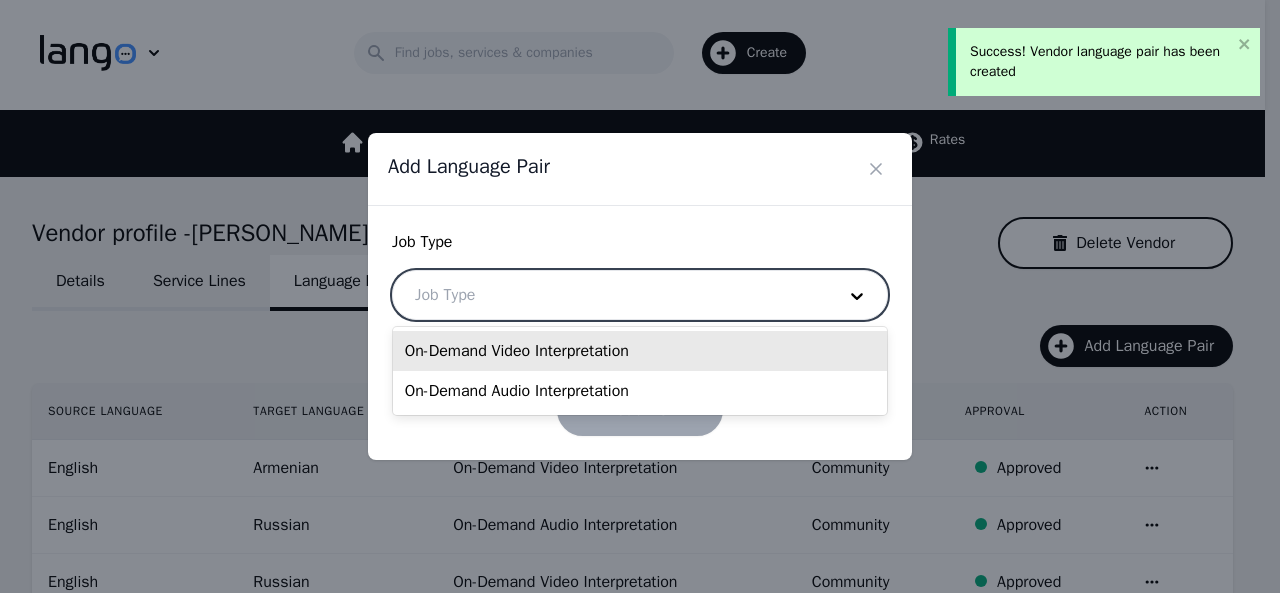 click at bounding box center [610, 295] 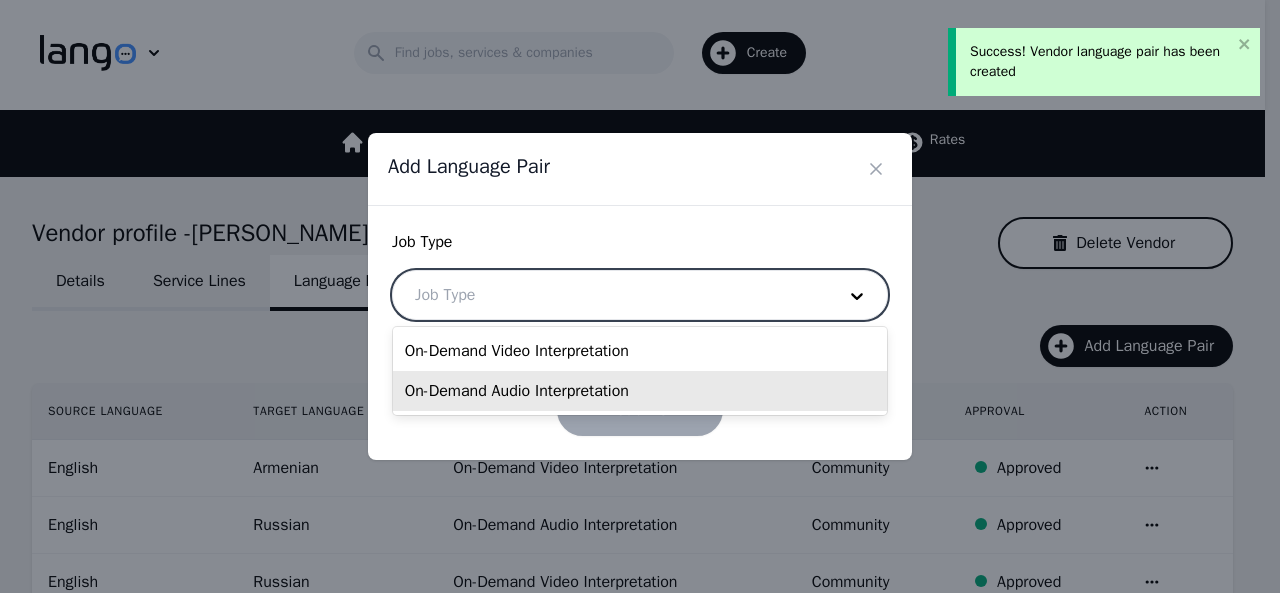 click on "On-Demand Audio Interpretation" at bounding box center [640, 391] 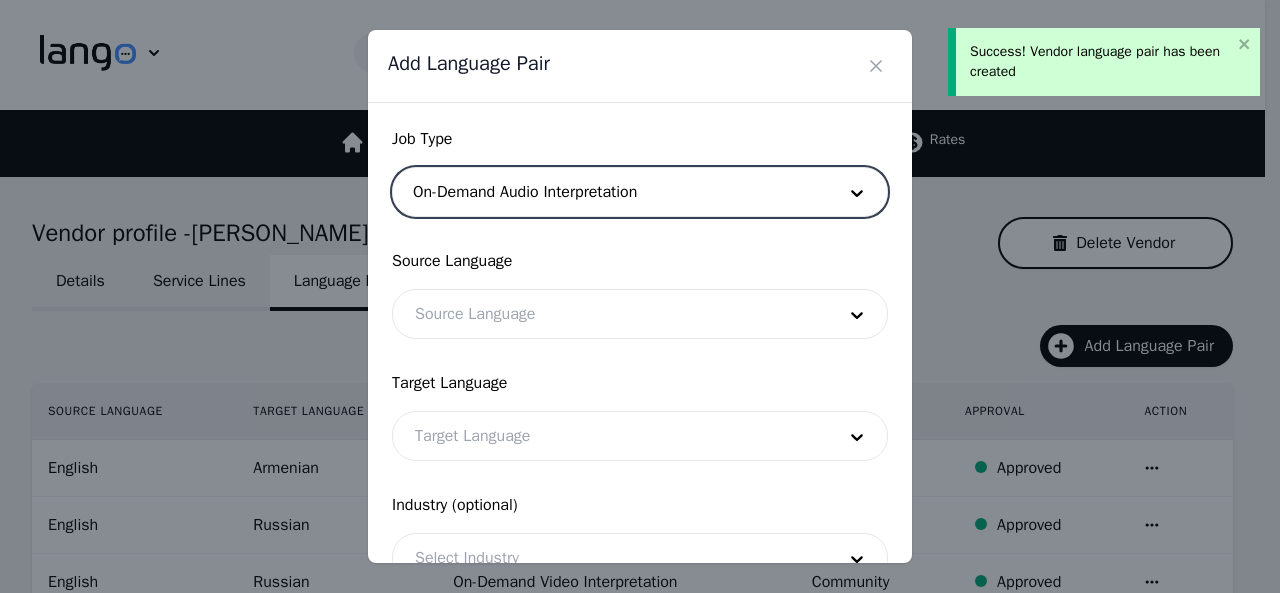 click at bounding box center (610, 314) 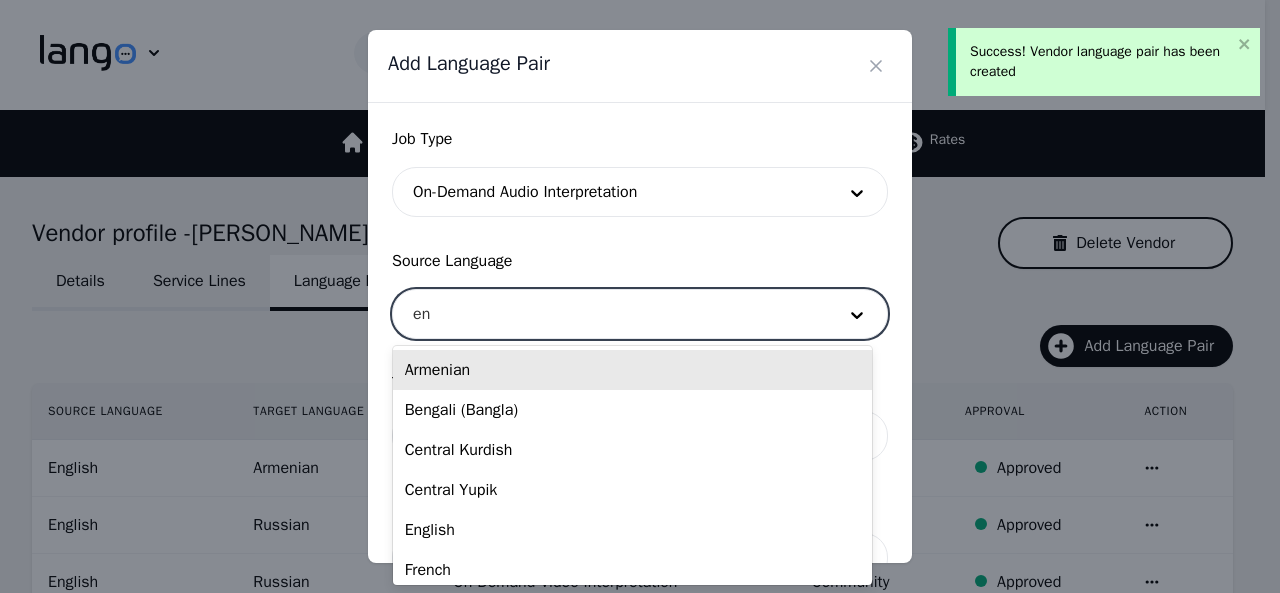 type on "eng" 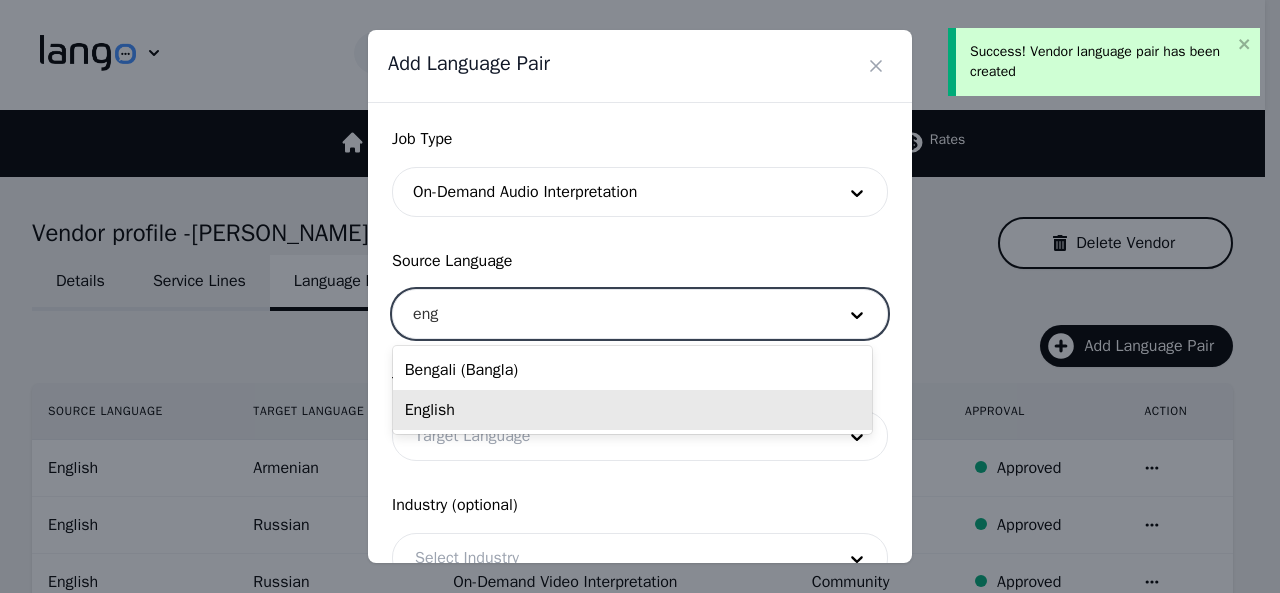 click on "English" at bounding box center [632, 410] 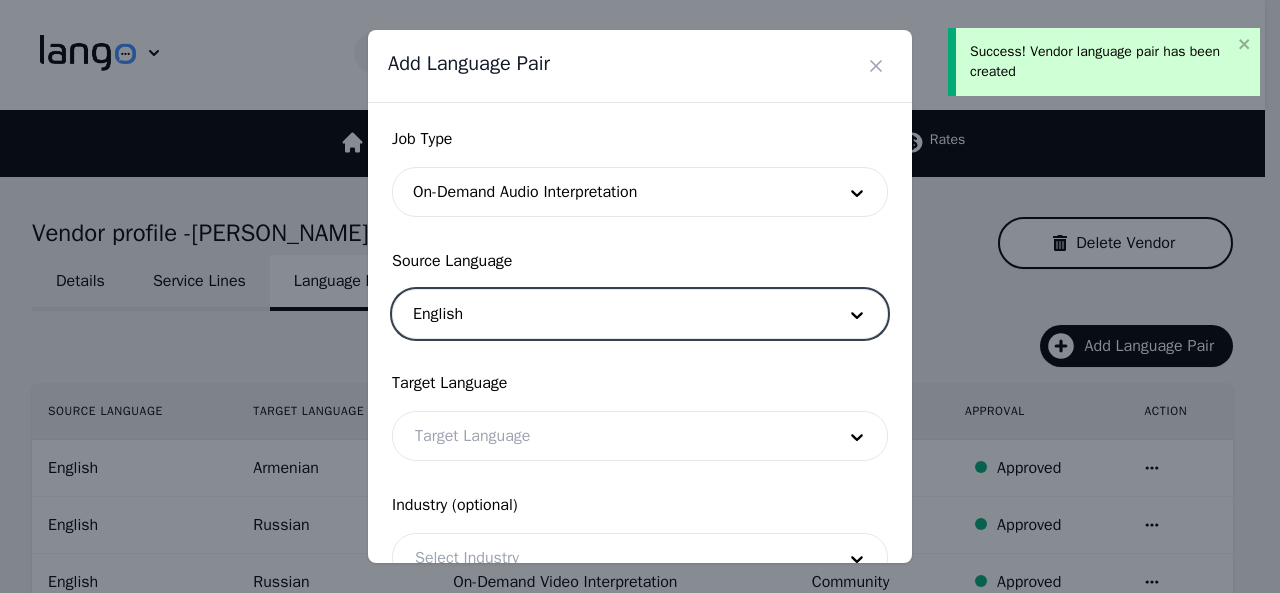 click at bounding box center [610, 436] 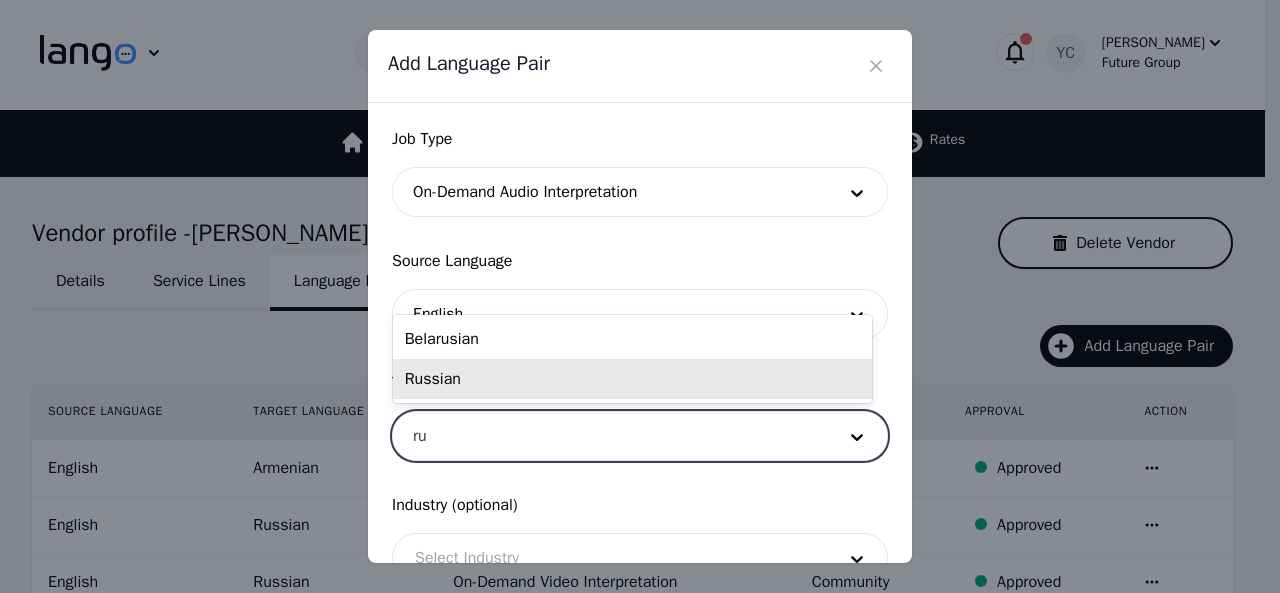 type on "r" 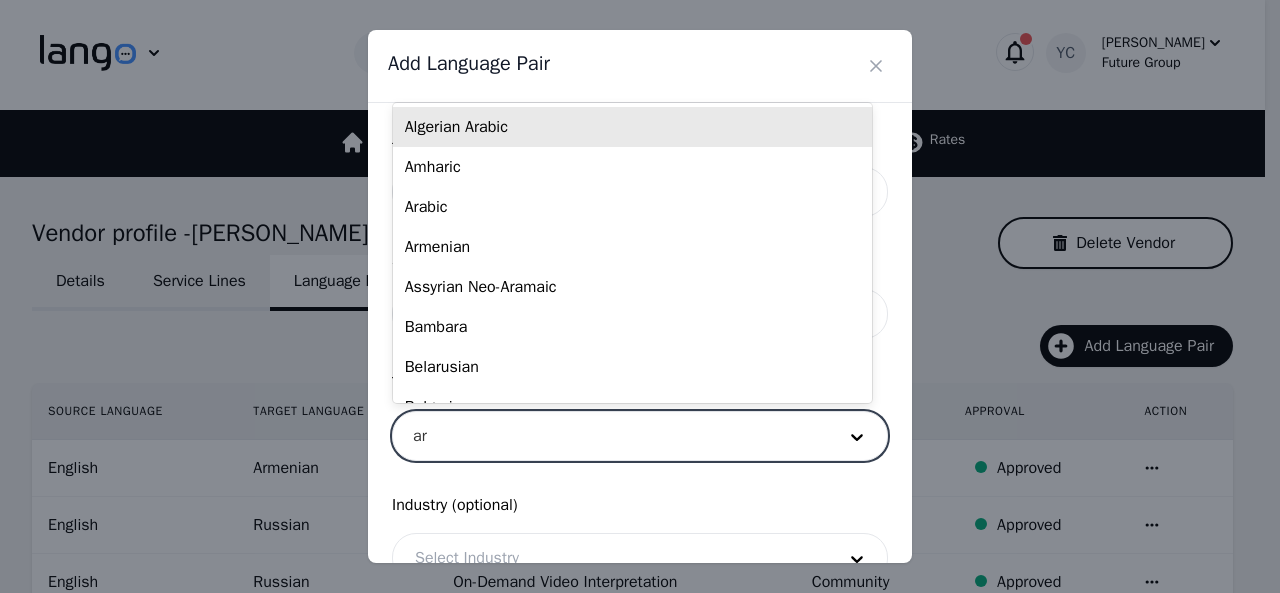 type on "arm" 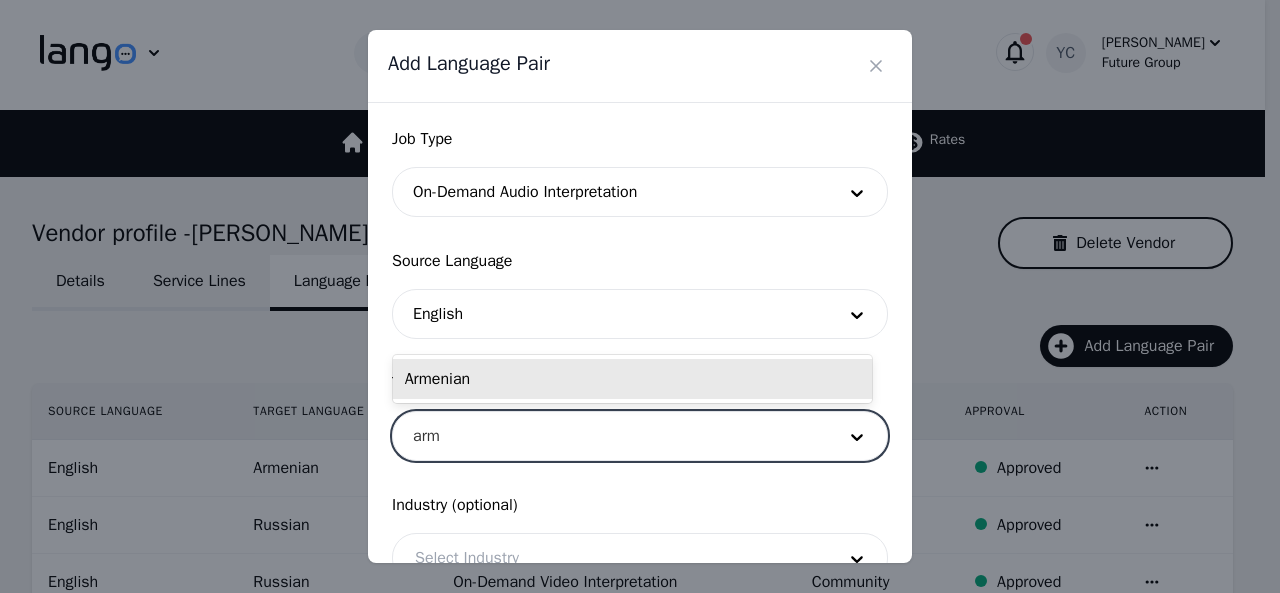 click on "Armenian" at bounding box center (632, 379) 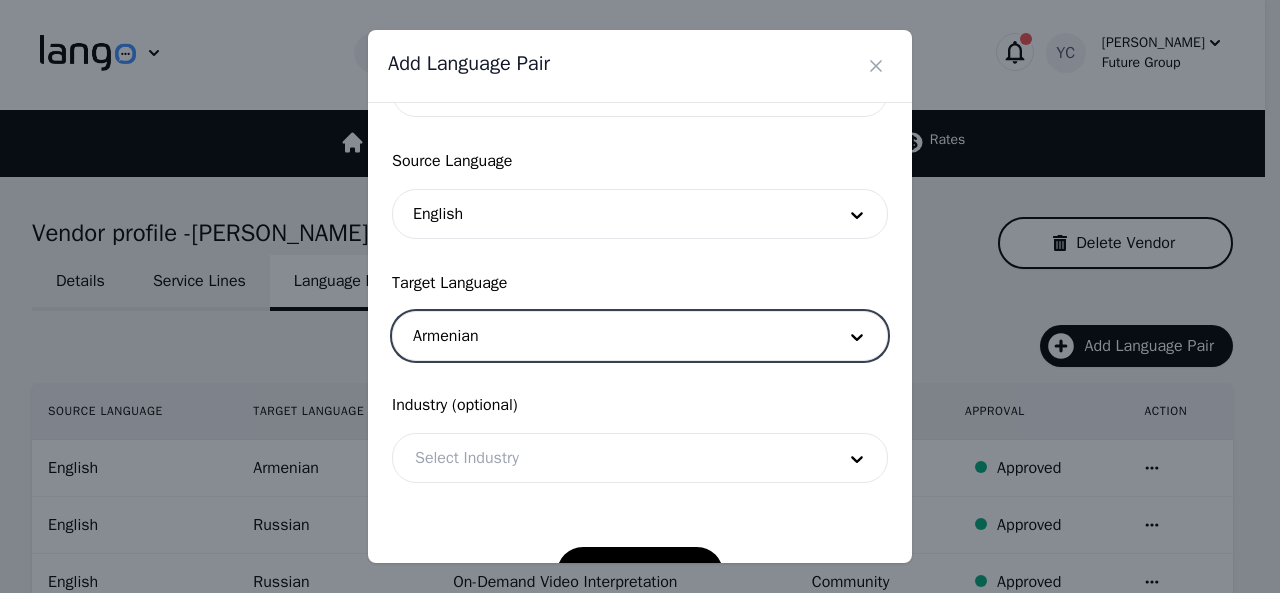 scroll, scrollTop: 158, scrollLeft: 0, axis: vertical 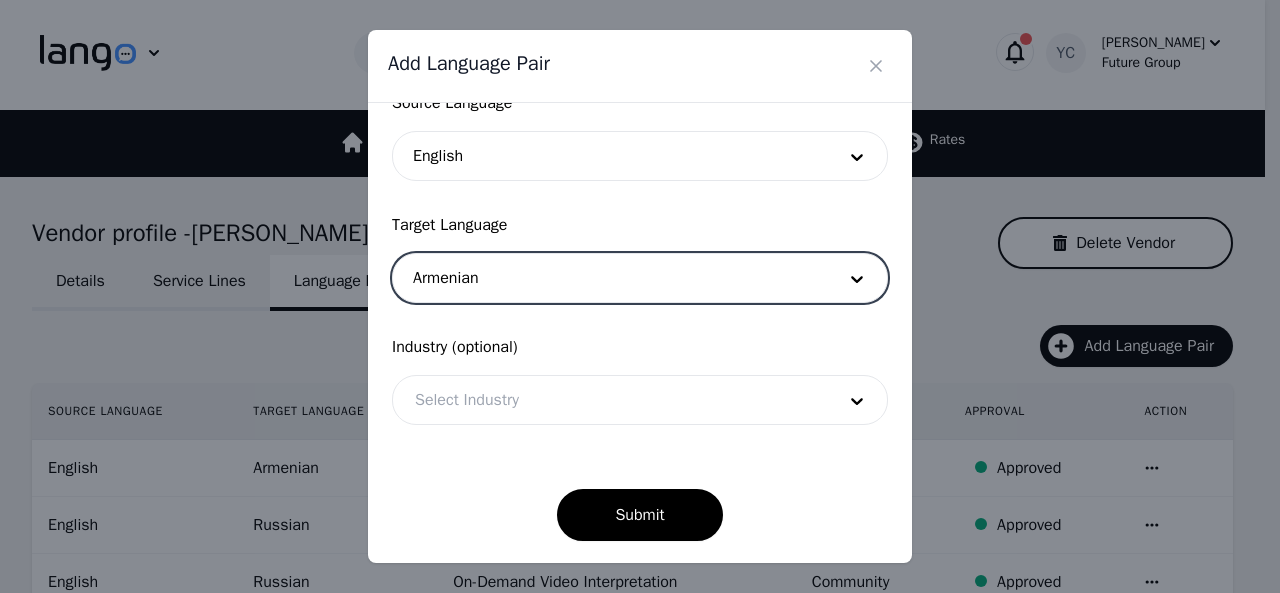 click at bounding box center [610, 400] 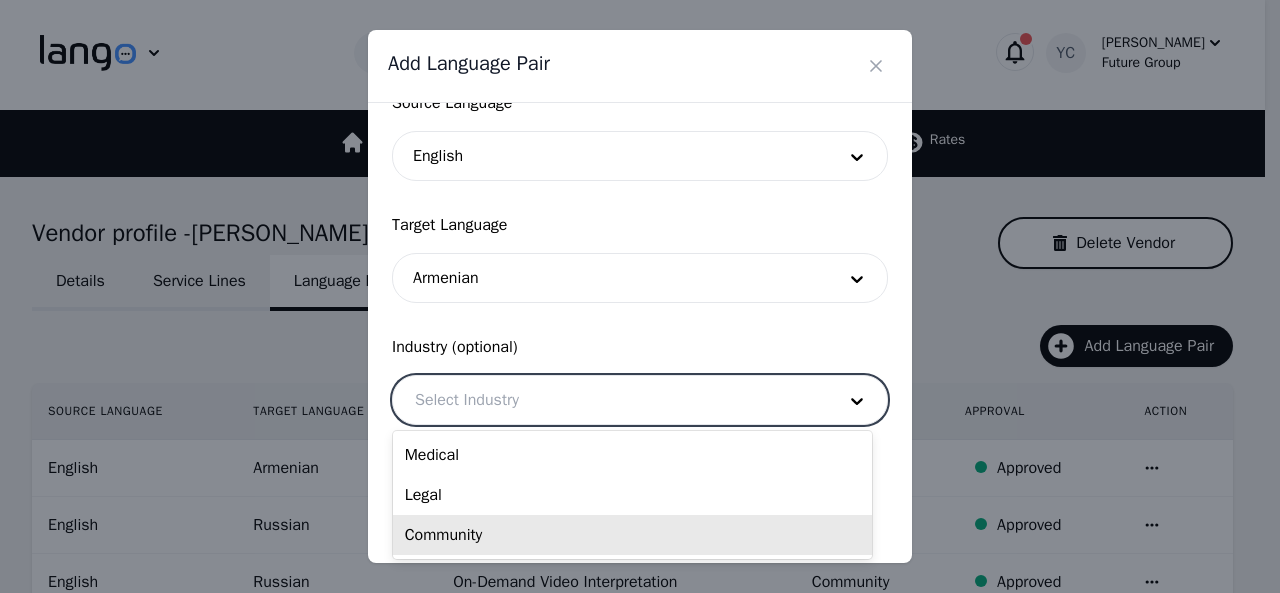 click on "Community" at bounding box center [632, 535] 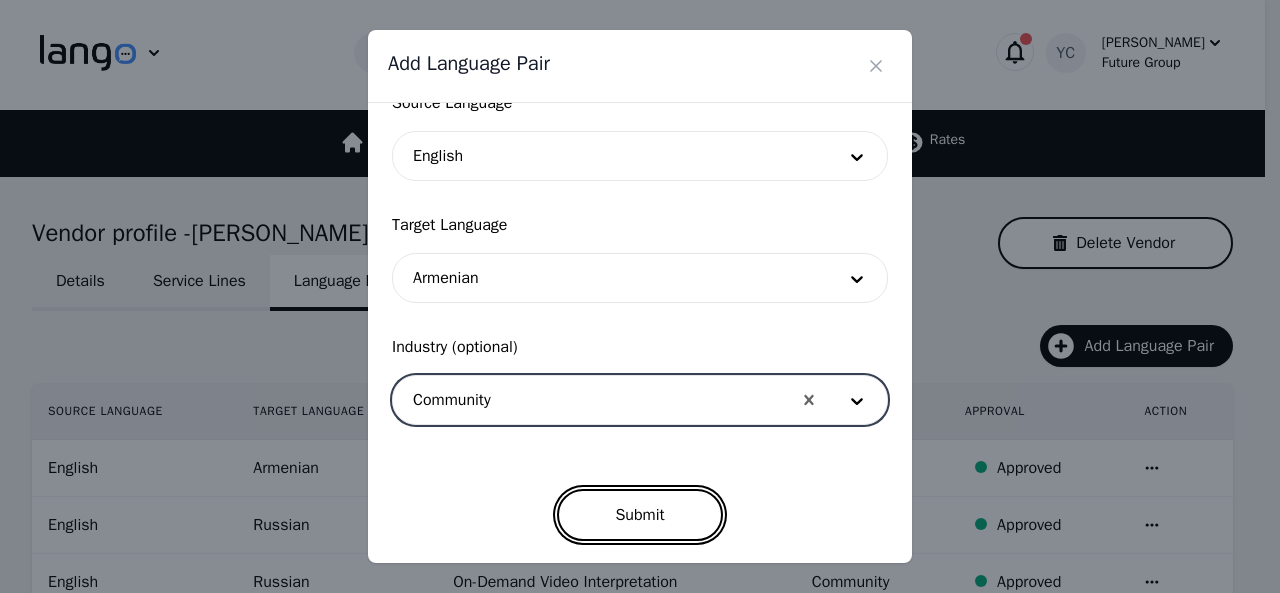 click on "Submit" at bounding box center [639, 515] 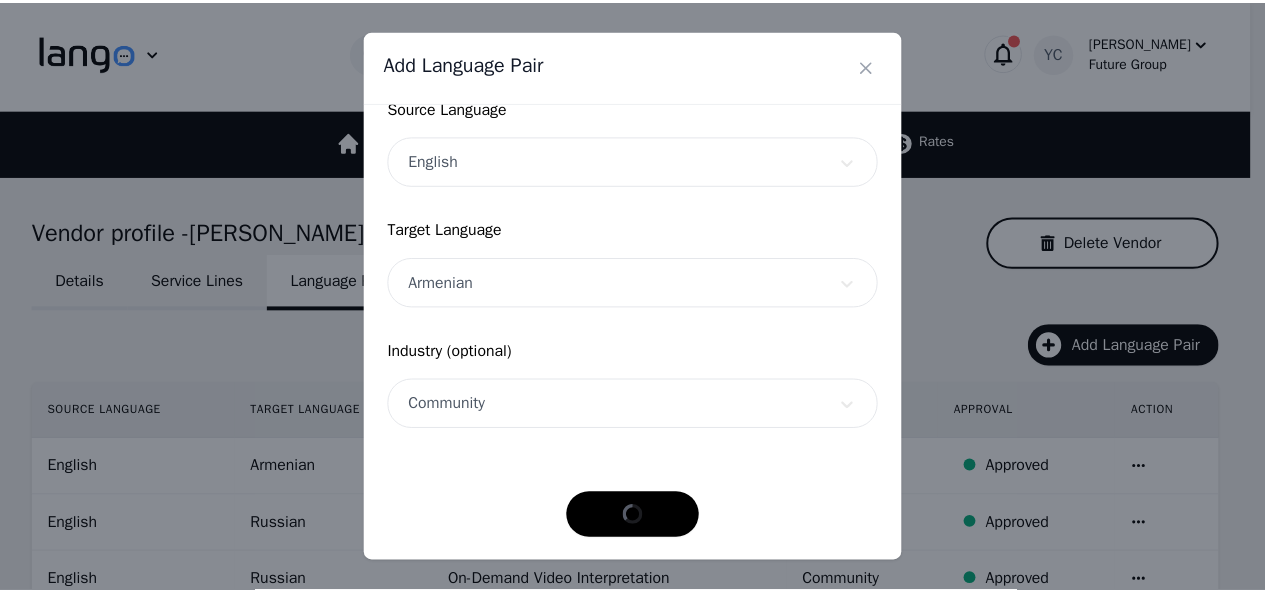 scroll, scrollTop: 152, scrollLeft: 0, axis: vertical 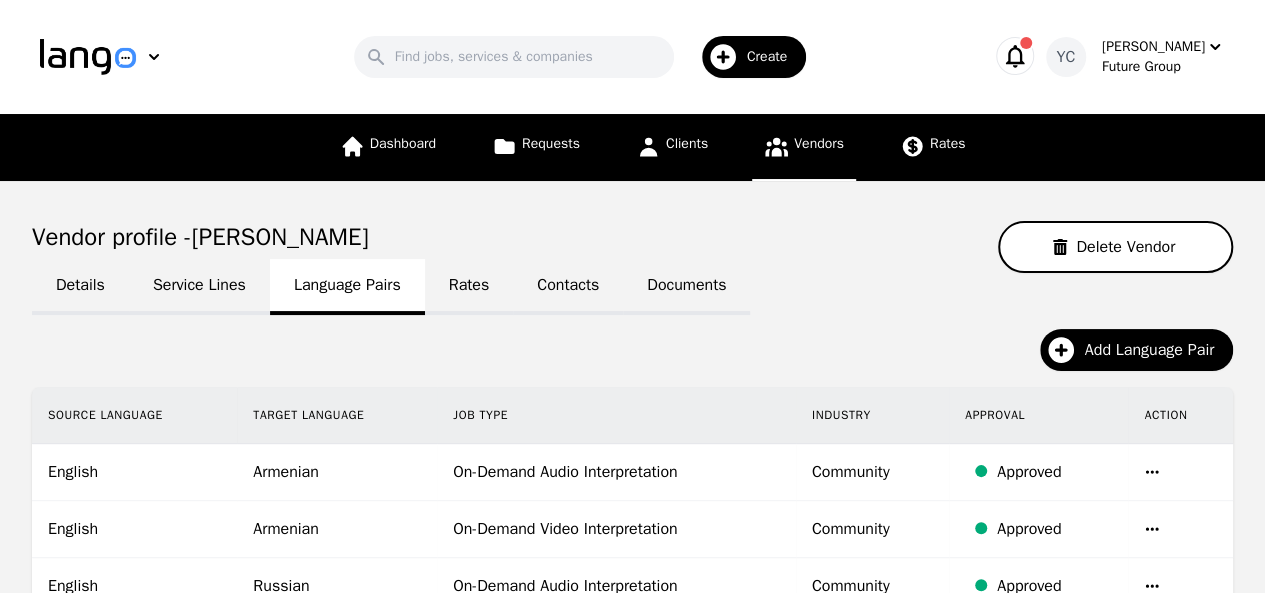 click on "Vendors" at bounding box center [804, 147] 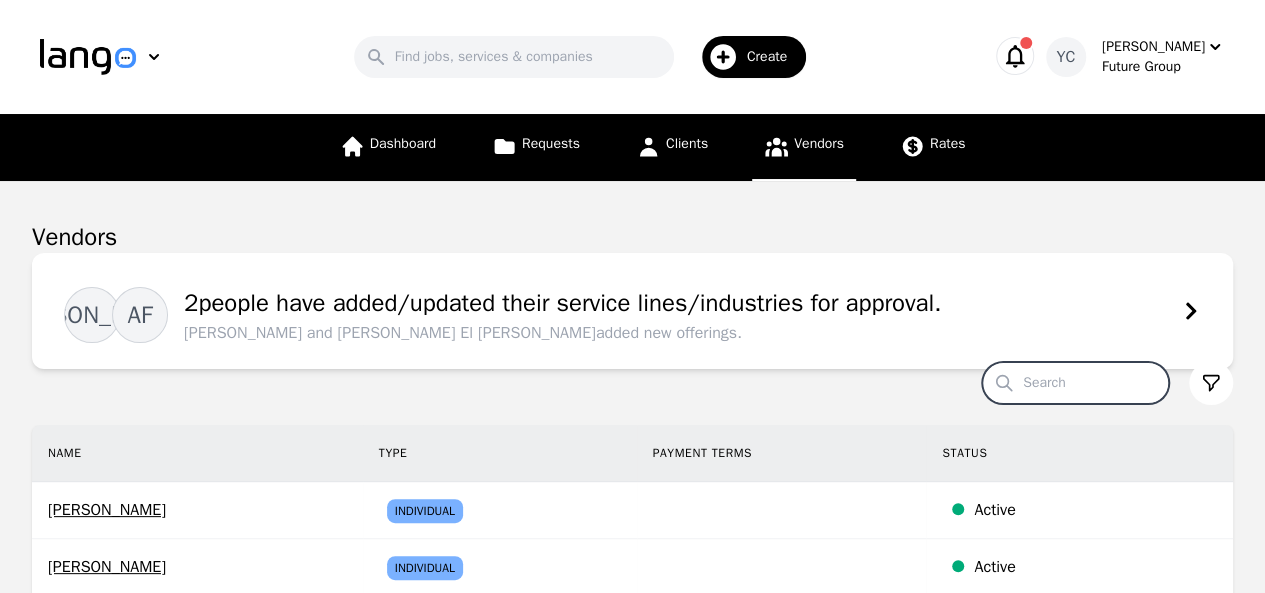 click on "Search" at bounding box center [1075, 383] 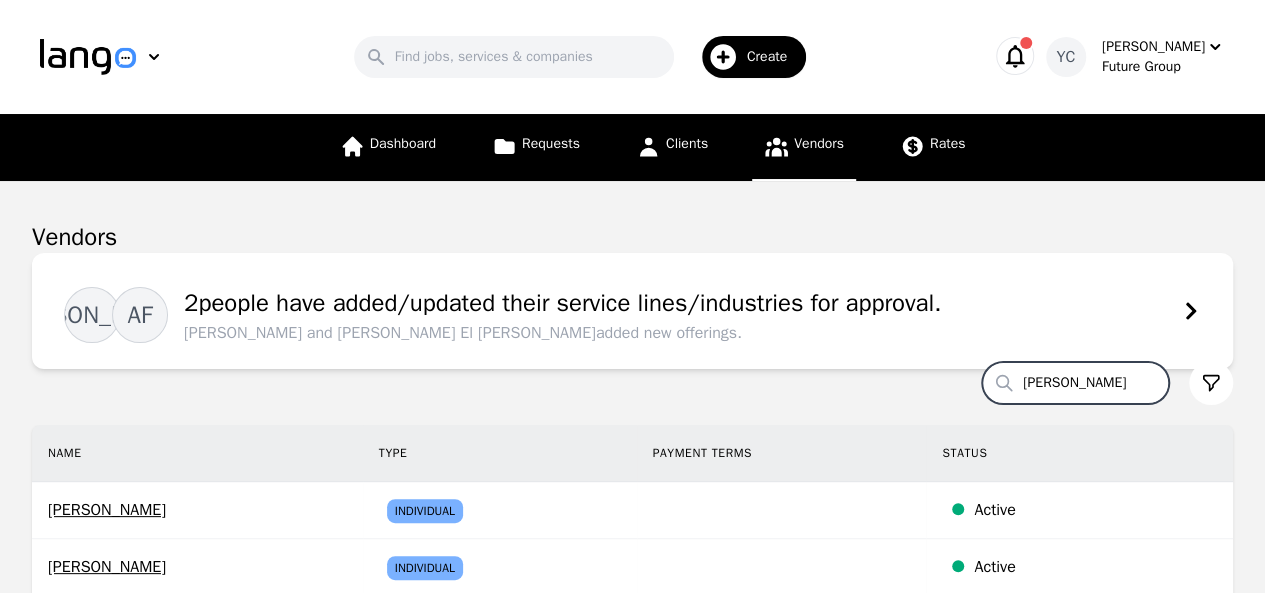 type on "[PERSON_NAME]" 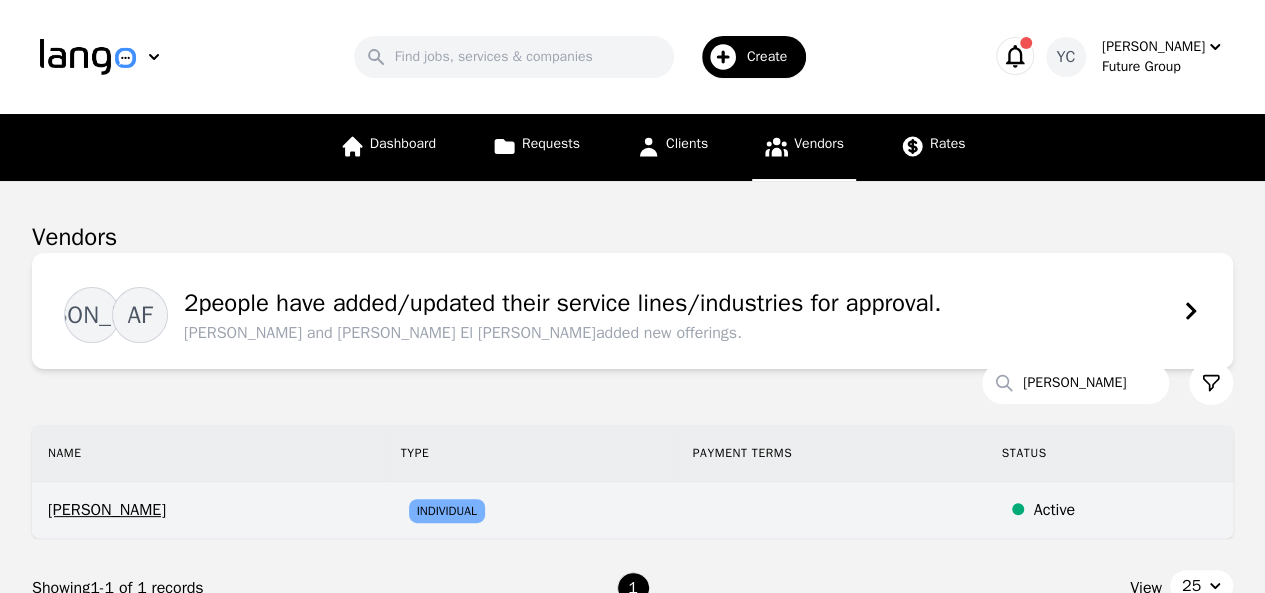 click on "[PERSON_NAME]" at bounding box center (208, 510) 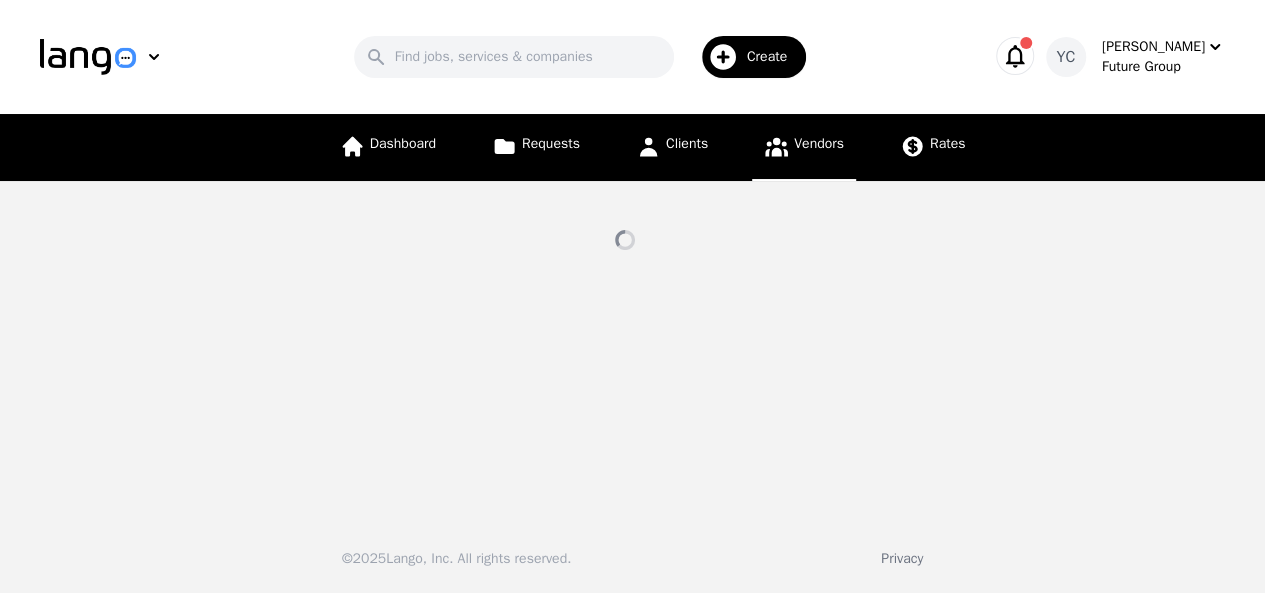 select on "active" 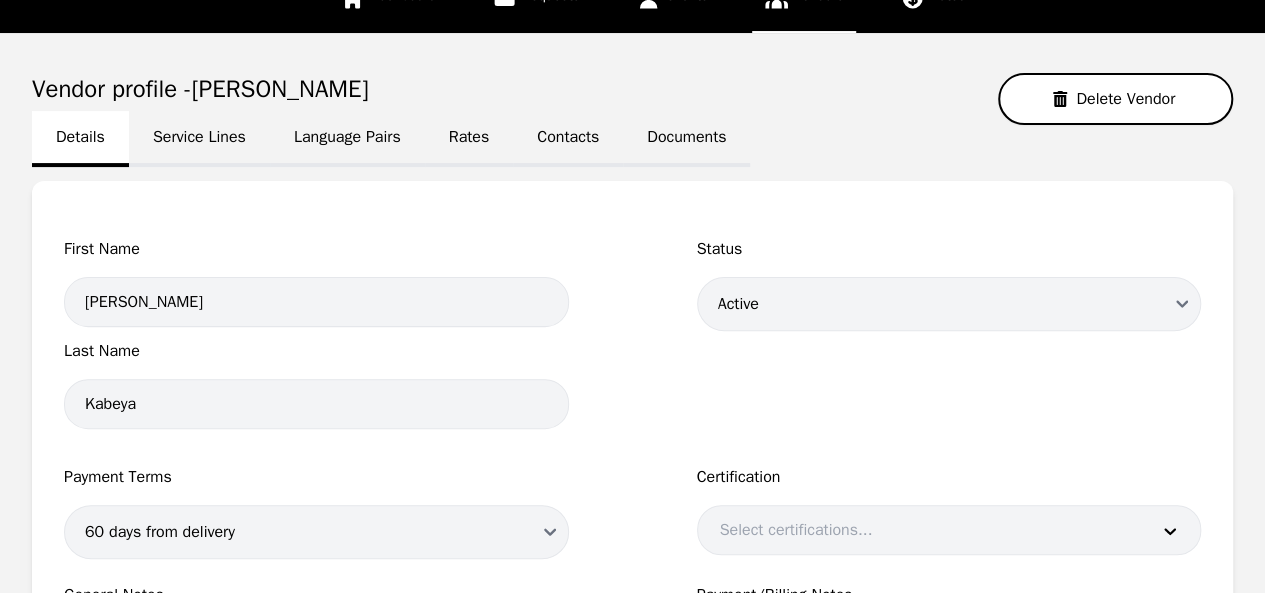 scroll, scrollTop: 0, scrollLeft: 0, axis: both 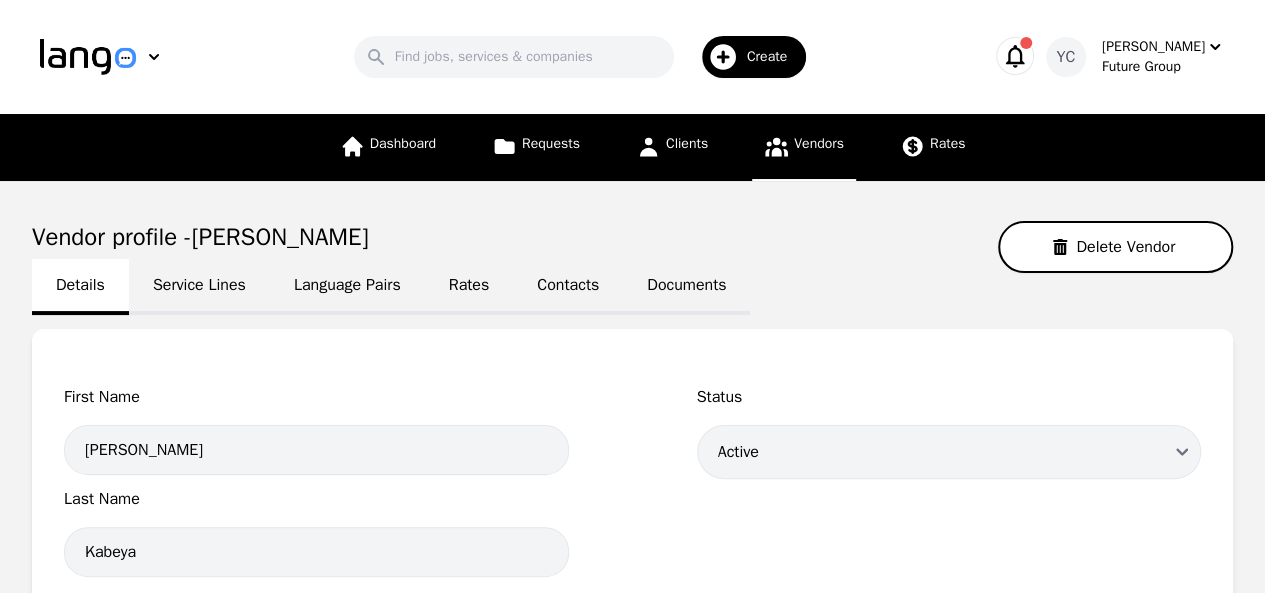 click on "Language Pairs" at bounding box center (347, 287) 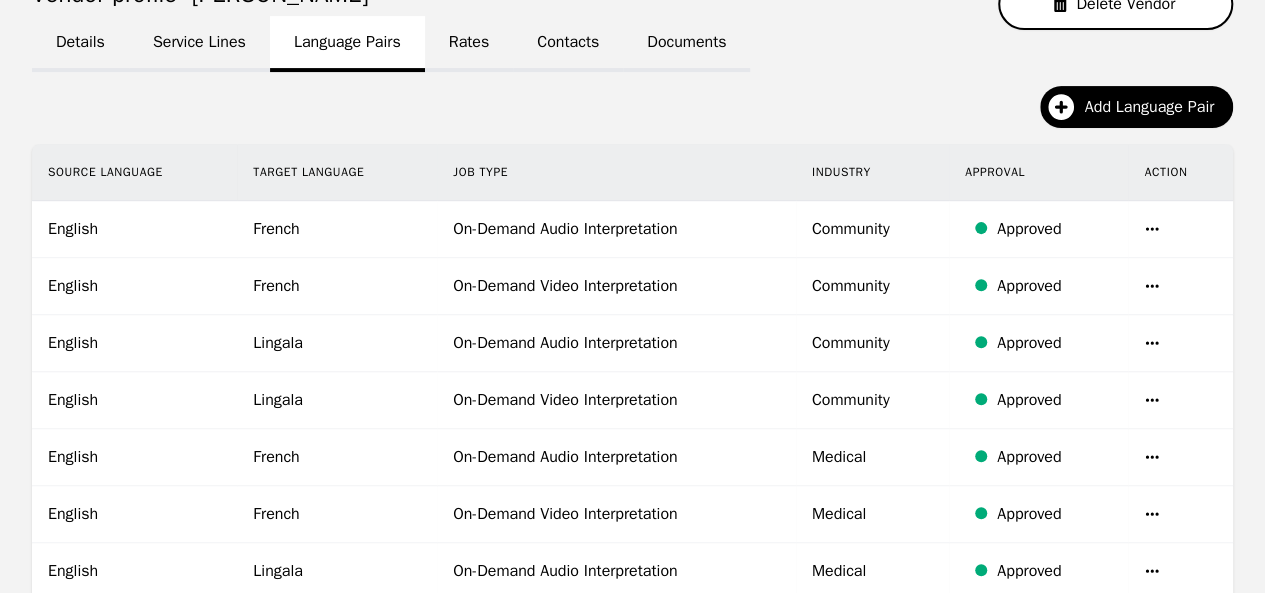 scroll, scrollTop: 230, scrollLeft: 0, axis: vertical 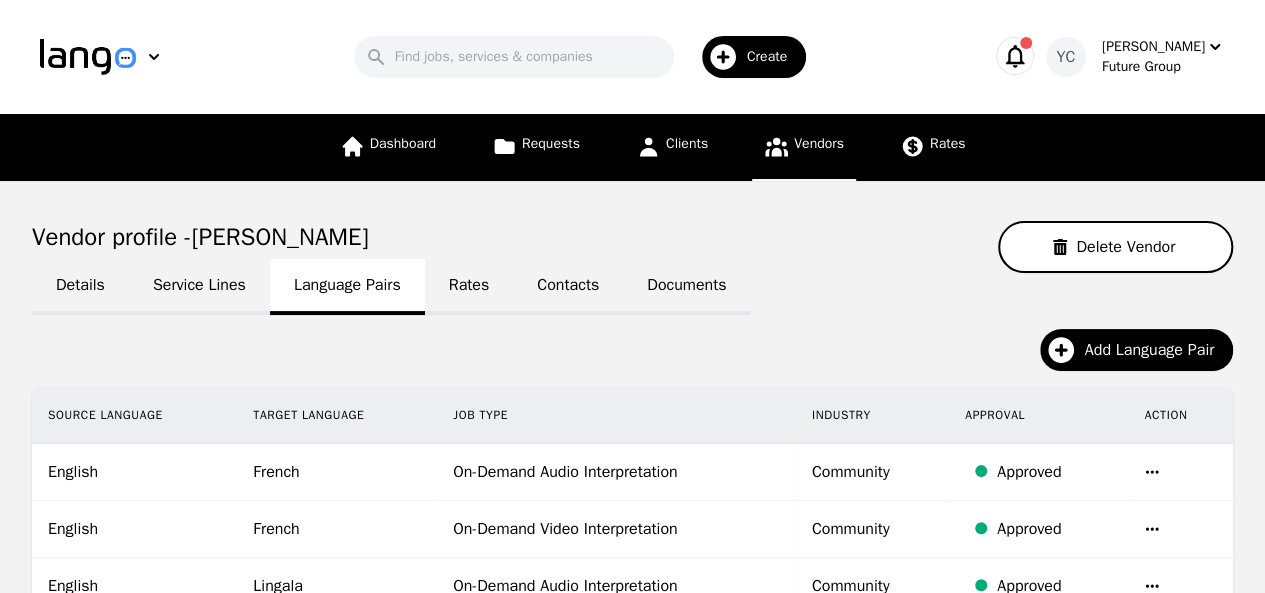 click on "Vendors" at bounding box center (804, 147) 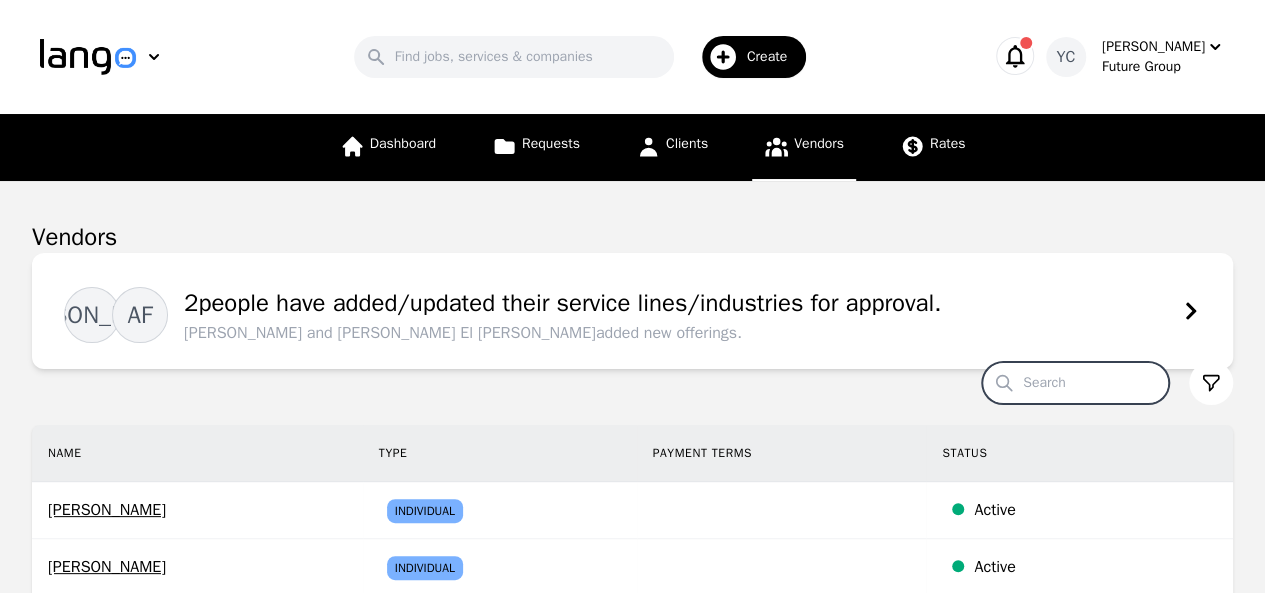 click on "Search" at bounding box center [1075, 383] 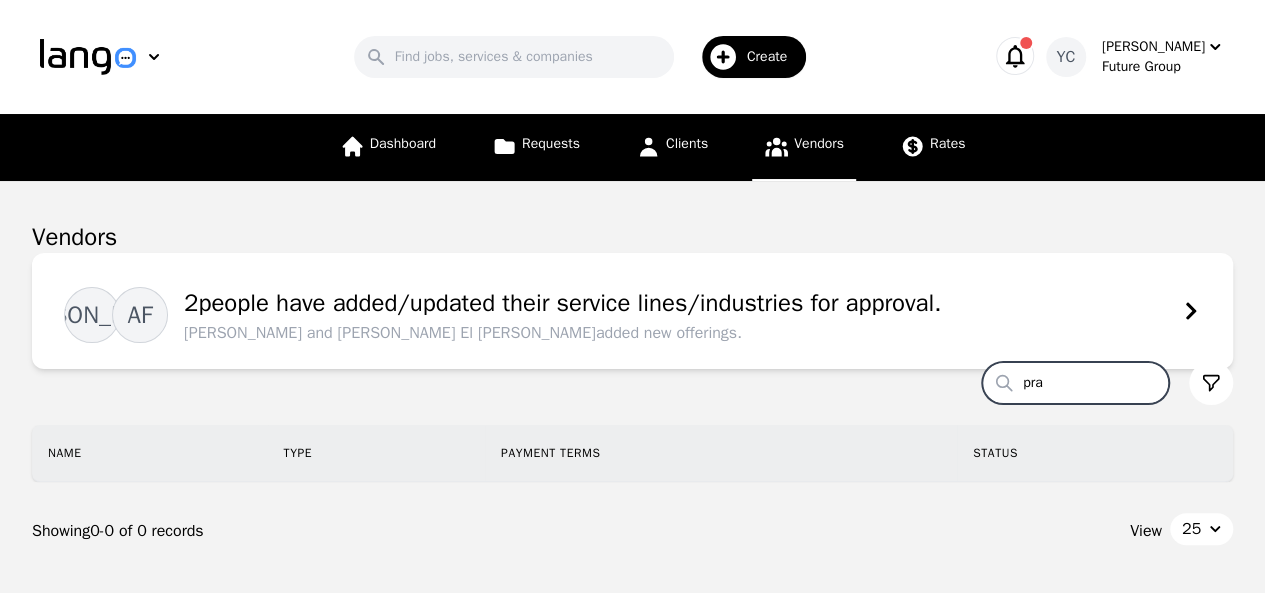 type on "prad" 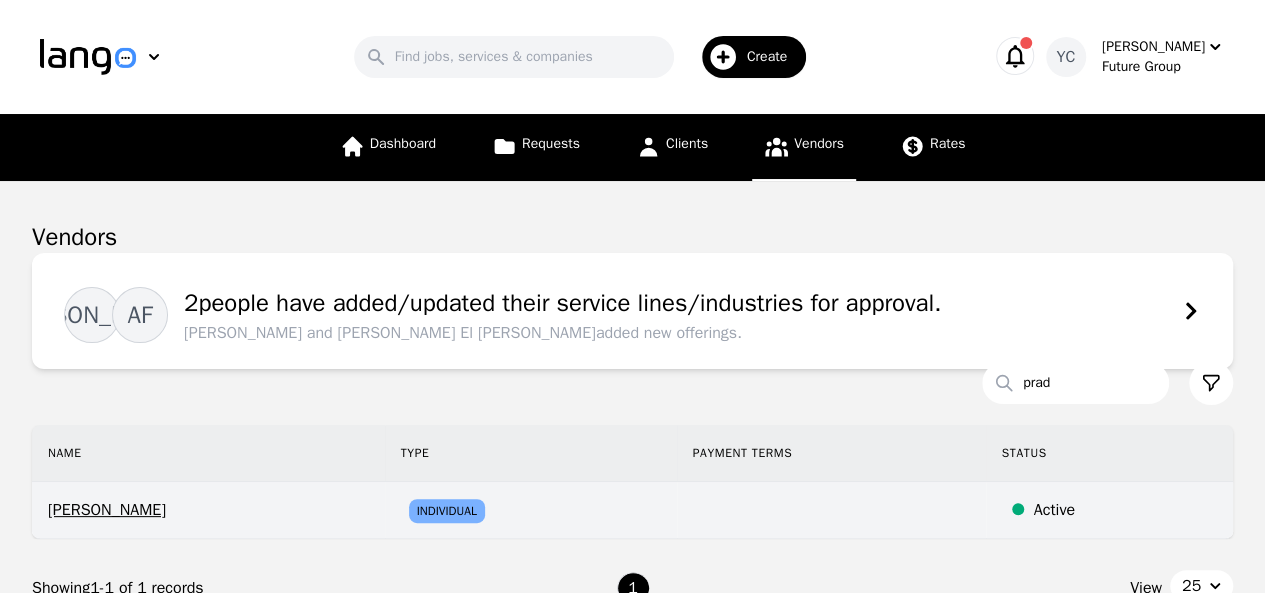 click on "[PERSON_NAME]" at bounding box center [208, 510] 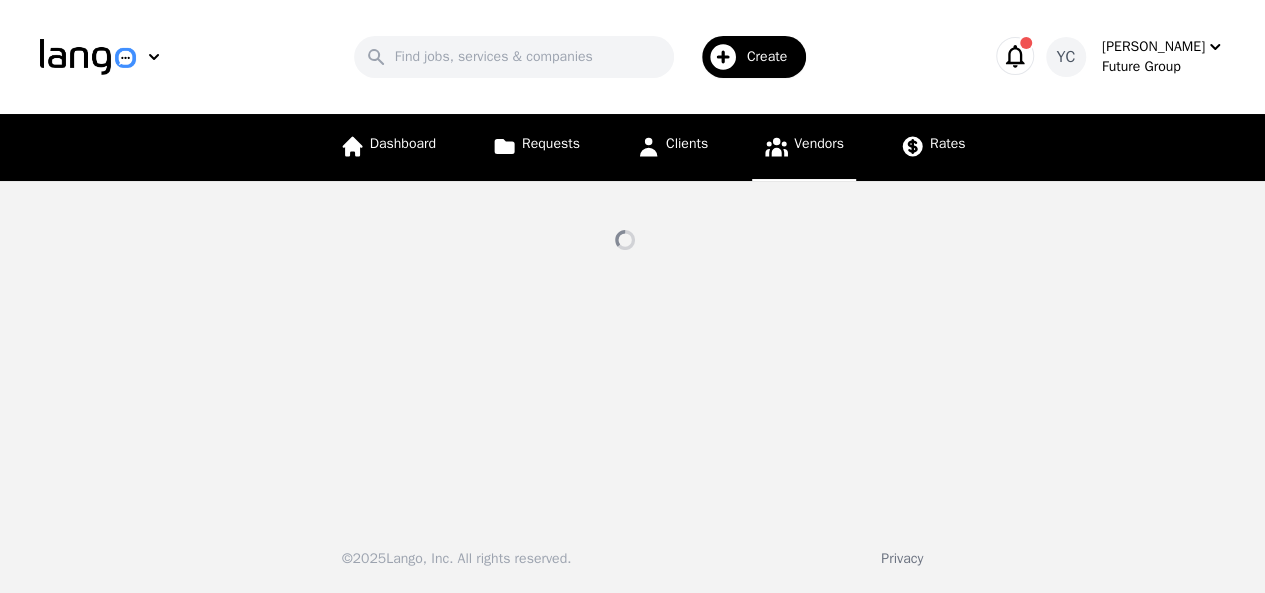 select on "active" 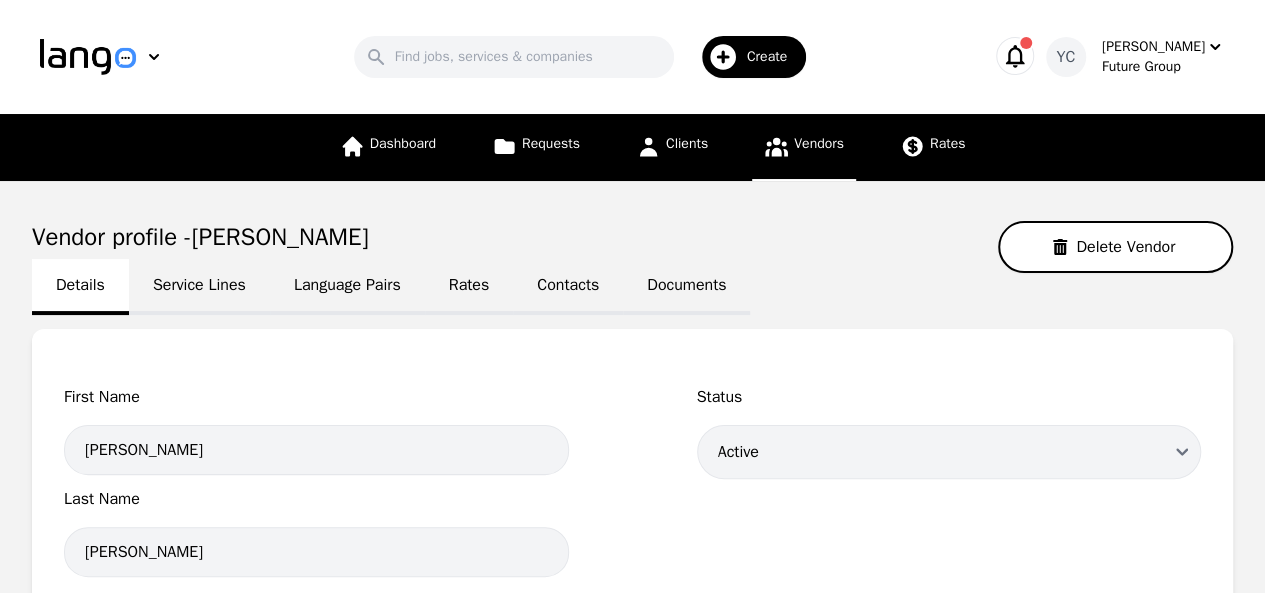 click on "Language Pairs" at bounding box center (347, 287) 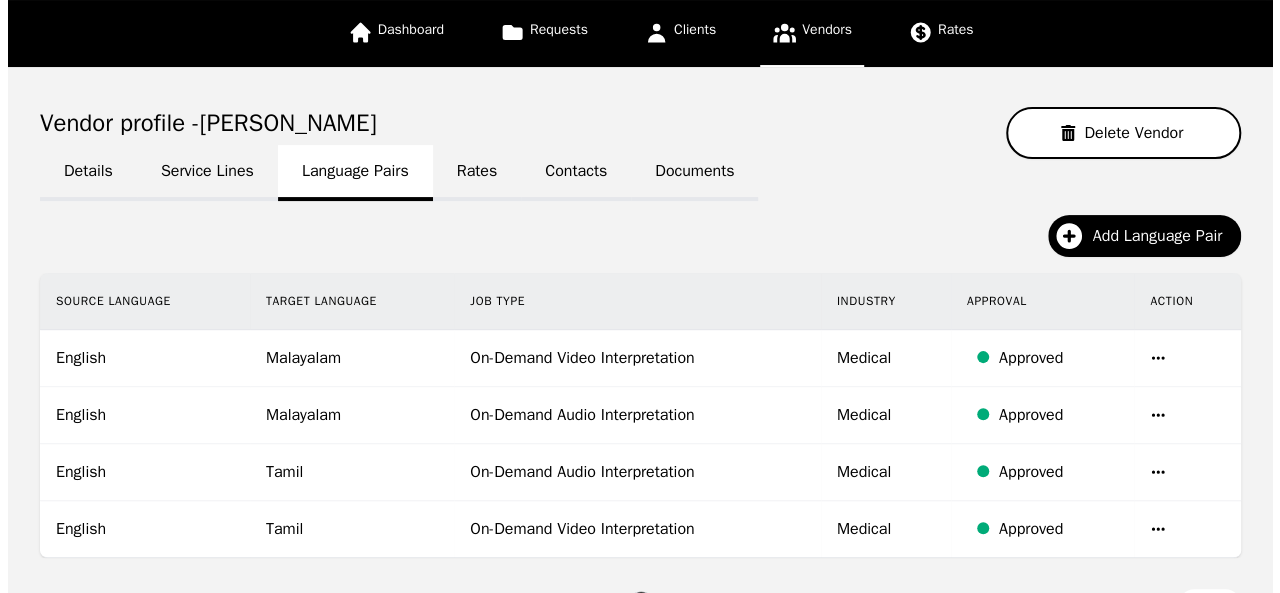 scroll, scrollTop: 114, scrollLeft: 0, axis: vertical 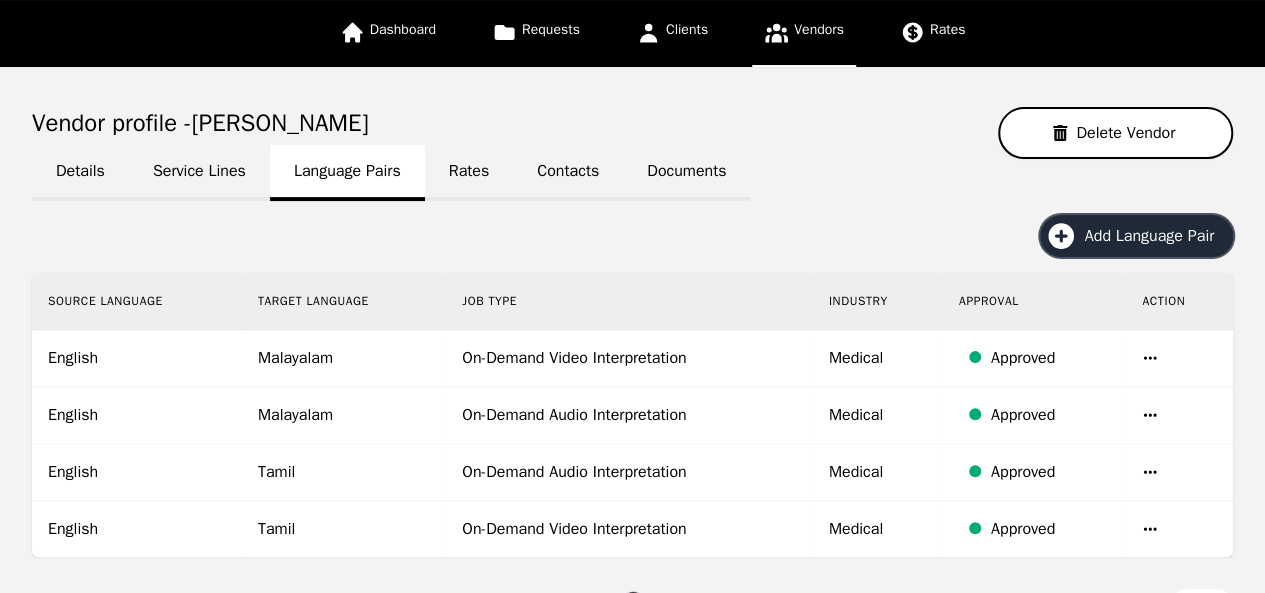 click on "Add Language Pair" at bounding box center [1156, 236] 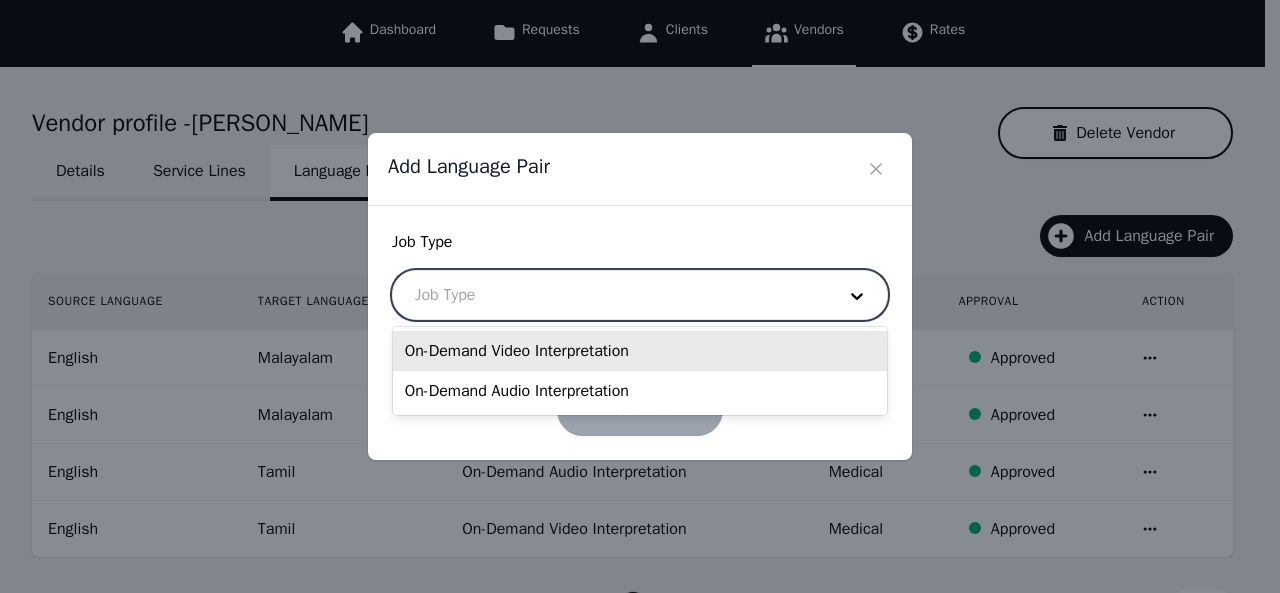 click at bounding box center (610, 295) 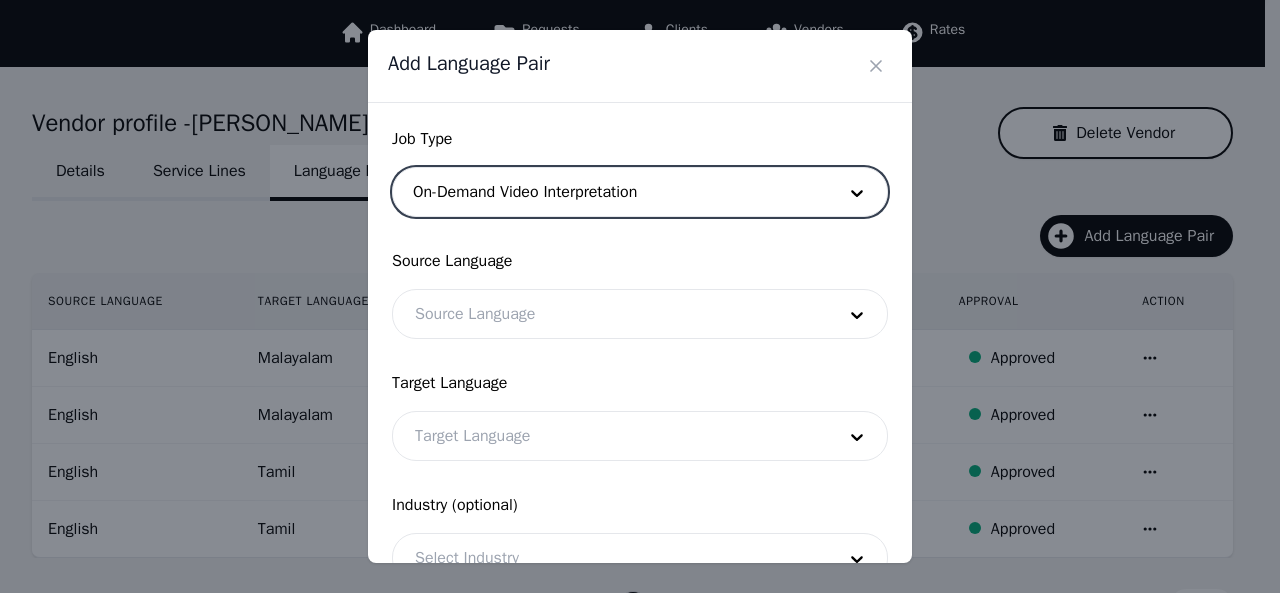 click at bounding box center [610, 314] 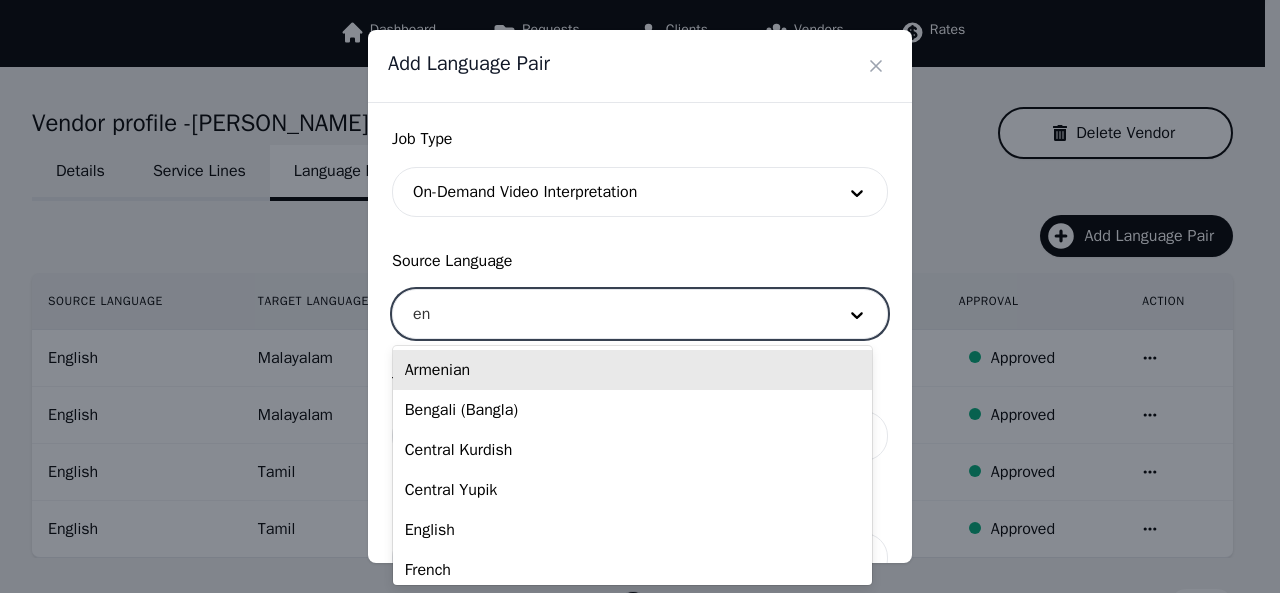 type on "eng" 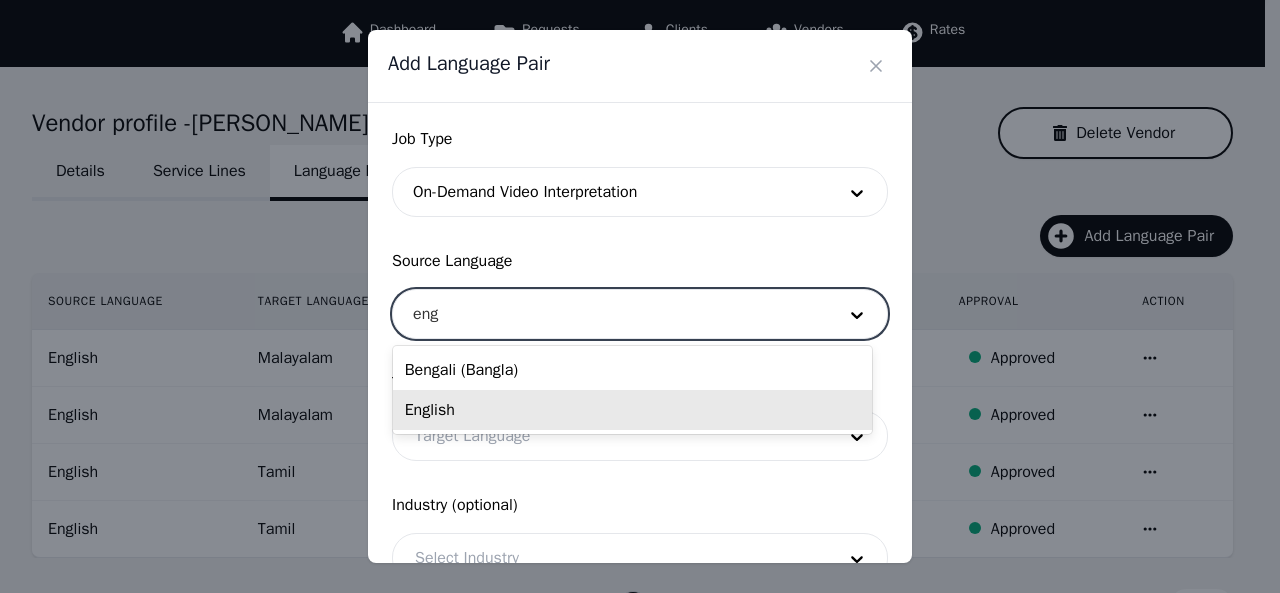 click on "English" at bounding box center (632, 410) 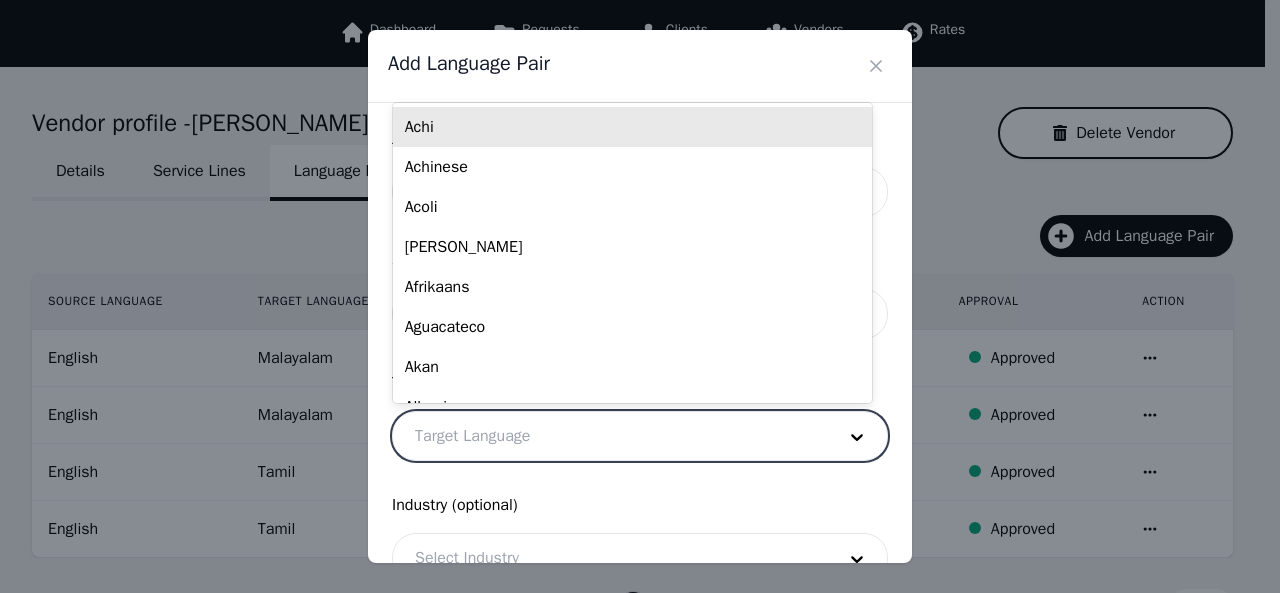 click at bounding box center (610, 436) 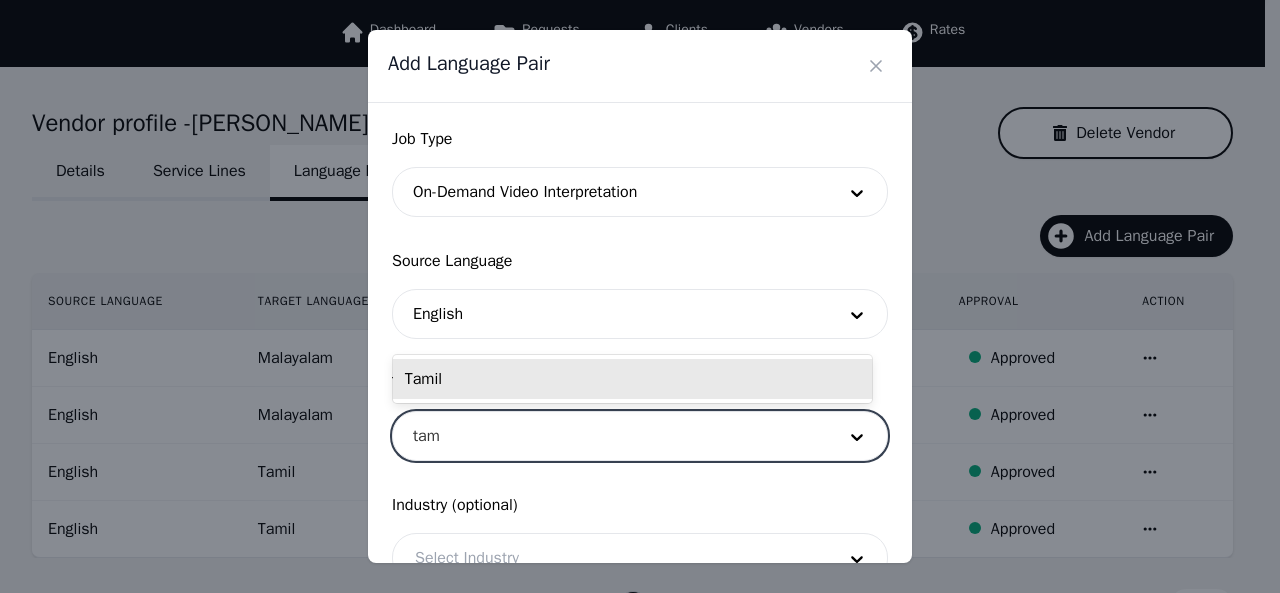 type on "[PERSON_NAME]" 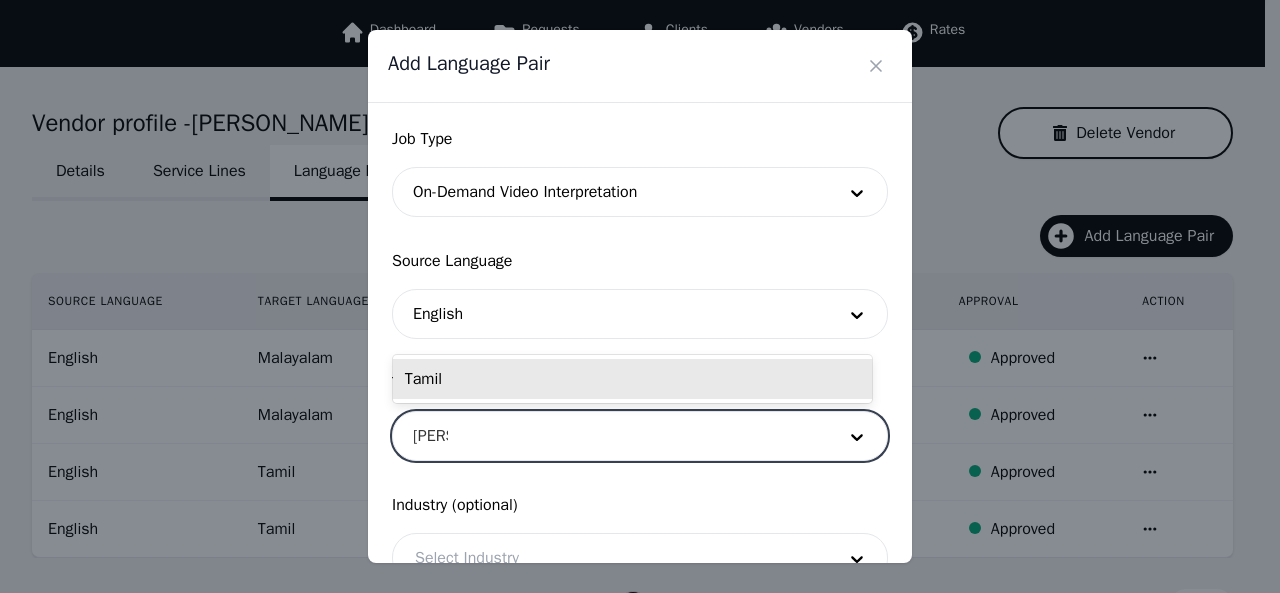 click on "Tamil" at bounding box center [632, 379] 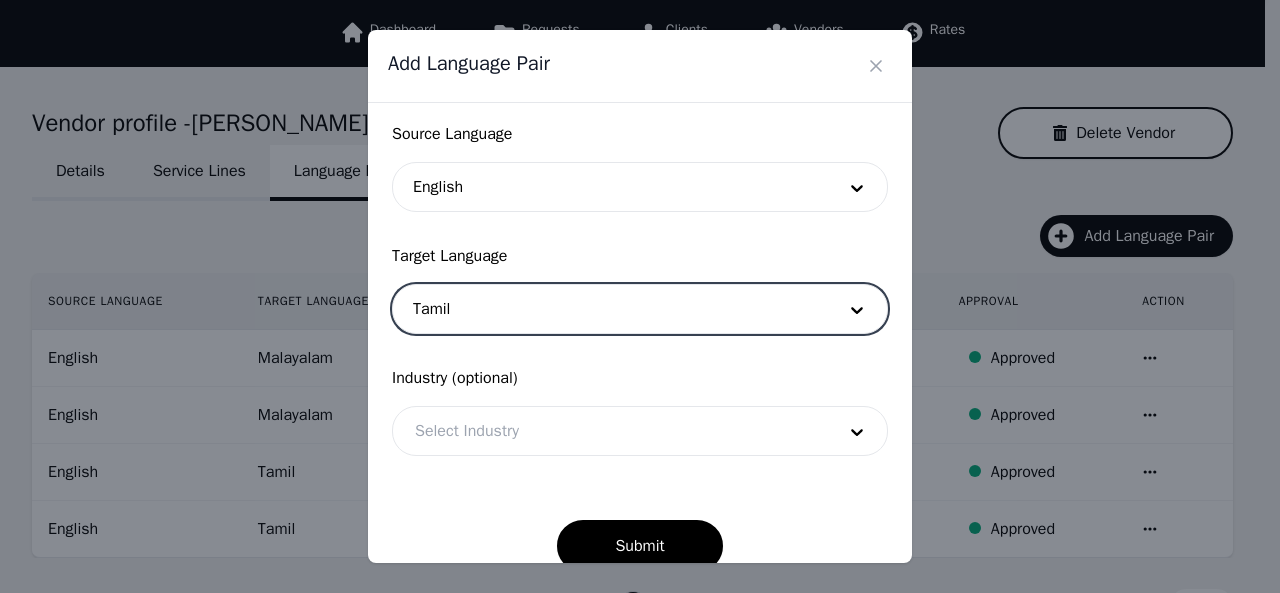 scroll, scrollTop: 158, scrollLeft: 0, axis: vertical 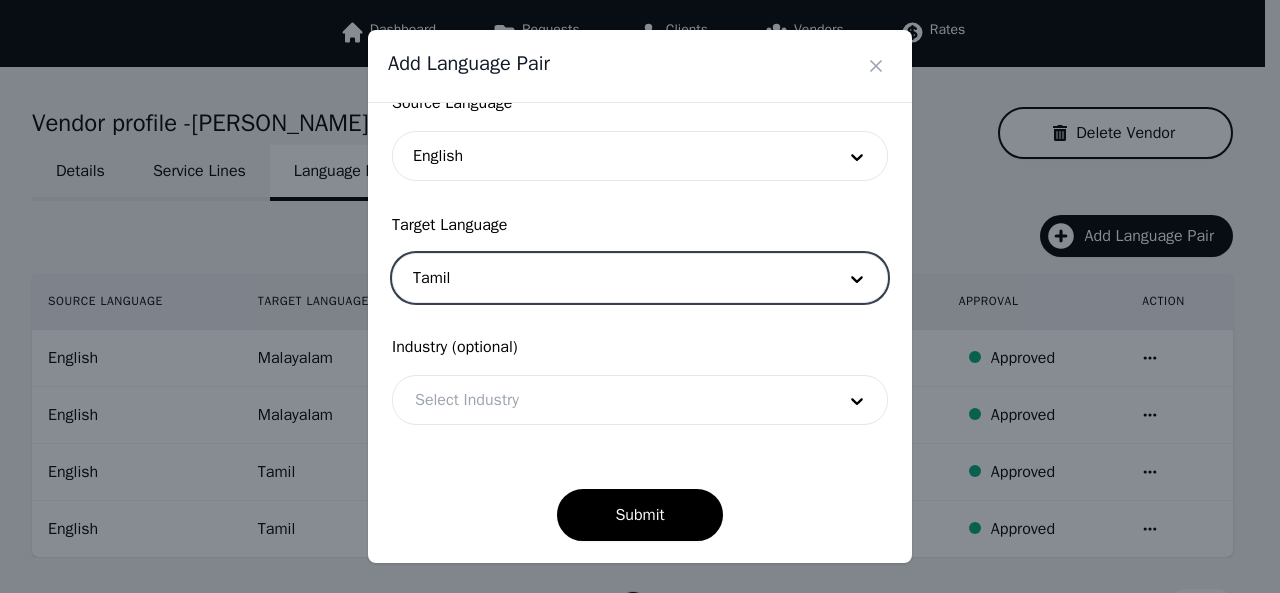 click at bounding box center [610, 400] 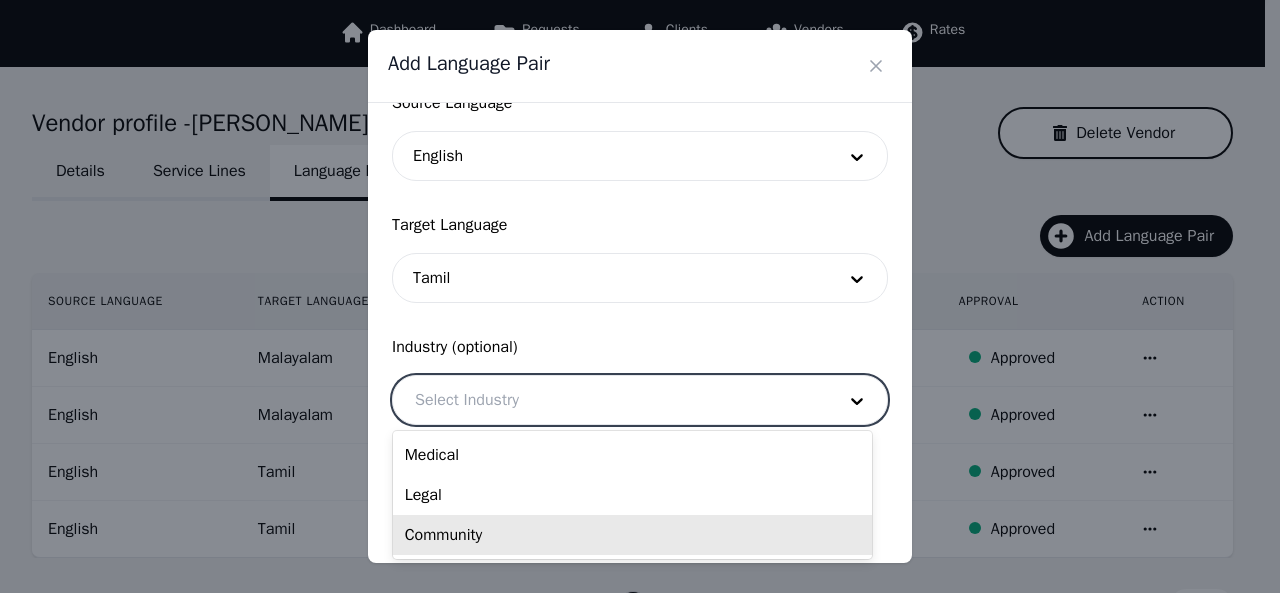 click on "Community" at bounding box center (632, 535) 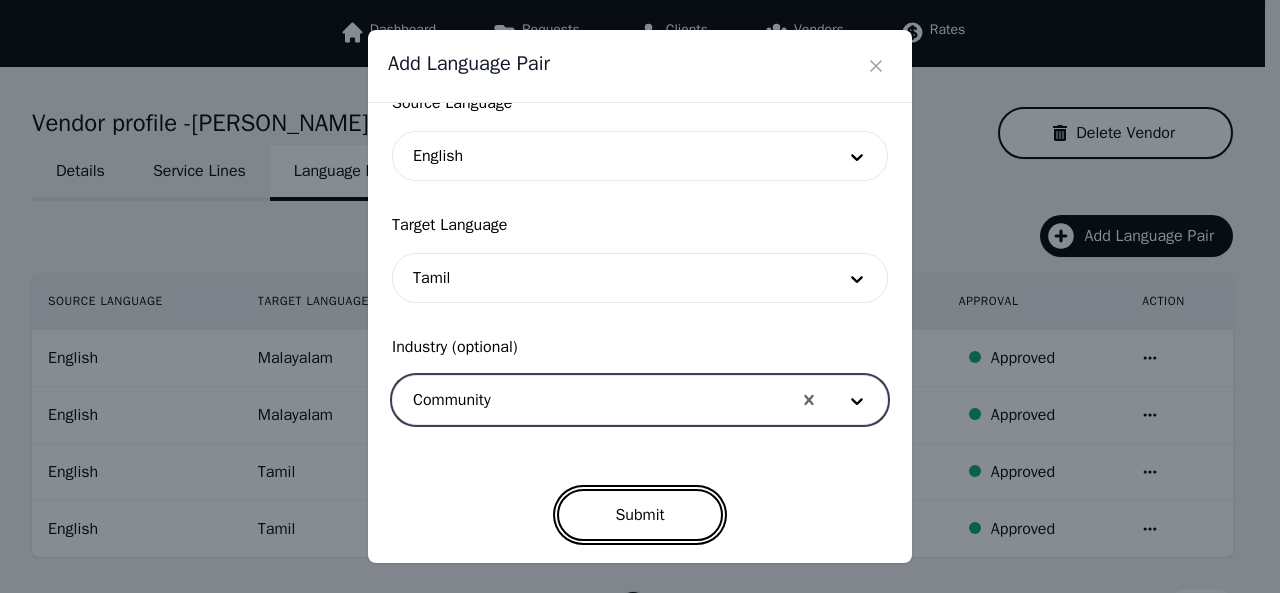 click on "Submit" at bounding box center [639, 515] 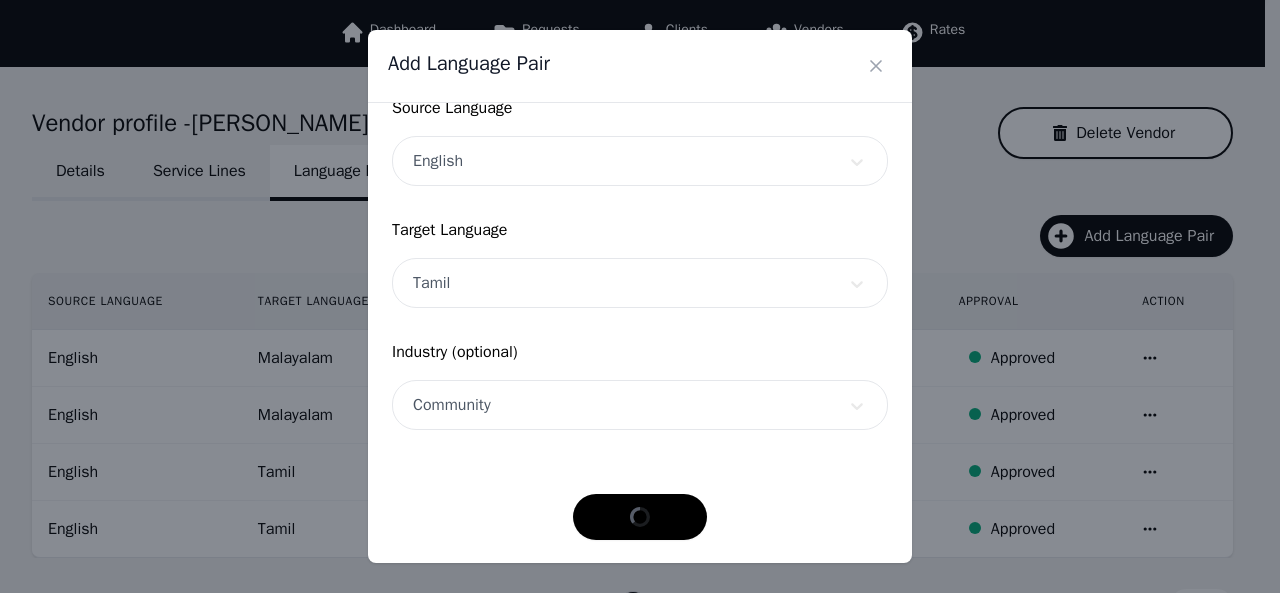 scroll, scrollTop: 152, scrollLeft: 0, axis: vertical 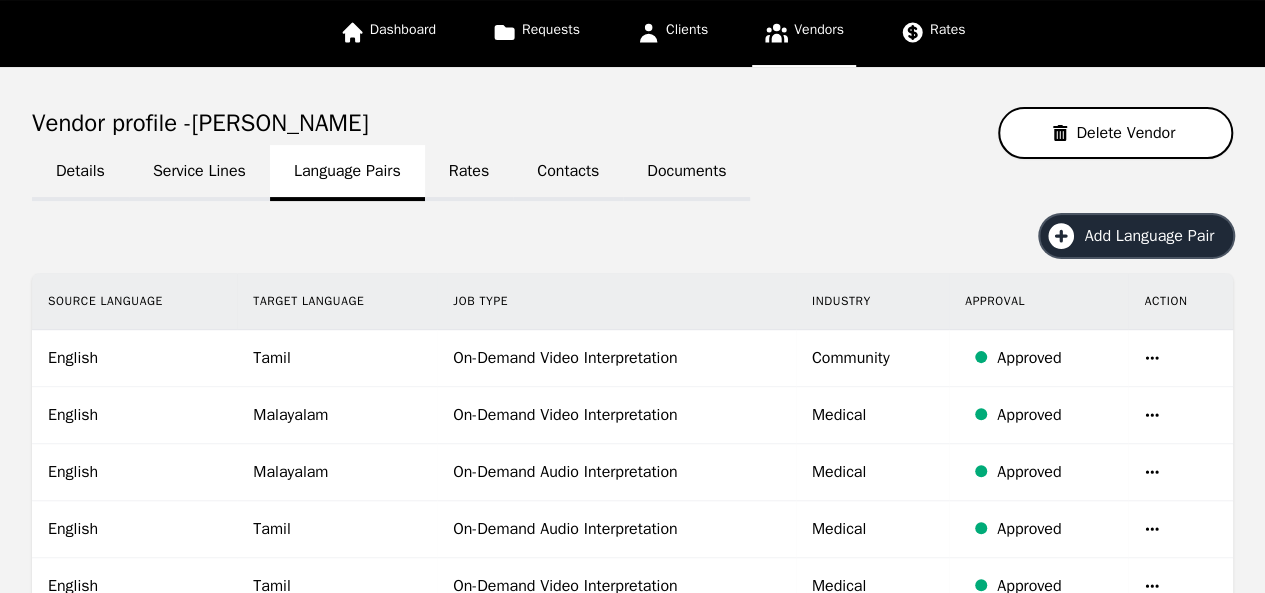 click on "Add Language Pair" at bounding box center (1156, 236) 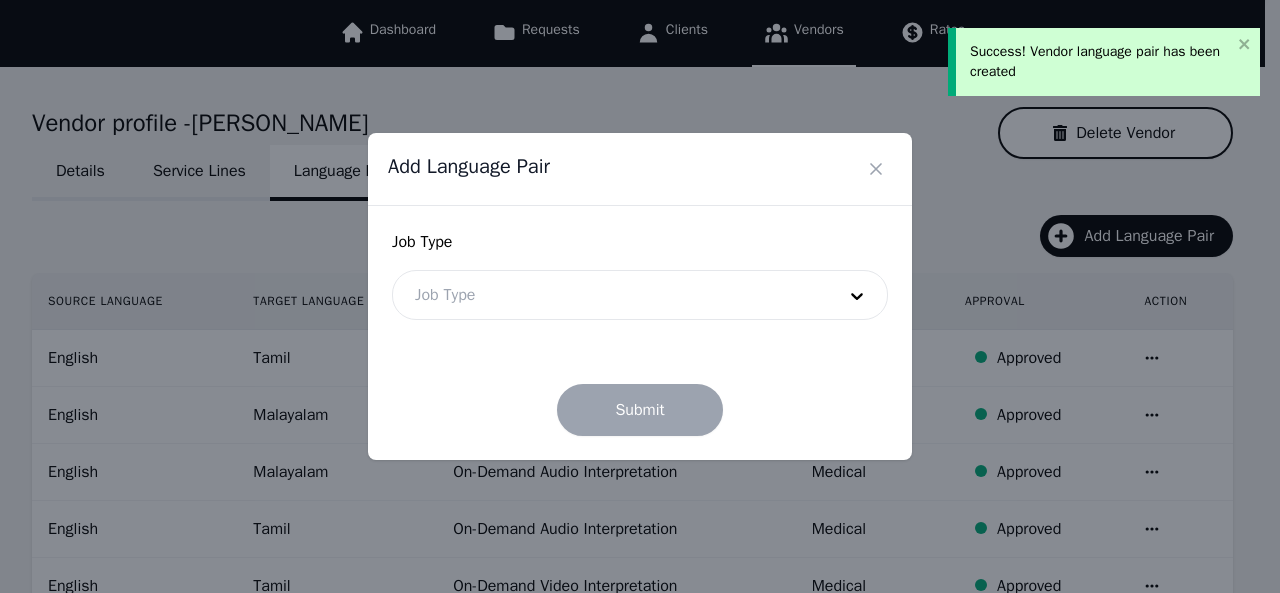 click at bounding box center (610, 295) 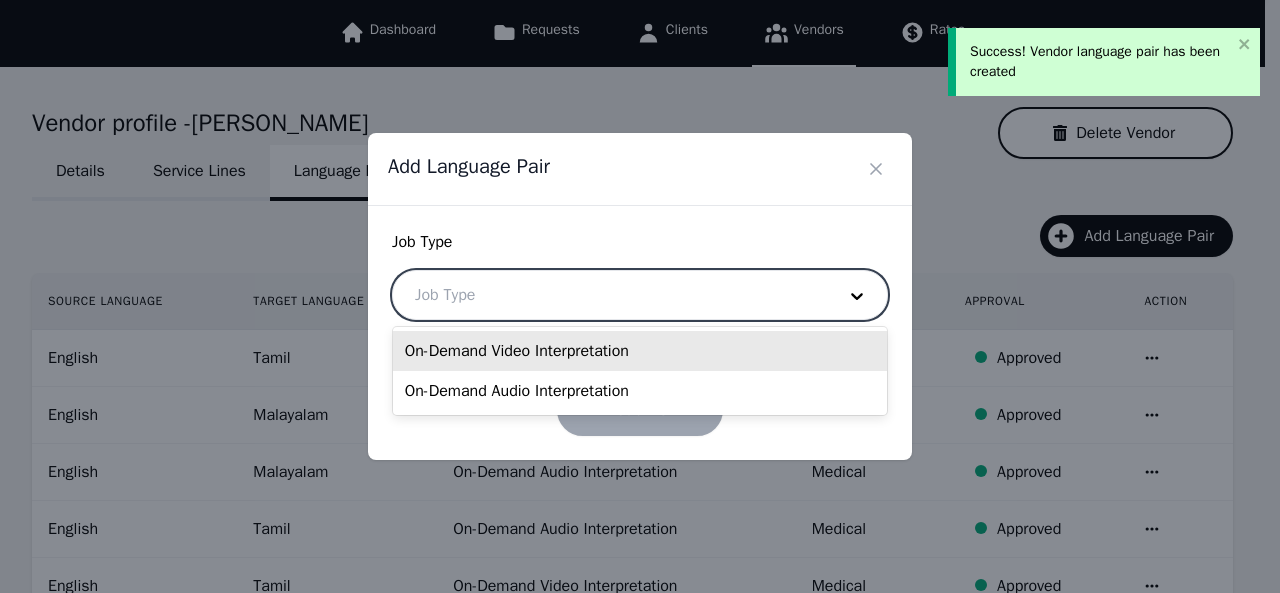 click on "On-Demand Audio Interpretation" at bounding box center (640, 391) 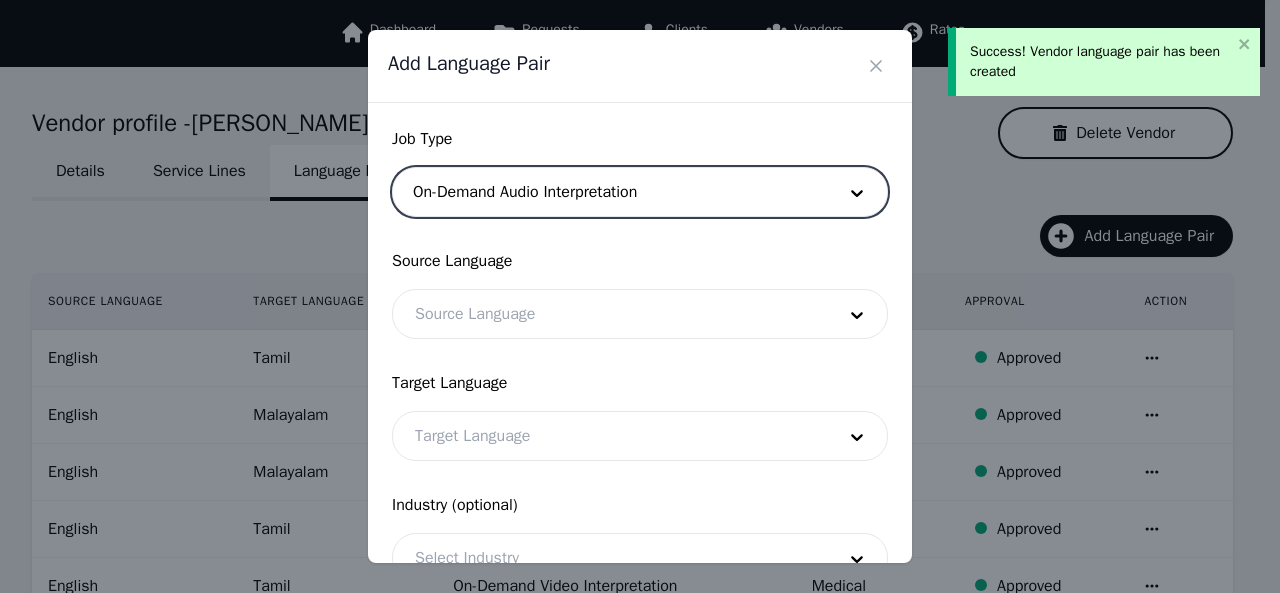 click at bounding box center [610, 314] 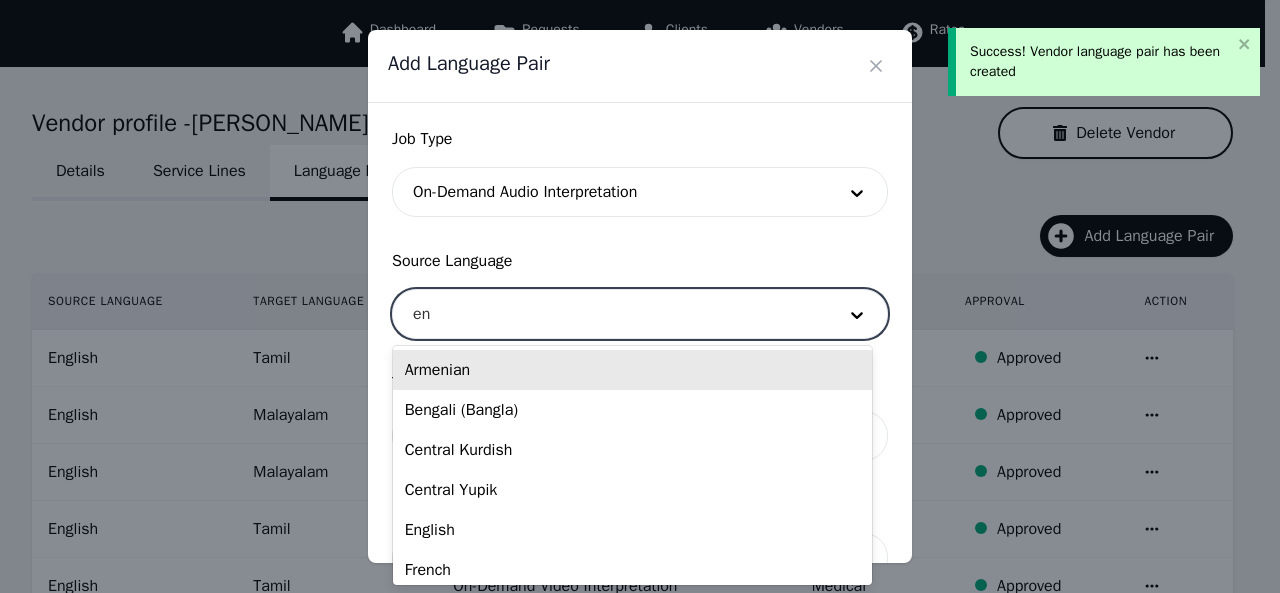 type on "eng" 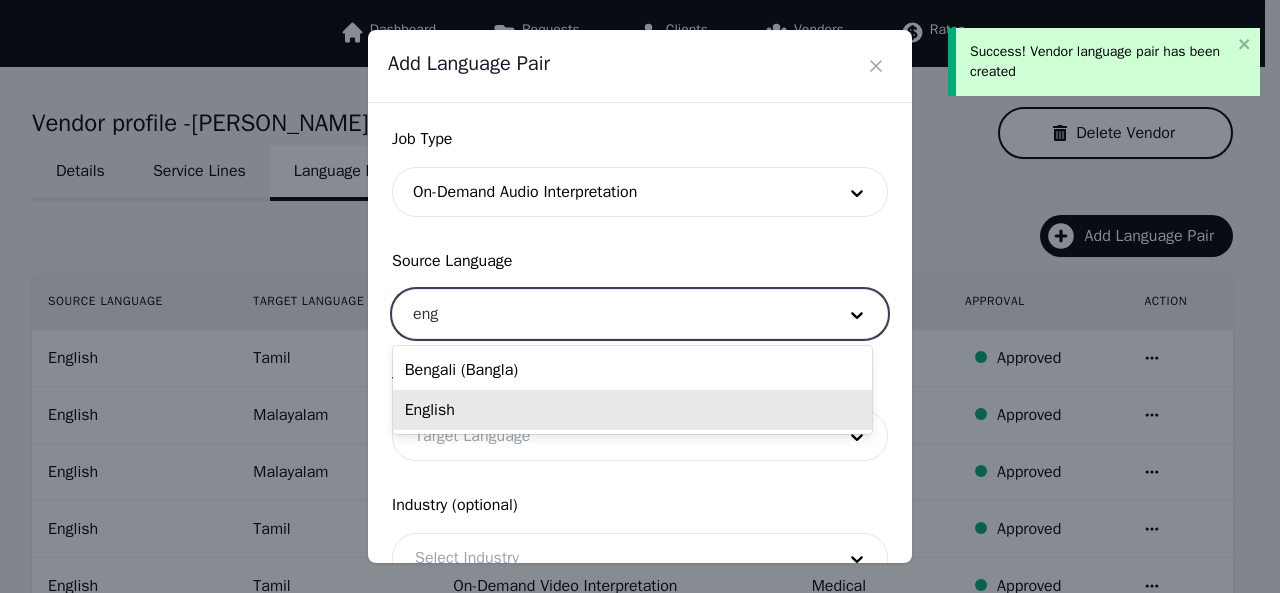 click on "English" at bounding box center [632, 410] 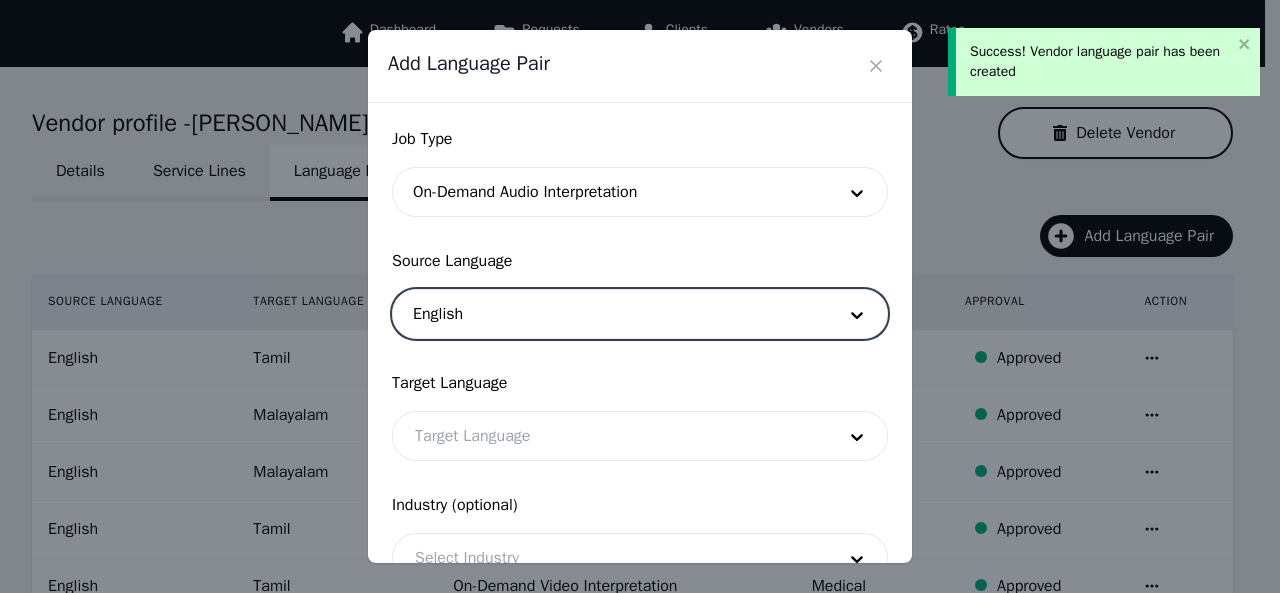 click at bounding box center [610, 436] 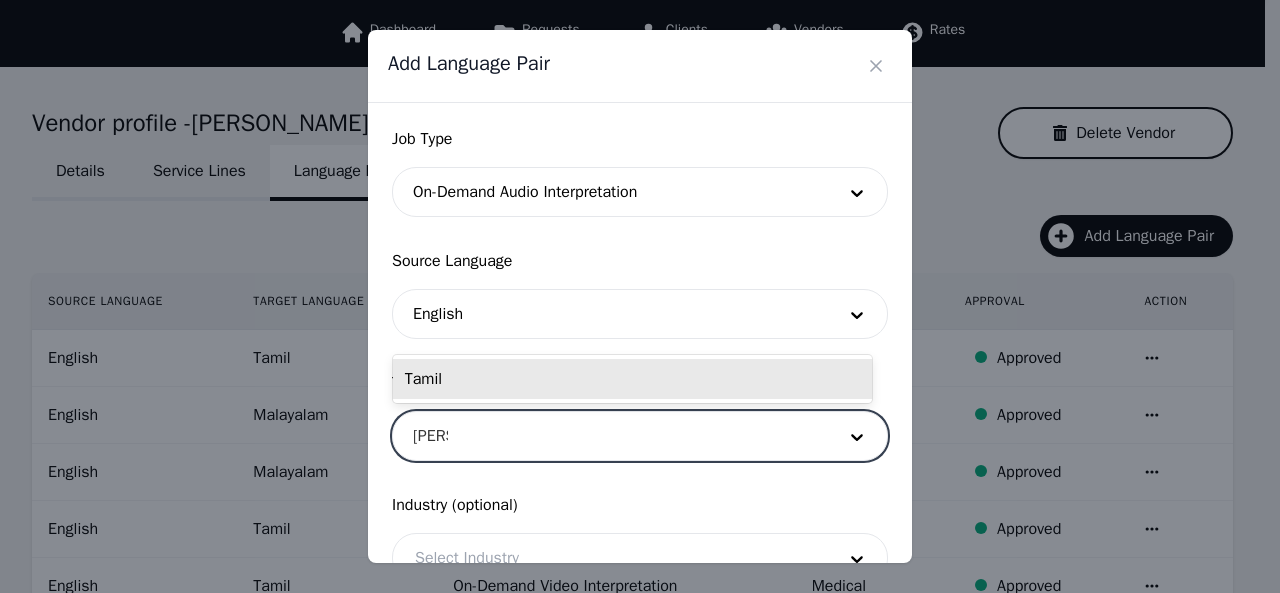 type on "tamil" 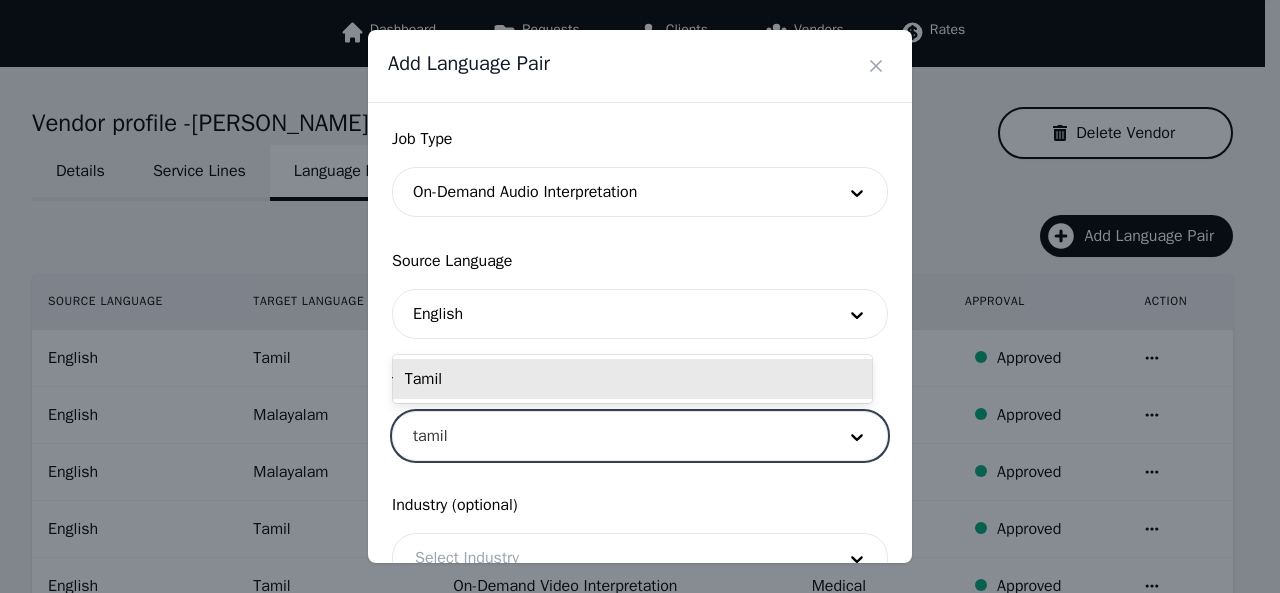 click on "Tamil" at bounding box center (632, 379) 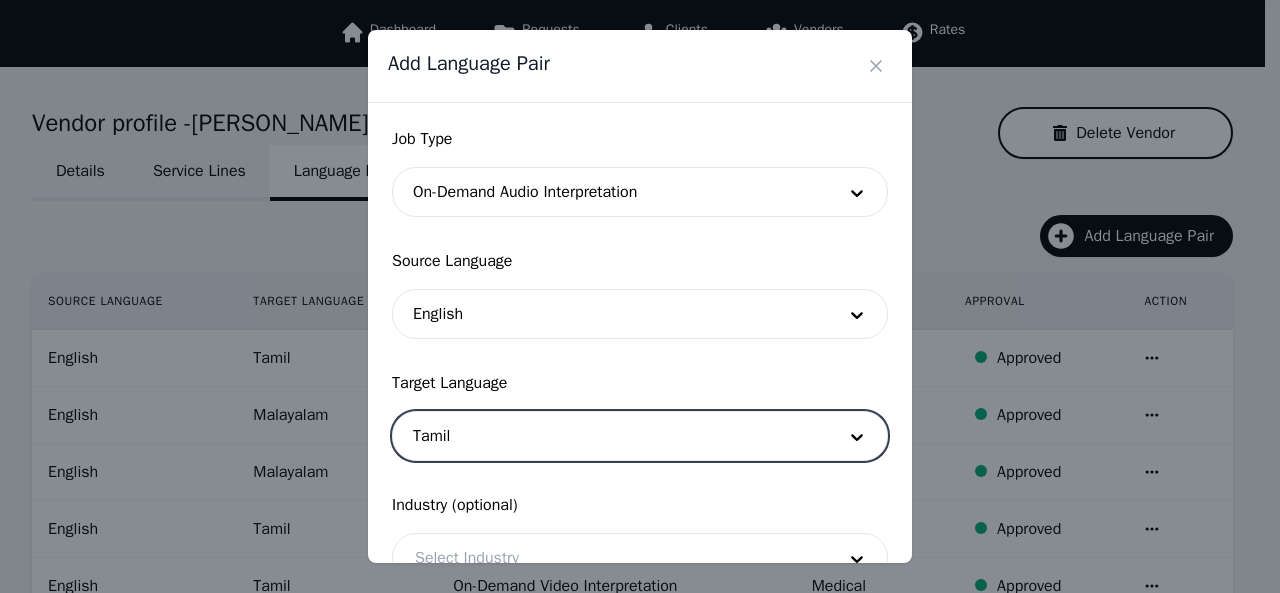 scroll, scrollTop: 158, scrollLeft: 0, axis: vertical 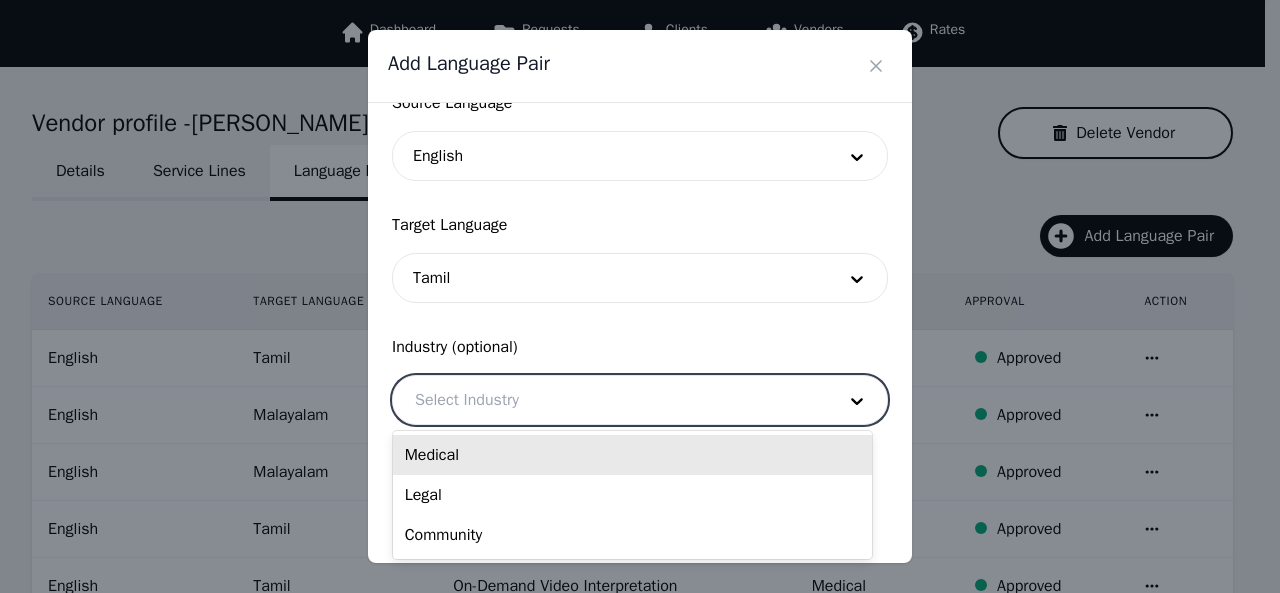 click at bounding box center (610, 400) 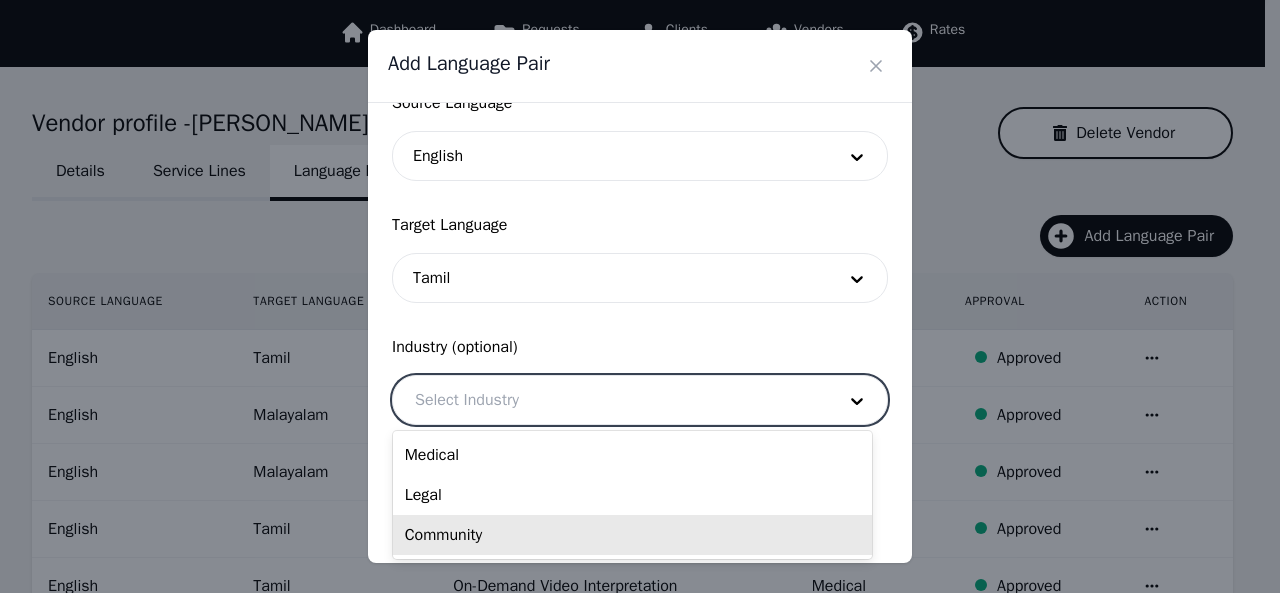 click on "Community" at bounding box center [632, 535] 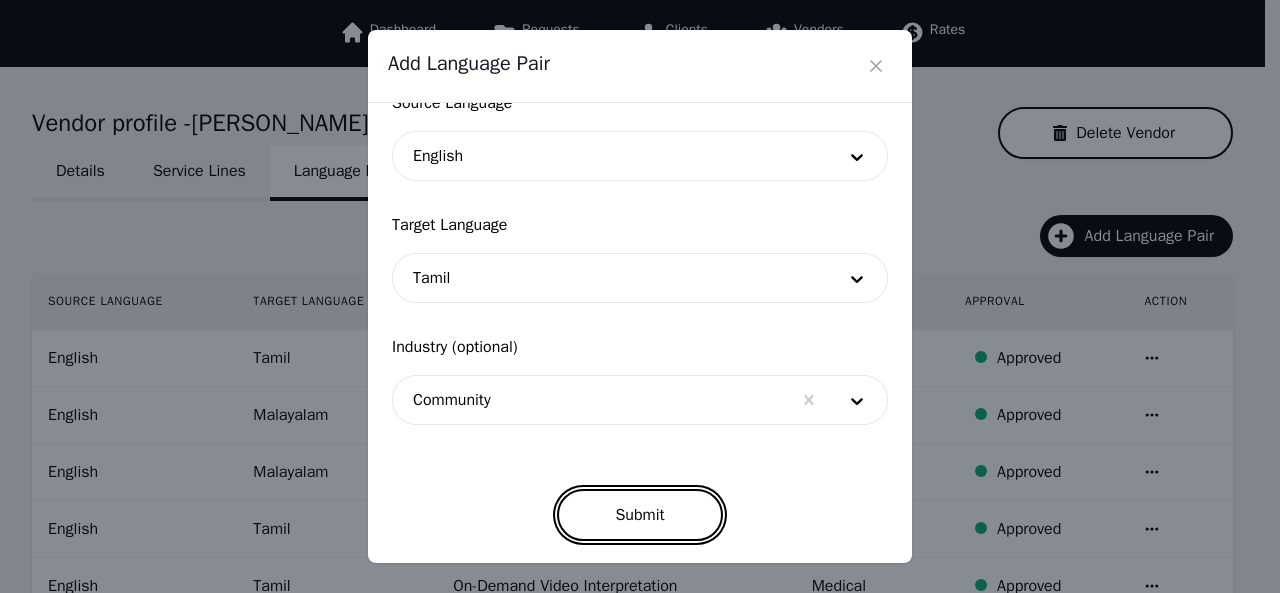 click on "Submit" at bounding box center [639, 515] 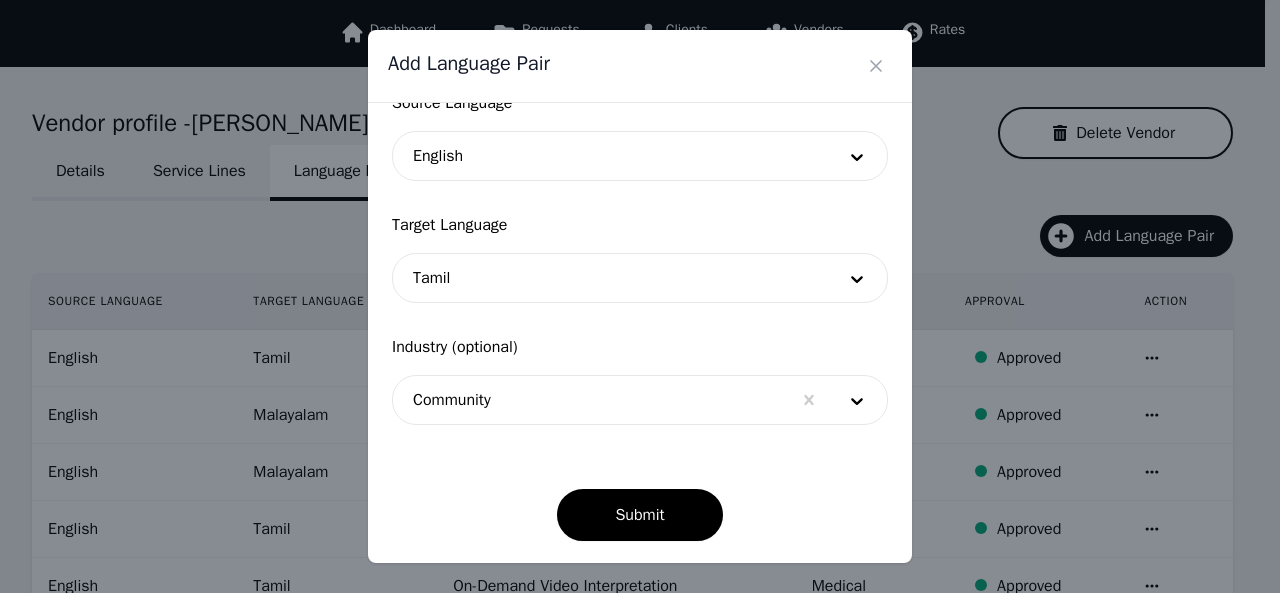 scroll, scrollTop: 152, scrollLeft: 0, axis: vertical 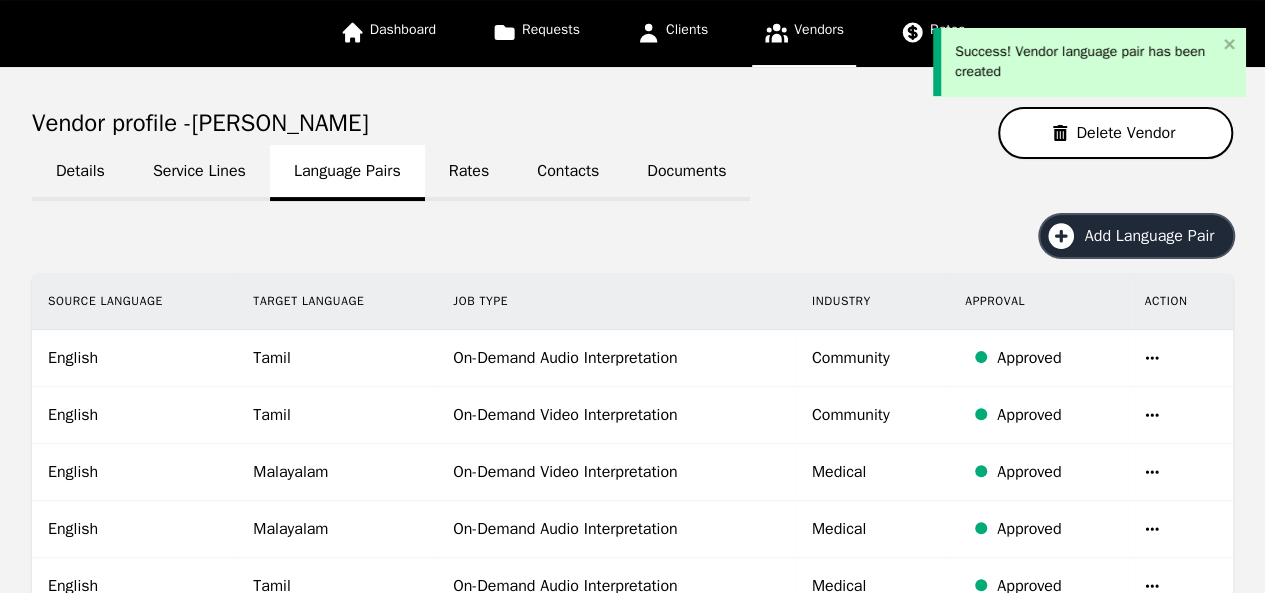 click on "Add Language Pair" at bounding box center (1156, 236) 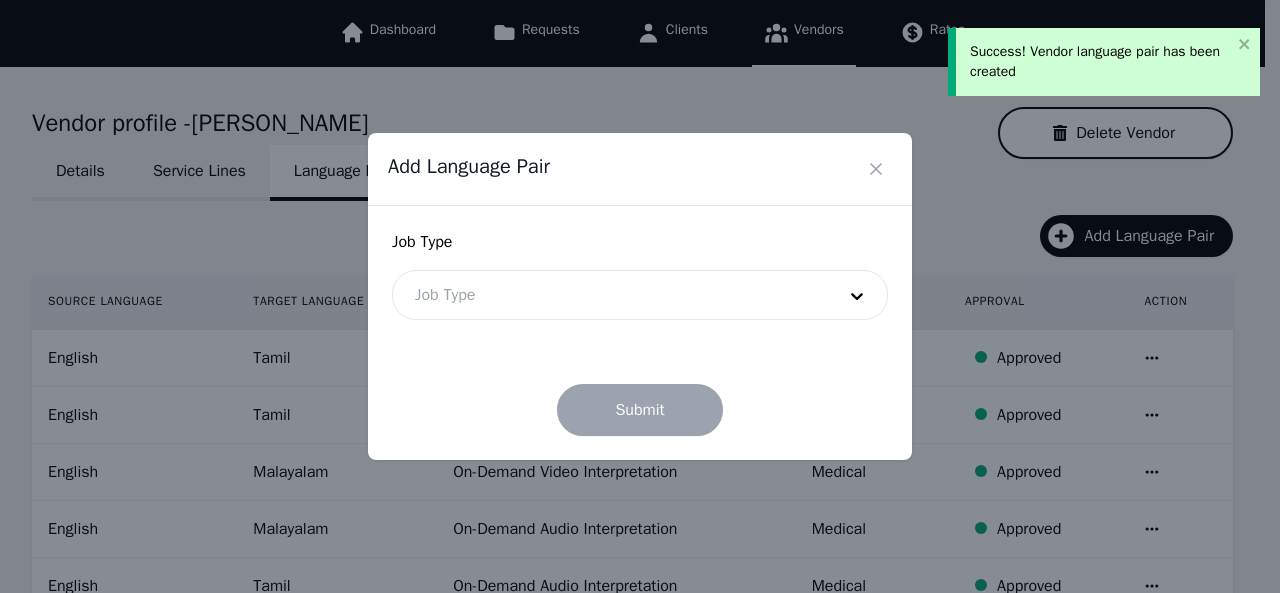 click at bounding box center (610, 295) 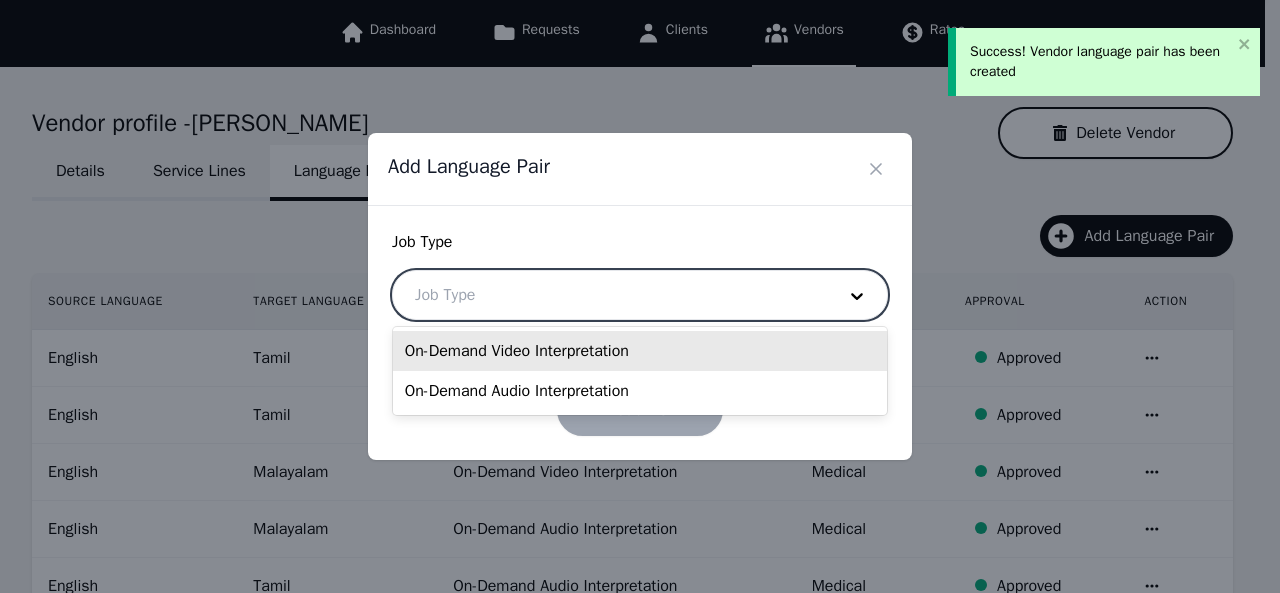 click on "On-Demand Video Interpretation" at bounding box center [640, 351] 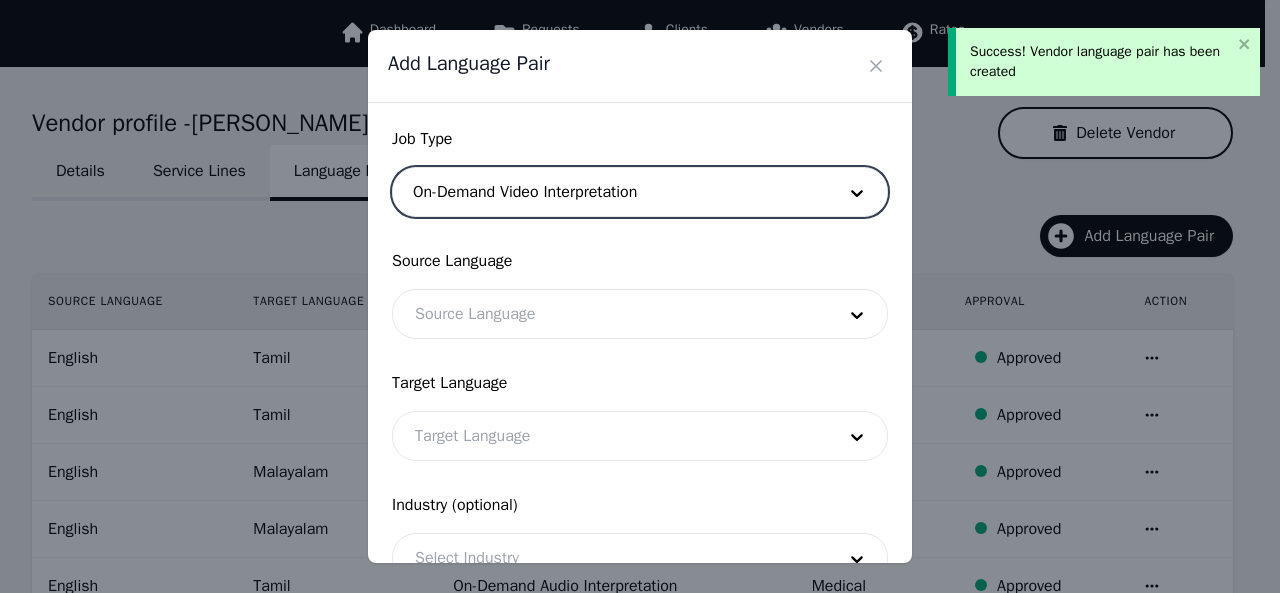 click at bounding box center [610, 314] 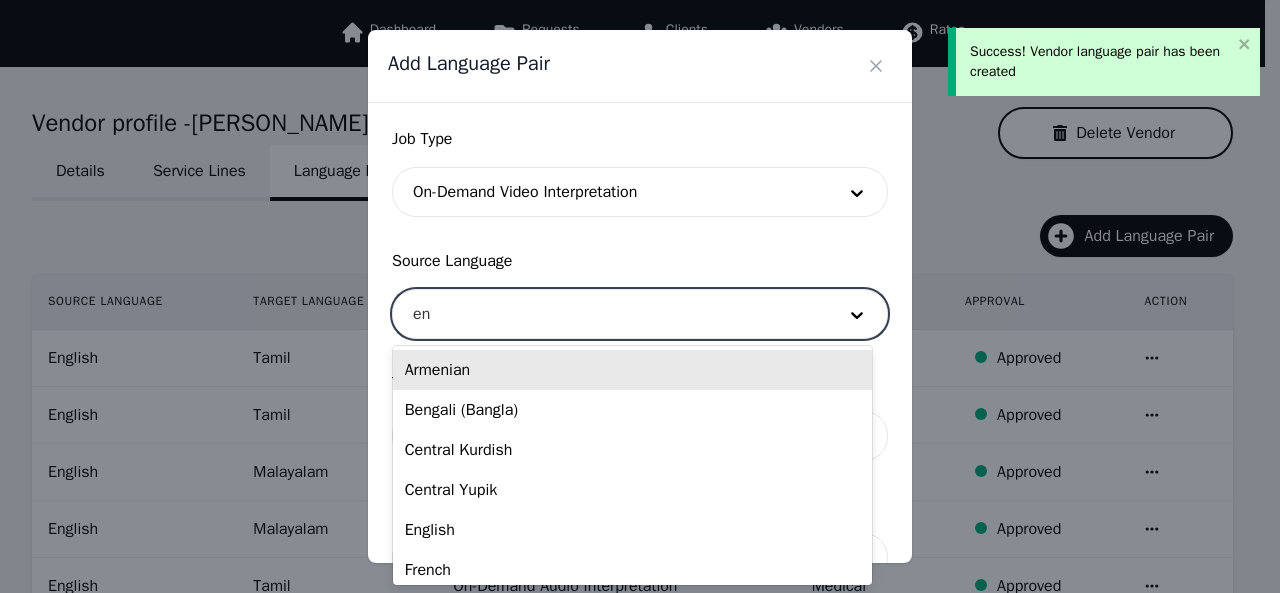 type on "eng" 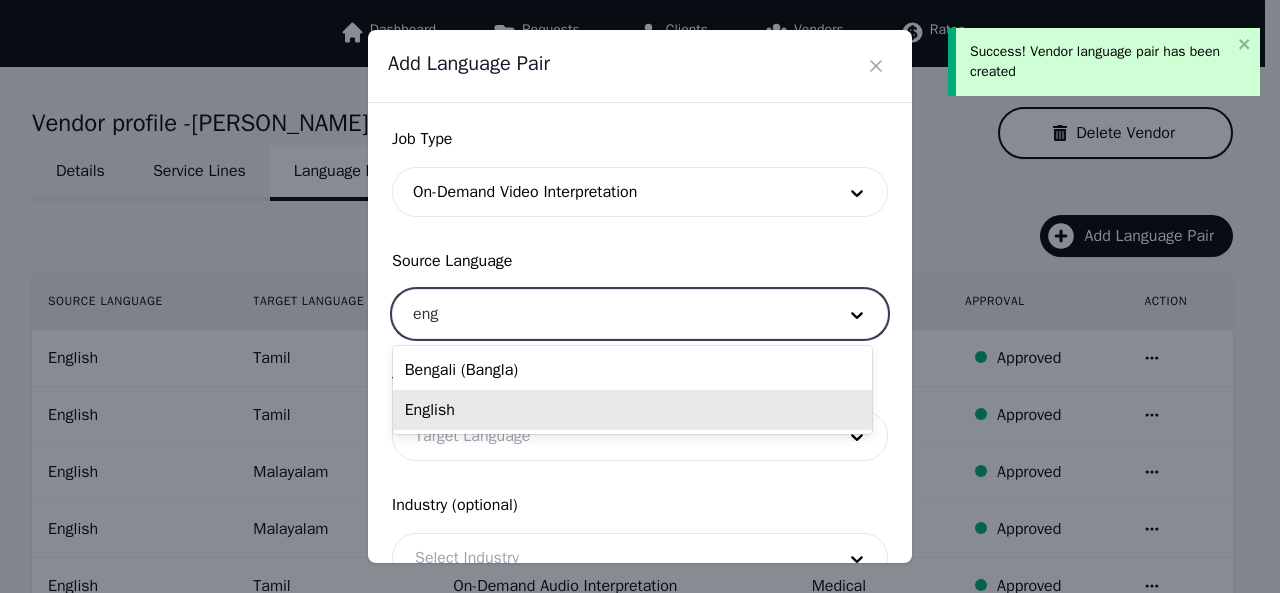 click on "English" at bounding box center [632, 410] 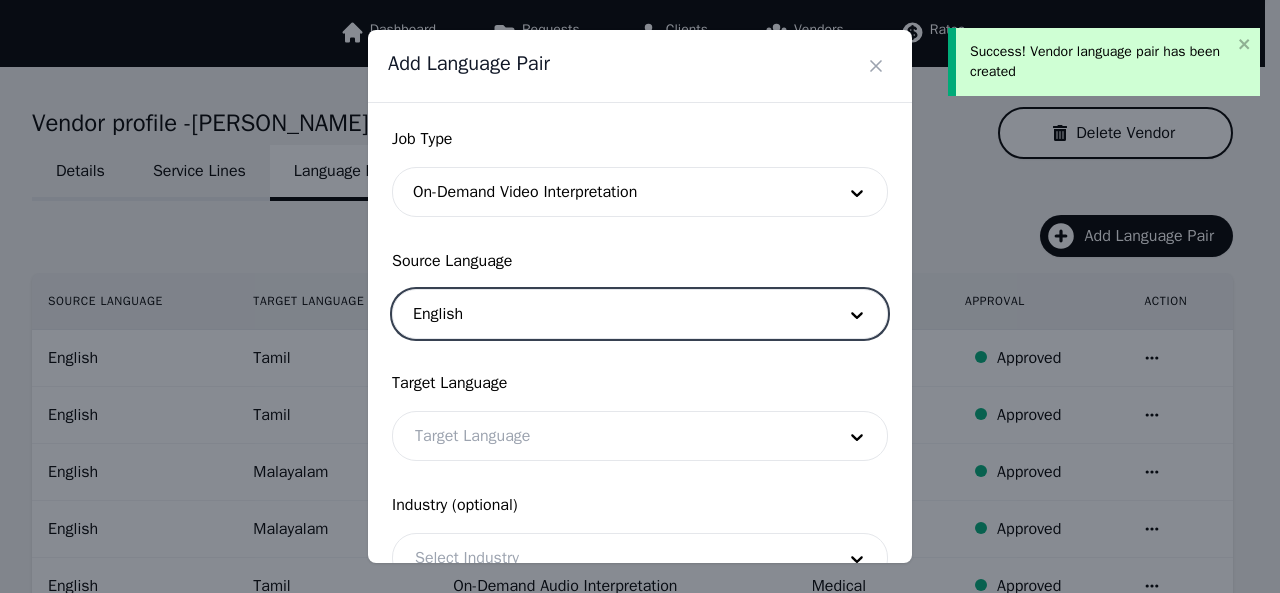 click at bounding box center [610, 436] 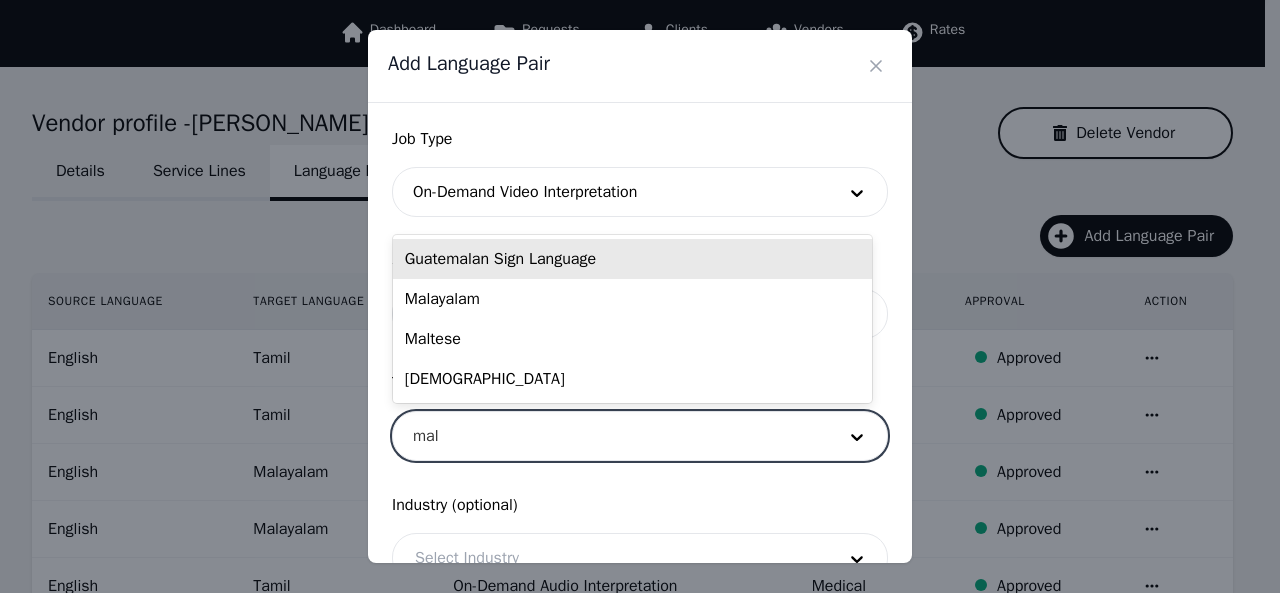 type on "mala" 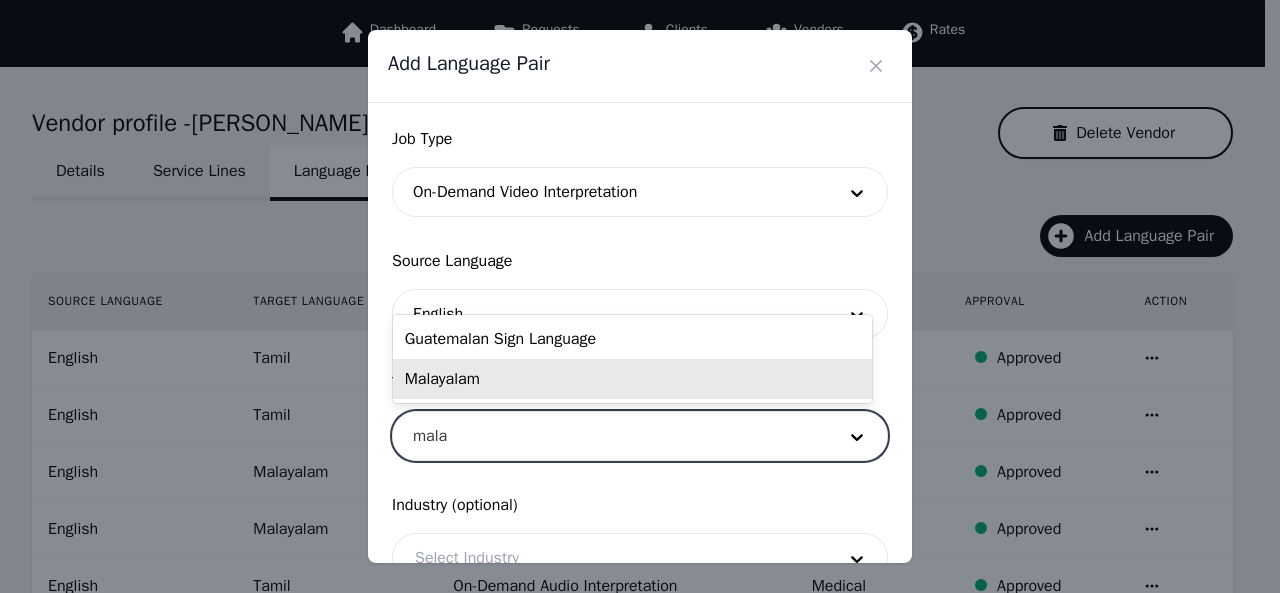click on "Malayalam" at bounding box center [632, 379] 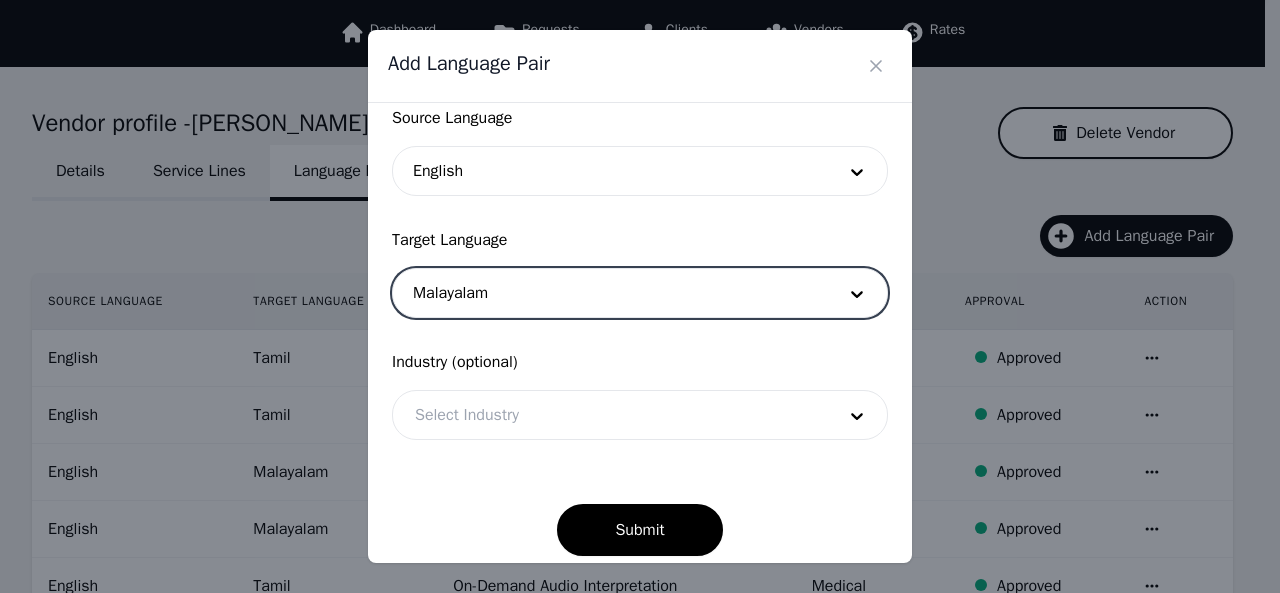 scroll, scrollTop: 158, scrollLeft: 0, axis: vertical 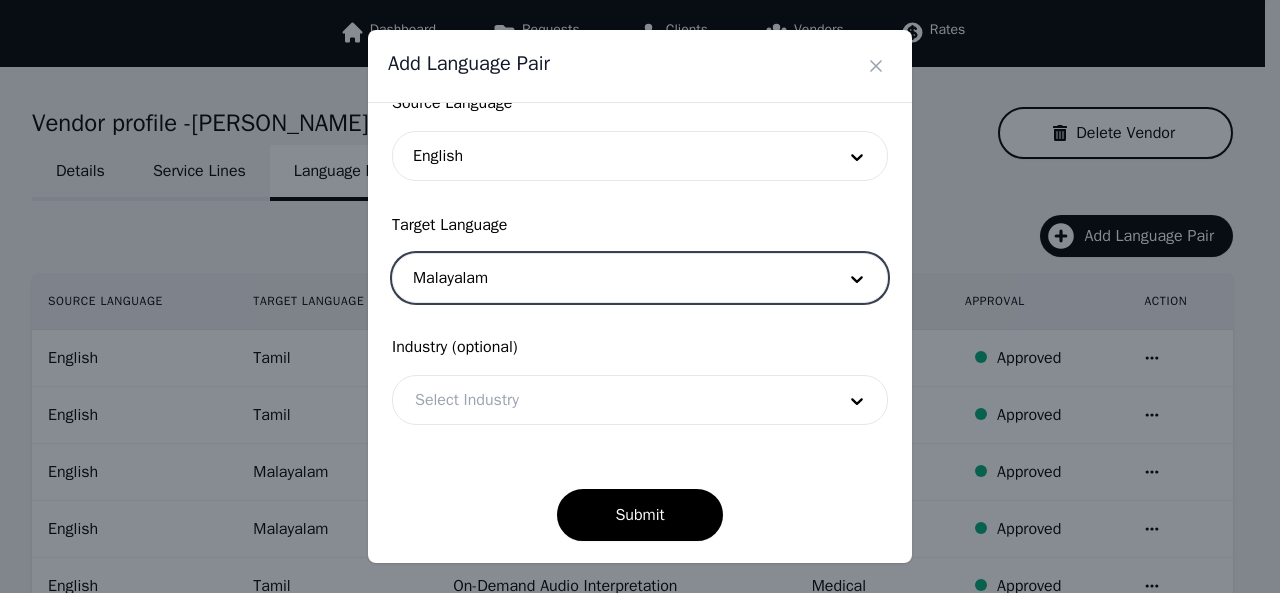 click at bounding box center [610, 400] 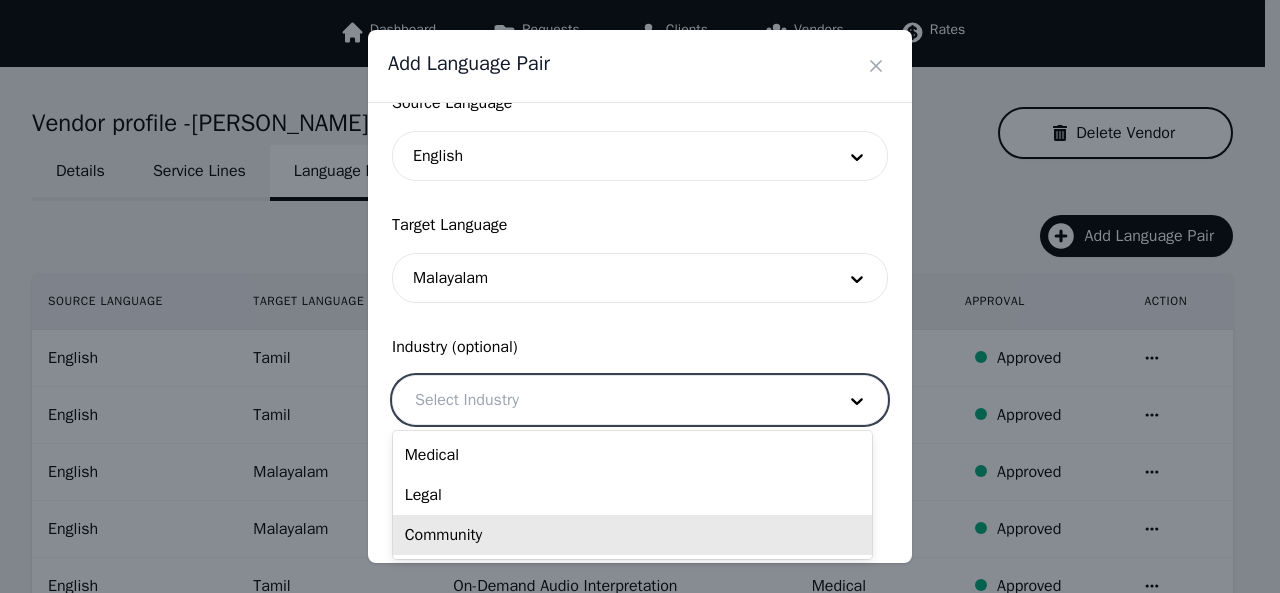 click on "Community" at bounding box center [632, 535] 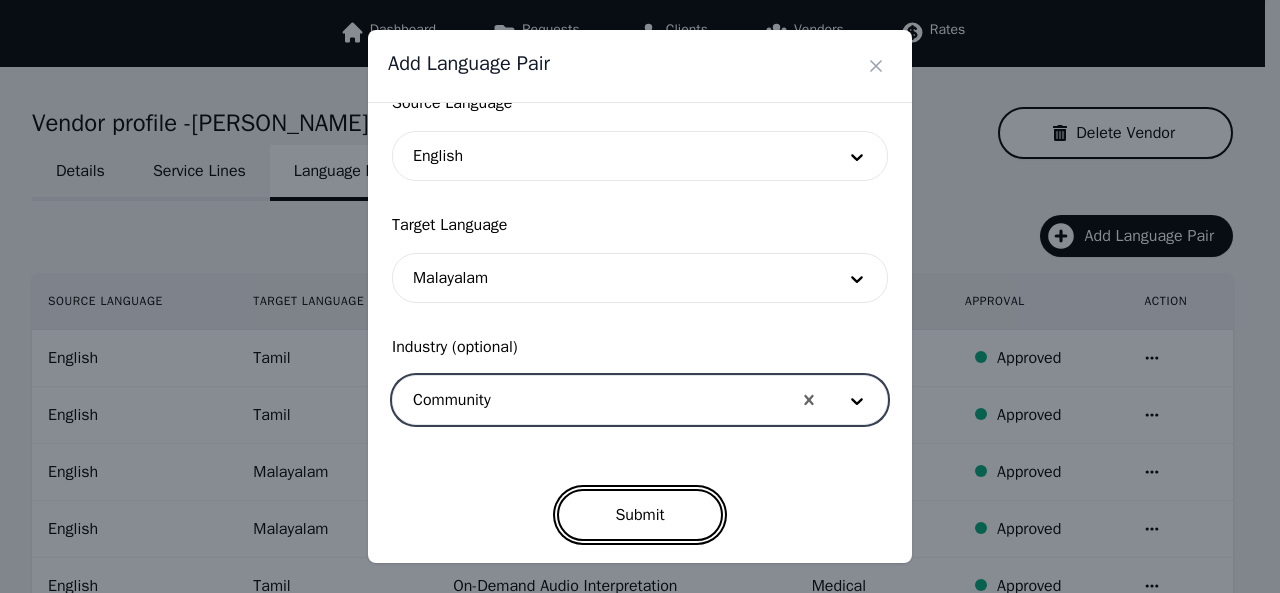 click on "Submit" at bounding box center [639, 515] 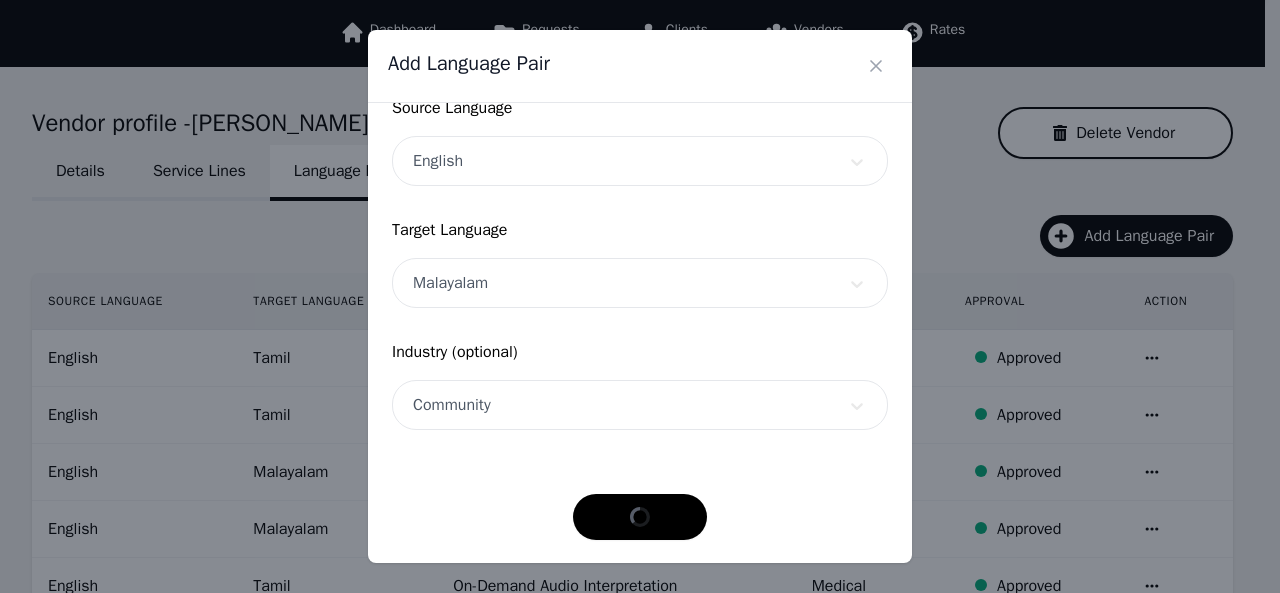 scroll, scrollTop: 152, scrollLeft: 0, axis: vertical 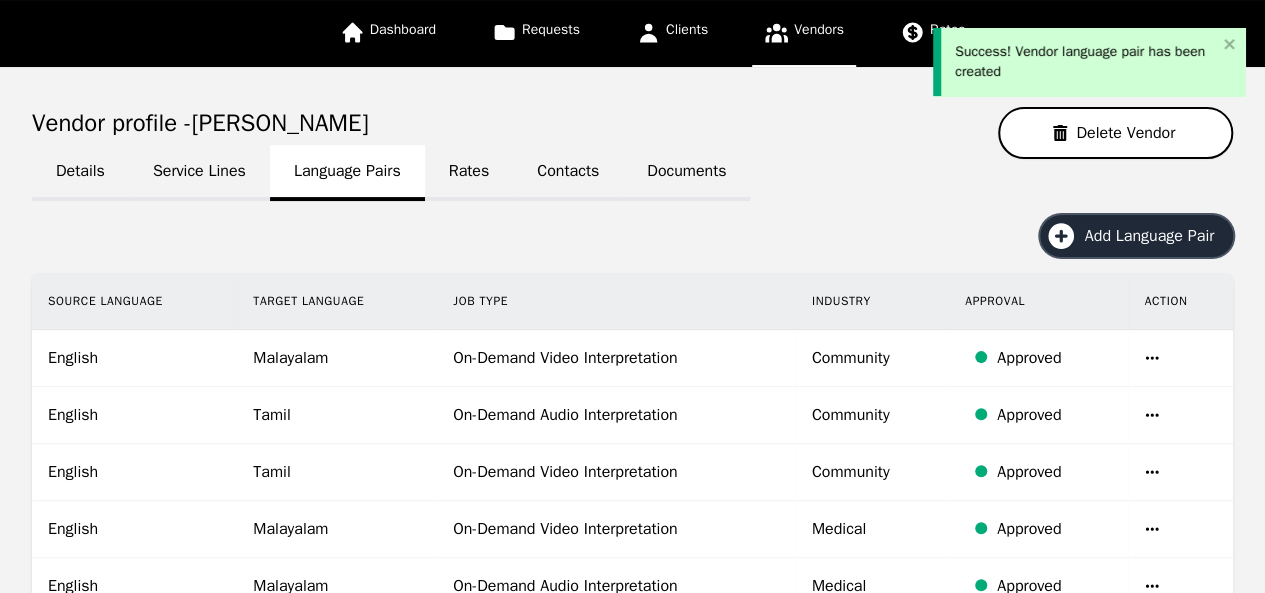 click on "Add Language Pair" at bounding box center [1156, 236] 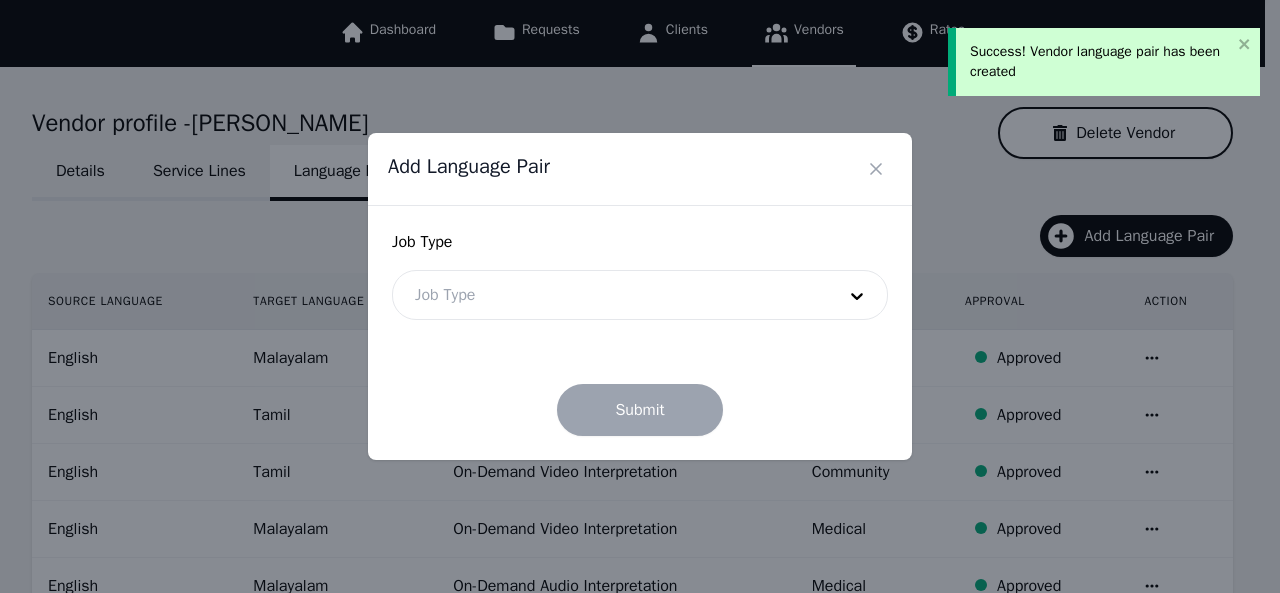 click at bounding box center (610, 295) 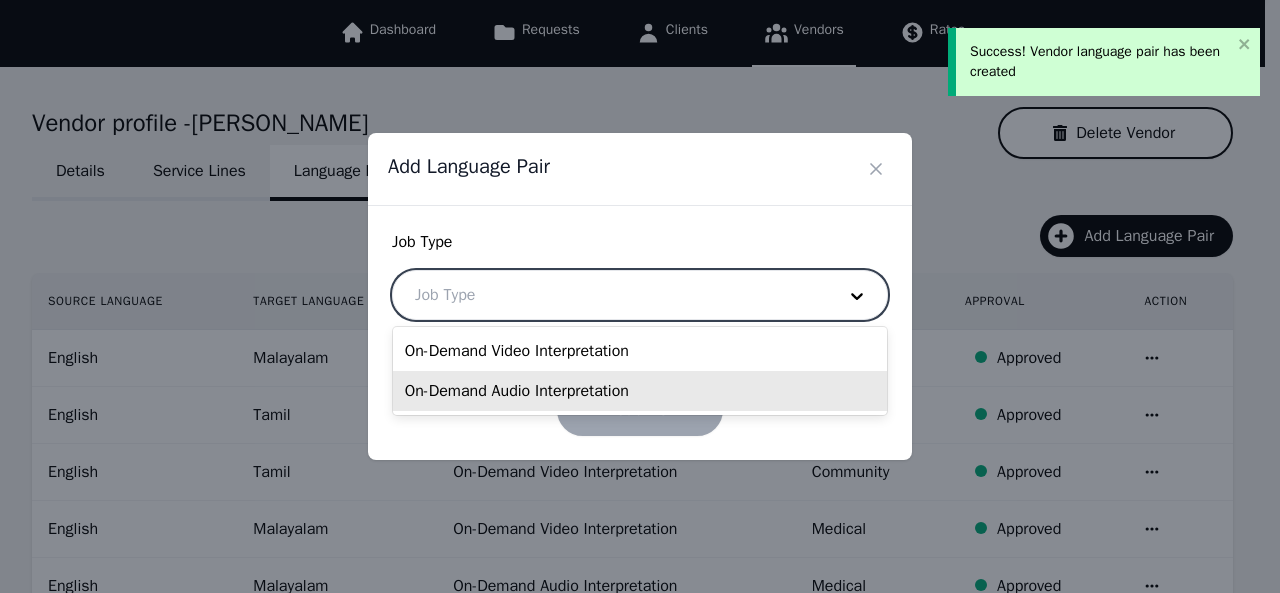 click on "On-Demand Audio Interpretation" at bounding box center [640, 391] 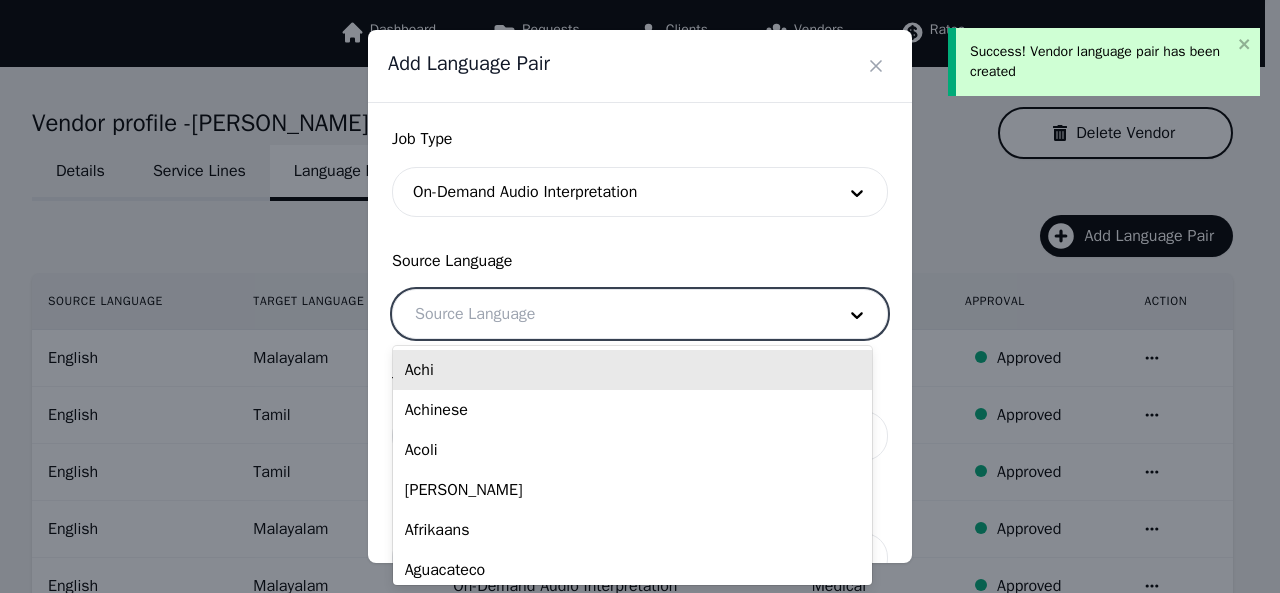 click at bounding box center [610, 314] 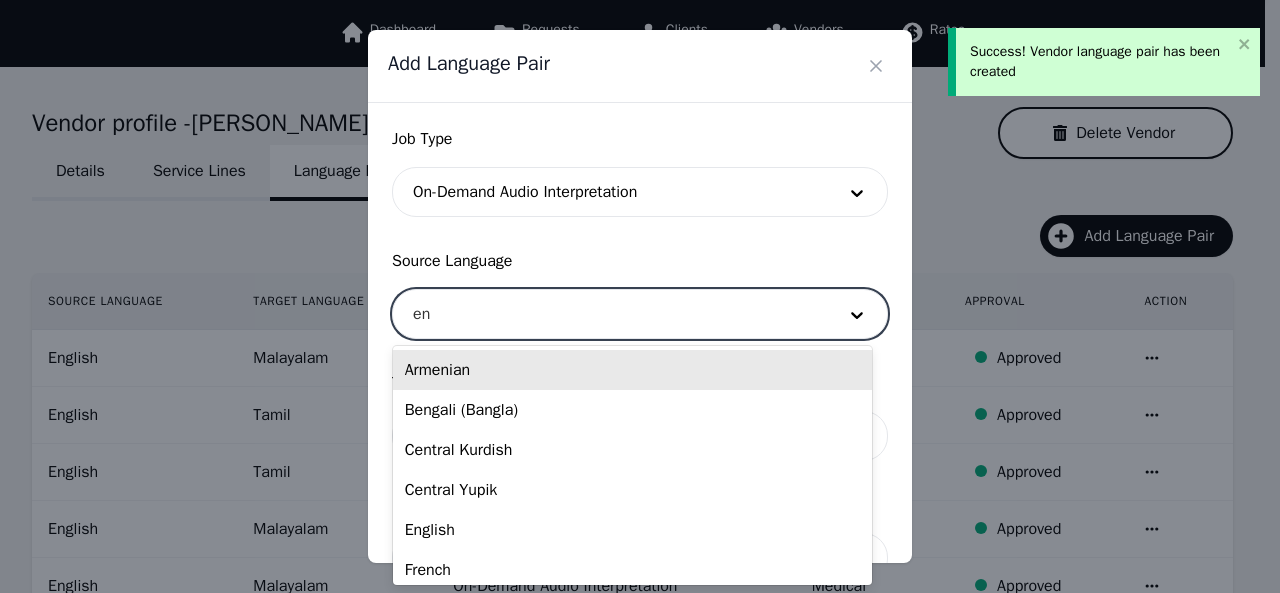 type on "eng" 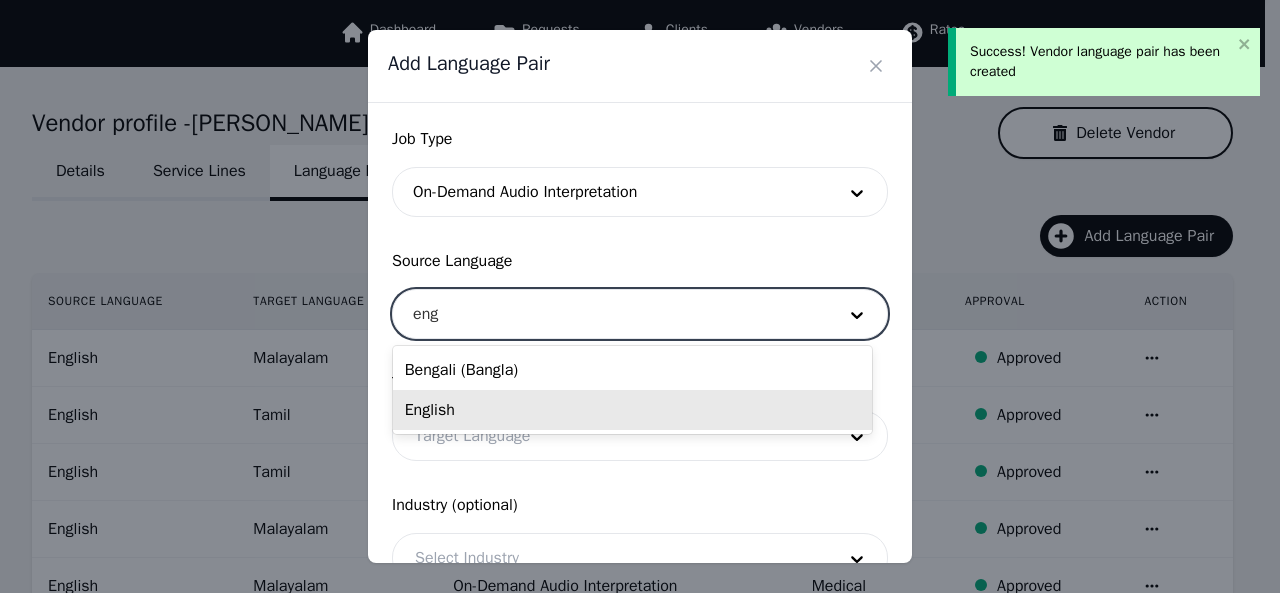 click on "English" at bounding box center (632, 410) 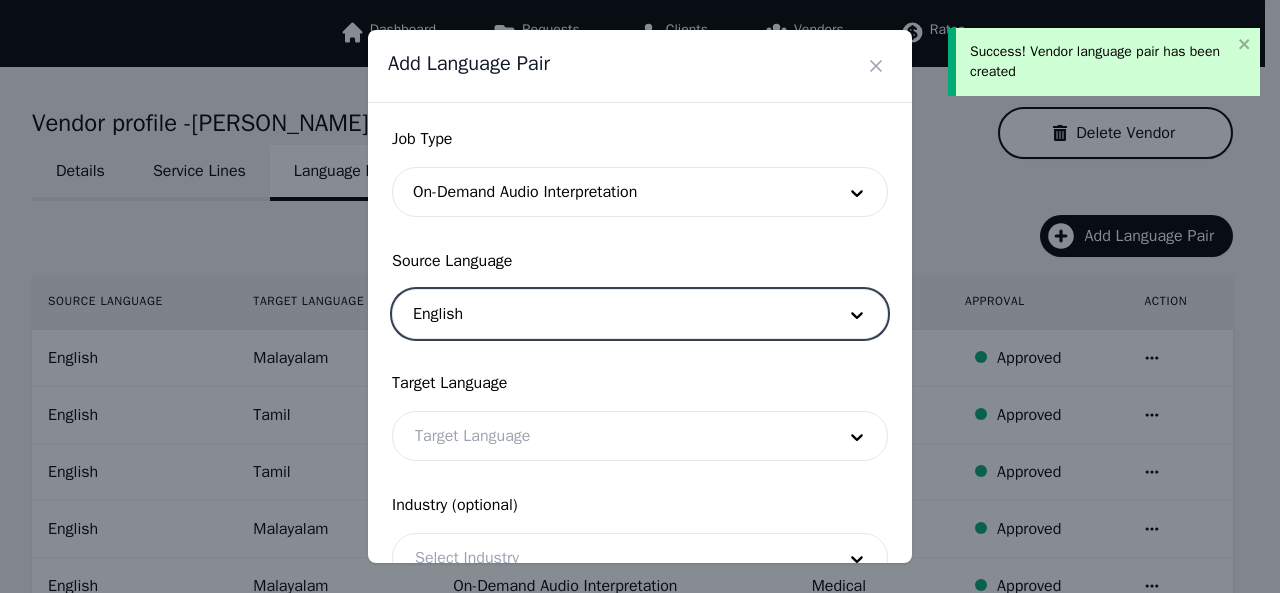 click at bounding box center (610, 436) 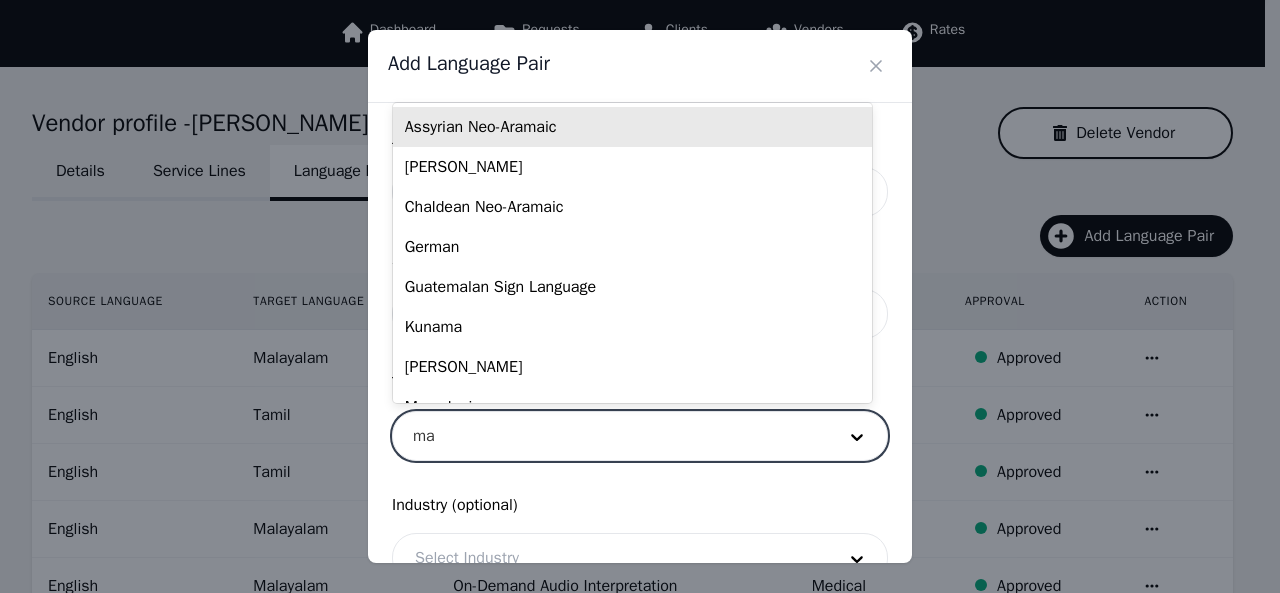 type on "mal" 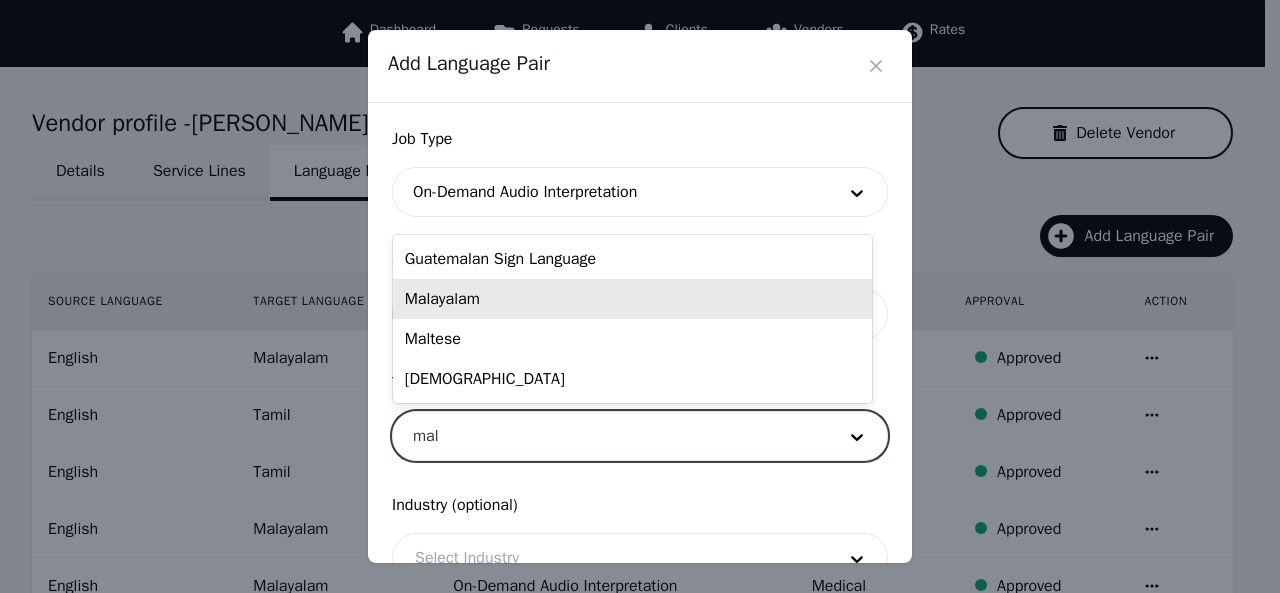 click on "Malayalam" at bounding box center [632, 299] 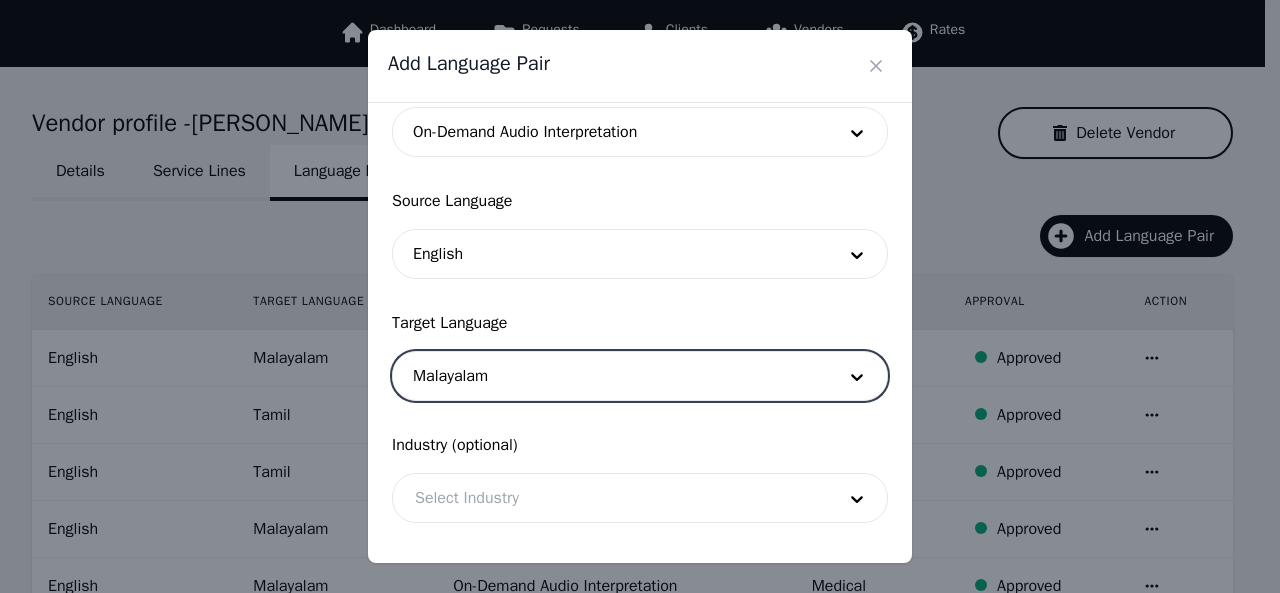 scroll, scrollTop: 158, scrollLeft: 0, axis: vertical 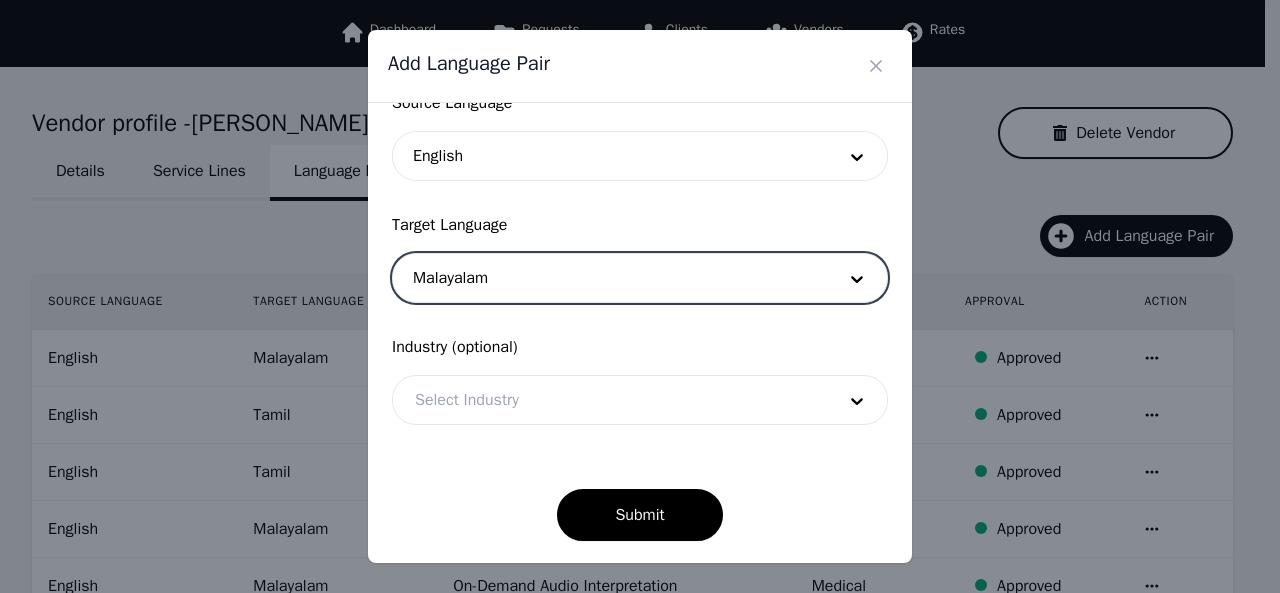 click at bounding box center [610, 400] 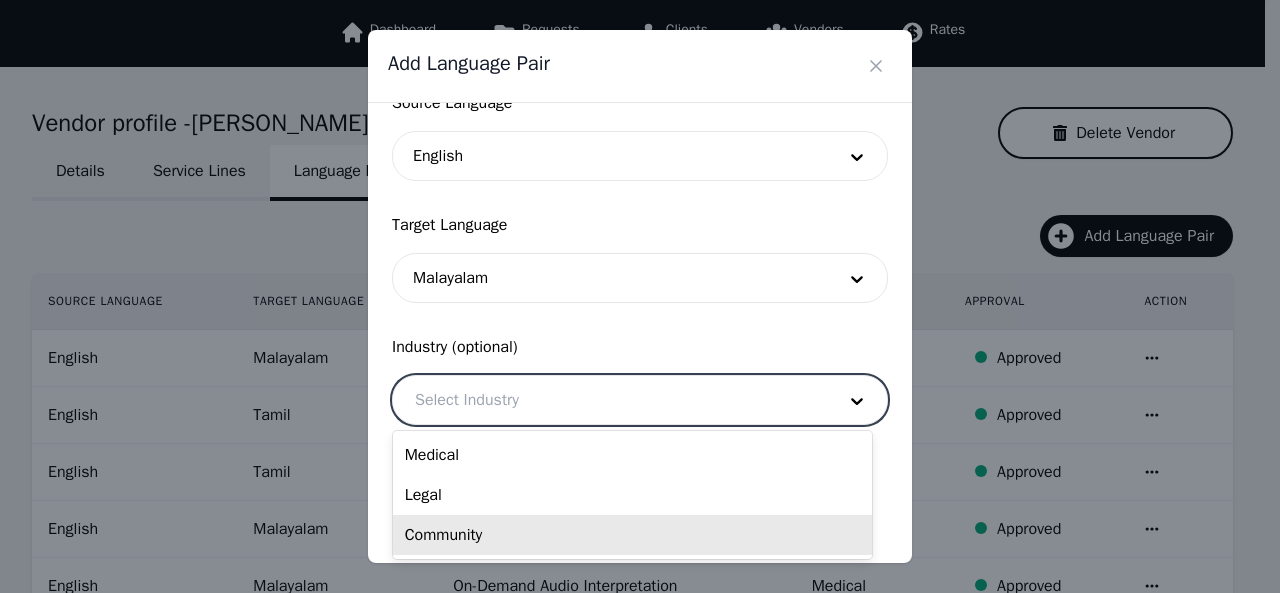 click on "Community" at bounding box center (632, 535) 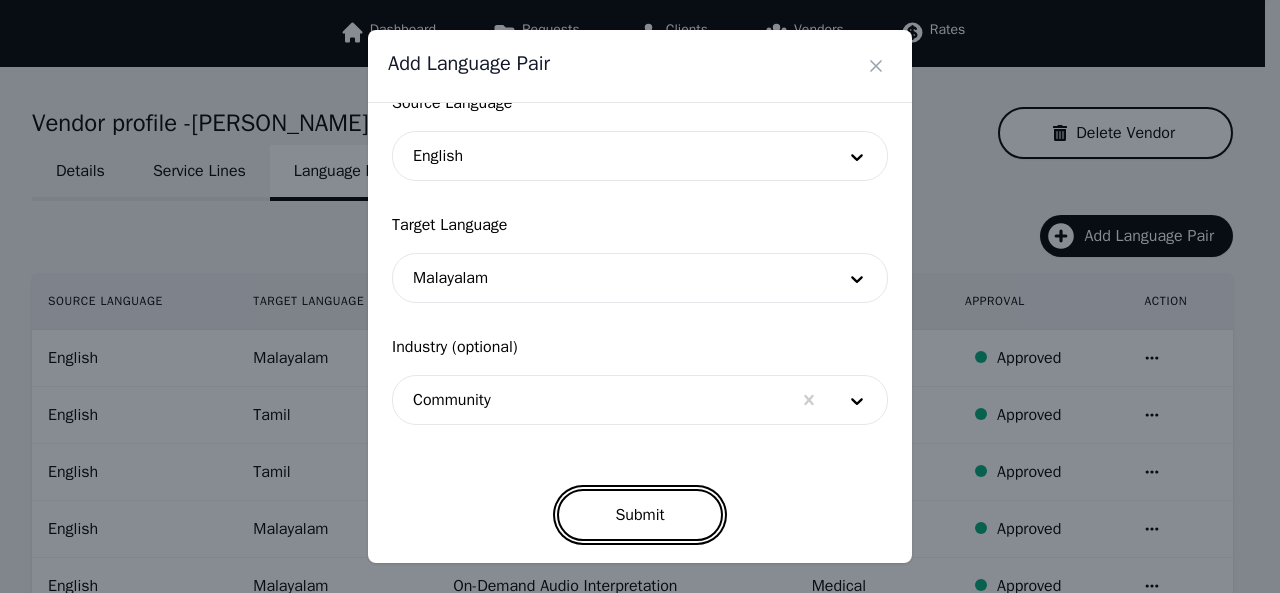 click on "Submit" at bounding box center [639, 515] 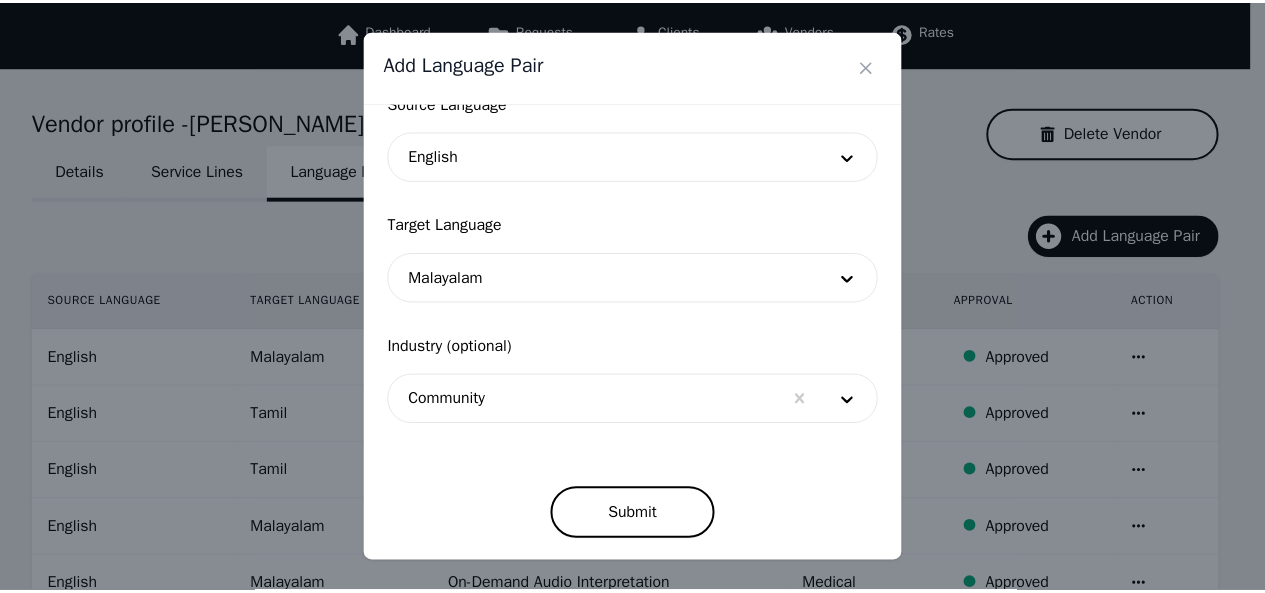 scroll, scrollTop: 152, scrollLeft: 0, axis: vertical 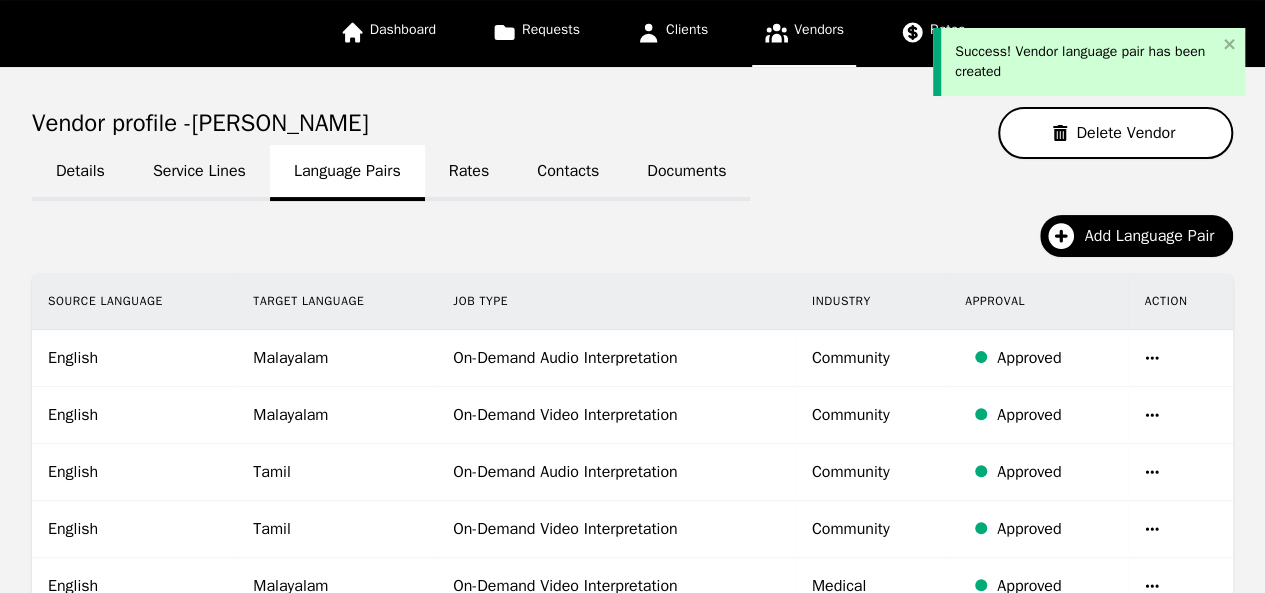 click on "Vendors" at bounding box center (819, 29) 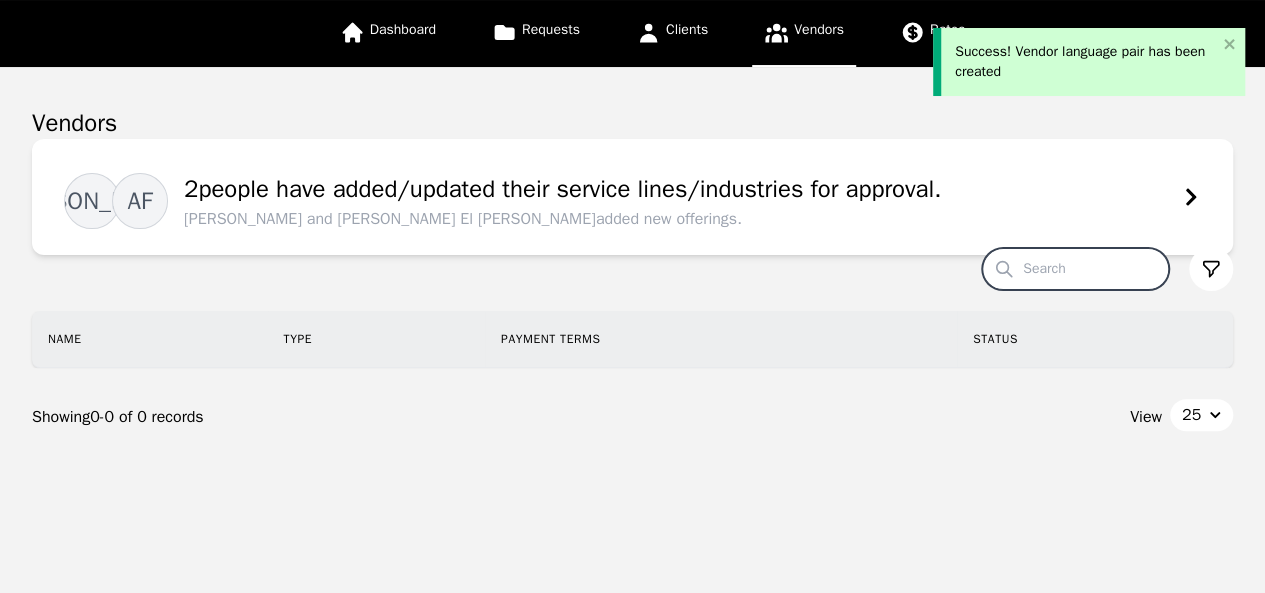 click on "Search" at bounding box center [1075, 269] 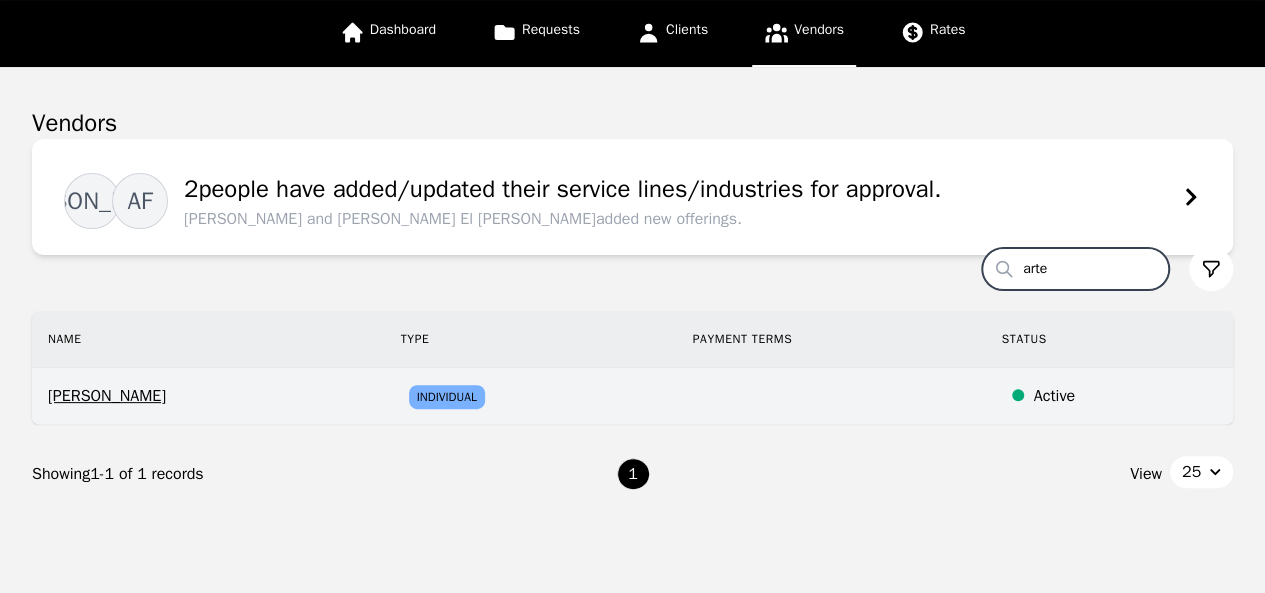 type on "arte" 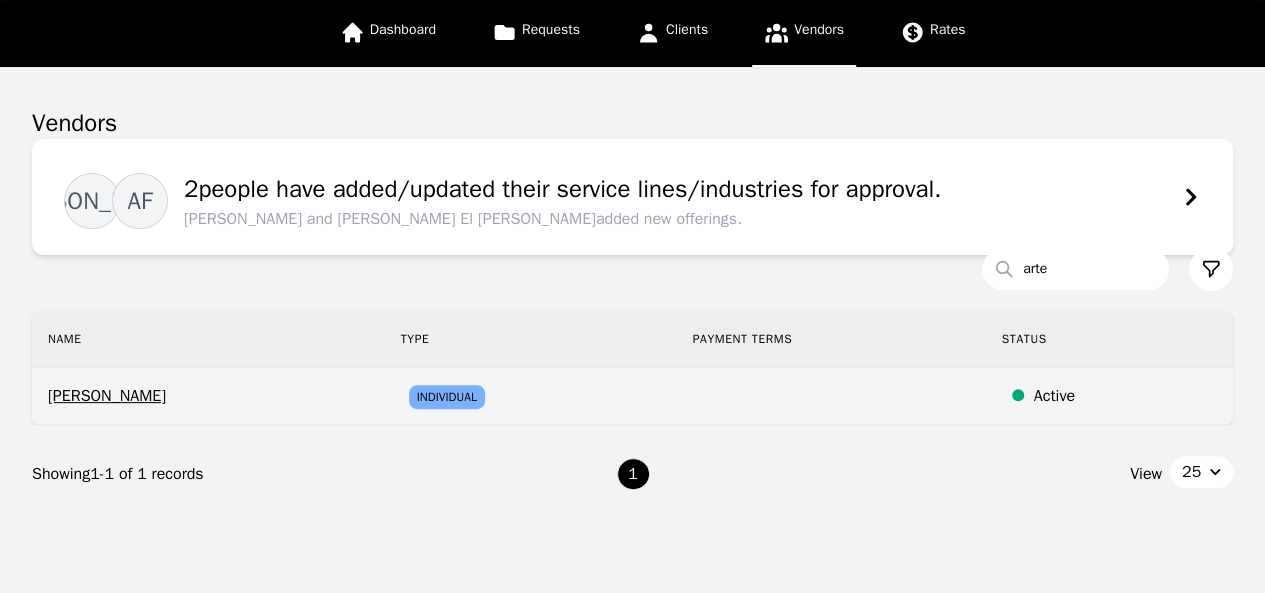 click on "[PERSON_NAME]" at bounding box center [208, 396] 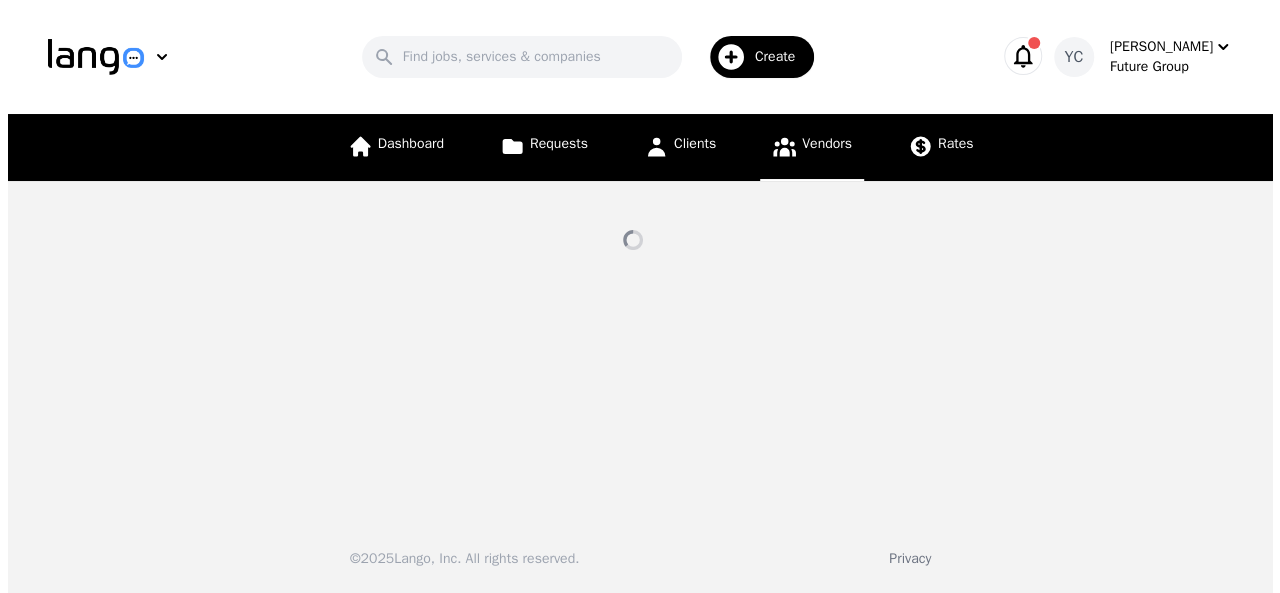 scroll, scrollTop: 0, scrollLeft: 0, axis: both 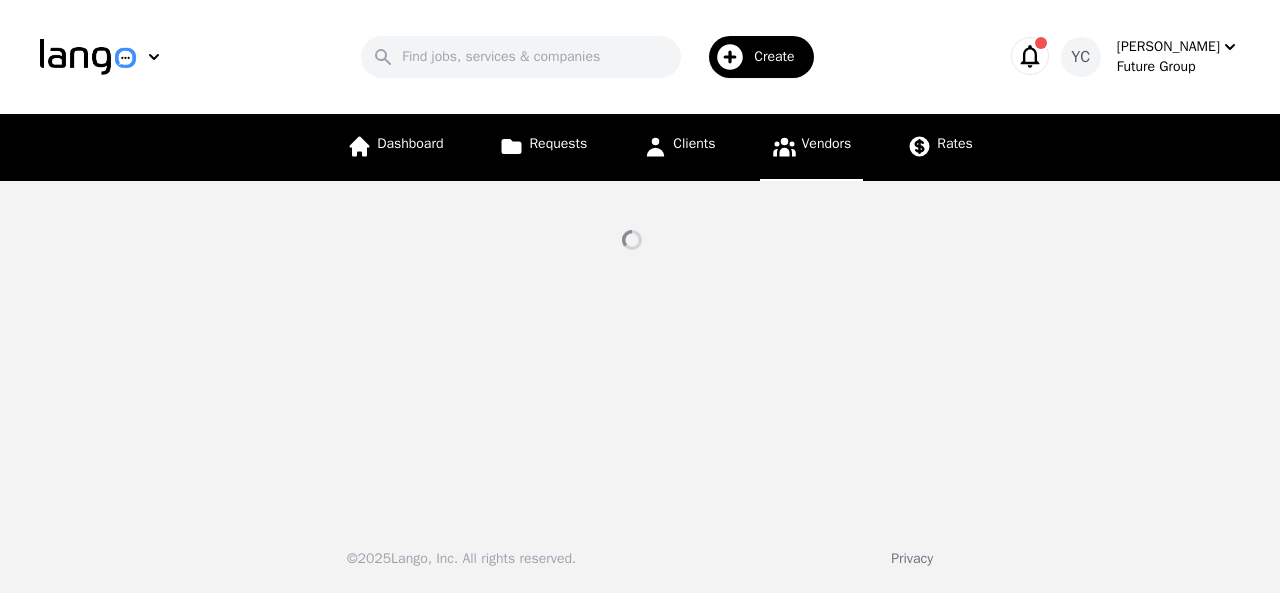 select on "active" 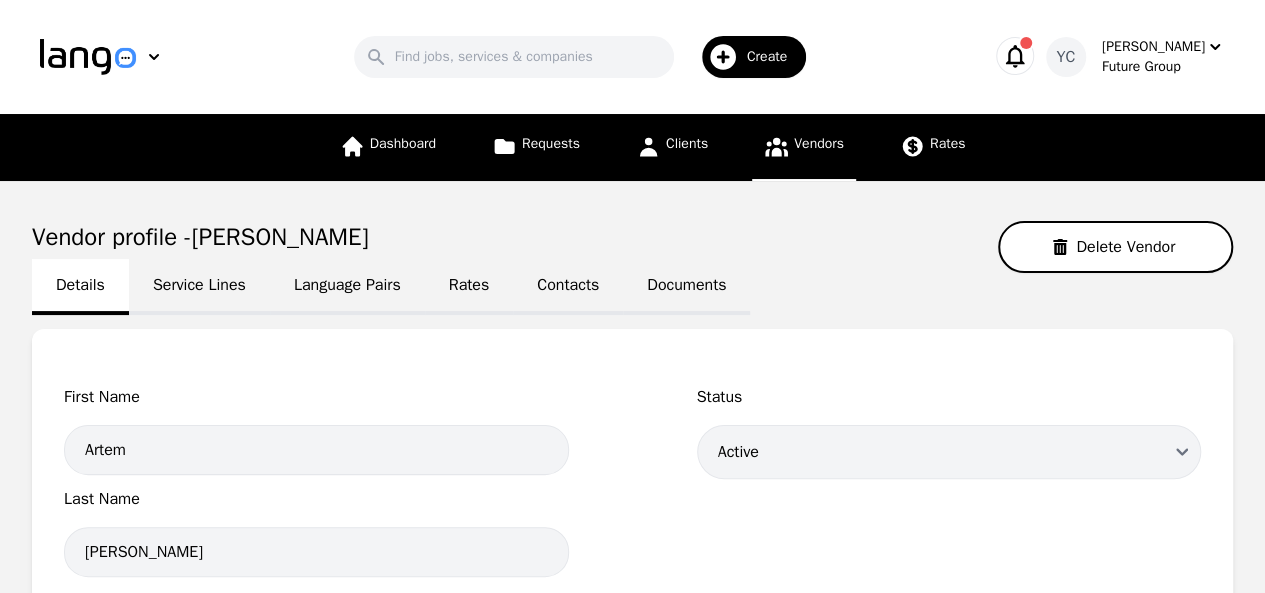 click on "Language Pairs" at bounding box center (347, 287) 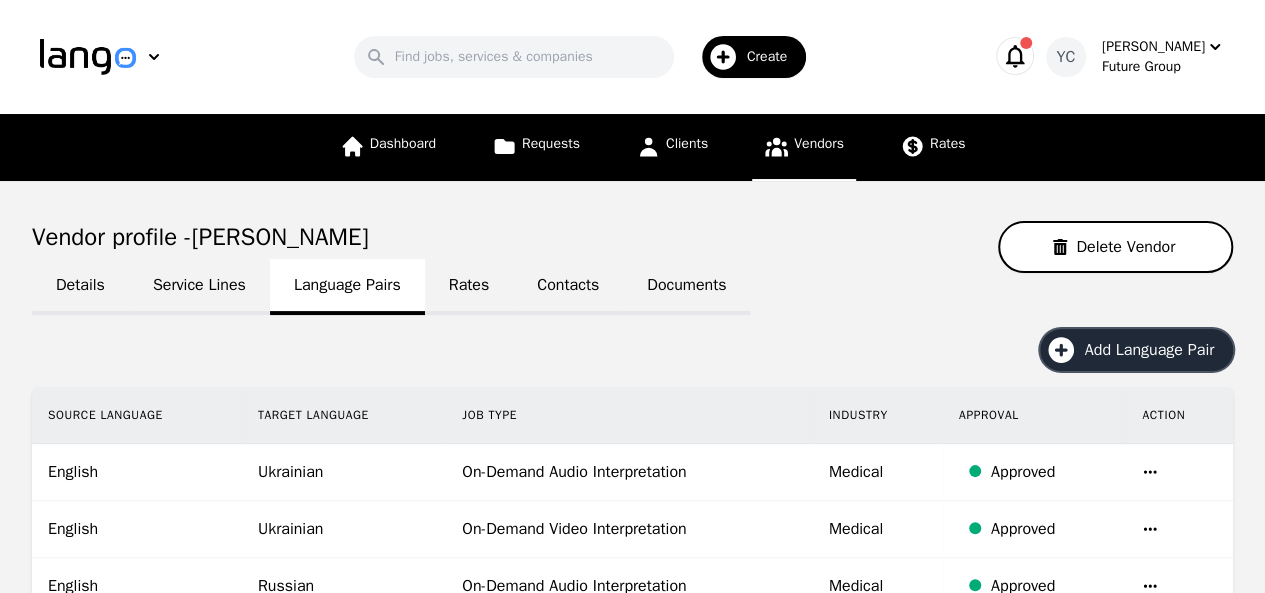 click on "Add Language Pair" at bounding box center [1156, 350] 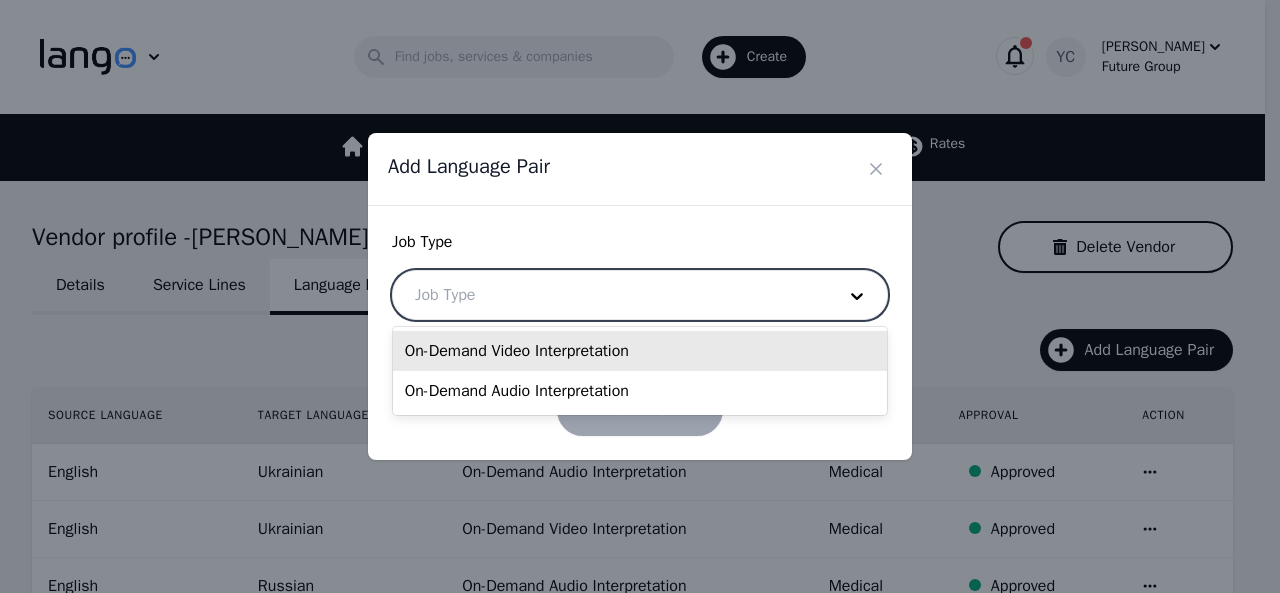 click at bounding box center (610, 295) 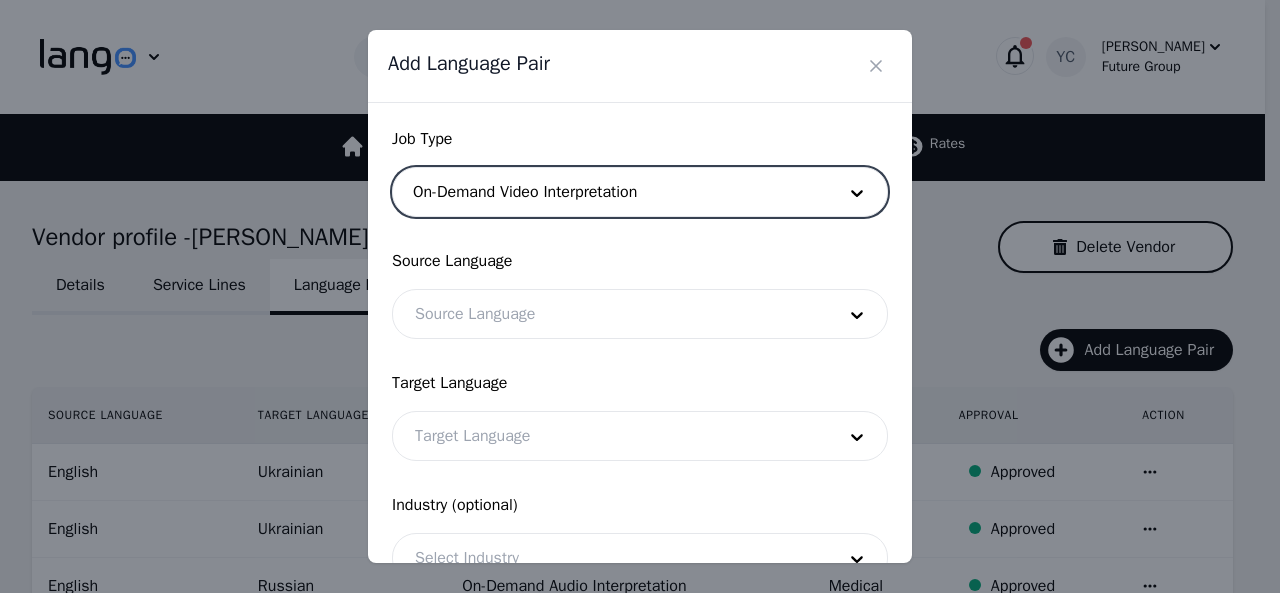 click at bounding box center (610, 314) 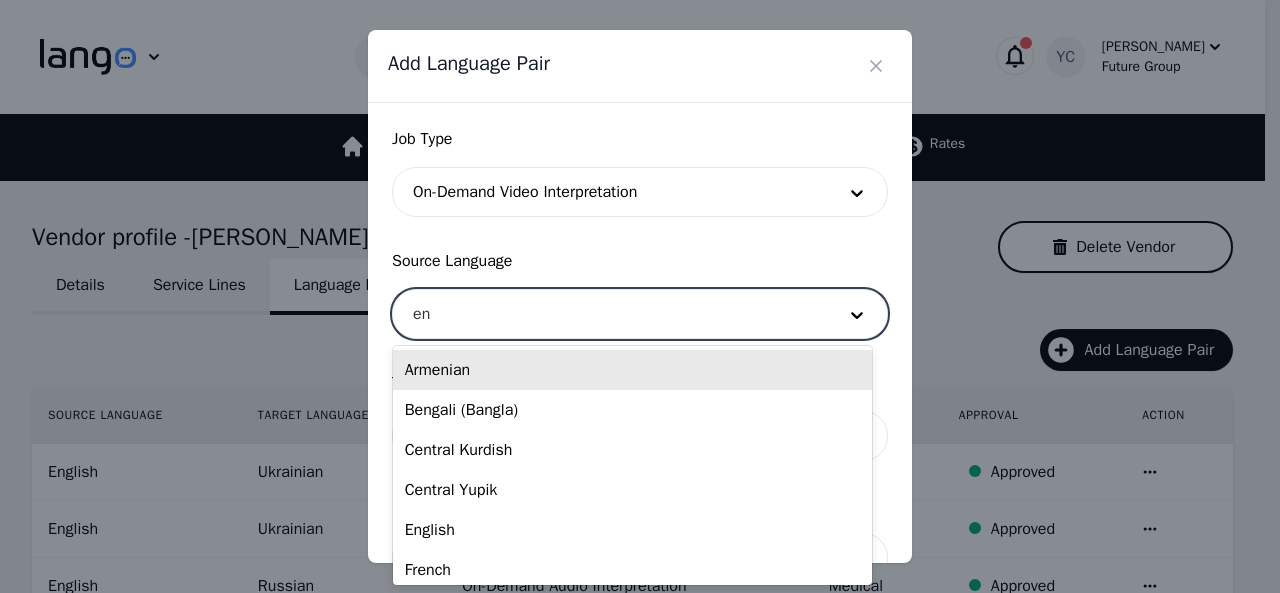type on "eng" 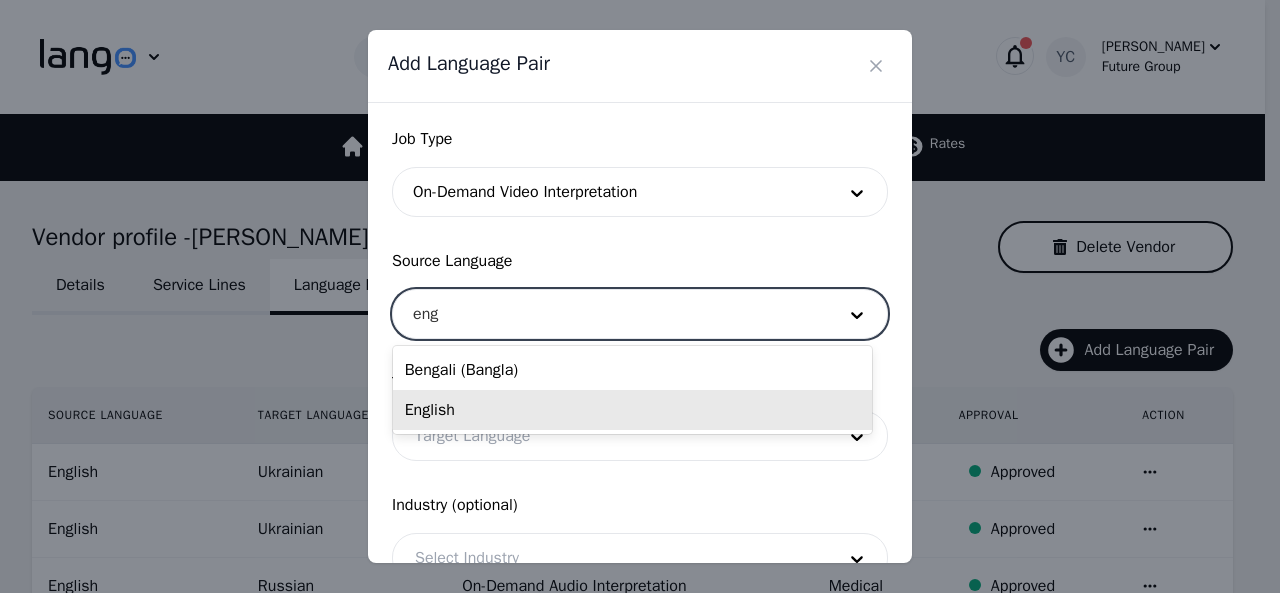 click on "English" at bounding box center [632, 410] 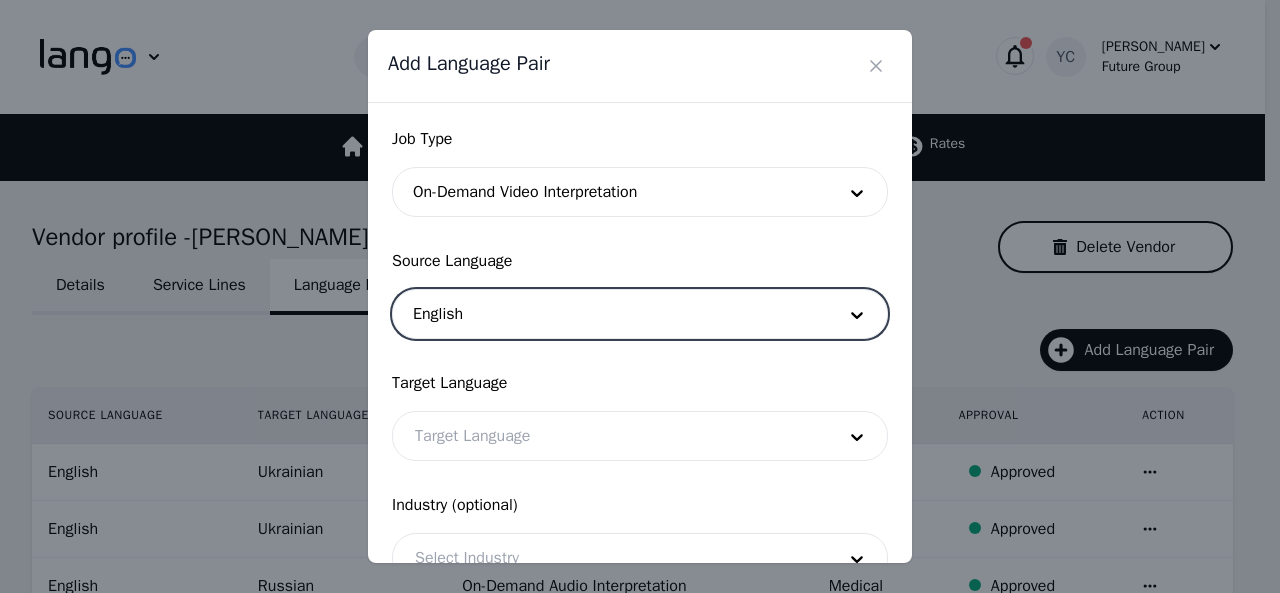 click at bounding box center (610, 436) 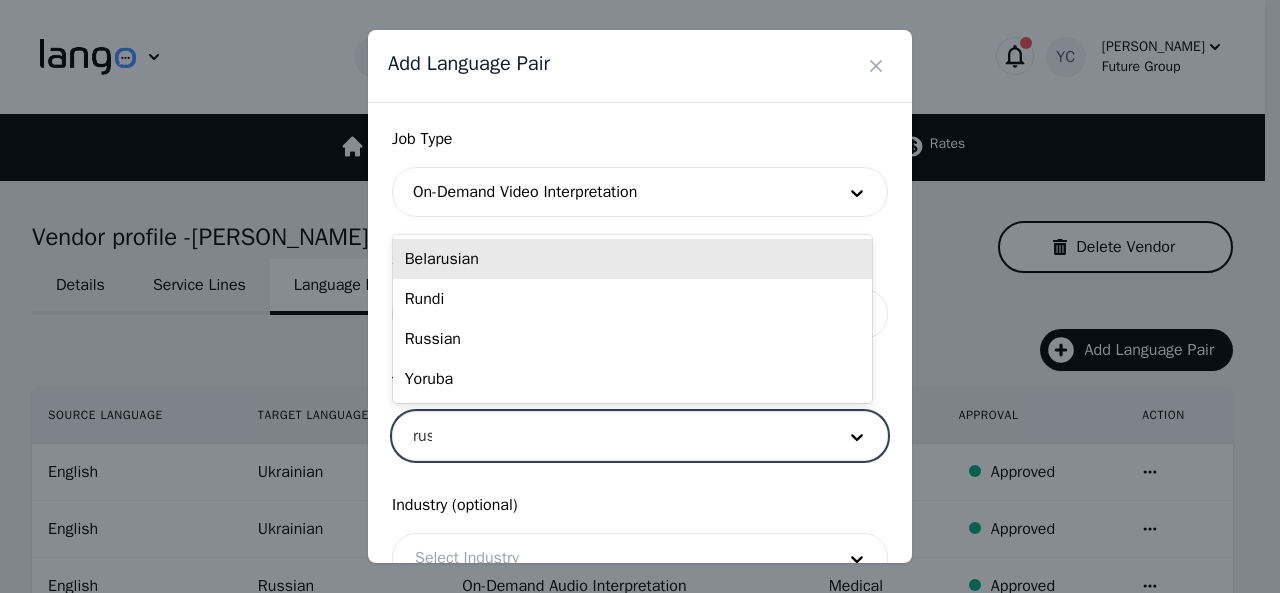 type on "[PERSON_NAME]" 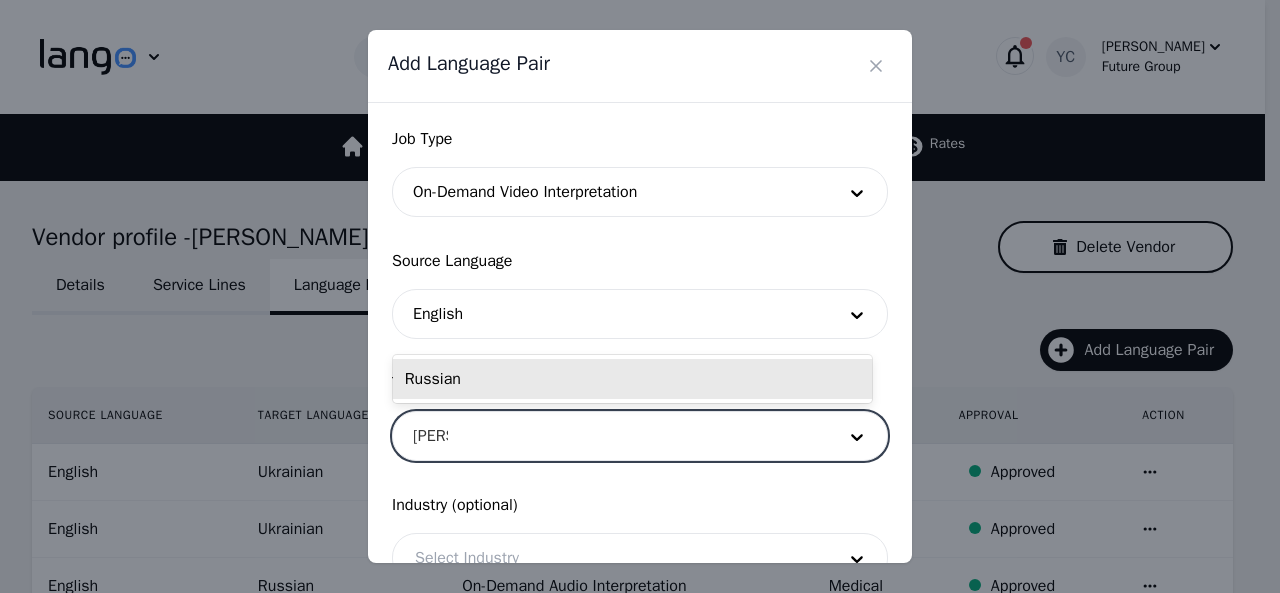 click on "Russian" at bounding box center (632, 379) 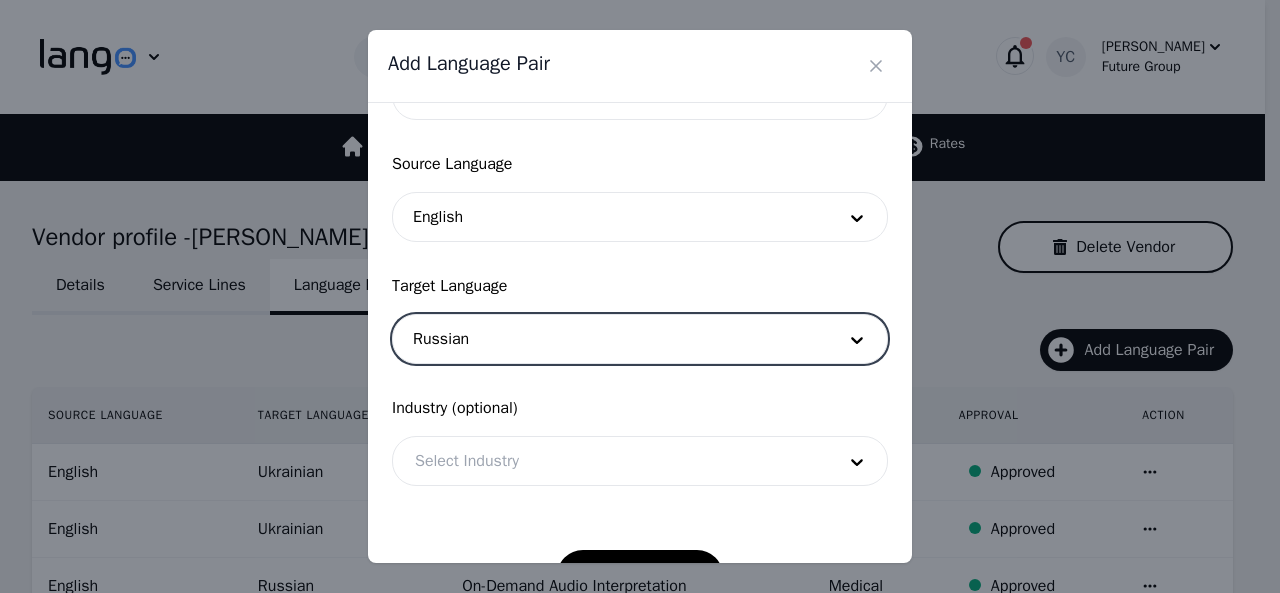 scroll, scrollTop: 158, scrollLeft: 0, axis: vertical 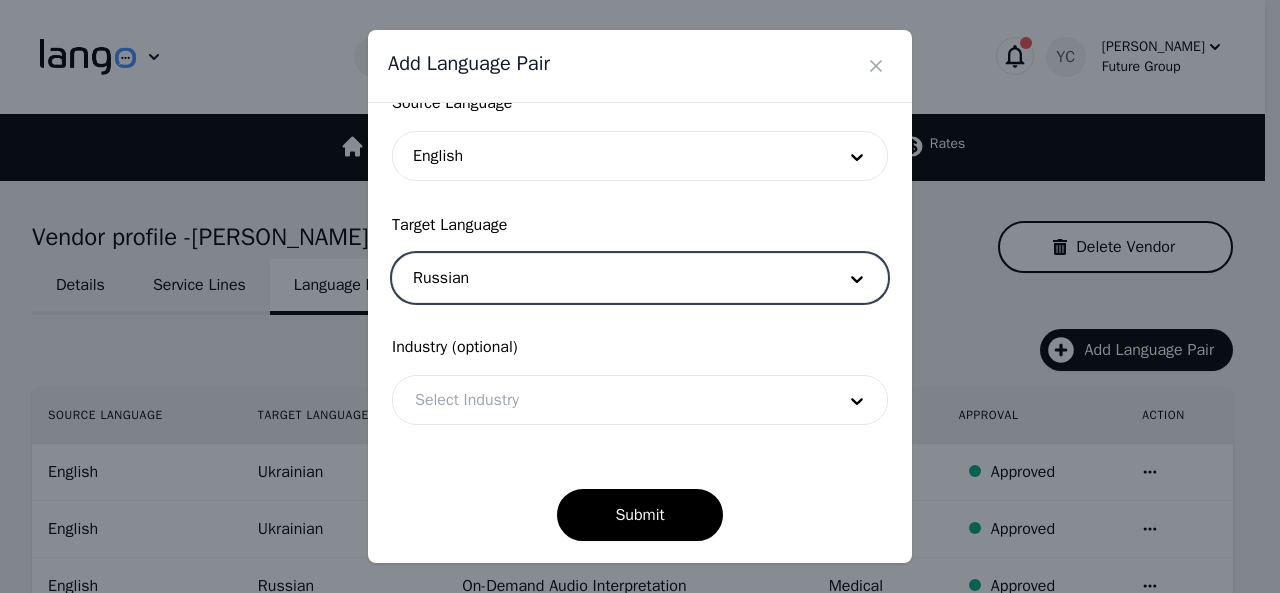 click at bounding box center [610, 400] 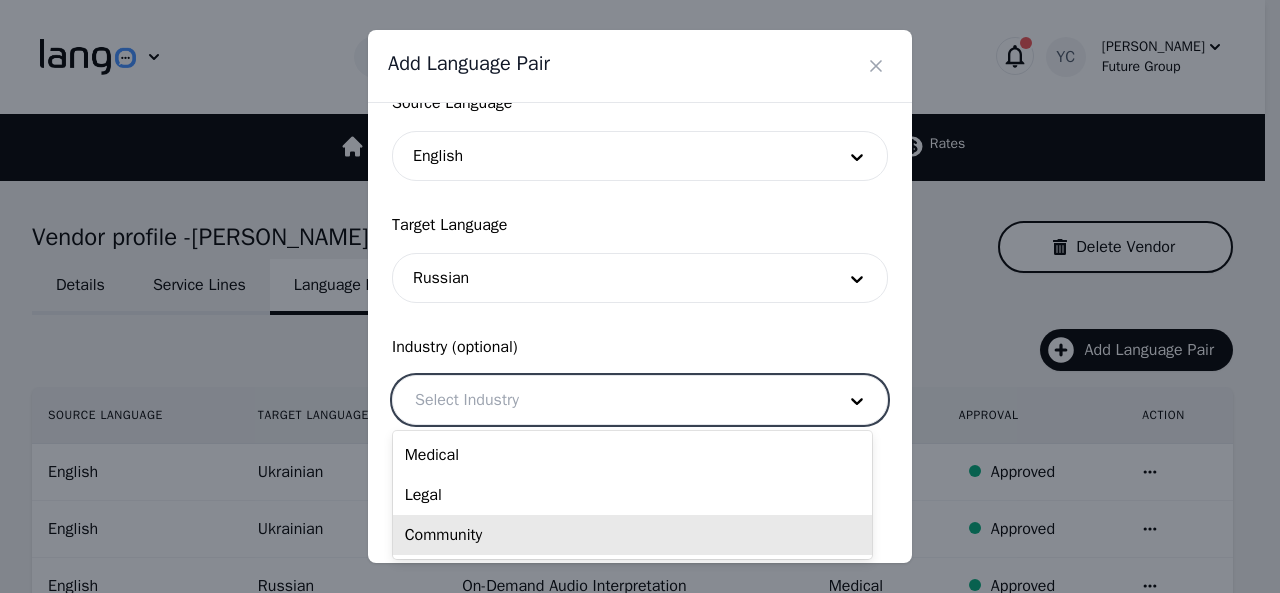 click on "Community" at bounding box center [632, 535] 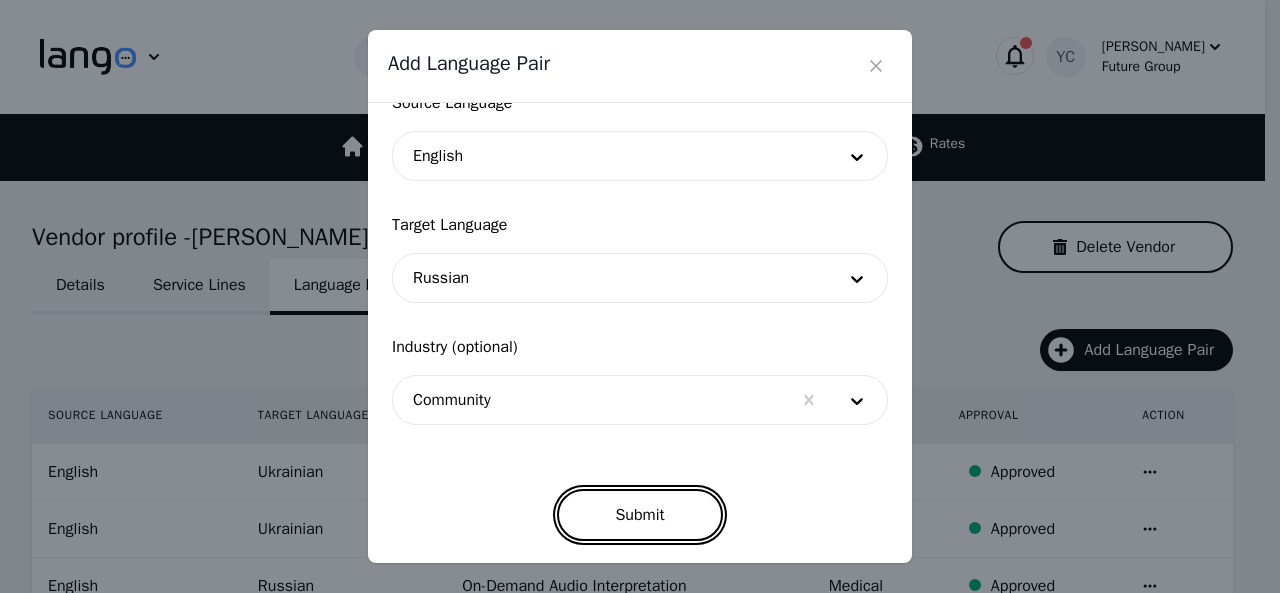 click on "Submit" at bounding box center [639, 515] 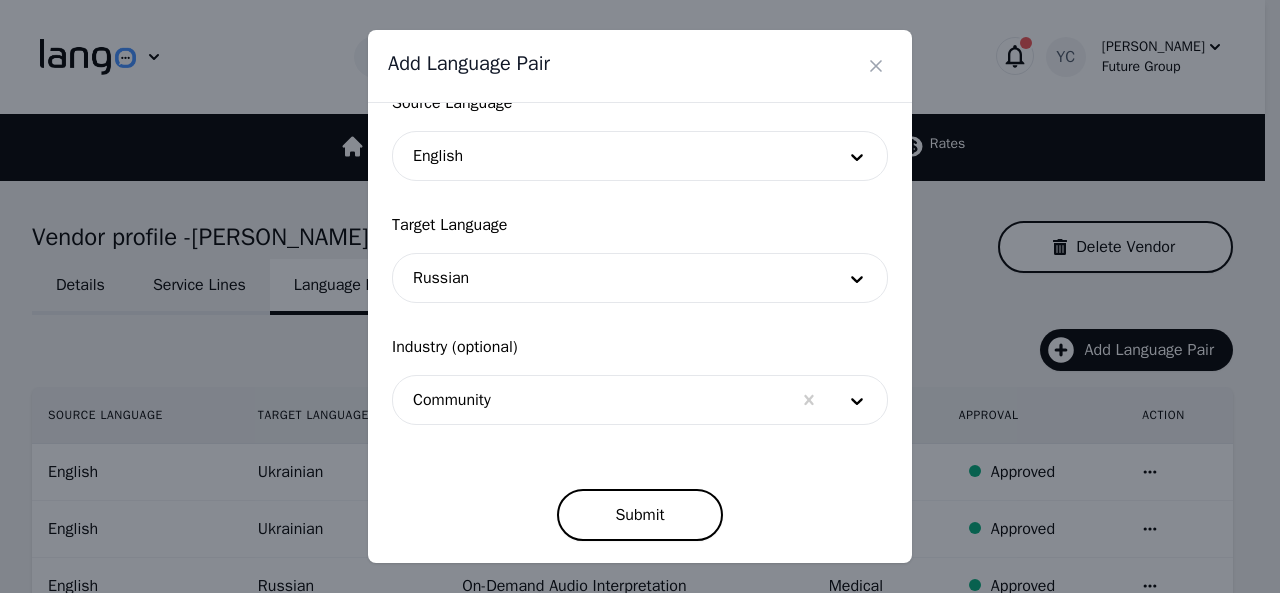 scroll, scrollTop: 152, scrollLeft: 0, axis: vertical 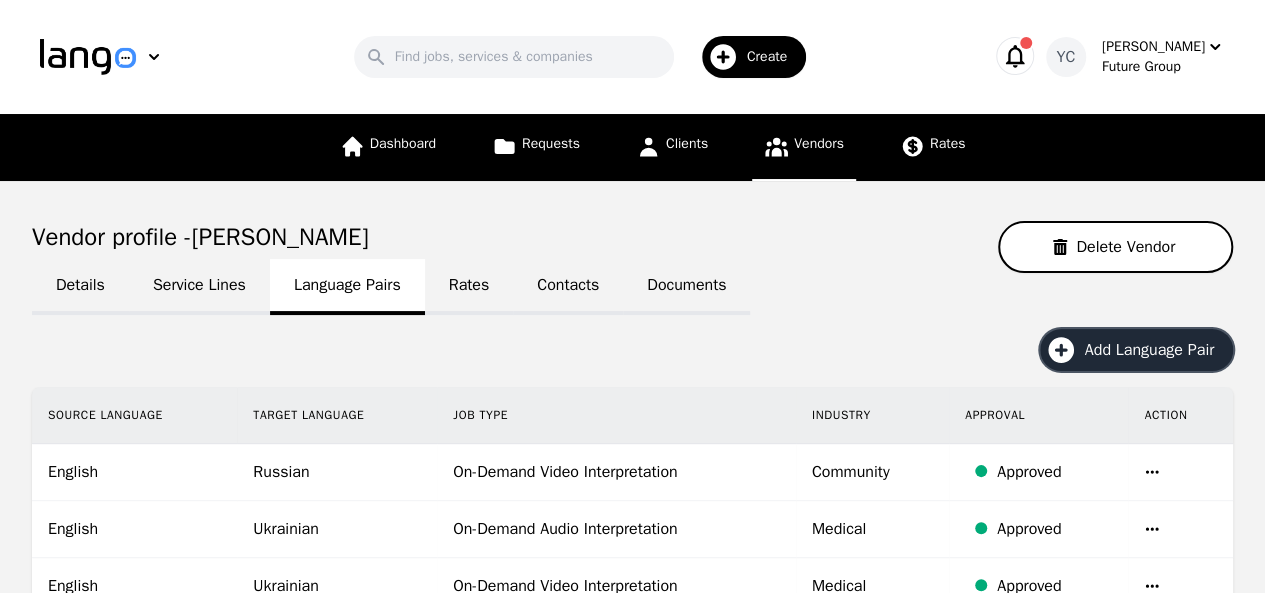 click on "Add Language Pair" at bounding box center [1136, 350] 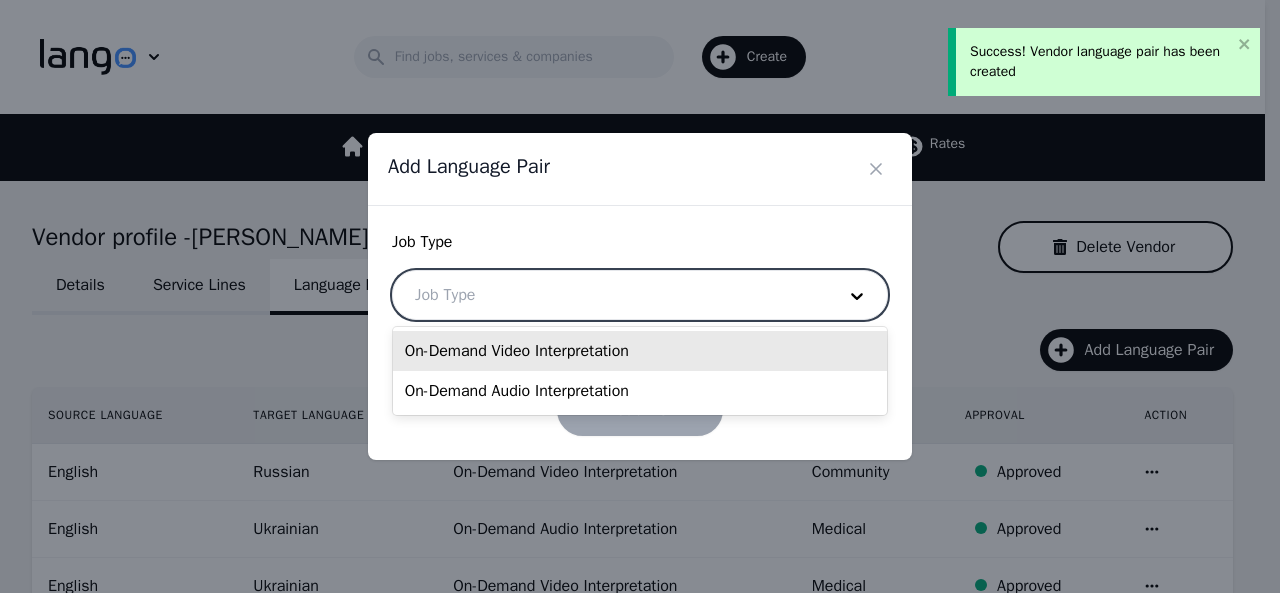 click at bounding box center [610, 295] 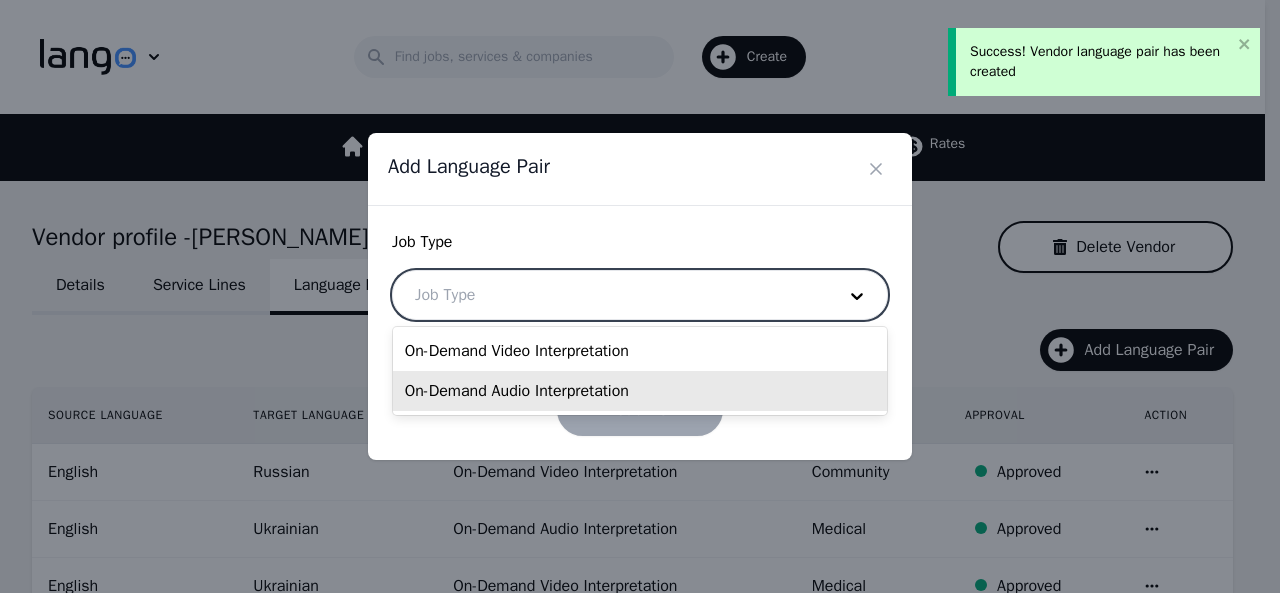 click on "On-Demand Audio Interpretation" at bounding box center (640, 391) 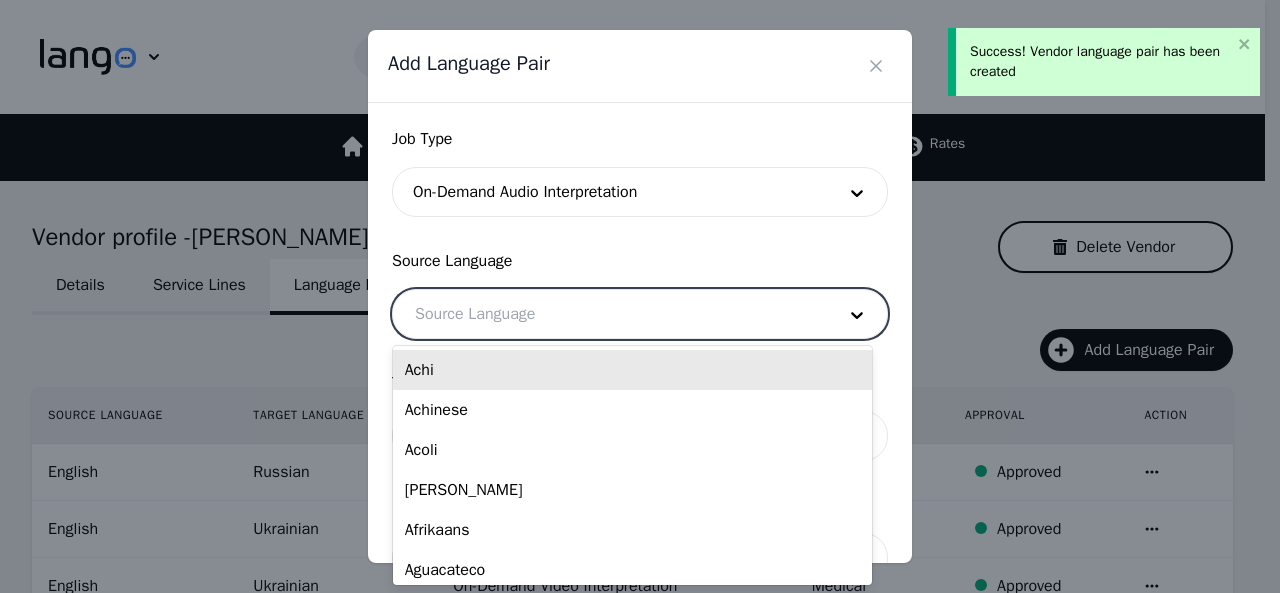 click at bounding box center (610, 314) 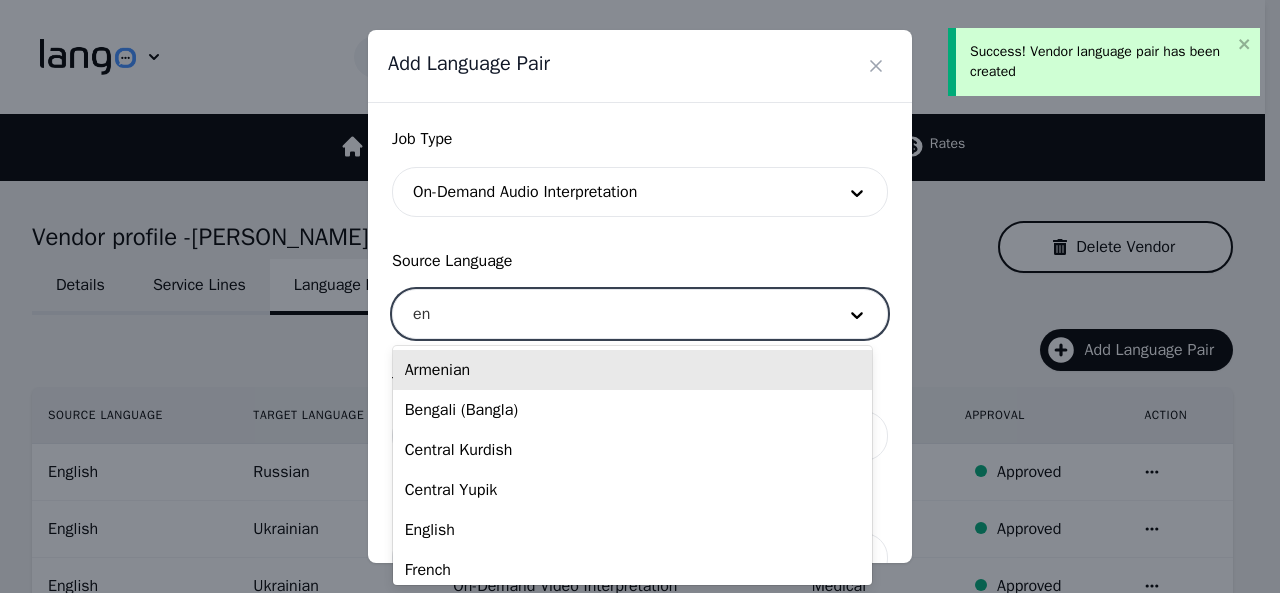 type on "eng" 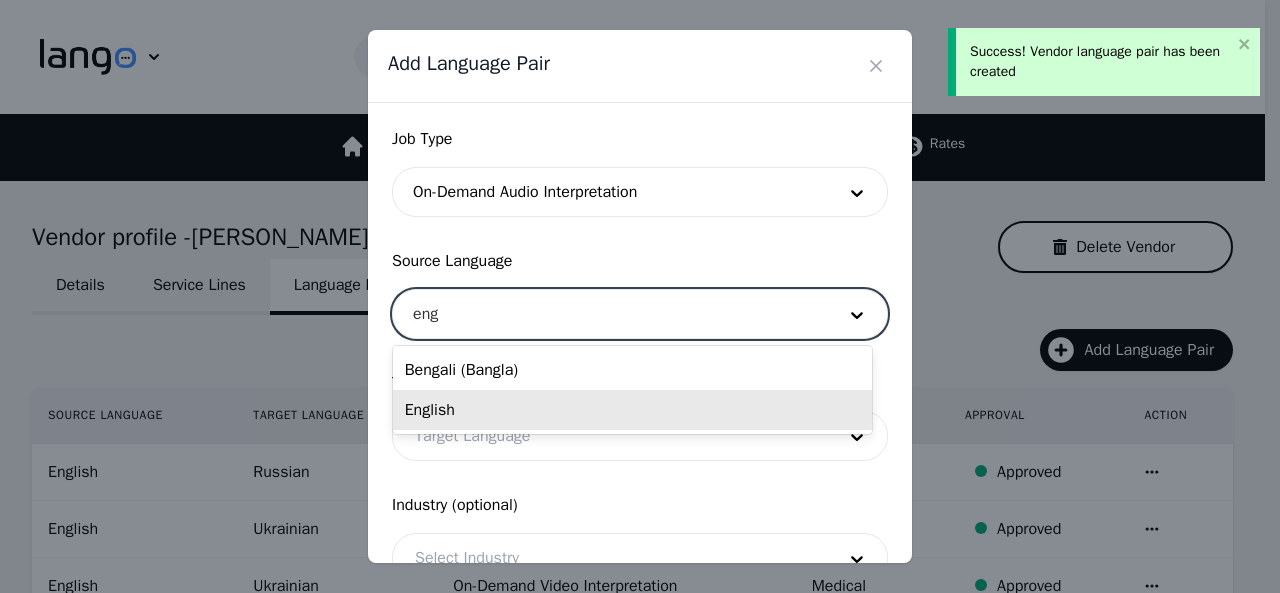 click on "English" at bounding box center (632, 410) 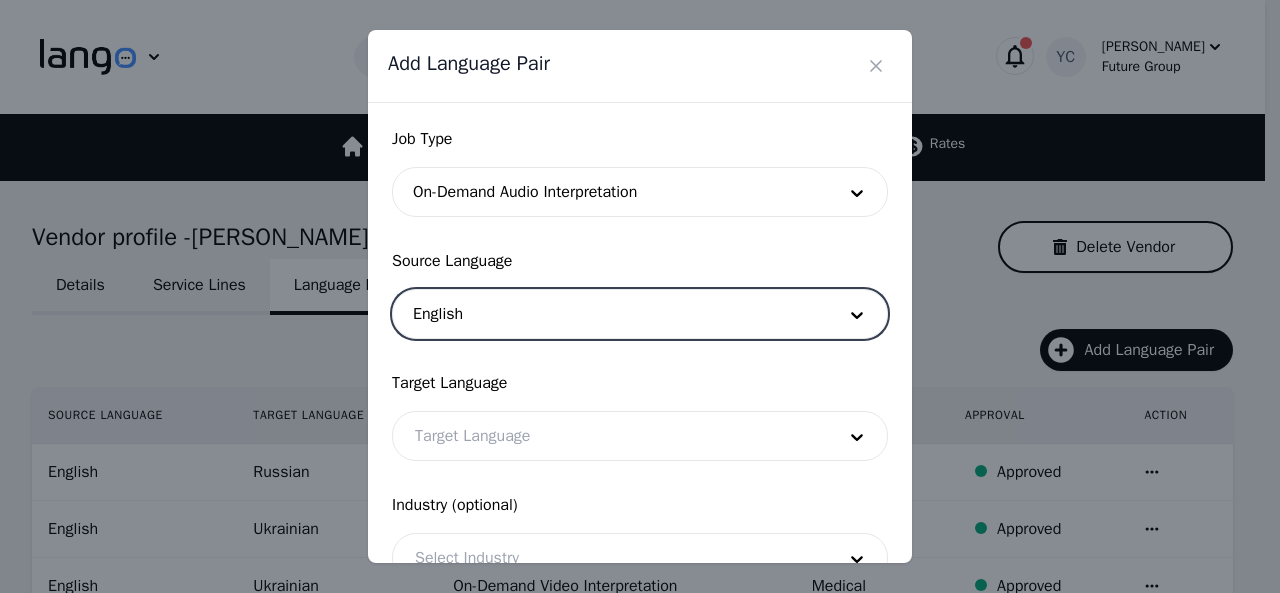 click at bounding box center [610, 436] 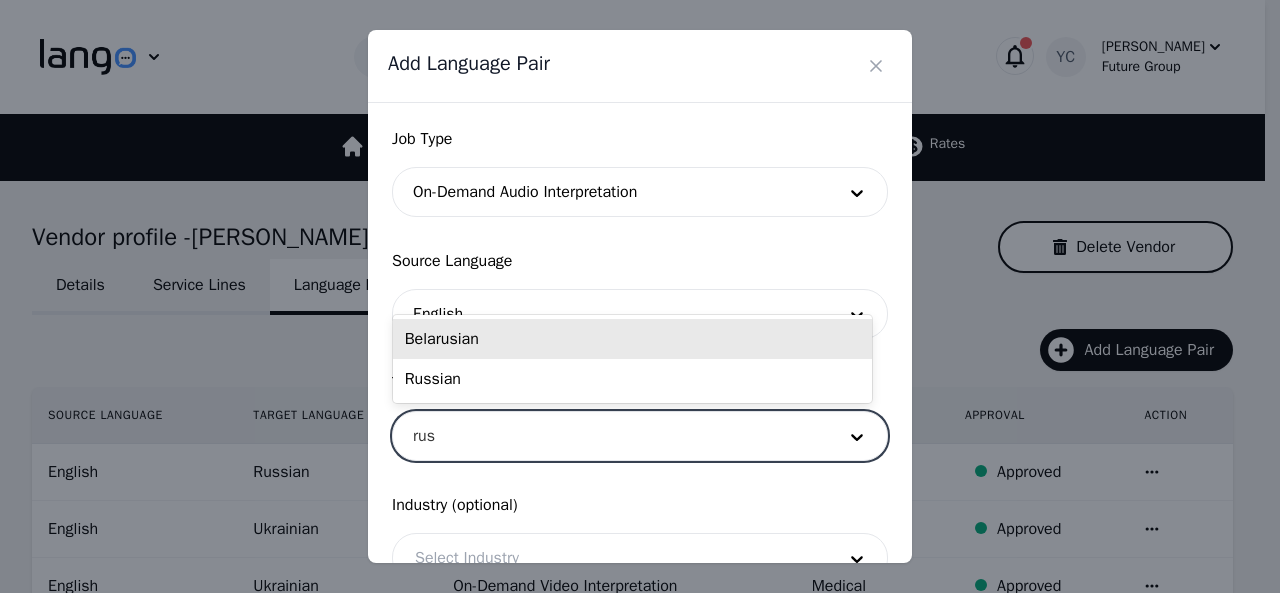 type on "[PERSON_NAME]" 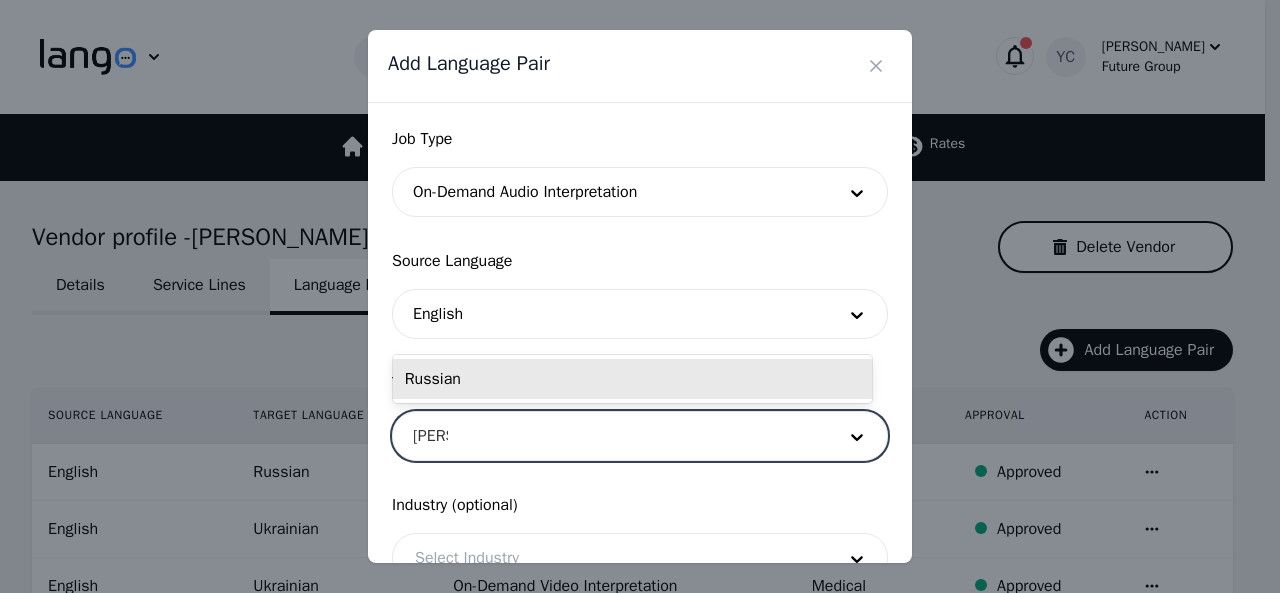 click on "Russian" at bounding box center (632, 379) 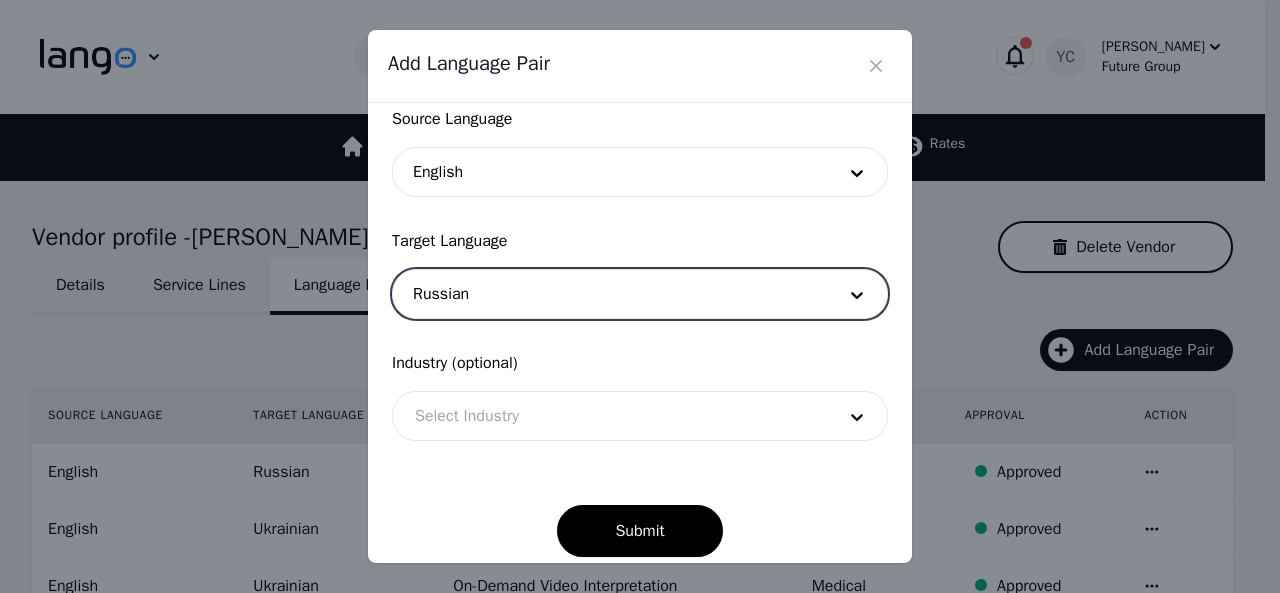 scroll, scrollTop: 158, scrollLeft: 0, axis: vertical 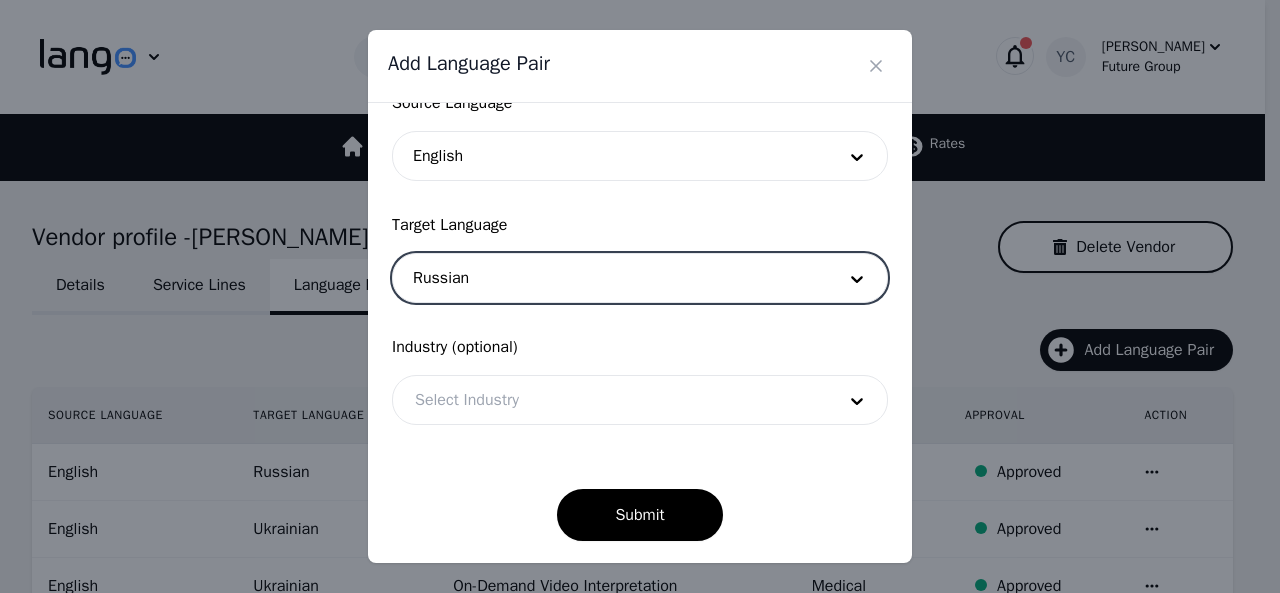 click at bounding box center [610, 400] 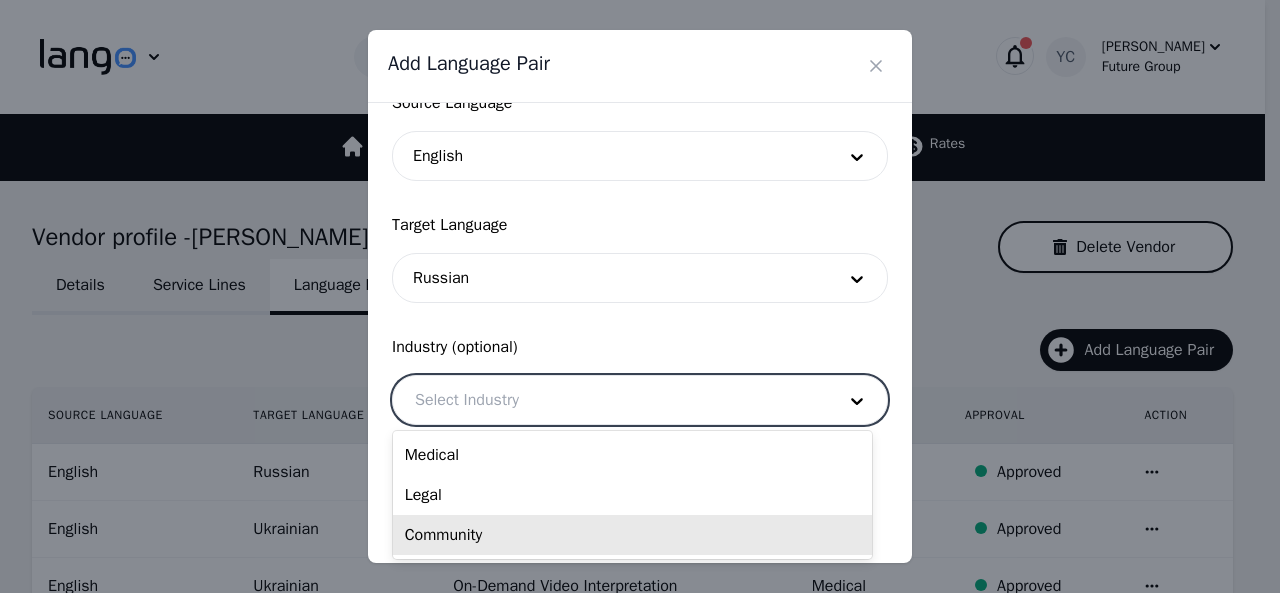 click on "Community" at bounding box center [632, 535] 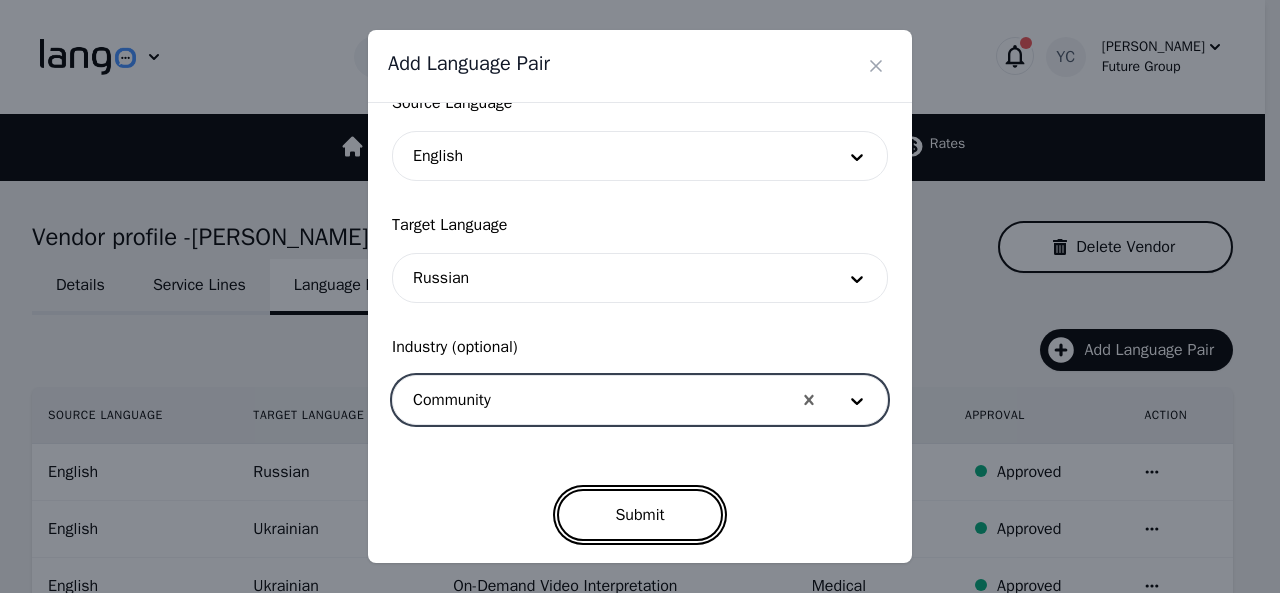 click on "Submit" at bounding box center [639, 515] 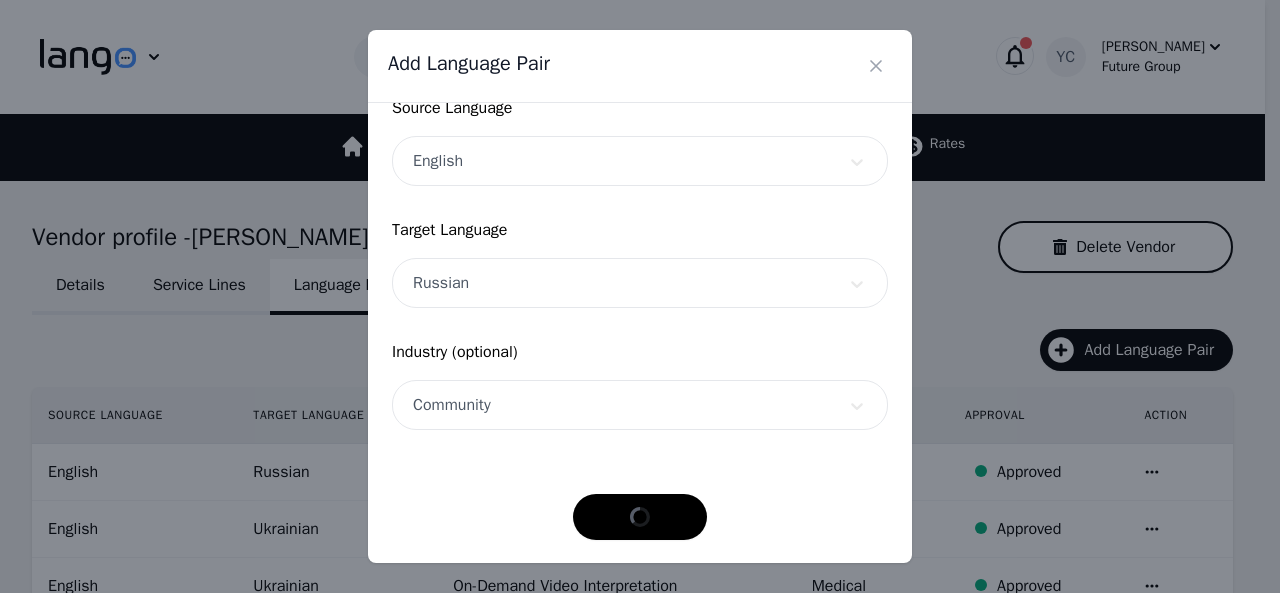scroll, scrollTop: 152, scrollLeft: 0, axis: vertical 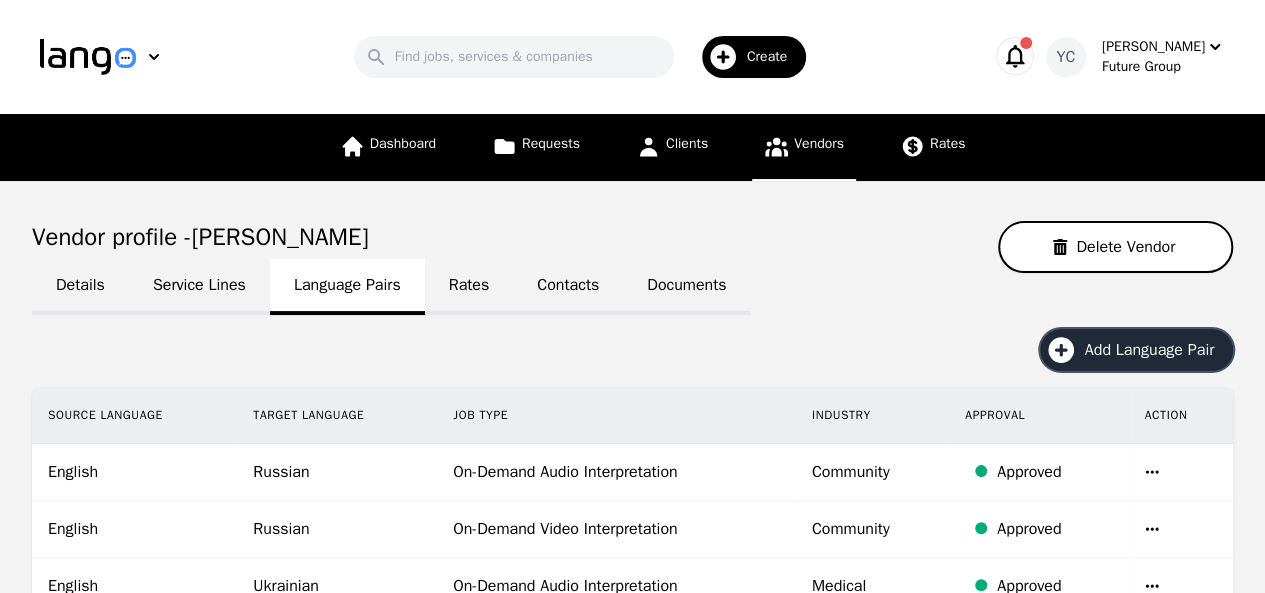 click on "Add Language Pair" at bounding box center (1136, 350) 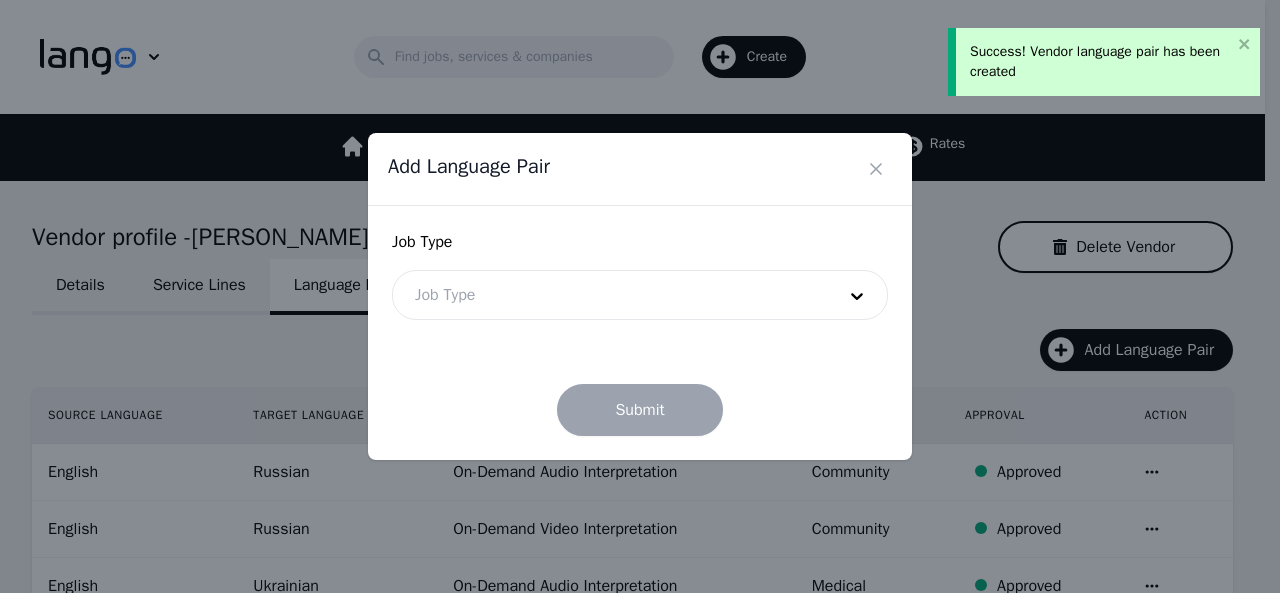 click at bounding box center [610, 295] 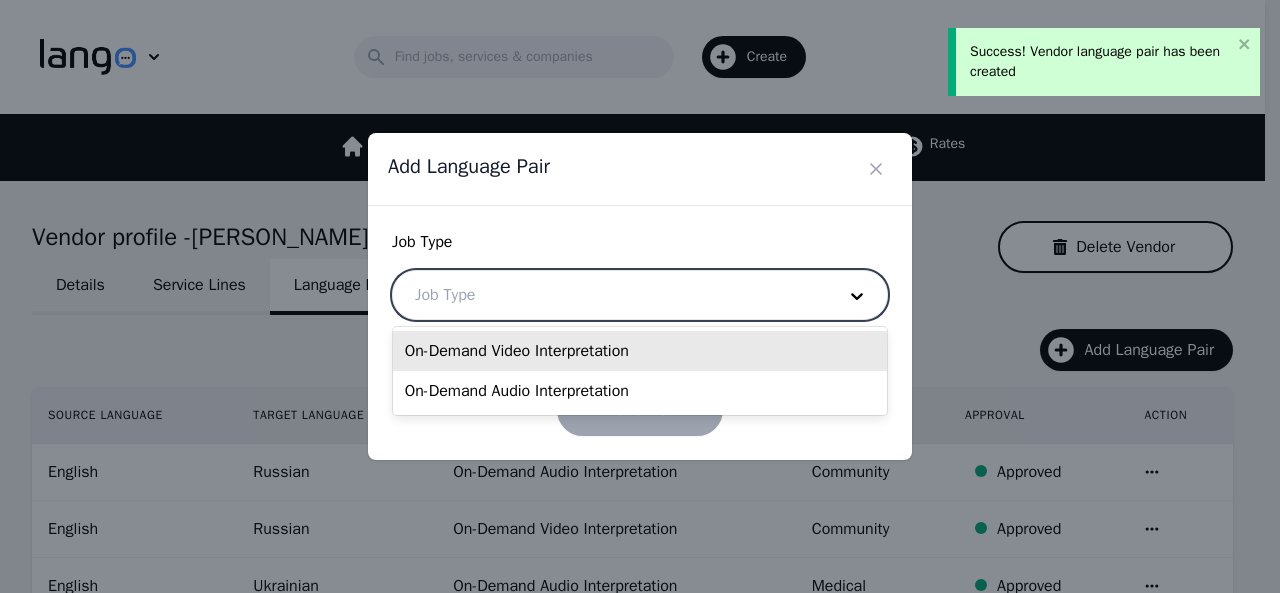 click on "On-Demand Video Interpretation" at bounding box center (640, 351) 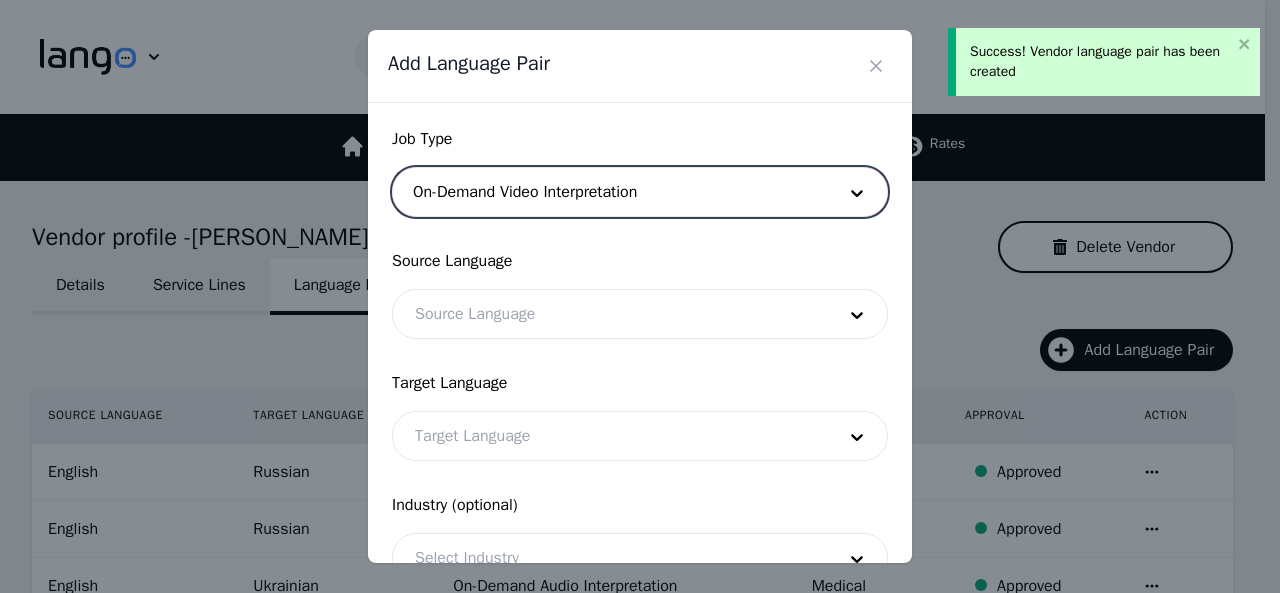 click at bounding box center [610, 314] 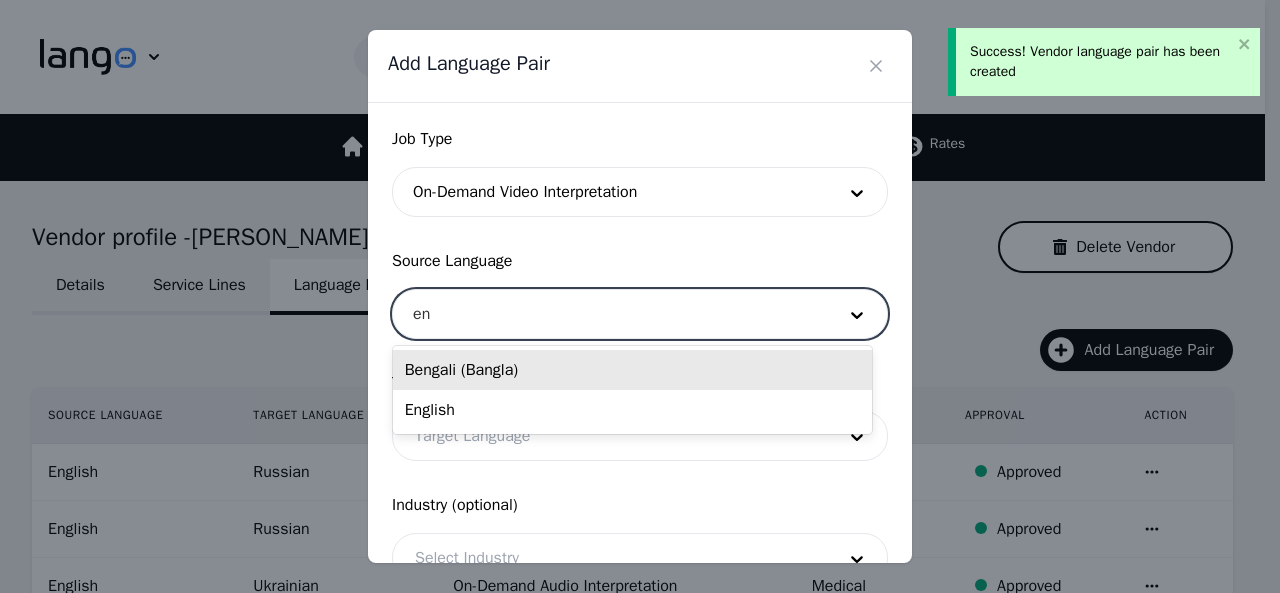 type on "eng" 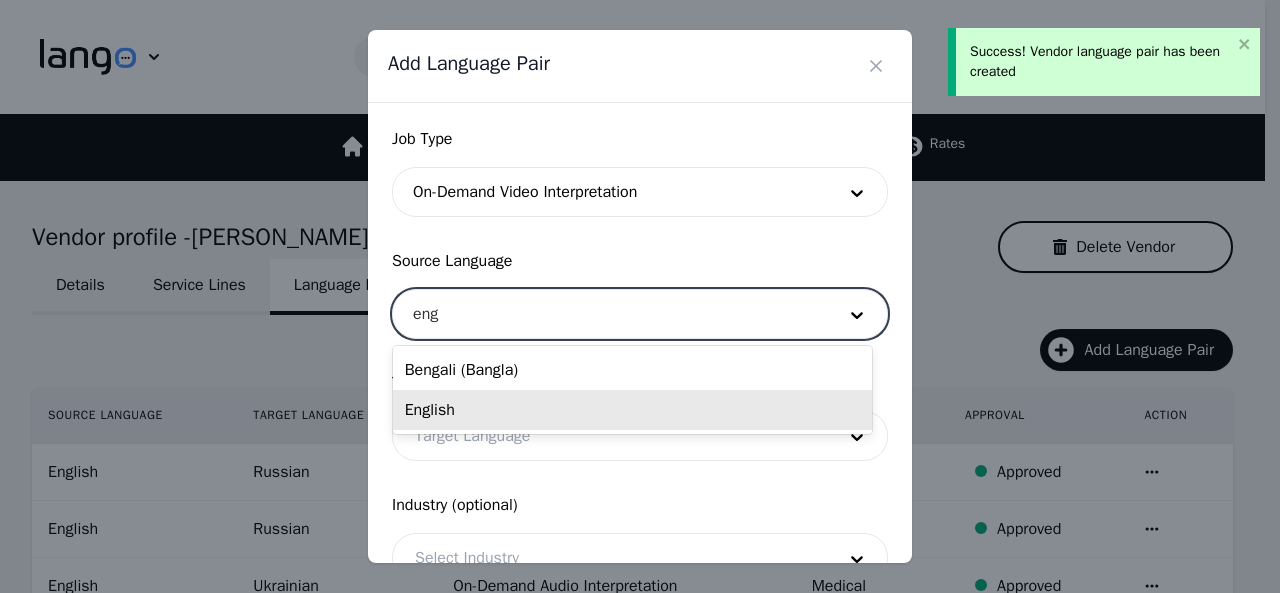 click on "English" at bounding box center (632, 410) 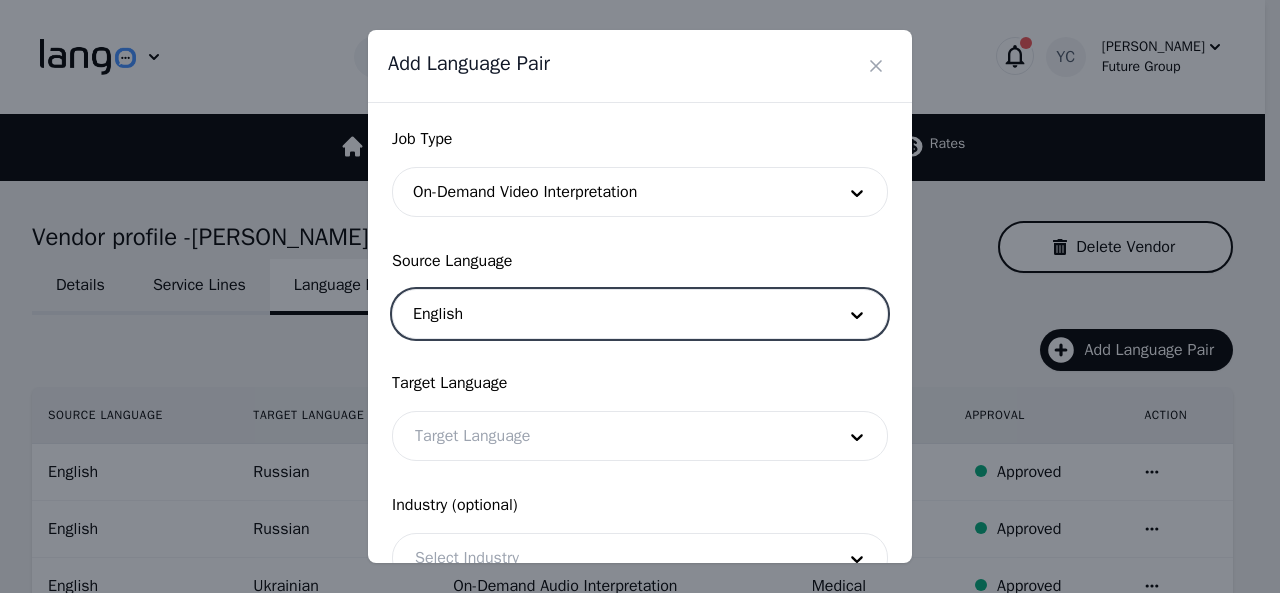 click at bounding box center (610, 436) 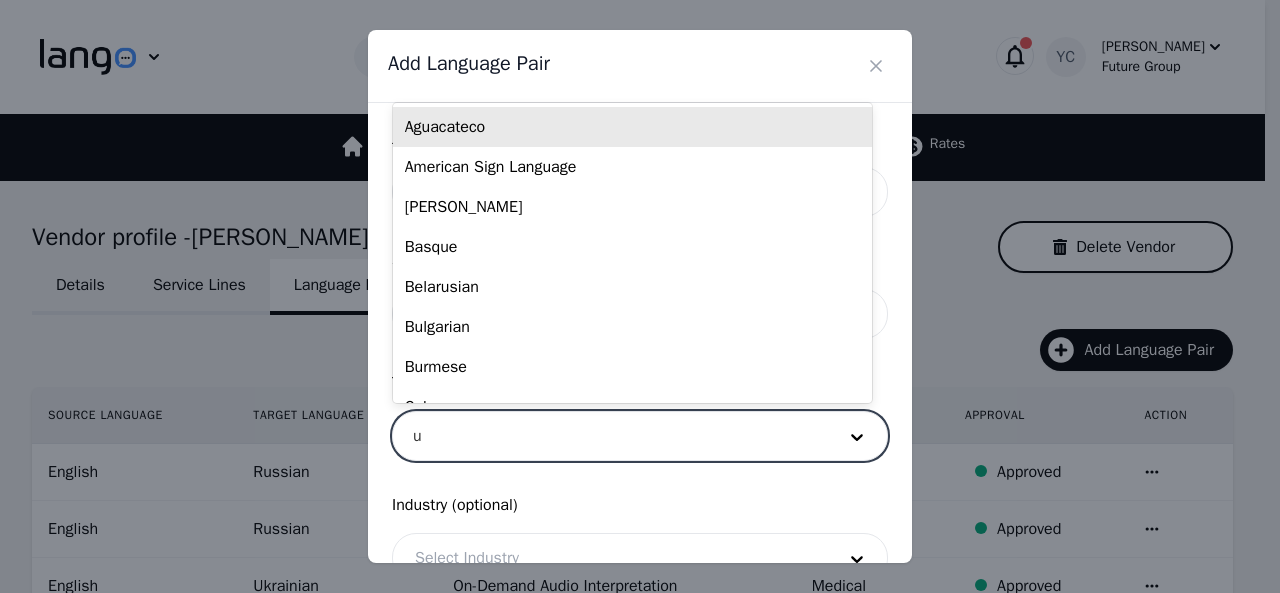 type on "uk" 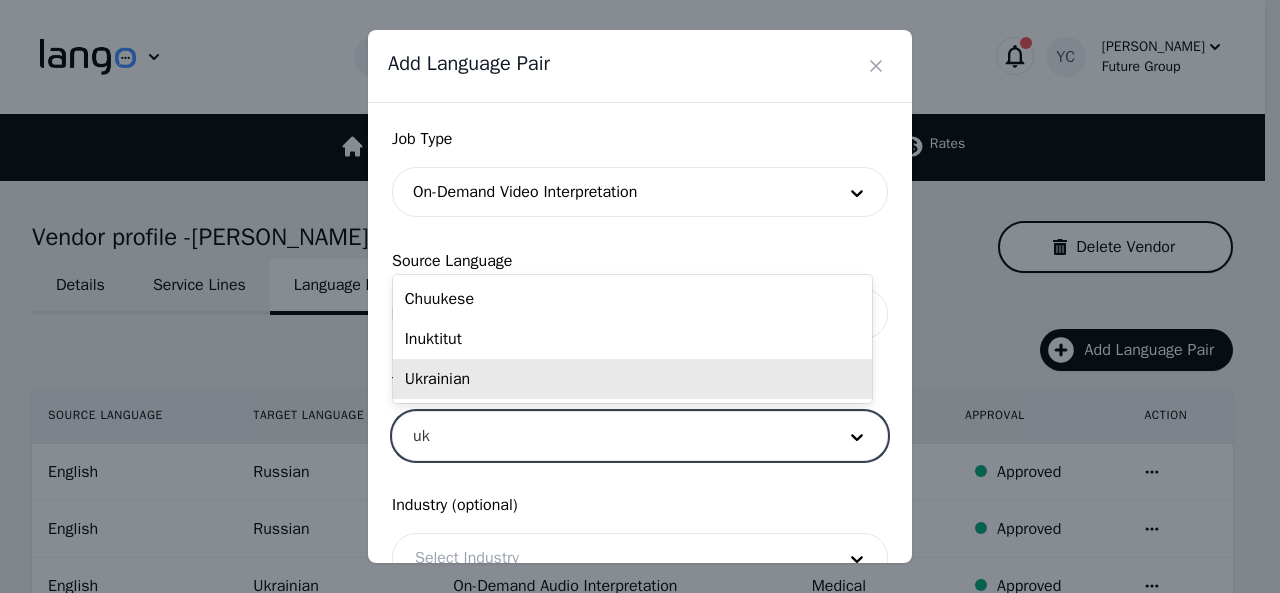 click on "Ukrainian" at bounding box center (632, 379) 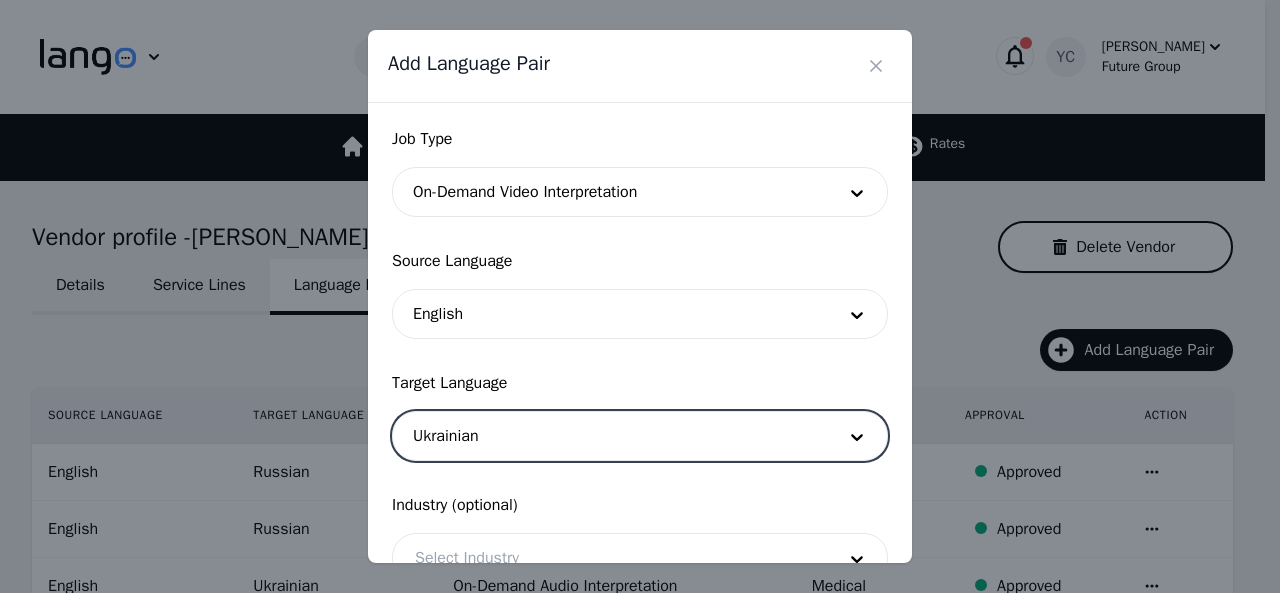 scroll, scrollTop: 158, scrollLeft: 0, axis: vertical 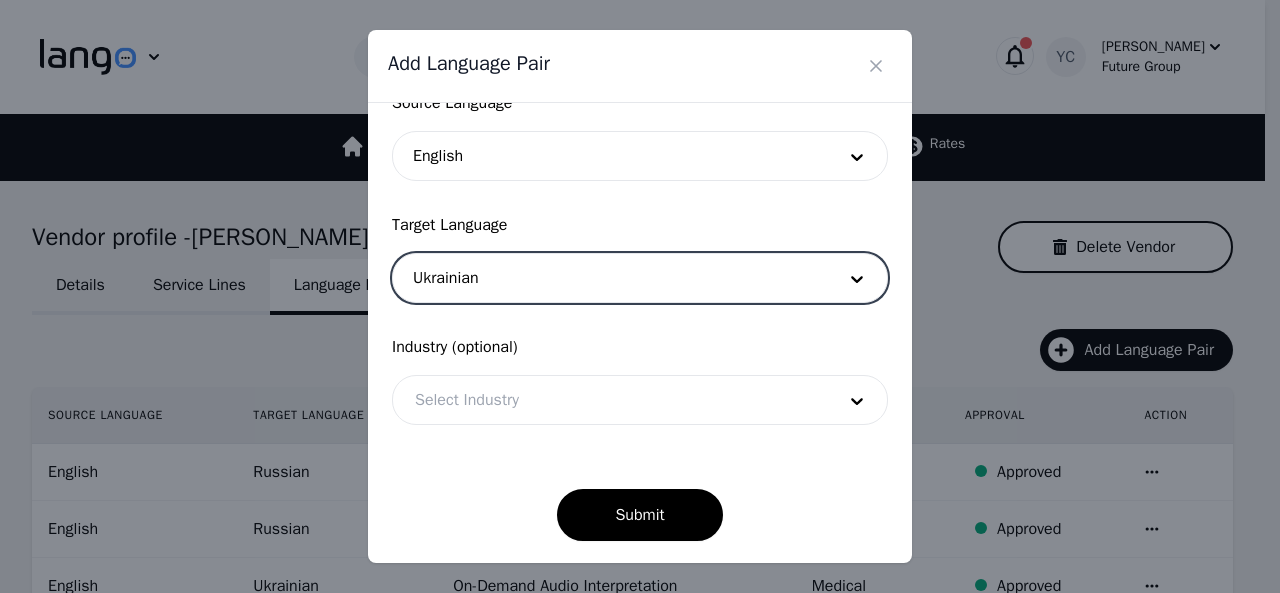 click at bounding box center [610, 400] 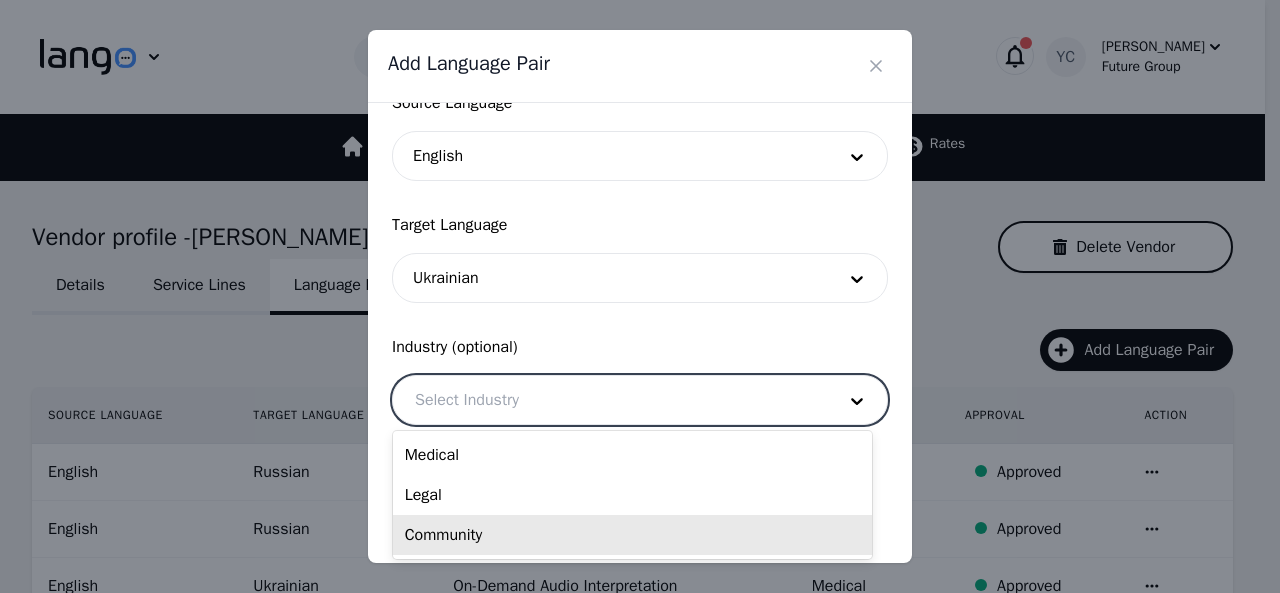 click on "Community" at bounding box center (632, 535) 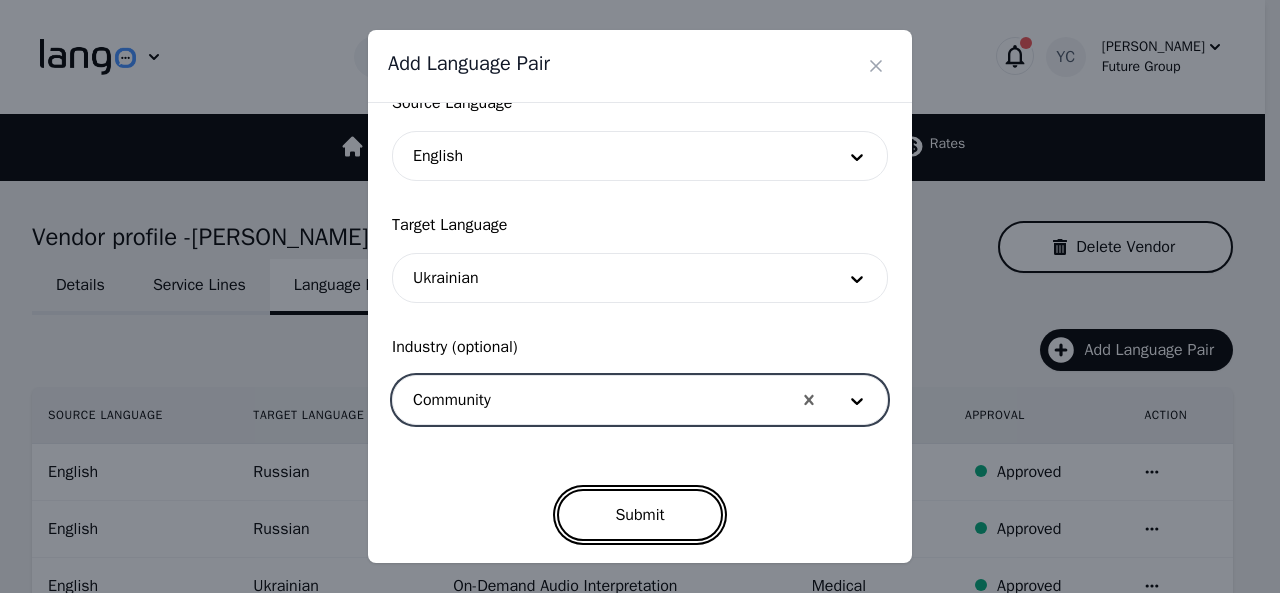click on "Submit" at bounding box center (639, 515) 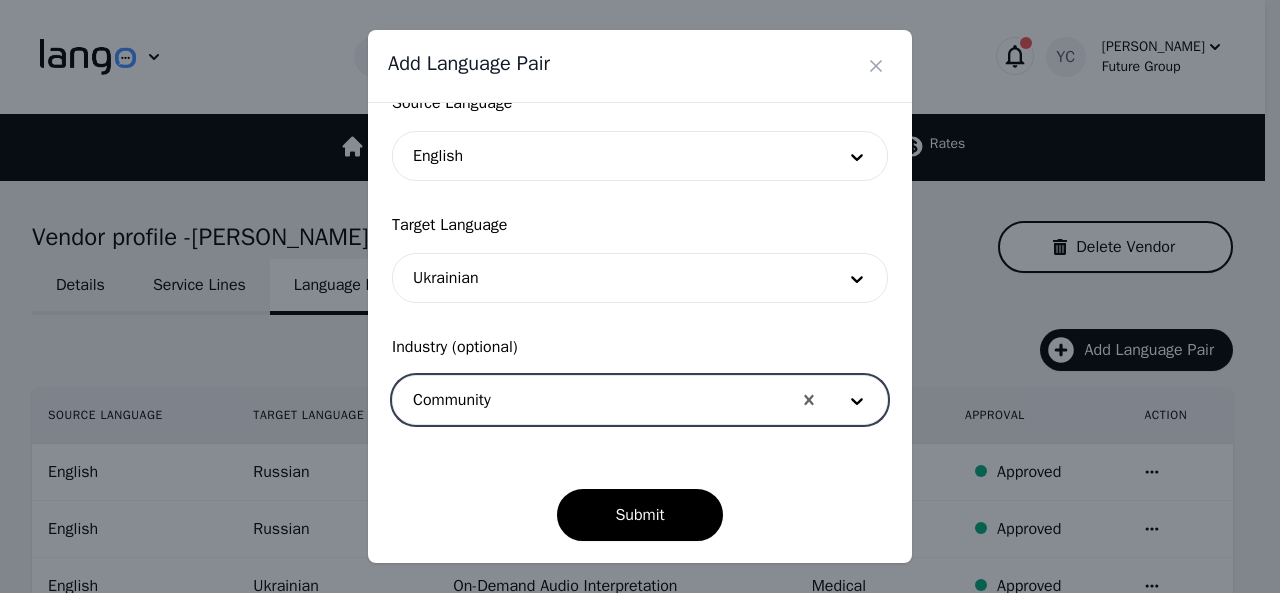 scroll, scrollTop: 152, scrollLeft: 0, axis: vertical 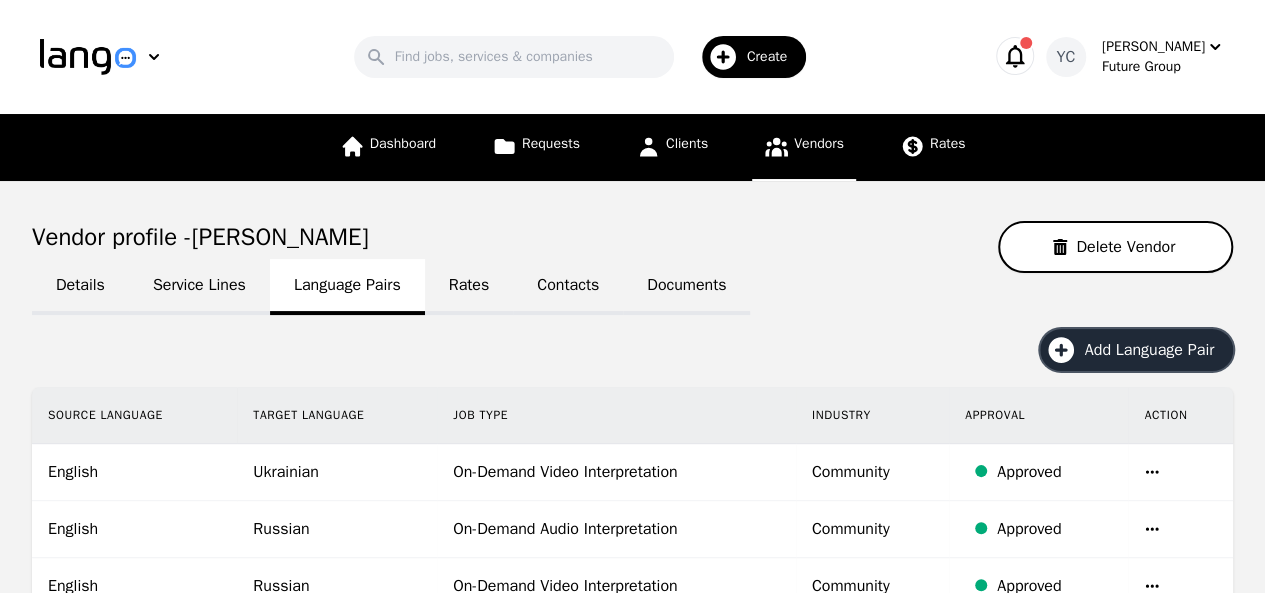 click on "Add Language Pair" at bounding box center [1156, 350] 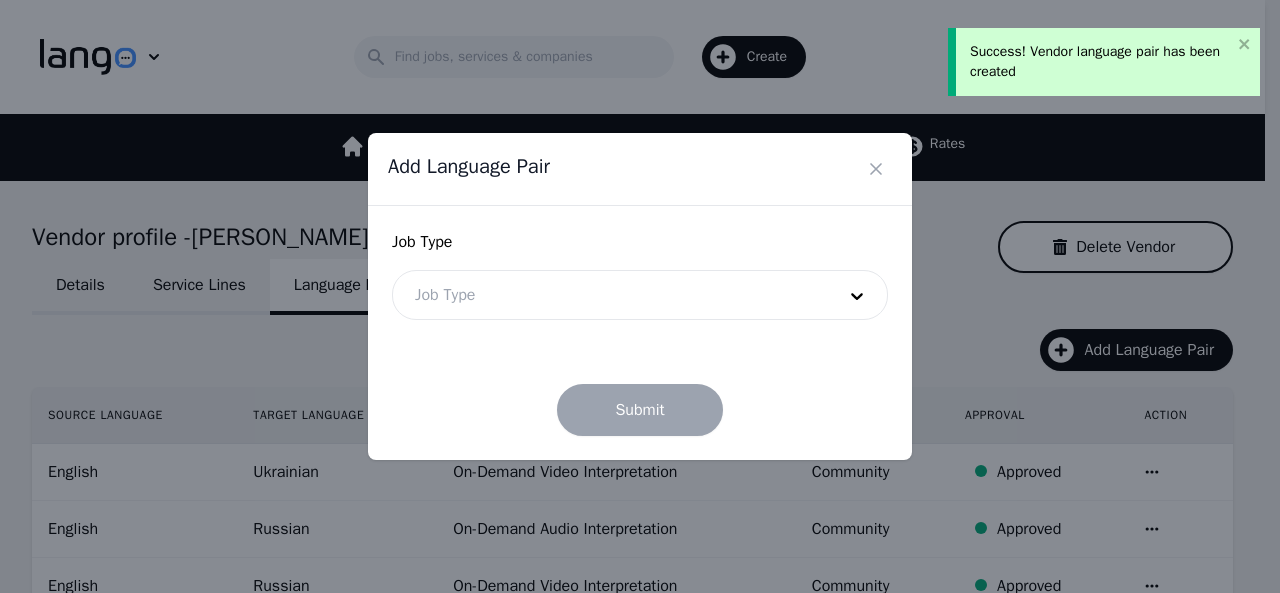 click at bounding box center [610, 295] 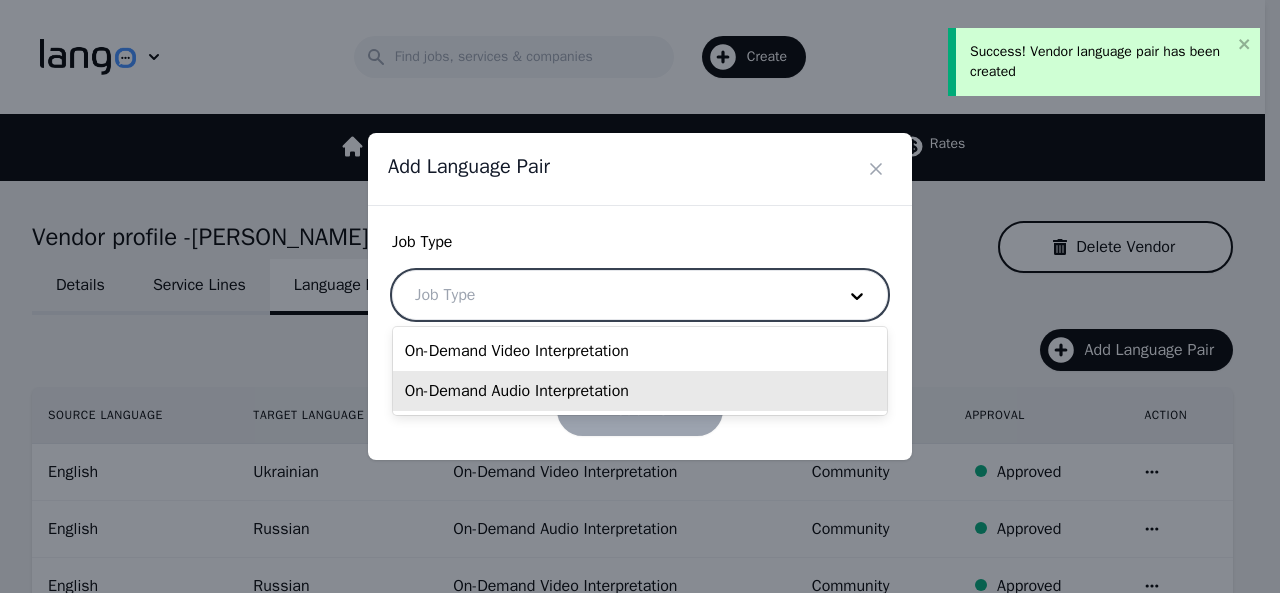 click on "On-Demand Audio Interpretation" at bounding box center (640, 391) 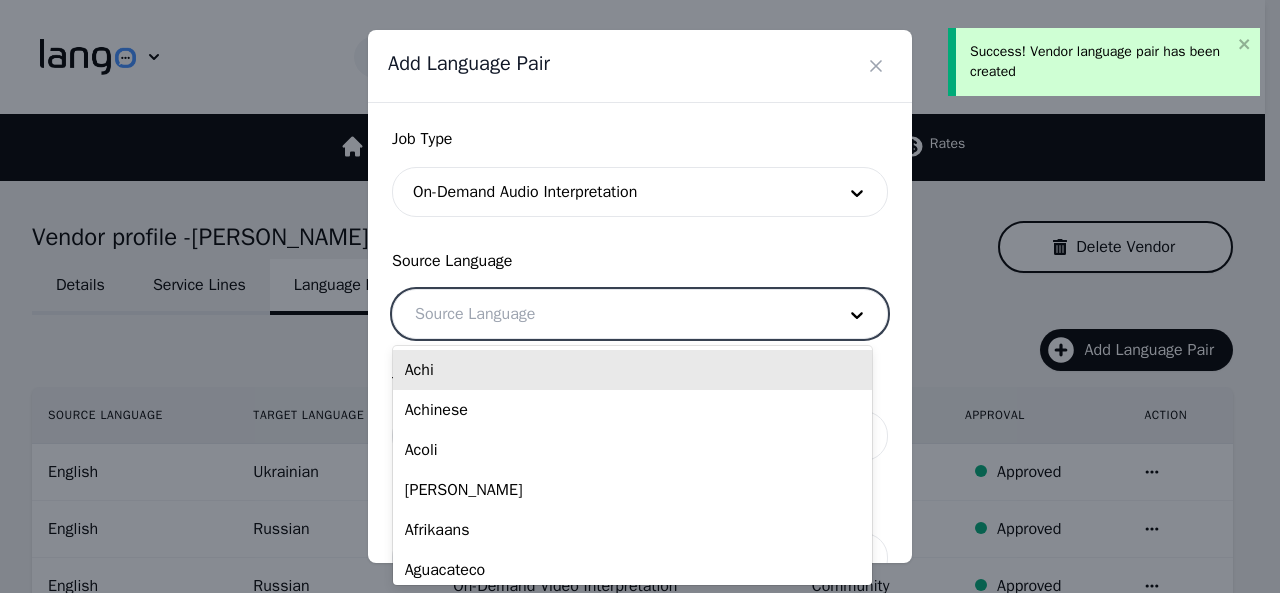 click at bounding box center (610, 314) 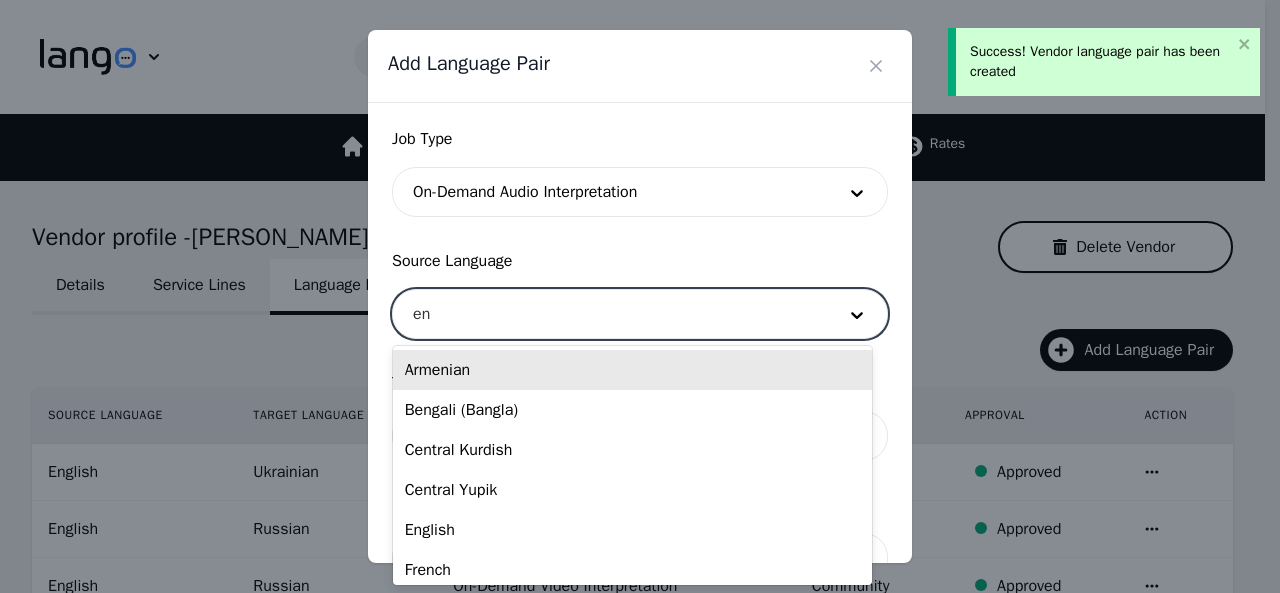 type on "eng" 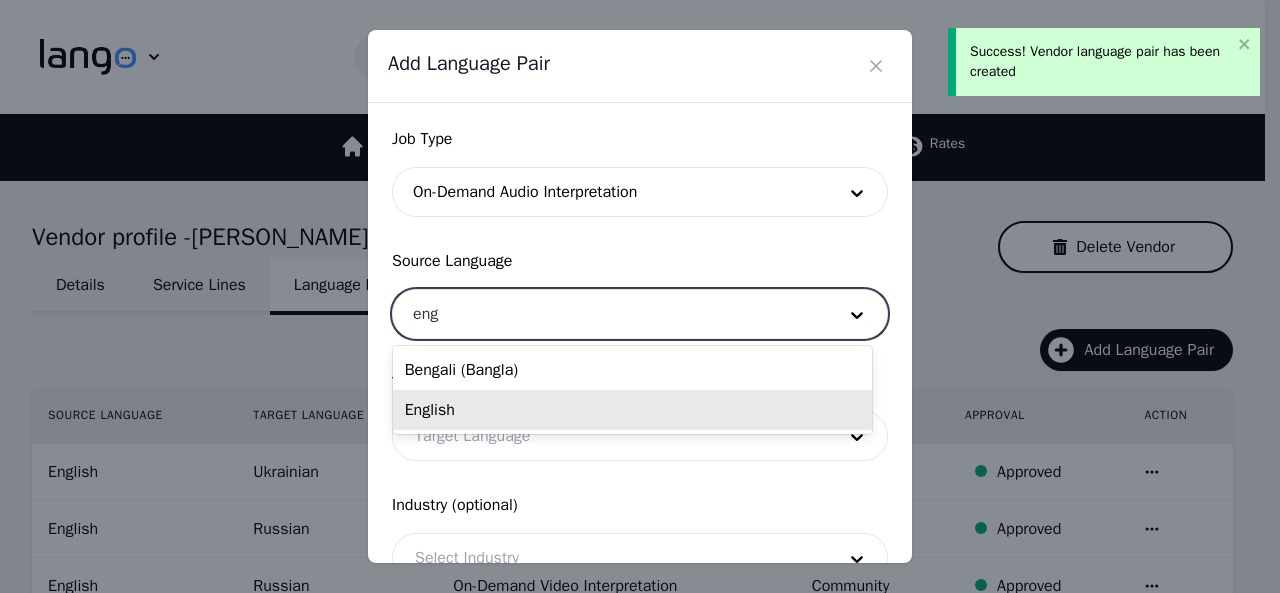 click on "English" at bounding box center [632, 410] 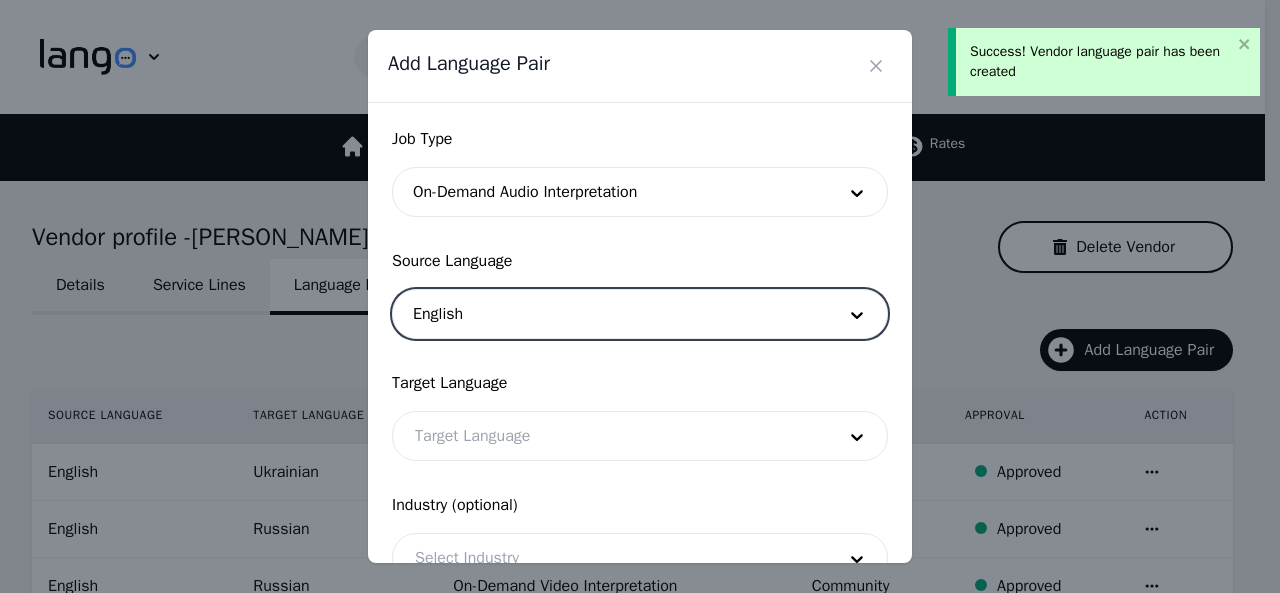 click at bounding box center [610, 436] 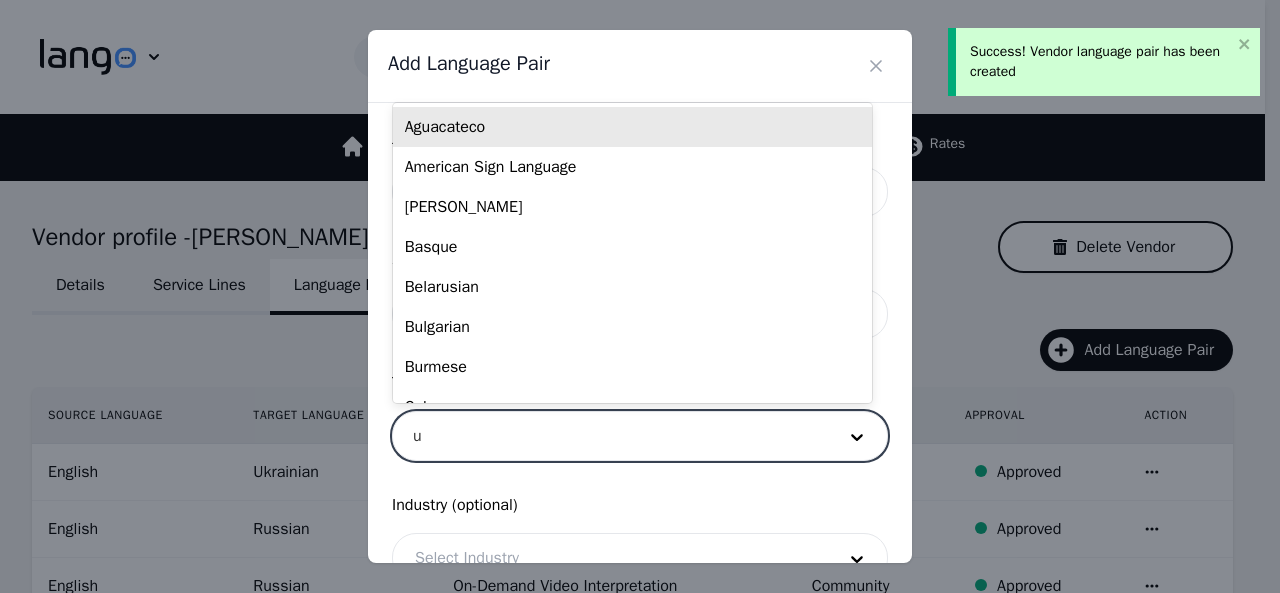 type on "uk" 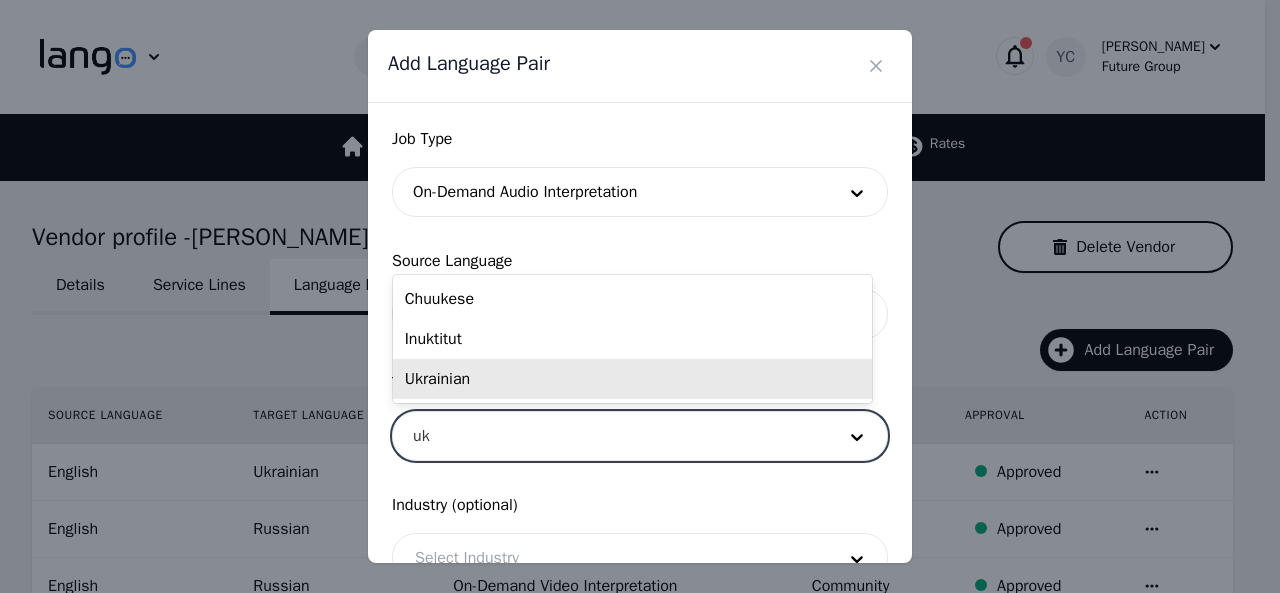 click on "Ukrainian" at bounding box center [632, 379] 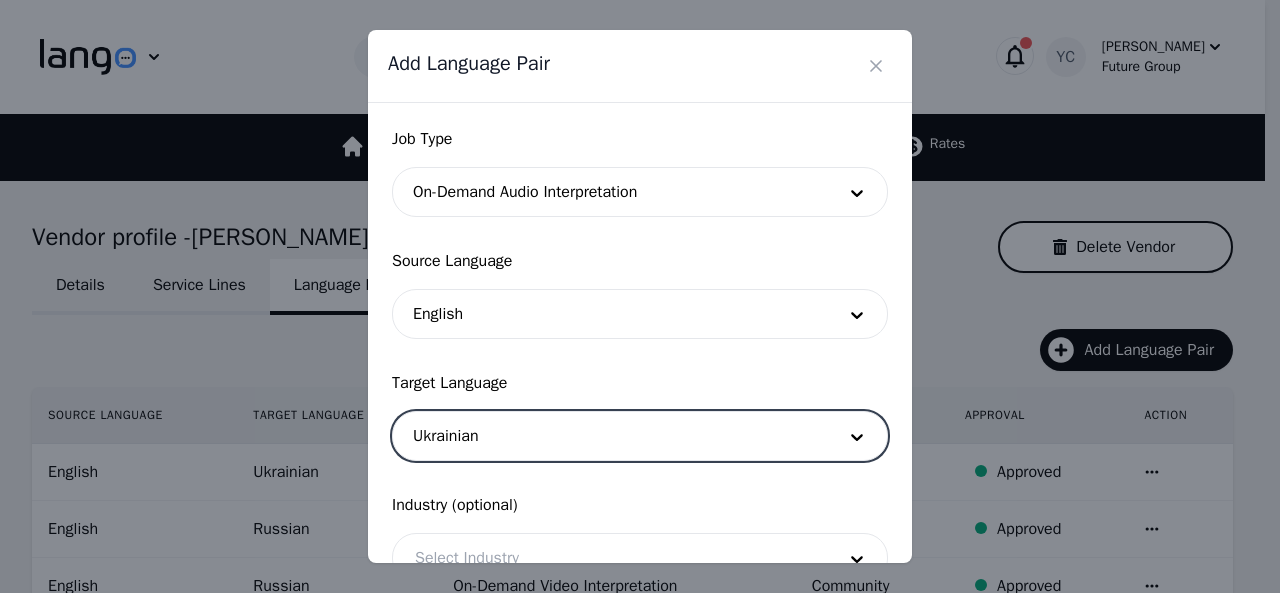 scroll, scrollTop: 158, scrollLeft: 0, axis: vertical 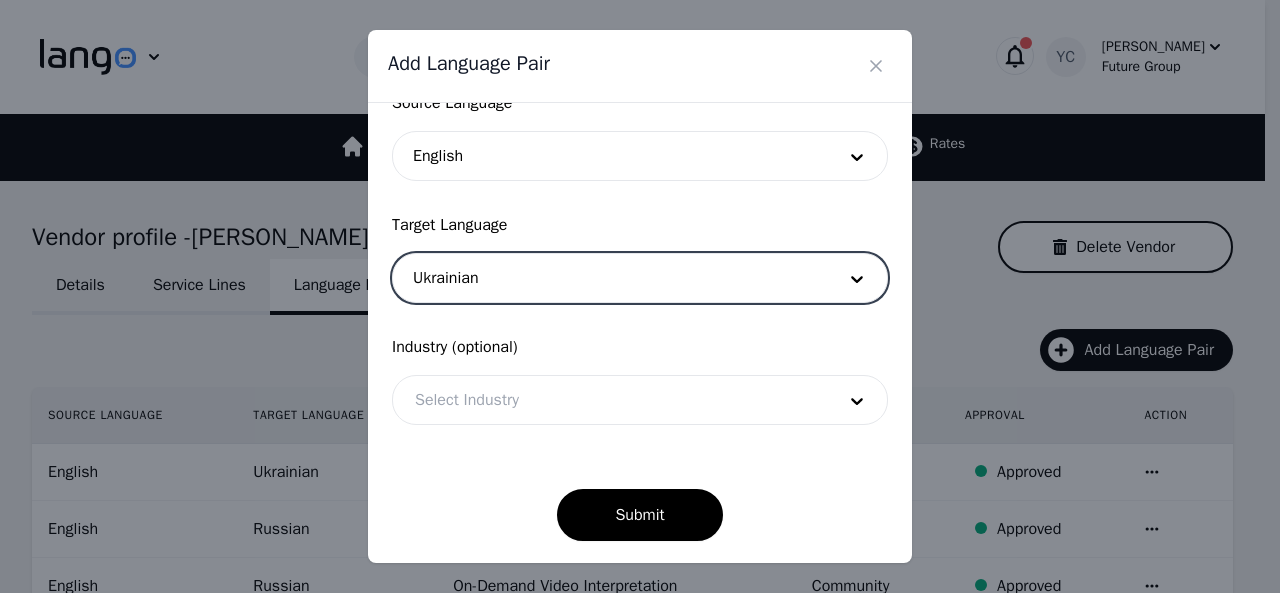 click at bounding box center [610, 400] 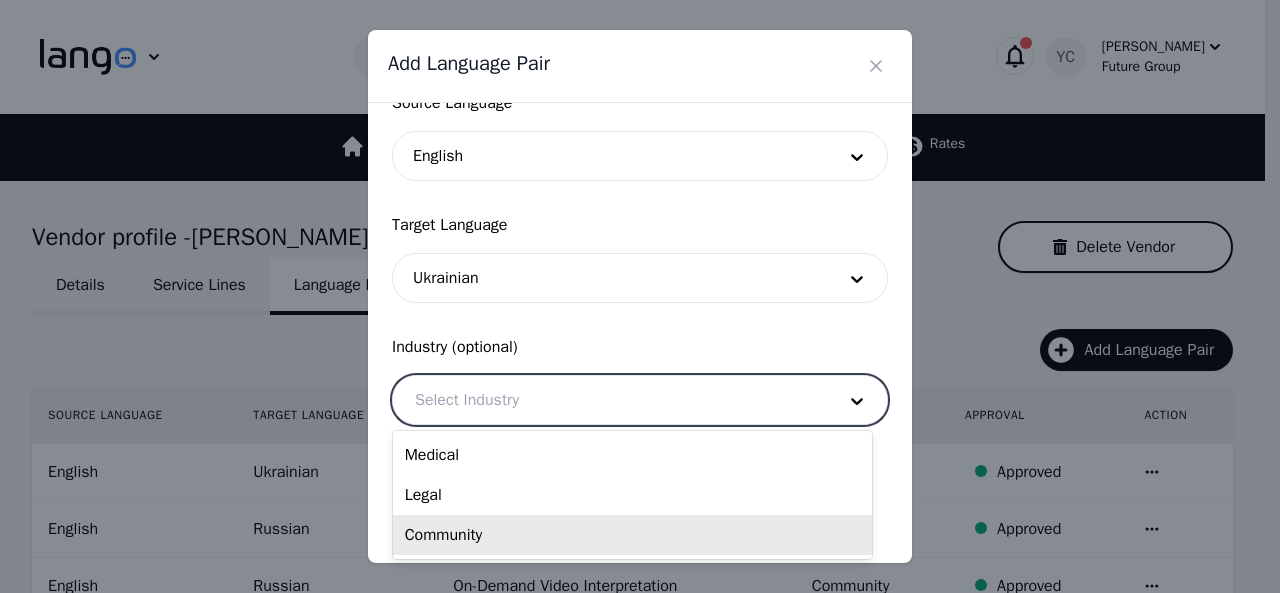 click on "Community" at bounding box center [632, 535] 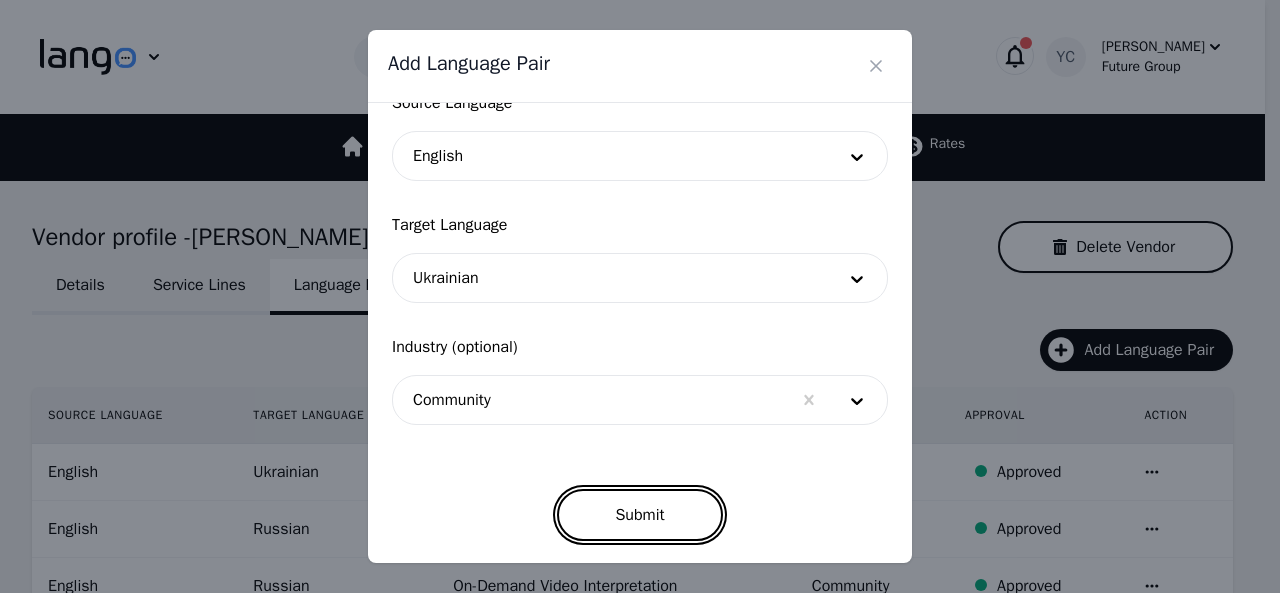 click on "Submit" at bounding box center (639, 515) 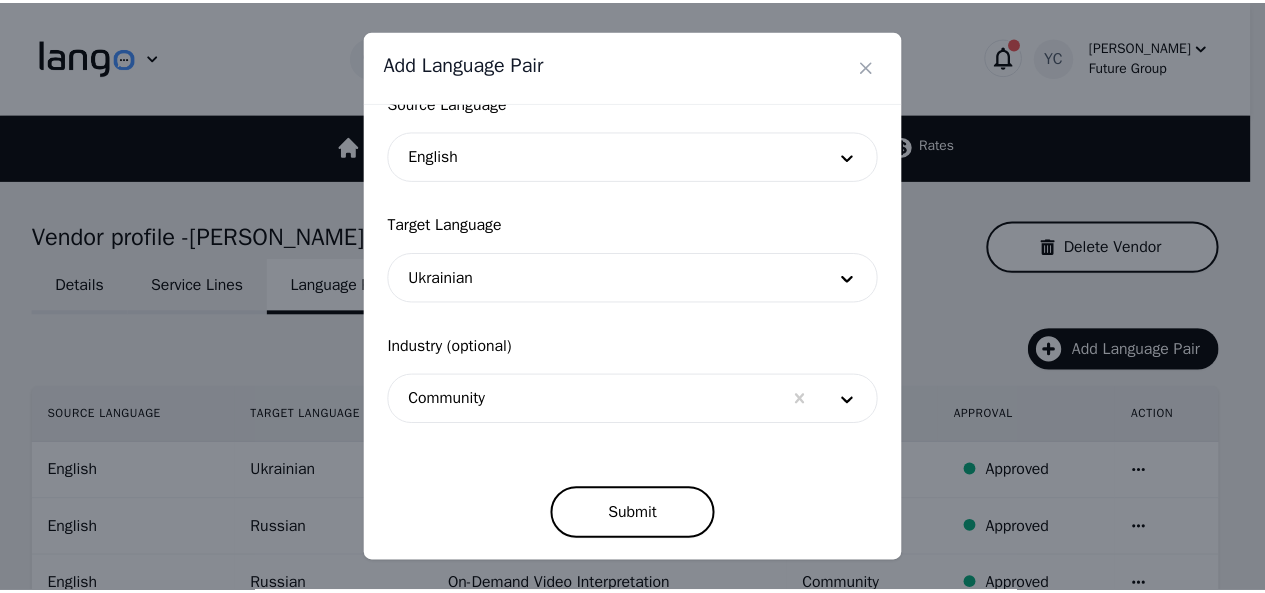 scroll, scrollTop: 152, scrollLeft: 0, axis: vertical 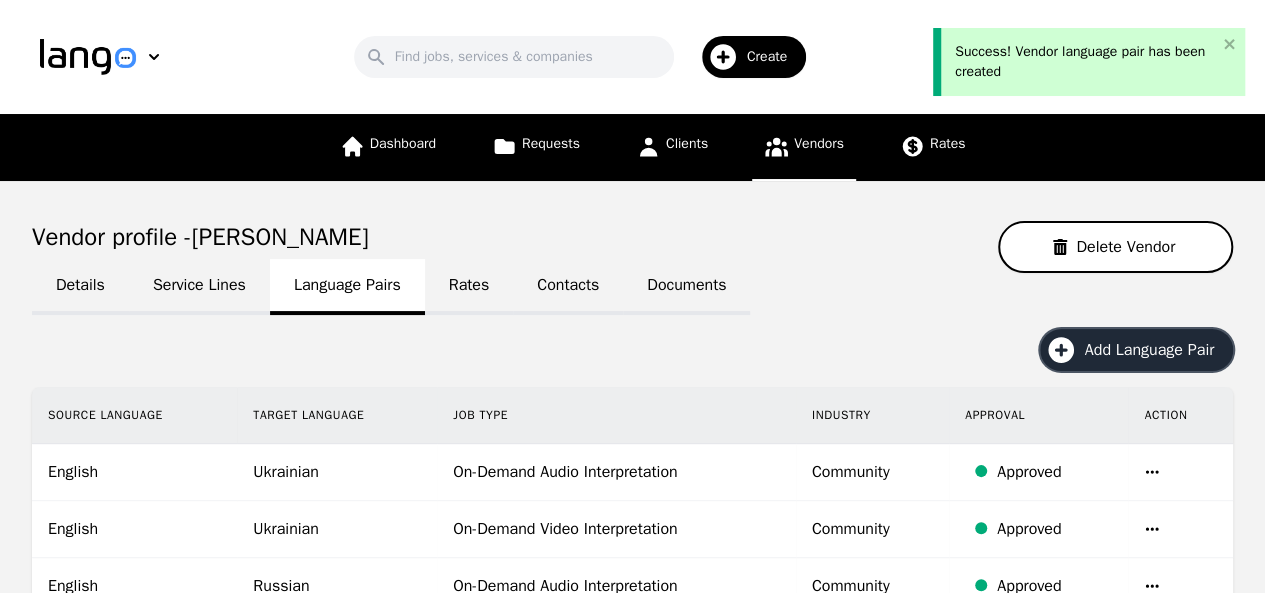 click on "Create" at bounding box center [774, 57] 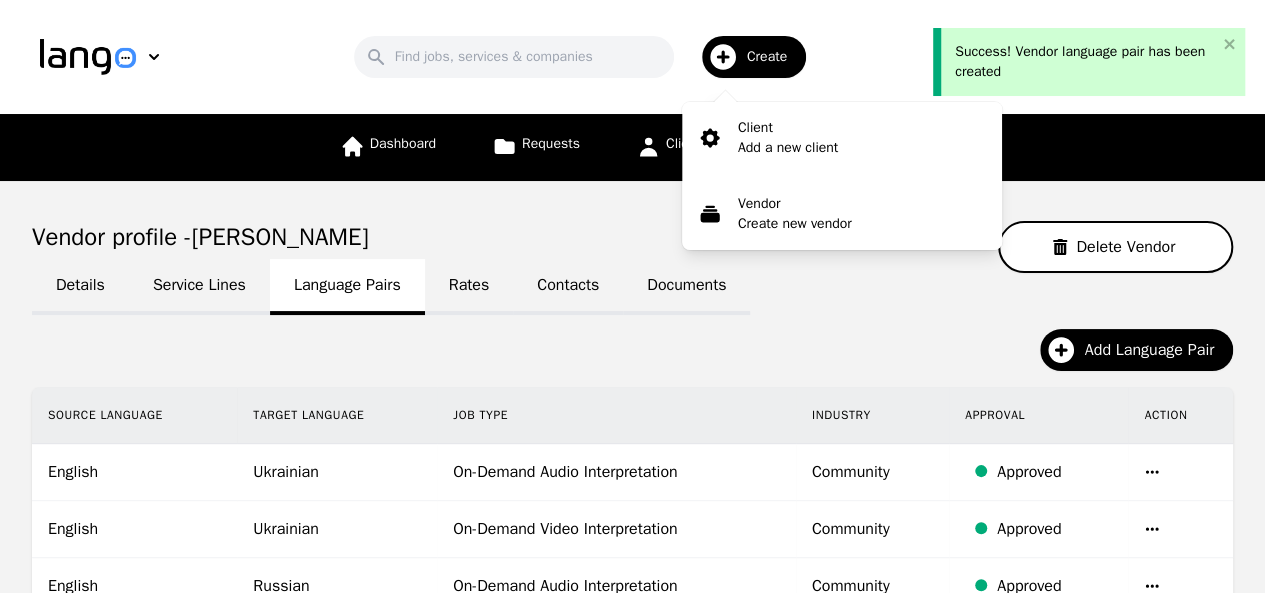 click on "Vendor profile -  [PERSON_NAME]   Delete Vendor" at bounding box center (632, 247) 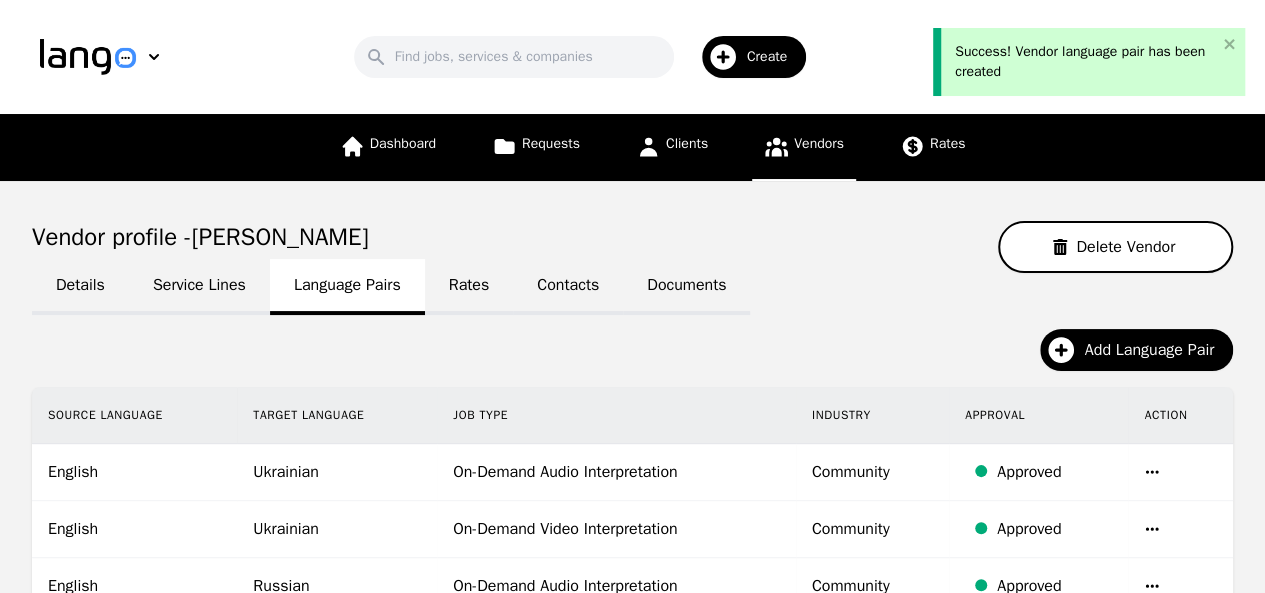 click on "Vendors" at bounding box center [804, 147] 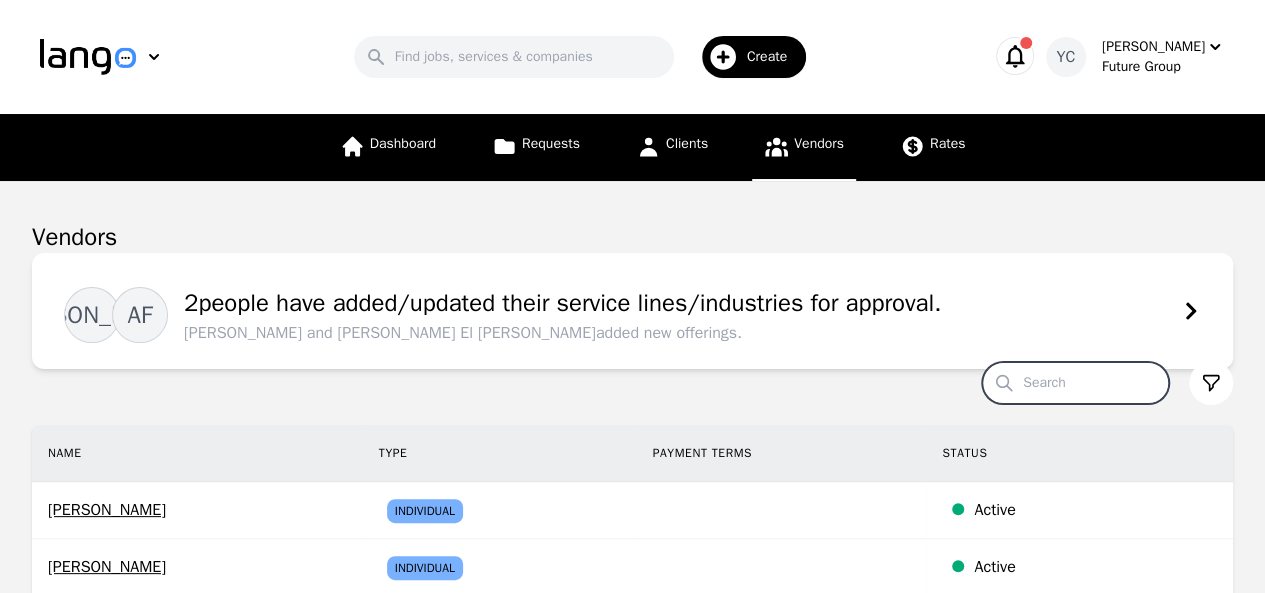 click on "Search" at bounding box center (1075, 383) 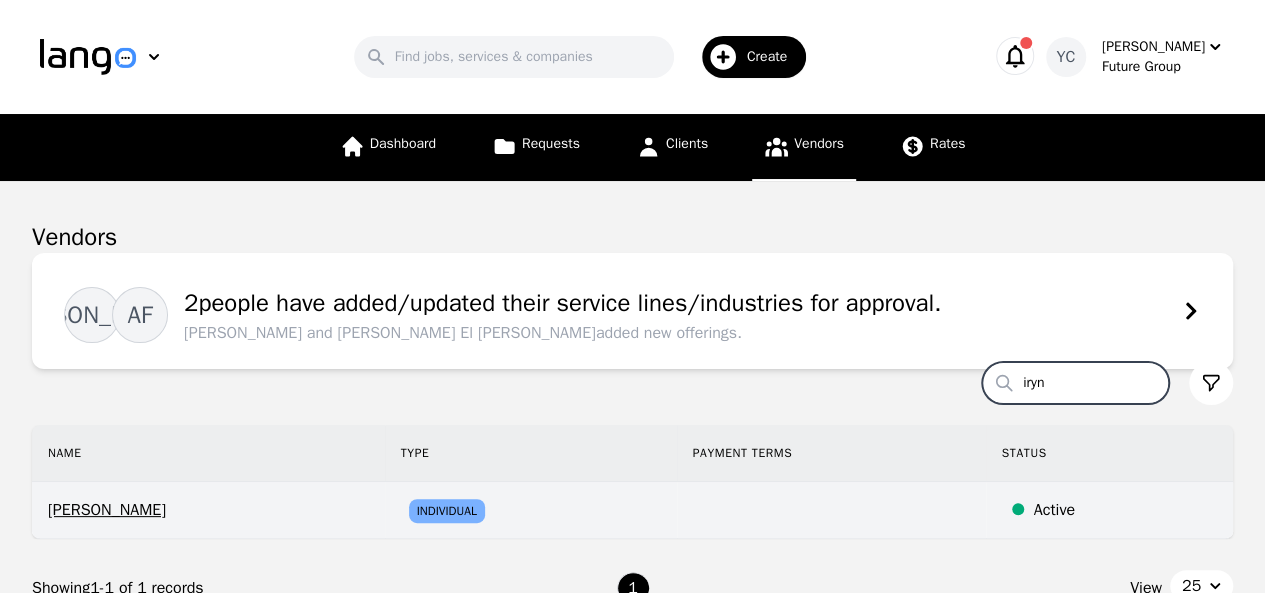 type on "iryn" 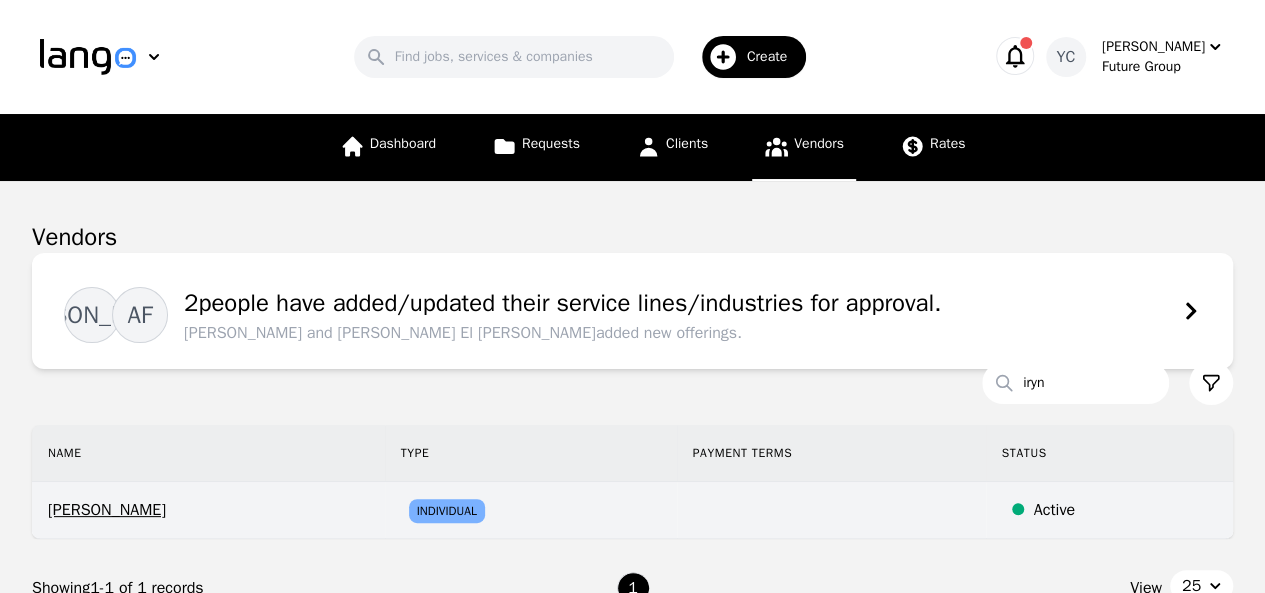 click on "[PERSON_NAME]" at bounding box center (208, 510) 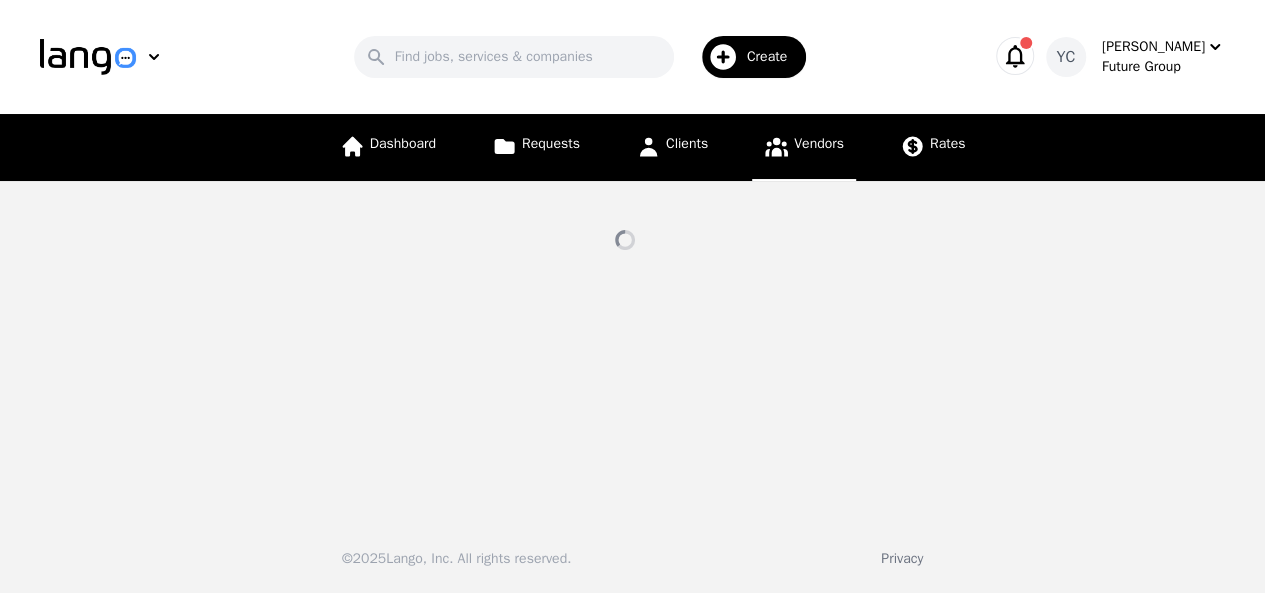 select on "active" 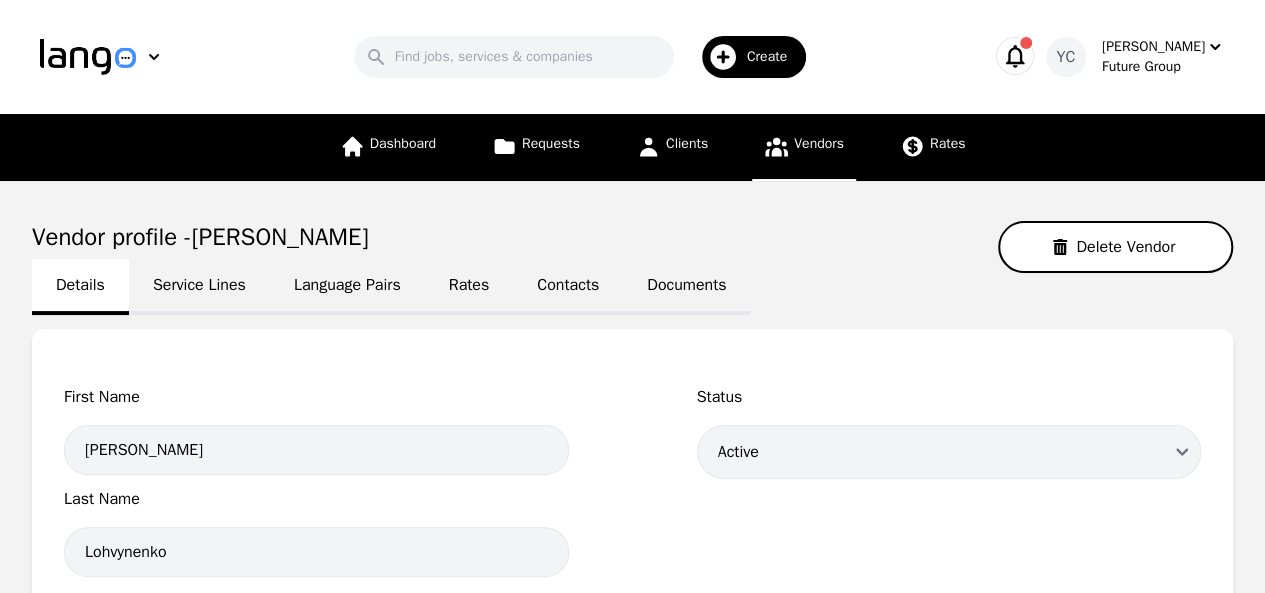 click on "Language Pairs" at bounding box center [347, 287] 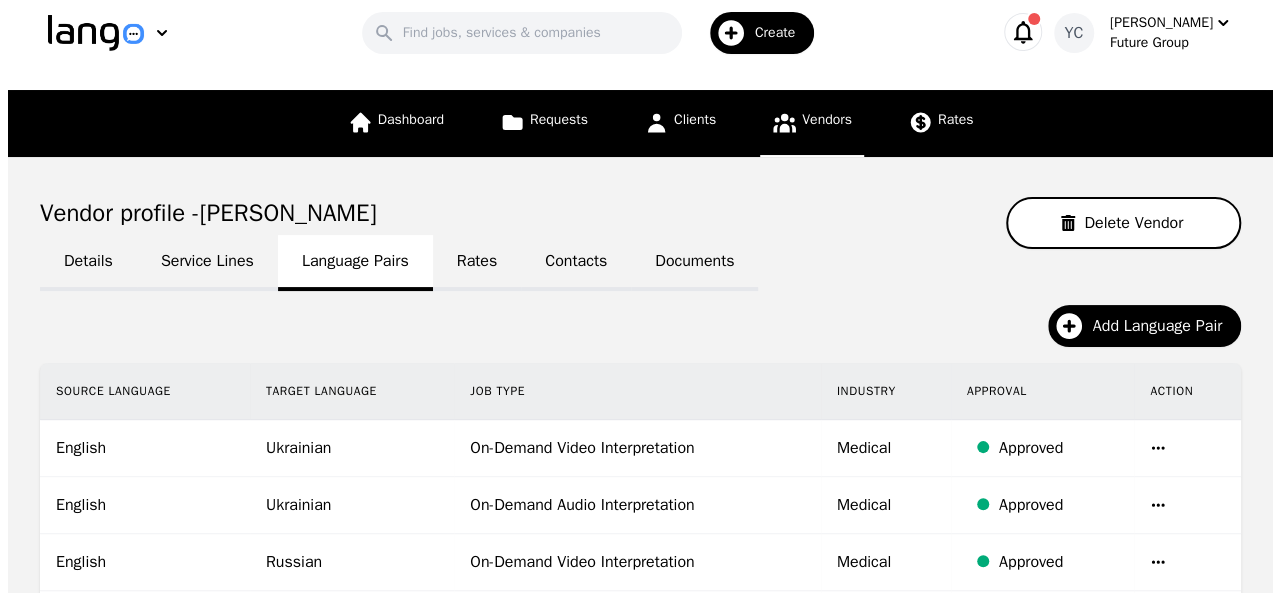 scroll, scrollTop: 0, scrollLeft: 0, axis: both 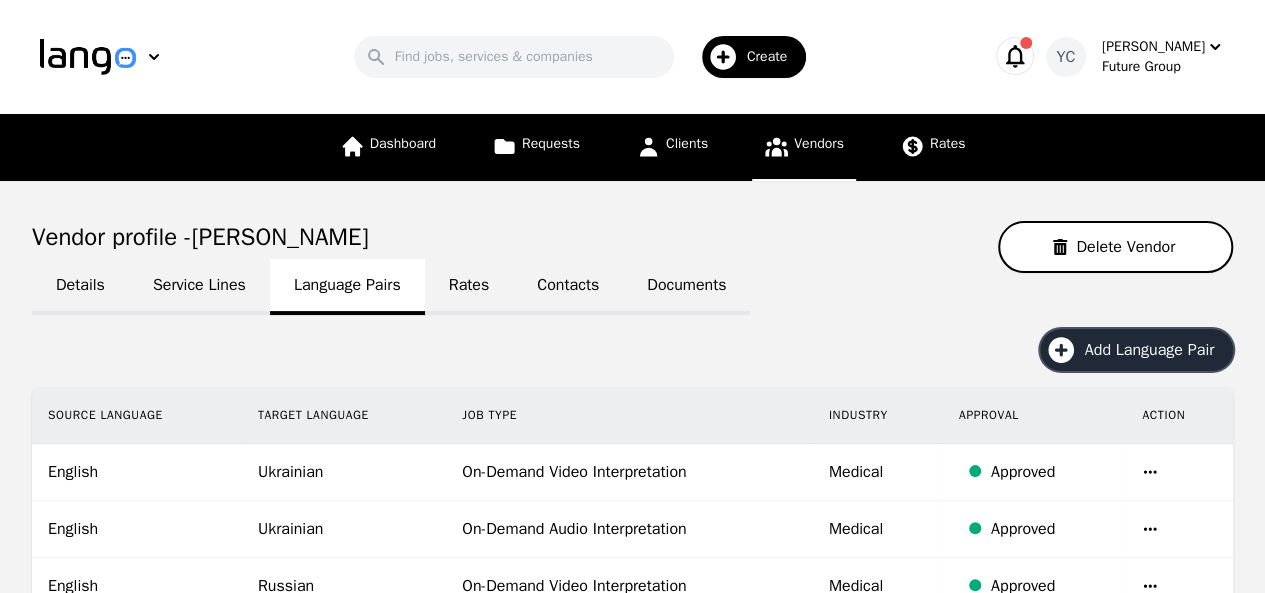 click on "Add Language Pair" at bounding box center [1156, 350] 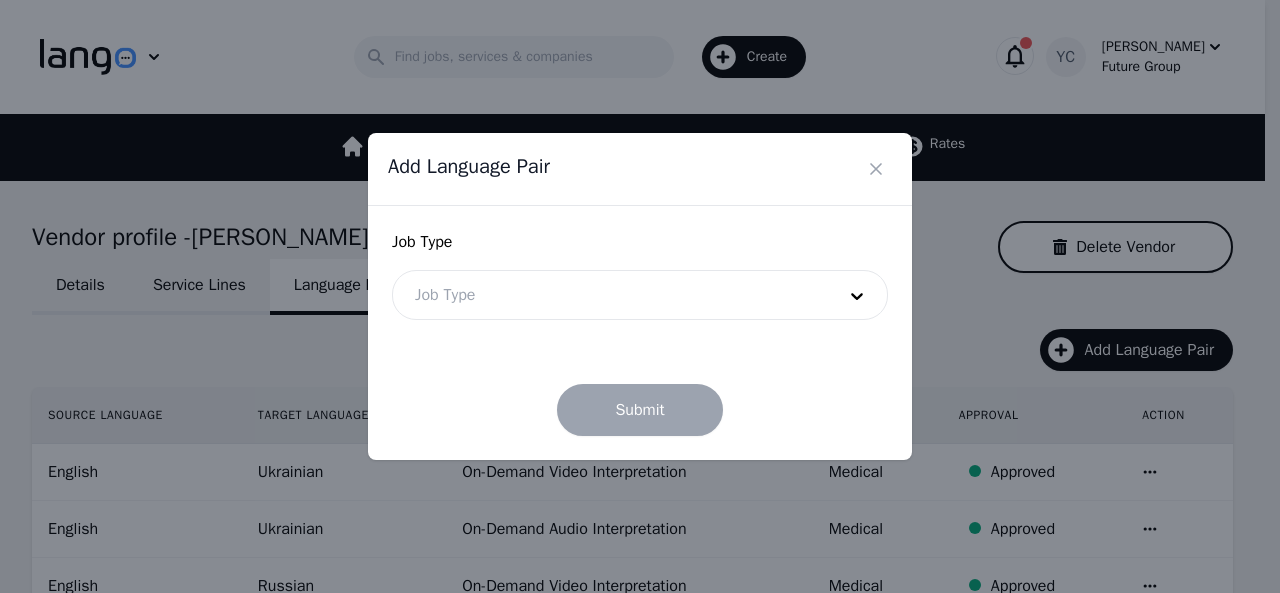 click at bounding box center [610, 295] 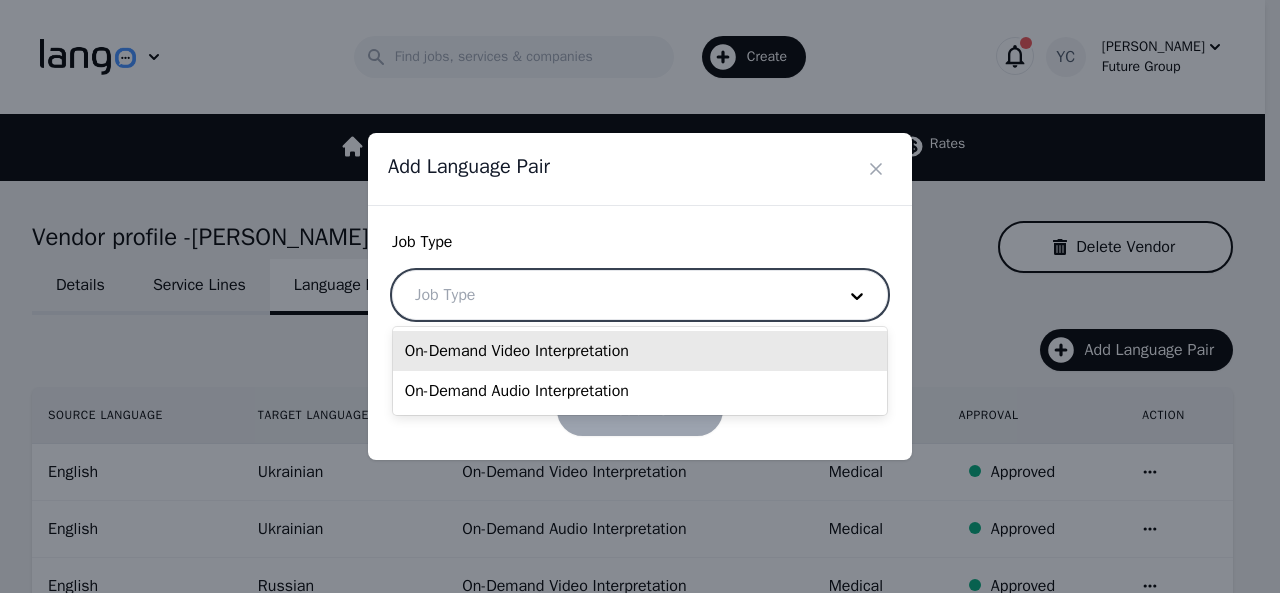 click on "On-Demand Video Interpretation" at bounding box center (640, 351) 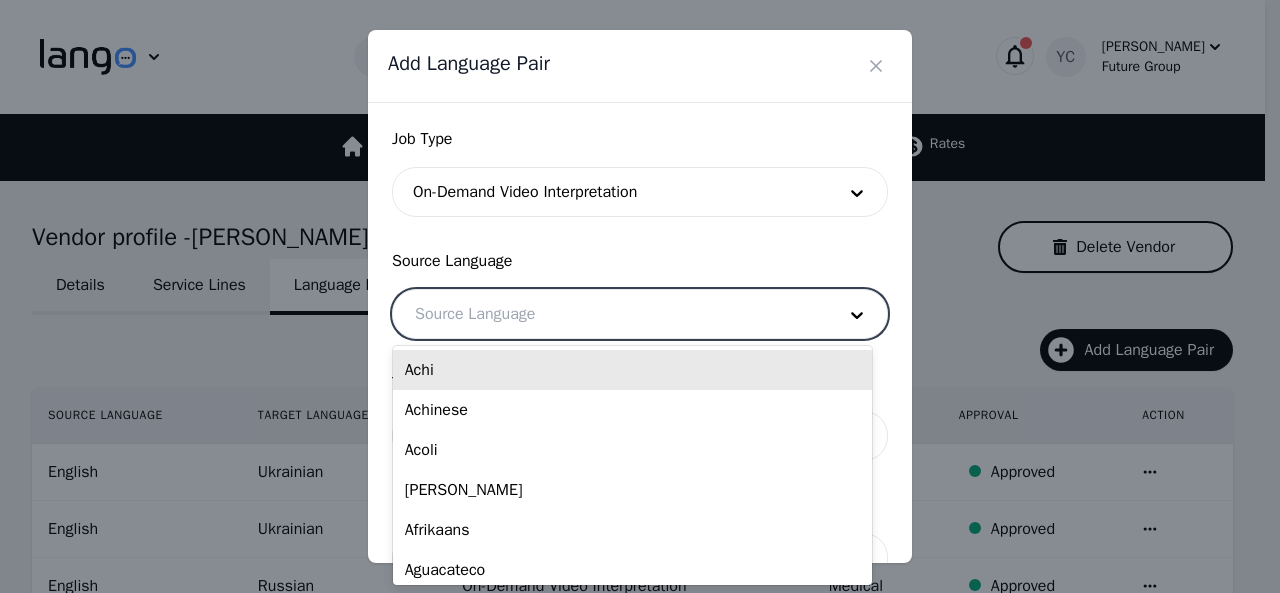 click at bounding box center (610, 314) 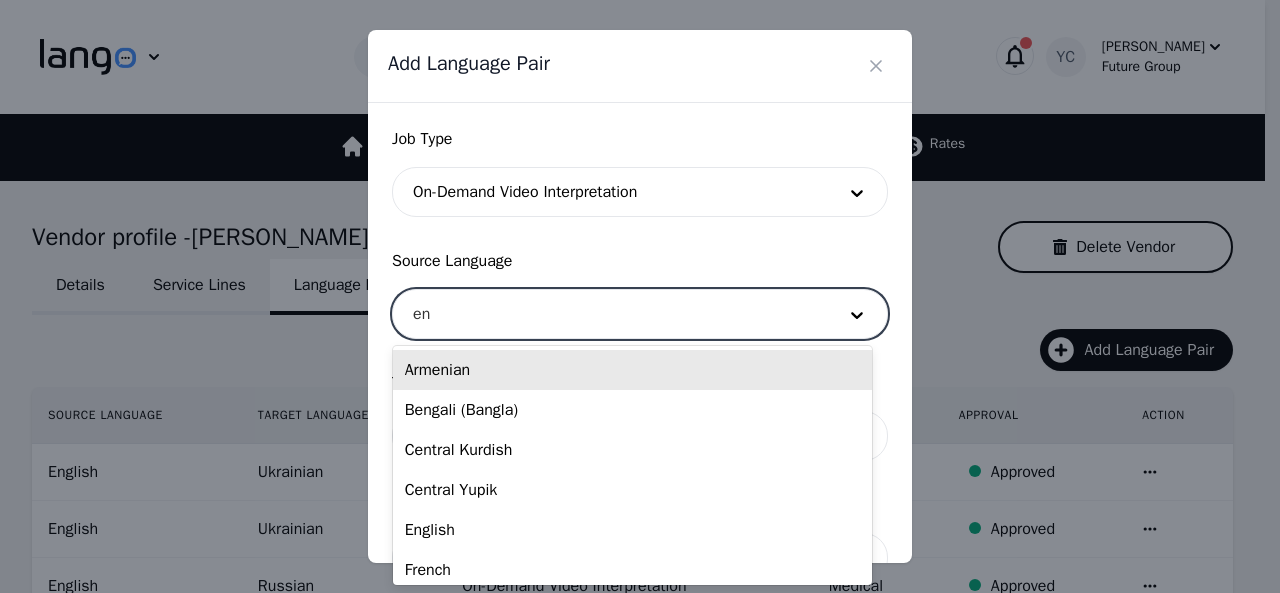type on "eng" 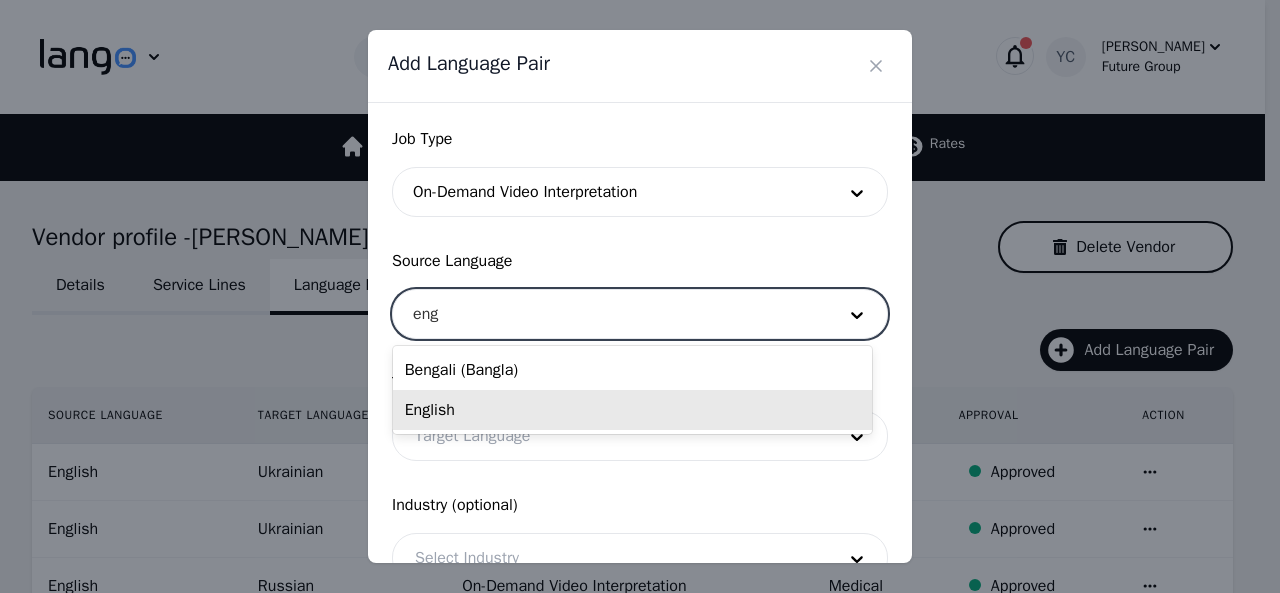 click on "English" at bounding box center [632, 410] 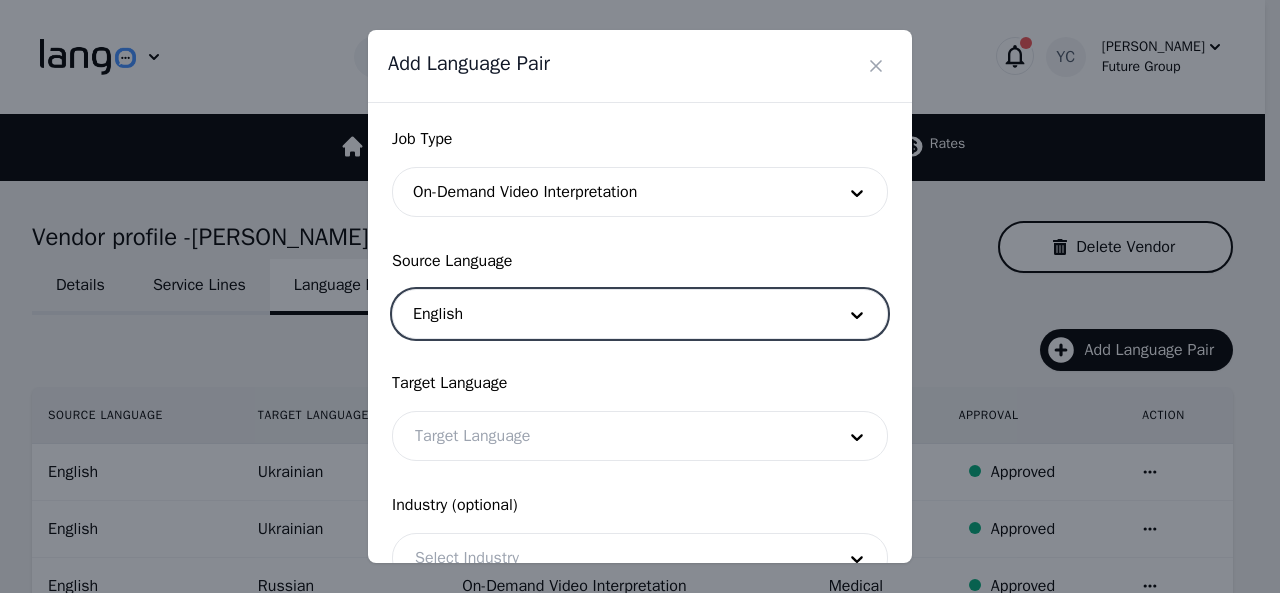 click at bounding box center [610, 436] 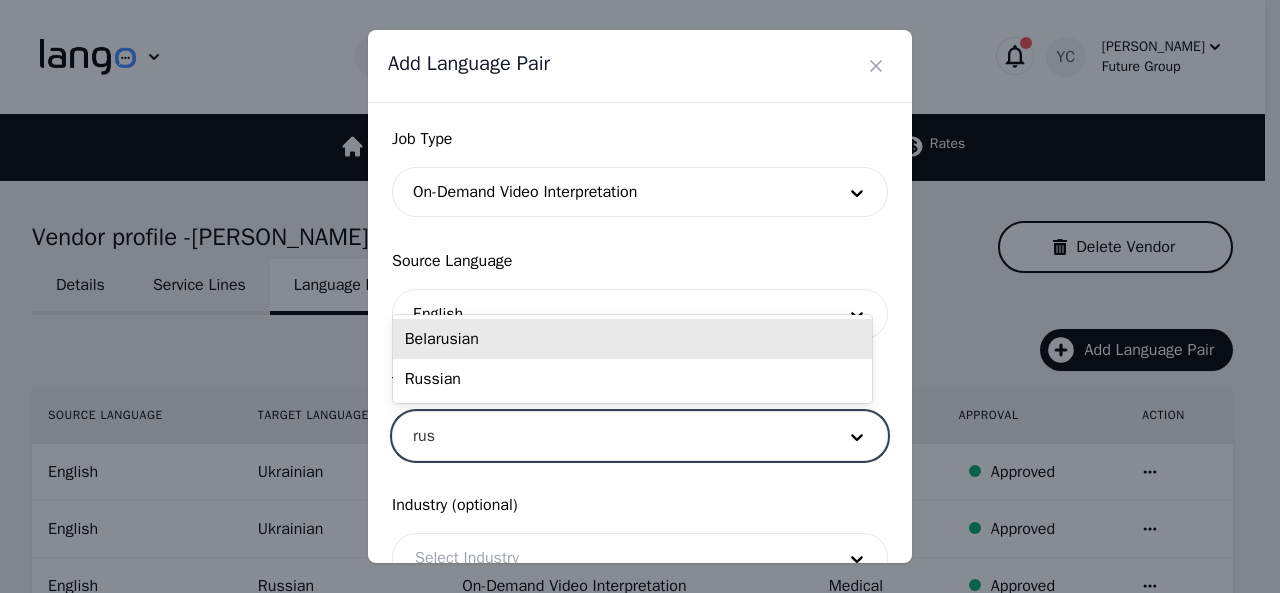 type on "[PERSON_NAME]" 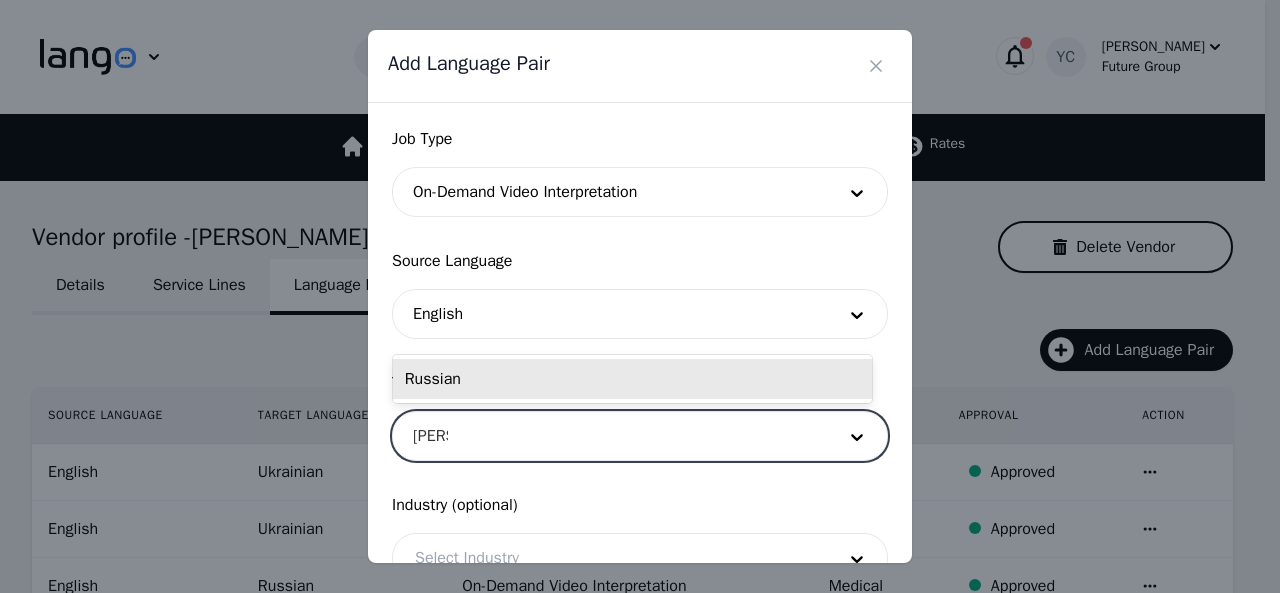 click on "Russian" at bounding box center (632, 379) 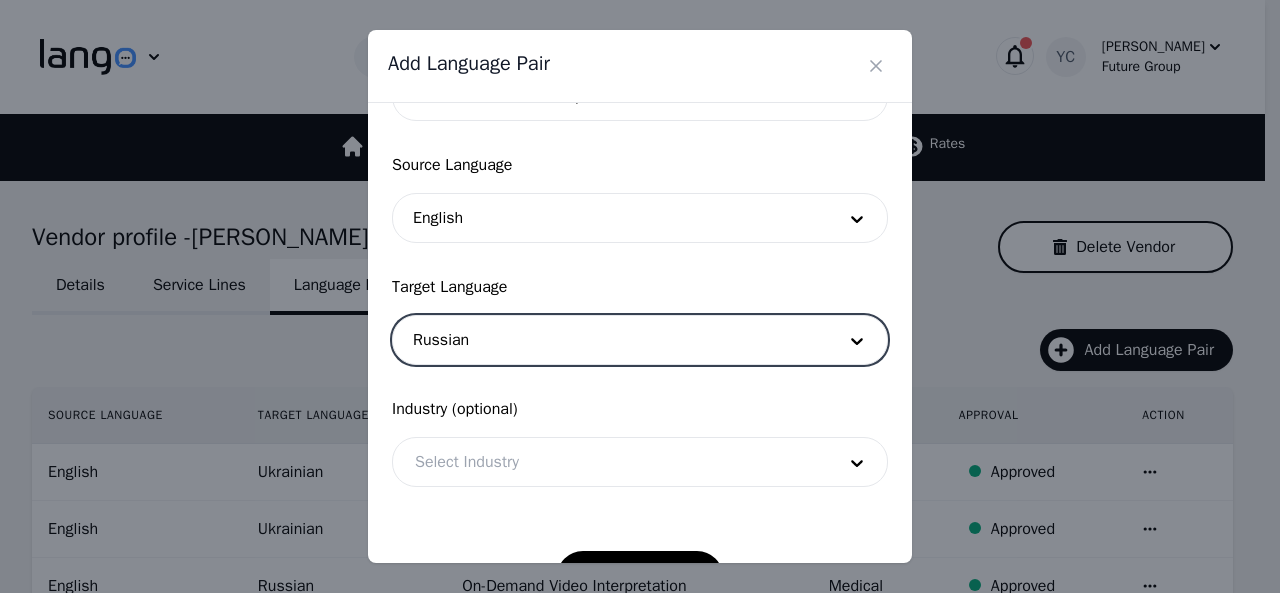 scroll, scrollTop: 158, scrollLeft: 0, axis: vertical 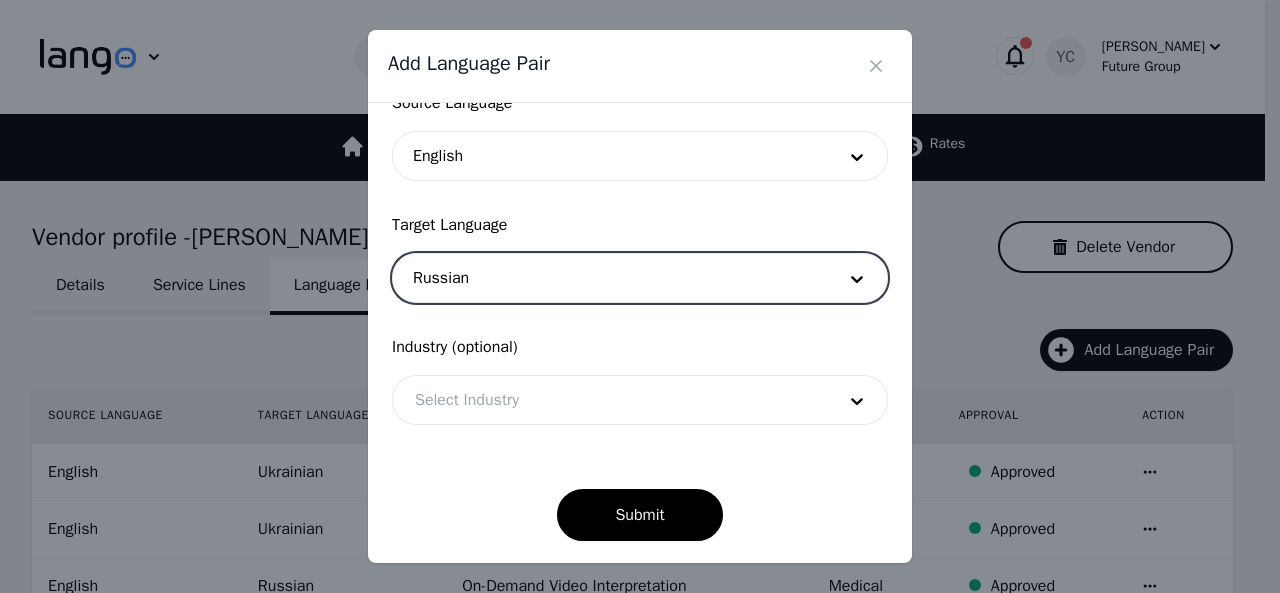 click at bounding box center (610, 400) 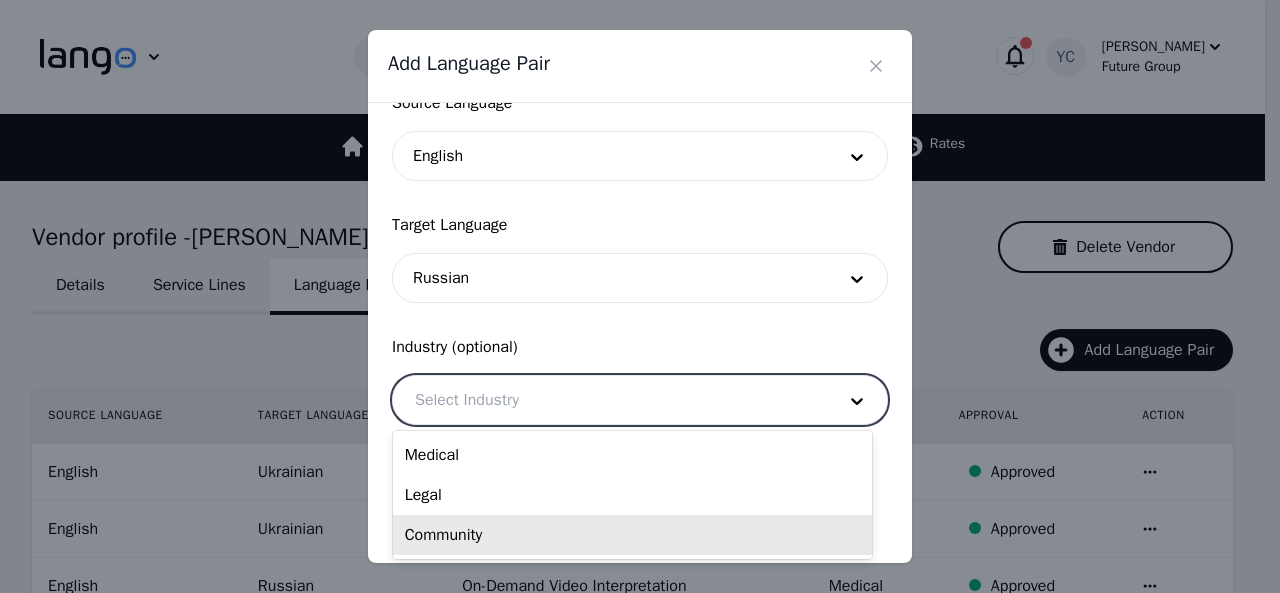 click on "Community" at bounding box center [632, 535] 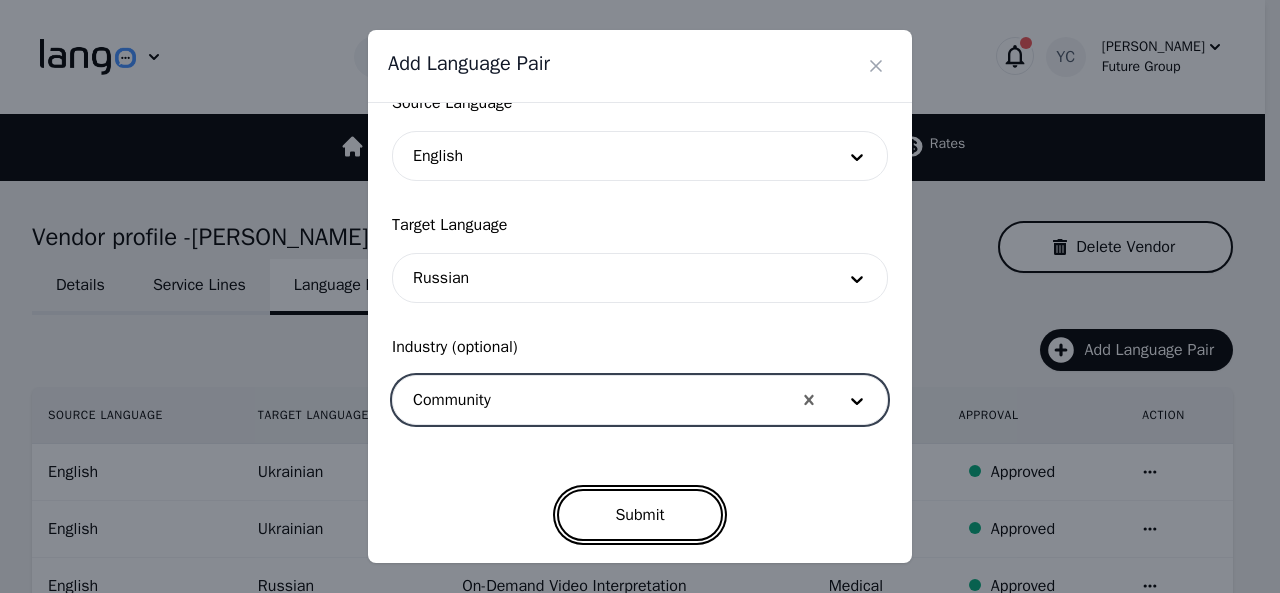 click on "Submit" at bounding box center (639, 515) 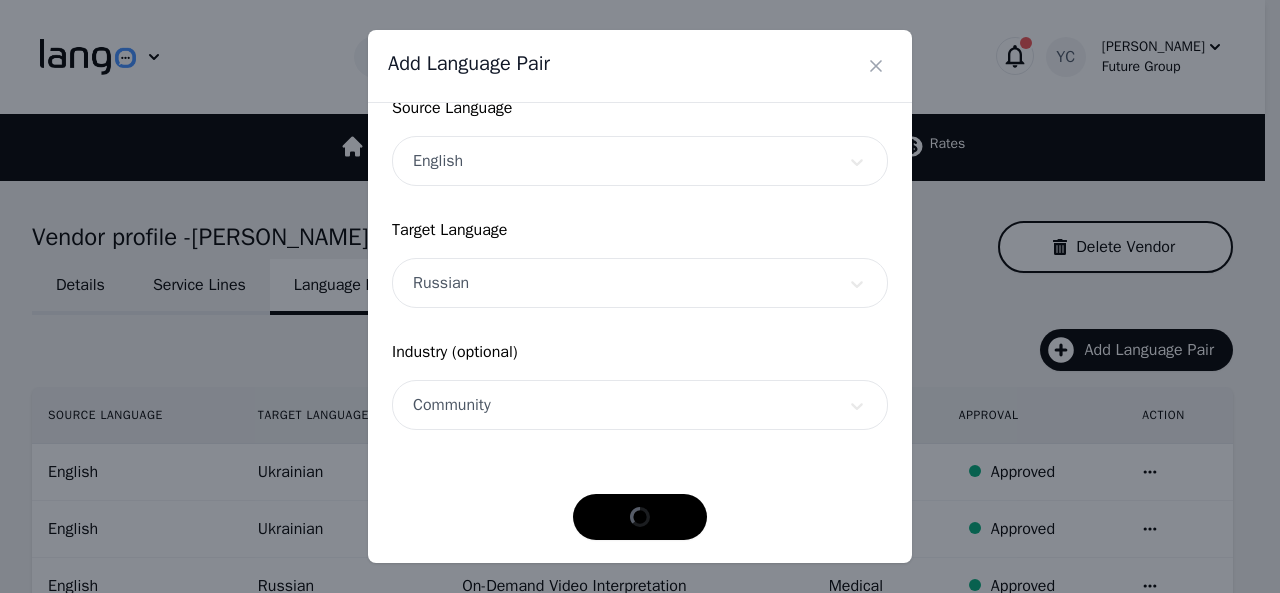 scroll, scrollTop: 152, scrollLeft: 0, axis: vertical 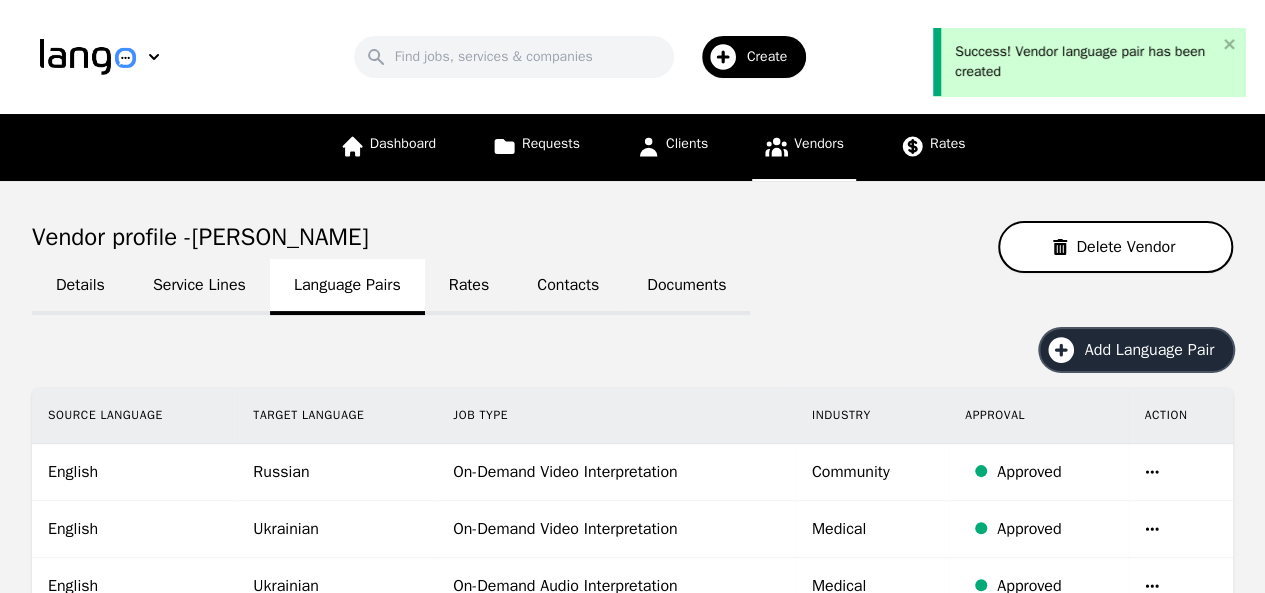click on "Add Language Pair" at bounding box center [1156, 350] 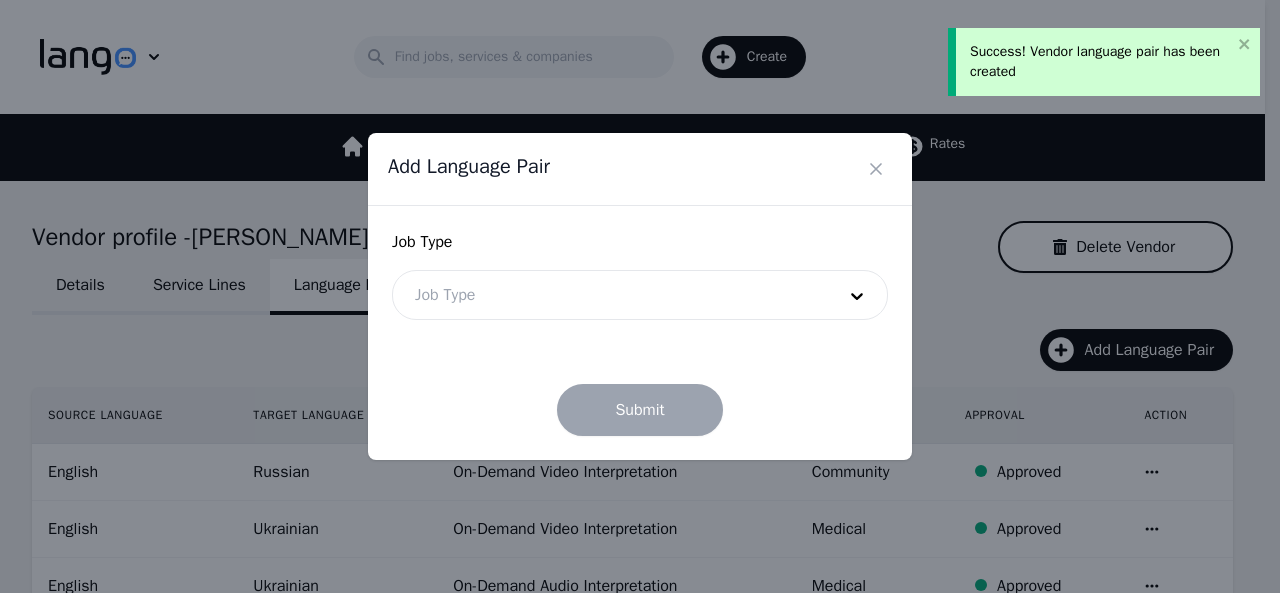 click at bounding box center (610, 295) 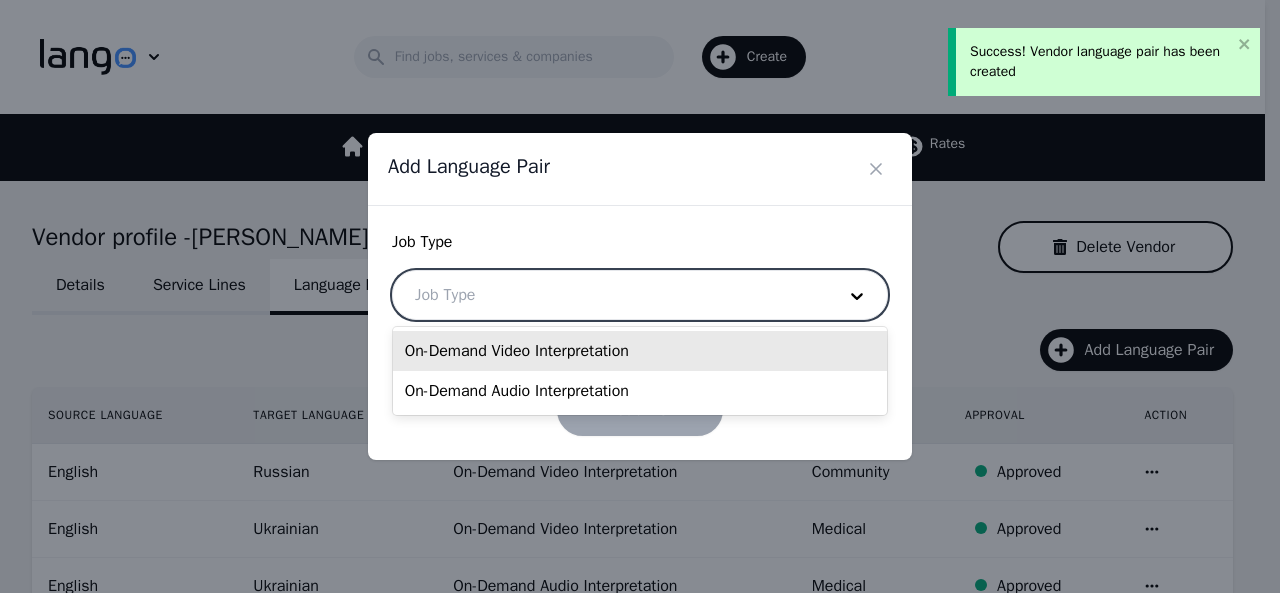 click on "On-Demand Audio Interpretation" at bounding box center [640, 391] 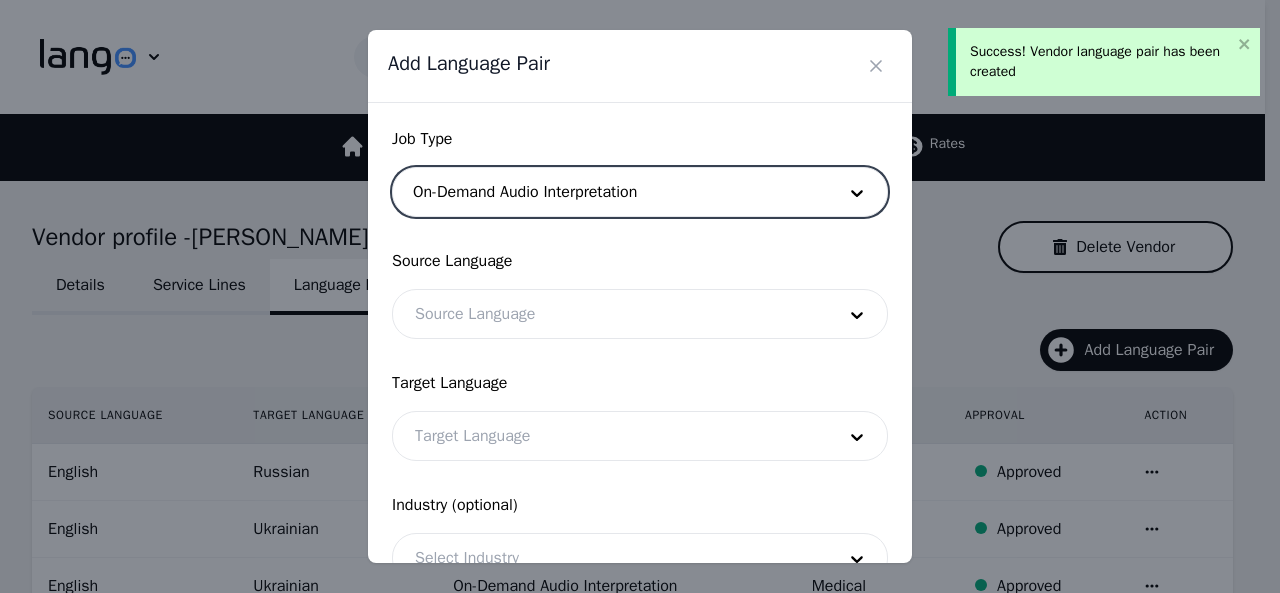 click at bounding box center (610, 314) 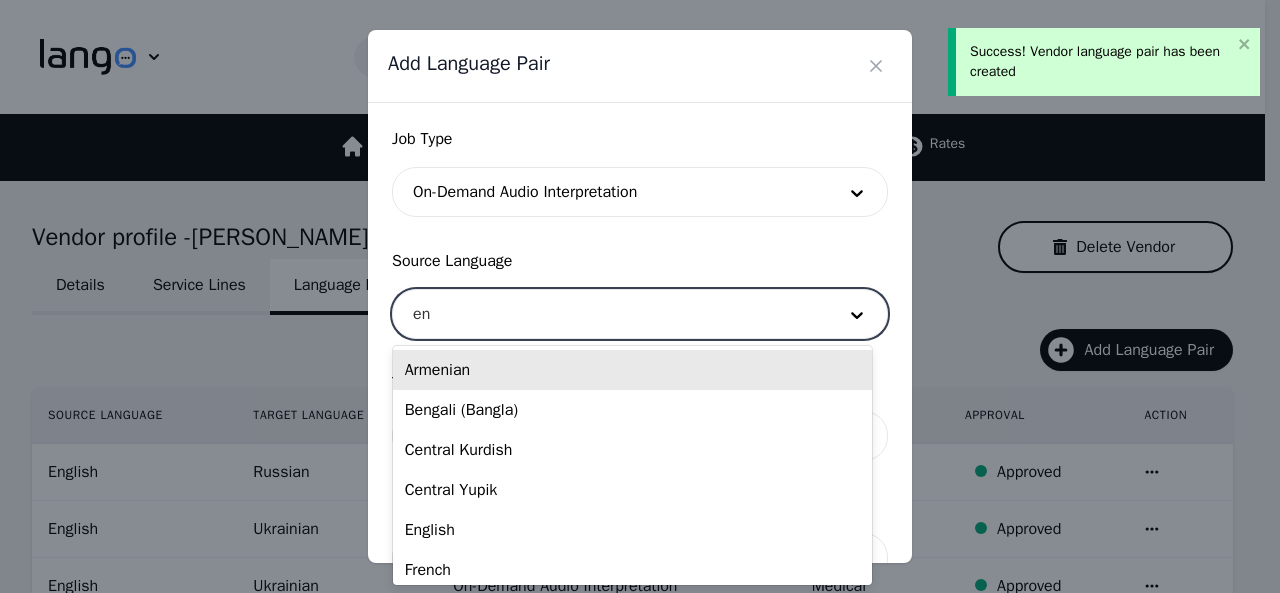 type on "eng" 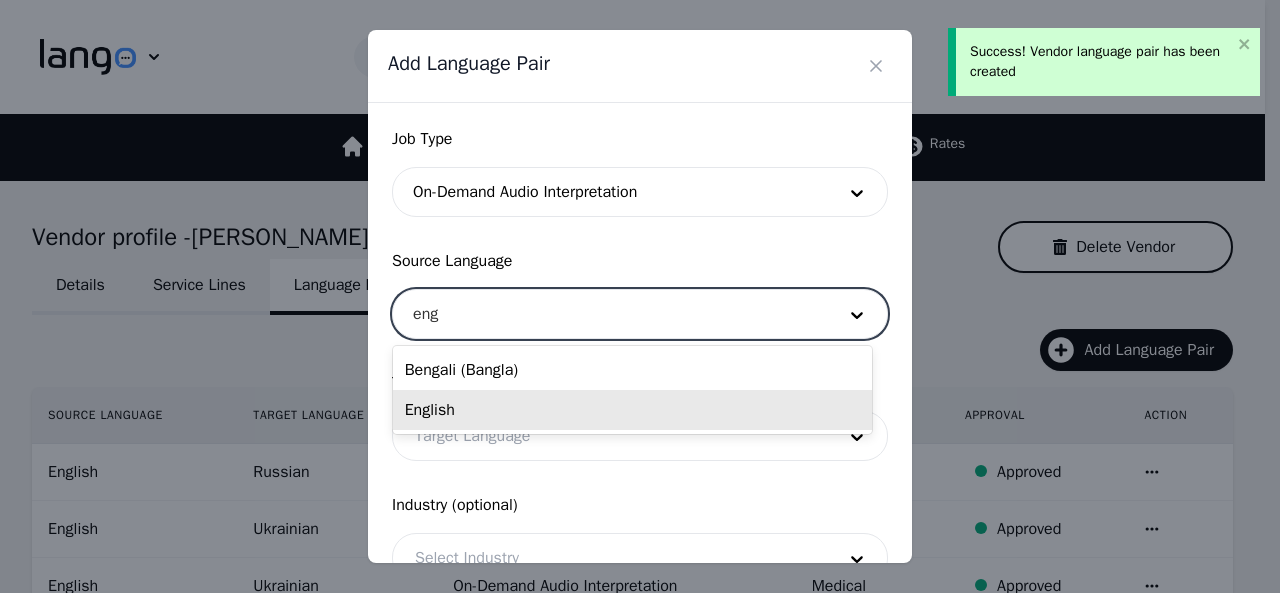 click on "English" at bounding box center (632, 410) 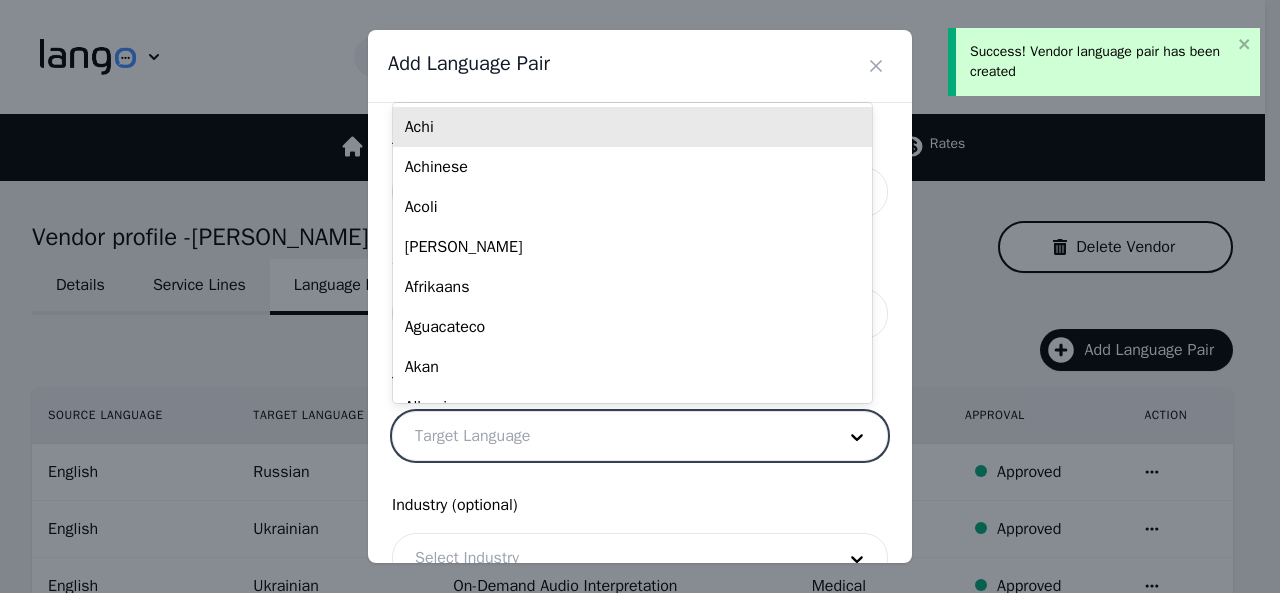 click at bounding box center (610, 436) 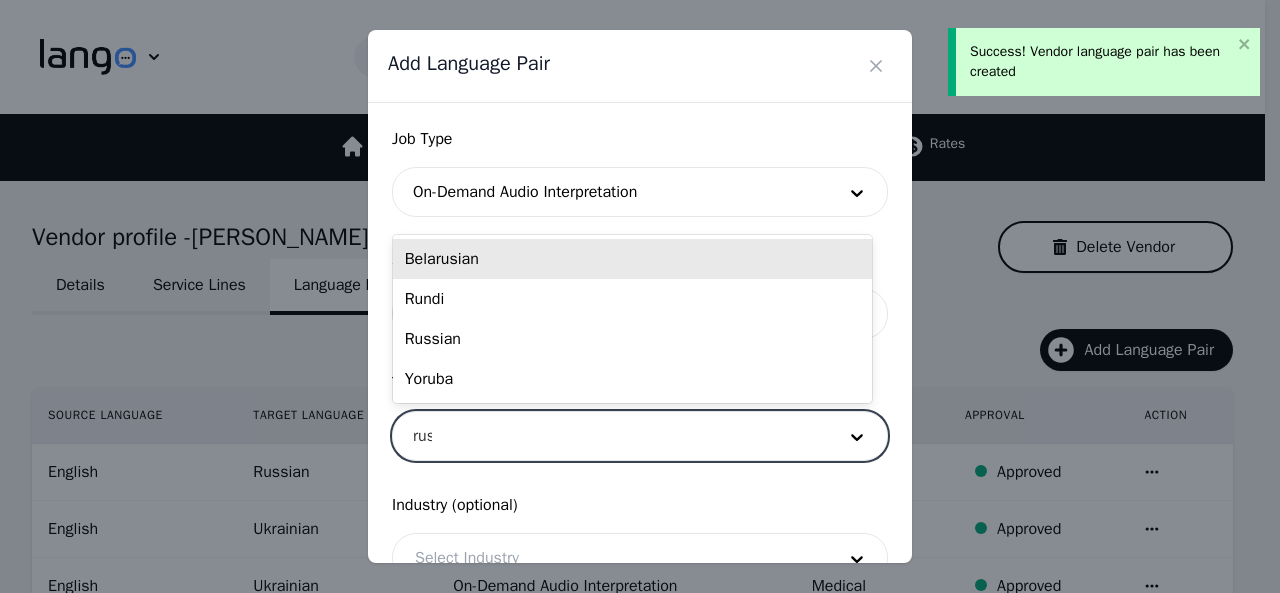 type on "[PERSON_NAME]" 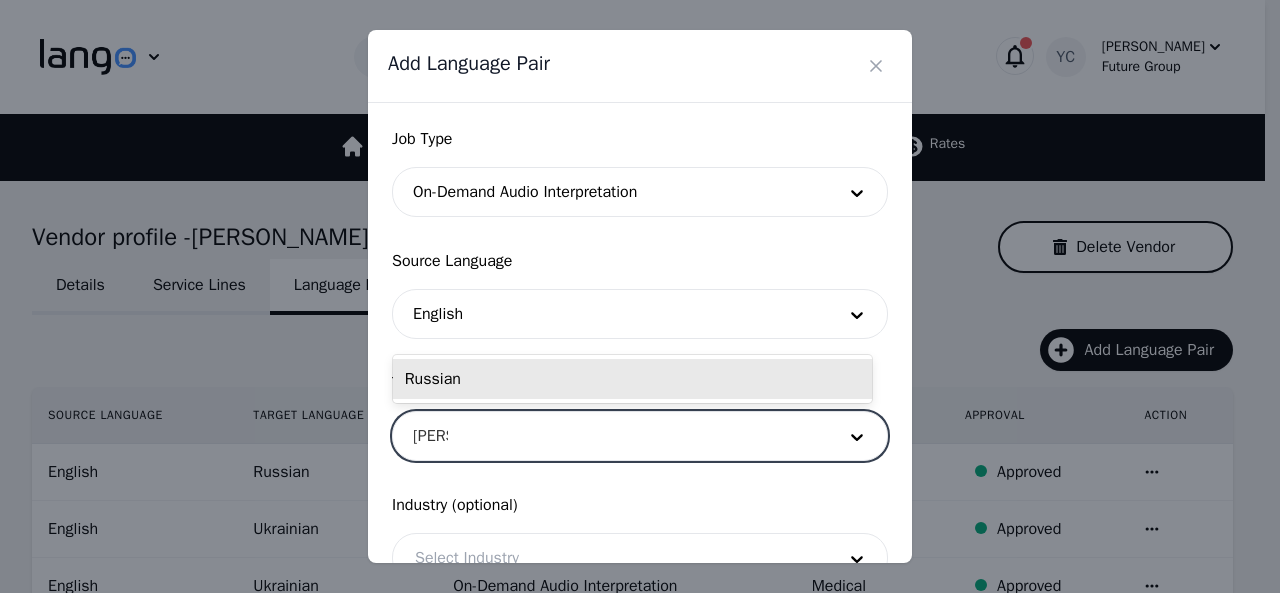 click on "Russian" at bounding box center [632, 379] 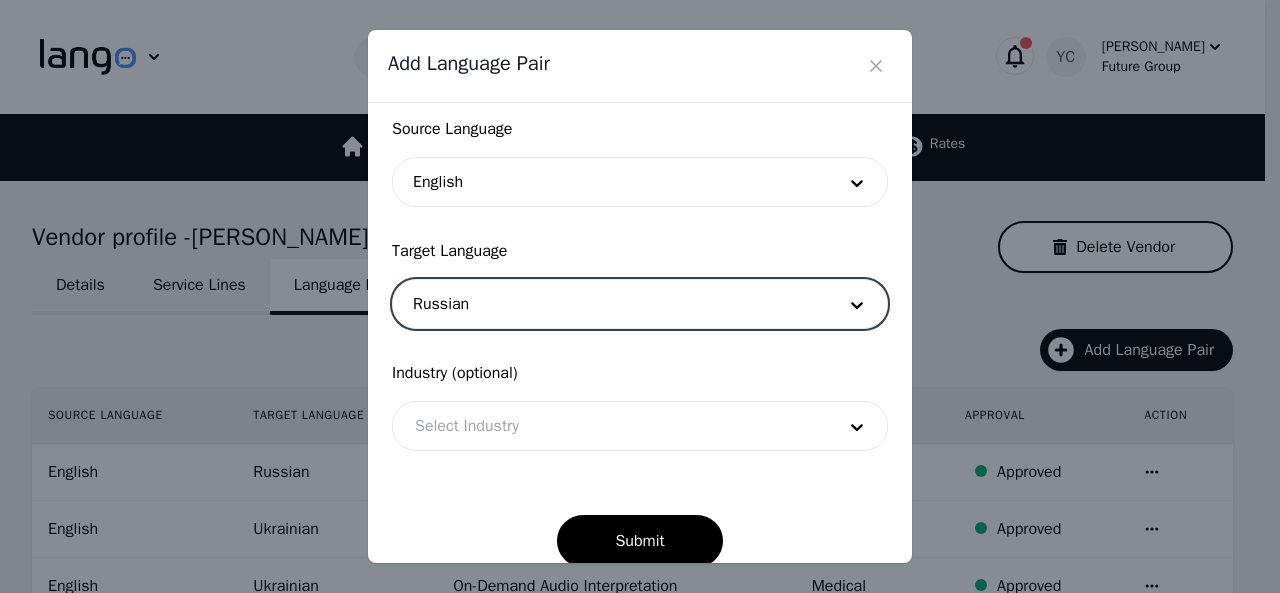 scroll, scrollTop: 158, scrollLeft: 0, axis: vertical 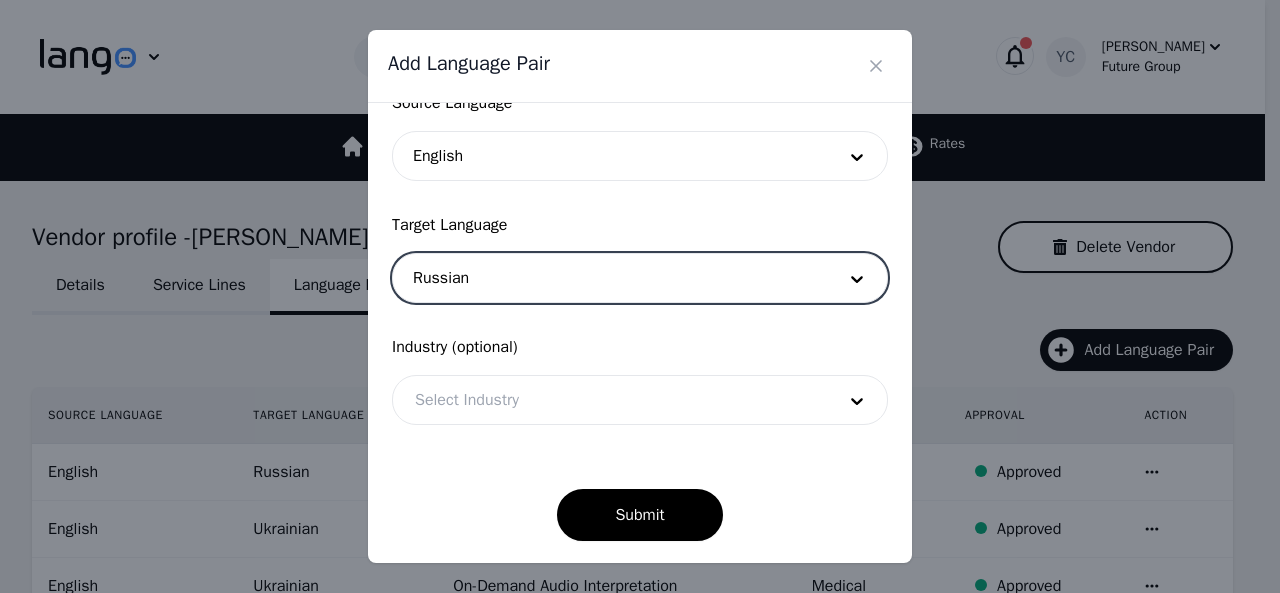 click at bounding box center (610, 400) 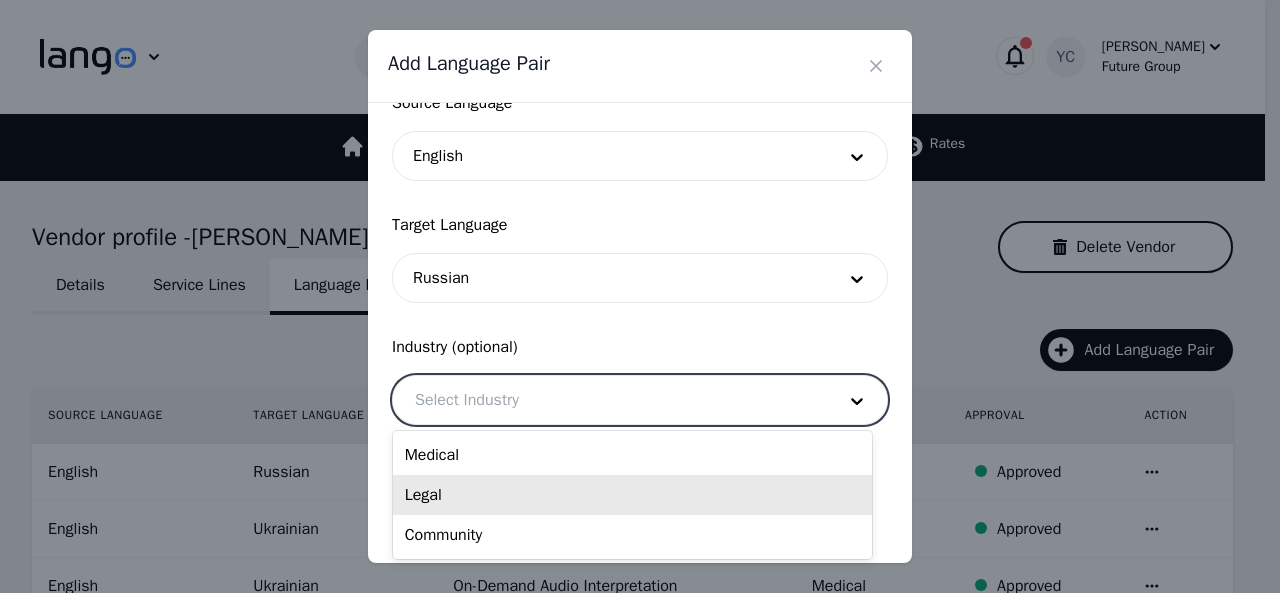 click on "Community" at bounding box center (632, 535) 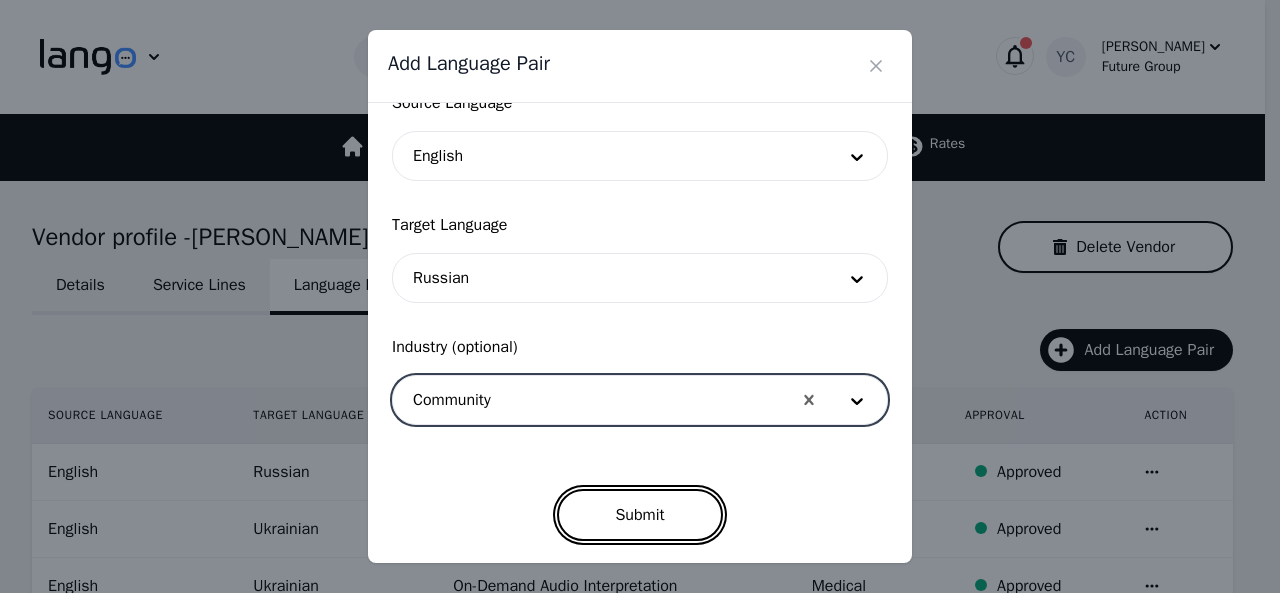 click on "Submit" at bounding box center (639, 515) 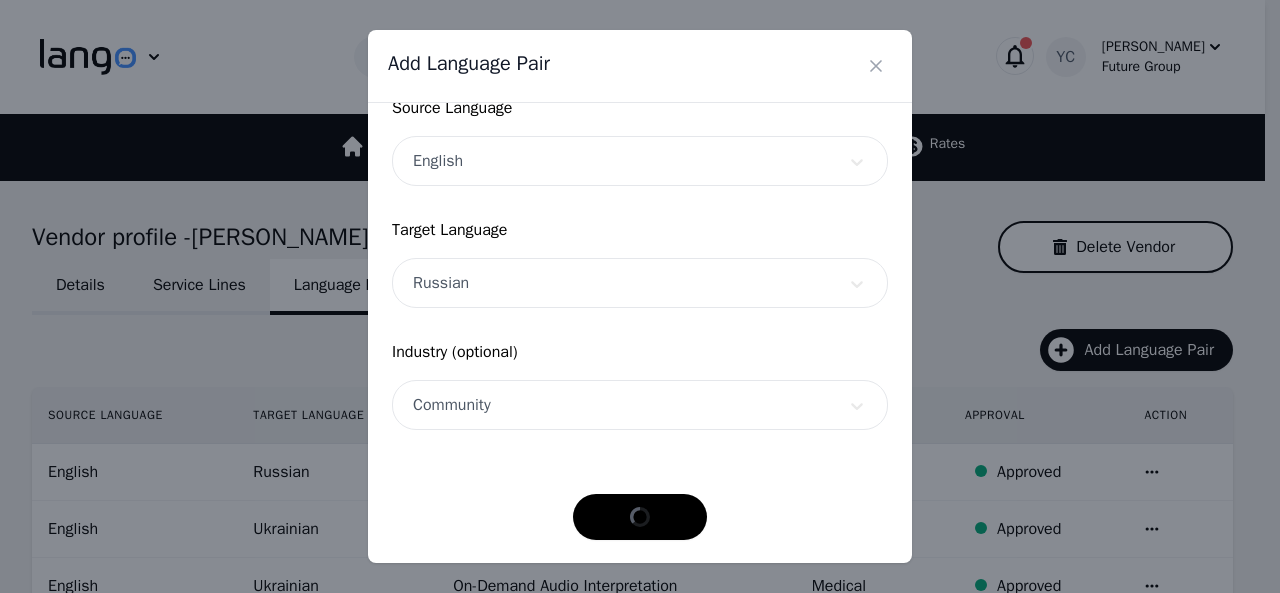 scroll, scrollTop: 152, scrollLeft: 0, axis: vertical 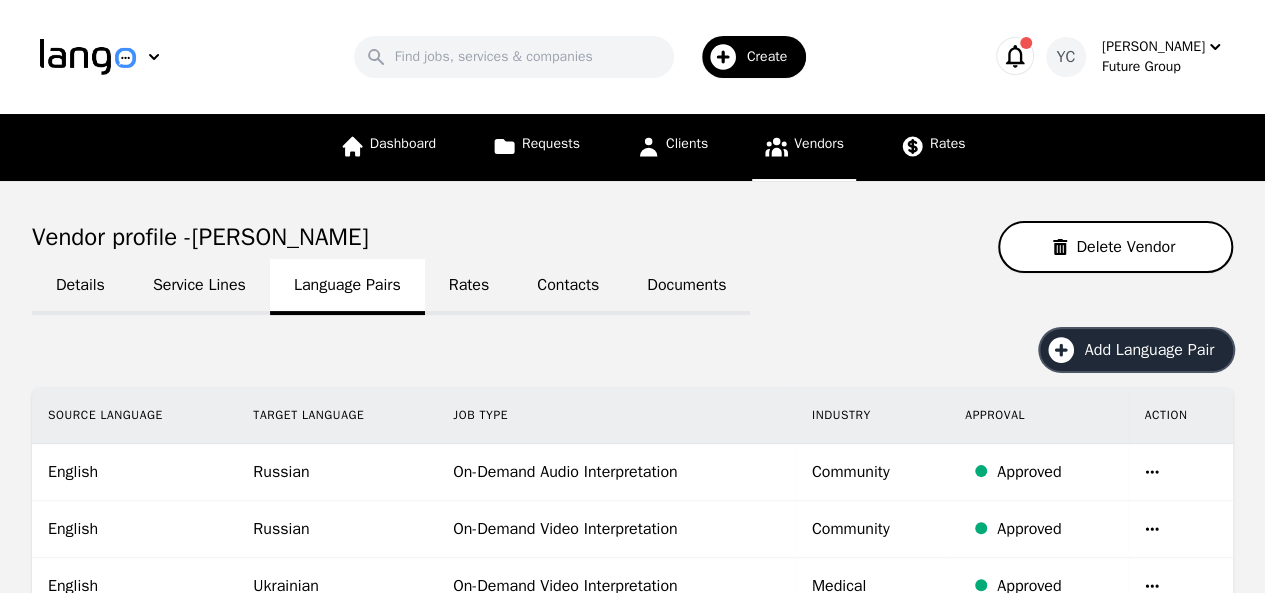 click on "Add Language Pair" at bounding box center [1156, 350] 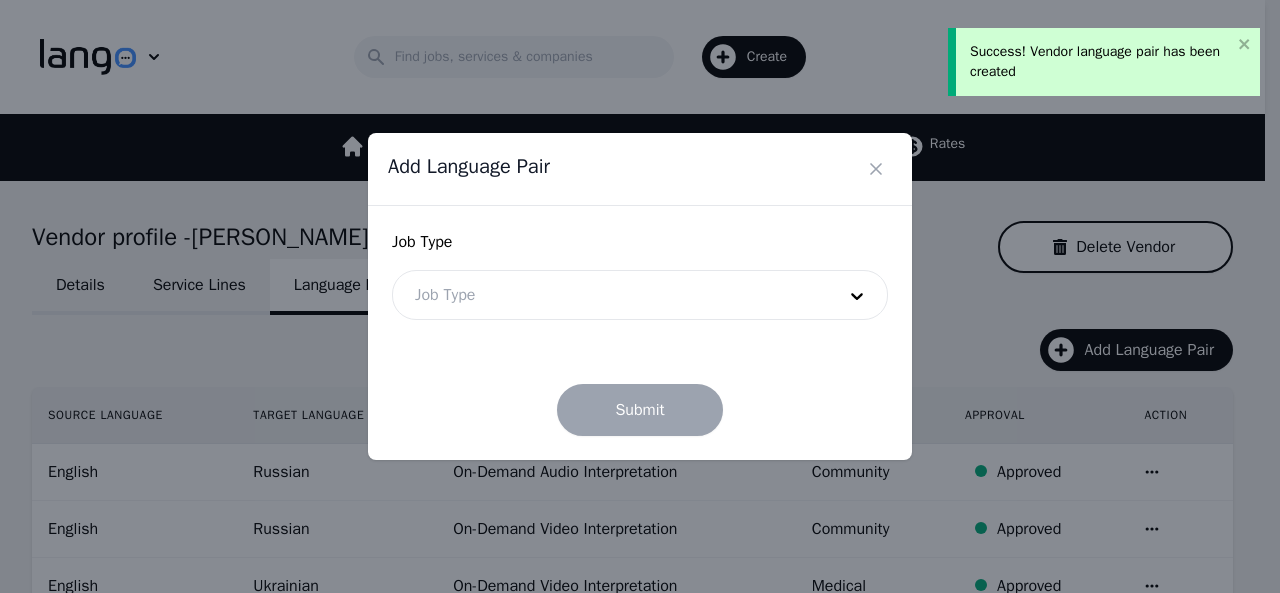 click at bounding box center [610, 295] 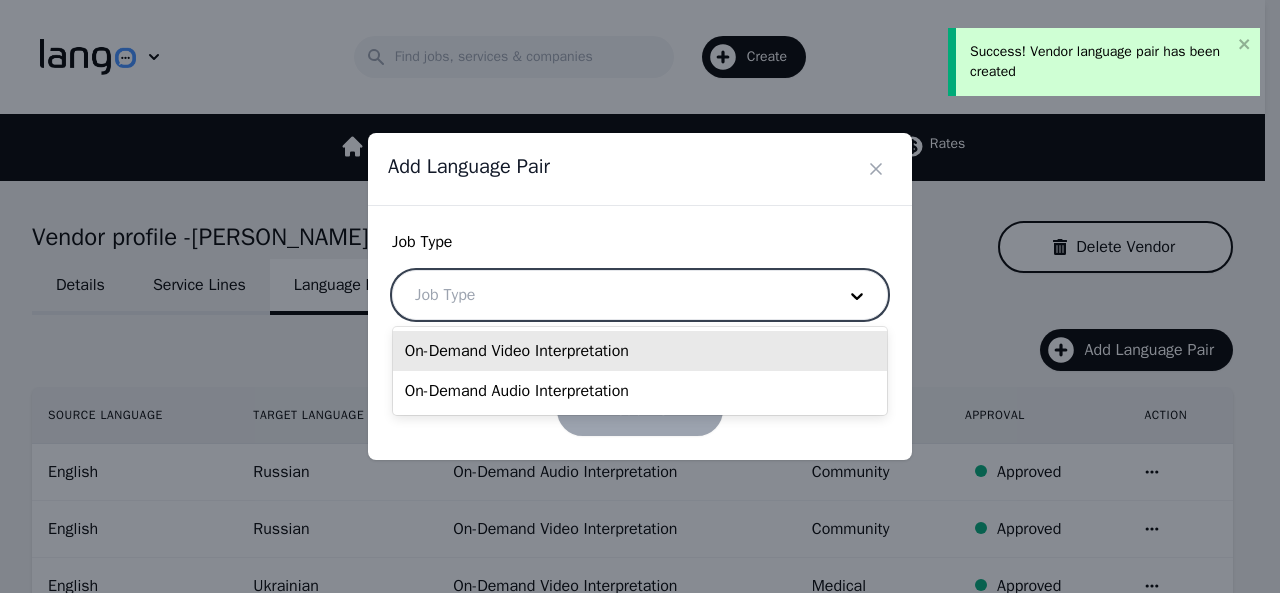 click on "On-Demand Video Interpretation" at bounding box center (640, 351) 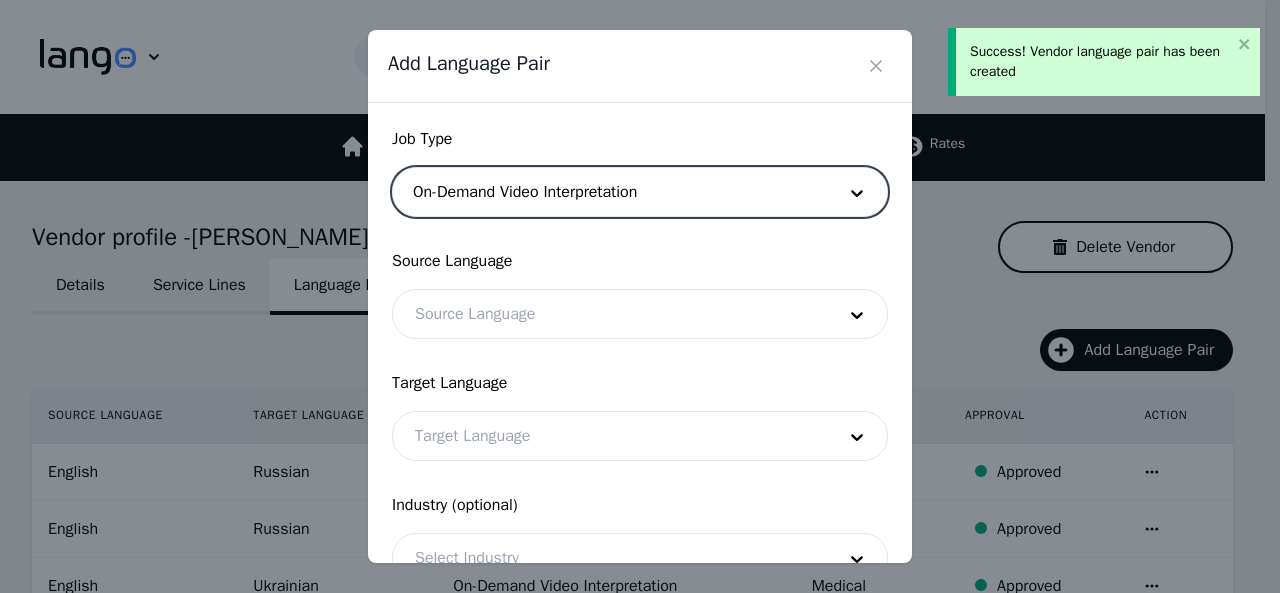 click at bounding box center [610, 314] 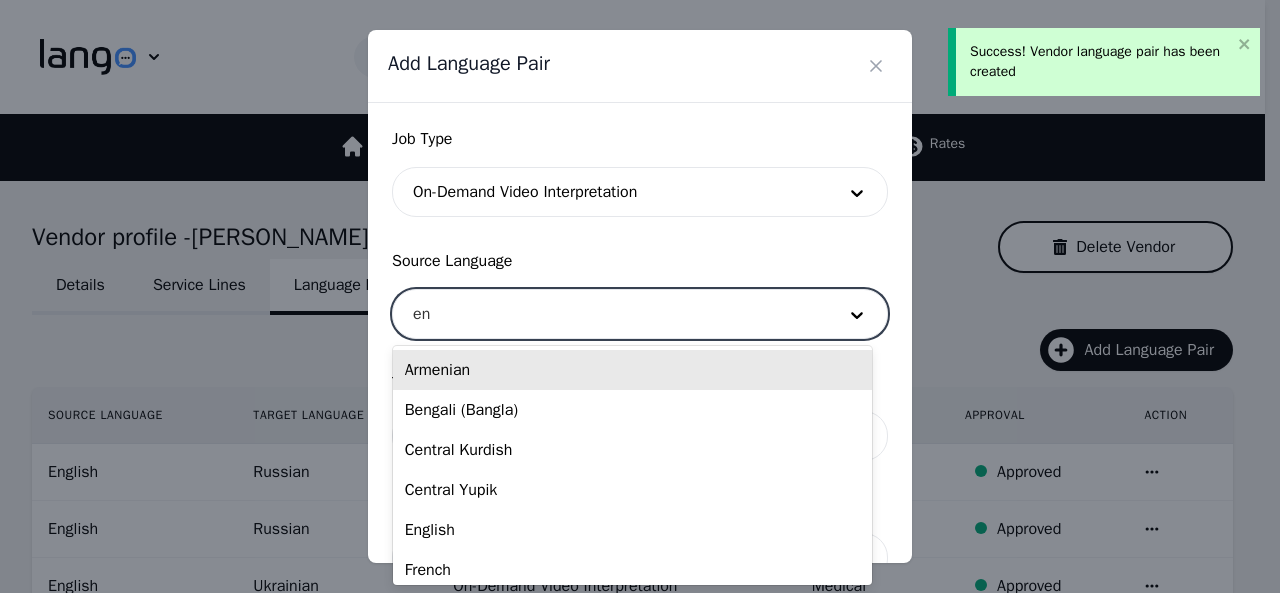 type on "eng" 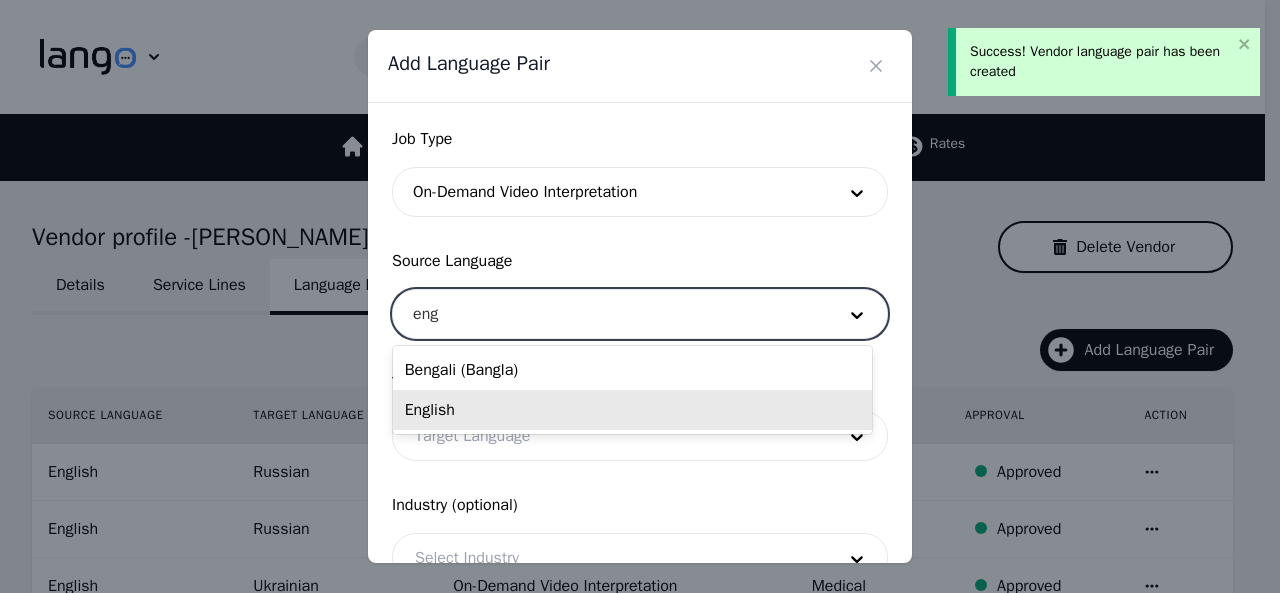click on "English" at bounding box center (632, 410) 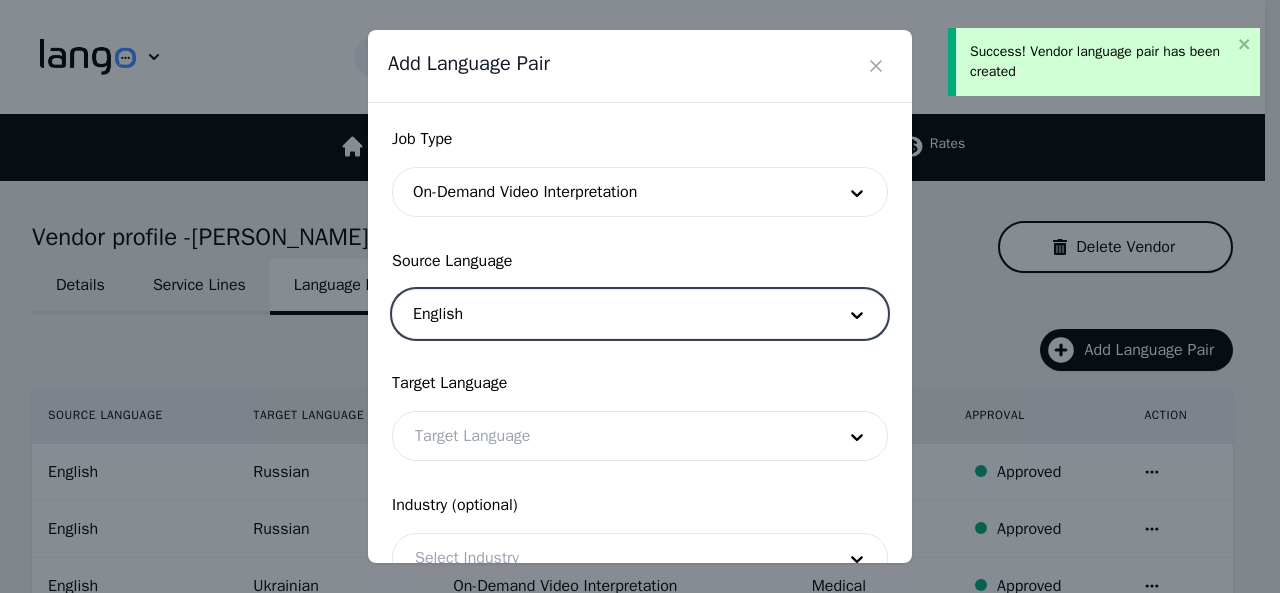 click at bounding box center (610, 436) 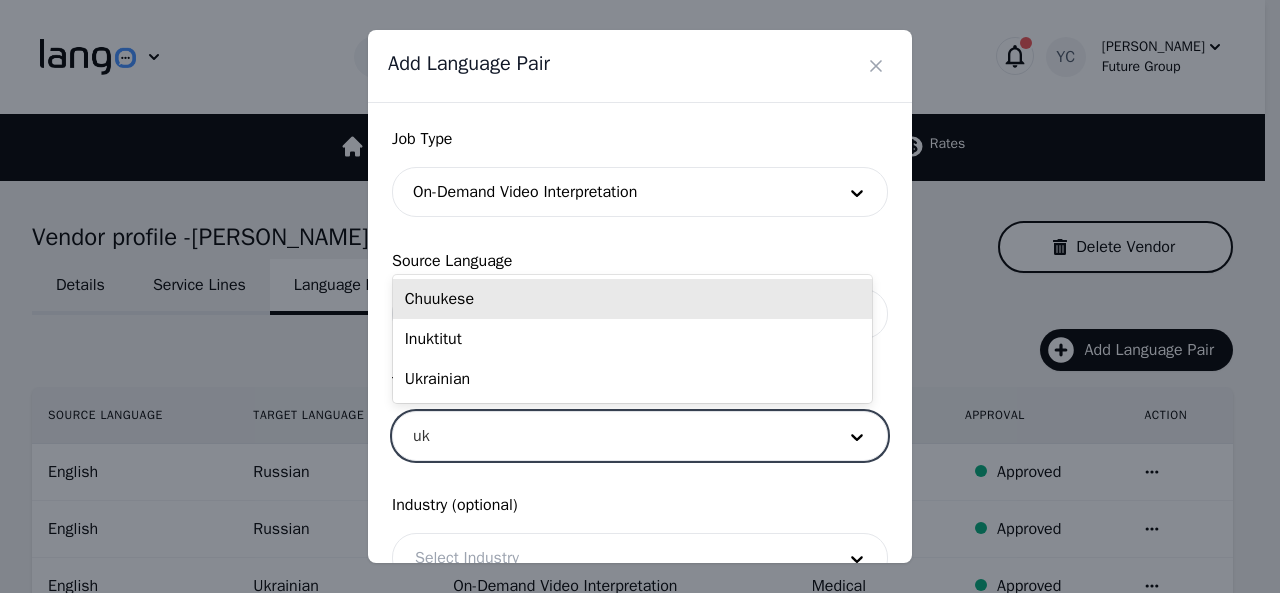 type on "ukr" 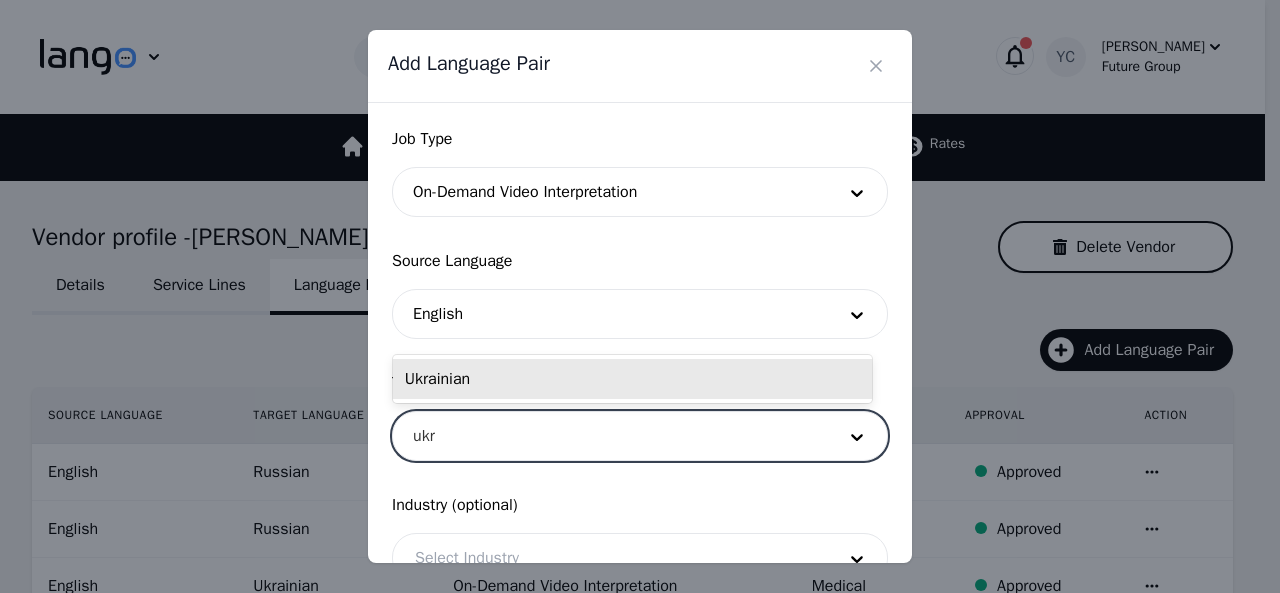 click on "Ukrainian" at bounding box center (632, 379) 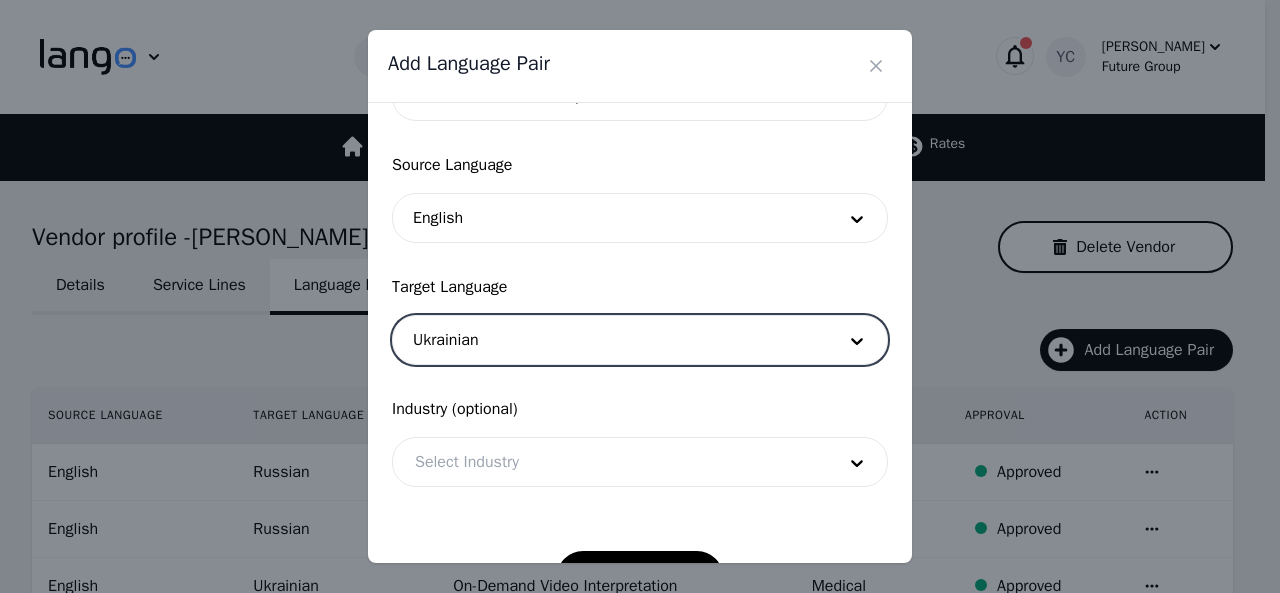 scroll, scrollTop: 158, scrollLeft: 0, axis: vertical 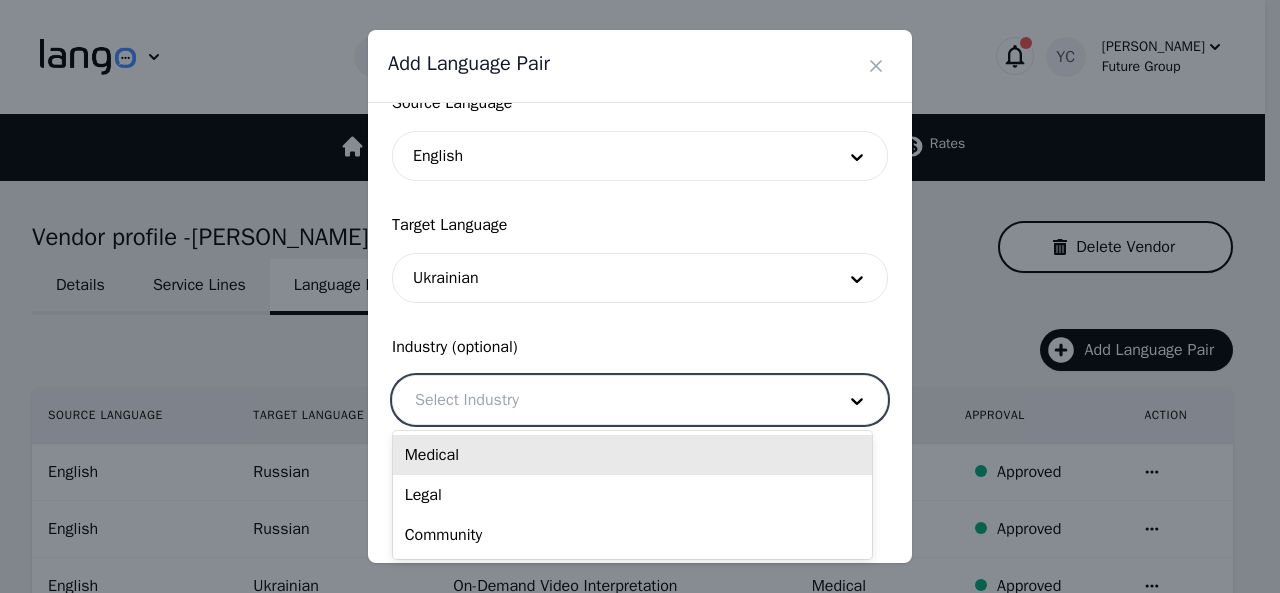 click at bounding box center (610, 400) 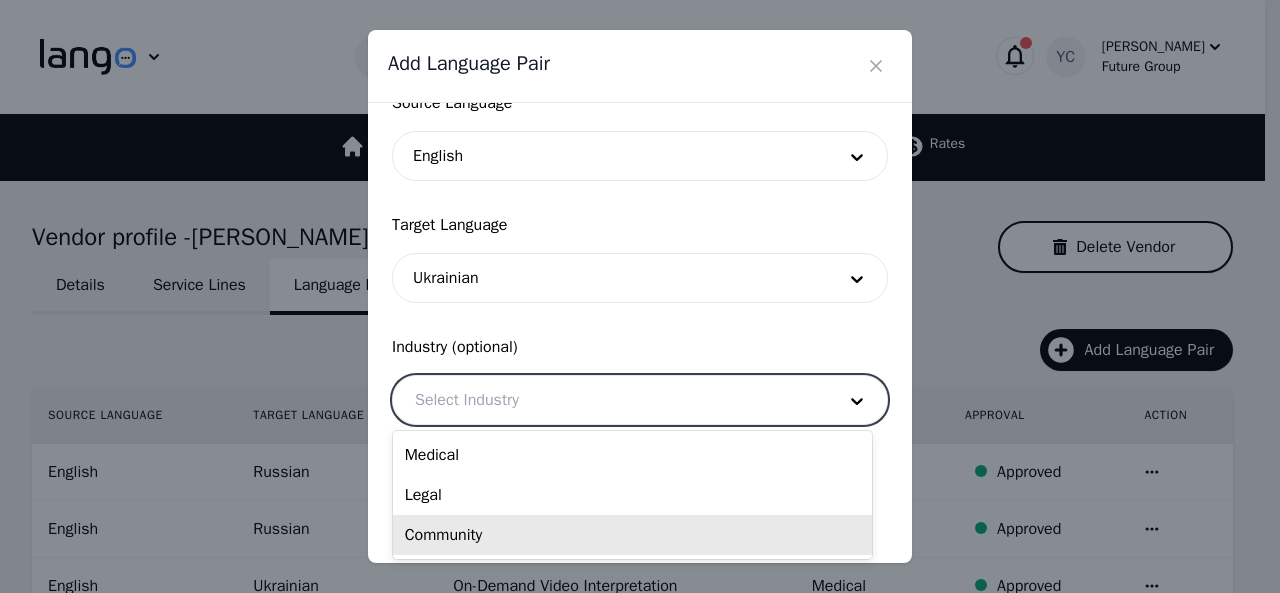 click on "Community" at bounding box center [632, 535] 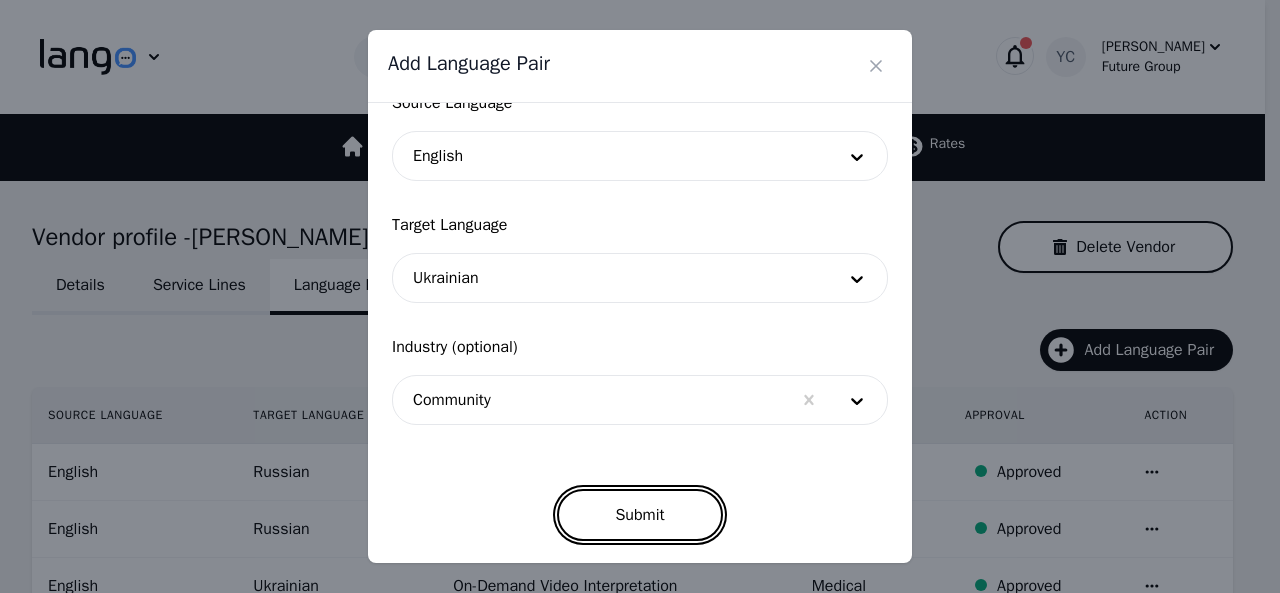 click on "Submit" at bounding box center (639, 515) 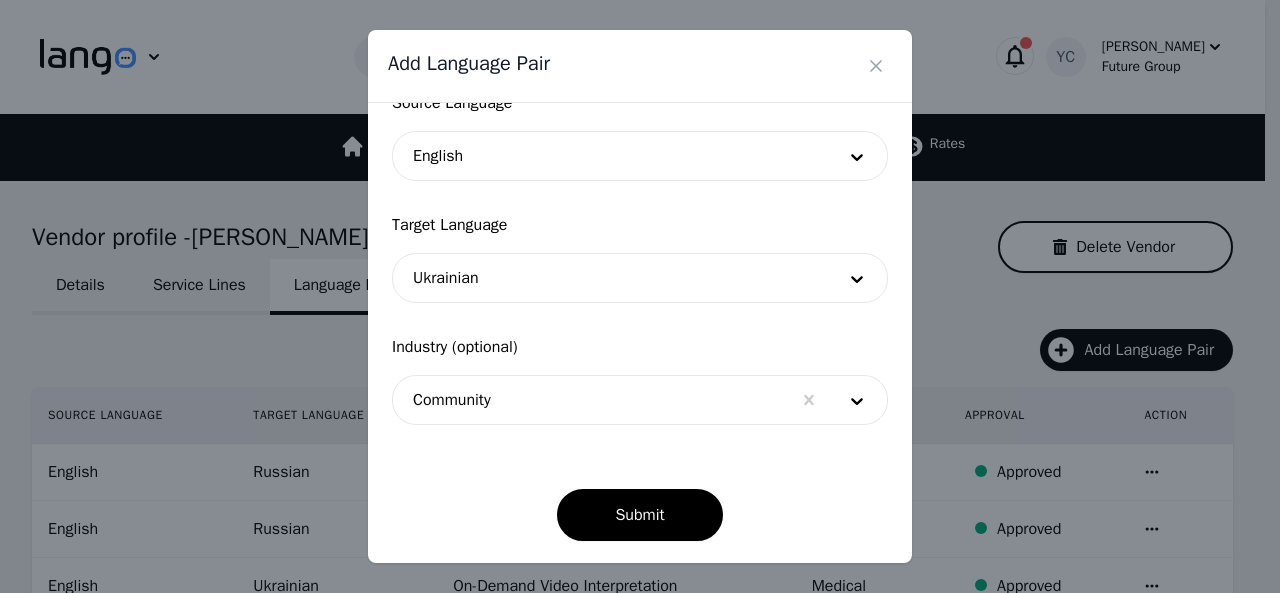 scroll, scrollTop: 152, scrollLeft: 0, axis: vertical 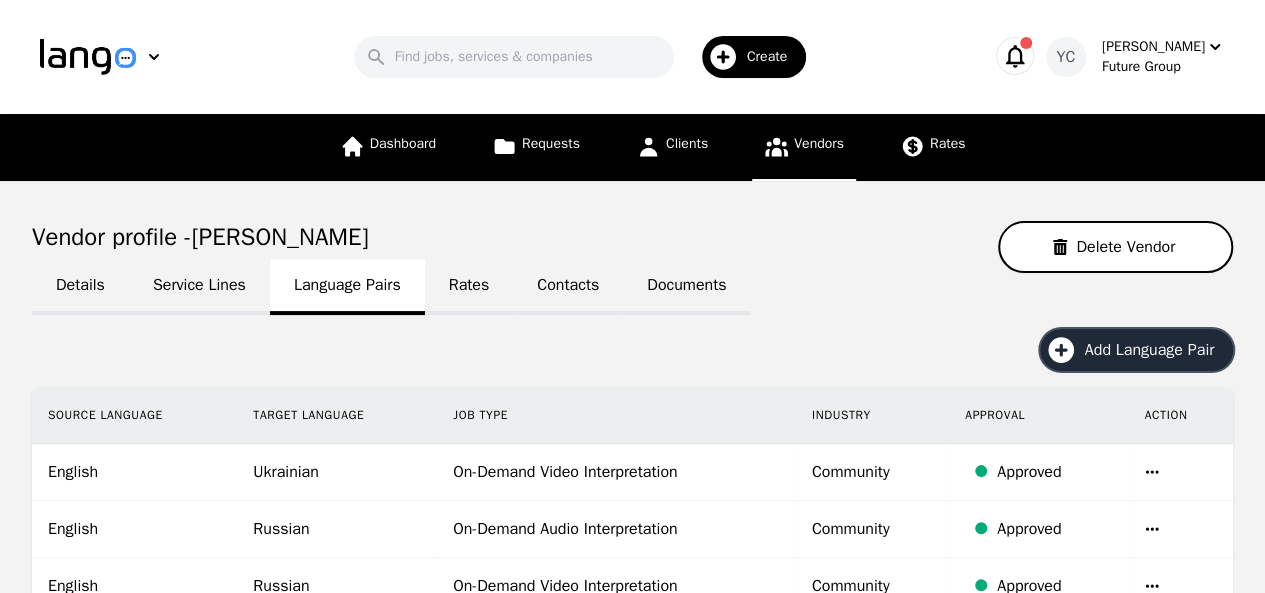 click 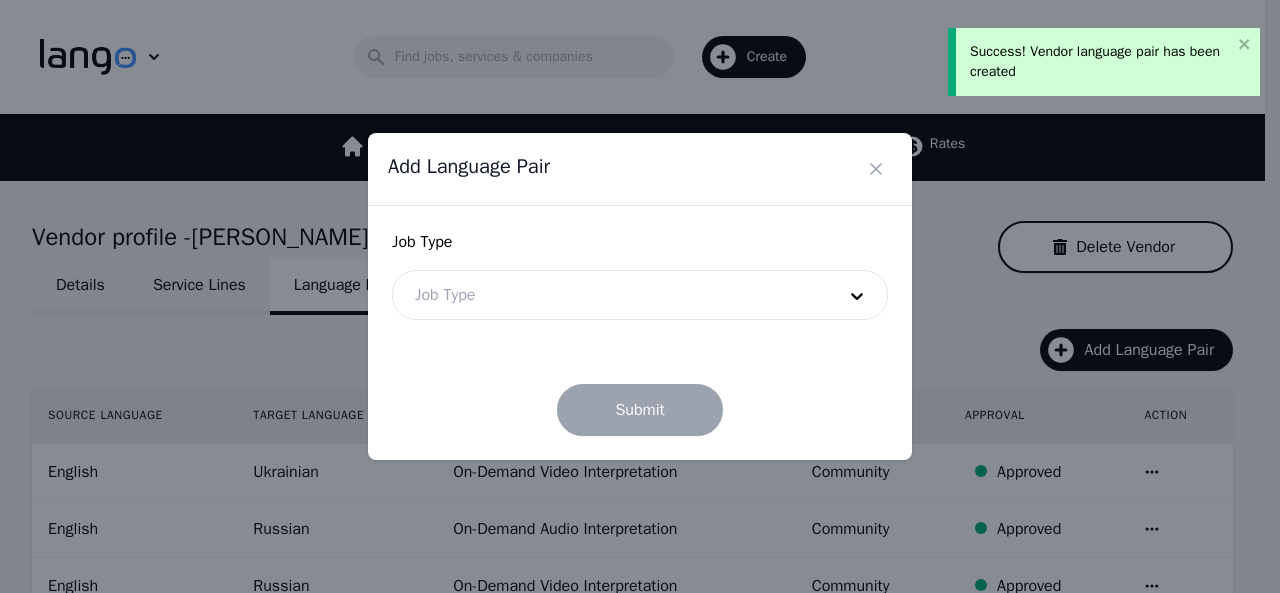click at bounding box center [610, 295] 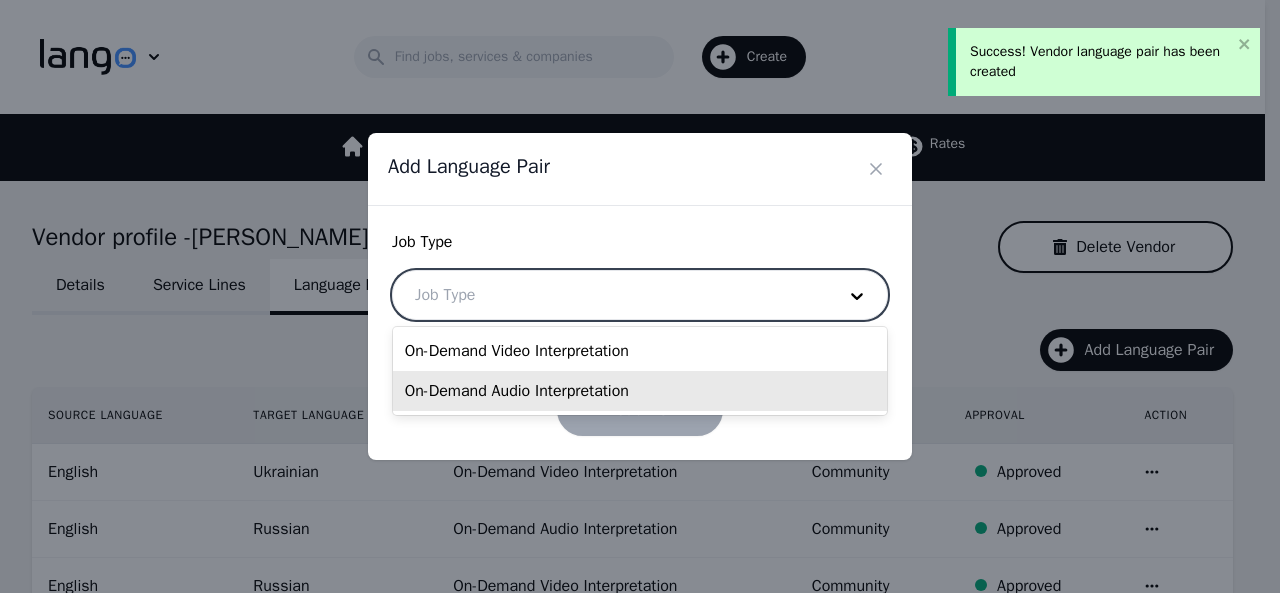 click on "On-Demand Audio Interpretation" at bounding box center (640, 391) 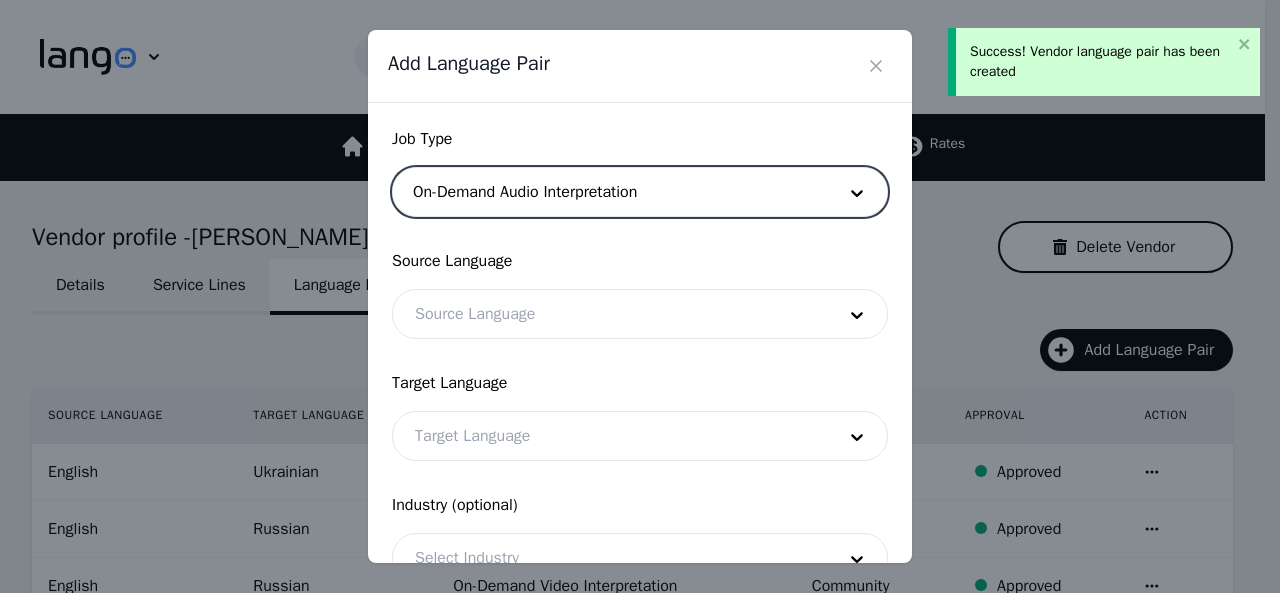 click at bounding box center [610, 314] 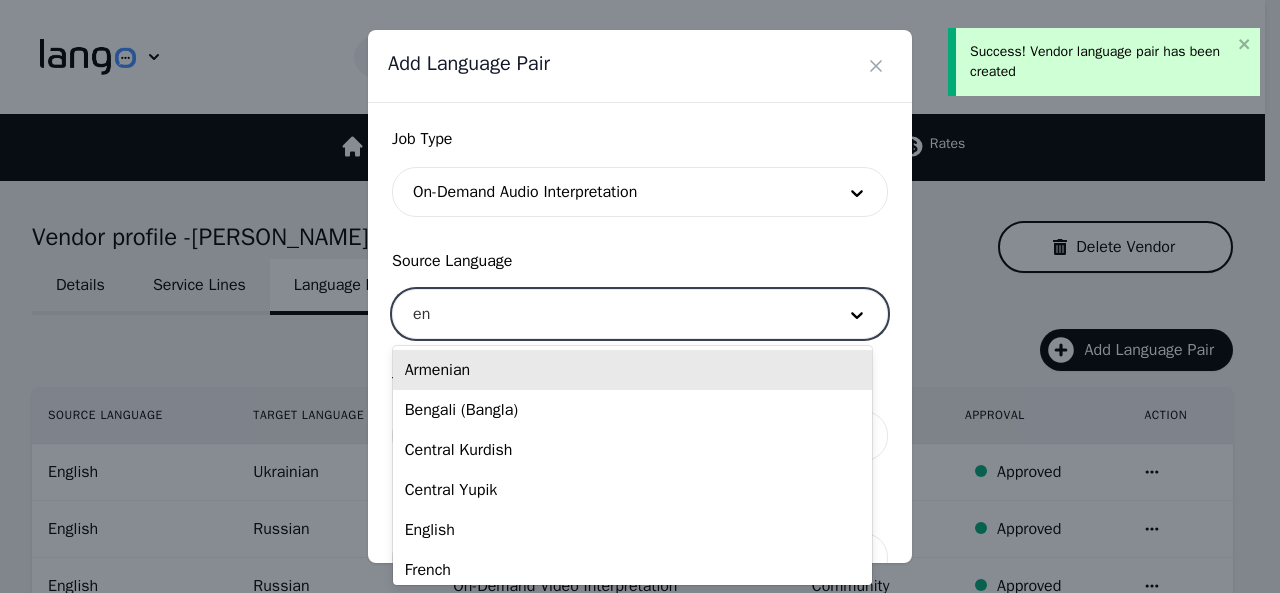 type on "eng" 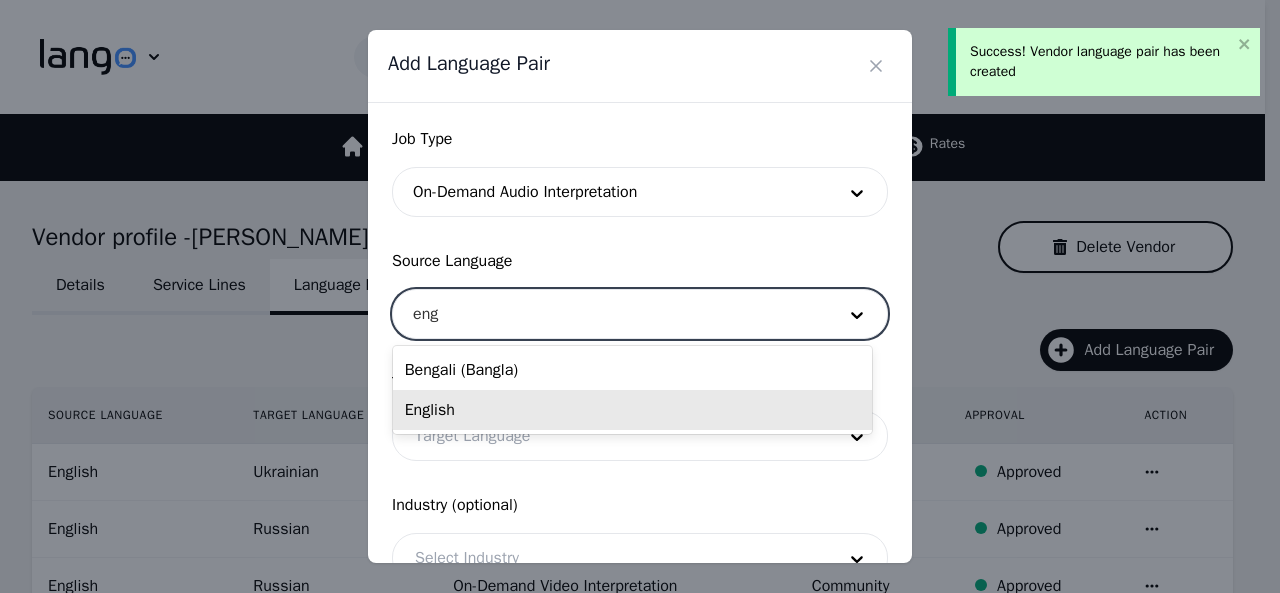 click on "English" at bounding box center (632, 410) 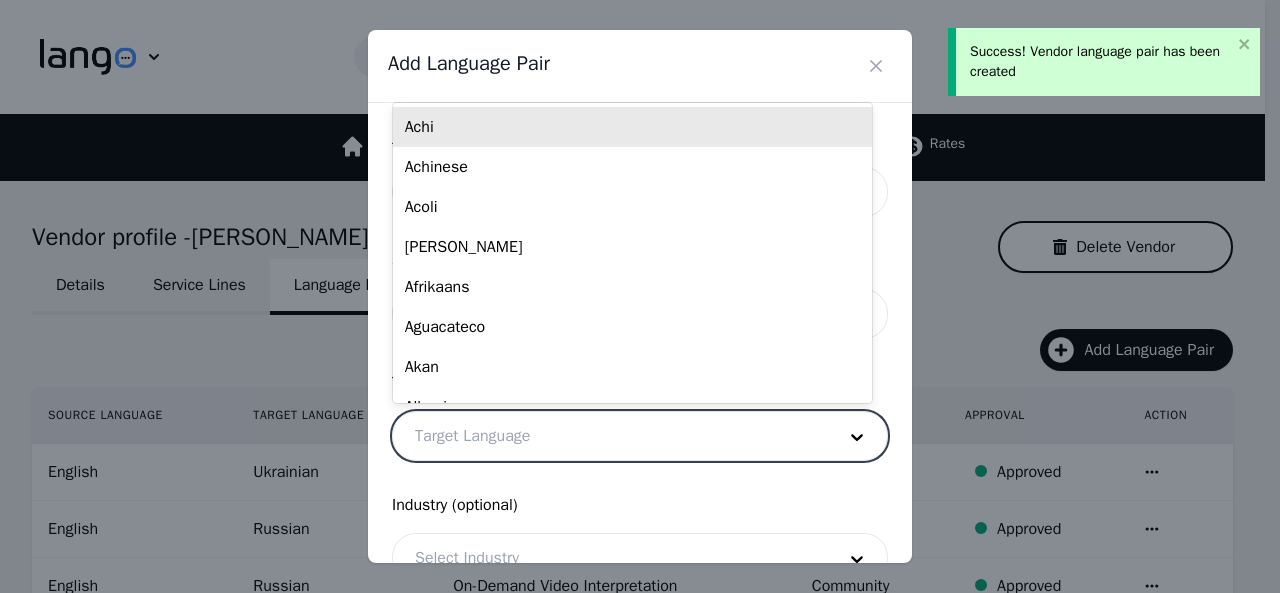 click at bounding box center [610, 436] 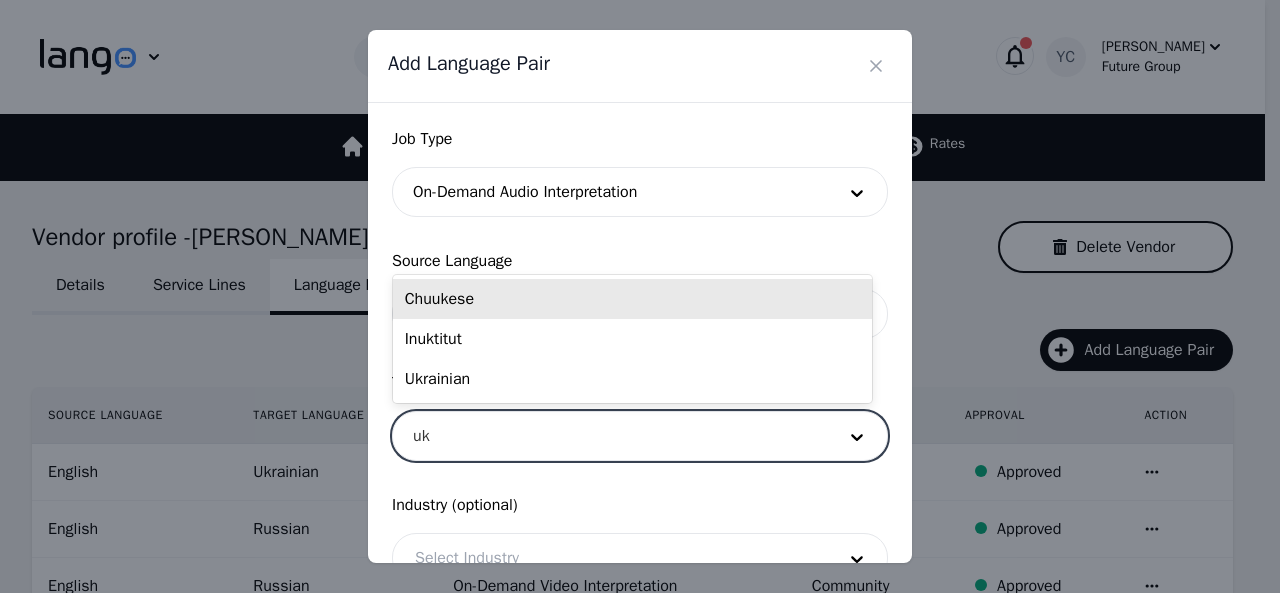 type on "ukr" 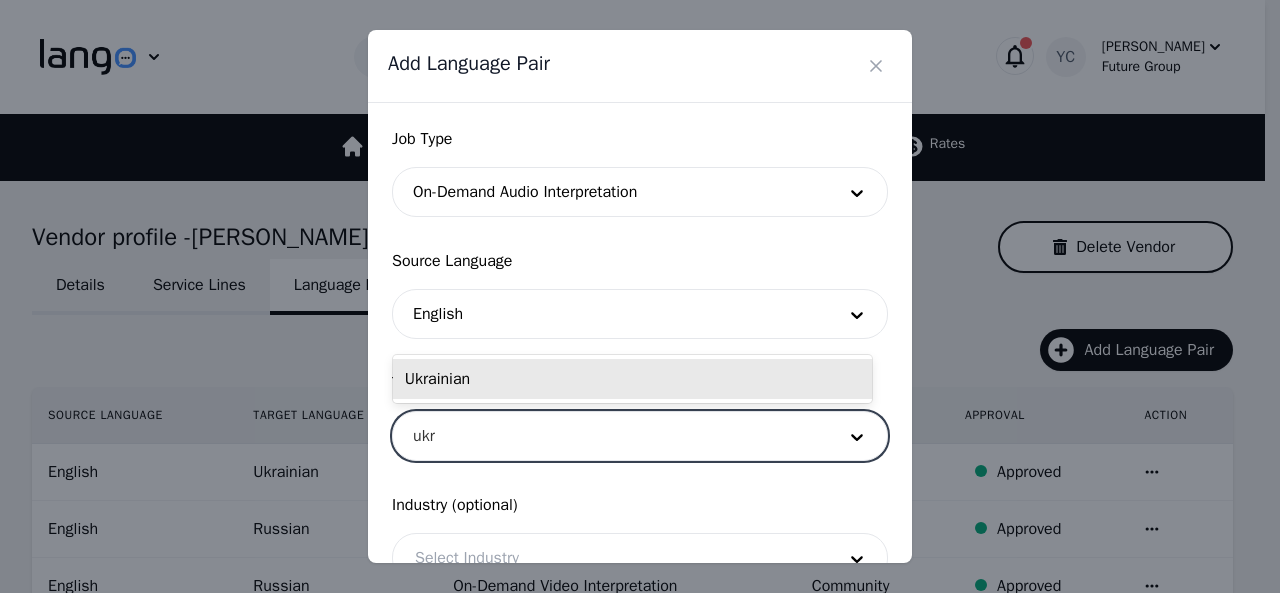click on "Ukrainian" at bounding box center (632, 379) 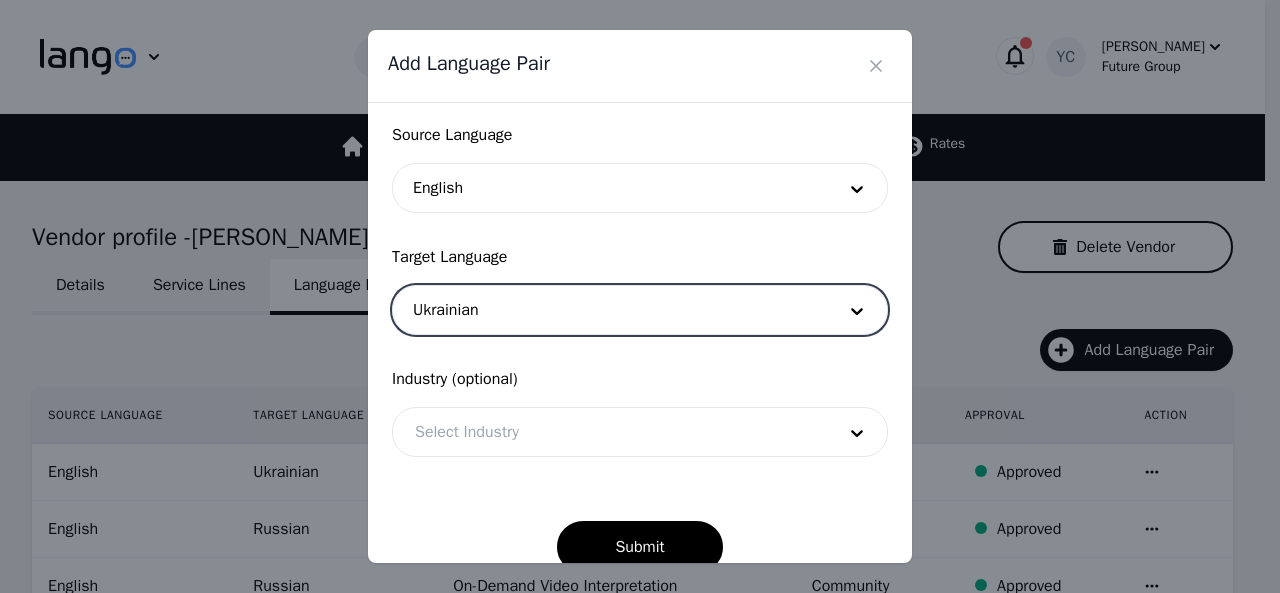 scroll, scrollTop: 158, scrollLeft: 0, axis: vertical 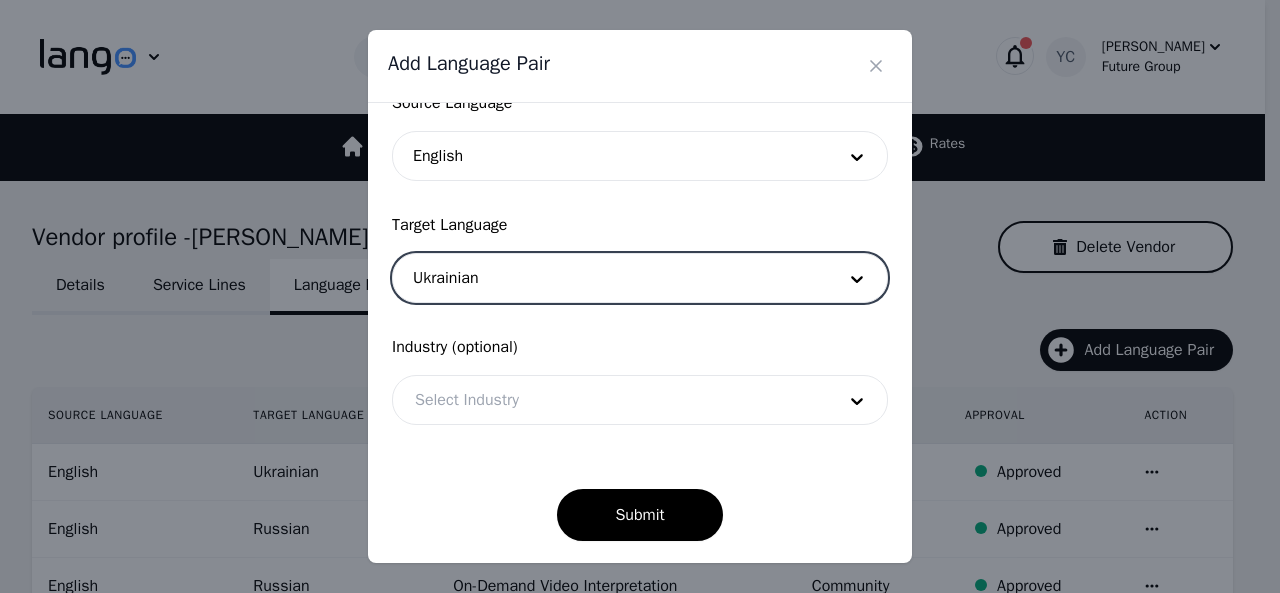 click at bounding box center (610, 400) 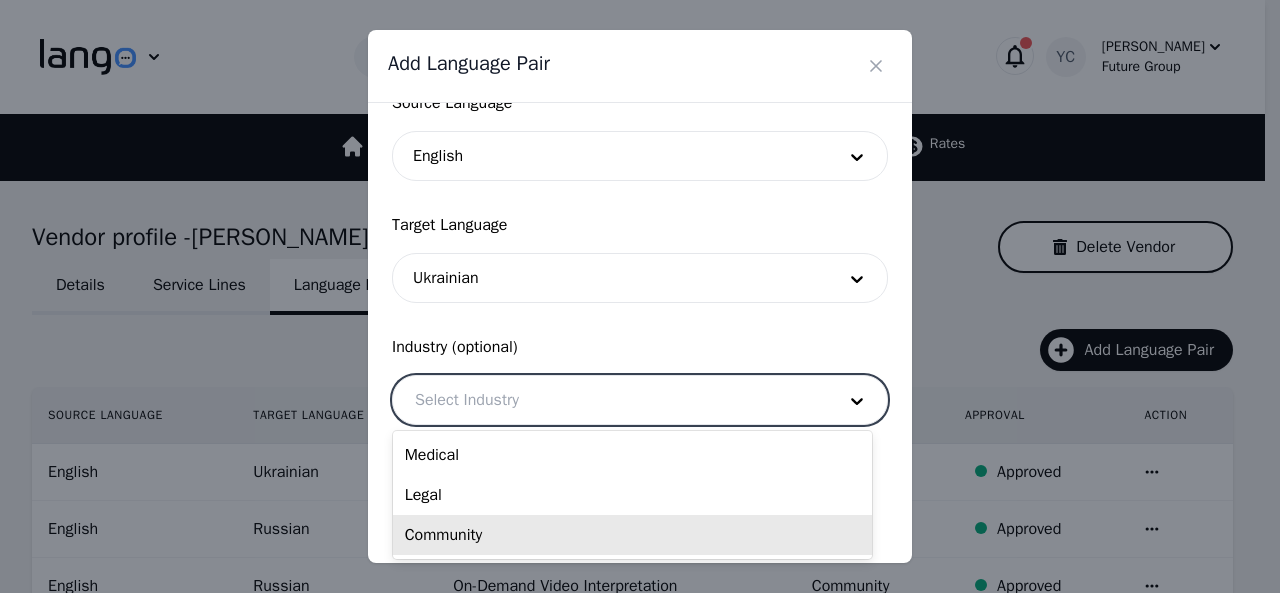 click on "Community" at bounding box center (632, 535) 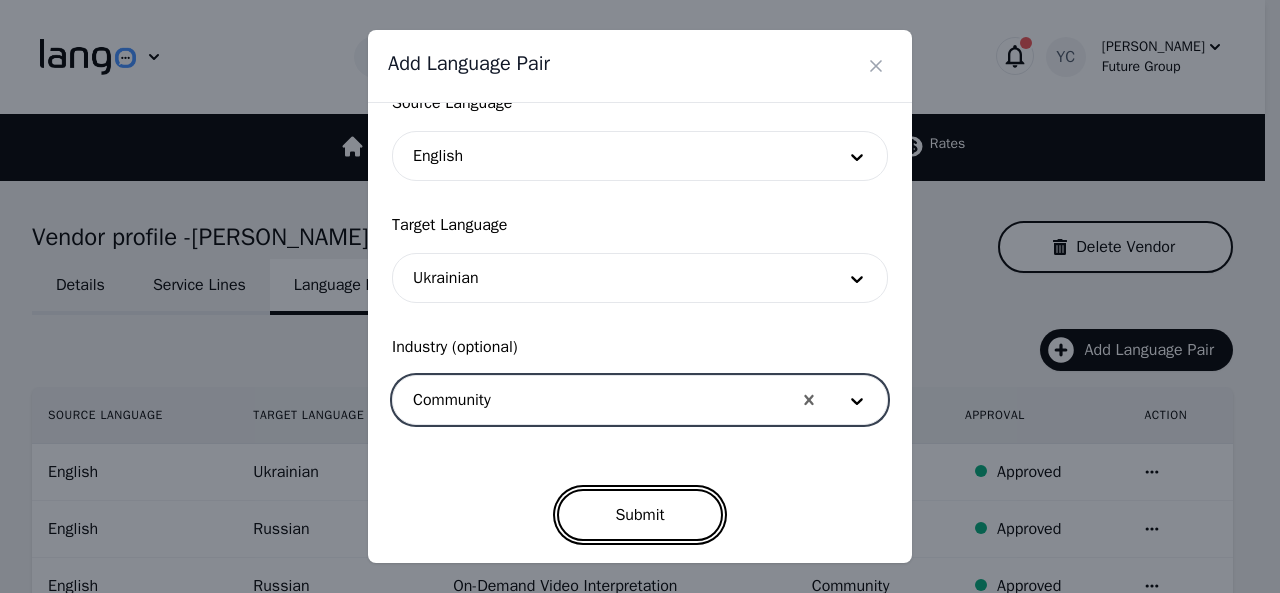click on "Submit" at bounding box center [639, 515] 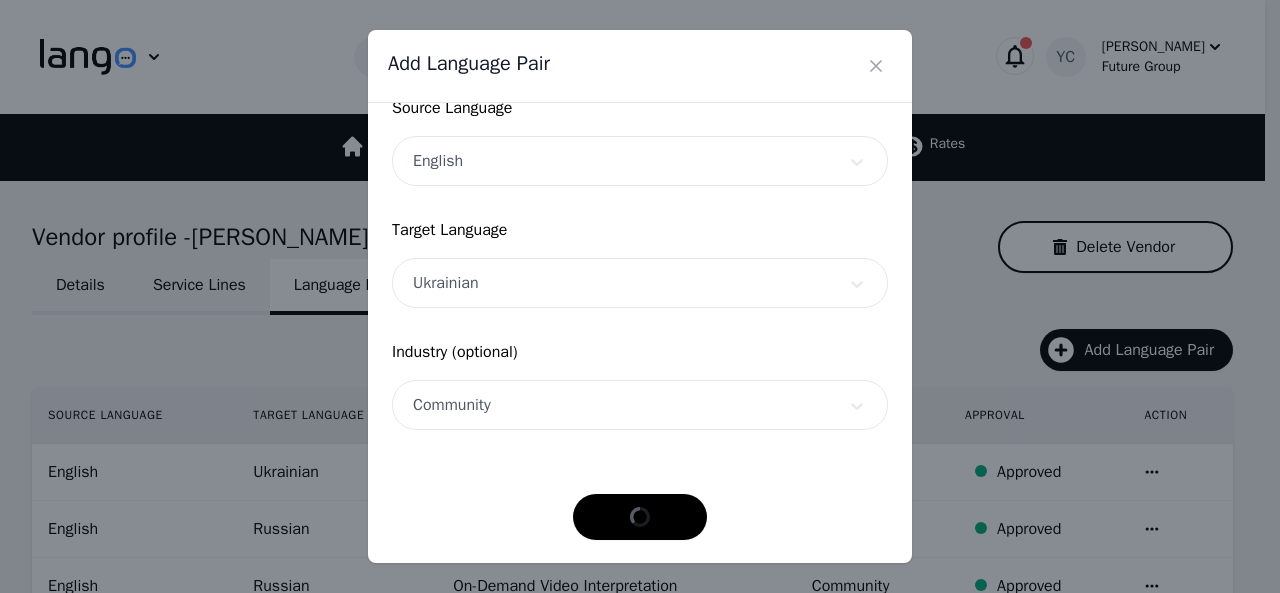 scroll, scrollTop: 152, scrollLeft: 0, axis: vertical 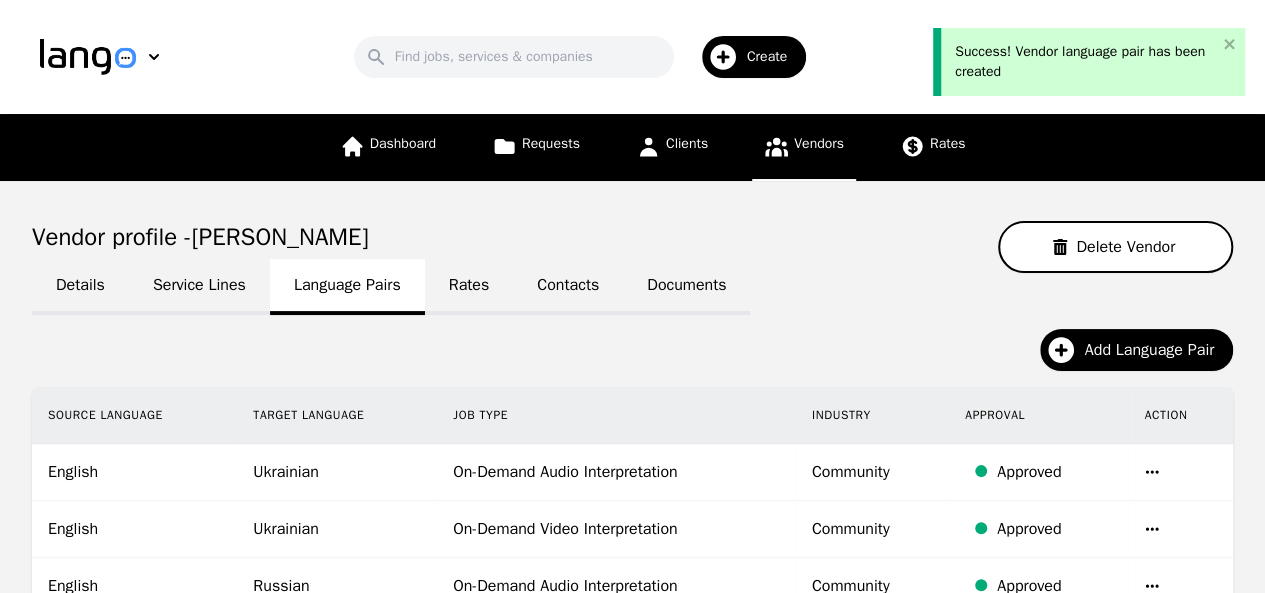 click on "Vendors" at bounding box center (819, 143) 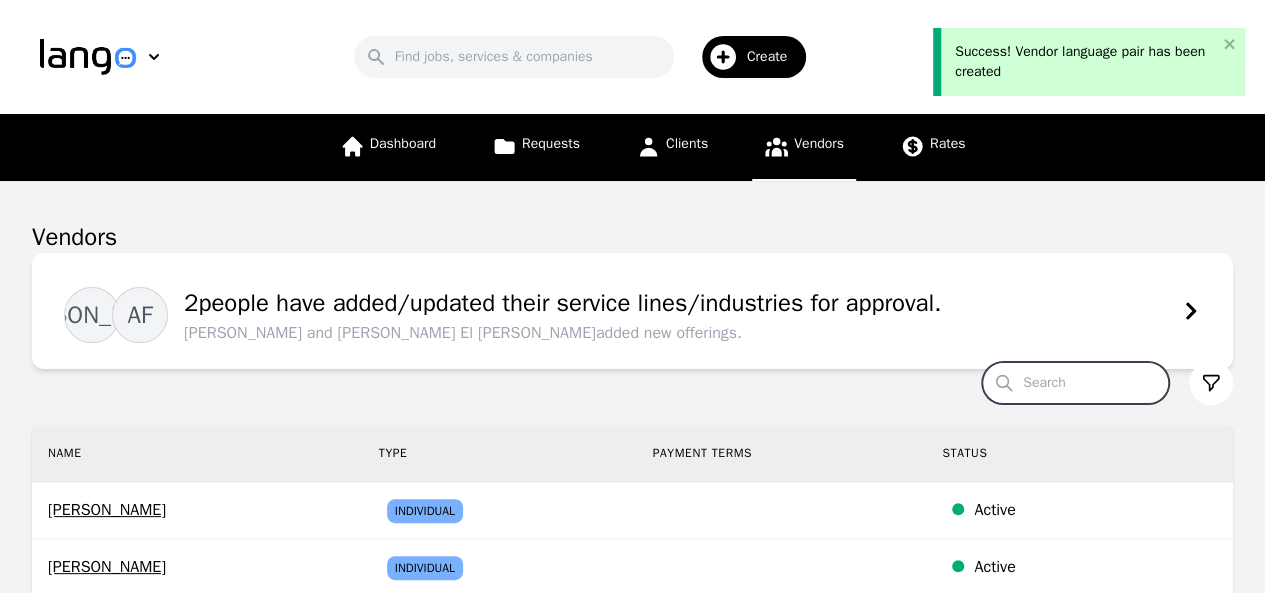 click on "Search" at bounding box center [1075, 383] 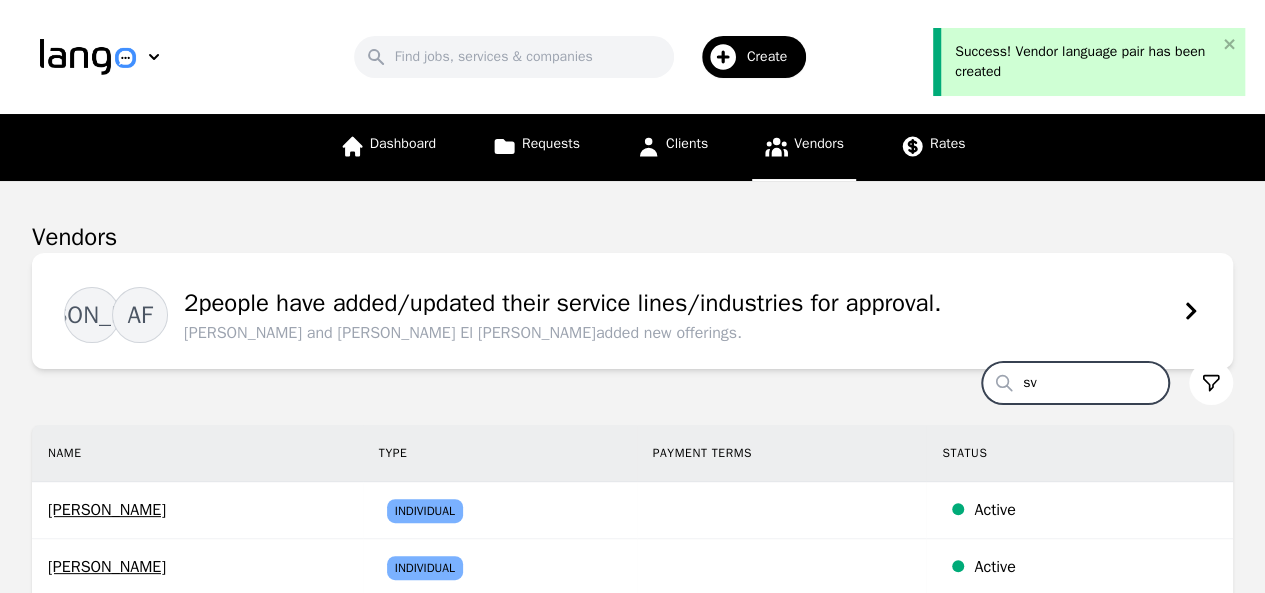 type on "svit" 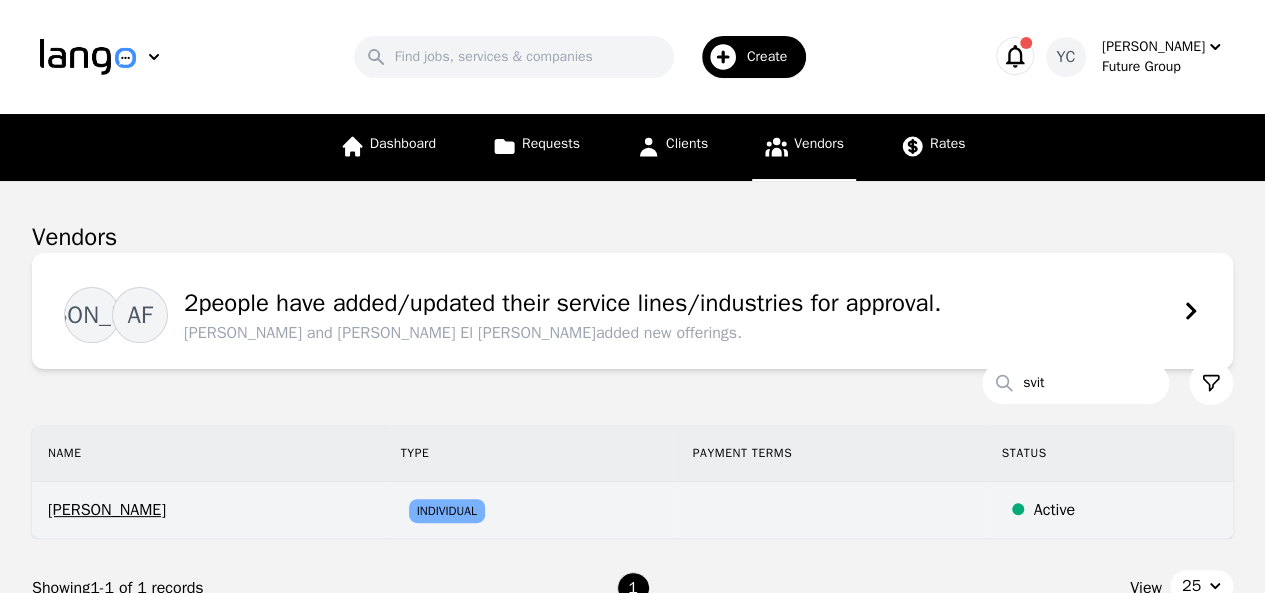 click on "[PERSON_NAME]" at bounding box center [208, 510] 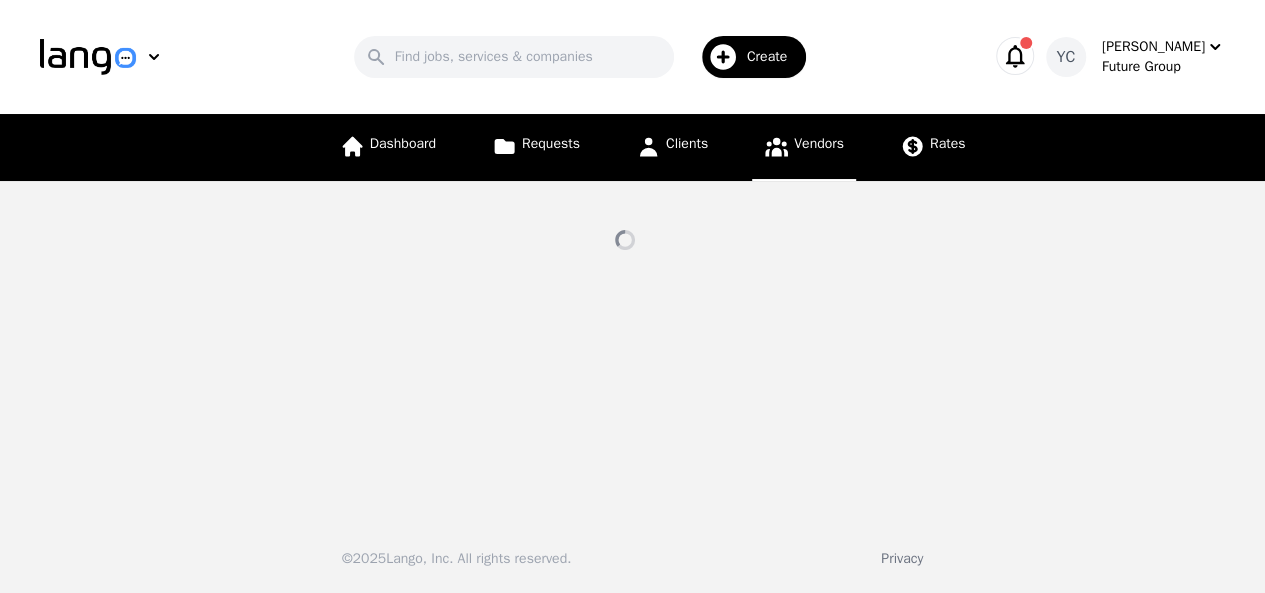 select on "active" 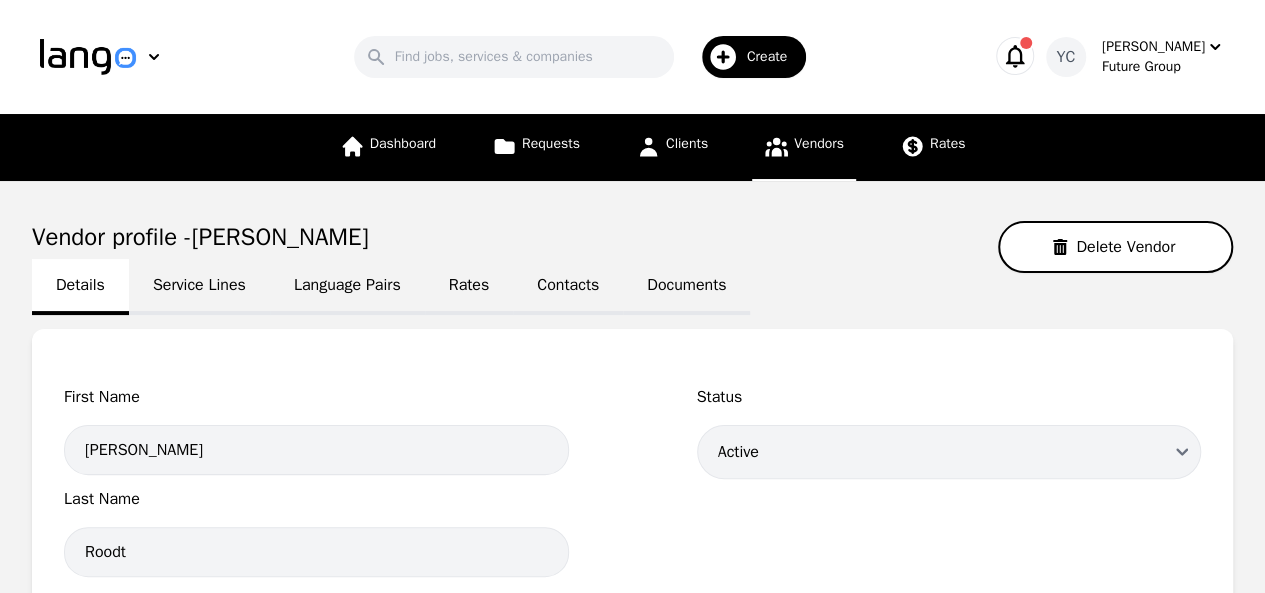 click on "Language Pairs" at bounding box center (347, 287) 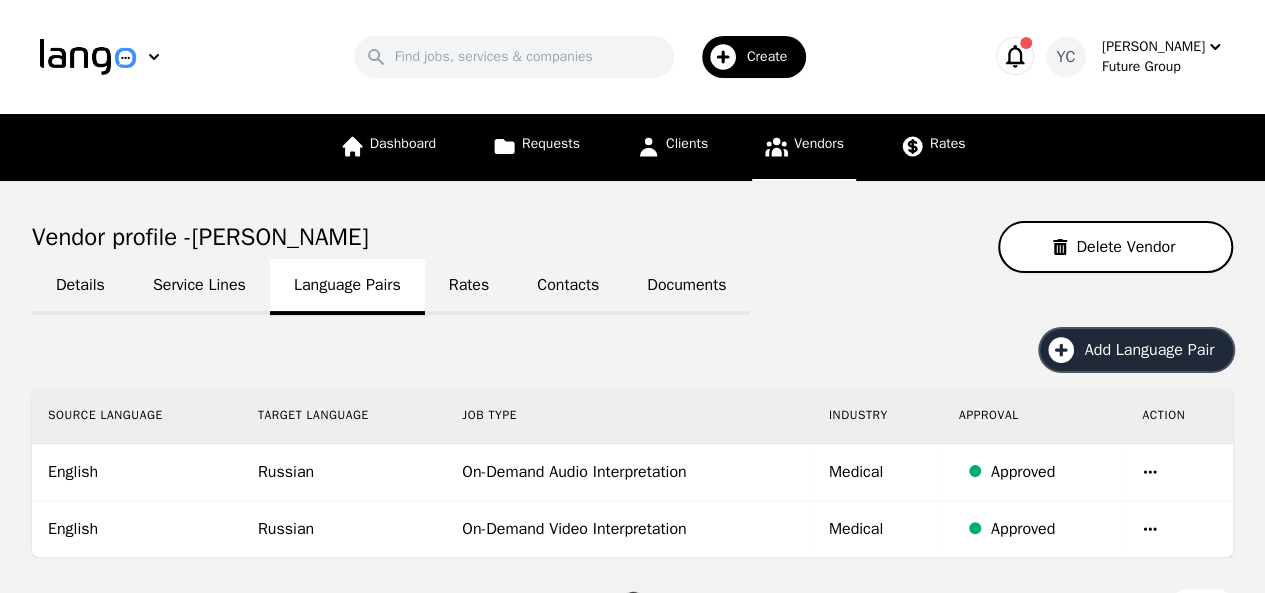 click on "Add Language Pair" at bounding box center (1156, 350) 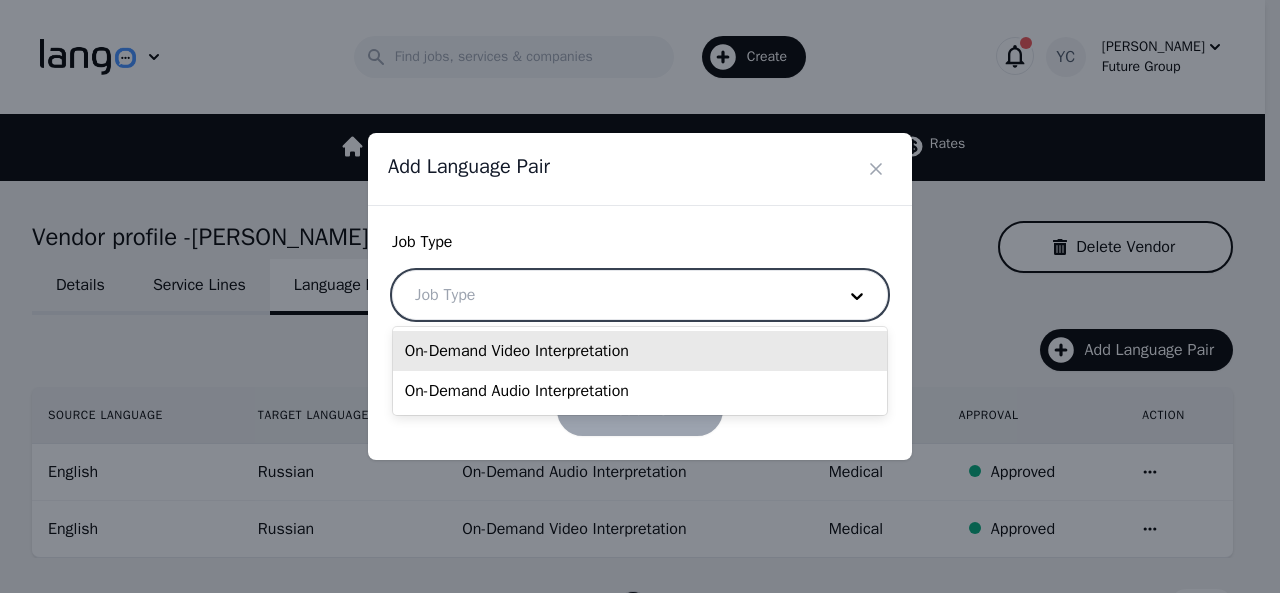 click at bounding box center [610, 295] 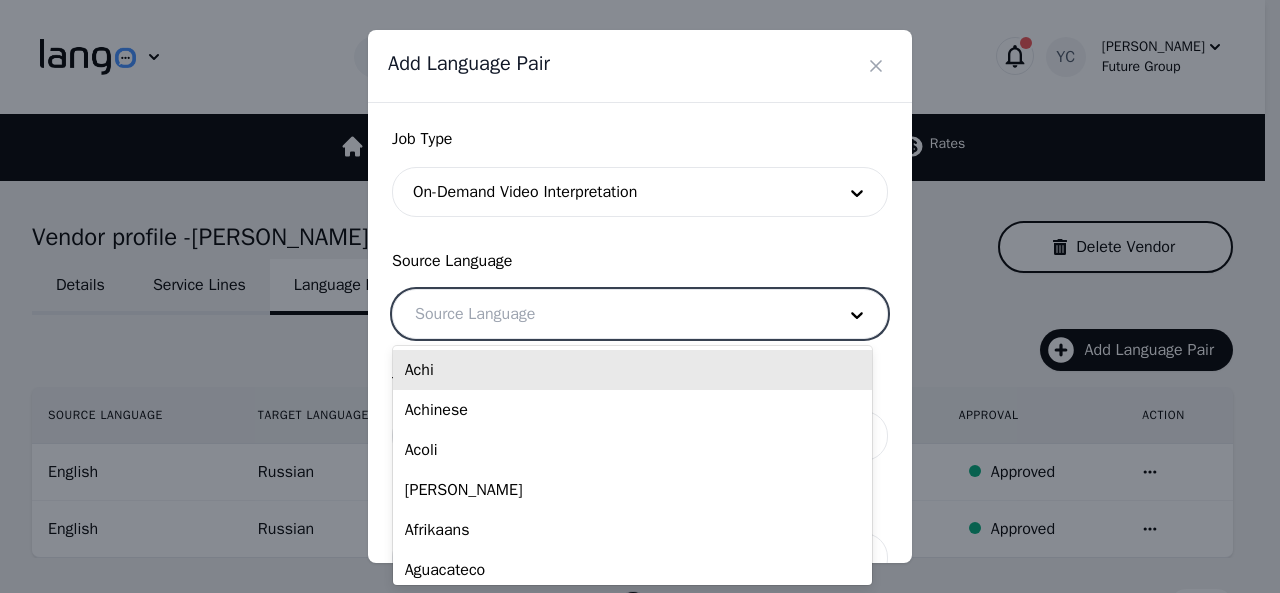 click at bounding box center [610, 314] 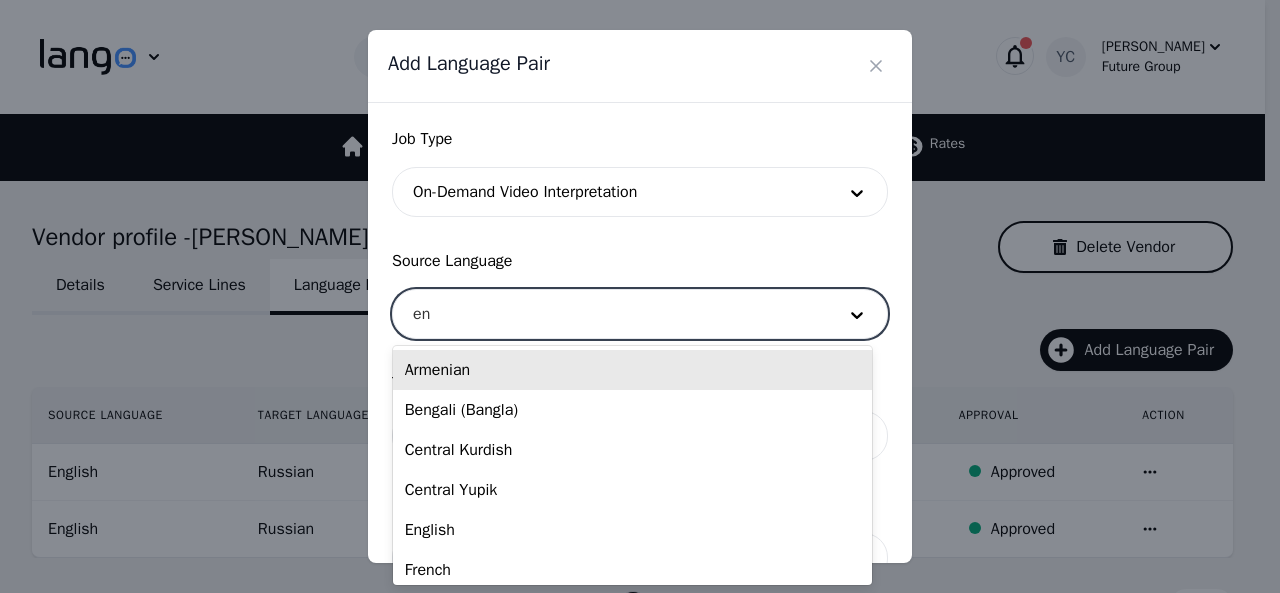 type on "eng" 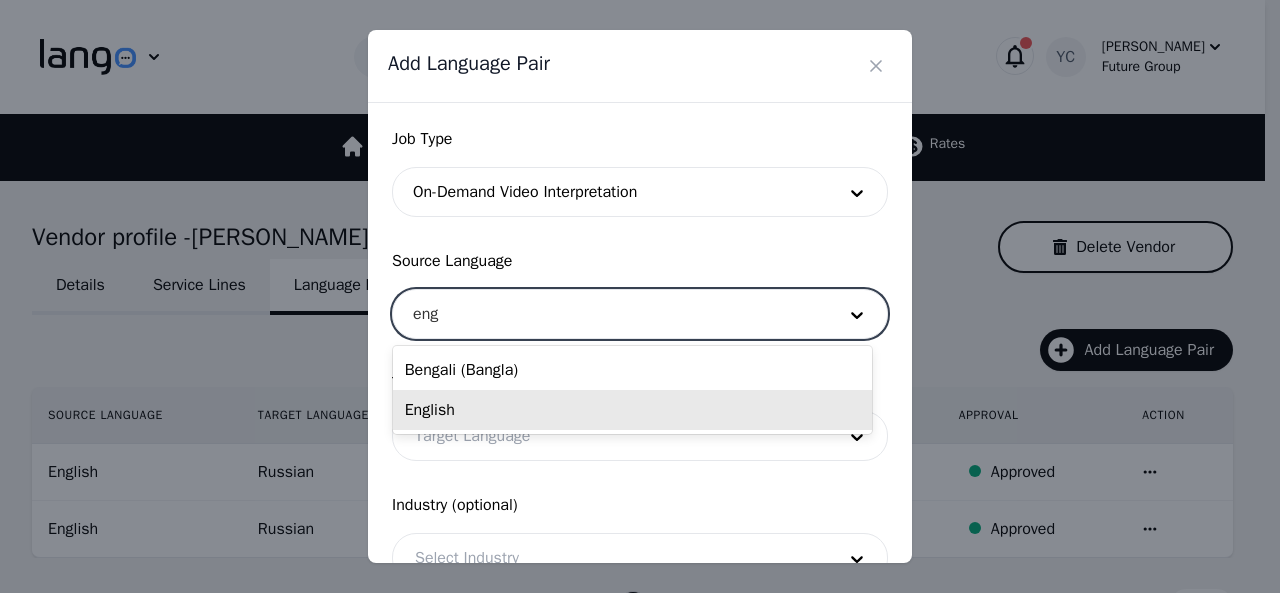 click on "English" at bounding box center (632, 410) 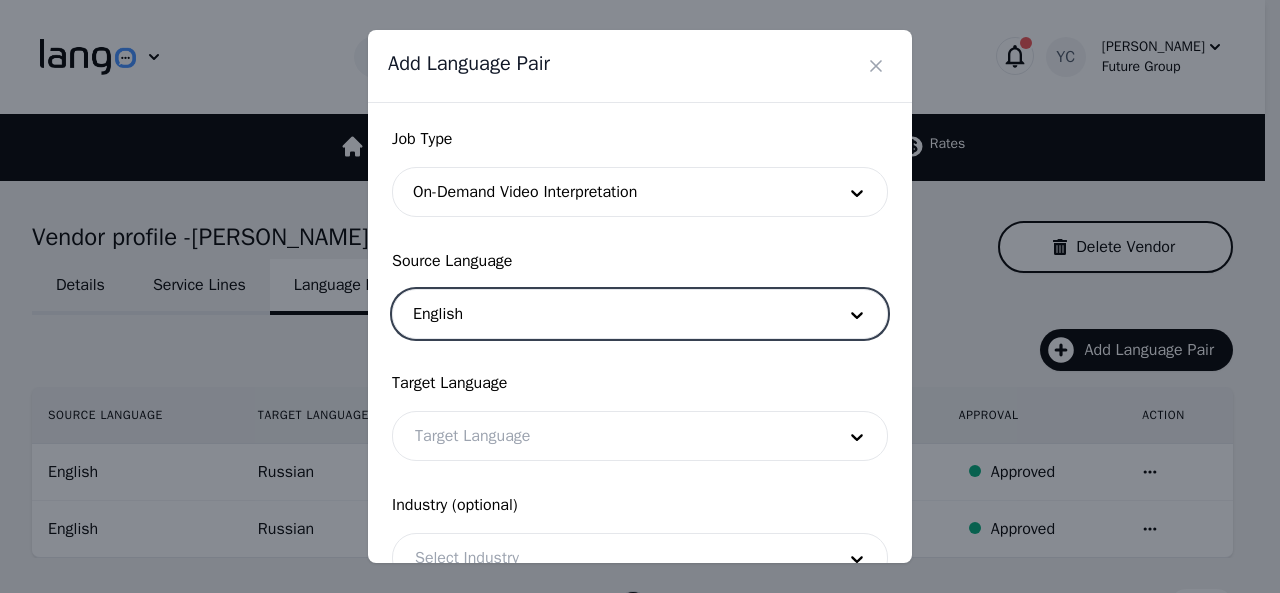 click at bounding box center (610, 436) 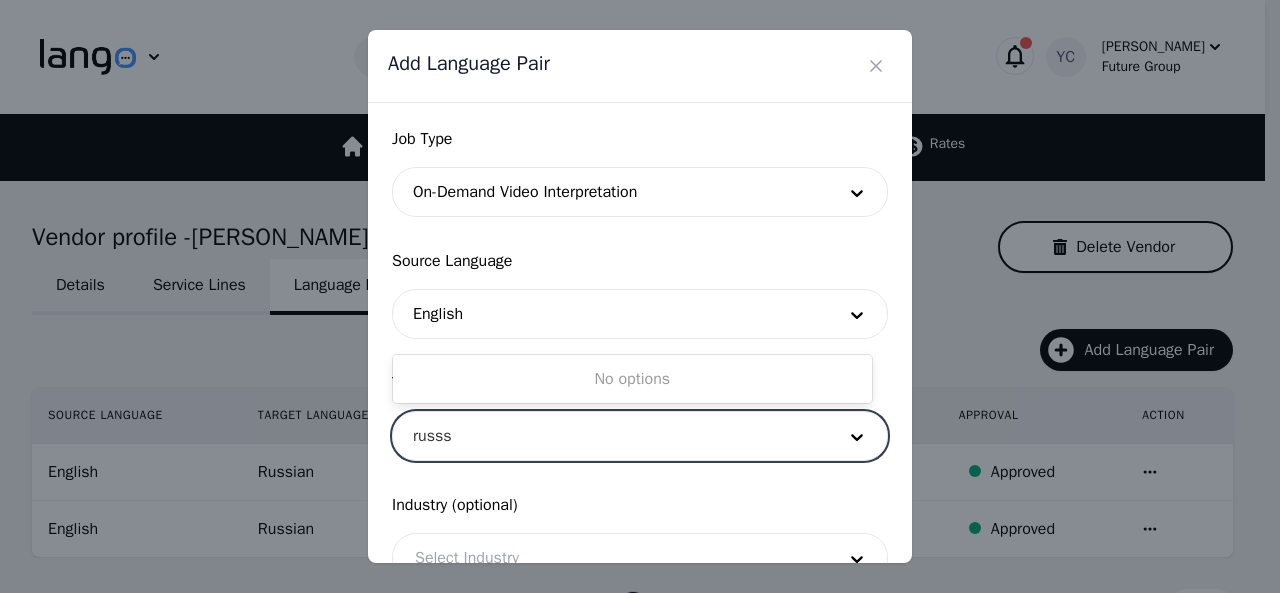 type on "[PERSON_NAME]" 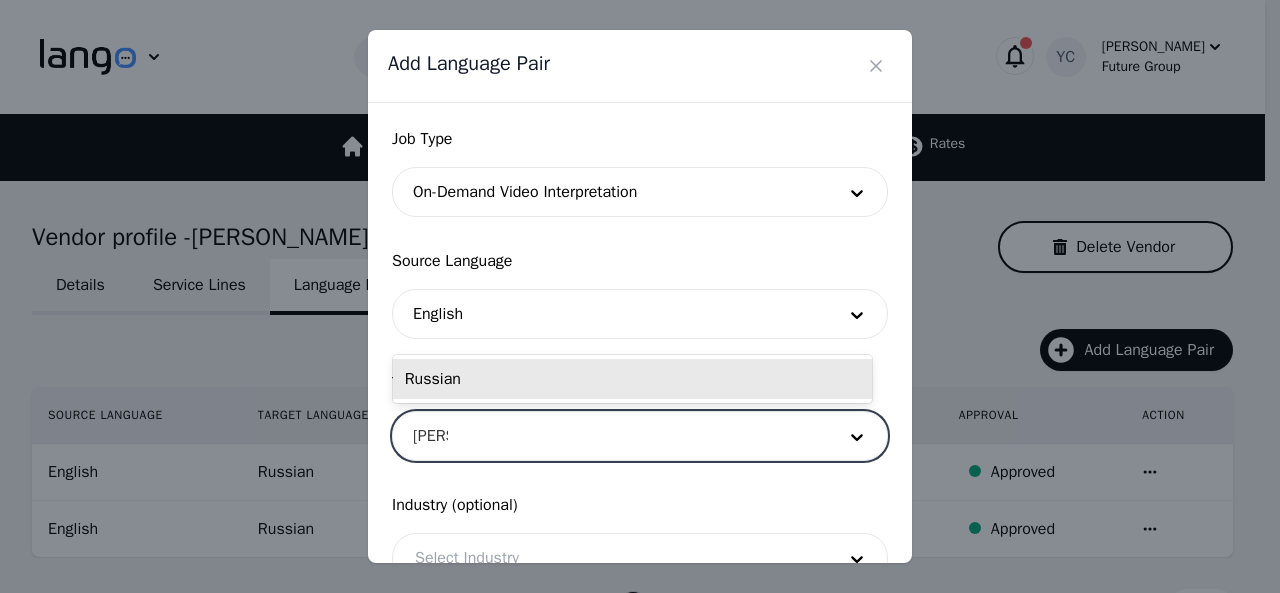 click on "Russian" at bounding box center [632, 379] 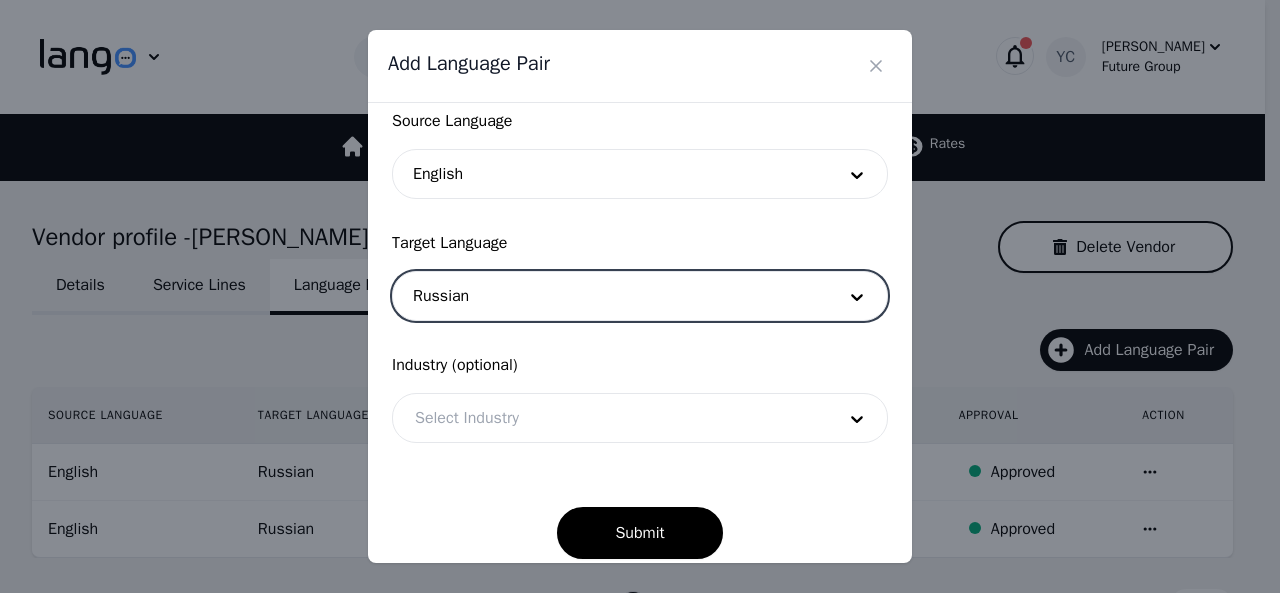 scroll, scrollTop: 158, scrollLeft: 0, axis: vertical 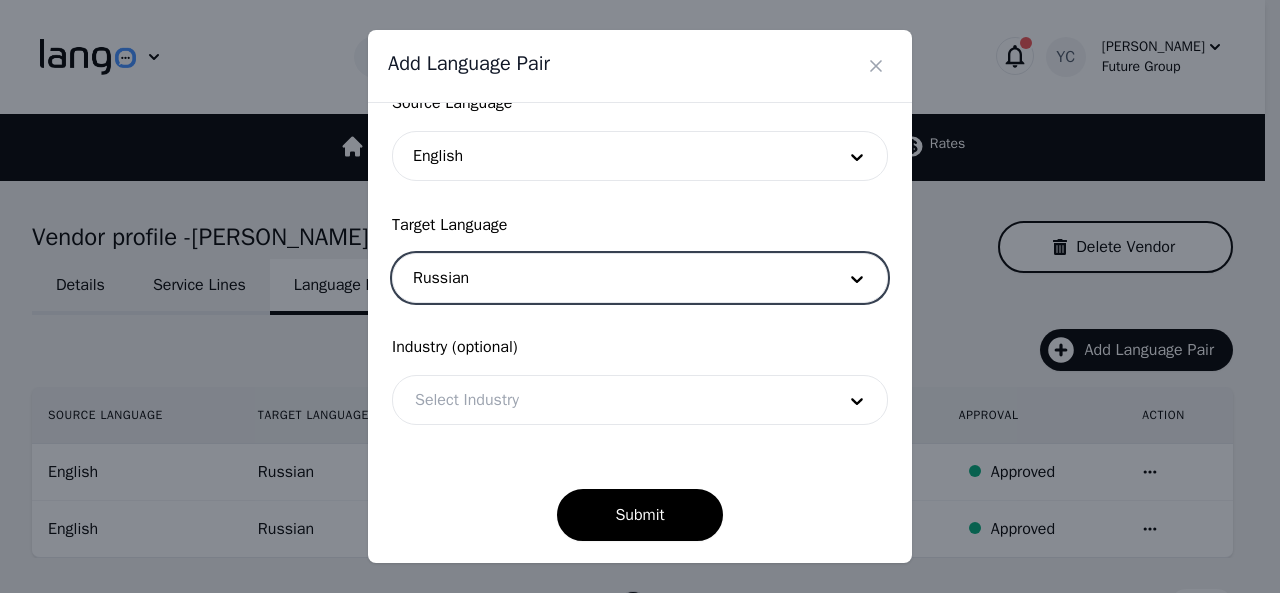 click at bounding box center (610, 400) 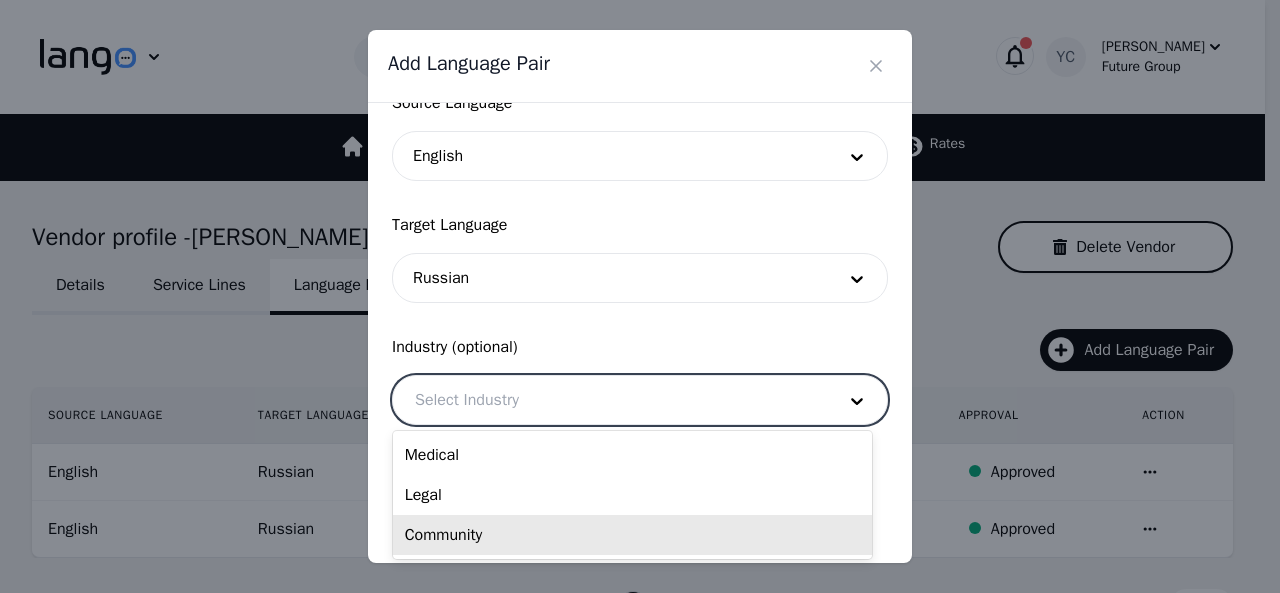 click on "Community" at bounding box center [632, 535] 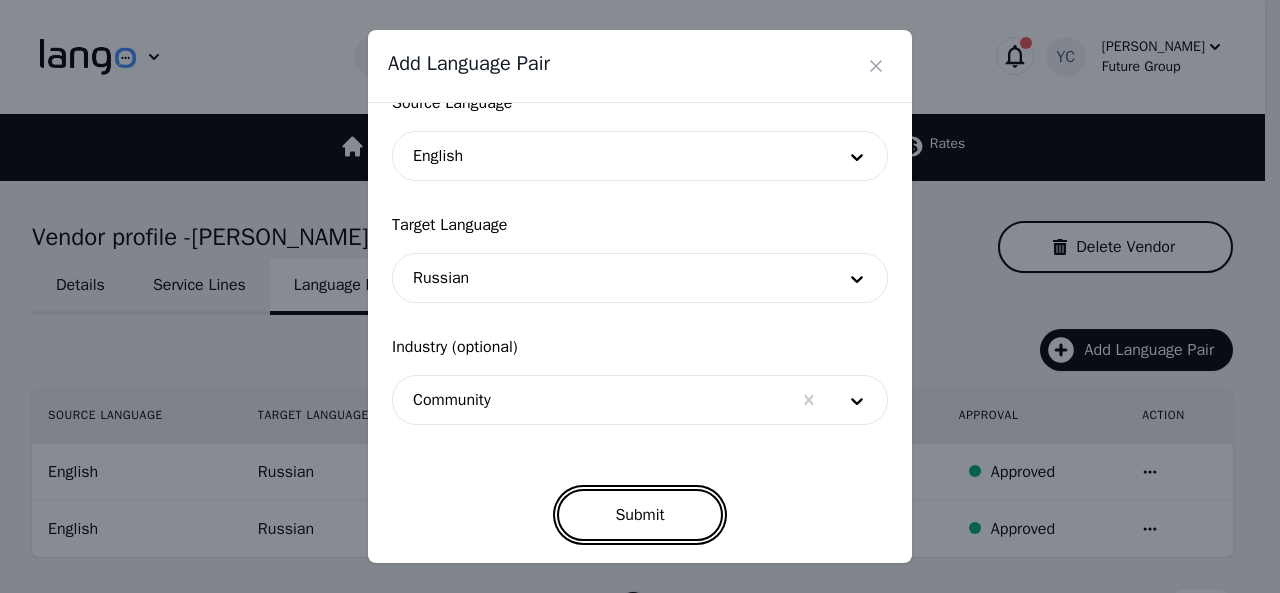 drag, startPoint x: 566, startPoint y: 510, endPoint x: 670, endPoint y: 505, distance: 104.120125 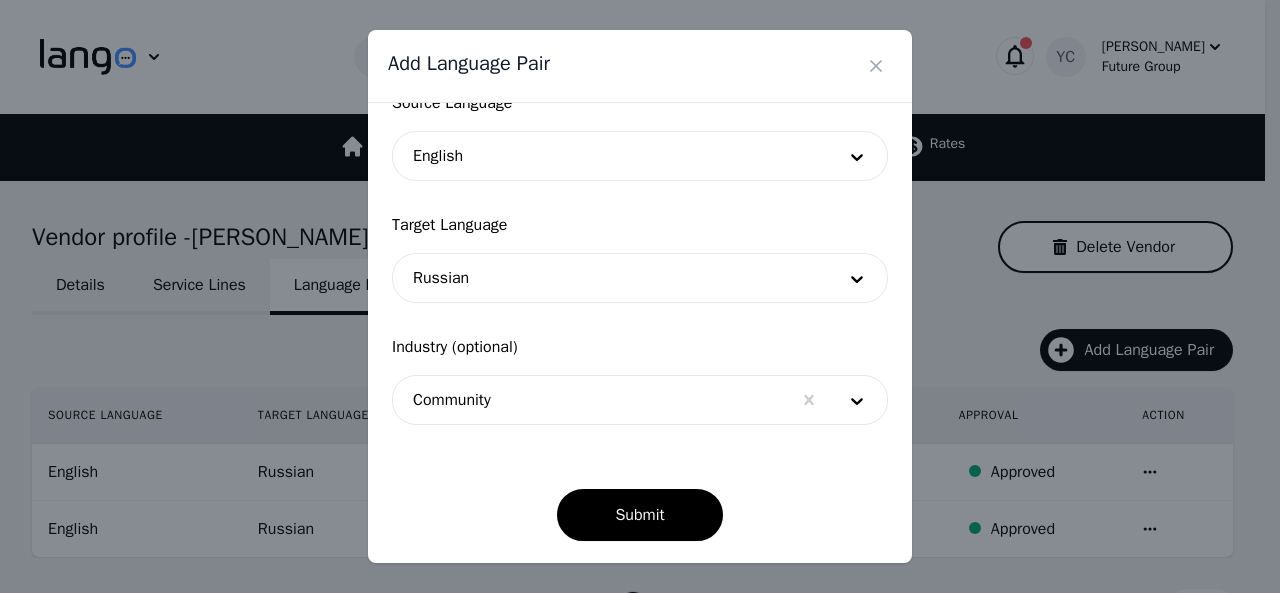 scroll, scrollTop: 152, scrollLeft: 0, axis: vertical 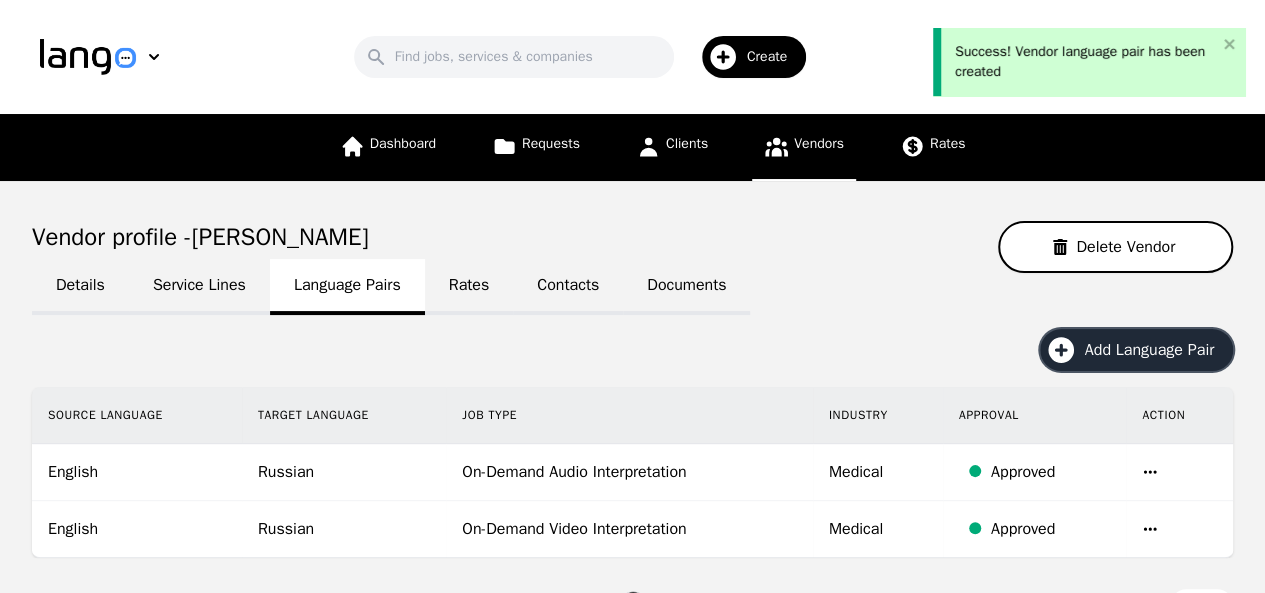 click on "Add Language Pair" at bounding box center (1156, 350) 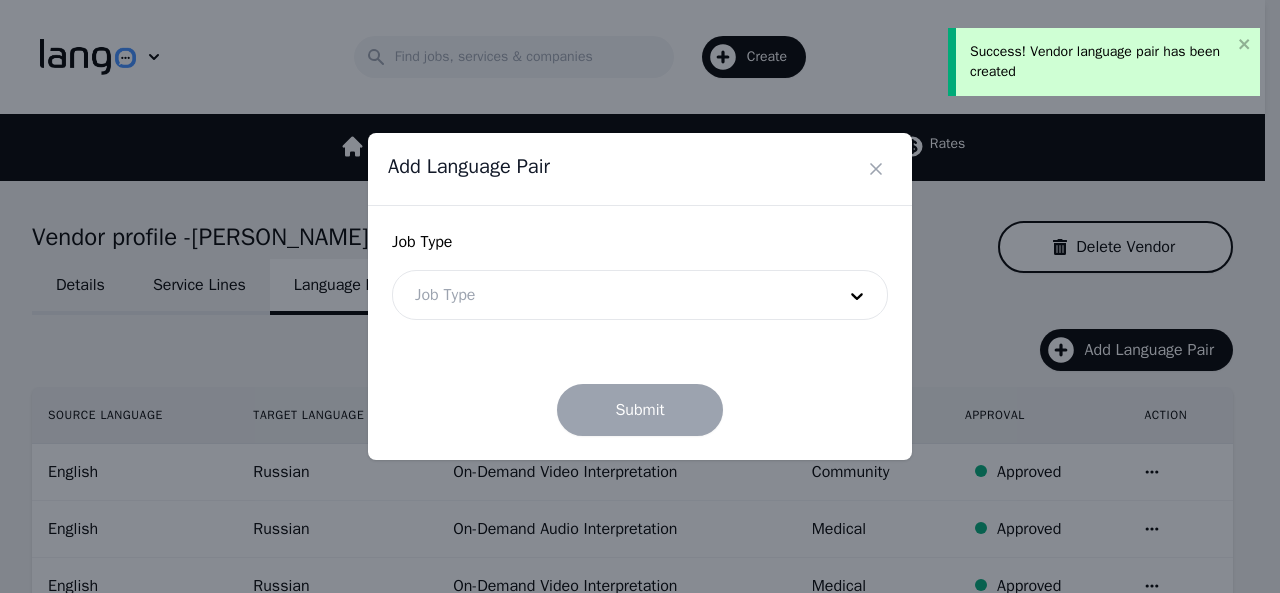 click at bounding box center [610, 295] 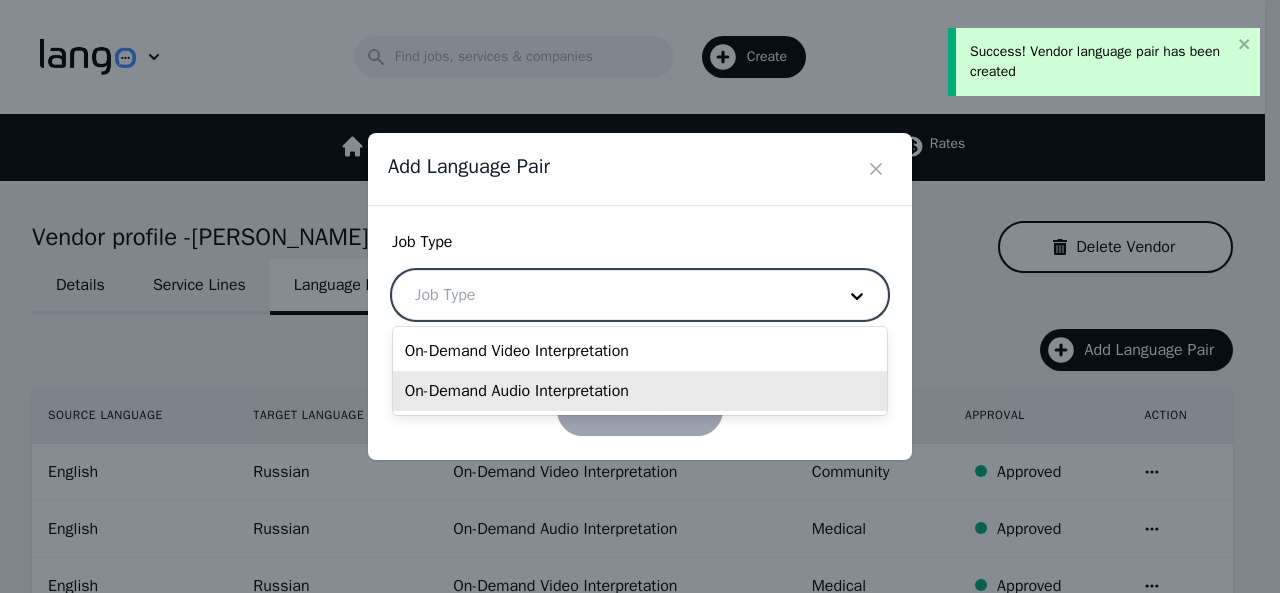 click on "On-Demand Audio Interpretation" at bounding box center (640, 391) 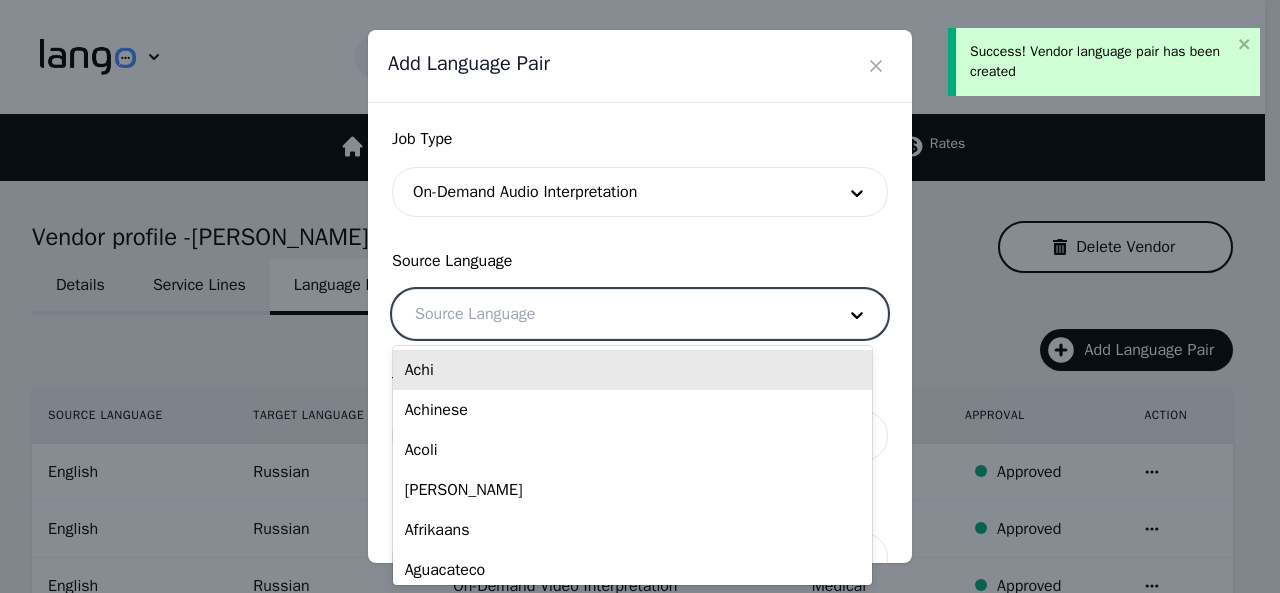 click at bounding box center [610, 314] 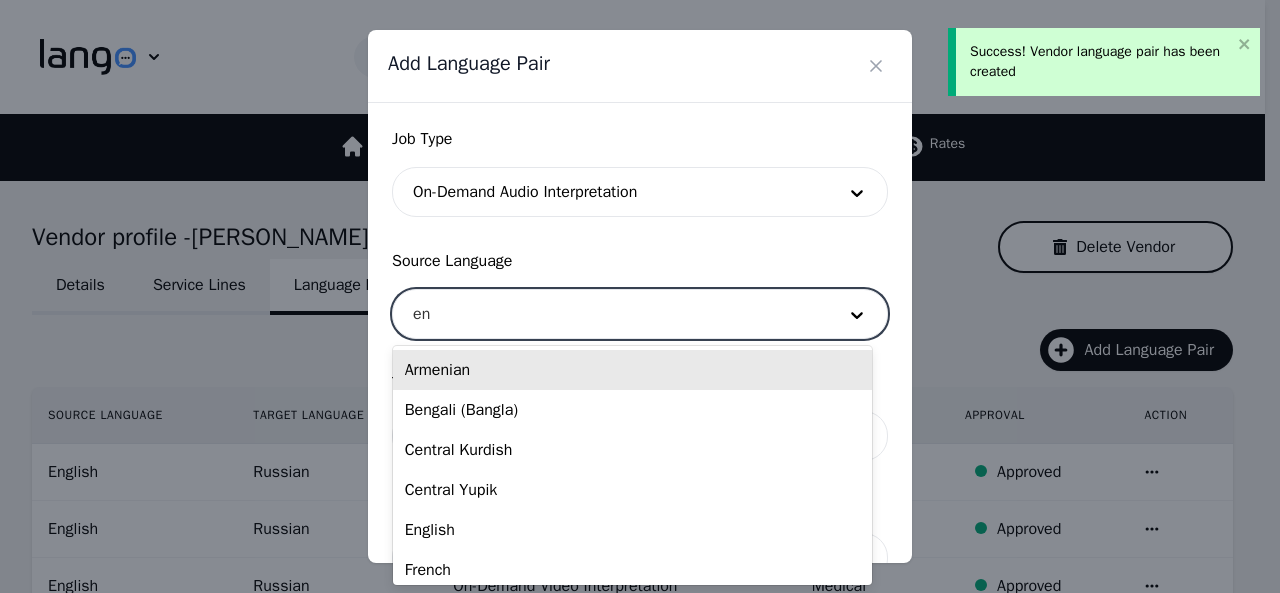 type on "eng" 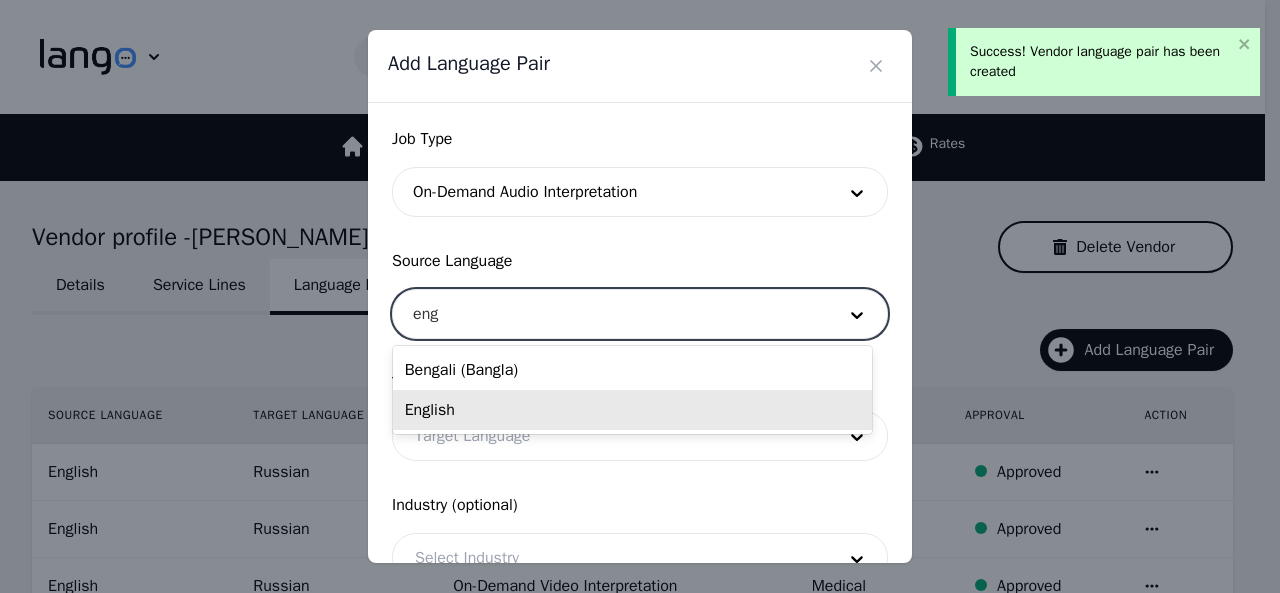 click on "English" at bounding box center (632, 410) 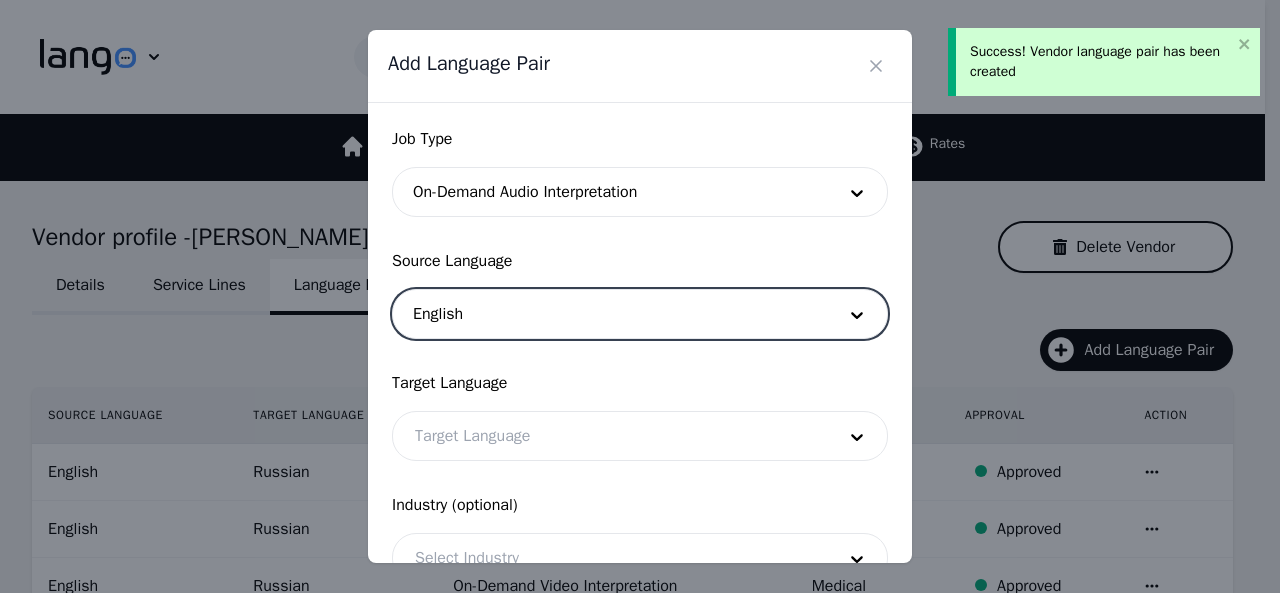 click at bounding box center [610, 436] 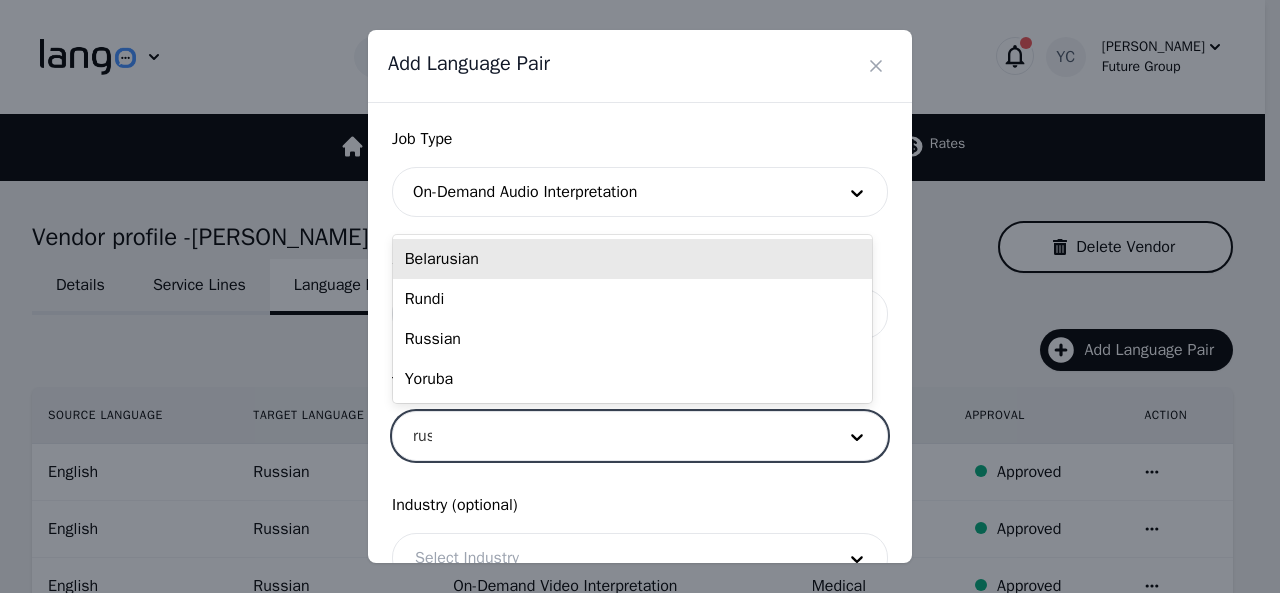 type on "[PERSON_NAME]" 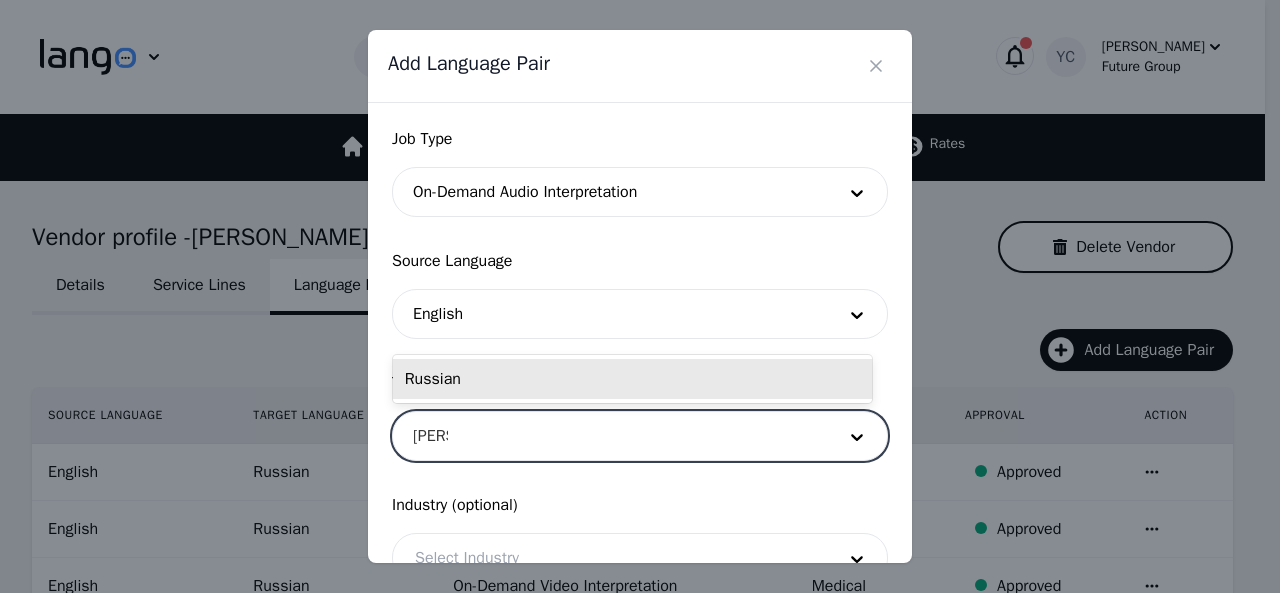 click on "Russian" at bounding box center [632, 379] 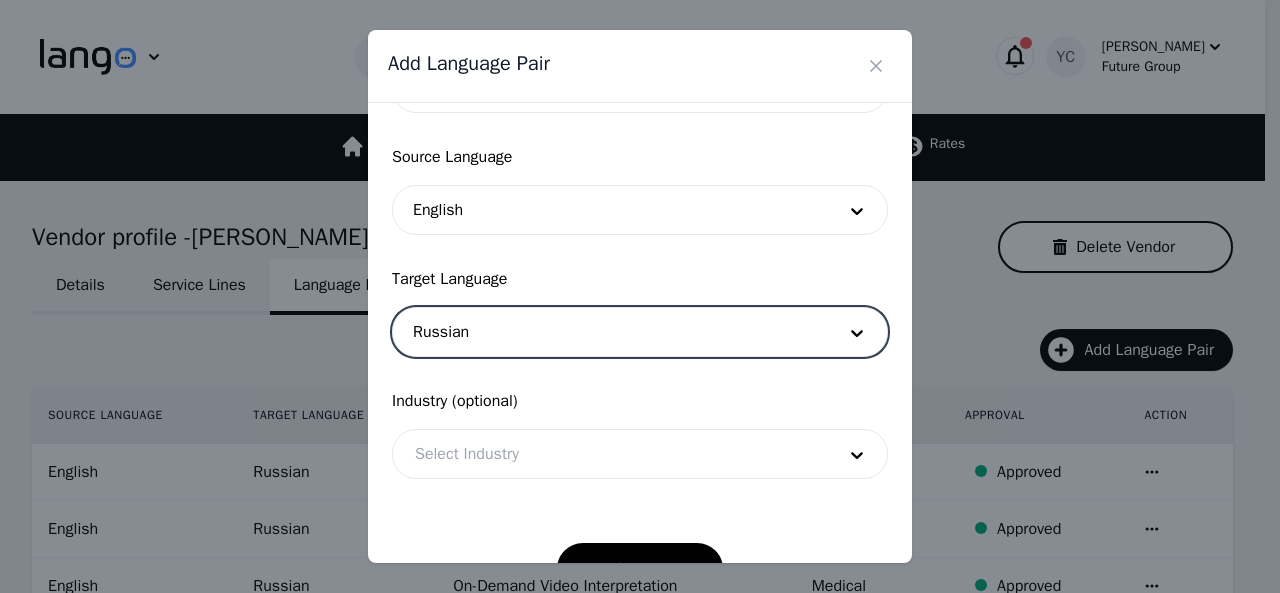 scroll, scrollTop: 158, scrollLeft: 0, axis: vertical 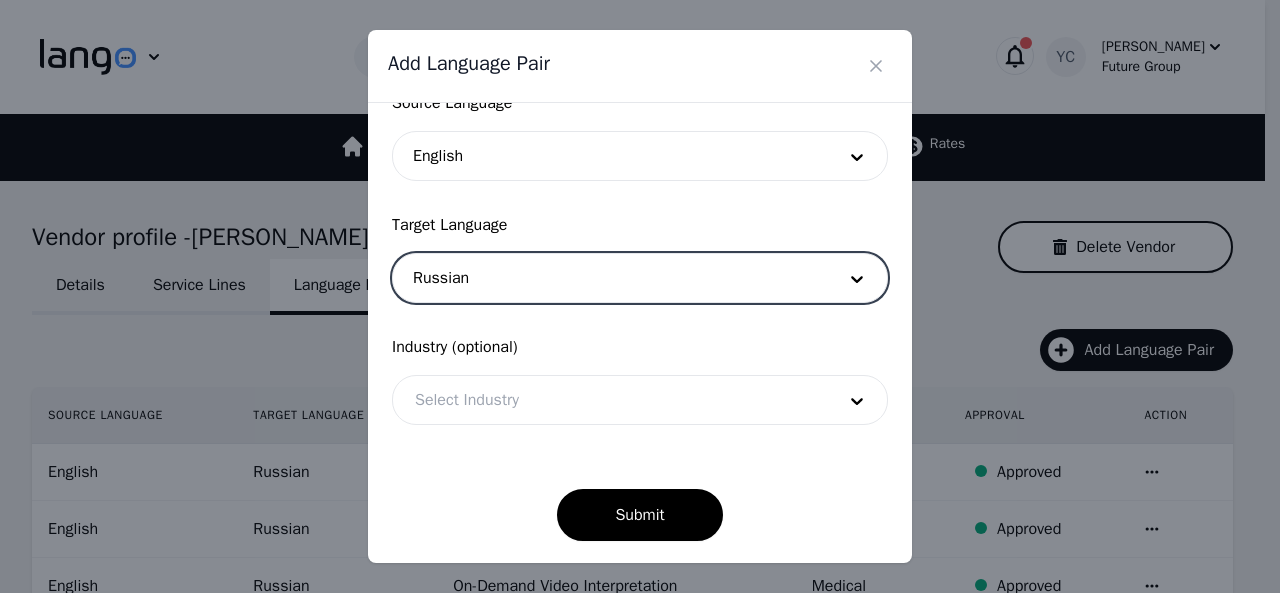 click at bounding box center [610, 400] 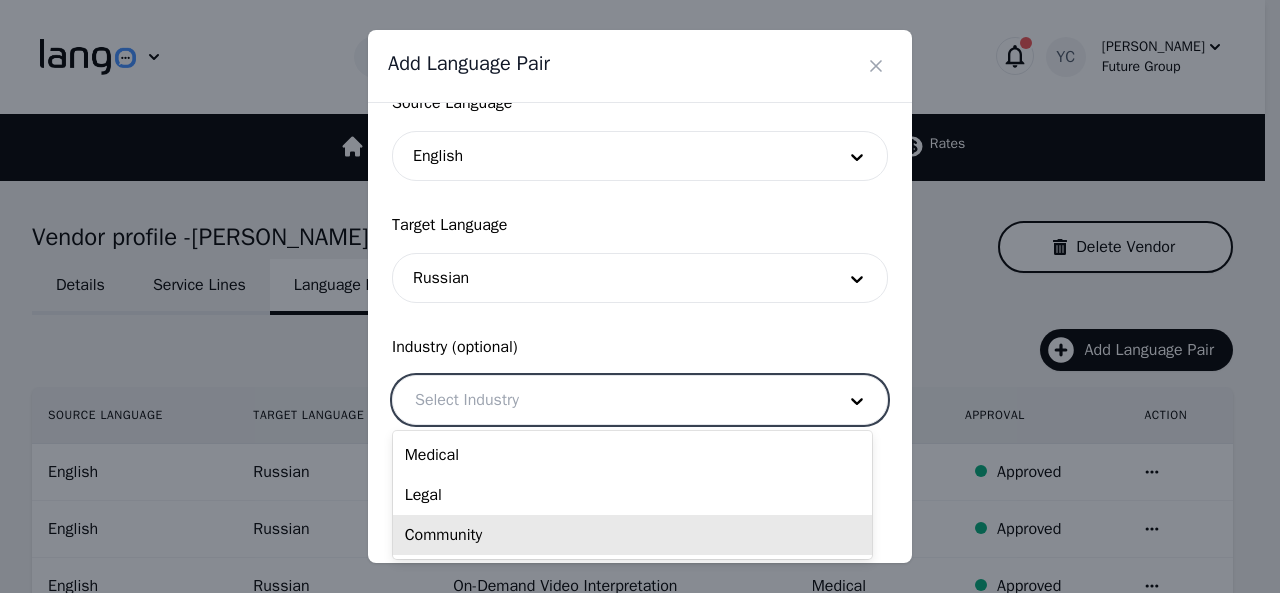 click on "Community" at bounding box center (632, 535) 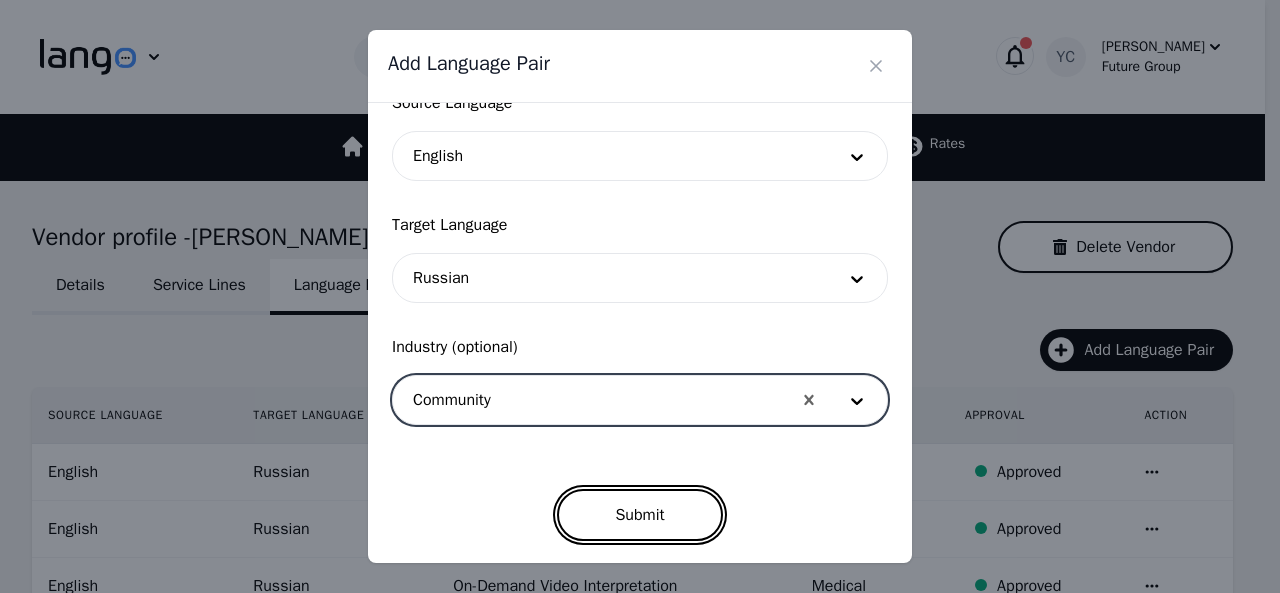 click on "Submit" at bounding box center (639, 515) 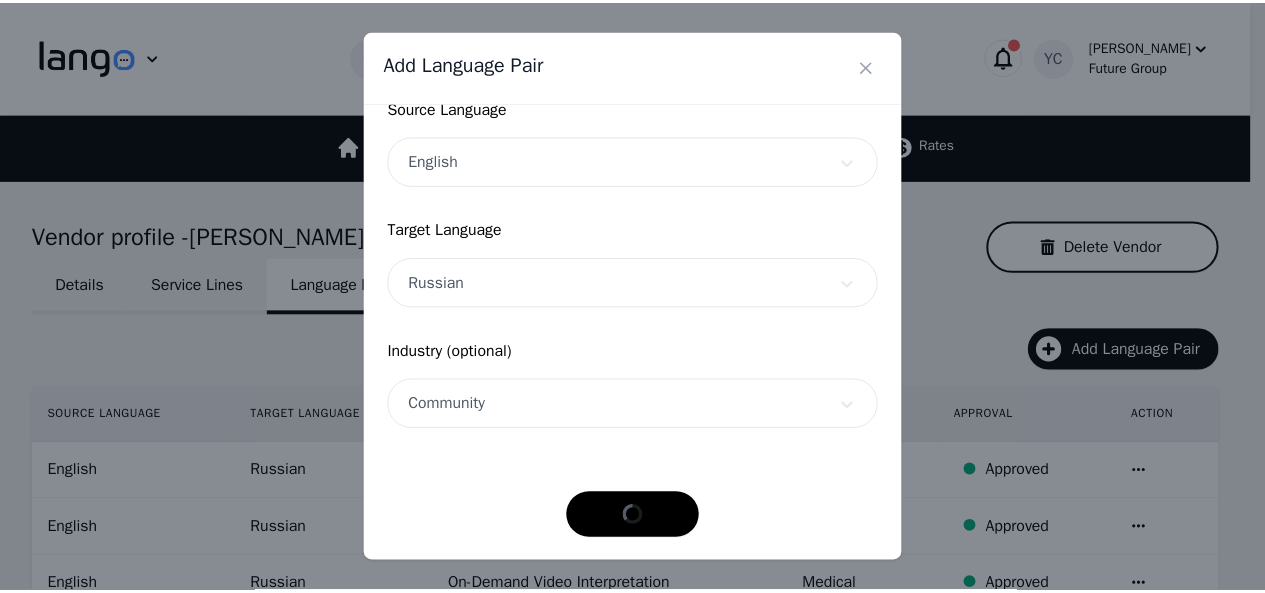 scroll, scrollTop: 152, scrollLeft: 0, axis: vertical 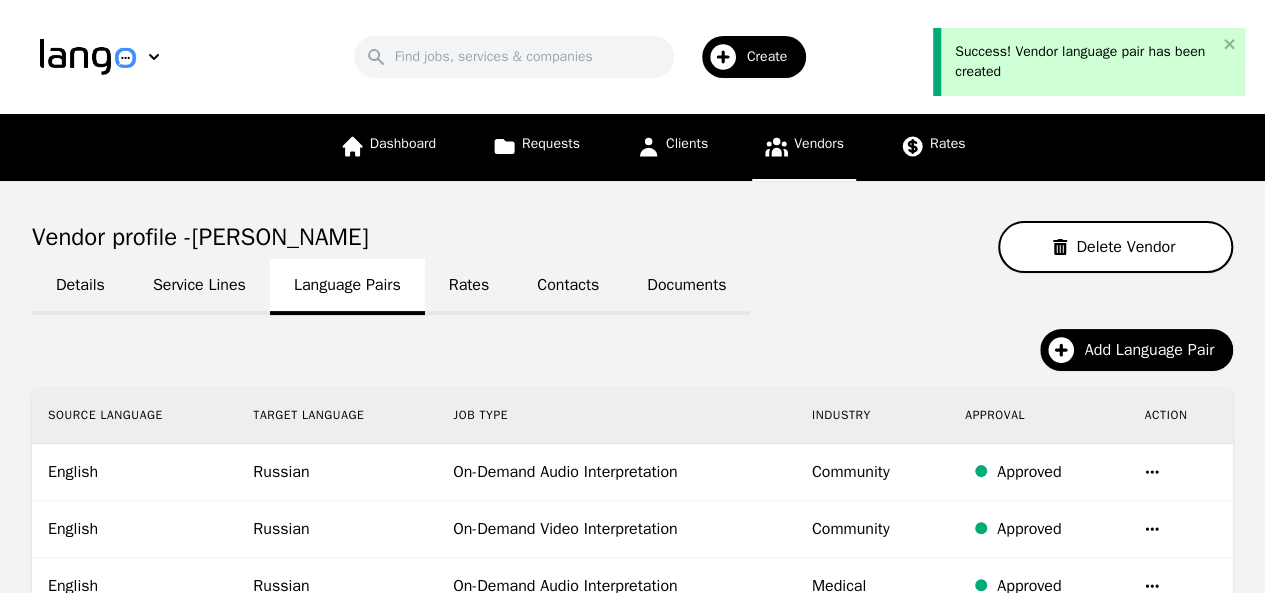 click on "Vendors" at bounding box center [804, 147] 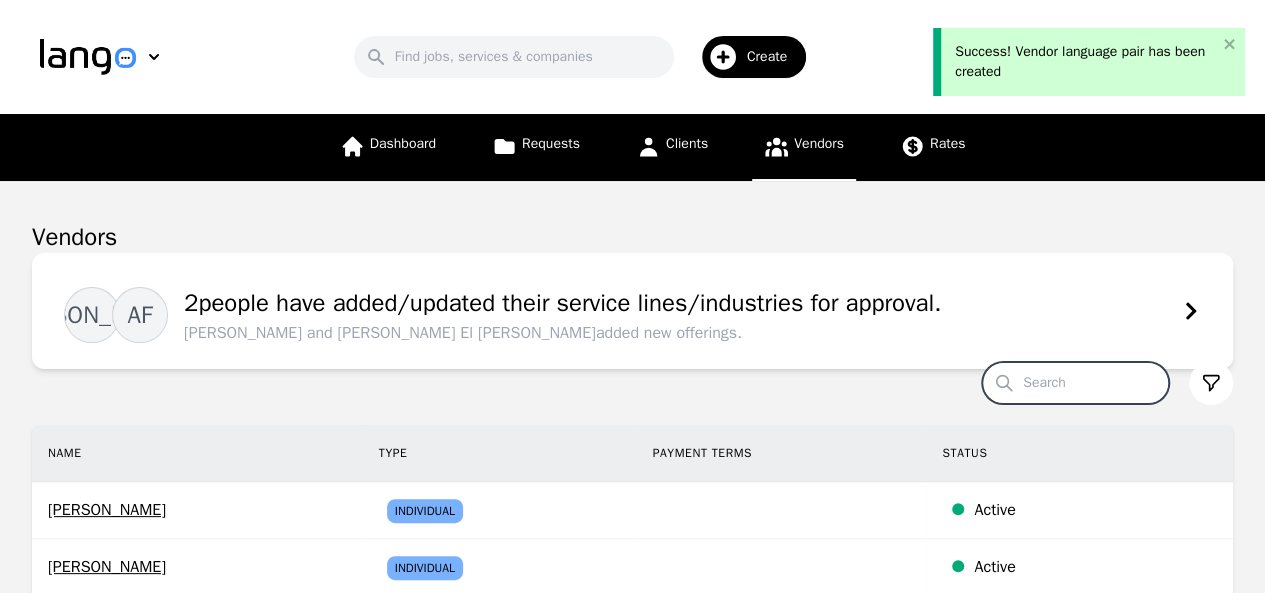 click on "Search" at bounding box center (1075, 383) 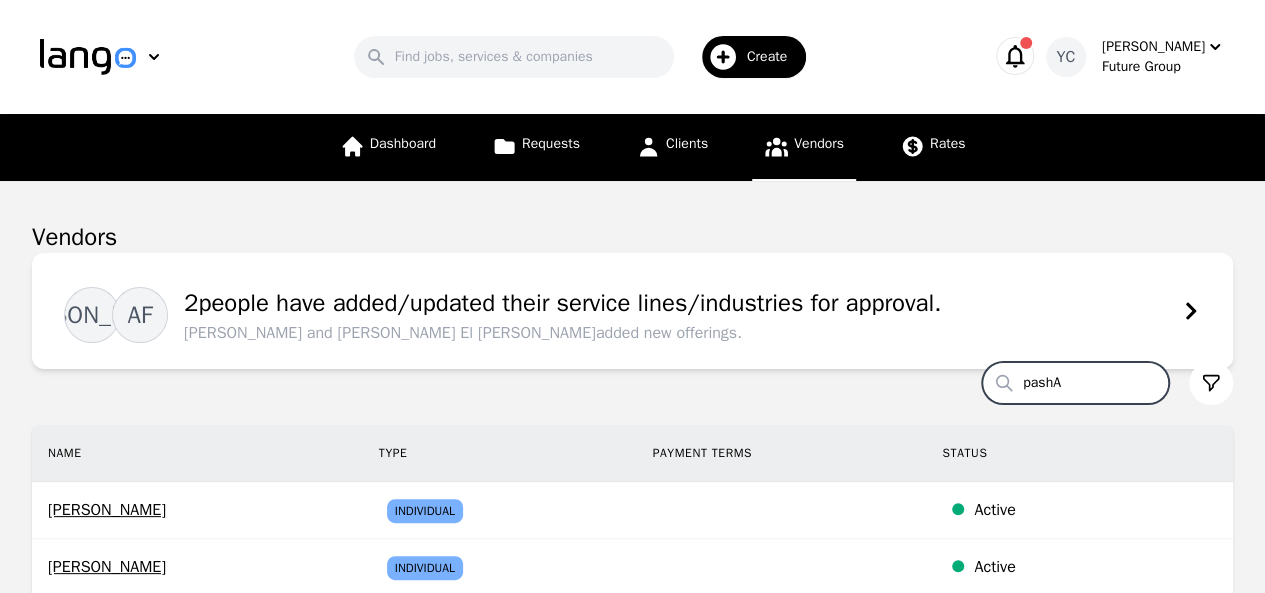 type on "pashA" 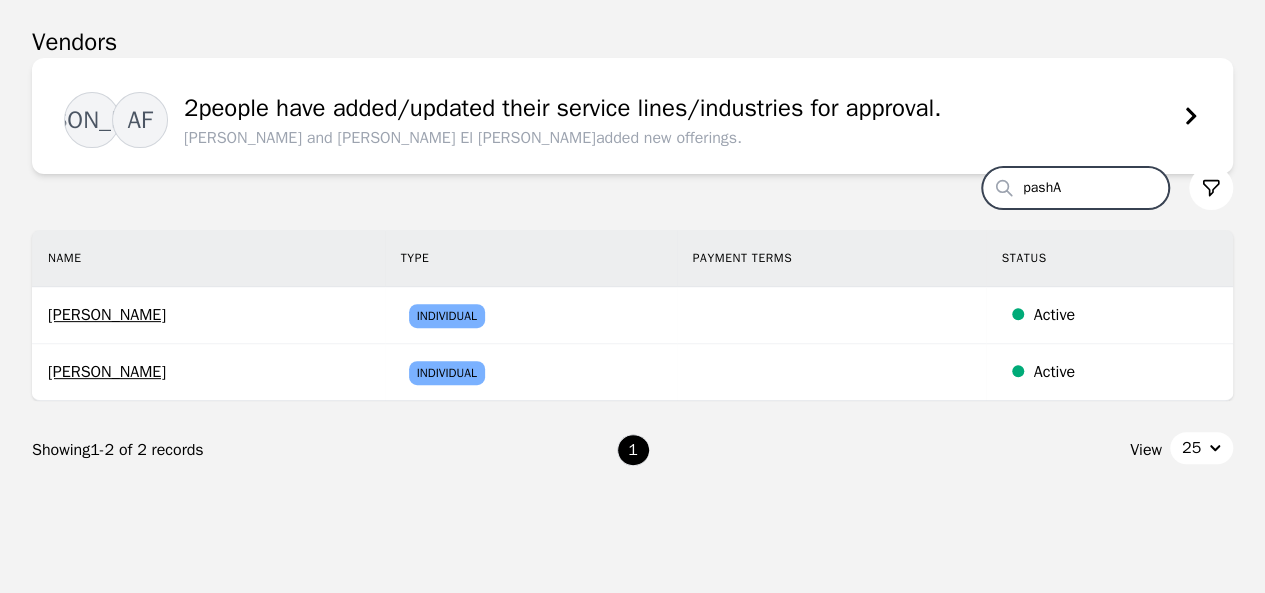 scroll, scrollTop: 200, scrollLeft: 0, axis: vertical 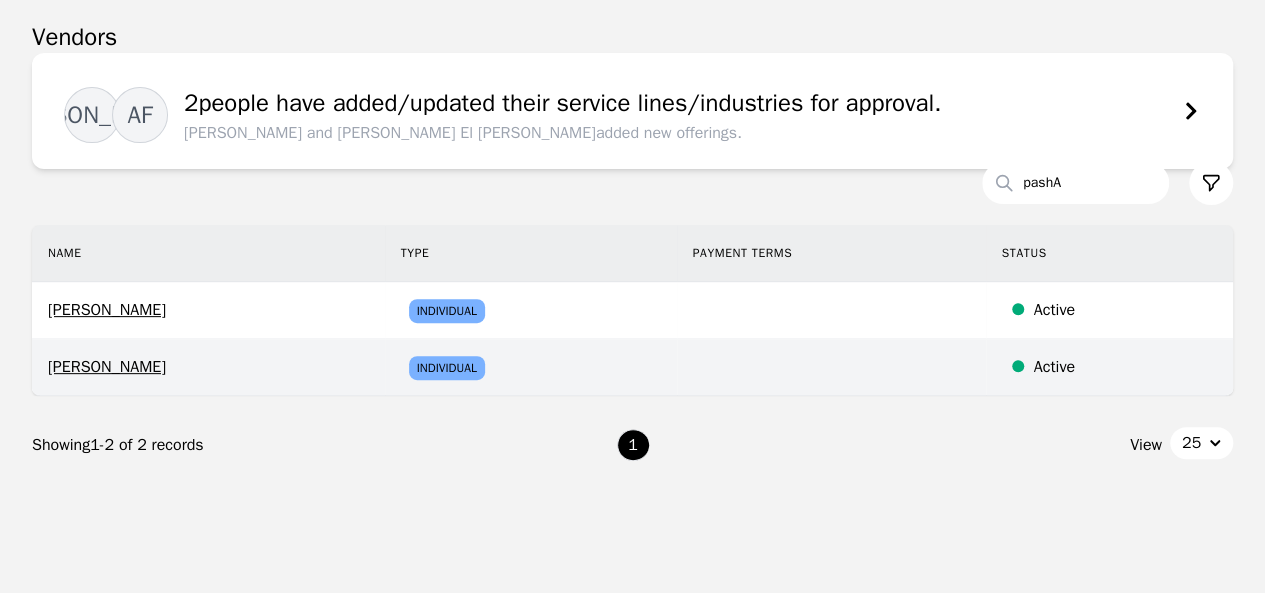 click on "[PERSON_NAME]" at bounding box center (208, 367) 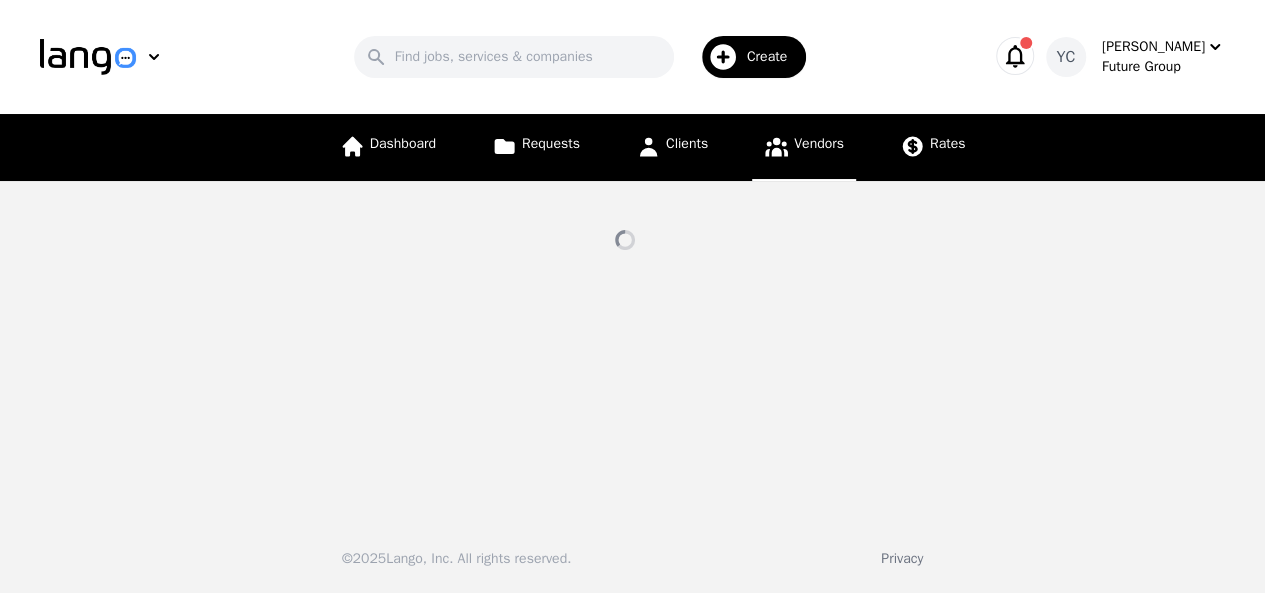 select on "active" 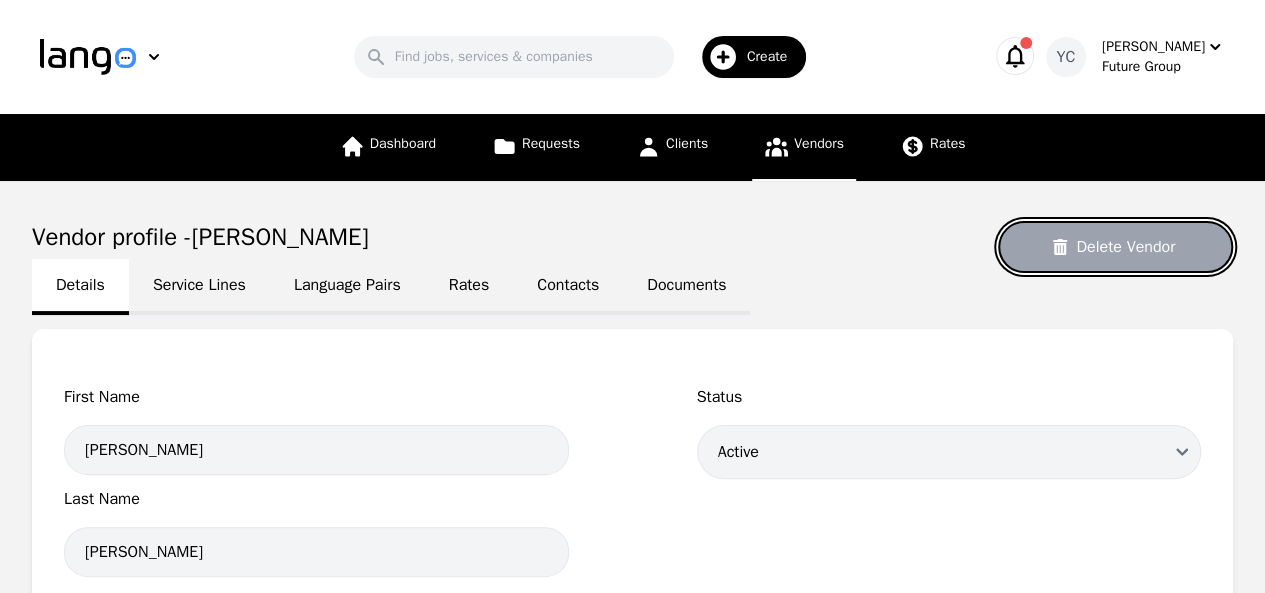 click on "Delete Vendor" at bounding box center (1115, 247) 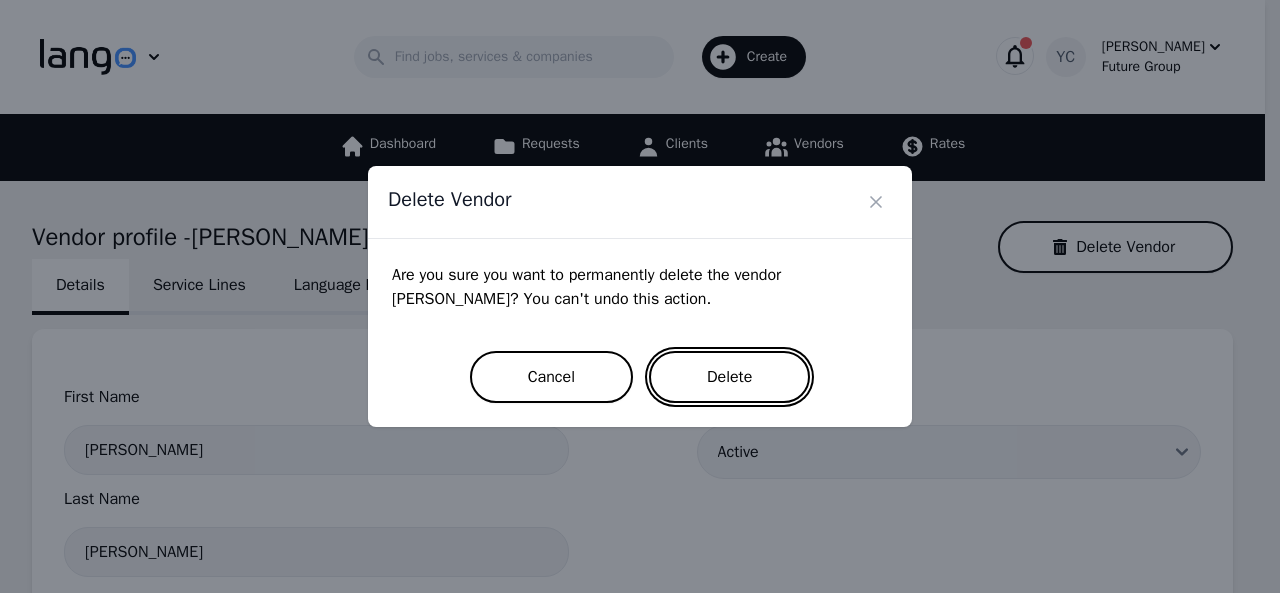 click on "Delete" at bounding box center [729, 377] 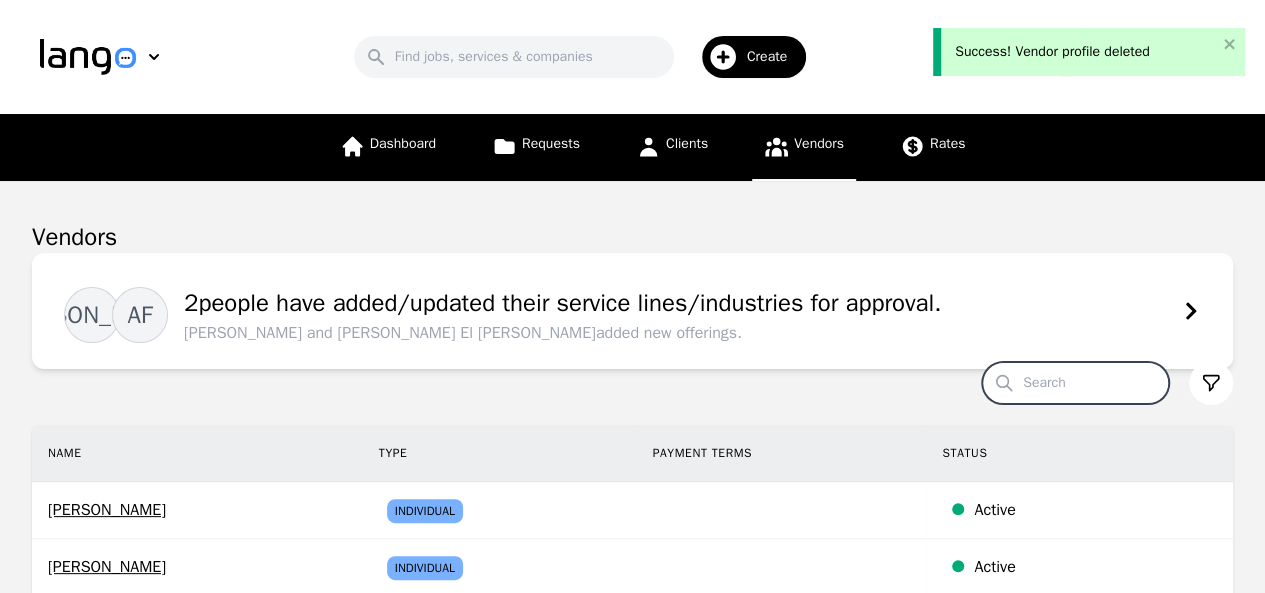 click on "Search" at bounding box center (1075, 383) 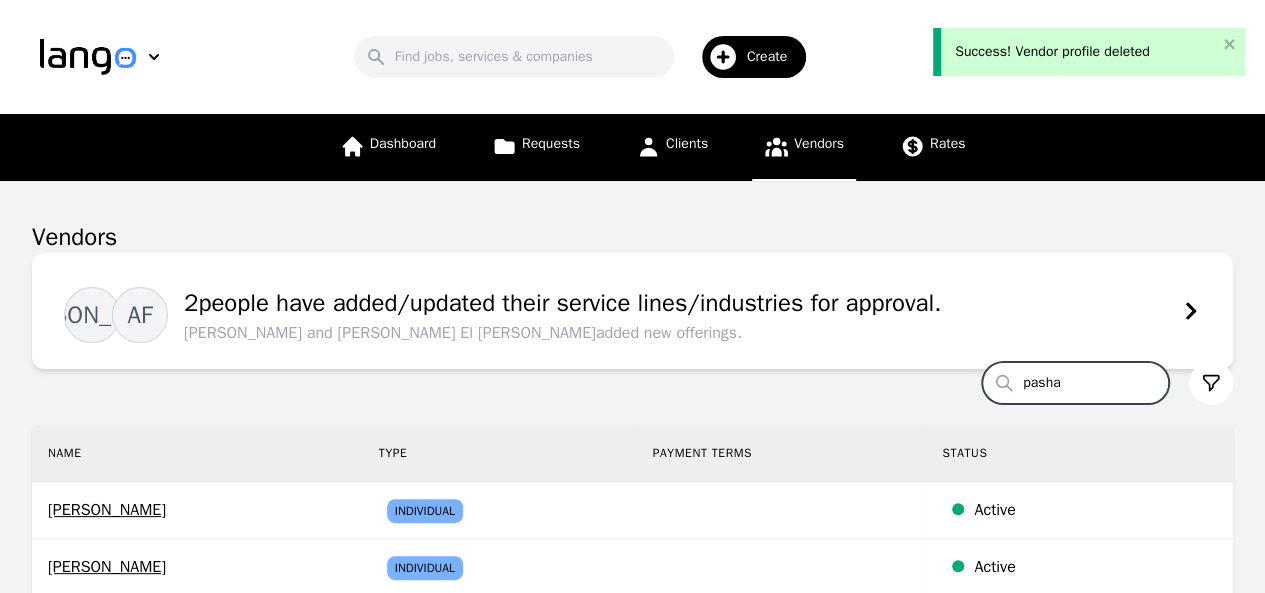 type on "pasha" 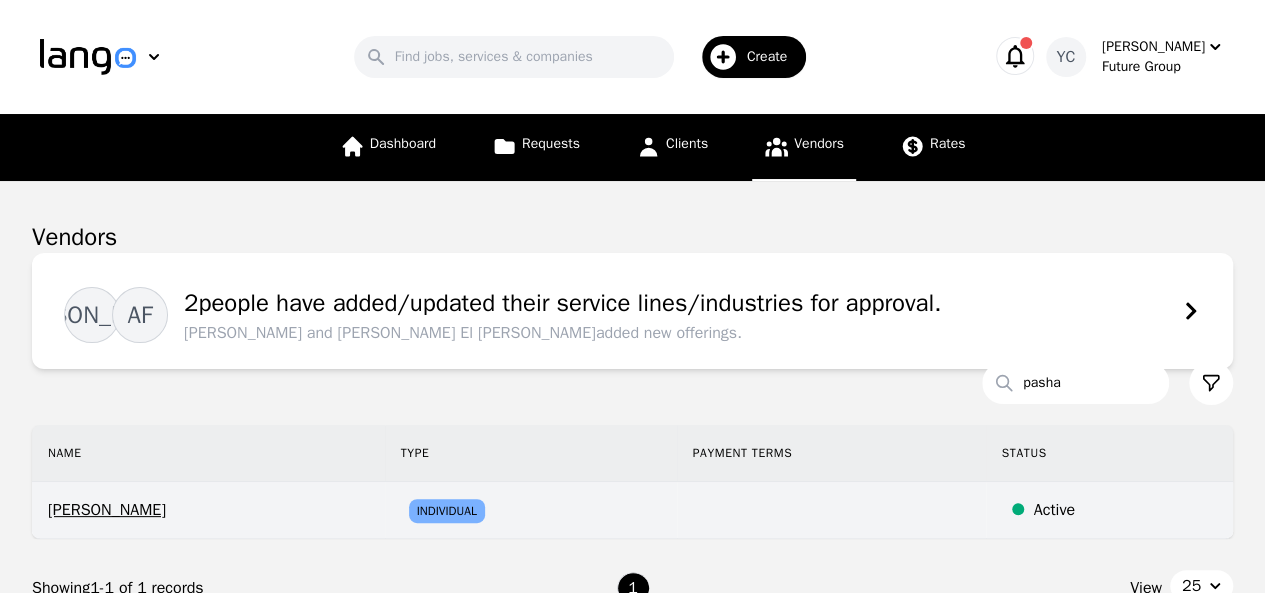 click on "[PERSON_NAME]" at bounding box center [208, 510] 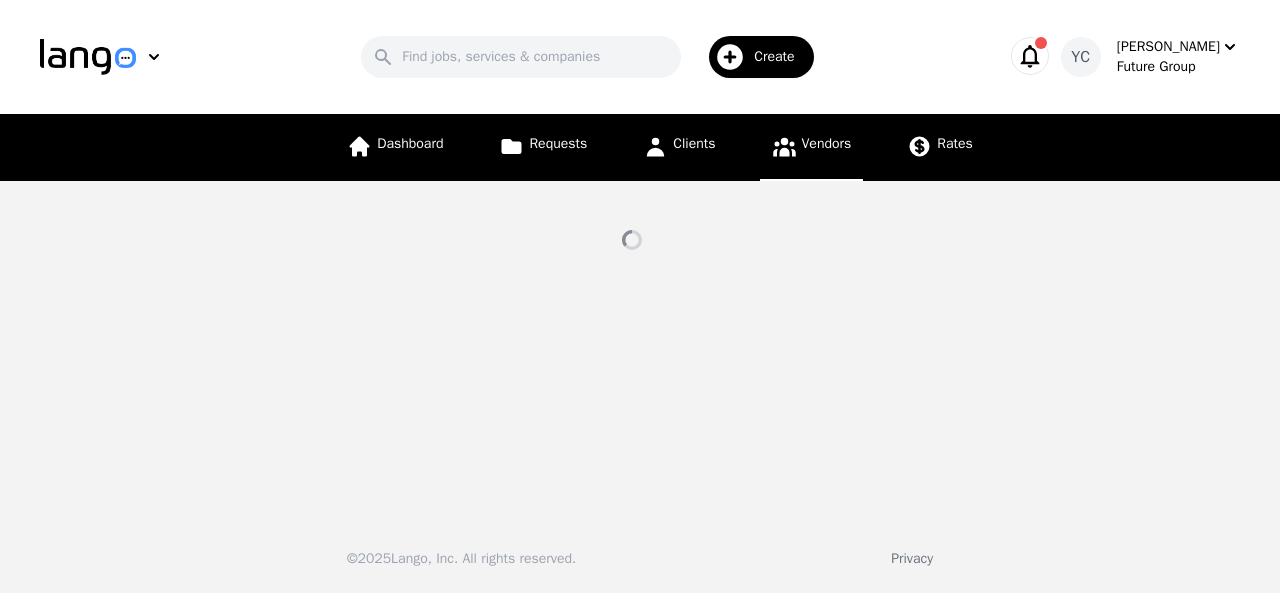 select on "active" 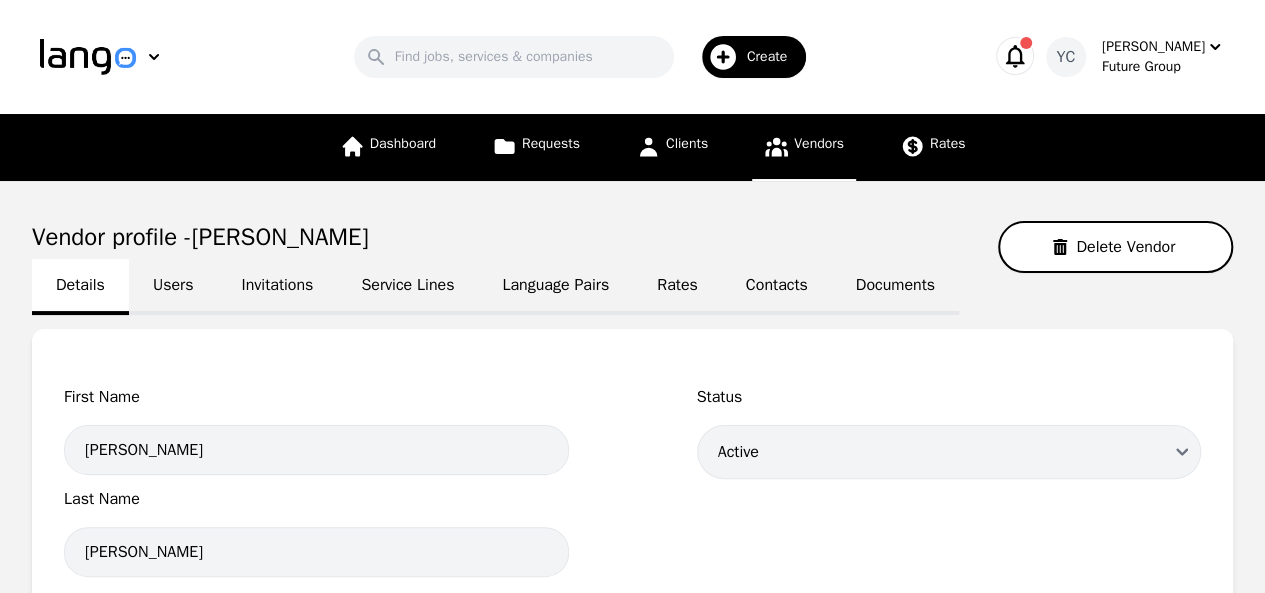 click on "Language Pairs" at bounding box center [555, 287] 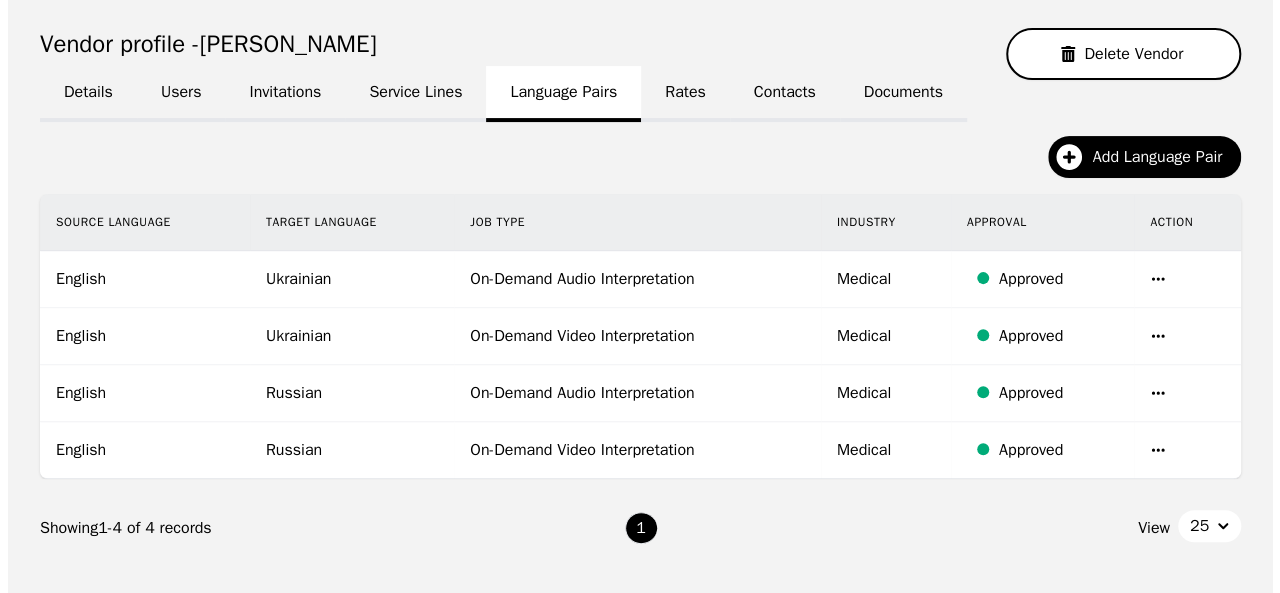 scroll, scrollTop: 200, scrollLeft: 0, axis: vertical 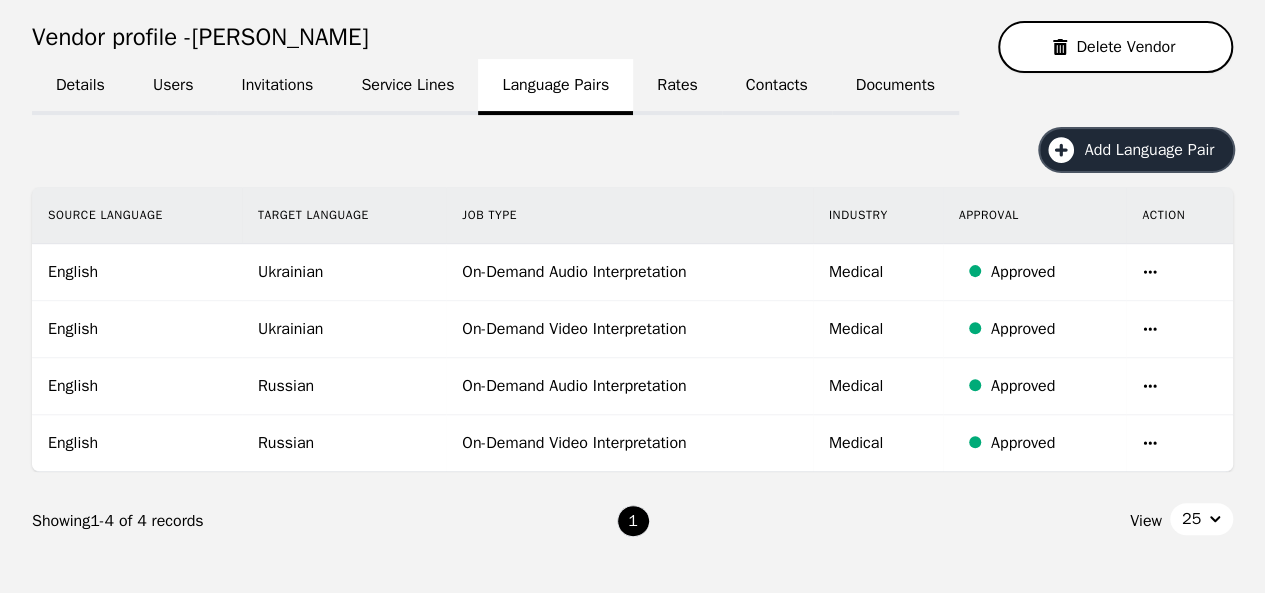 click on "Add Language Pair" at bounding box center (1156, 150) 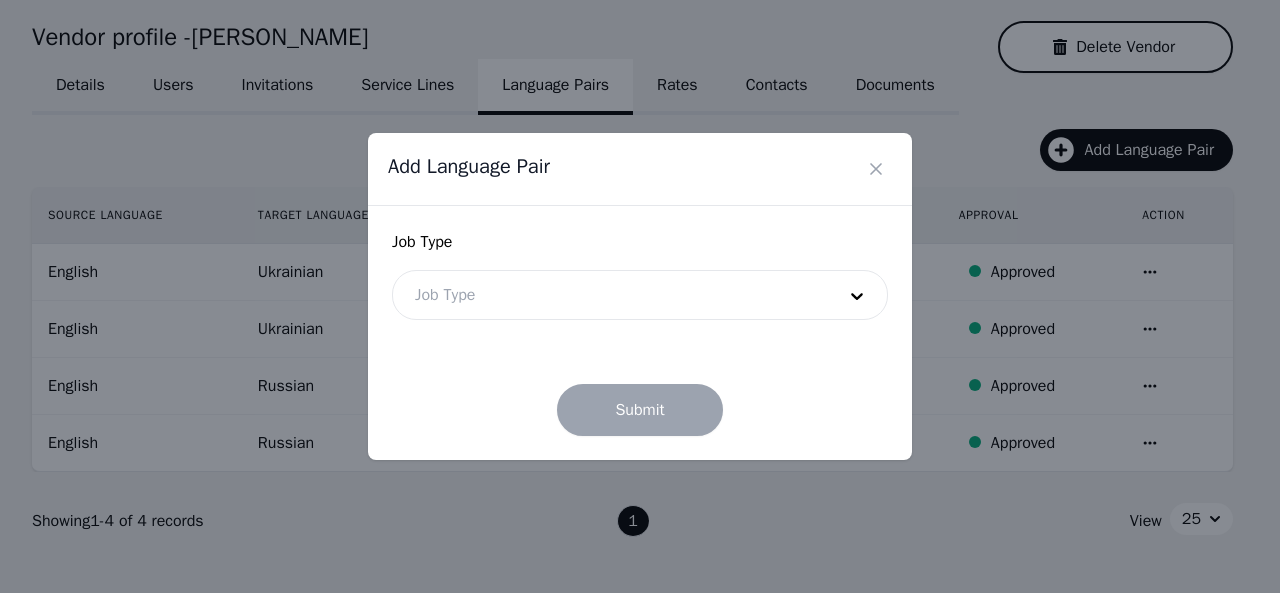 click at bounding box center [610, 295] 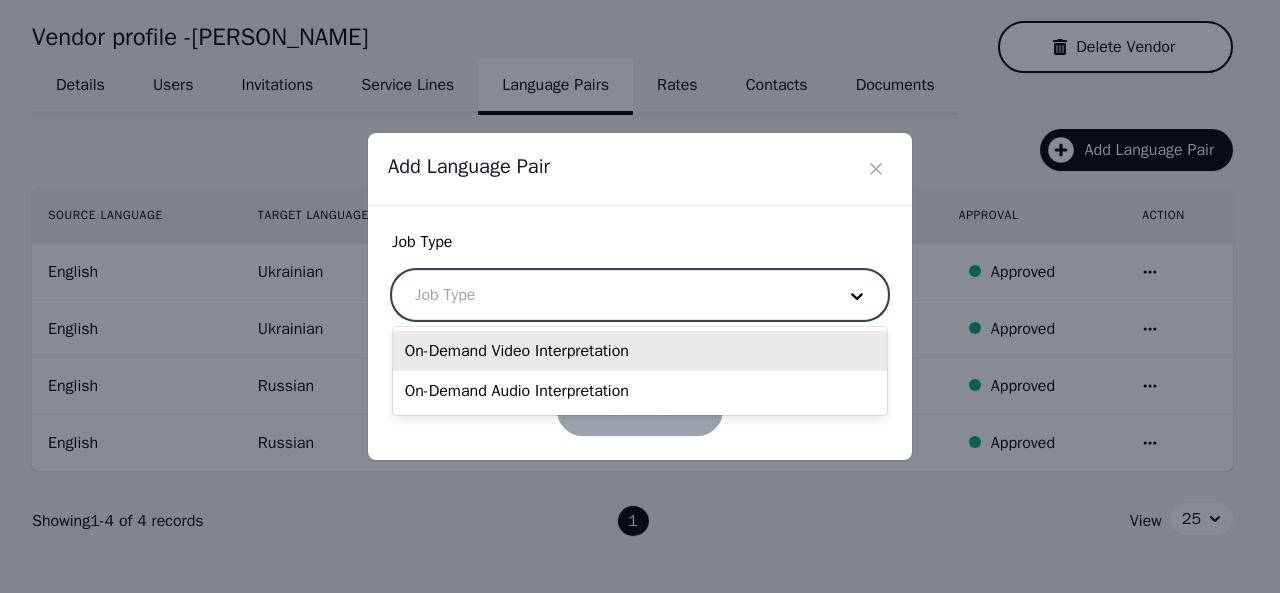 click on "On-Demand Video Interpretation" at bounding box center (640, 351) 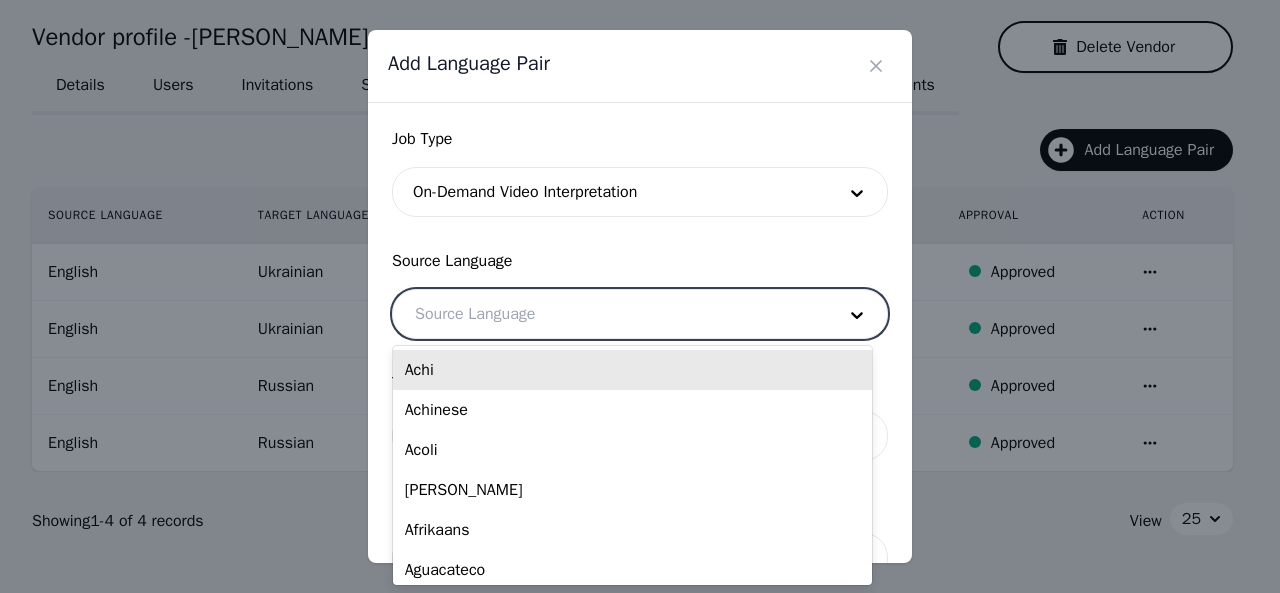 click at bounding box center [610, 314] 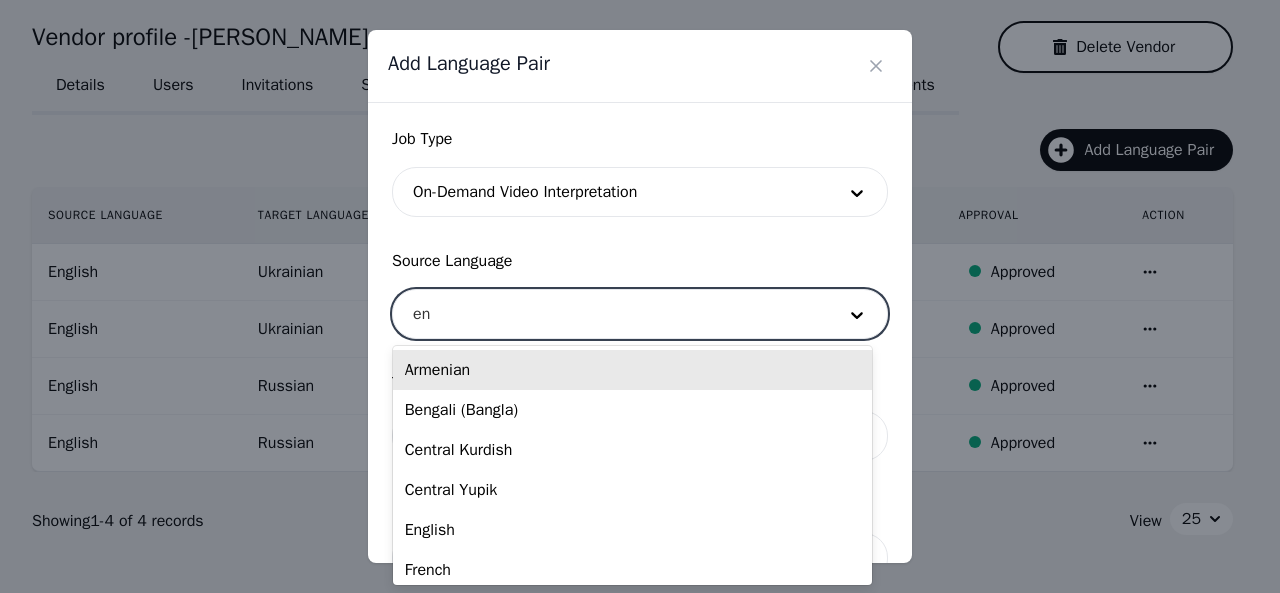 type on "eng" 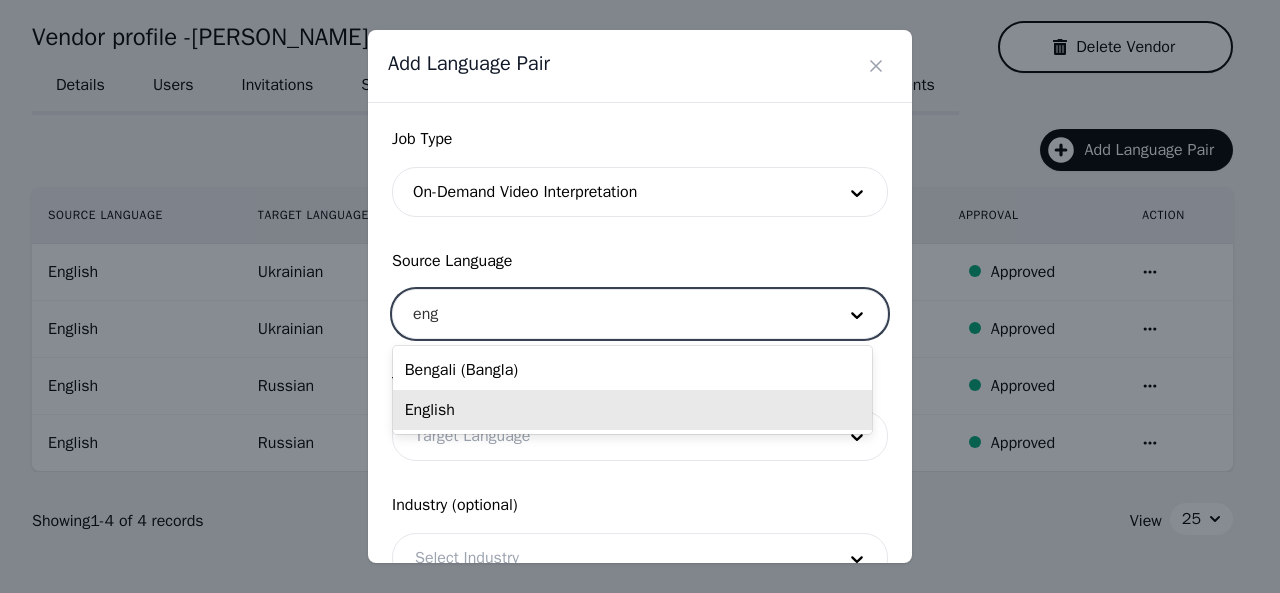 click on "English" at bounding box center [632, 410] 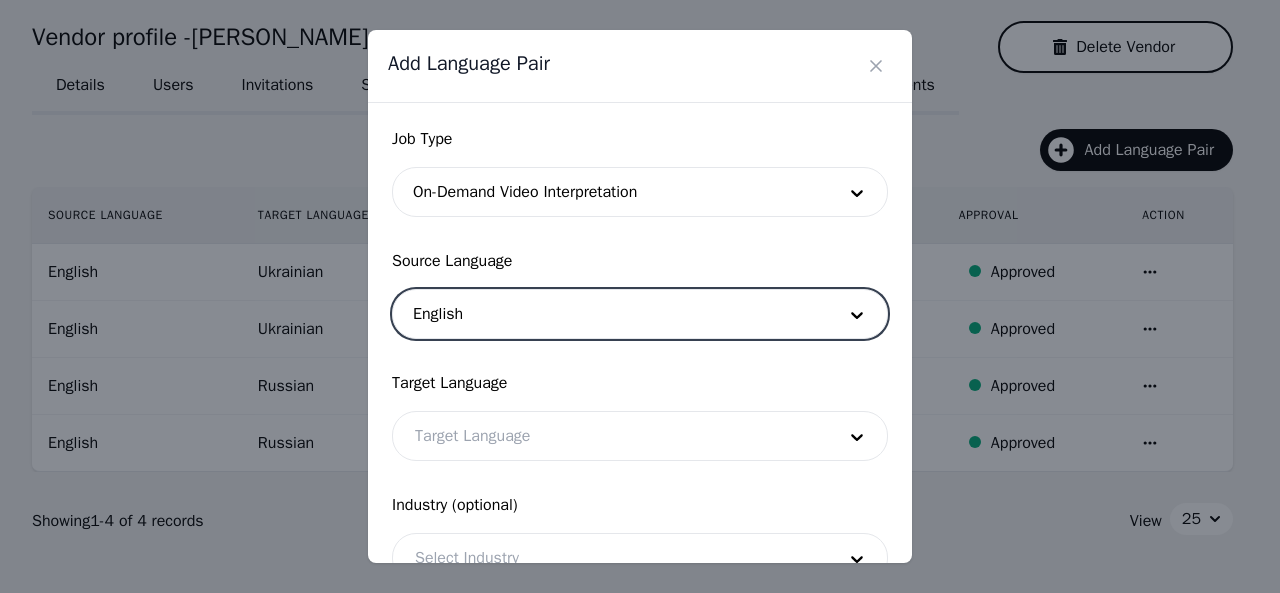 click at bounding box center [610, 436] 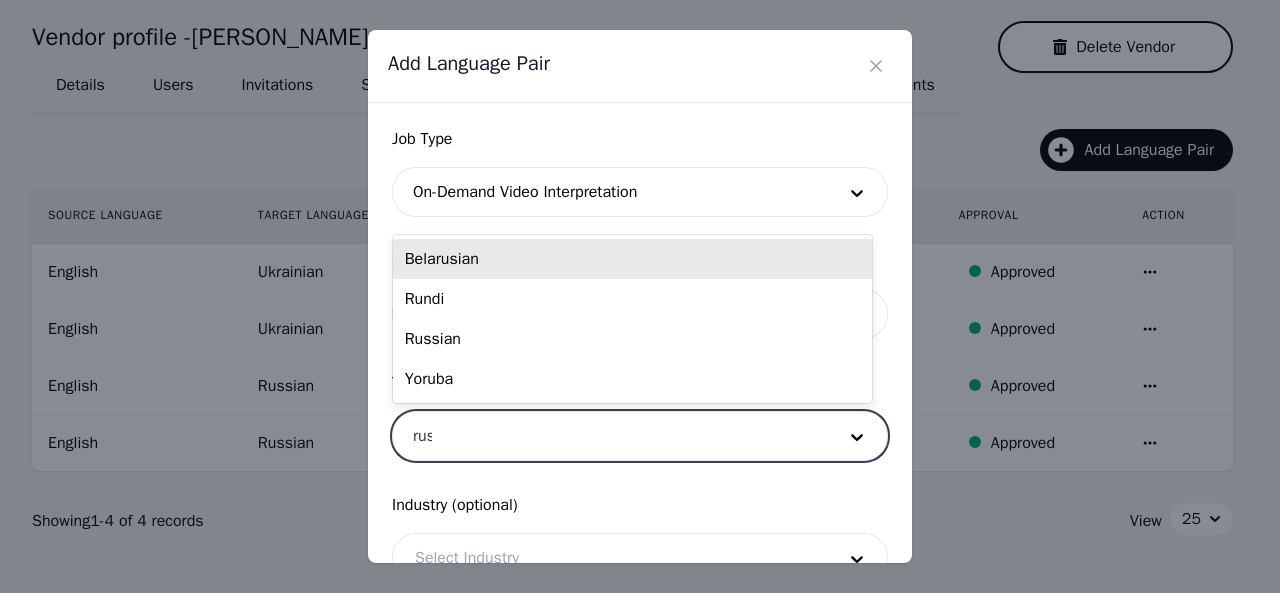 type on "[PERSON_NAME]" 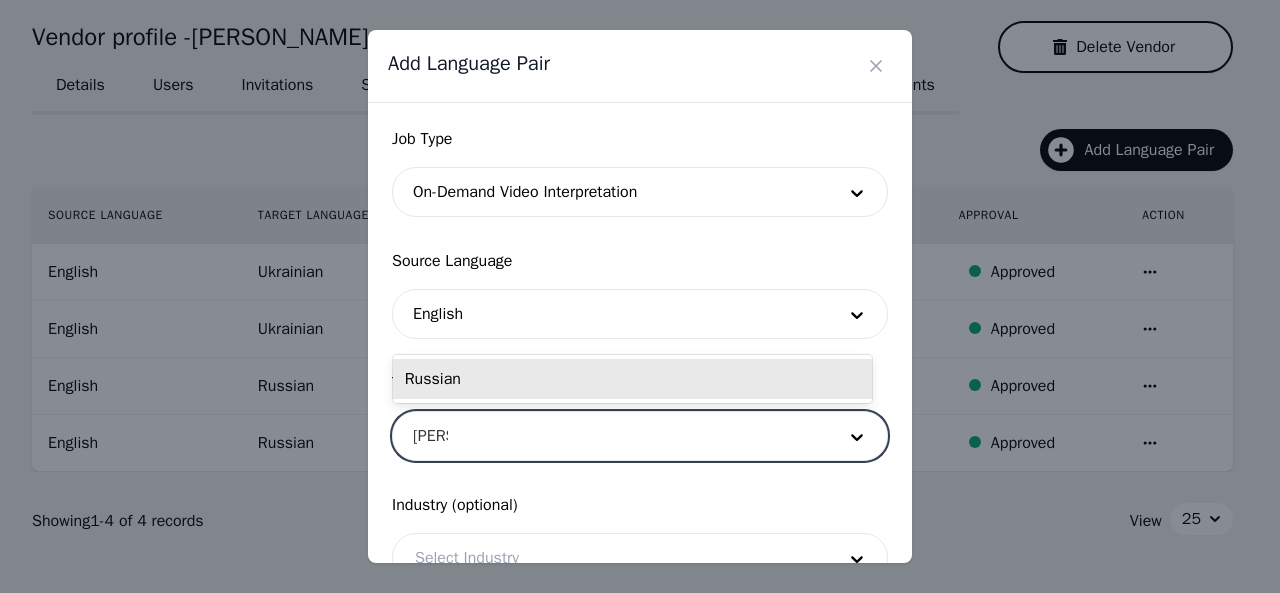 click on "Russian" at bounding box center (632, 379) 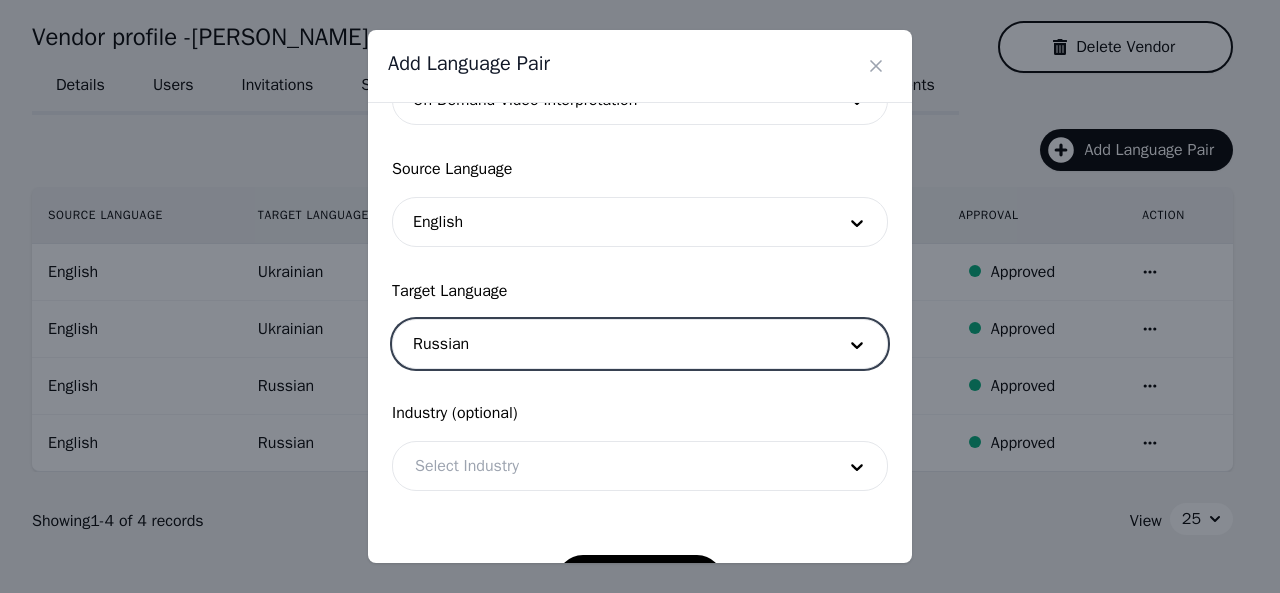 scroll, scrollTop: 158, scrollLeft: 0, axis: vertical 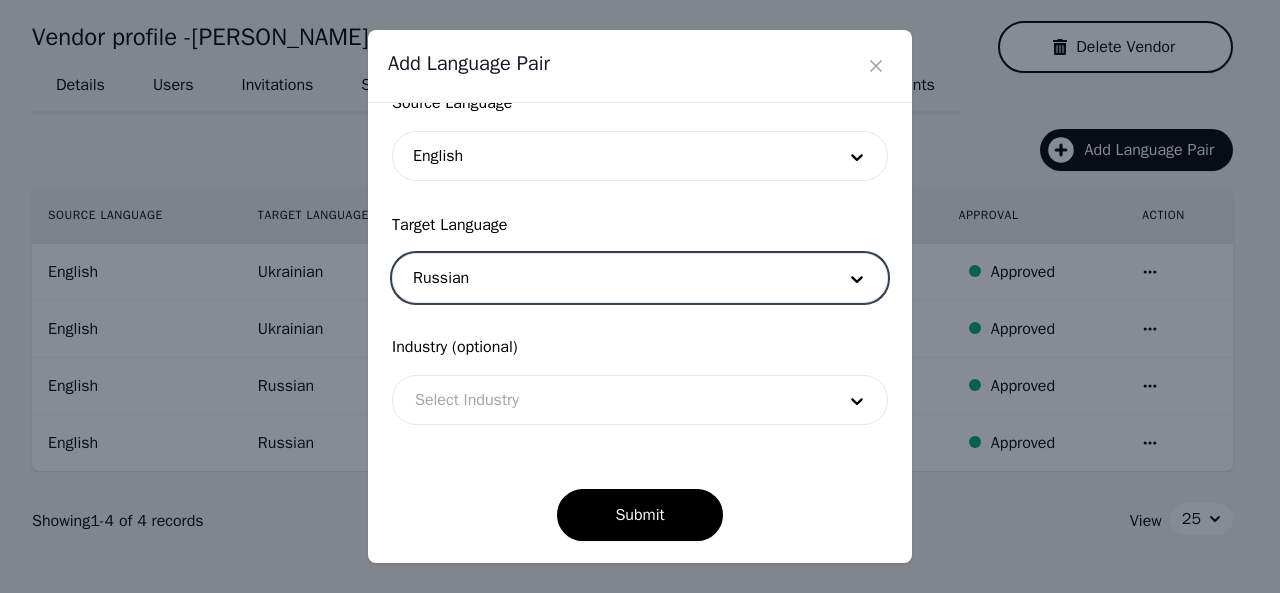 click at bounding box center (610, 400) 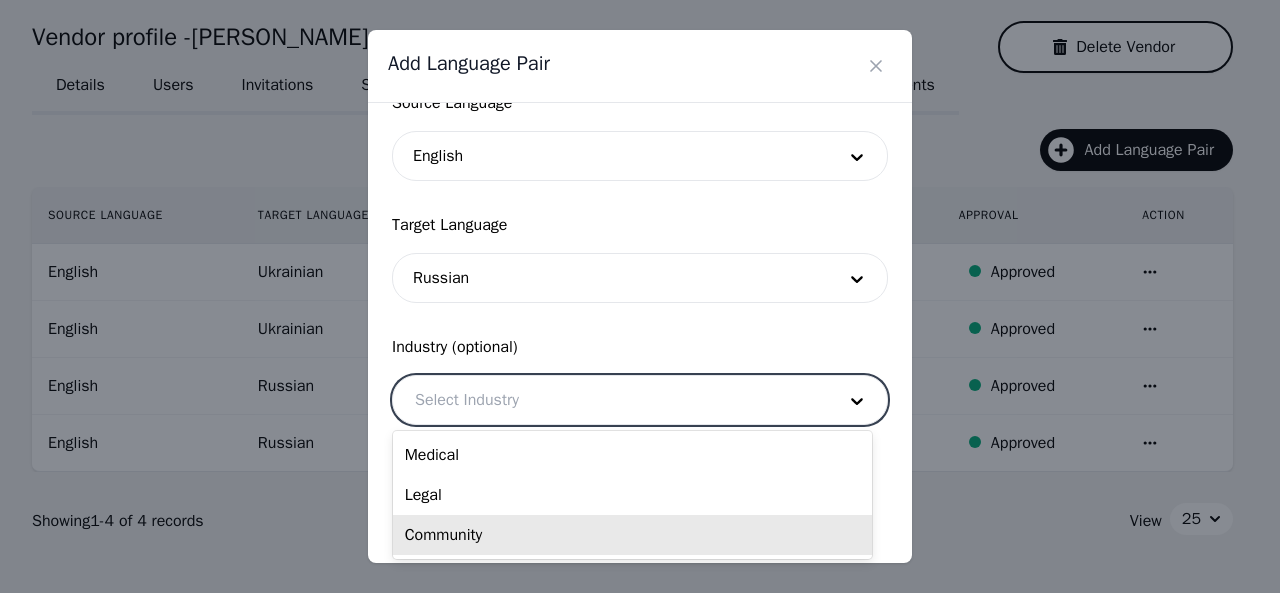 click on "Community" at bounding box center (632, 535) 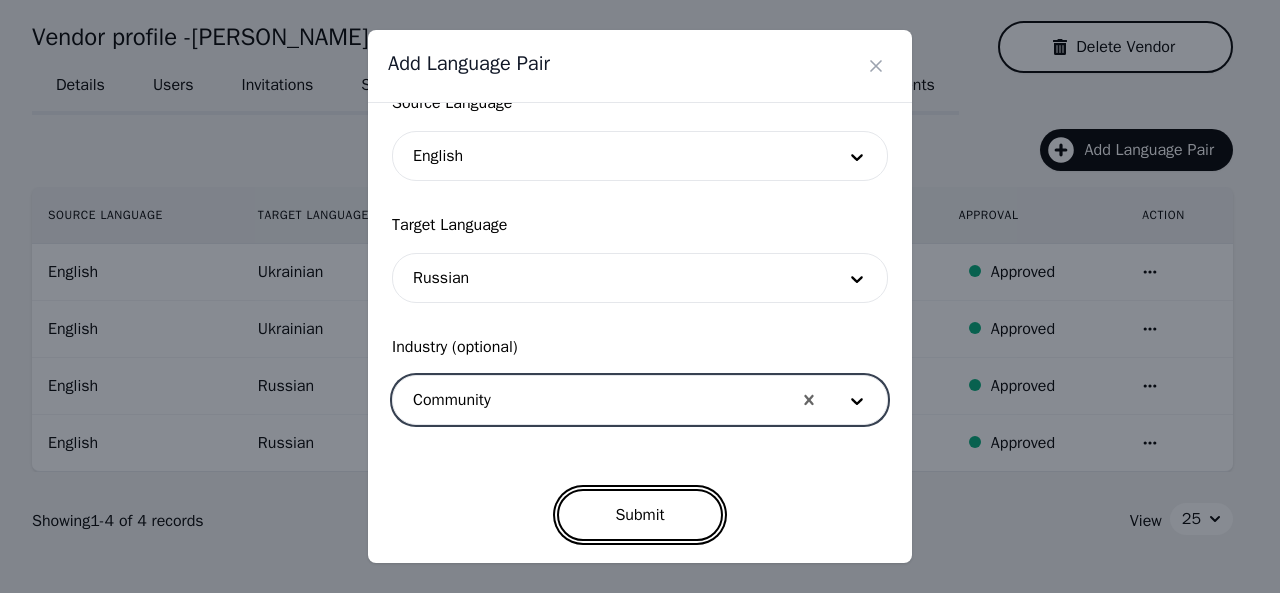 click on "Submit" at bounding box center [639, 515] 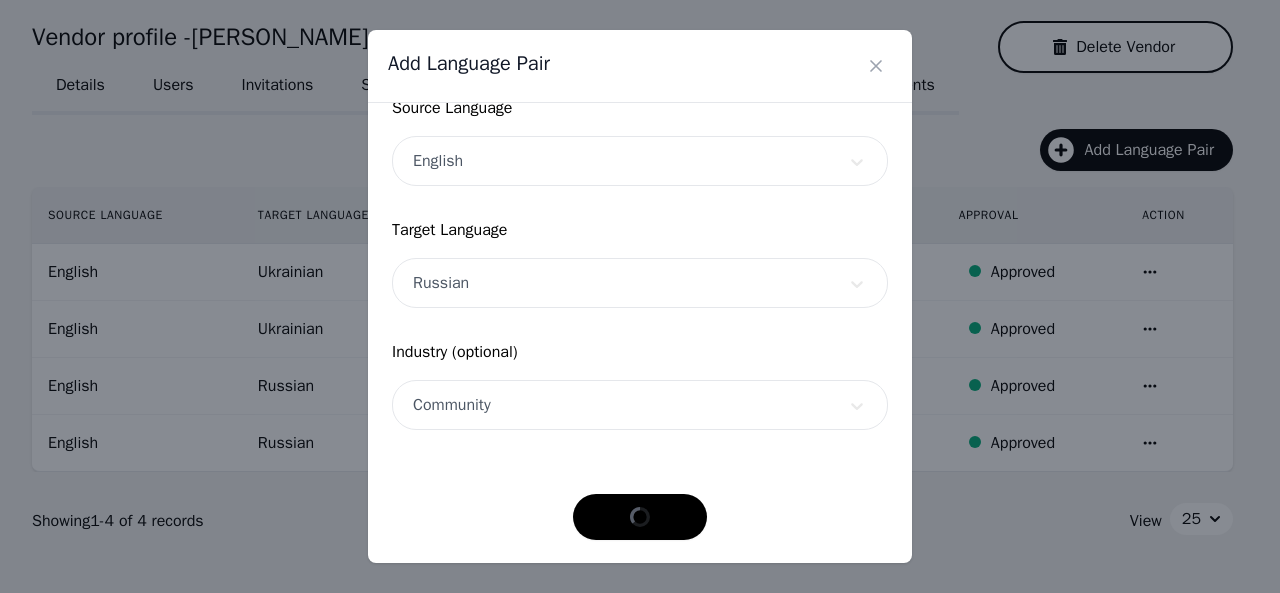 scroll, scrollTop: 152, scrollLeft: 0, axis: vertical 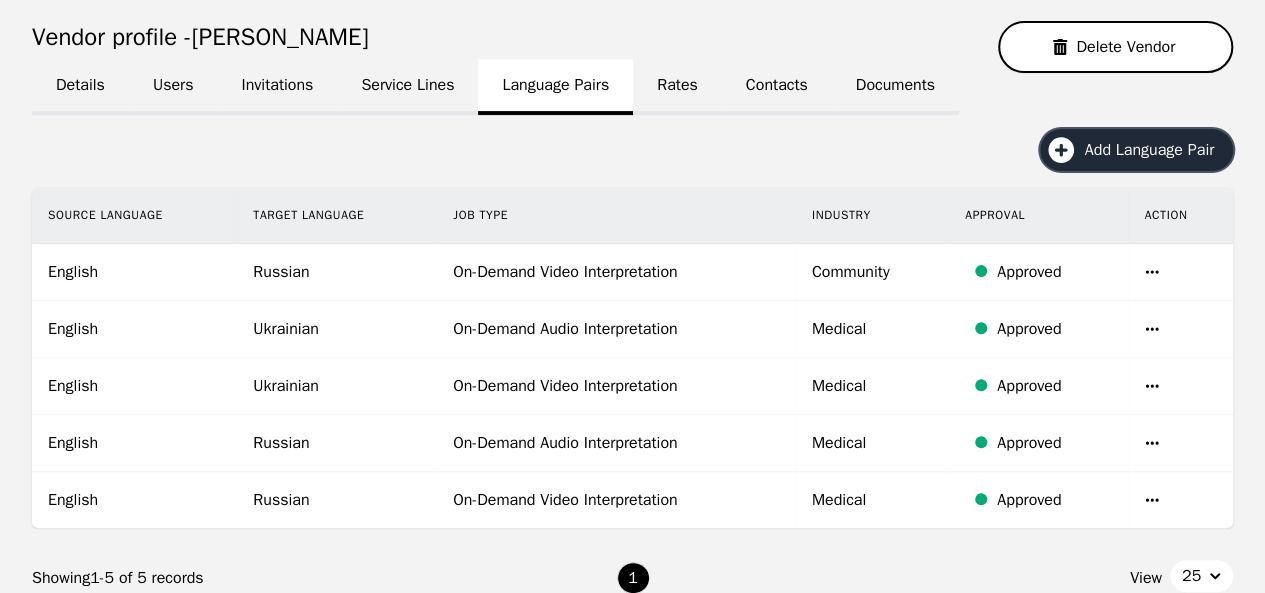 click on "Add Language Pair" at bounding box center [1156, 150] 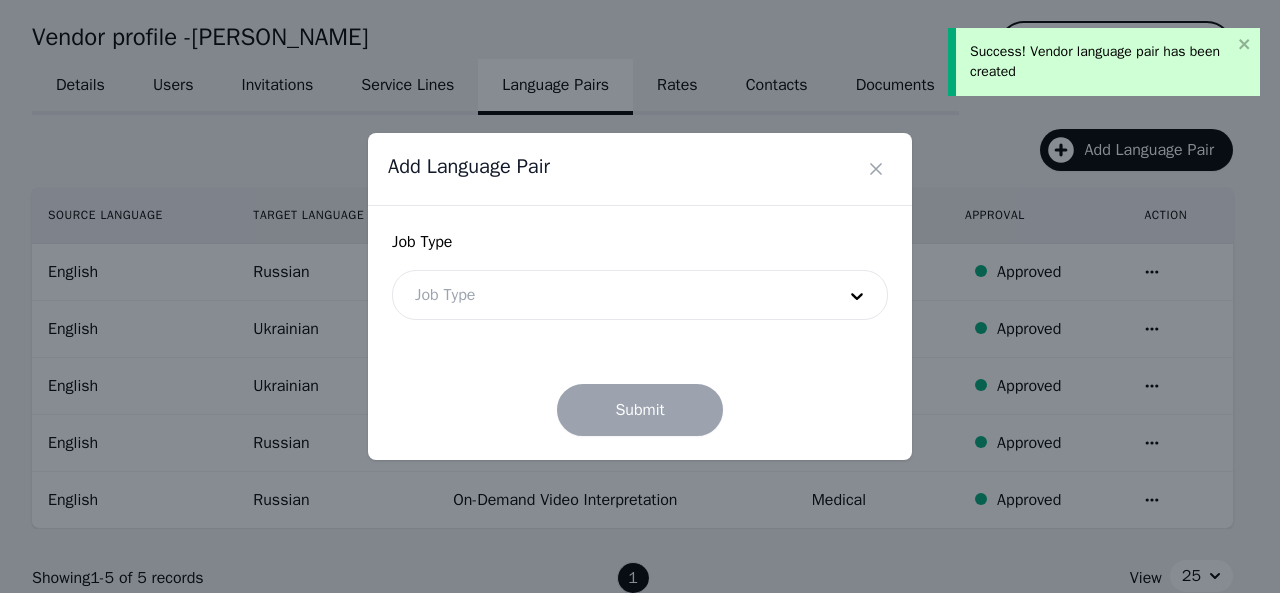 click at bounding box center [610, 295] 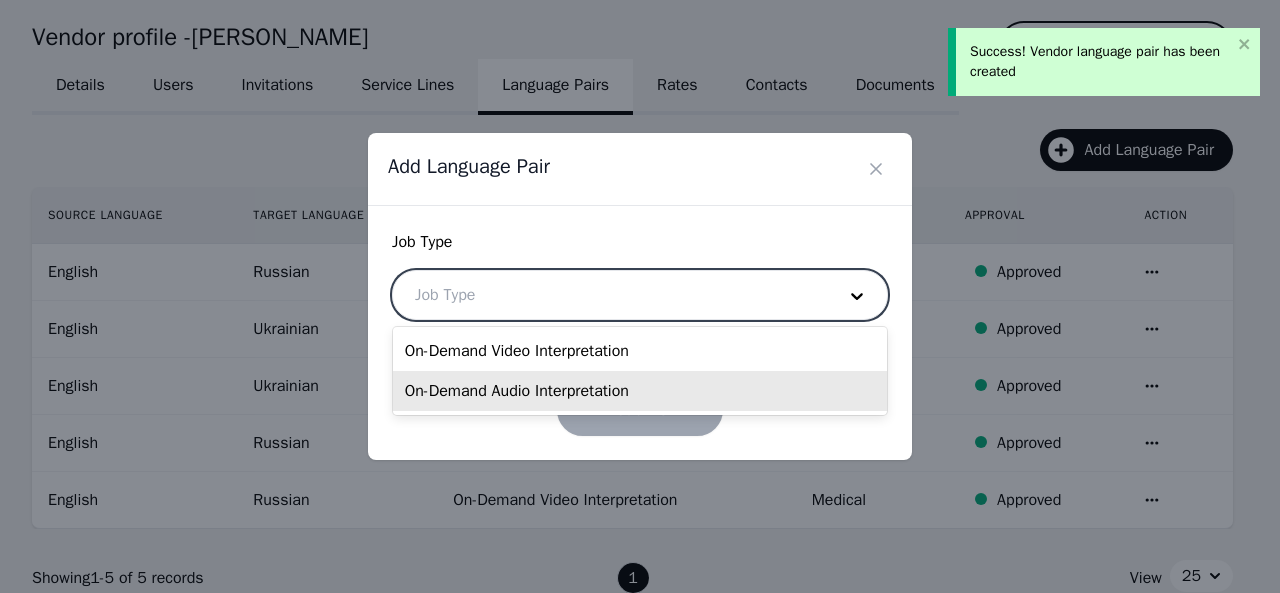 click on "On-Demand Audio Interpretation" at bounding box center [640, 391] 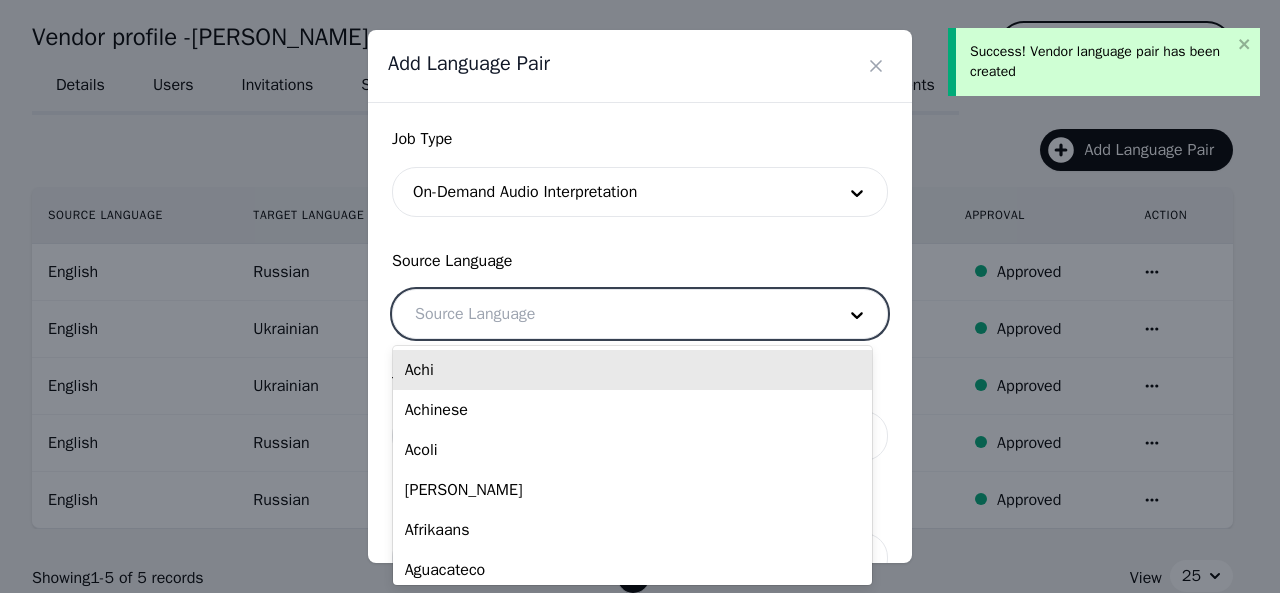 click at bounding box center [610, 314] 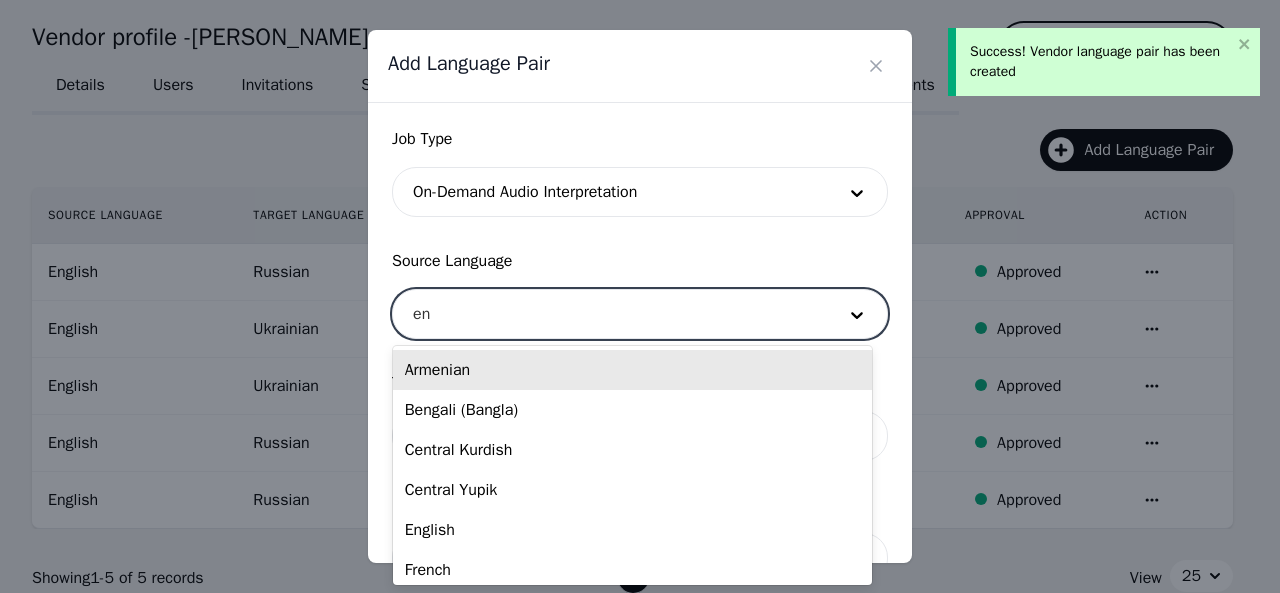 type on "eng" 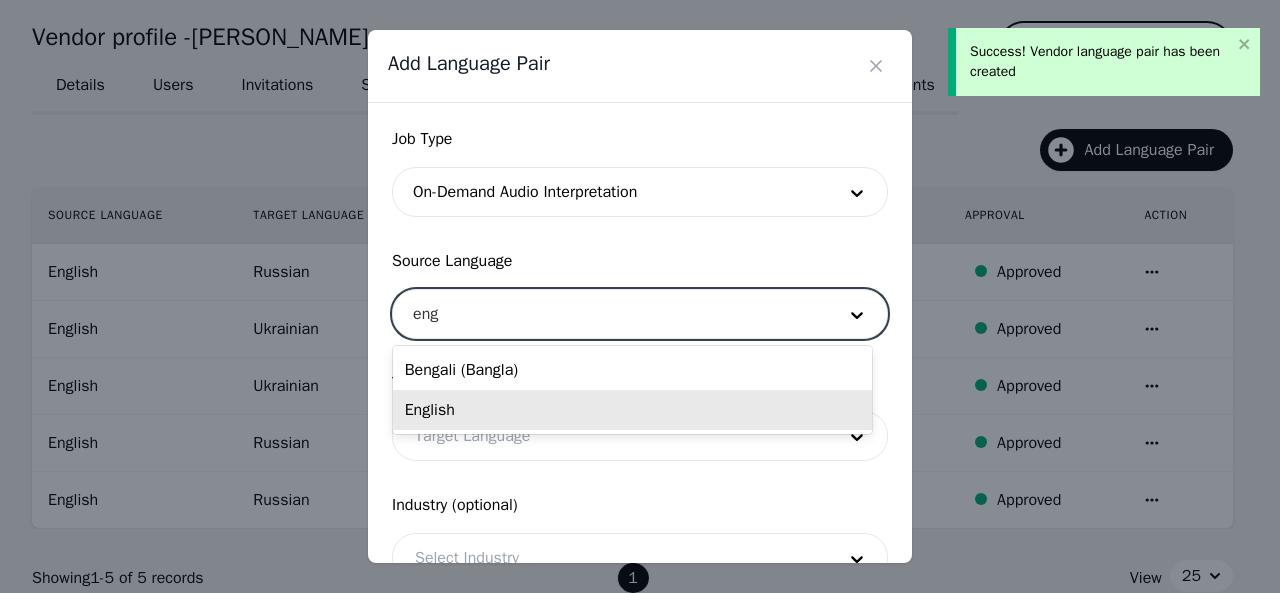 click on "English" at bounding box center (632, 410) 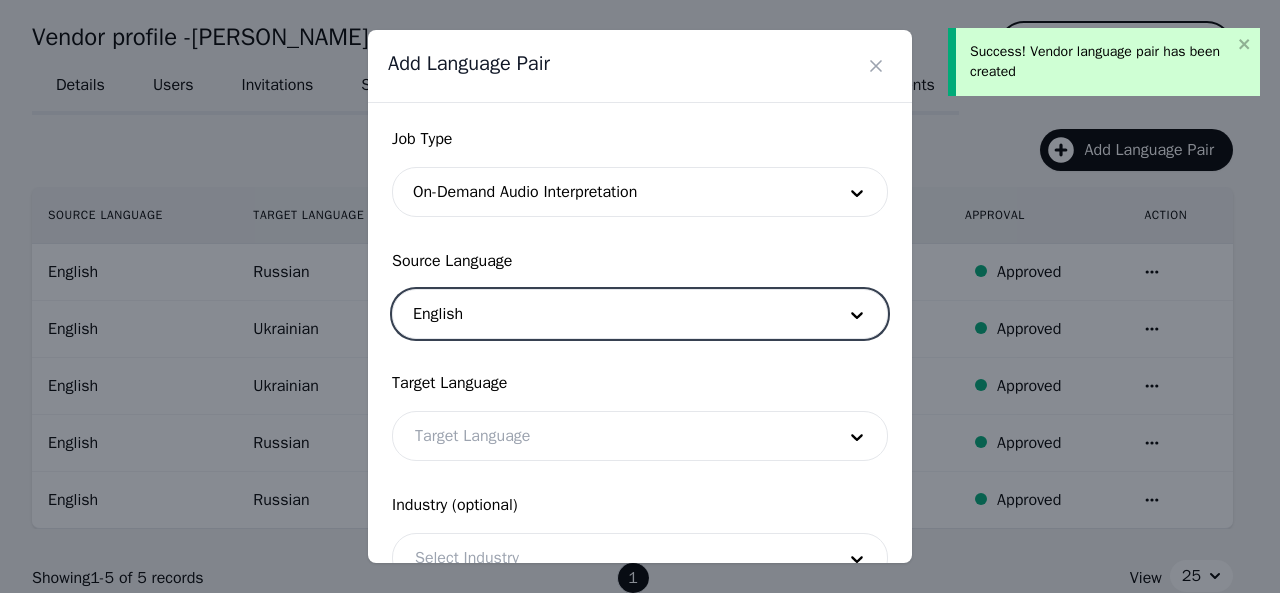 click at bounding box center (610, 436) 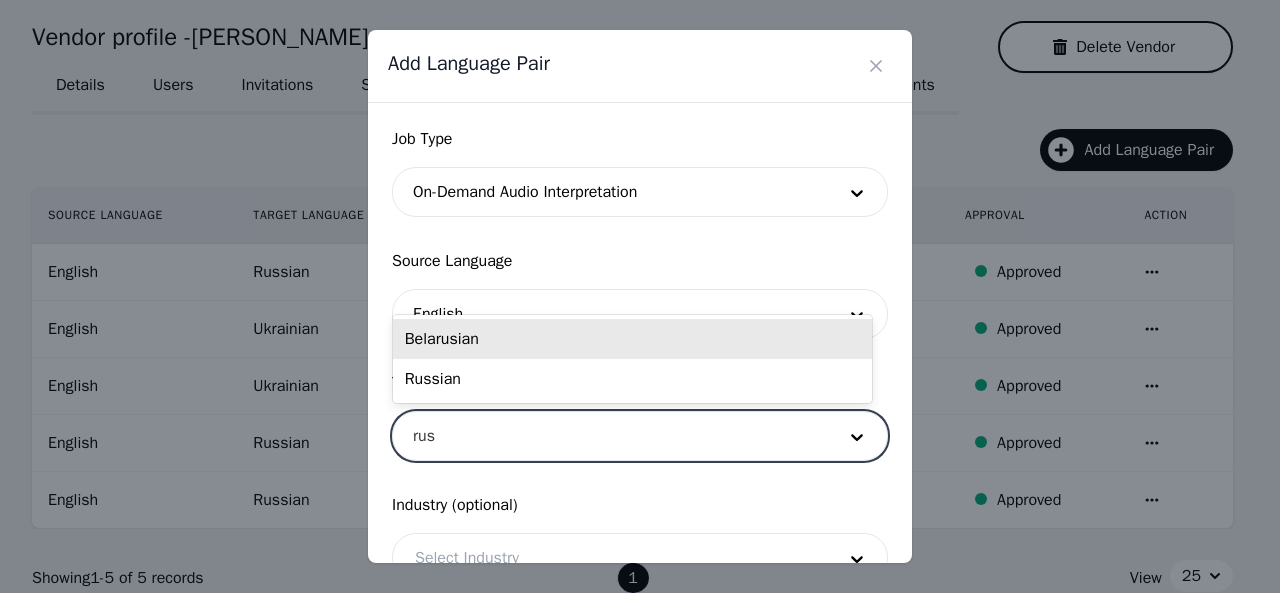 type on "[PERSON_NAME]" 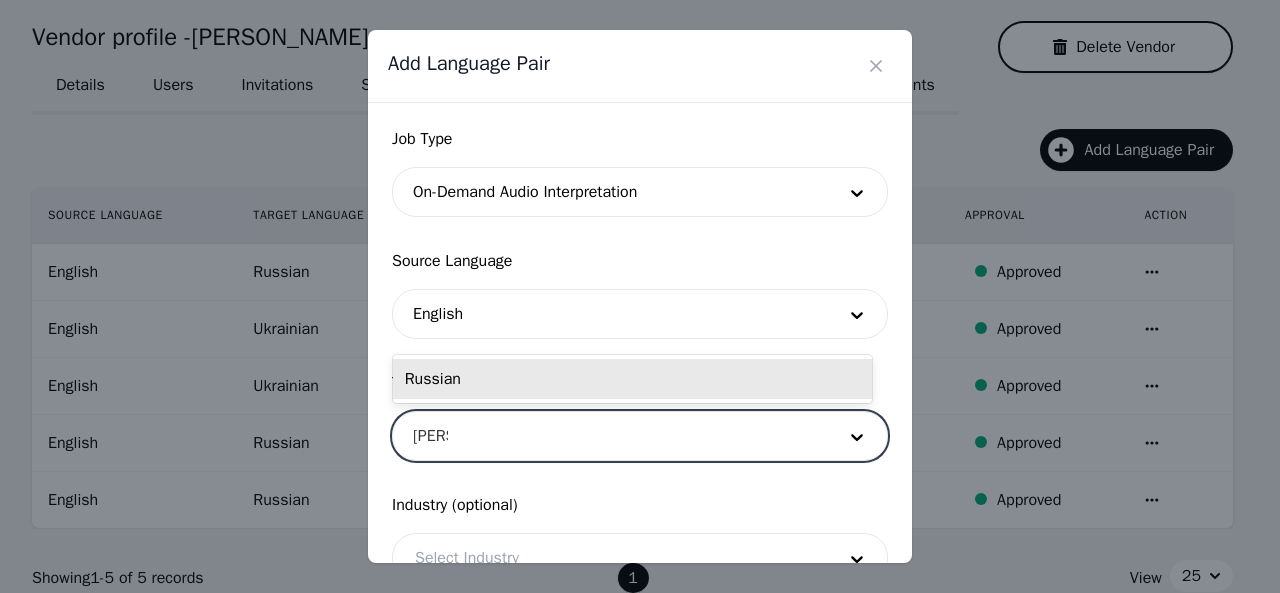 click on "Russian" at bounding box center [632, 379] 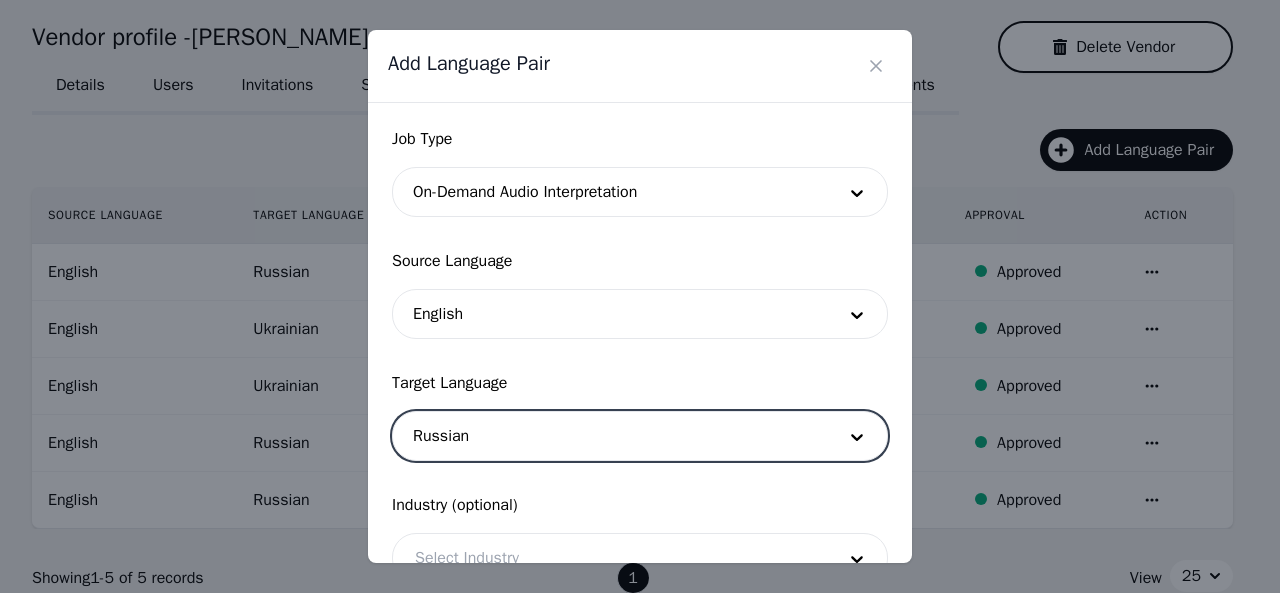 scroll, scrollTop: 158, scrollLeft: 0, axis: vertical 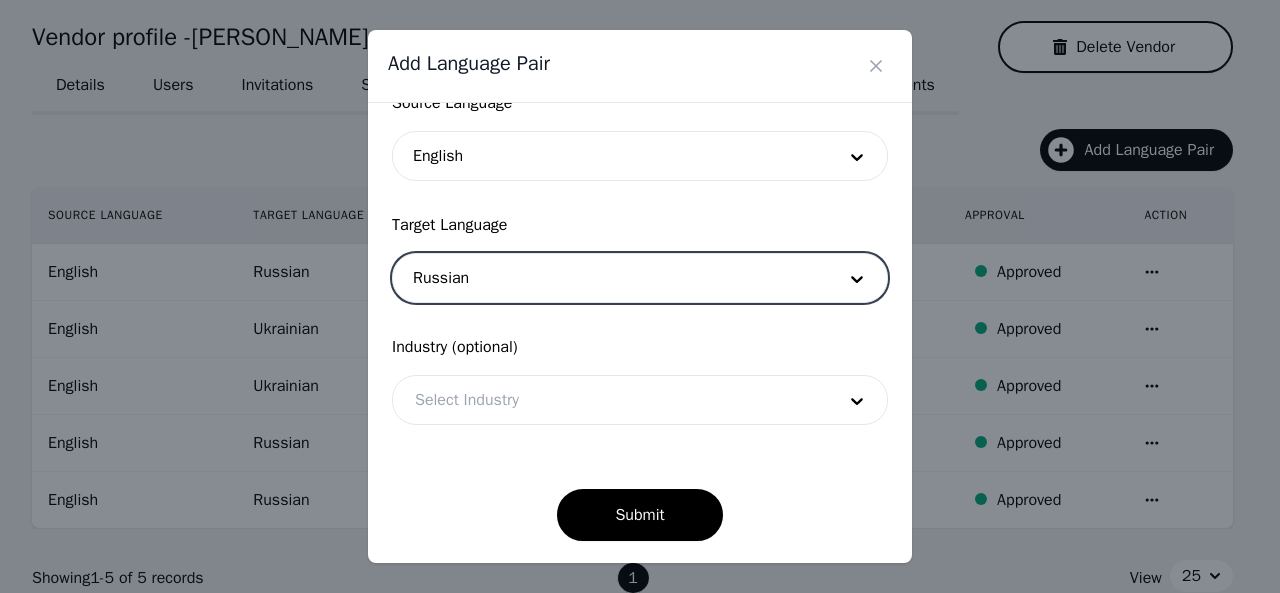 click at bounding box center [610, 400] 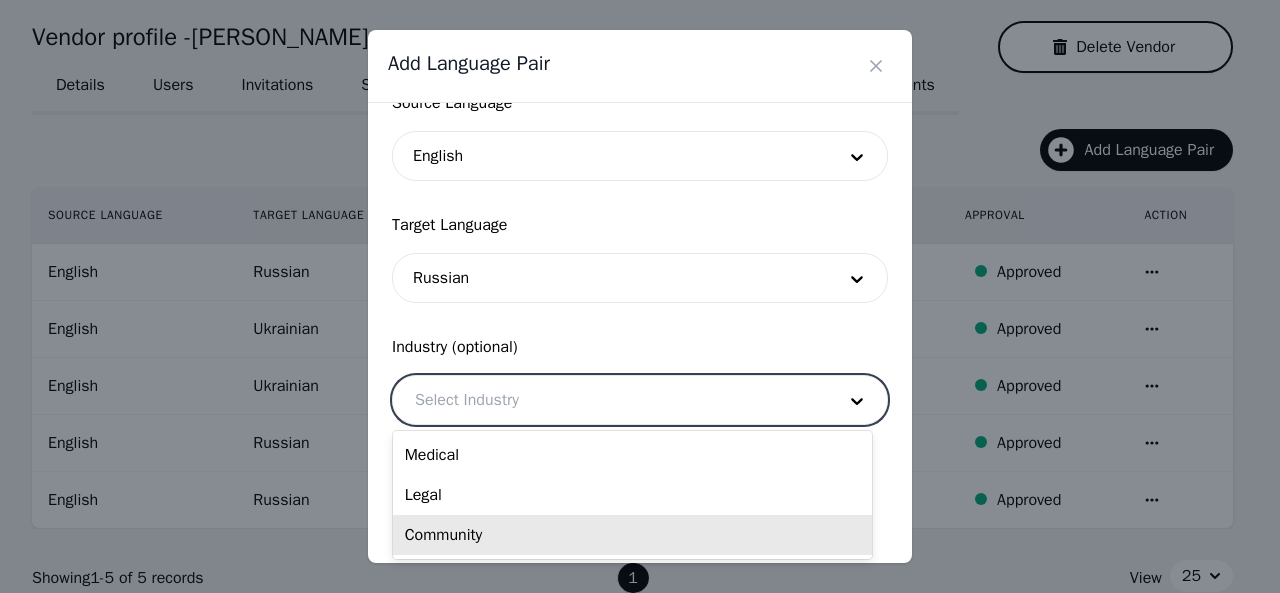 click on "Community" at bounding box center [632, 535] 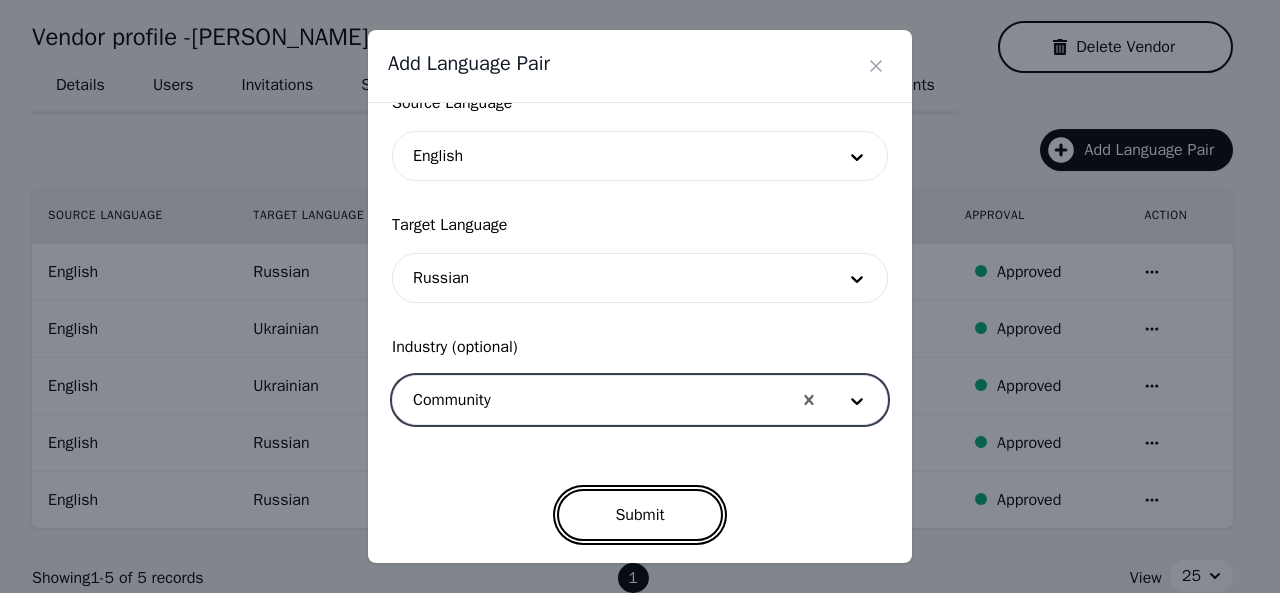 click on "Submit" at bounding box center (639, 515) 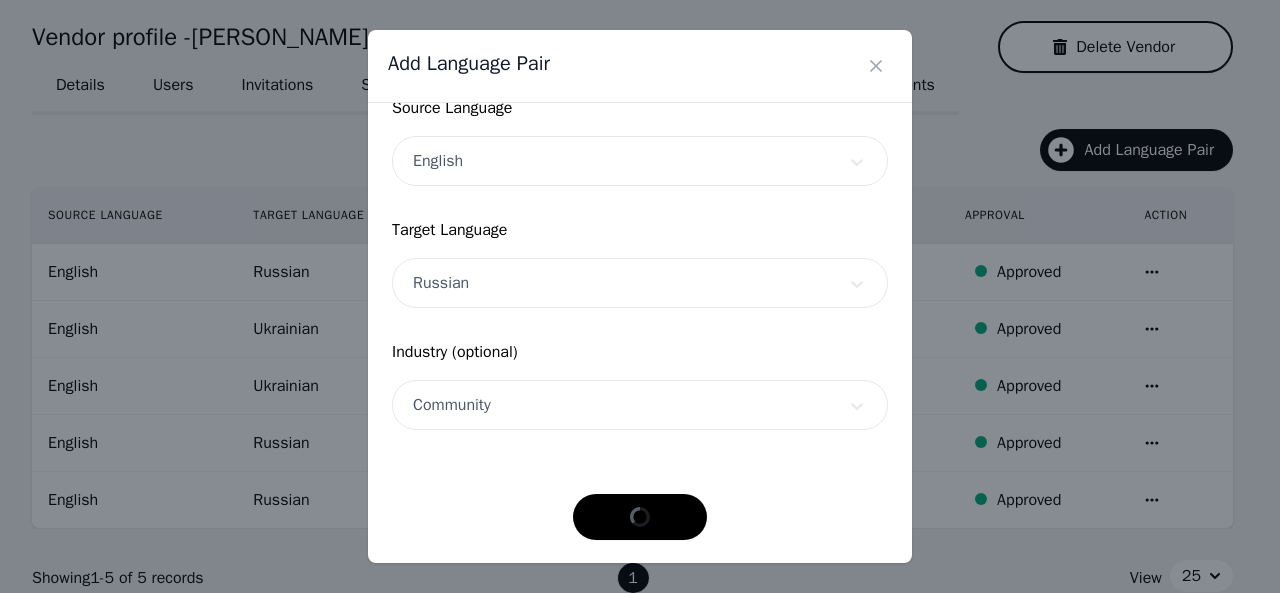 scroll, scrollTop: 152, scrollLeft: 0, axis: vertical 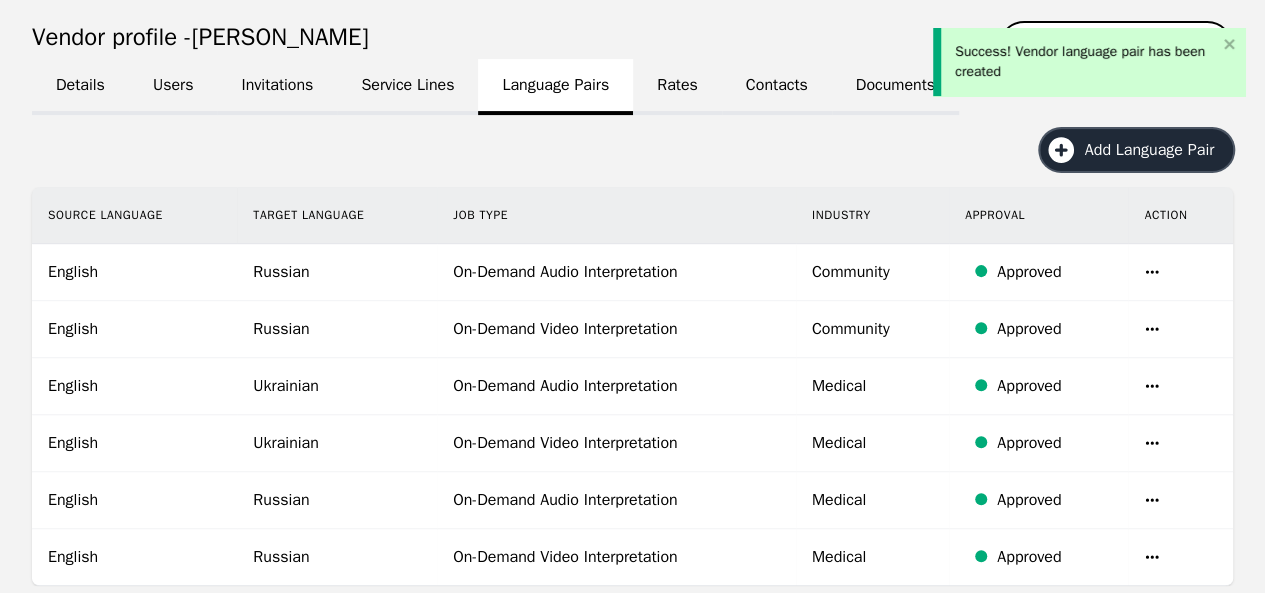 click on "Add Language Pair" at bounding box center (1156, 150) 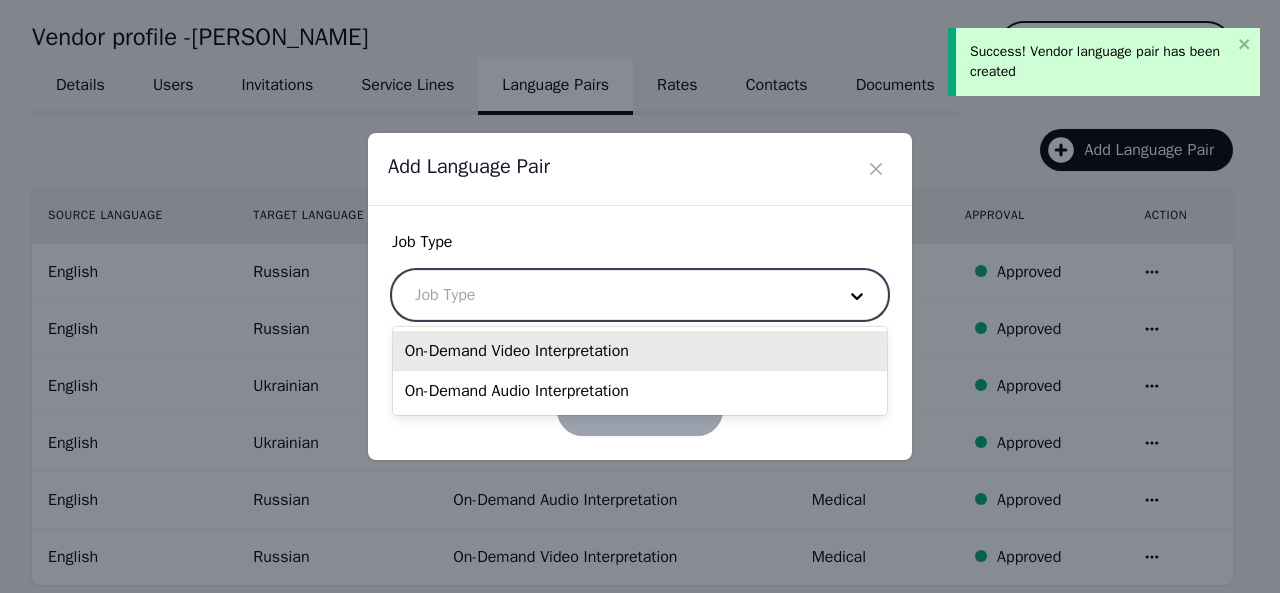 click at bounding box center [610, 295] 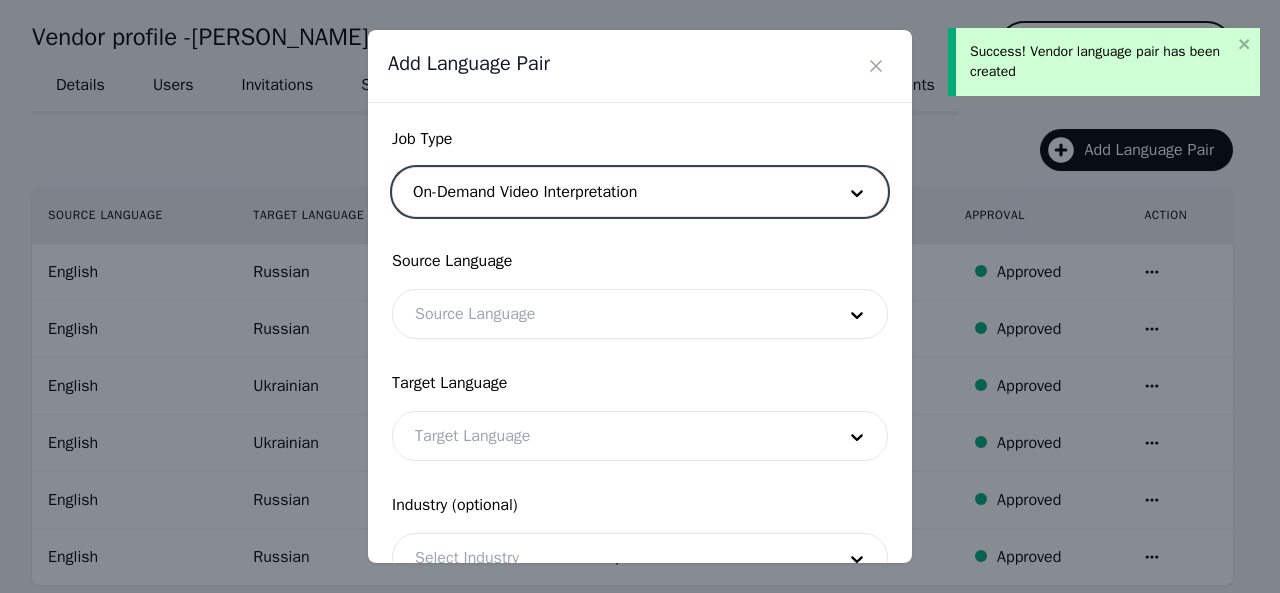 click at bounding box center [610, 314] 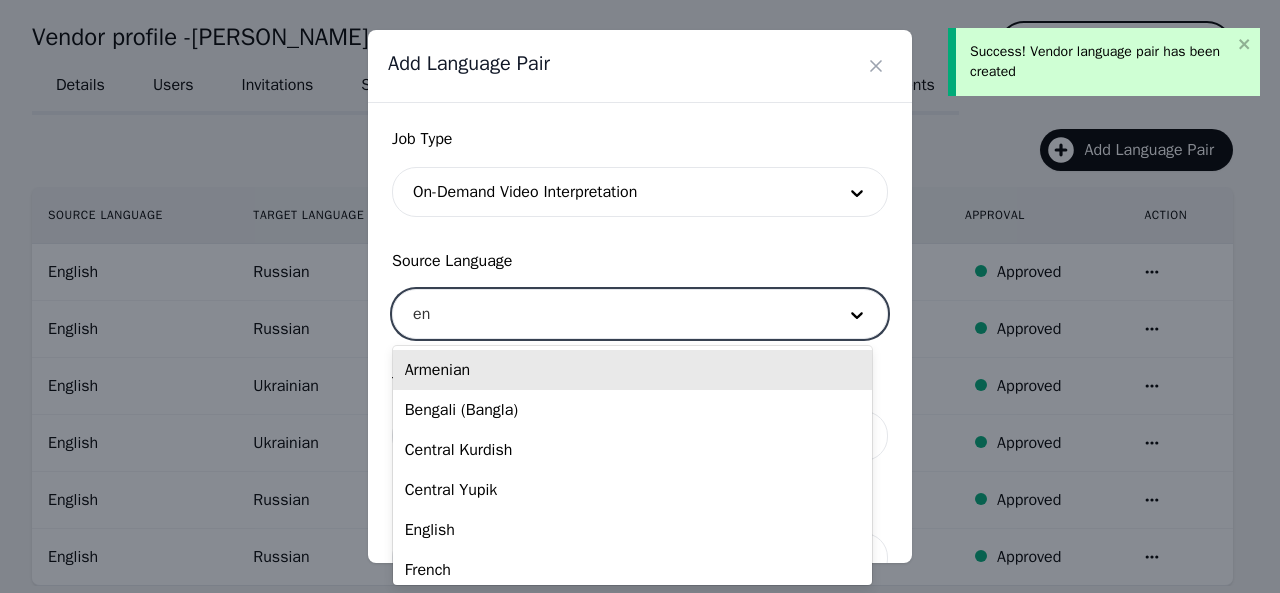 type on "eng" 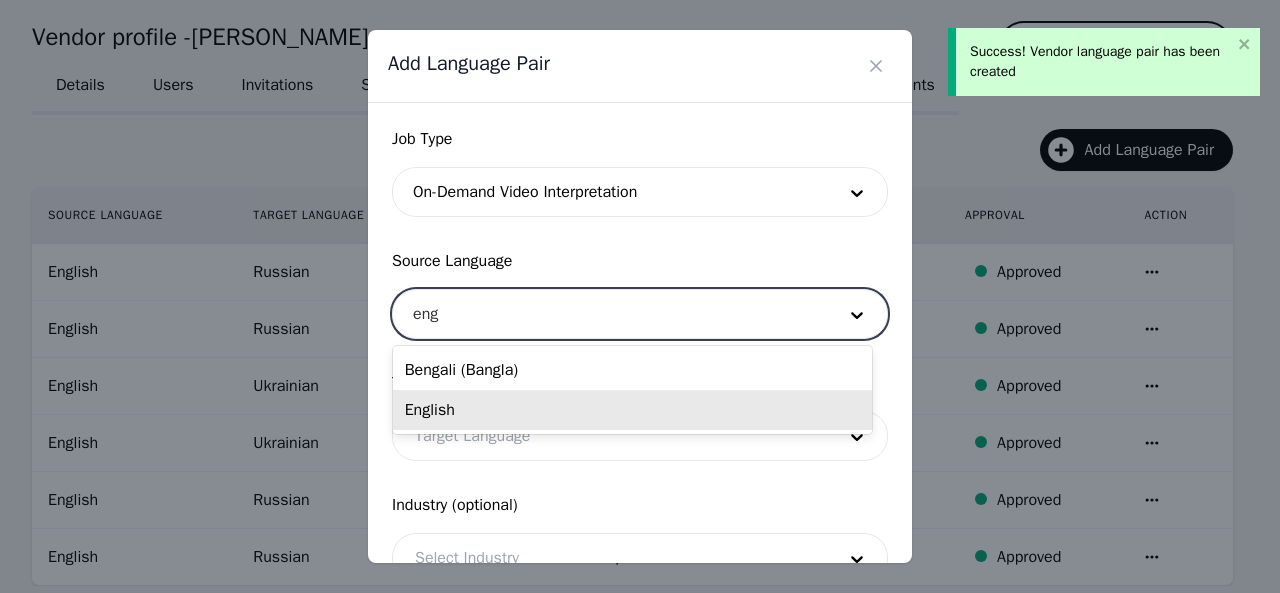 click on "English" at bounding box center [632, 410] 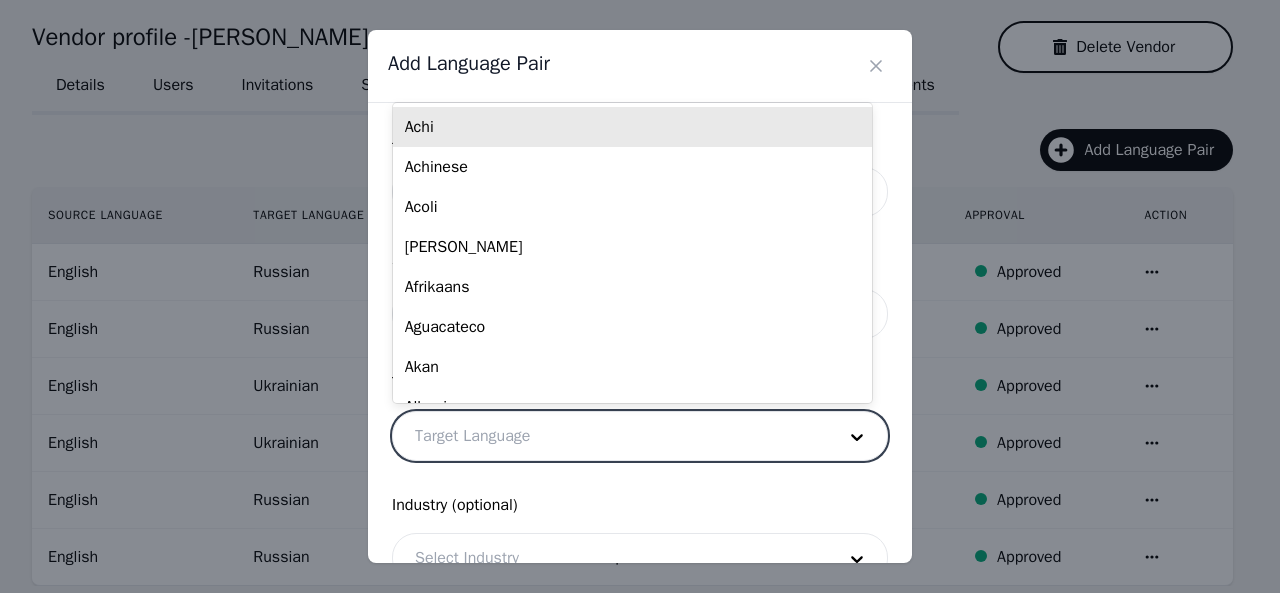 click at bounding box center [610, 436] 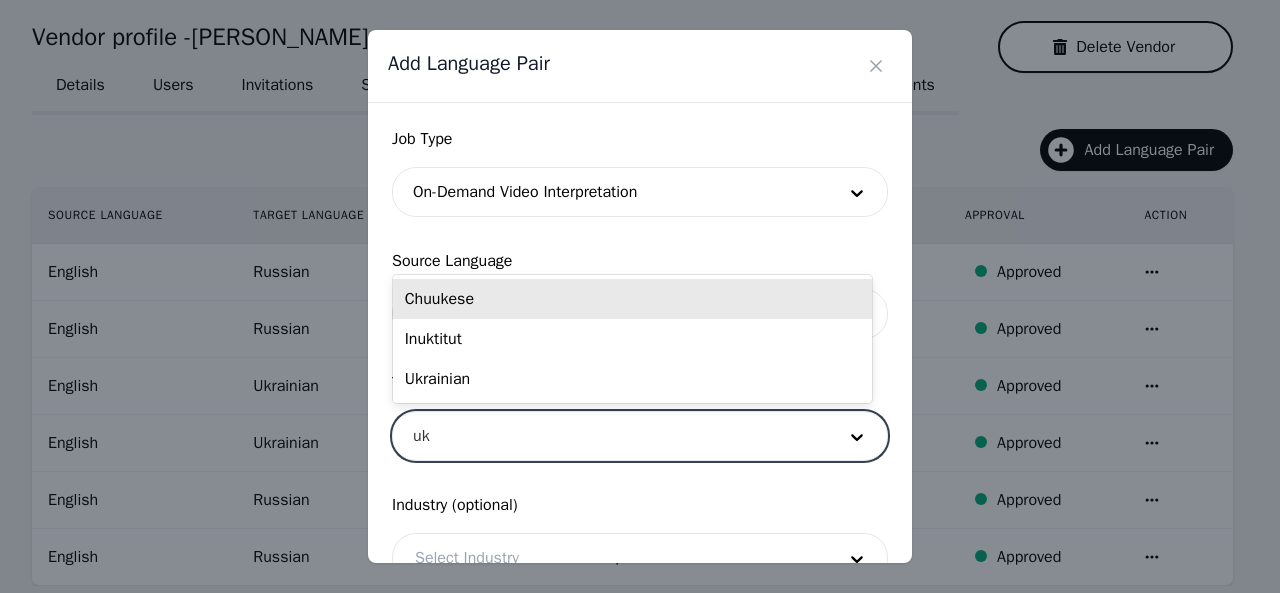 type on "ukr" 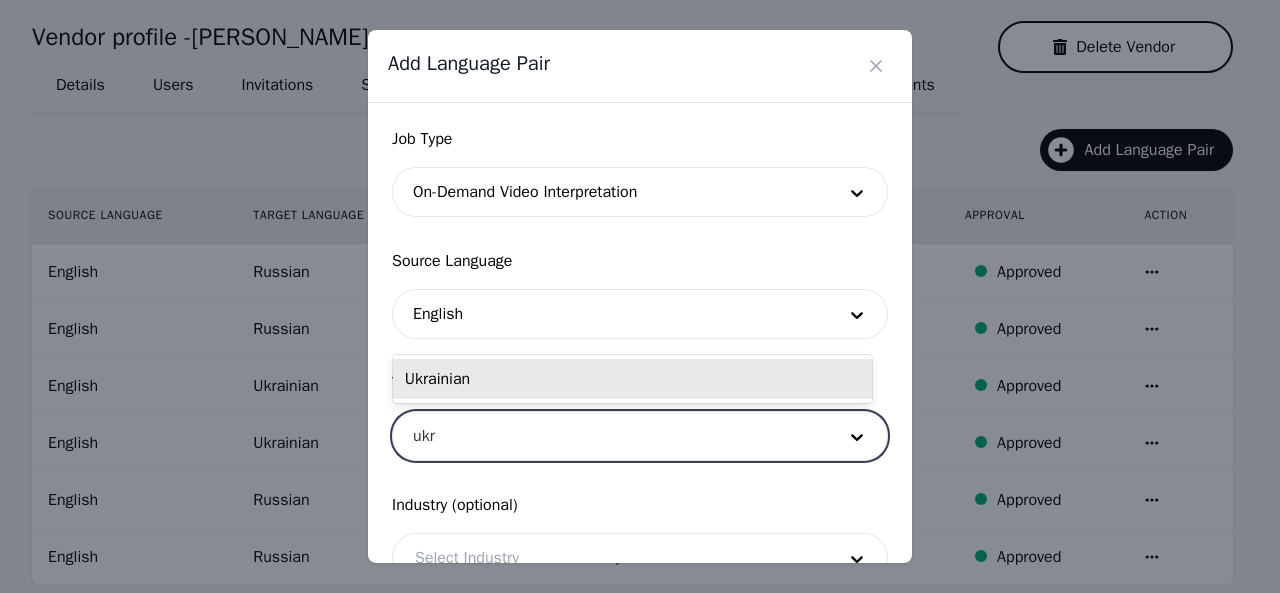 click on "Ukrainian" at bounding box center [632, 379] 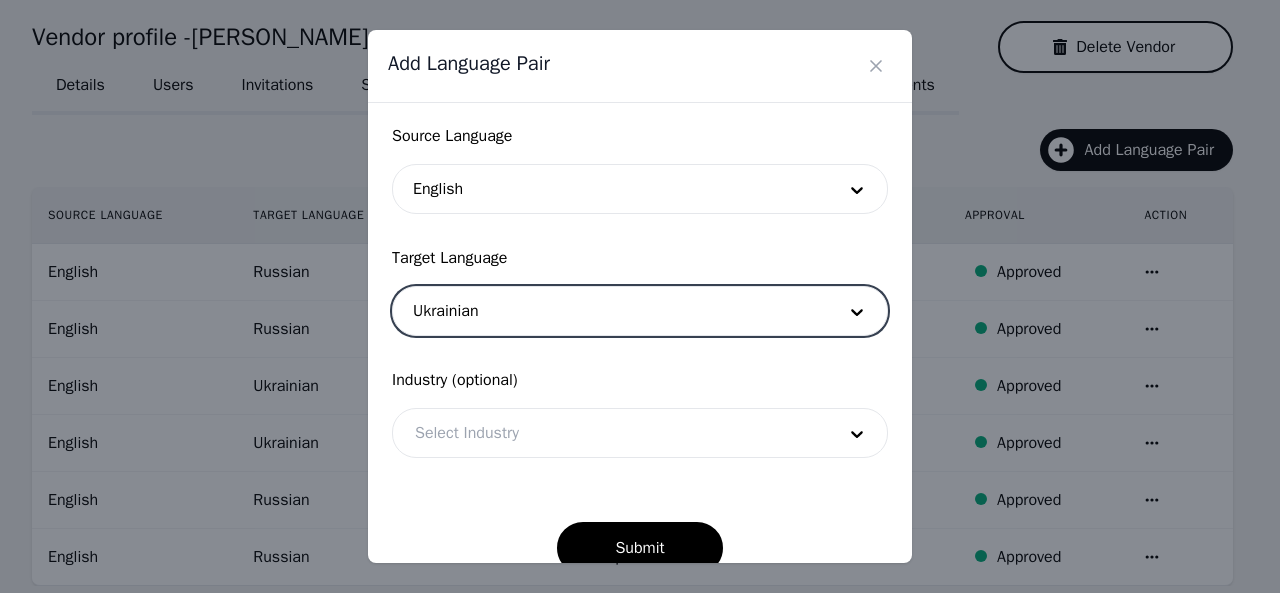 scroll, scrollTop: 158, scrollLeft: 0, axis: vertical 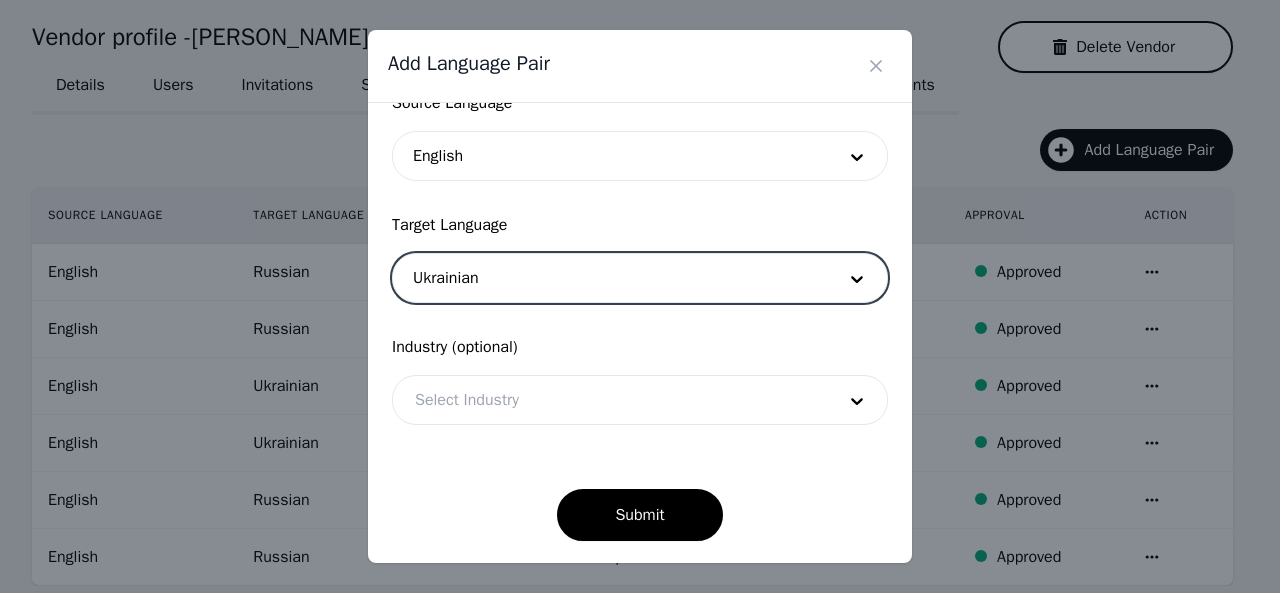 click at bounding box center (610, 400) 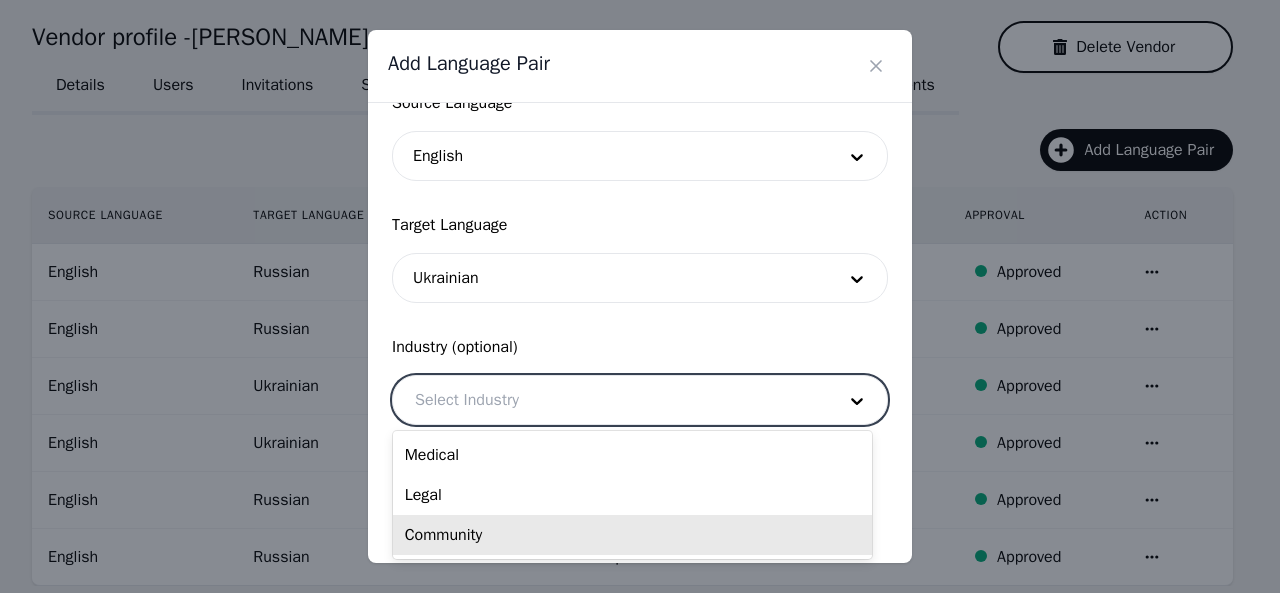 click on "Community" at bounding box center [632, 535] 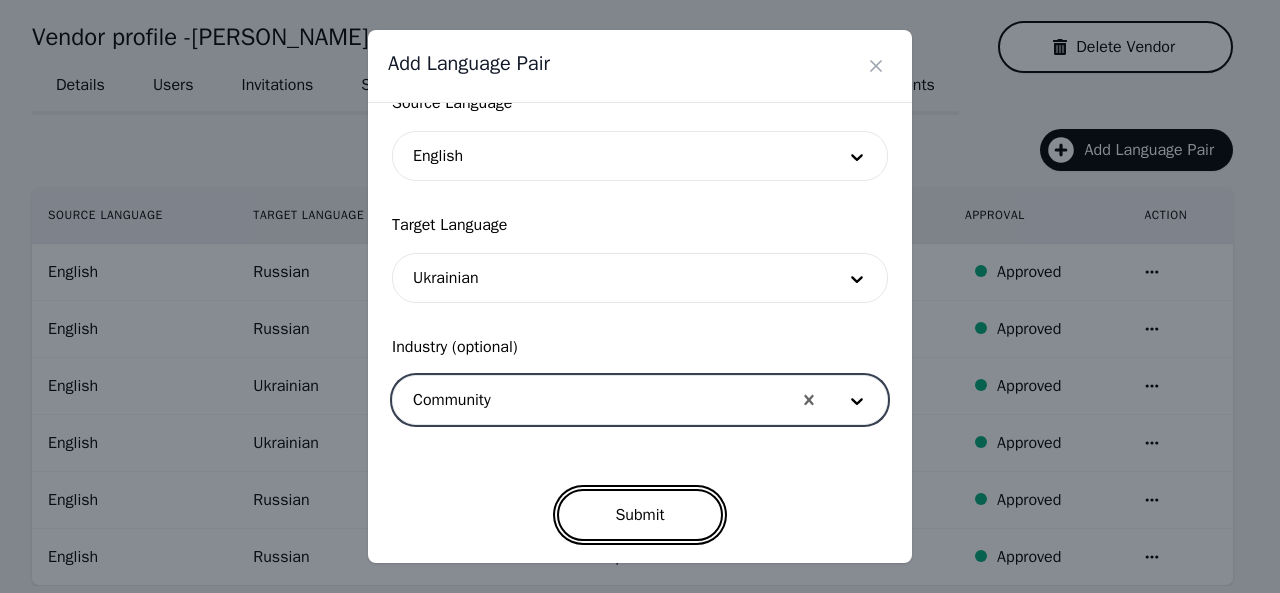 click on "Submit" at bounding box center (639, 515) 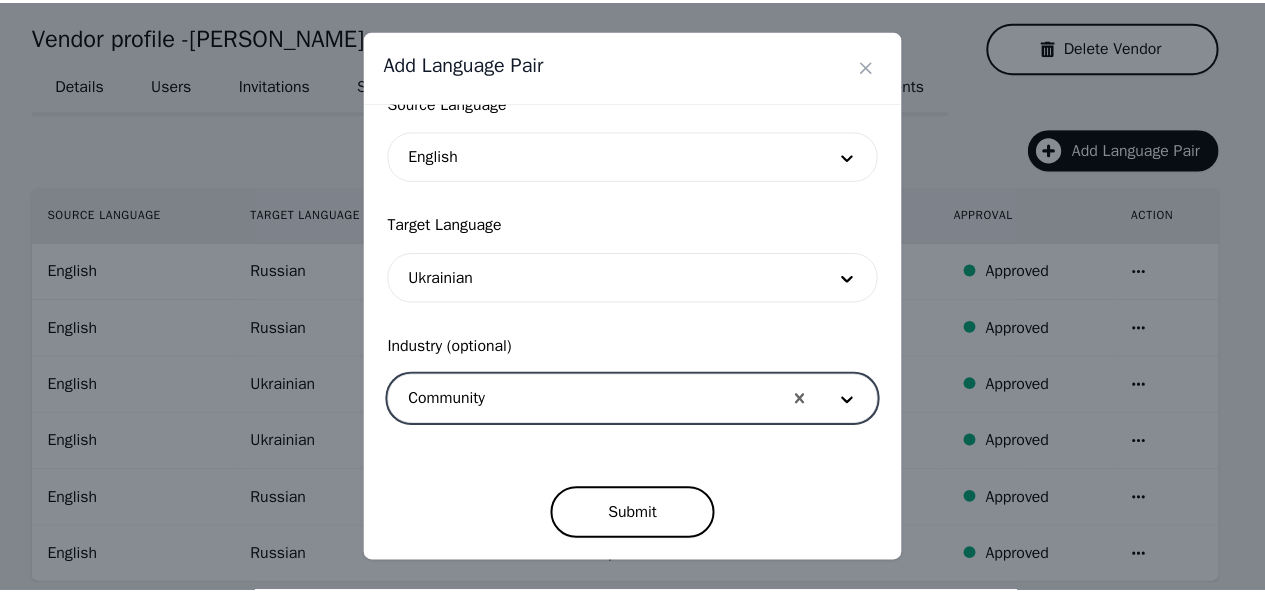 scroll, scrollTop: 152, scrollLeft: 0, axis: vertical 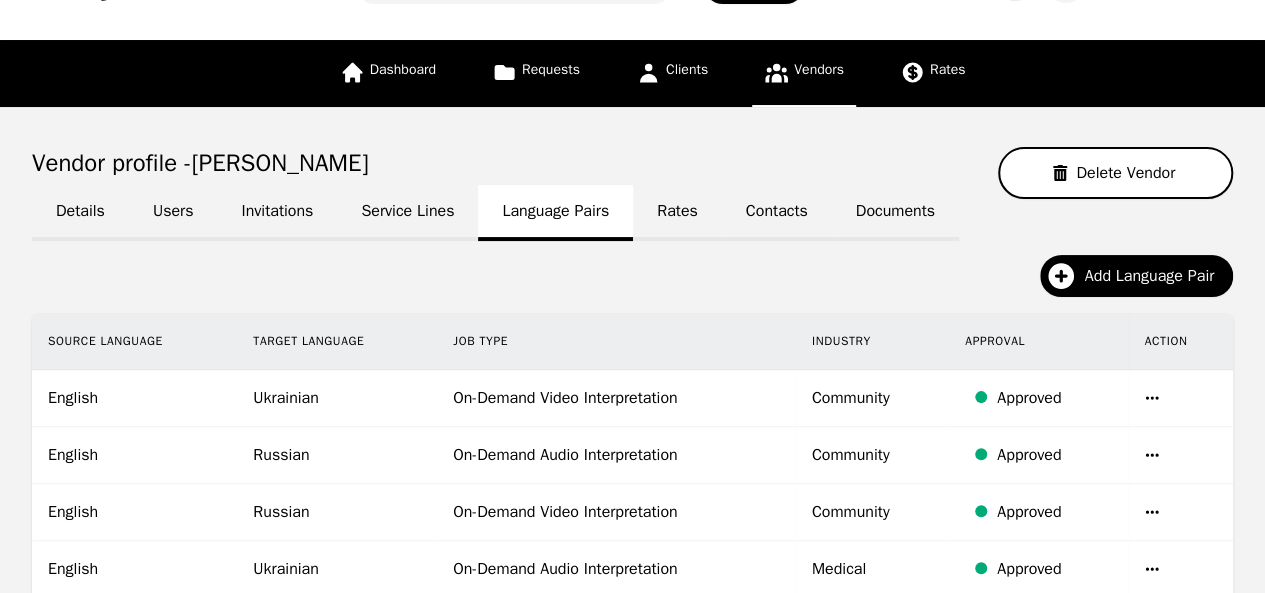 click on "Vendors" at bounding box center (804, 73) 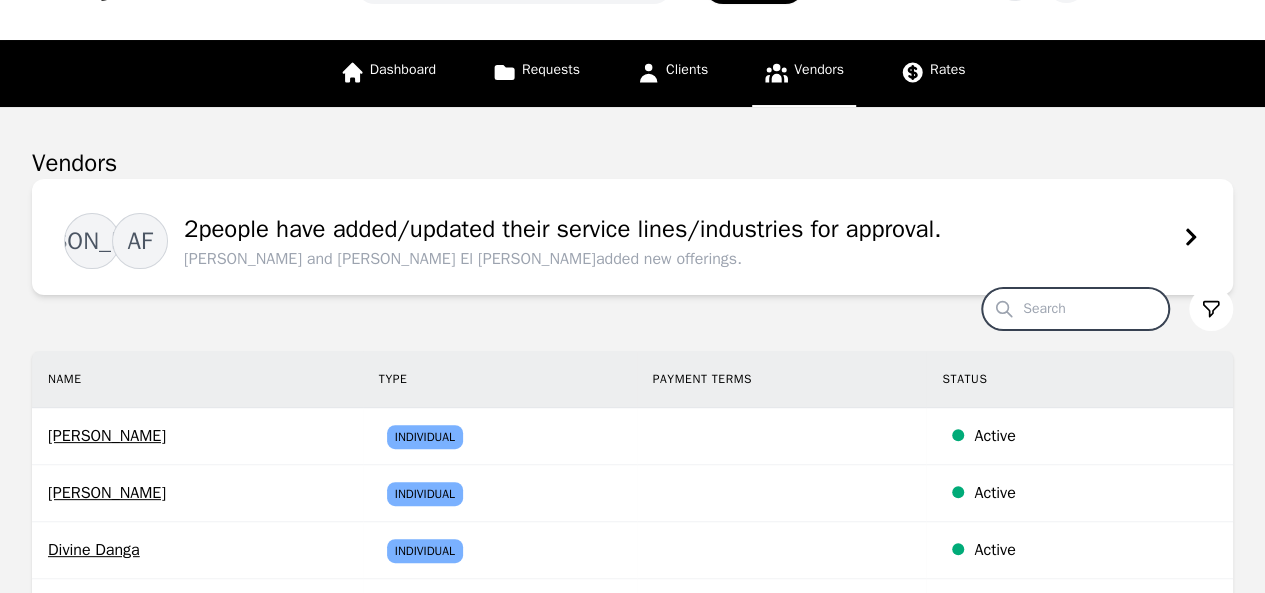 click on "Search" at bounding box center (1075, 309) 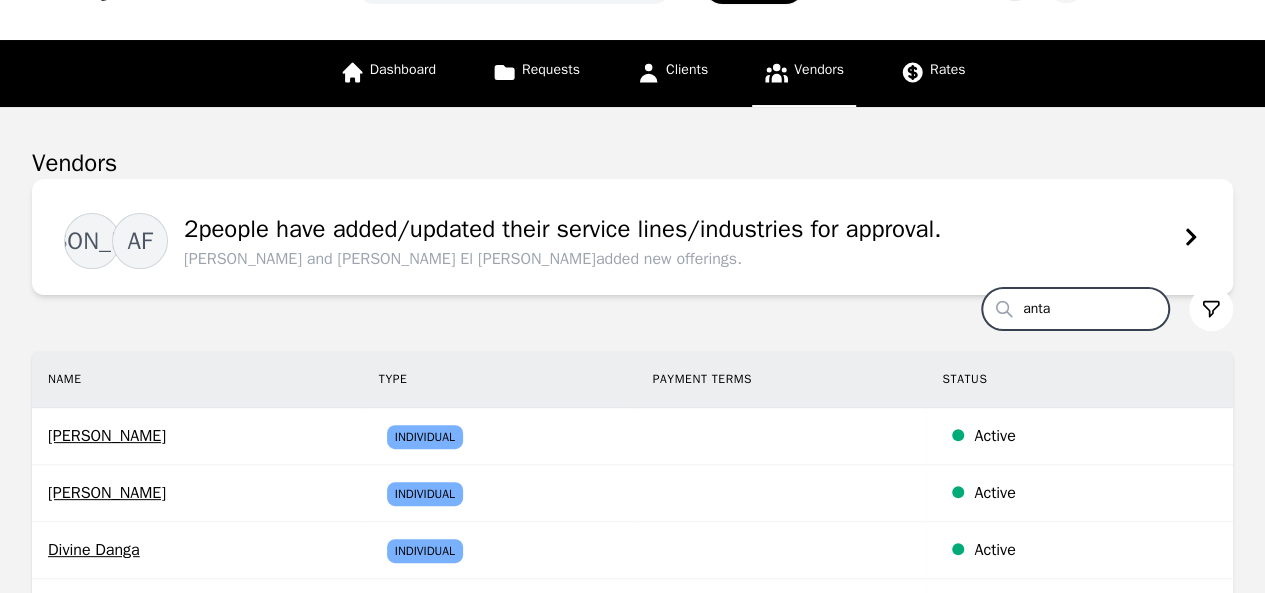 type on "anta" 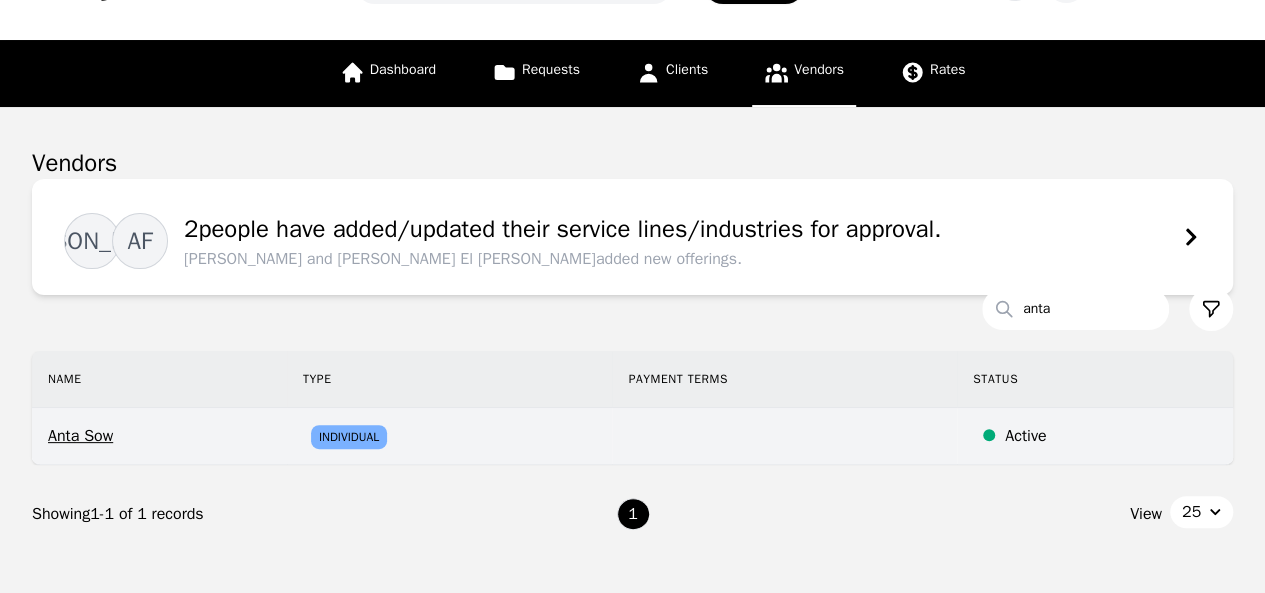 click on "Anta Sow" at bounding box center (159, 436) 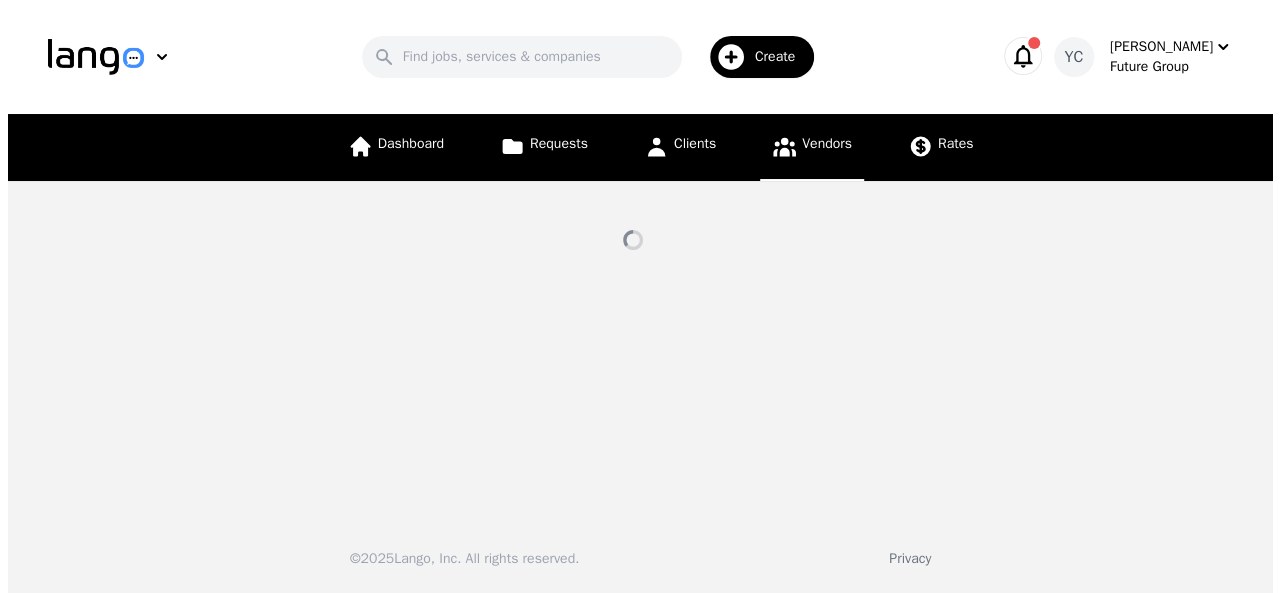 scroll, scrollTop: 0, scrollLeft: 0, axis: both 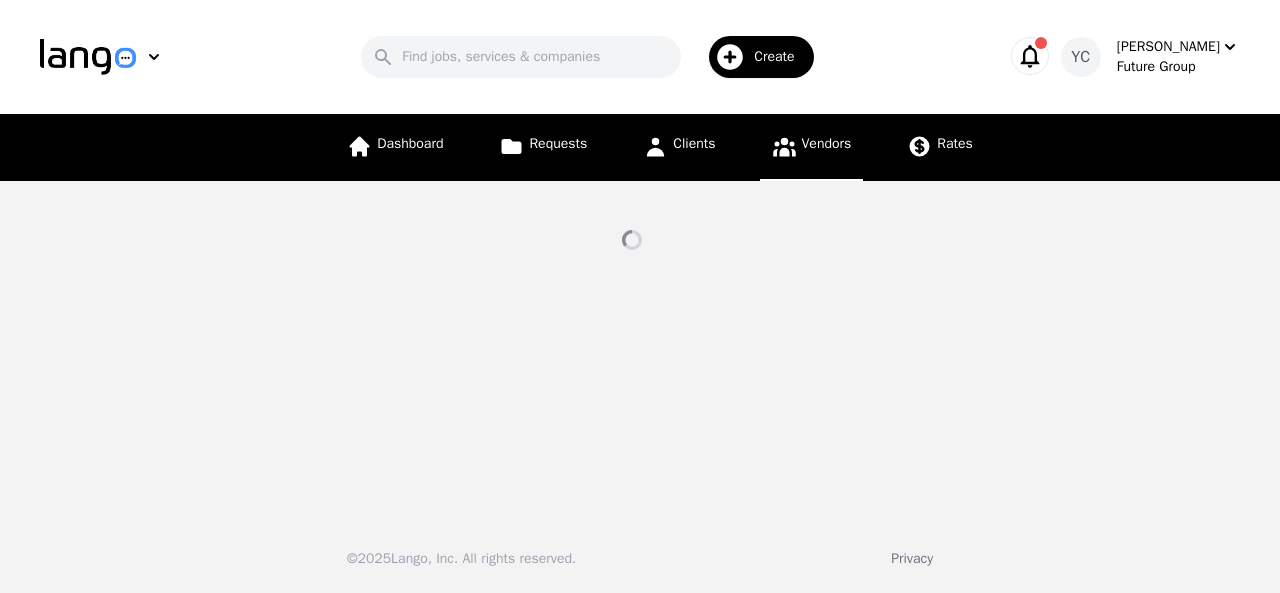 select on "active" 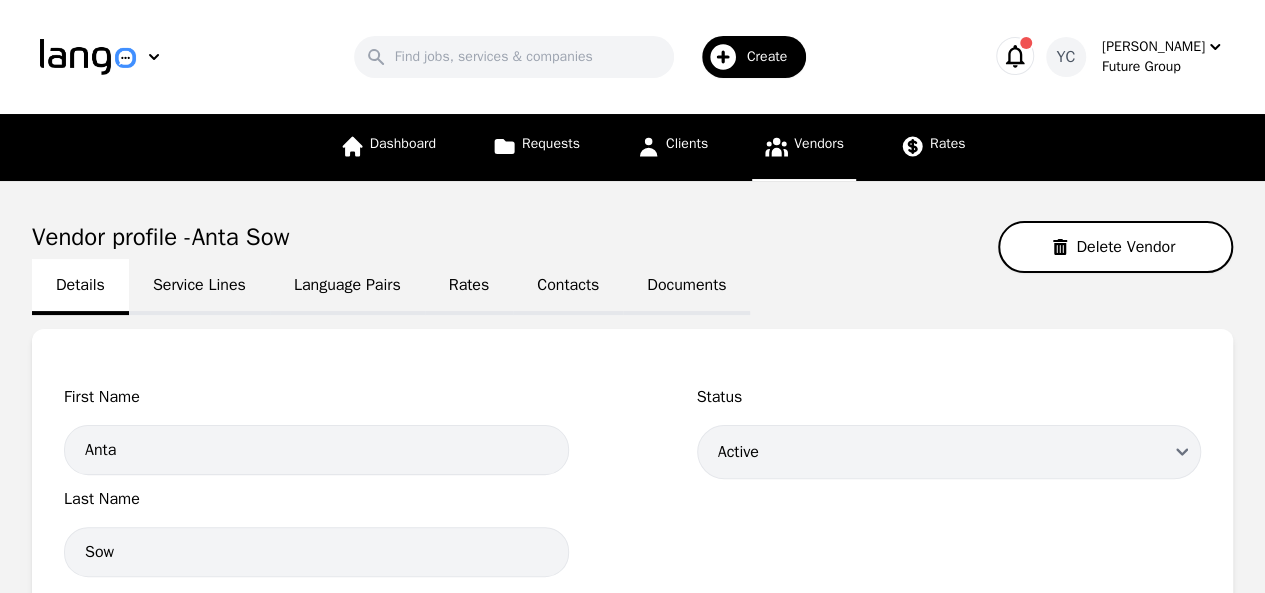 click on "Language Pairs" at bounding box center [347, 287] 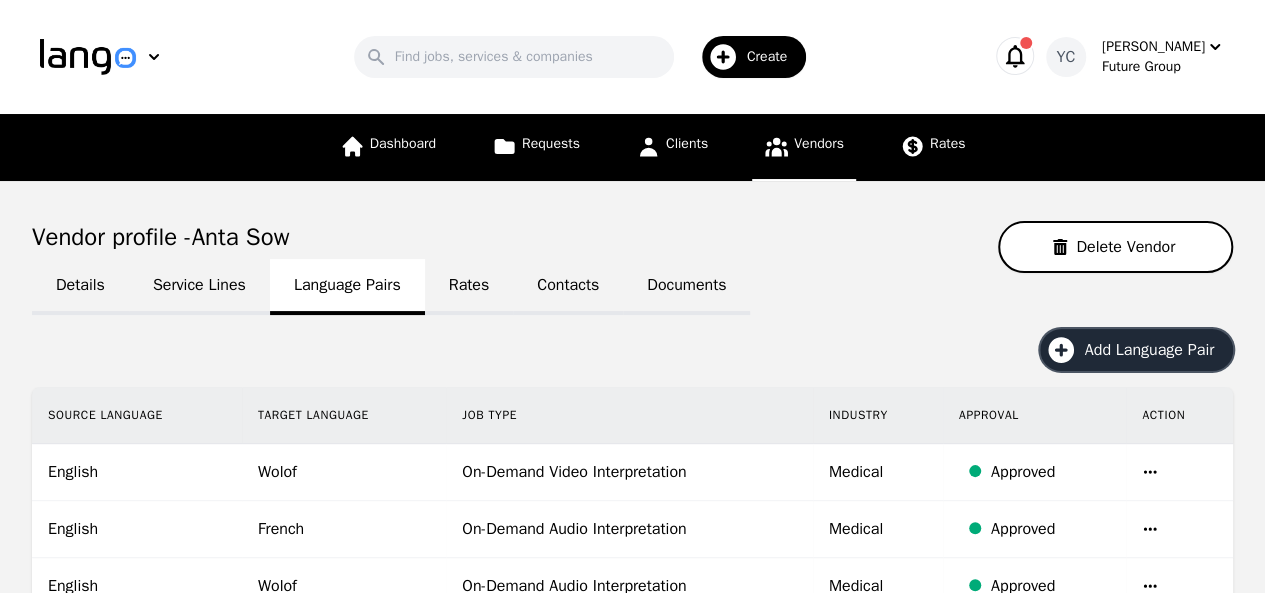 click on "Add Language Pair" at bounding box center [1156, 350] 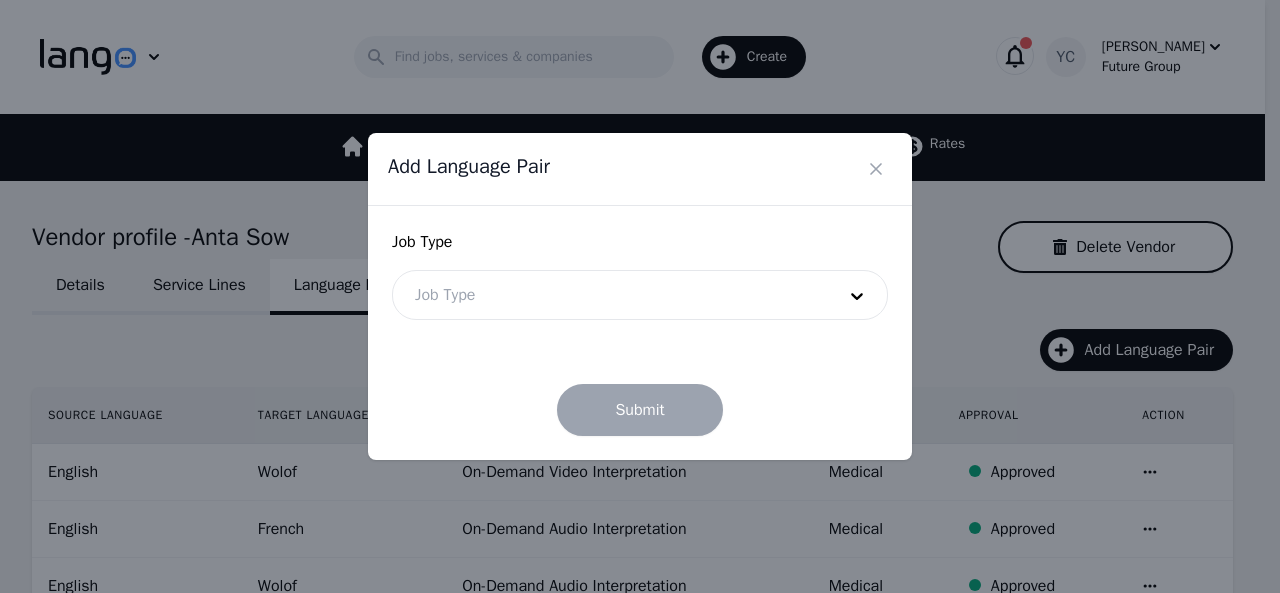 click at bounding box center (610, 295) 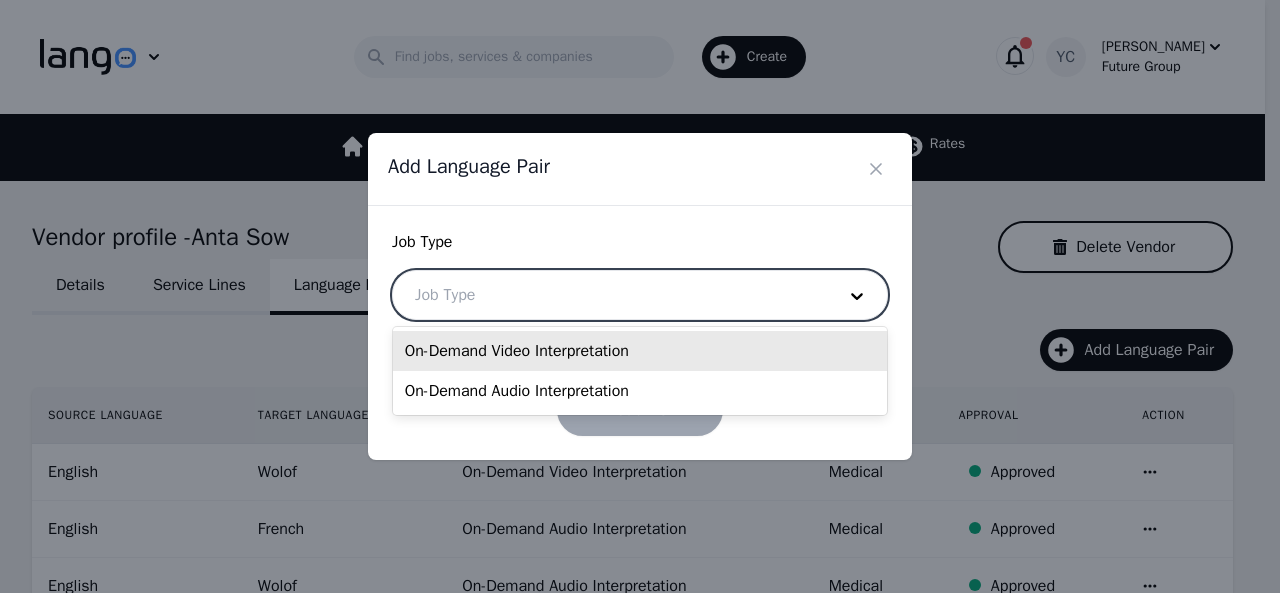 click on "On-Demand Video Interpretation" at bounding box center (640, 351) 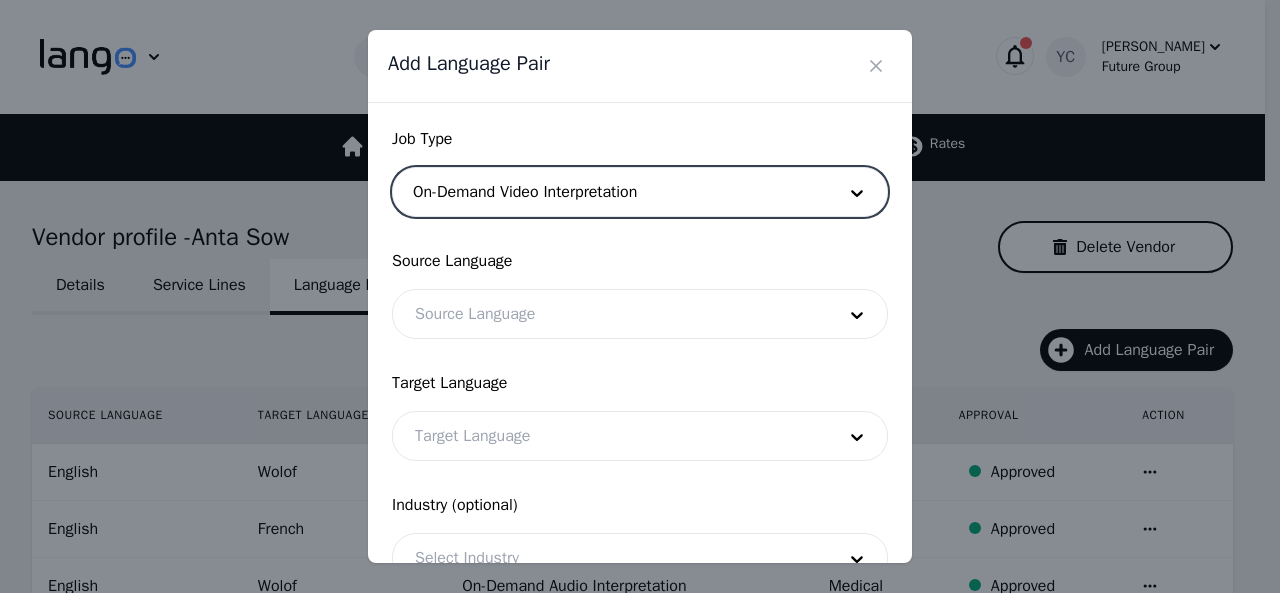 click at bounding box center [610, 314] 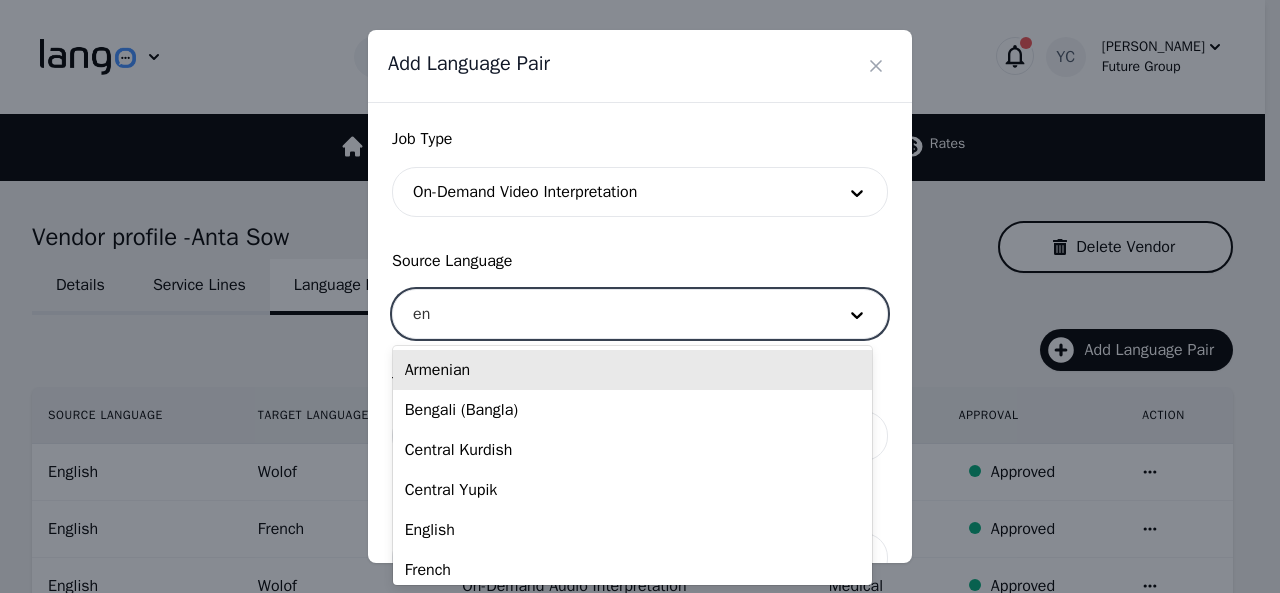 type on "eng" 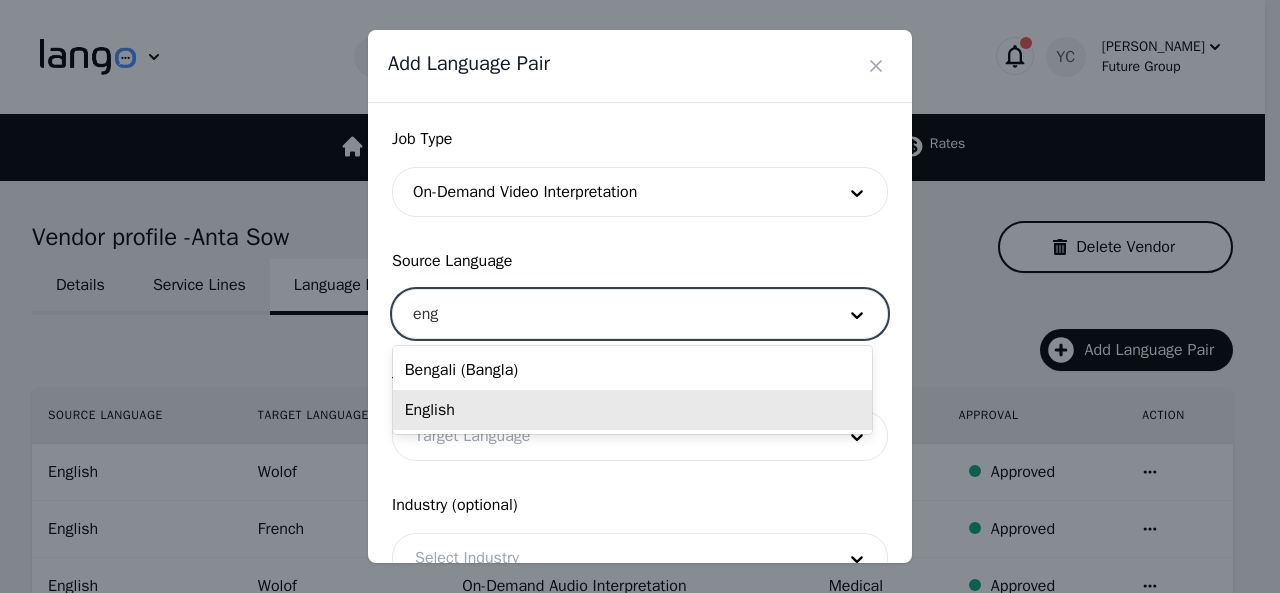 click on "English" at bounding box center [632, 410] 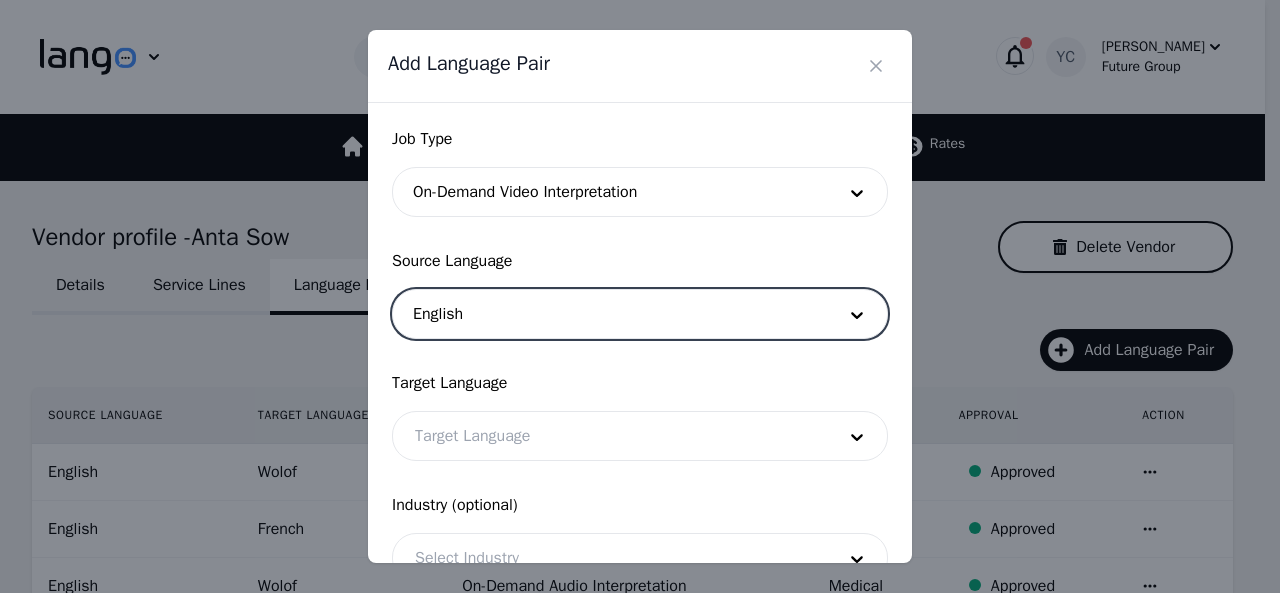 click at bounding box center (610, 436) 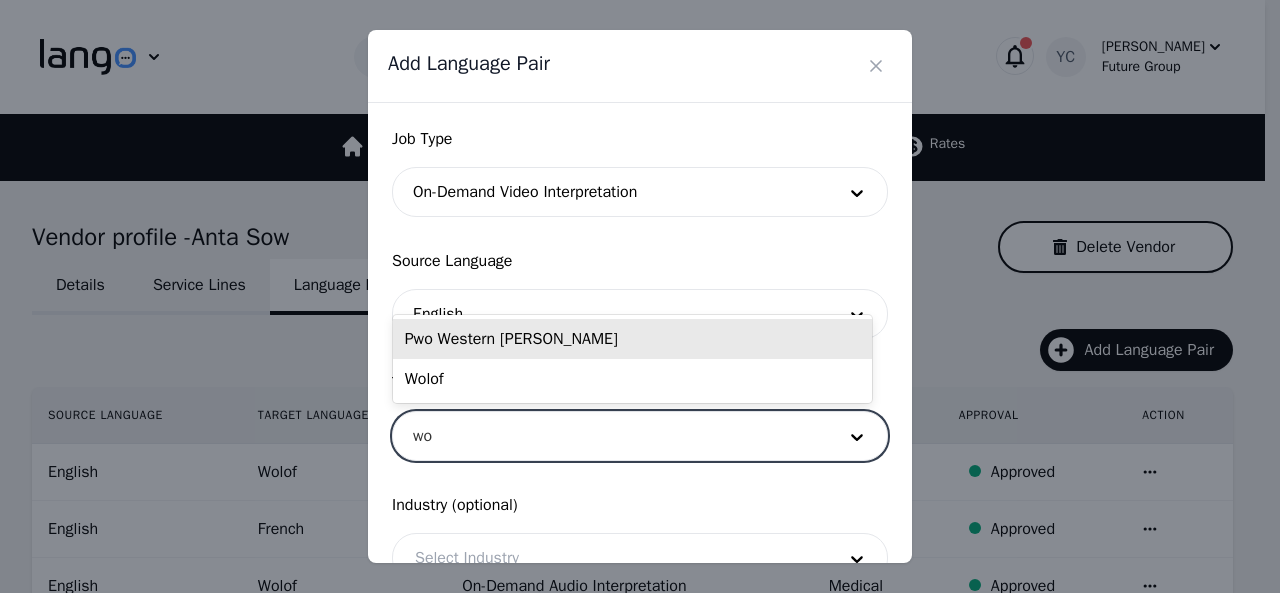 type on "wol" 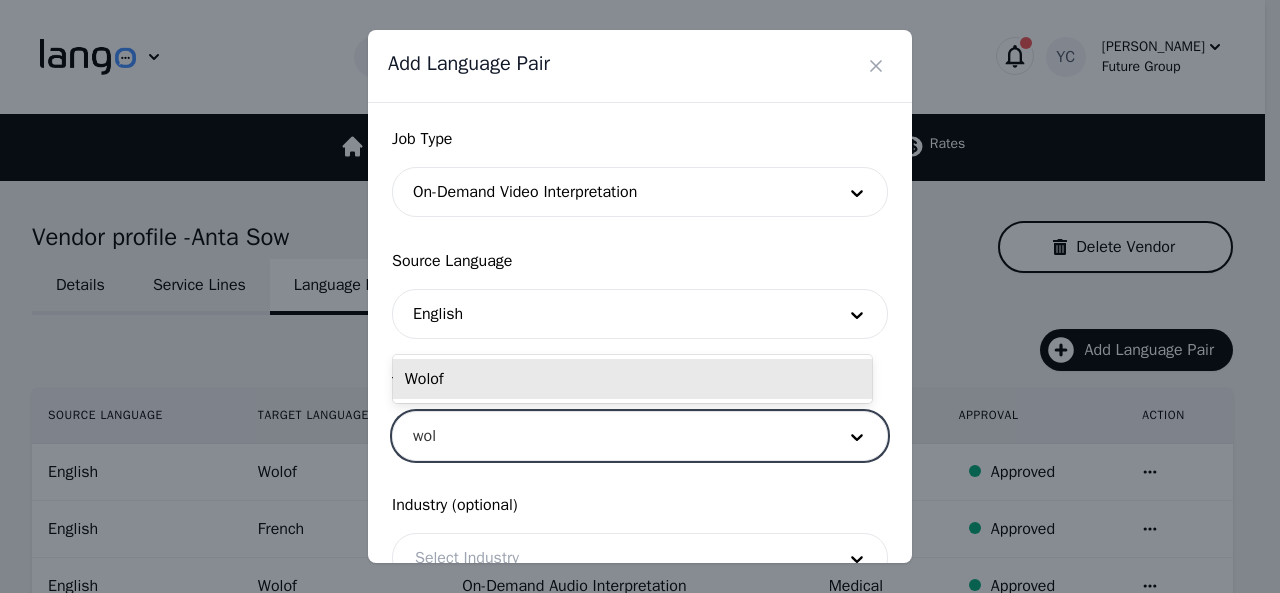 drag, startPoint x: 454, startPoint y: 368, endPoint x: 471, endPoint y: 395, distance: 31.906113 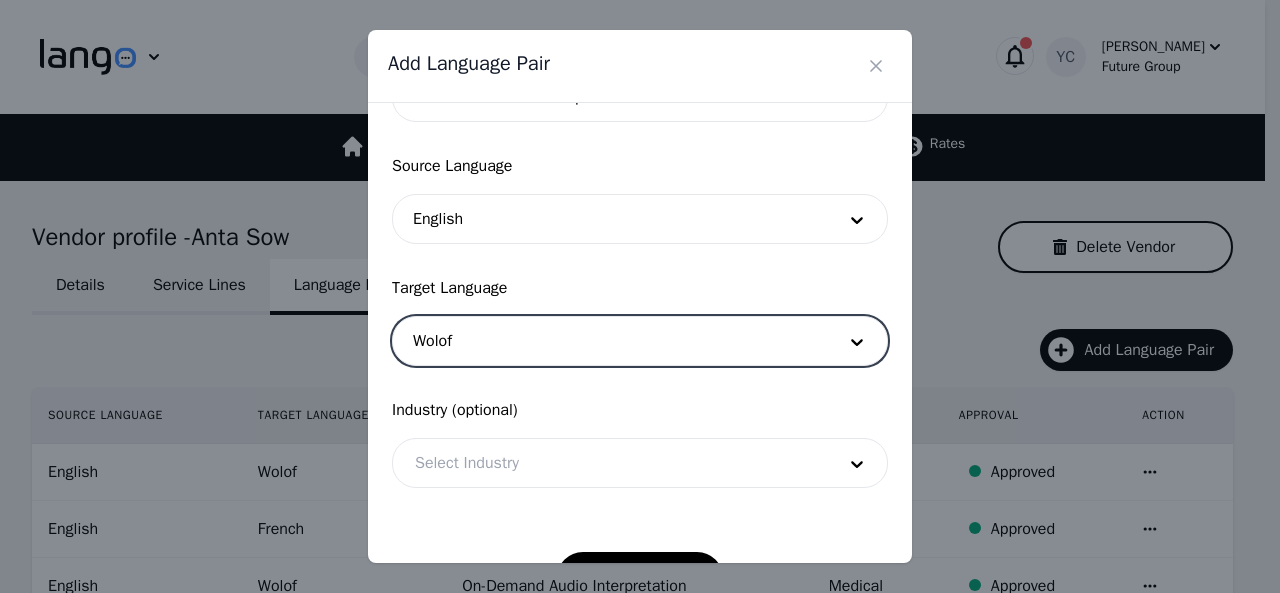 scroll, scrollTop: 158, scrollLeft: 0, axis: vertical 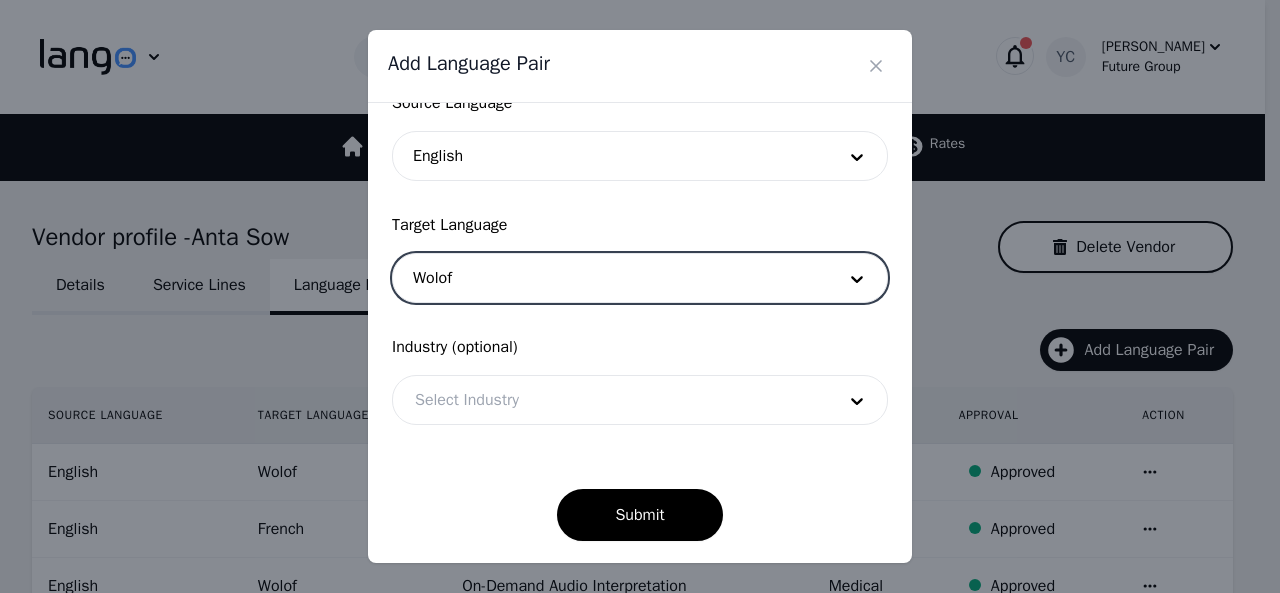 click at bounding box center (610, 400) 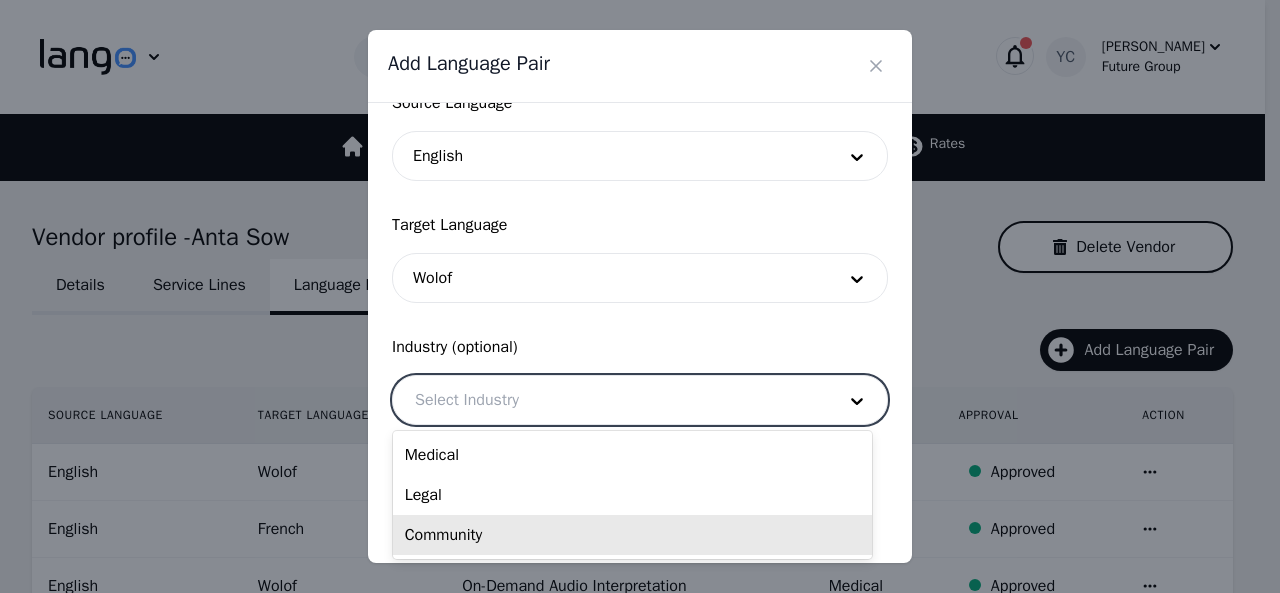 click on "Community" at bounding box center [632, 535] 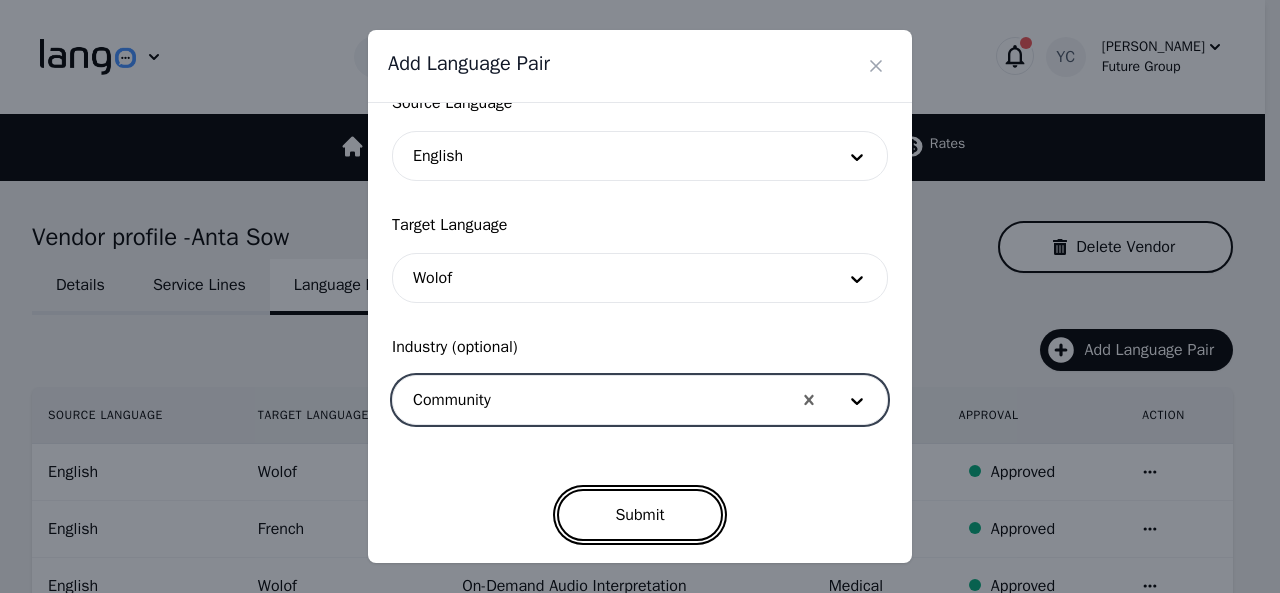click on "Submit" at bounding box center [639, 515] 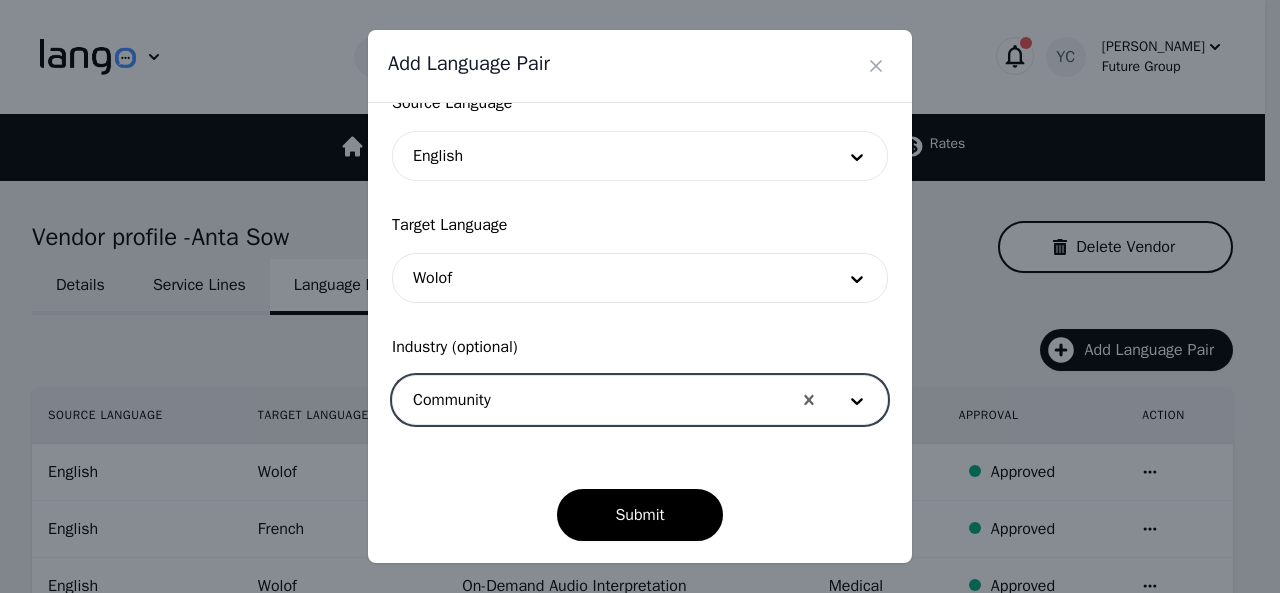 scroll, scrollTop: 152, scrollLeft: 0, axis: vertical 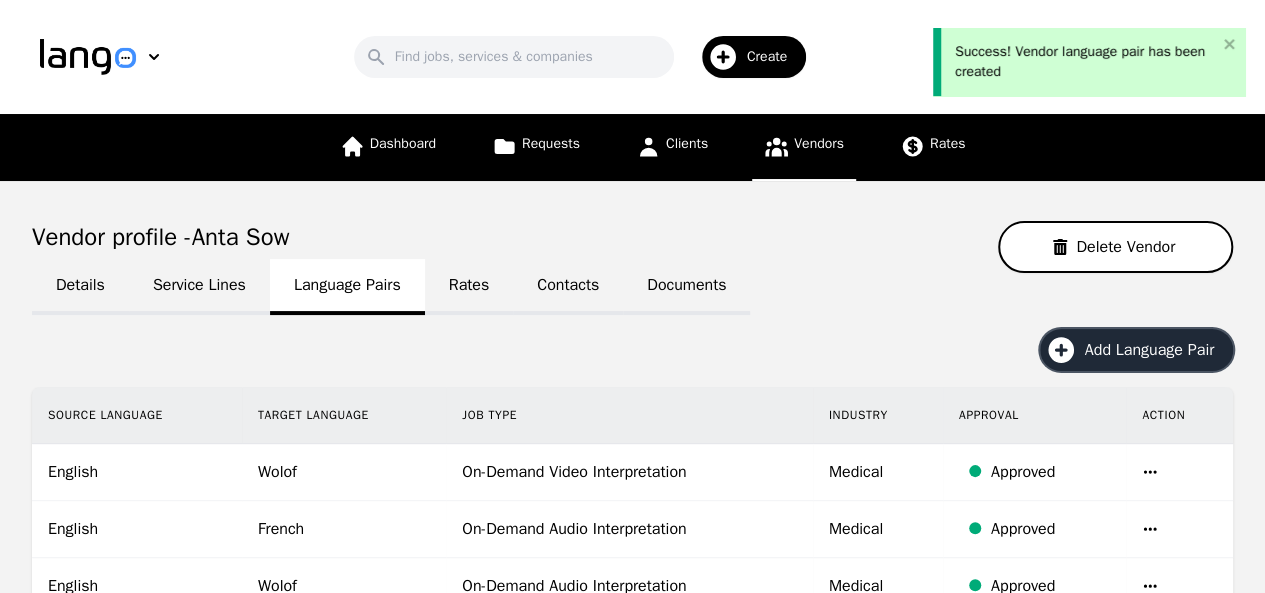 click on "Add Language Pair" at bounding box center [1156, 350] 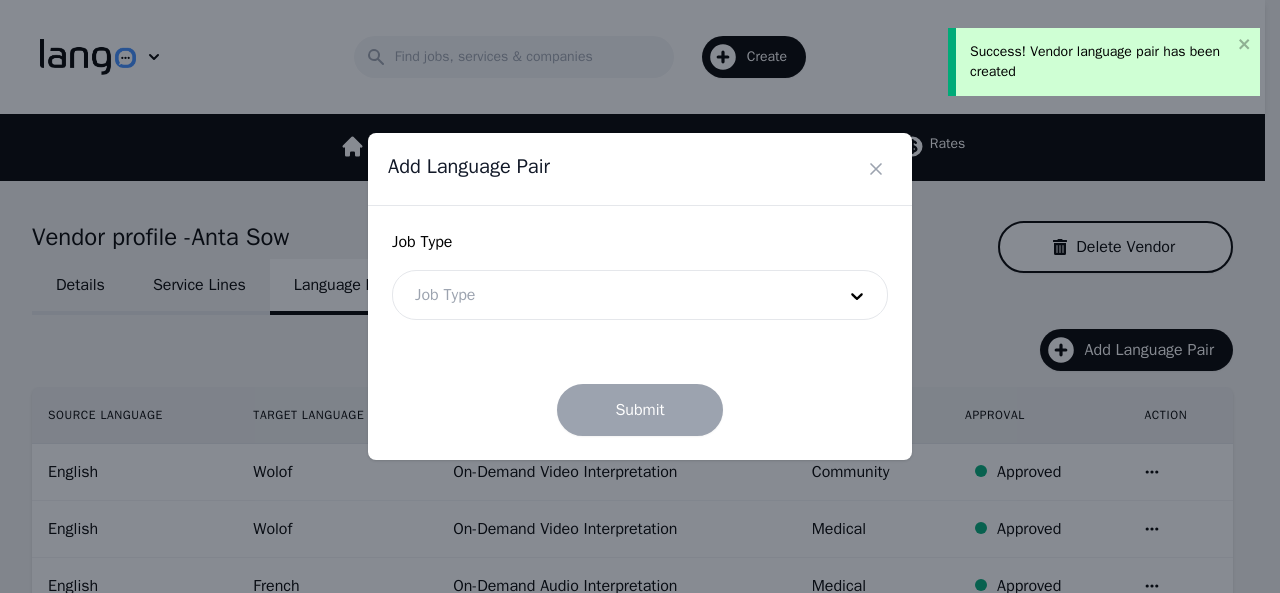 click at bounding box center [610, 295] 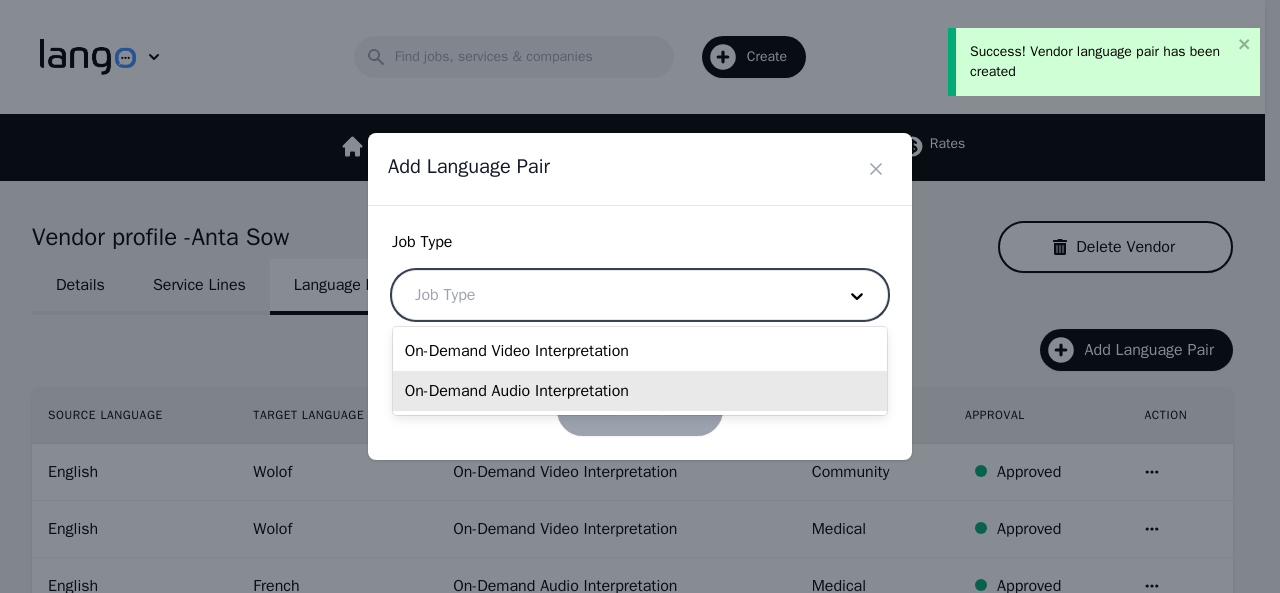 click on "On-Demand Audio Interpretation" at bounding box center (640, 391) 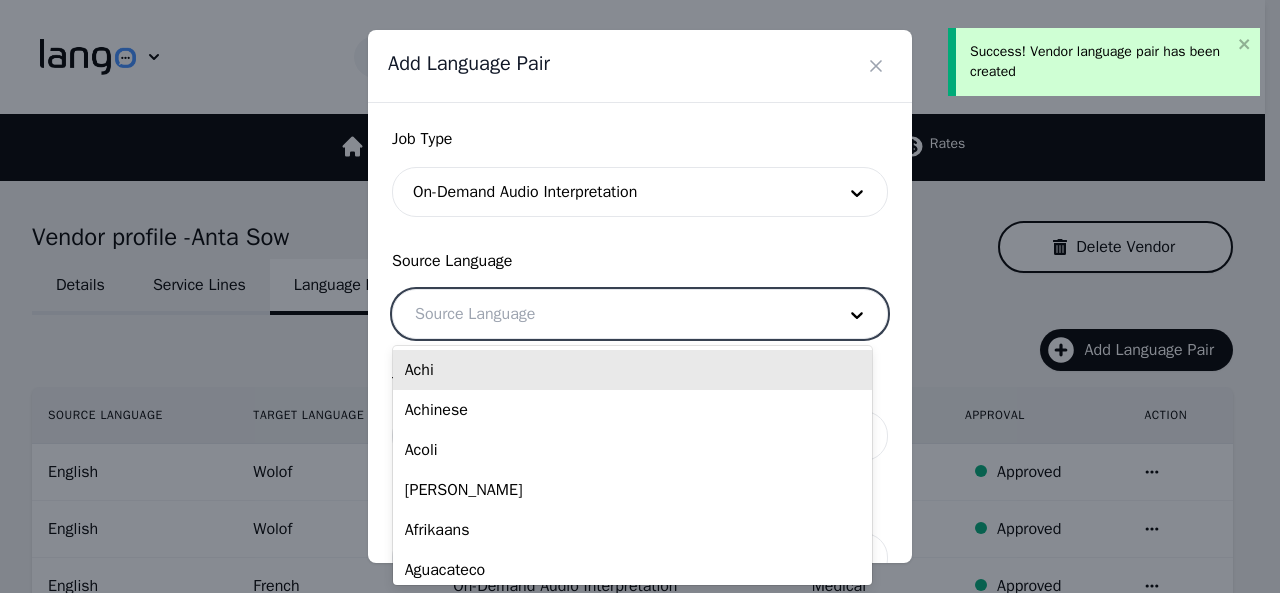 click at bounding box center [610, 314] 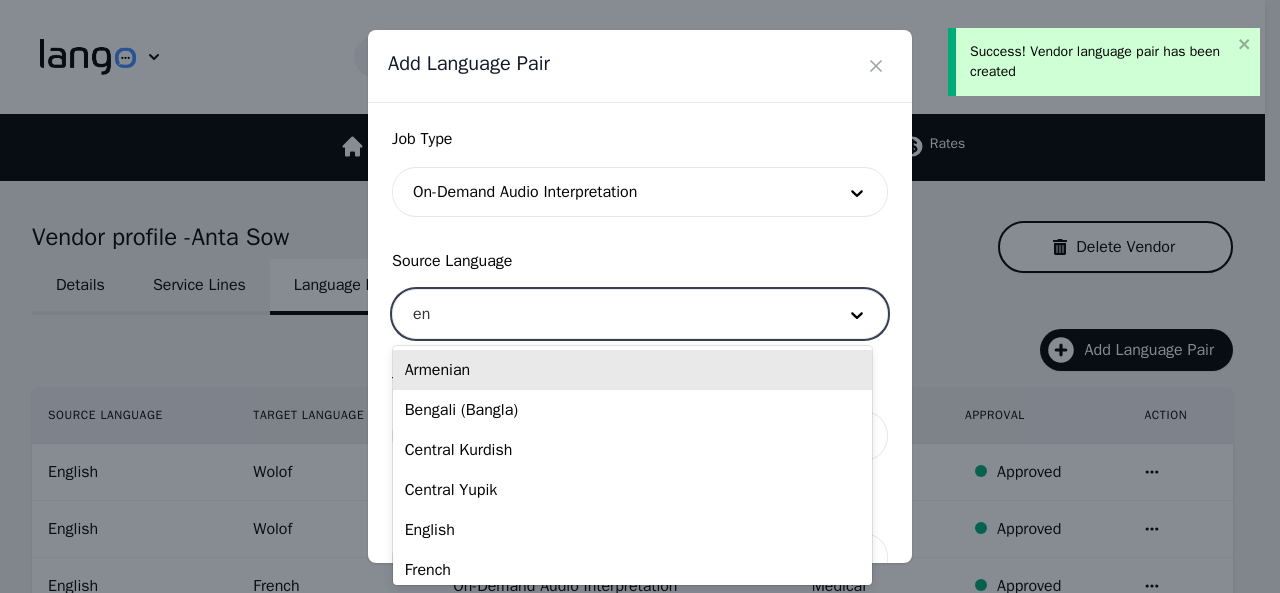 type on "eng" 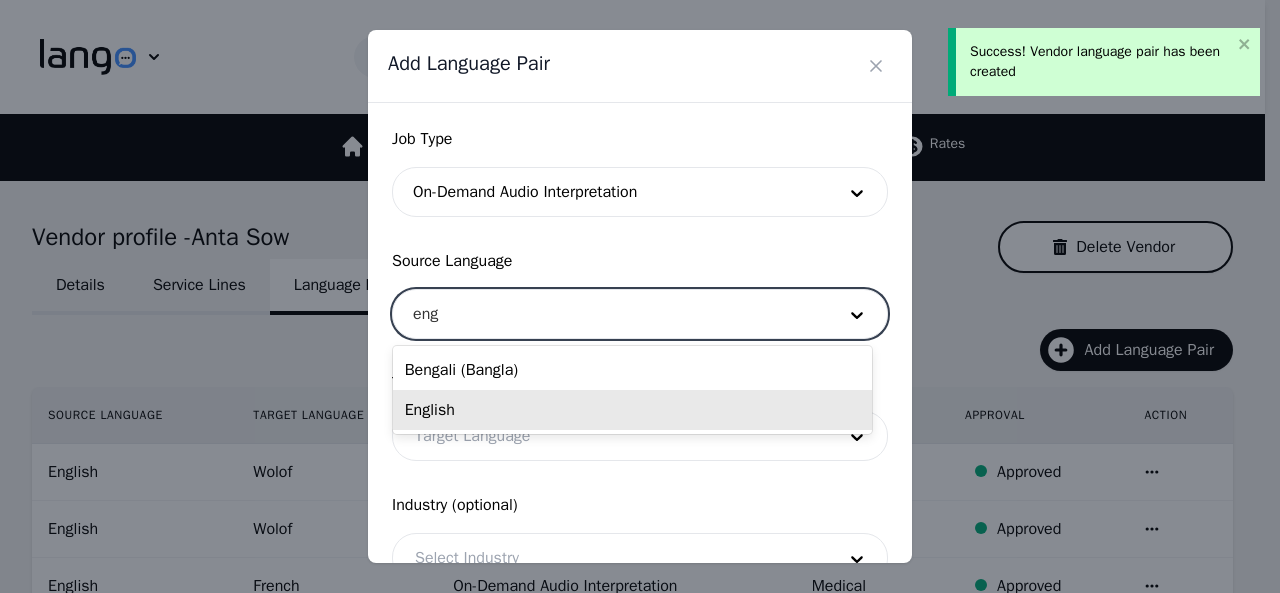 click on "English" at bounding box center [632, 410] 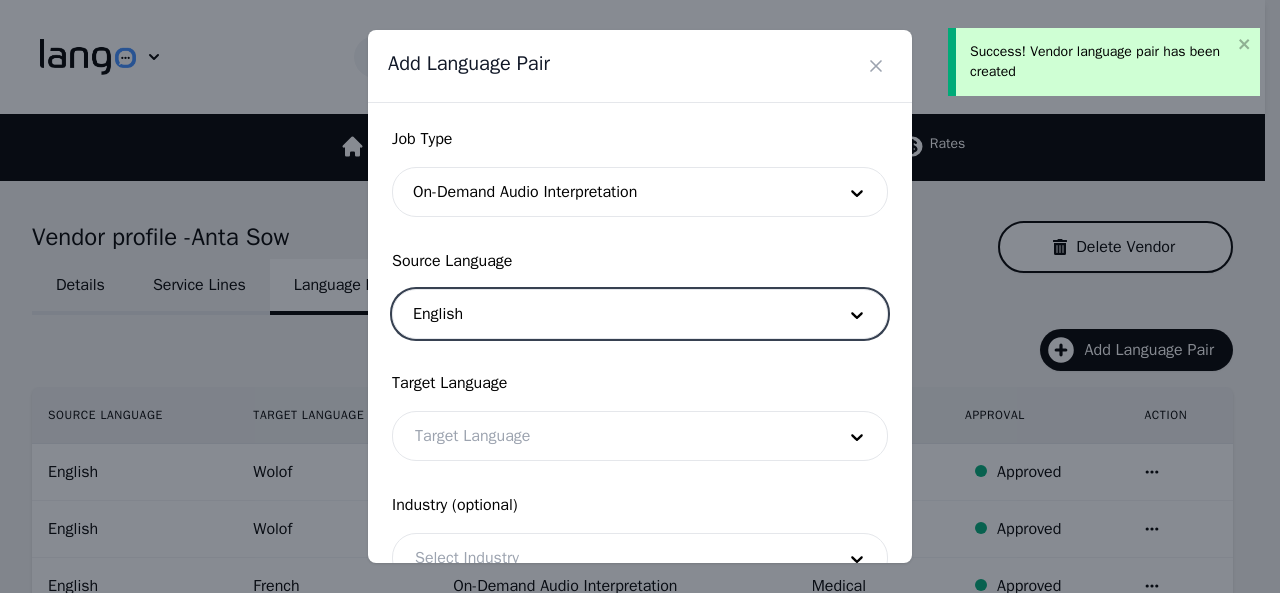 click at bounding box center (610, 436) 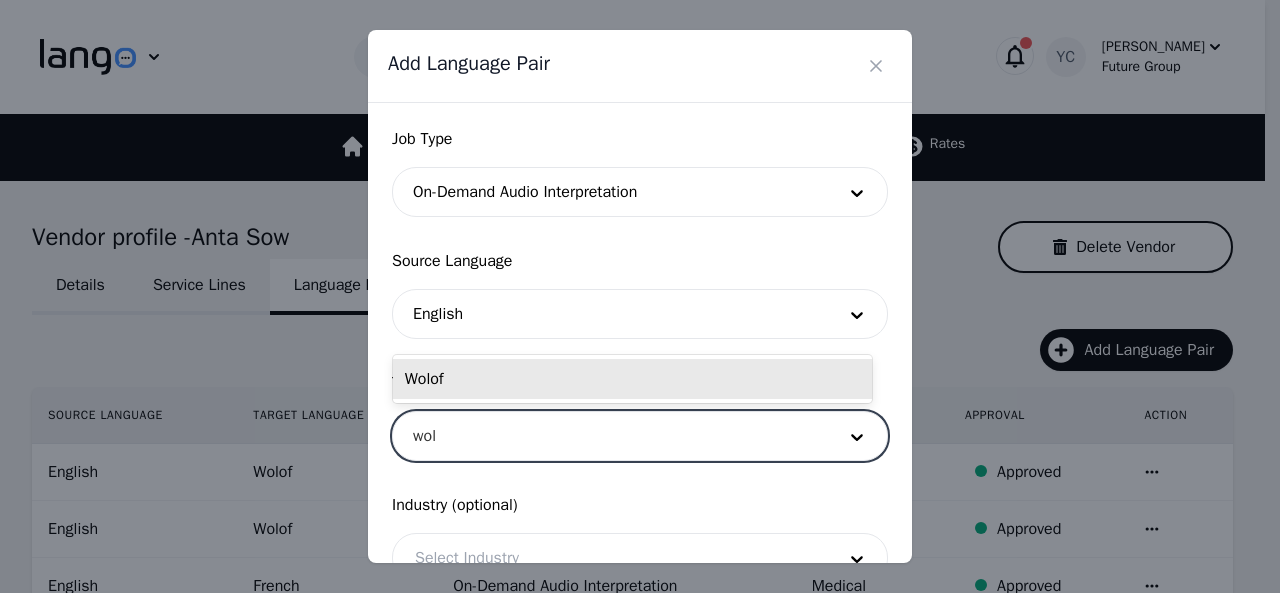 type on "wolo" 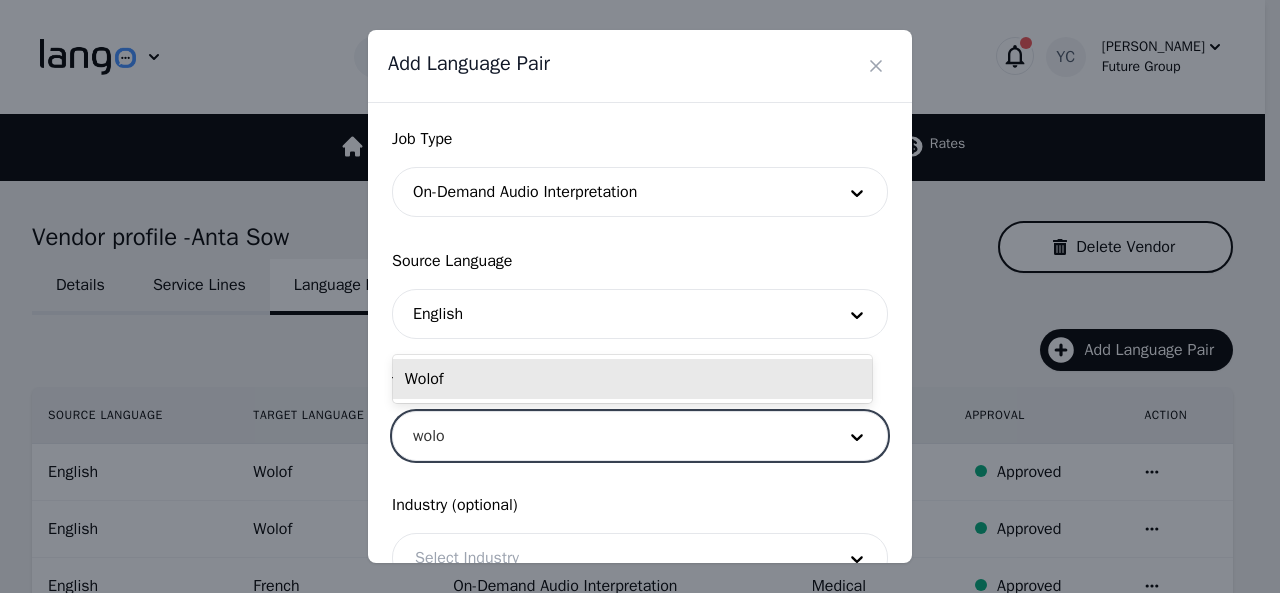 click on "Wolof" at bounding box center [632, 379] 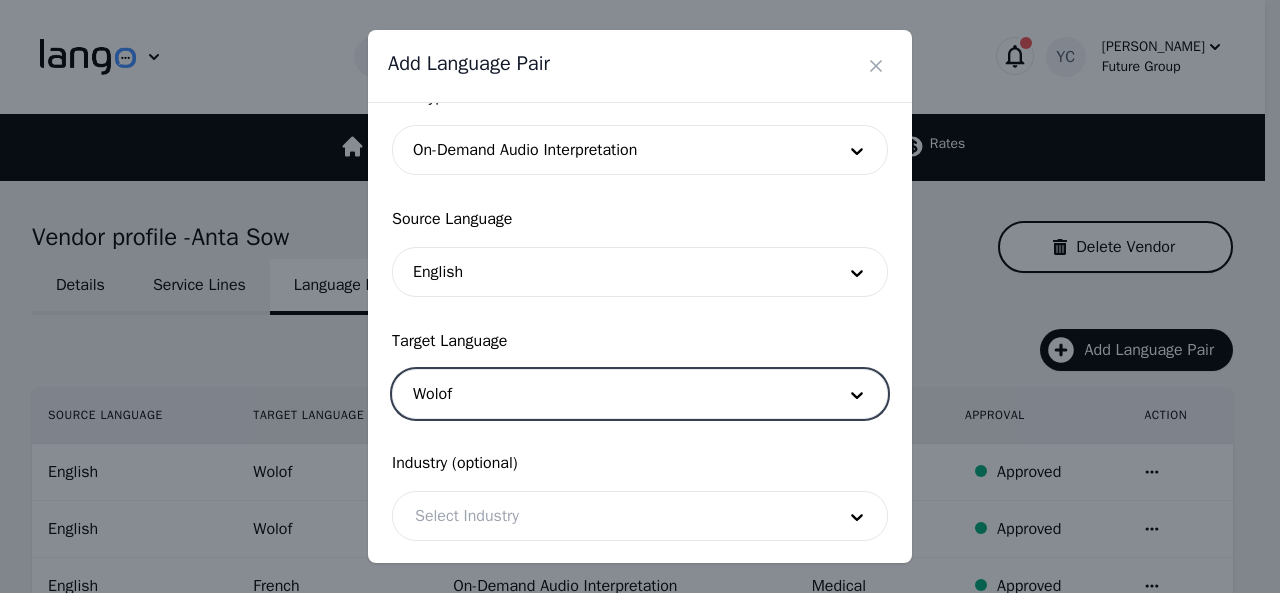 scroll, scrollTop: 158, scrollLeft: 0, axis: vertical 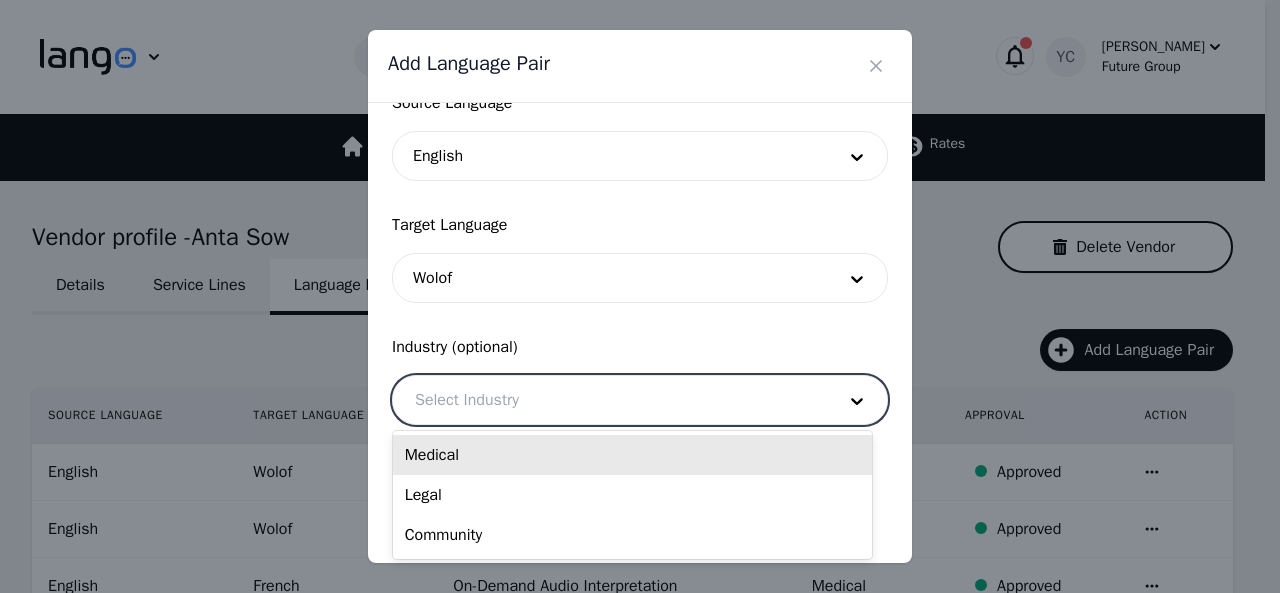 click at bounding box center [610, 400] 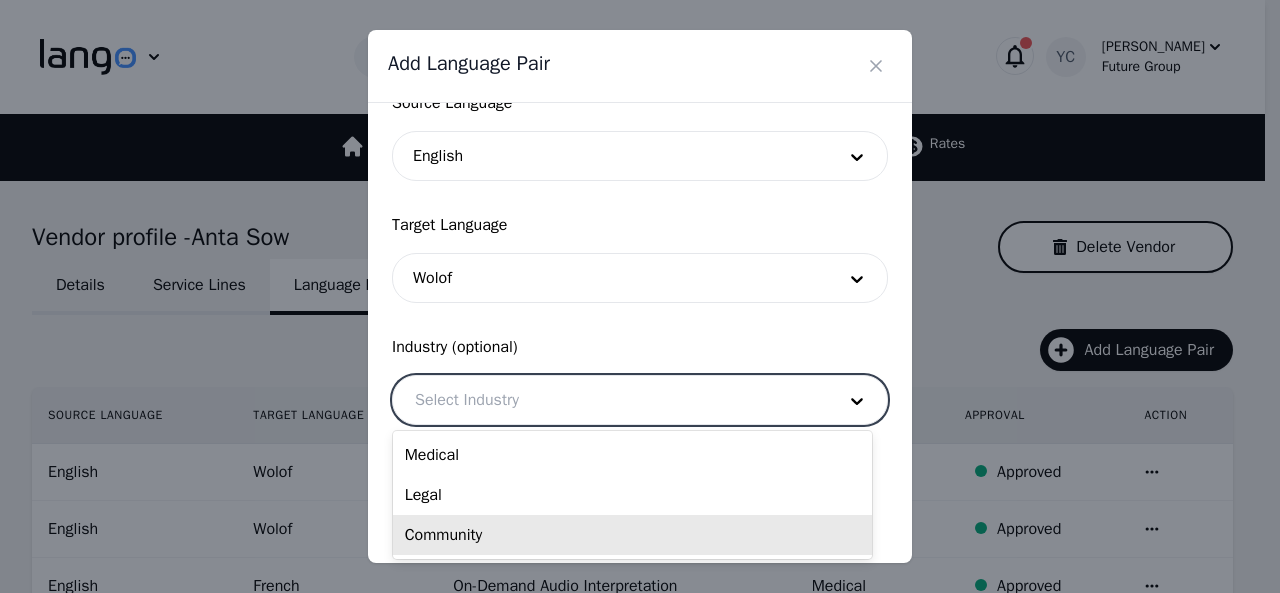 click on "Community" at bounding box center (632, 535) 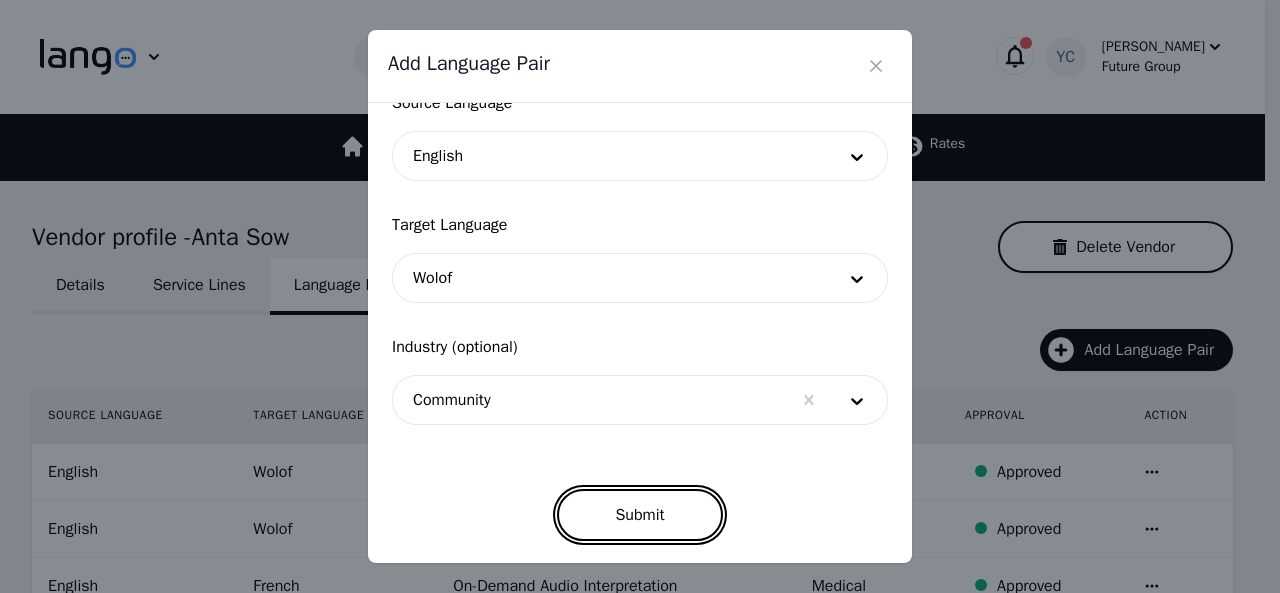 click on "Submit" at bounding box center (639, 515) 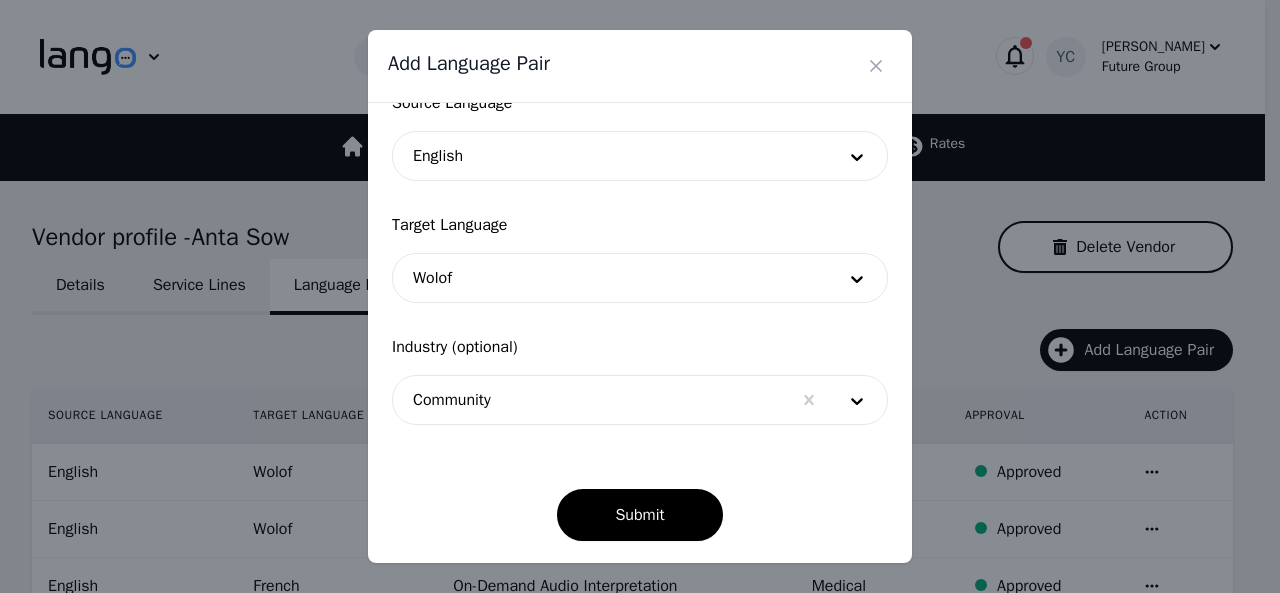 scroll, scrollTop: 152, scrollLeft: 0, axis: vertical 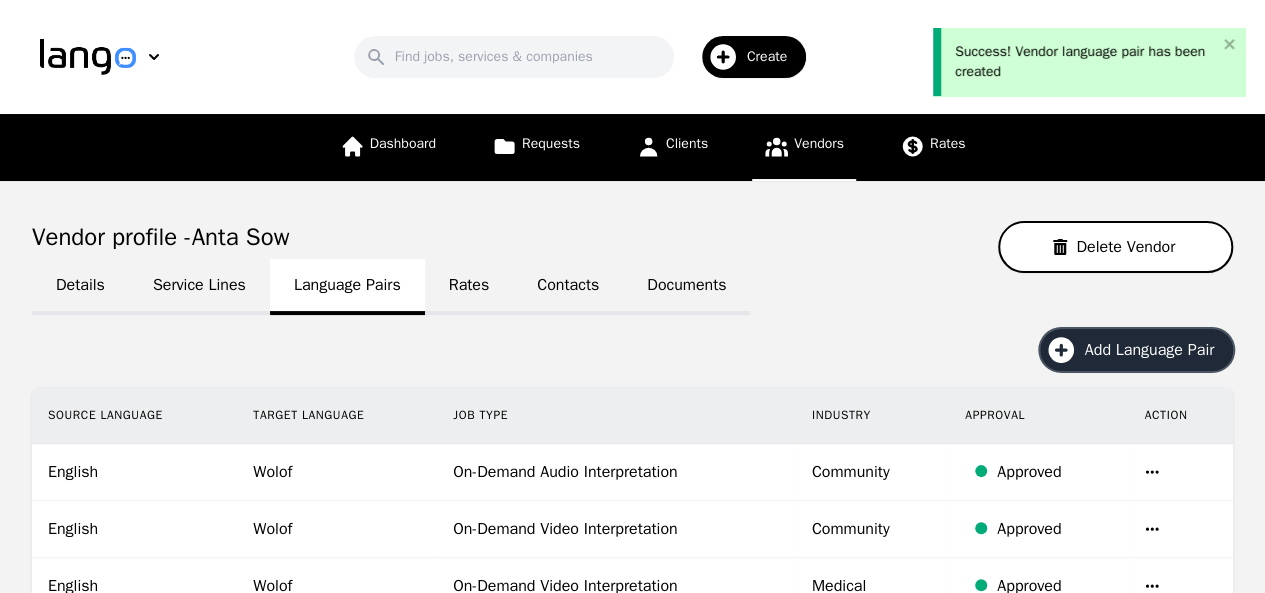 click on "Add Language Pair" at bounding box center [1156, 350] 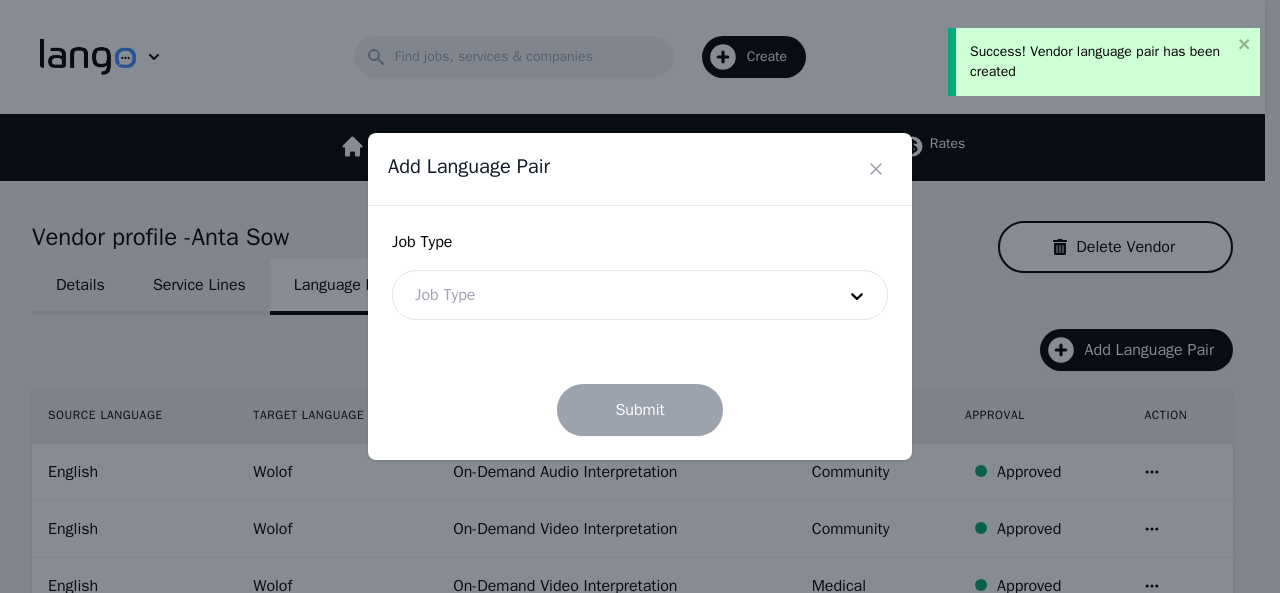 click at bounding box center [610, 295] 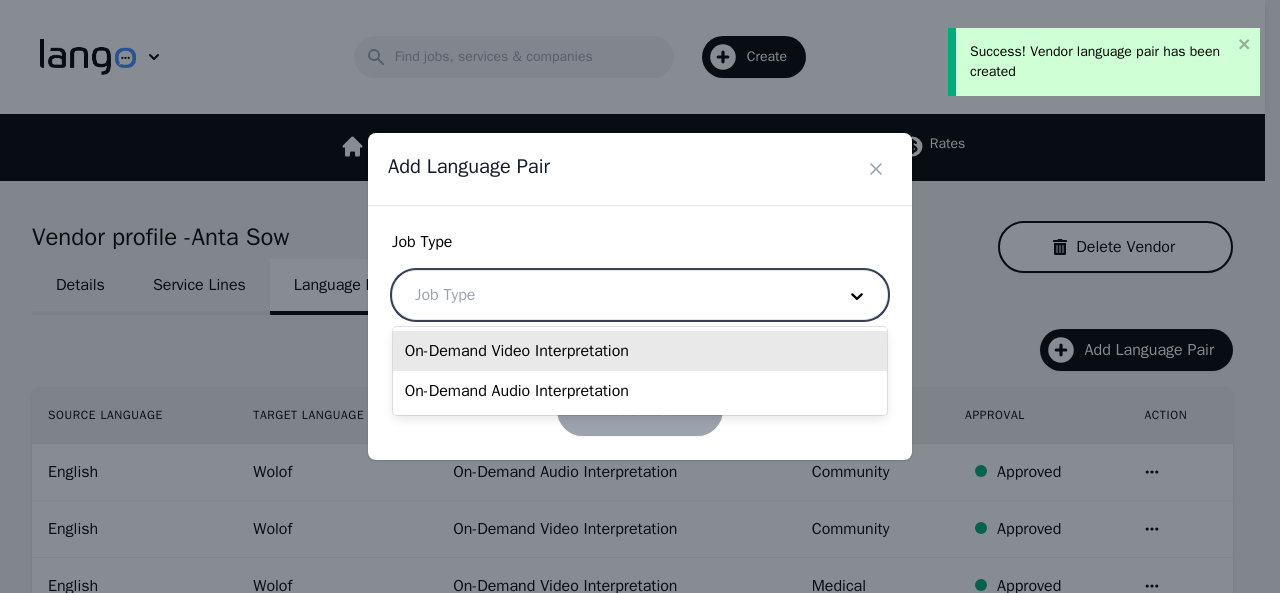 click on "On-Demand Video Interpretation" at bounding box center (640, 351) 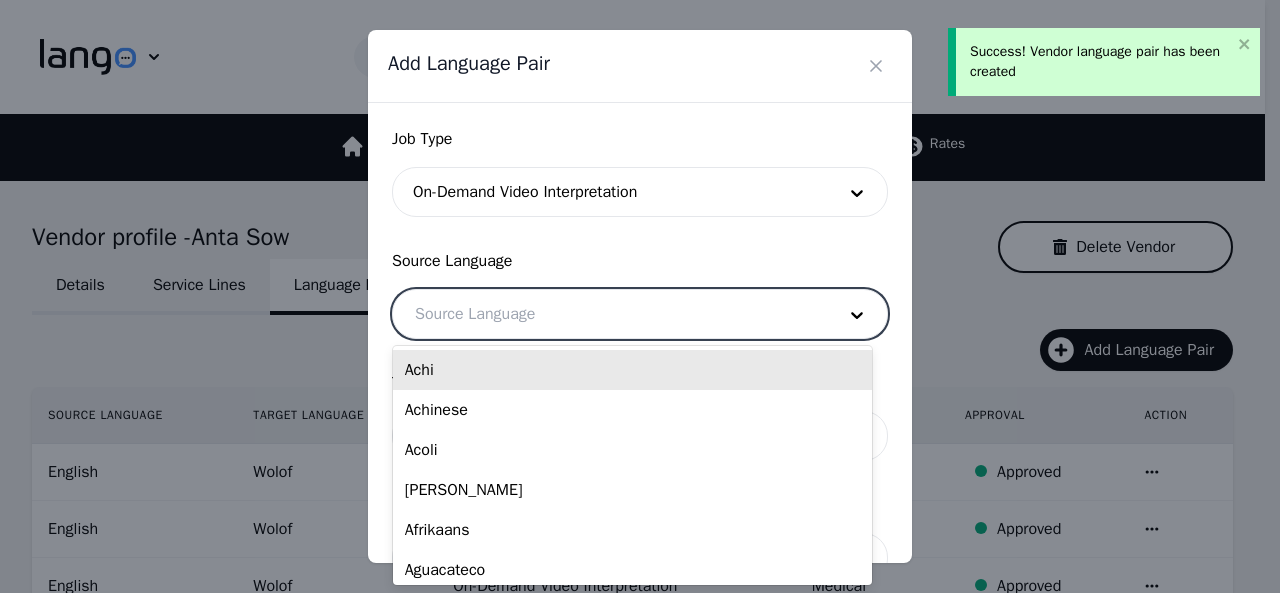 click at bounding box center [610, 314] 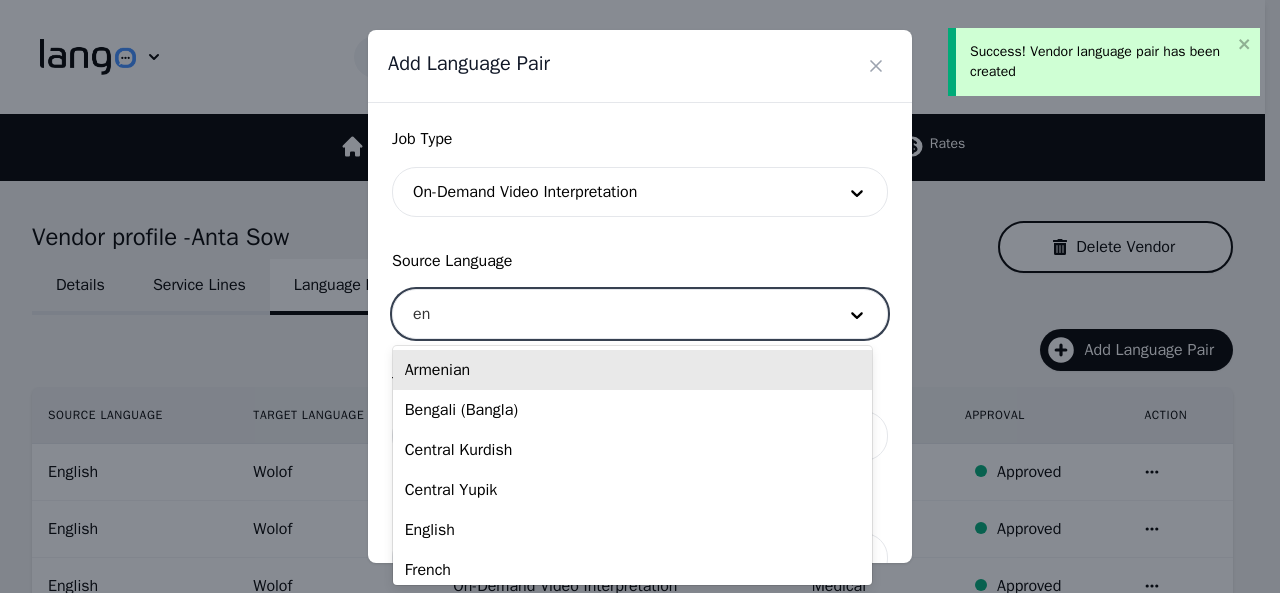 type on "eng" 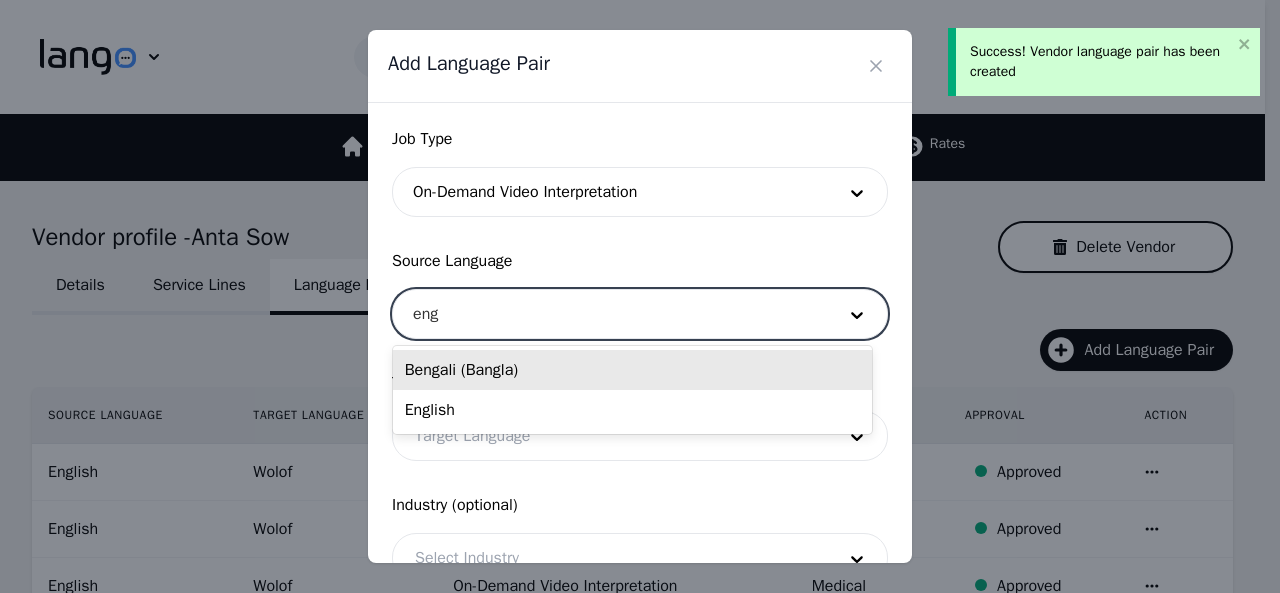 click on "English" at bounding box center [632, 410] 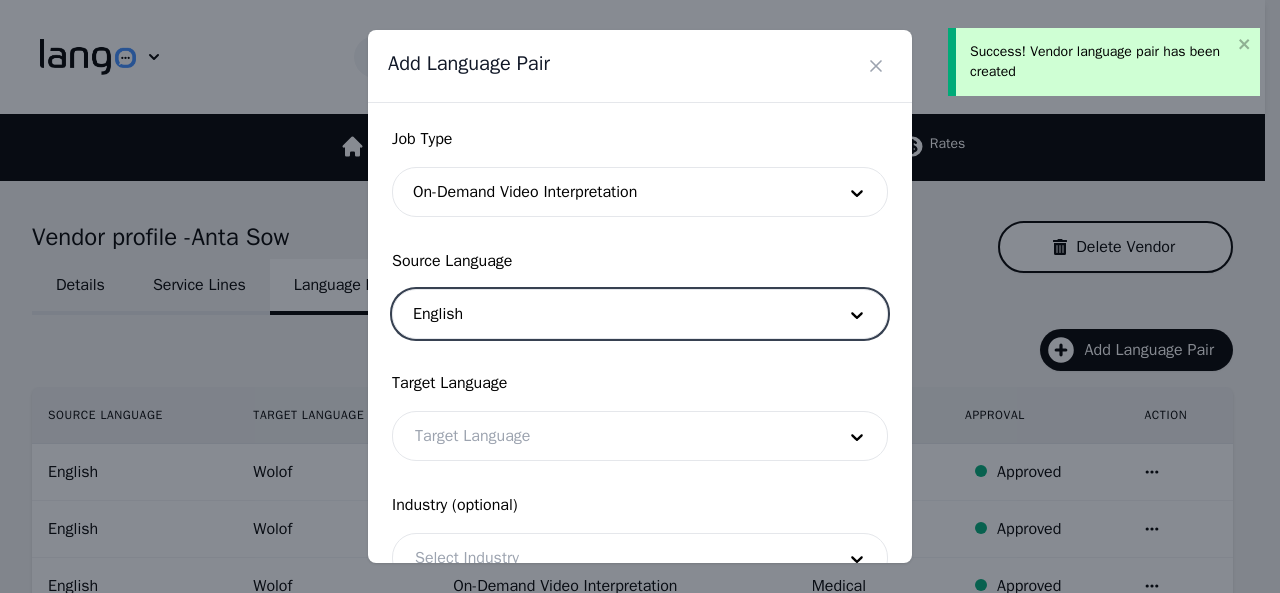 click at bounding box center [610, 436] 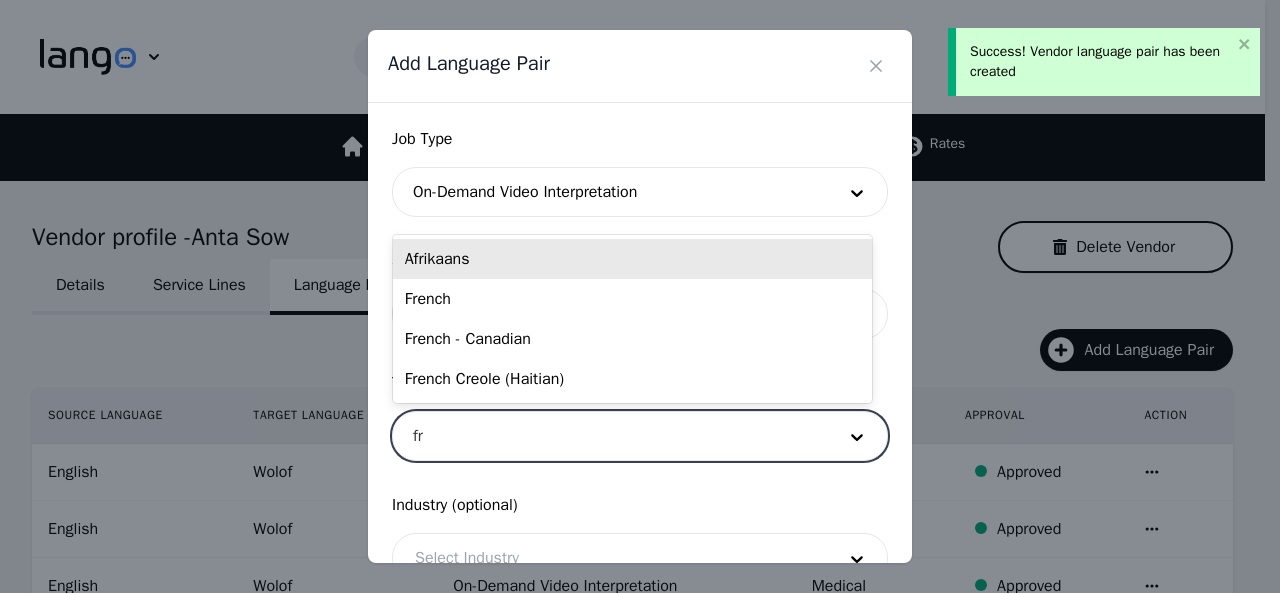 type on "fre" 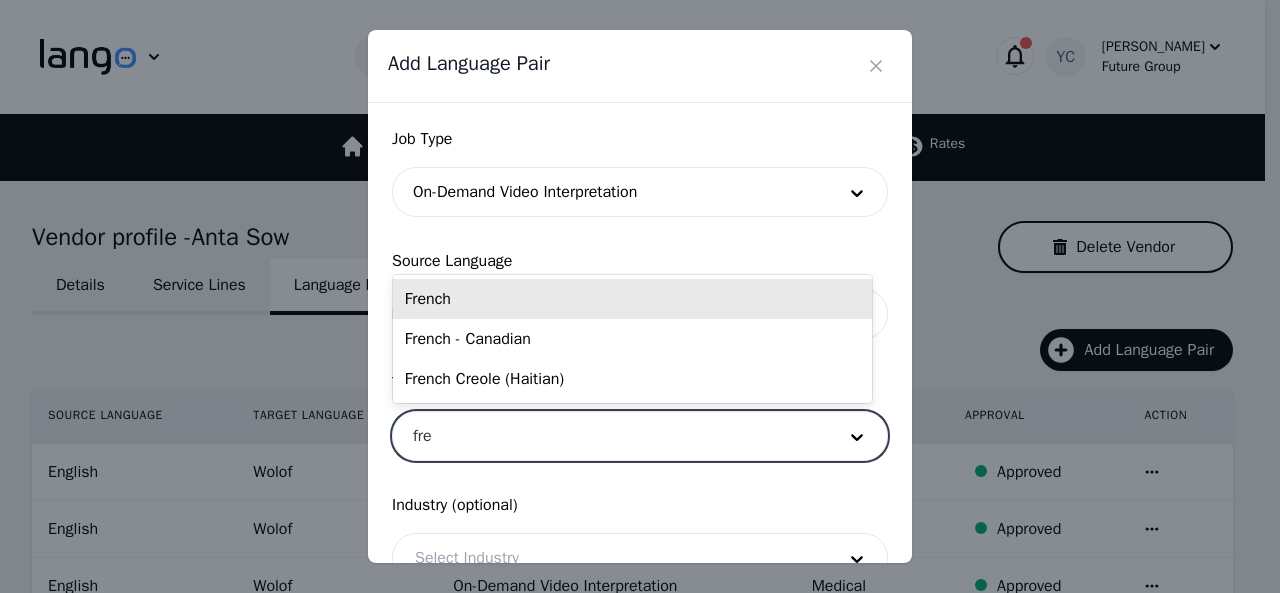 click on "French" at bounding box center [632, 299] 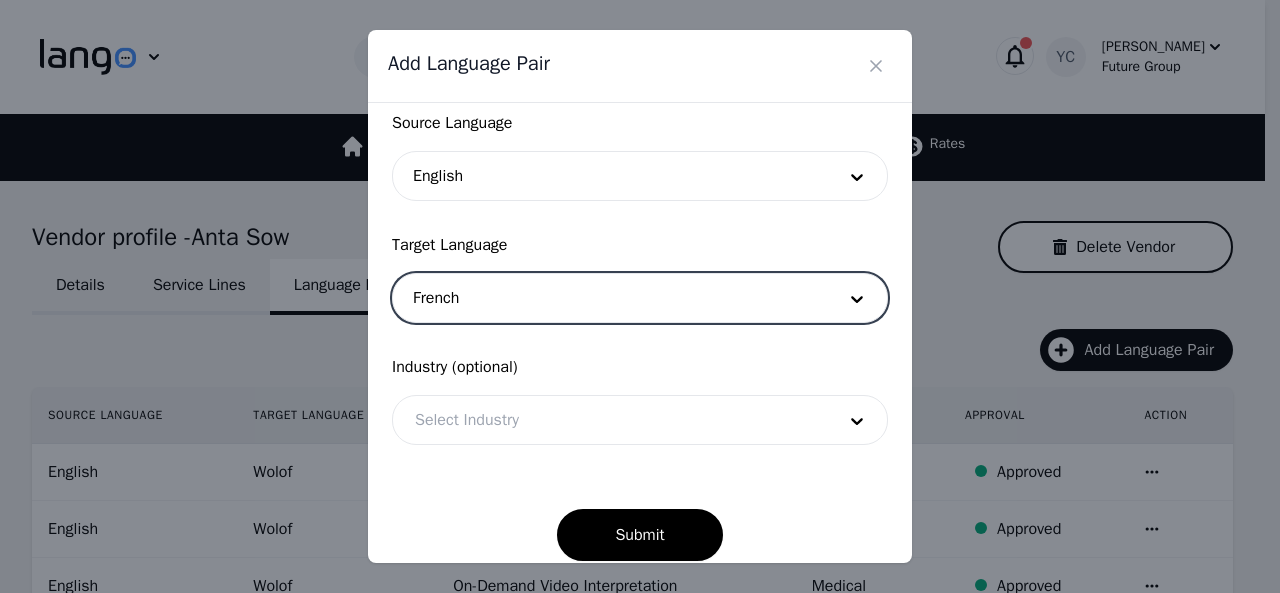 scroll, scrollTop: 158, scrollLeft: 0, axis: vertical 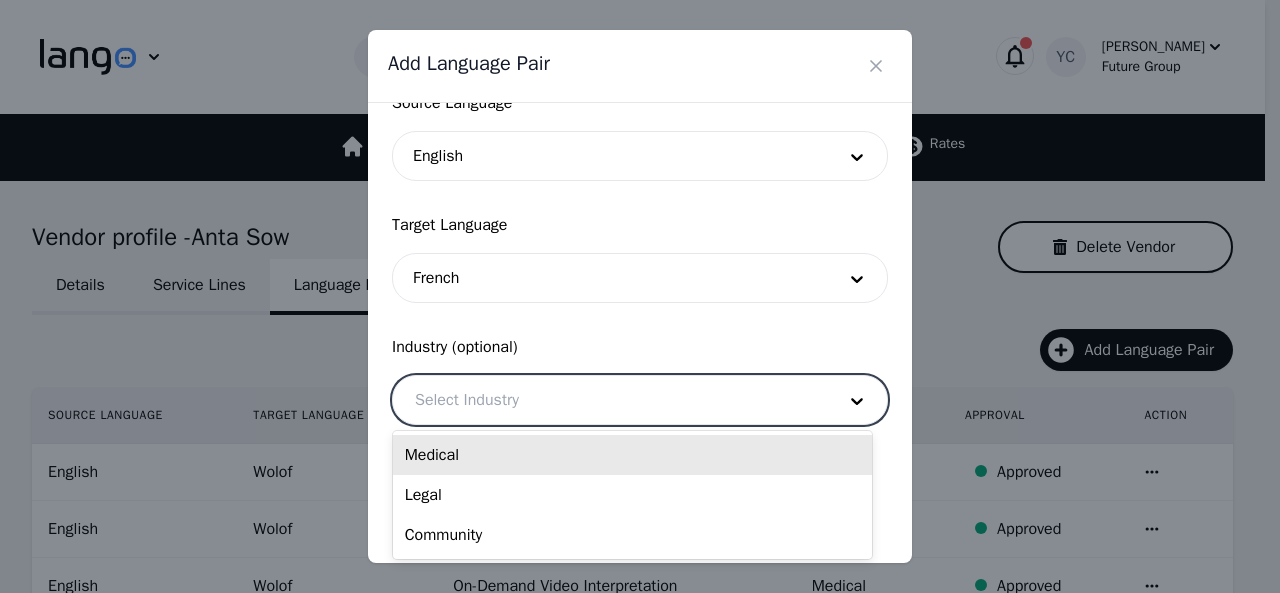 drag, startPoint x: 532, startPoint y: 396, endPoint x: 546, endPoint y: 449, distance: 54.81788 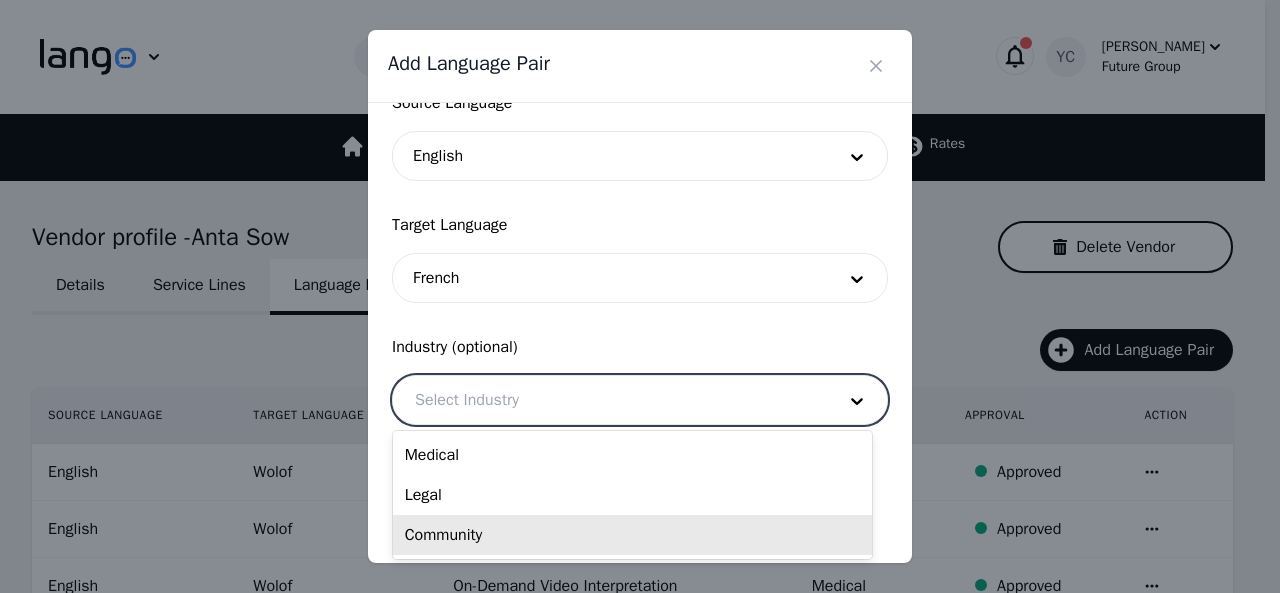 click on "Community" at bounding box center (632, 535) 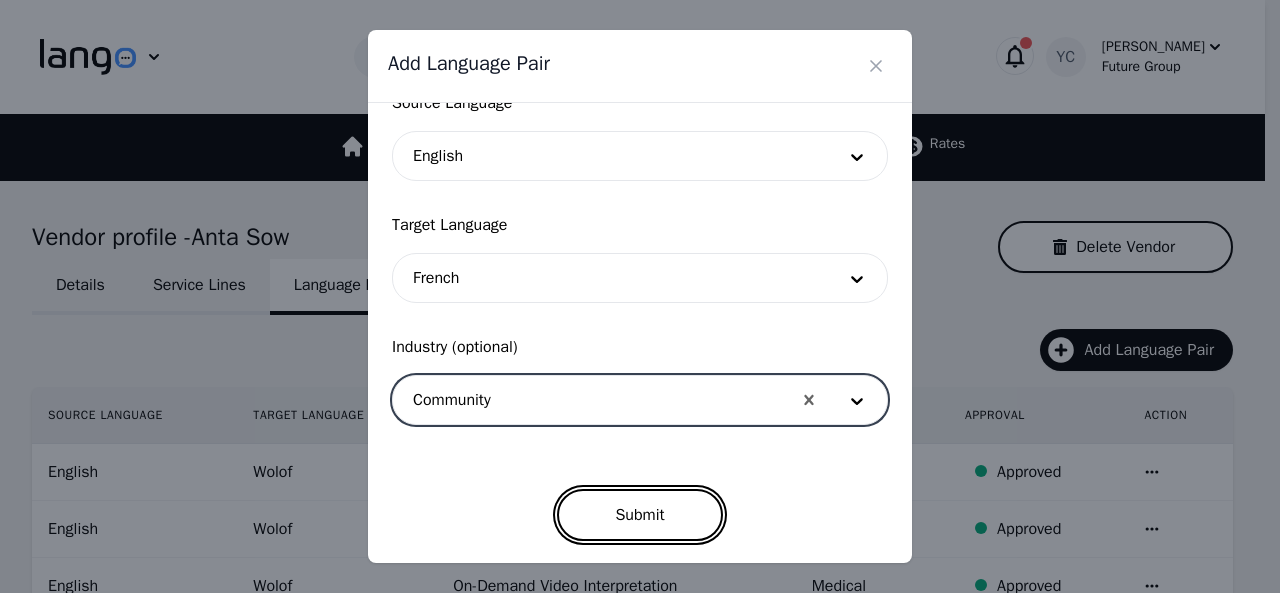 click on "Submit" at bounding box center [639, 515] 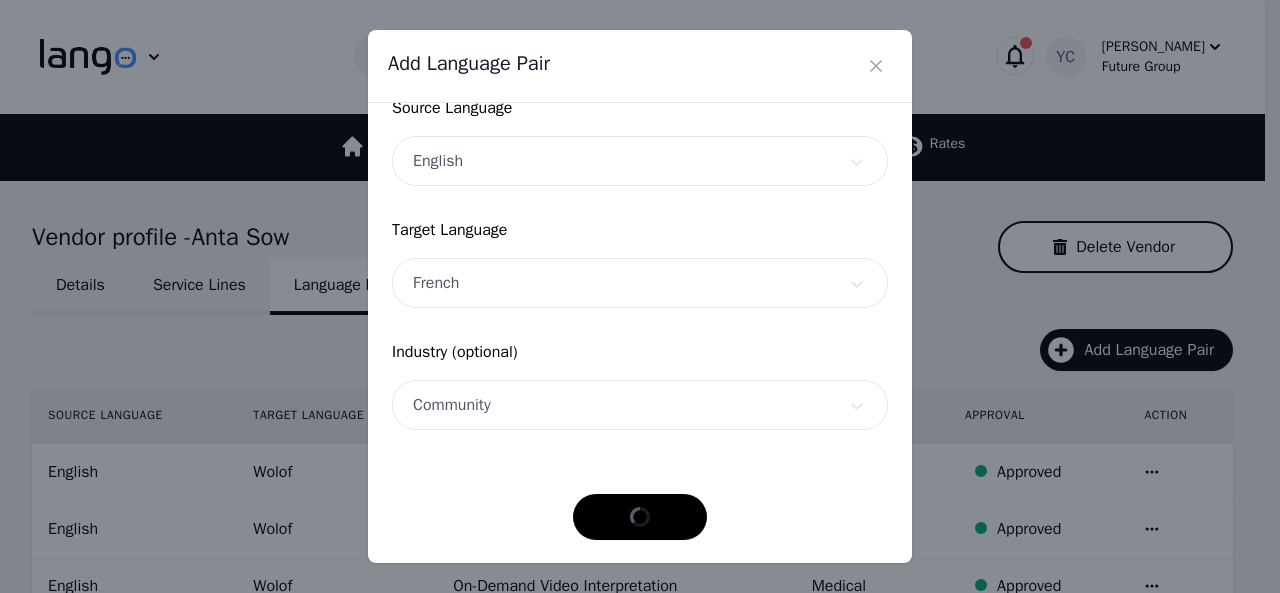 scroll, scrollTop: 152, scrollLeft: 0, axis: vertical 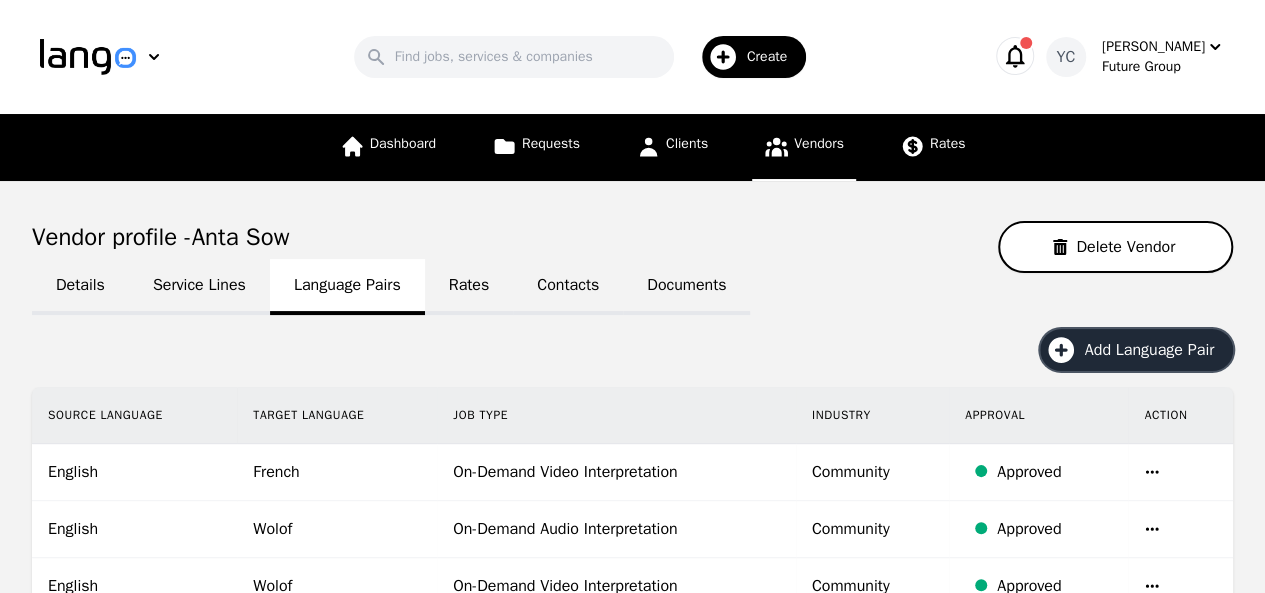click on "Add Language Pair" at bounding box center (1156, 350) 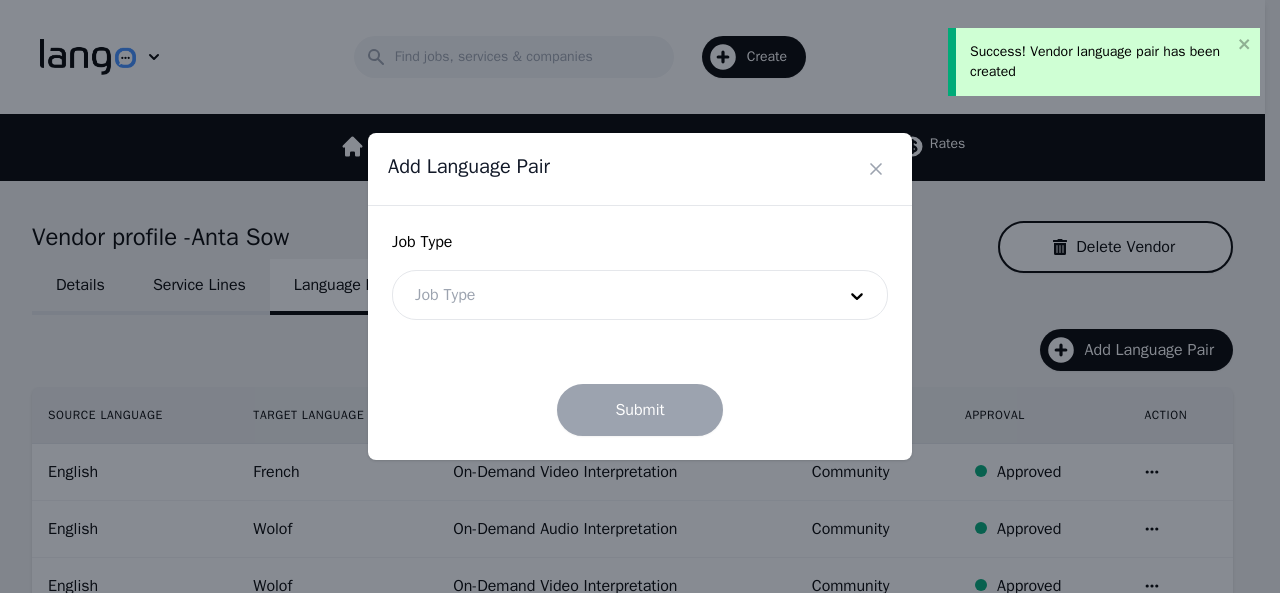 click at bounding box center [610, 295] 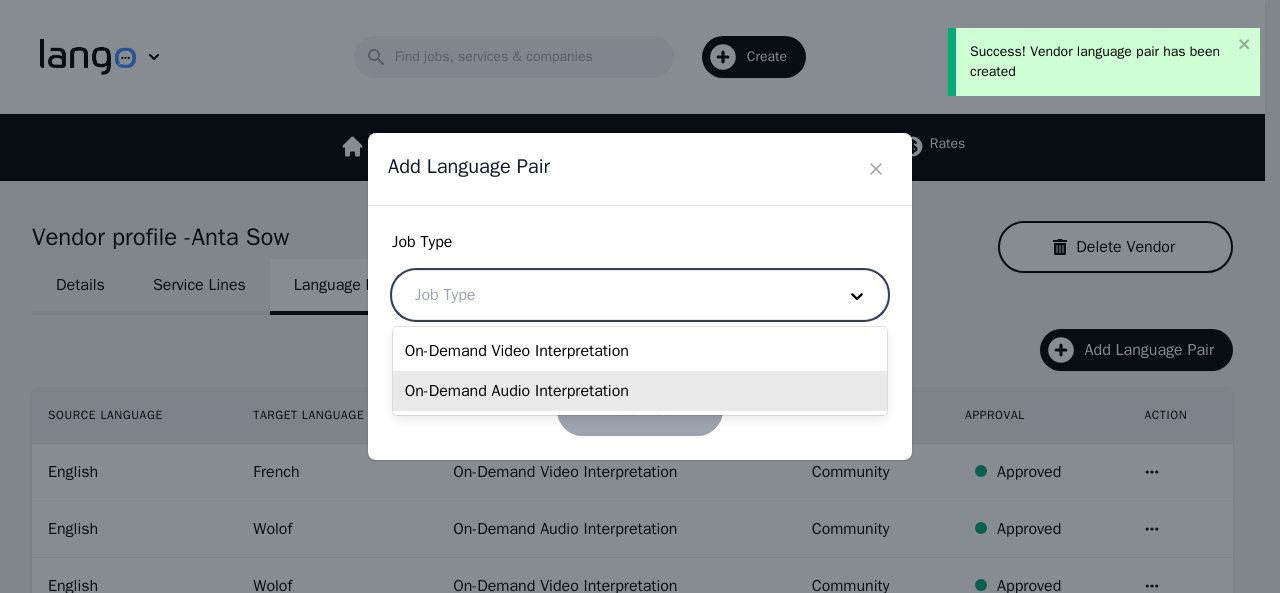 click on "On-Demand Audio Interpretation" at bounding box center (640, 391) 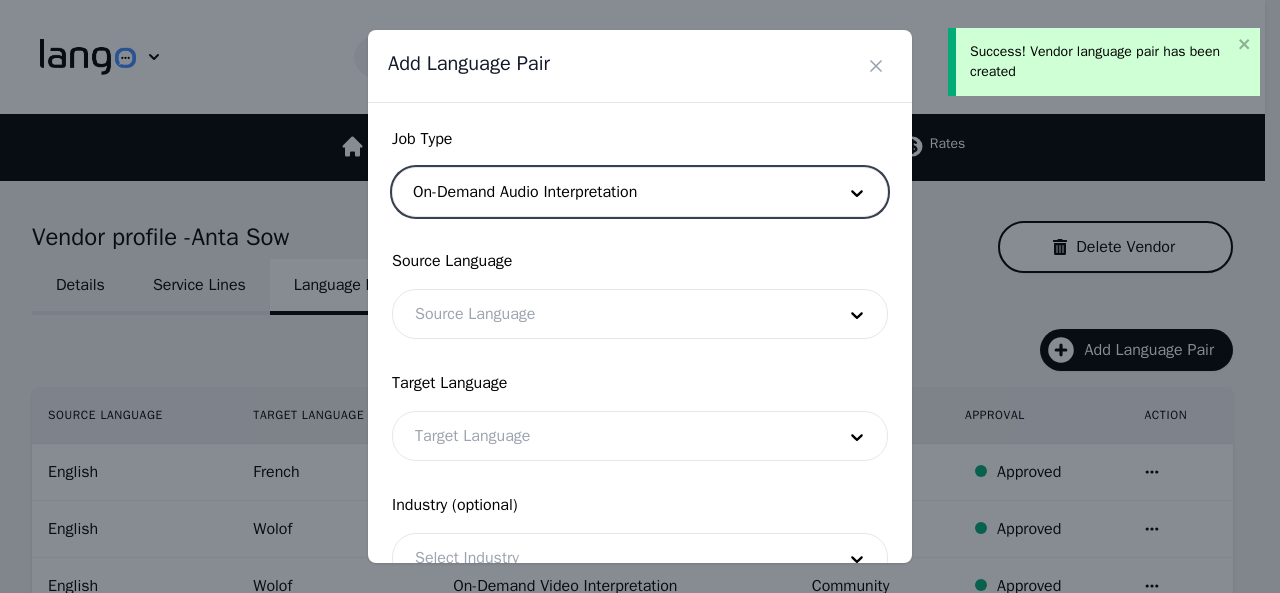 click at bounding box center [610, 314] 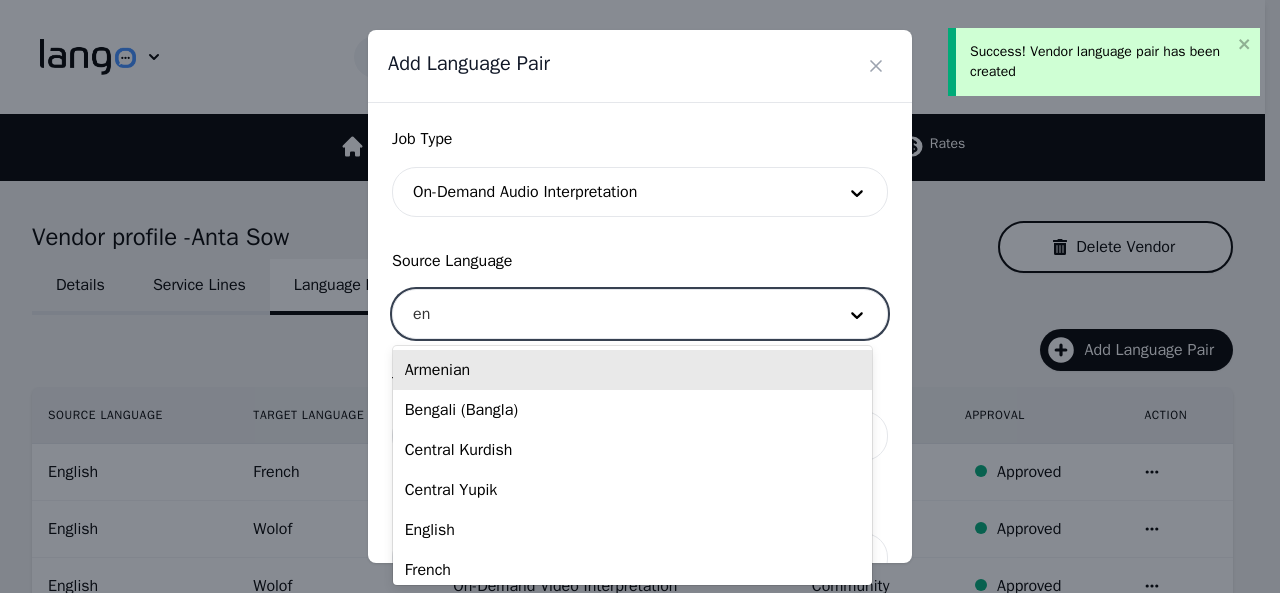type on "eng" 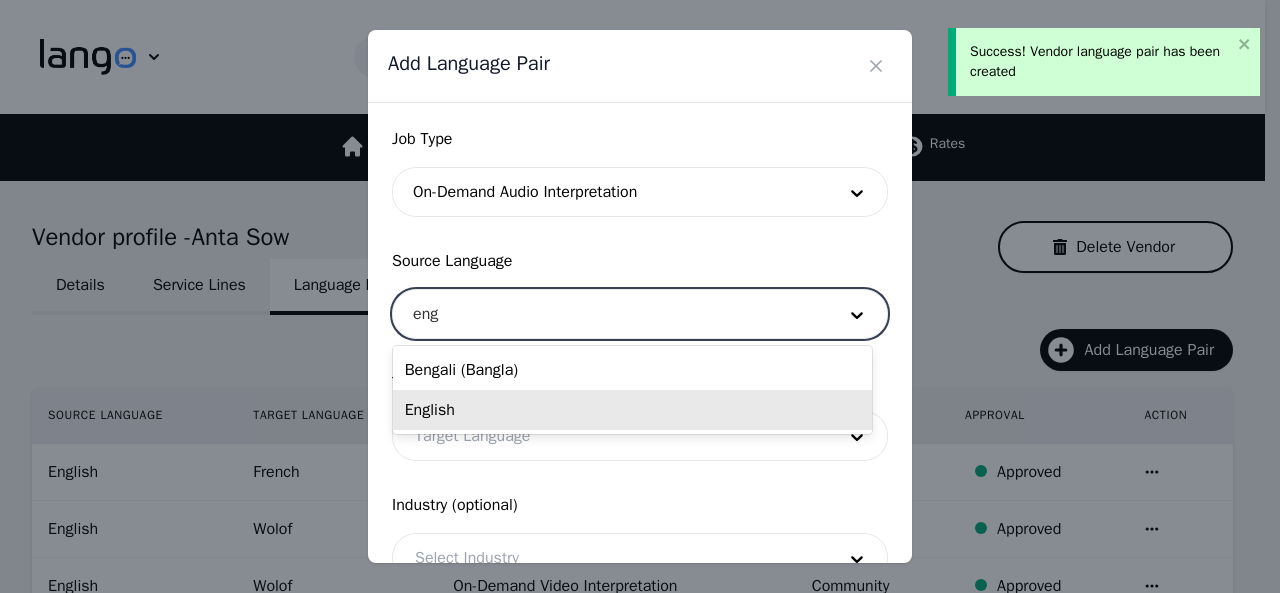 click on "English" at bounding box center (632, 410) 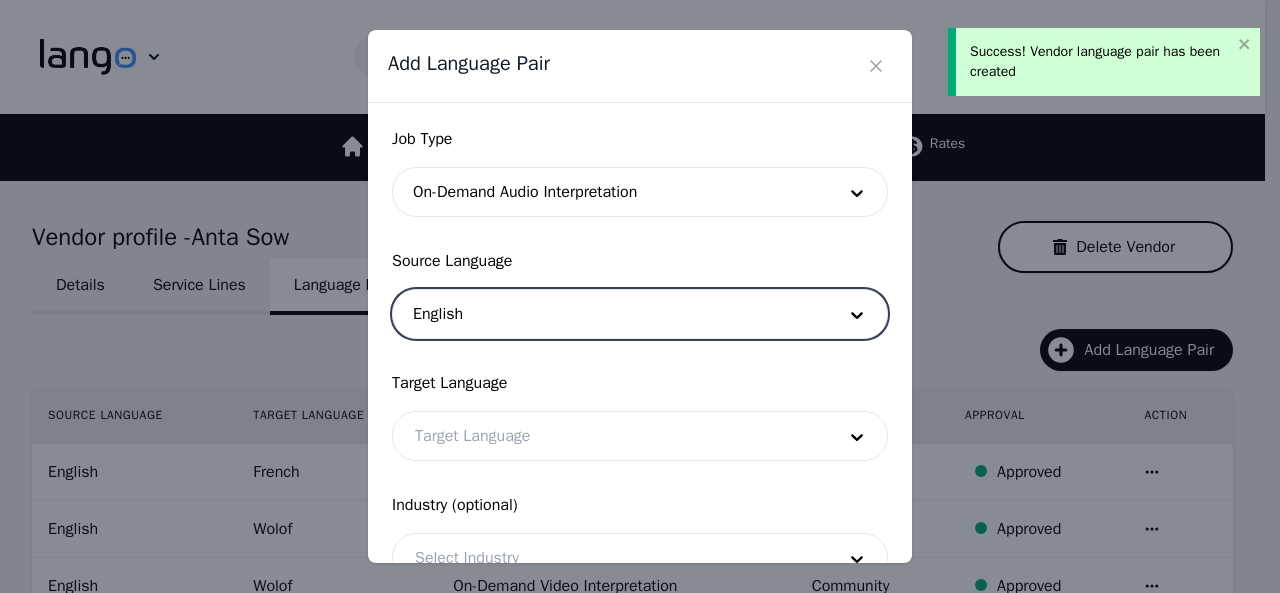 click at bounding box center (610, 436) 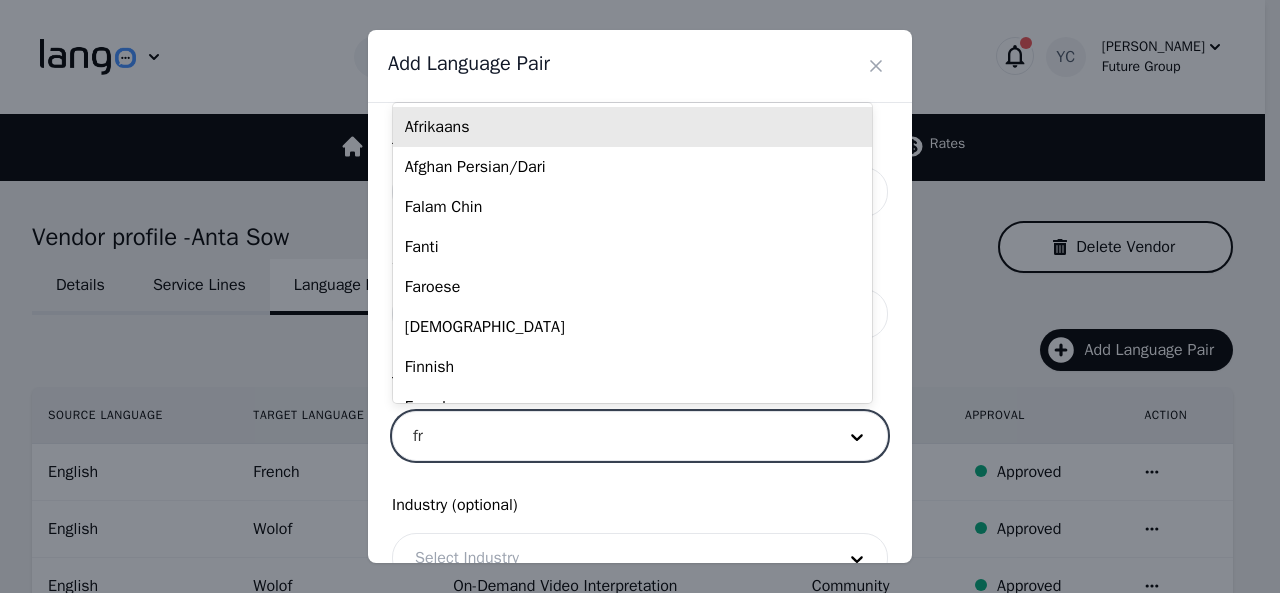 type on "fre" 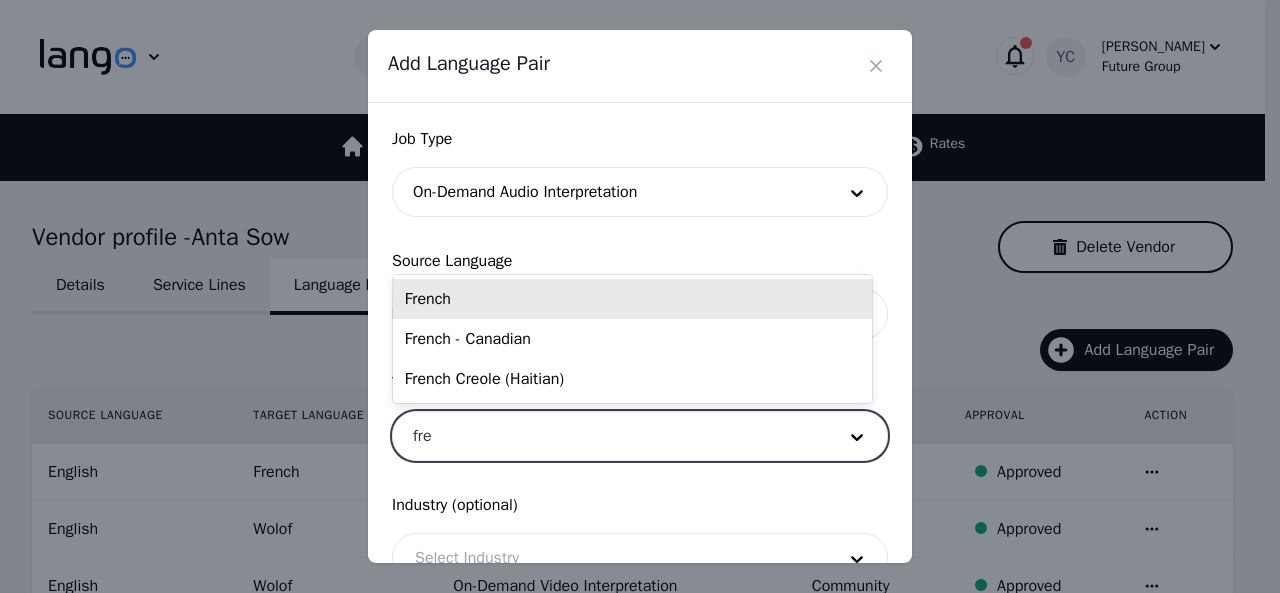 click on "French" at bounding box center [632, 299] 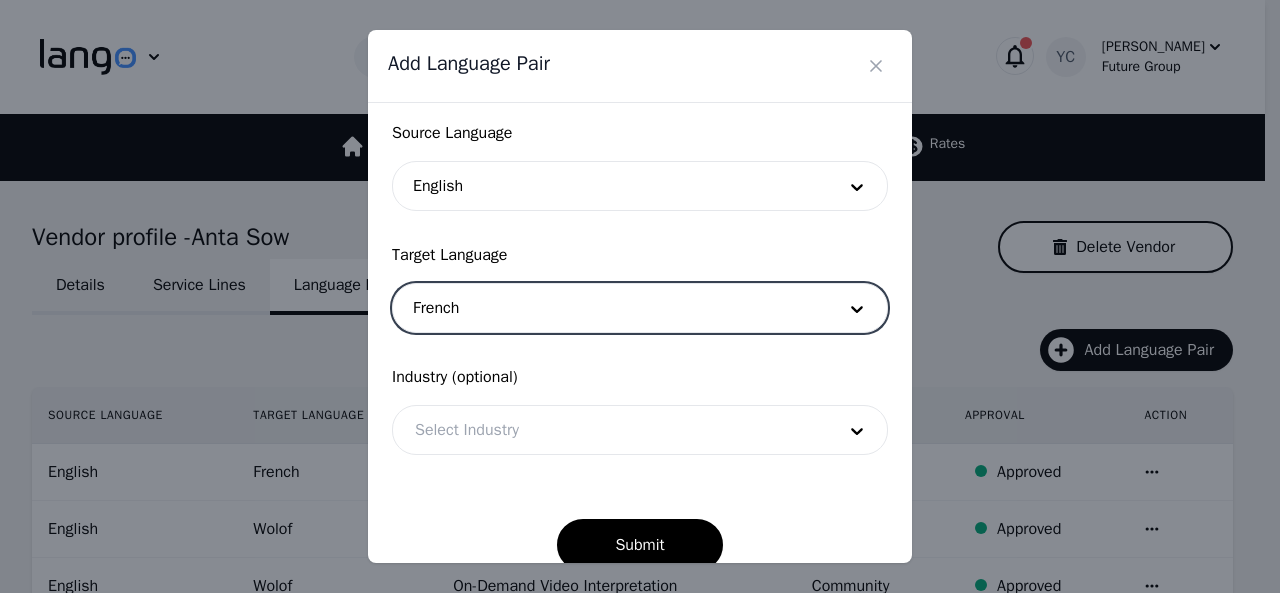 scroll, scrollTop: 158, scrollLeft: 0, axis: vertical 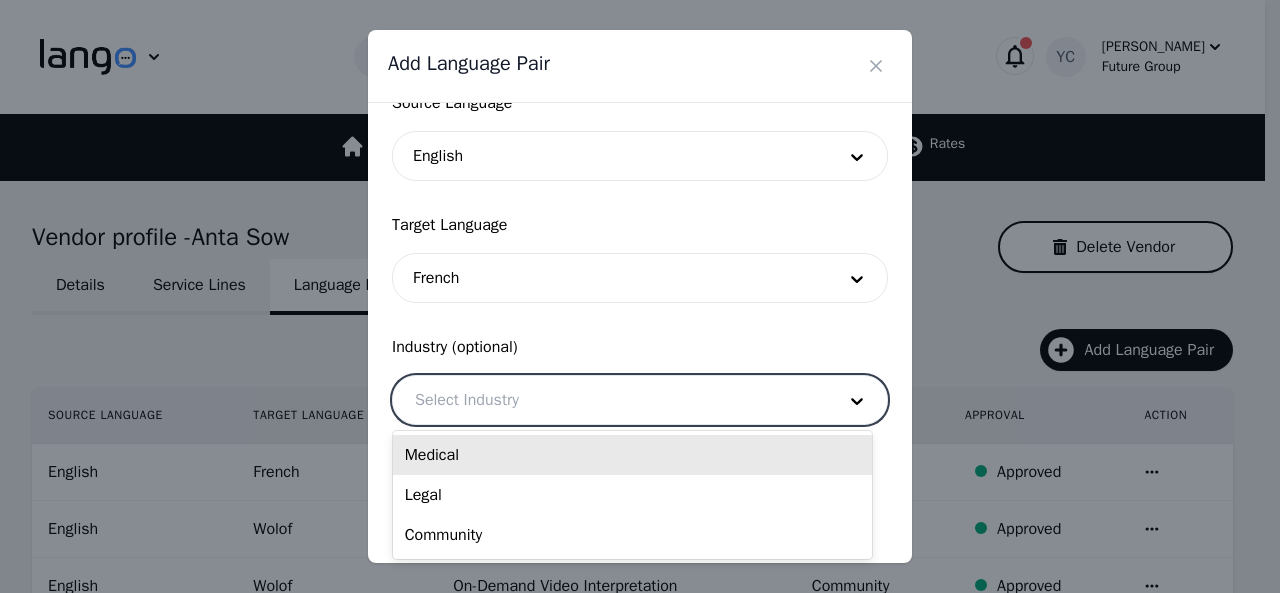 click at bounding box center (610, 400) 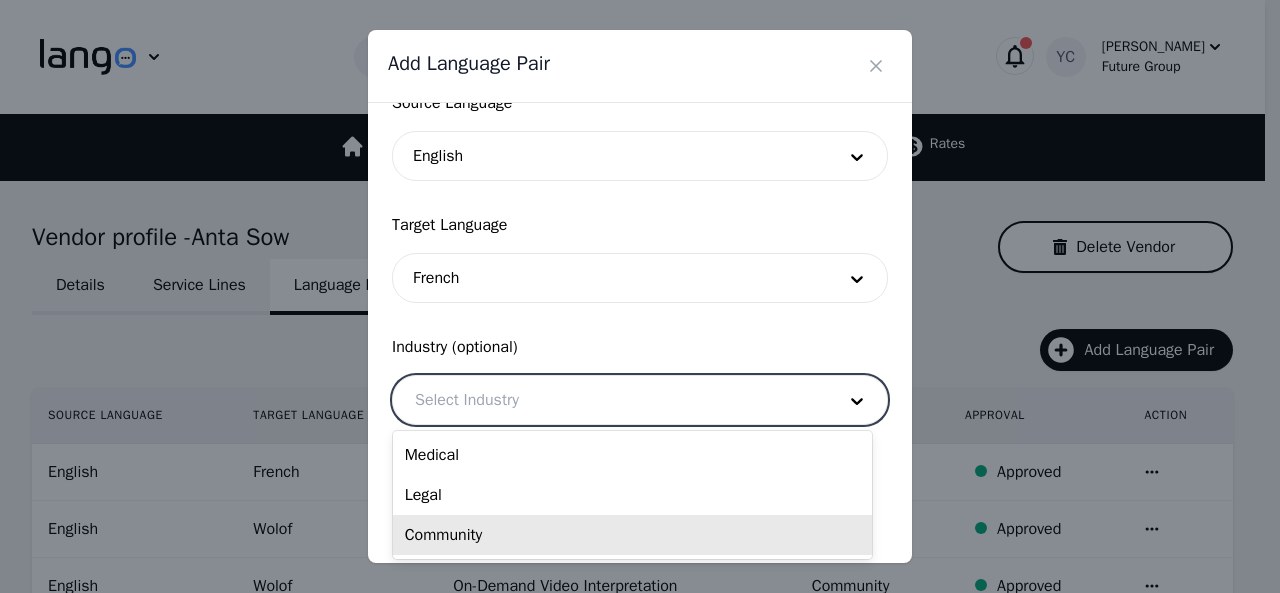 click on "Community" at bounding box center (632, 535) 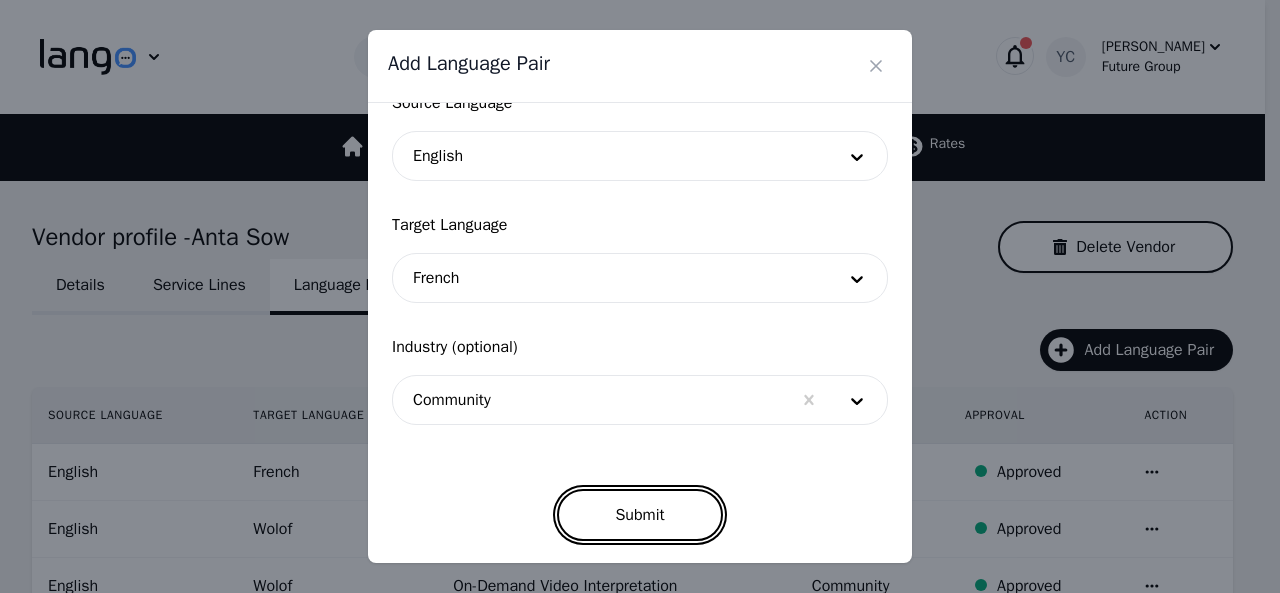 click on "Submit" at bounding box center (639, 515) 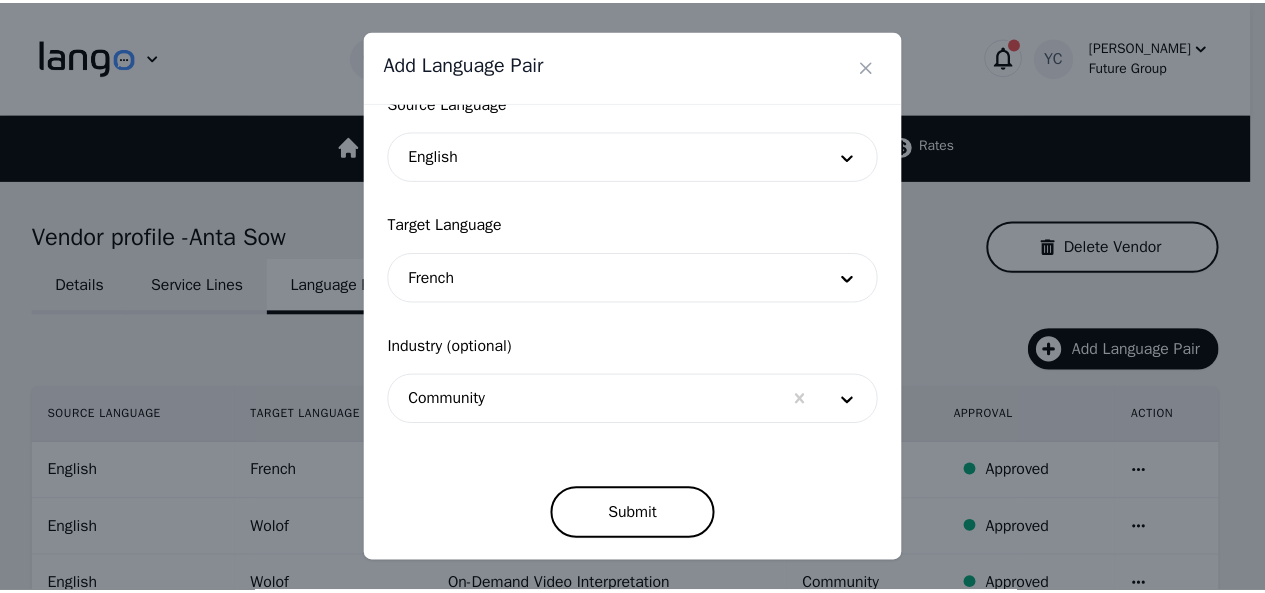scroll, scrollTop: 152, scrollLeft: 0, axis: vertical 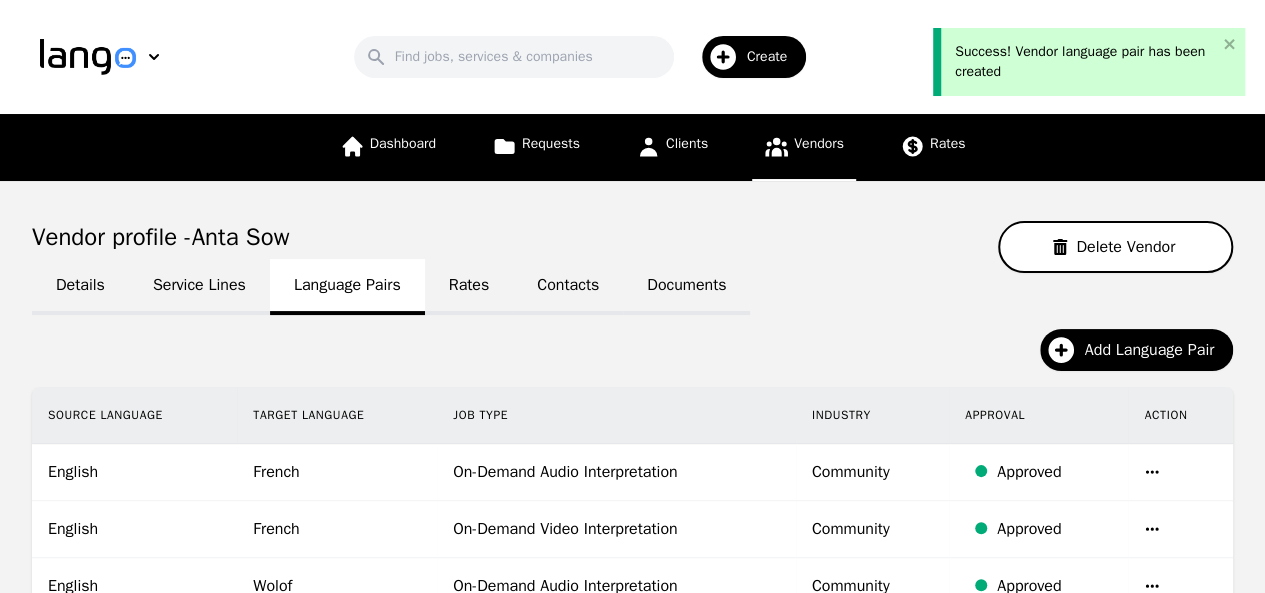 click 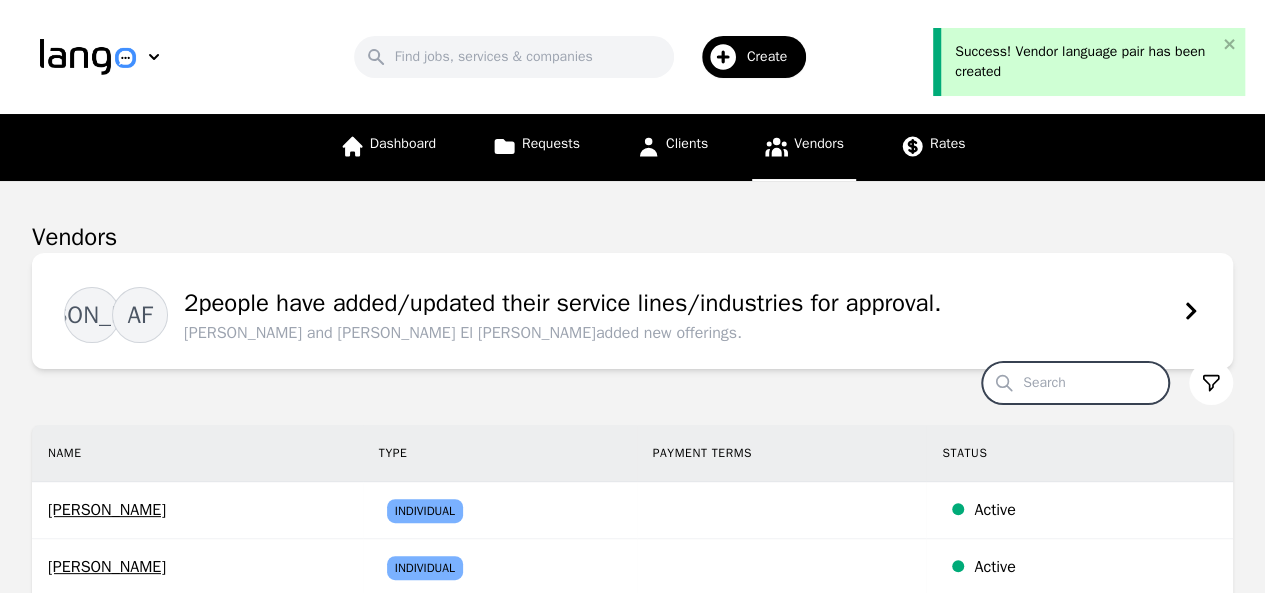click on "Search" at bounding box center (1075, 383) 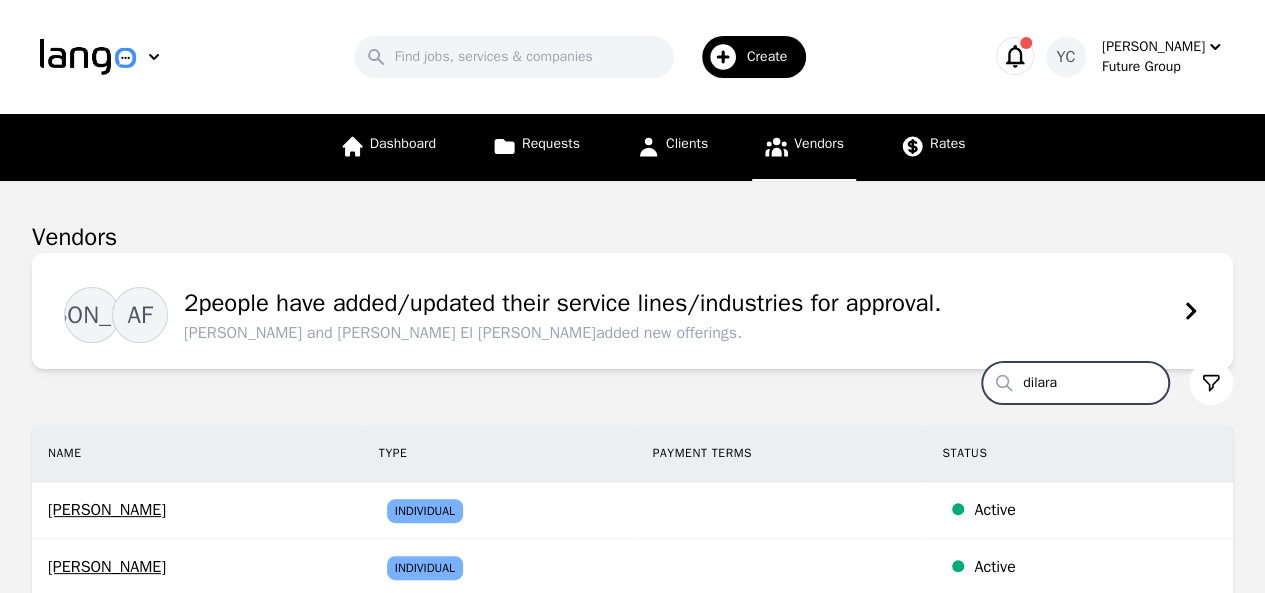 type on "dilara" 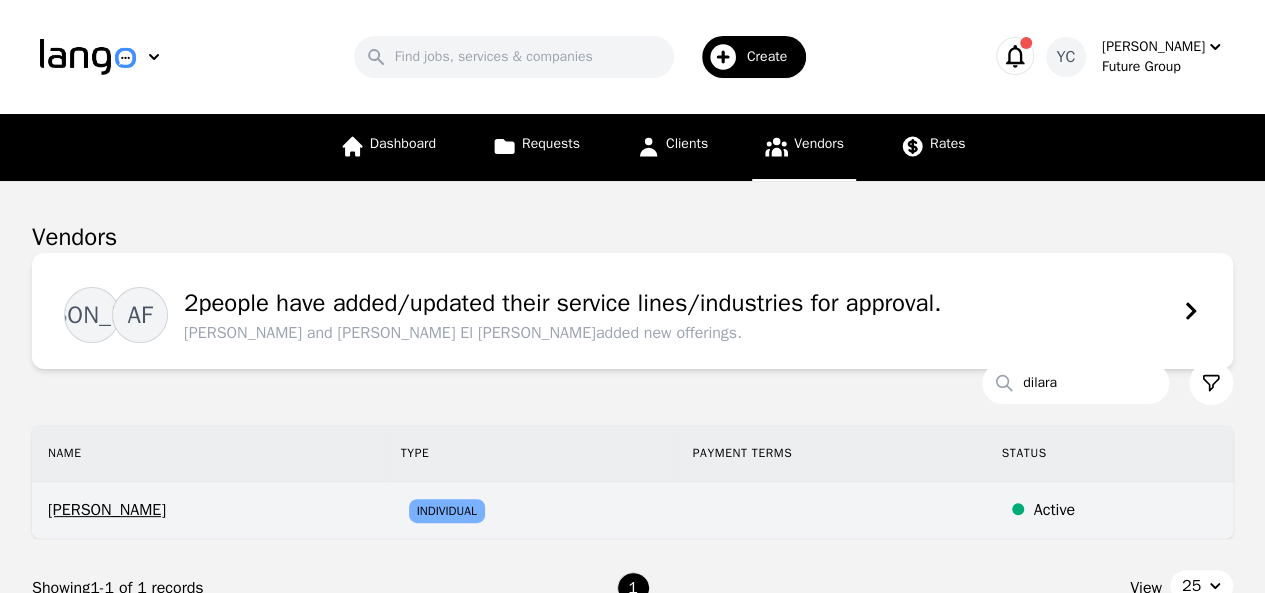 click at bounding box center (831, 510) 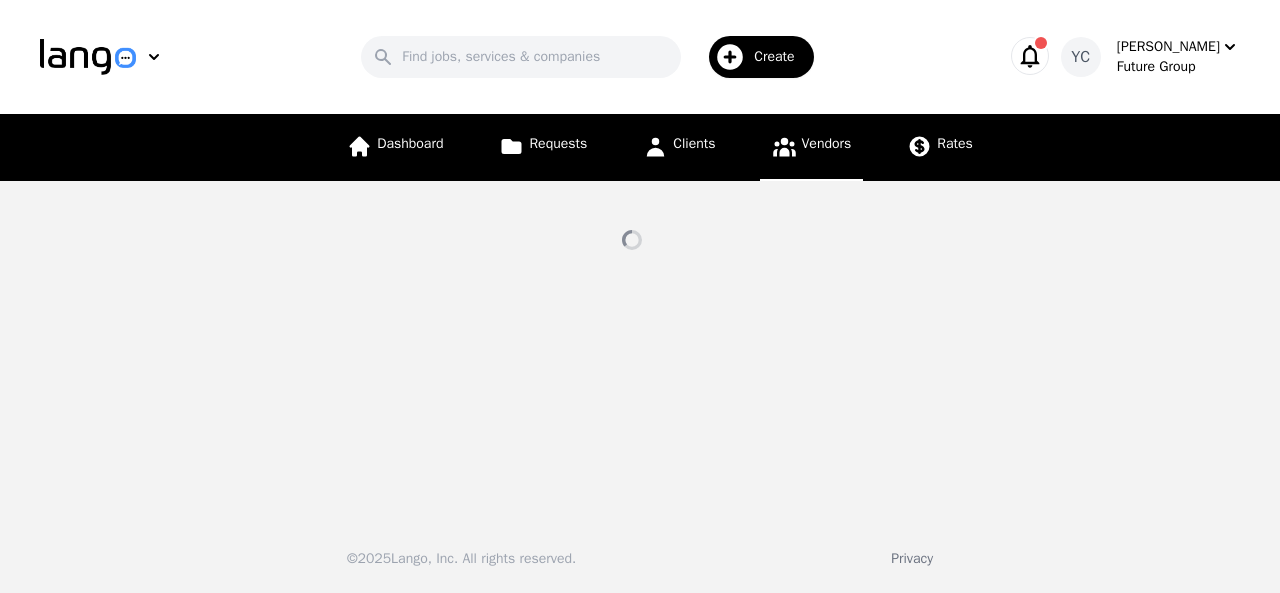 select on "active" 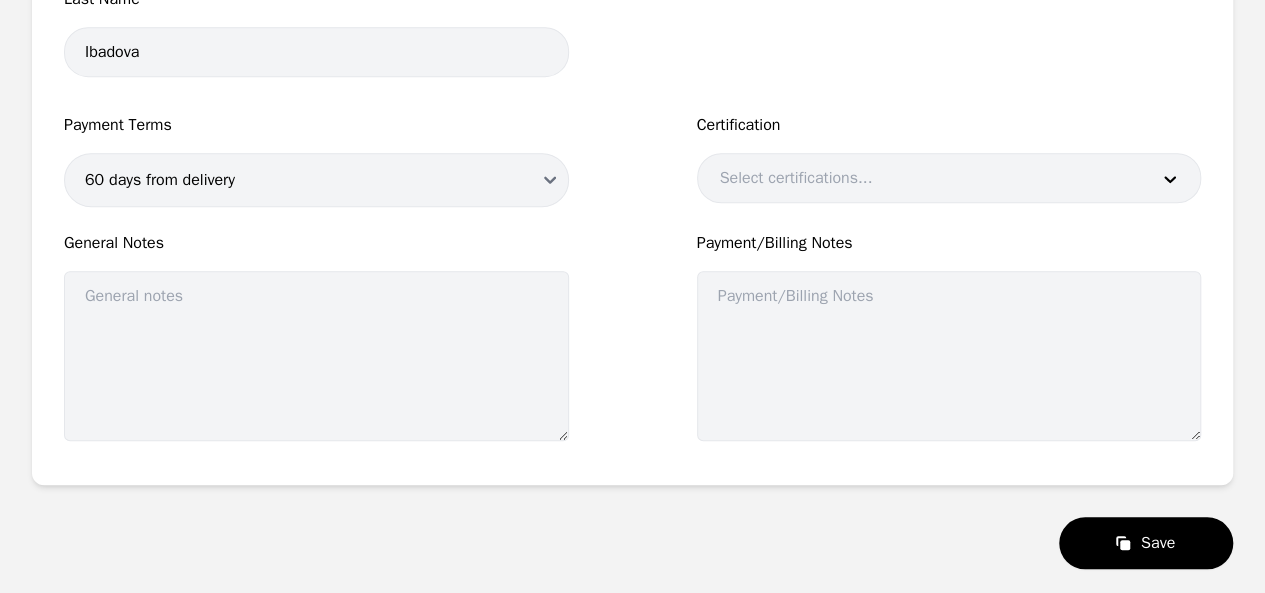 scroll, scrollTop: 0, scrollLeft: 0, axis: both 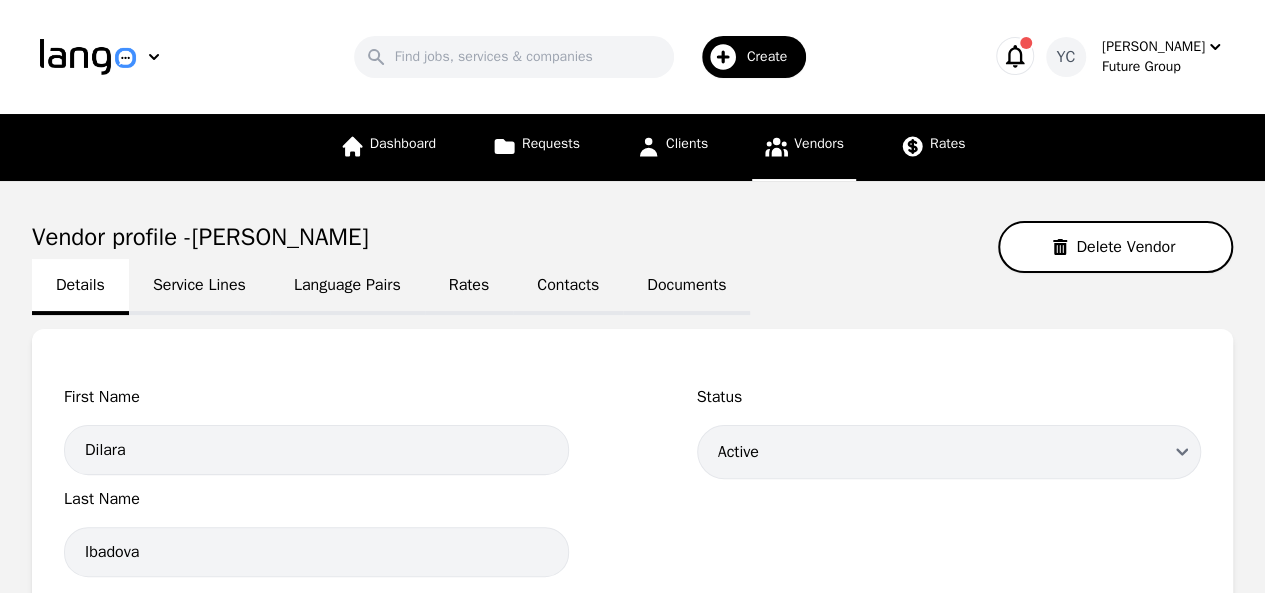 click on "Language Pairs" at bounding box center [347, 287] 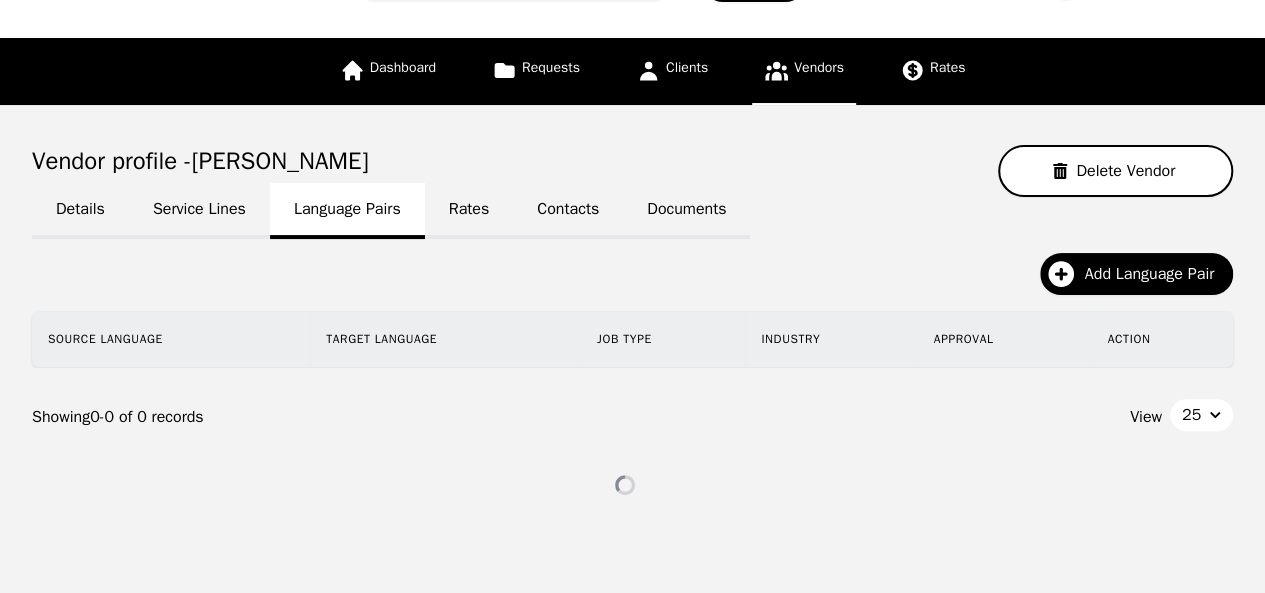 scroll, scrollTop: 114, scrollLeft: 0, axis: vertical 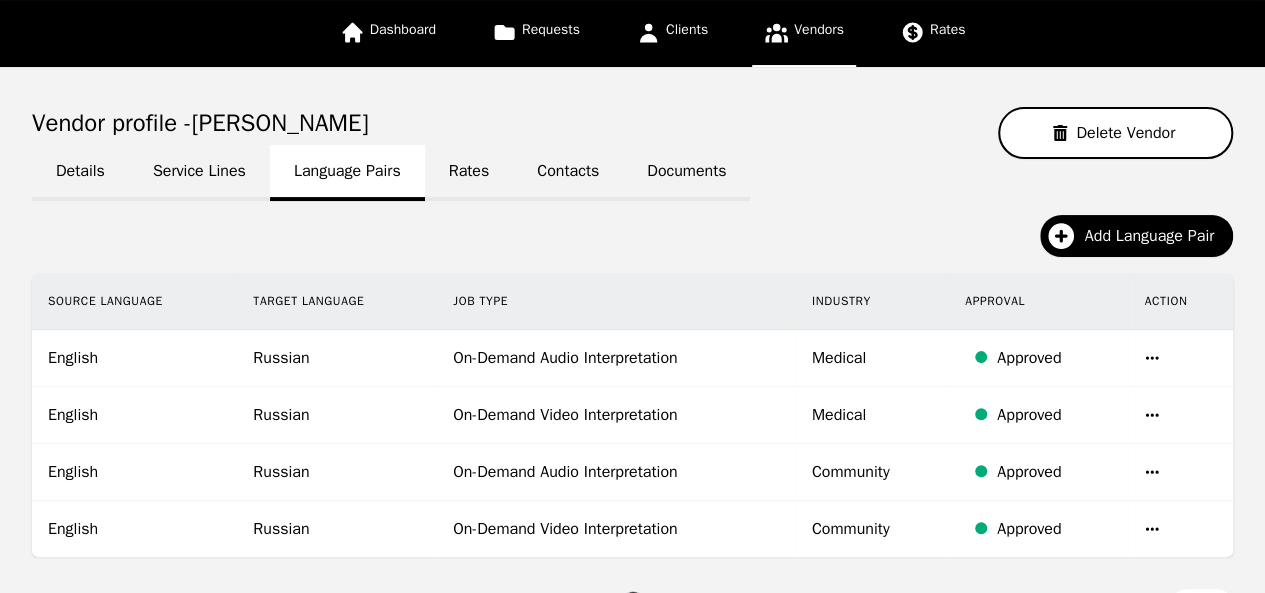 click on "Vendors" at bounding box center (804, 33) 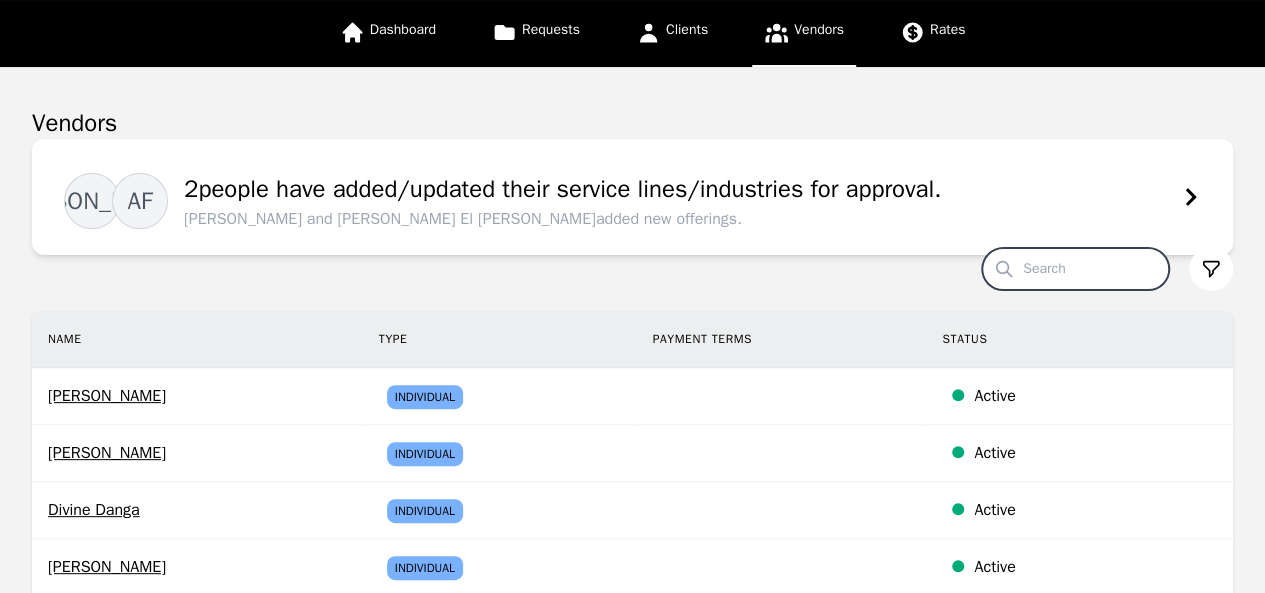 click on "Search" at bounding box center (1075, 269) 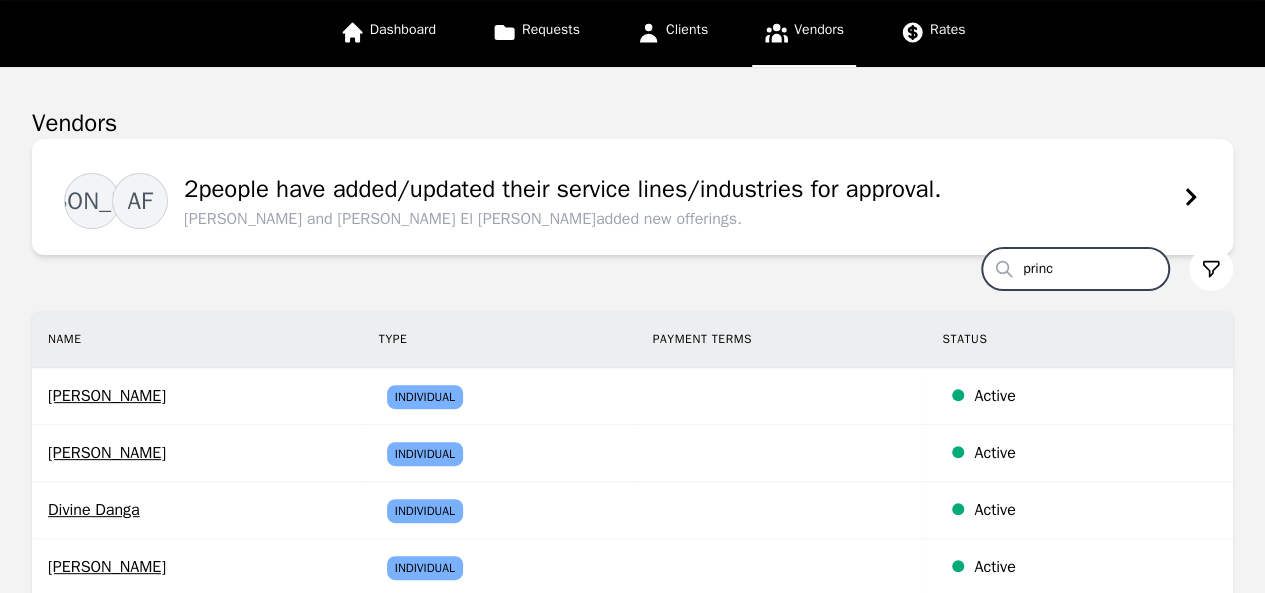 type on "princ" 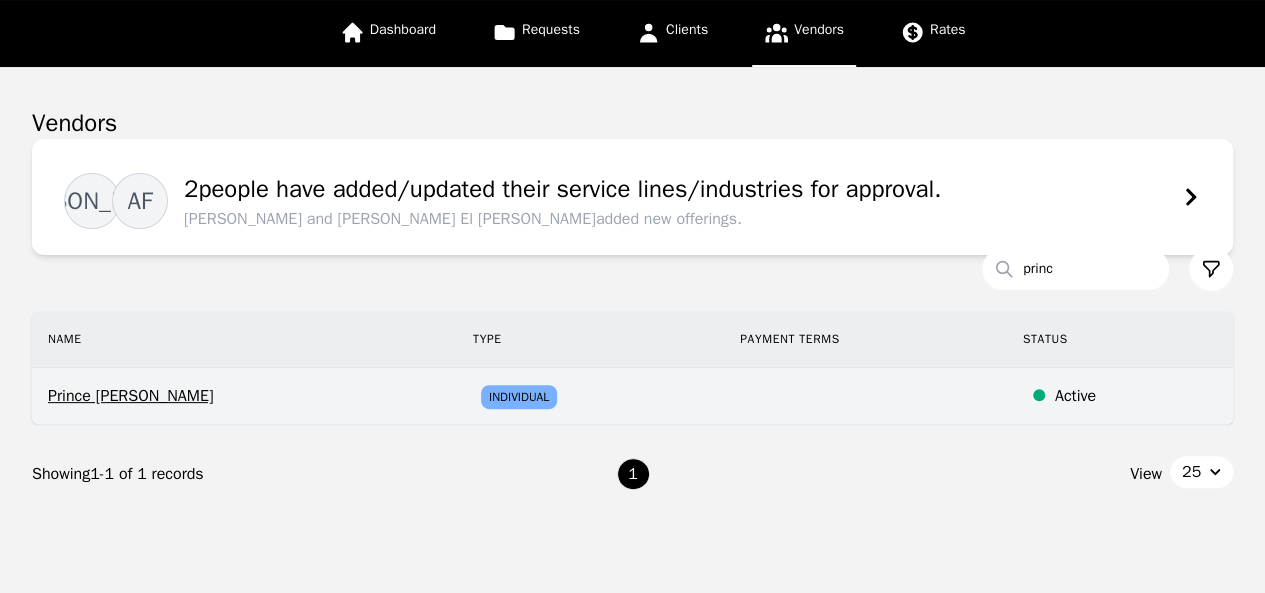 click on "Prince [PERSON_NAME]" at bounding box center (244, 396) 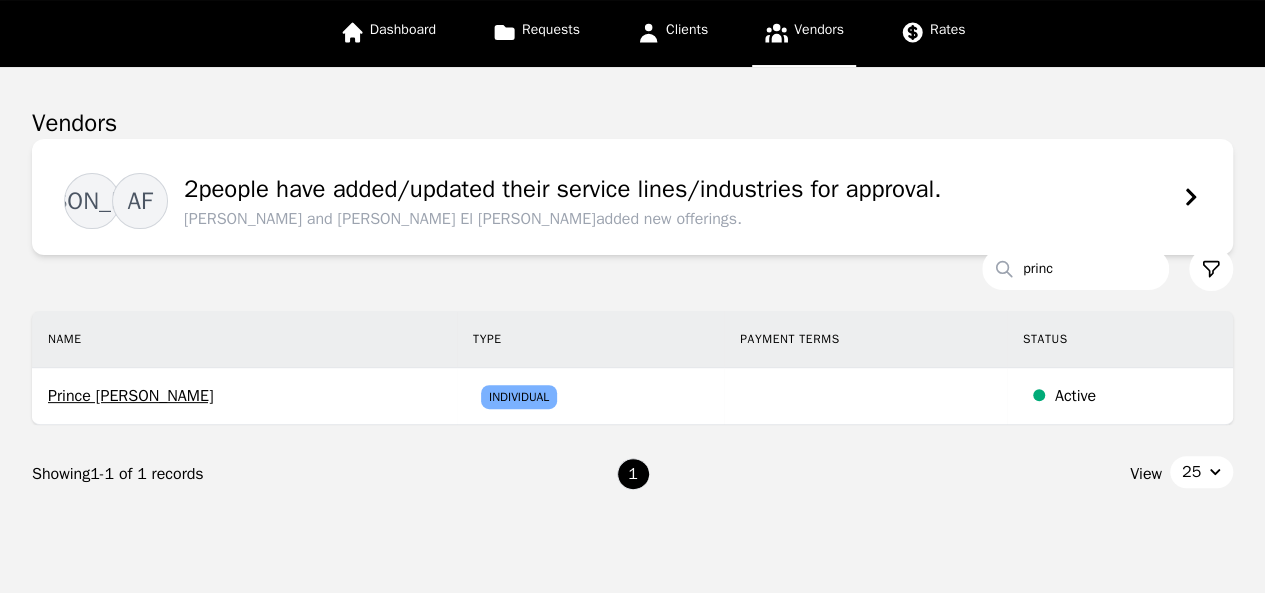 scroll, scrollTop: 0, scrollLeft: 0, axis: both 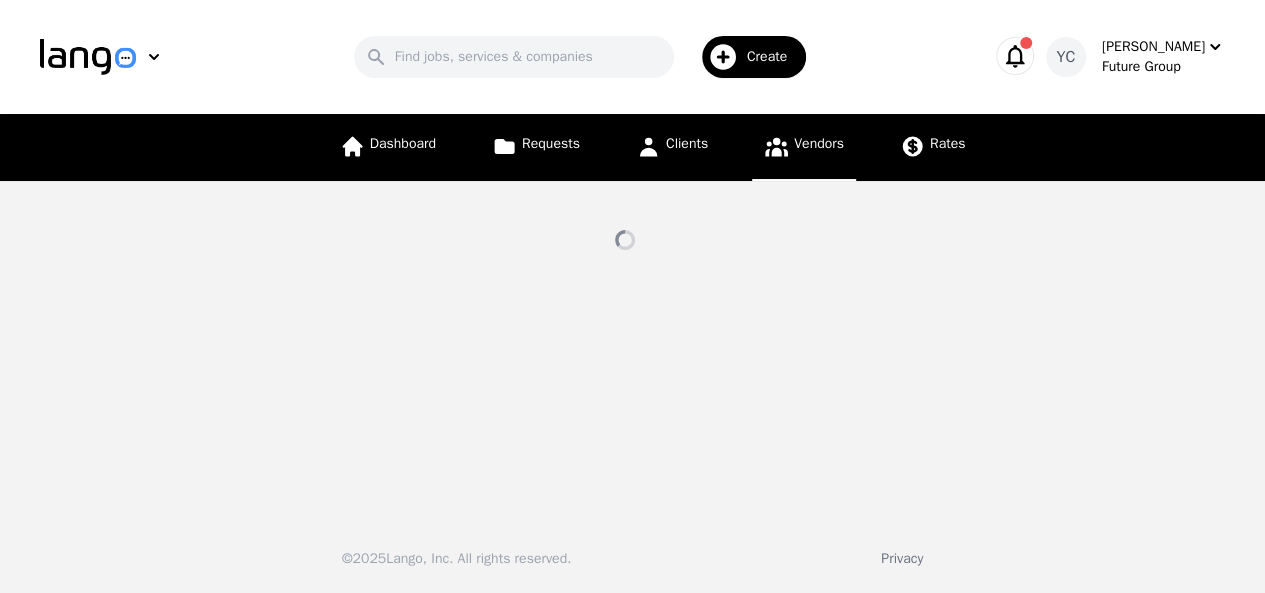 select on "active" 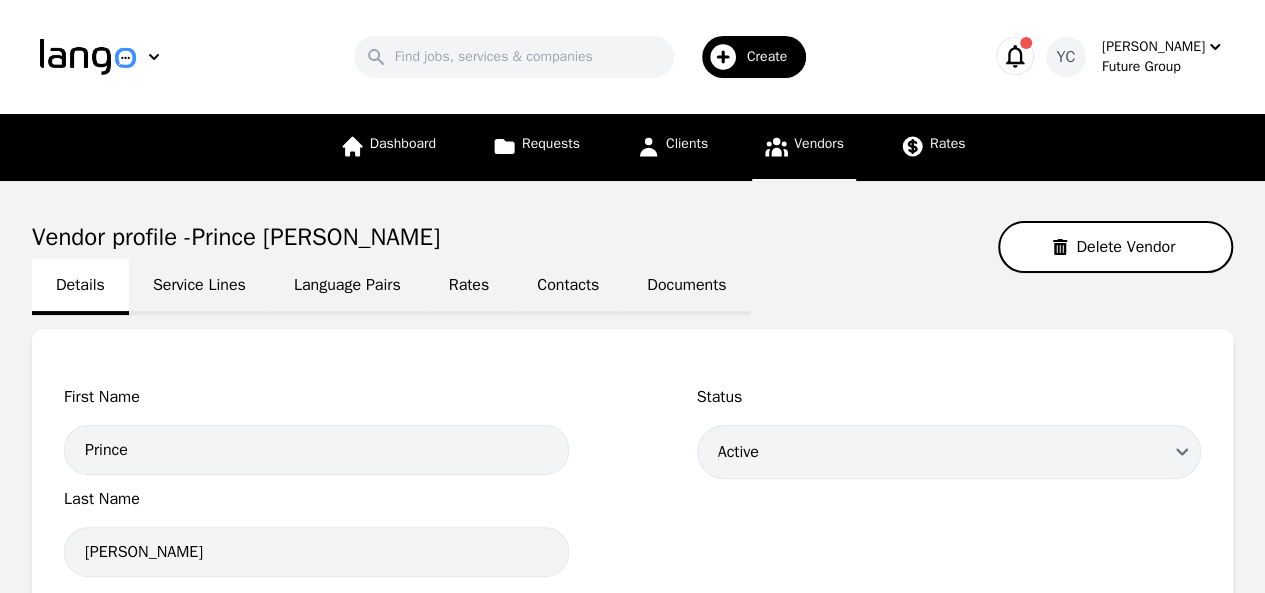 drag, startPoint x: 351, startPoint y: 294, endPoint x: 362, endPoint y: 299, distance: 12.083046 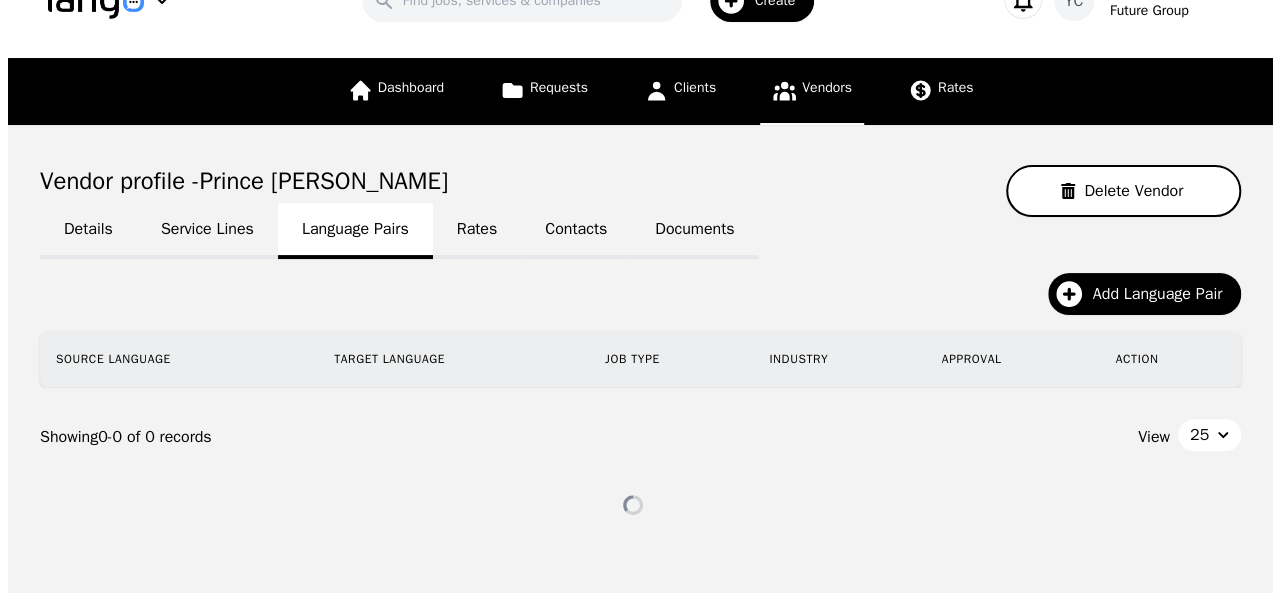 scroll, scrollTop: 114, scrollLeft: 0, axis: vertical 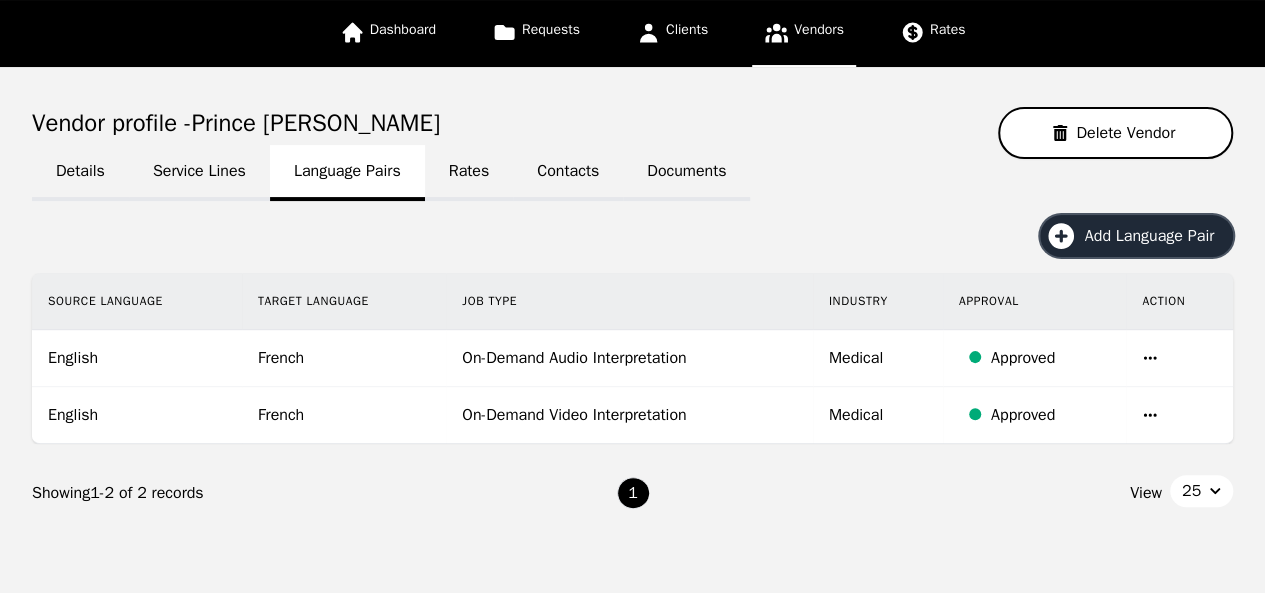 click on "Add Language Pair" at bounding box center [1156, 236] 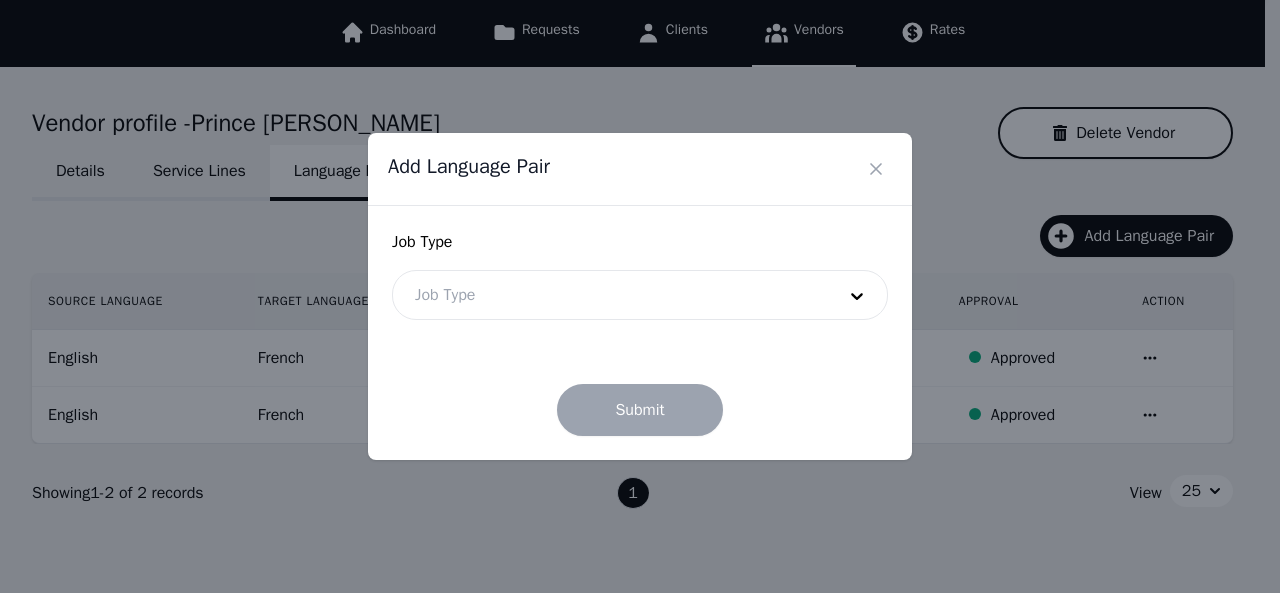 click at bounding box center (610, 295) 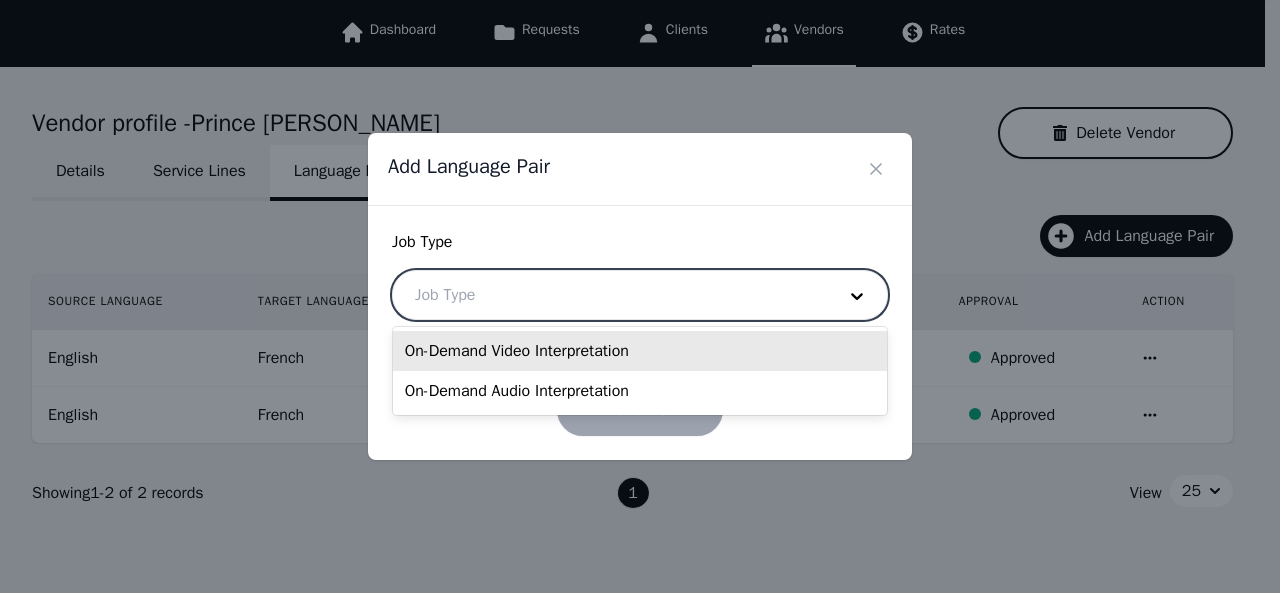 click on "On-Demand Video Interpretation" at bounding box center [640, 351] 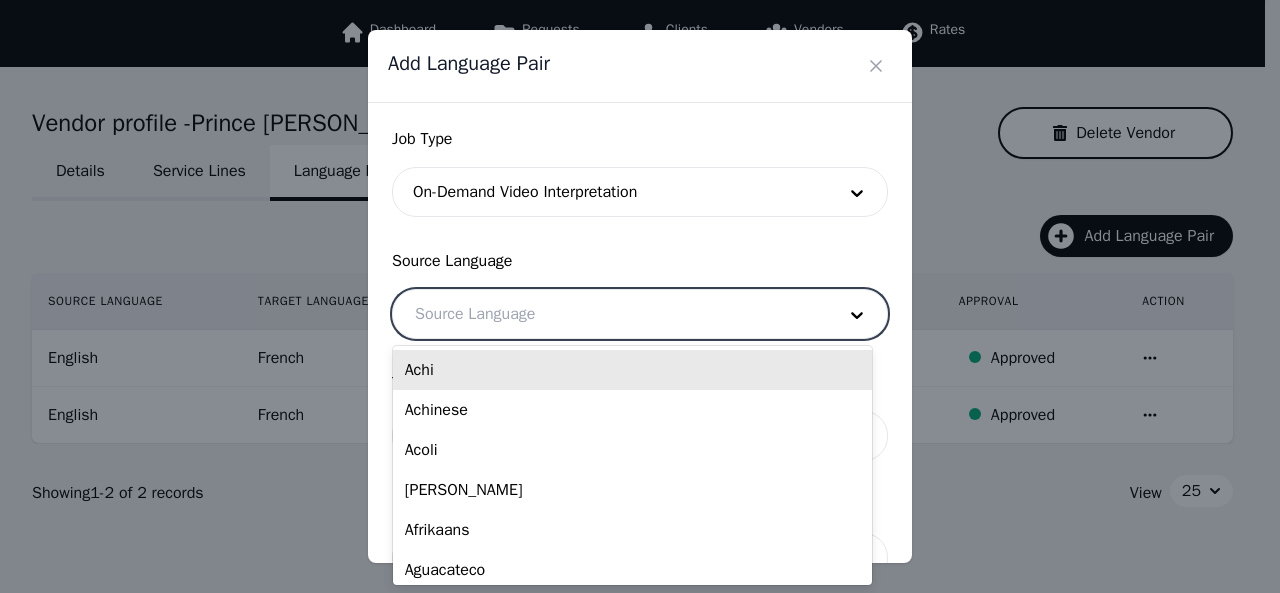 click at bounding box center (610, 314) 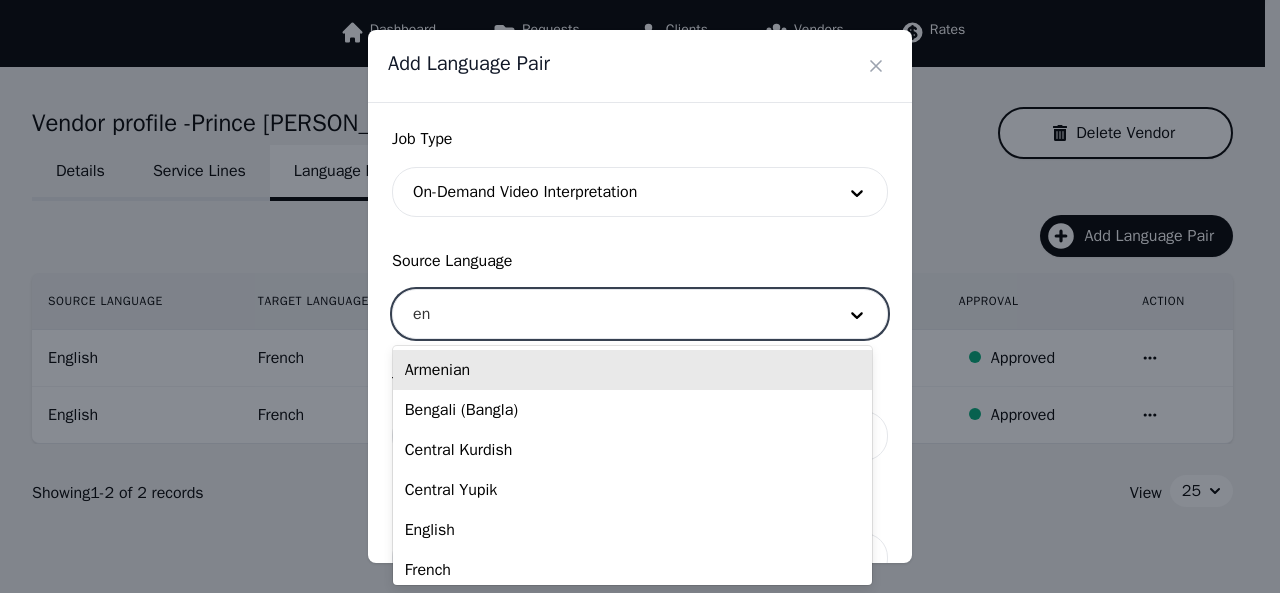 type on "eng" 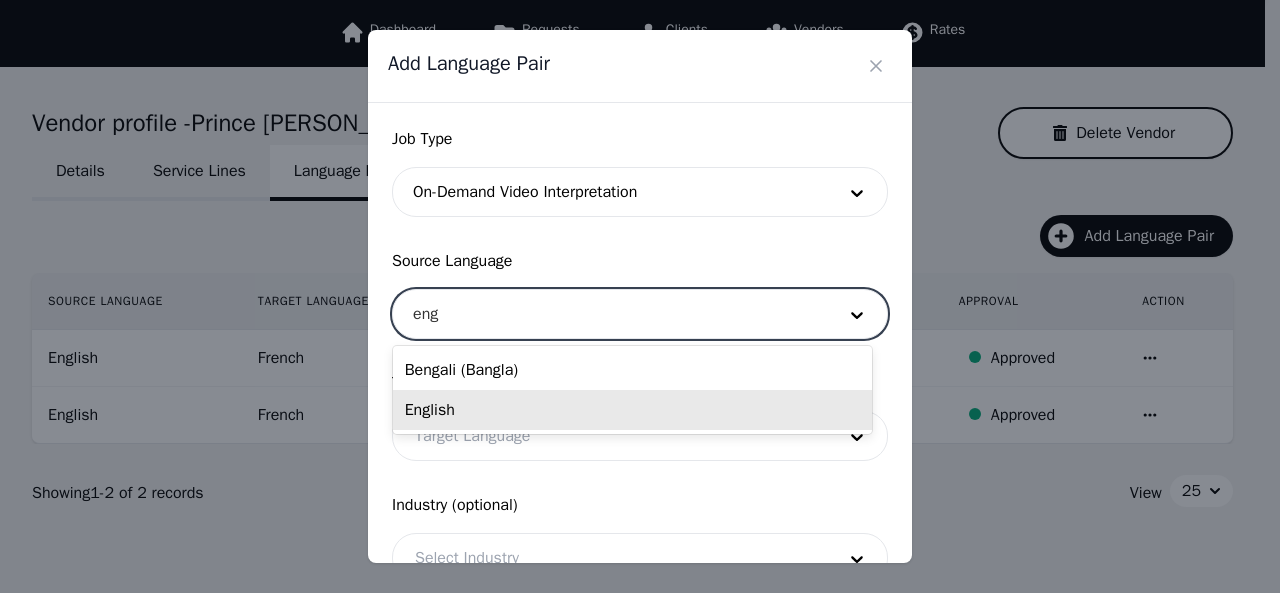 click on "English" at bounding box center [632, 410] 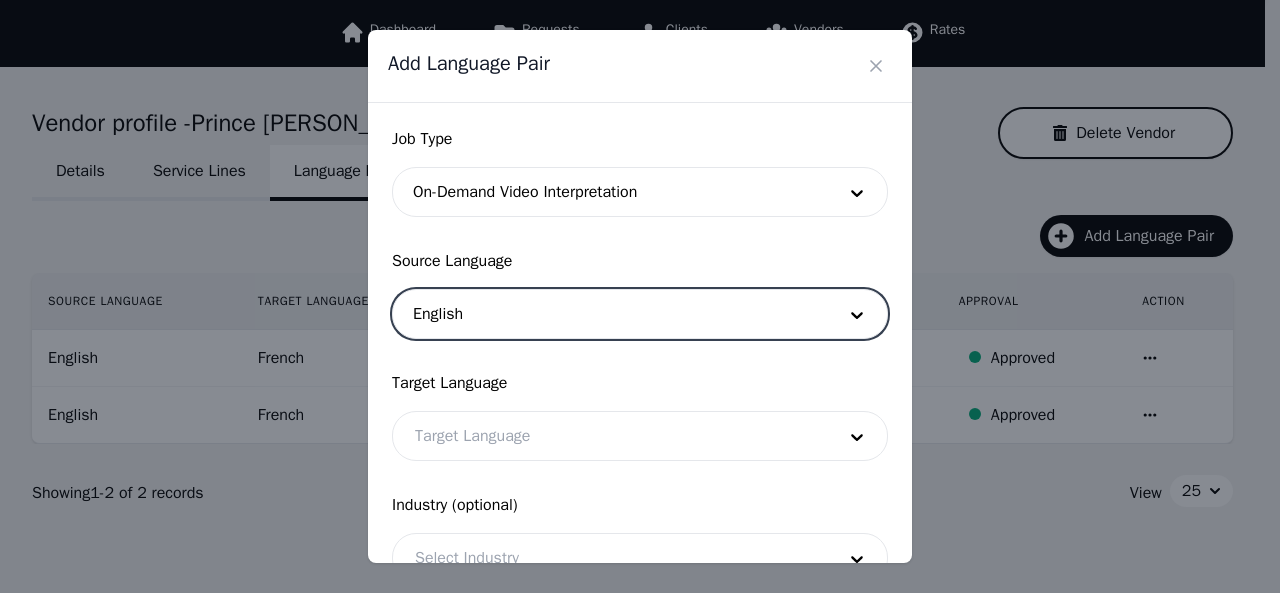 click at bounding box center [610, 436] 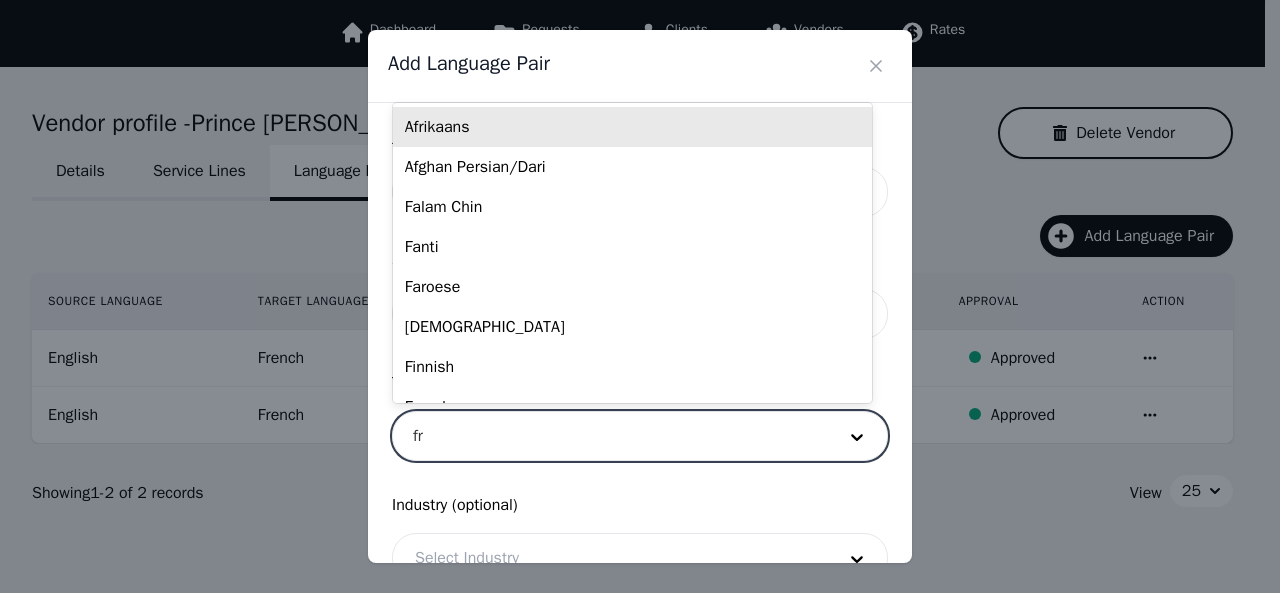 type on "fre" 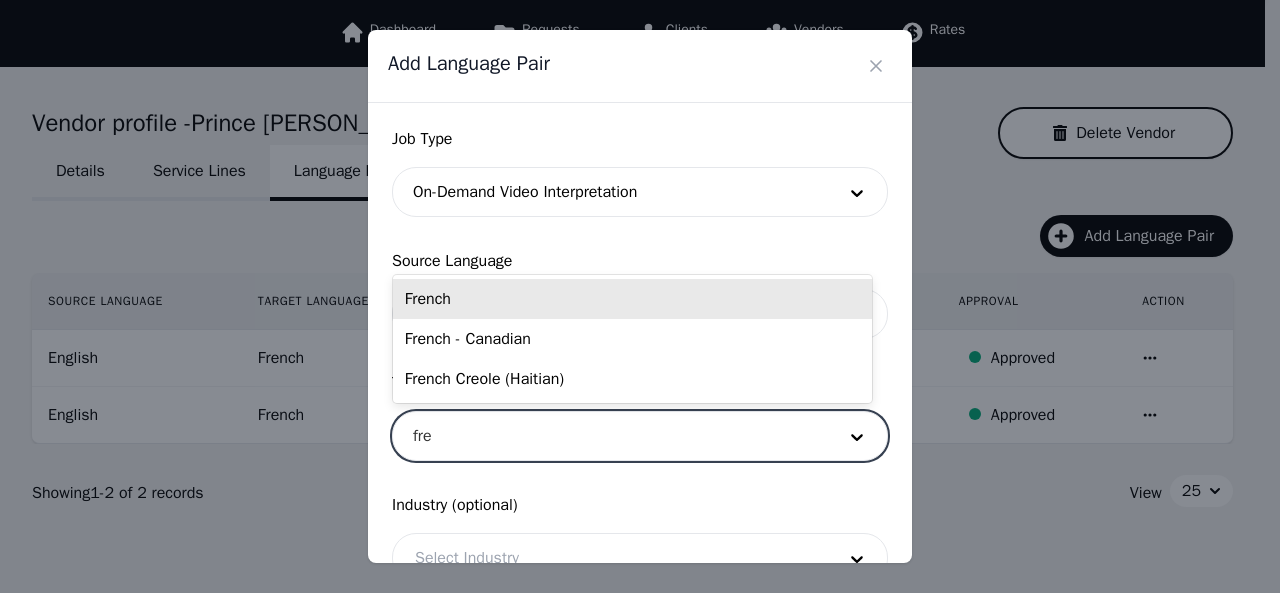 click on "French" at bounding box center [632, 299] 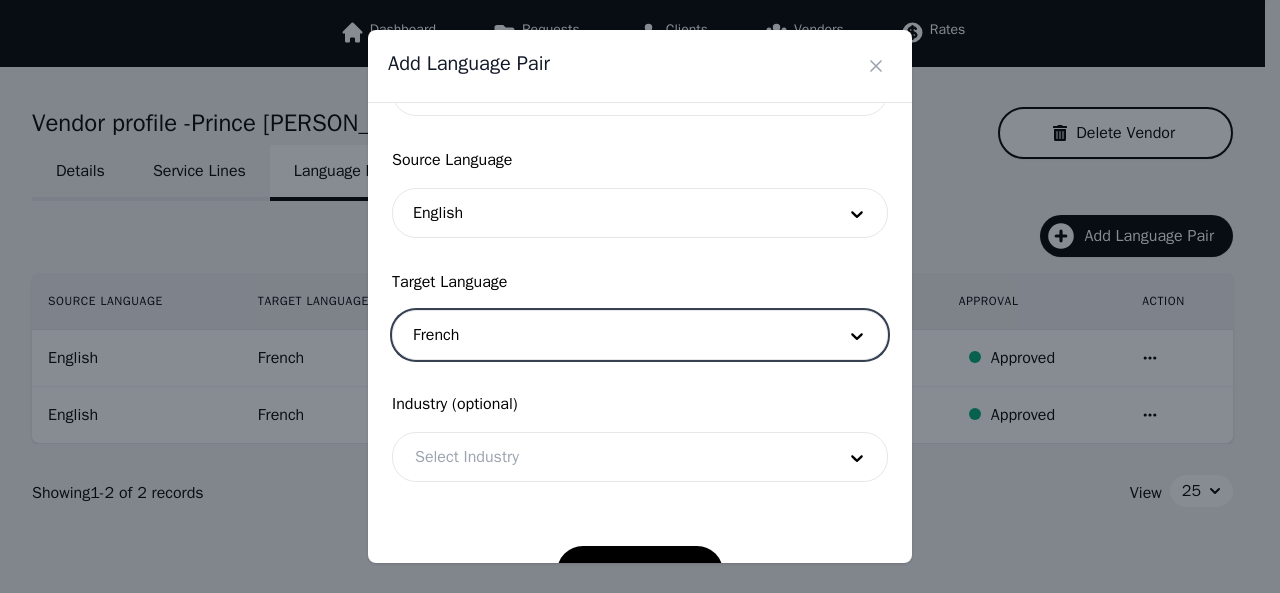 scroll, scrollTop: 158, scrollLeft: 0, axis: vertical 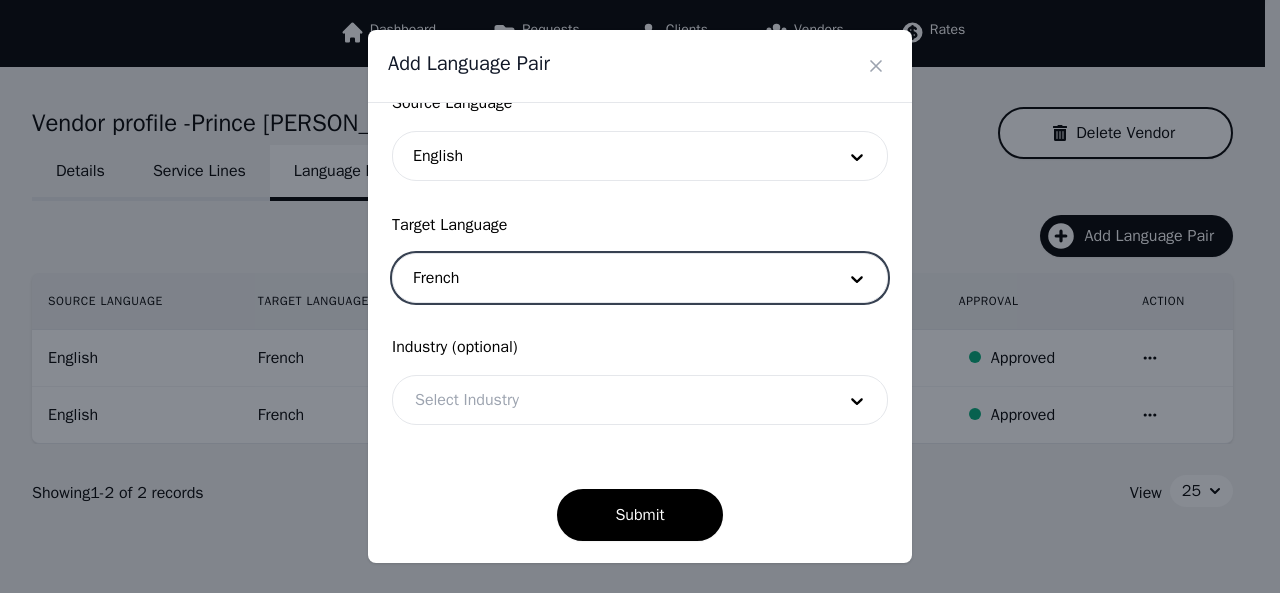 click at bounding box center [610, 400] 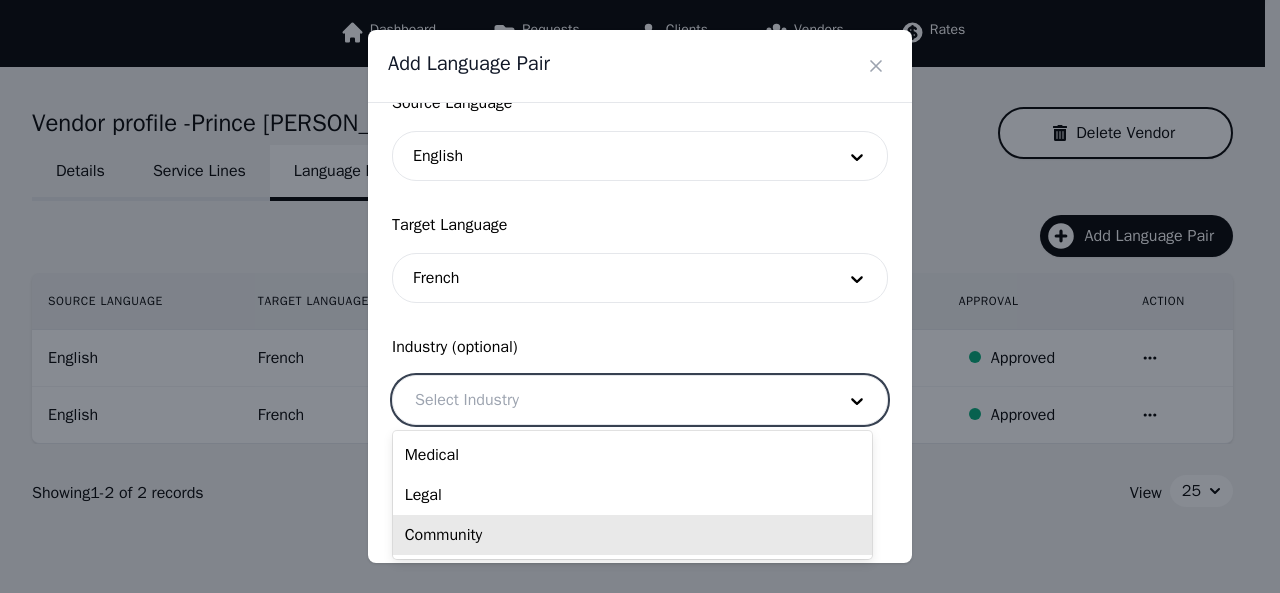 click on "Community" at bounding box center [632, 535] 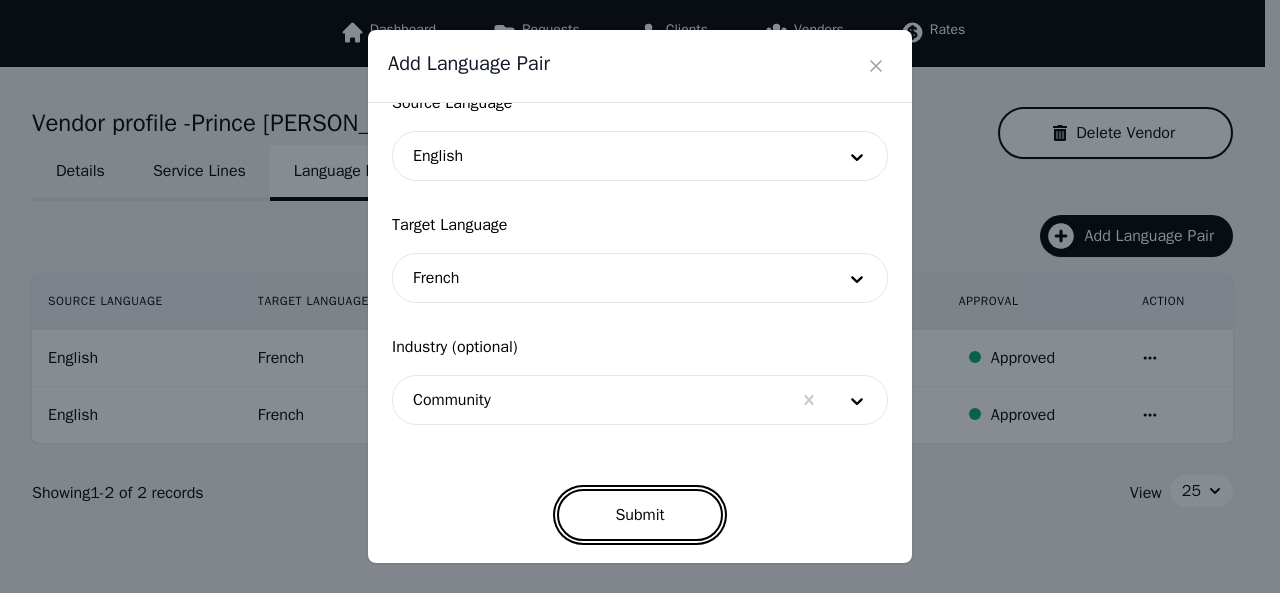 click on "Submit" at bounding box center (639, 515) 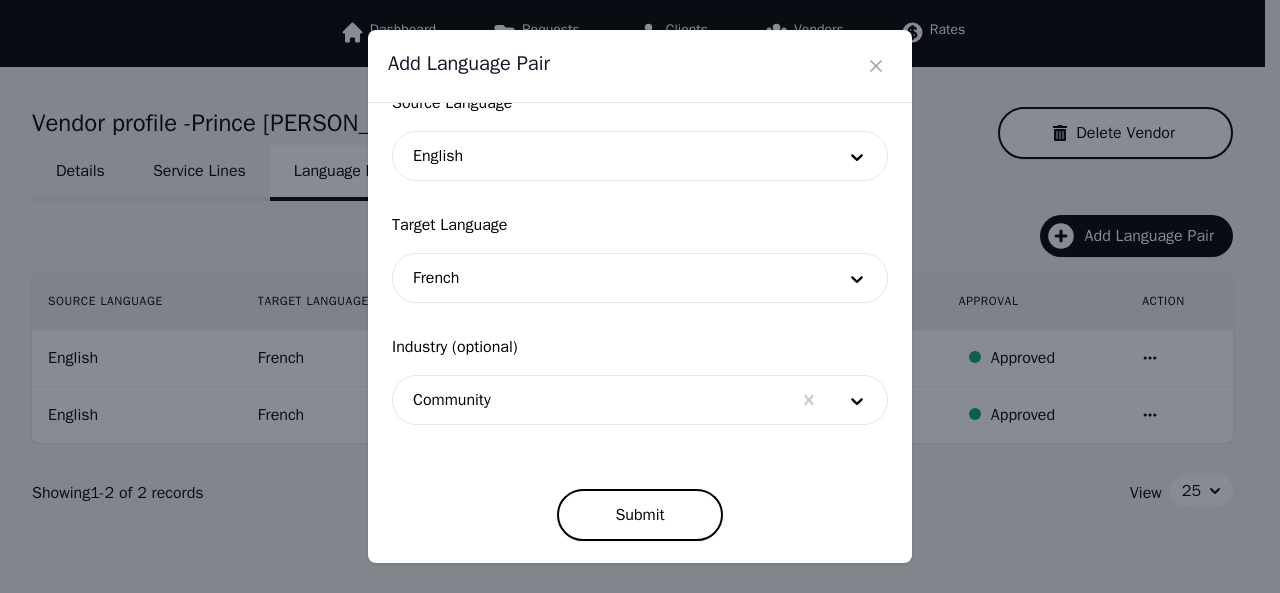 scroll, scrollTop: 152, scrollLeft: 0, axis: vertical 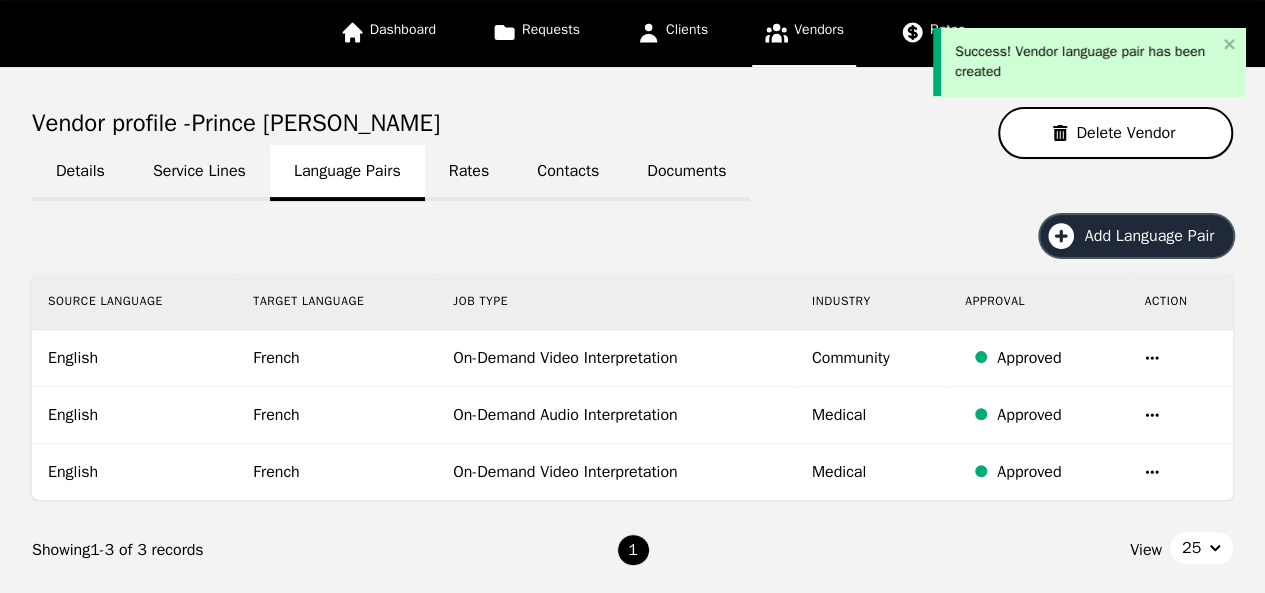 click on "Add Language Pair" at bounding box center (1156, 236) 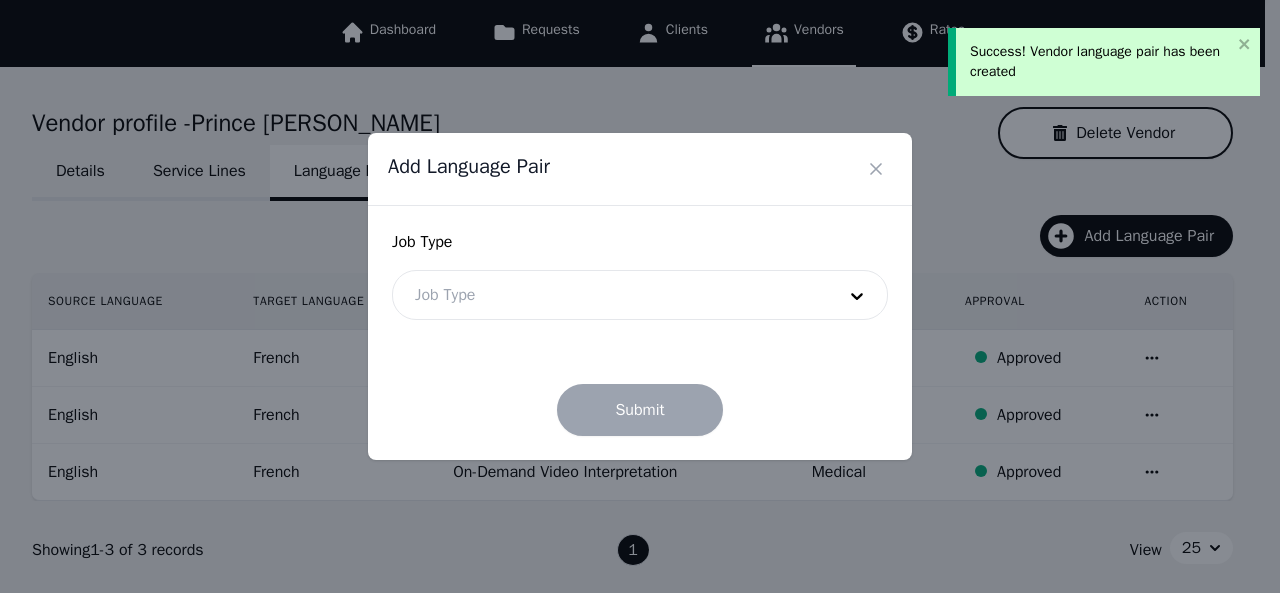 click at bounding box center (610, 295) 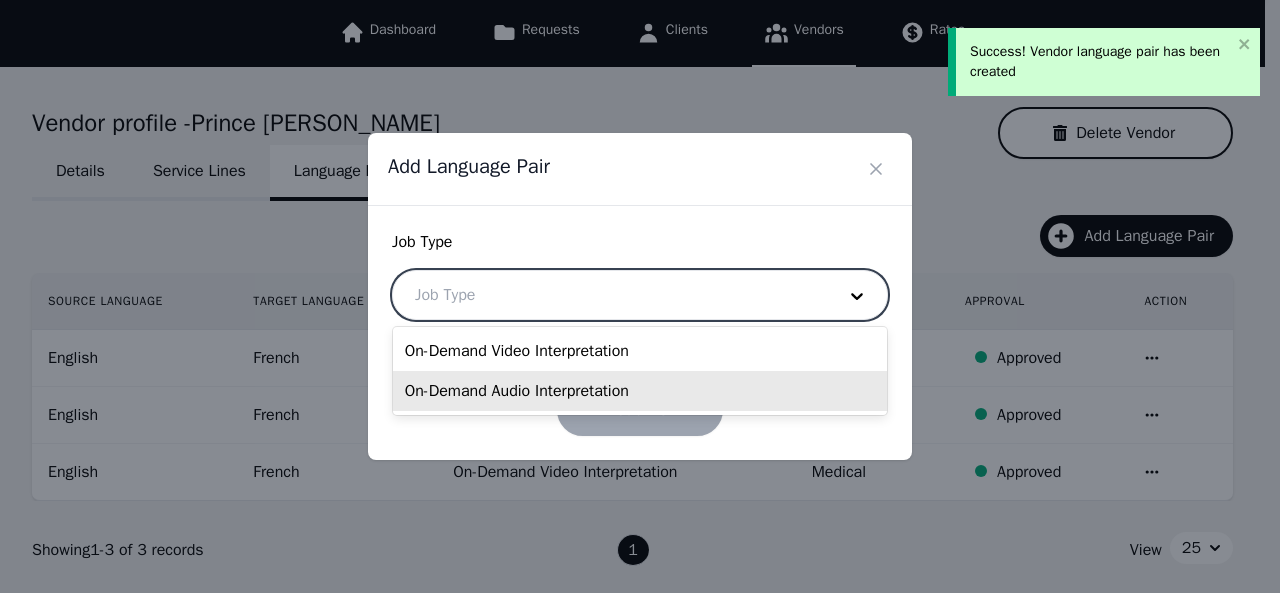 click on "On-Demand Audio Interpretation" at bounding box center (640, 391) 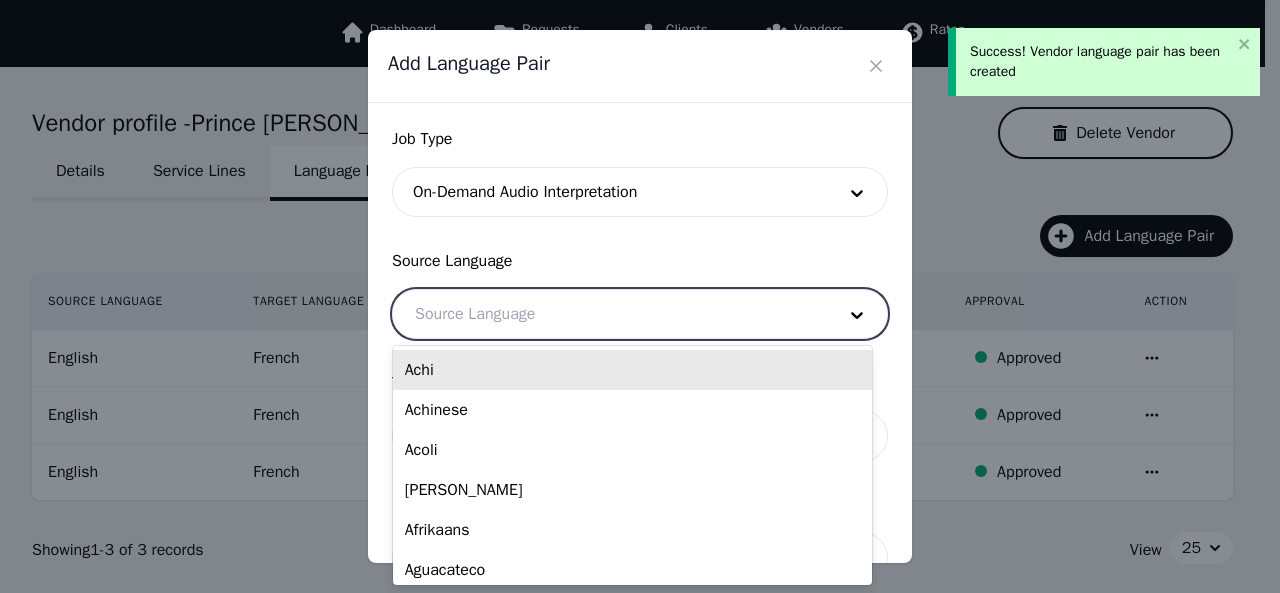 click at bounding box center (610, 314) 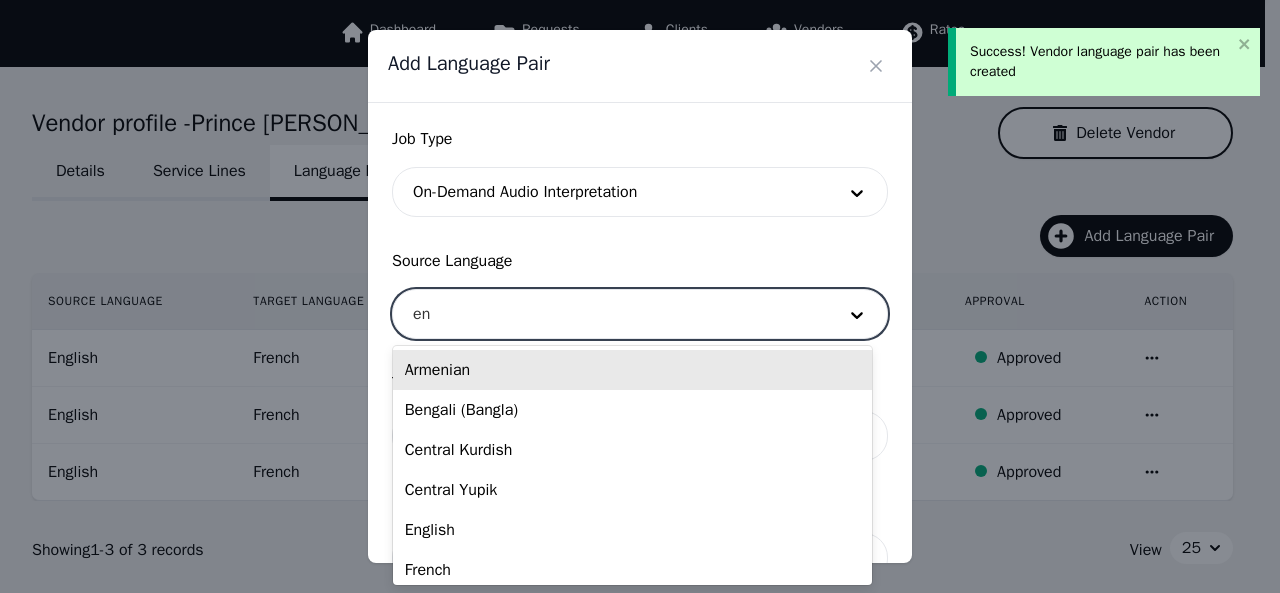 type on "eng" 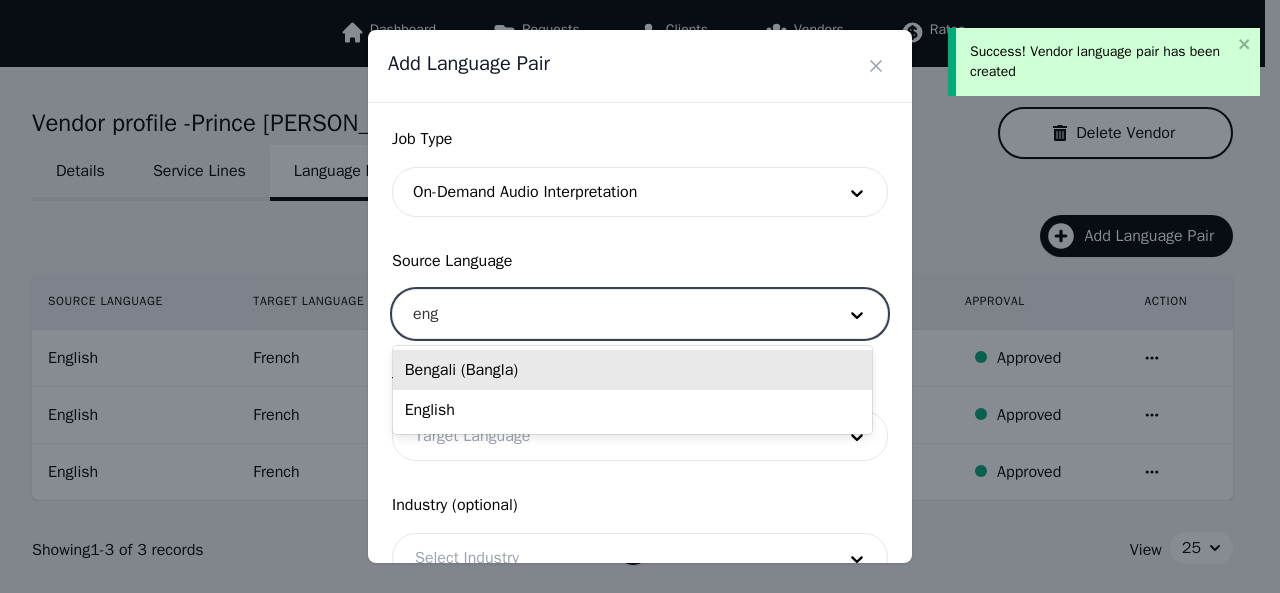 click on "Bengali (Bangla)" at bounding box center (632, 370) 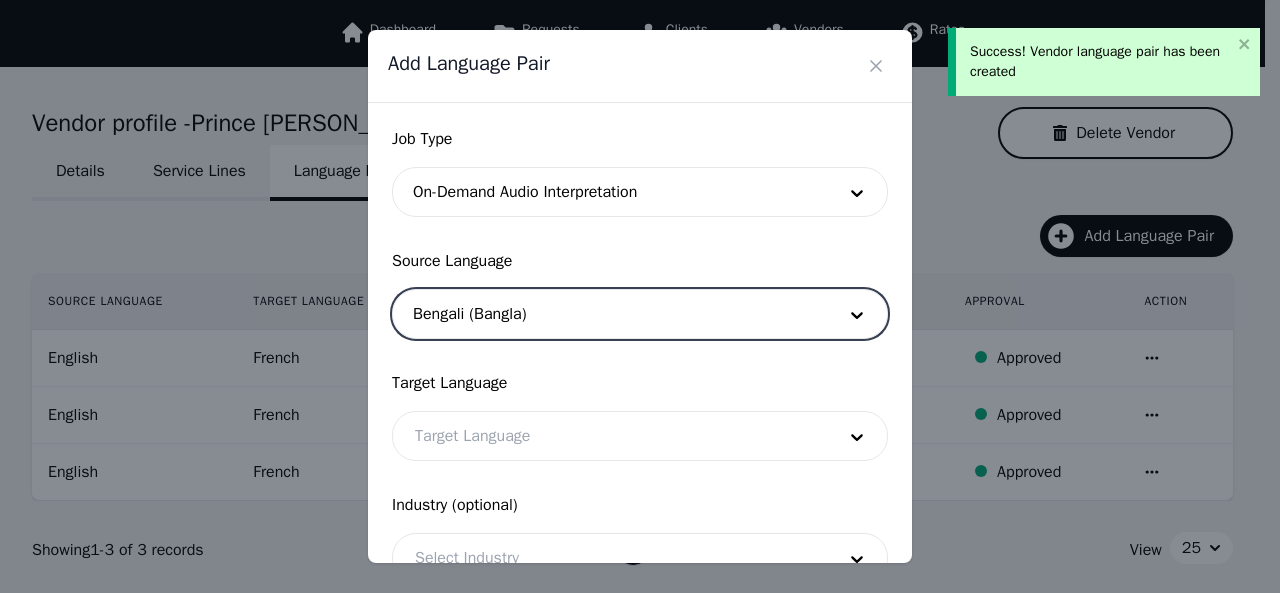 click at bounding box center [610, 314] 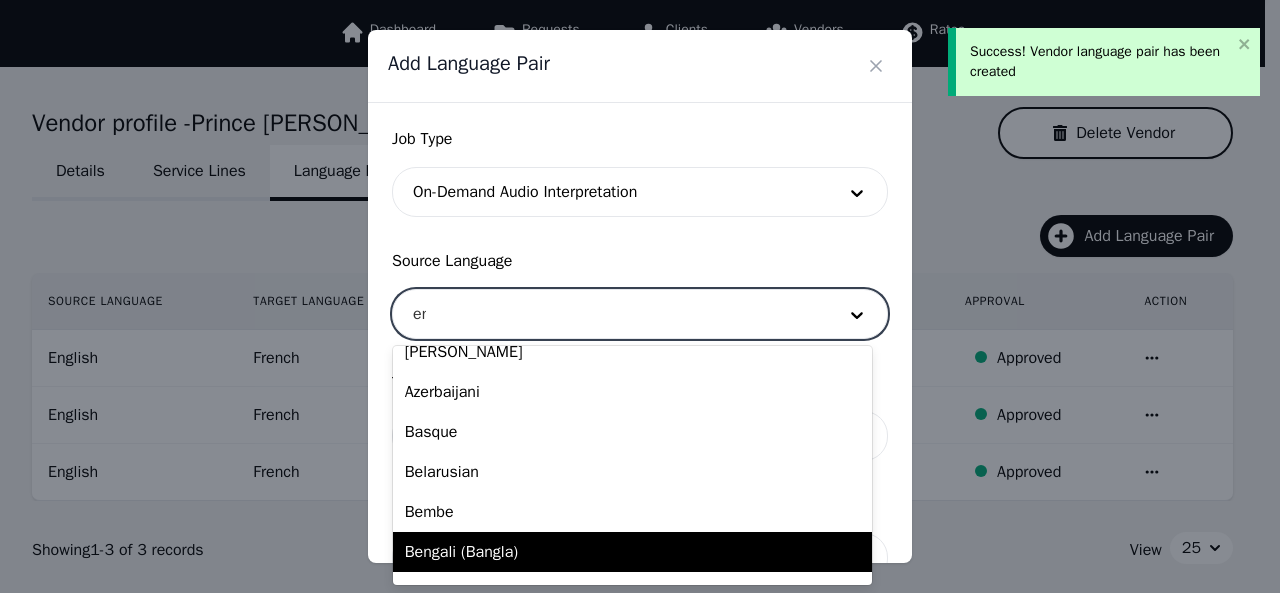 scroll, scrollTop: 0, scrollLeft: 0, axis: both 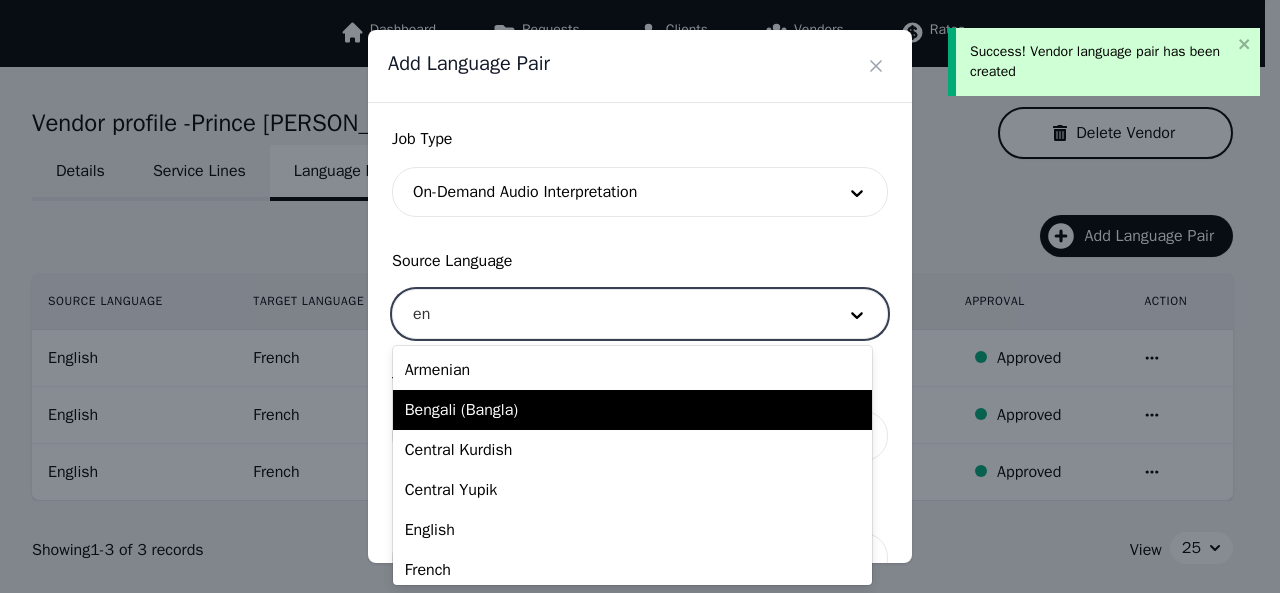 type on "eng" 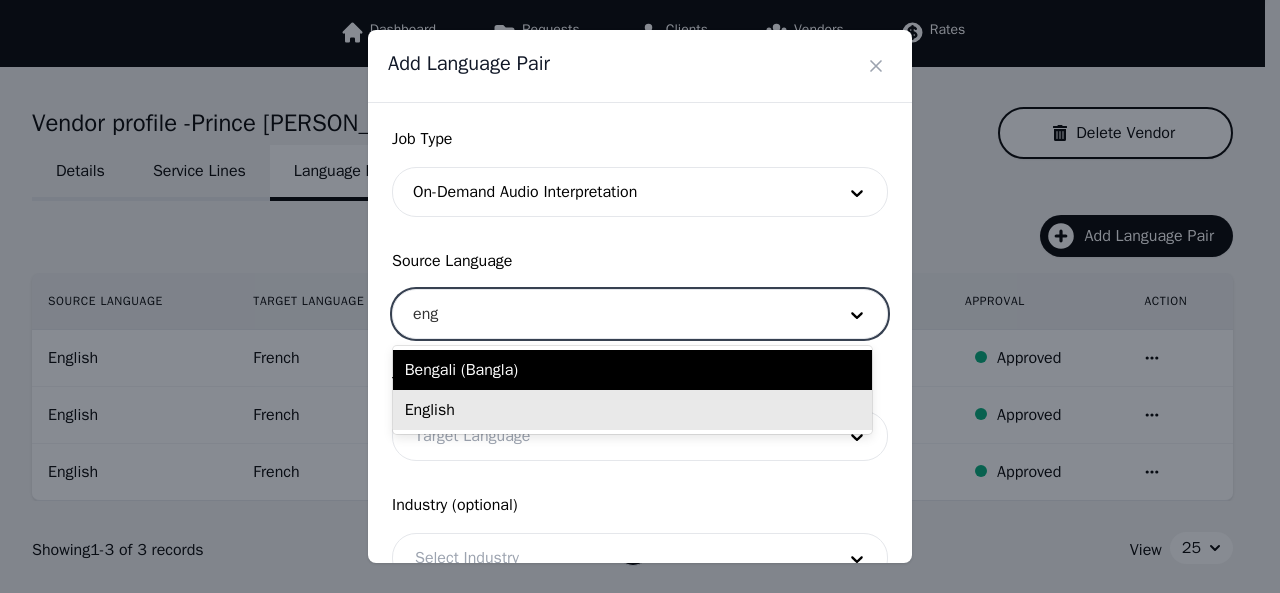 click on "English" at bounding box center (632, 410) 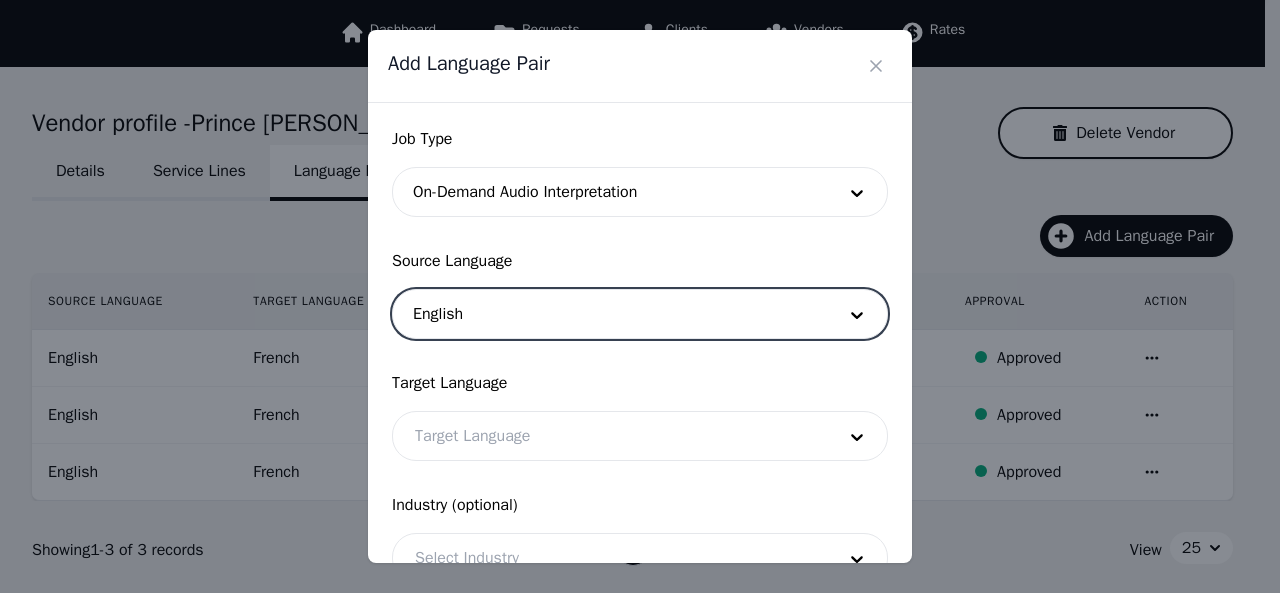 click at bounding box center (610, 436) 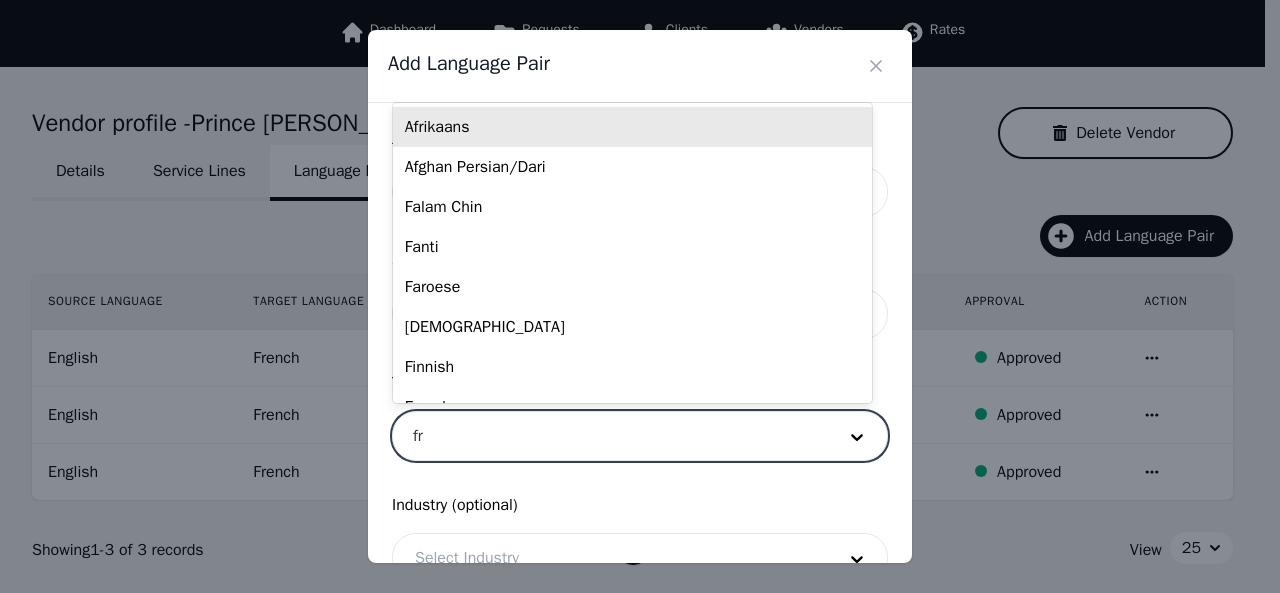 type on "fre" 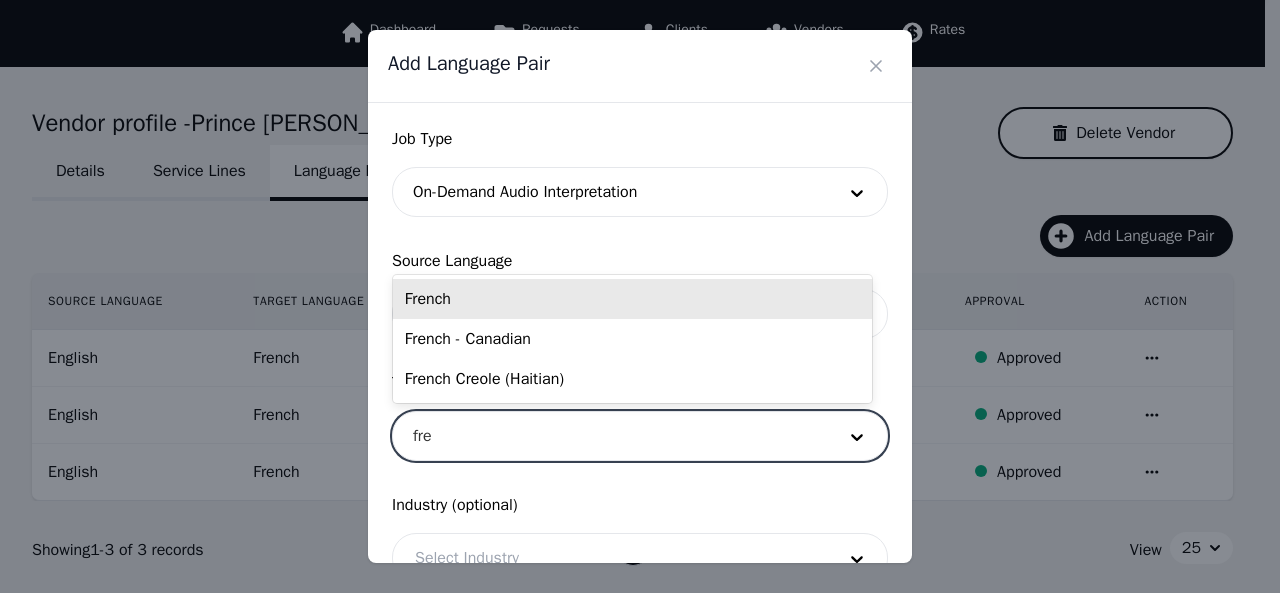 click on "French" at bounding box center [632, 299] 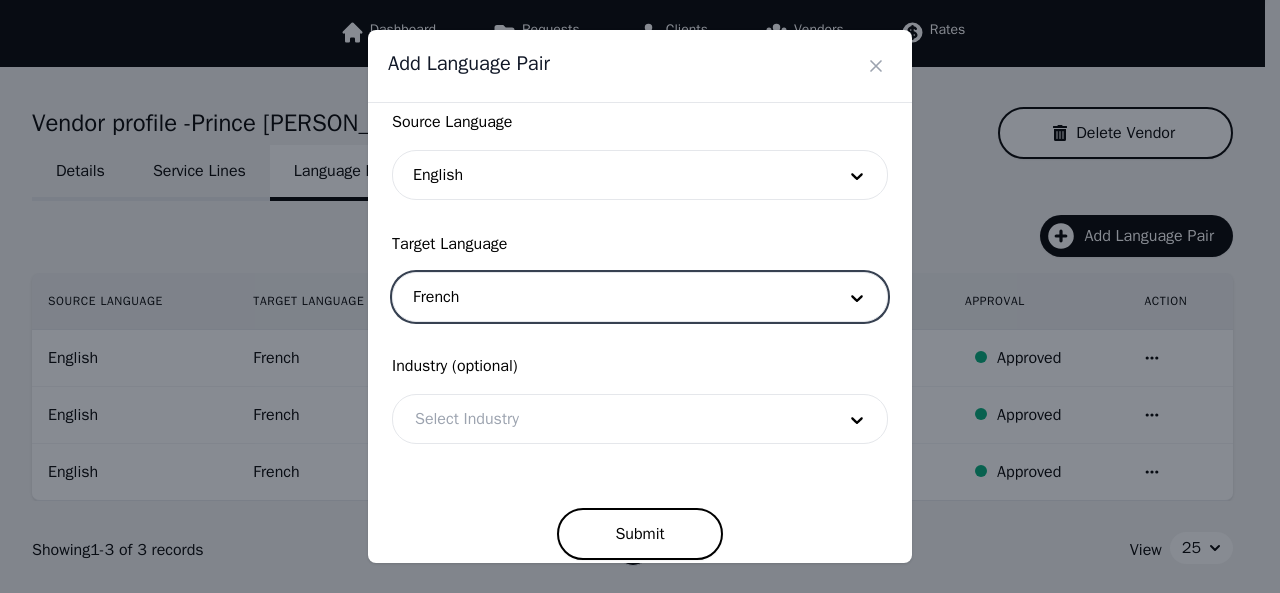 scroll, scrollTop: 158, scrollLeft: 0, axis: vertical 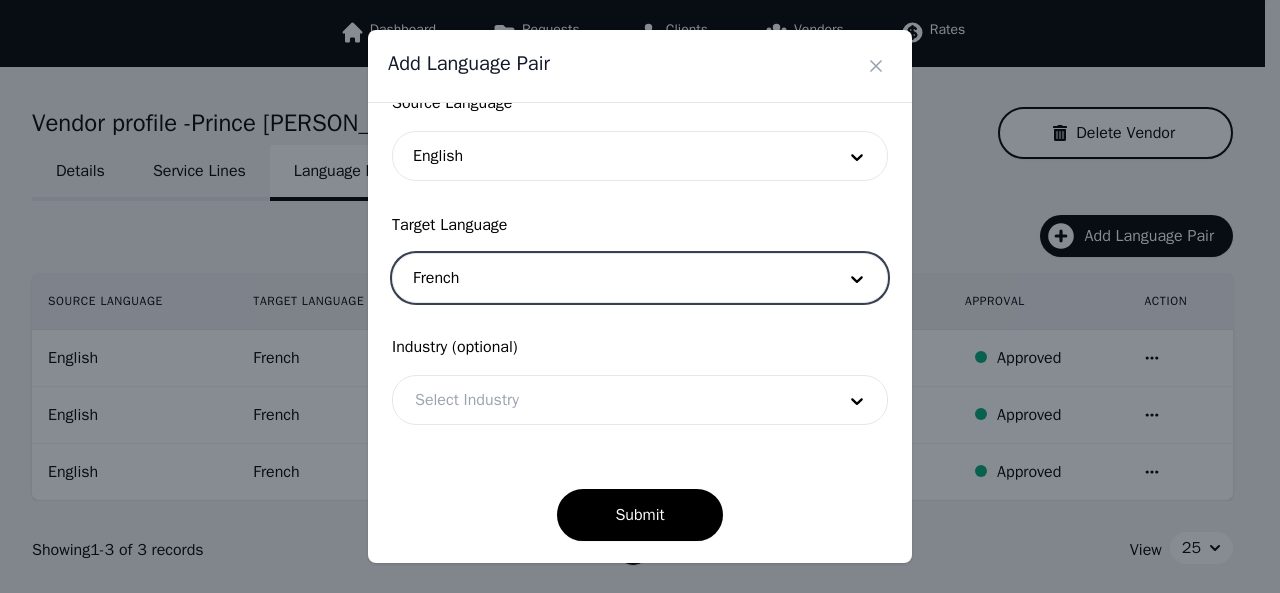 click at bounding box center (610, 400) 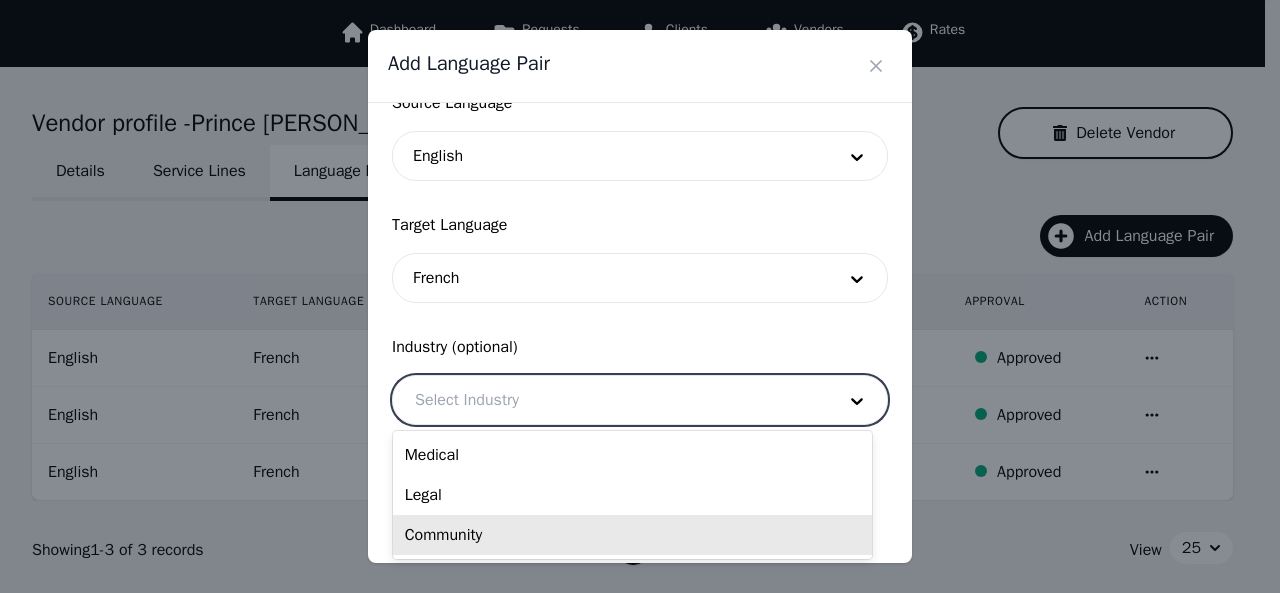 click on "Community" at bounding box center [632, 535] 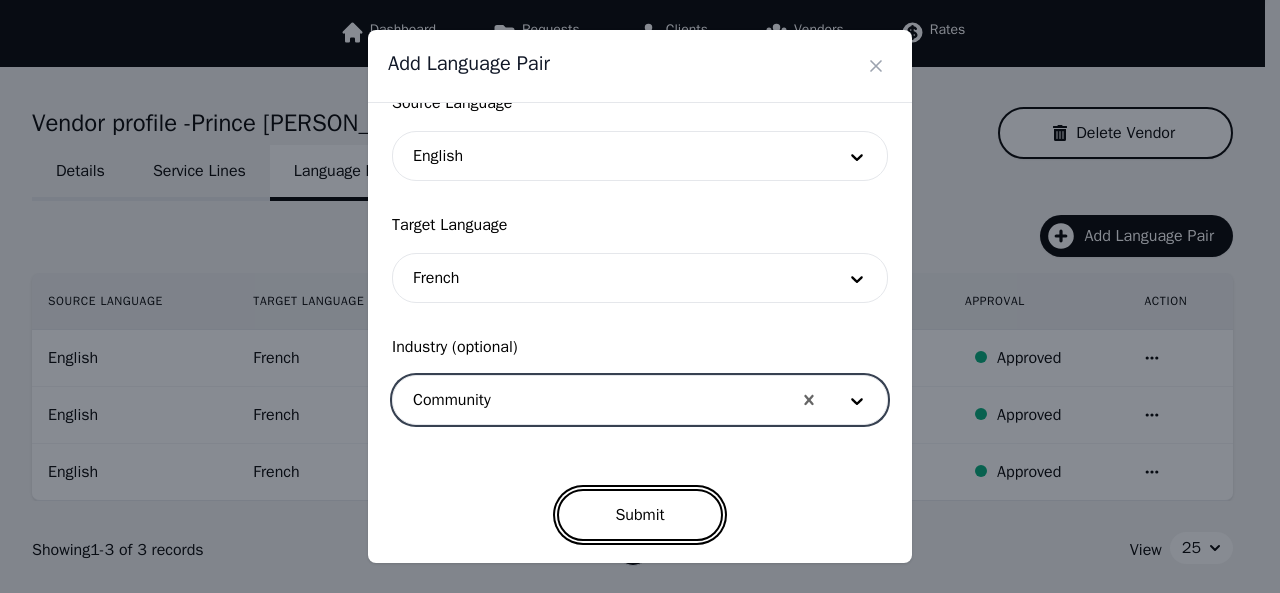 click on "Submit" at bounding box center [639, 515] 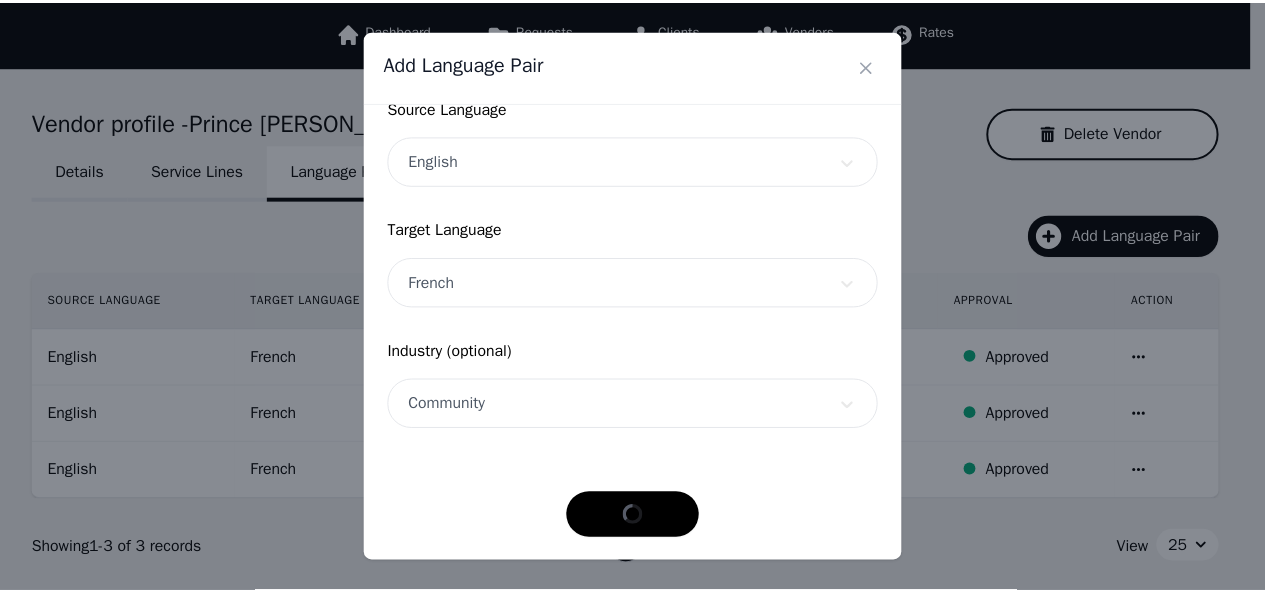 scroll, scrollTop: 152, scrollLeft: 0, axis: vertical 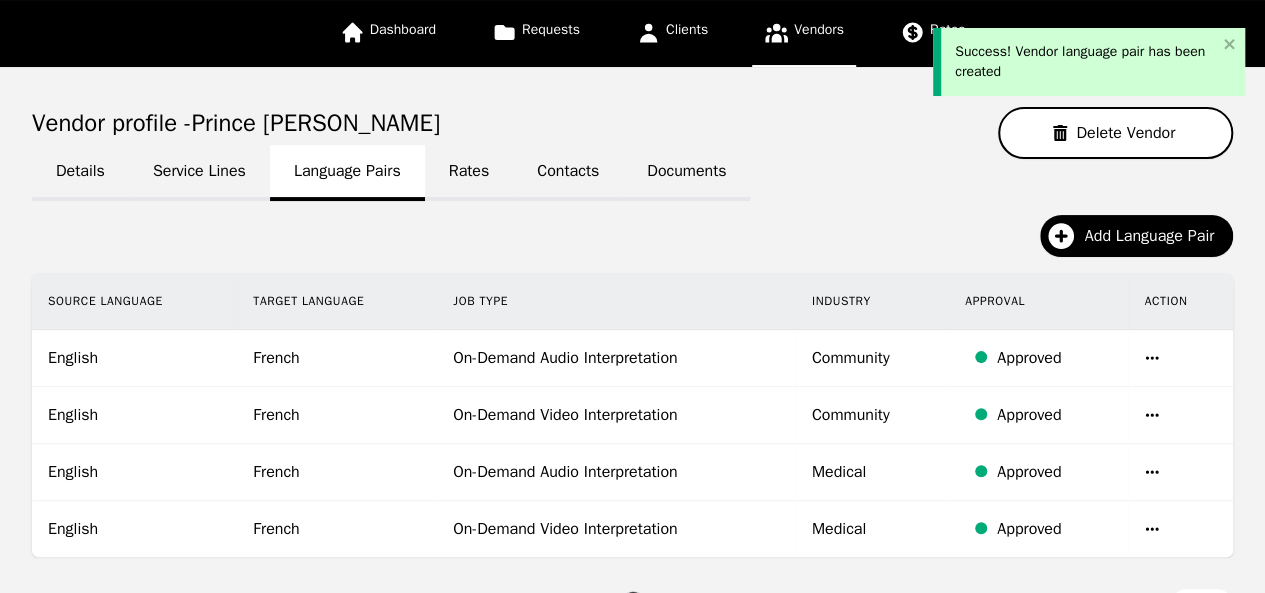 click on "Vendors" at bounding box center [804, 33] 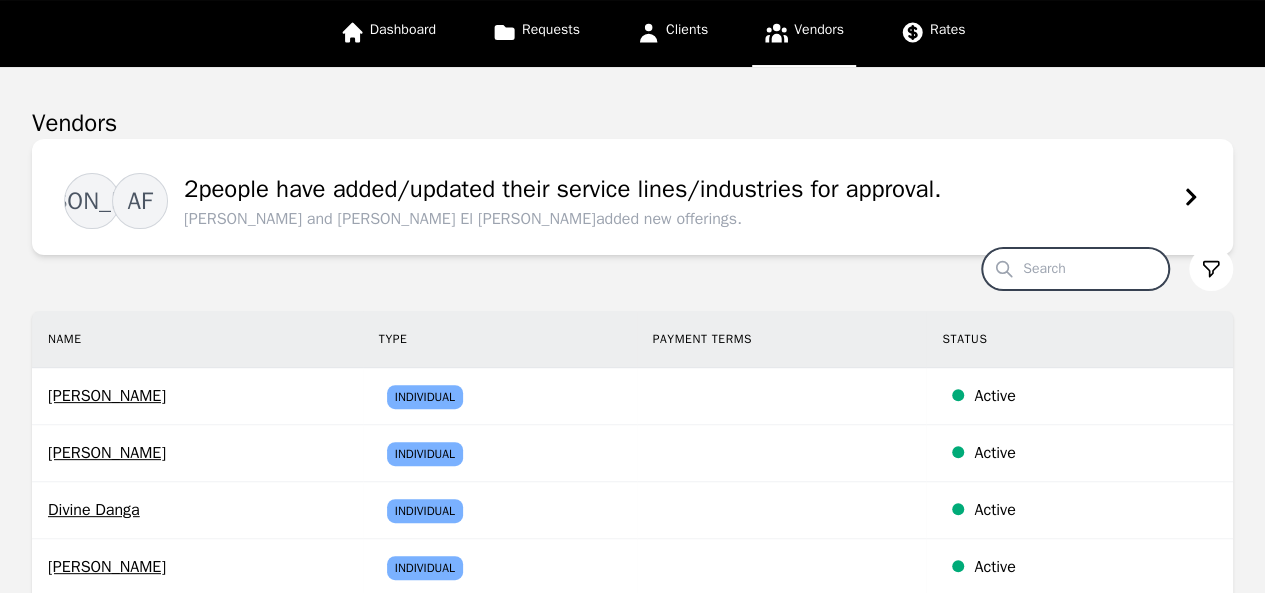 click on "Search" at bounding box center (1075, 269) 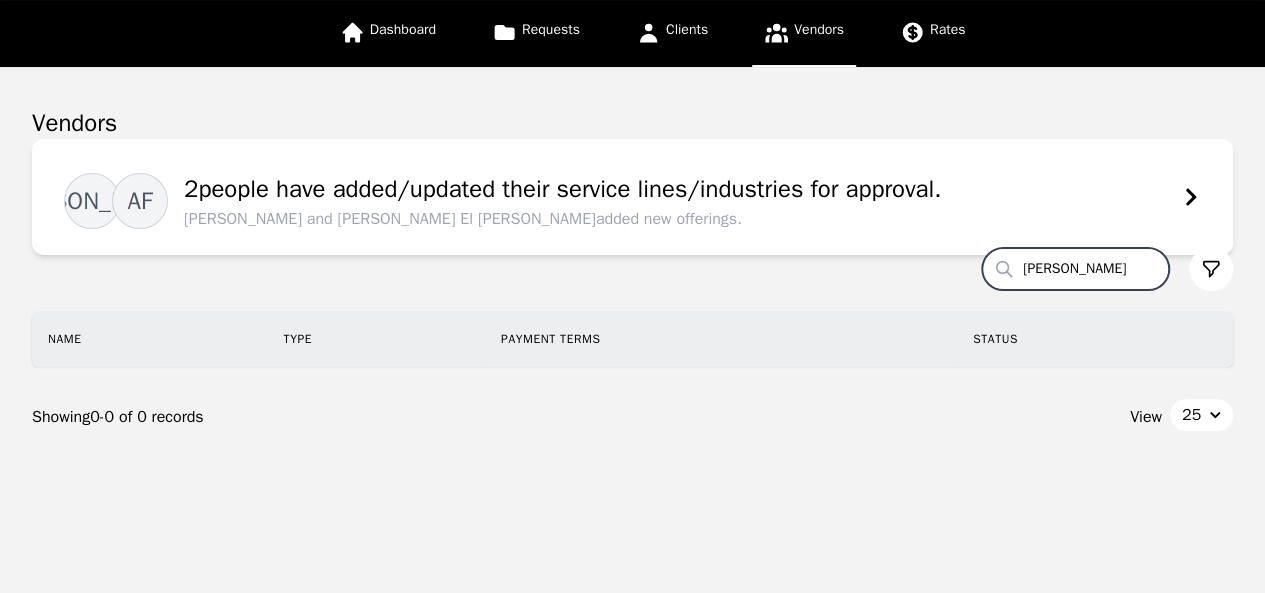 type on "[PERSON_NAME]" 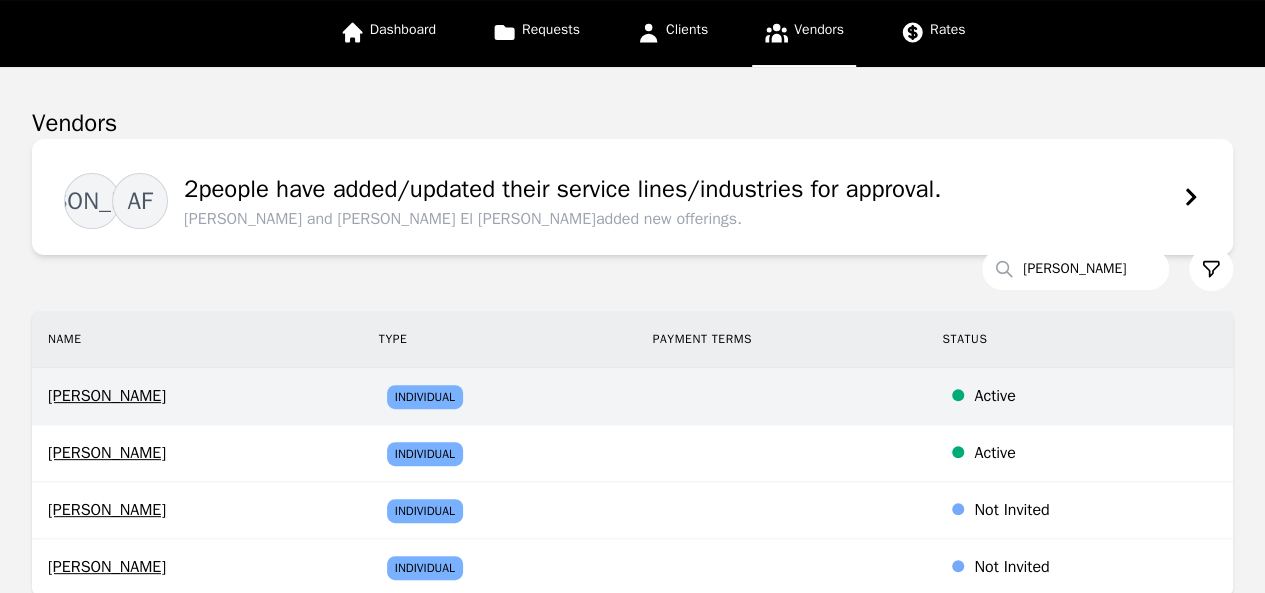 click on "[PERSON_NAME]" at bounding box center (197, 396) 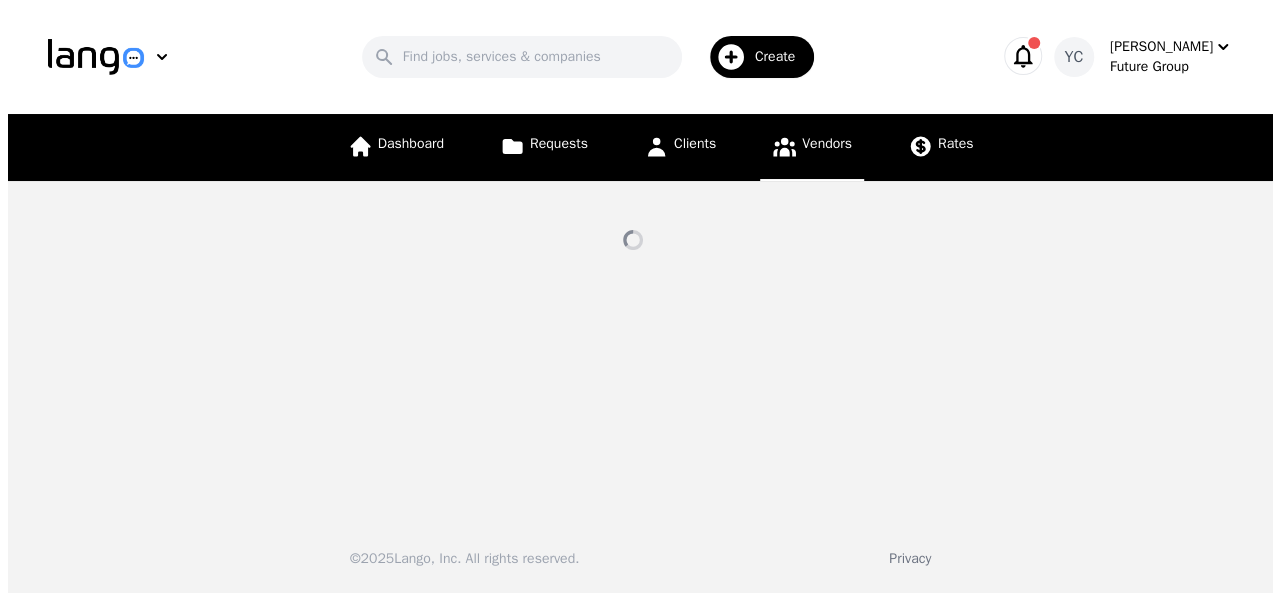 scroll, scrollTop: 0, scrollLeft: 0, axis: both 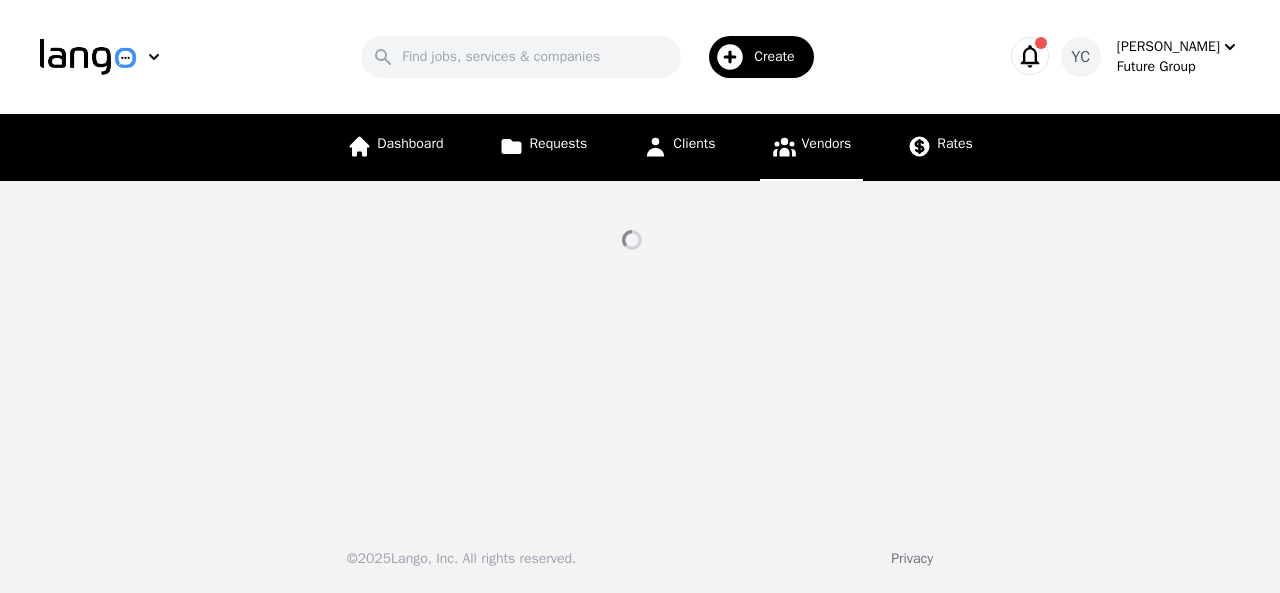 select on "active" 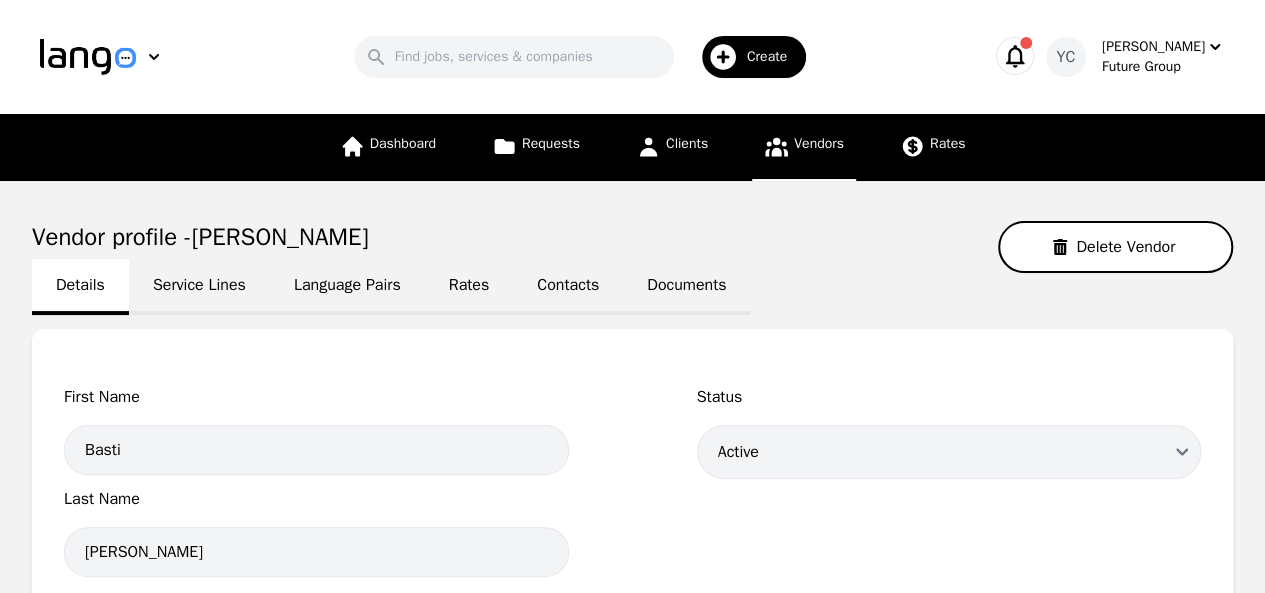click on "Language Pairs" at bounding box center [347, 287] 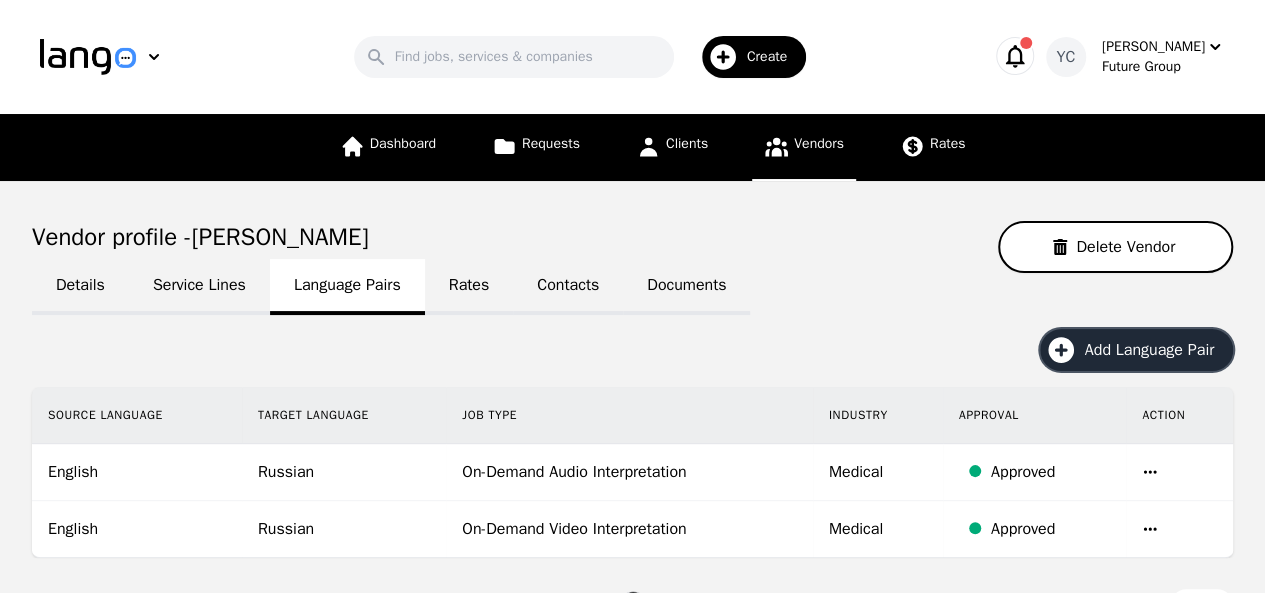 click on "Add Language Pair" at bounding box center [1156, 350] 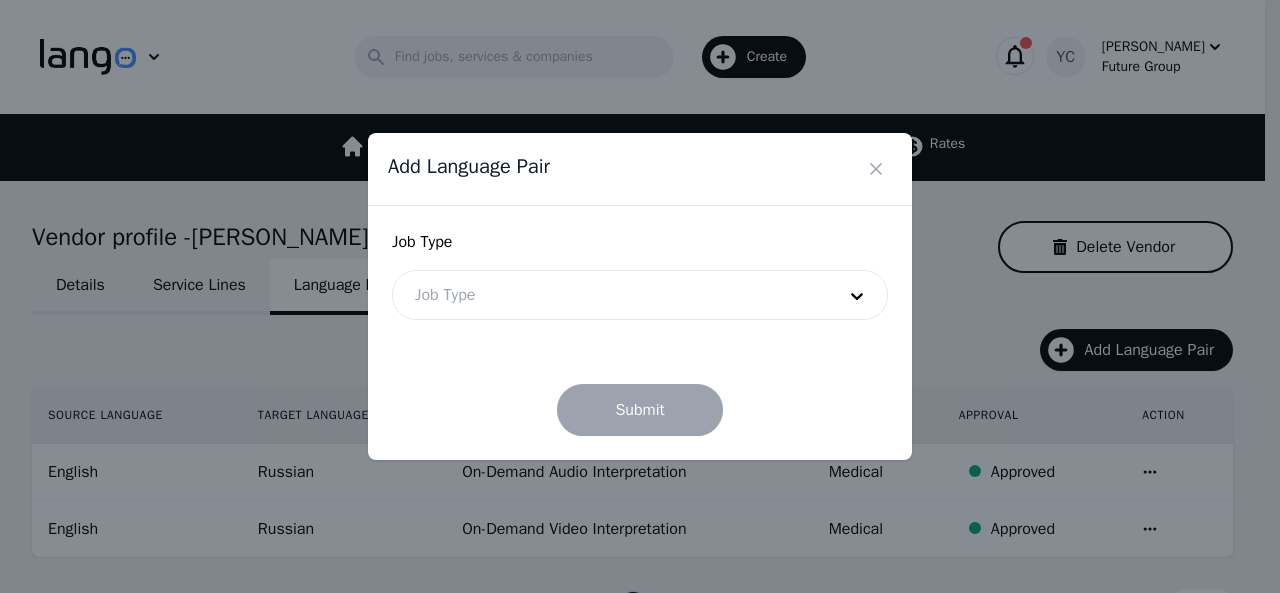 click at bounding box center (610, 295) 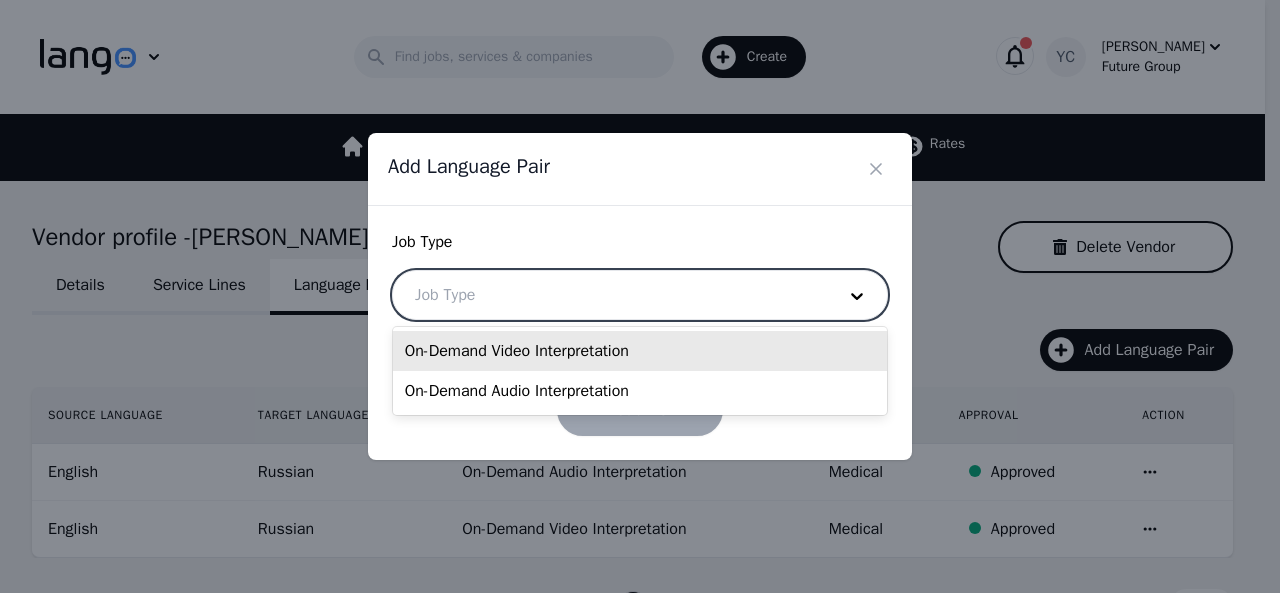 click on "On-Demand Video Interpretation" at bounding box center [640, 351] 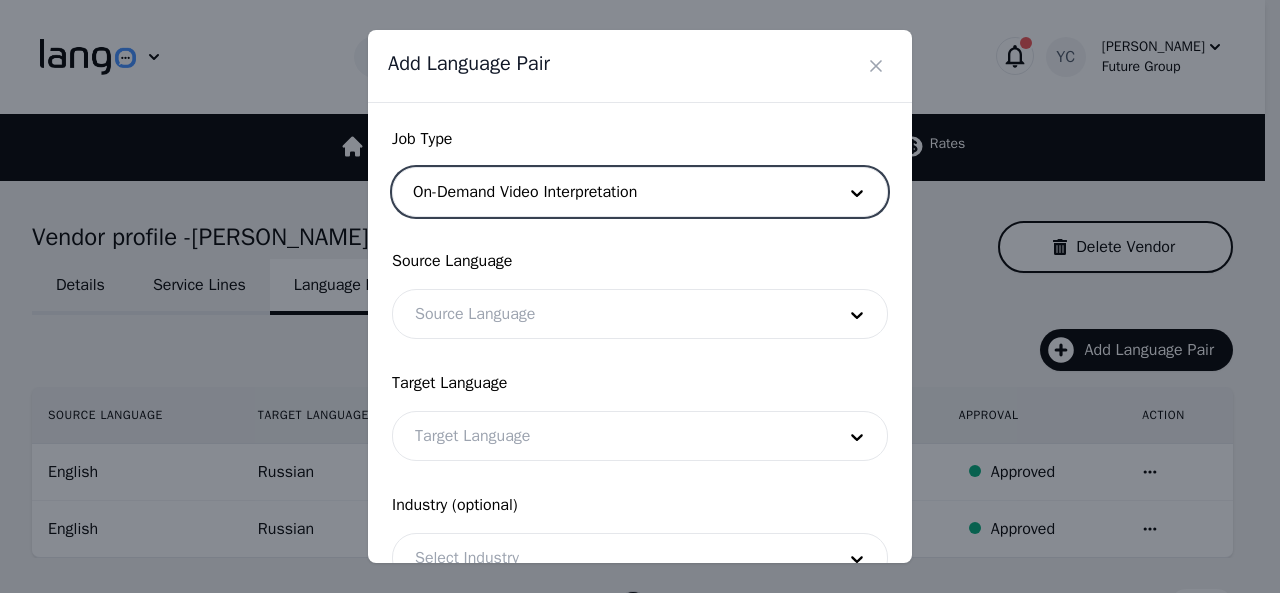 click at bounding box center (610, 314) 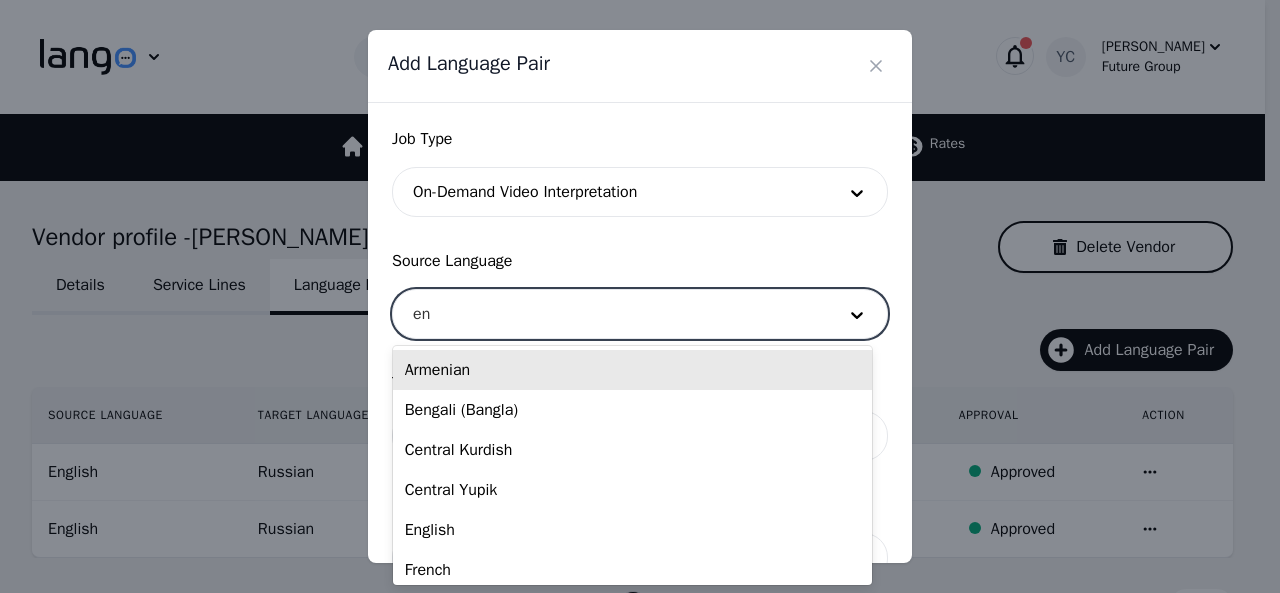 type on "eng" 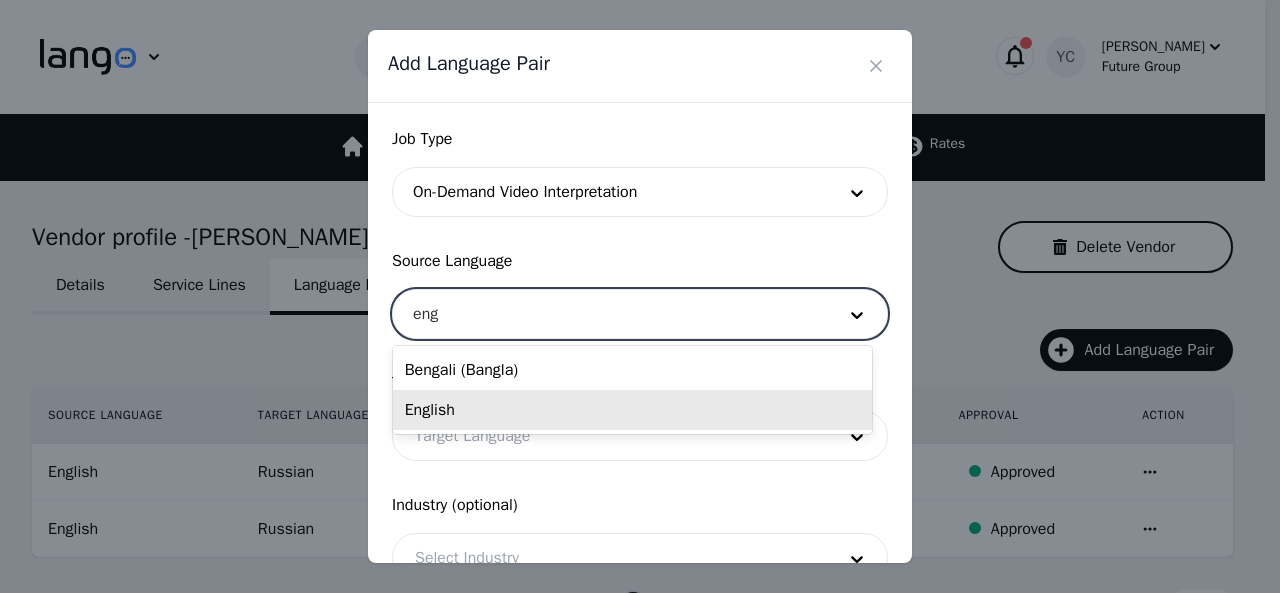 click on "English" at bounding box center [632, 410] 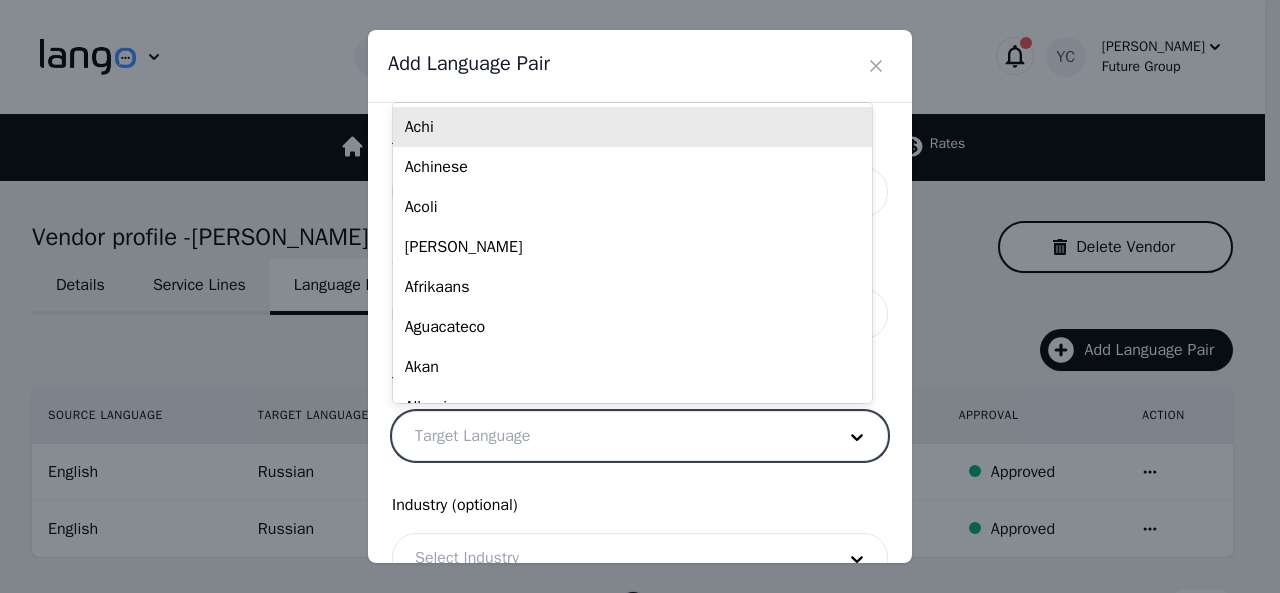 click at bounding box center (610, 436) 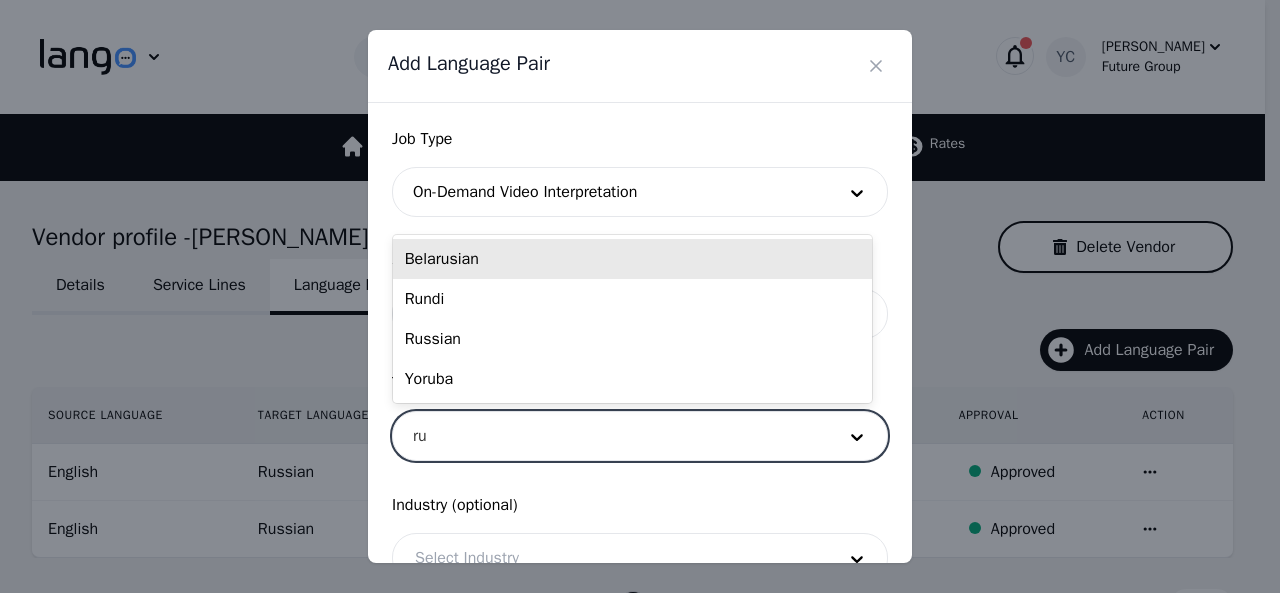 type on "rus" 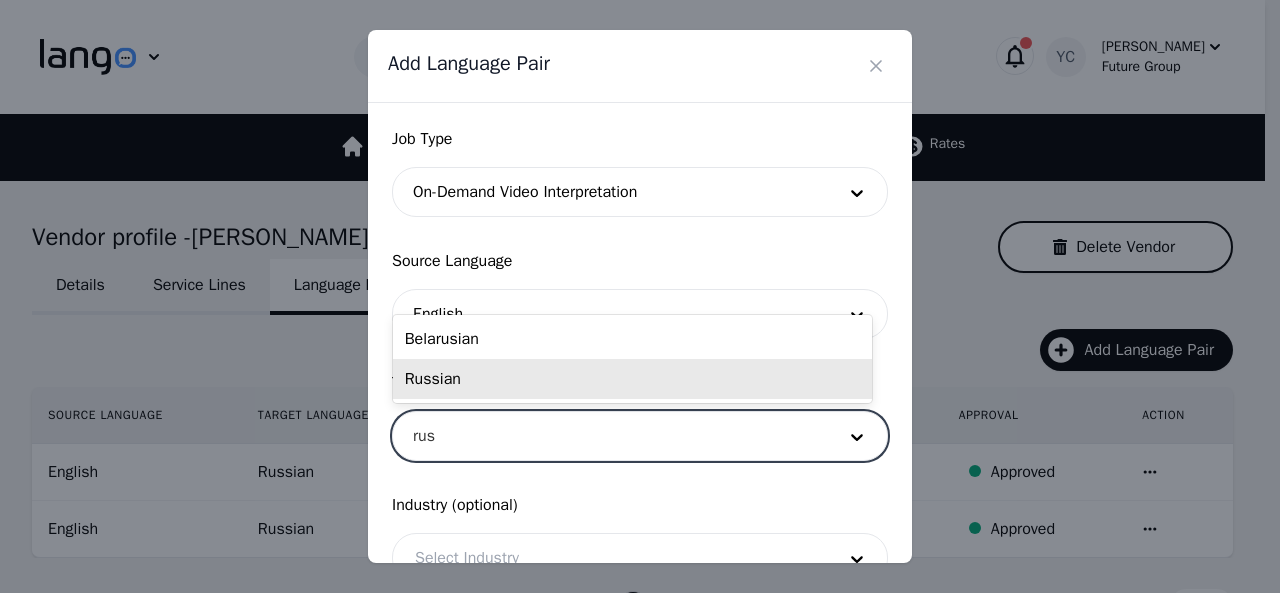 click on "Russian" at bounding box center [632, 379] 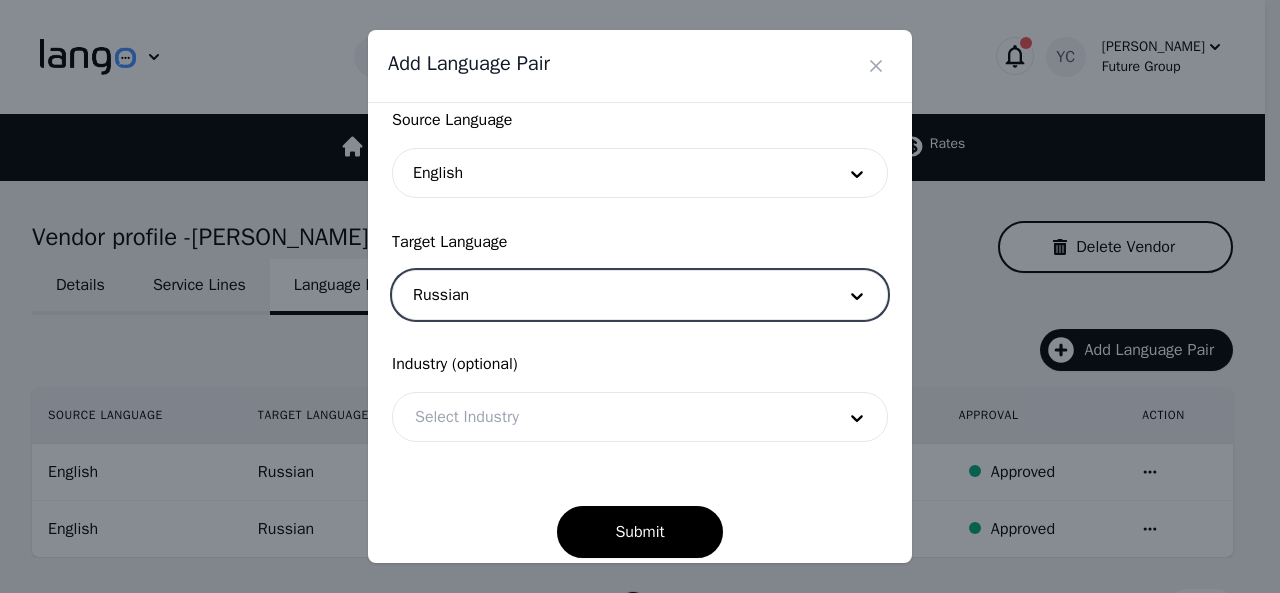scroll, scrollTop: 158, scrollLeft: 0, axis: vertical 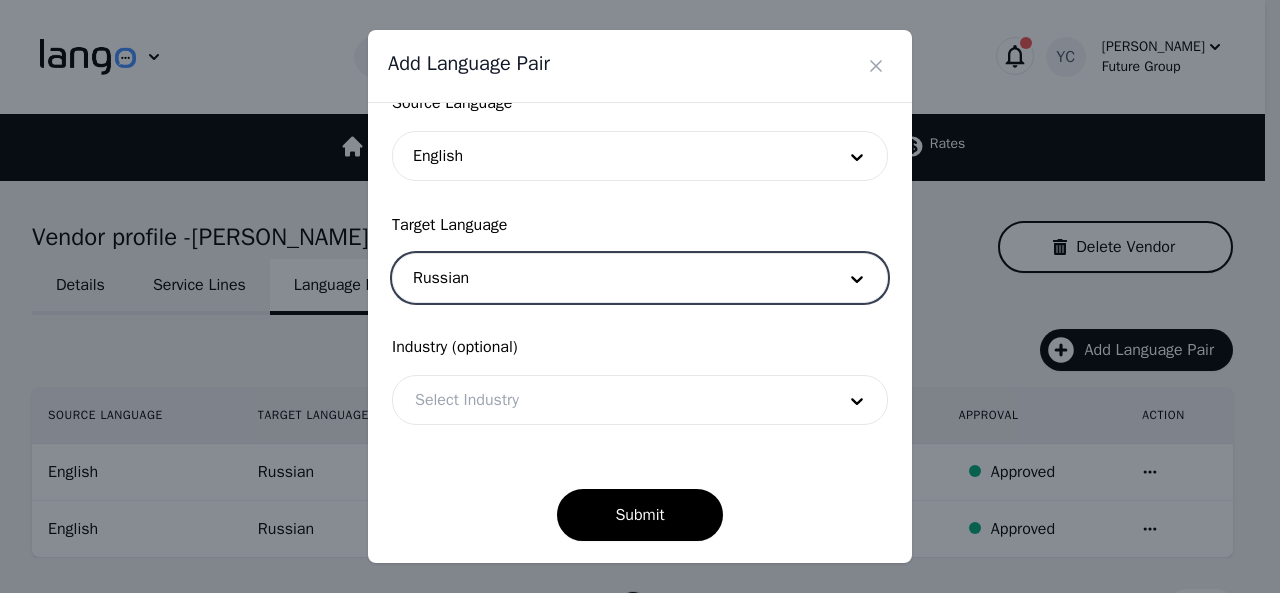 click at bounding box center (610, 400) 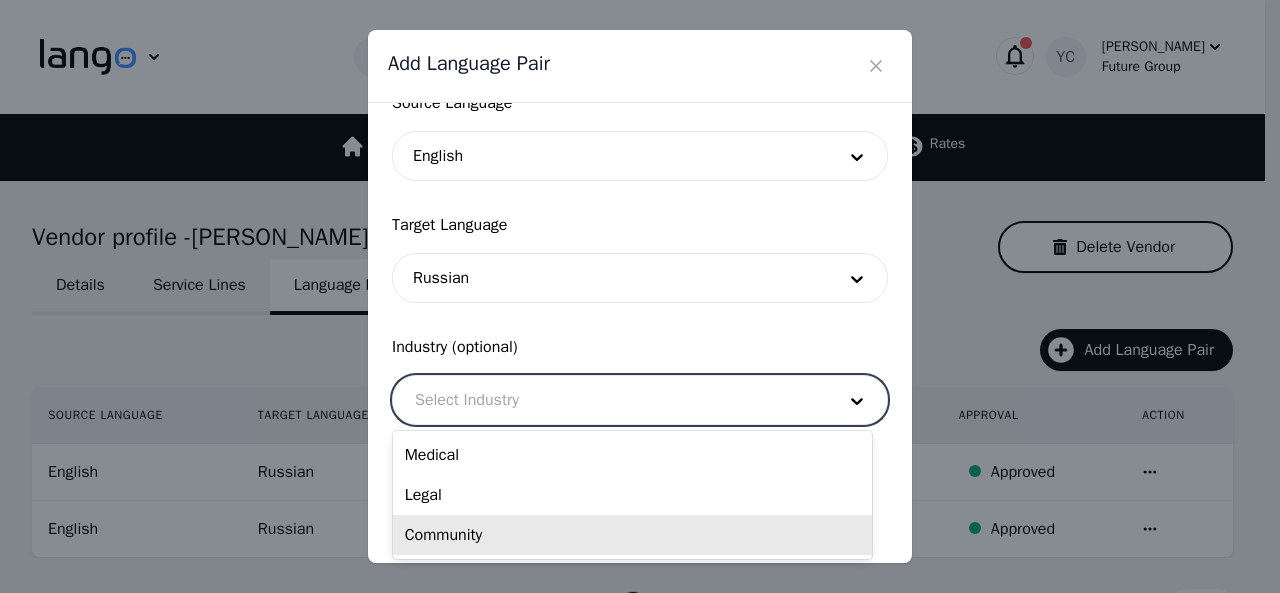 click on "Community" at bounding box center (632, 535) 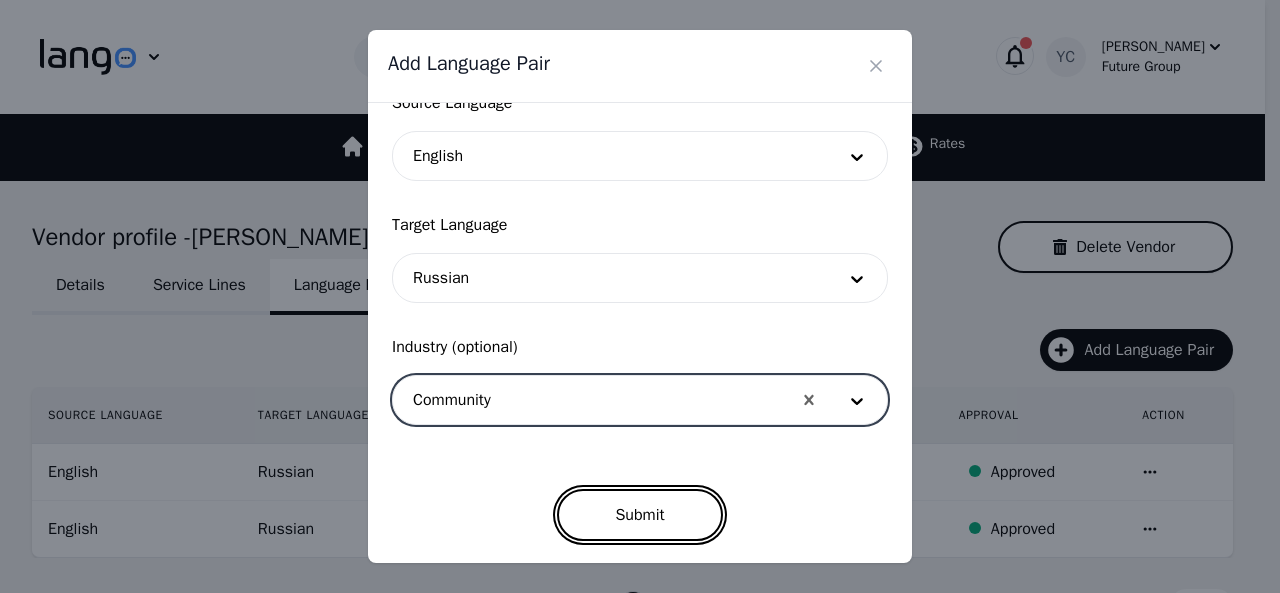 click on "Submit" at bounding box center (639, 515) 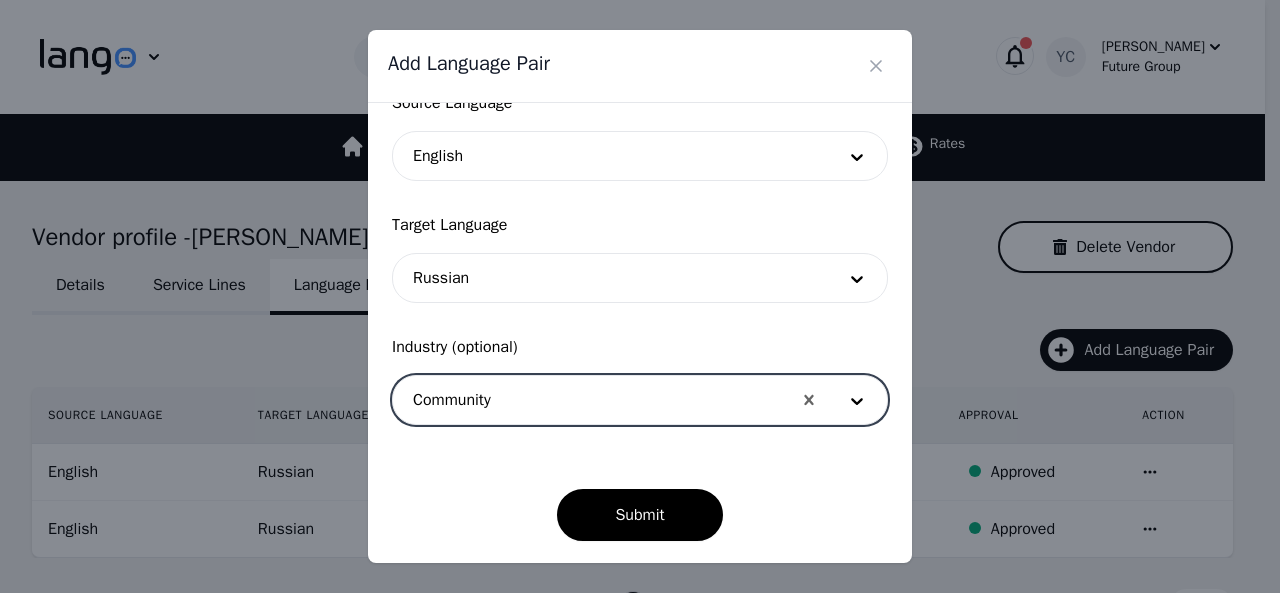 scroll, scrollTop: 152, scrollLeft: 0, axis: vertical 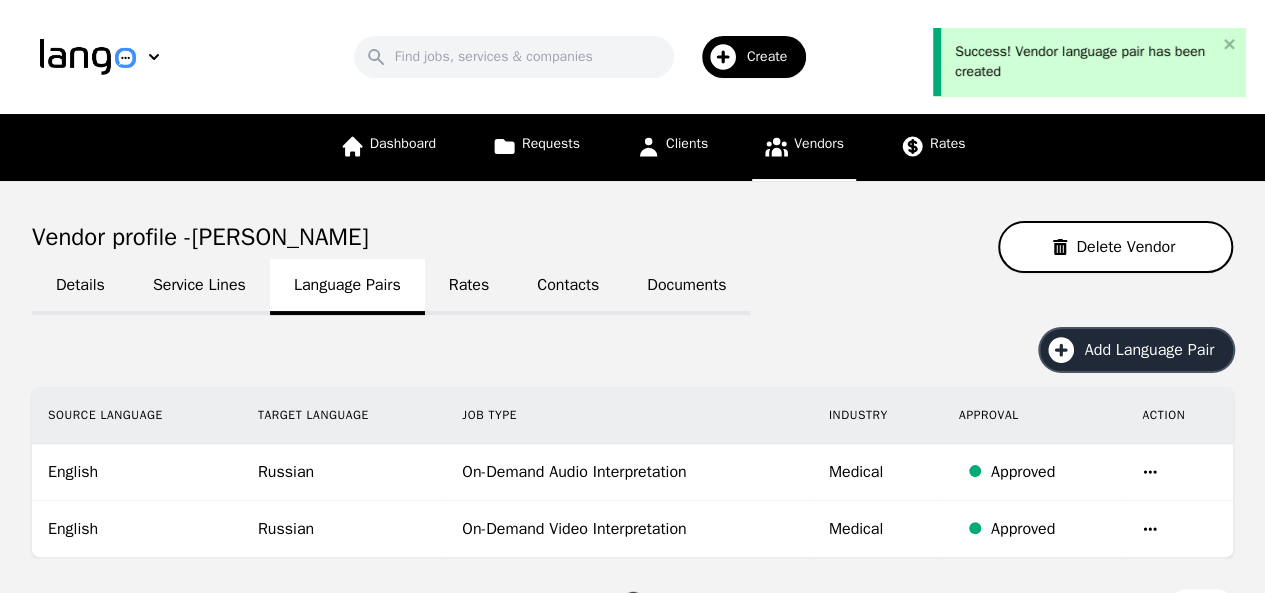 click on "Add Language Pair" at bounding box center [1156, 350] 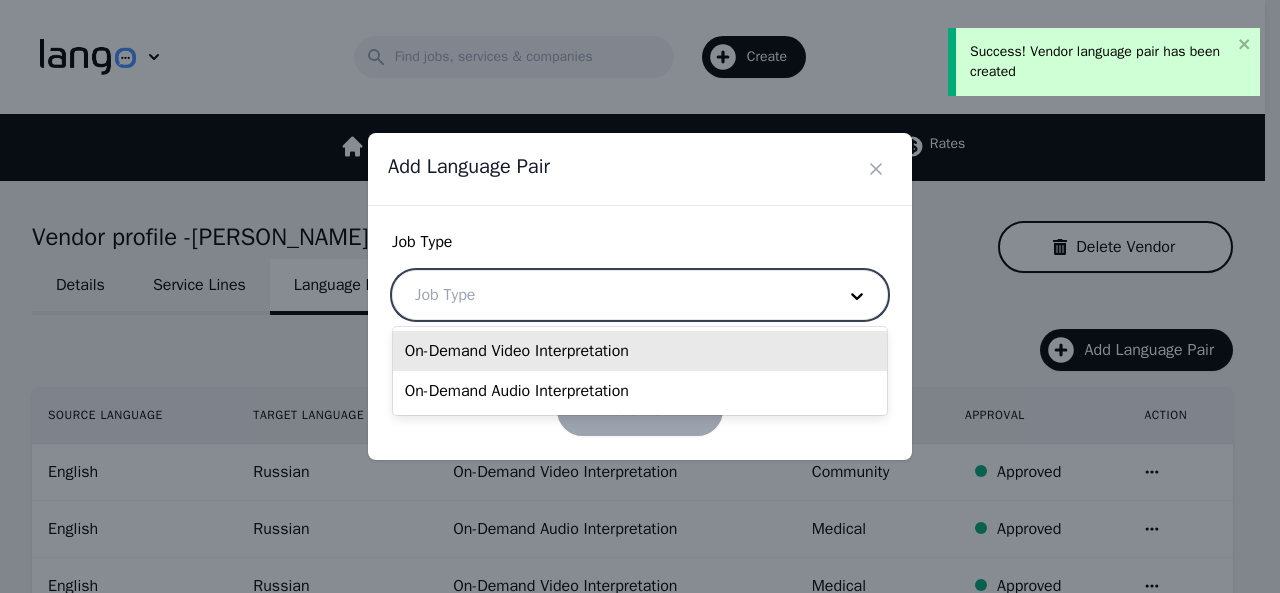 click at bounding box center (610, 295) 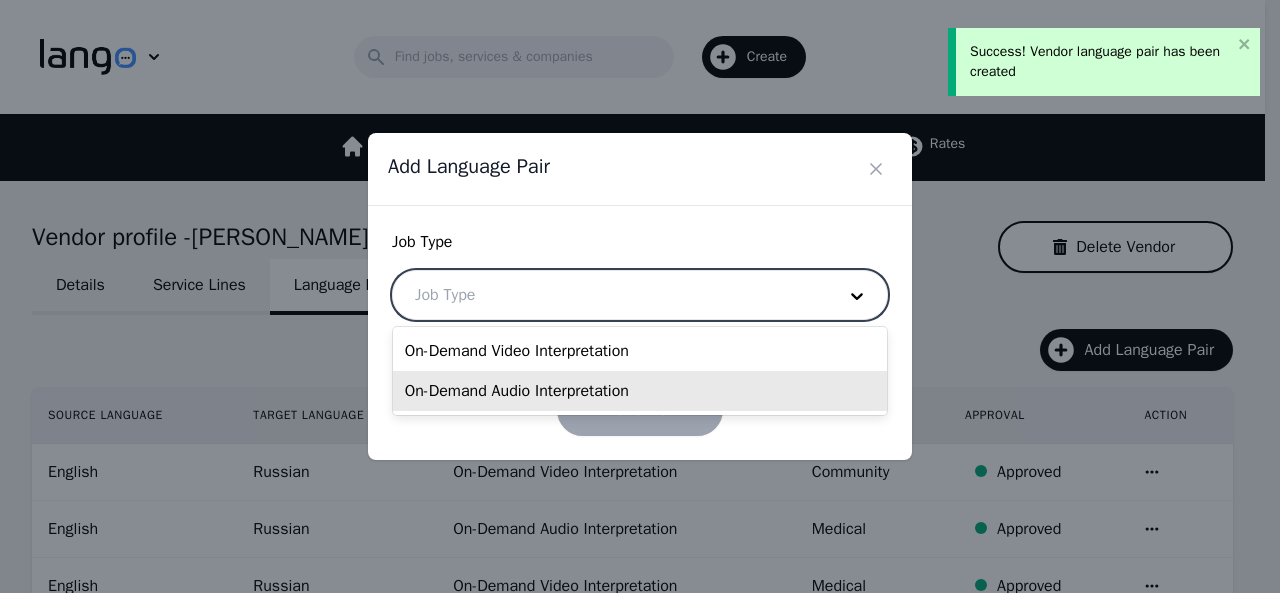 drag, startPoint x: 564, startPoint y: 385, endPoint x: 534, endPoint y: 363, distance: 37.202152 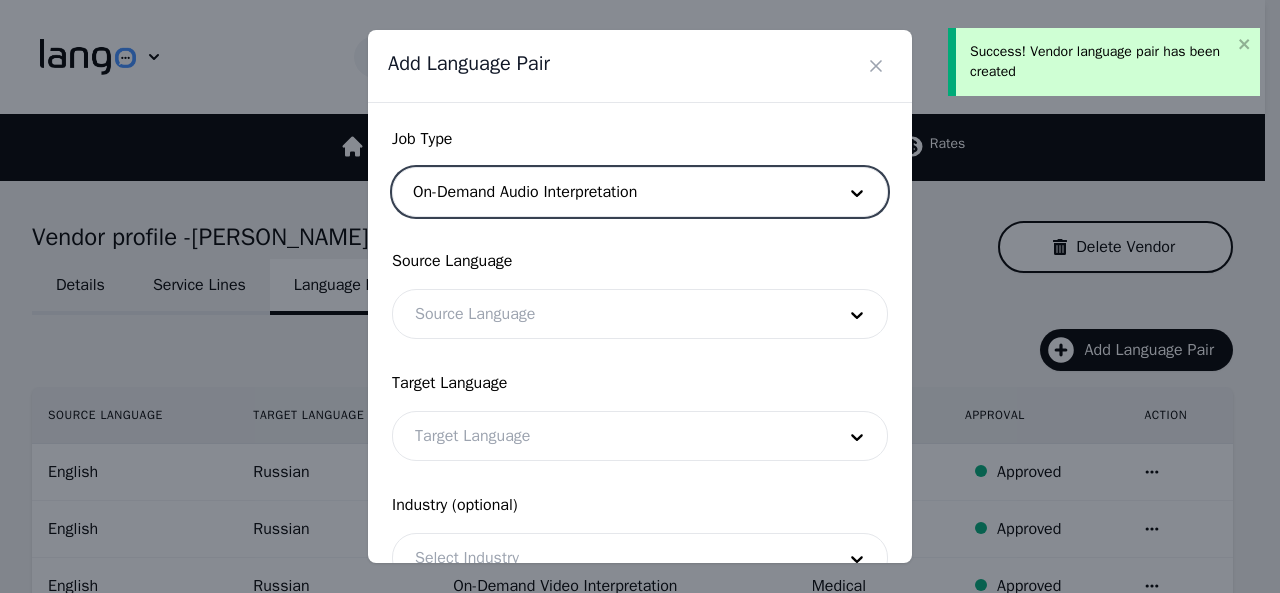click at bounding box center (610, 314) 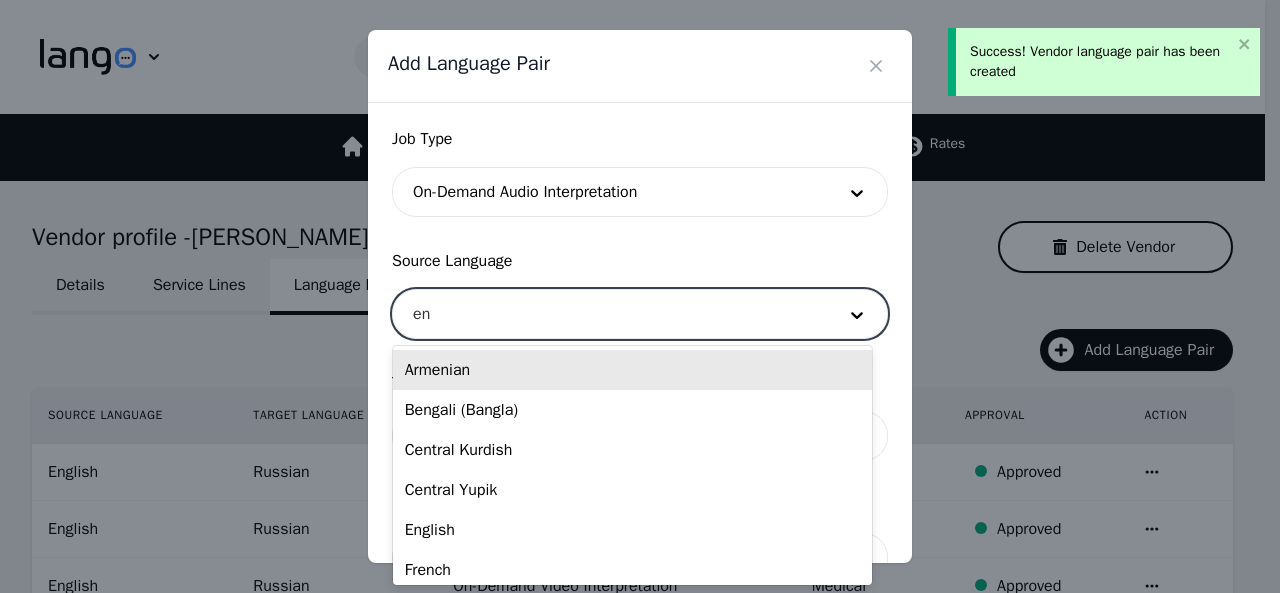 type on "eng" 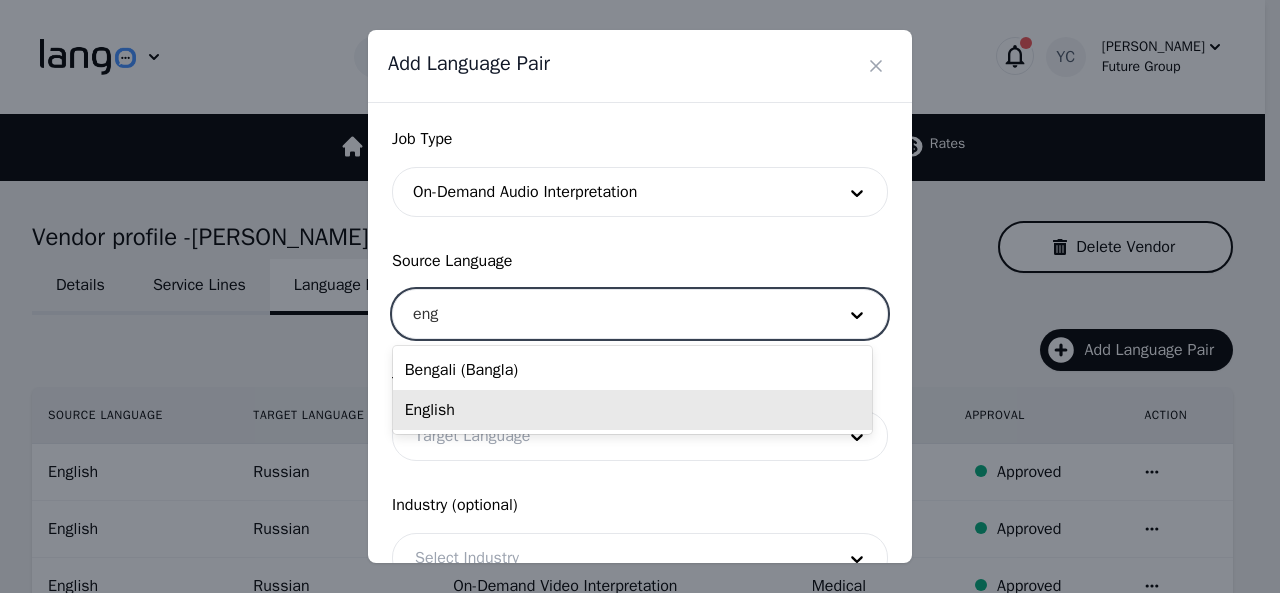 click on "English" at bounding box center [632, 410] 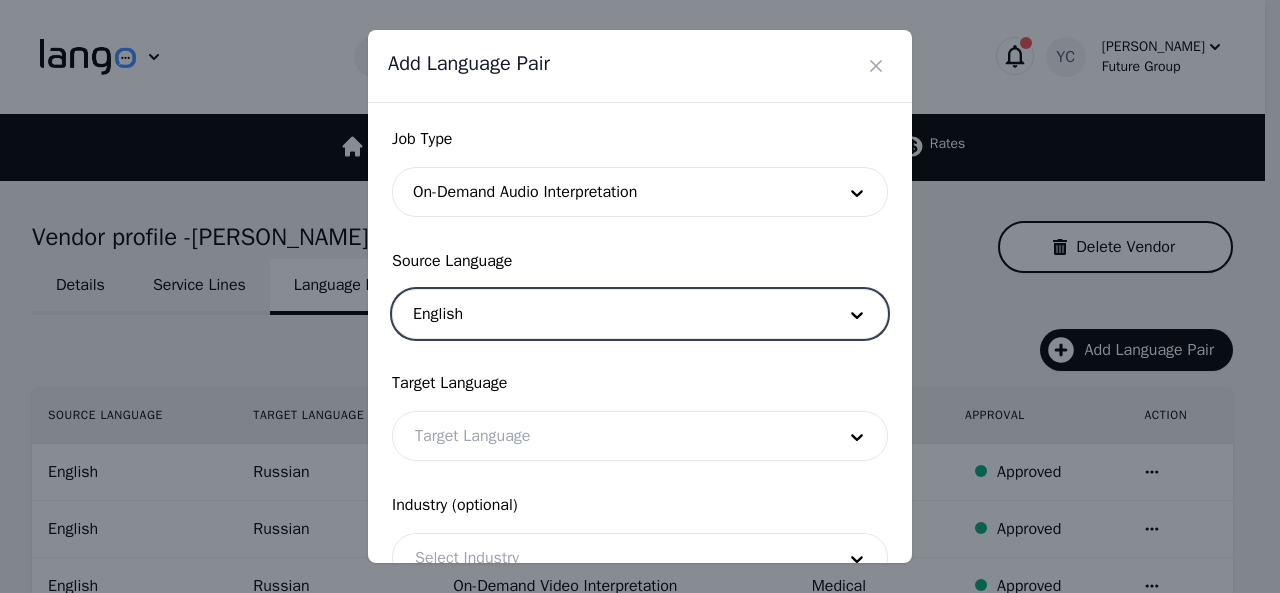 click at bounding box center (610, 436) 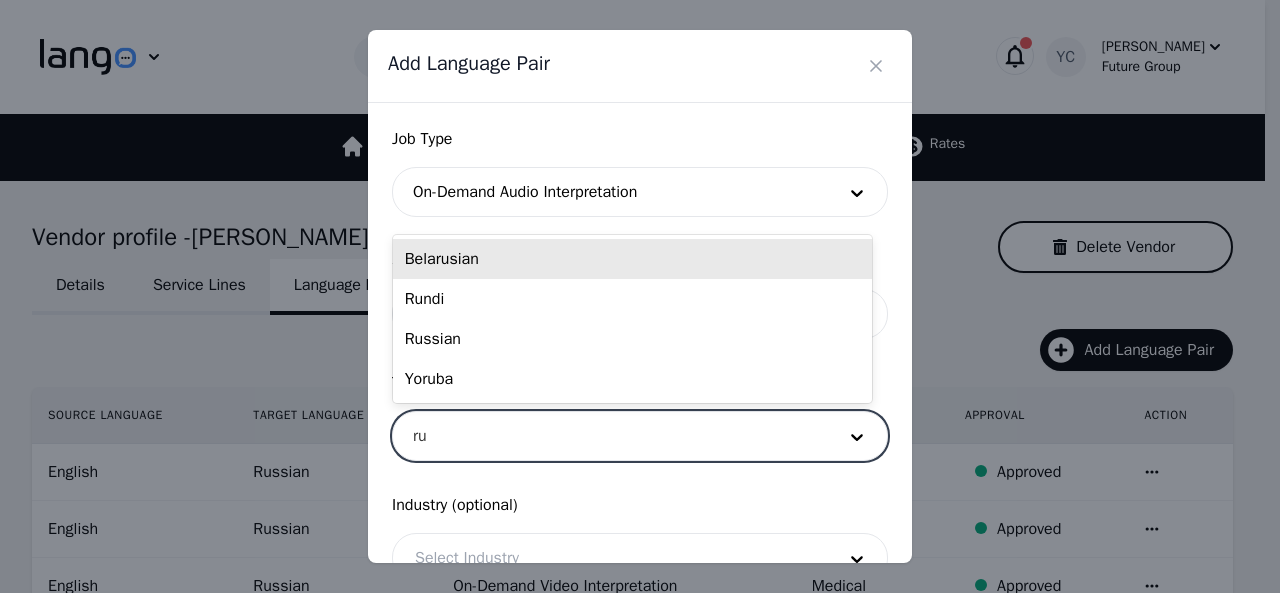 type on "rus" 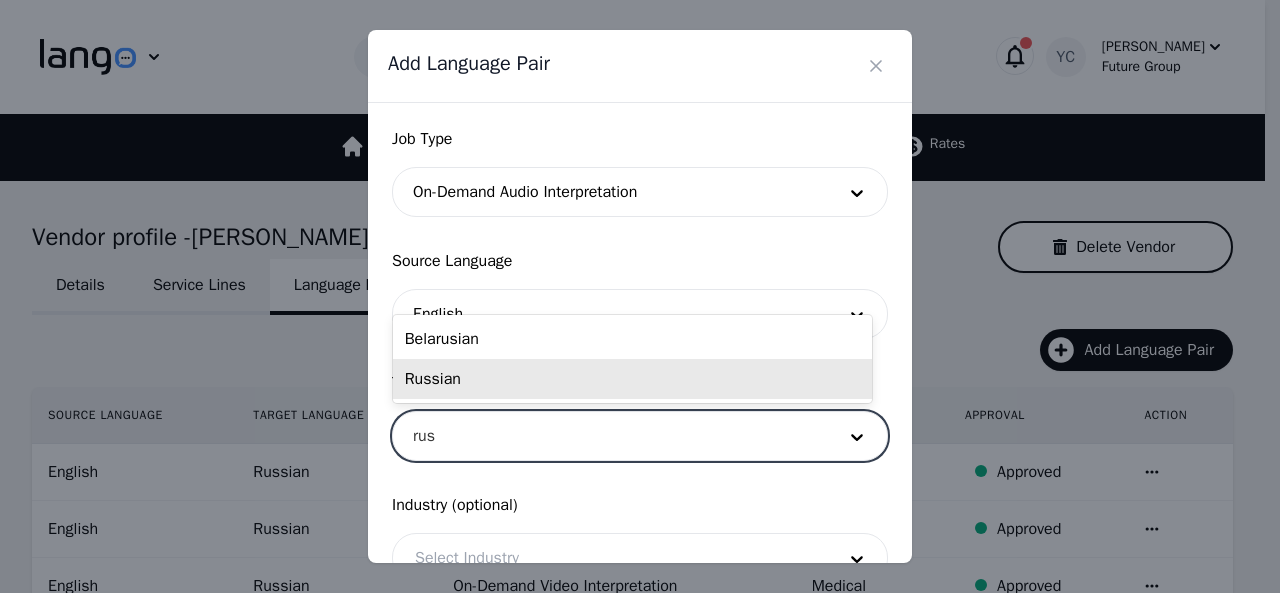 click on "Russian" at bounding box center [632, 379] 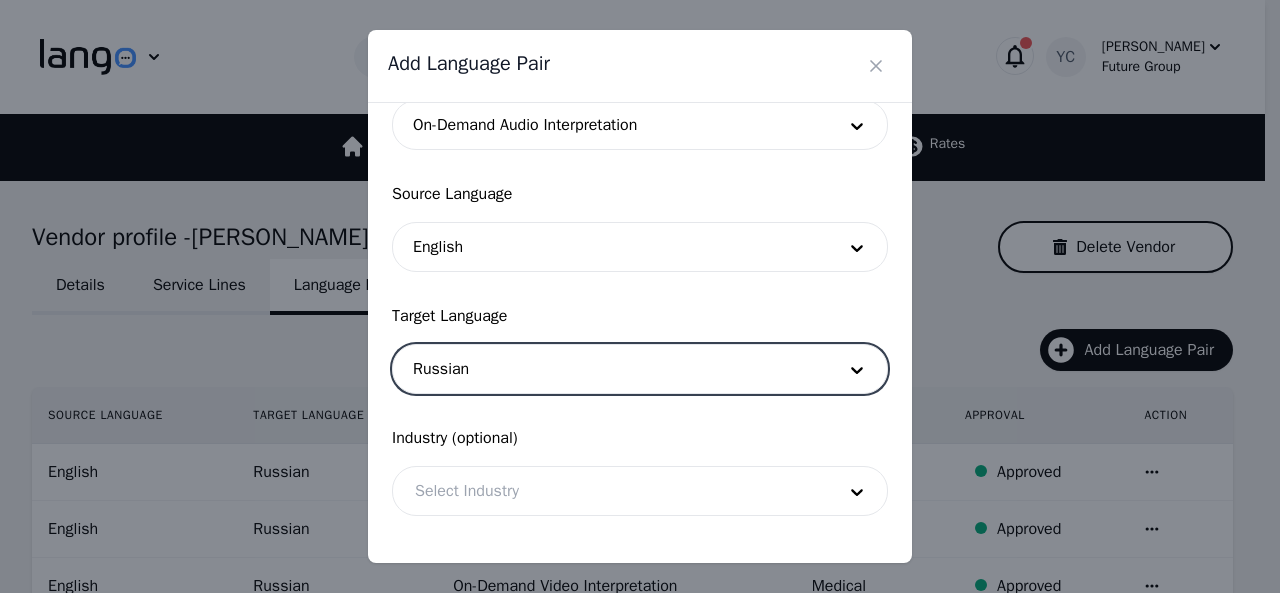 scroll, scrollTop: 158, scrollLeft: 0, axis: vertical 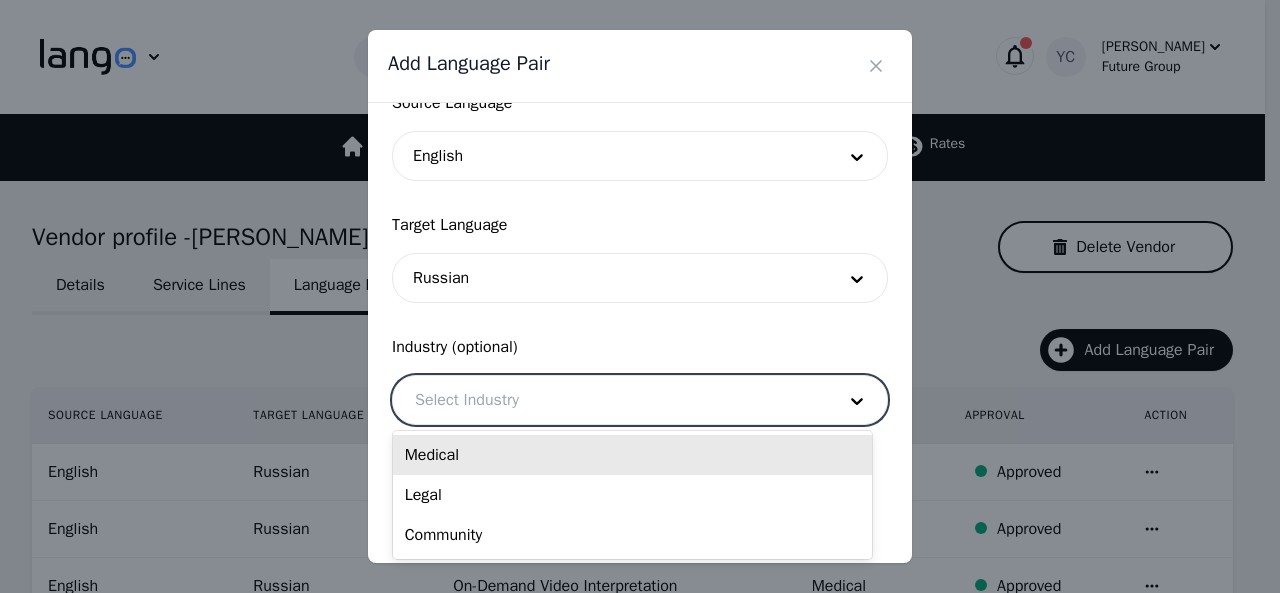 click at bounding box center [610, 400] 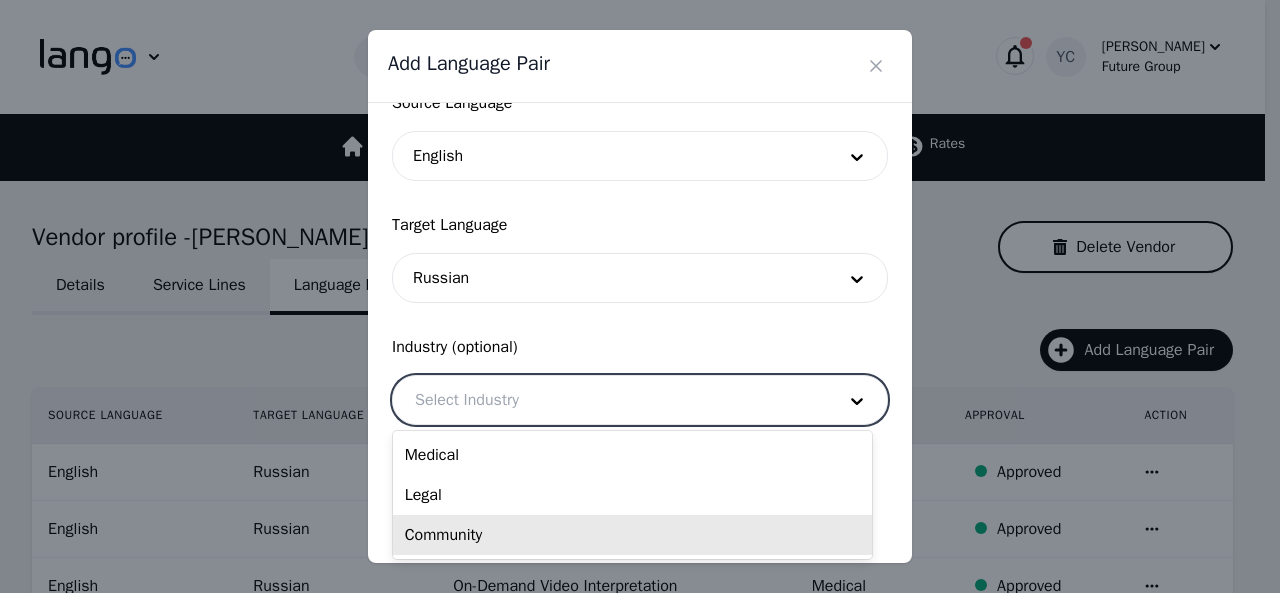 click on "Community" at bounding box center [632, 535] 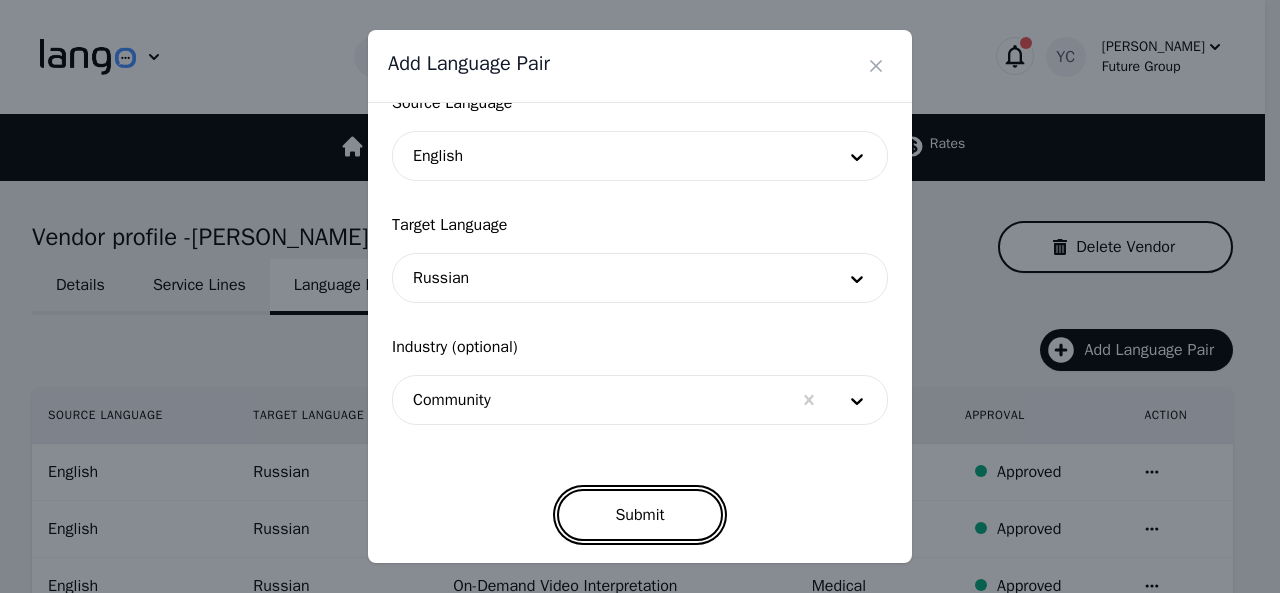 click on "Submit" at bounding box center (639, 515) 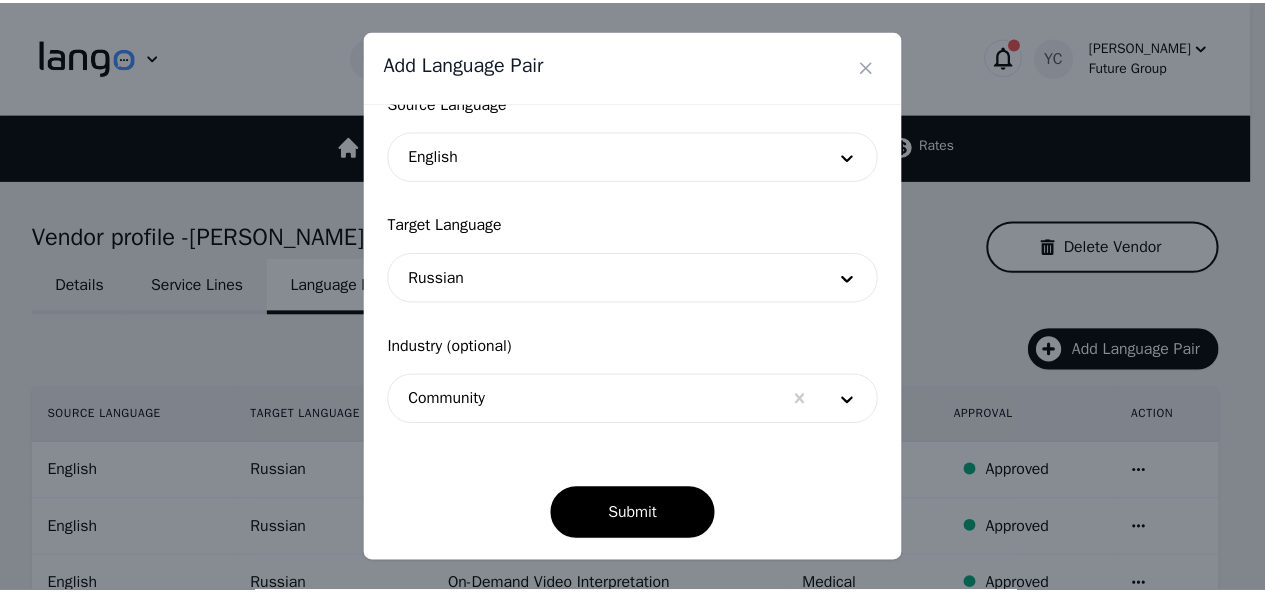 scroll, scrollTop: 152, scrollLeft: 0, axis: vertical 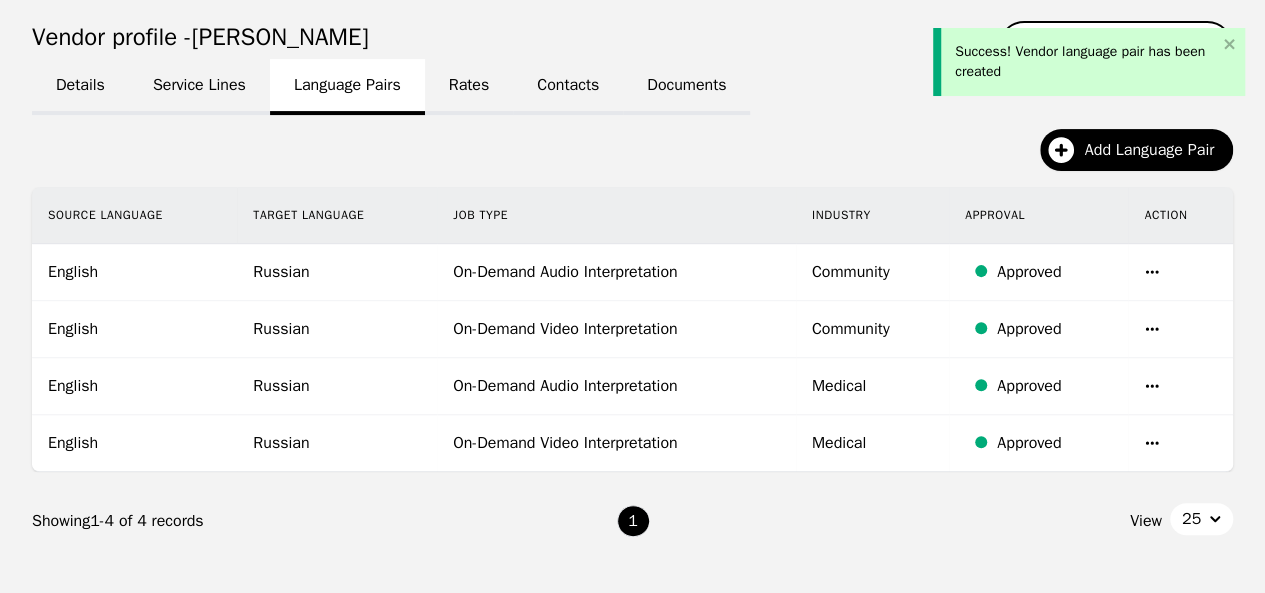 click at bounding box center (1180, 443) 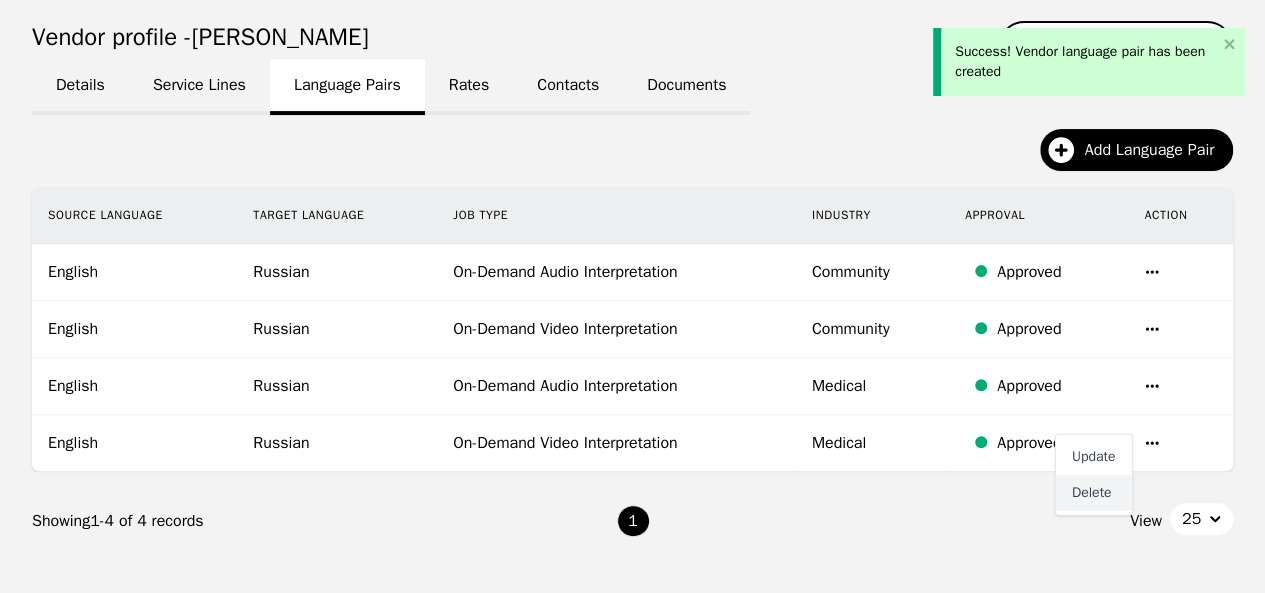 click on "Delete" at bounding box center (1094, 493) 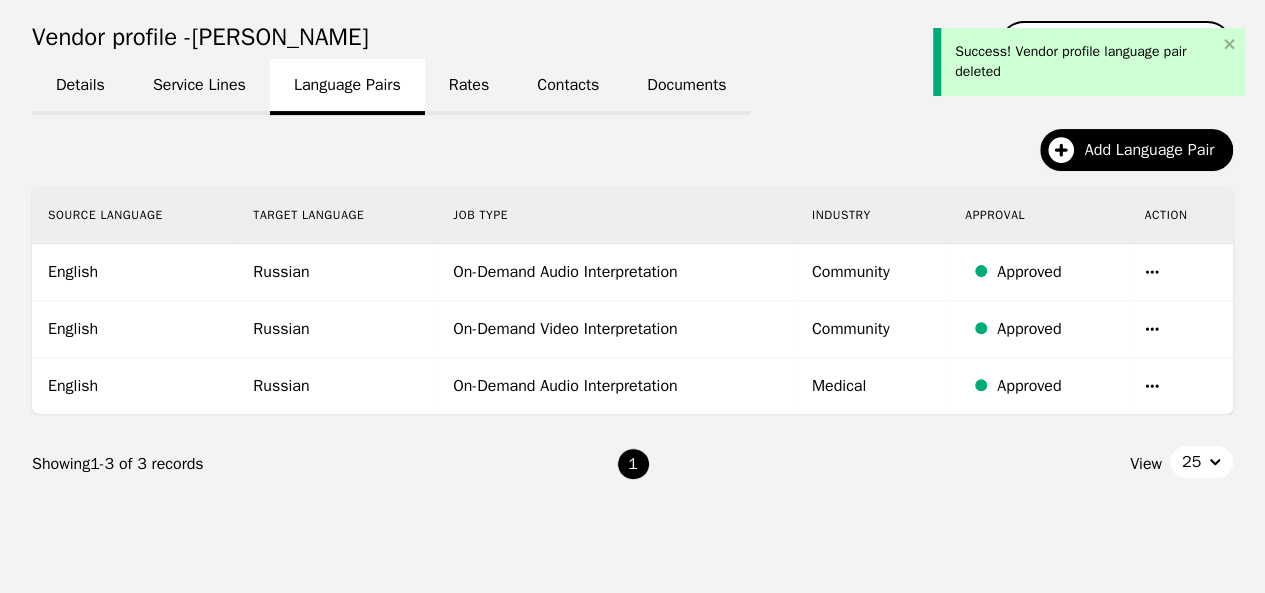 click 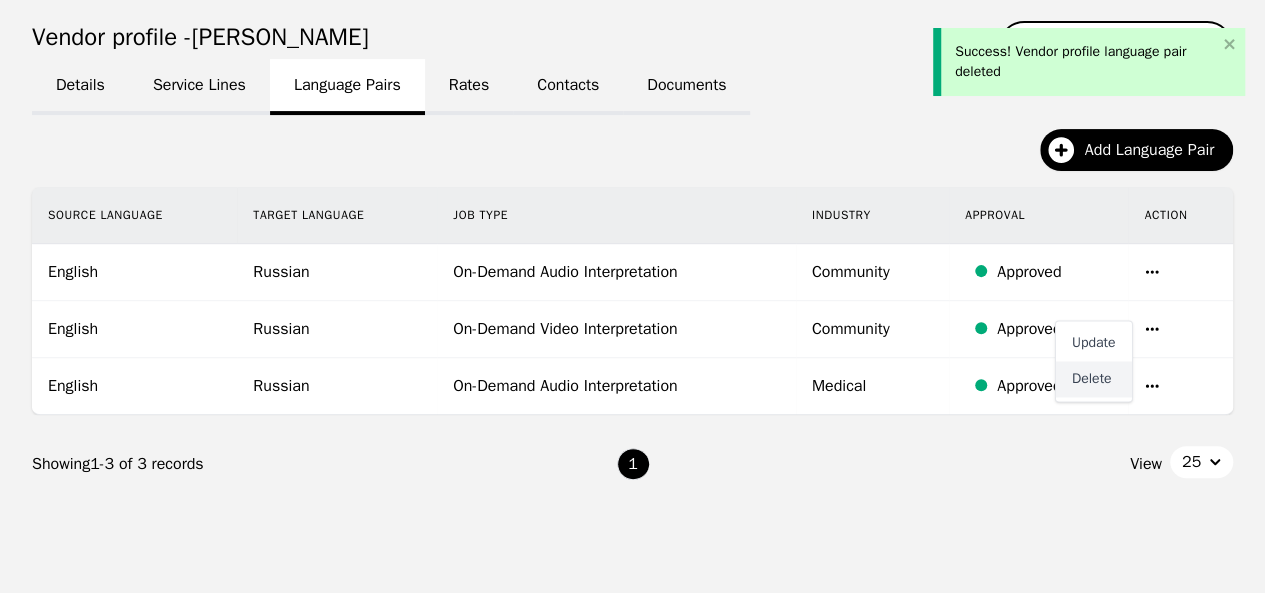 click on "Delete" at bounding box center (1094, 379) 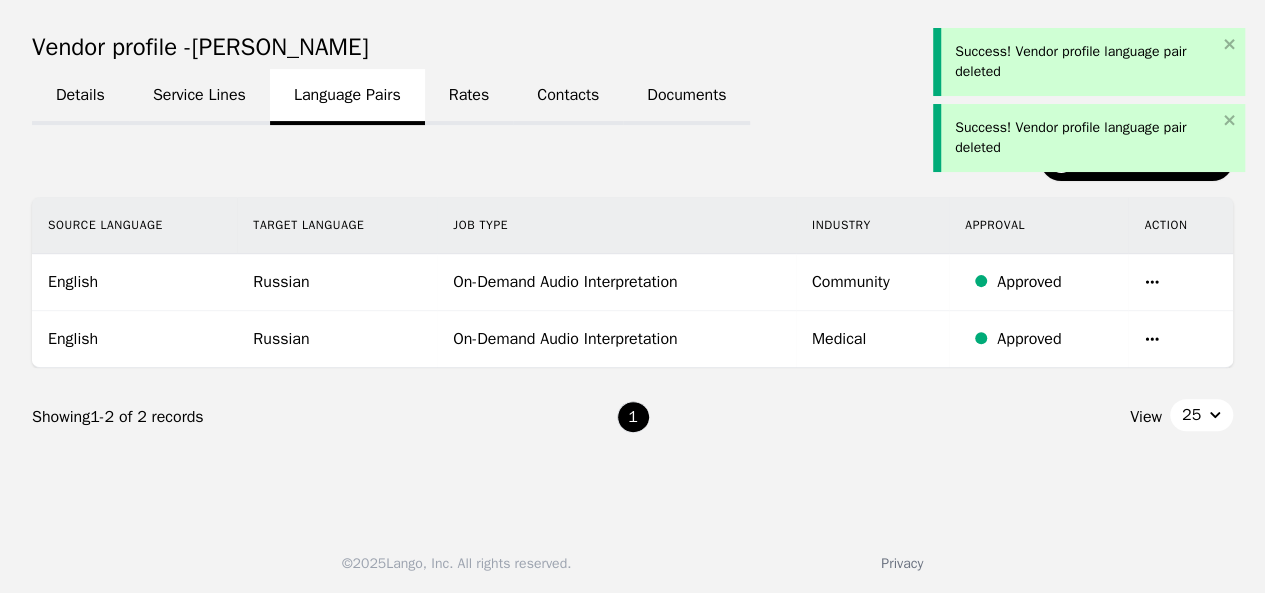 scroll, scrollTop: 0, scrollLeft: 0, axis: both 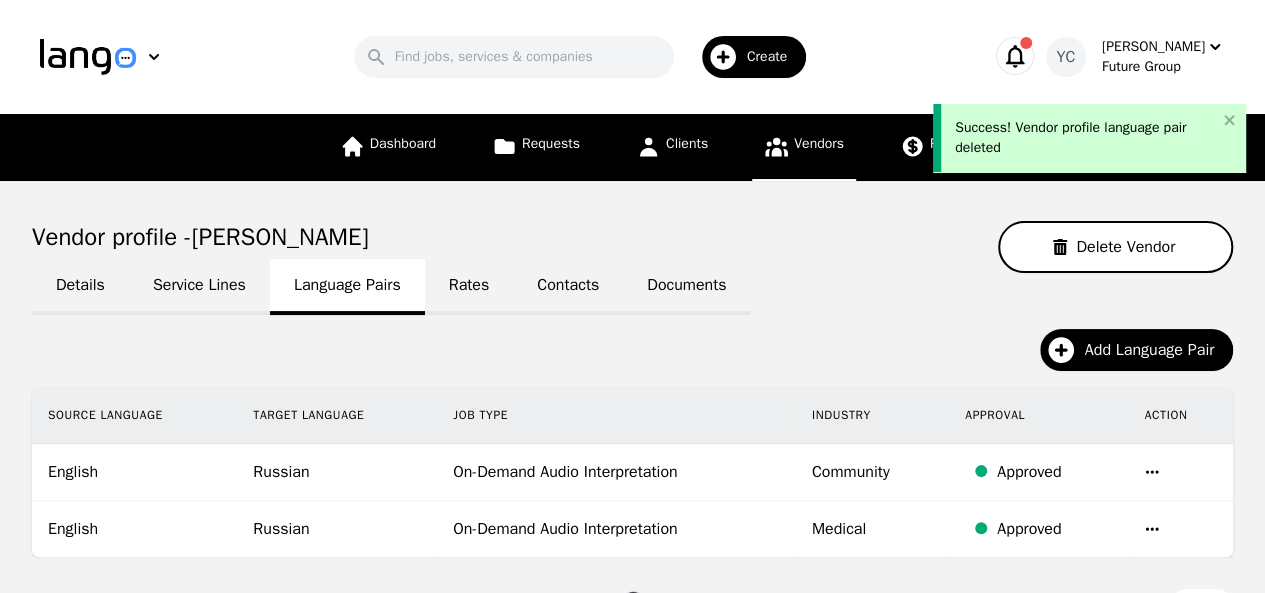 drag, startPoint x: 810, startPoint y: 138, endPoint x: 856, endPoint y: 185, distance: 65.76473 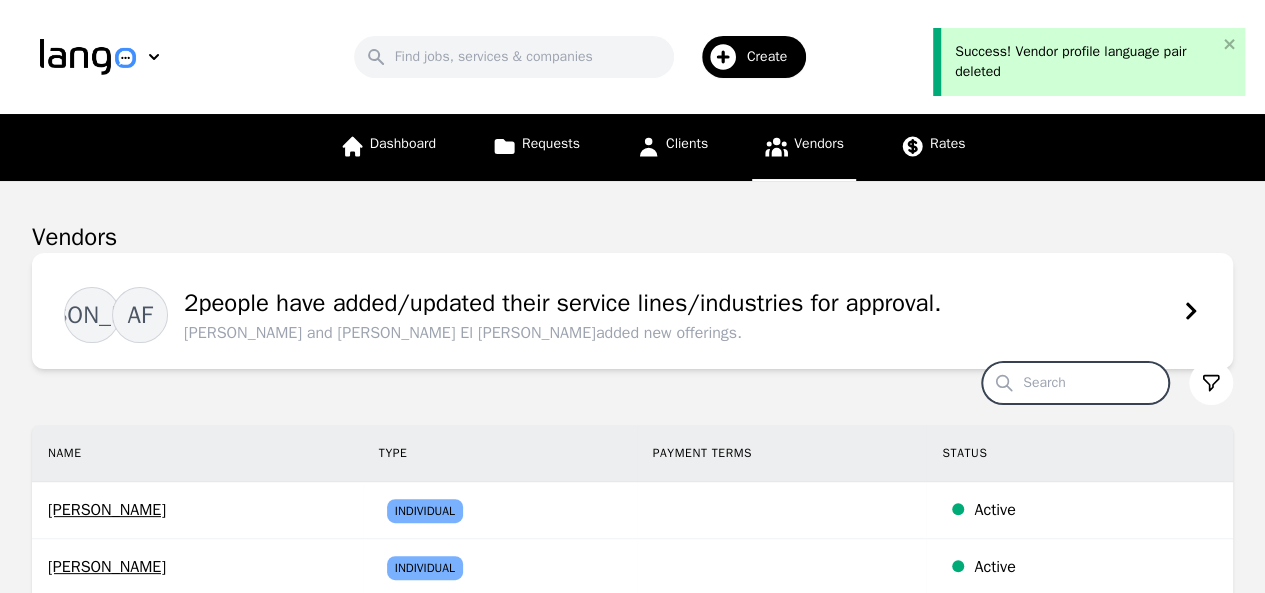 click on "Search" at bounding box center [1075, 383] 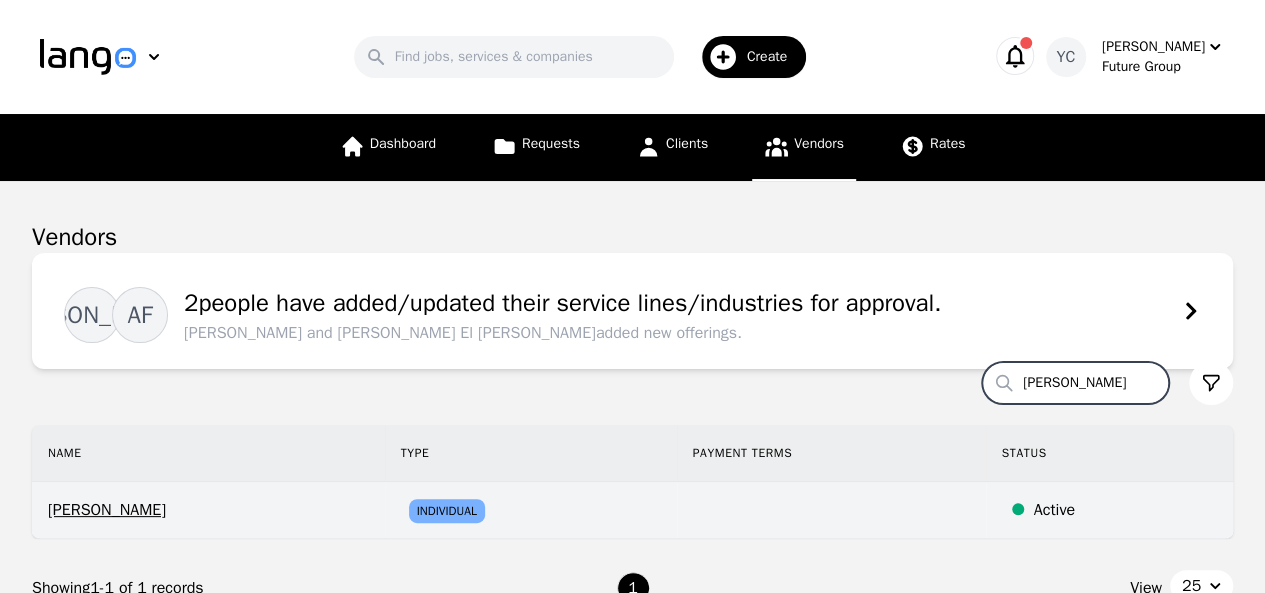 type on "[PERSON_NAME]" 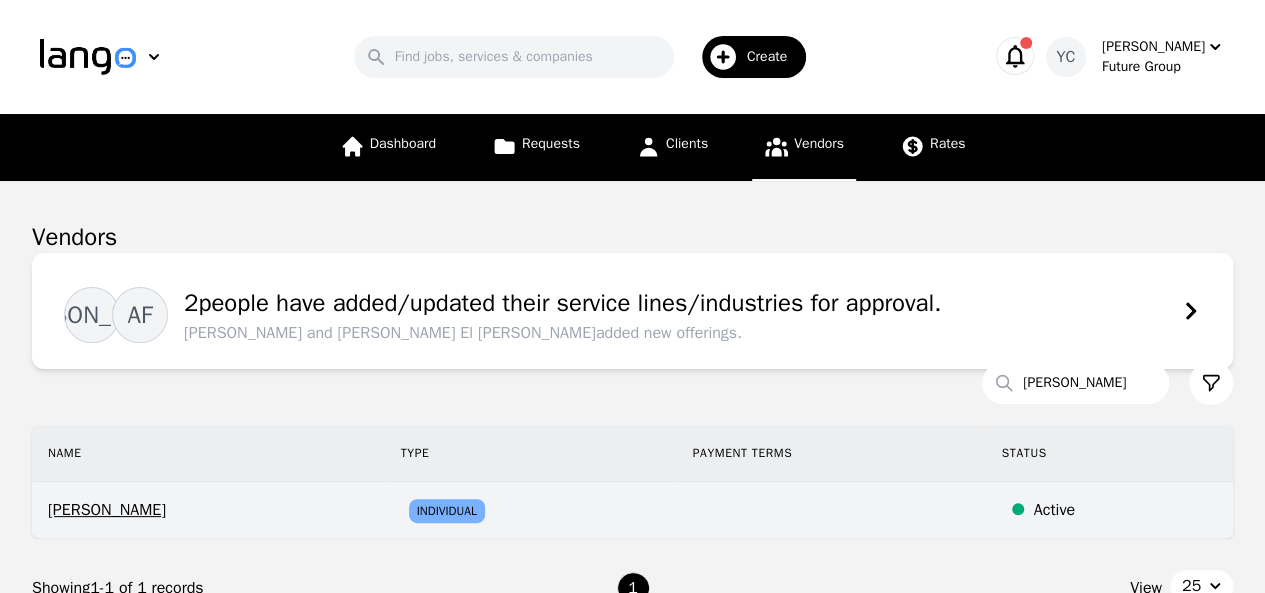 click on "[PERSON_NAME]" at bounding box center [208, 510] 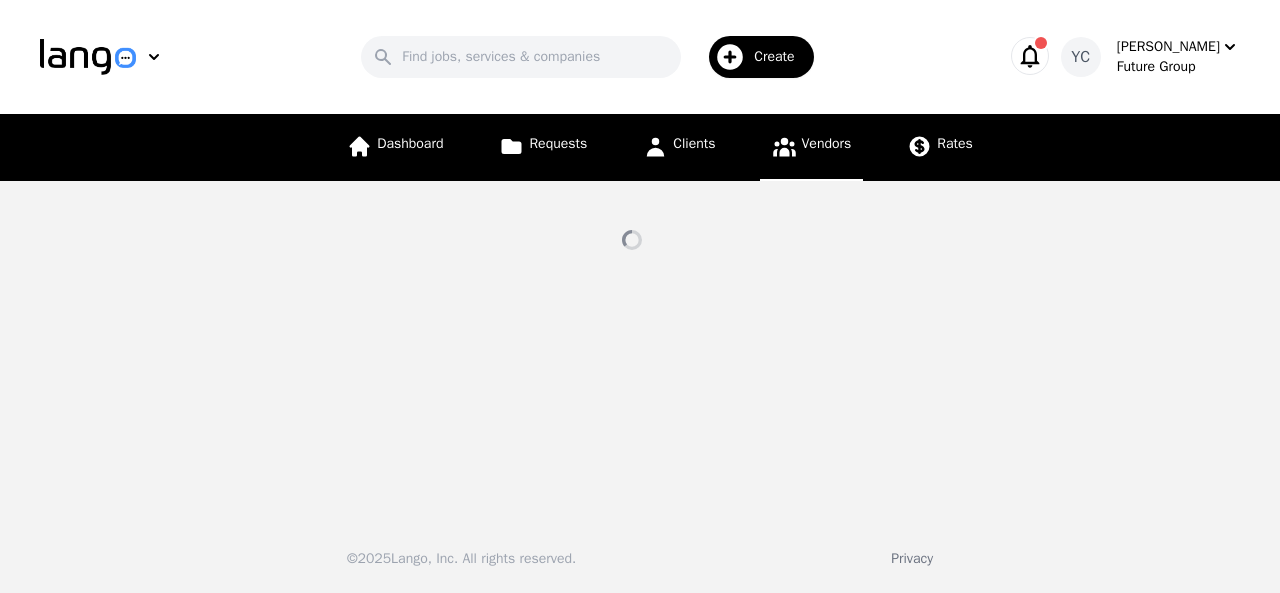 select on "active" 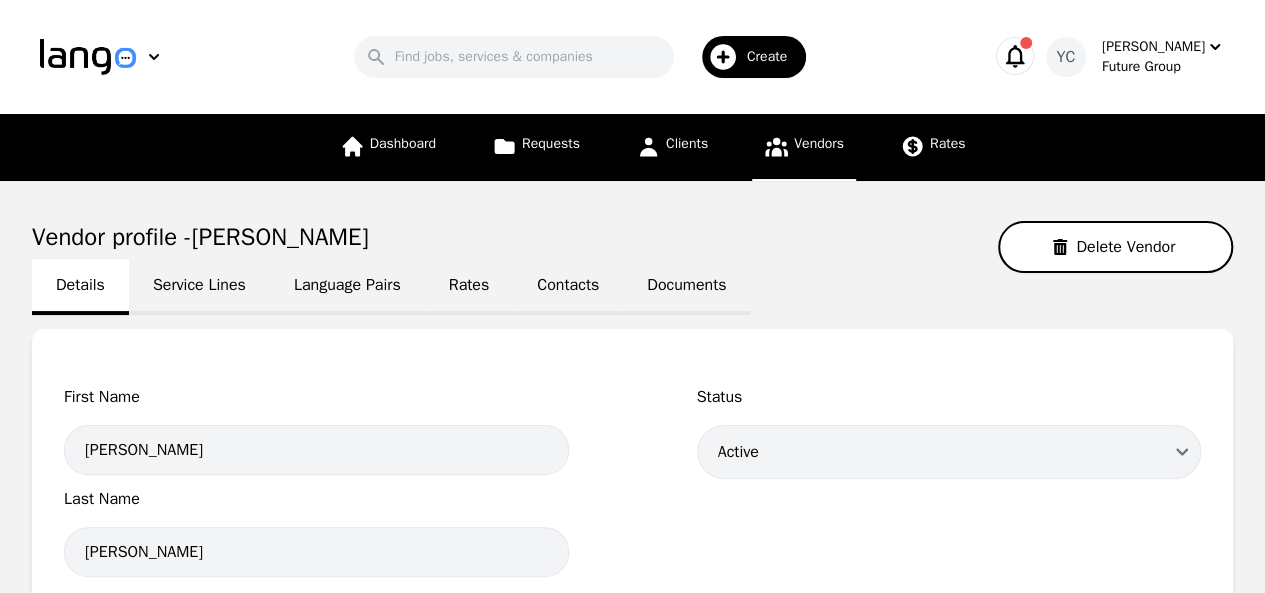 click on "Language Pairs" at bounding box center [347, 287] 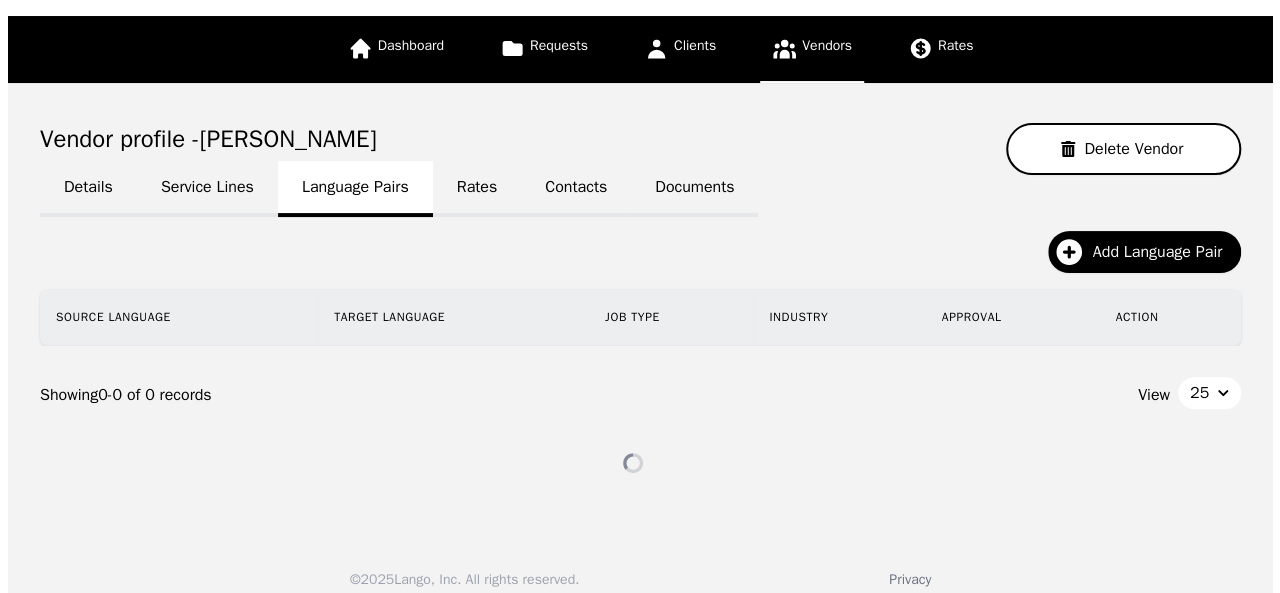 scroll, scrollTop: 114, scrollLeft: 0, axis: vertical 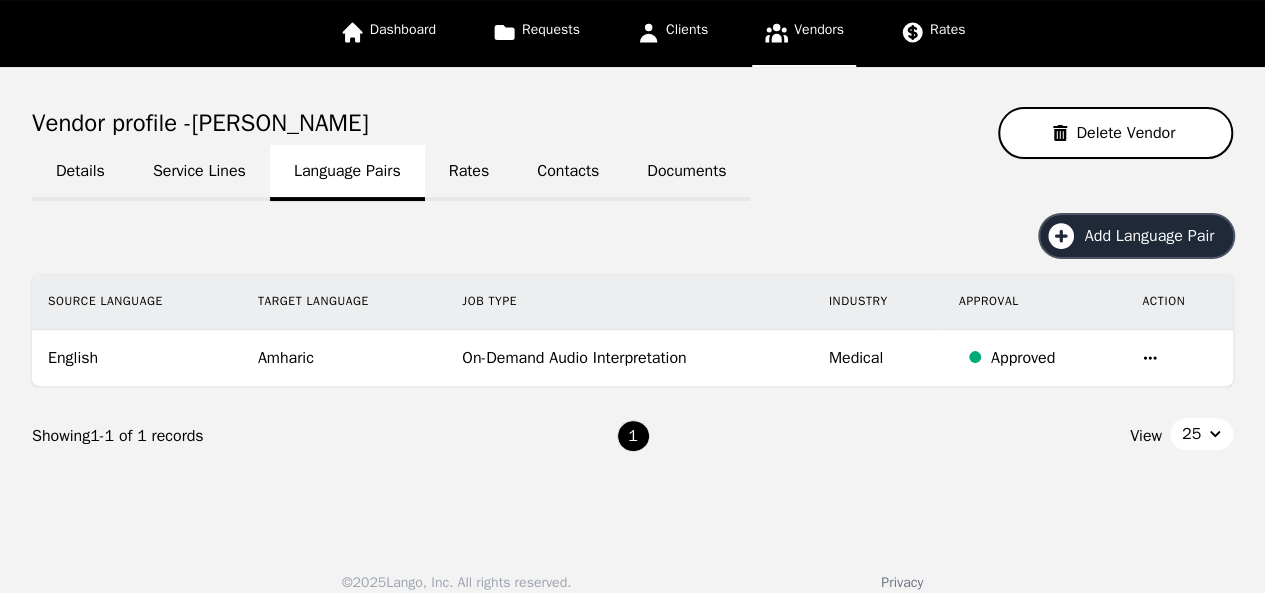 click on "Add Language Pair" at bounding box center [1156, 236] 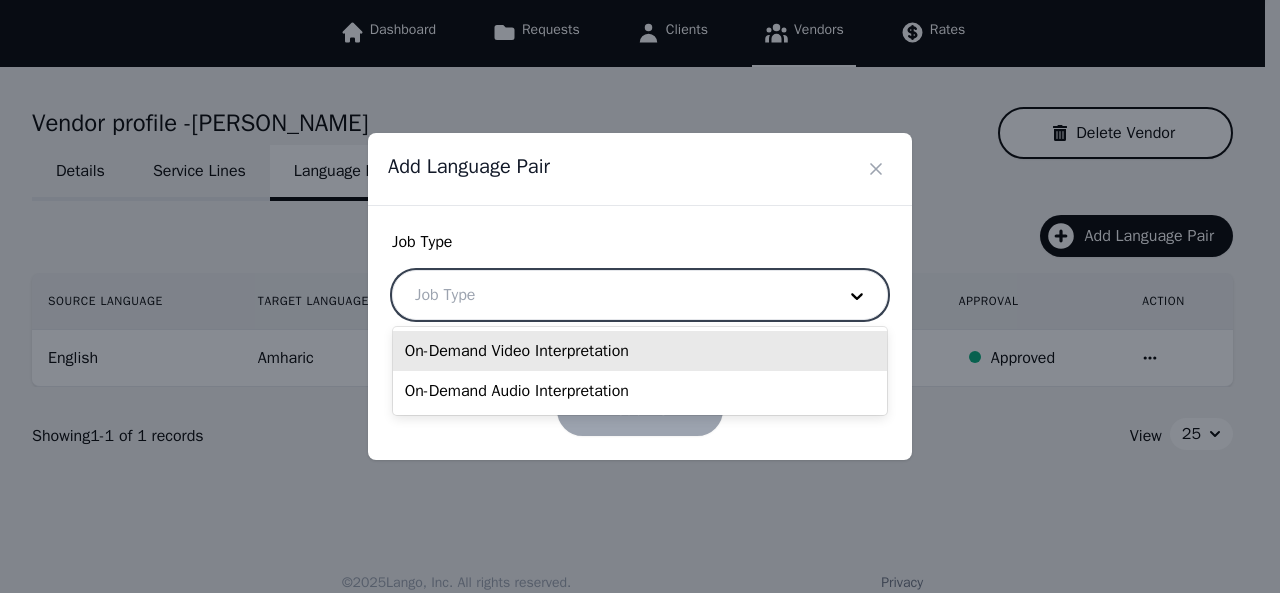 click at bounding box center [610, 295] 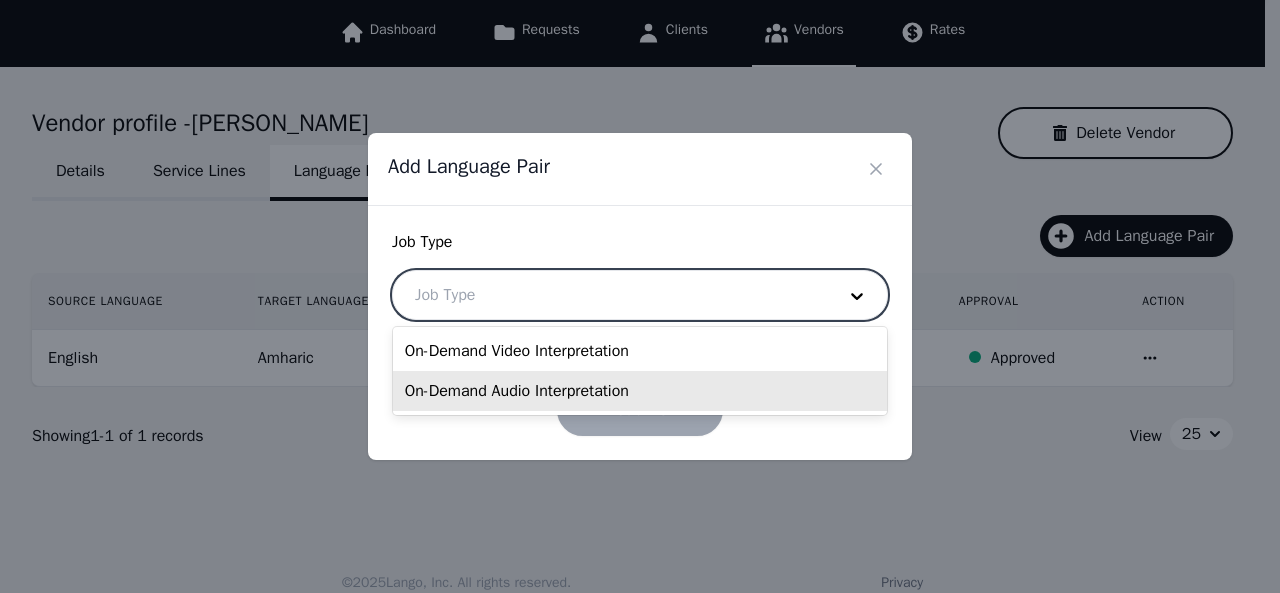 click on "On-Demand Audio Interpretation" at bounding box center (640, 391) 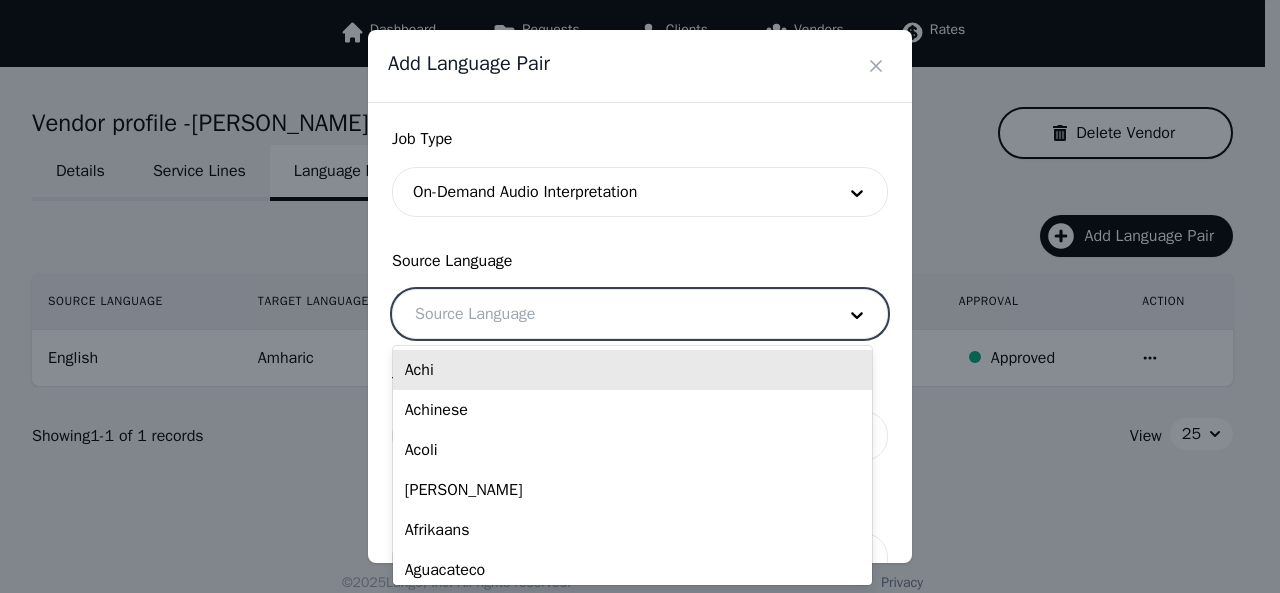 click at bounding box center [610, 314] 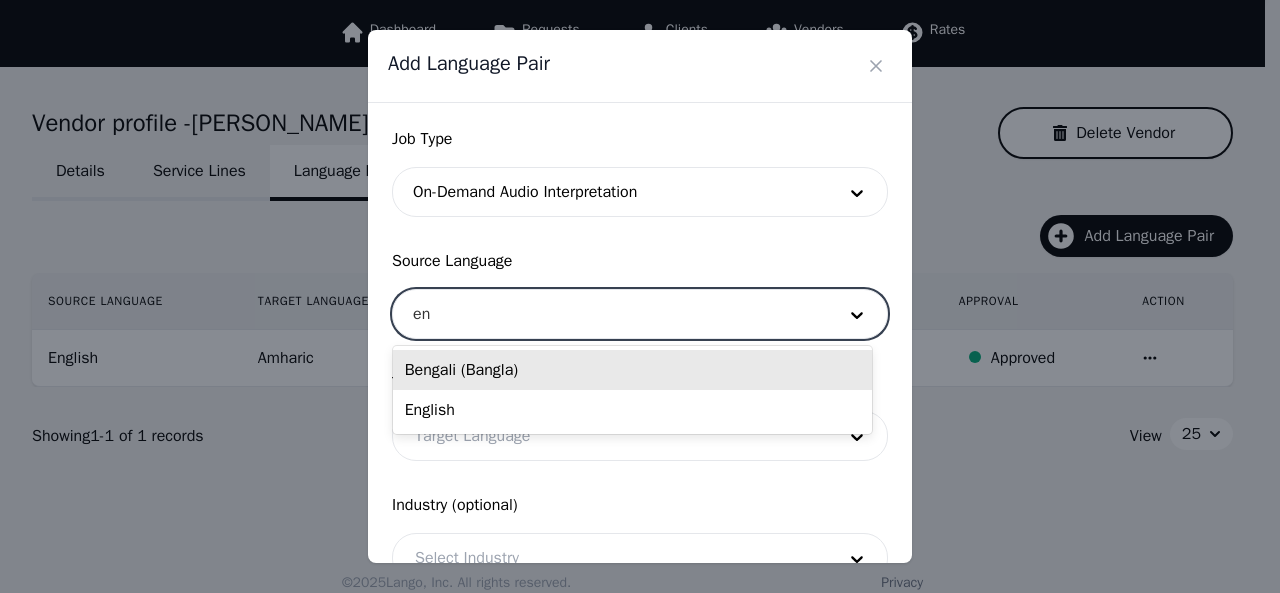 type on "eng" 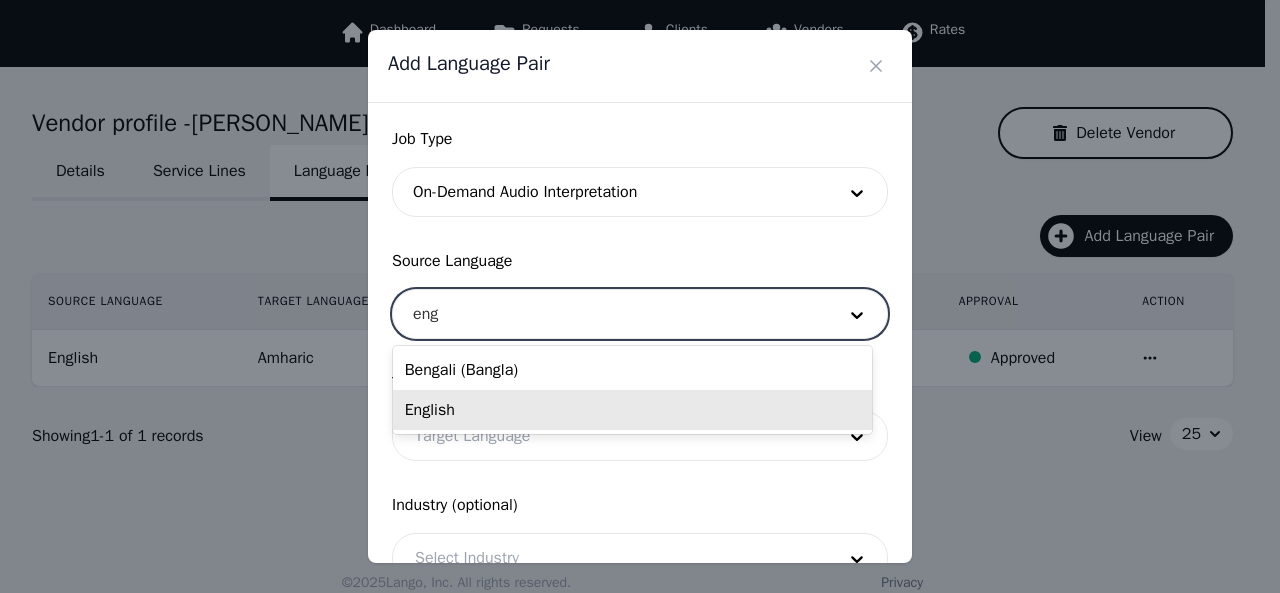 click on "English" at bounding box center [632, 410] 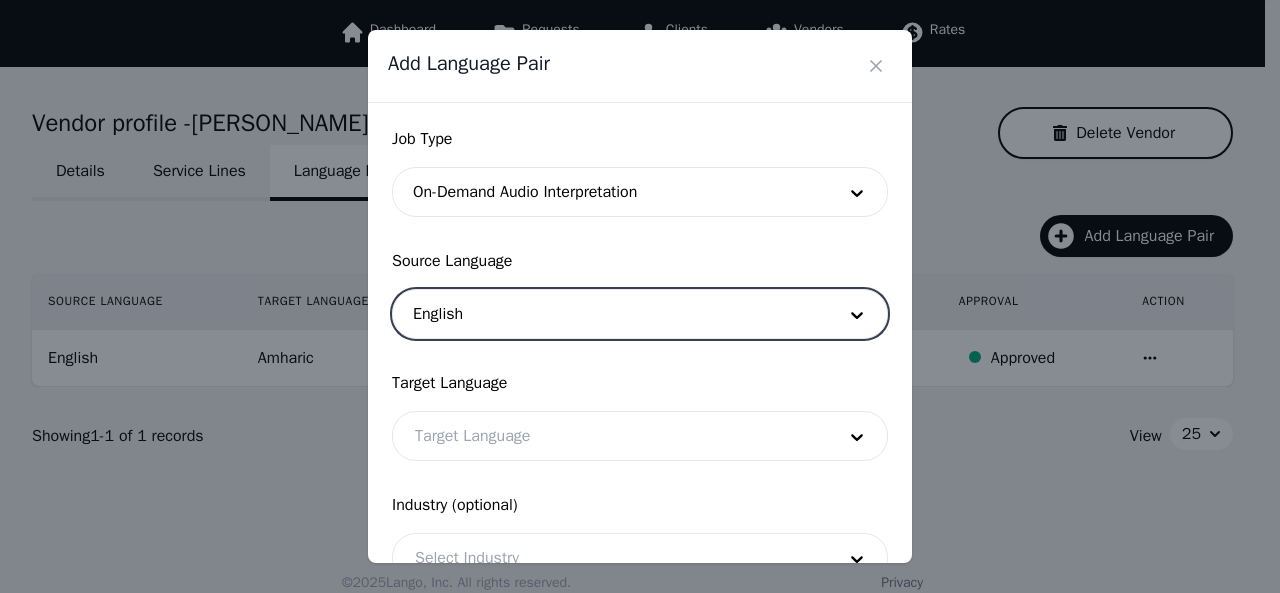 click at bounding box center (610, 436) 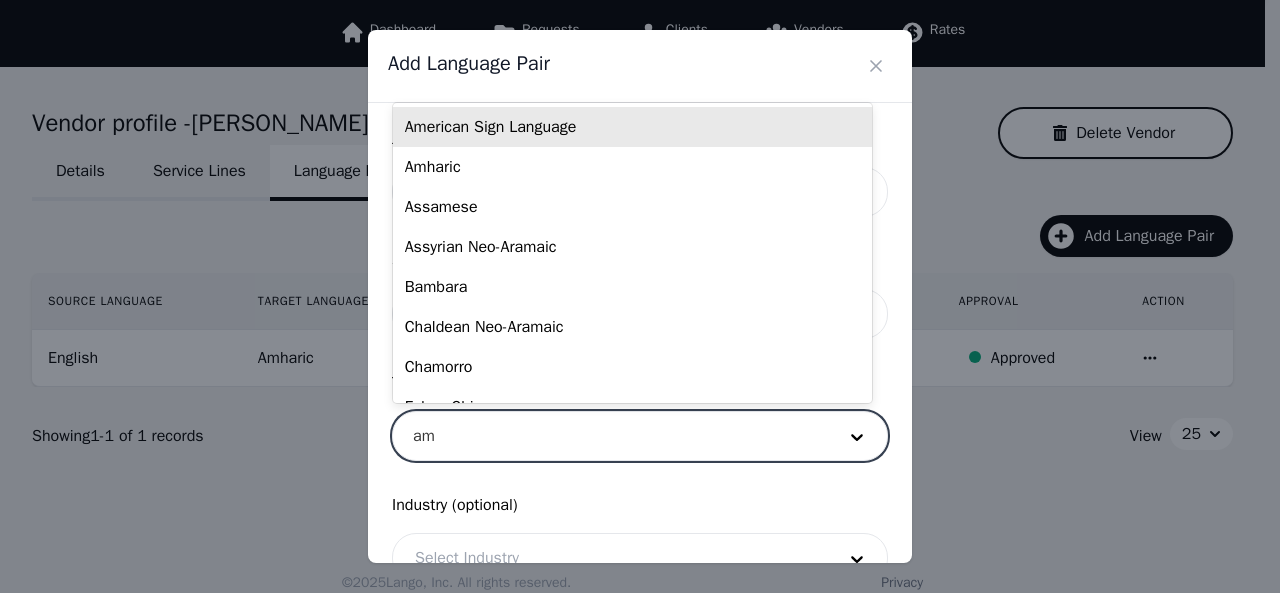 type on "amh" 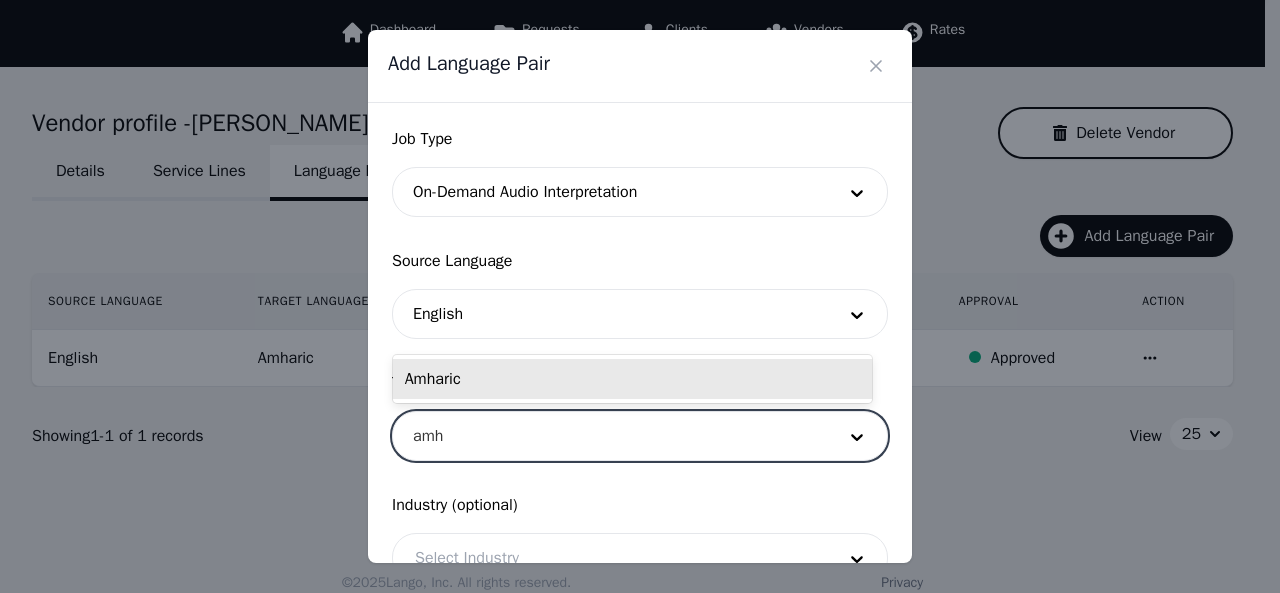 click on "Amharic" at bounding box center (632, 379) 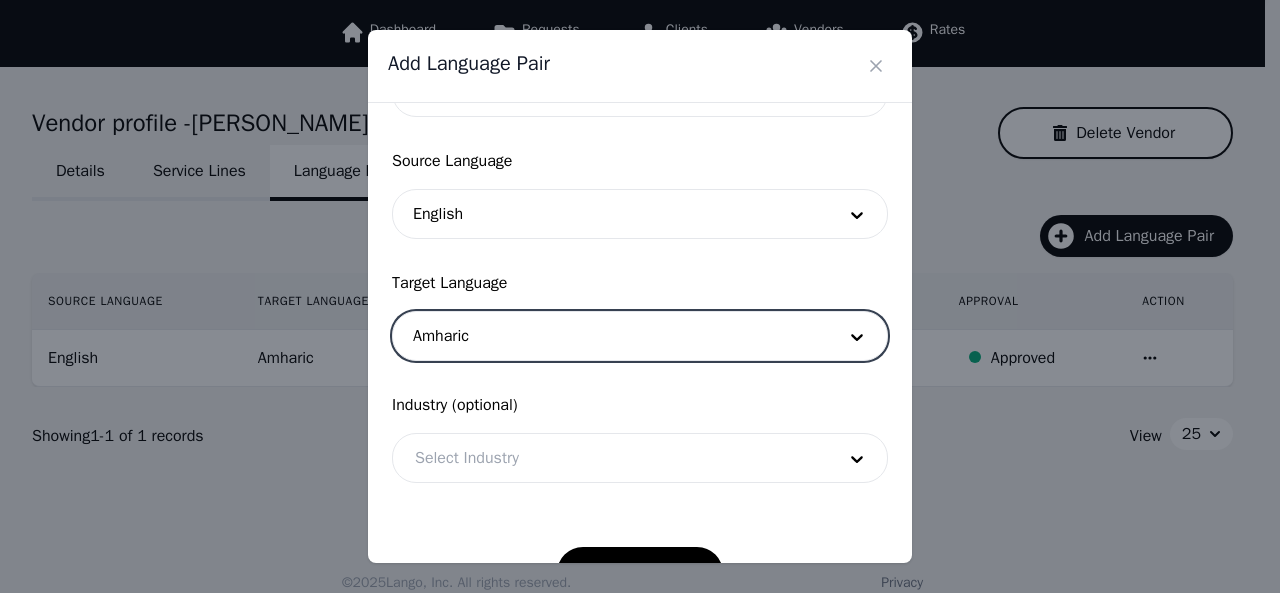 scroll, scrollTop: 158, scrollLeft: 0, axis: vertical 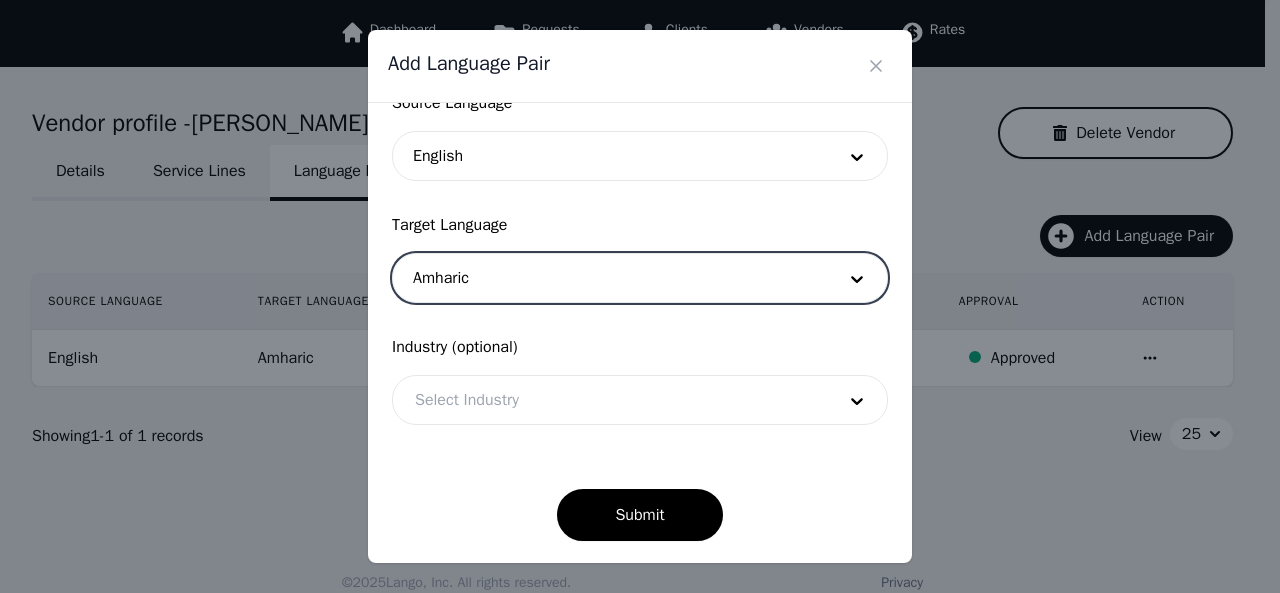 click at bounding box center (610, 400) 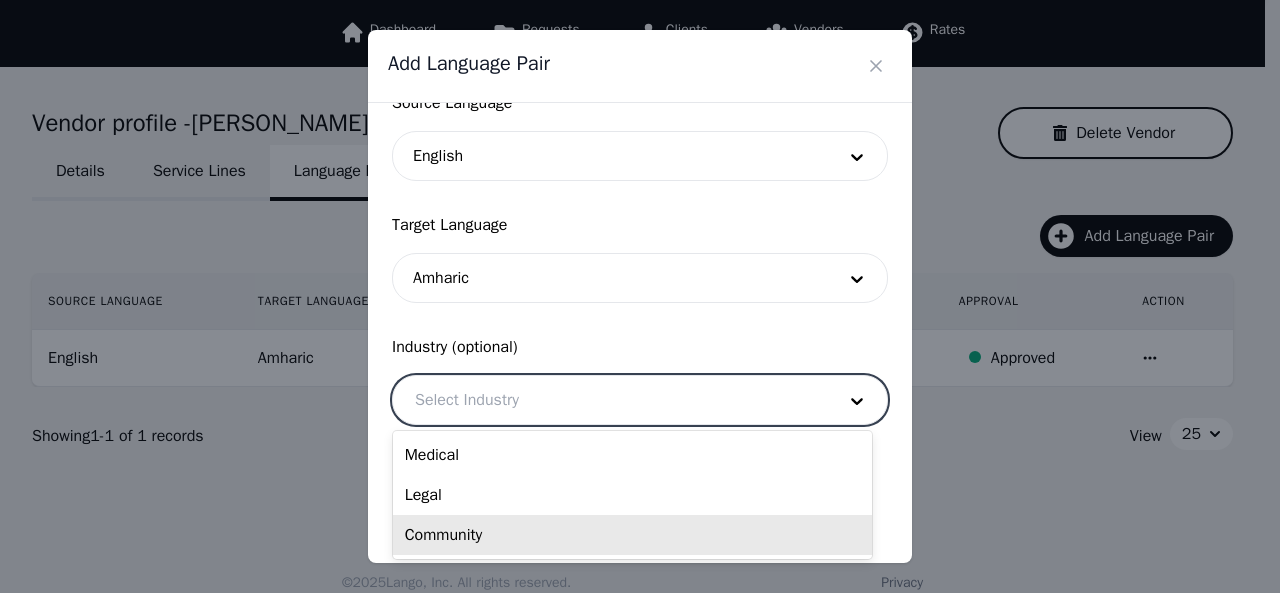 click on "Community" at bounding box center [632, 535] 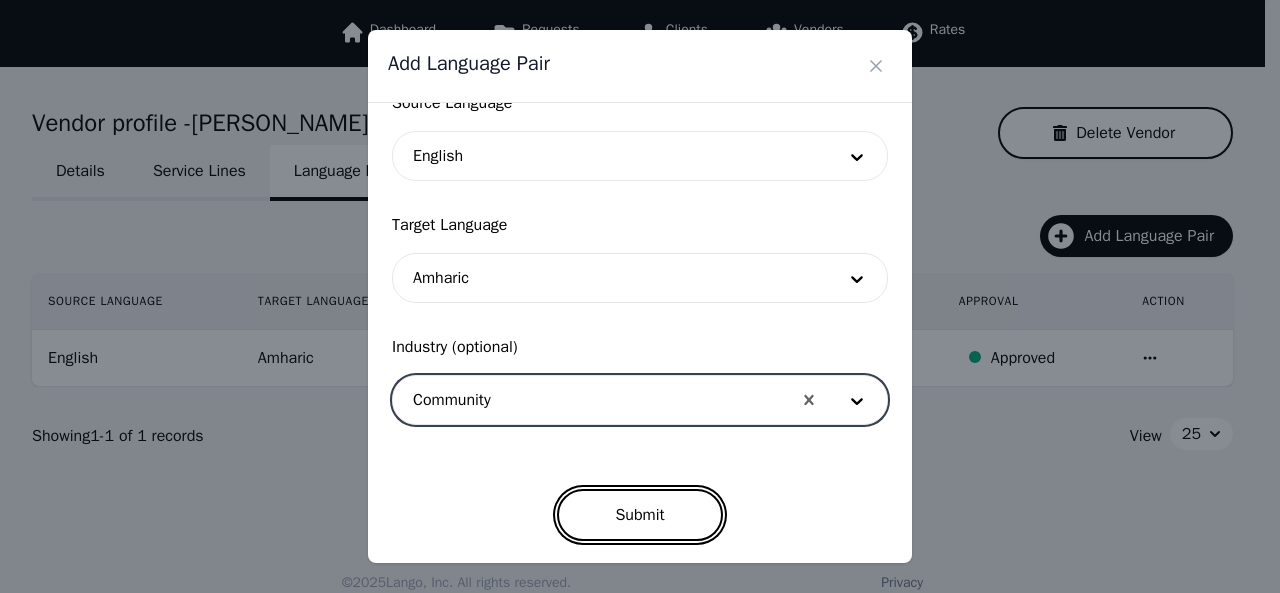 click on "Submit" at bounding box center (639, 515) 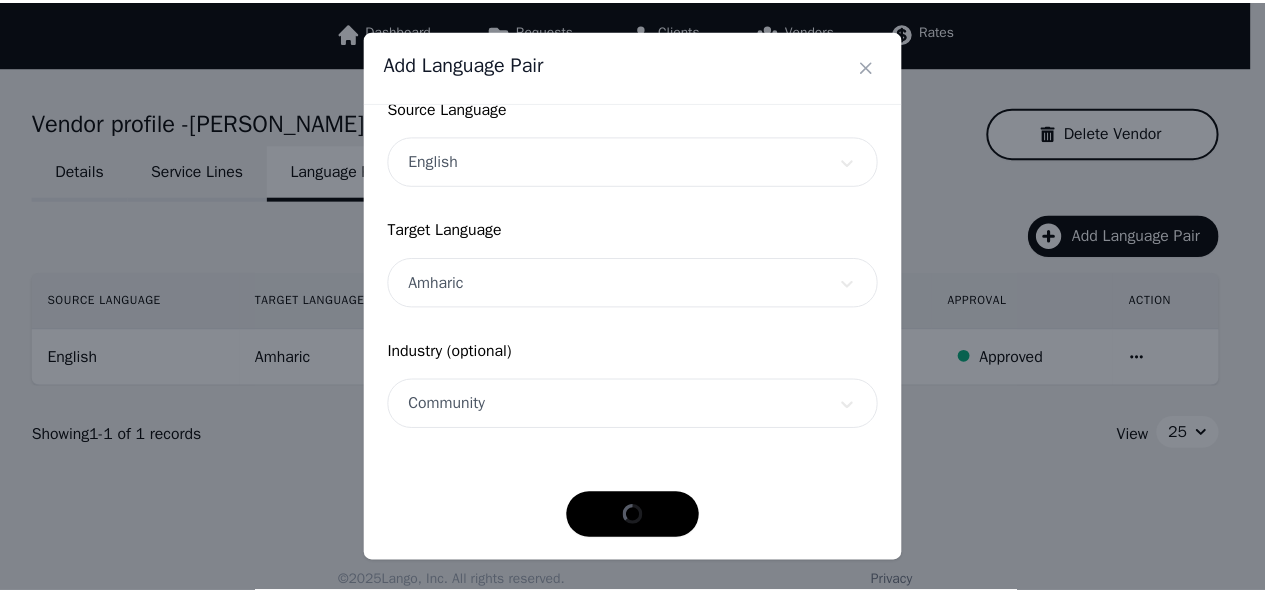 scroll, scrollTop: 152, scrollLeft: 0, axis: vertical 